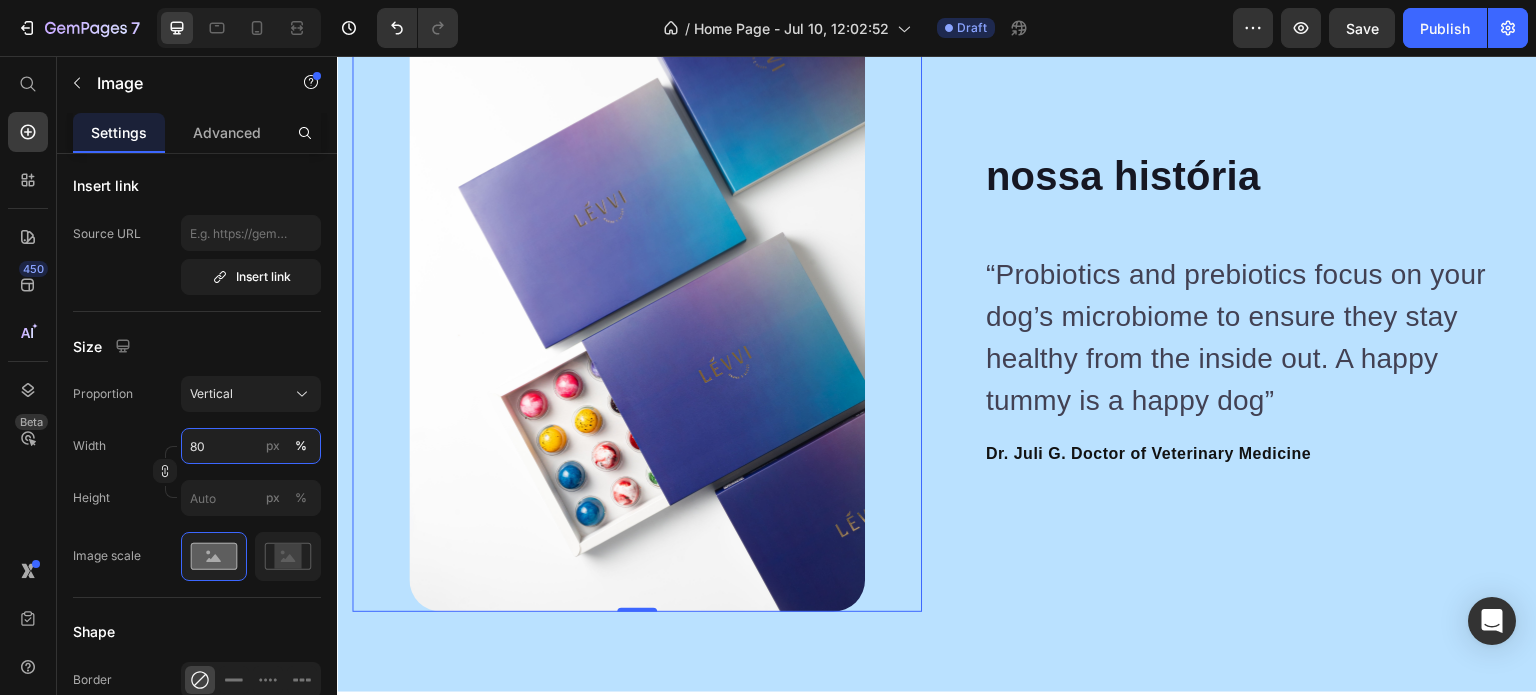 scroll, scrollTop: 5556, scrollLeft: 0, axis: vertical 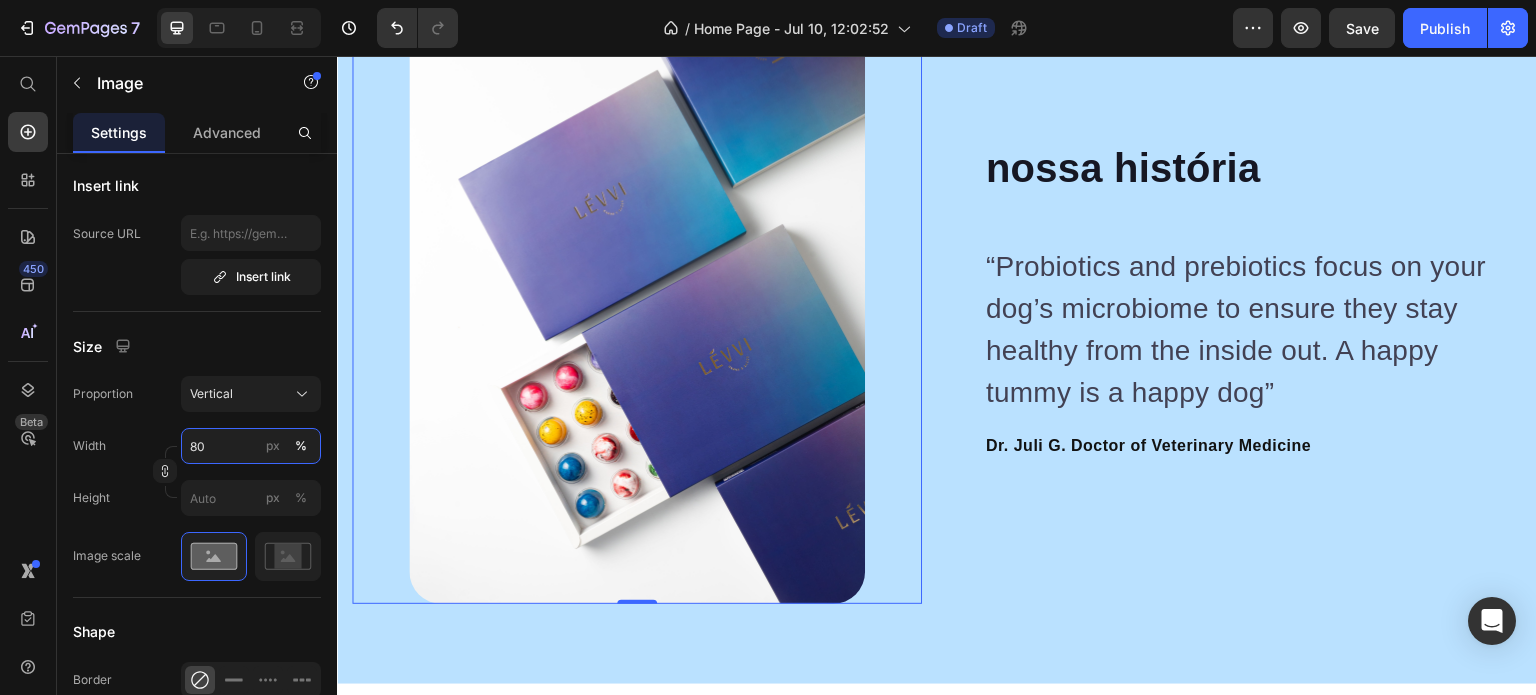 type on "80" 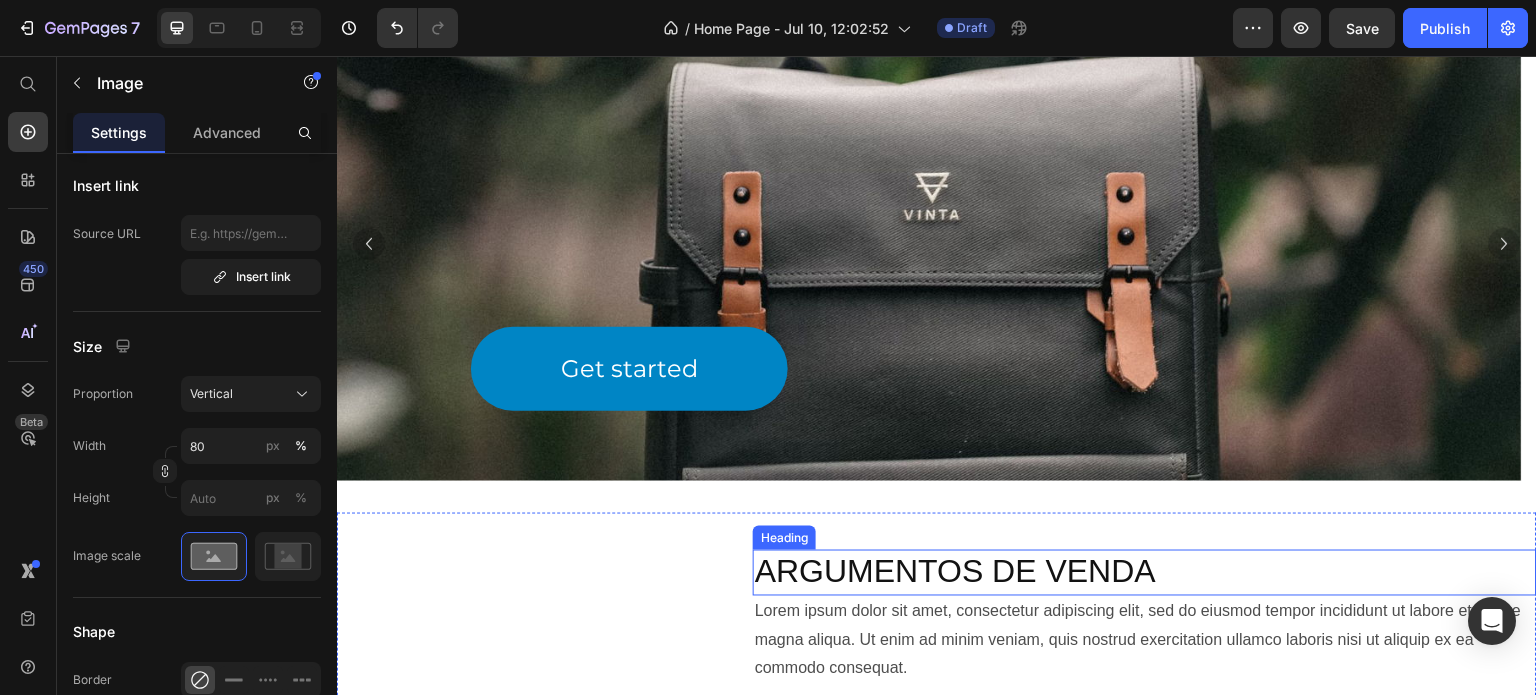 scroll, scrollTop: 0, scrollLeft: 0, axis: both 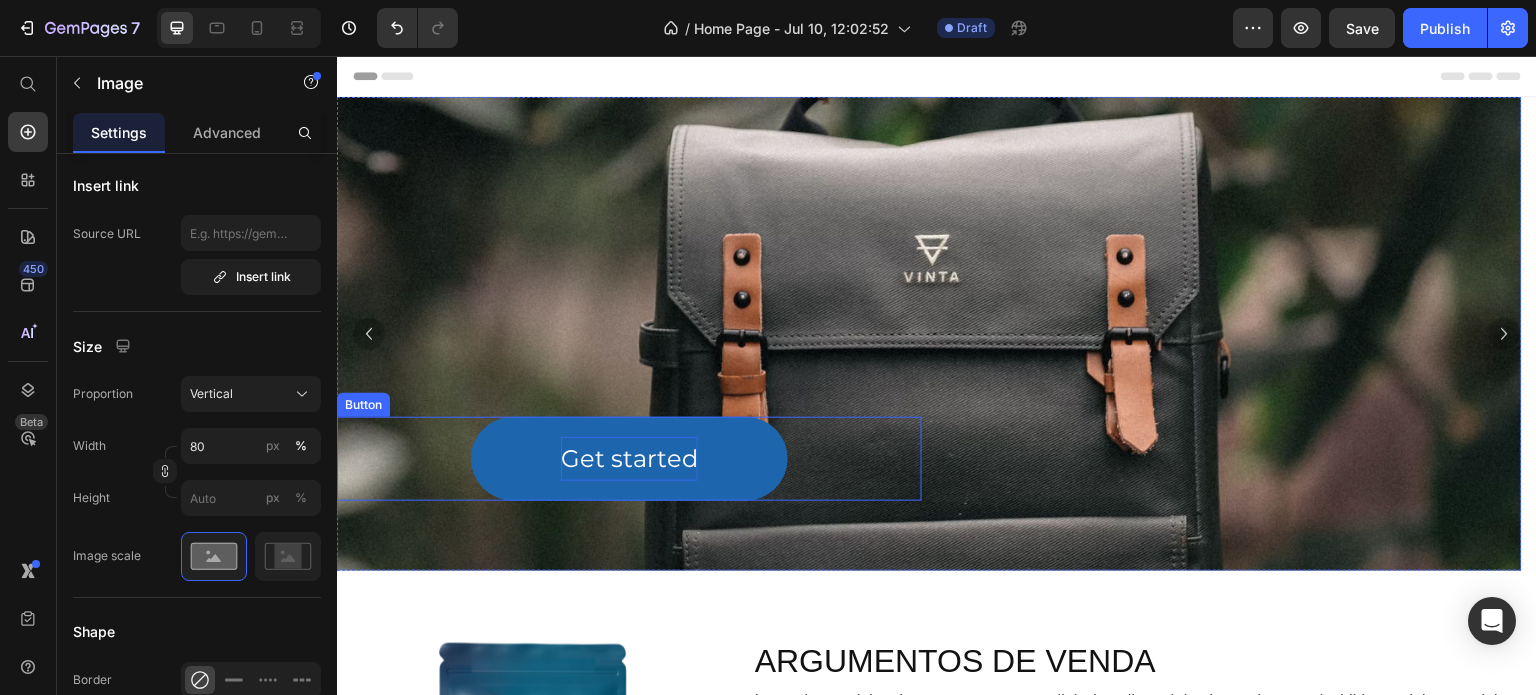 click on "Get started" at bounding box center [629, 458] 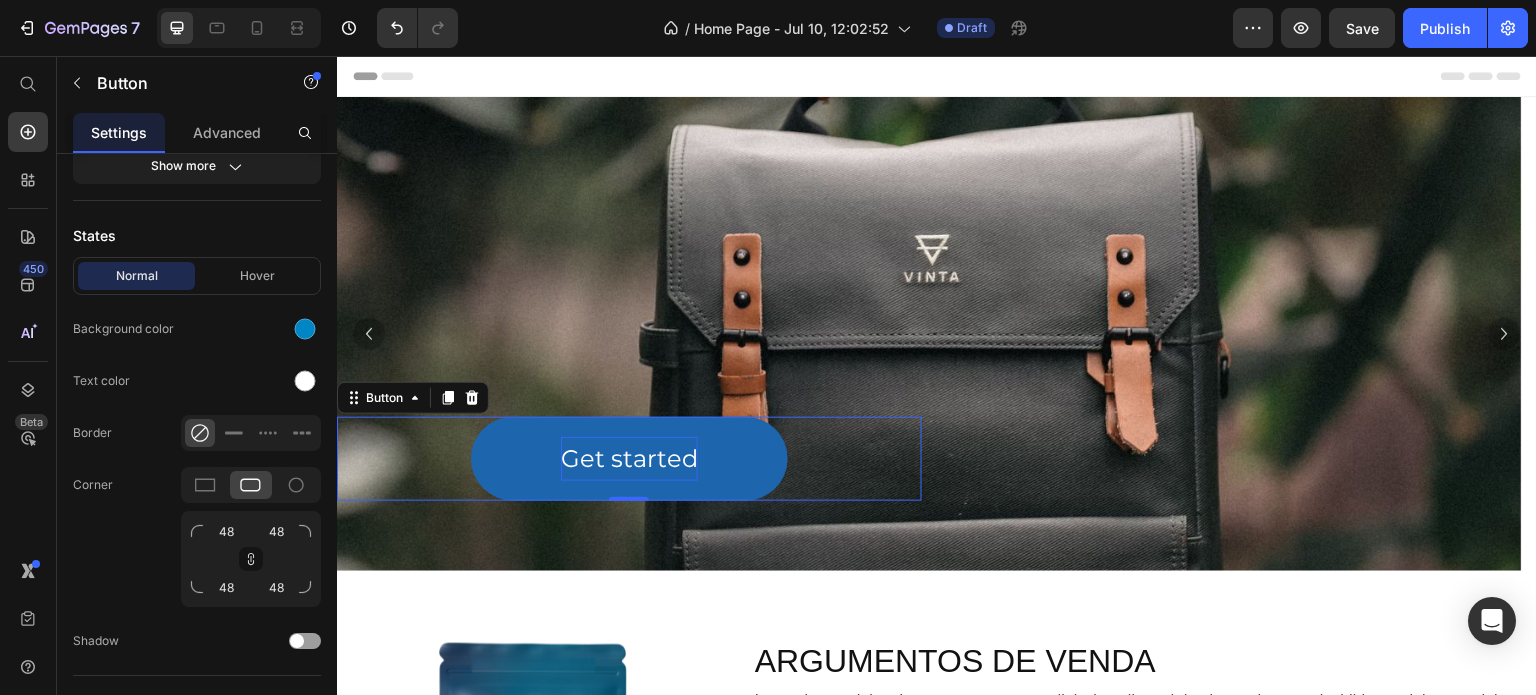 scroll, scrollTop: 0, scrollLeft: 0, axis: both 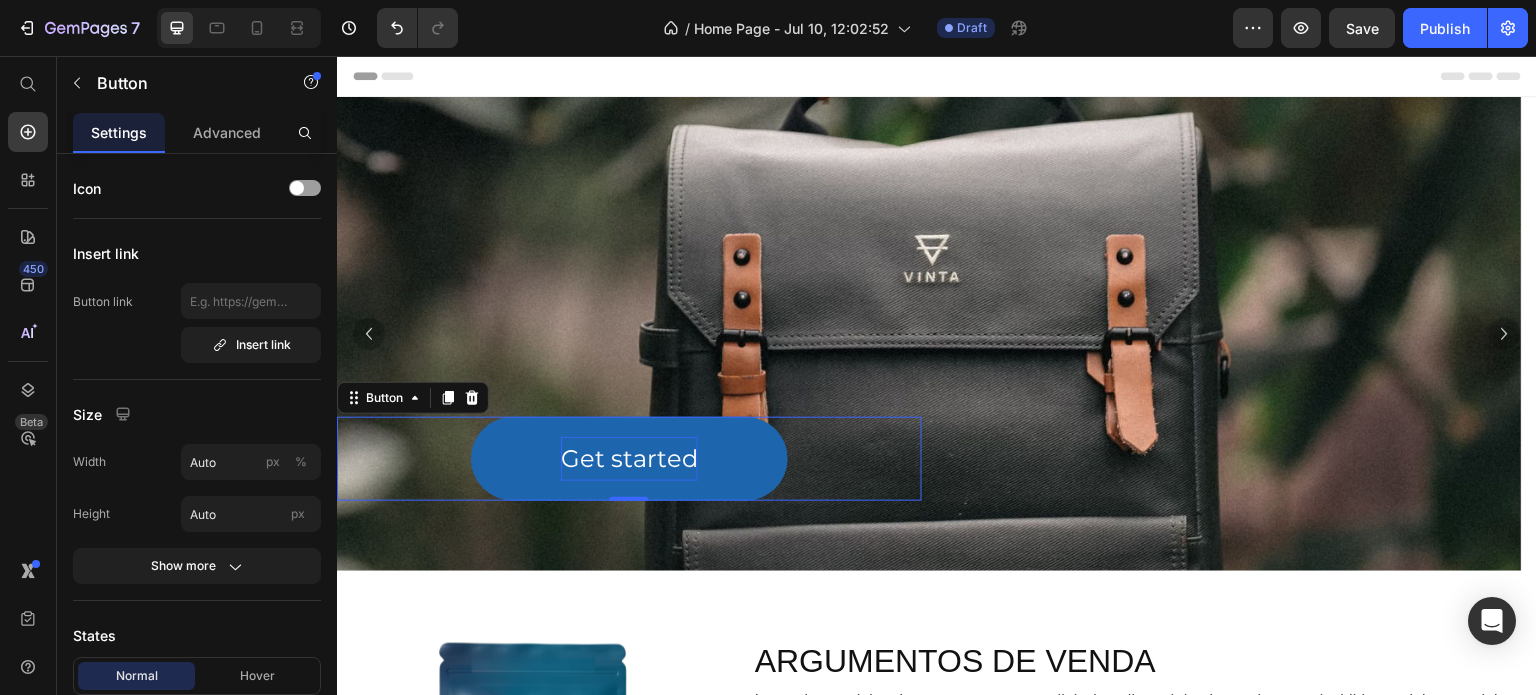 click on "Get started" at bounding box center (629, 458) 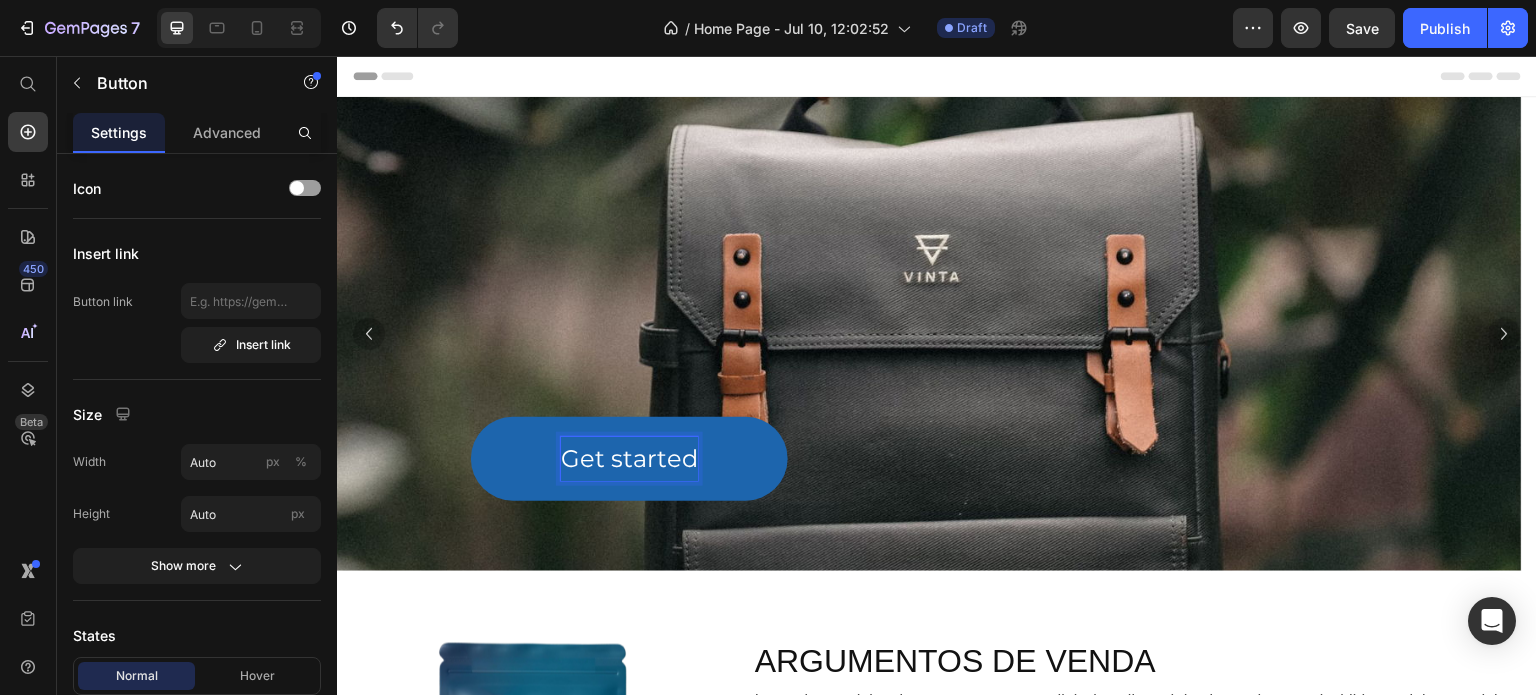 click on "Get started" at bounding box center (629, 458) 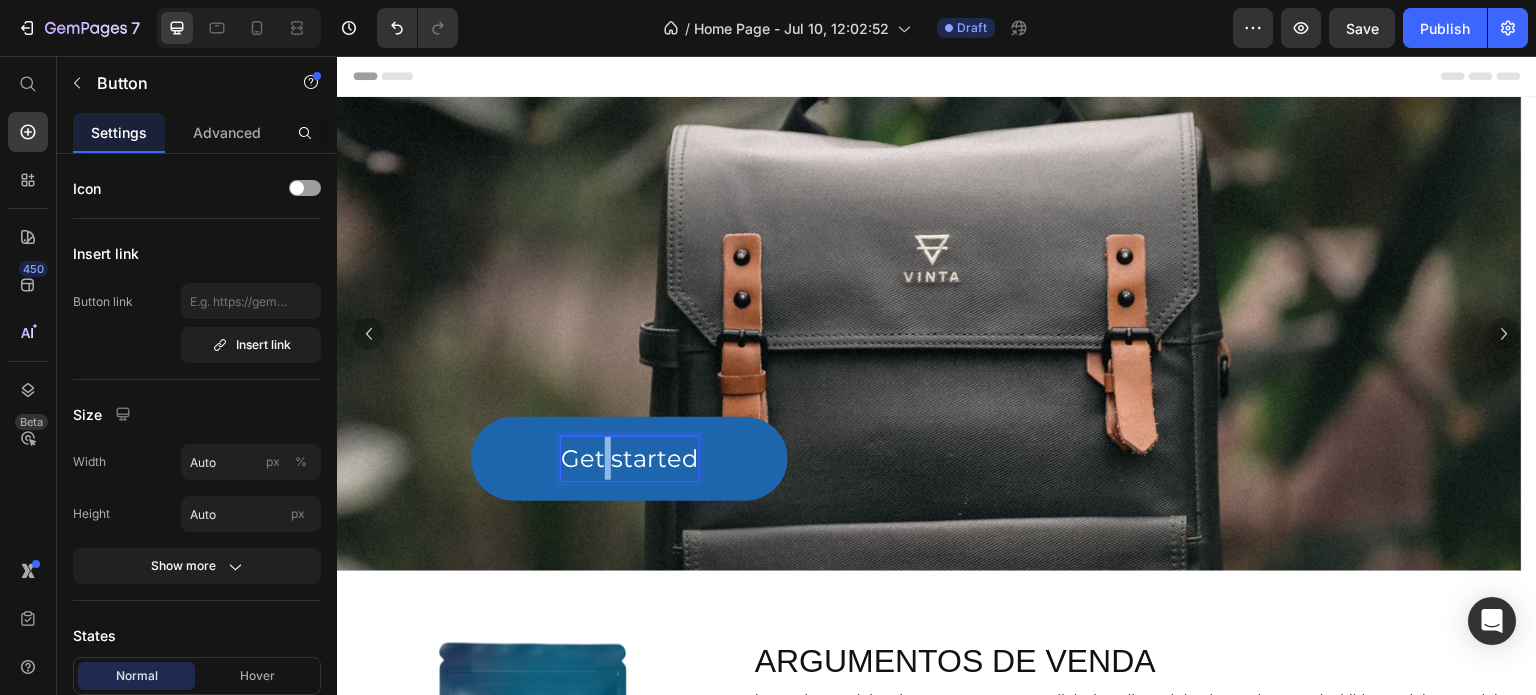 click on "Get started" at bounding box center [629, 458] 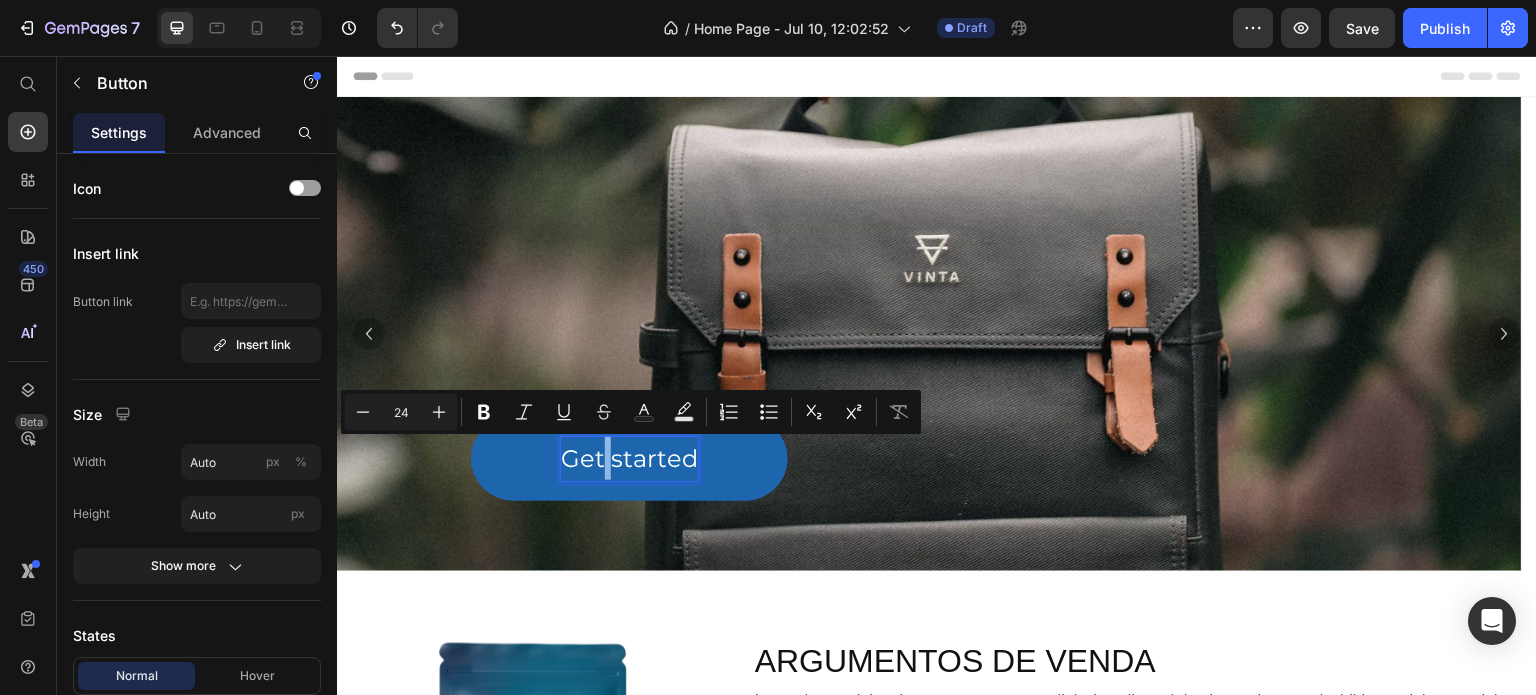 click on "Get started" at bounding box center (629, 458) 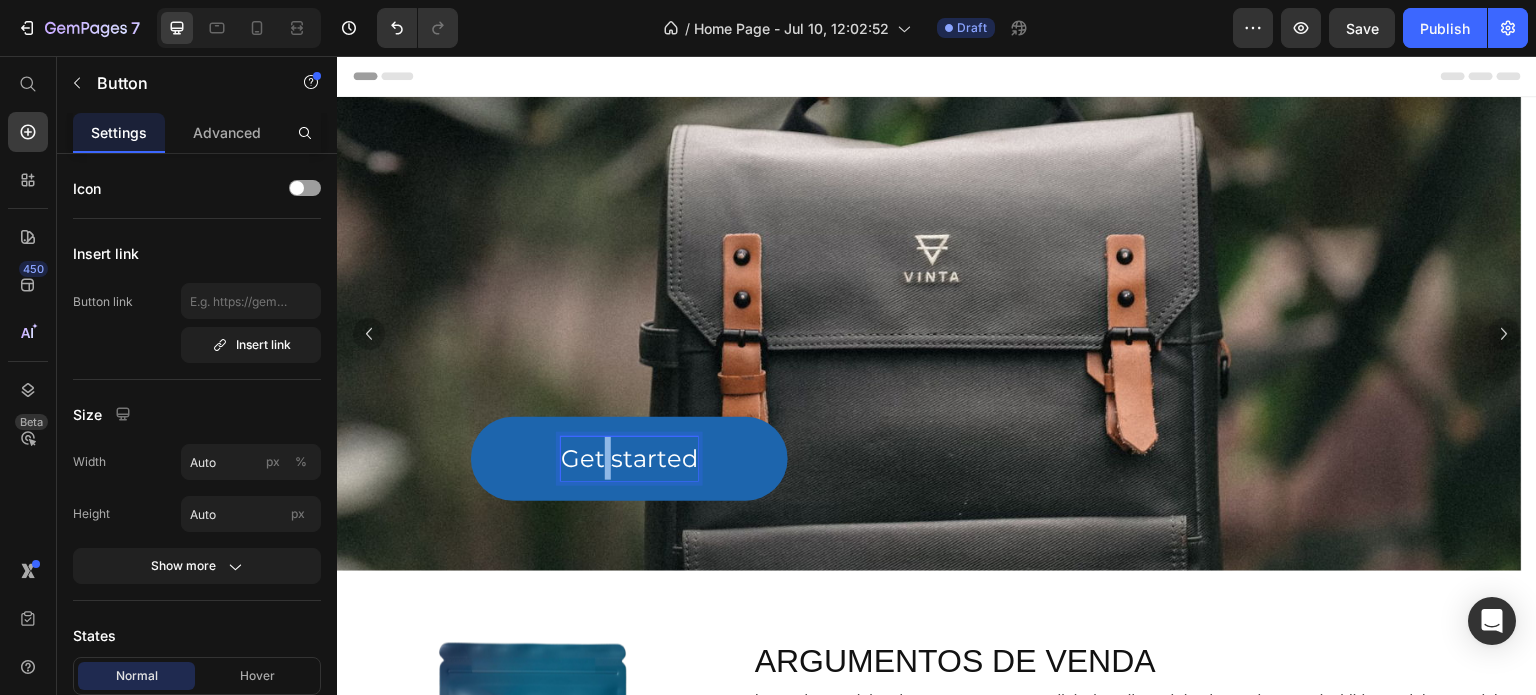 click on "Get started" at bounding box center (629, 458) 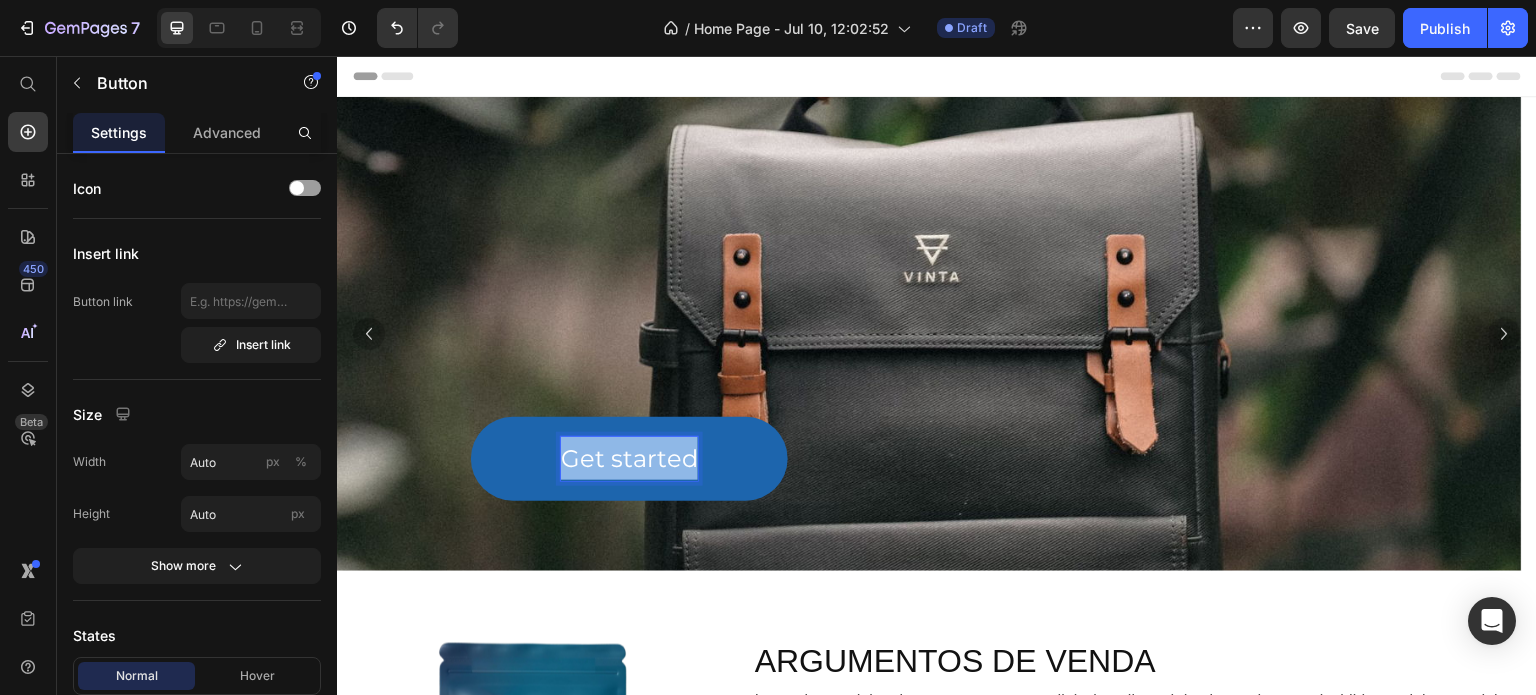click on "Get started" at bounding box center (629, 458) 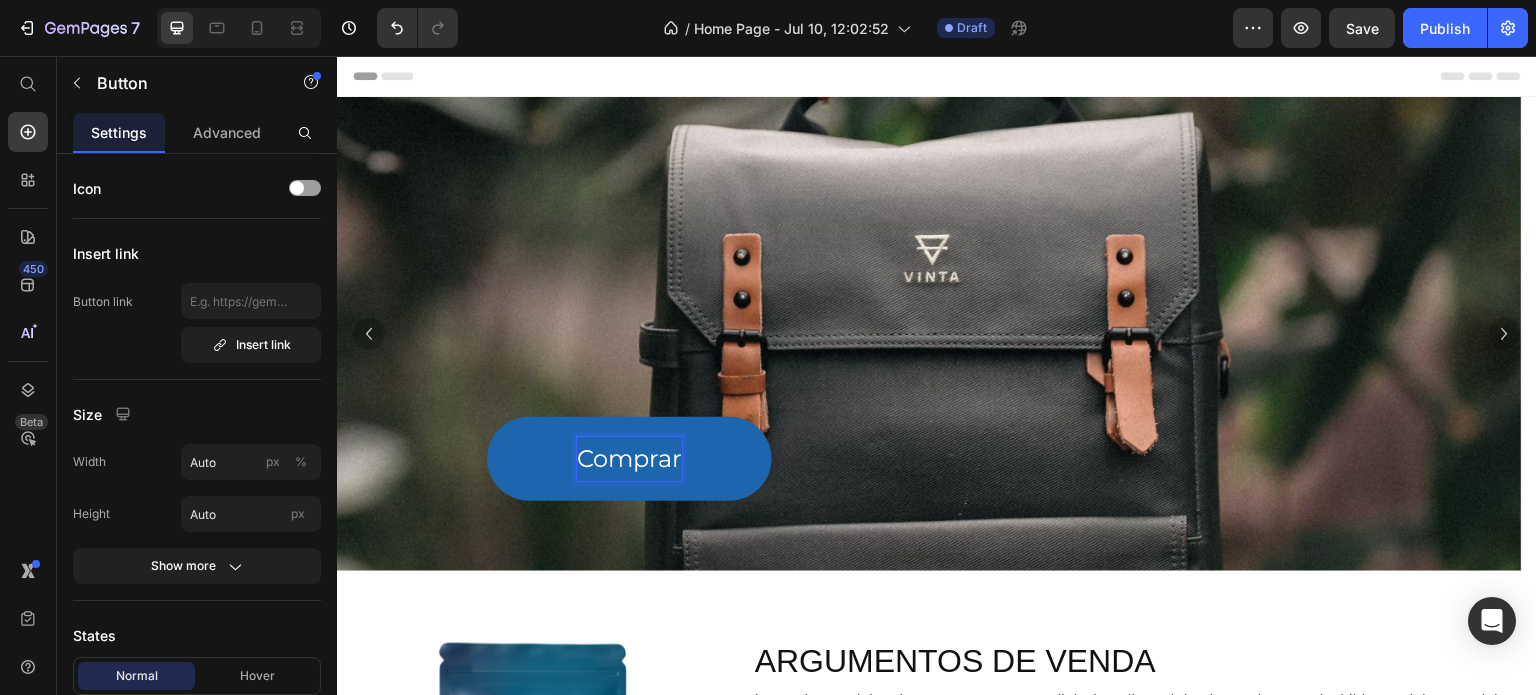 click on "Comprar" at bounding box center (629, 458) 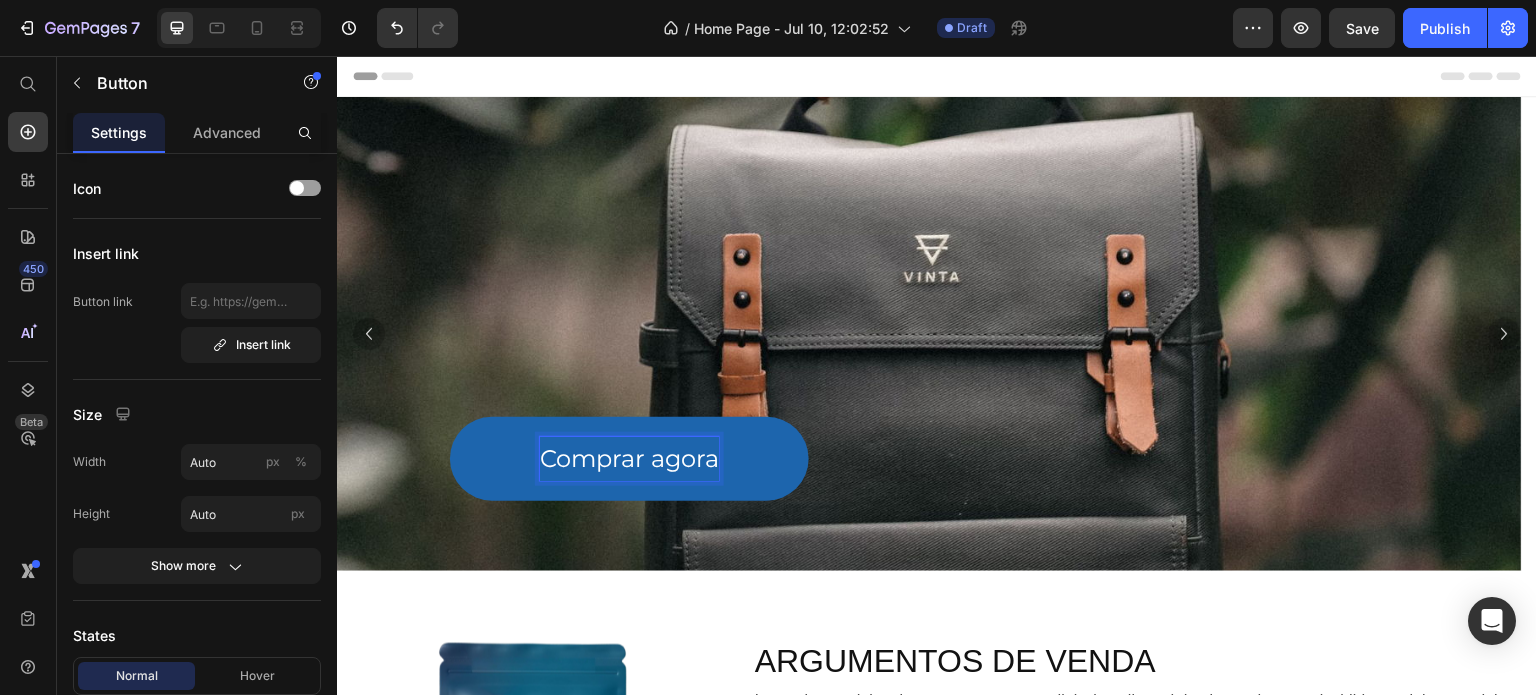 click on "Comprar agora" at bounding box center (629, 458) 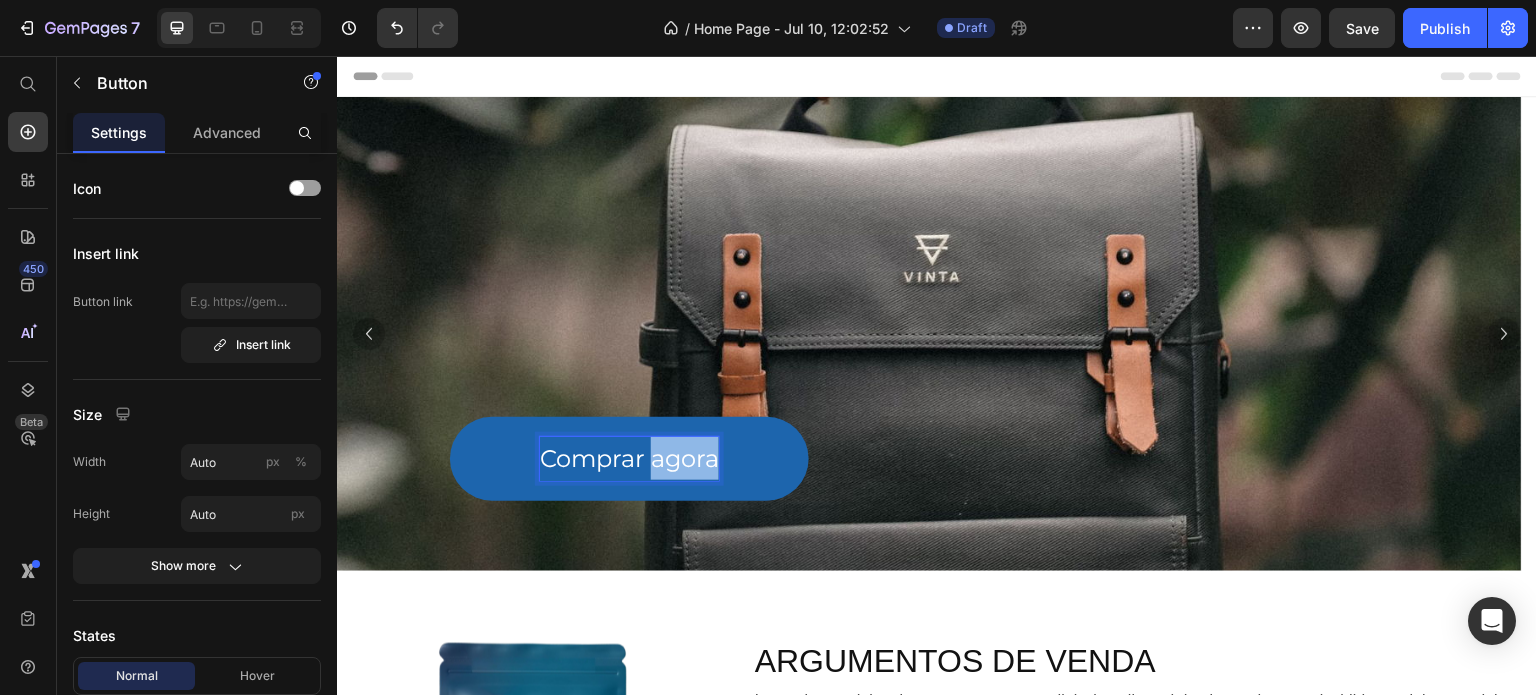 click on "Comprar agora" at bounding box center [629, 458] 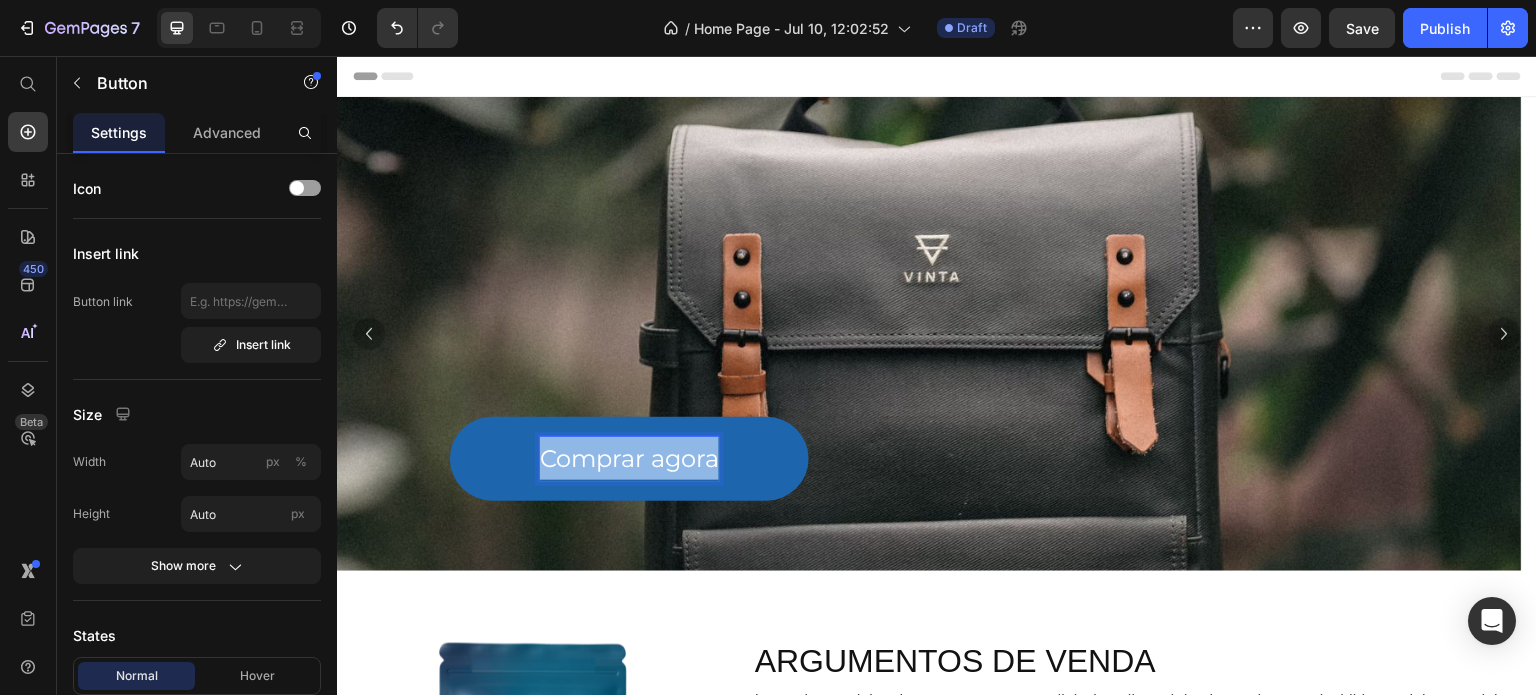click on "Comprar agora" at bounding box center [629, 458] 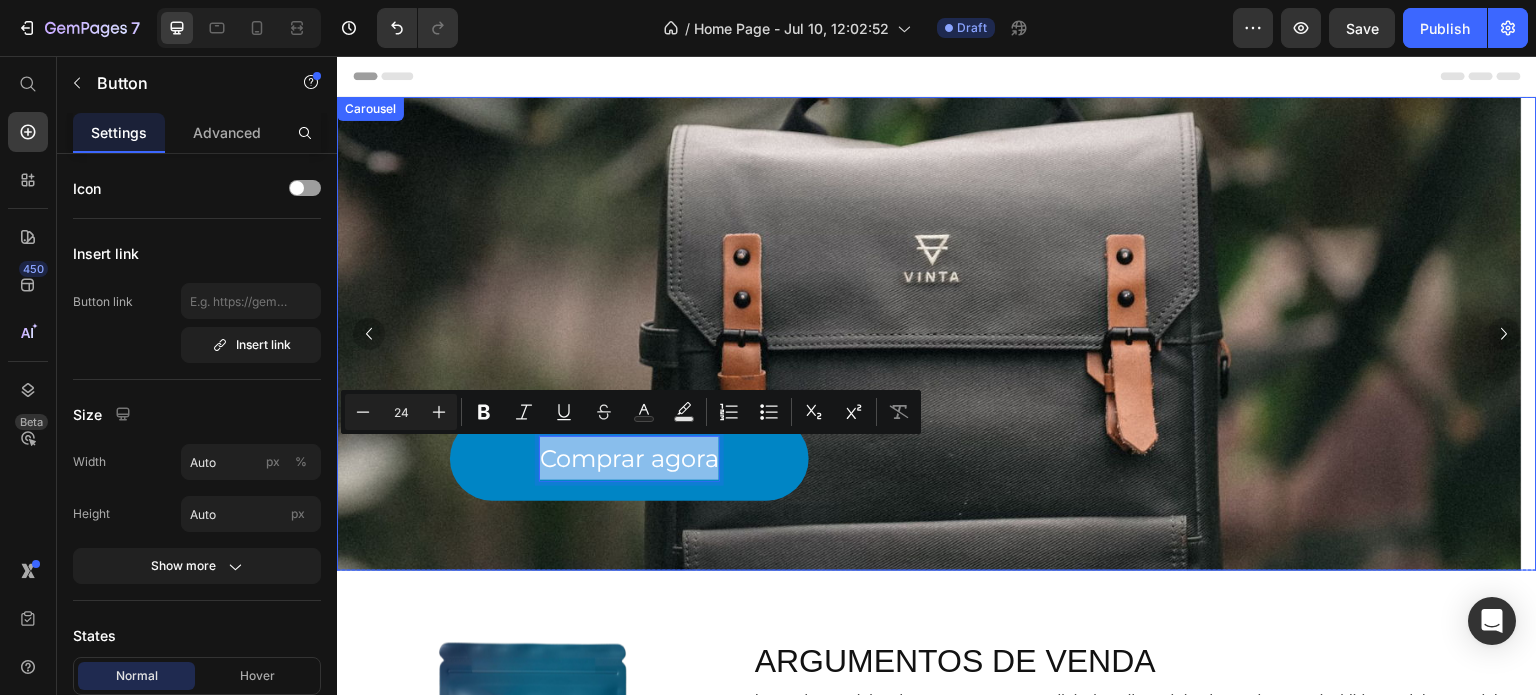 click 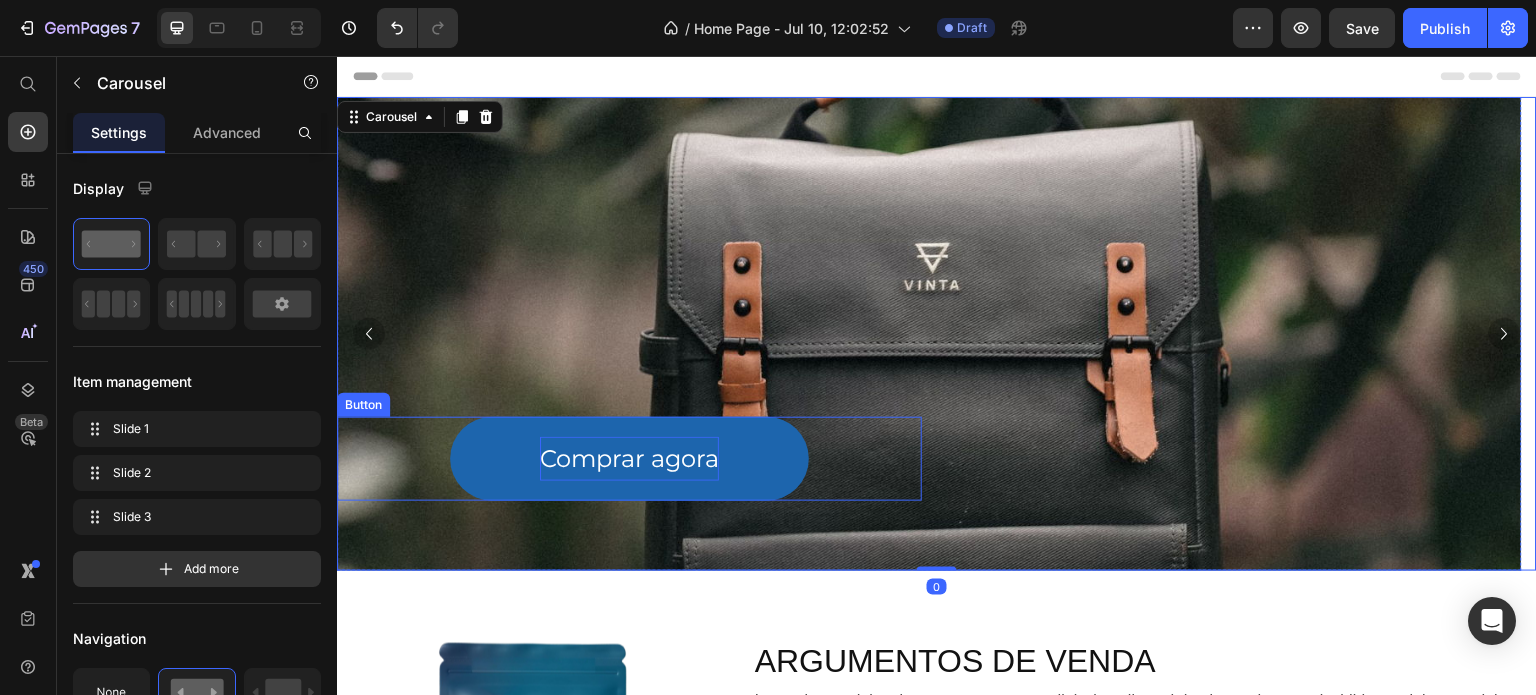 click on "Comprar agora" at bounding box center [629, 458] 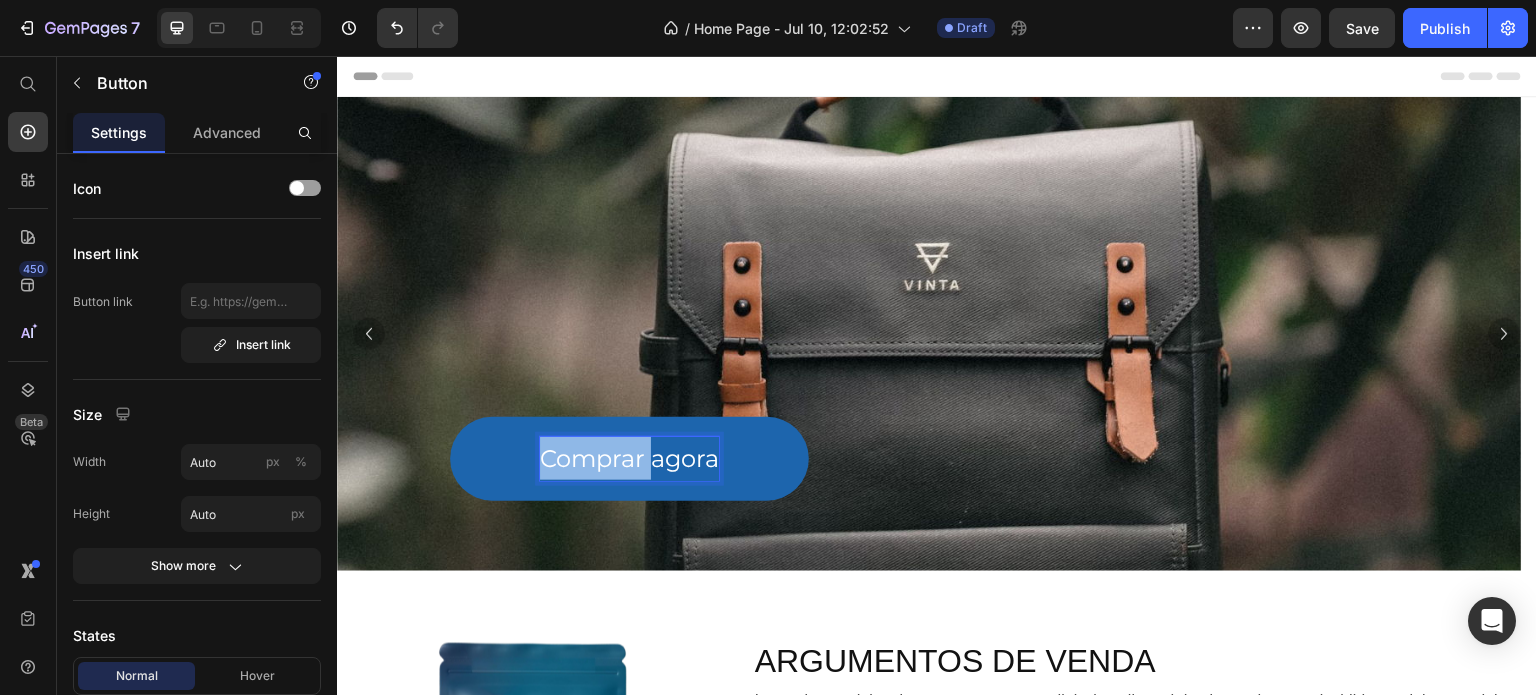 click on "Comprar agora" at bounding box center (629, 458) 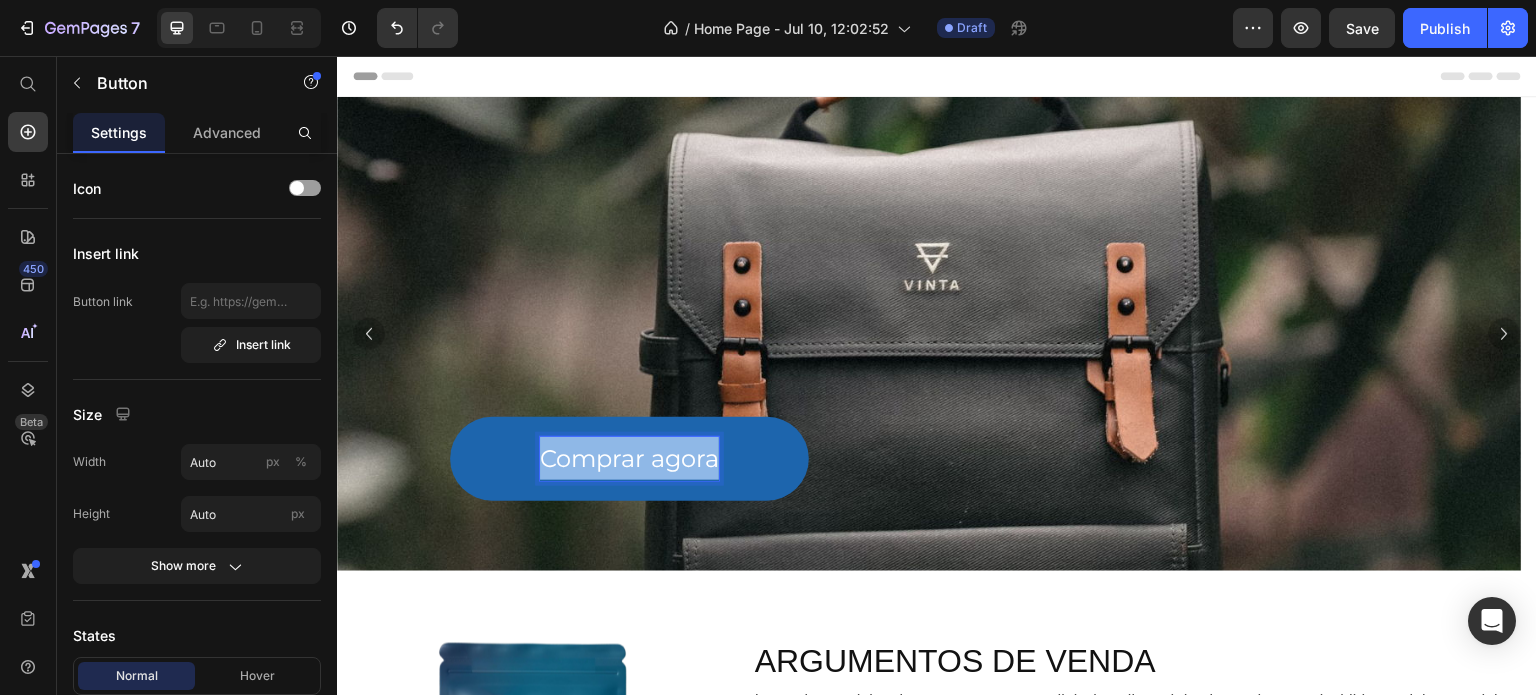 click on "Comprar agora" at bounding box center (629, 458) 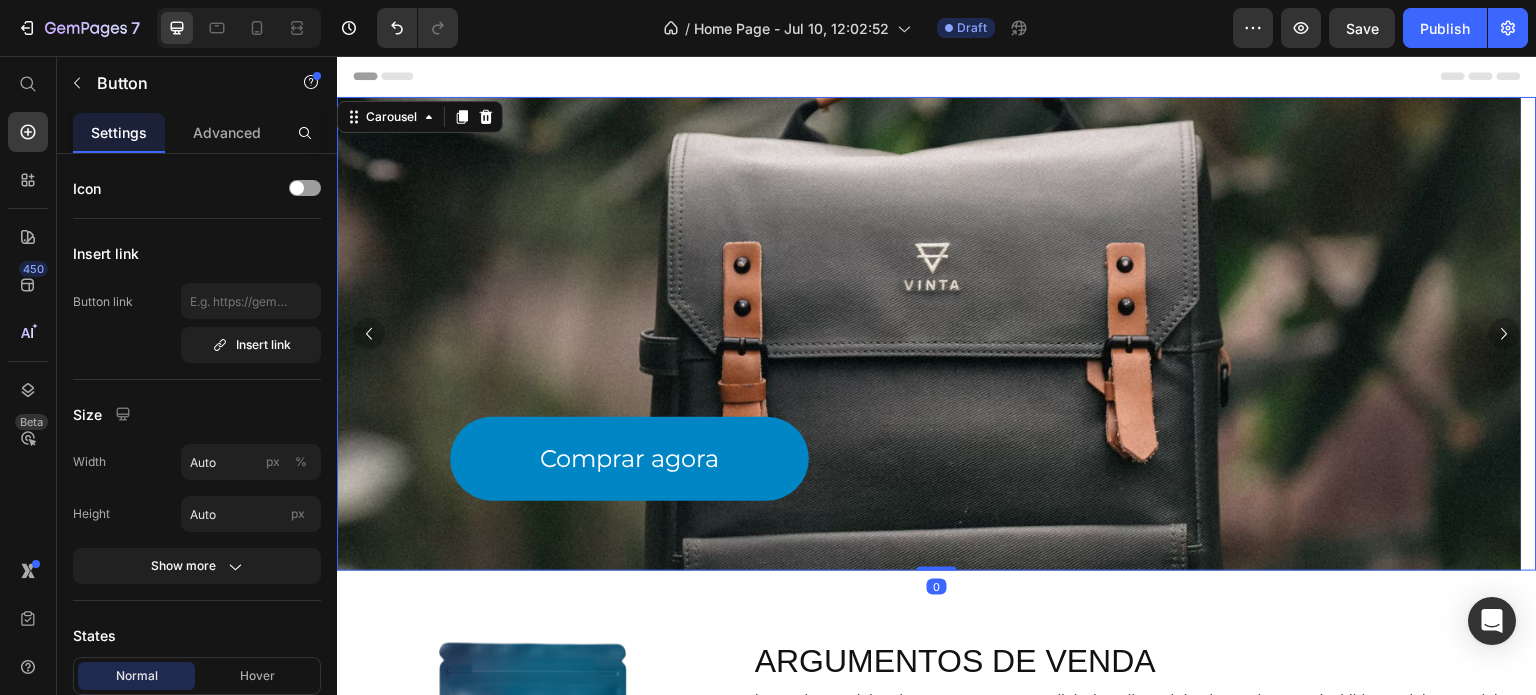 click 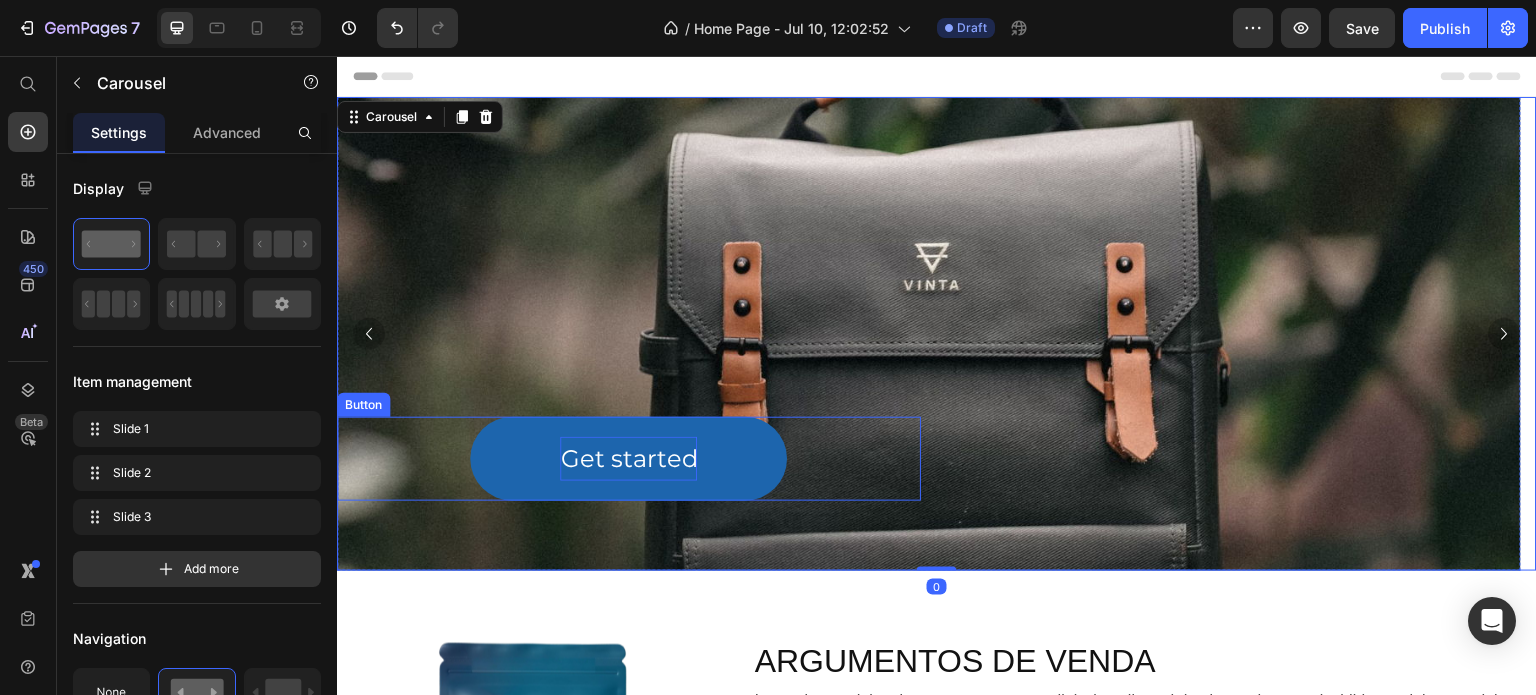 click on "Get started" at bounding box center [629, 458] 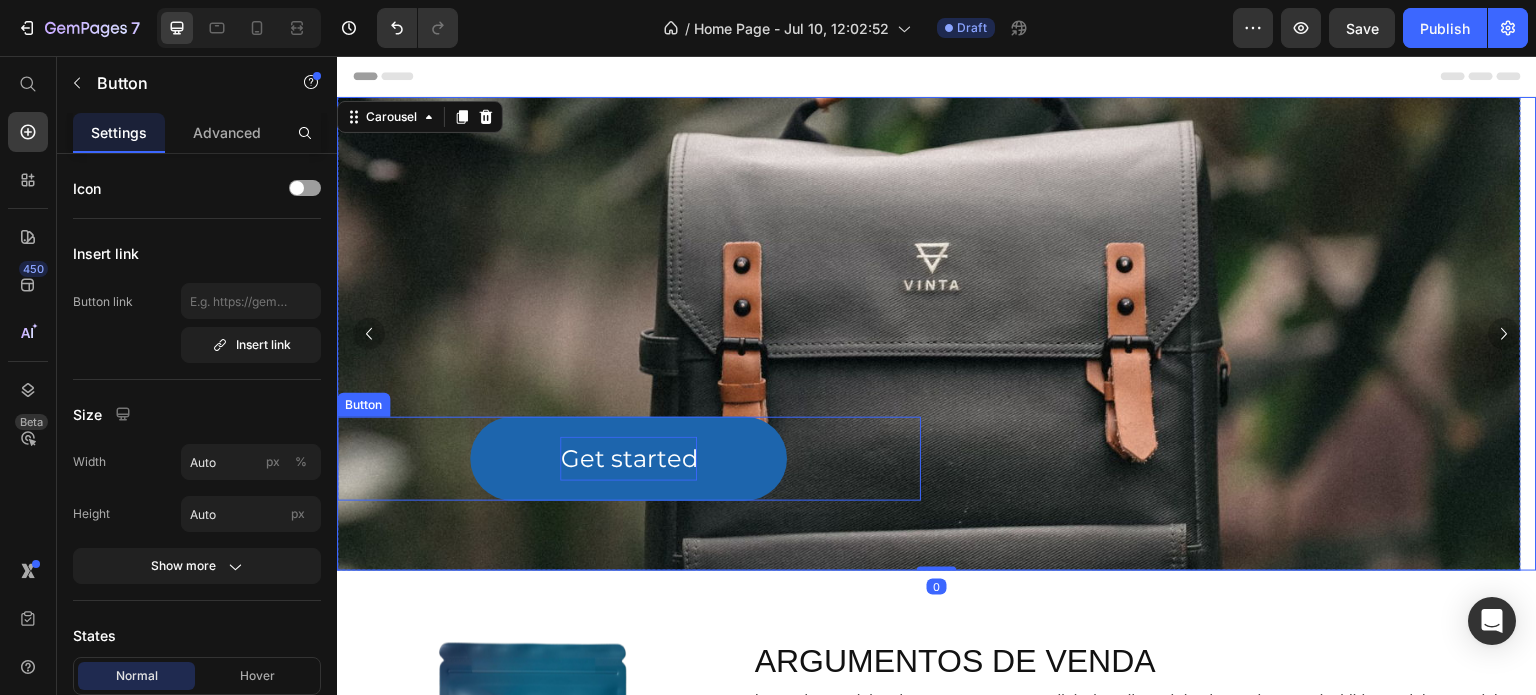 click on "Get started" at bounding box center (629, 458) 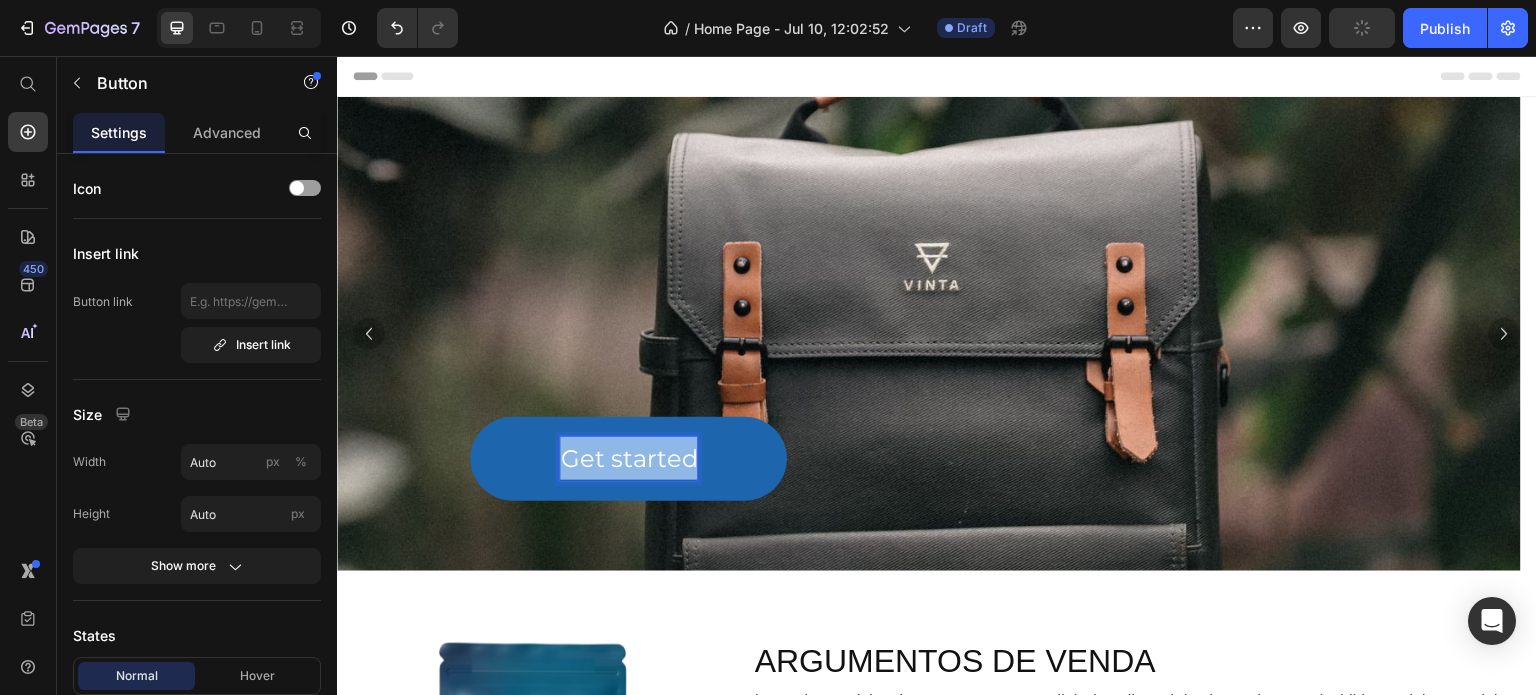 click on "Get started" at bounding box center (629, 458) 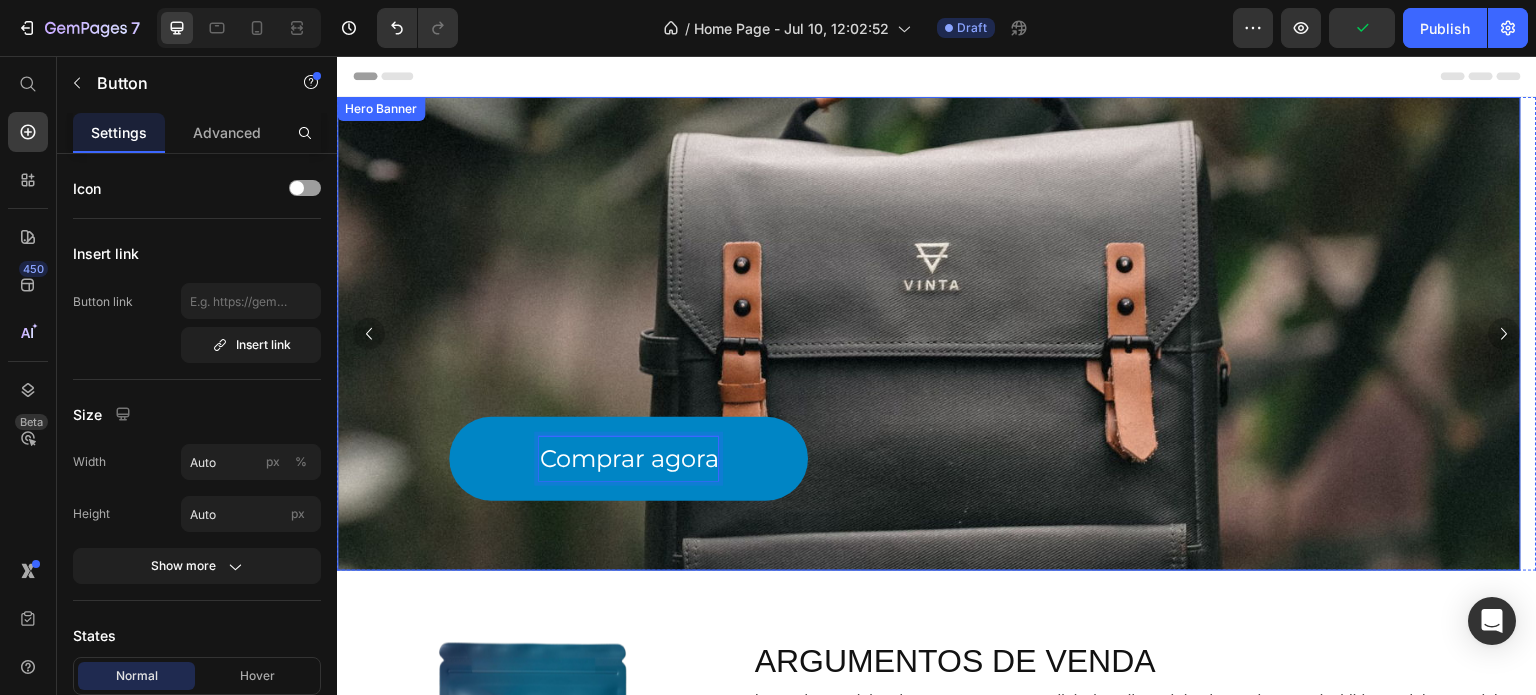 click on "Comprar agora Button   0" at bounding box center [929, 333] 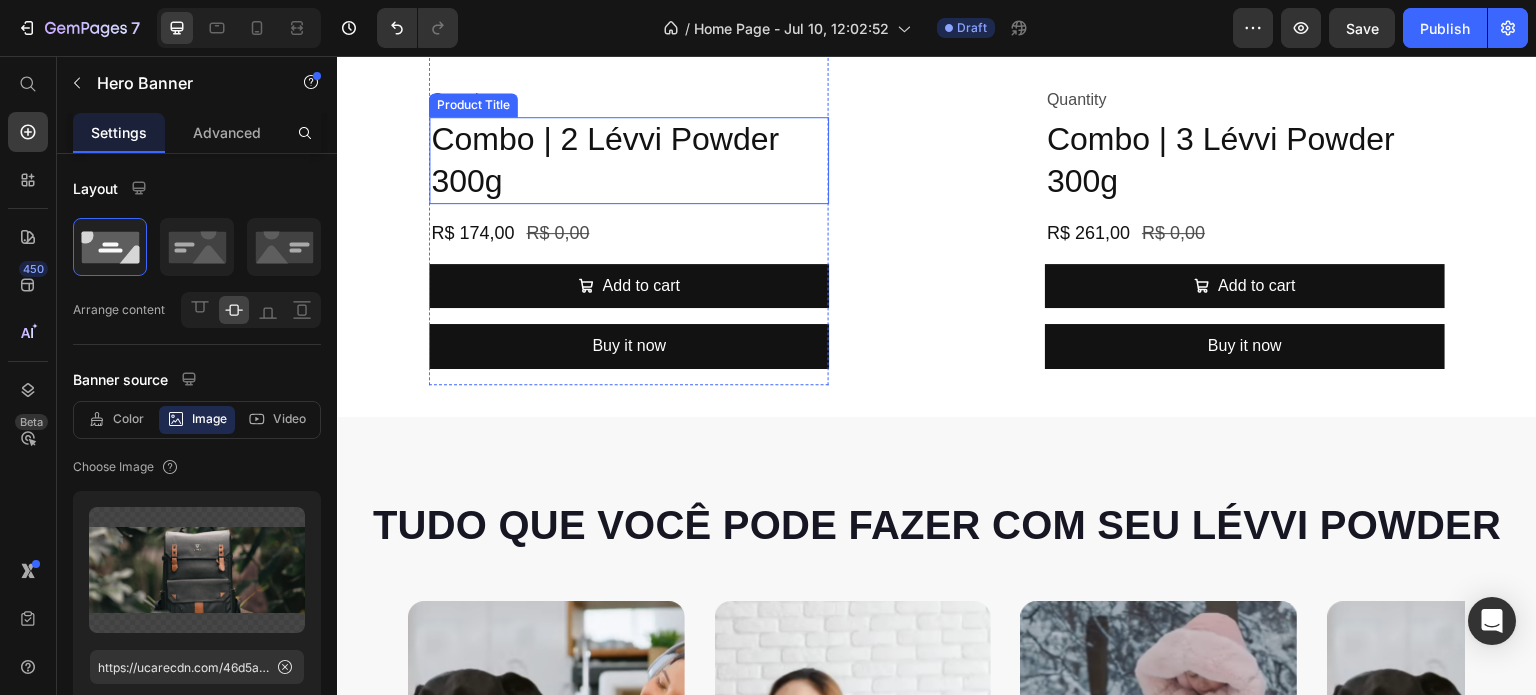 scroll, scrollTop: 1600, scrollLeft: 0, axis: vertical 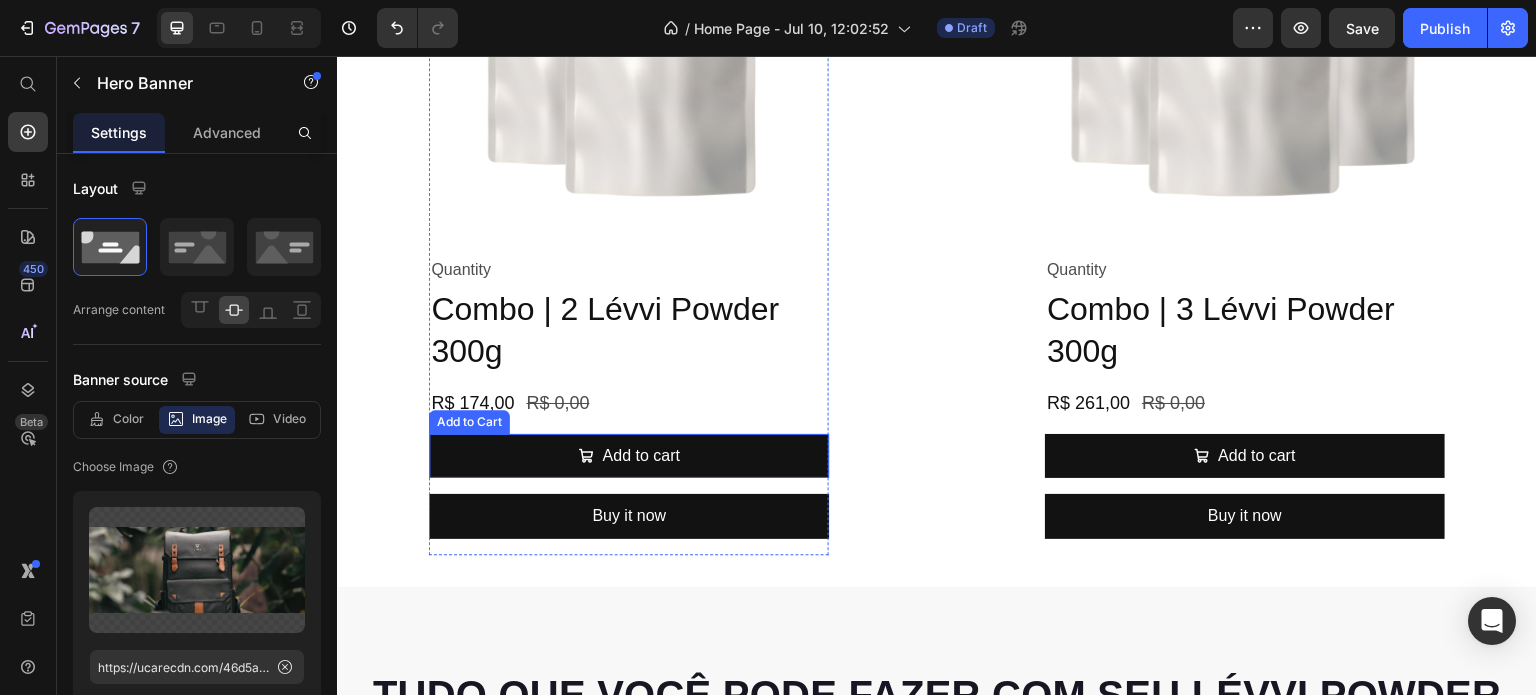 click on "Add to Cart" at bounding box center [469, 422] 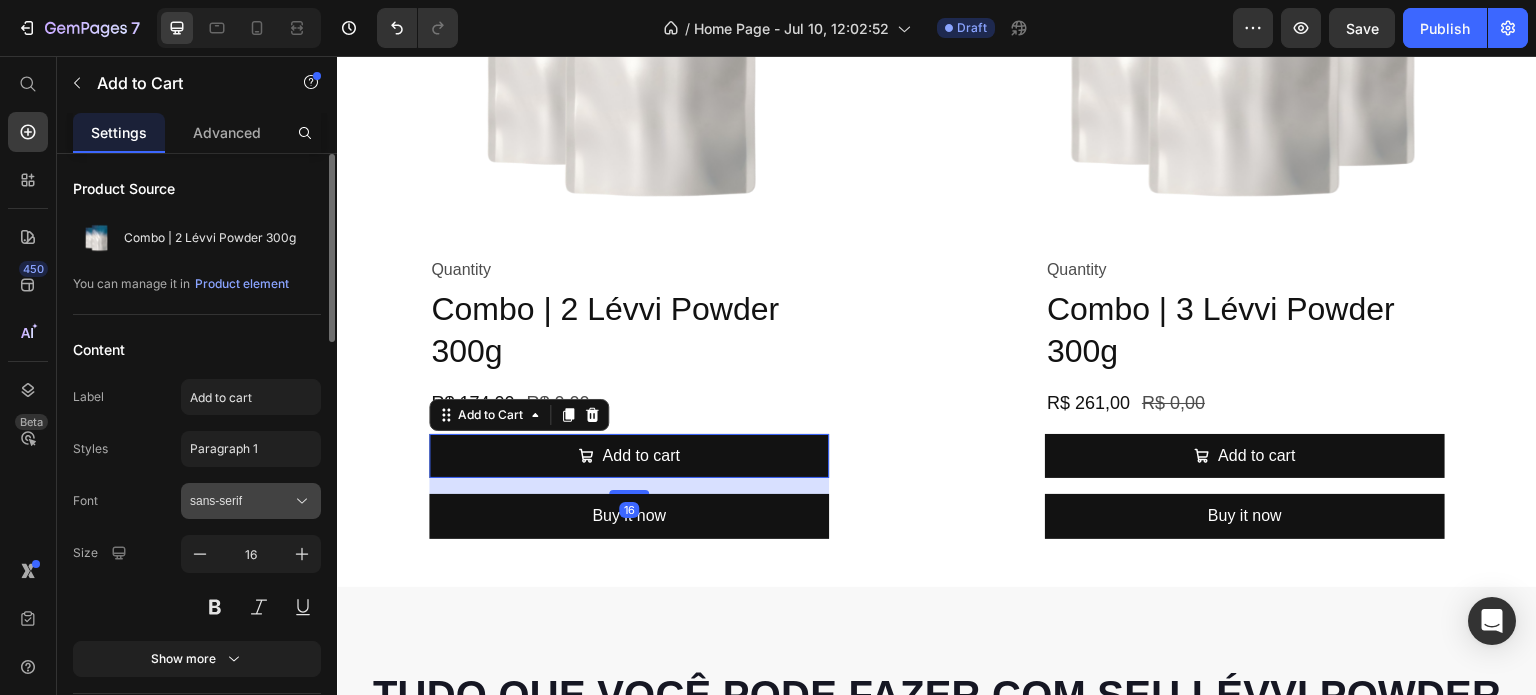 scroll, scrollTop: 100, scrollLeft: 0, axis: vertical 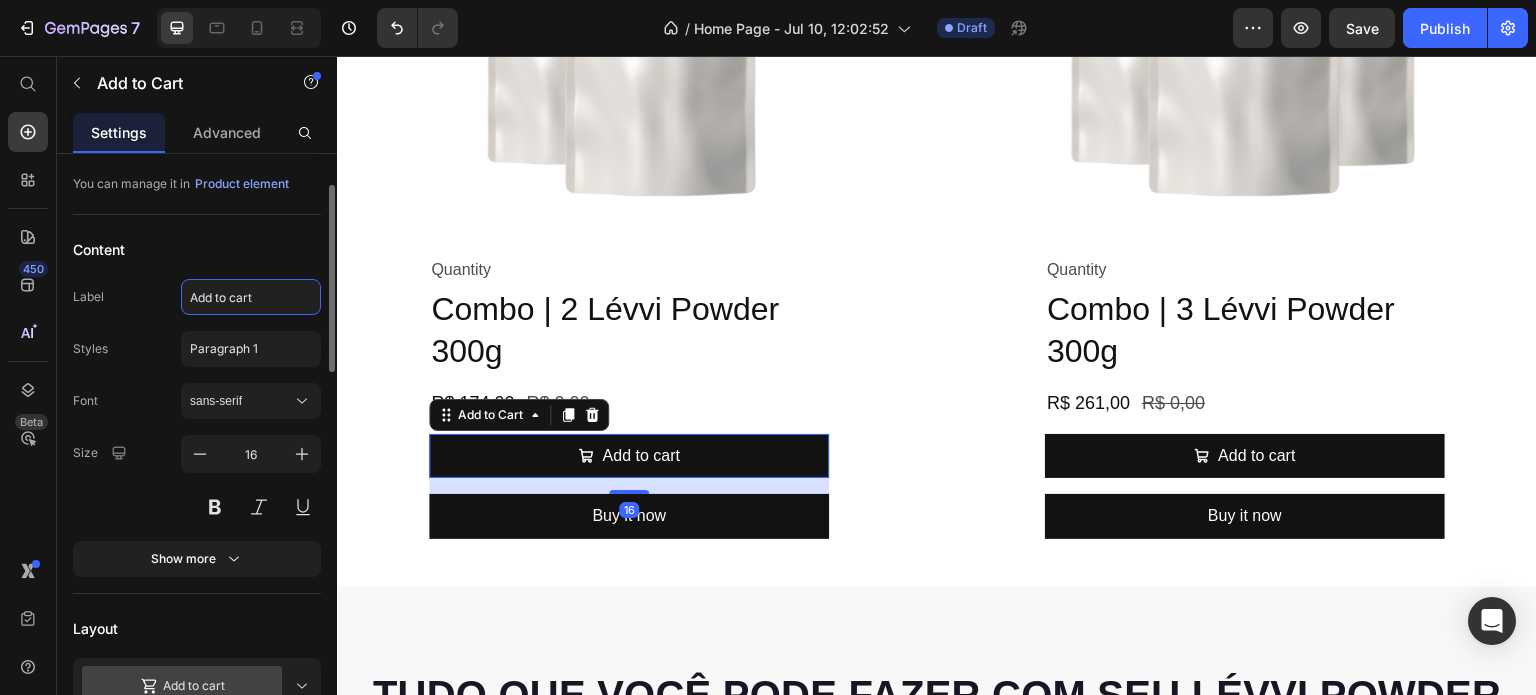 click on "Add to cart" 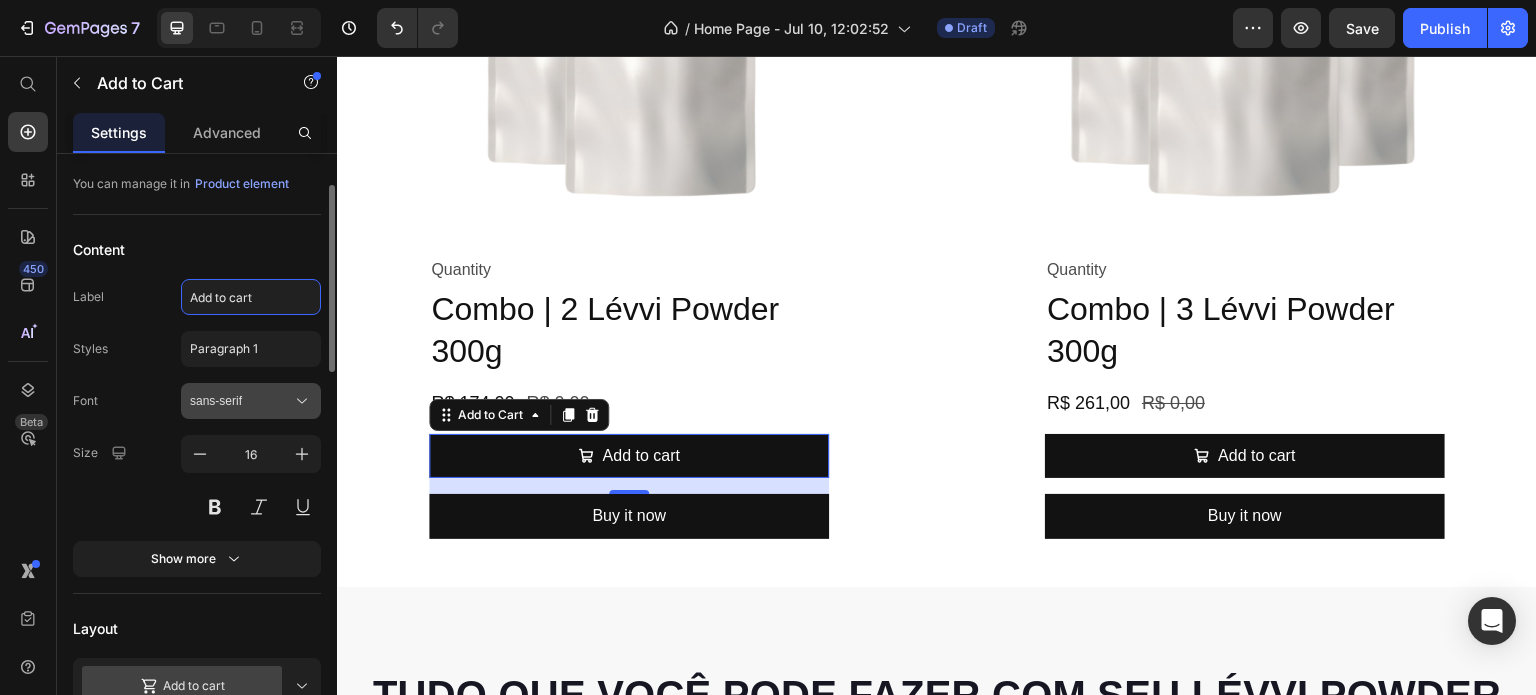 scroll, scrollTop: 200, scrollLeft: 0, axis: vertical 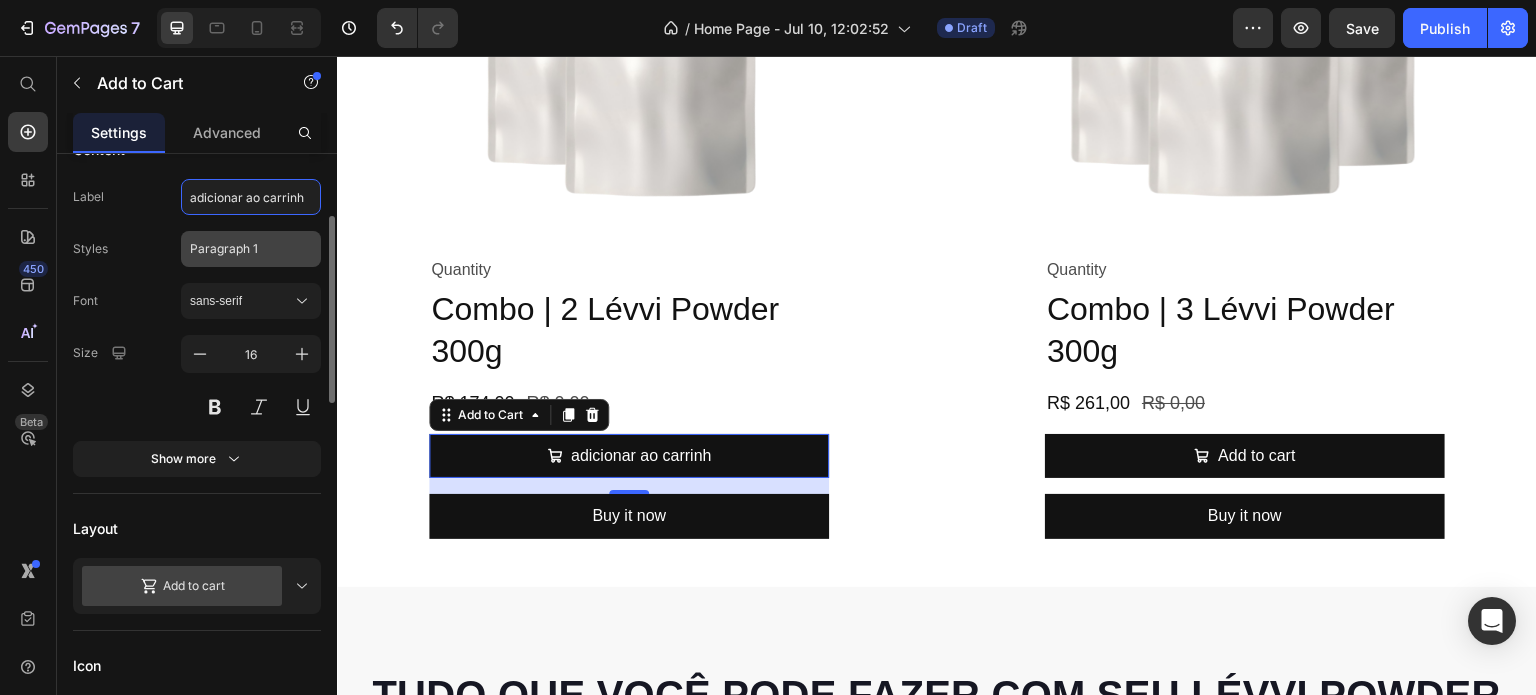 type on "adicionar ao carrinho" 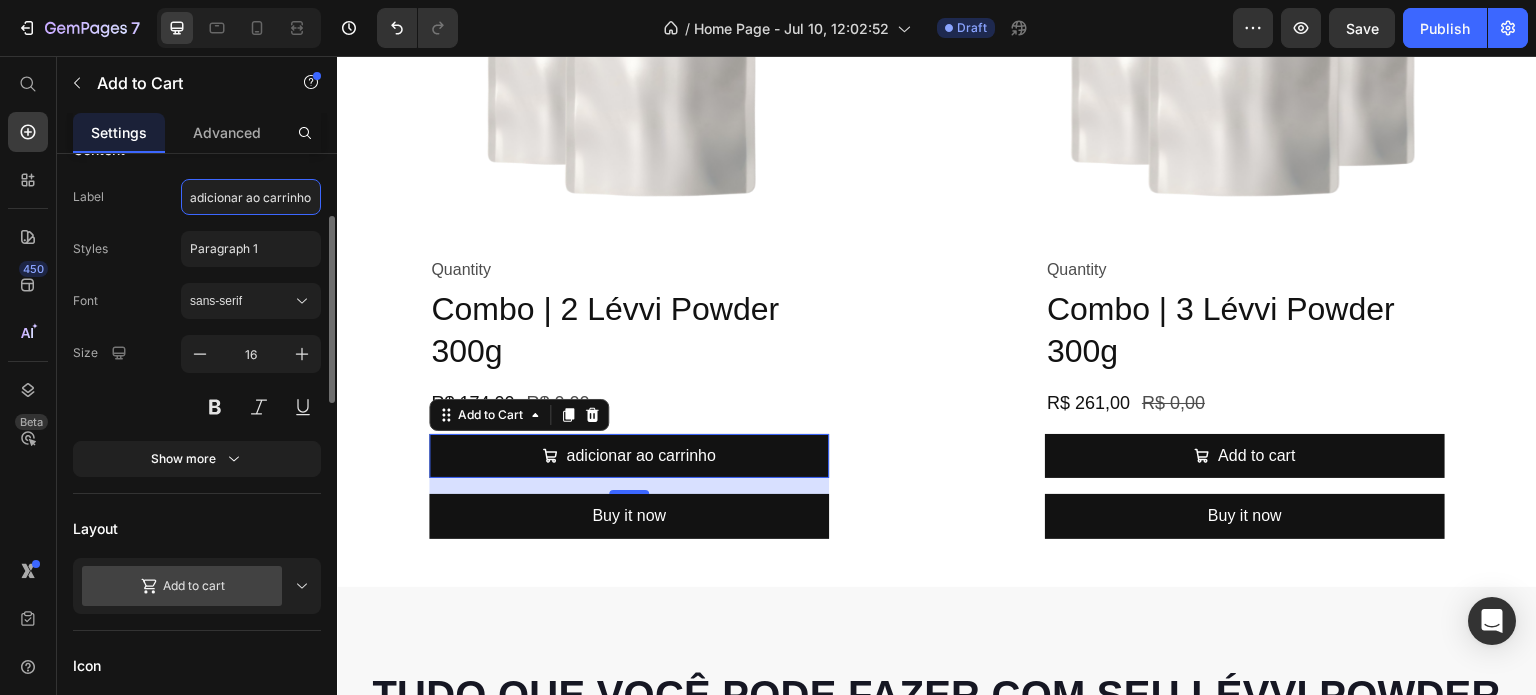 click on "adicionar ao carrinho" 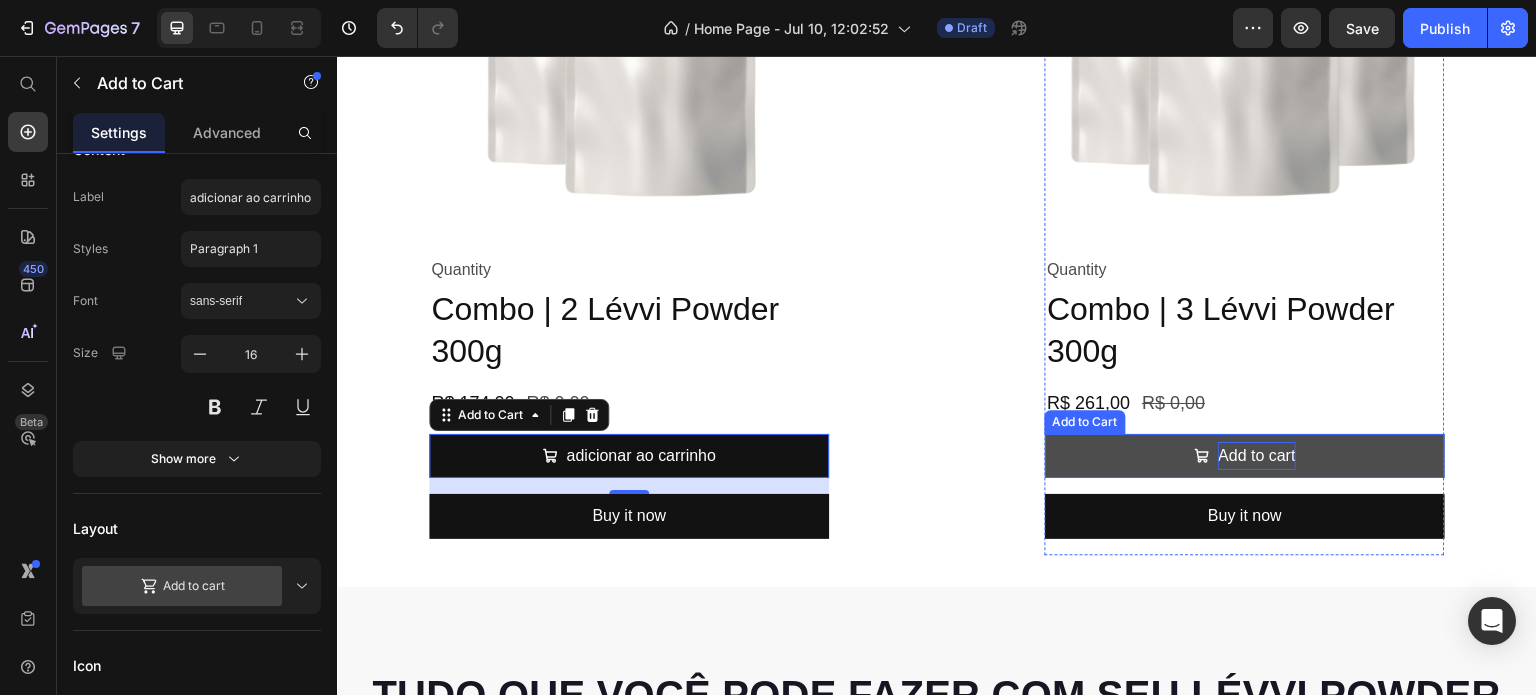 click on "Add to cart" at bounding box center [1256, 456] 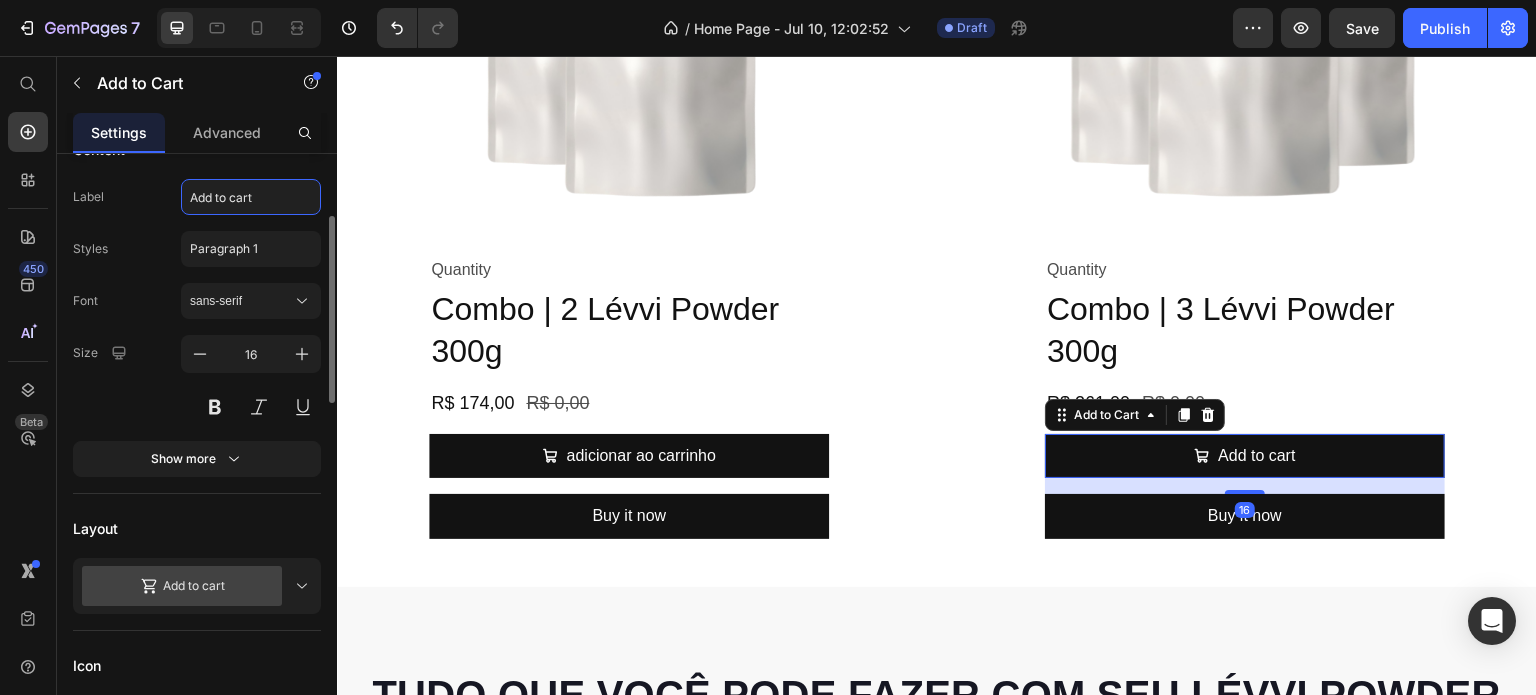 click on "Add to cart" 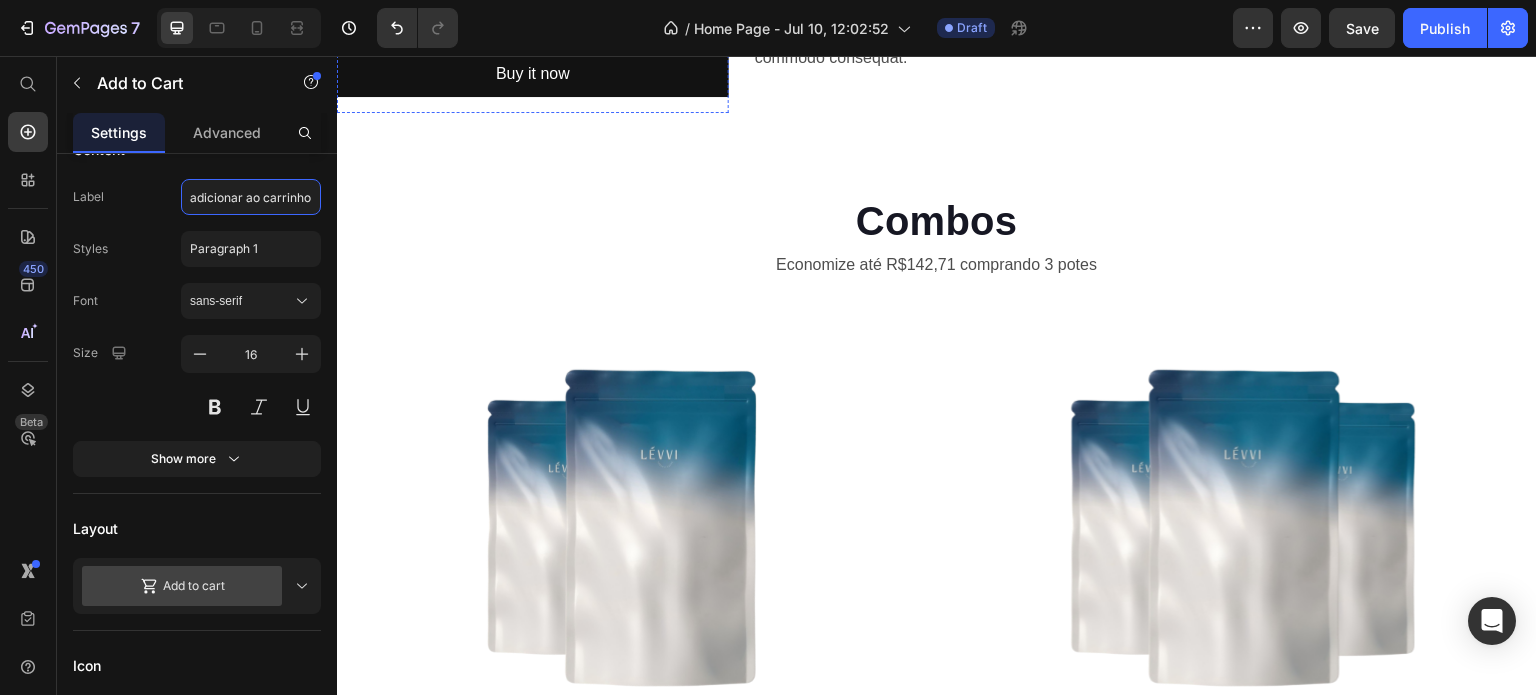 scroll, scrollTop: 800, scrollLeft: 0, axis: vertical 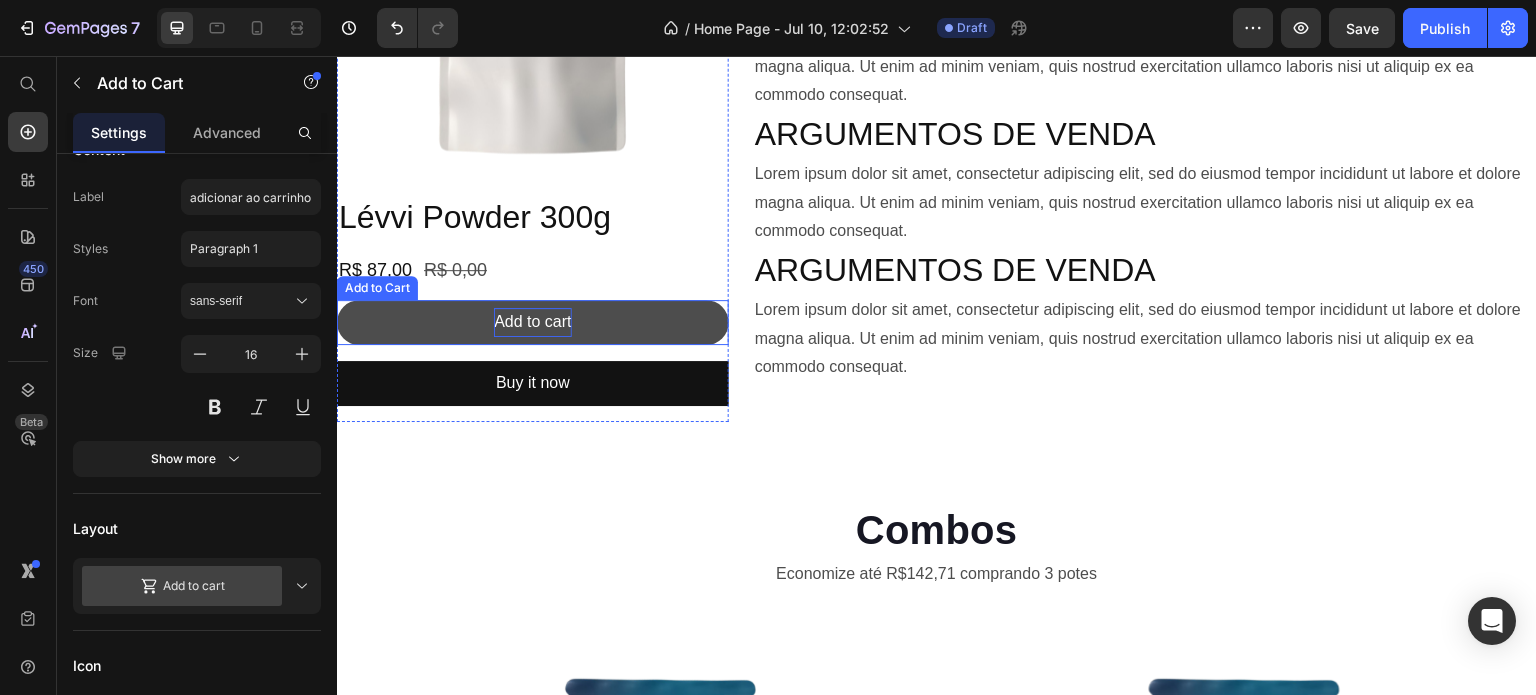 click on "Add to cart" at bounding box center [532, 322] 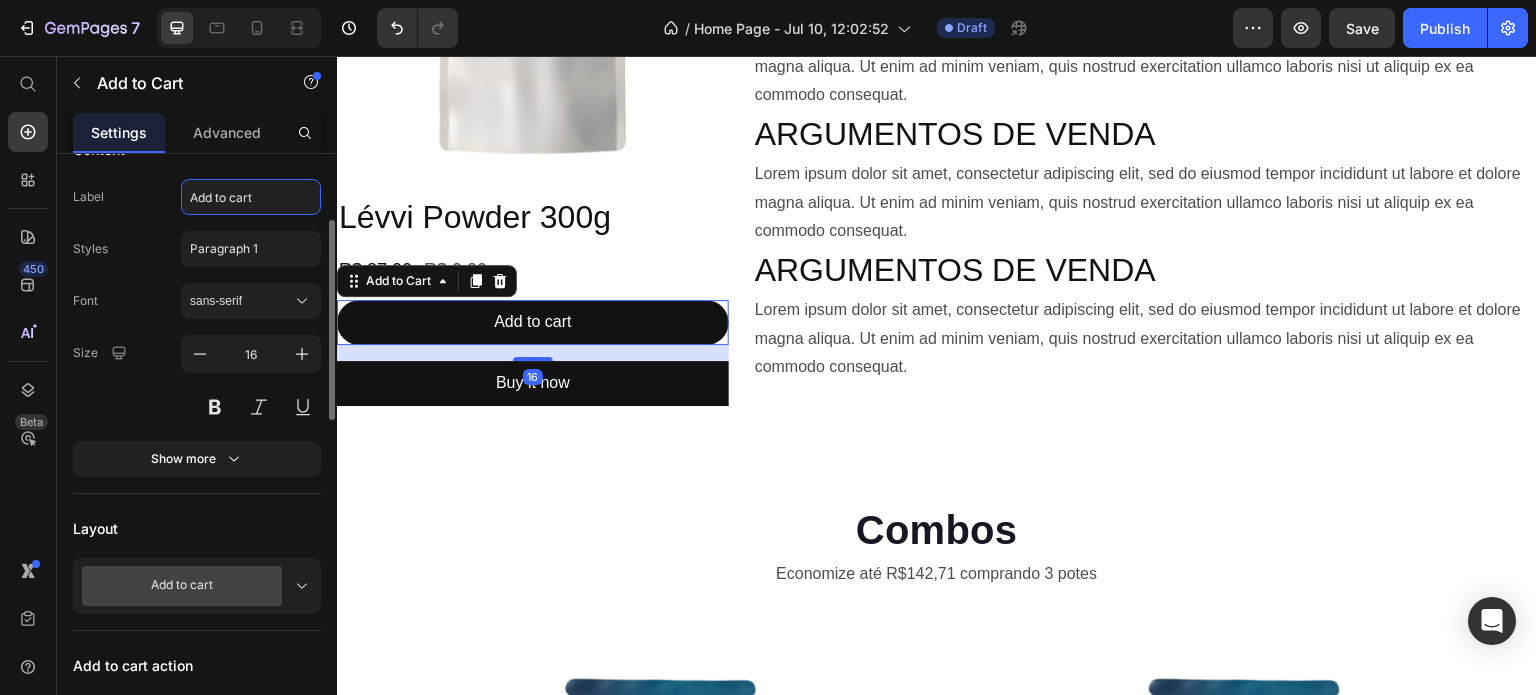 click on "Add to cart" 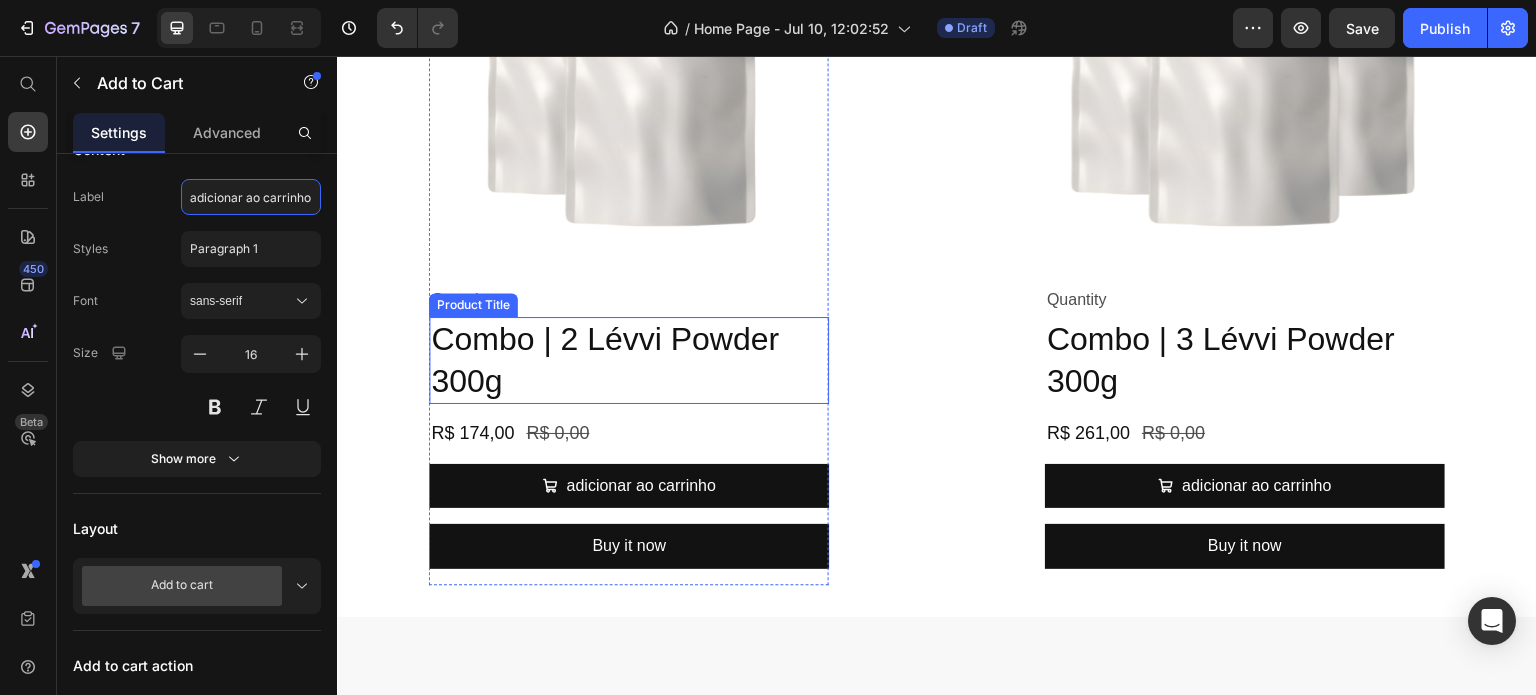 scroll, scrollTop: 1600, scrollLeft: 0, axis: vertical 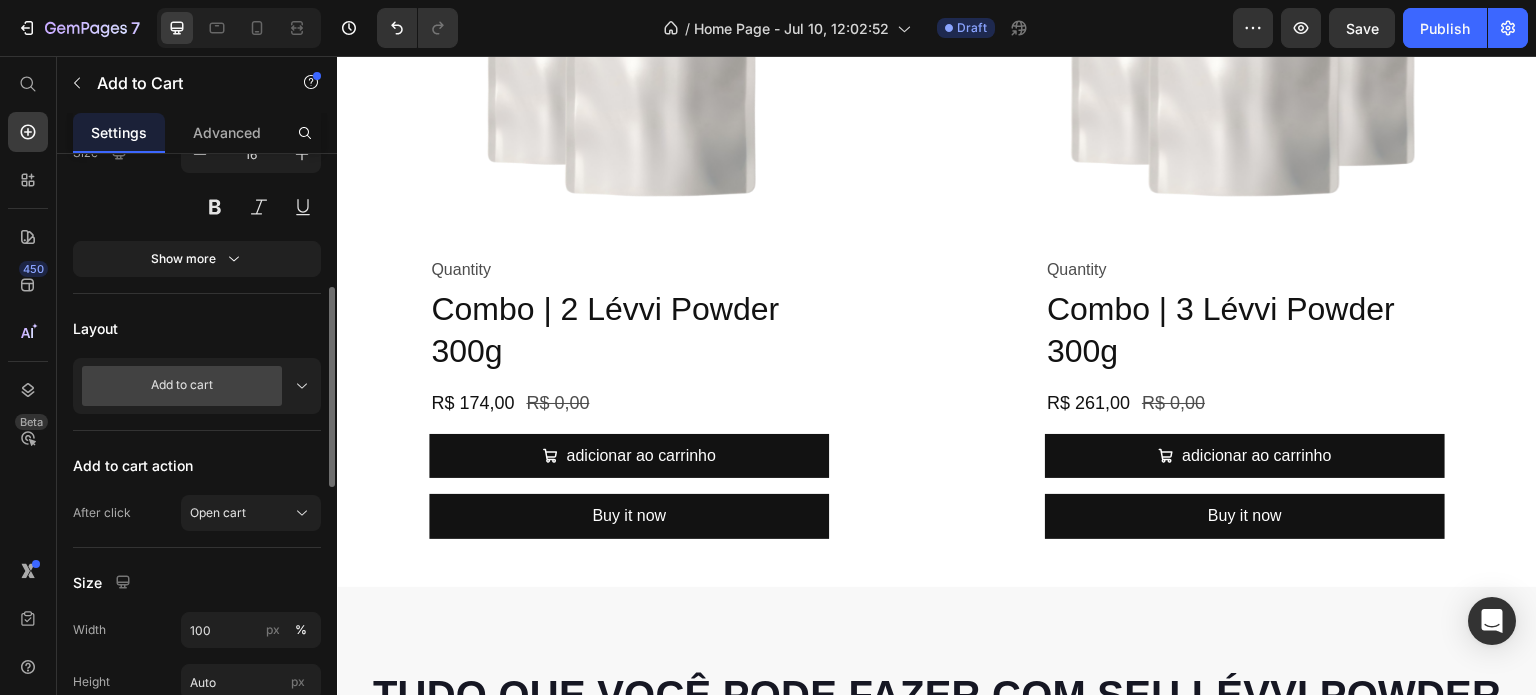 click 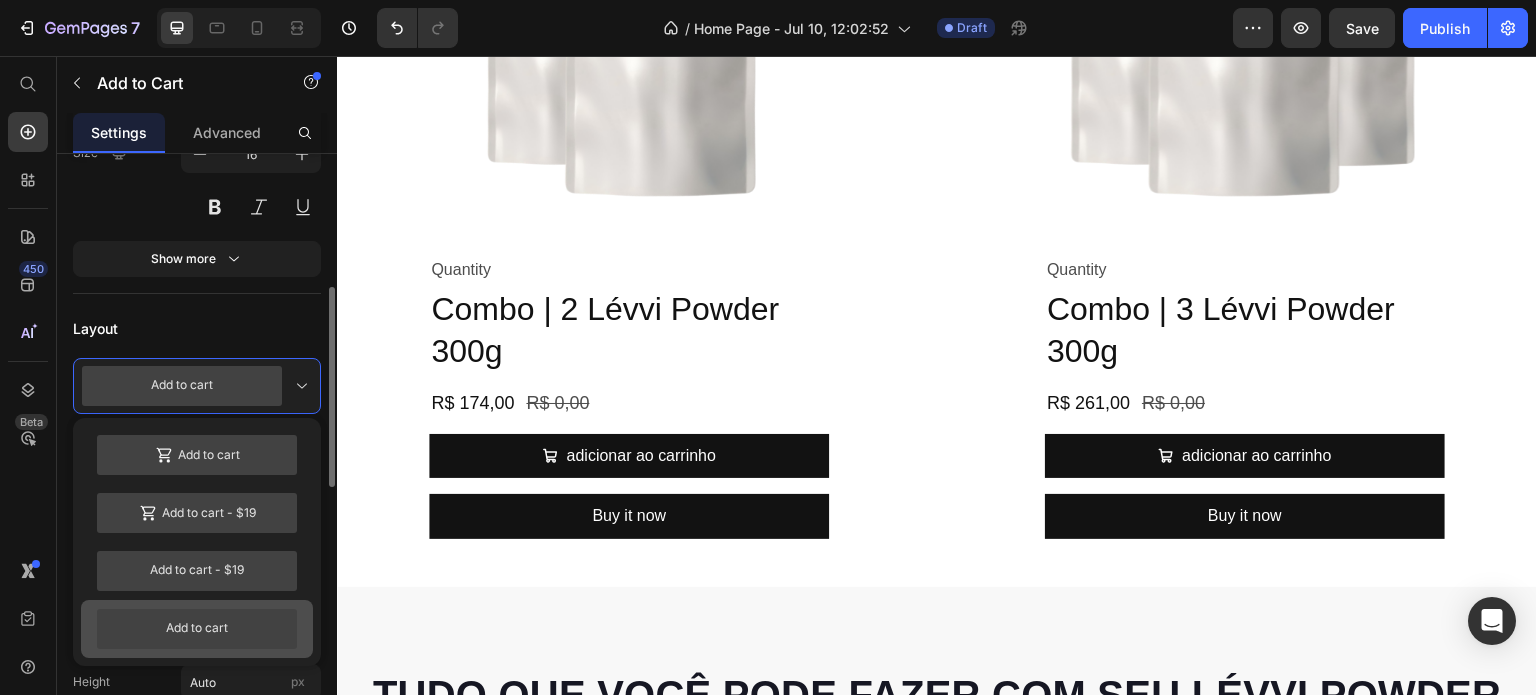 click on "Add to cart" at bounding box center (197, 629) 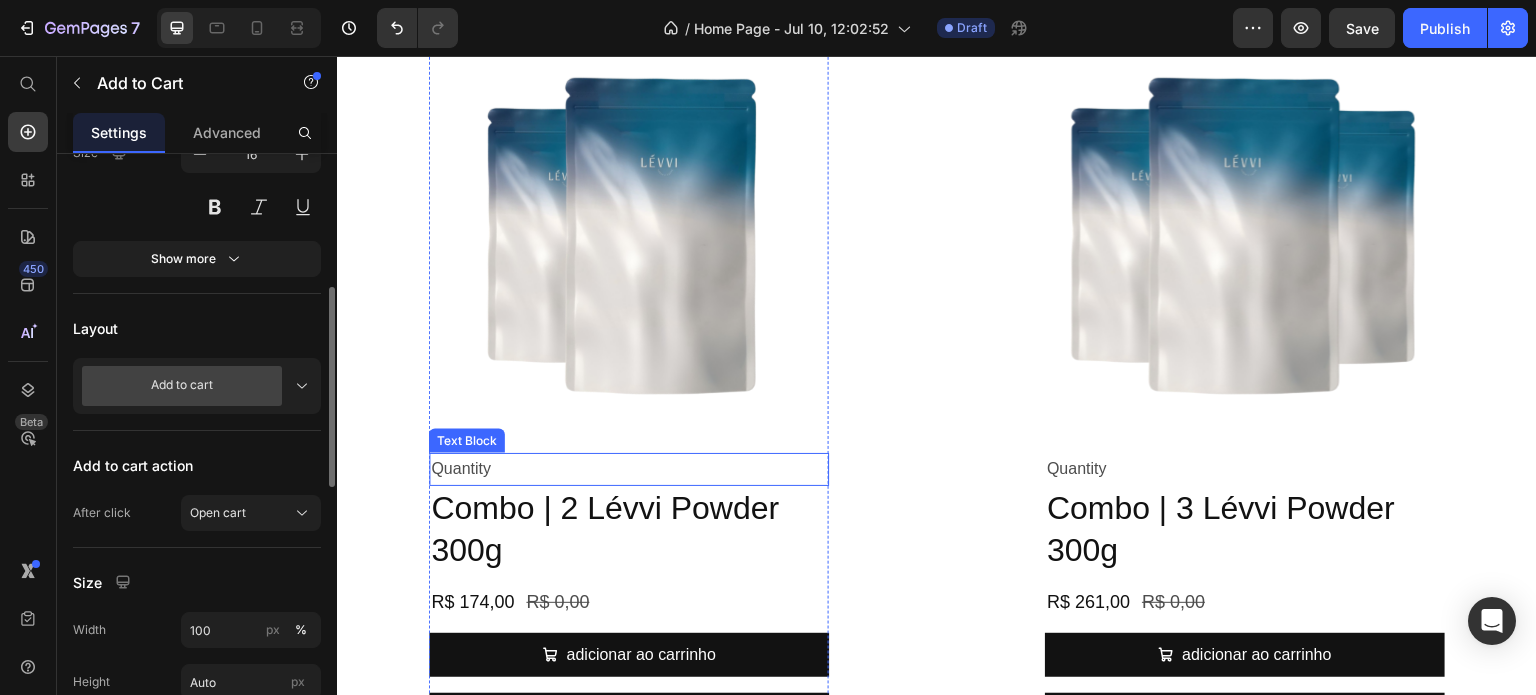 scroll, scrollTop: 1500, scrollLeft: 0, axis: vertical 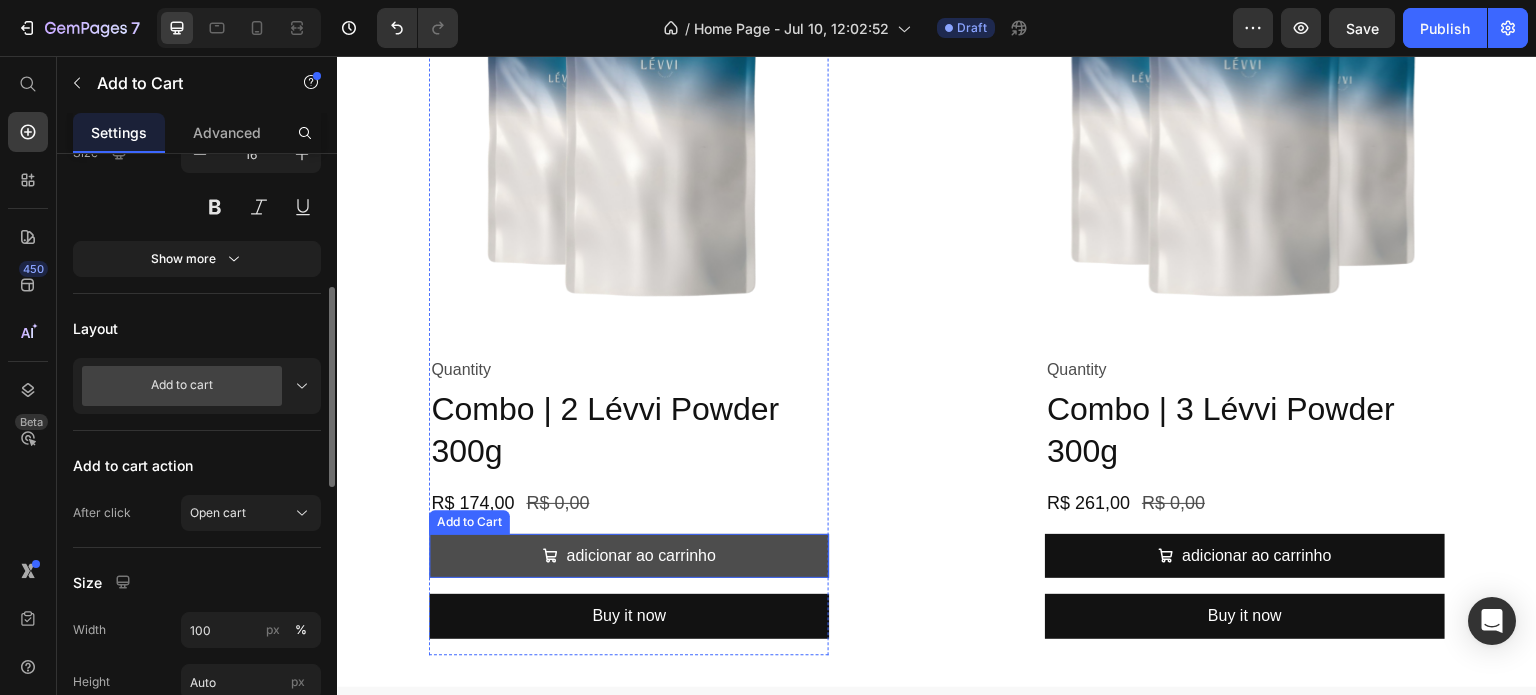 click on "adicionar ao carrinho" at bounding box center (629, 556) 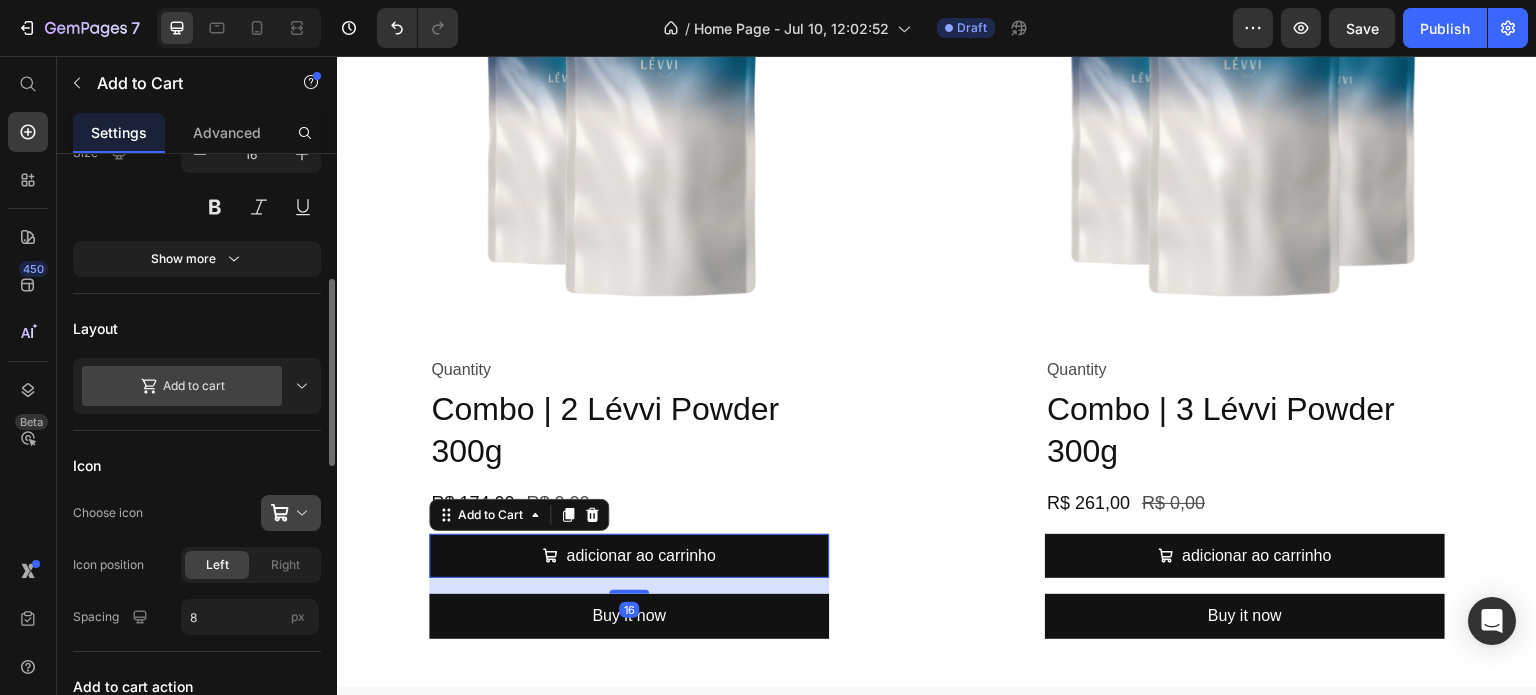 click at bounding box center [299, 513] 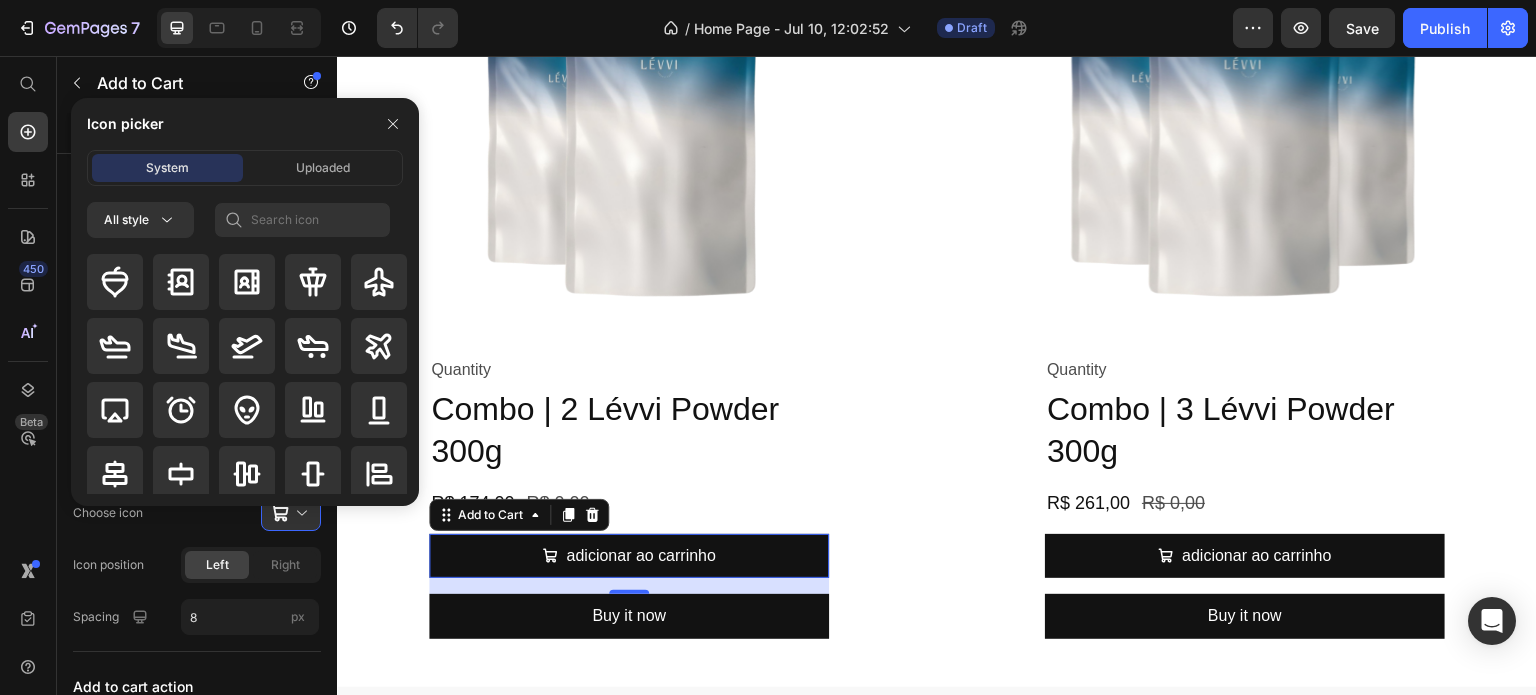 click on "Icon picker System Uploaded All style" at bounding box center (237, 302) 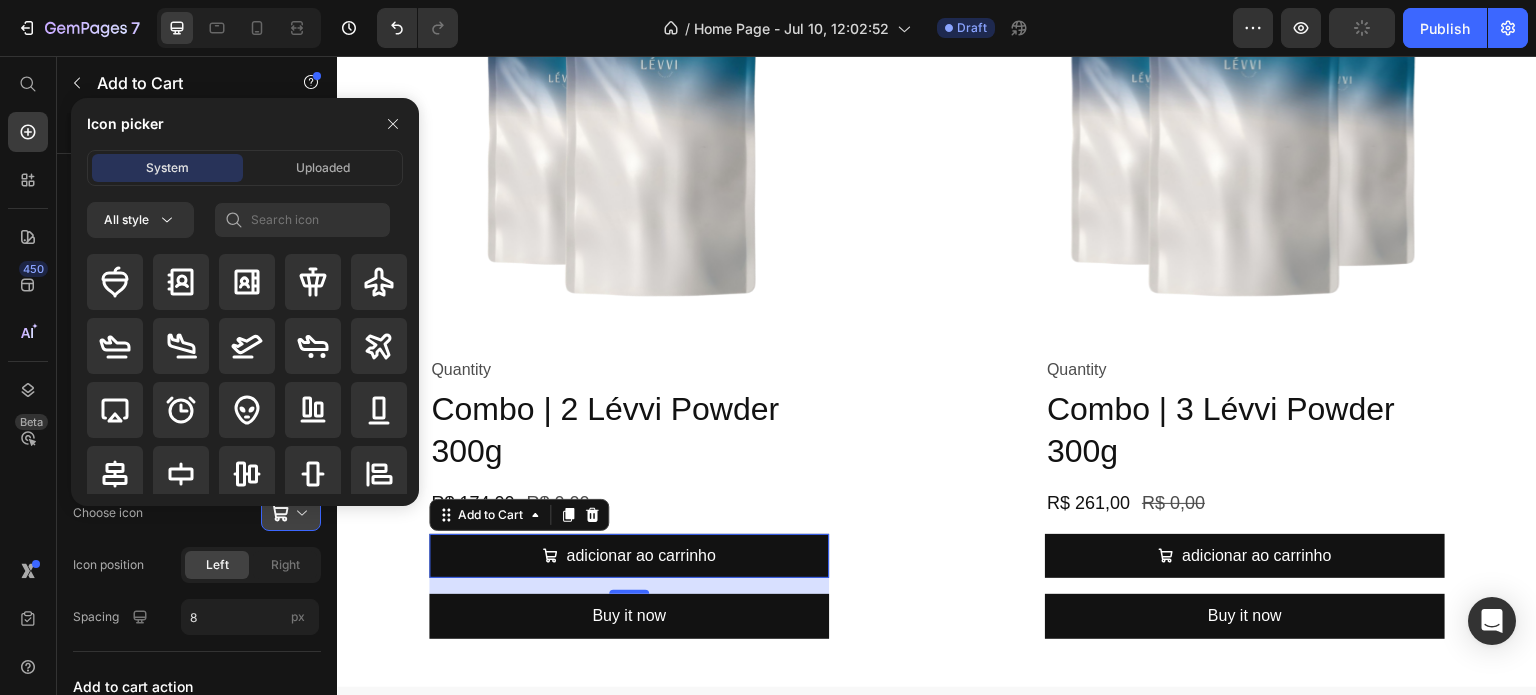 click at bounding box center [299, 513] 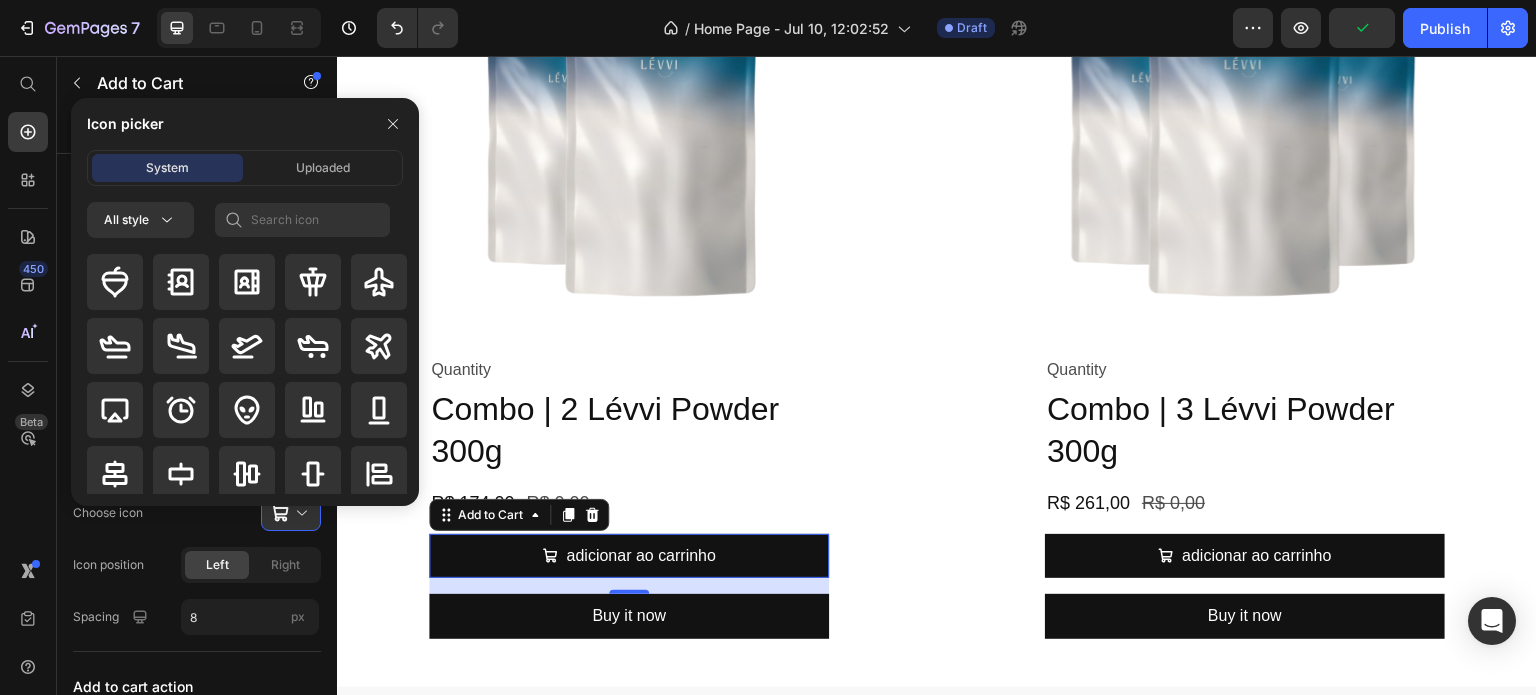 click on "Choose icon" 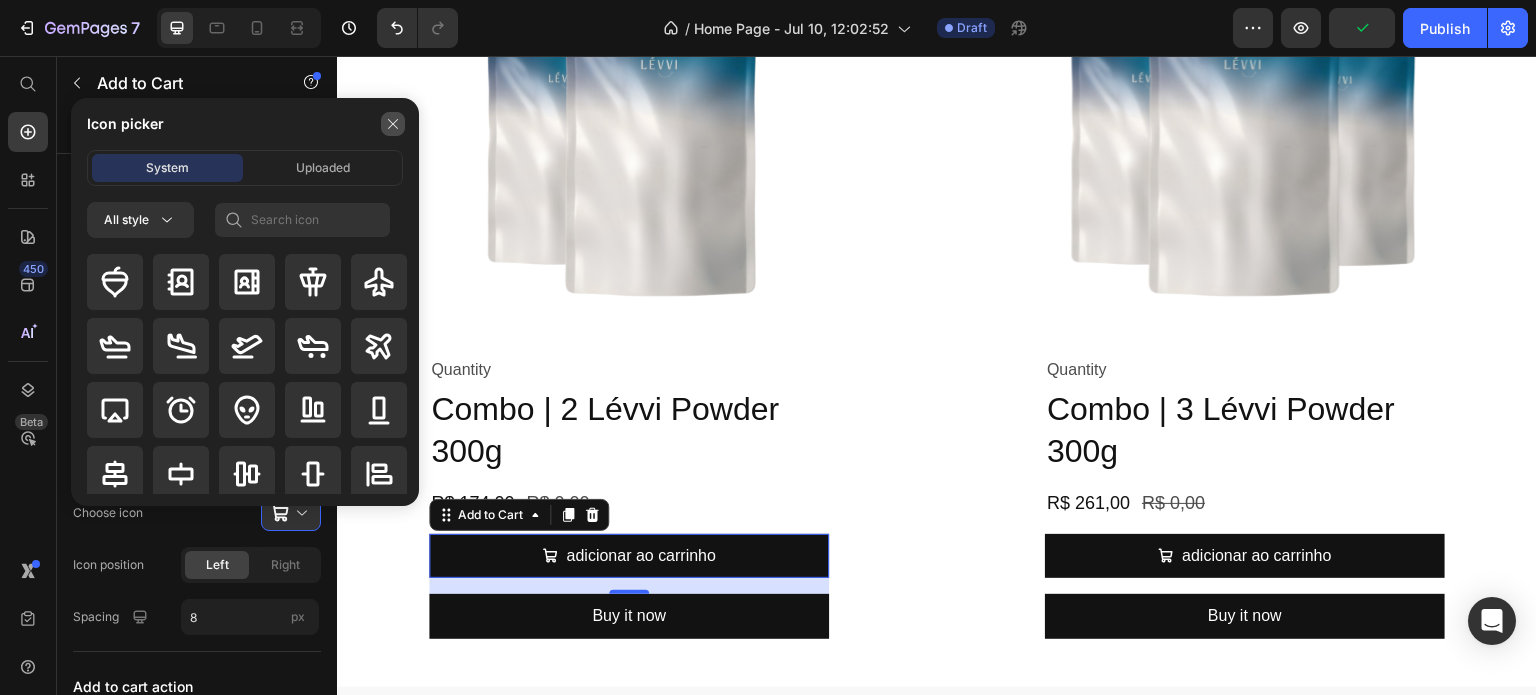 click 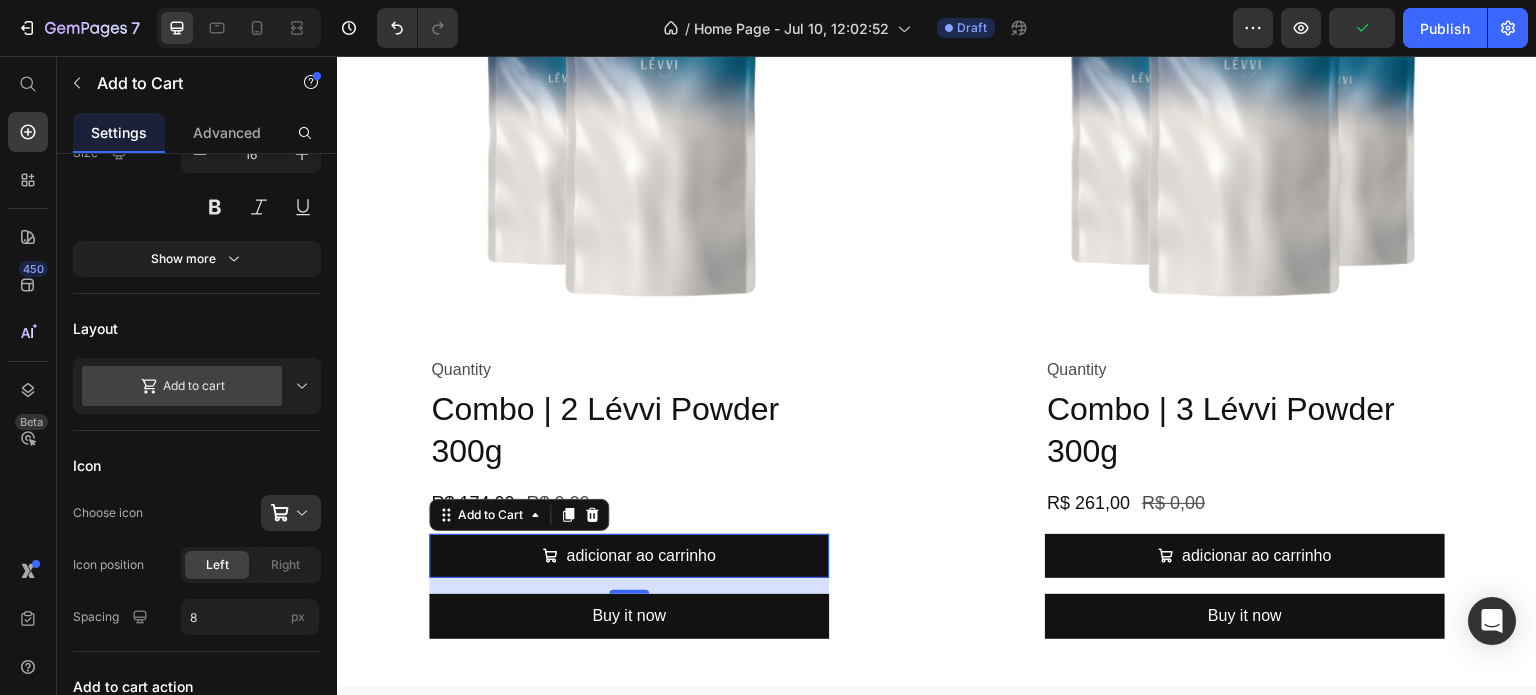 click on "Add to cart" at bounding box center (182, 386) 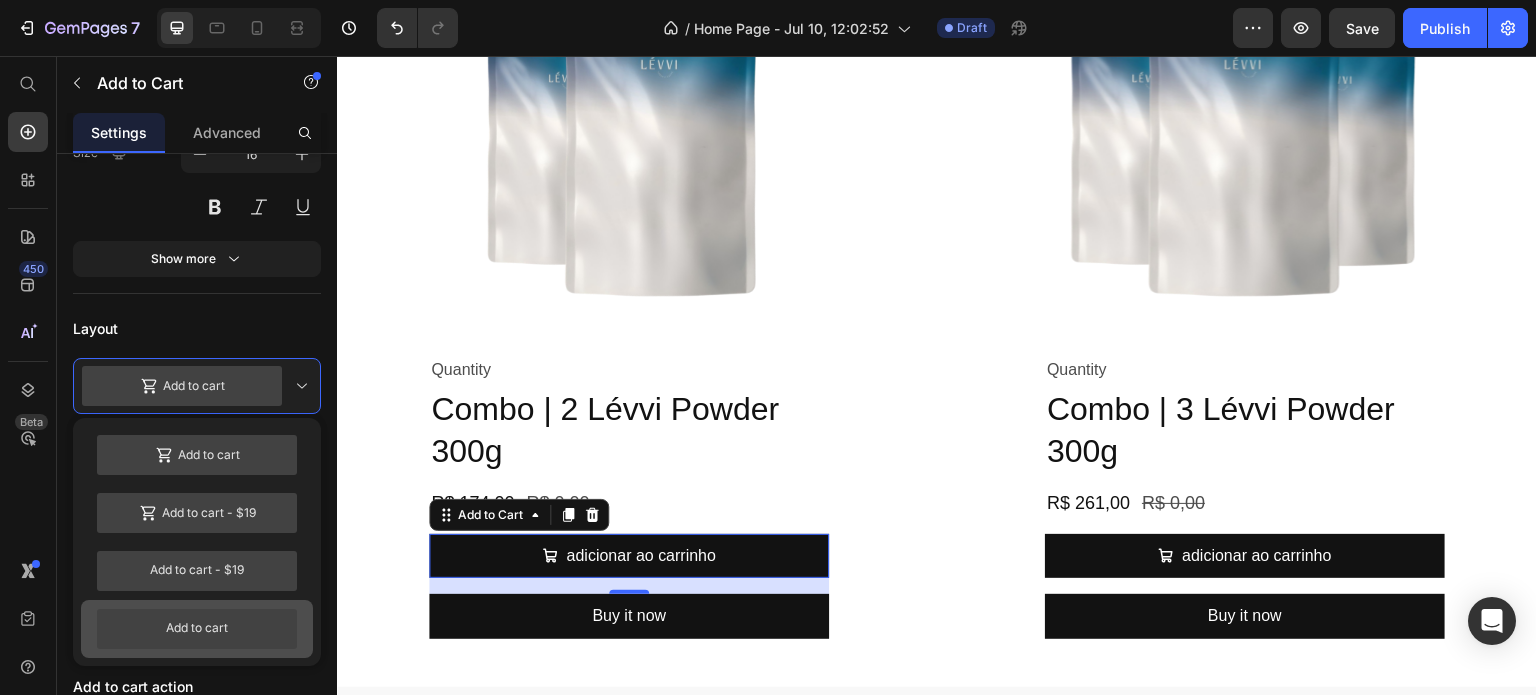 click on "Add to cart" at bounding box center (197, 629) 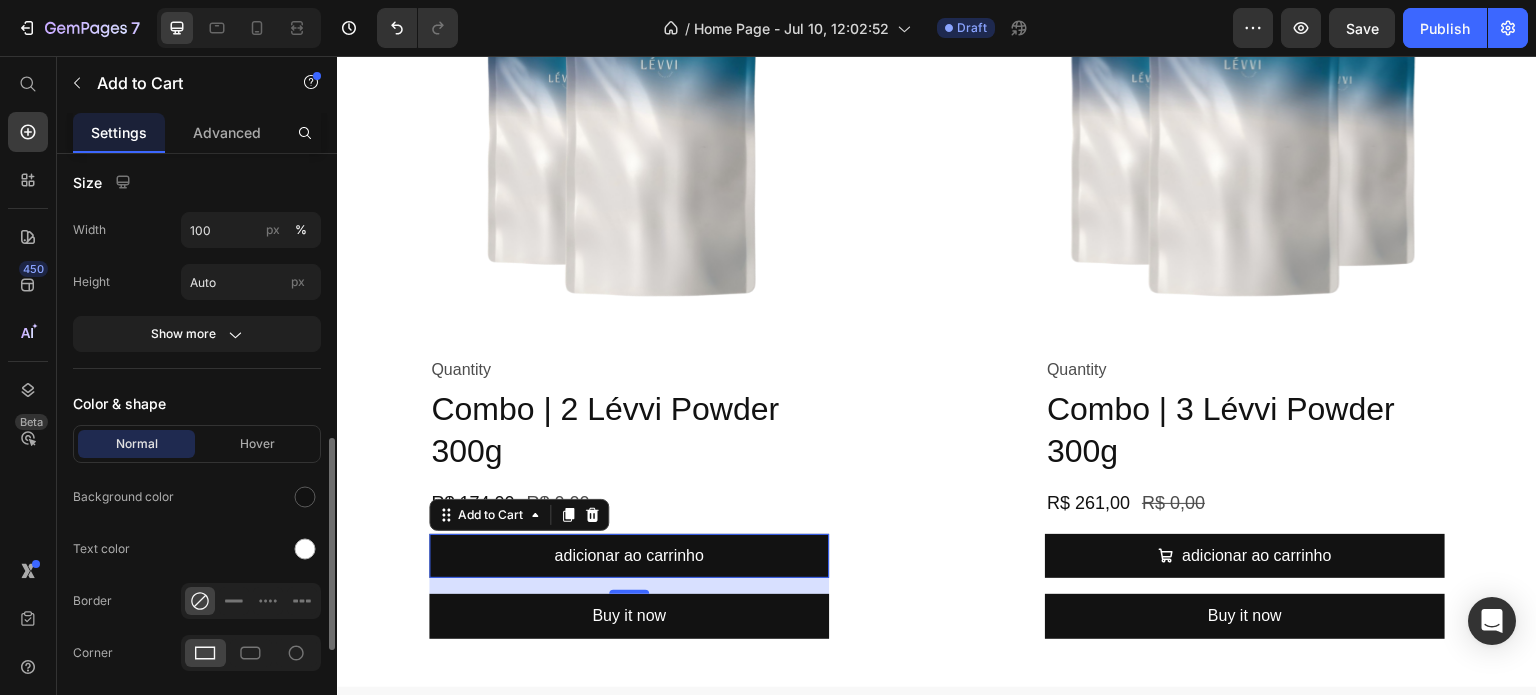 scroll, scrollTop: 900, scrollLeft: 0, axis: vertical 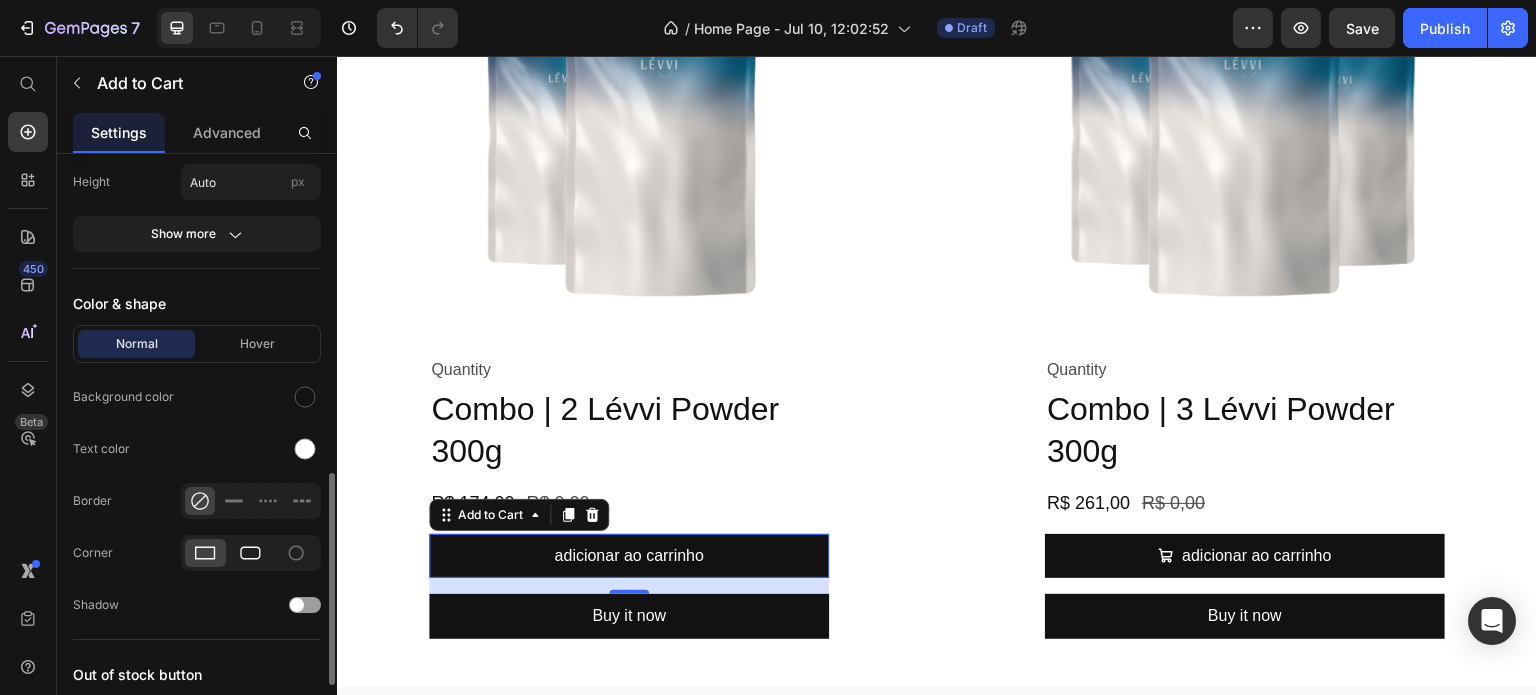 click 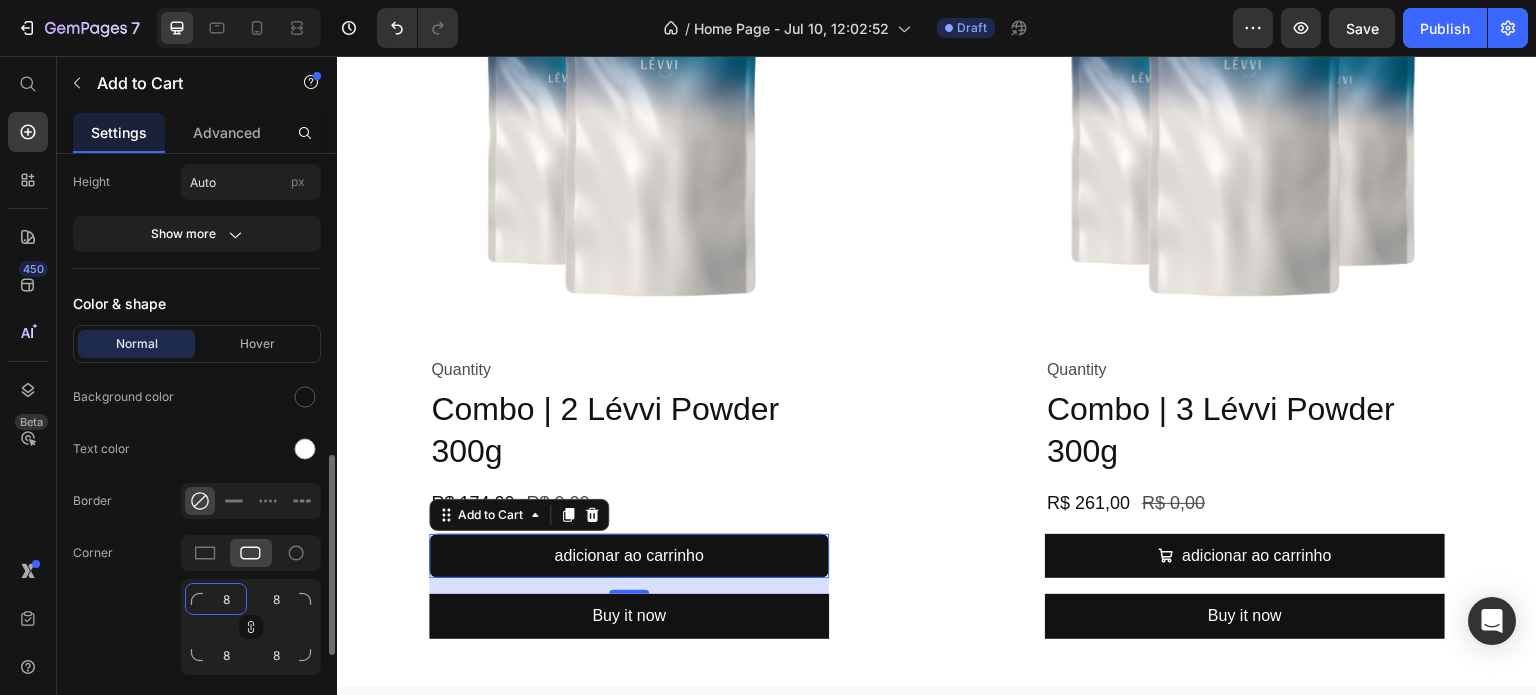 click on "8" 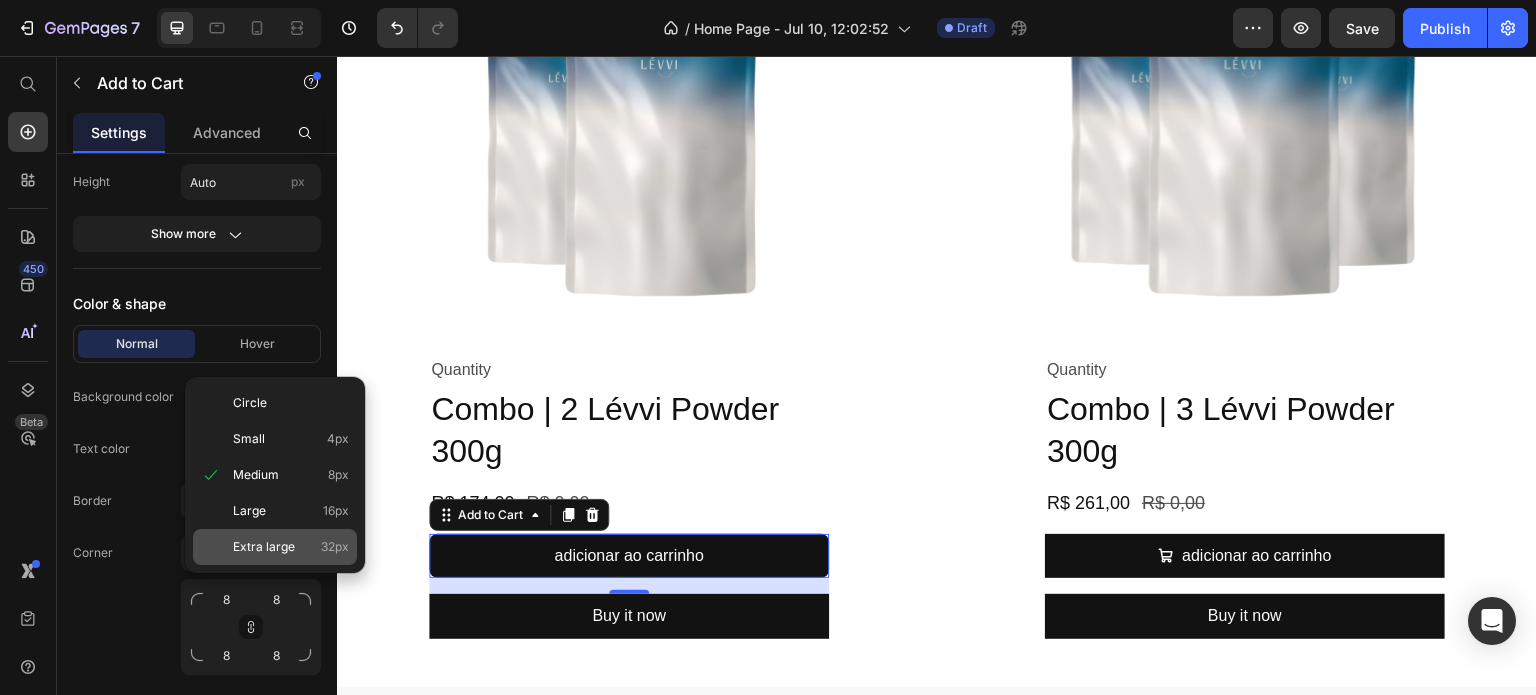 click on "32px" at bounding box center [335, 547] 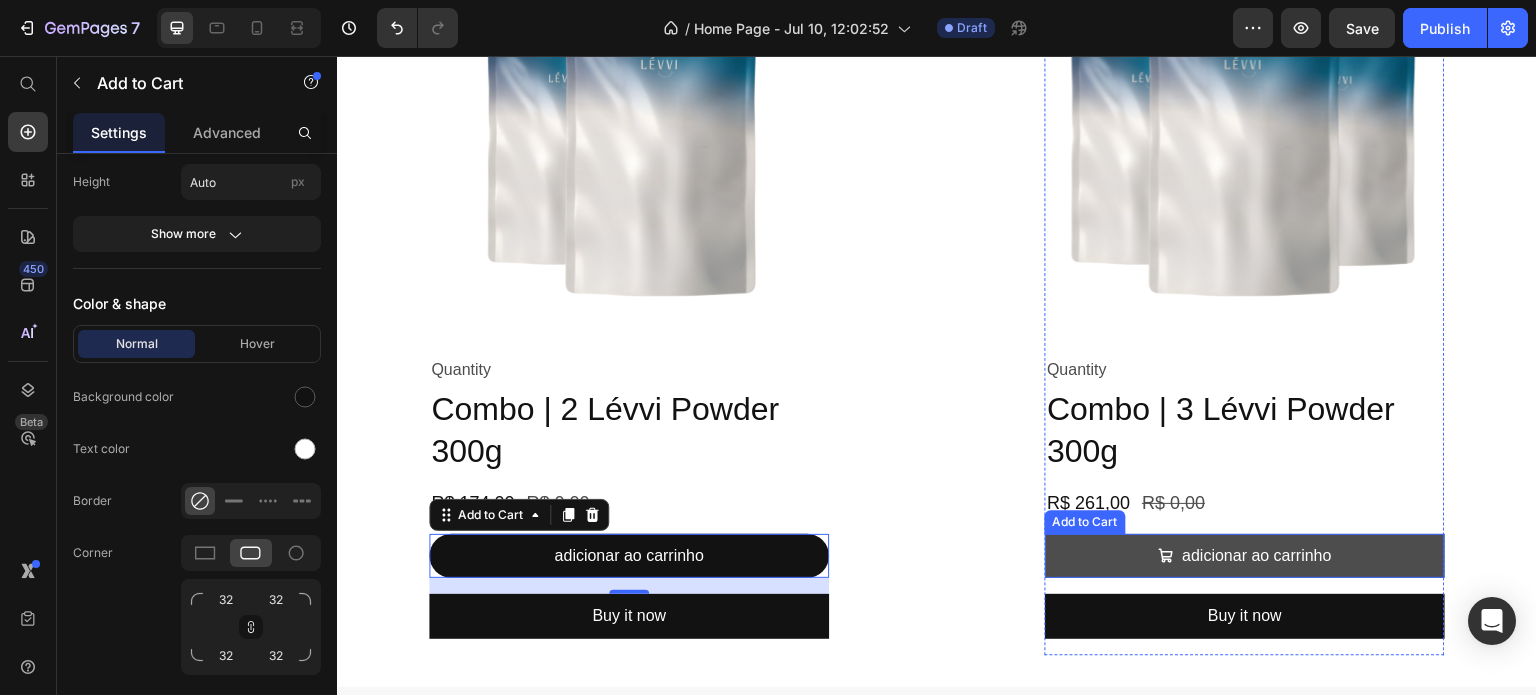 click on "adicionar ao carrinho" at bounding box center [1245, 556] 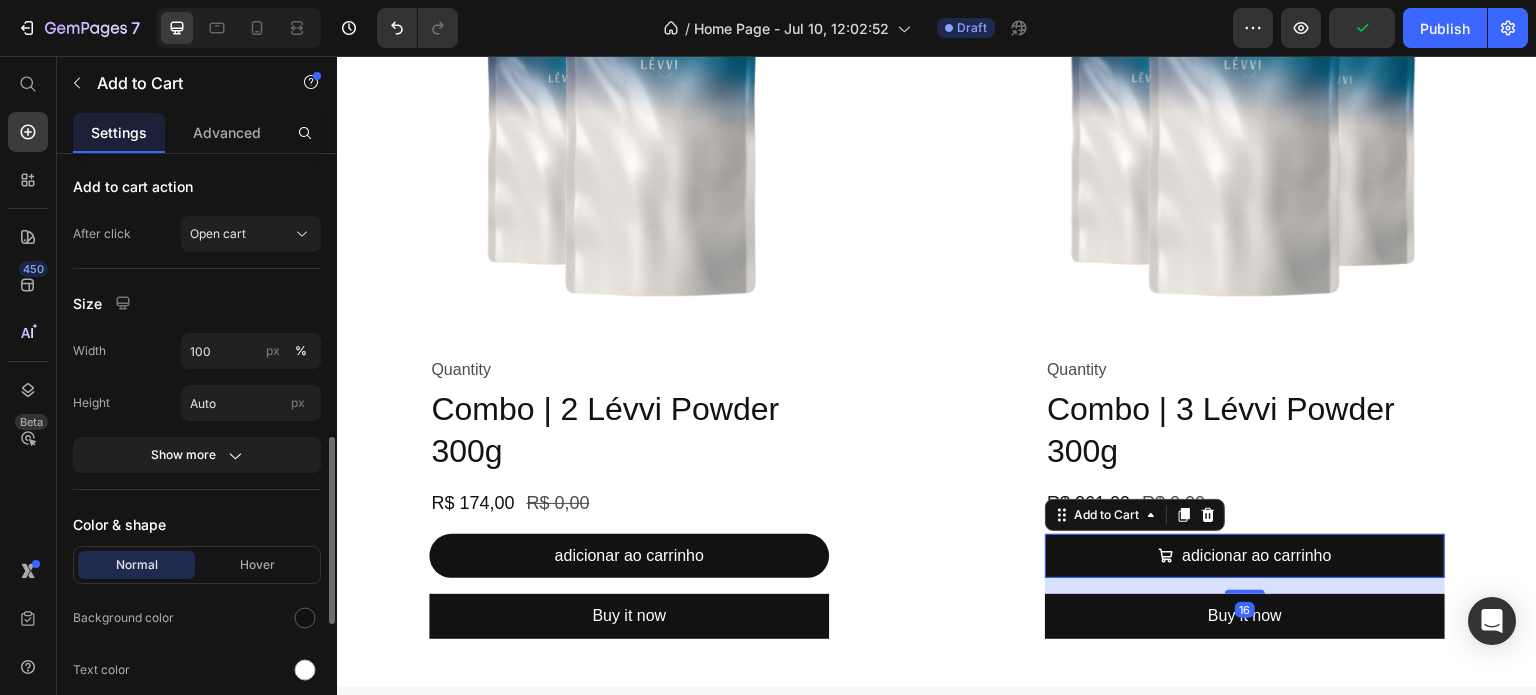 scroll, scrollTop: 1200, scrollLeft: 0, axis: vertical 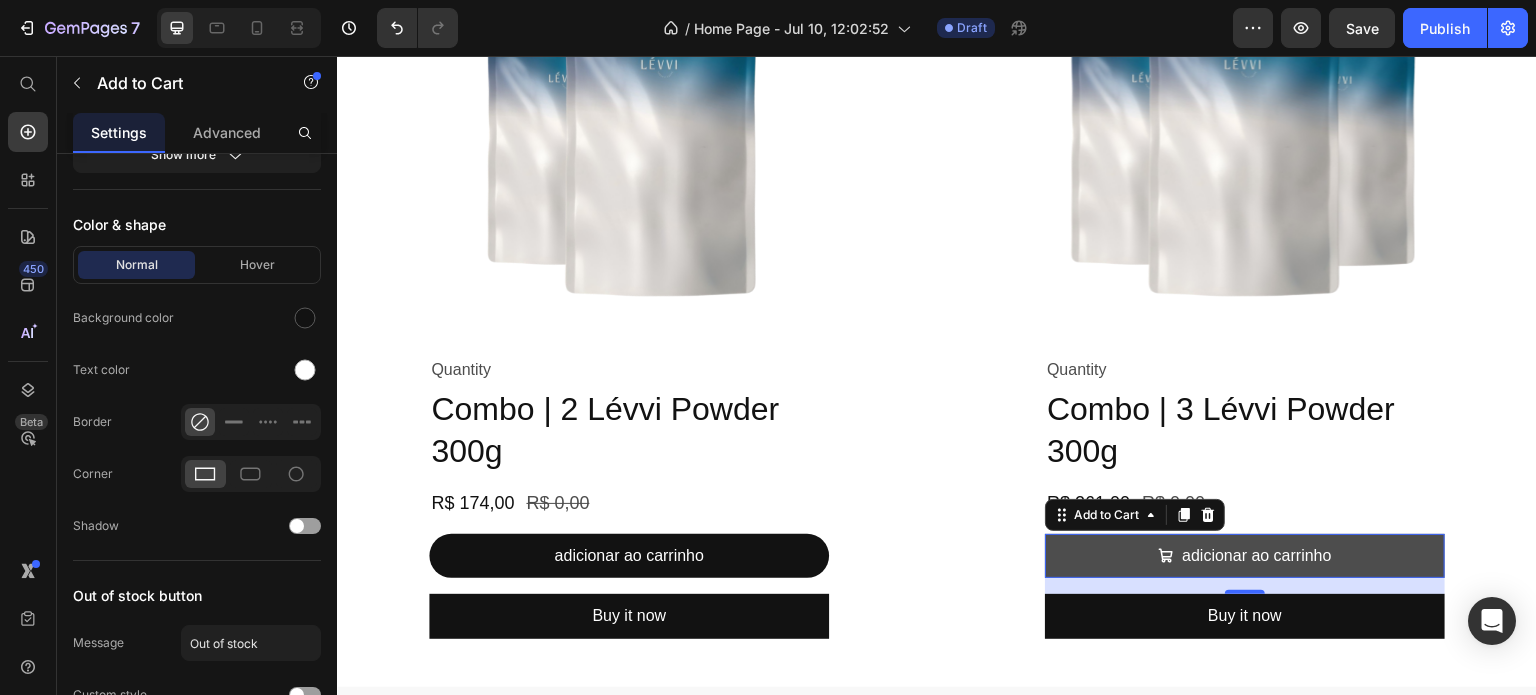 click on "adicionar ao carrinho" at bounding box center [1245, 556] 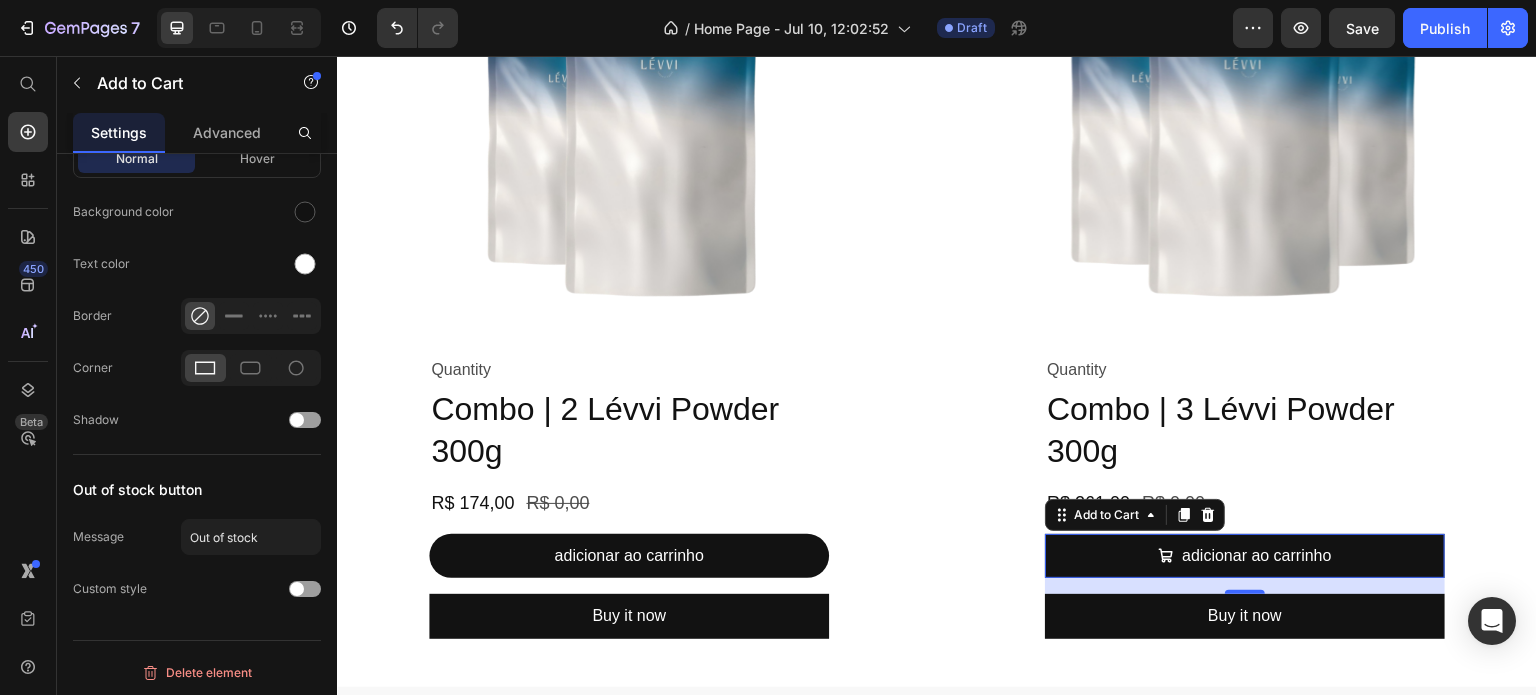 scroll, scrollTop: 506, scrollLeft: 0, axis: vertical 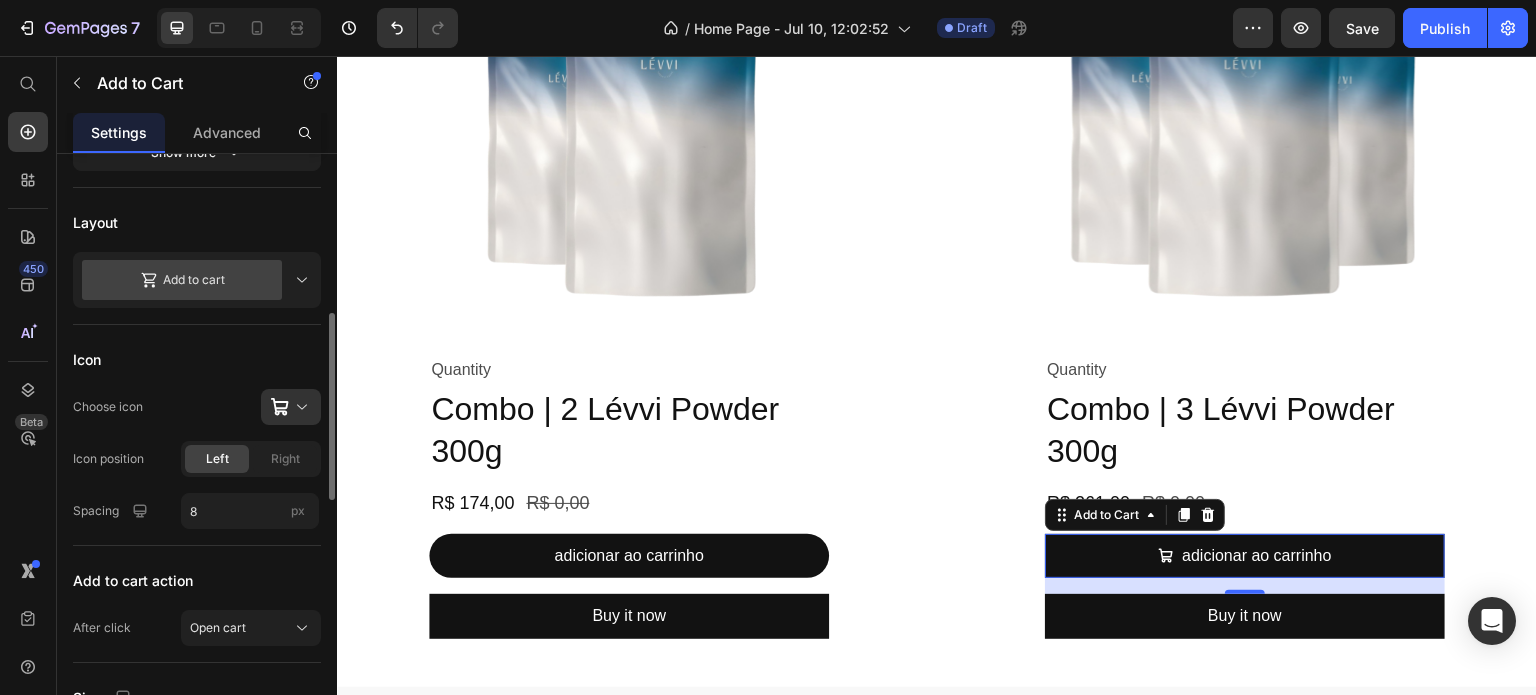 click 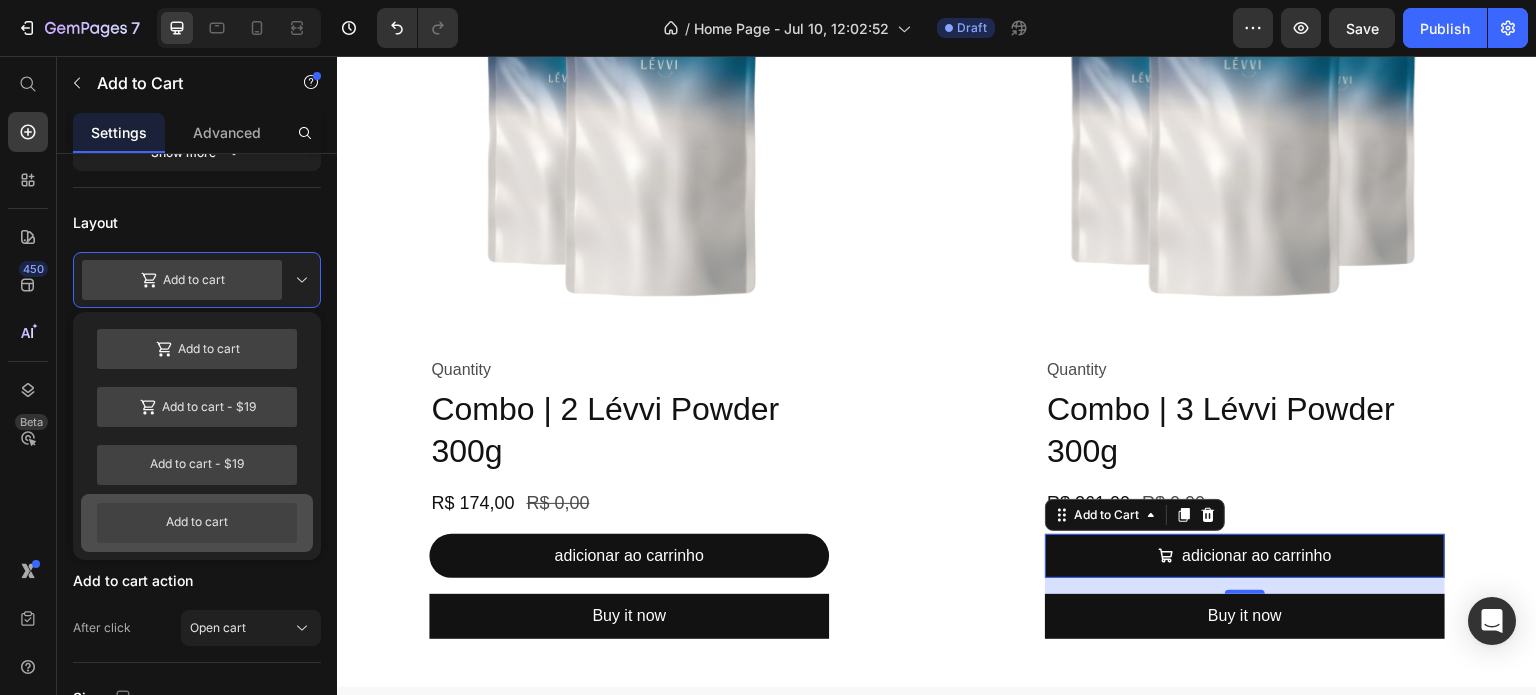 click on "Add to cart" at bounding box center (197, 523) 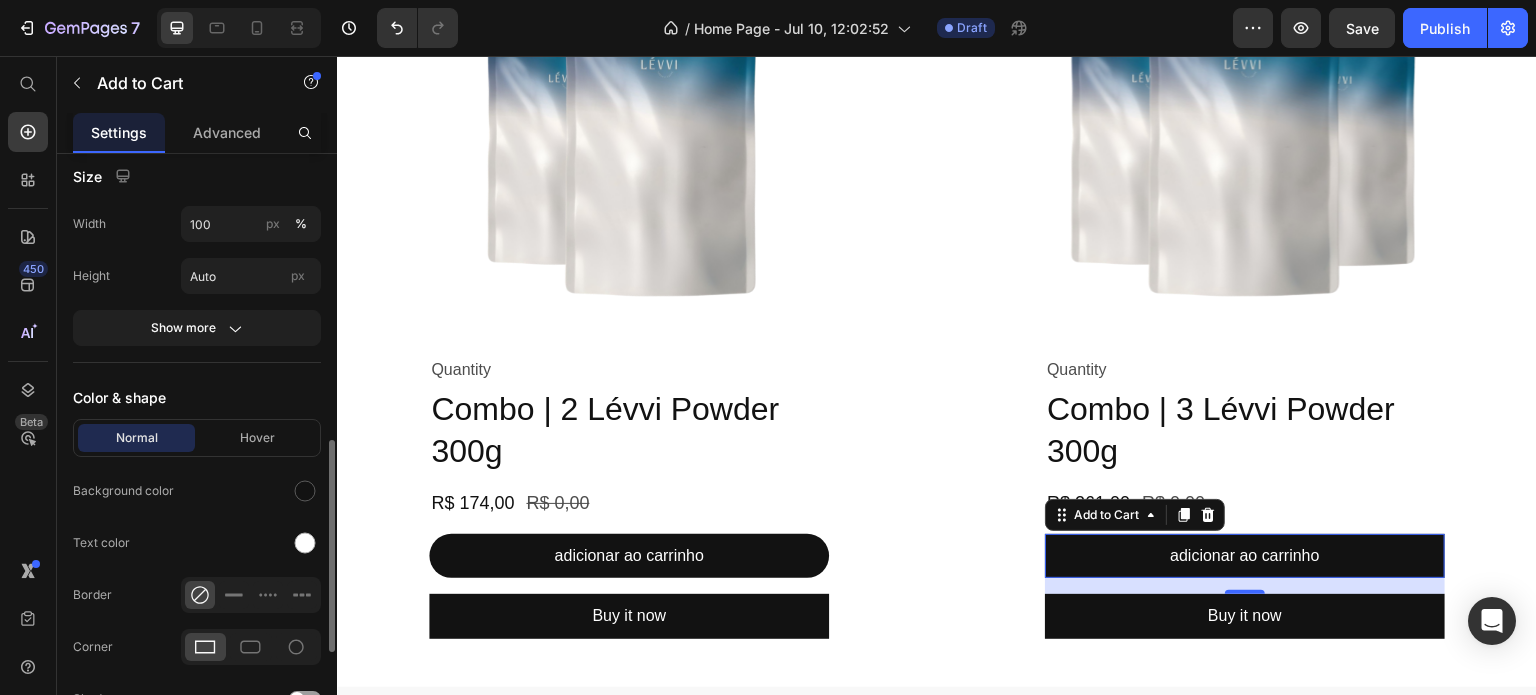 scroll, scrollTop: 906, scrollLeft: 0, axis: vertical 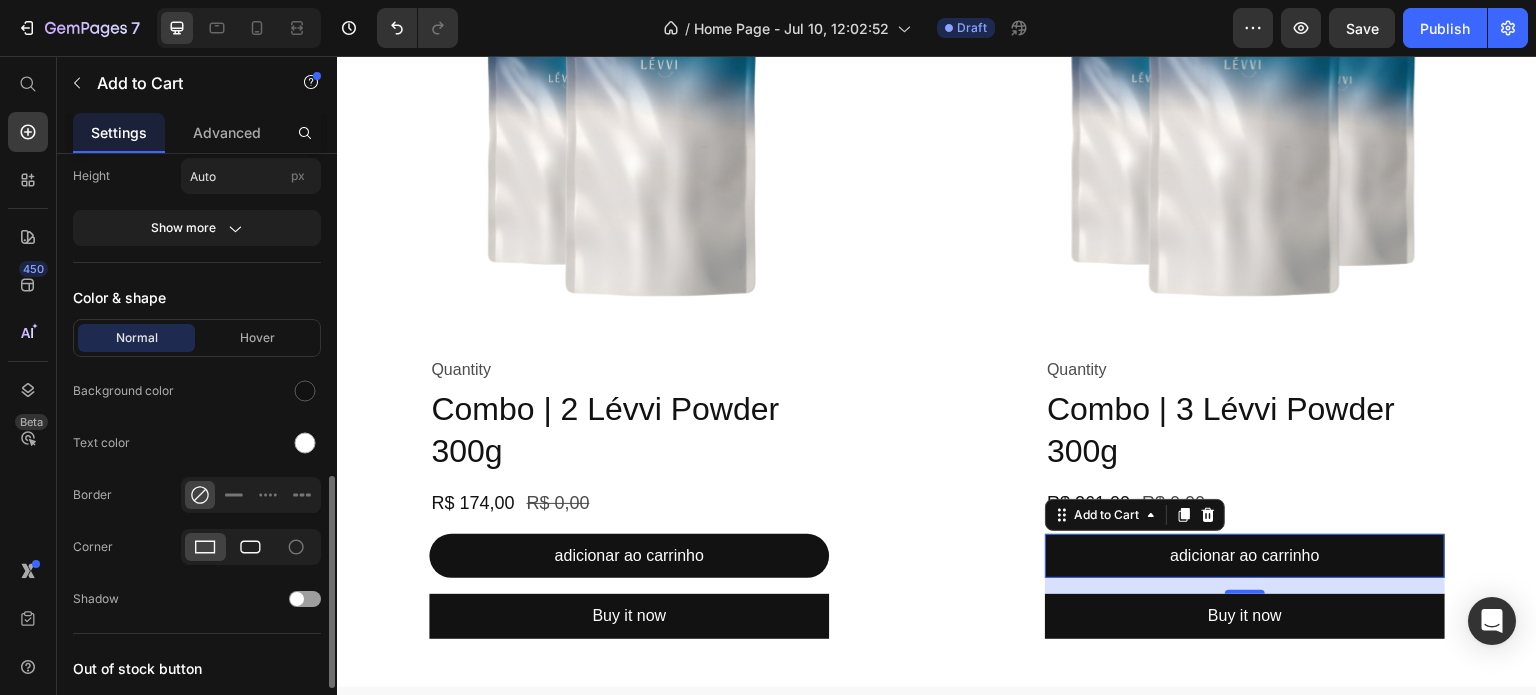 click 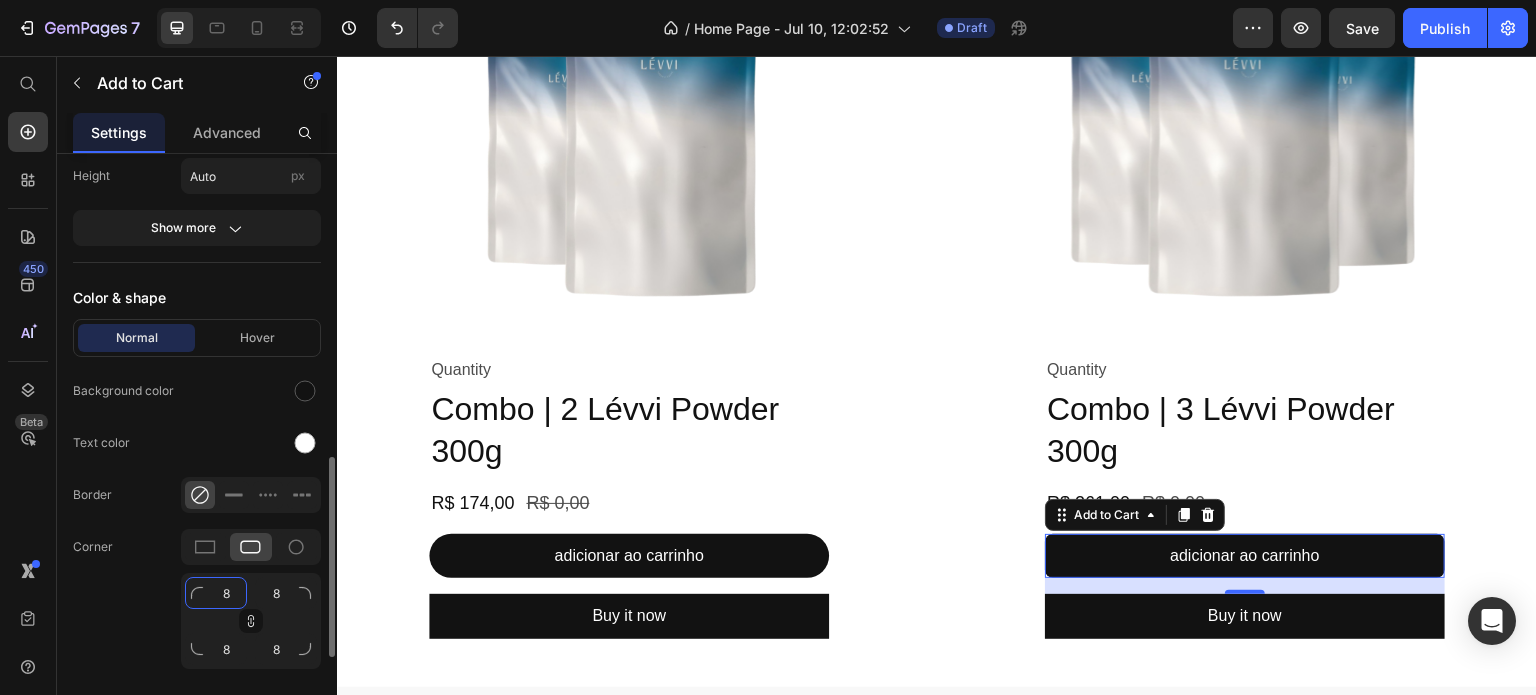 click on "8" 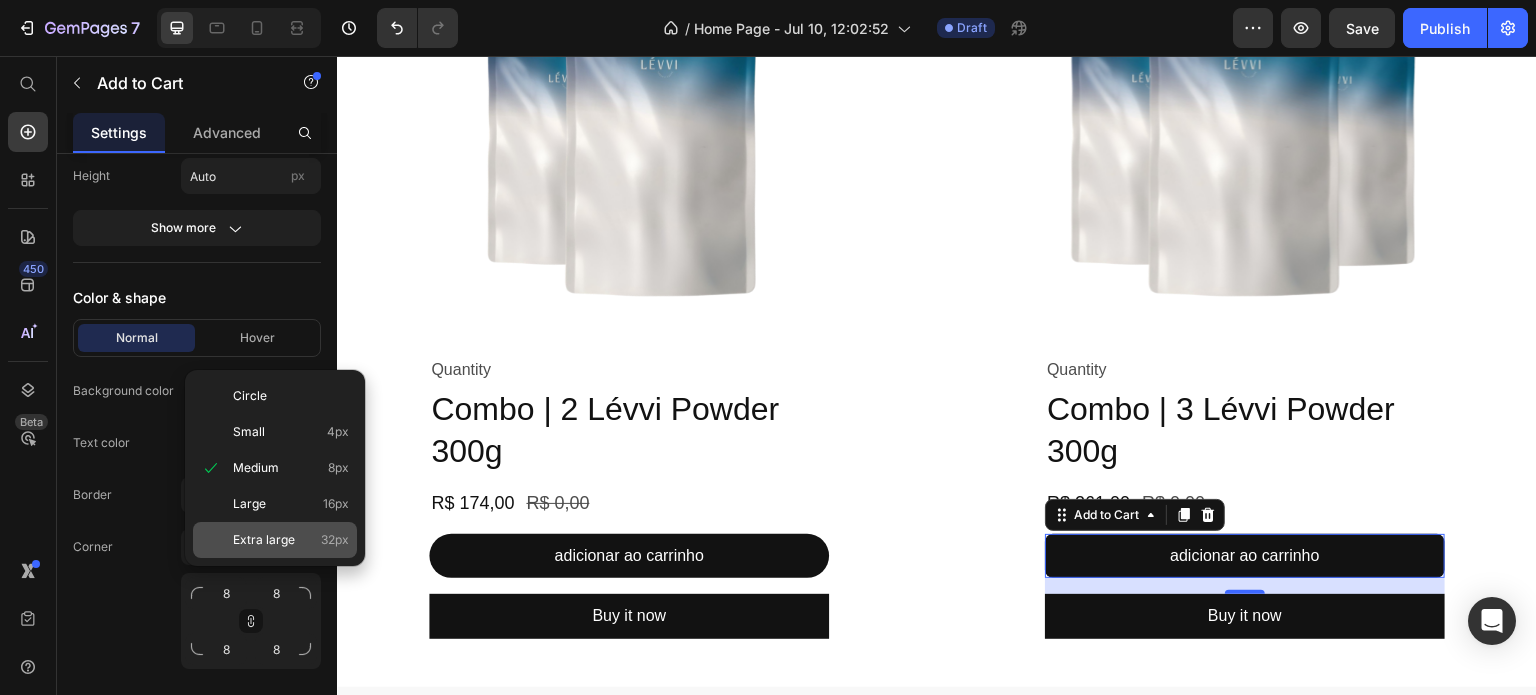 click on "Extra large 32px" at bounding box center (291, 540) 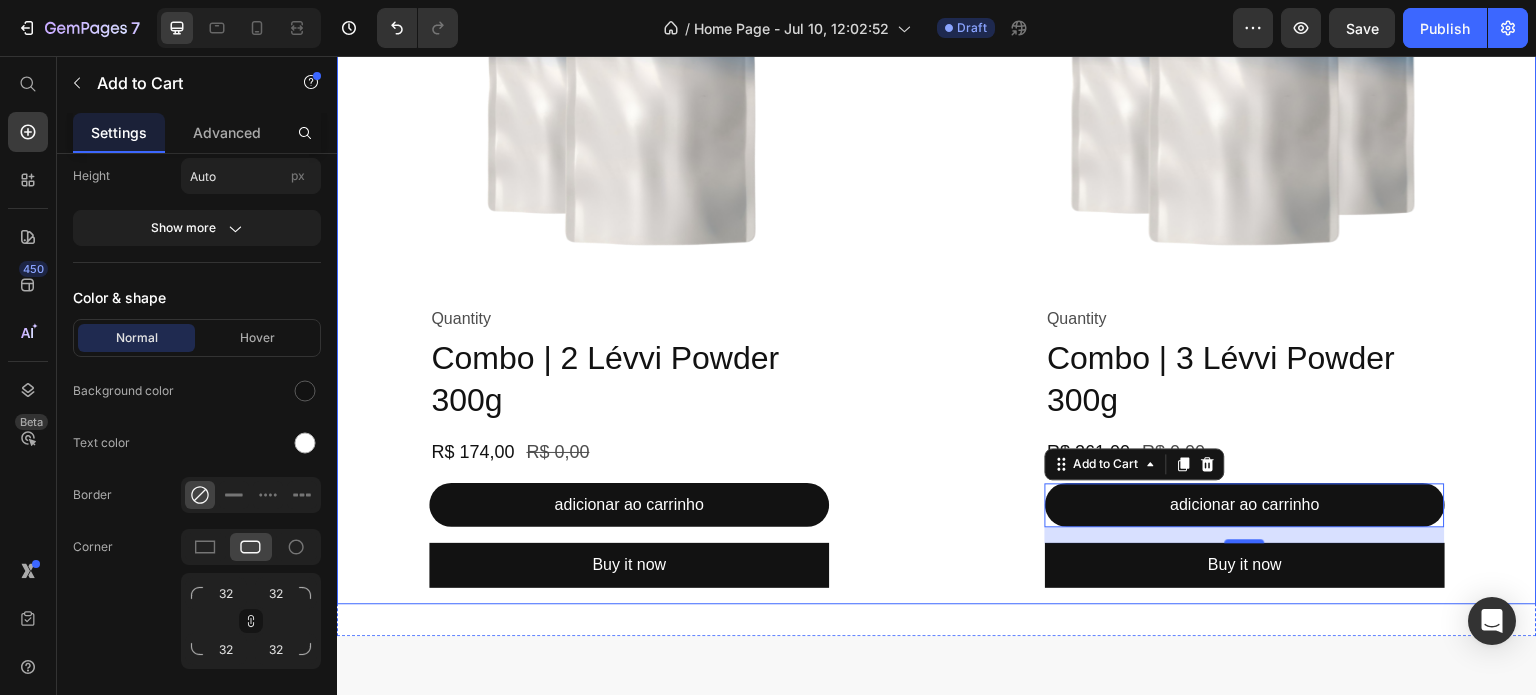scroll, scrollTop: 1600, scrollLeft: 0, axis: vertical 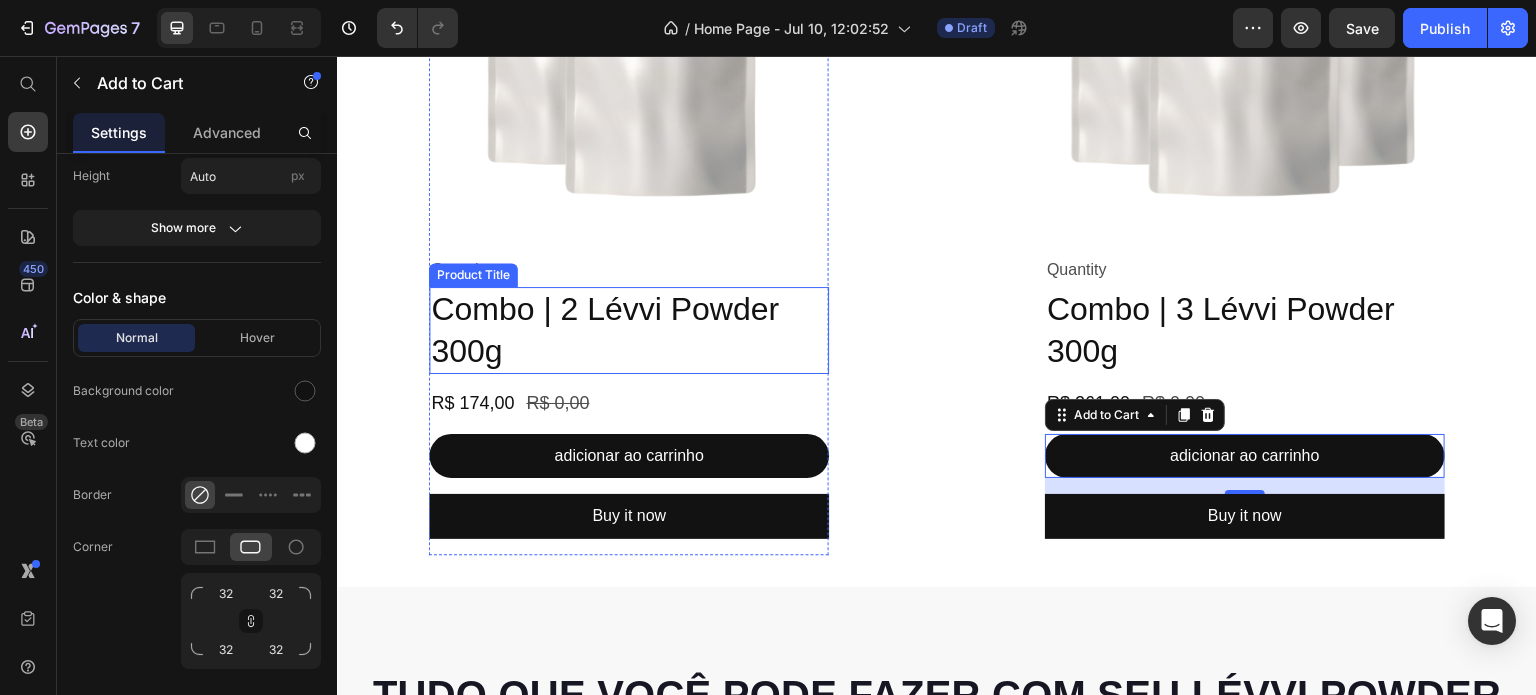 click on "Combo | 2 Lévvi Powder 300g" at bounding box center (629, 330) 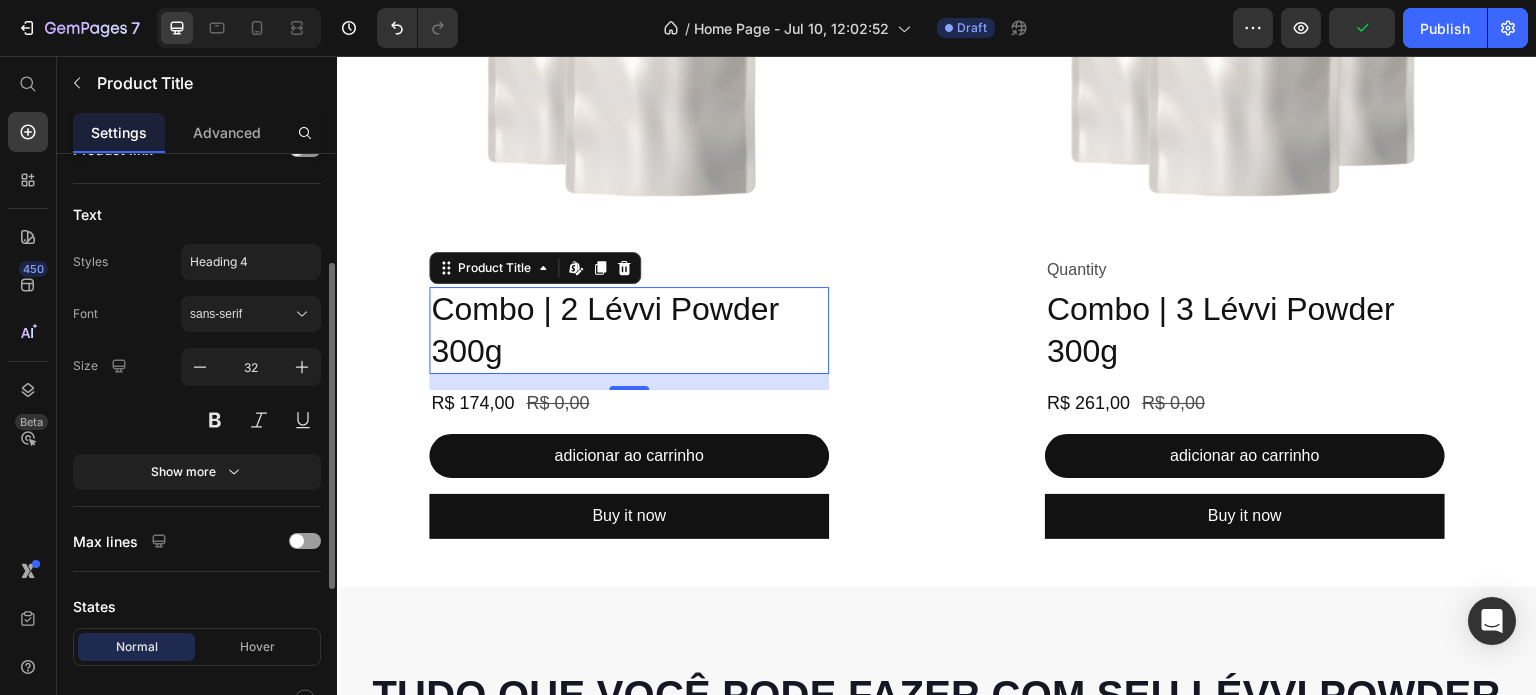 scroll, scrollTop: 497, scrollLeft: 0, axis: vertical 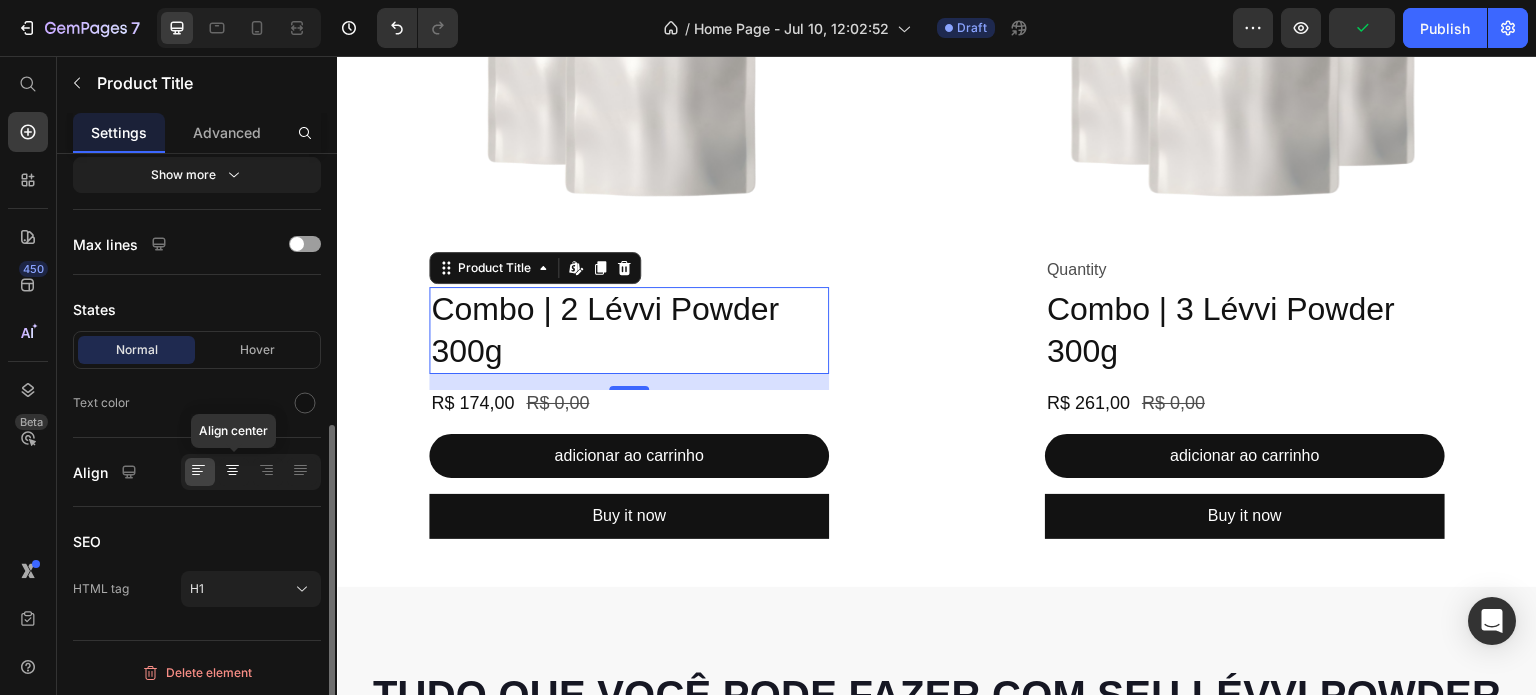 click 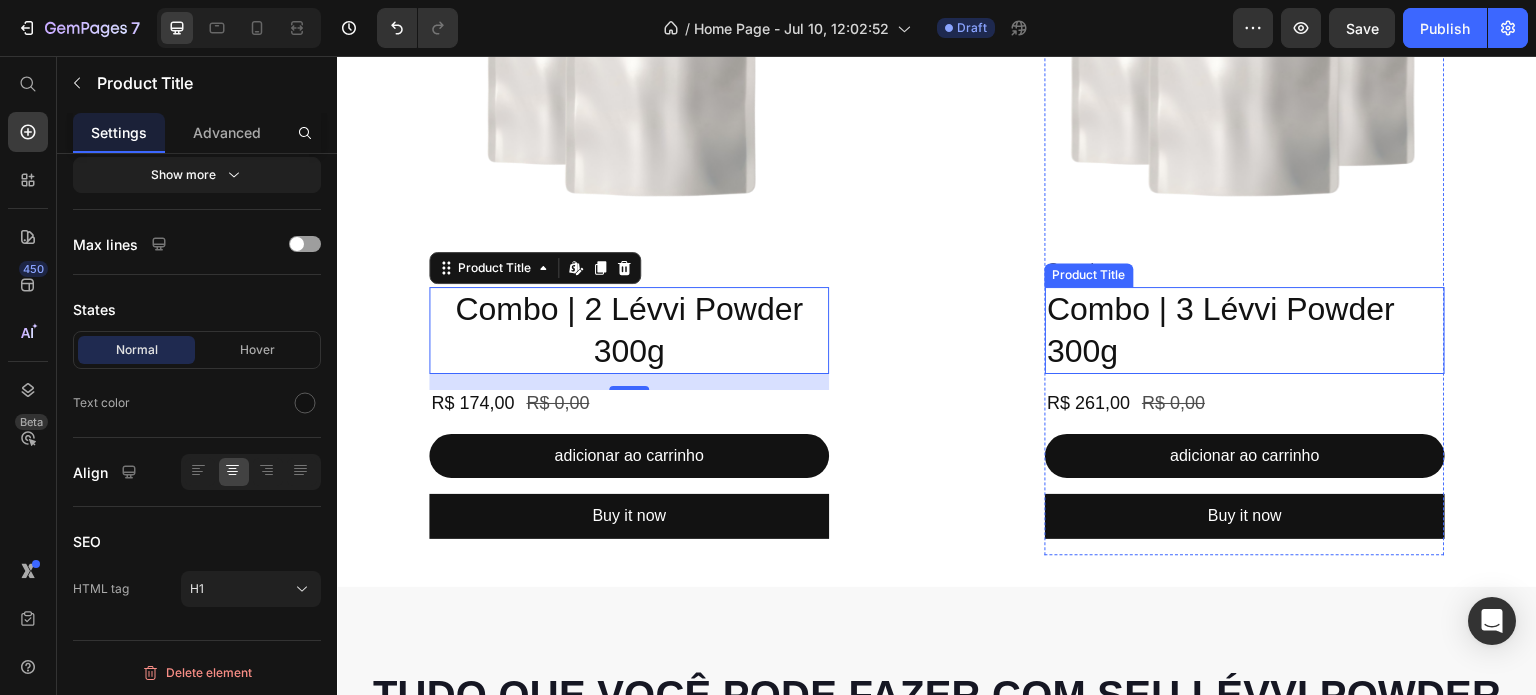 click on "Combo | 3 Lévvi Powder 300g" at bounding box center [1245, 330] 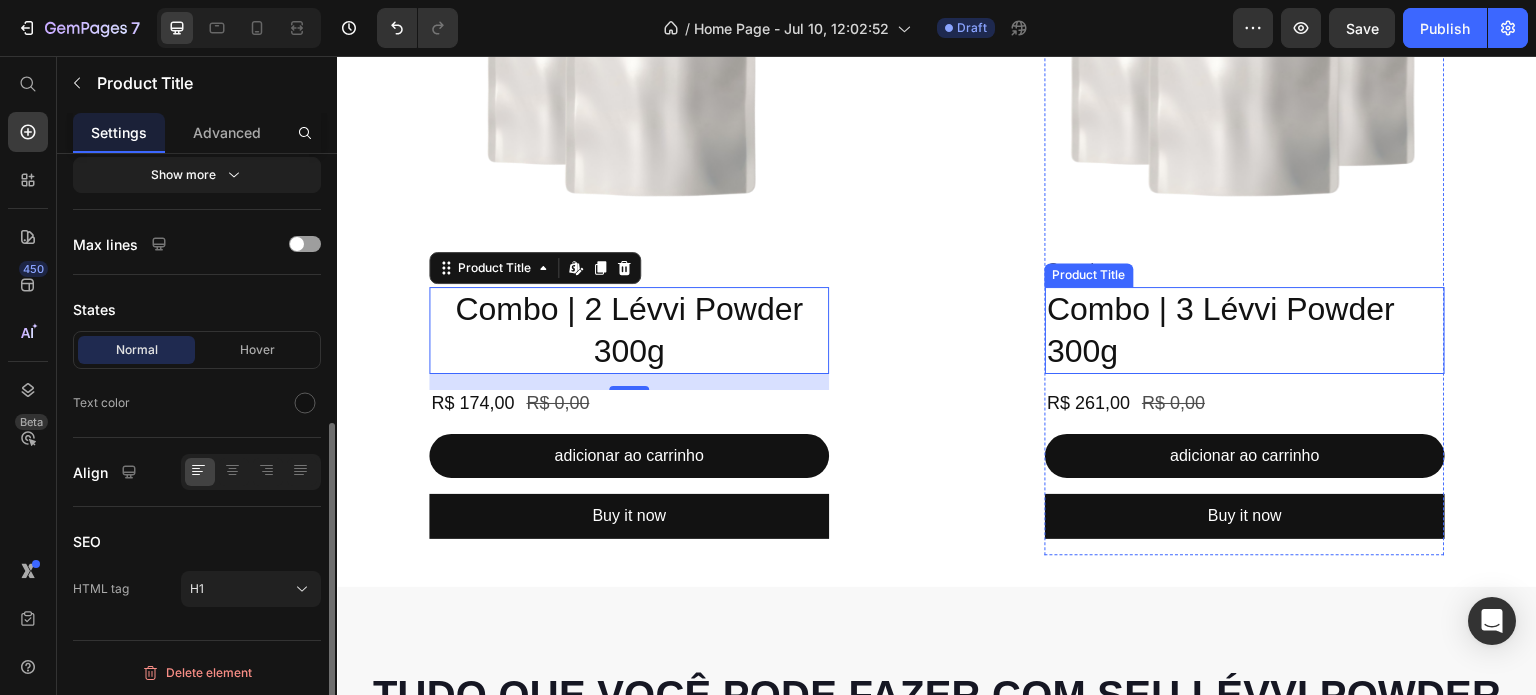 scroll, scrollTop: 496, scrollLeft: 0, axis: vertical 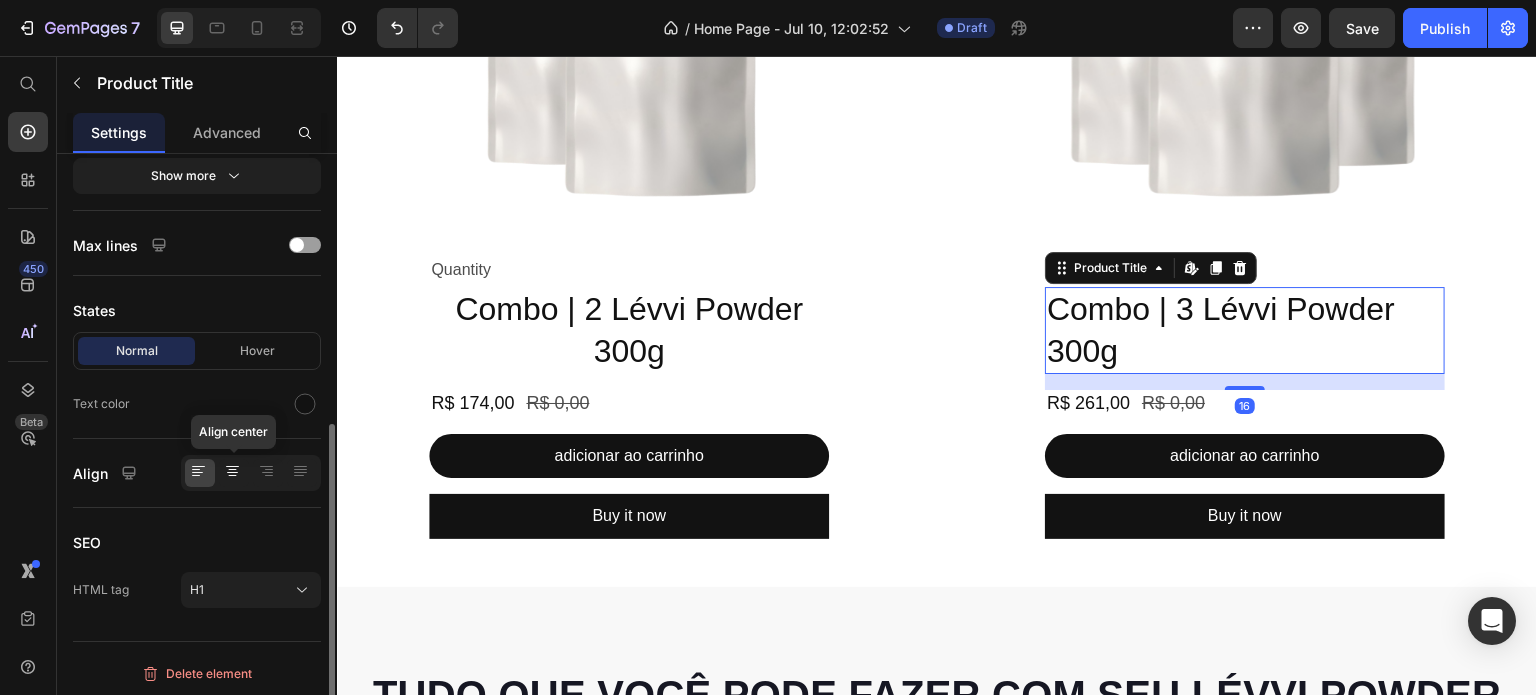 click 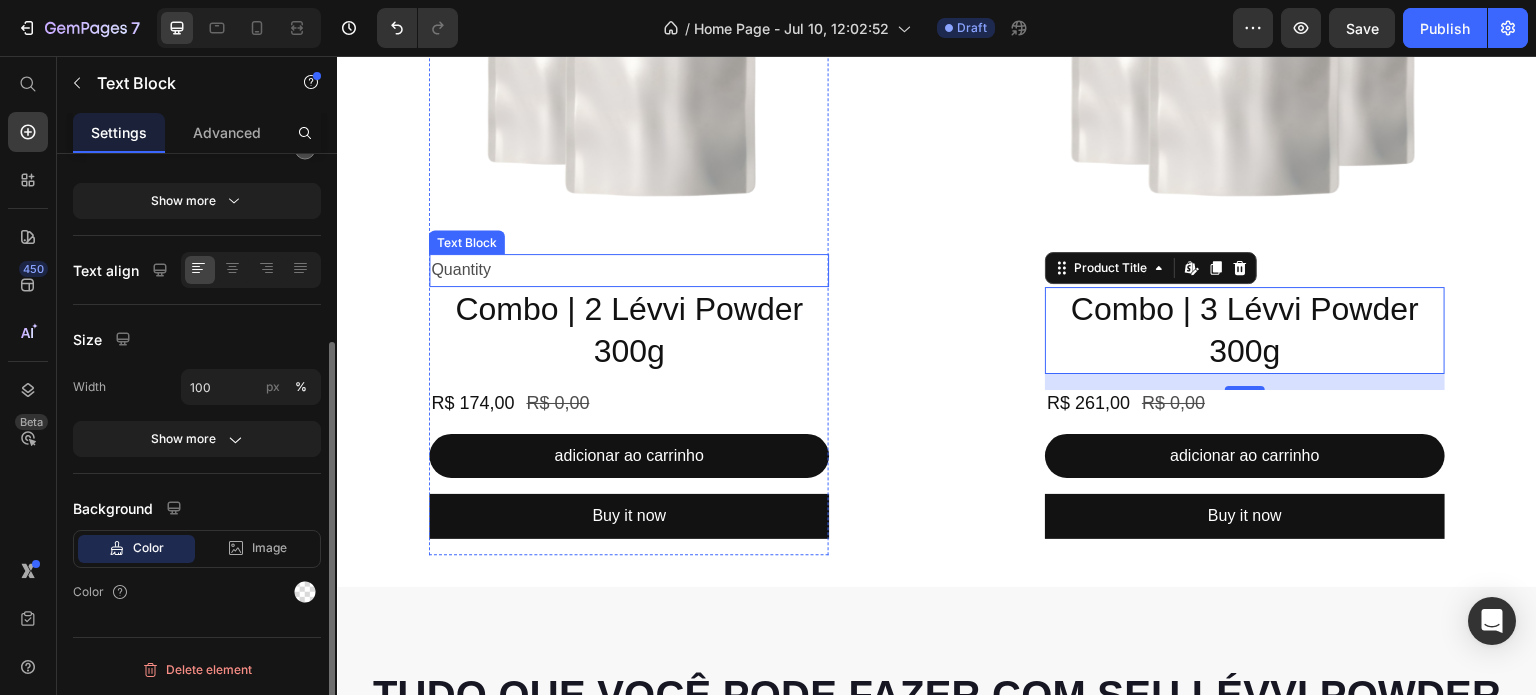 scroll, scrollTop: 0, scrollLeft: 0, axis: both 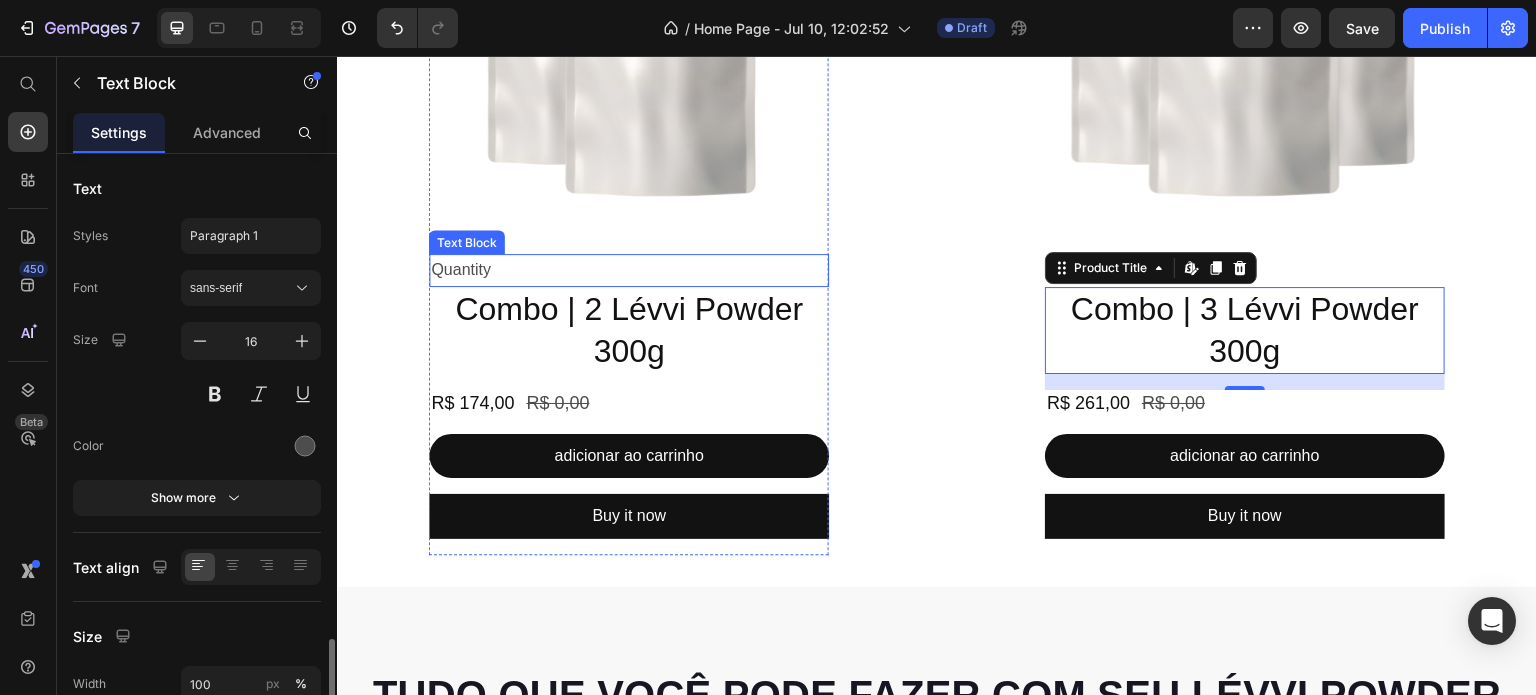 click on "Quantity" at bounding box center [629, 270] 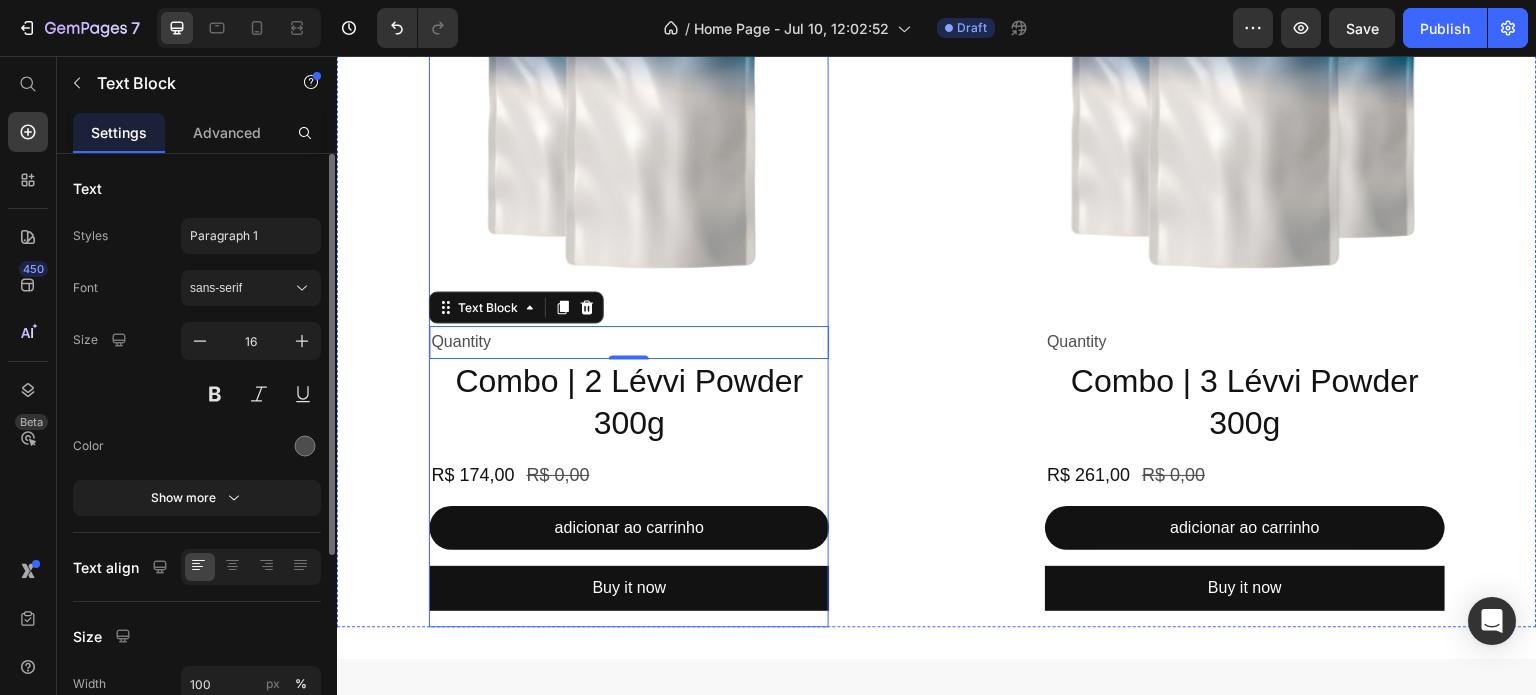 scroll, scrollTop: 1400, scrollLeft: 0, axis: vertical 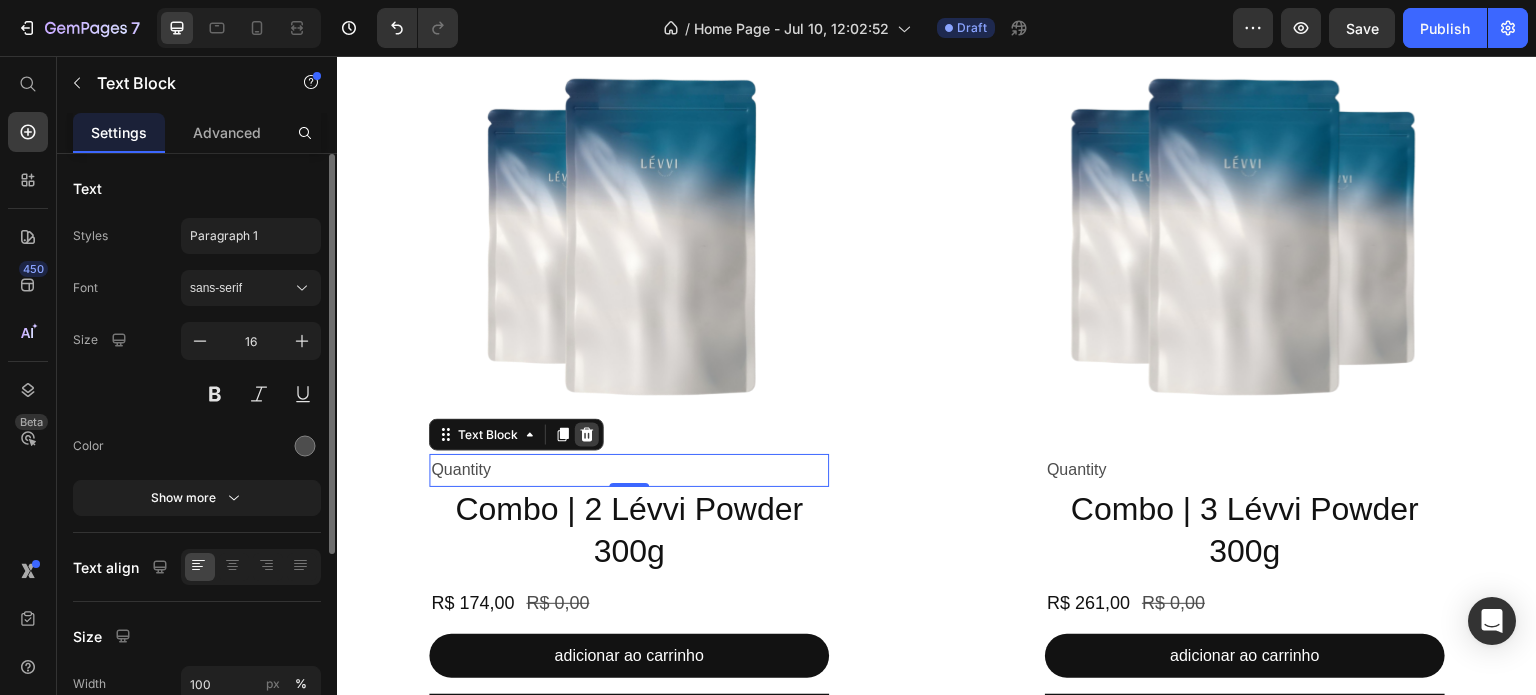 click 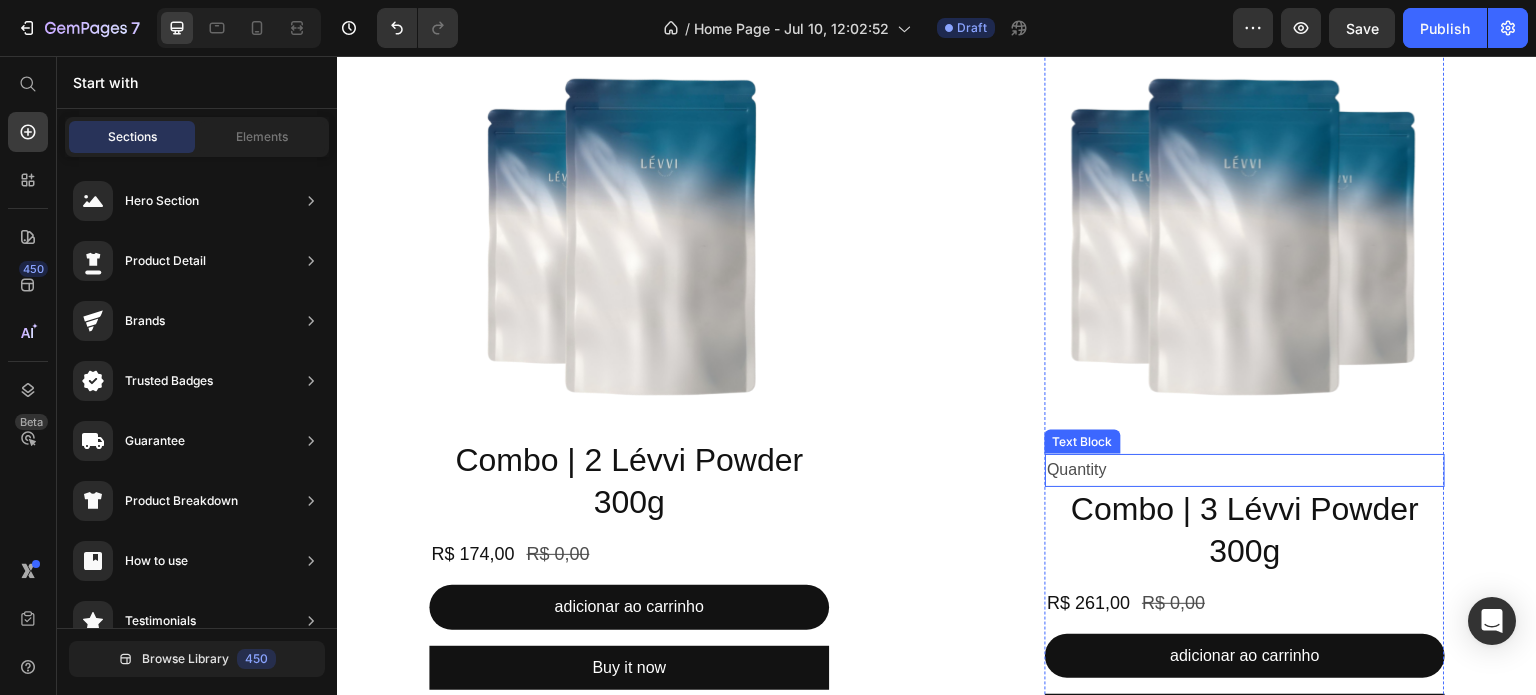 click on "Quantity" at bounding box center (1245, 470) 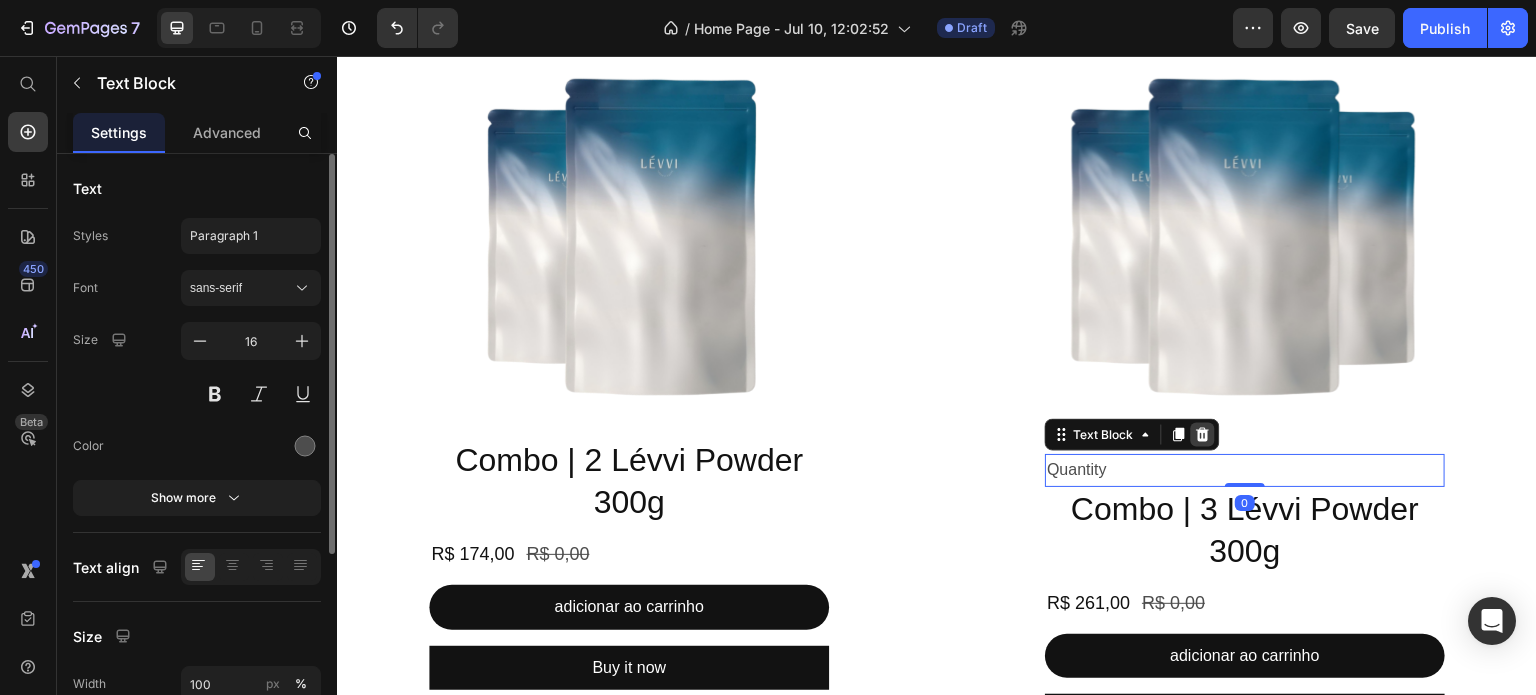 click 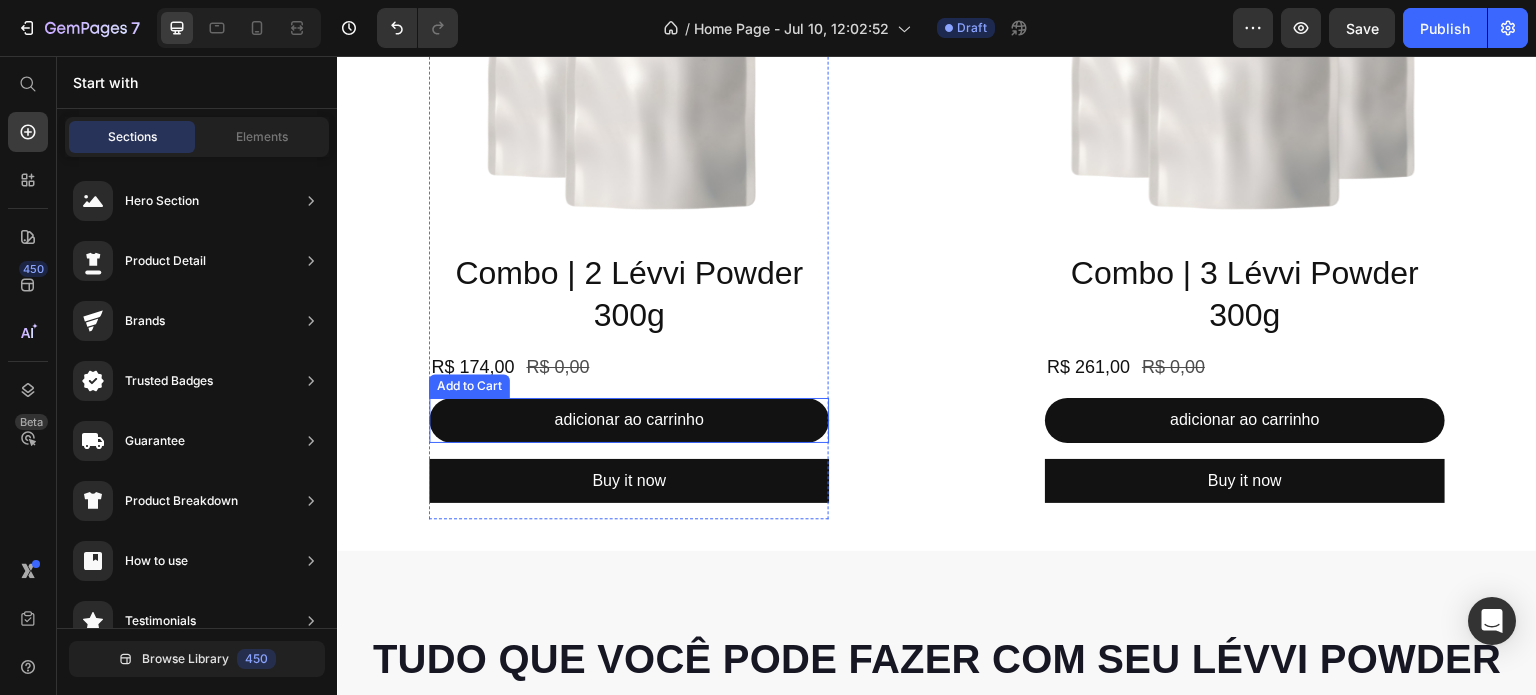 scroll, scrollTop: 1600, scrollLeft: 0, axis: vertical 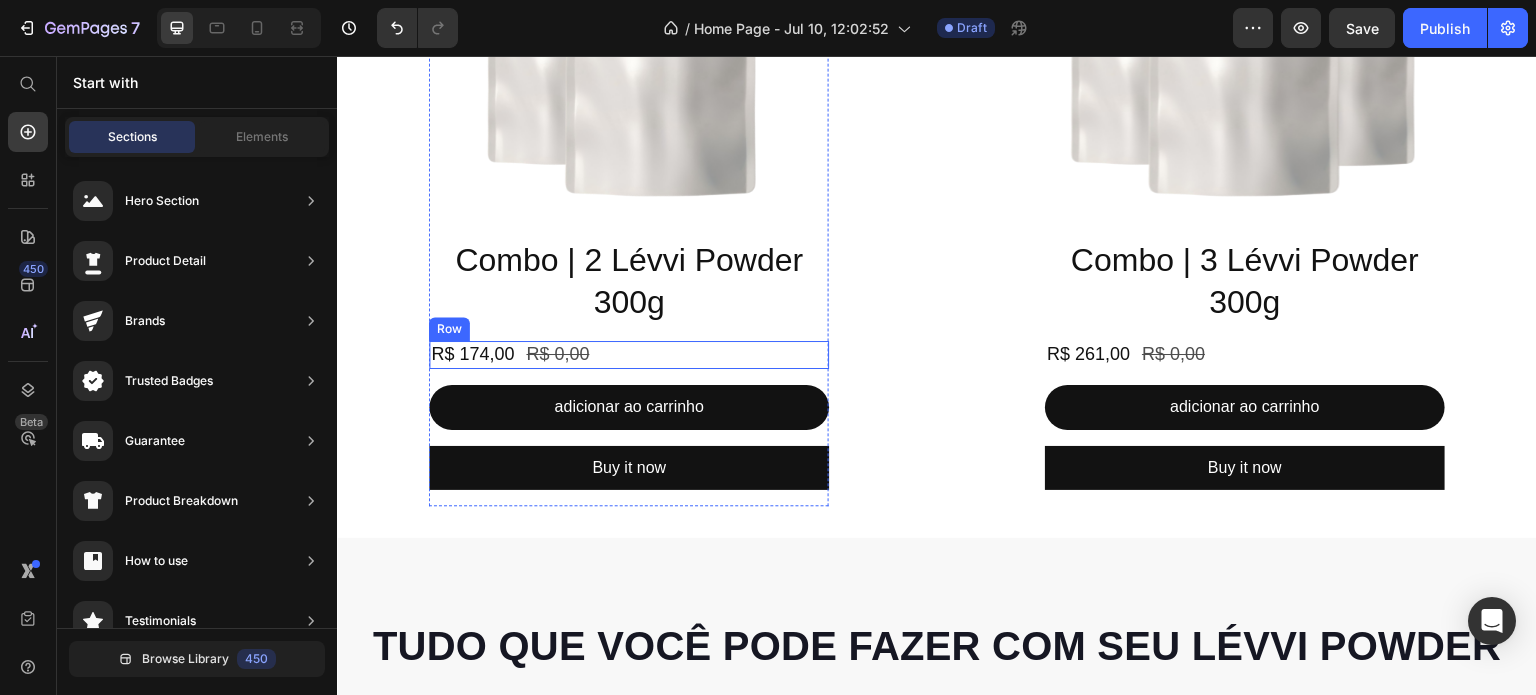 click on "R$ 174,00 Product Price R$ 0,00 Product Price Row" at bounding box center [629, 354] 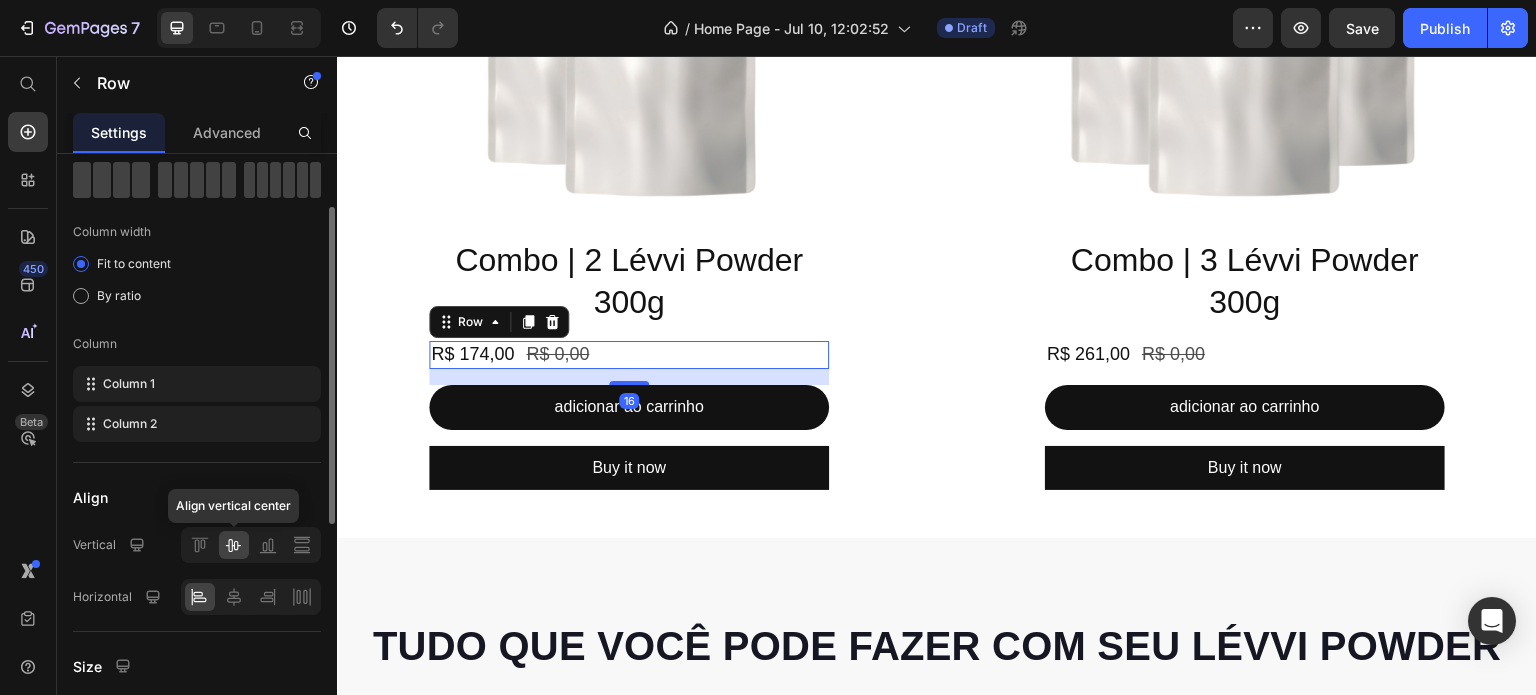scroll, scrollTop: 200, scrollLeft: 0, axis: vertical 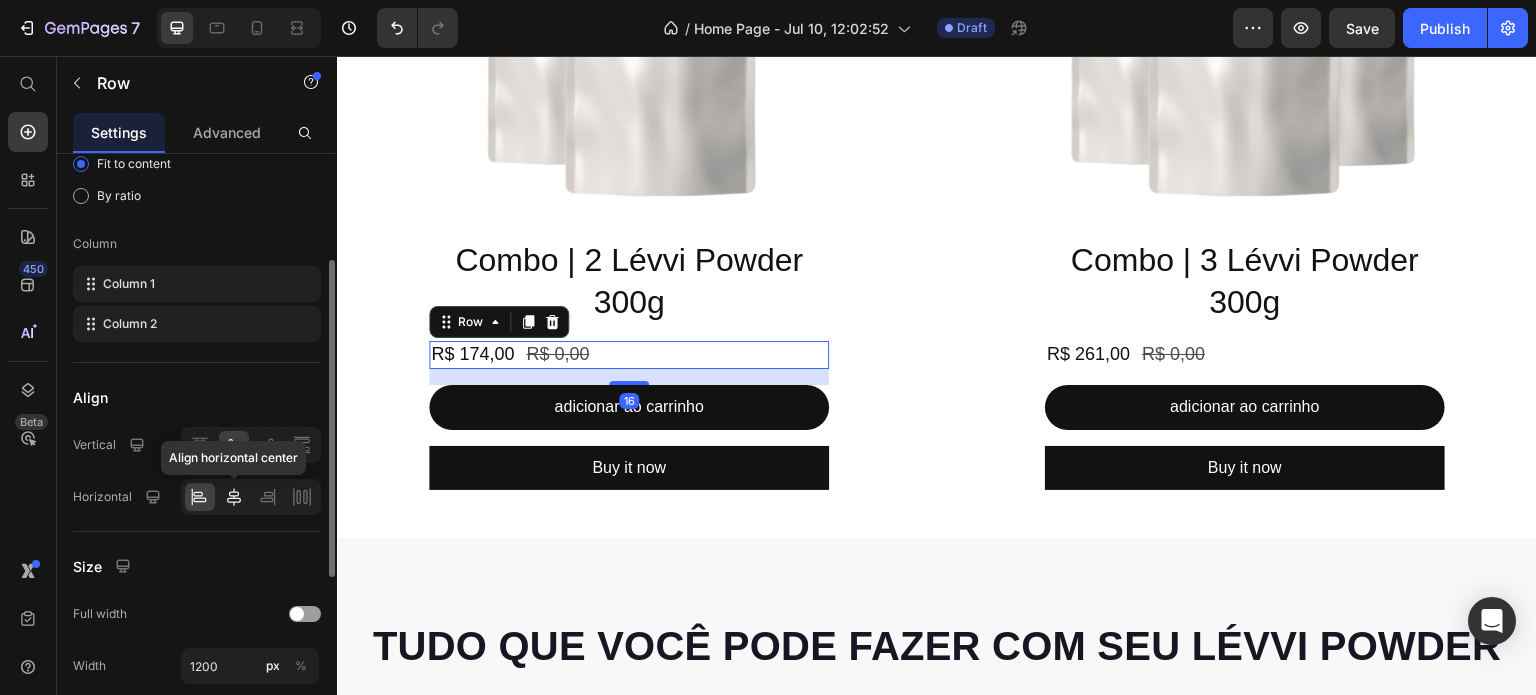 click 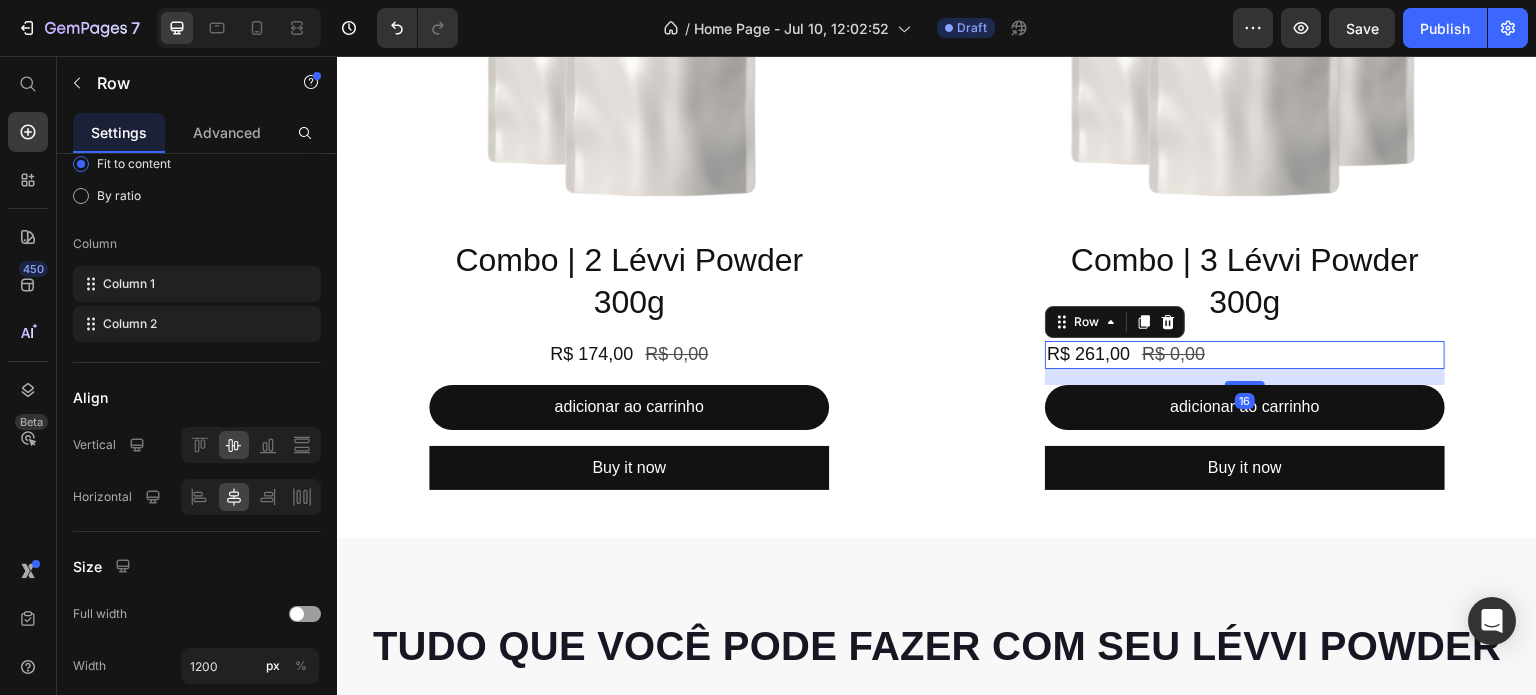 click on "R$ 261,00 Product Price R$ 0,00 Product Price Row   16" at bounding box center [1245, 354] 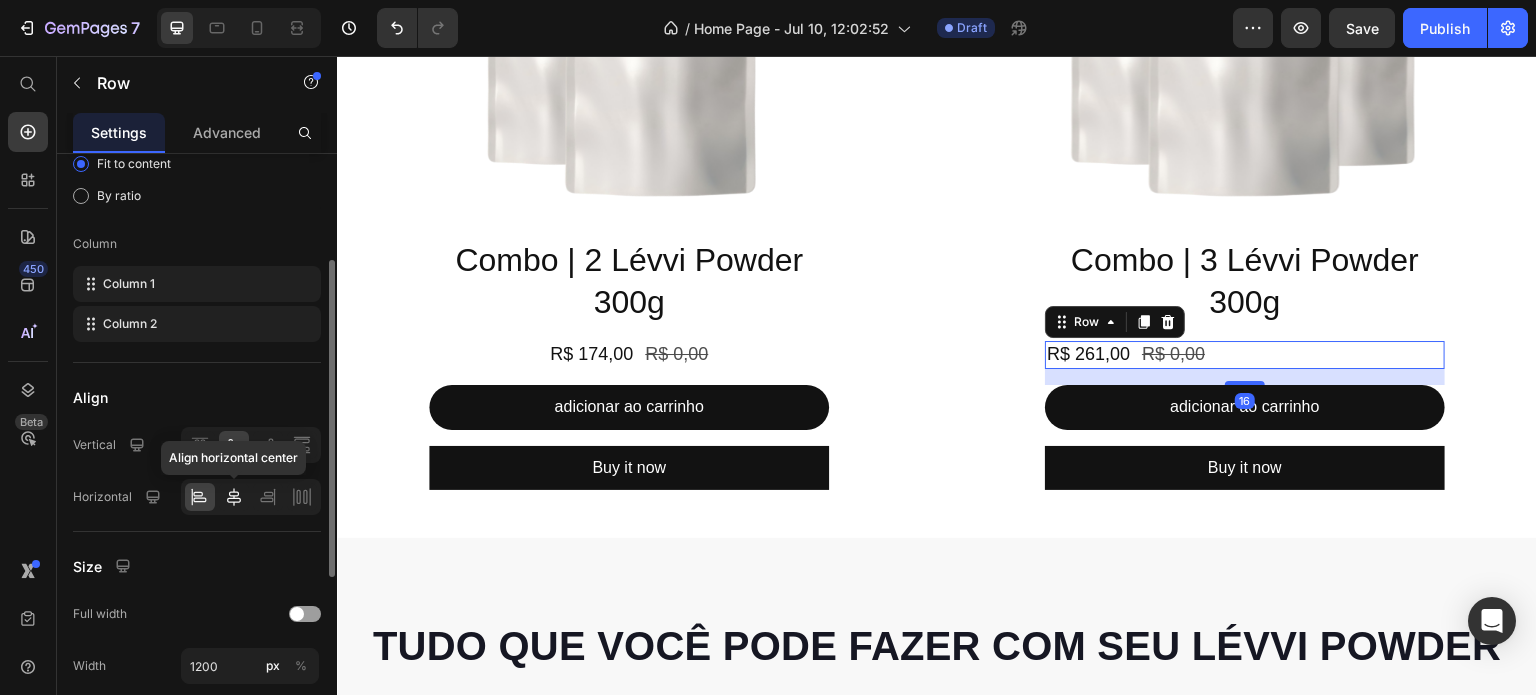 click 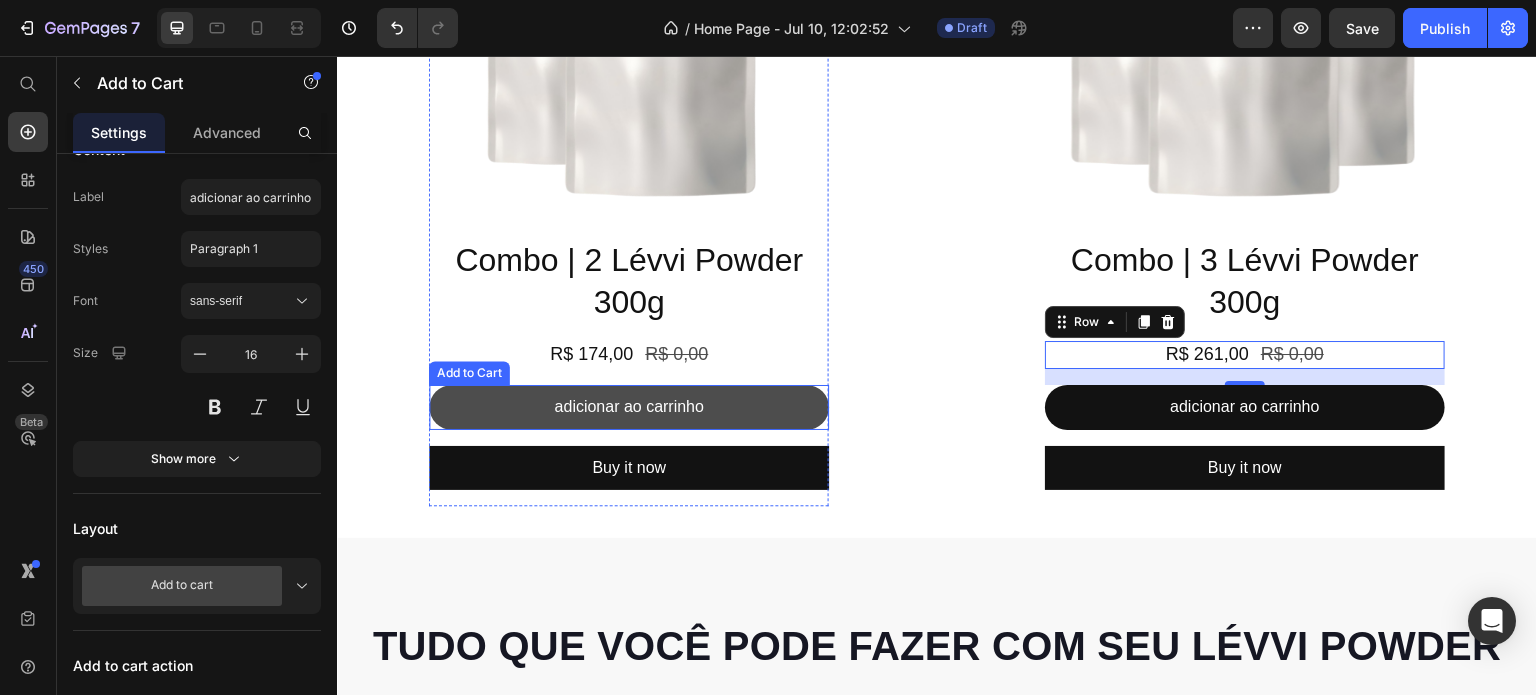 click on "adicionar ao carrinho" at bounding box center (629, 407) 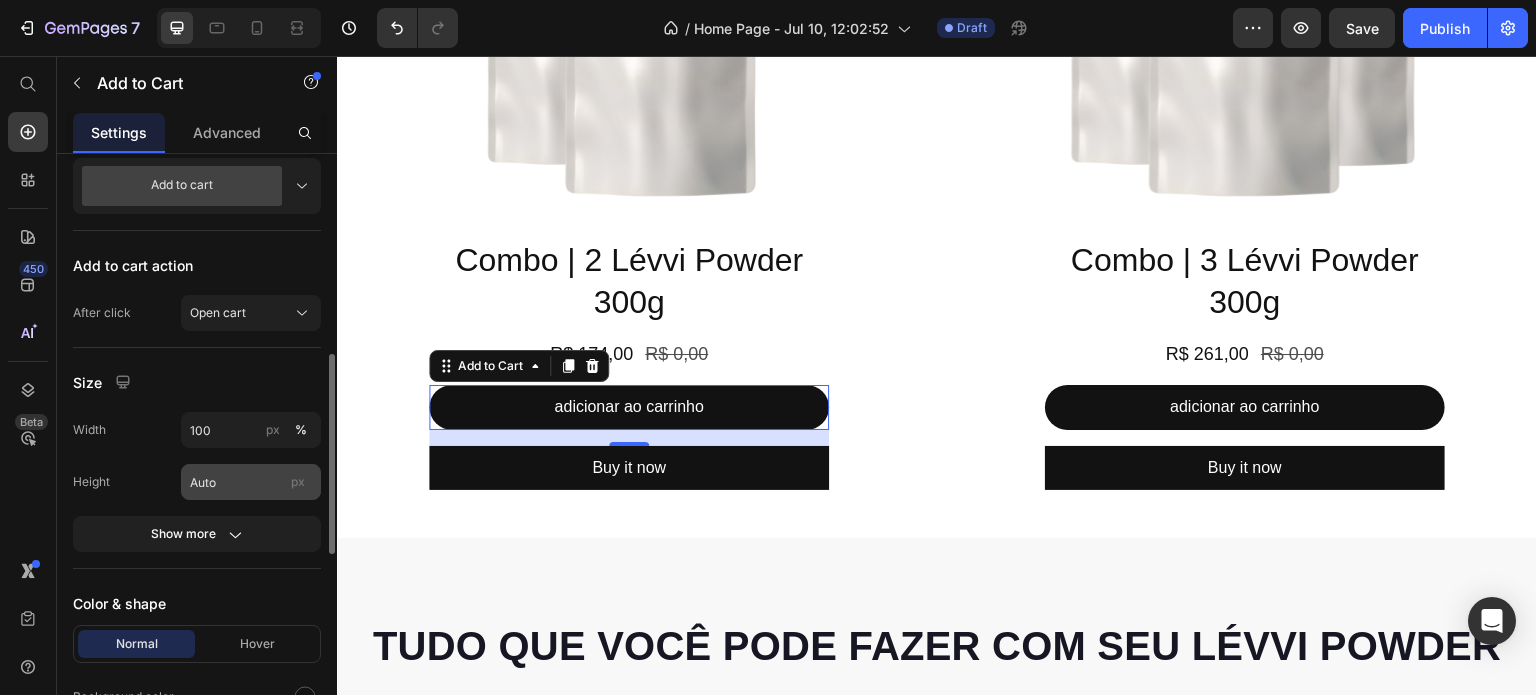 scroll, scrollTop: 700, scrollLeft: 0, axis: vertical 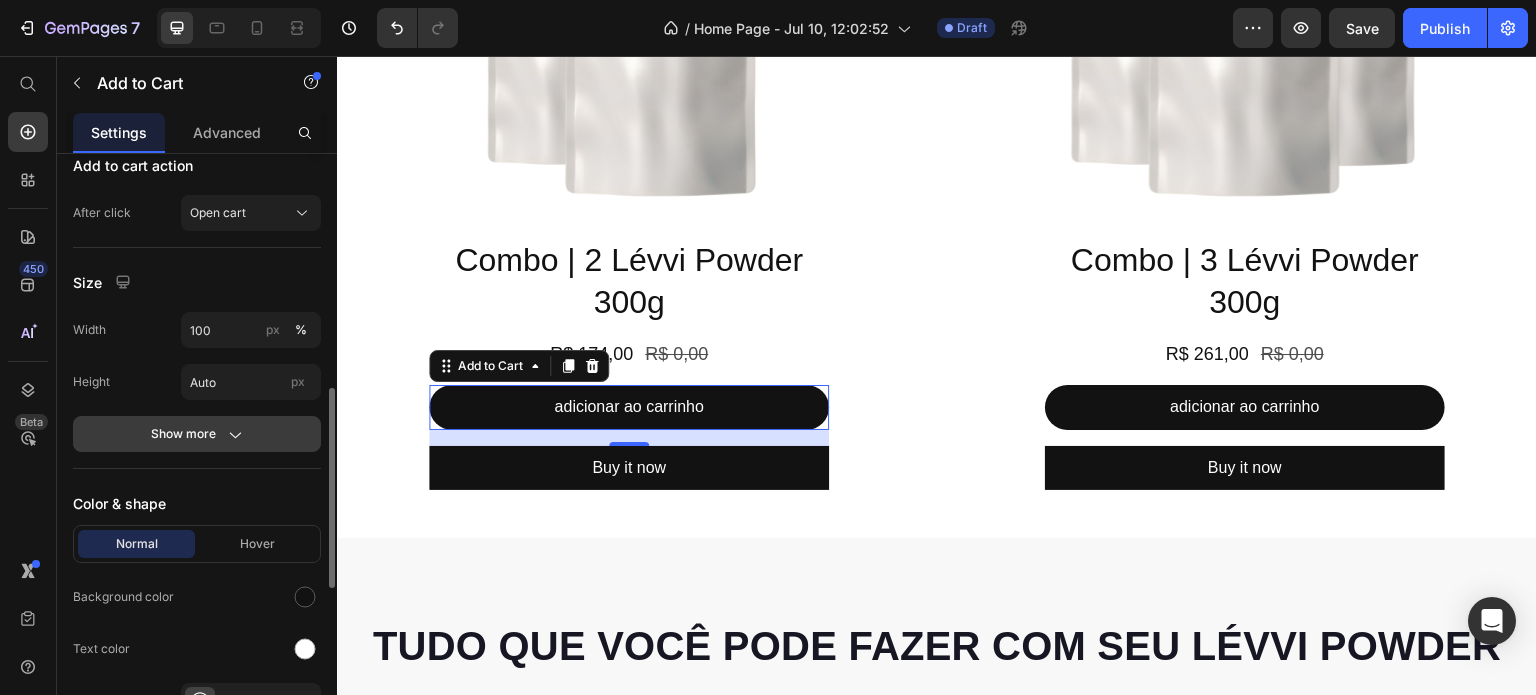 click 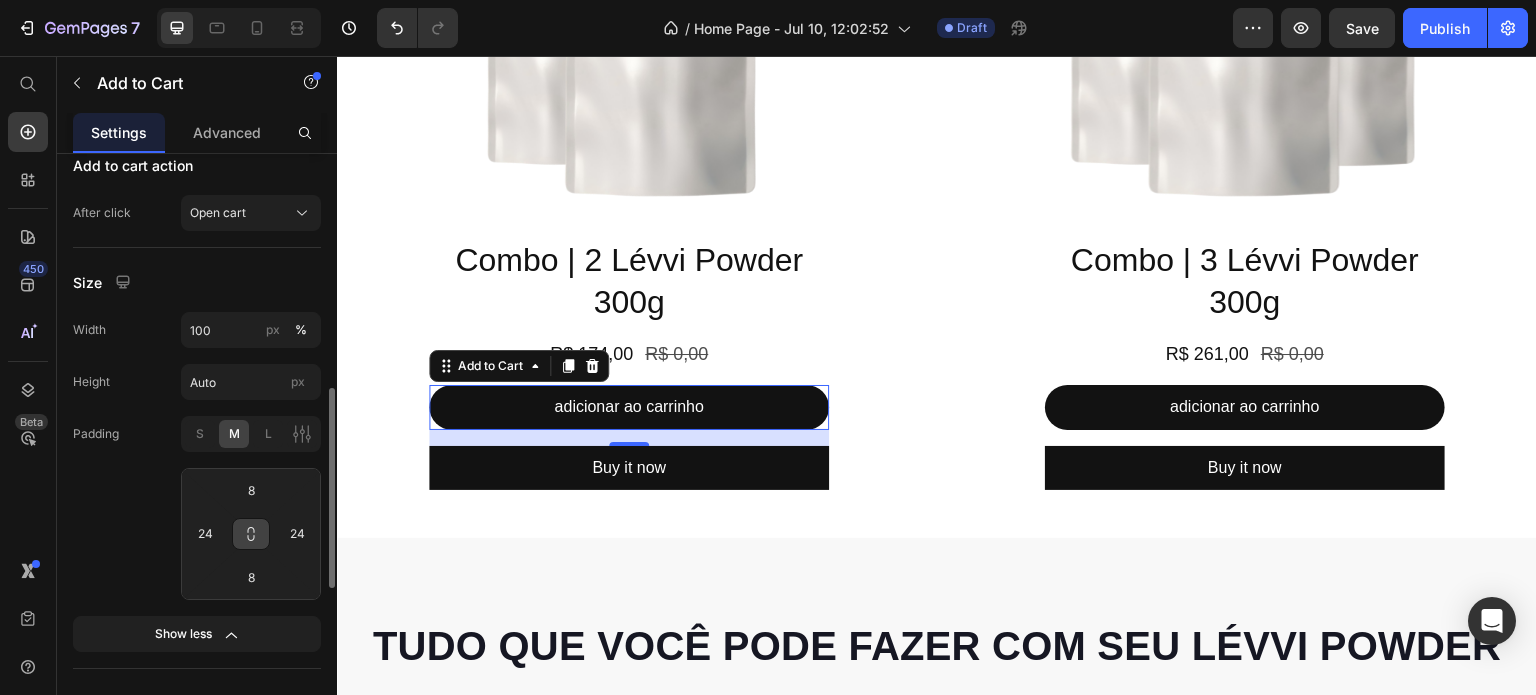 scroll, scrollTop: 900, scrollLeft: 0, axis: vertical 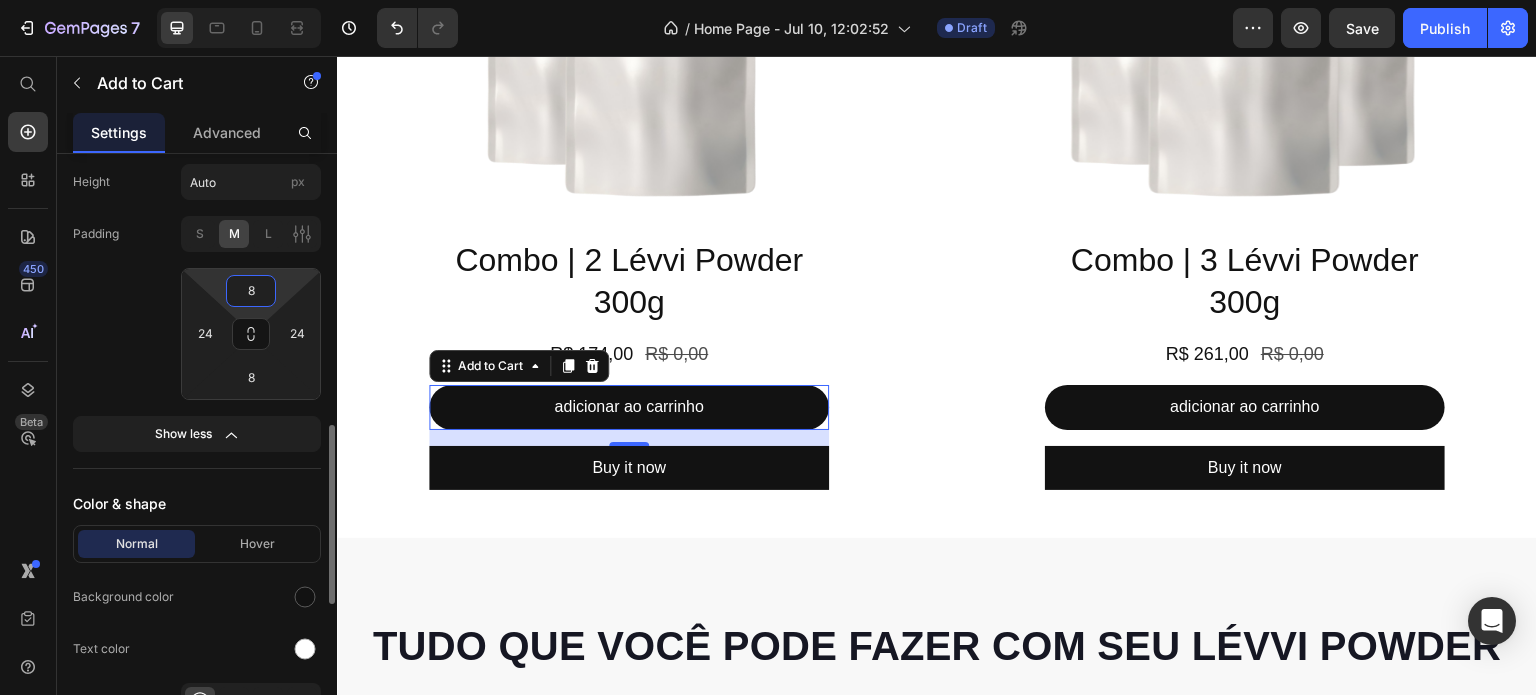 click on "8" at bounding box center (251, 291) 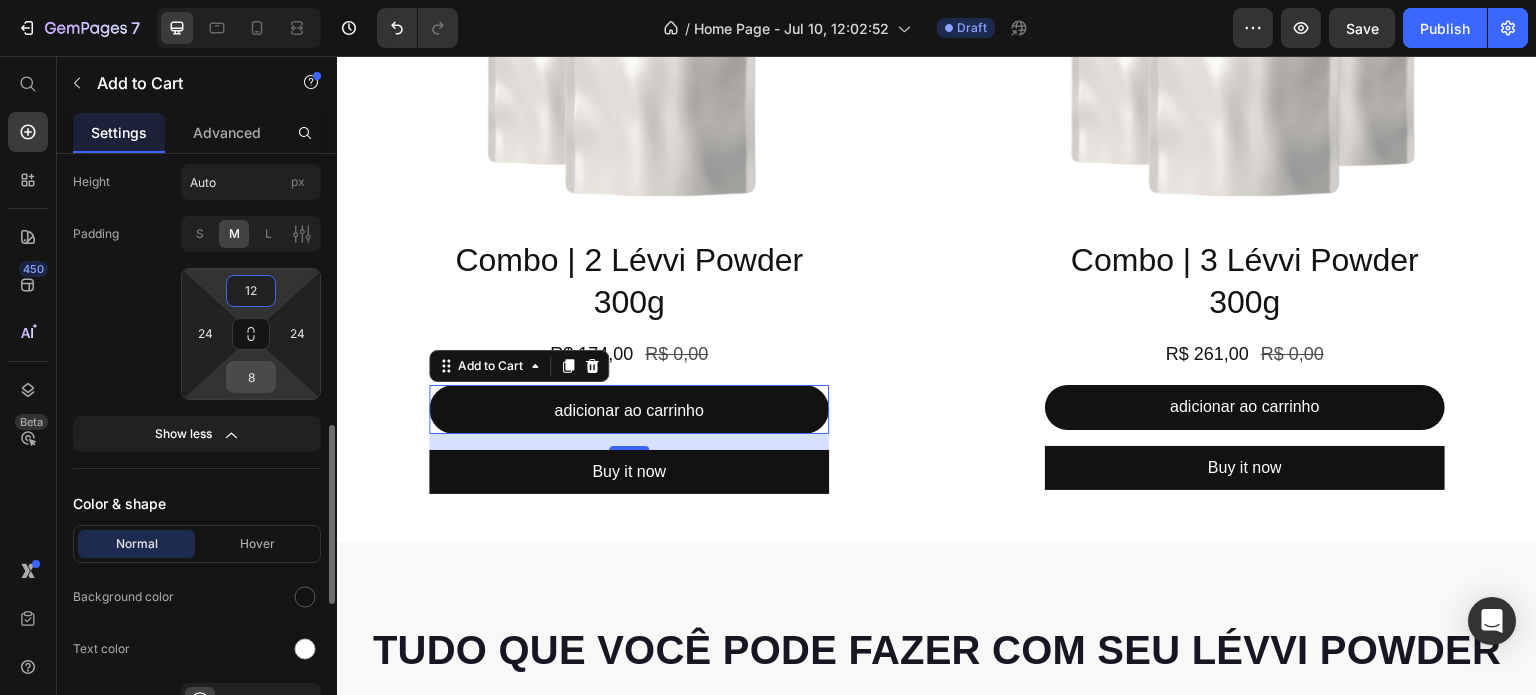 type on "12" 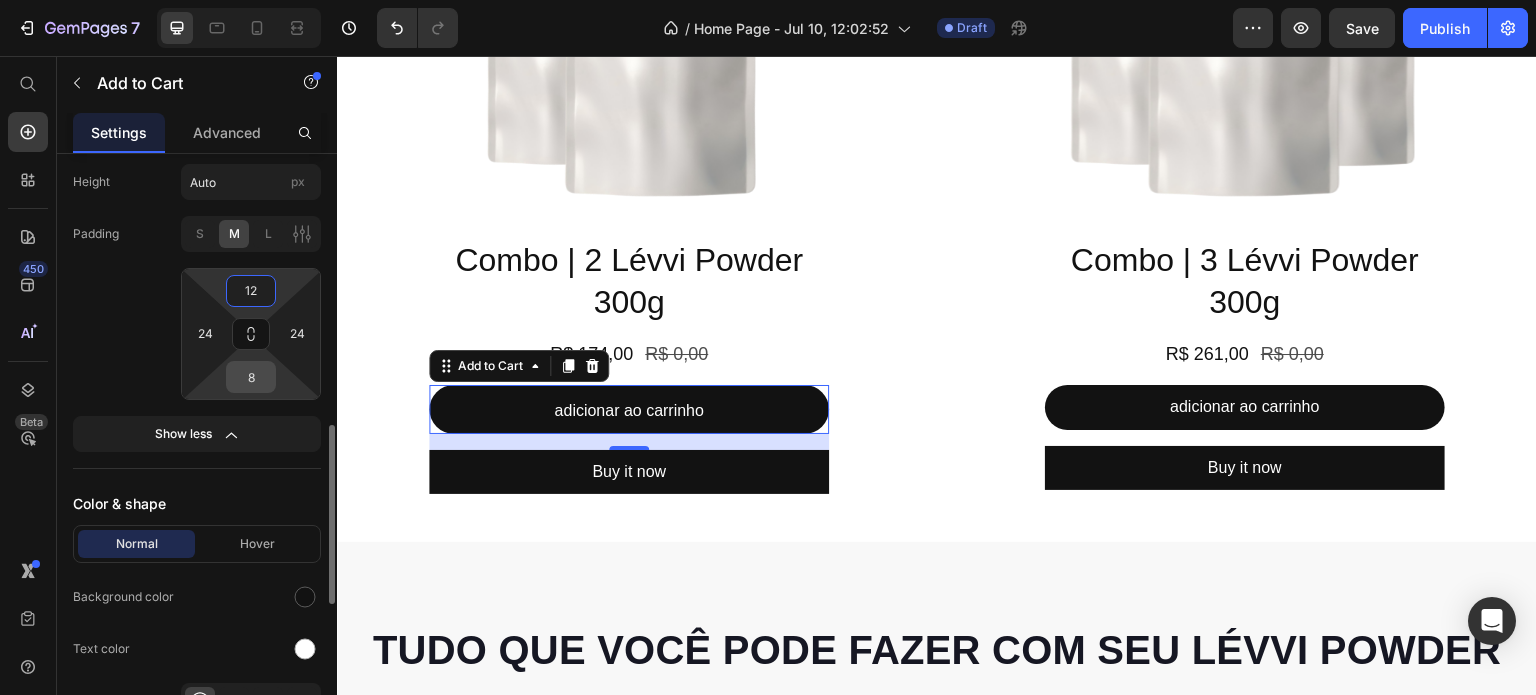 click on "8" at bounding box center (251, 377) 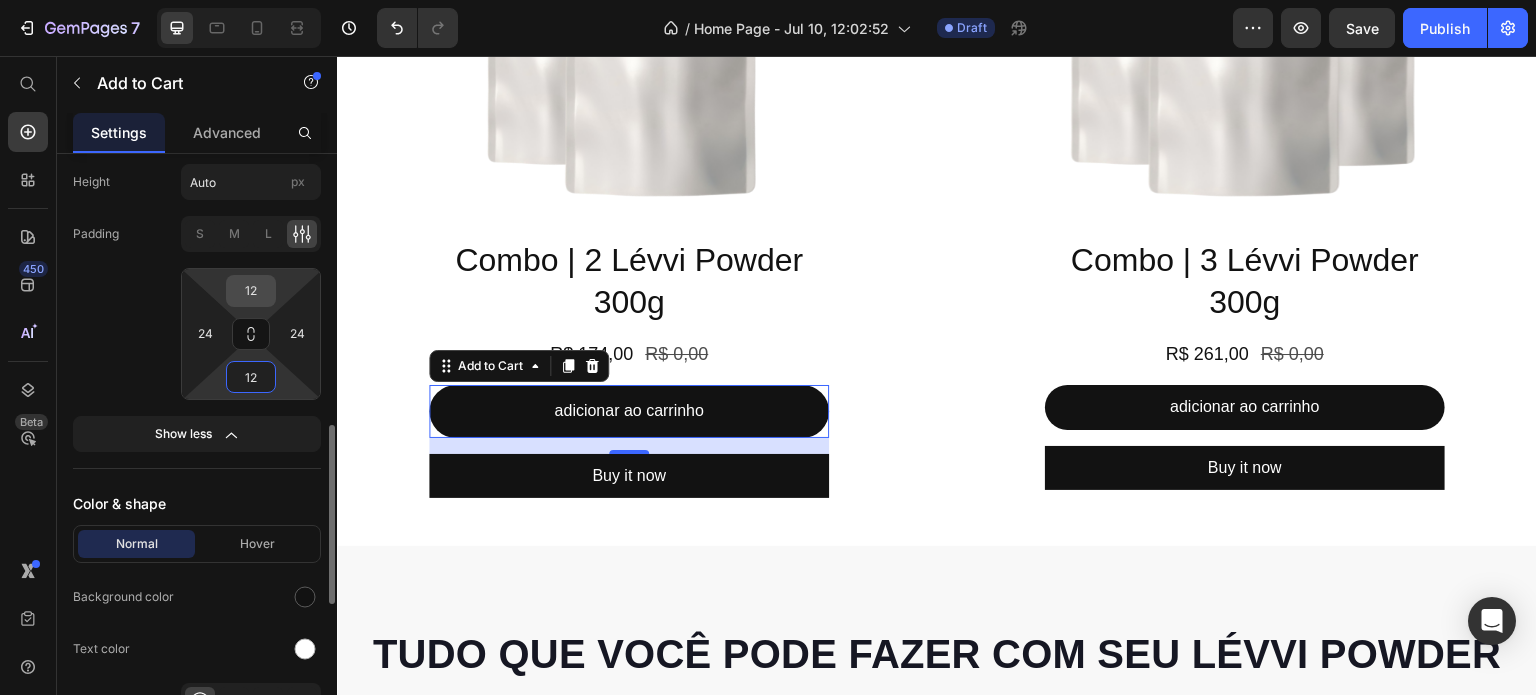 type on "12" 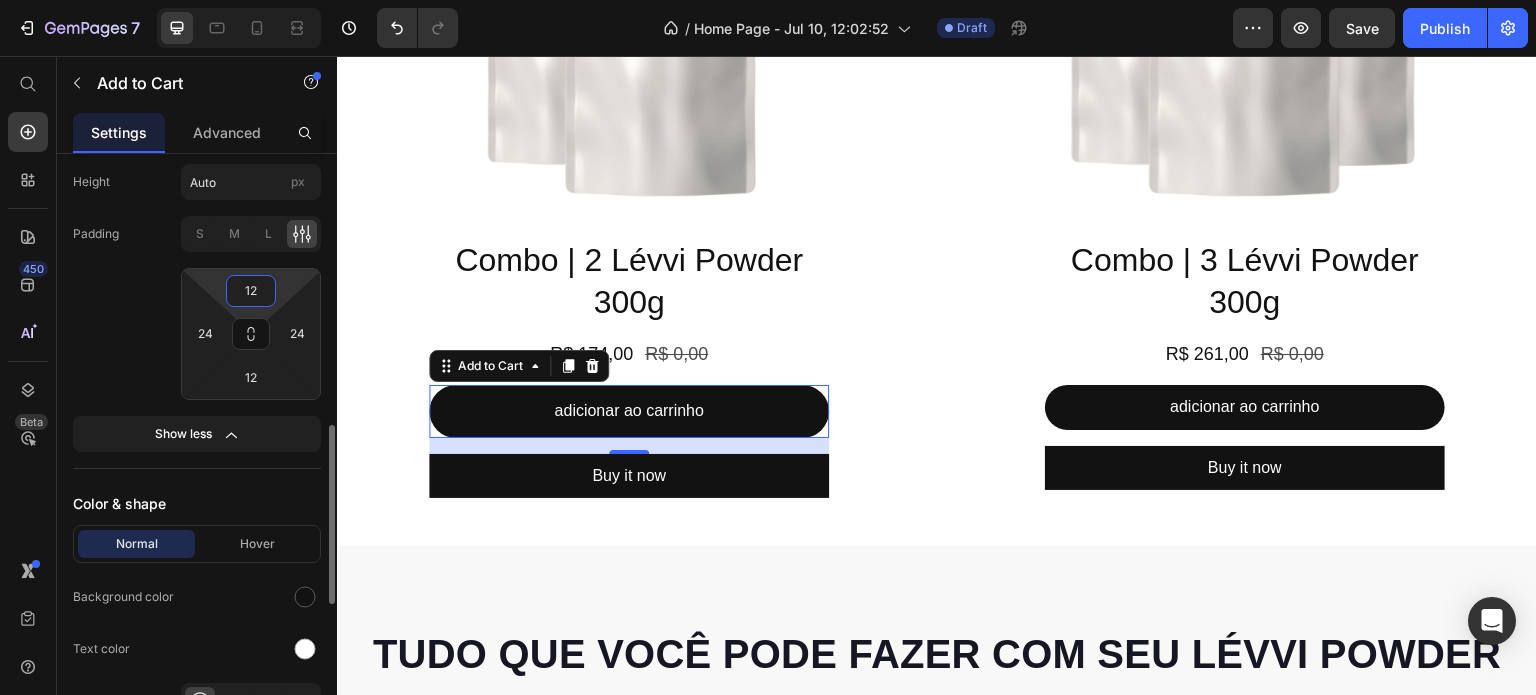 click on "12" at bounding box center (251, 291) 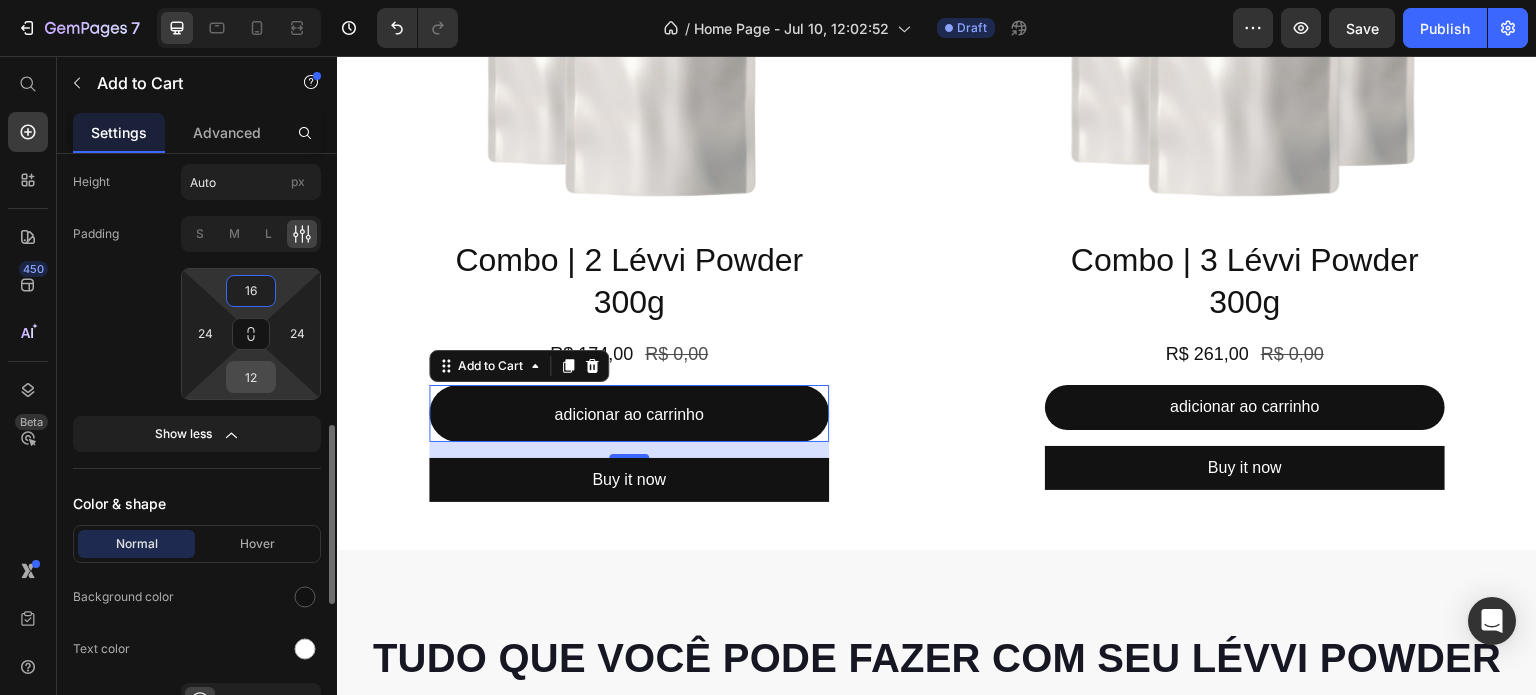 type on "16" 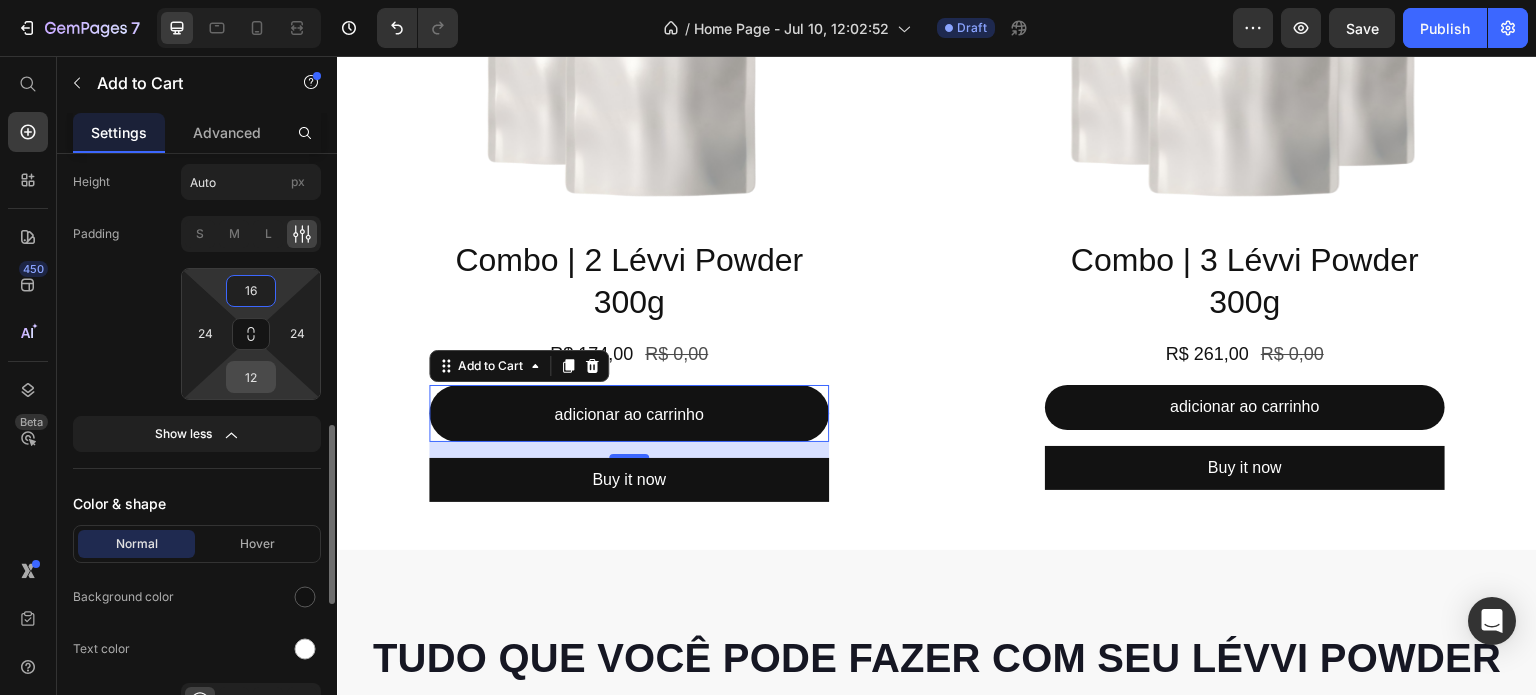 click on "12" at bounding box center [251, 377] 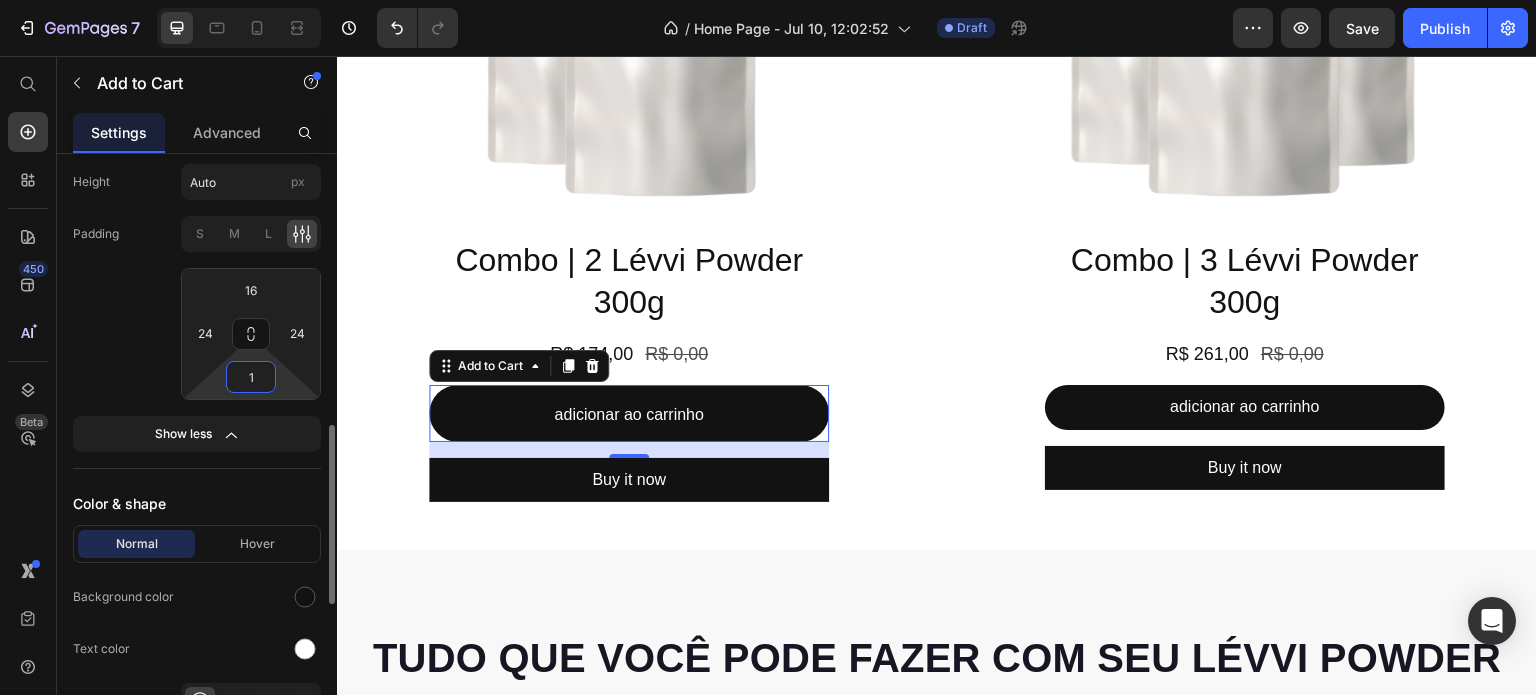 type on "16" 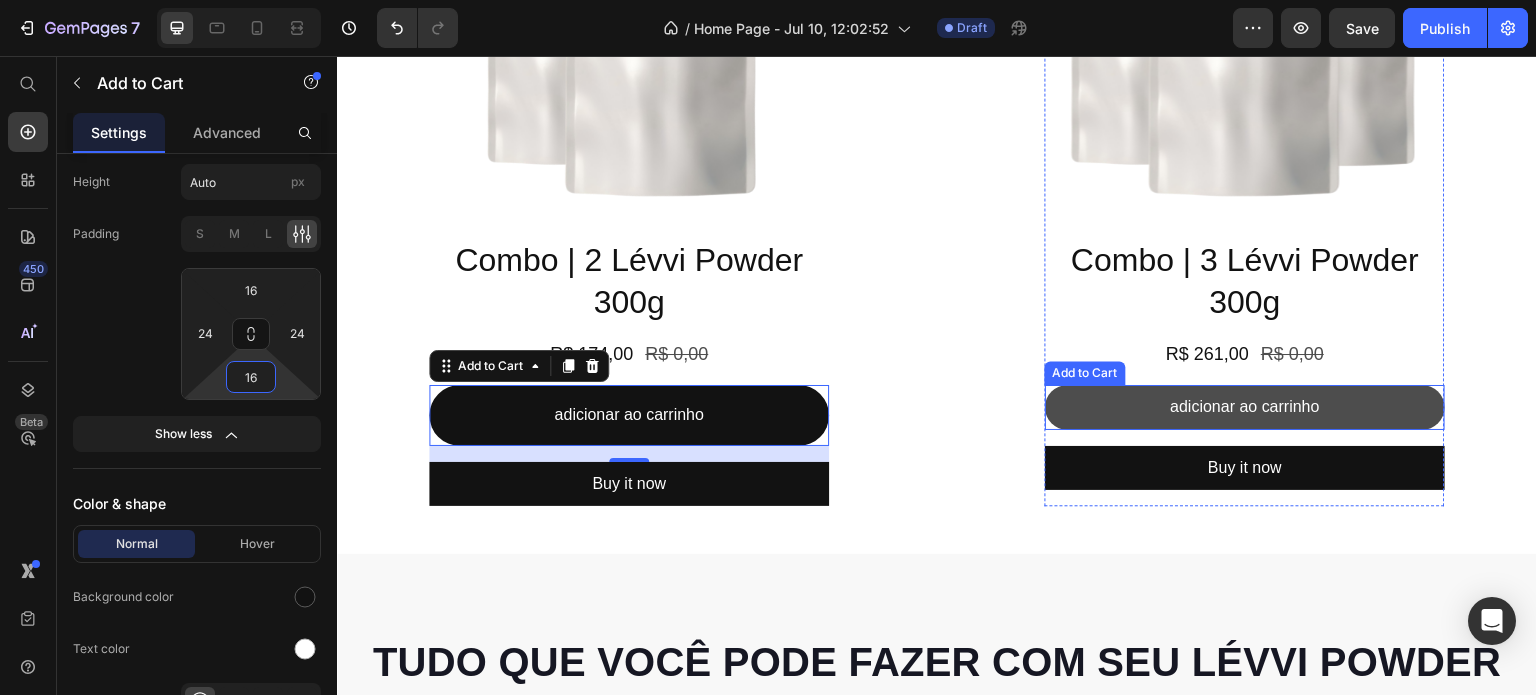 click on "adicionar ao carrinho" at bounding box center [1245, 407] 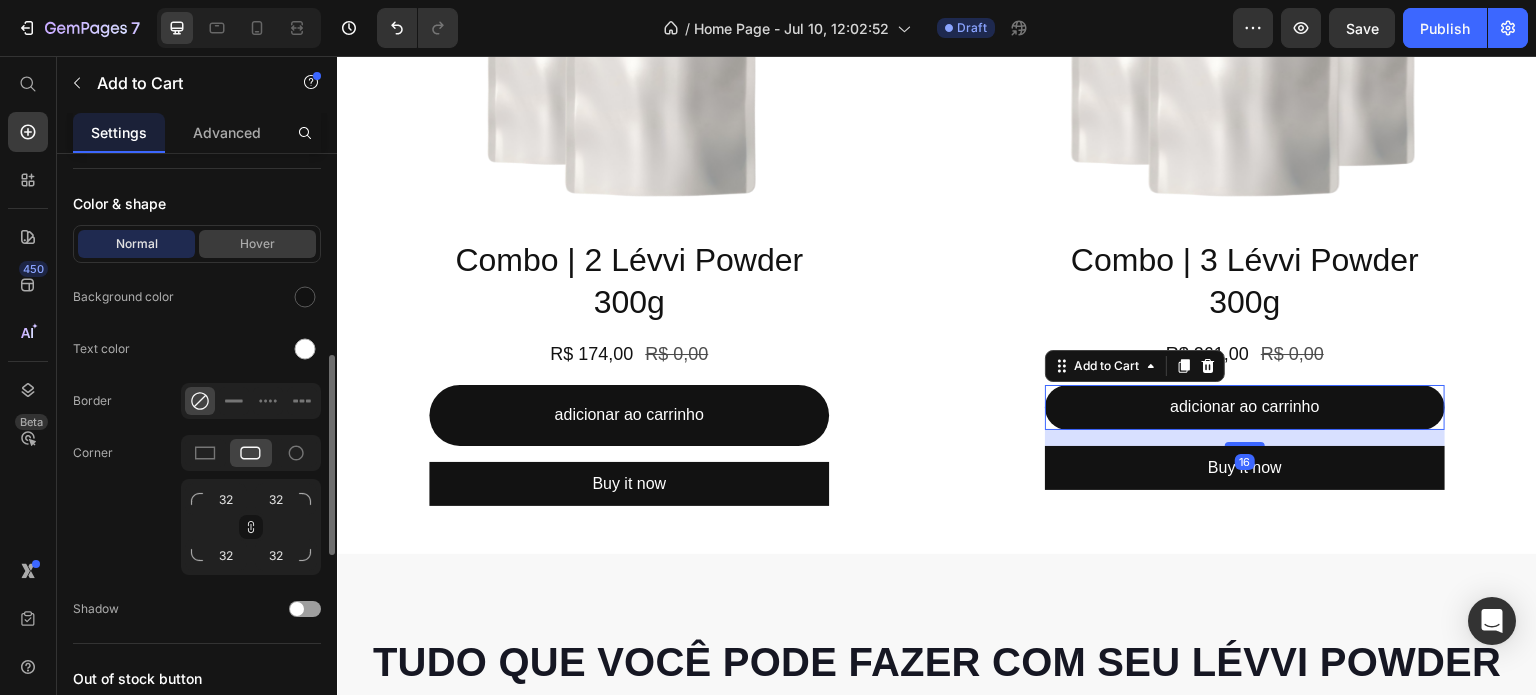 scroll, scrollTop: 900, scrollLeft: 0, axis: vertical 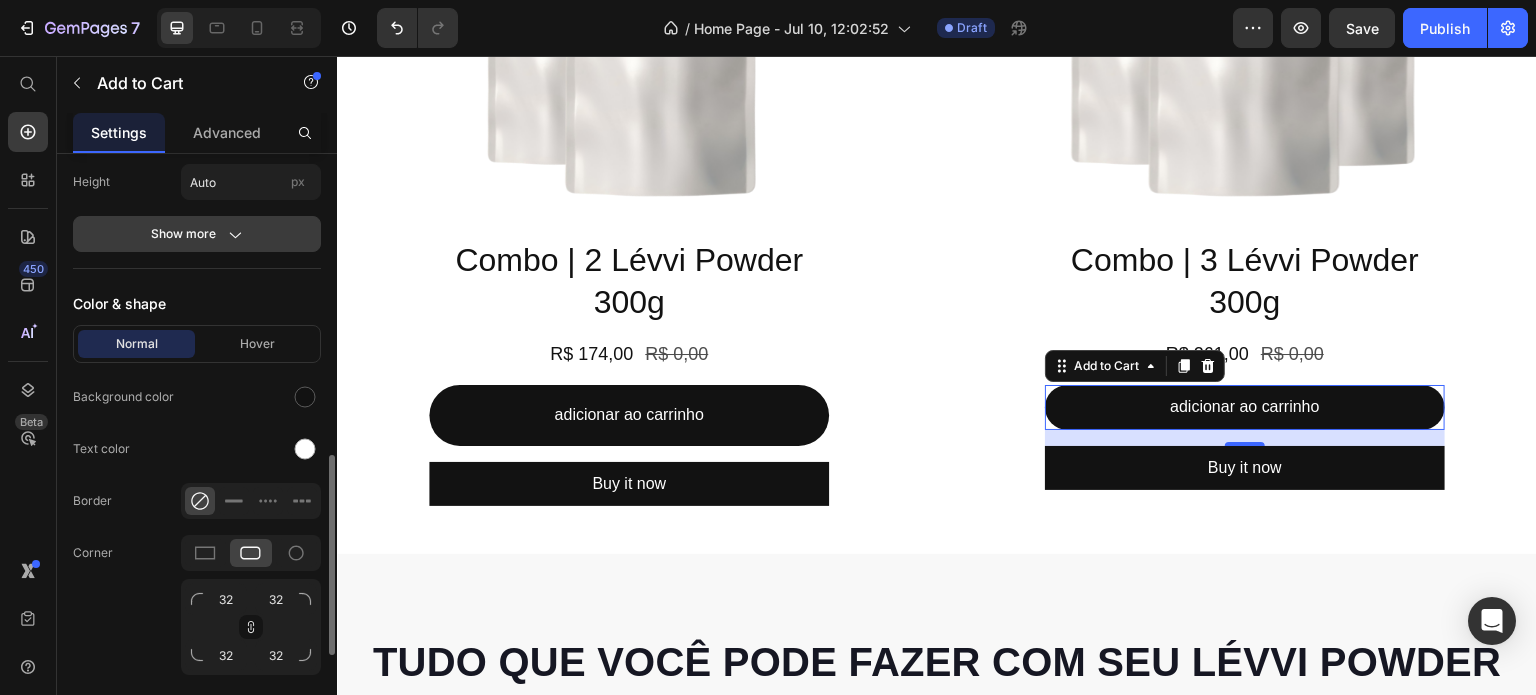 click 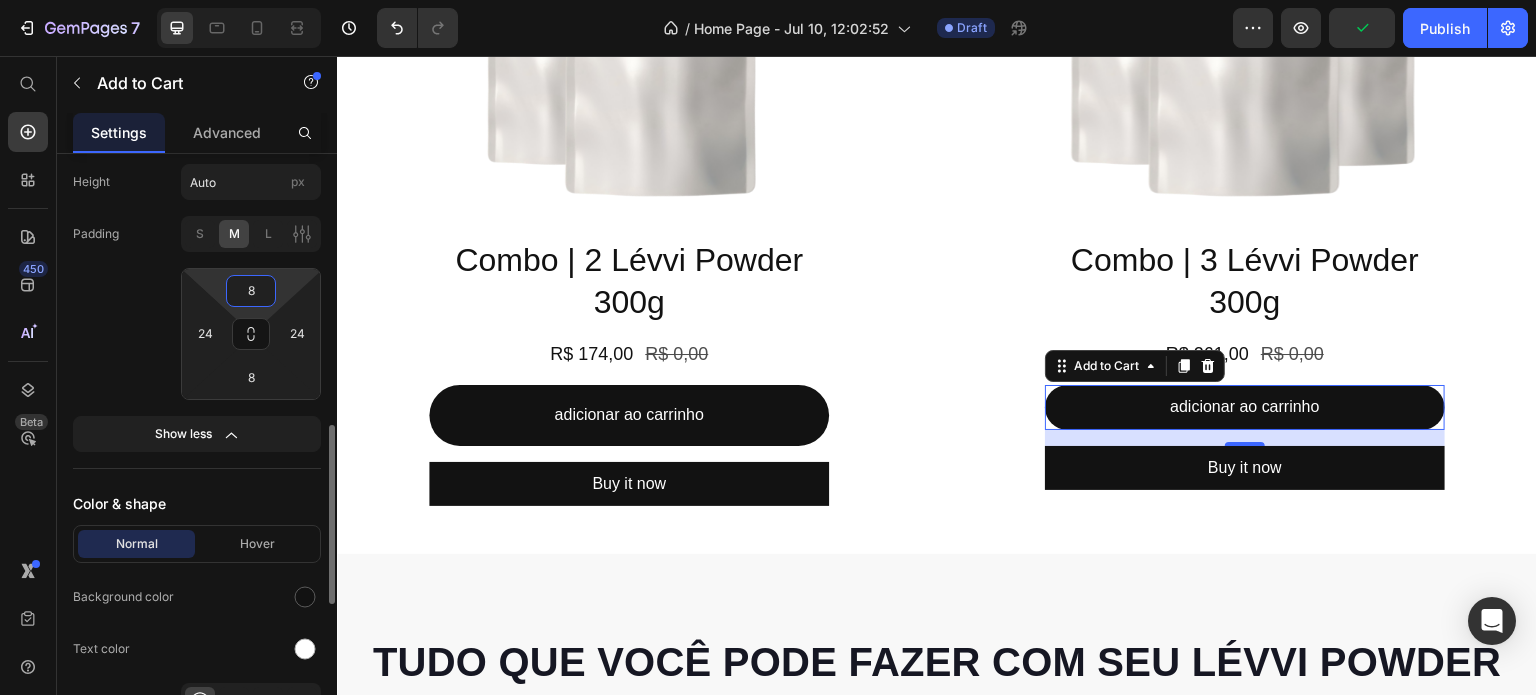 click on "8" at bounding box center (251, 291) 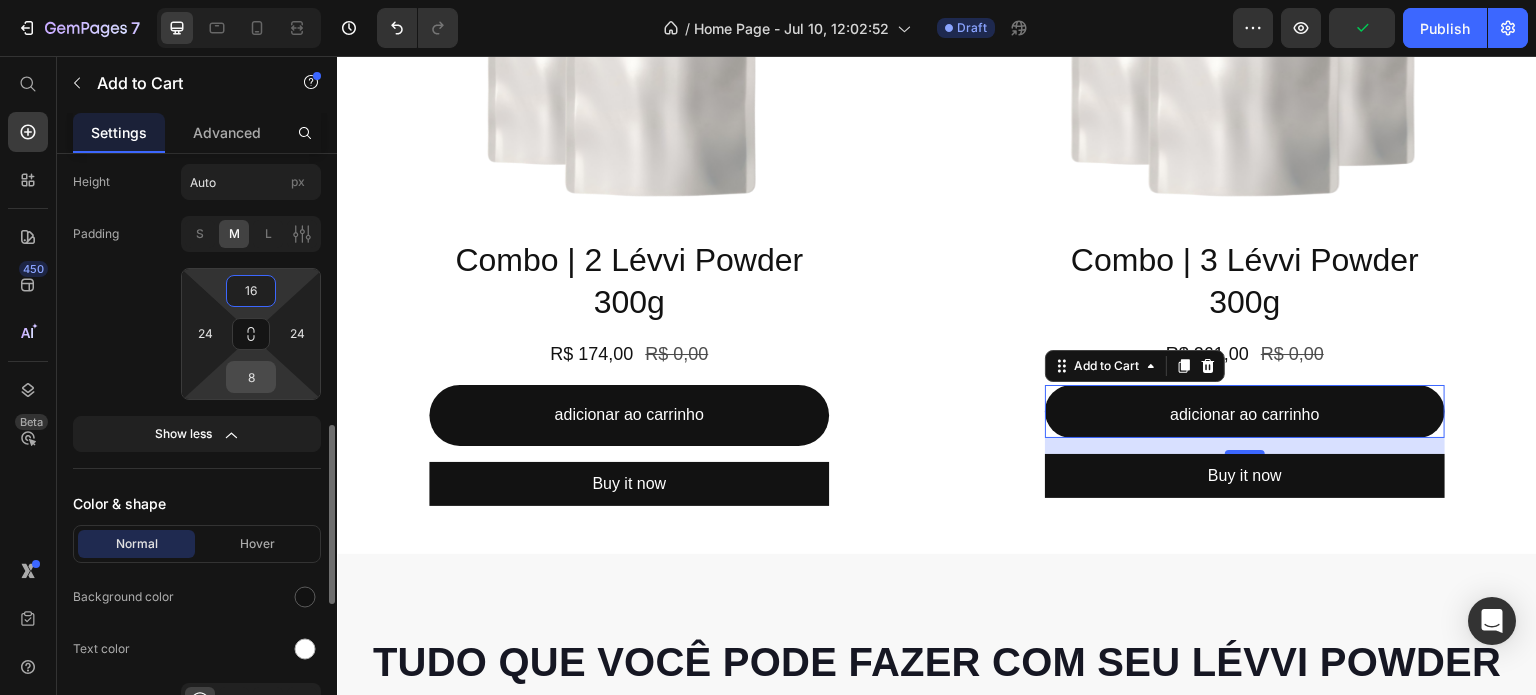 type on "16" 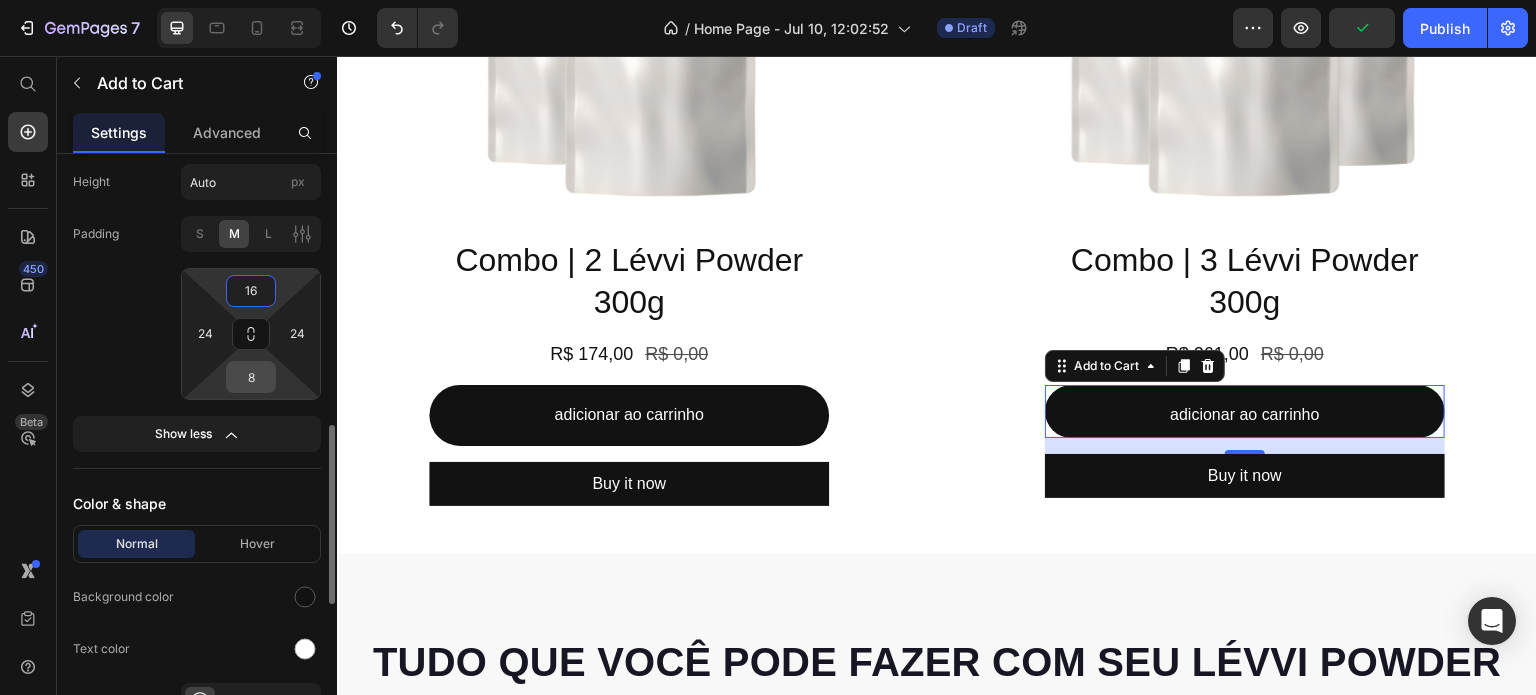 click on "8" at bounding box center [251, 377] 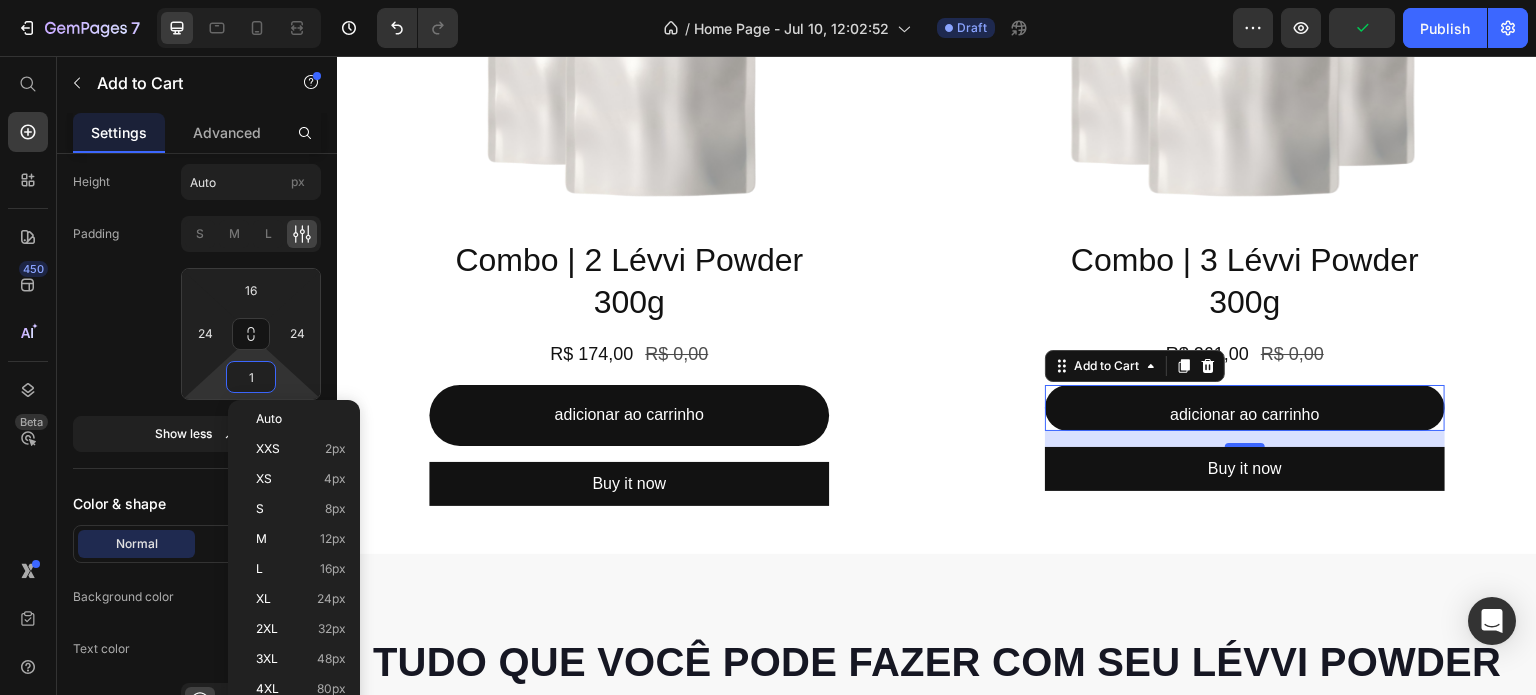 type on "16" 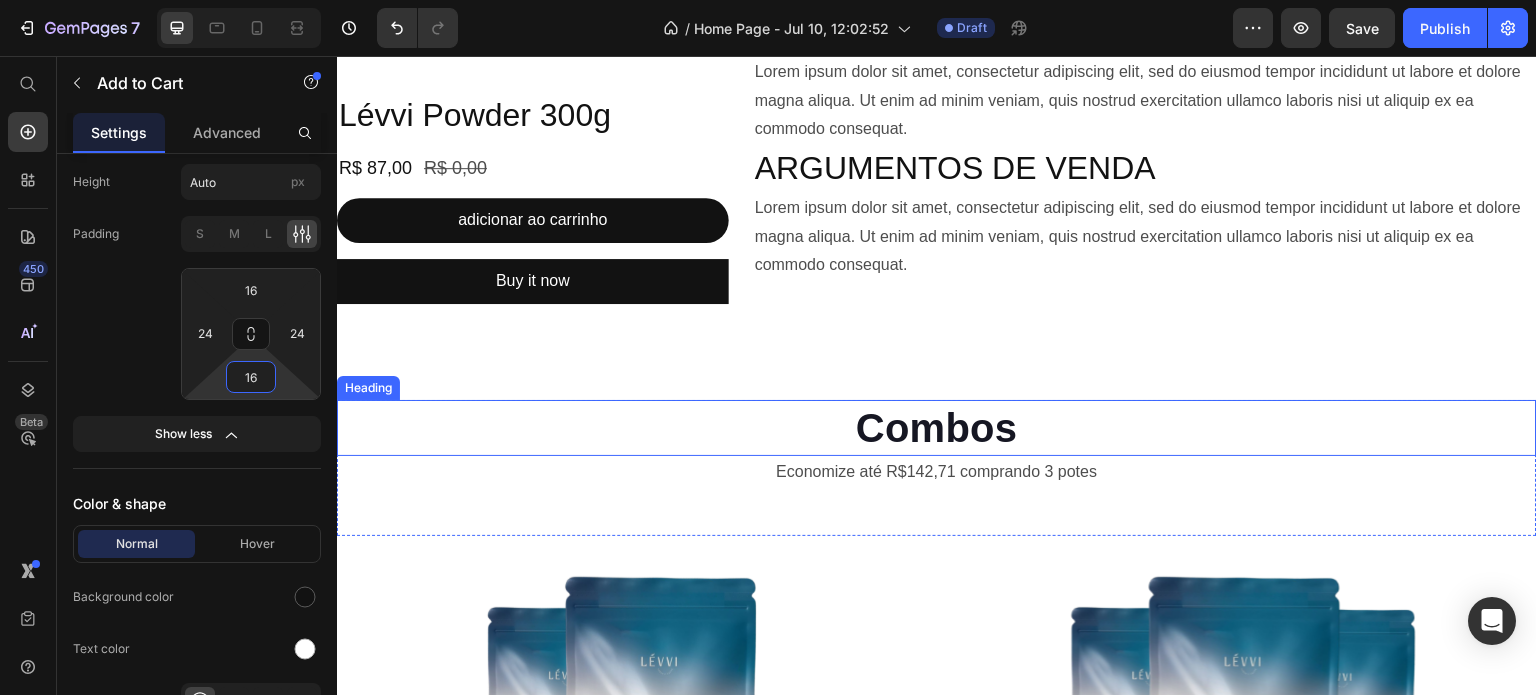 scroll, scrollTop: 900, scrollLeft: 0, axis: vertical 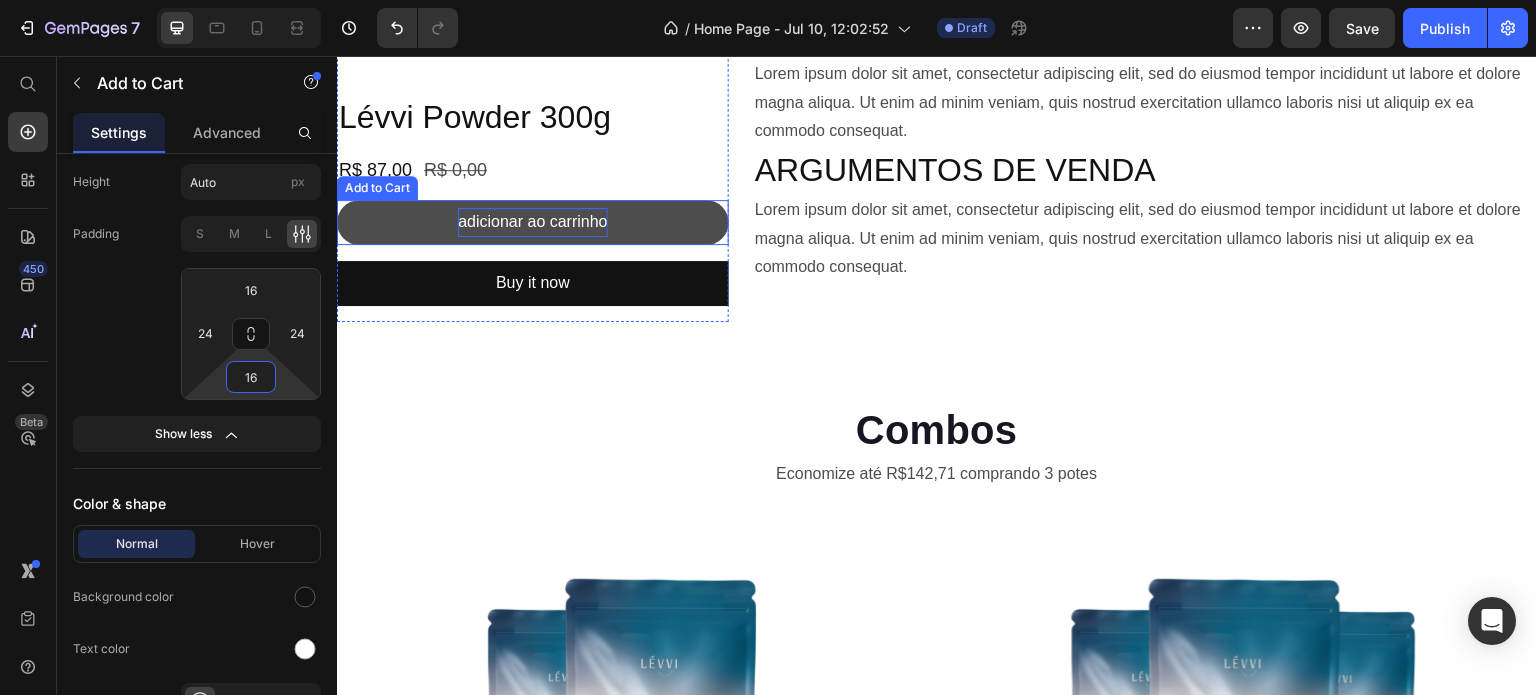 click on "adicionar ao carrinho" at bounding box center (532, 222) 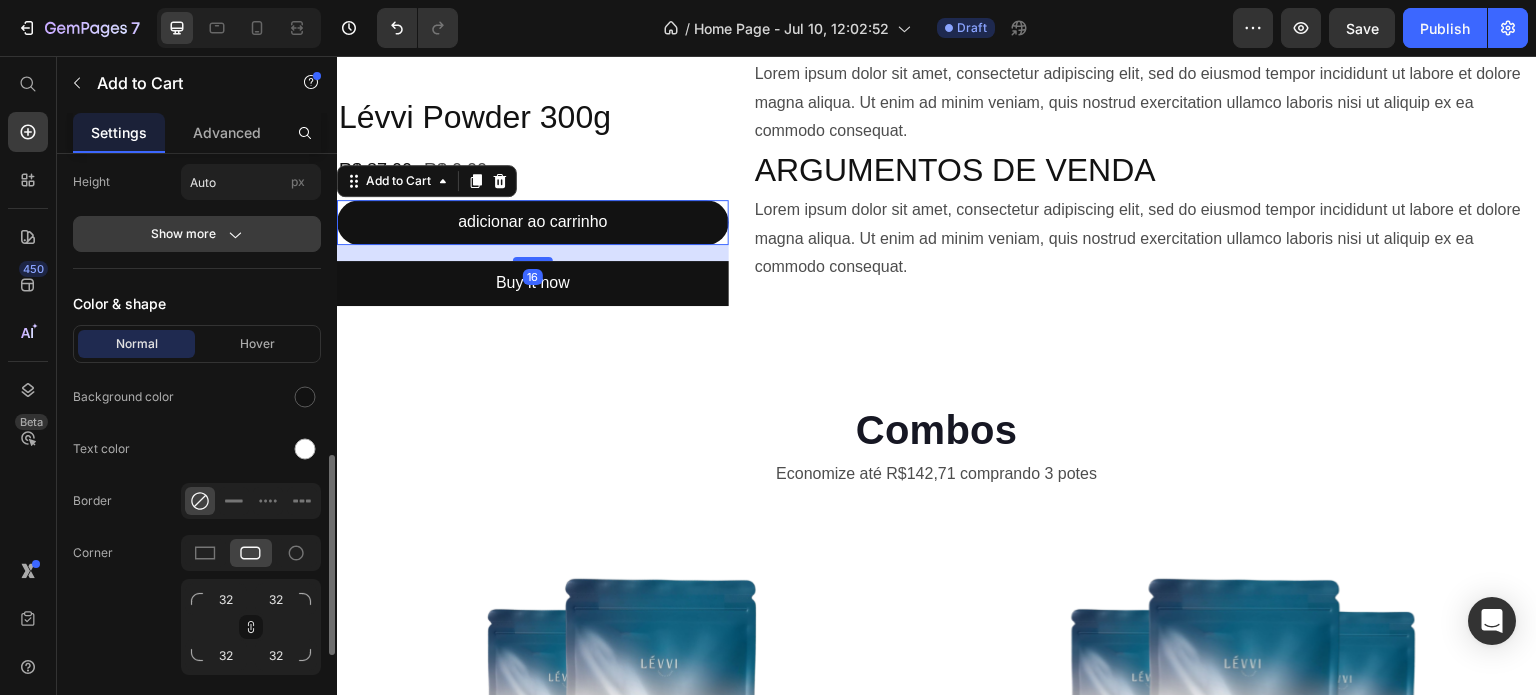 click 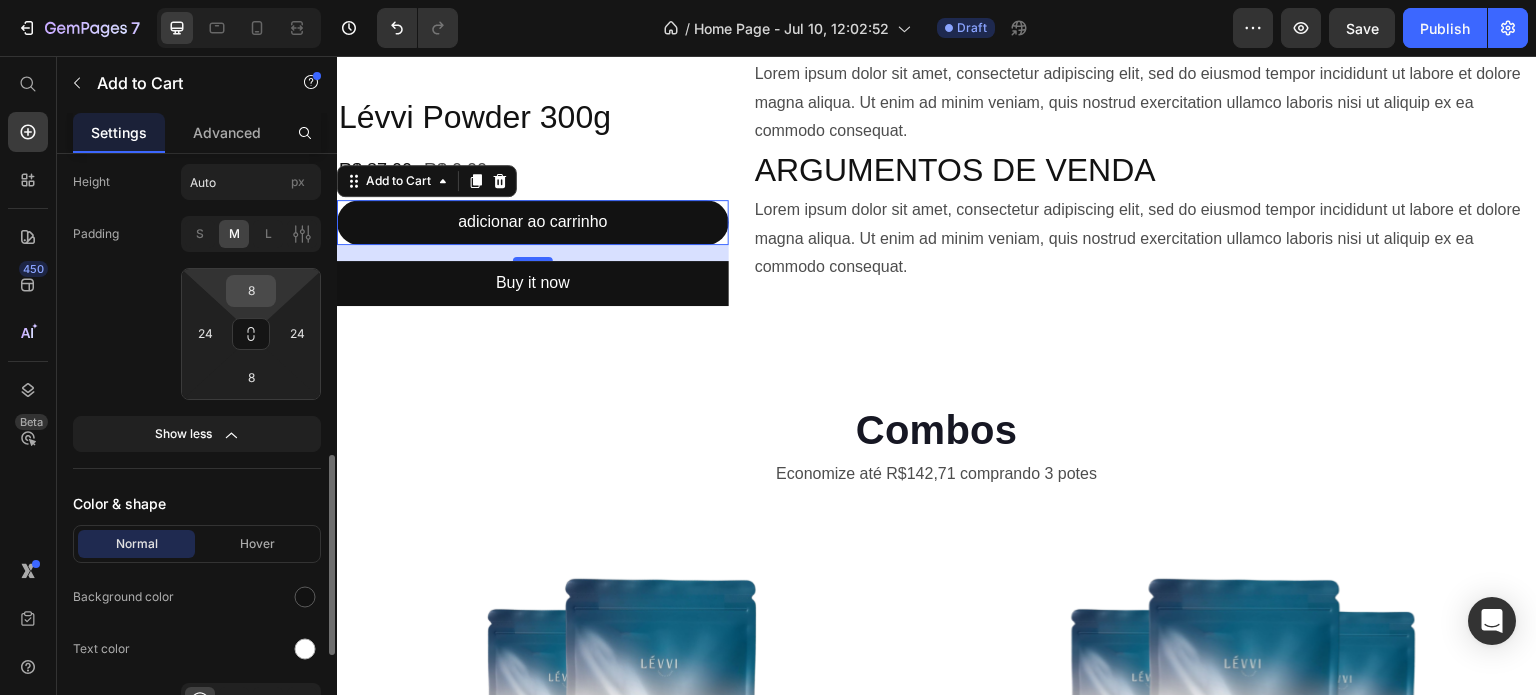 click on "8" at bounding box center (251, 291) 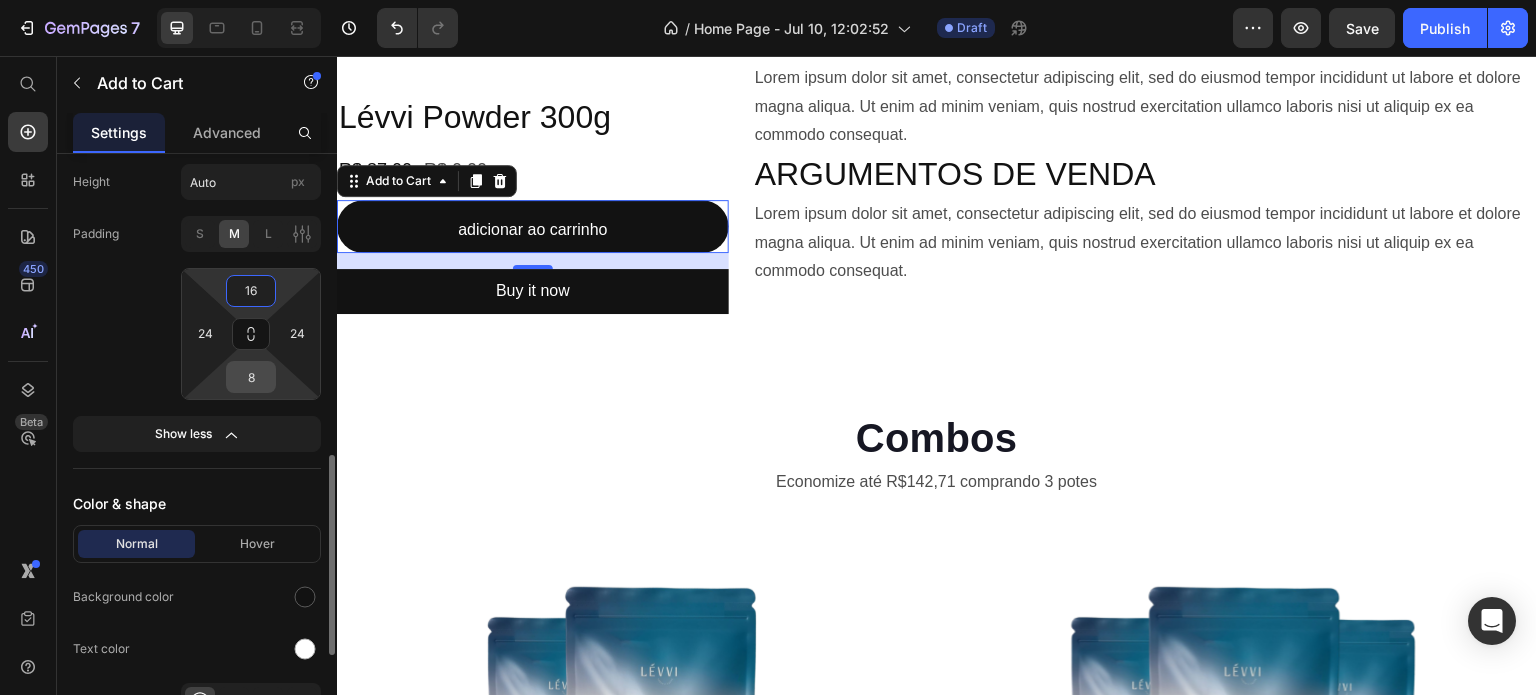 type on "16" 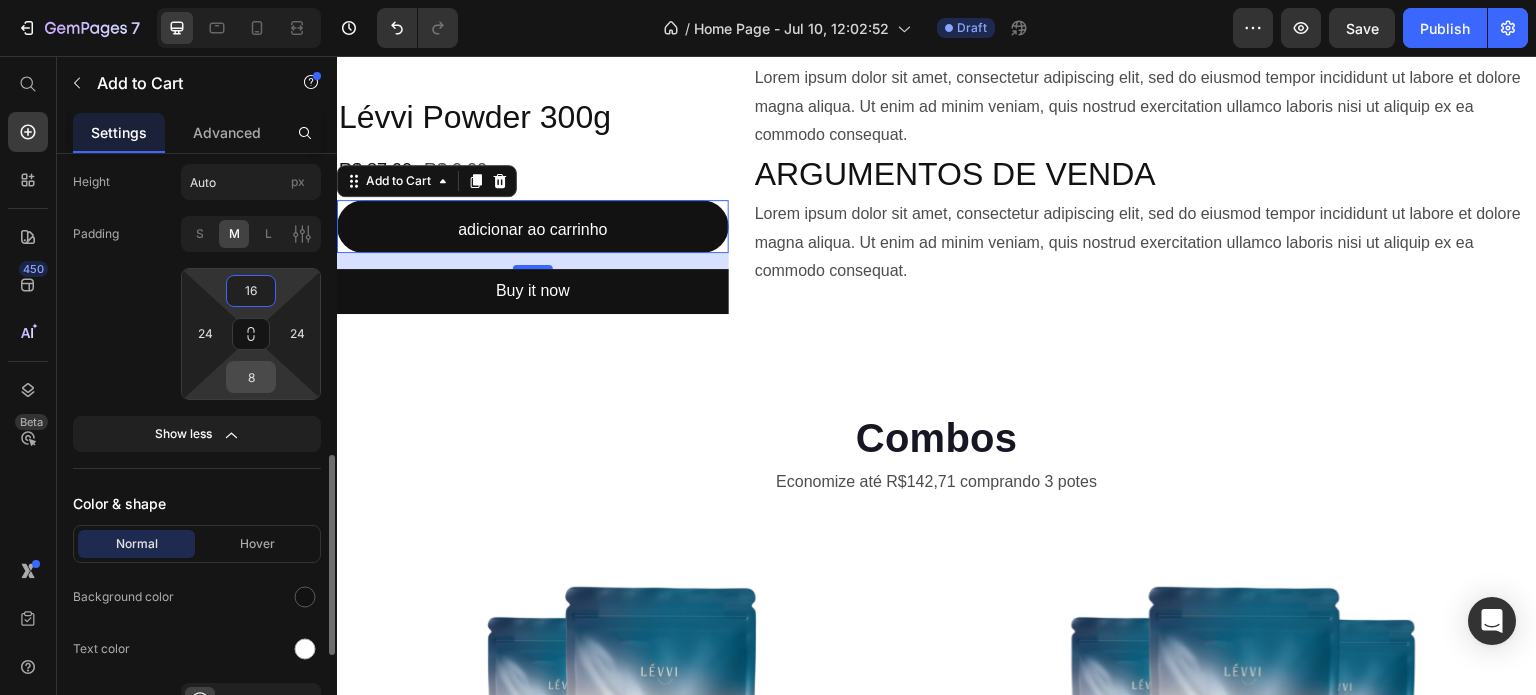 click on "8" at bounding box center (251, 377) 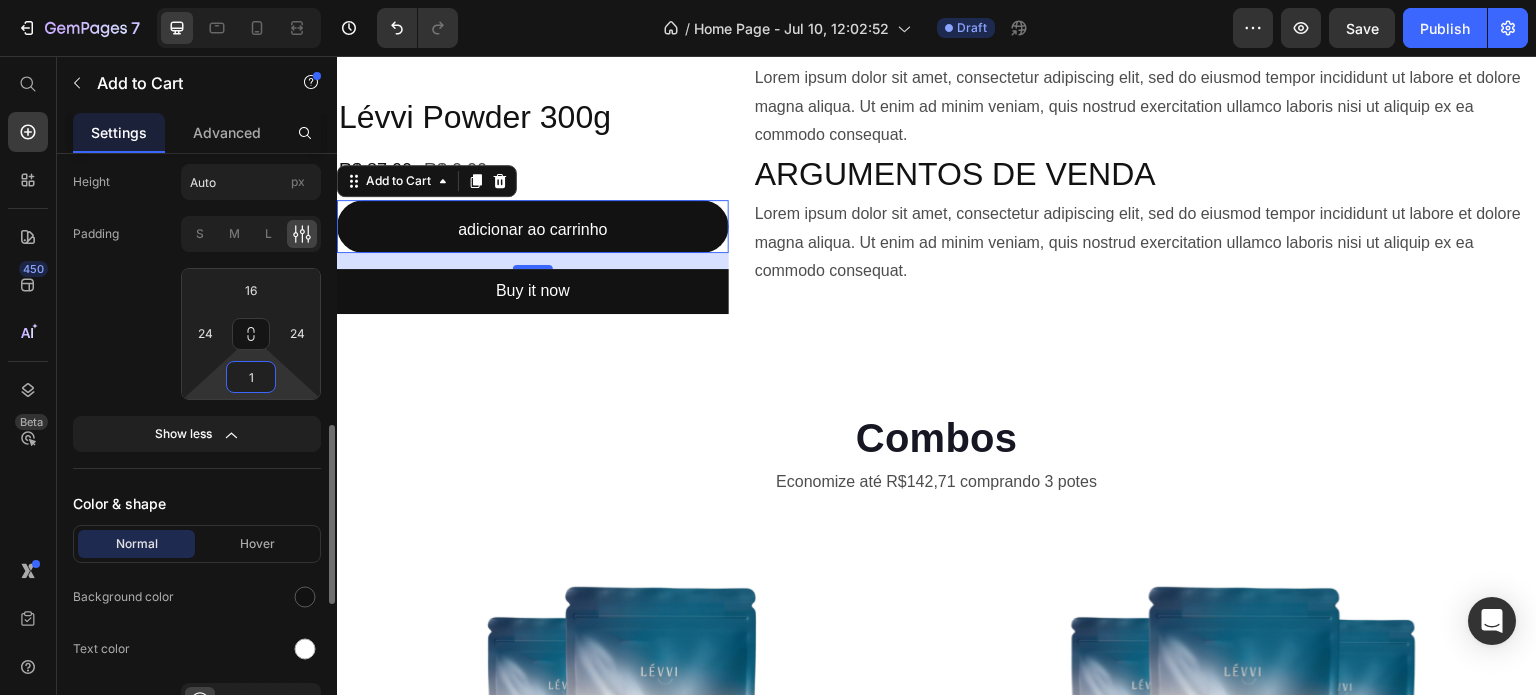 type on "16" 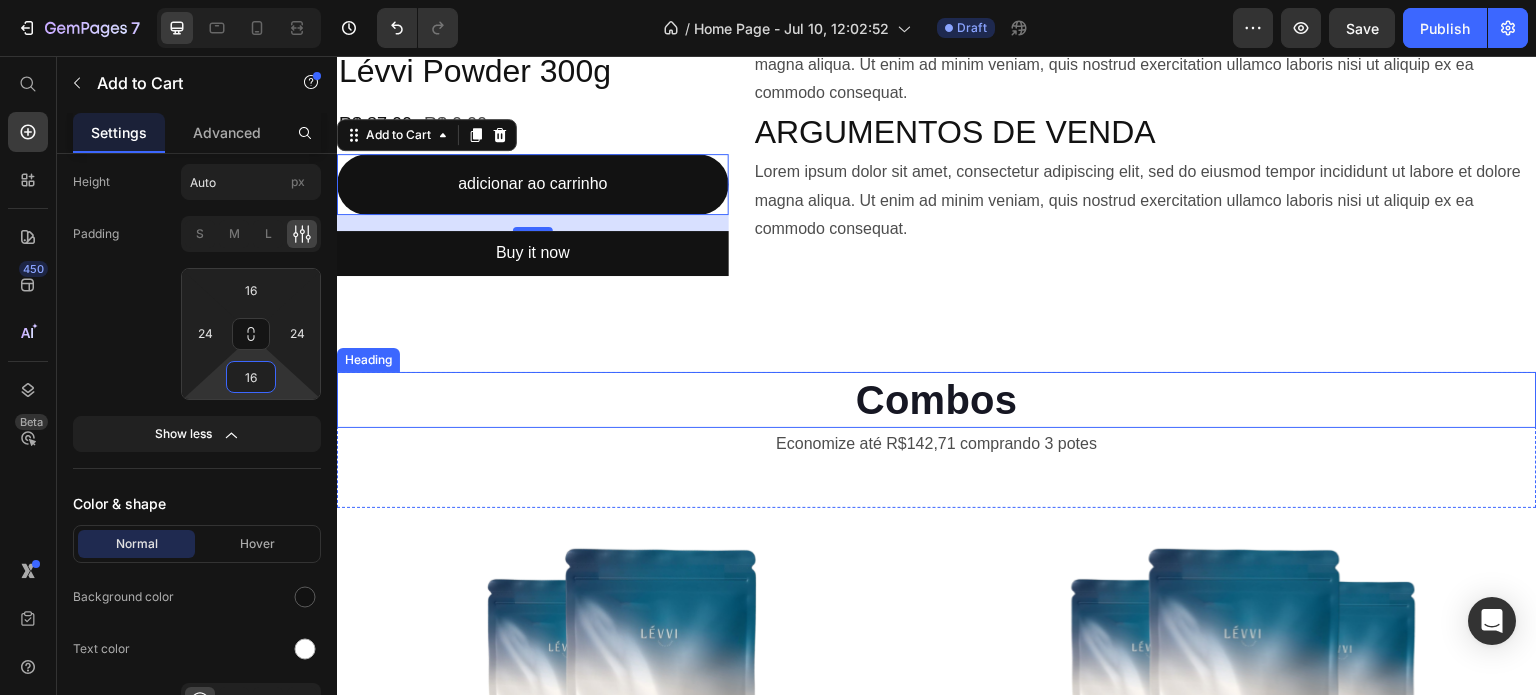 scroll, scrollTop: 900, scrollLeft: 0, axis: vertical 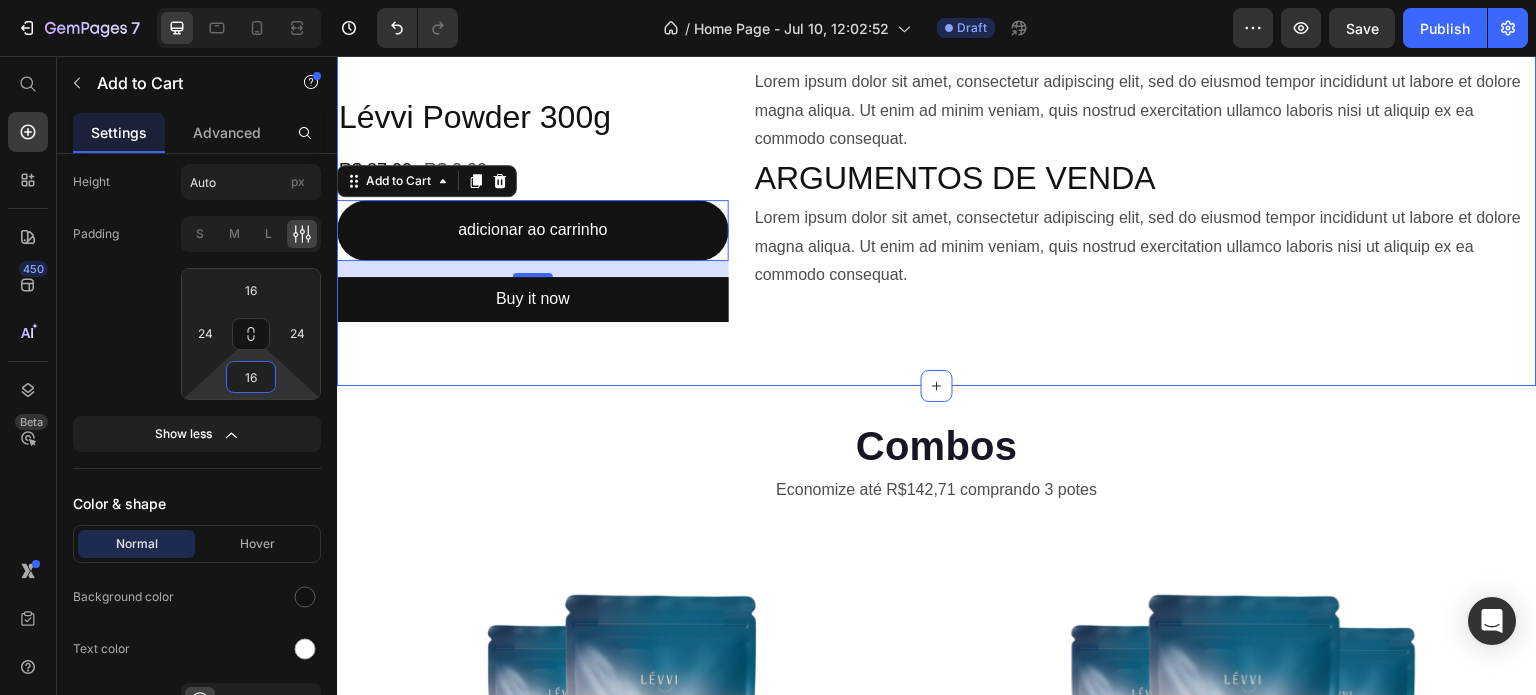 click on "Product Images Lévvi Powder 300g Product Title R$ 87,00 Product Price R$ 0,00 Product Price Row adicionar ao carrinho Add to Cart   16 Buy it now Dynamic Checkout Product ARGUMENTOS DE VENDA Heading Lorem ipsum dolor sit amet, consectetur adipiscing elit, sed do eiusmod tempor incididunt ut labore et dolore magna aliqua. Ut enim ad minim veniam, quis nostrud exercitation ullamco laboris nisi ut aliquip ex ea commodo consequat. Text Block ARGUMENTOS DE VENDA Heading Lorem ipsum dolor sit amet, consectetur adipiscing elit, sed do eiusmod tempor incididunt ut labore et dolore magna aliqua. Ut enim ad minim veniam, quis nostrud exercitation ullamco laboris nisi ut aliquip ex ea commodo consequat. Text Block ARGUMENTOS DE VENDA Heading Lorem ipsum dolor sit amet, consectetur adipiscing elit, sed do eiusmod tempor incididunt ut labore et dolore magna aliqua. Ut enim ad minim veniam, quis nostrud exercitation ullamco laboris nisi ut aliquip ex ea commodo consequat. Text Block ARGUMENTOS DE VENDA Heading Text Block" at bounding box center (937, 28) 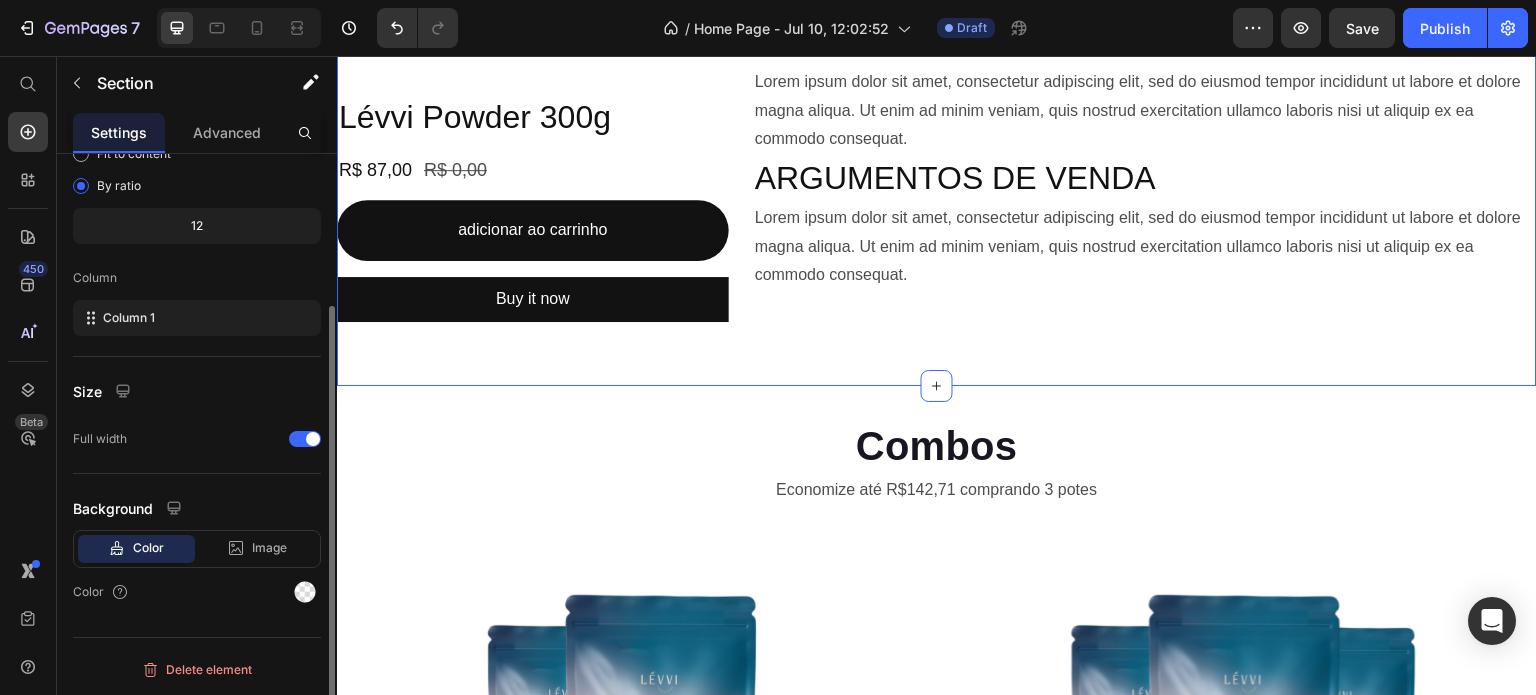 scroll, scrollTop: 0, scrollLeft: 0, axis: both 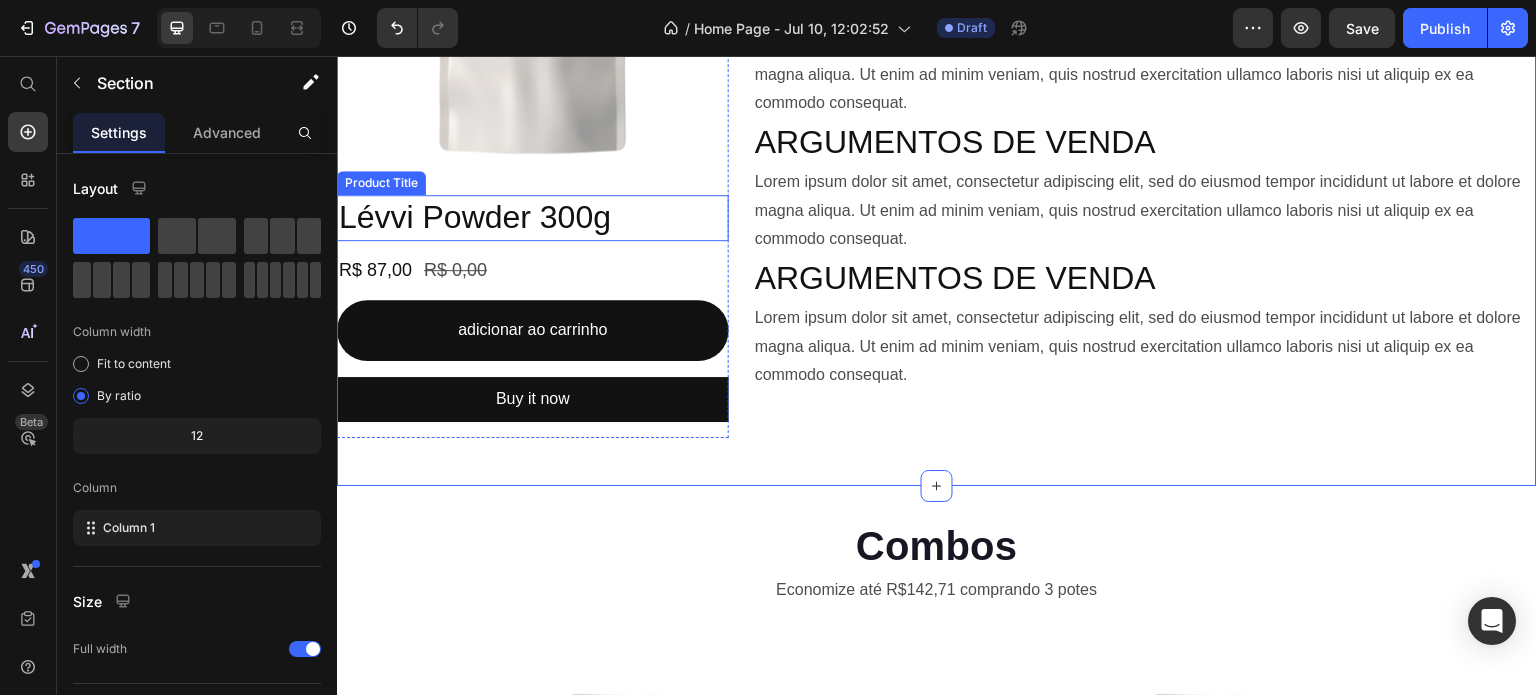click on "Lévvi Powder 300g" at bounding box center (533, 218) 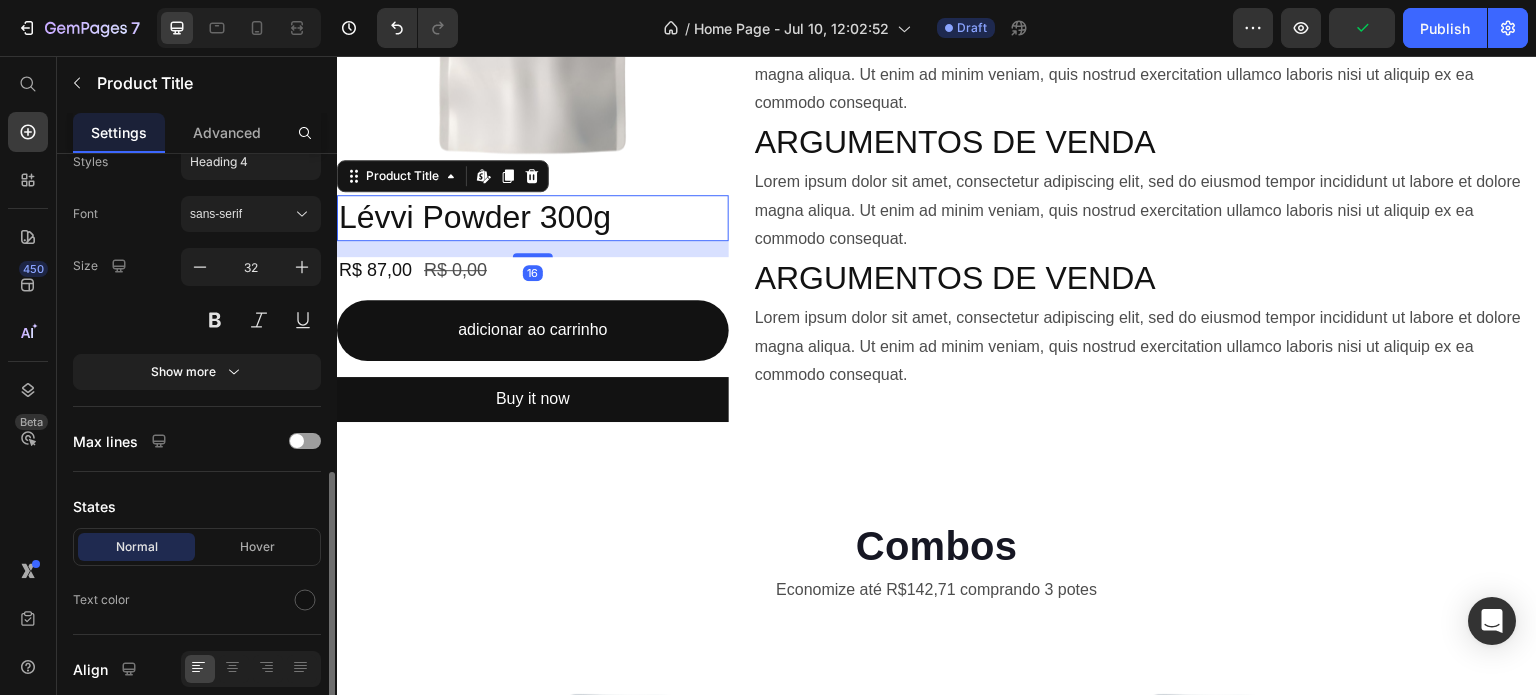 scroll, scrollTop: 497, scrollLeft: 0, axis: vertical 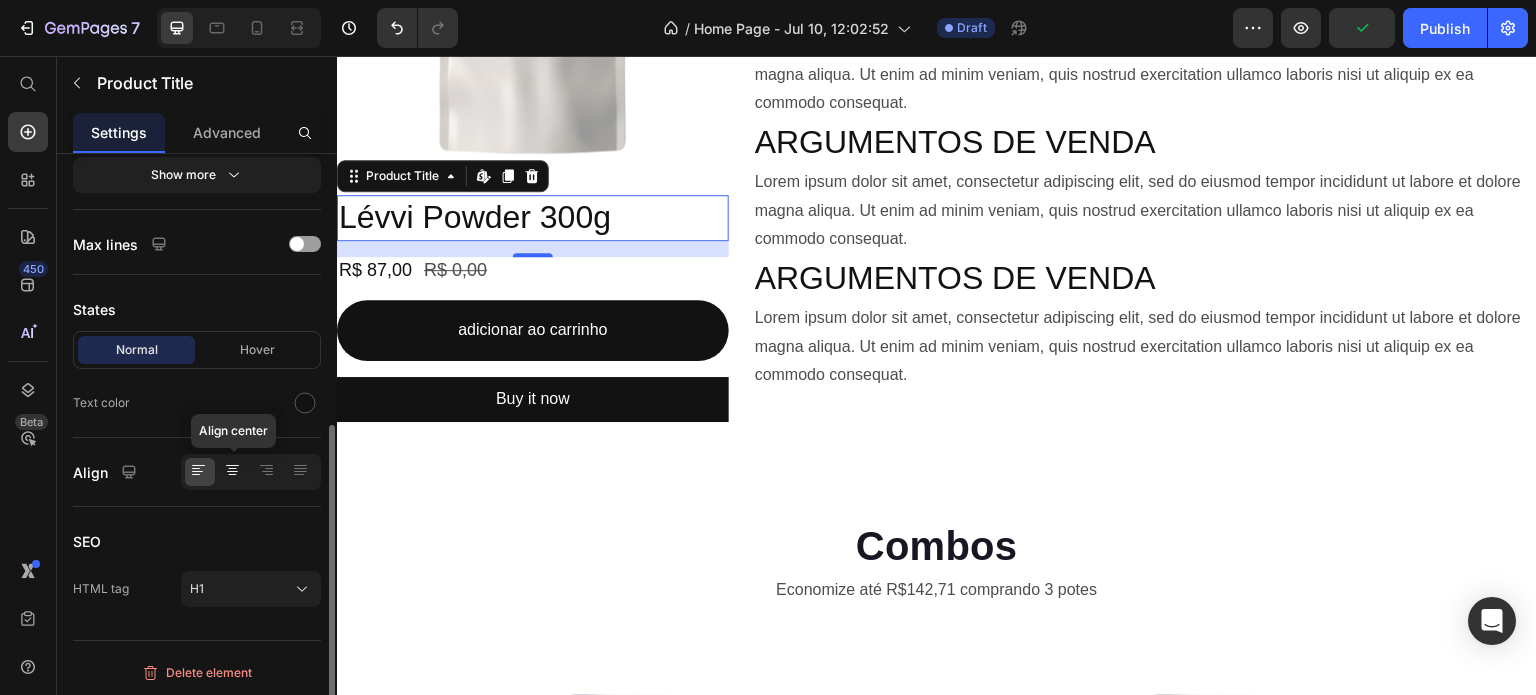 click 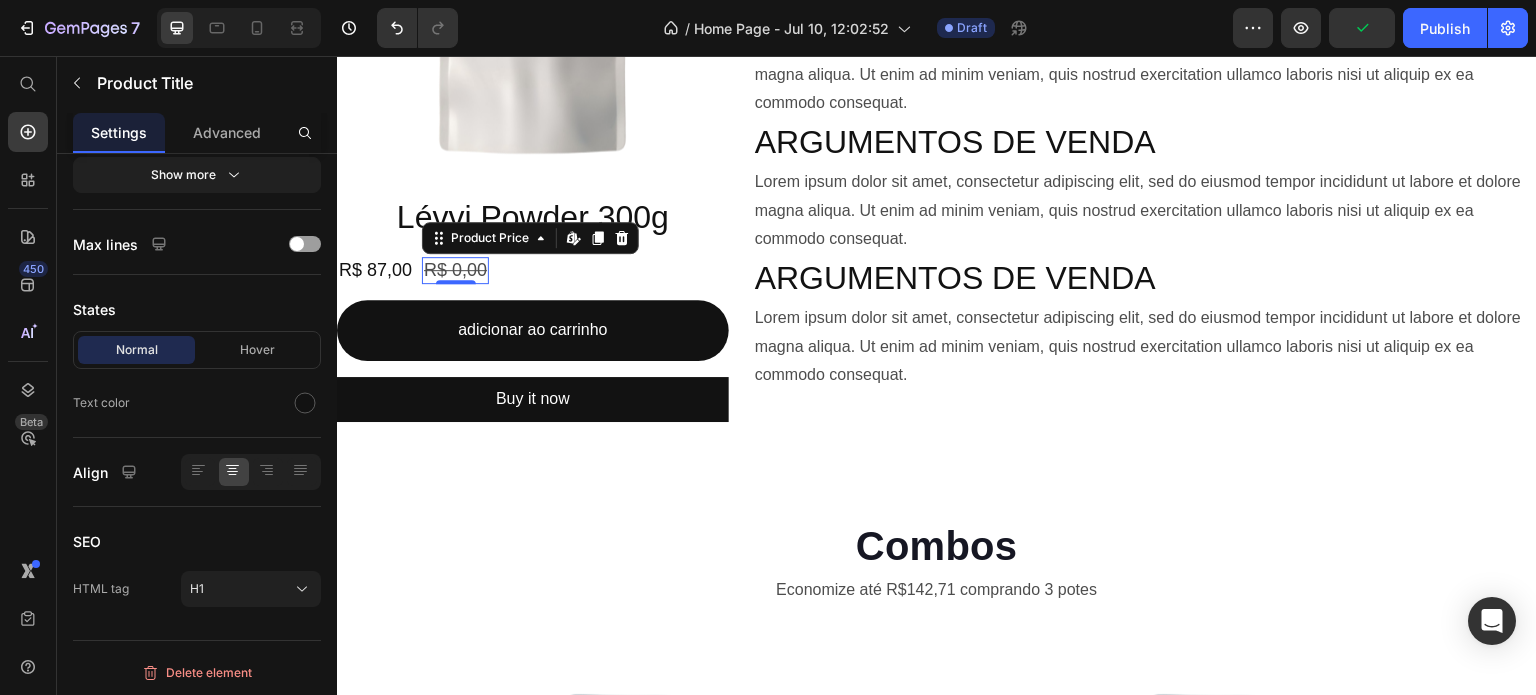 click on "R$ 0,00" at bounding box center (455, 270) 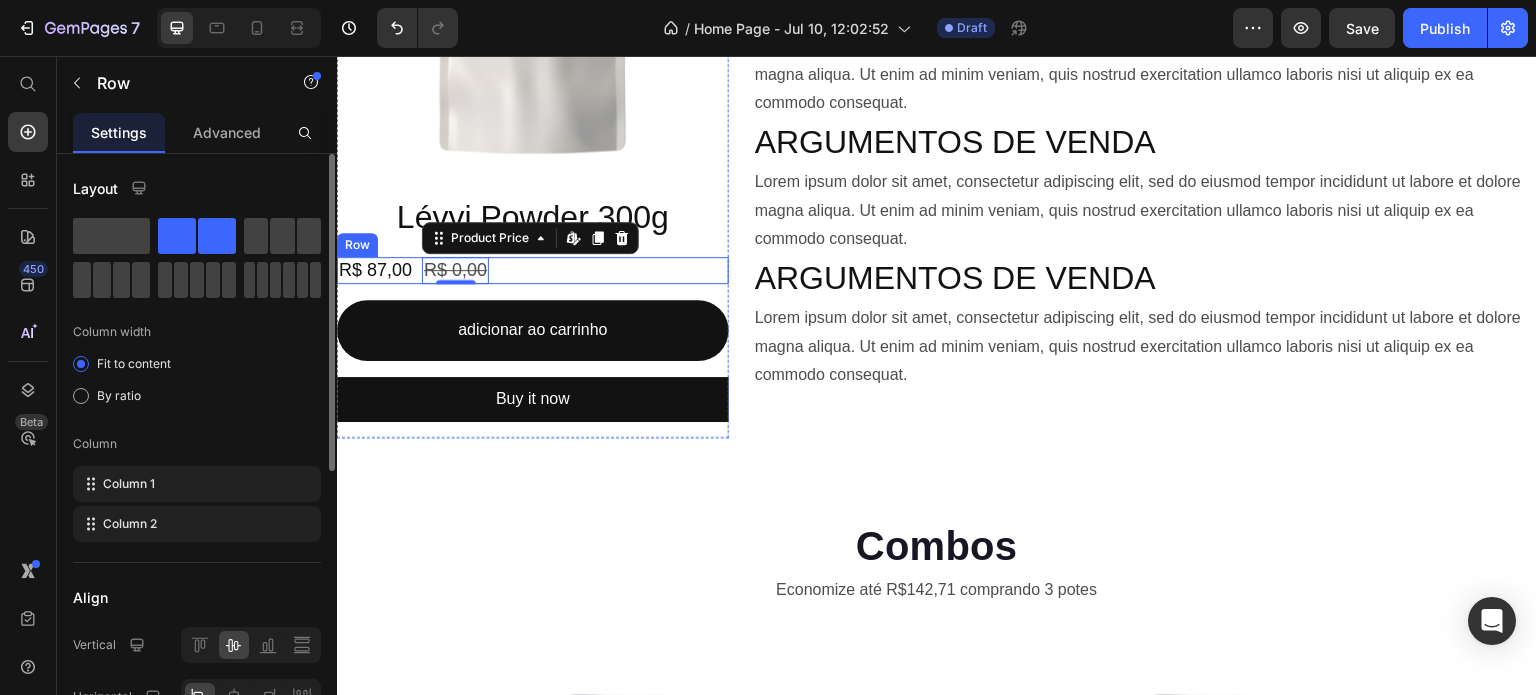 click on "R$ 87,00 Product Price R$ 0,00 Product Price   Edit content in Shopify 0 Row" at bounding box center [533, 270] 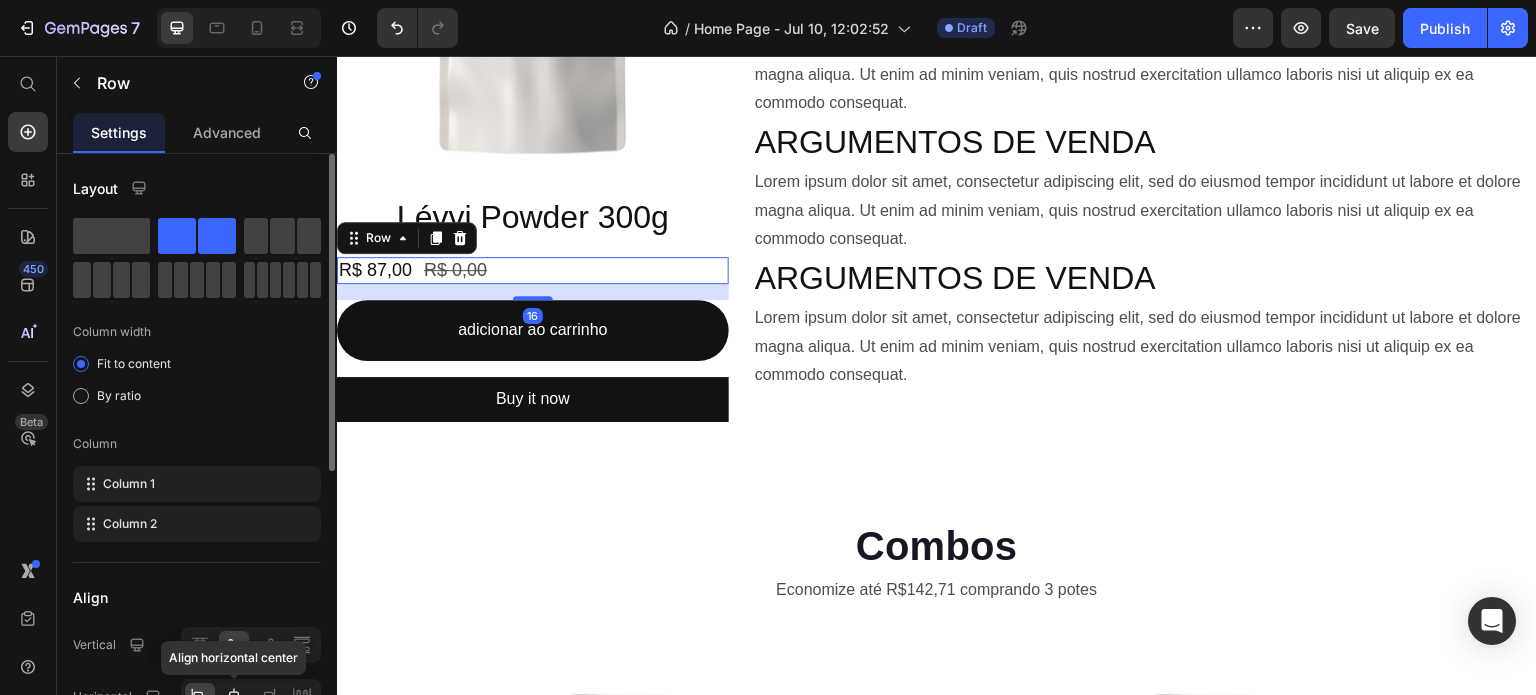 click 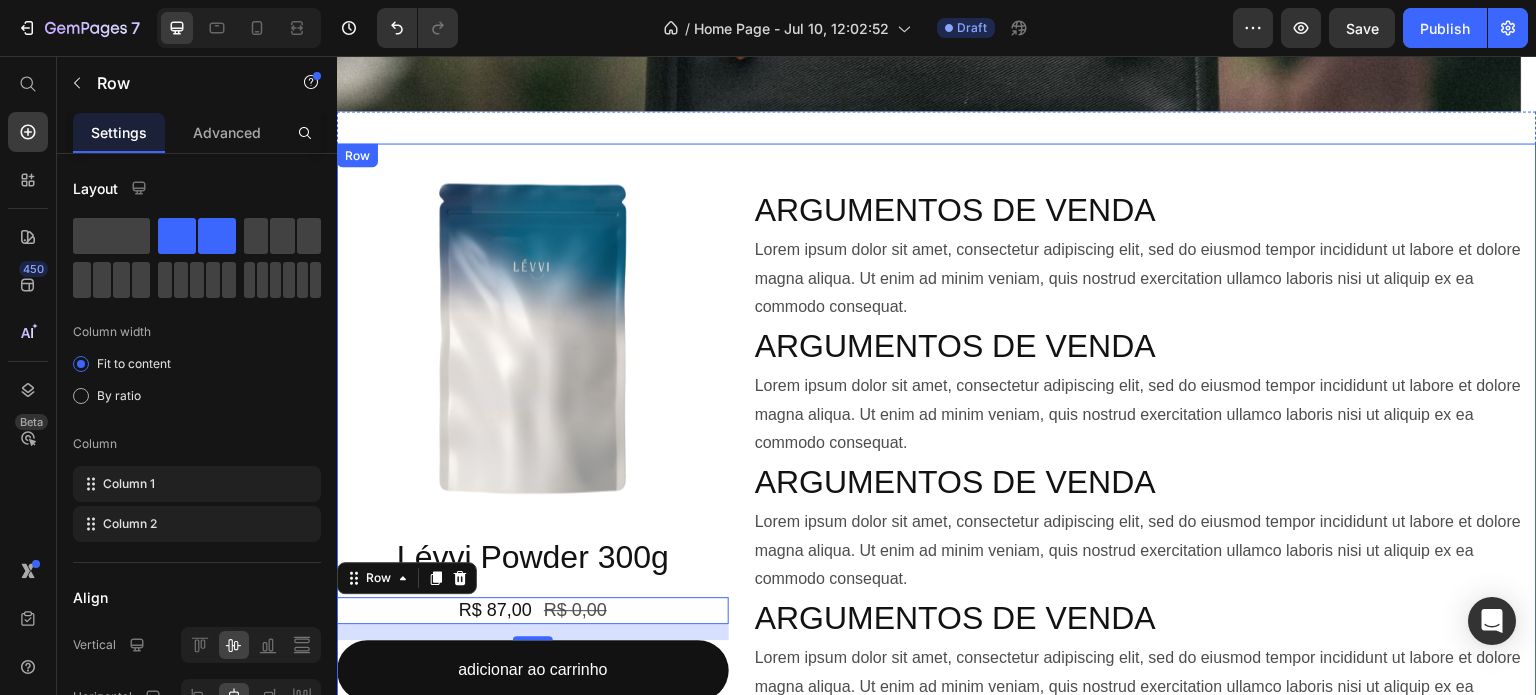 scroll, scrollTop: 400, scrollLeft: 0, axis: vertical 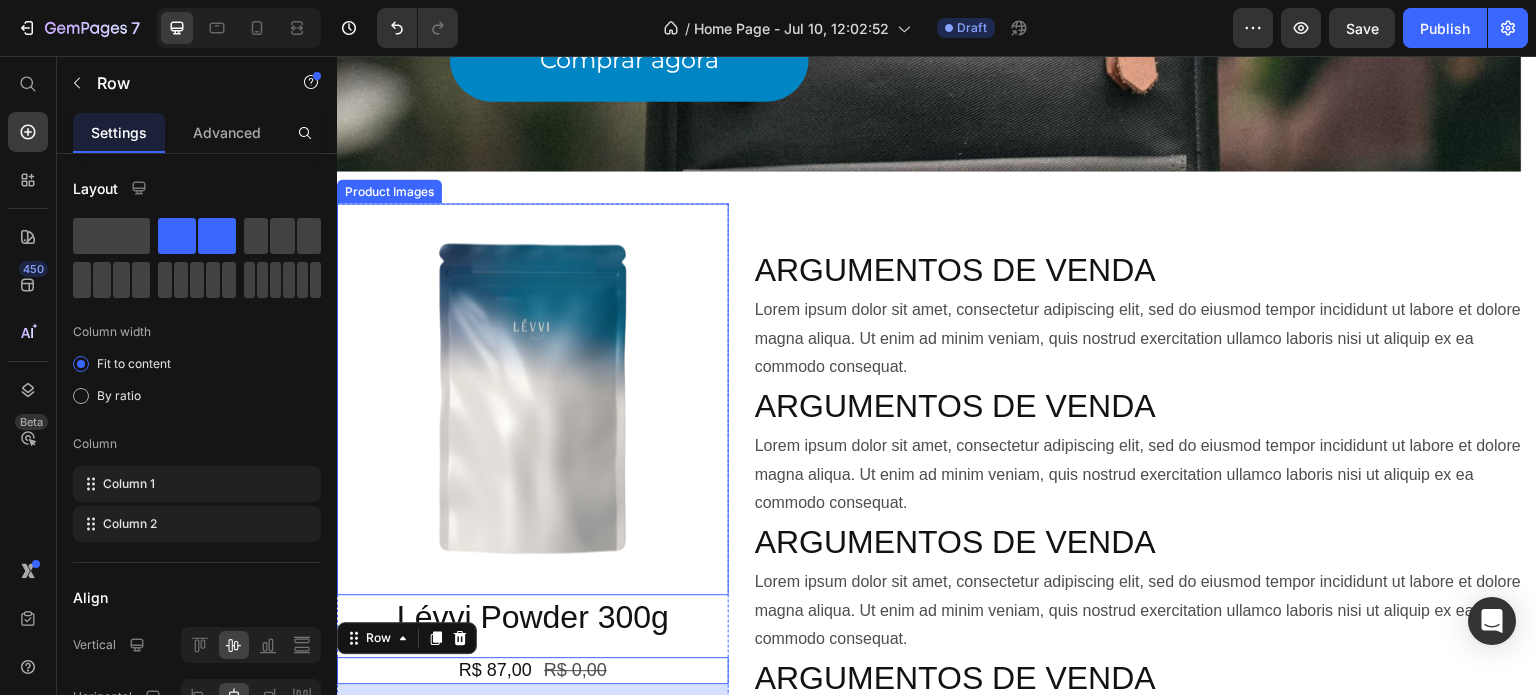click at bounding box center (533, 399) 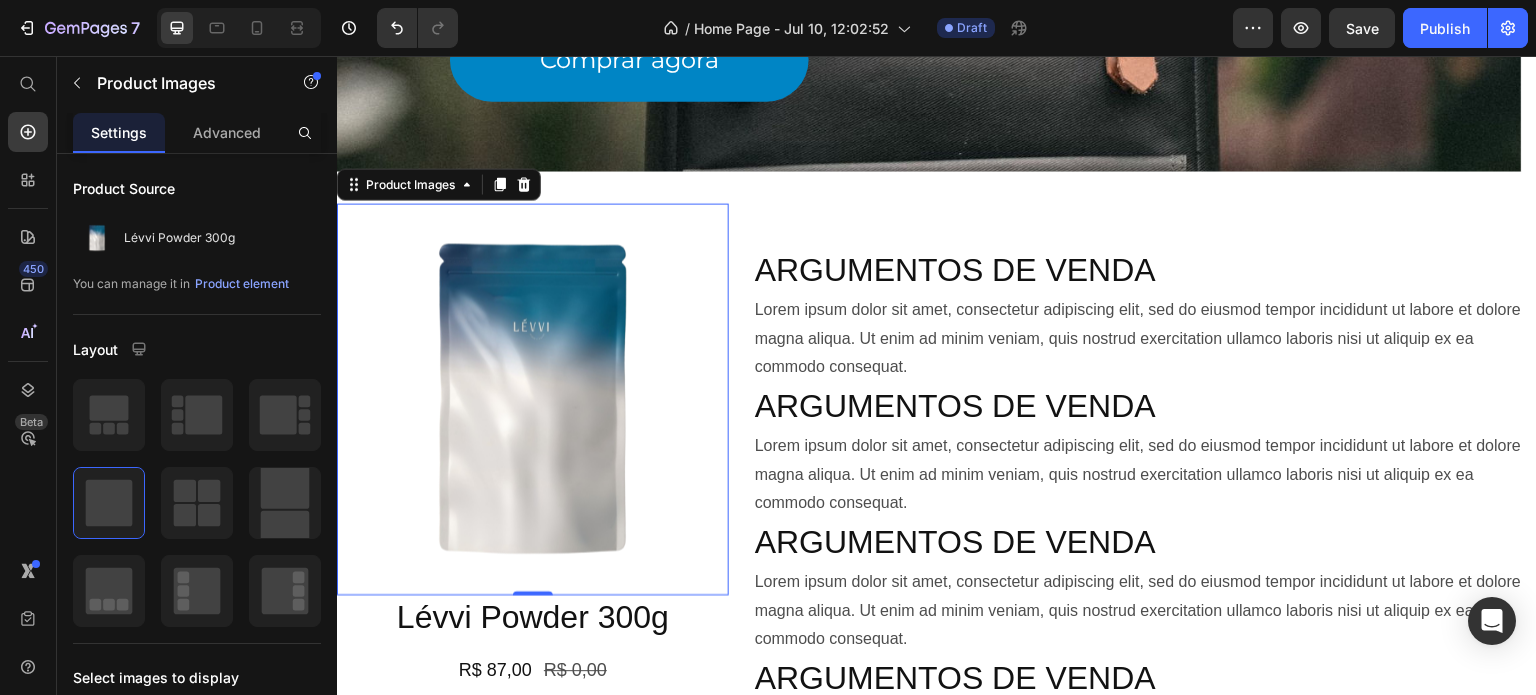 click on "Product Images" at bounding box center [439, 184] 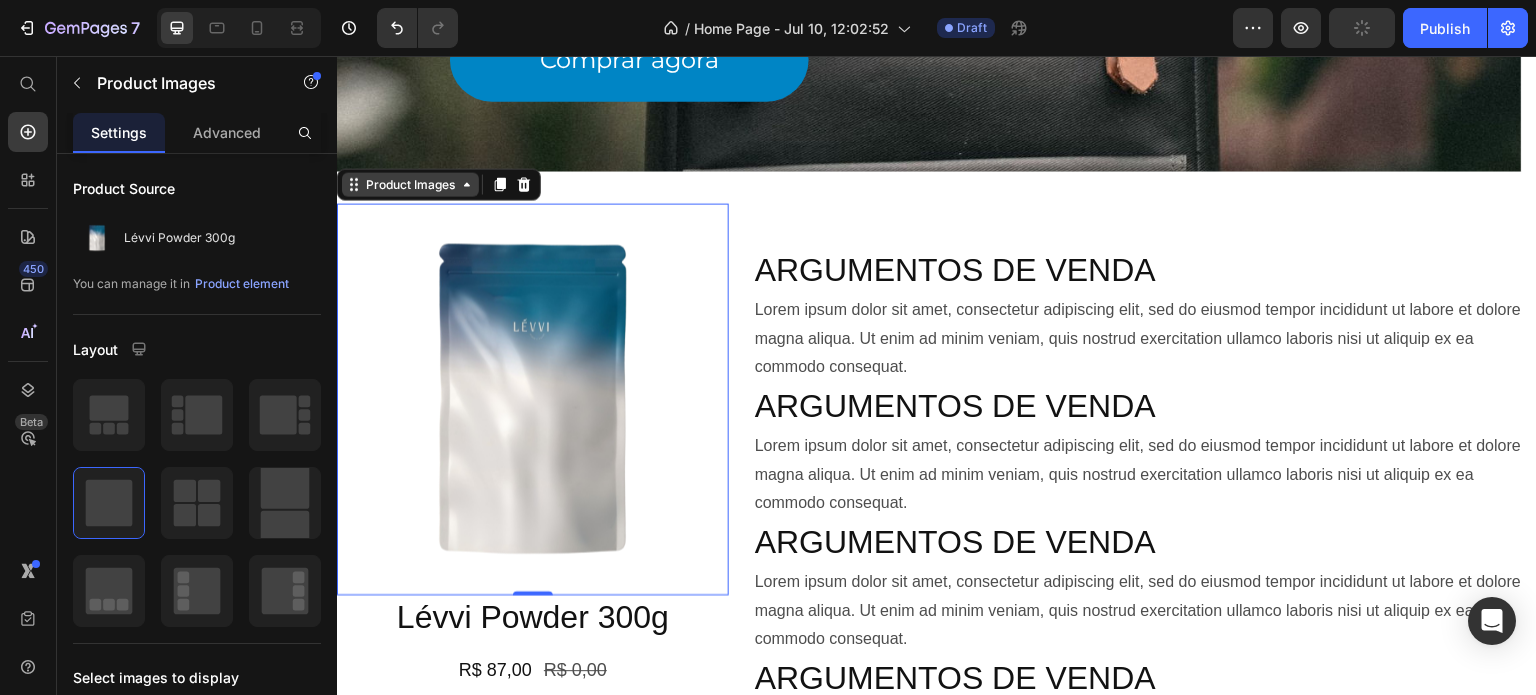 click 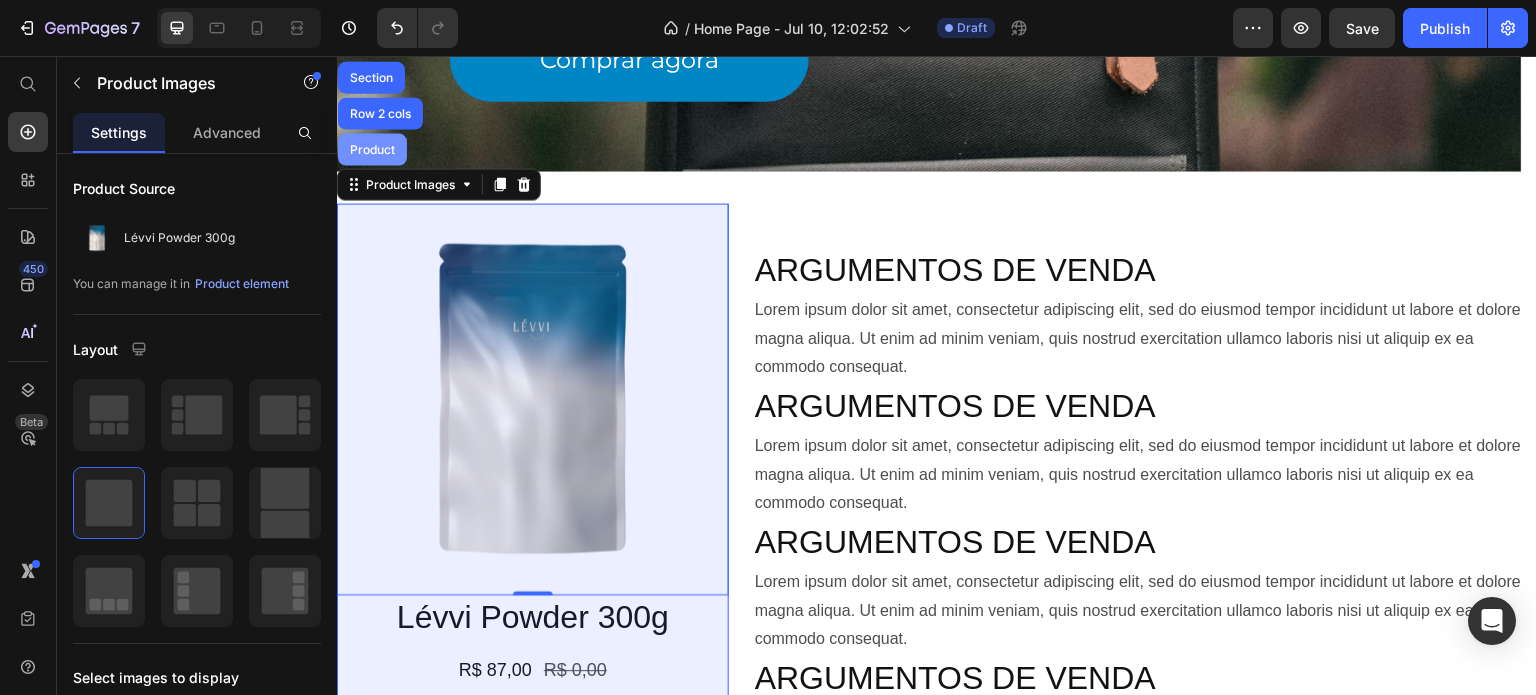 click on "Product" at bounding box center [372, 149] 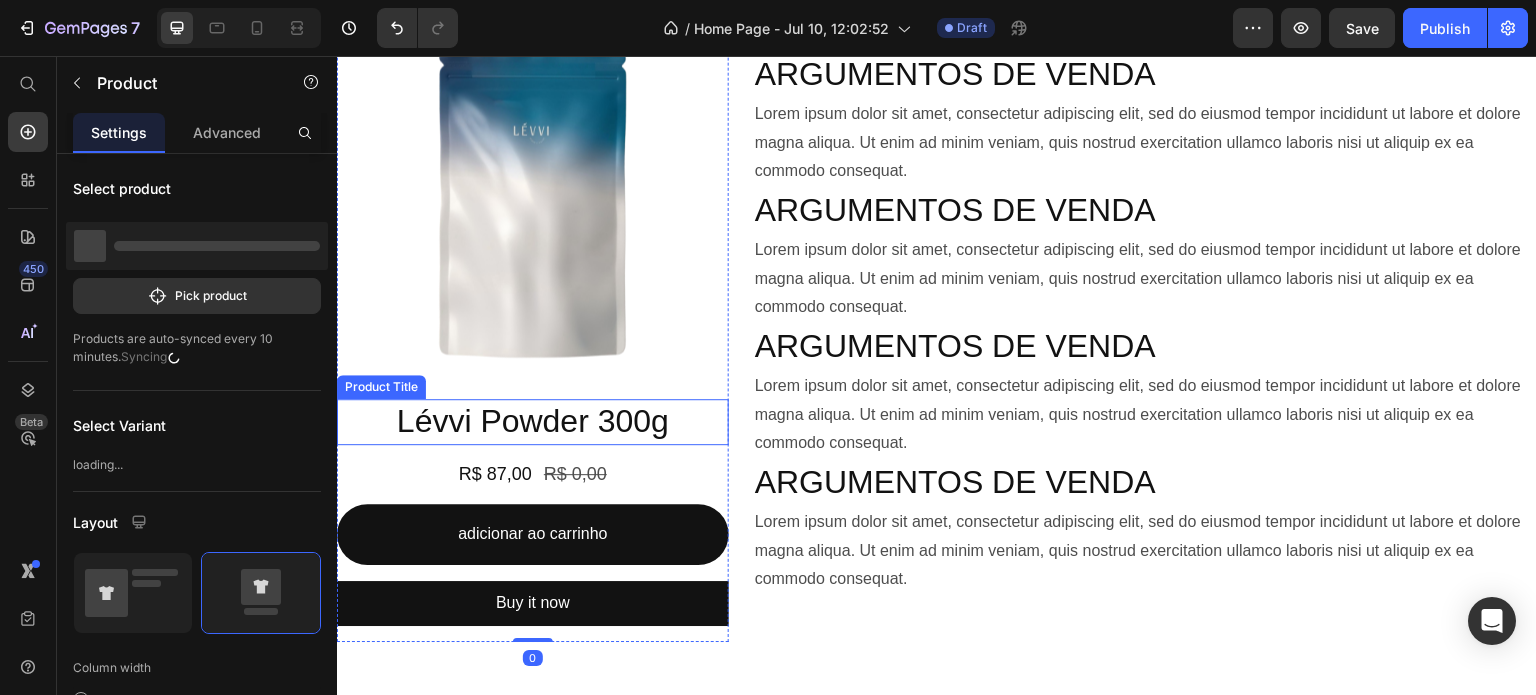 scroll, scrollTop: 600, scrollLeft: 0, axis: vertical 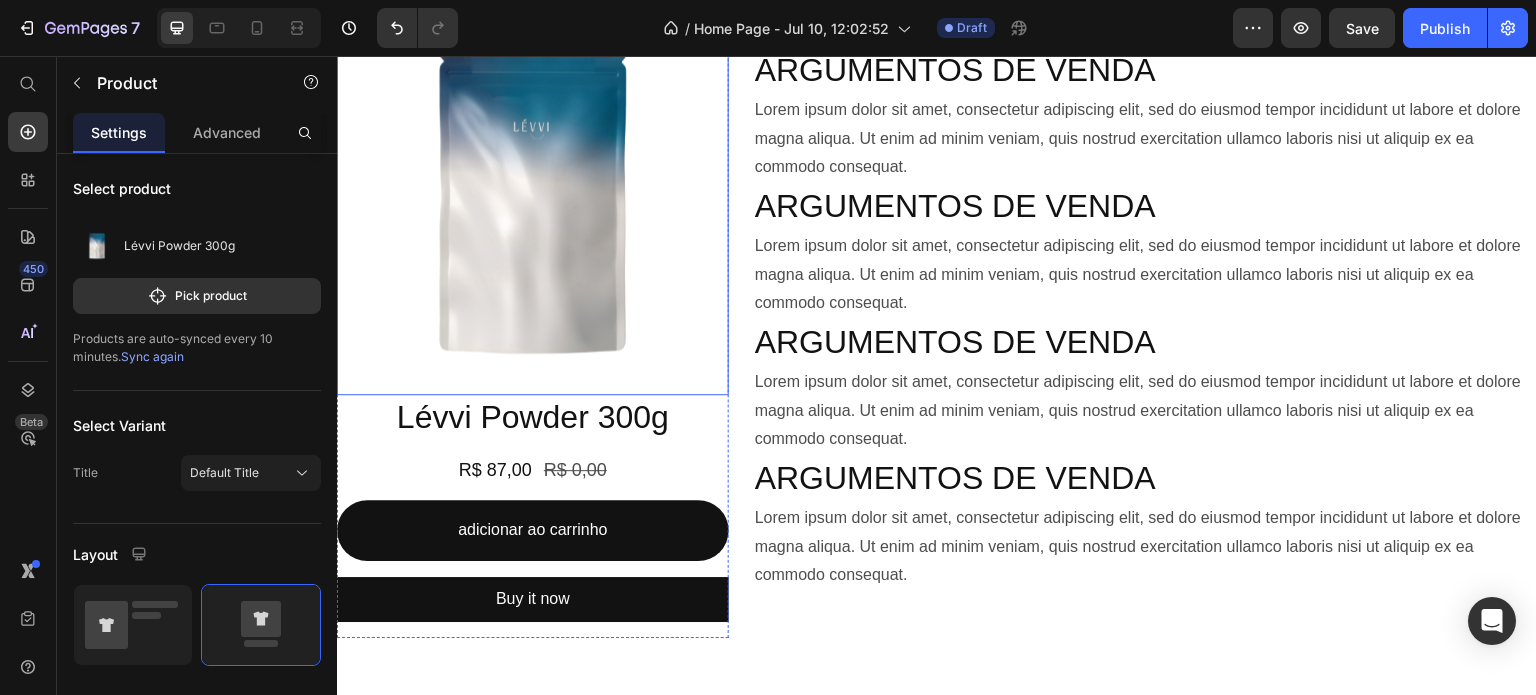 click at bounding box center [533, 199] 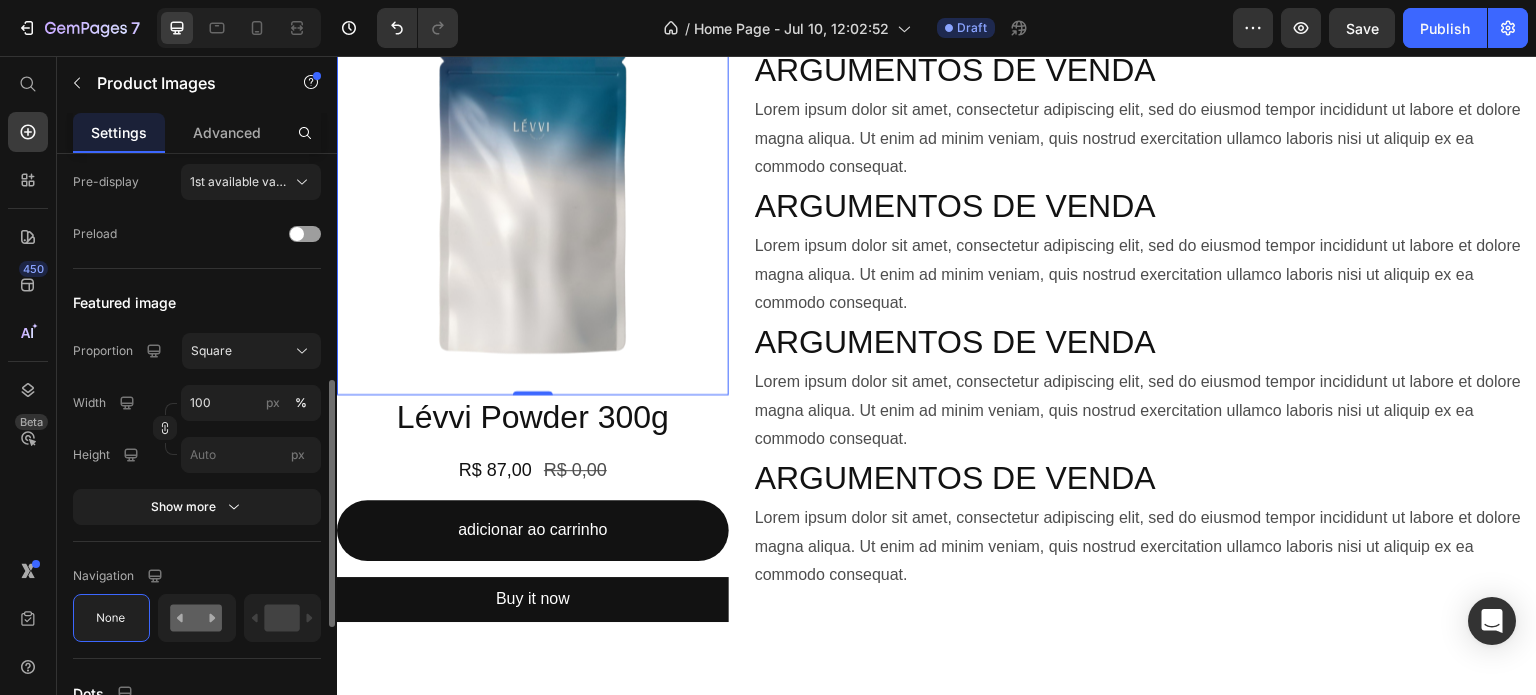 scroll, scrollTop: 444, scrollLeft: 0, axis: vertical 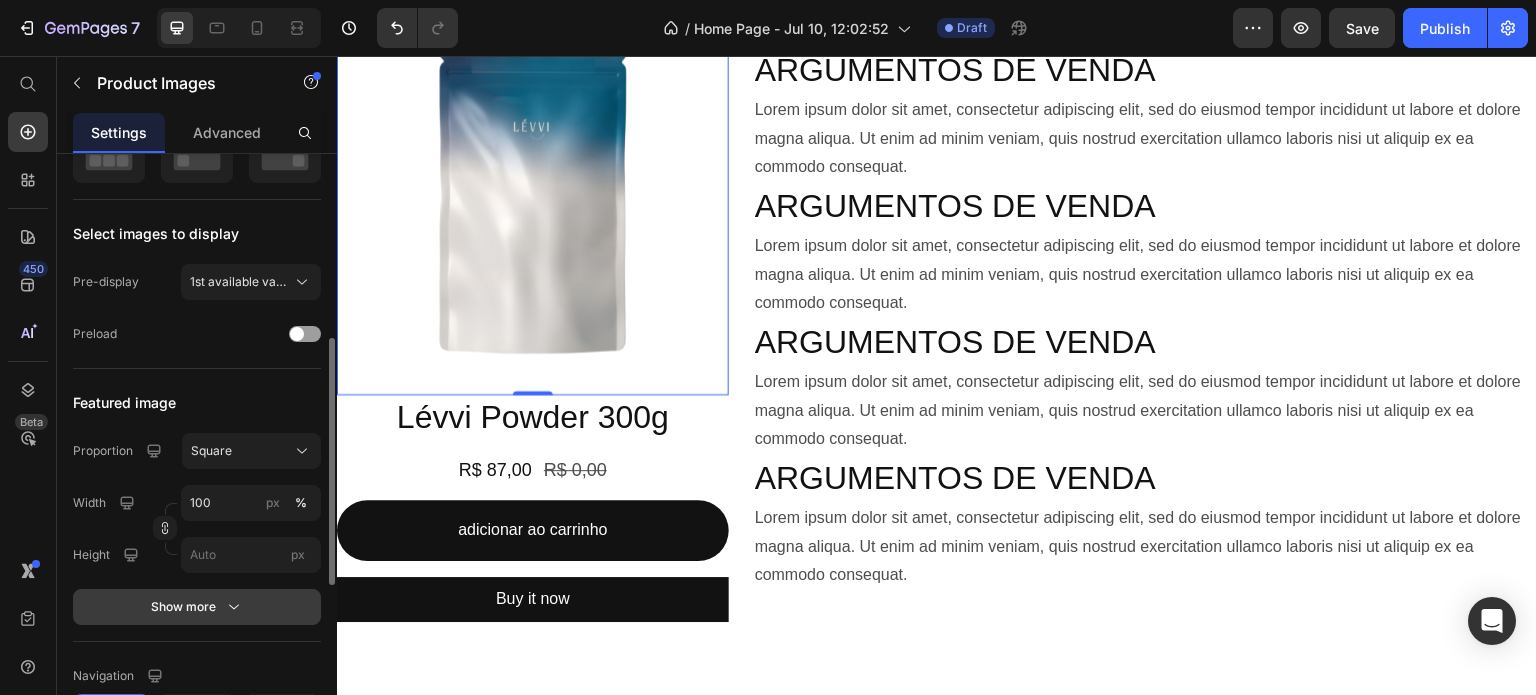 click 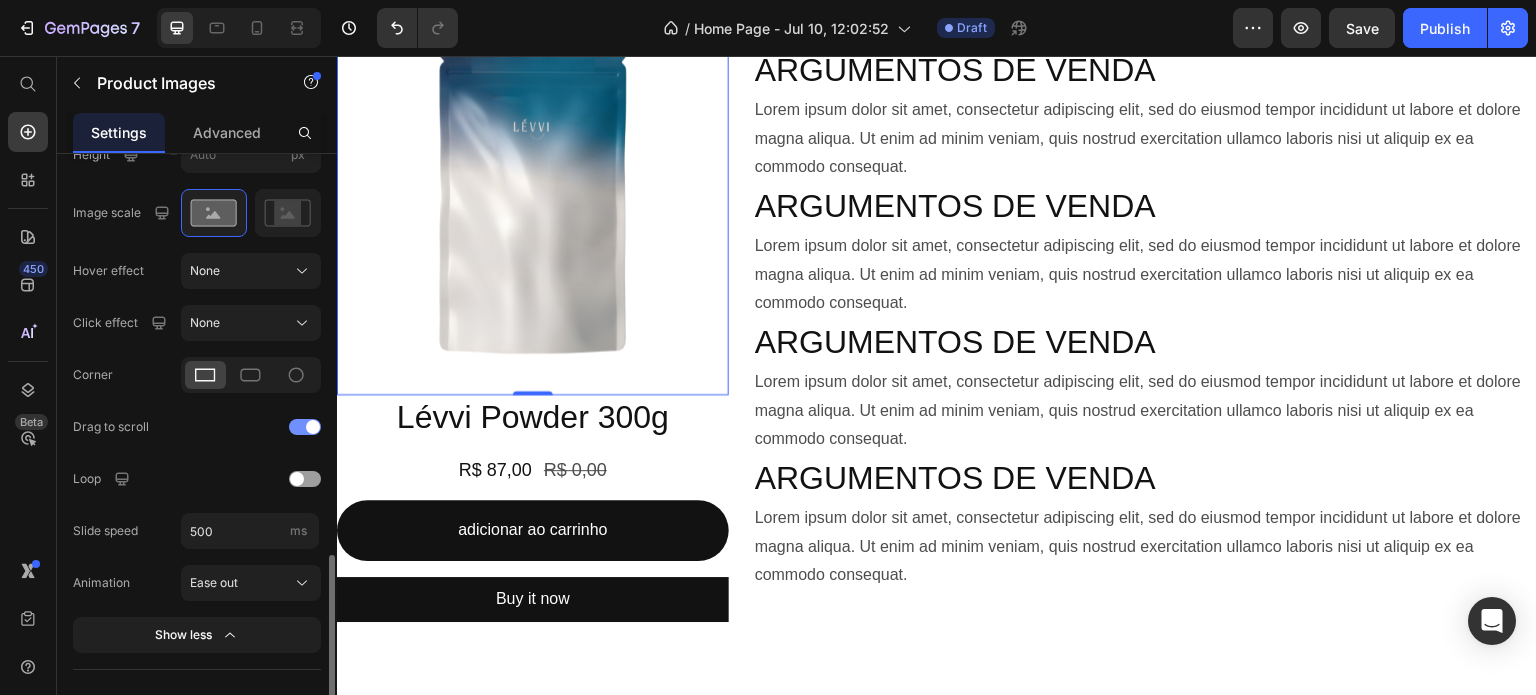 scroll, scrollTop: 1044, scrollLeft: 0, axis: vertical 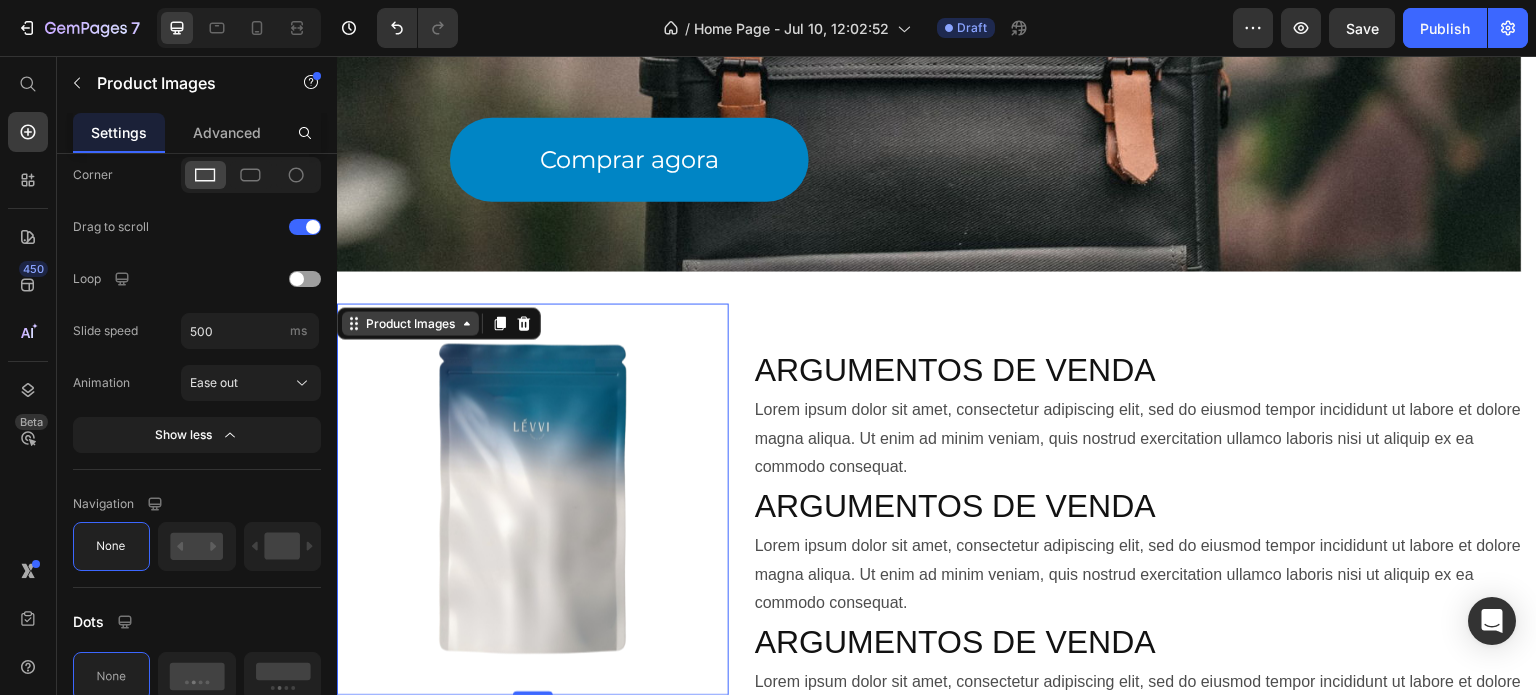 click 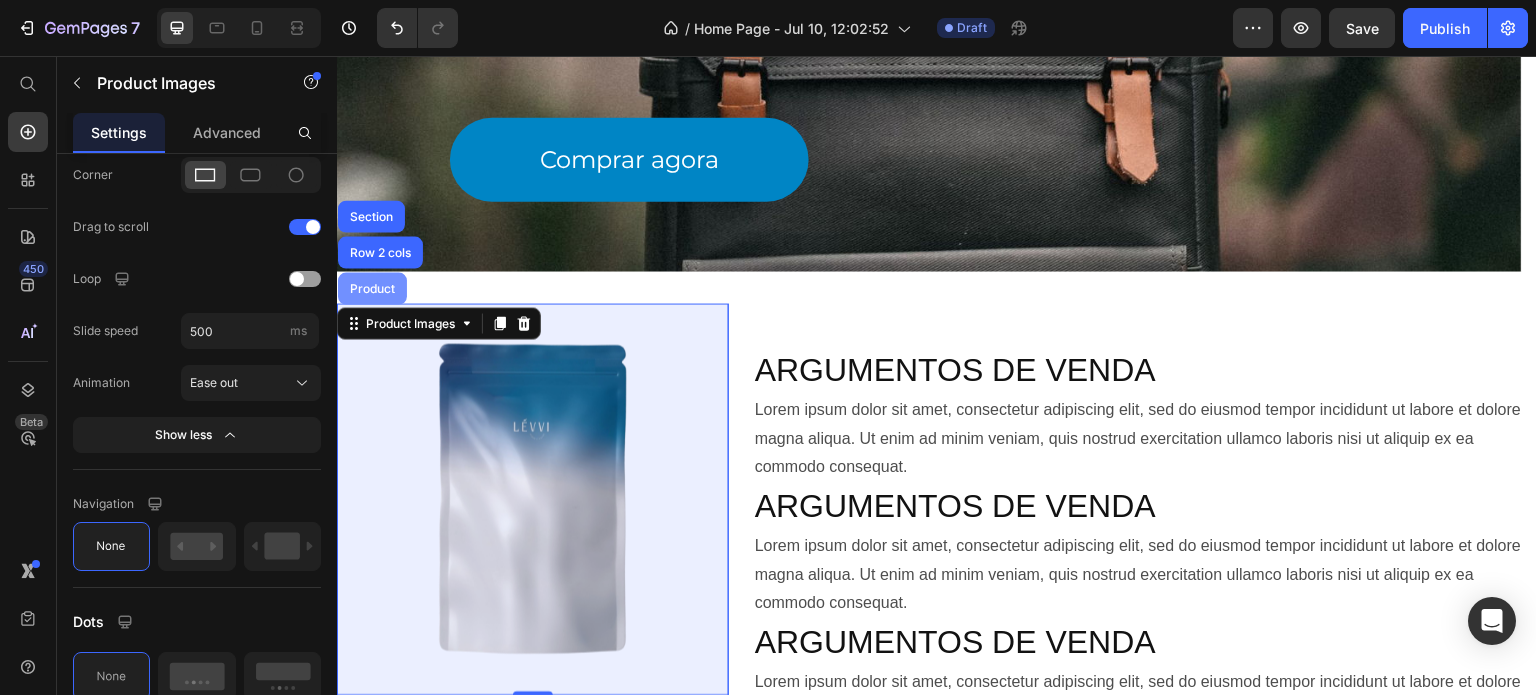 click on "Product" at bounding box center (372, 288) 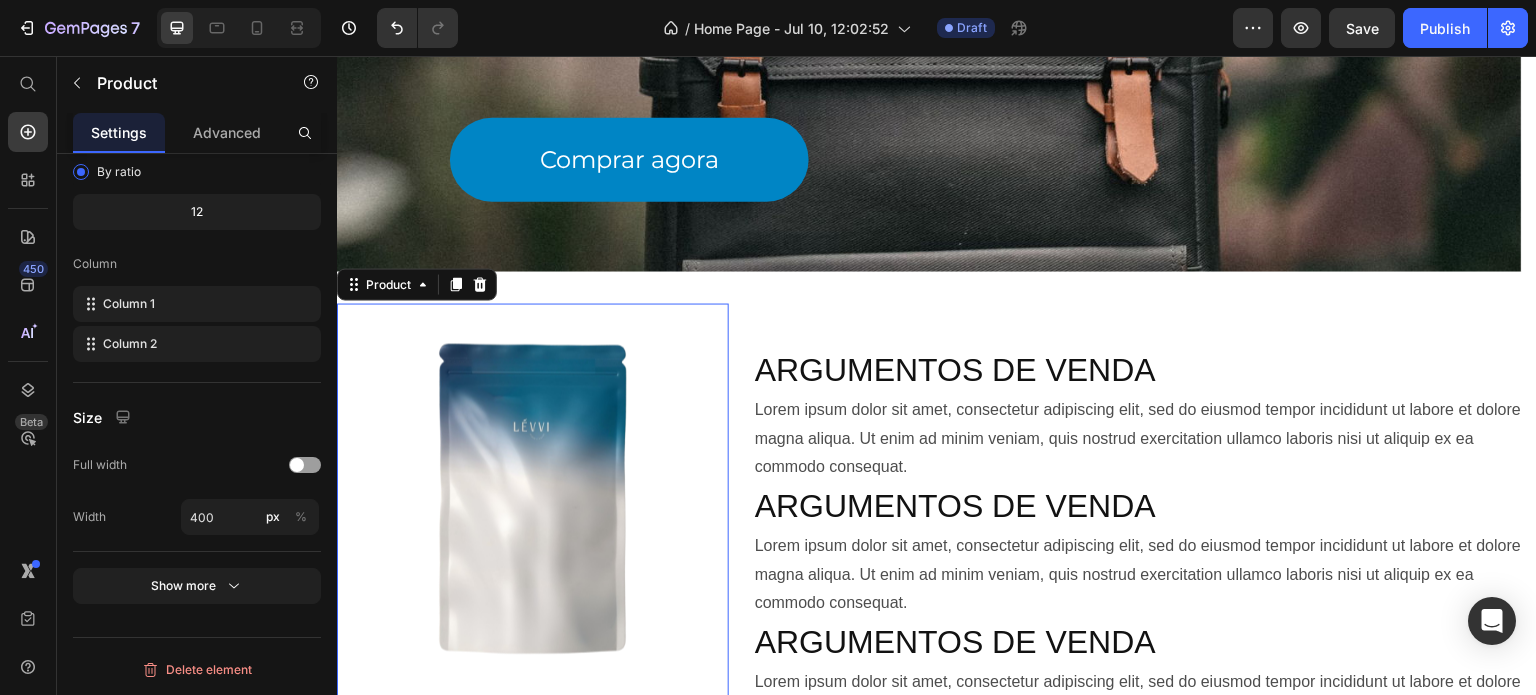 scroll, scrollTop: 0, scrollLeft: 0, axis: both 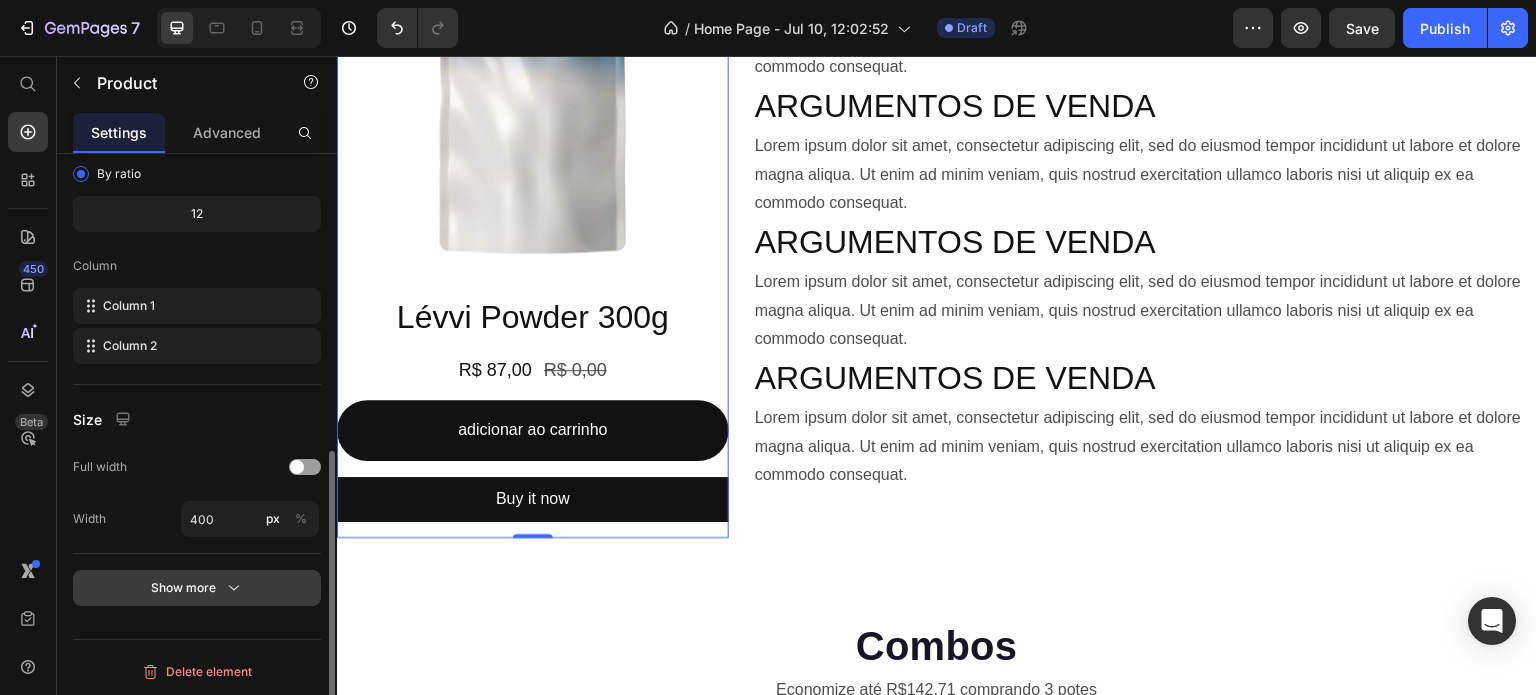 click on "Show more" at bounding box center [197, 588] 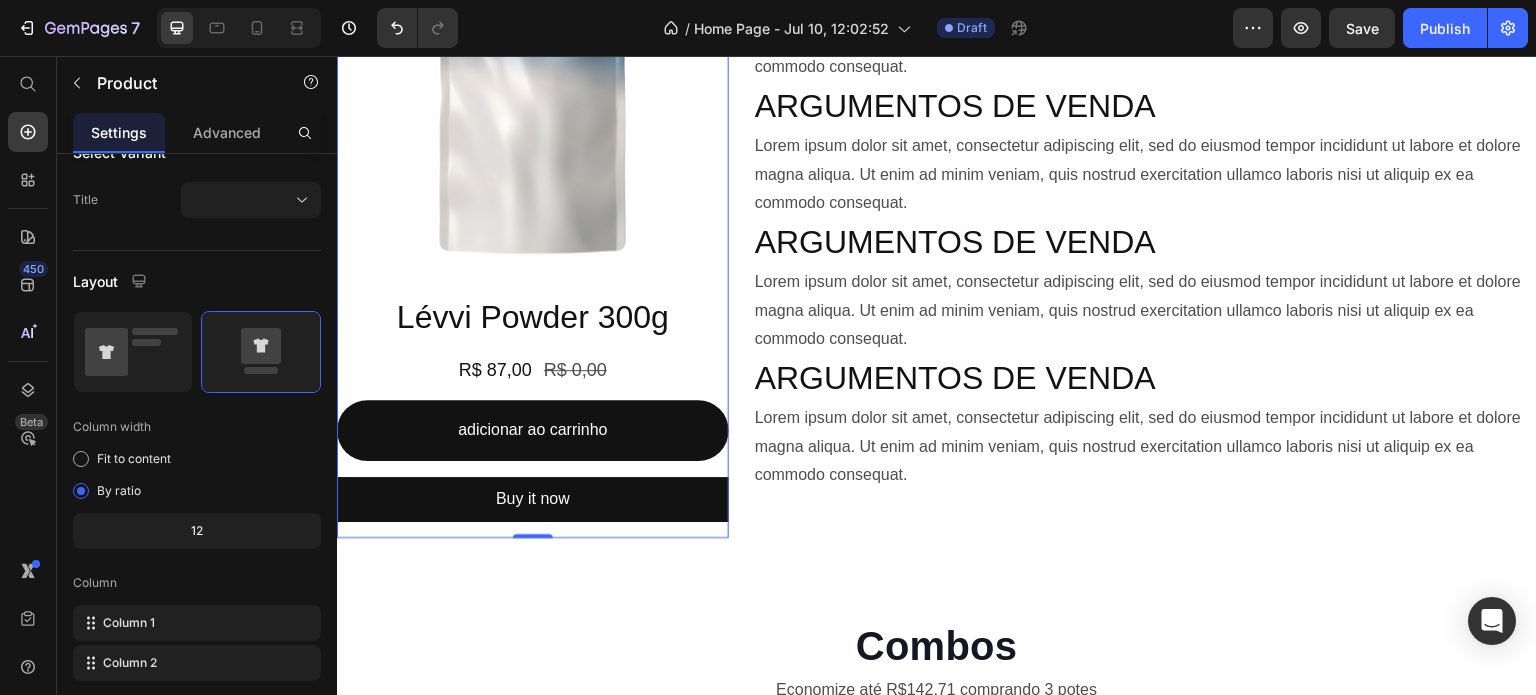 scroll, scrollTop: 0, scrollLeft: 0, axis: both 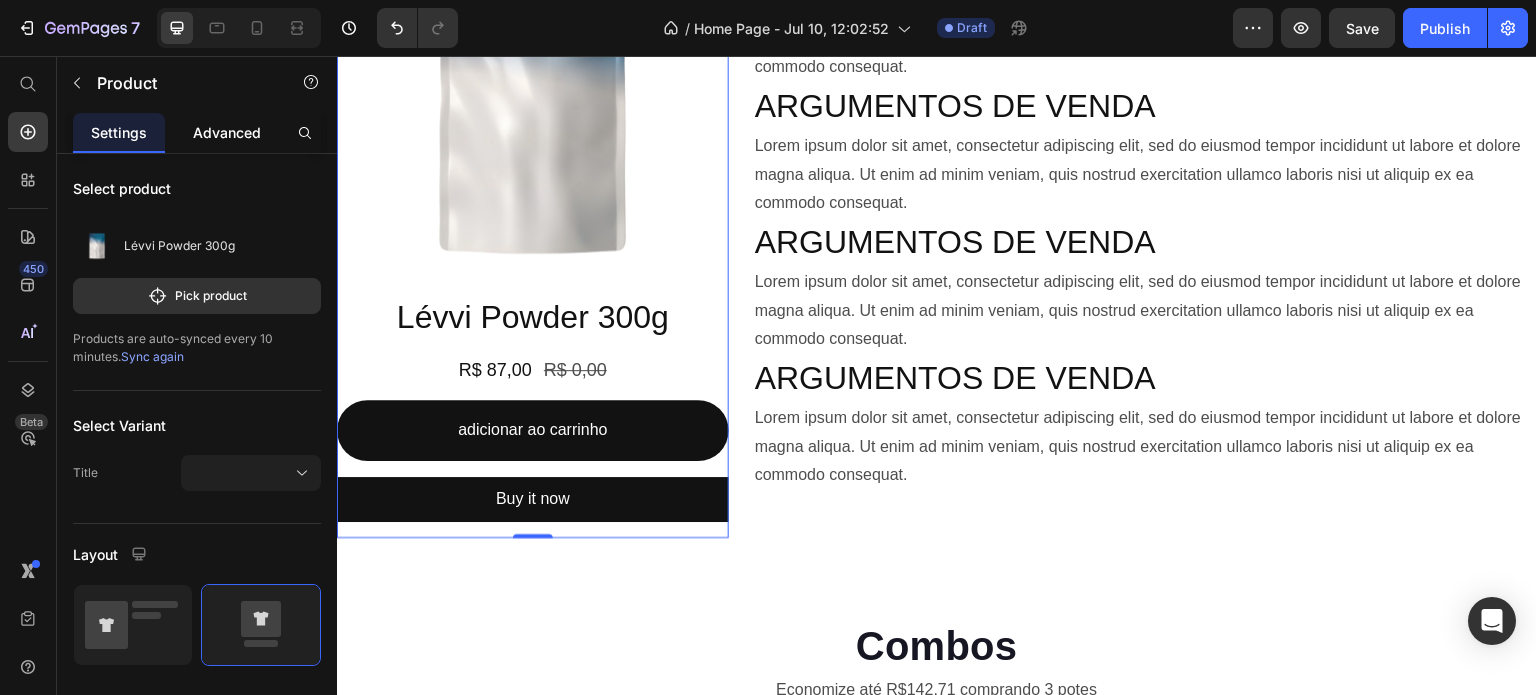 click on "Advanced" at bounding box center (227, 132) 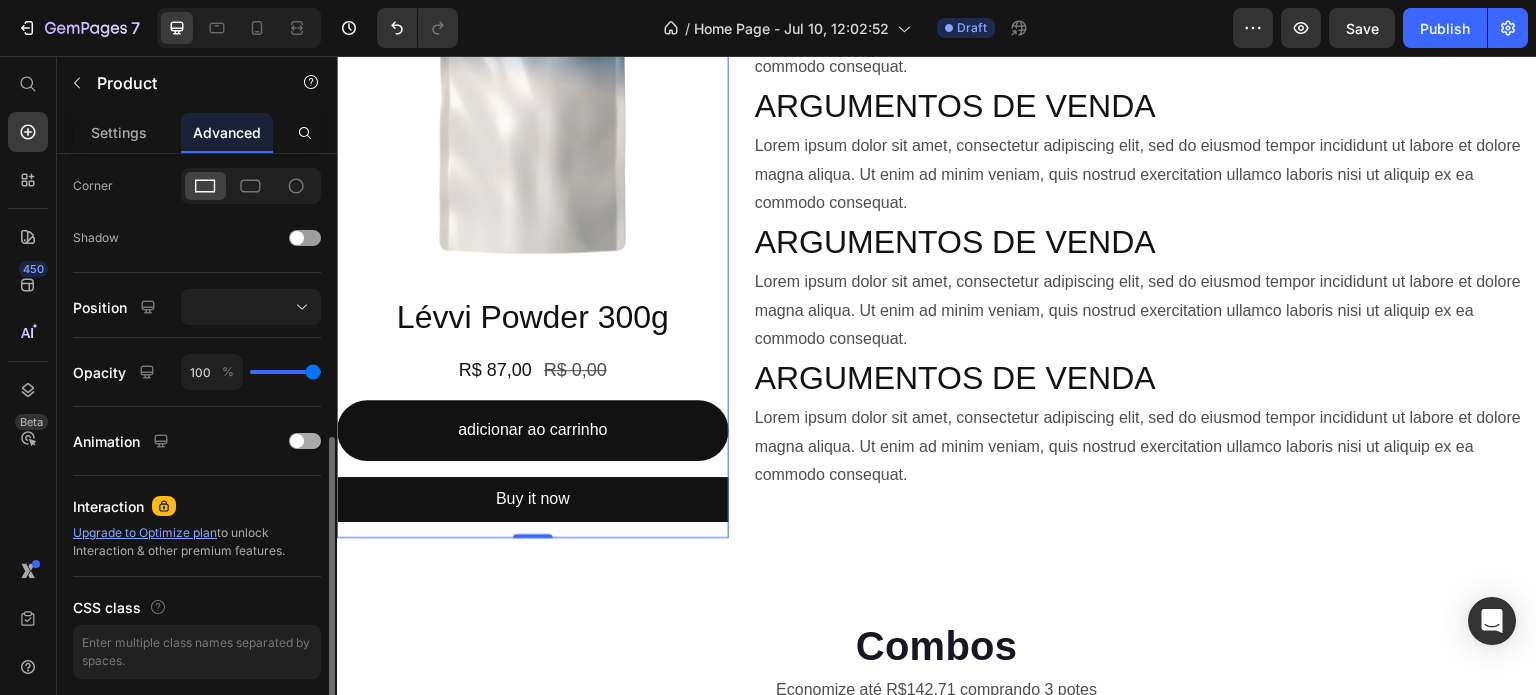 scroll, scrollTop: 668, scrollLeft: 0, axis: vertical 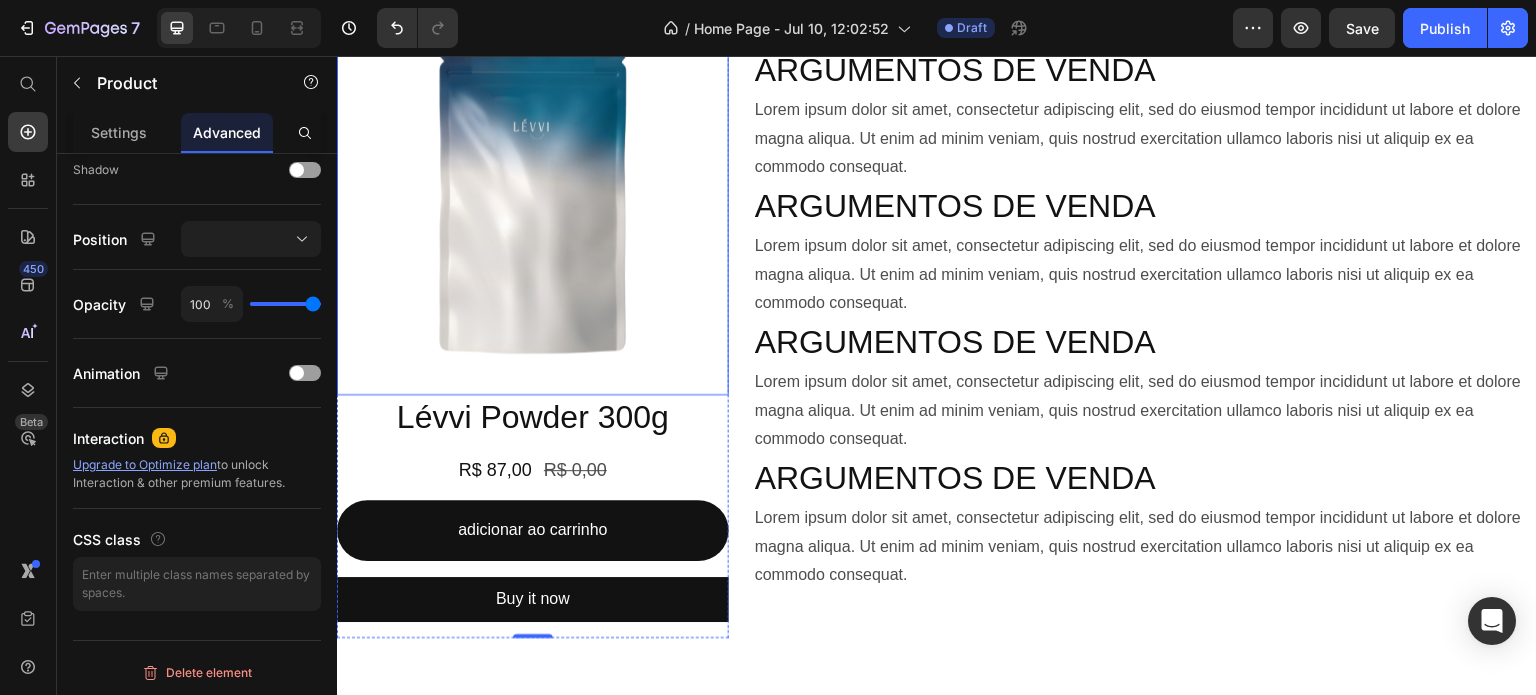 click at bounding box center [533, 199] 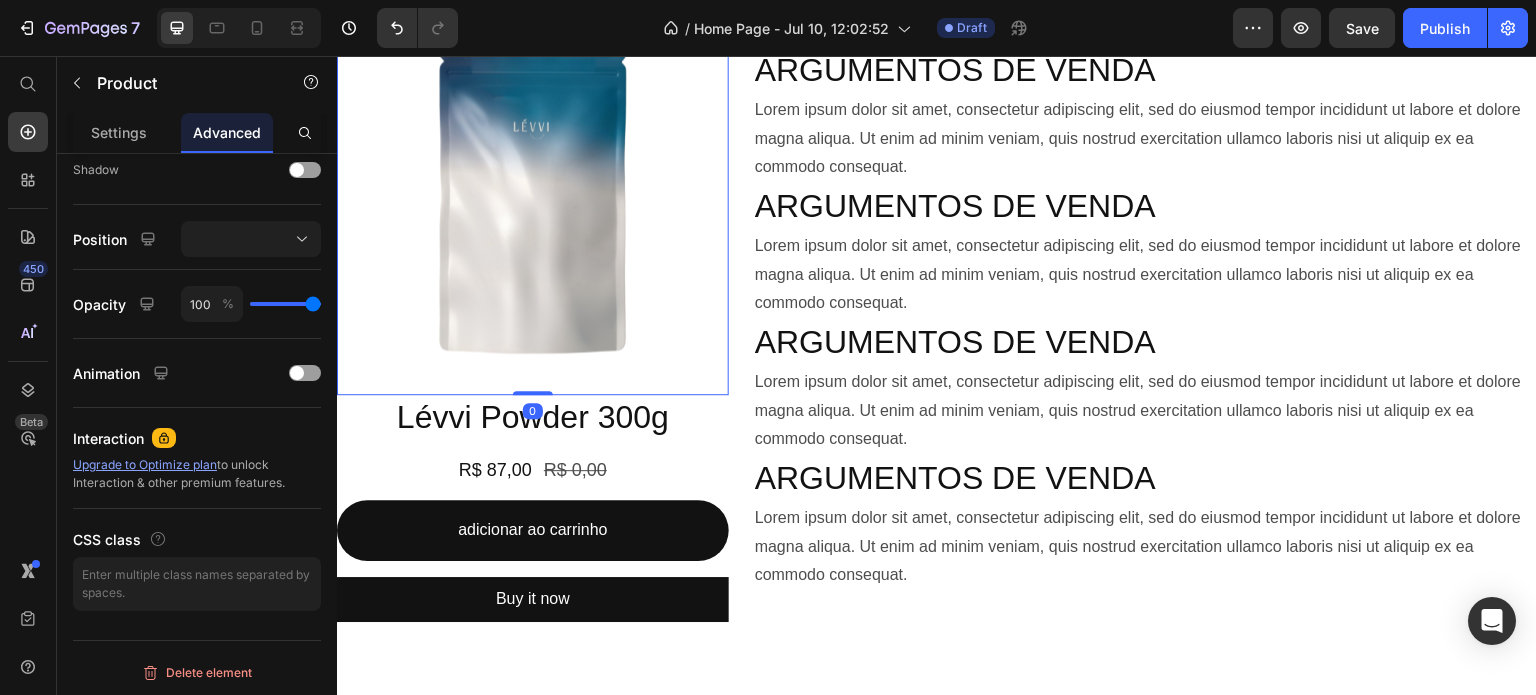 scroll, scrollTop: 0, scrollLeft: 0, axis: both 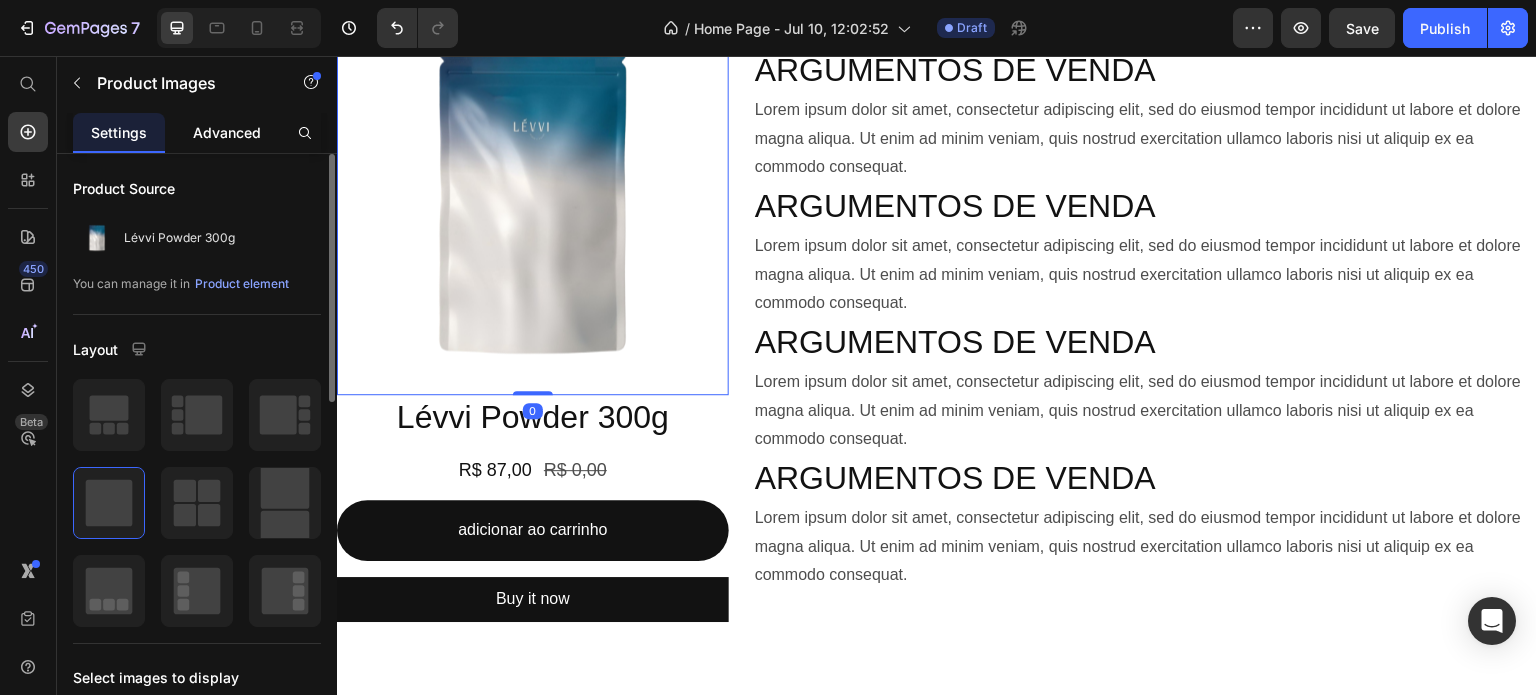 click on "Advanced" 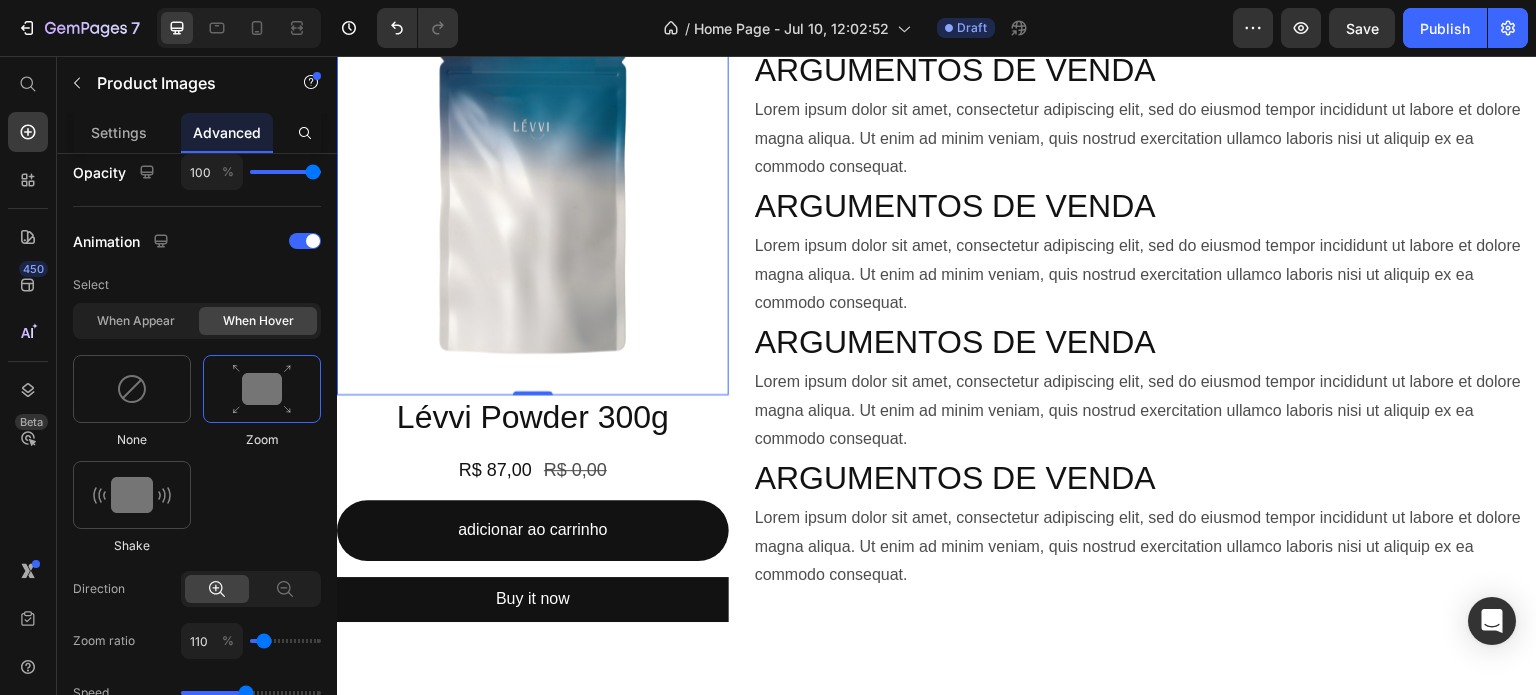 scroll, scrollTop: 900, scrollLeft: 0, axis: vertical 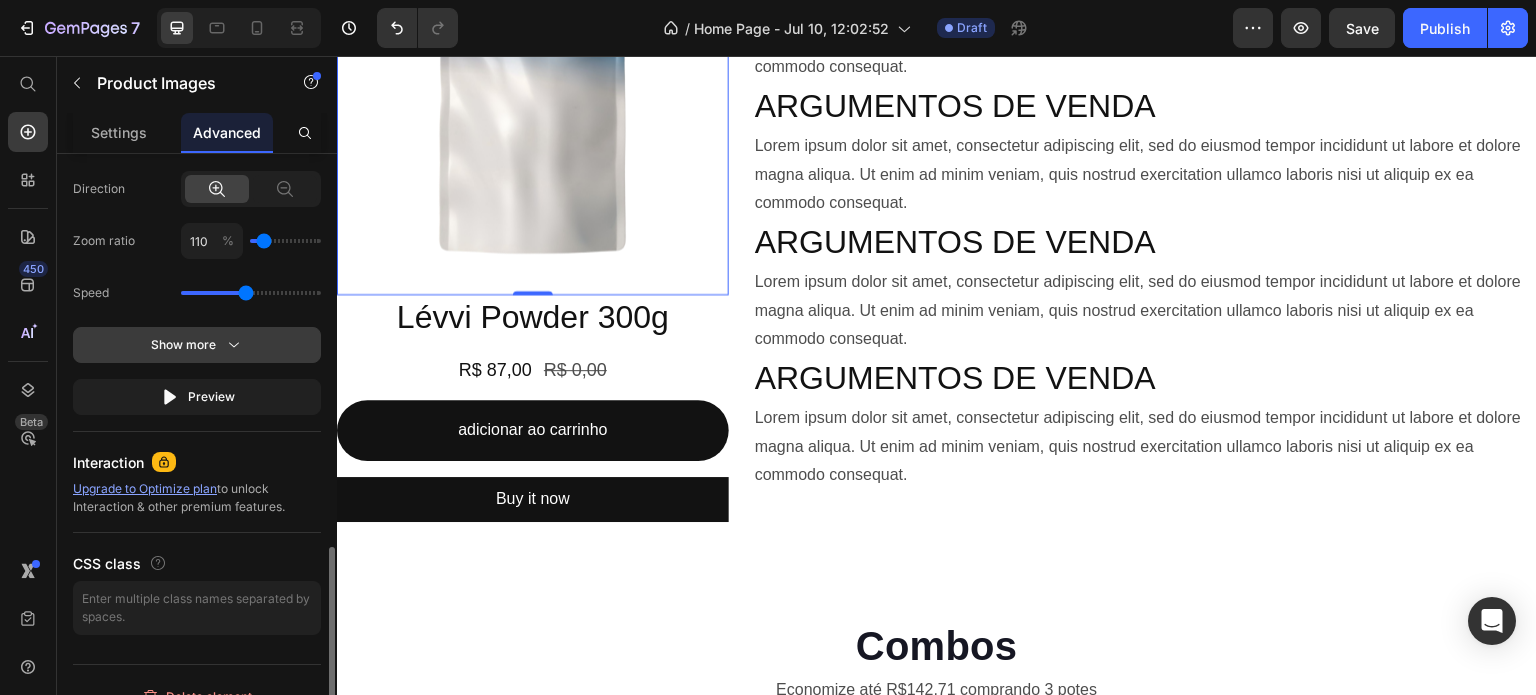 click on "Show more" 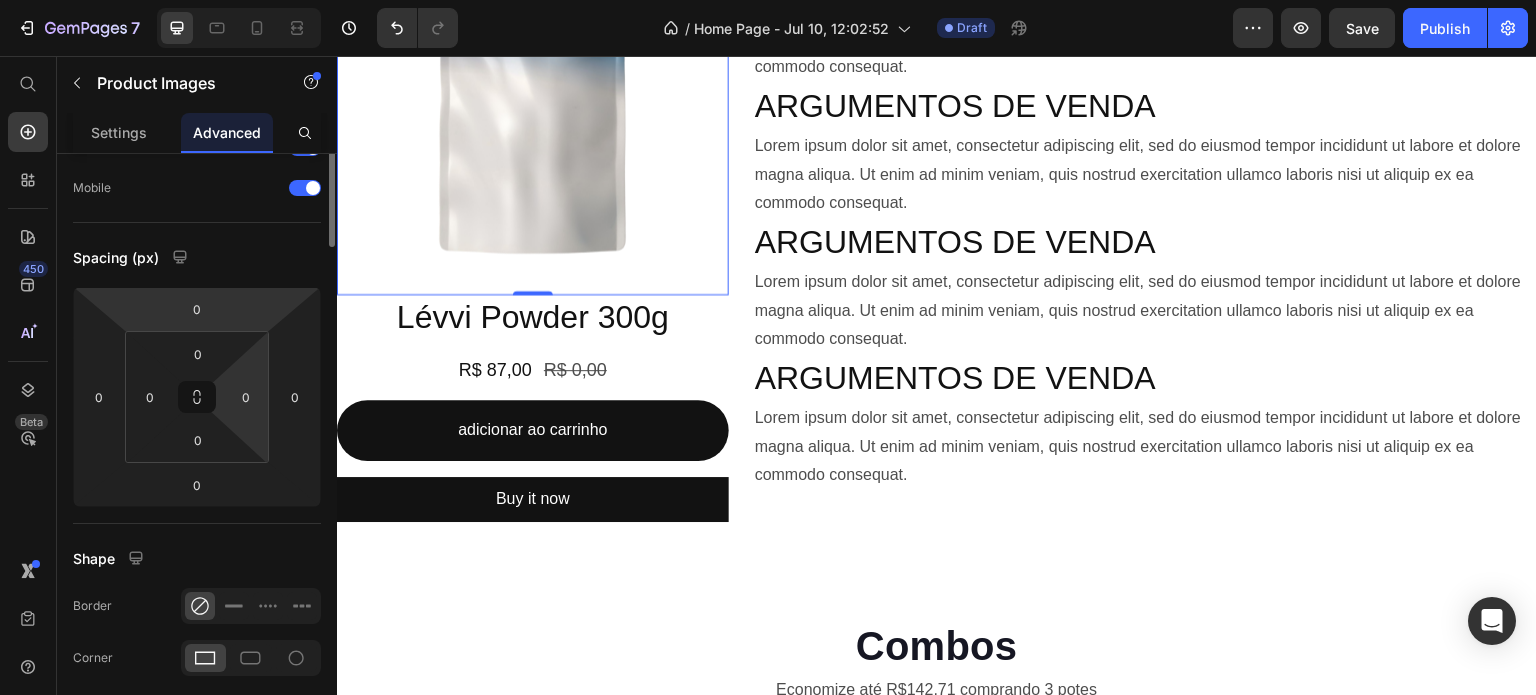 scroll, scrollTop: 0, scrollLeft: 0, axis: both 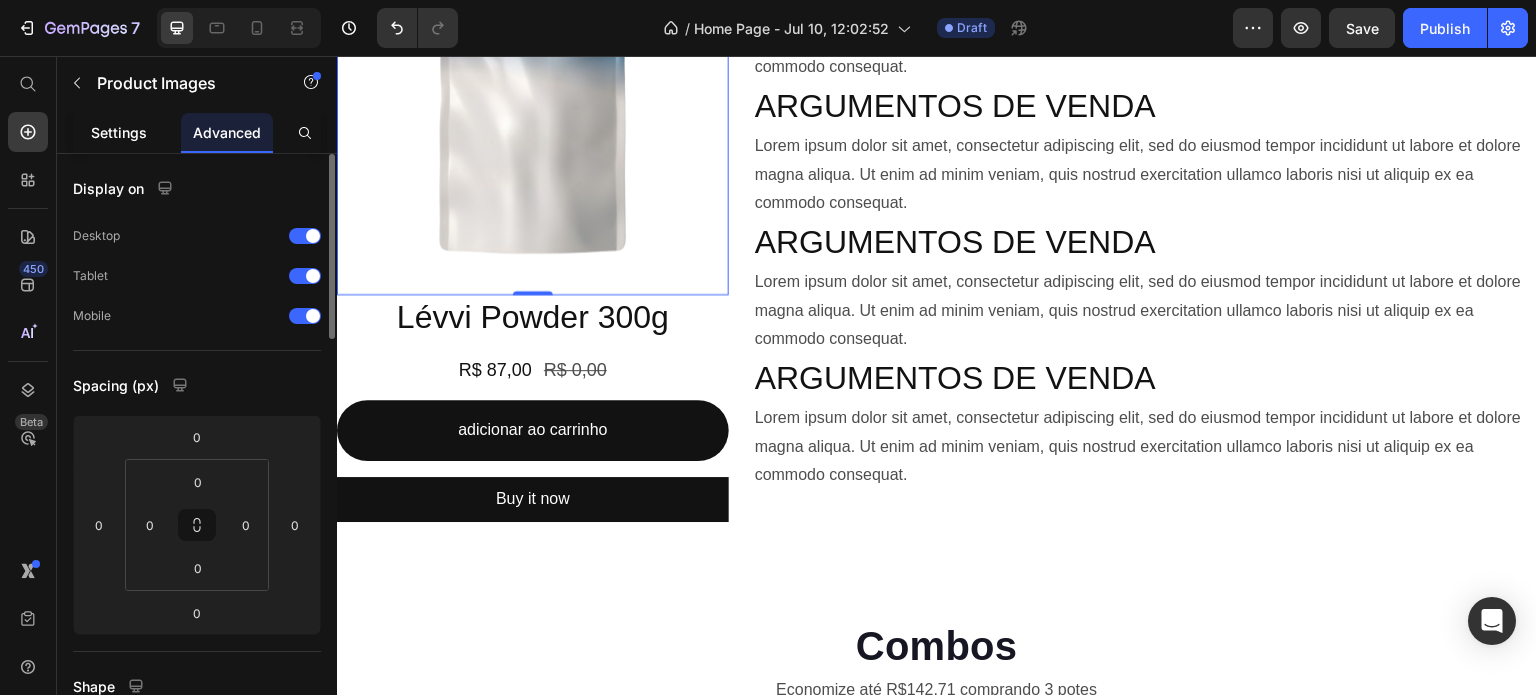 click on "Settings" at bounding box center [119, 132] 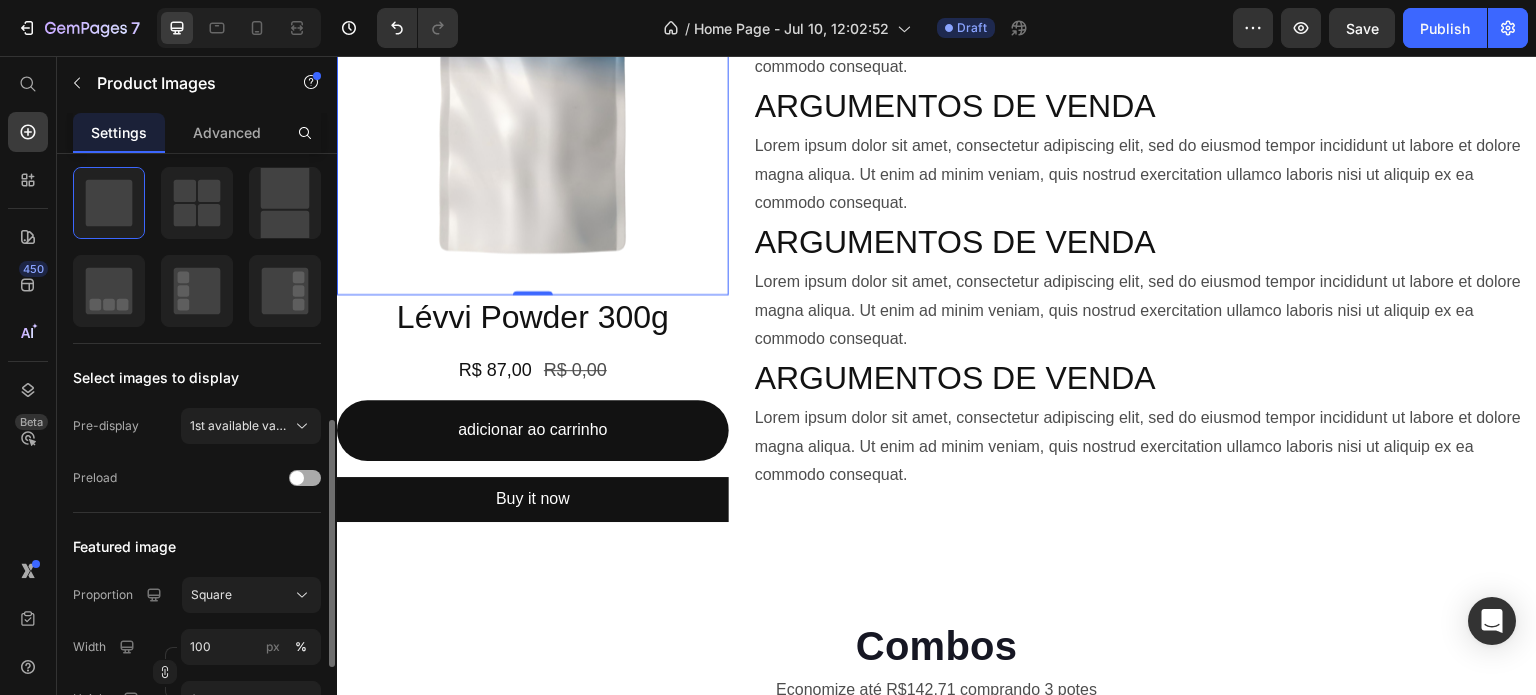 scroll, scrollTop: 400, scrollLeft: 0, axis: vertical 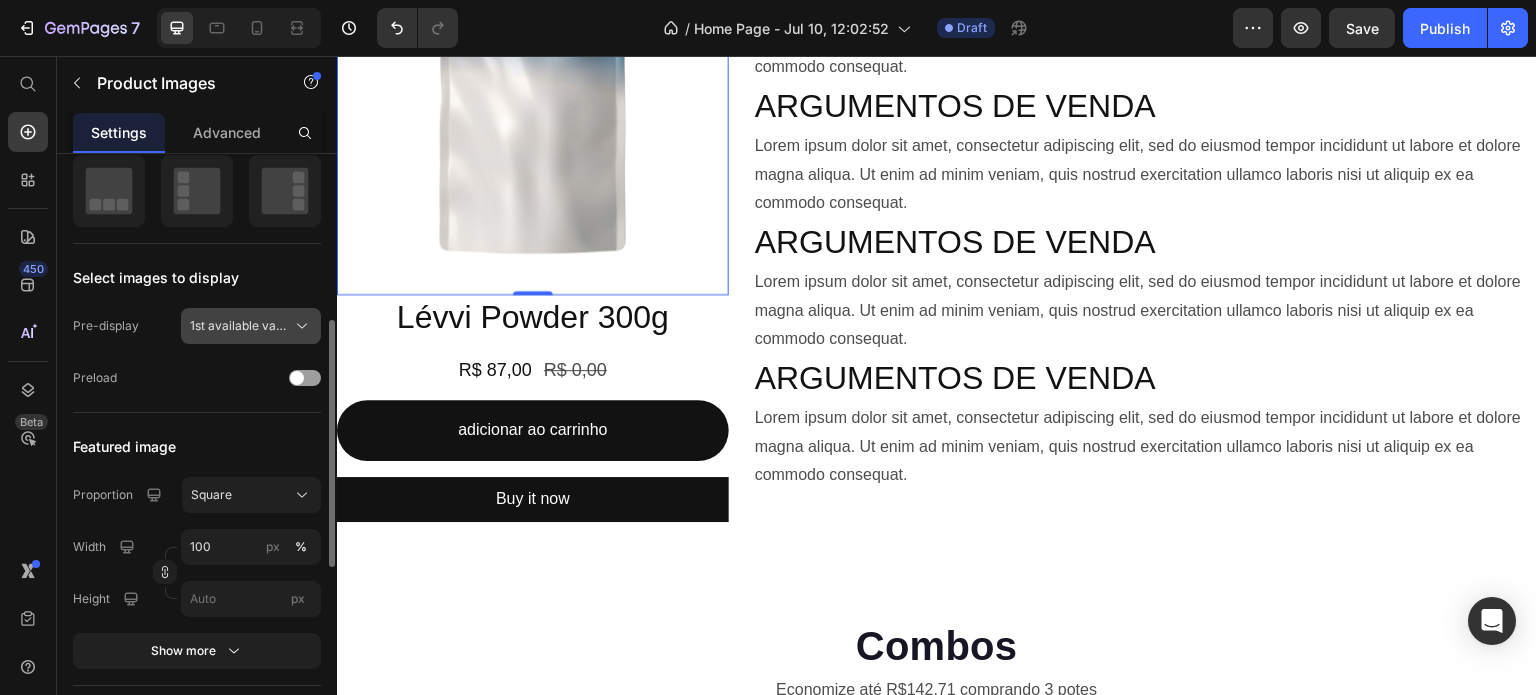 click 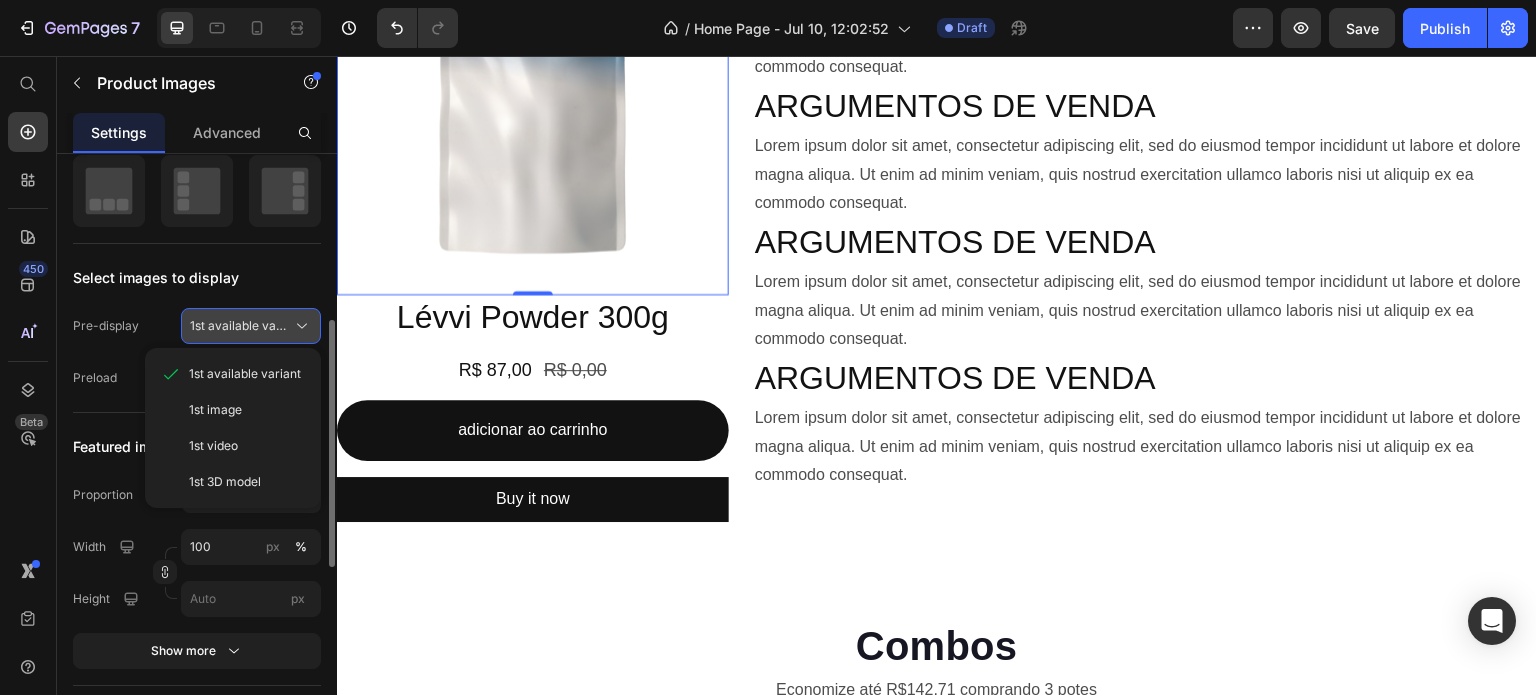 click 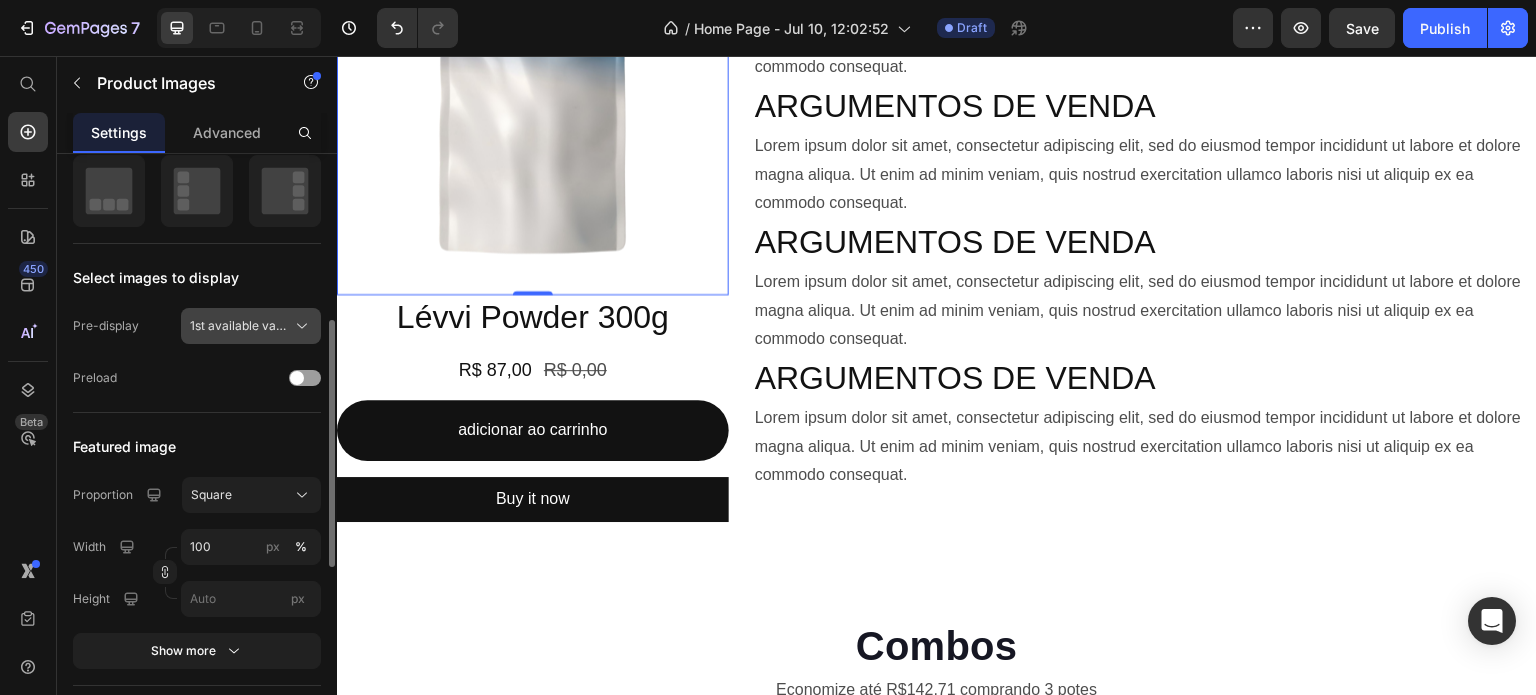 click 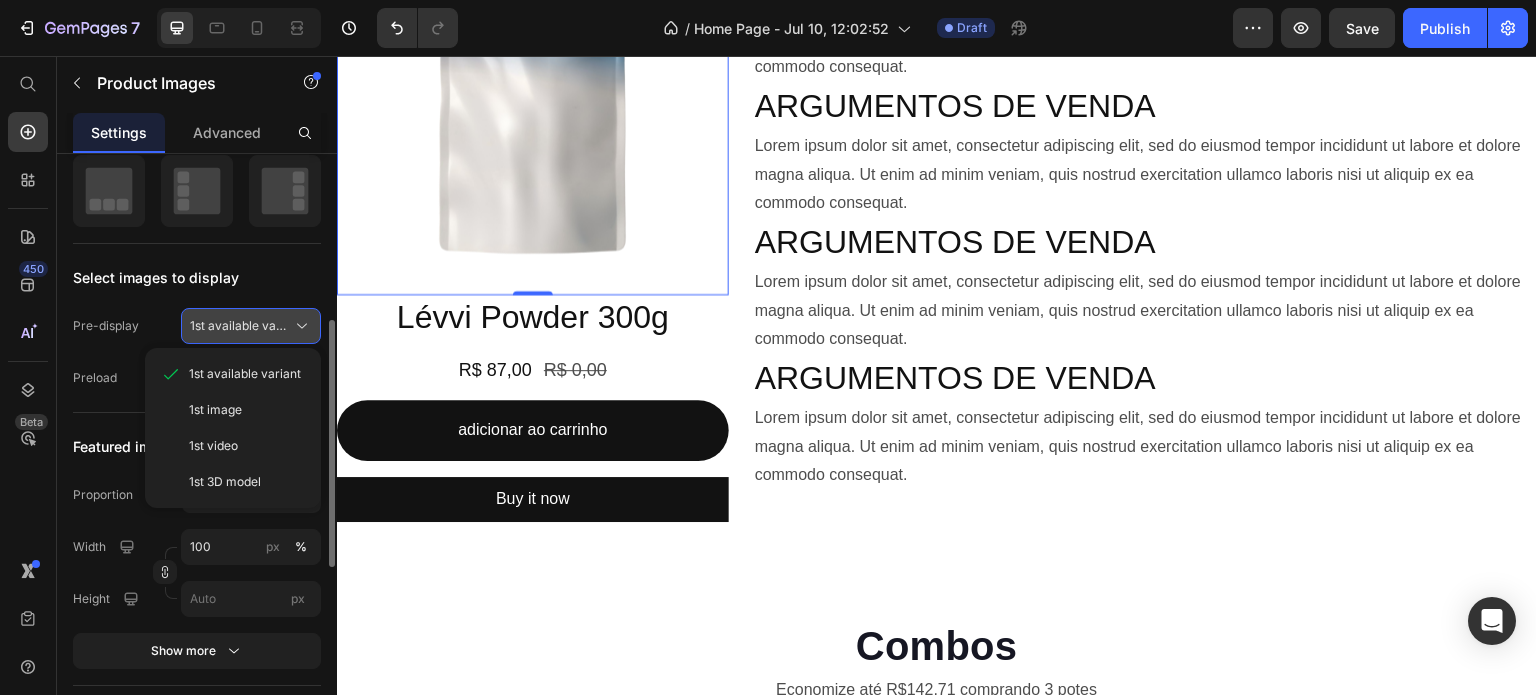 click on "1st available variant" at bounding box center (251, 326) 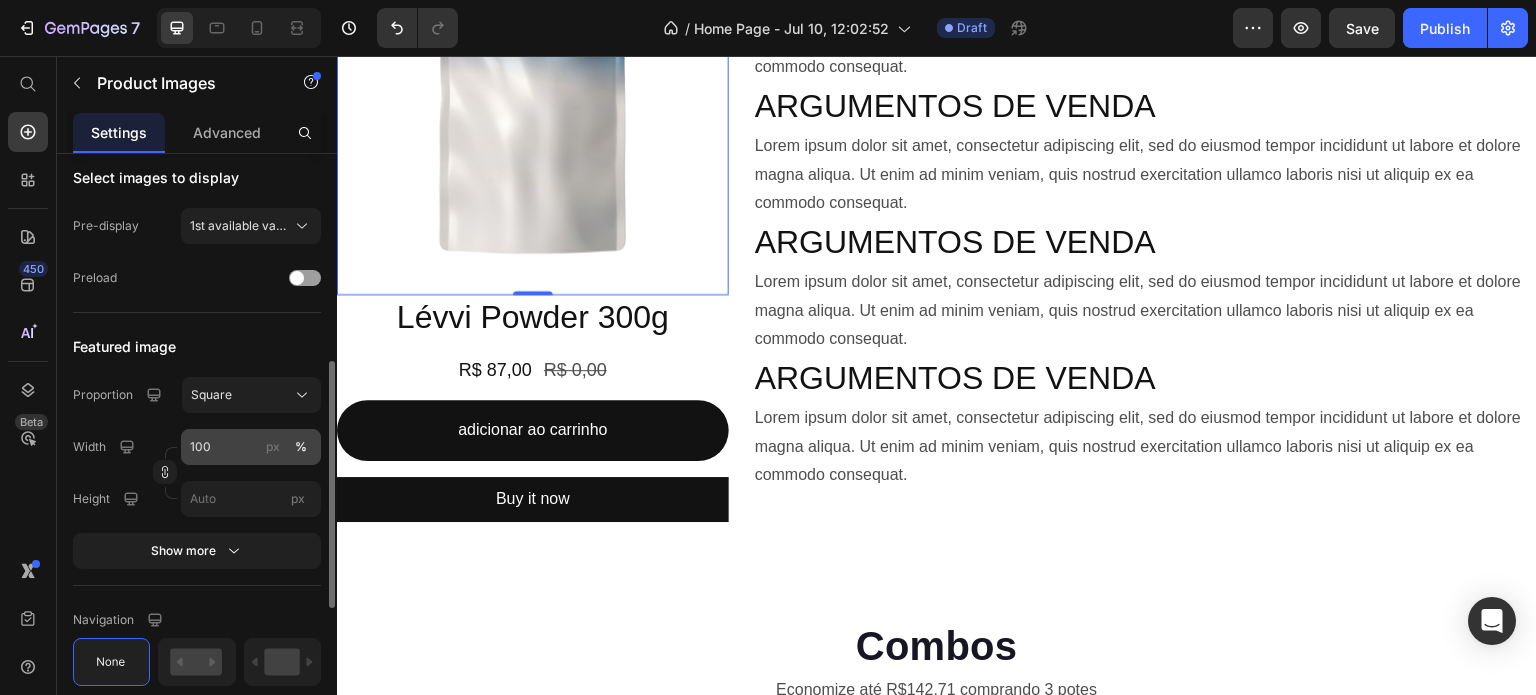 scroll, scrollTop: 600, scrollLeft: 0, axis: vertical 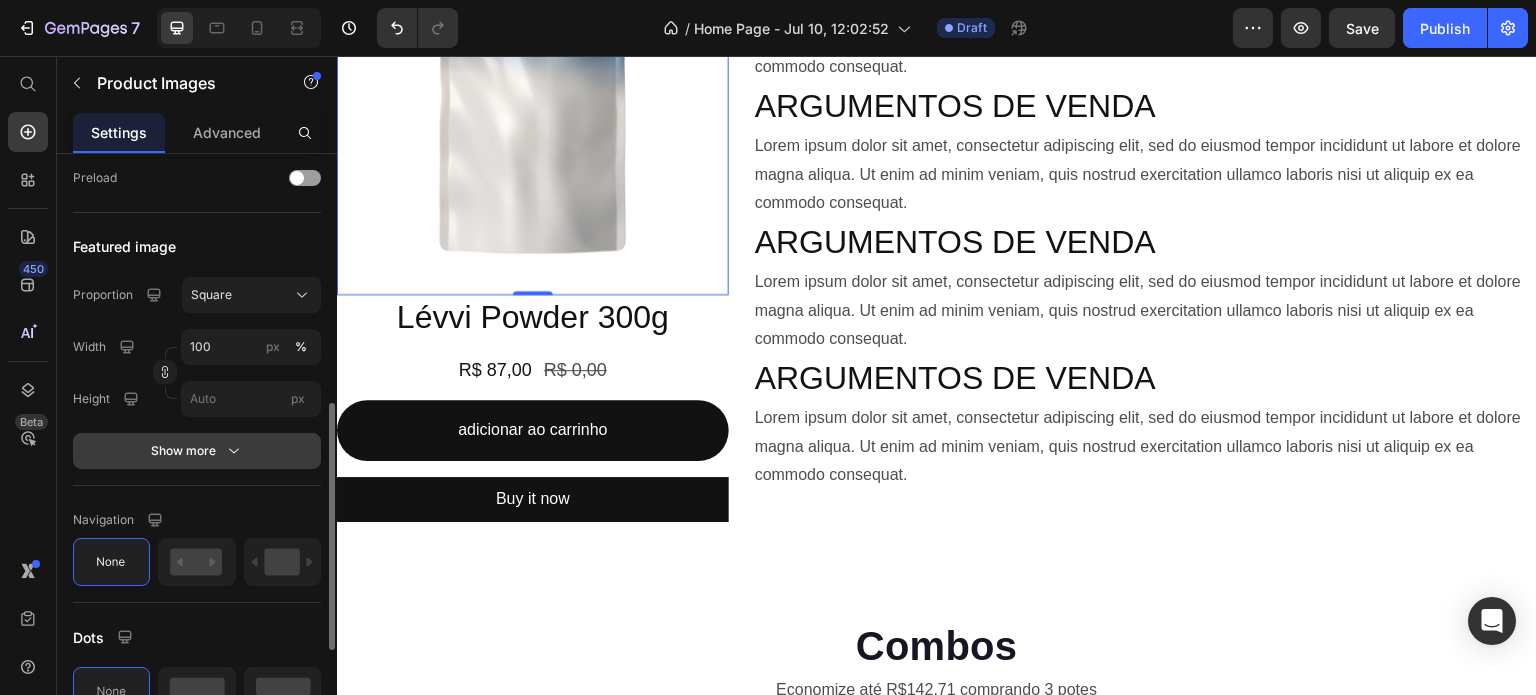click on "Show more" at bounding box center (197, 451) 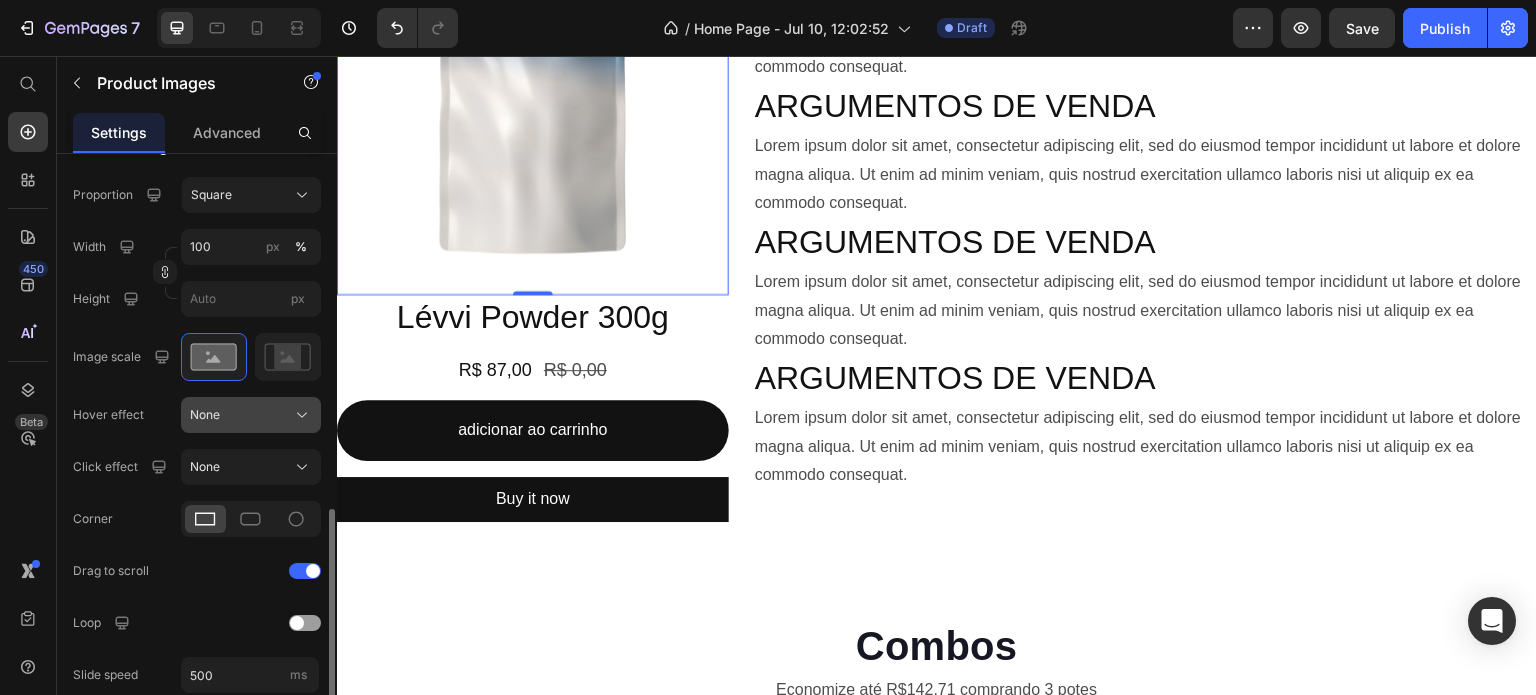 scroll, scrollTop: 800, scrollLeft: 0, axis: vertical 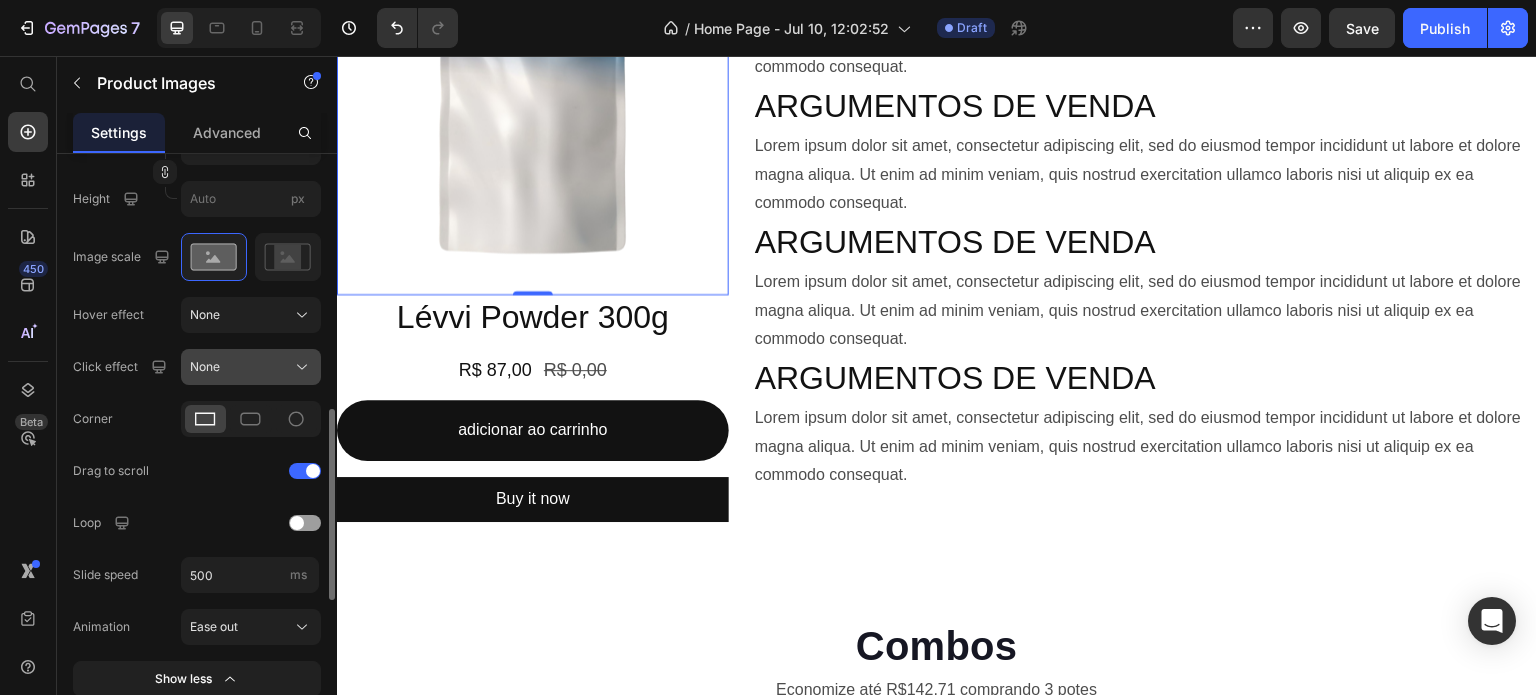 click on "None" 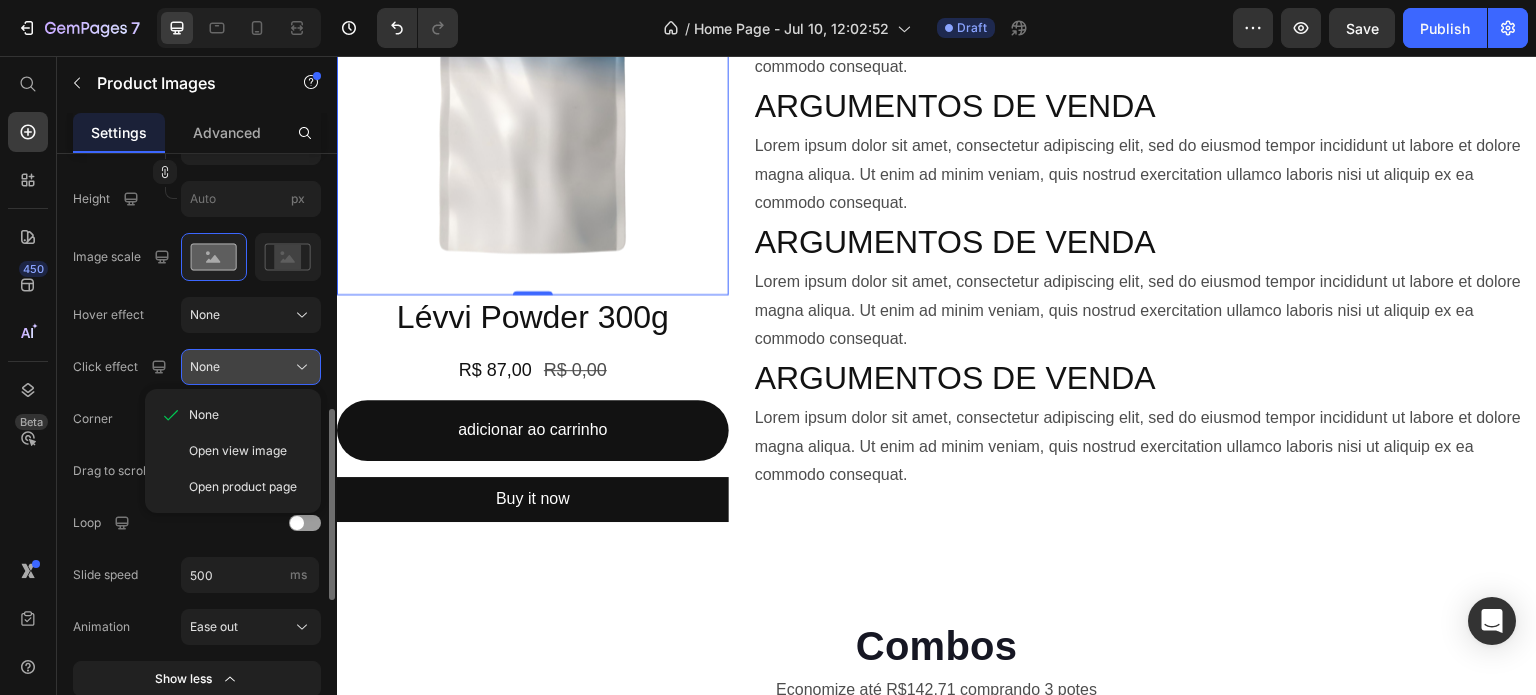 click on "None" 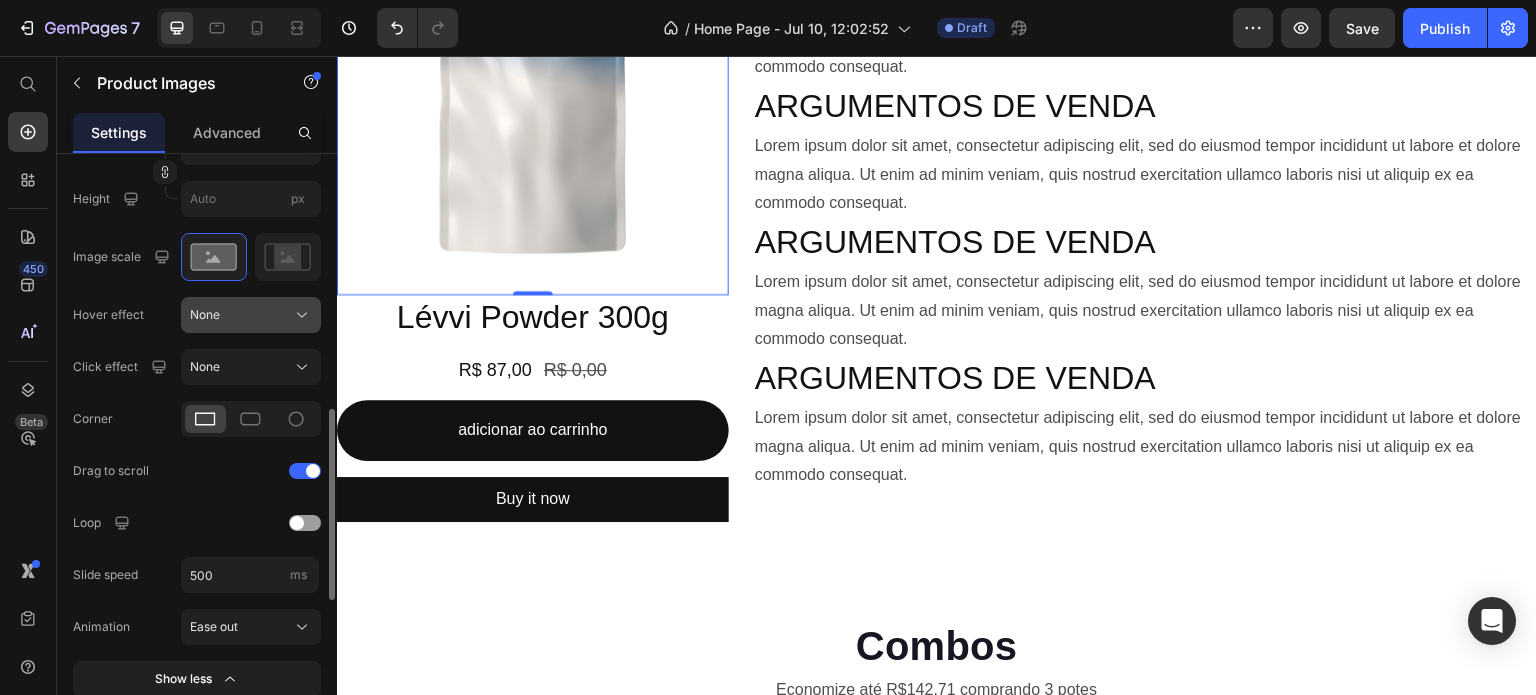 click on "None" 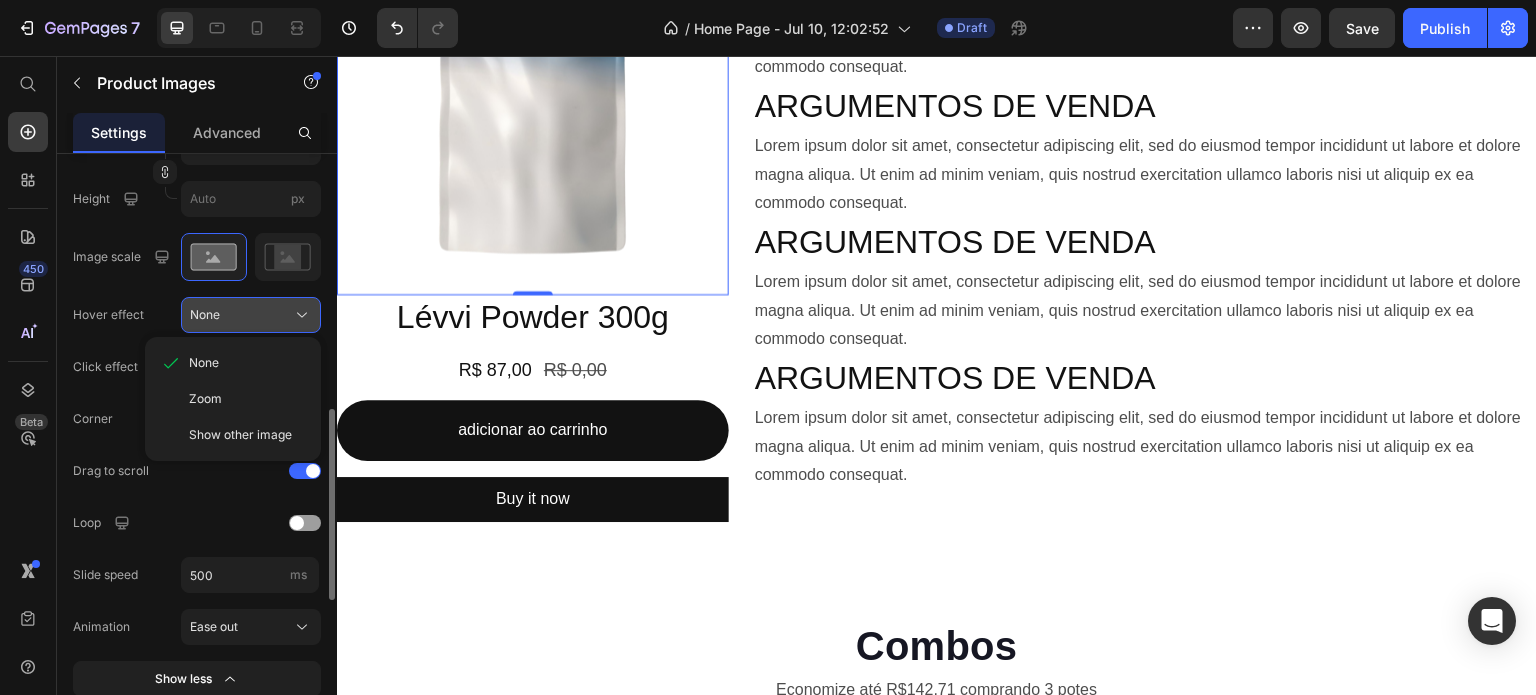 click on "None" 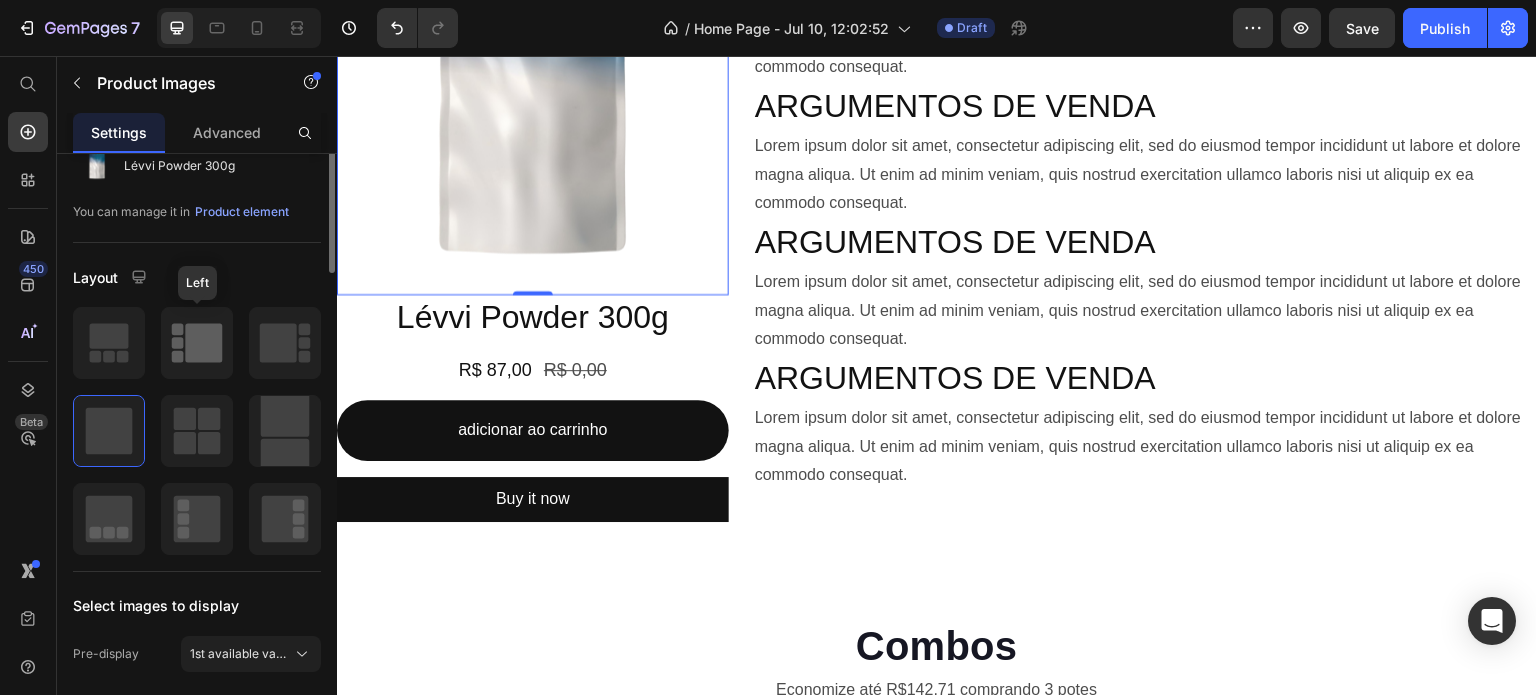 scroll, scrollTop: 0, scrollLeft: 0, axis: both 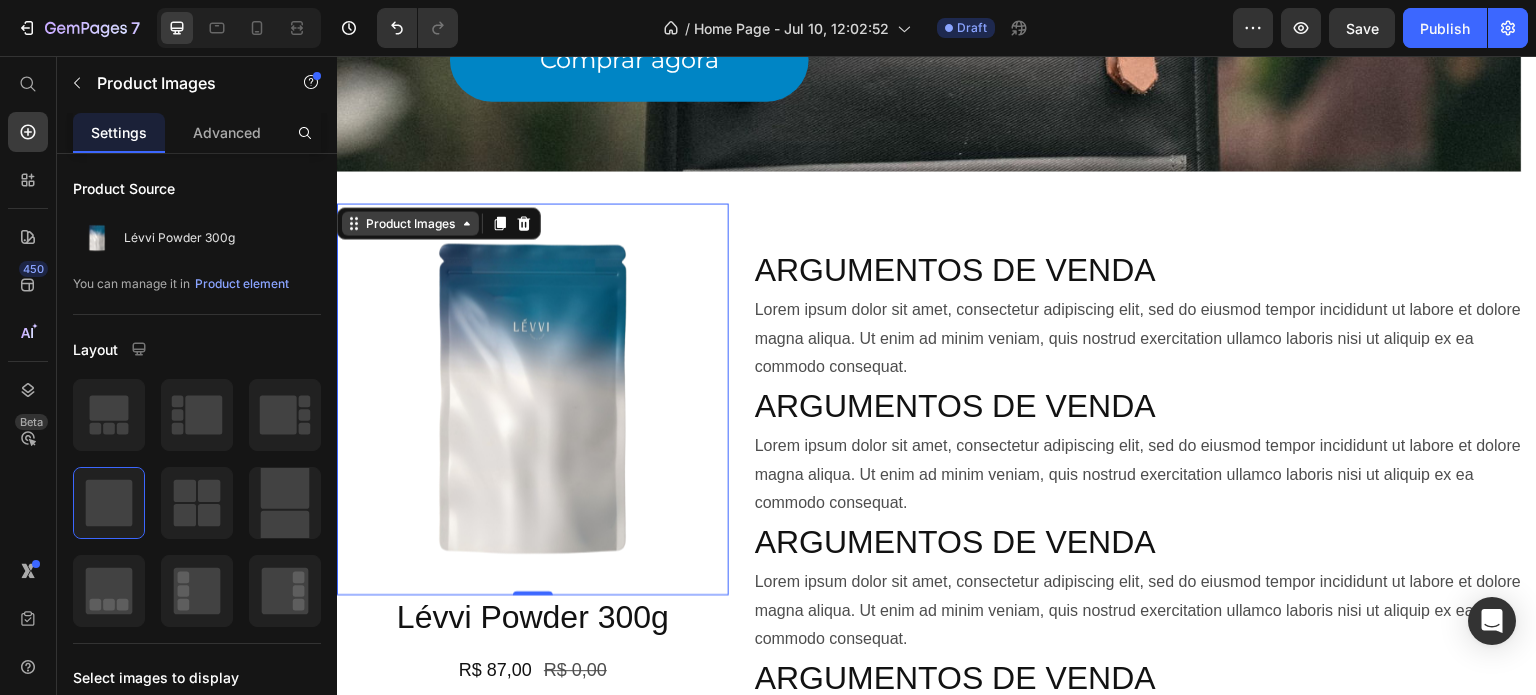 click on "Product Images" at bounding box center [410, 223] 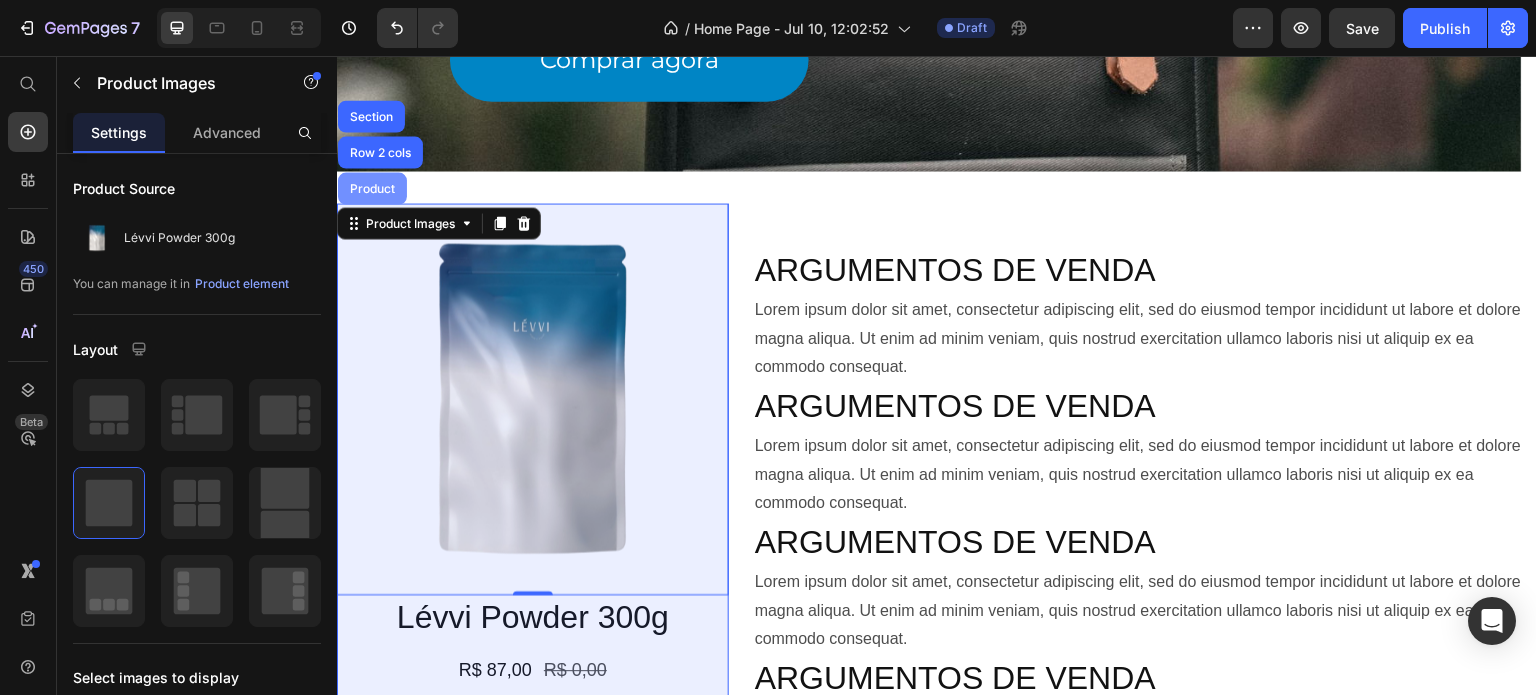 click on "Product" at bounding box center (372, 188) 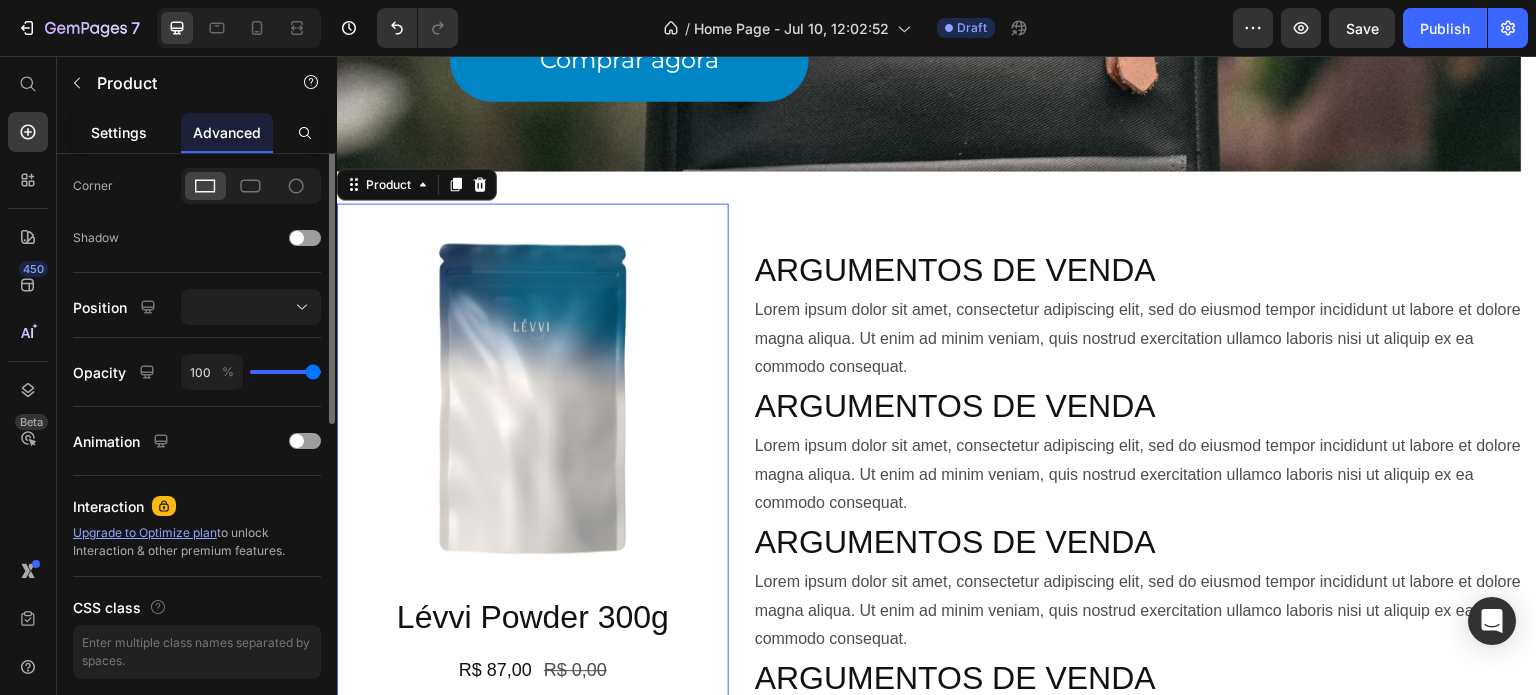 scroll, scrollTop: 200, scrollLeft: 0, axis: vertical 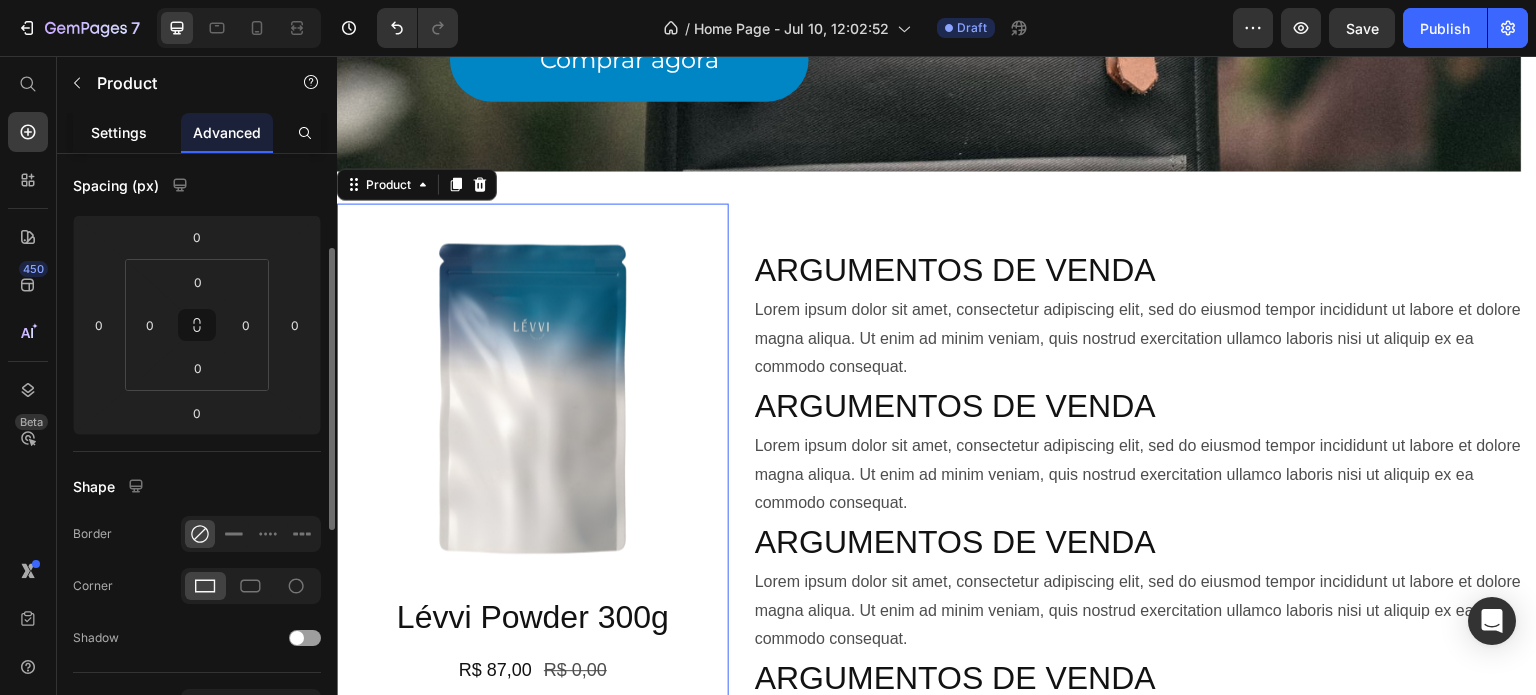 click on "Settings" at bounding box center [119, 132] 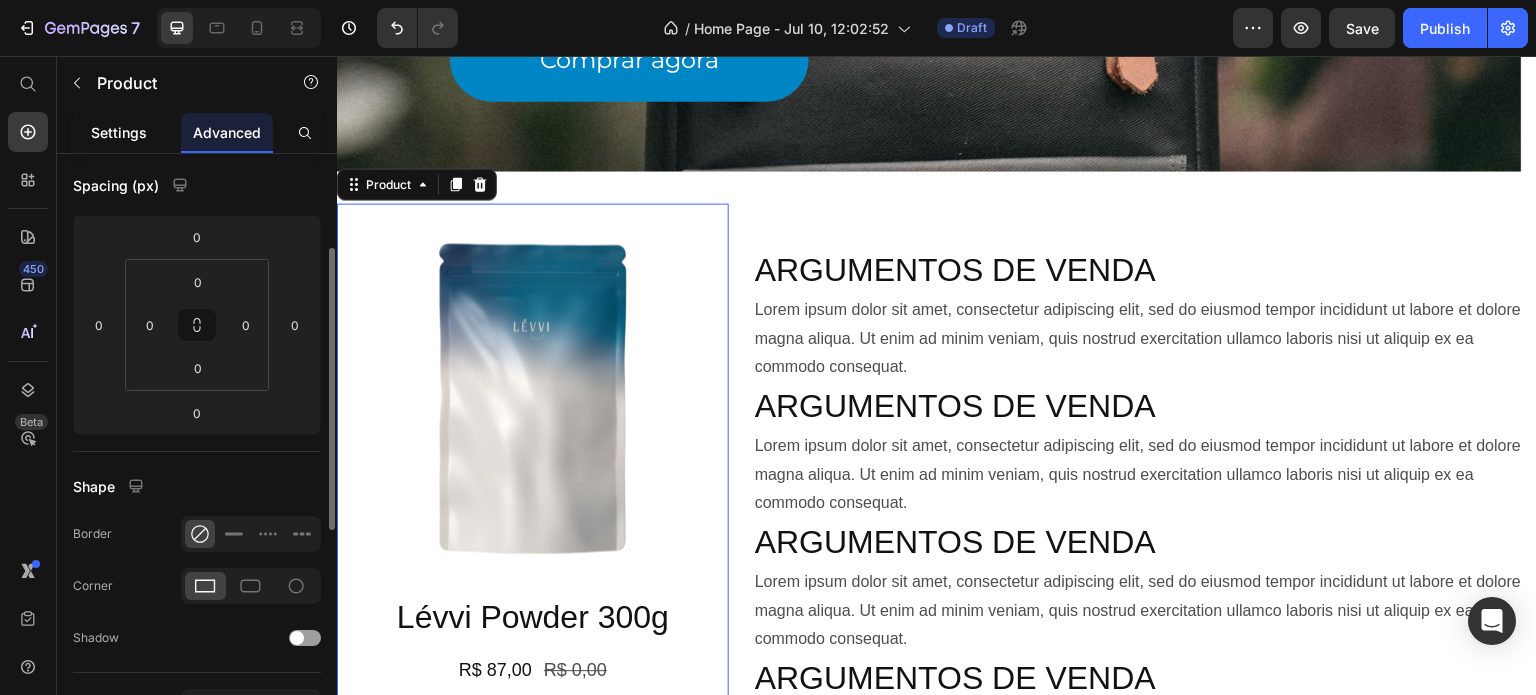scroll, scrollTop: 0, scrollLeft: 0, axis: both 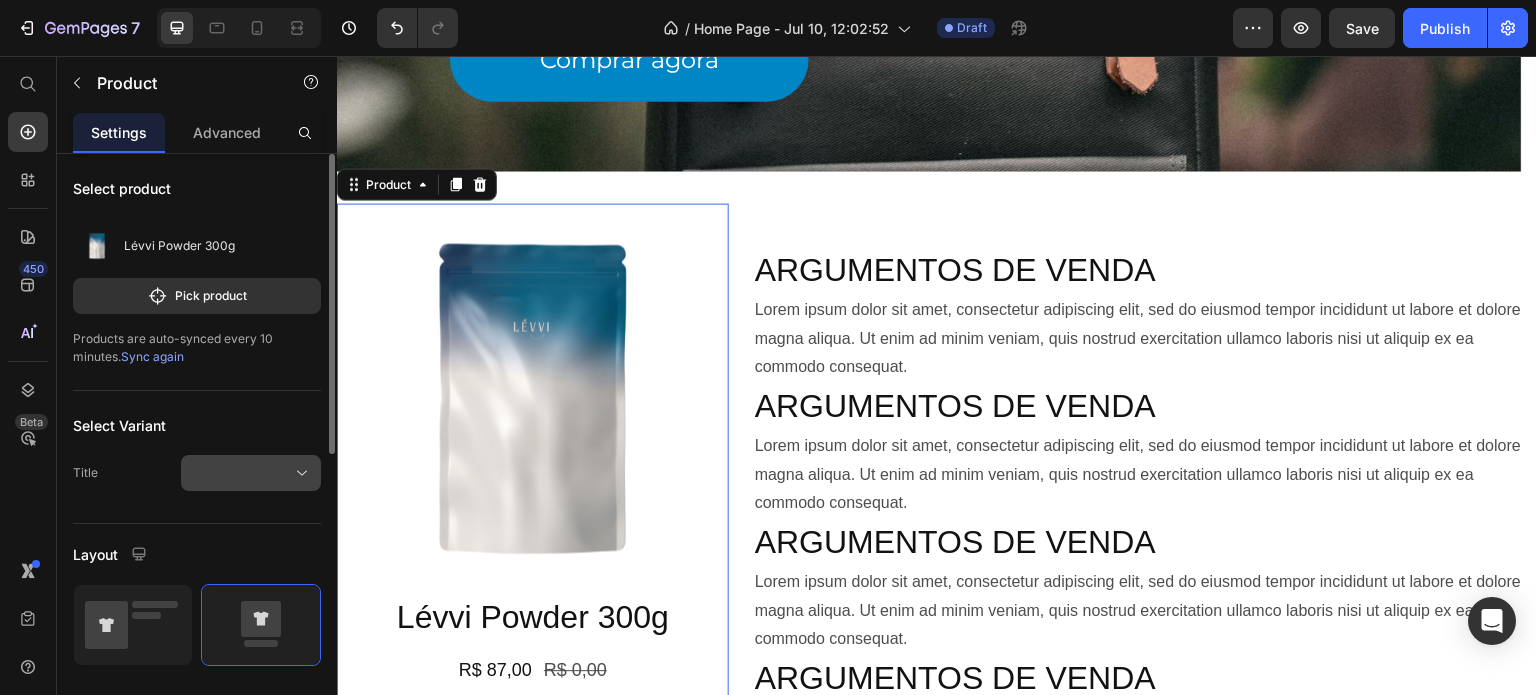 click at bounding box center (251, 473) 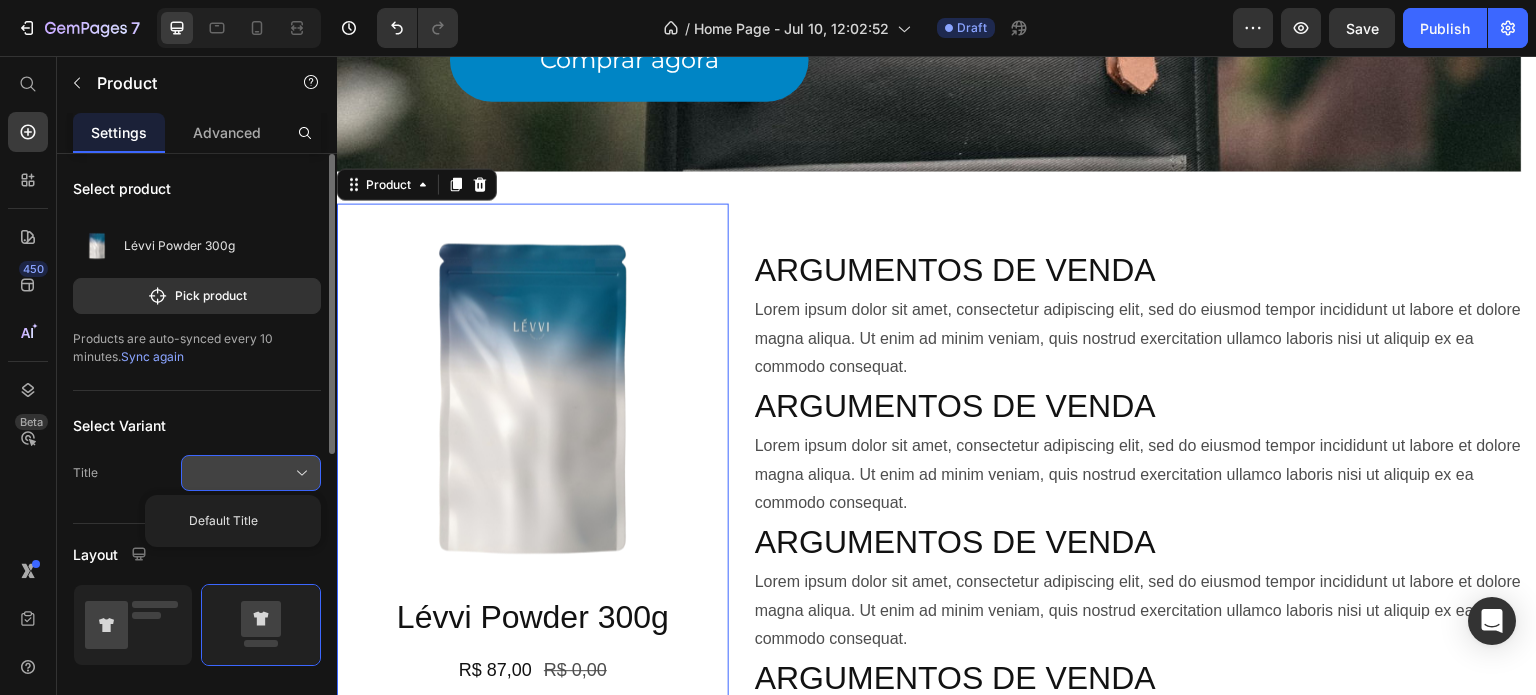 click at bounding box center (251, 473) 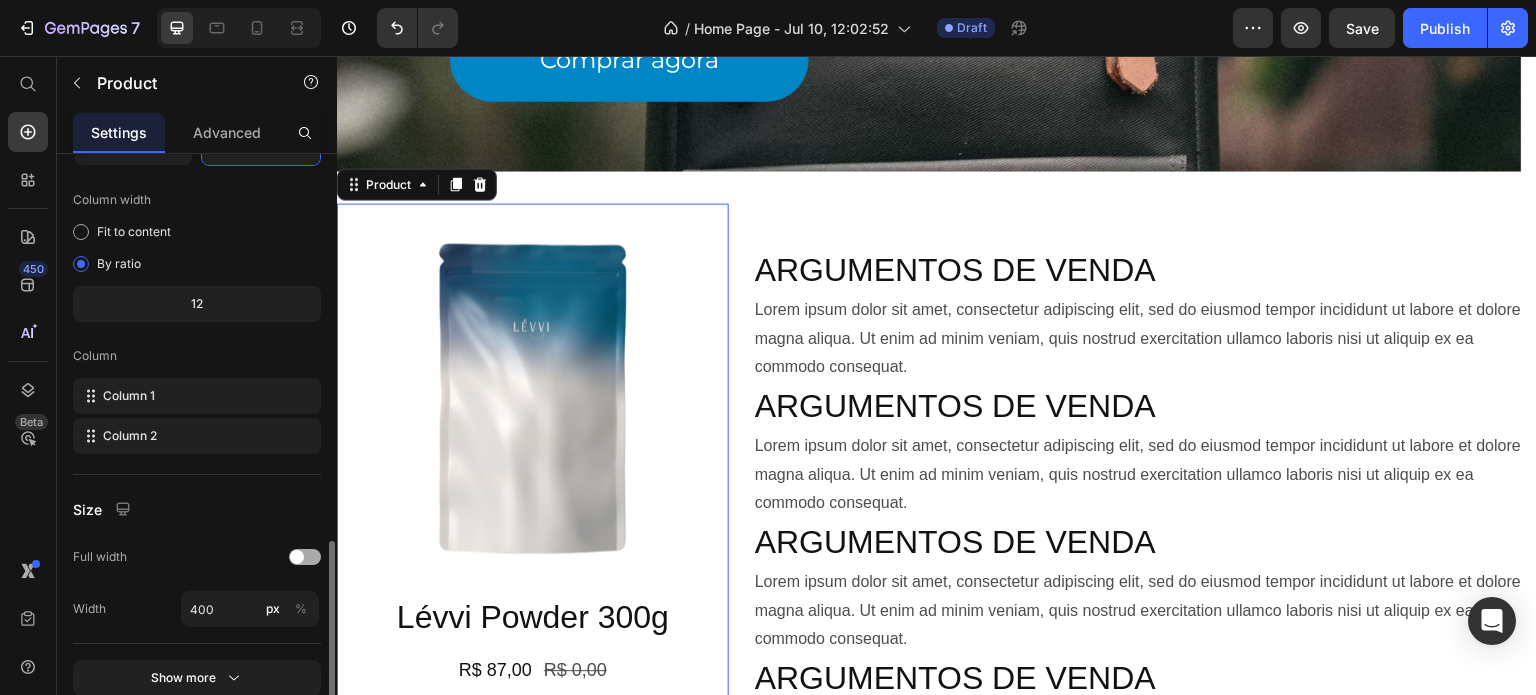 scroll, scrollTop: 590, scrollLeft: 0, axis: vertical 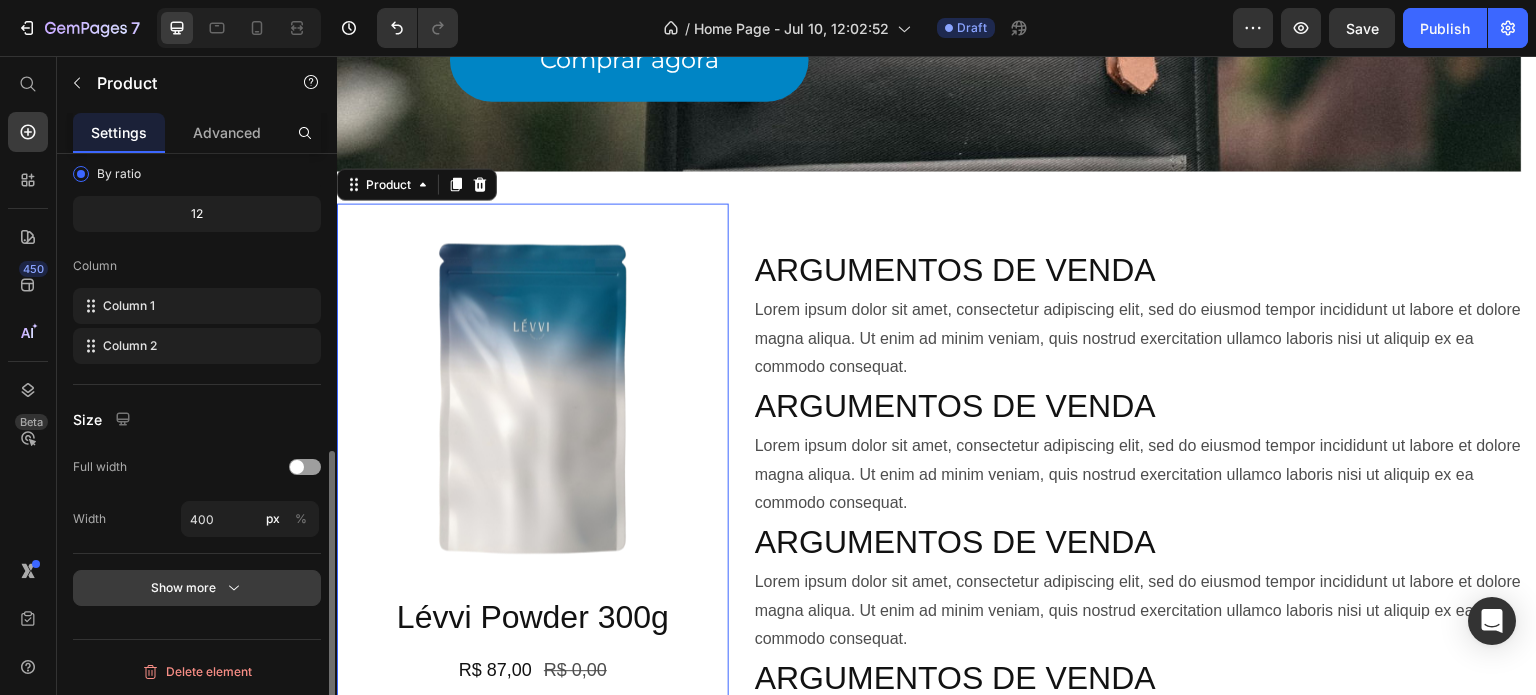 click on "Show more" at bounding box center (197, 588) 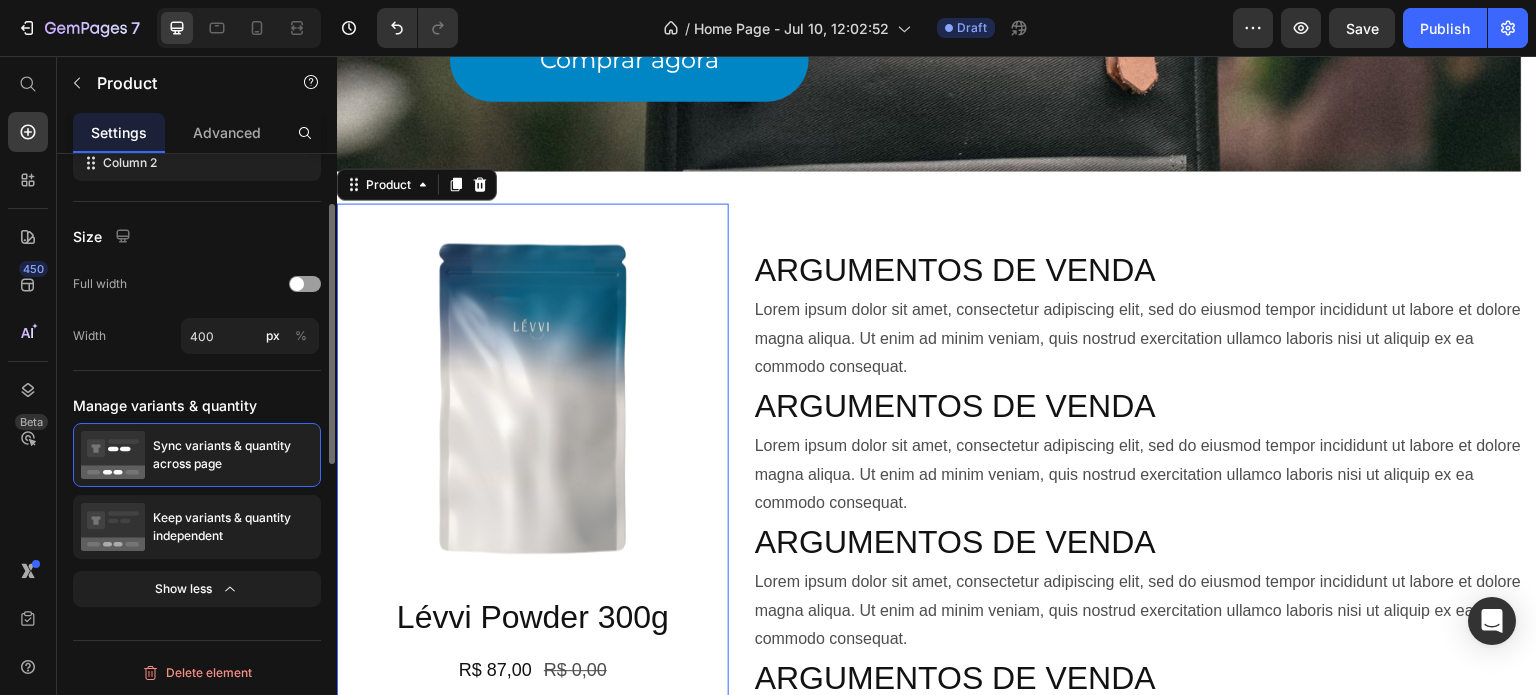scroll, scrollTop: 0, scrollLeft: 0, axis: both 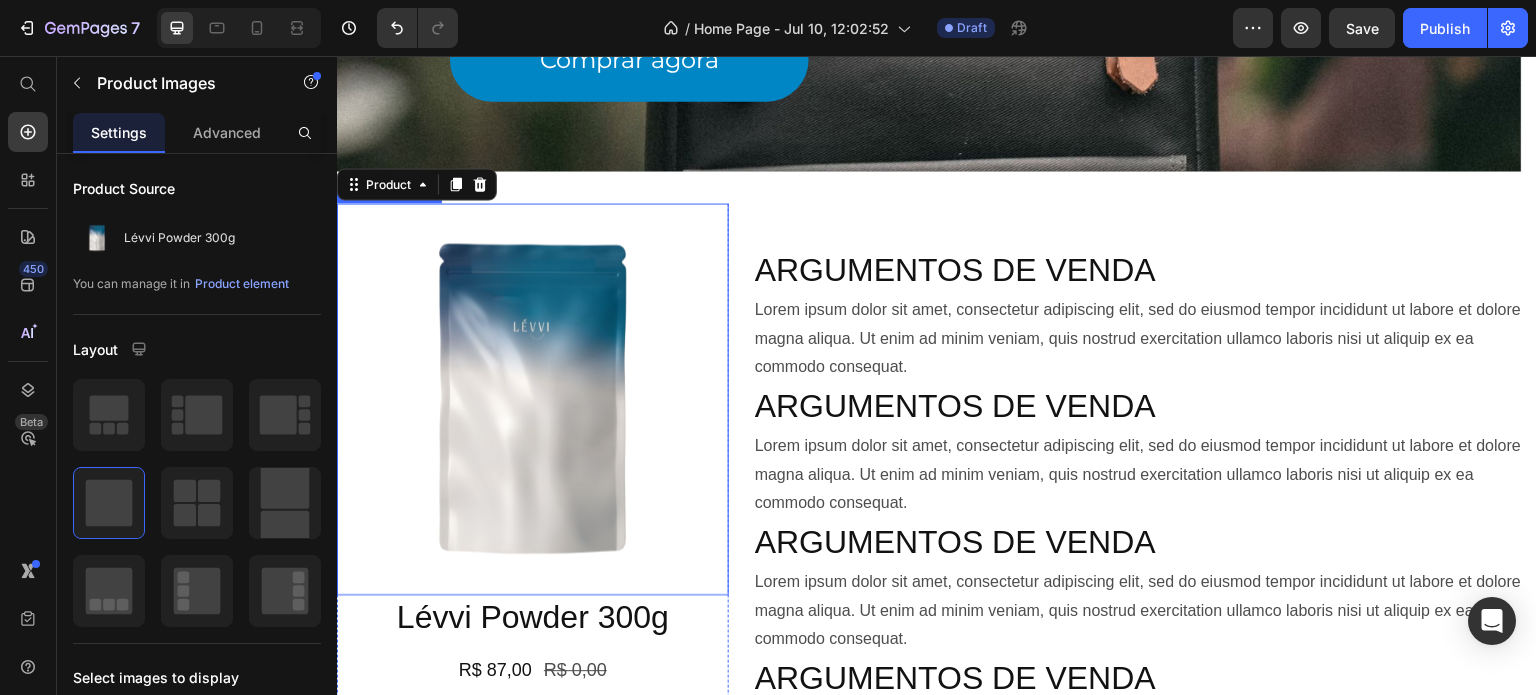 click at bounding box center (533, 399) 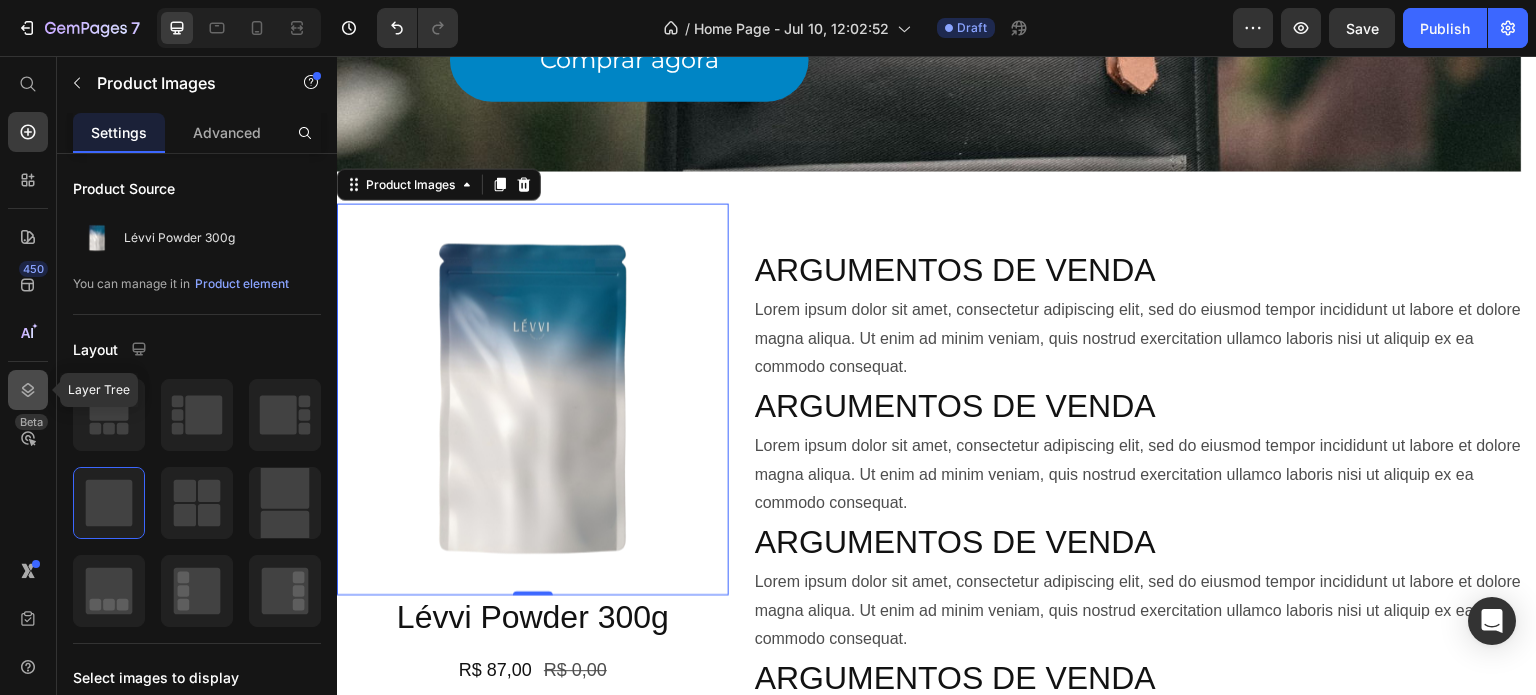 click 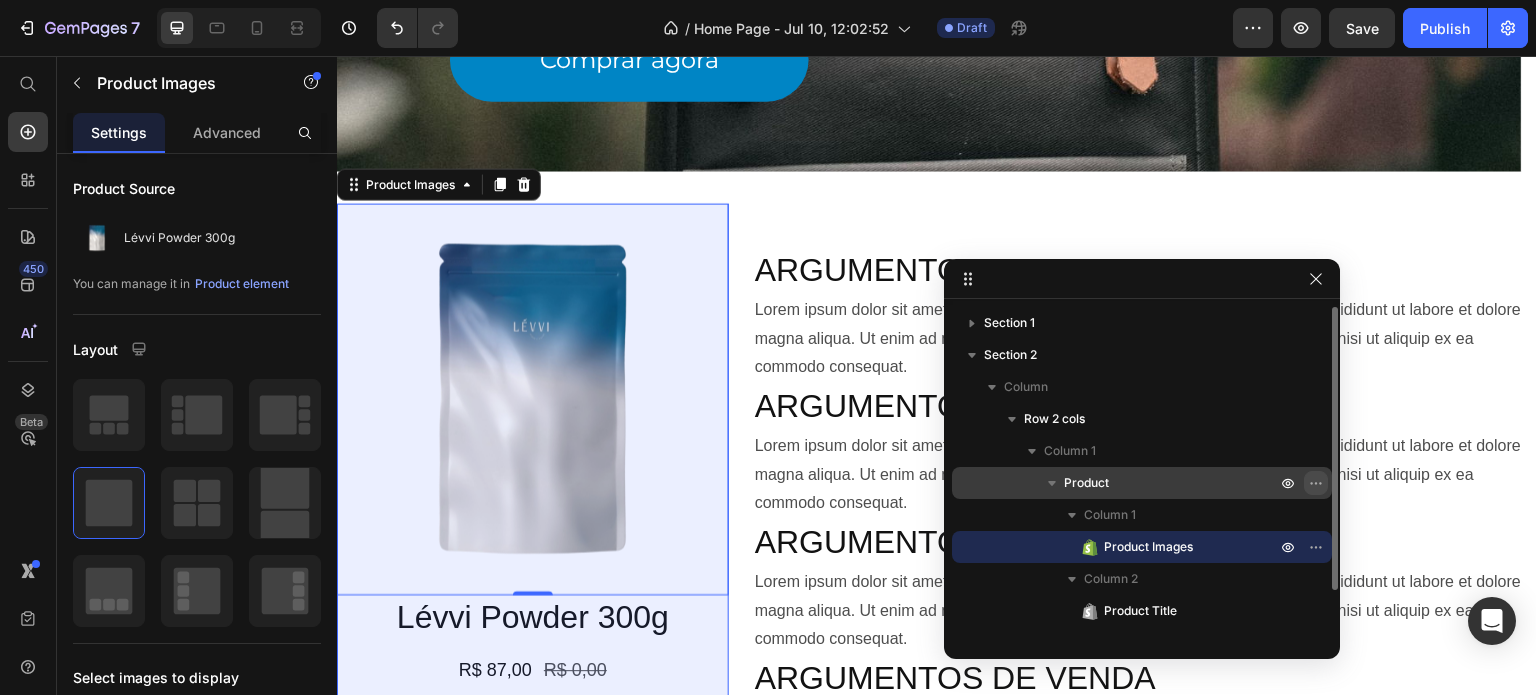 click 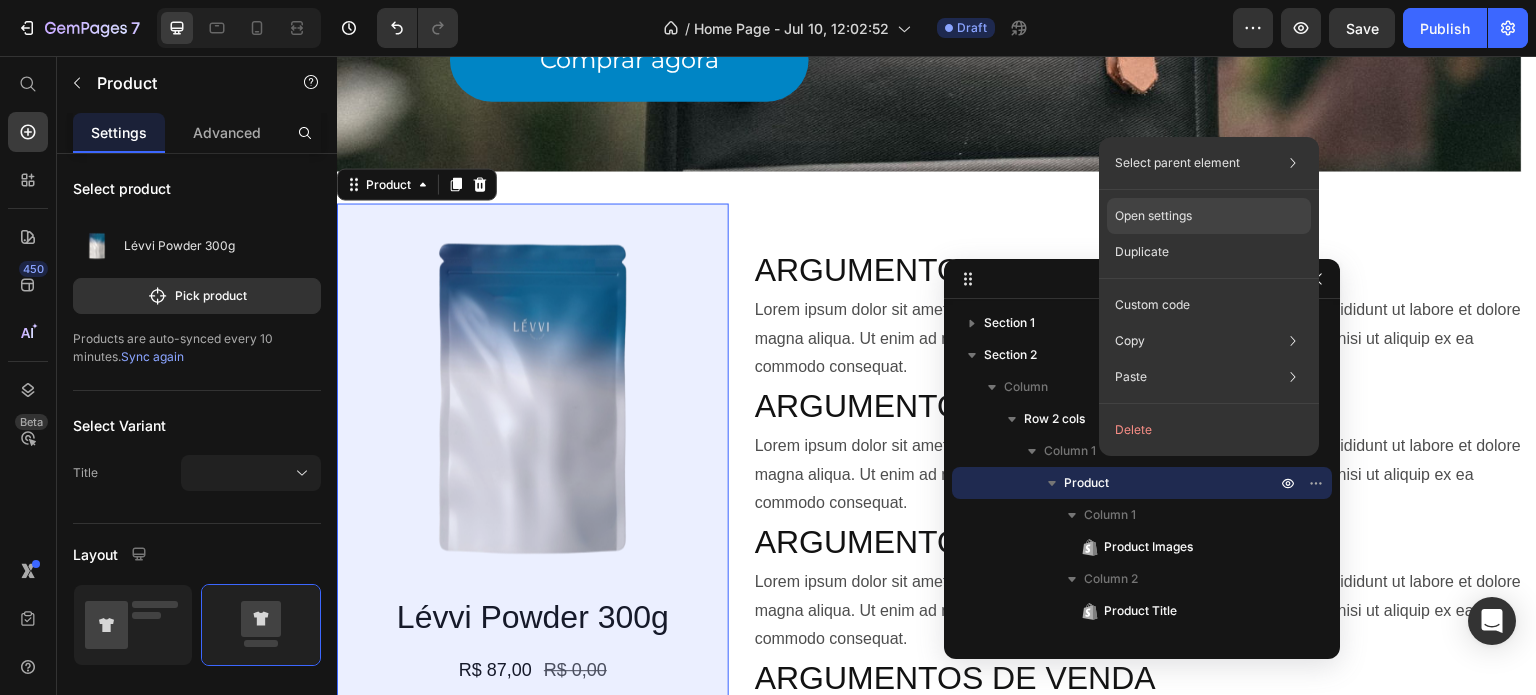 click on "Open settings" at bounding box center (1153, 216) 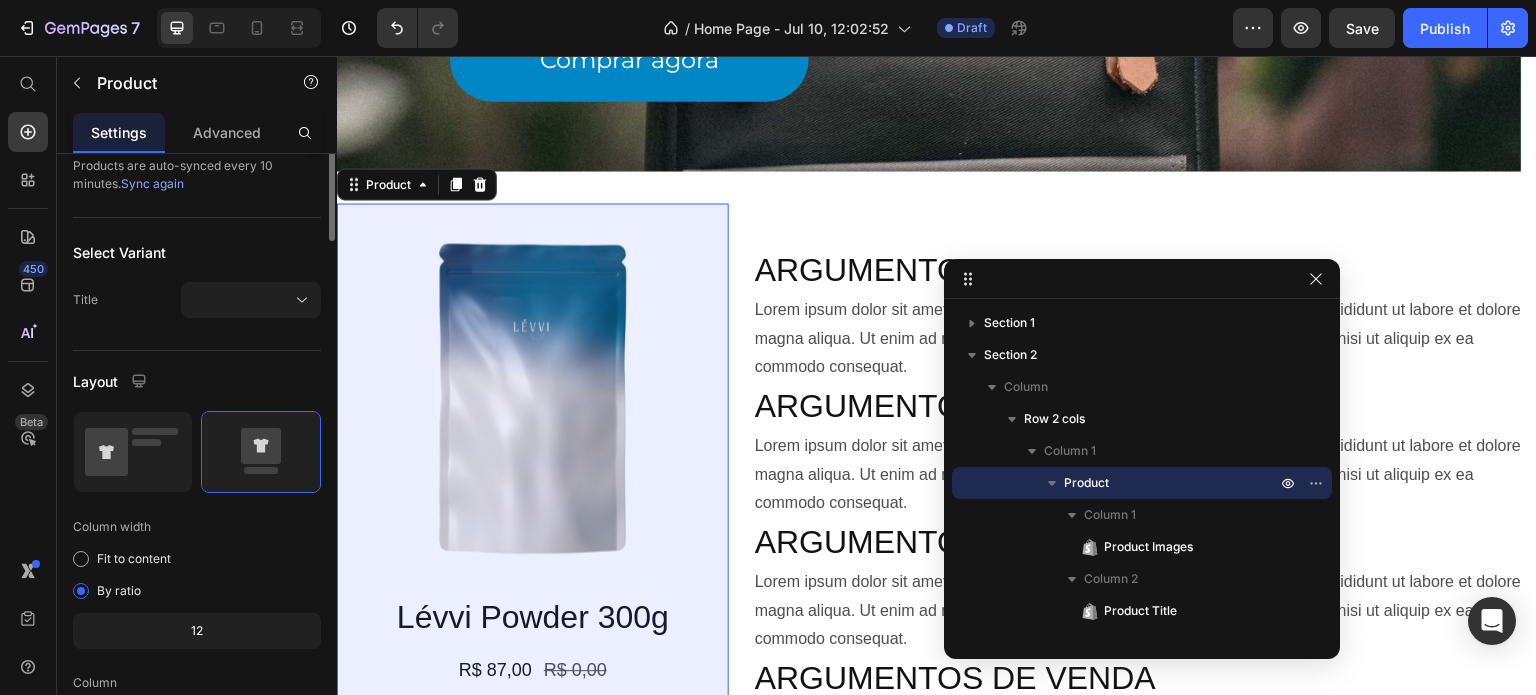 scroll, scrollTop: 0, scrollLeft: 0, axis: both 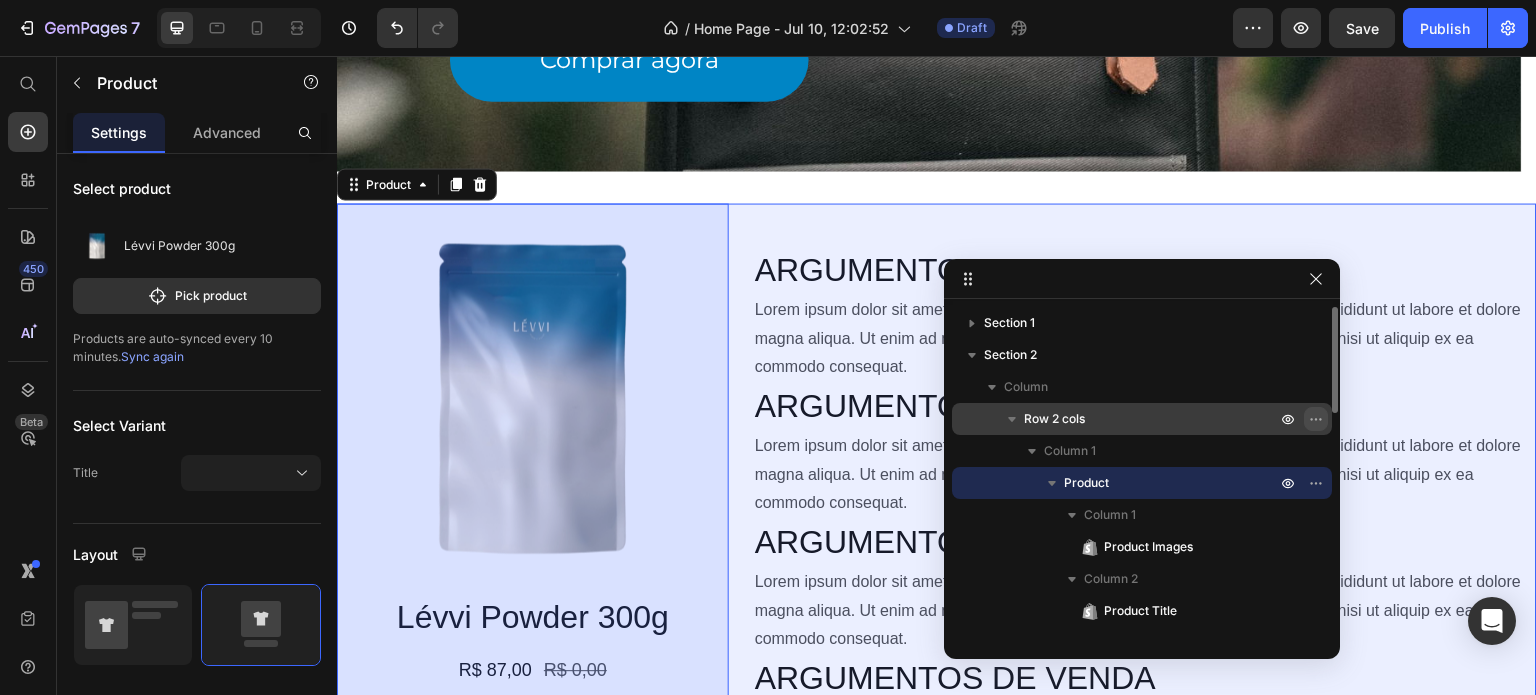 click 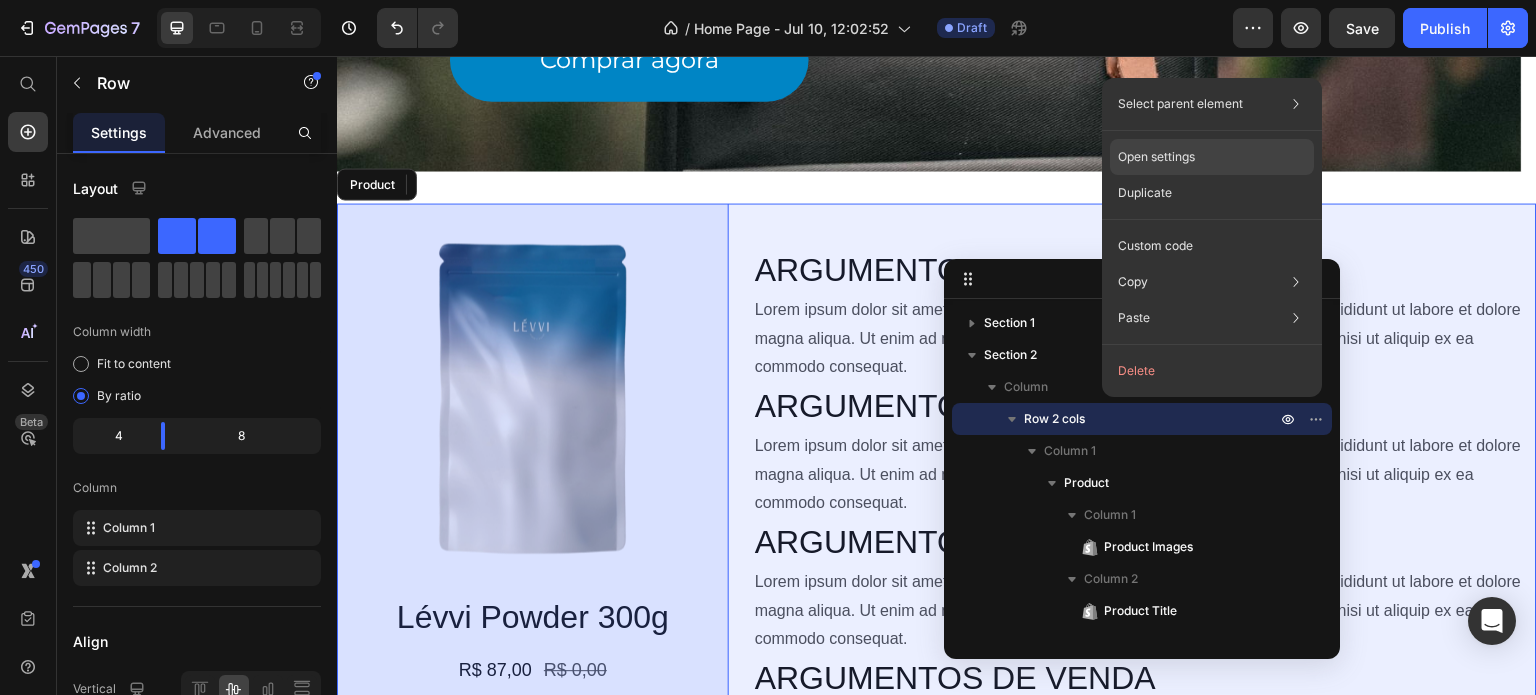 click on "Open settings" 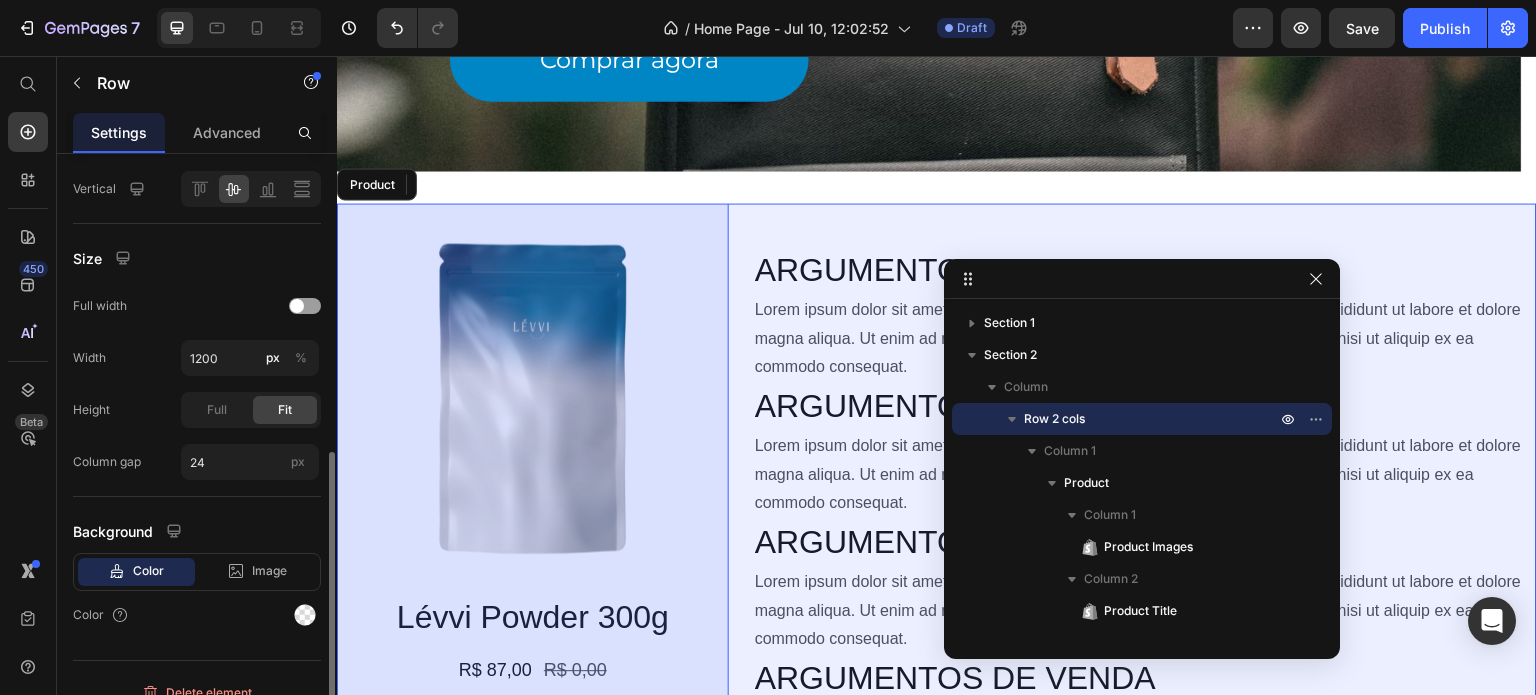 scroll, scrollTop: 520, scrollLeft: 0, axis: vertical 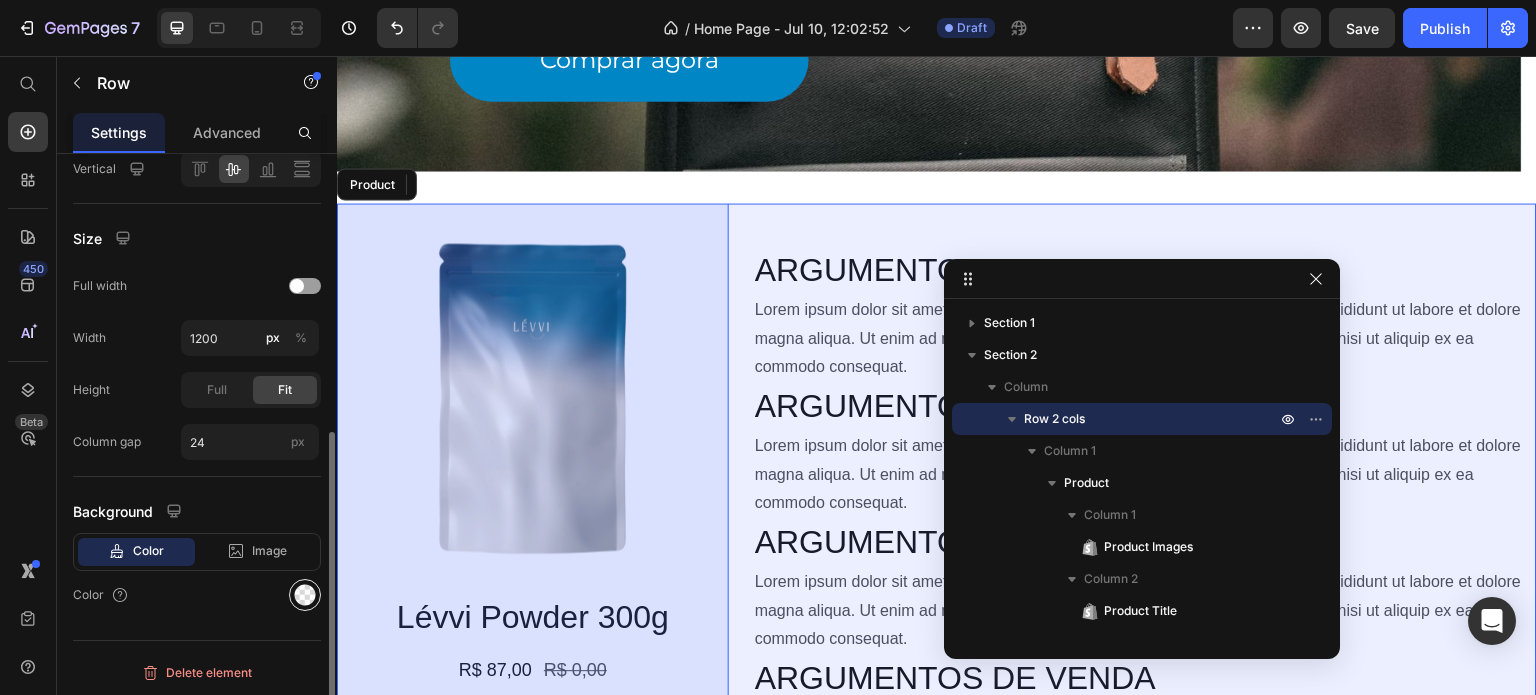 click at bounding box center [305, 595] 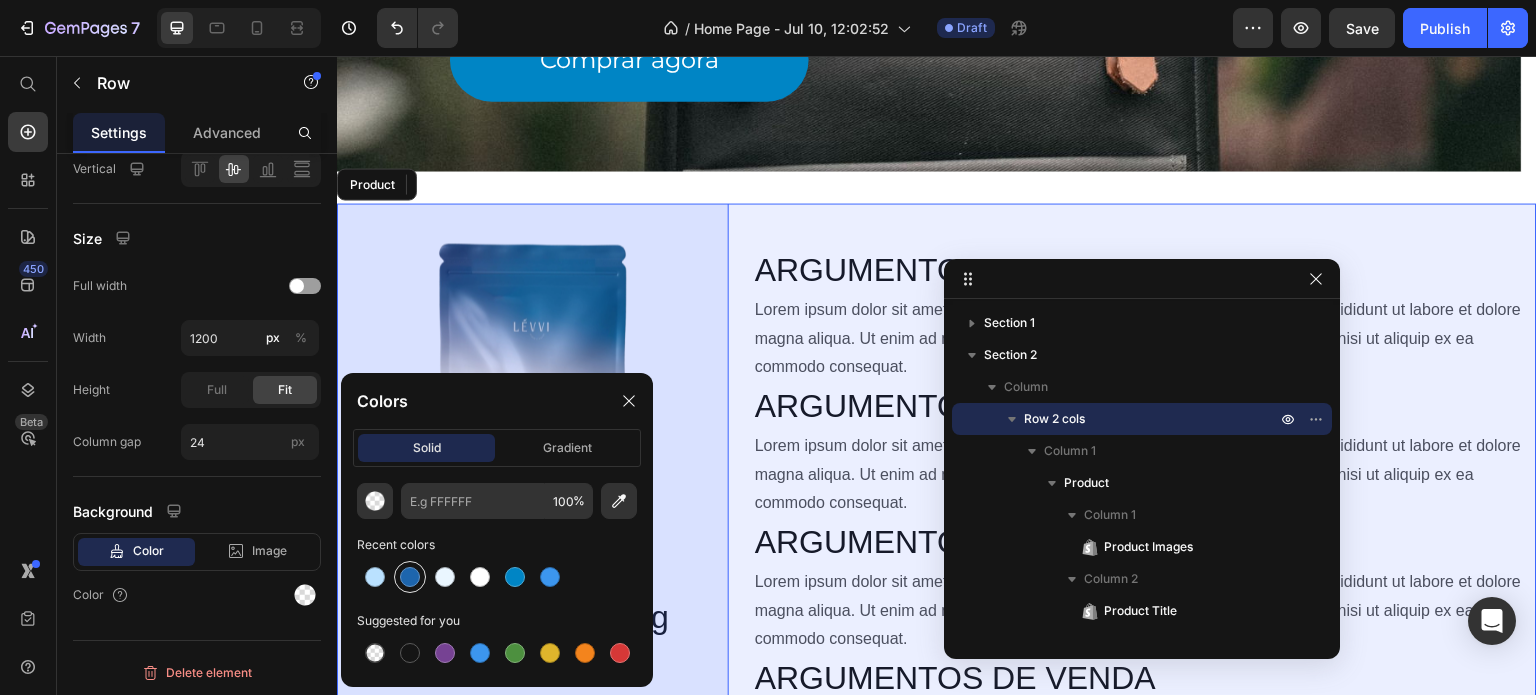 click at bounding box center (410, 577) 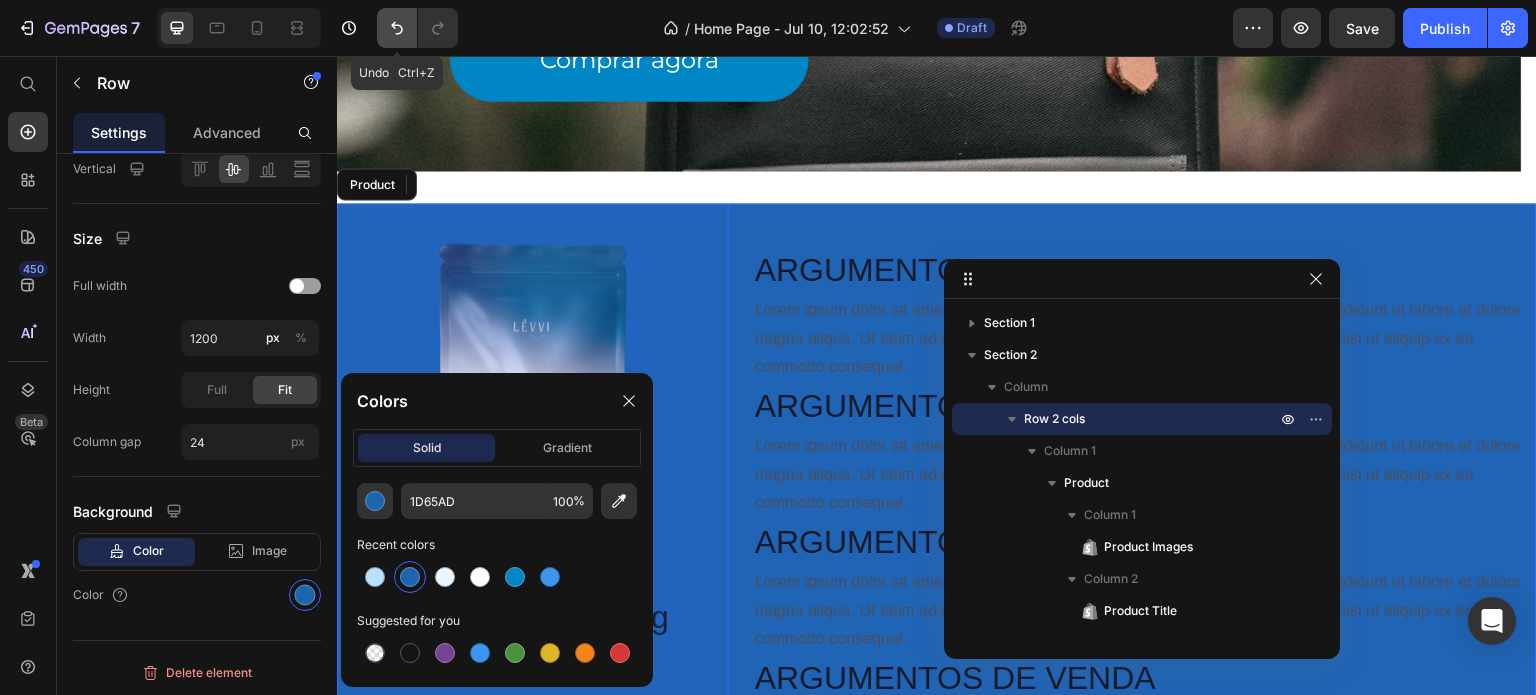 click 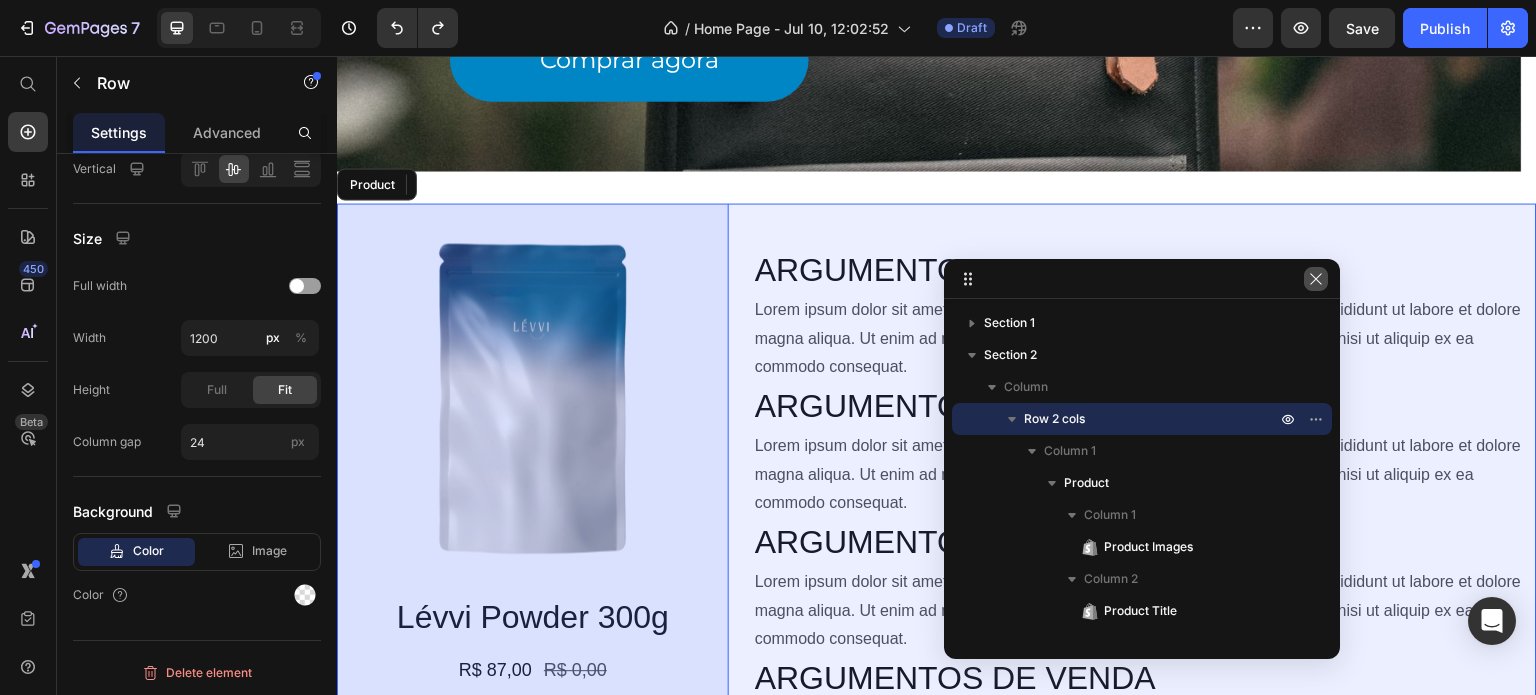 drag, startPoint x: 1314, startPoint y: 279, endPoint x: 971, endPoint y: 227, distance: 346.9193 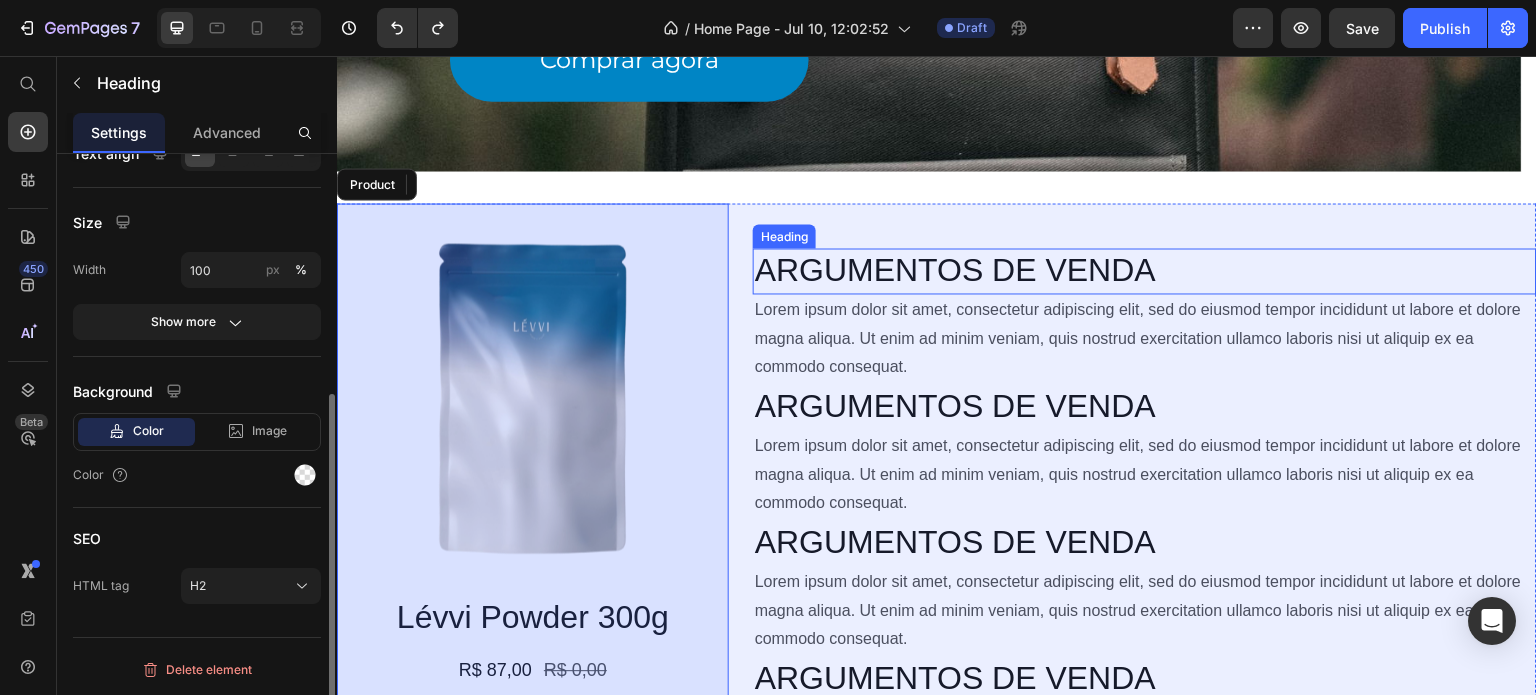 click on "ARGUMENTOS DE VENDA" at bounding box center (1145, 271) 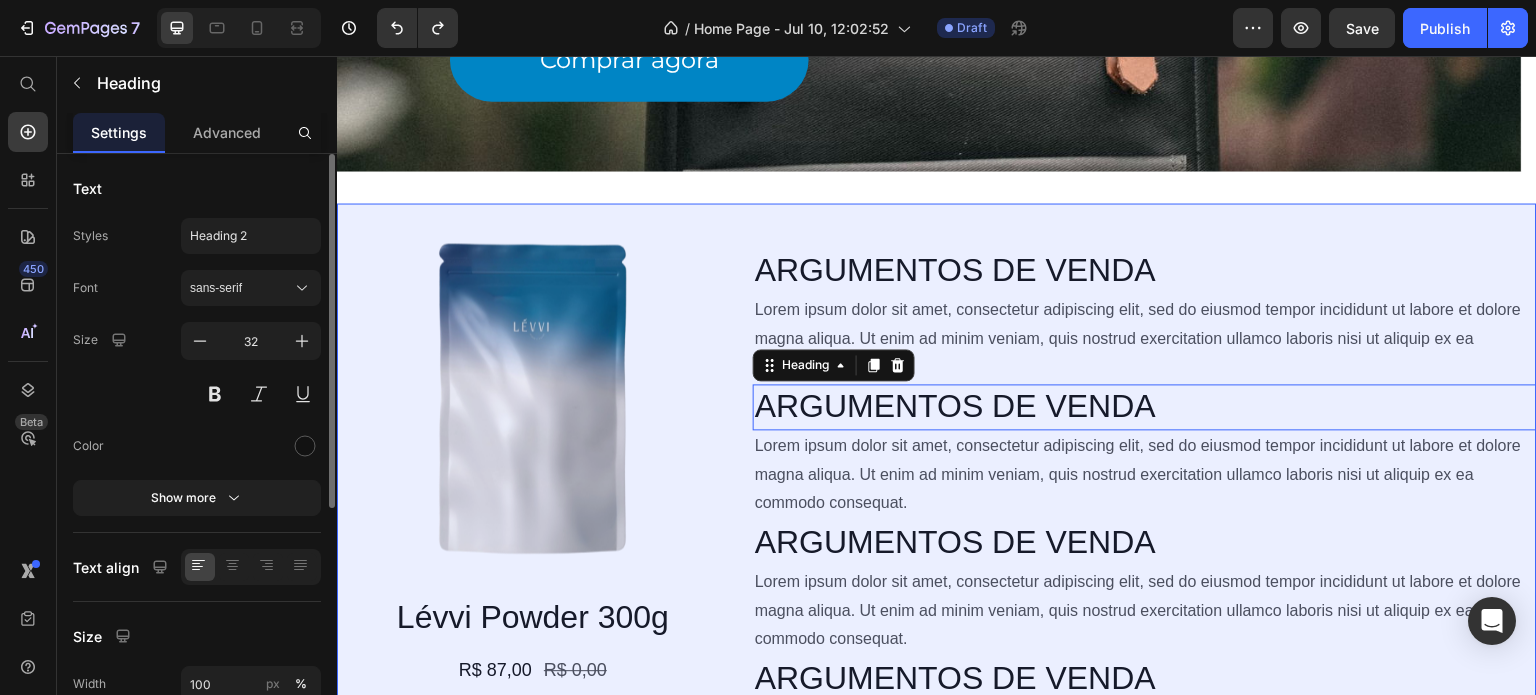 click on "ARGUMENTOS DE VENDA" at bounding box center (1145, 407) 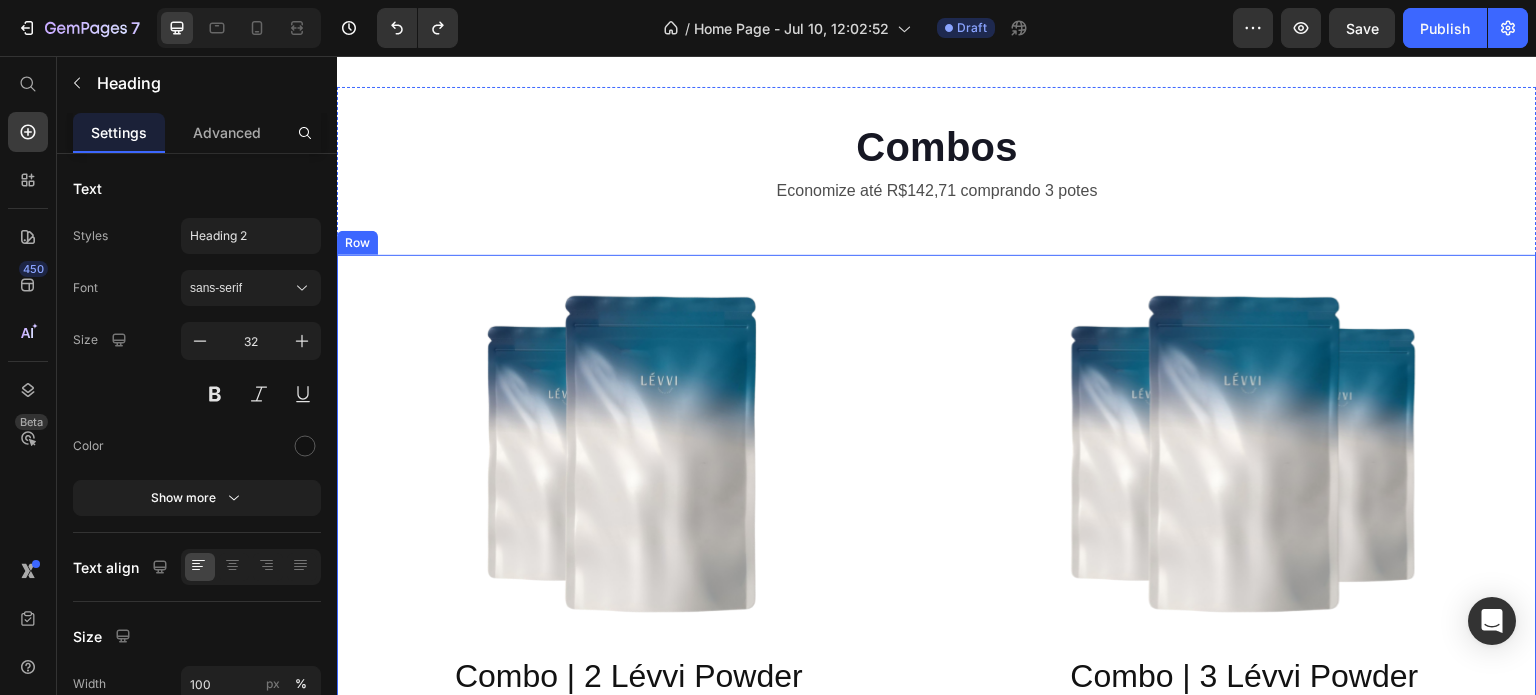 scroll, scrollTop: 1200, scrollLeft: 0, axis: vertical 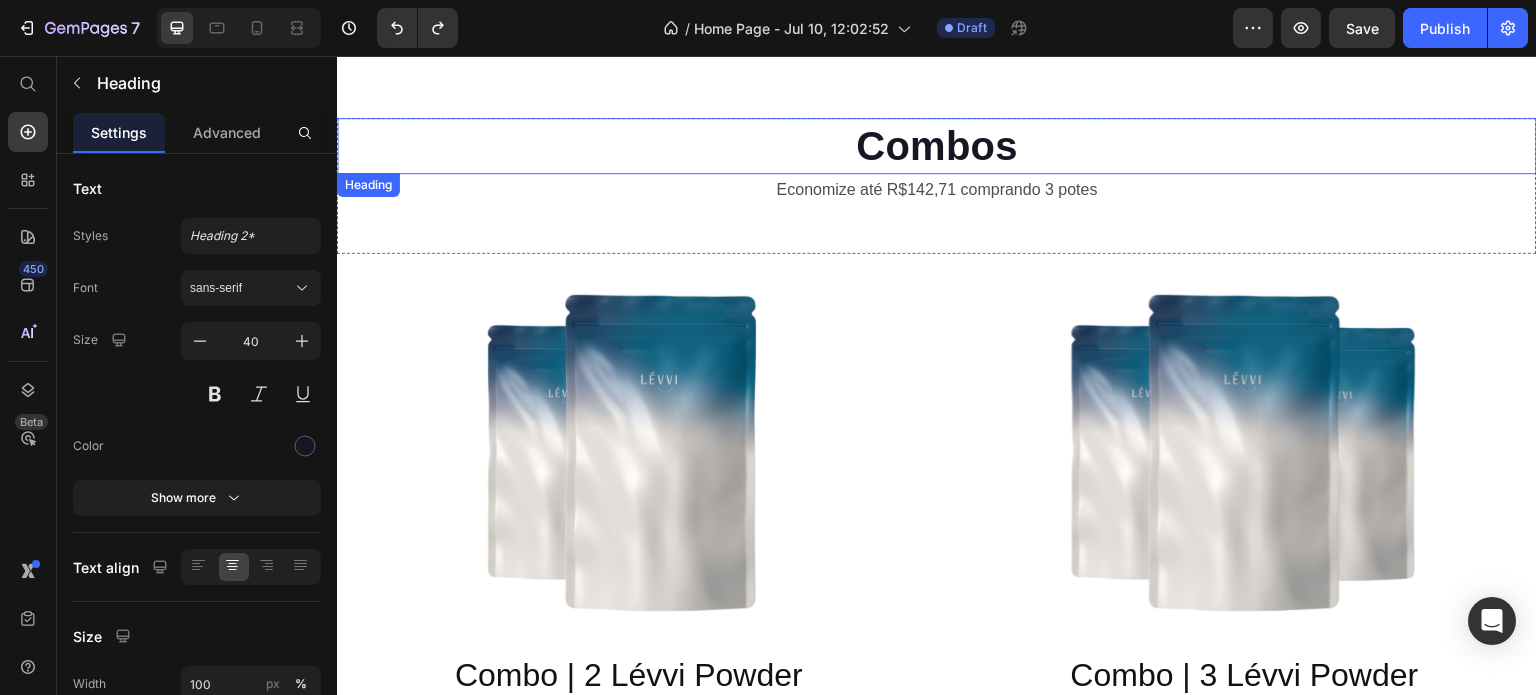 click on "Combos" at bounding box center [937, 146] 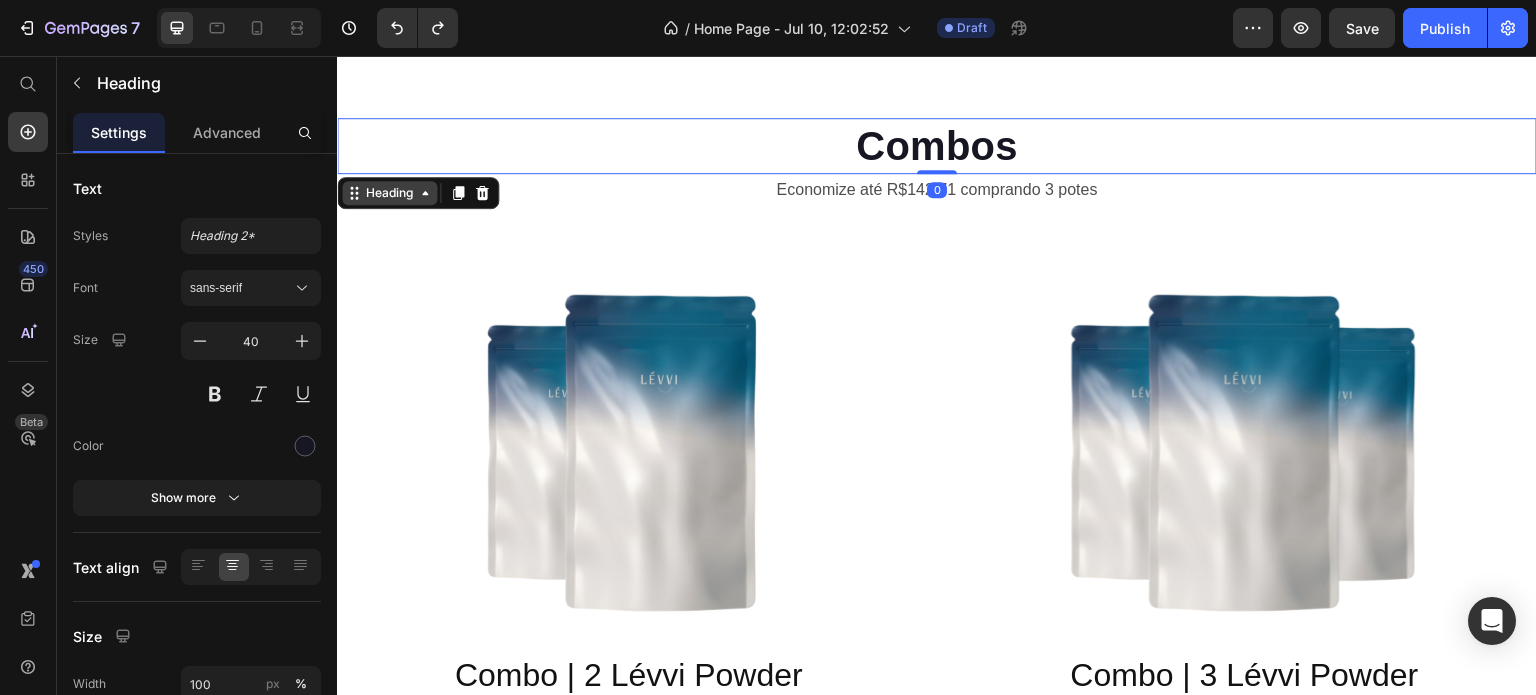 click 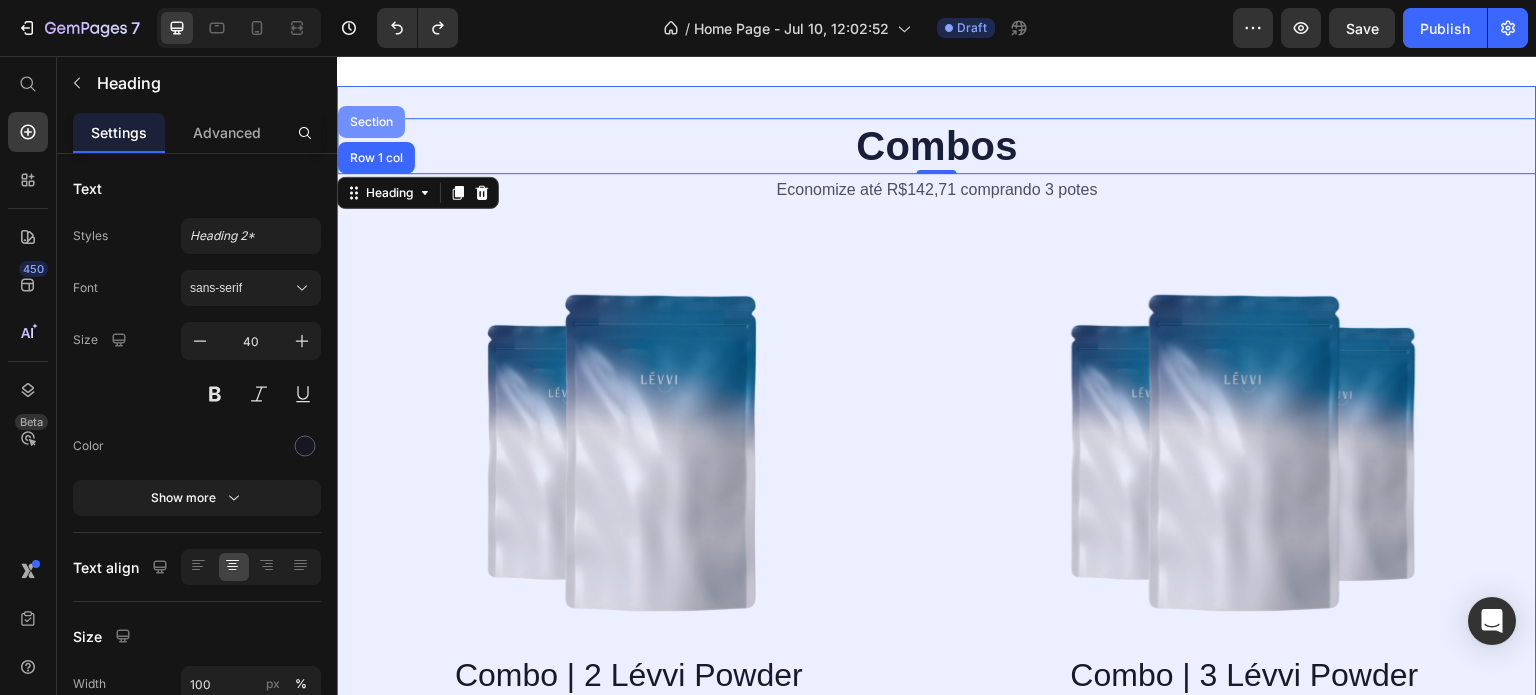 click on "Section" at bounding box center [371, 122] 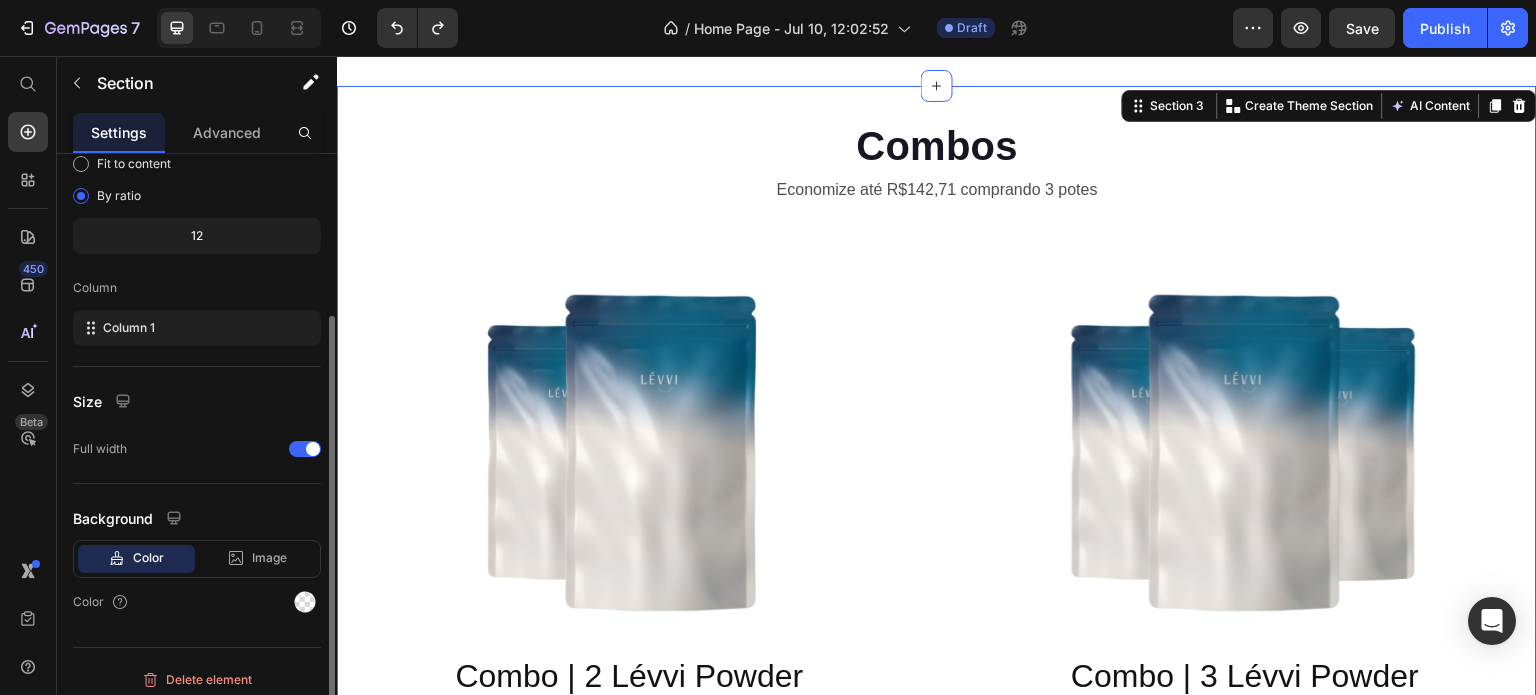 scroll, scrollTop: 208, scrollLeft: 0, axis: vertical 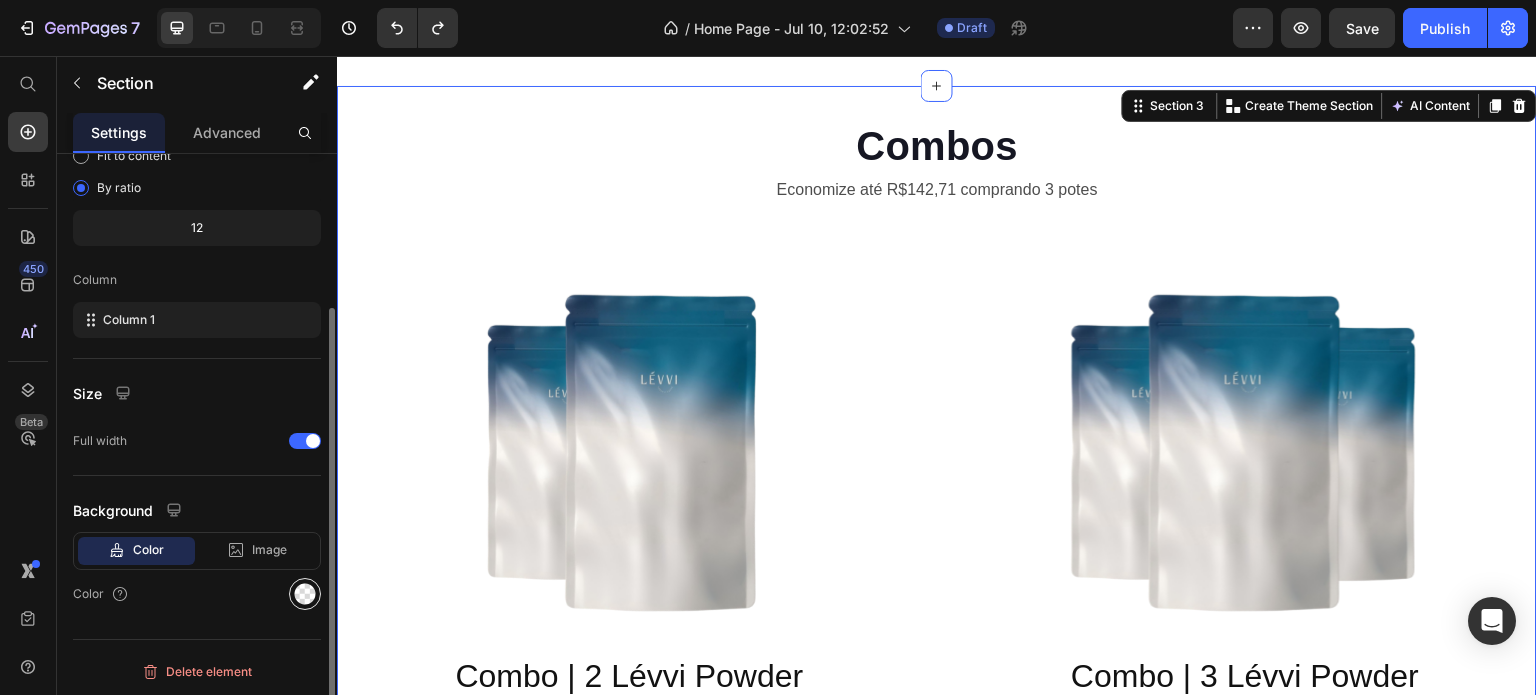 click at bounding box center [305, 594] 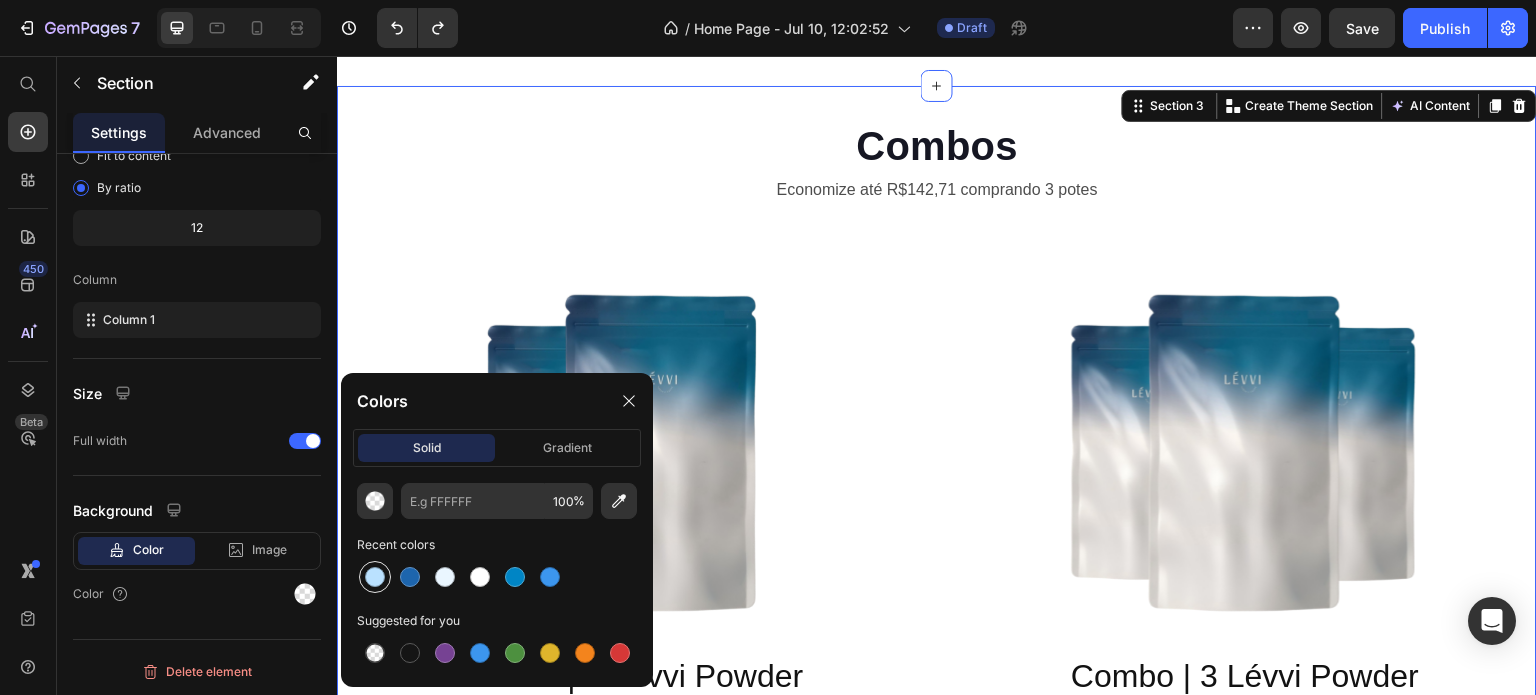 click at bounding box center [375, 577] 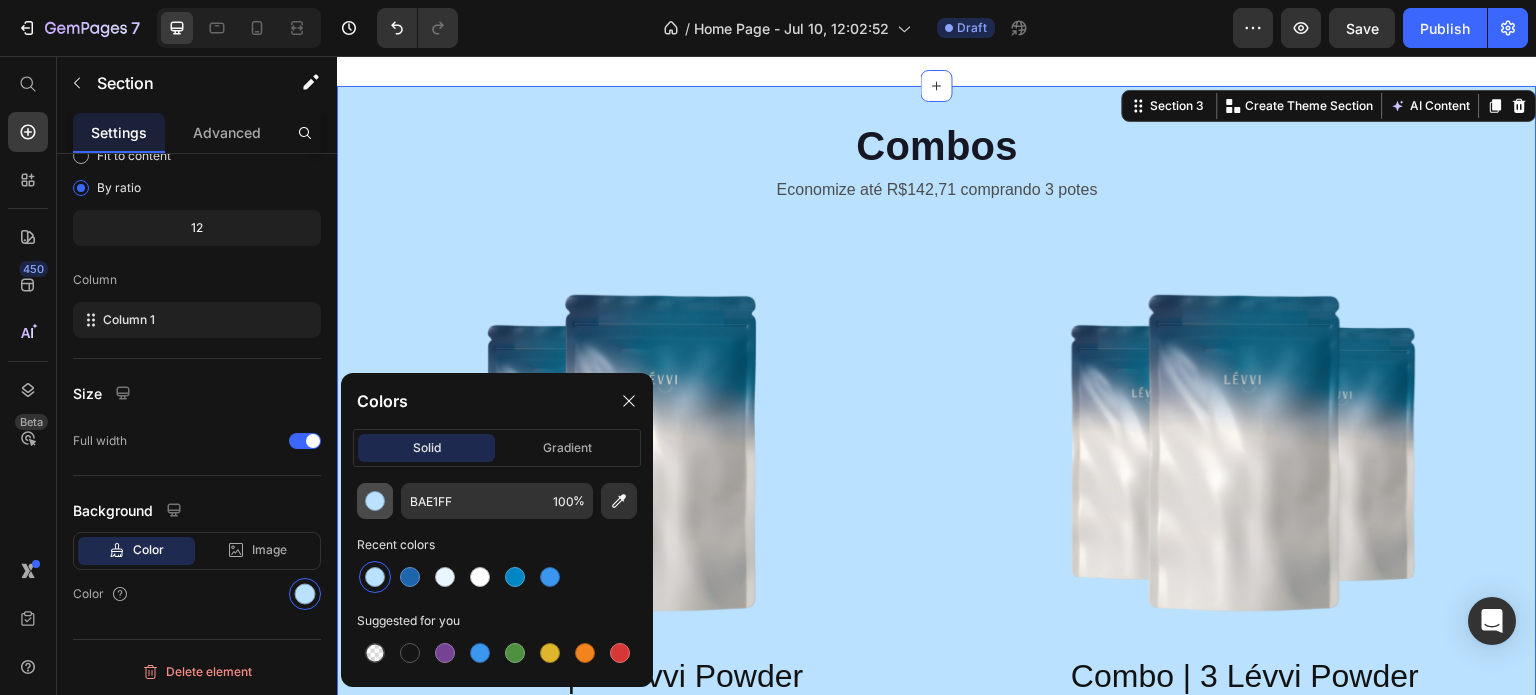 click at bounding box center (375, 501) 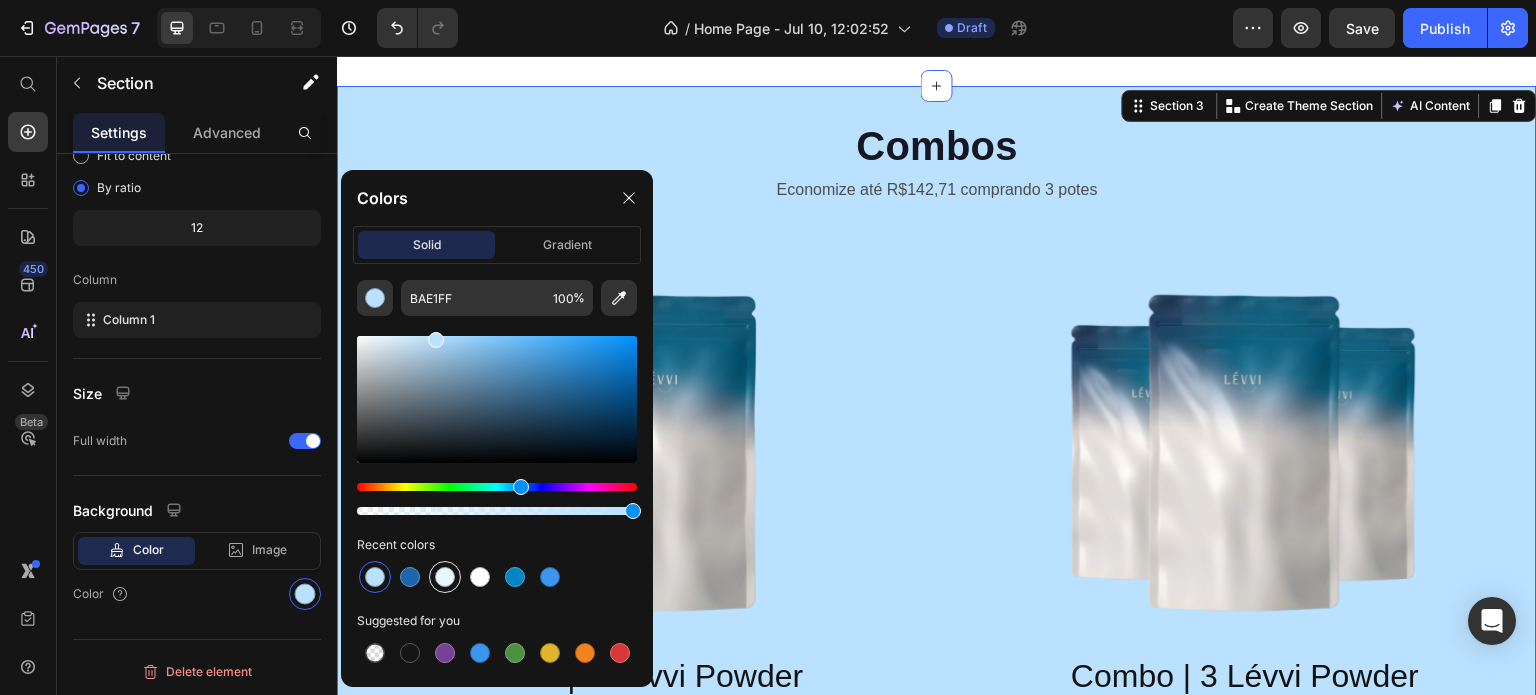 click at bounding box center (445, 577) 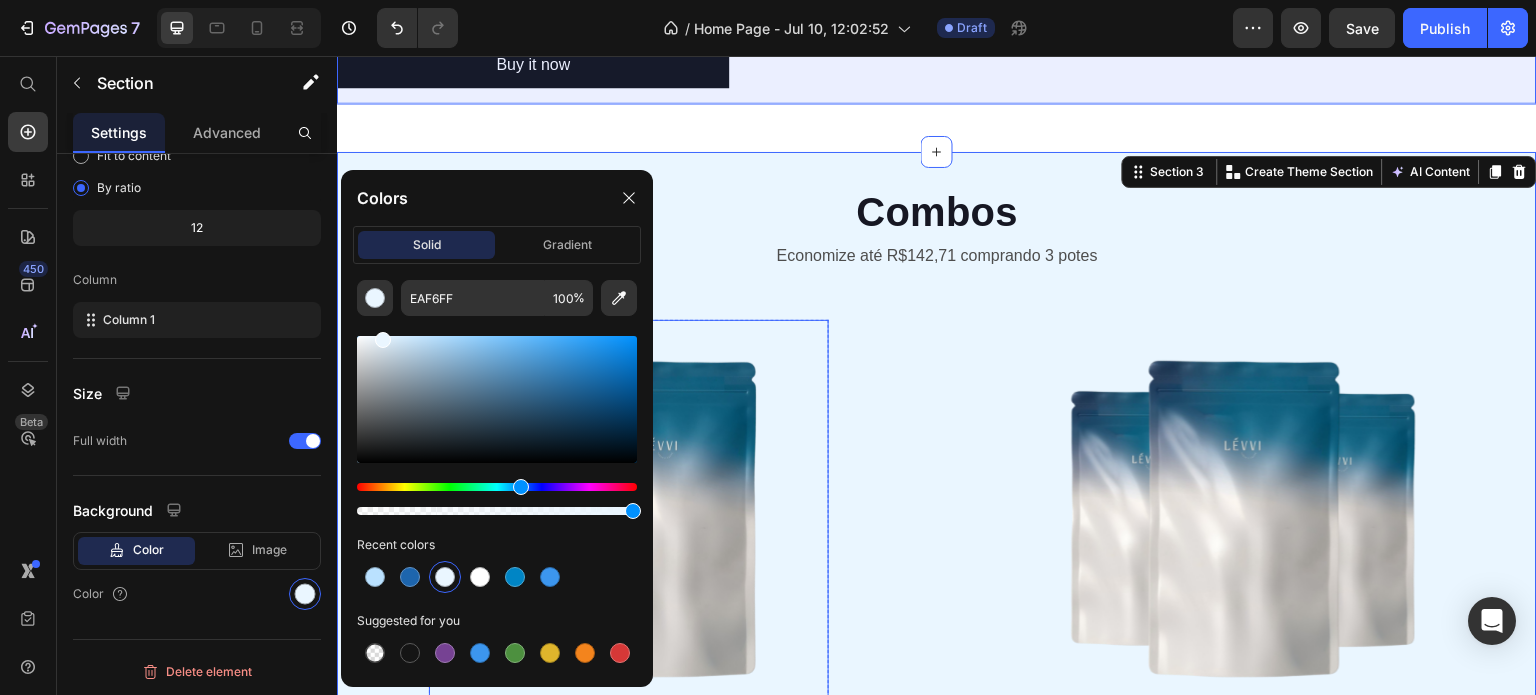 scroll, scrollTop: 1100, scrollLeft: 0, axis: vertical 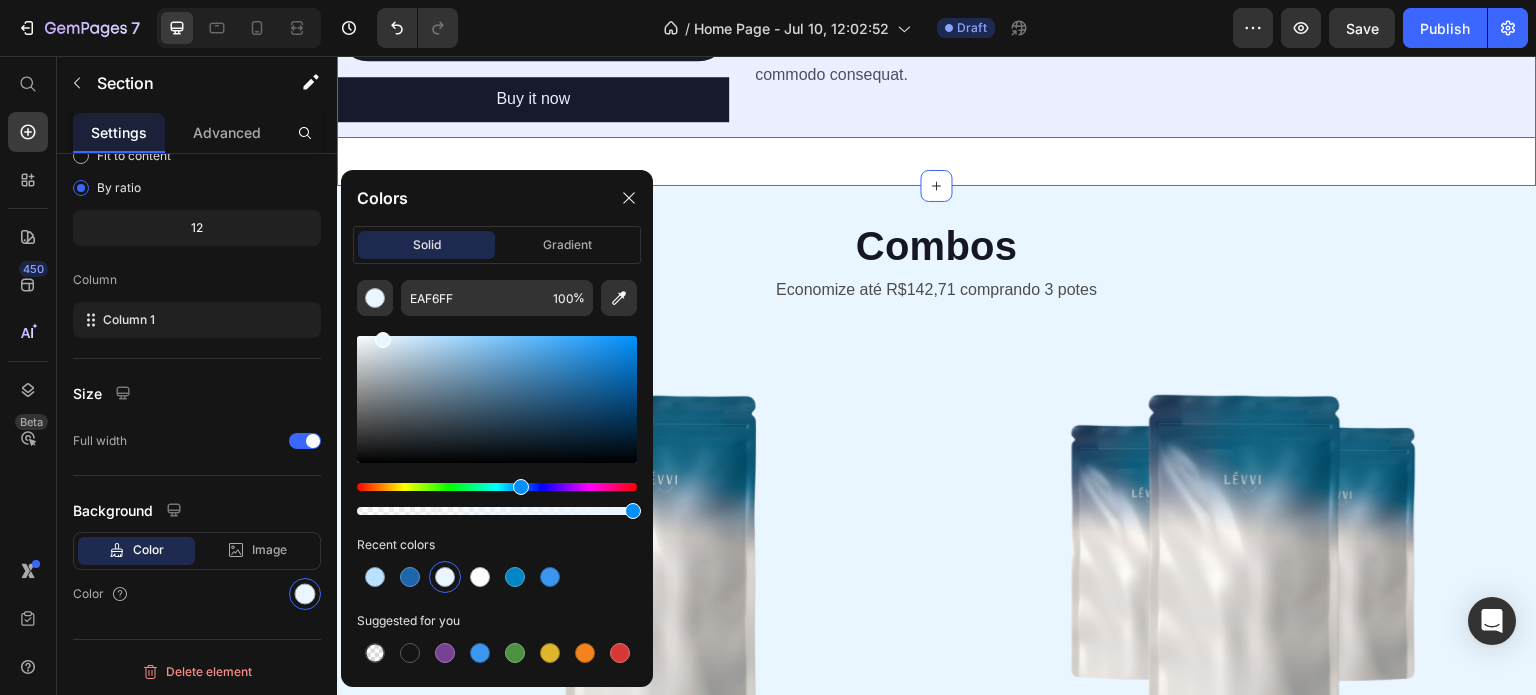 click on "Product Images Lévvi Powder 300g Product Title R$ 87,00 Product Price R$ 0,00 Product Price Row adicionar ao carrinho Add to Cart Buy it now Dynamic Checkout Product ARGUMENTOS DE VENDA Heading Lorem ipsum dolor sit amet, consectetur adipiscing elit, sed do eiusmod tempor incididunt ut labore et dolore magna aliqua. Ut enim ad minim veniam, quis nostrud exercitation ullamco laboris nisi ut aliquip ex ea commodo consequat. Text Block ARGUMENTOS DE VENDA Heading Lorem ipsum dolor sit amet, consectetur adipiscing elit, sed do eiusmod tempor incididunt ut labore et dolore magna aliqua. Ut enim ad minim veniam, quis nostrud exercitation ullamco laboris nisi ut aliquip ex ea commodo consequat. Text Block ARGUMENTOS DE VENDA Heading Lorem ipsum dolor sit amet, consectetur adipiscing elit, sed do eiusmod tempor incididunt ut labore et dolore magna aliqua. Ut enim ad minim veniam, quis nostrud exercitation ullamco laboris nisi ut aliquip ex ea commodo consequat. Text Block ARGUMENTOS DE VENDA Heading Text Block Row" at bounding box center (937, -172) 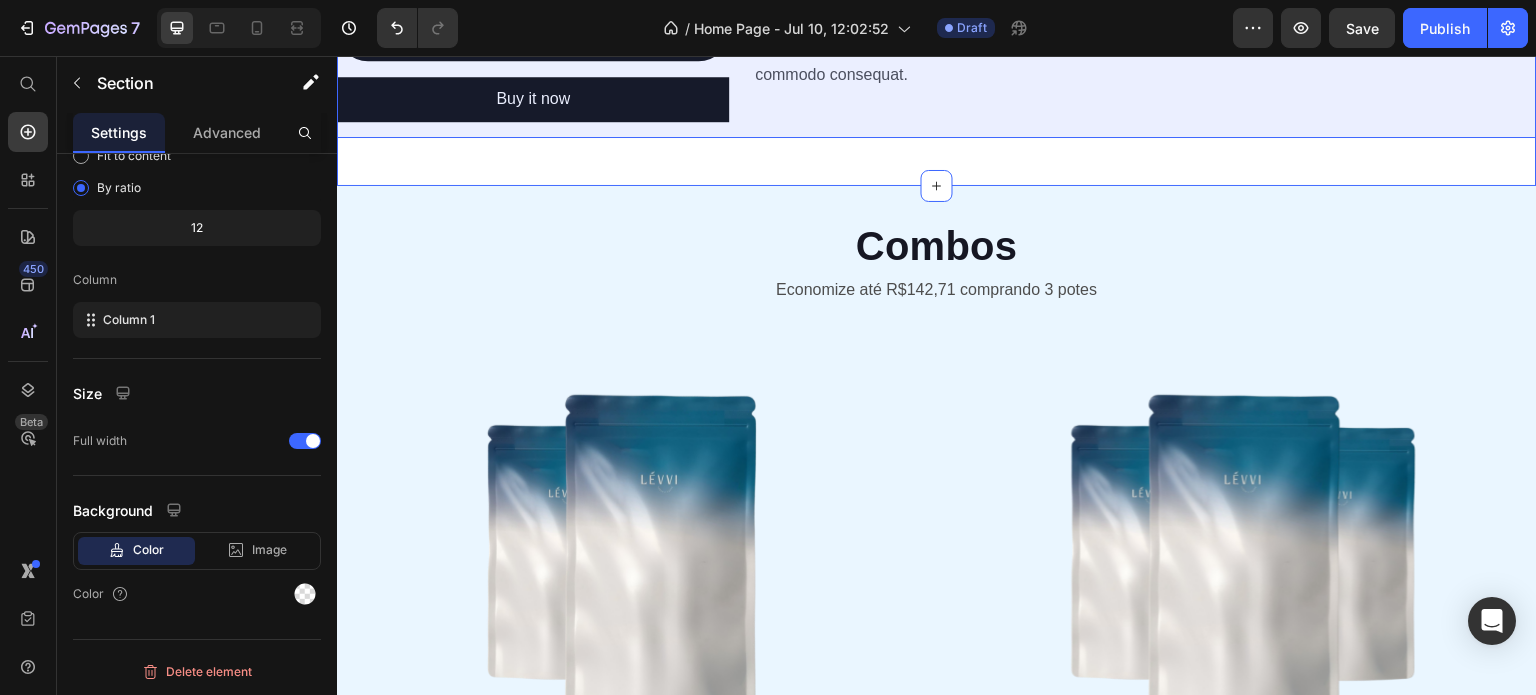 click on "Product Images Lévvi Powder 300g Product Title R$ 87,00 Product Price R$ 0,00 Product Price Row adicionar ao carrinho Add to Cart Buy it now Dynamic Checkout Product ARGUMENTOS DE VENDA Heading Lorem ipsum dolor sit amet, consectetur adipiscing elit, sed do eiusmod tempor incididunt ut labore et dolore magna aliqua. Ut enim ad minim veniam, quis nostrud exercitation ullamco laboris nisi ut aliquip ex ea commodo consequat. Text Block ARGUMENTOS DE VENDA Heading Lorem ipsum dolor sit amet, consectetur adipiscing elit, sed do eiusmod tempor incididunt ut labore et dolore magna aliqua. Ut enim ad minim veniam, quis nostrud exercitation ullamco laboris nisi ut aliquip ex ea commodo consequat. Text Block ARGUMENTOS DE VENDA Heading Lorem ipsum dolor sit amet, consectetur adipiscing elit, sed do eiusmod tempor incididunt ut labore et dolore magna aliqua. Ut enim ad minim veniam, quis nostrud exercitation ullamco laboris nisi ut aliquip ex ea commodo consequat. Text Block ARGUMENTOS DE VENDA Heading Text Block Row" at bounding box center [937, -172] 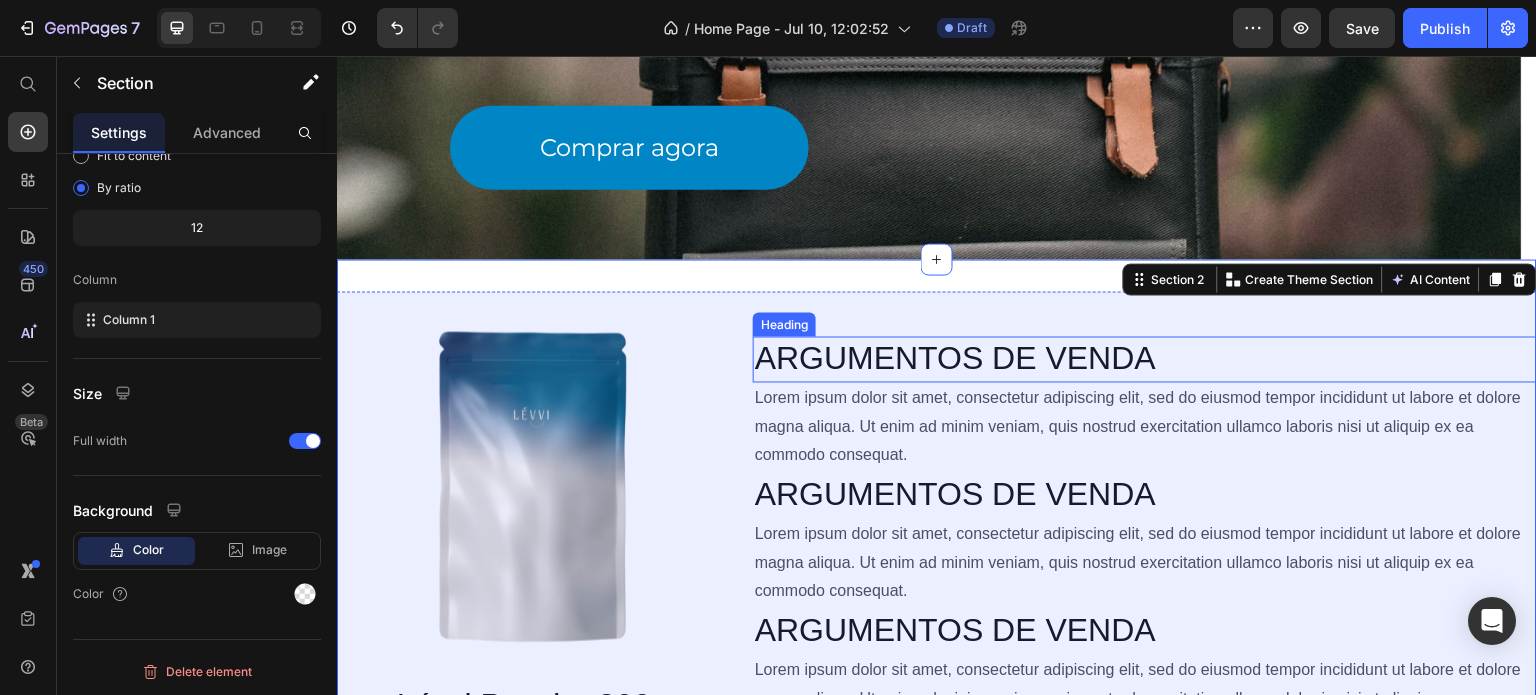 scroll, scrollTop: 300, scrollLeft: 0, axis: vertical 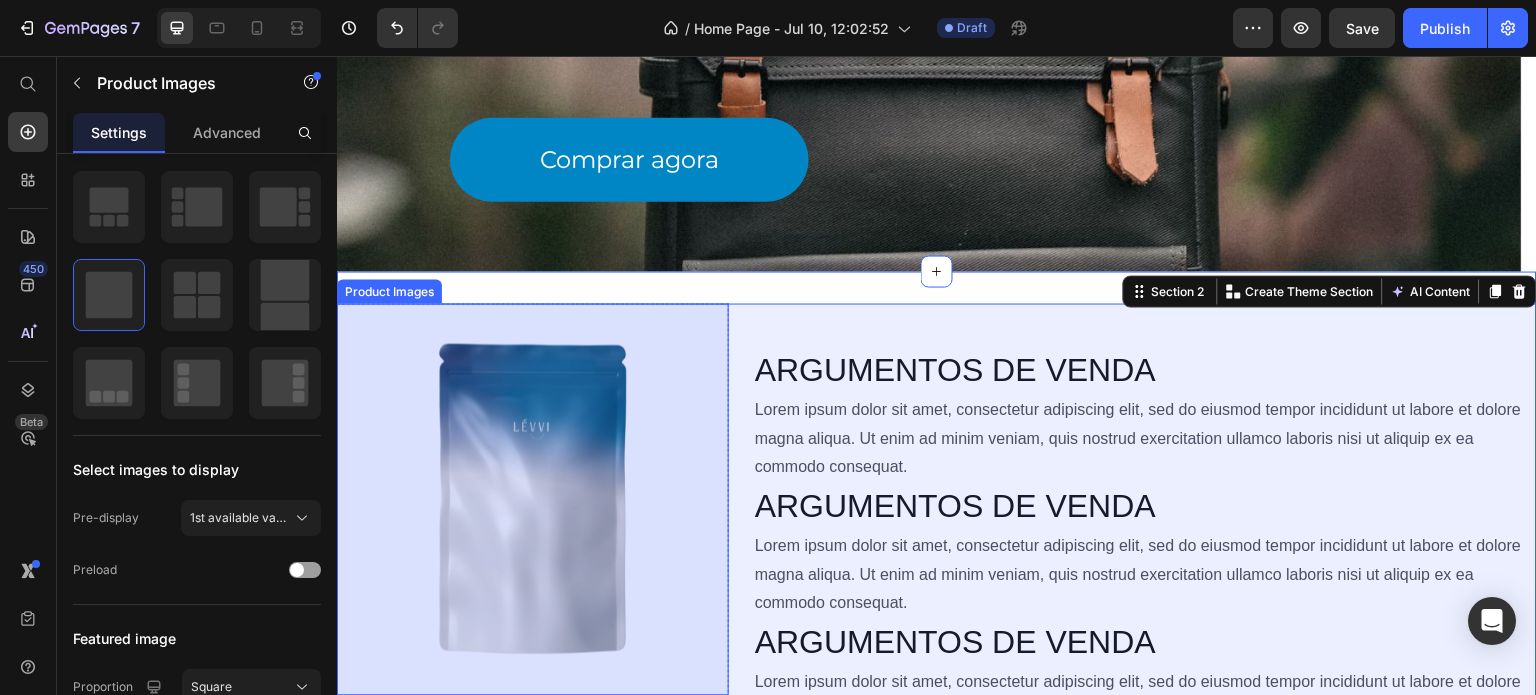 click at bounding box center (533, 499) 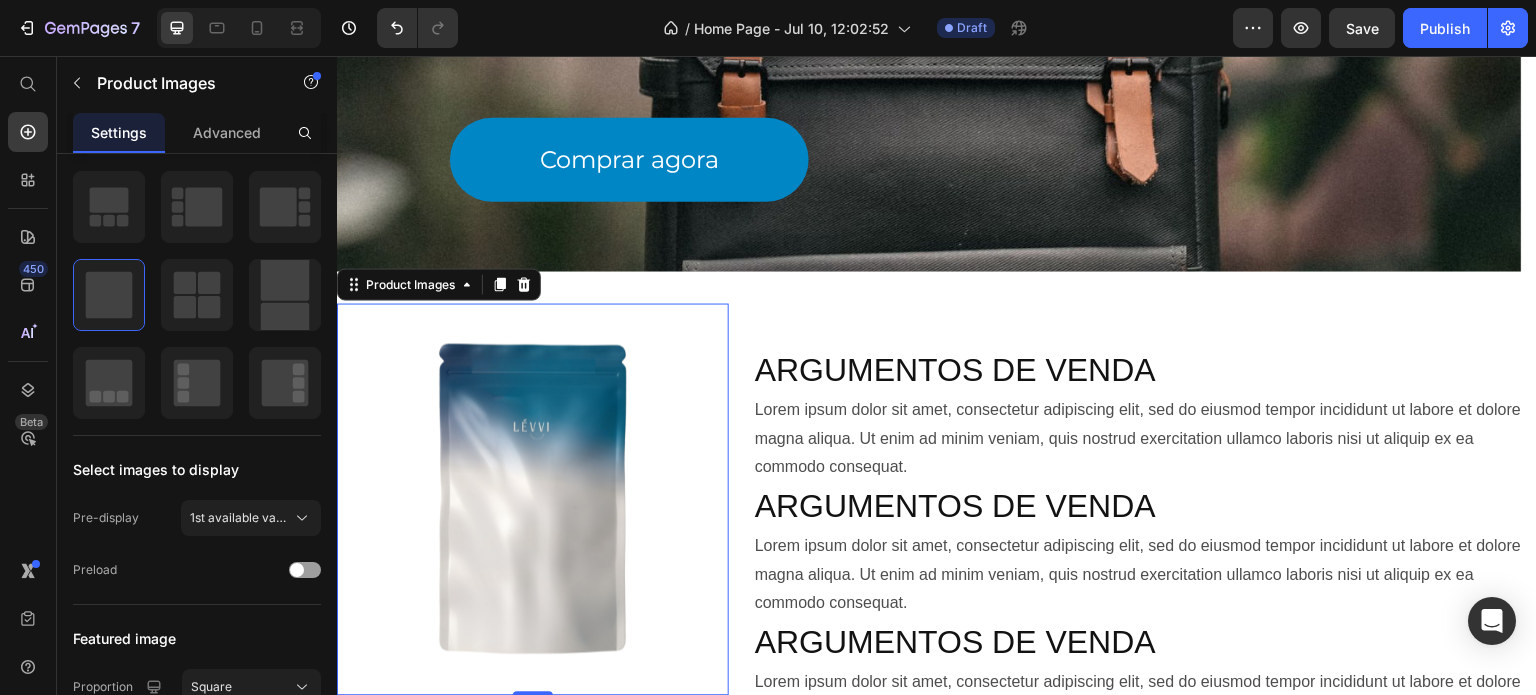 scroll, scrollTop: 0, scrollLeft: 0, axis: both 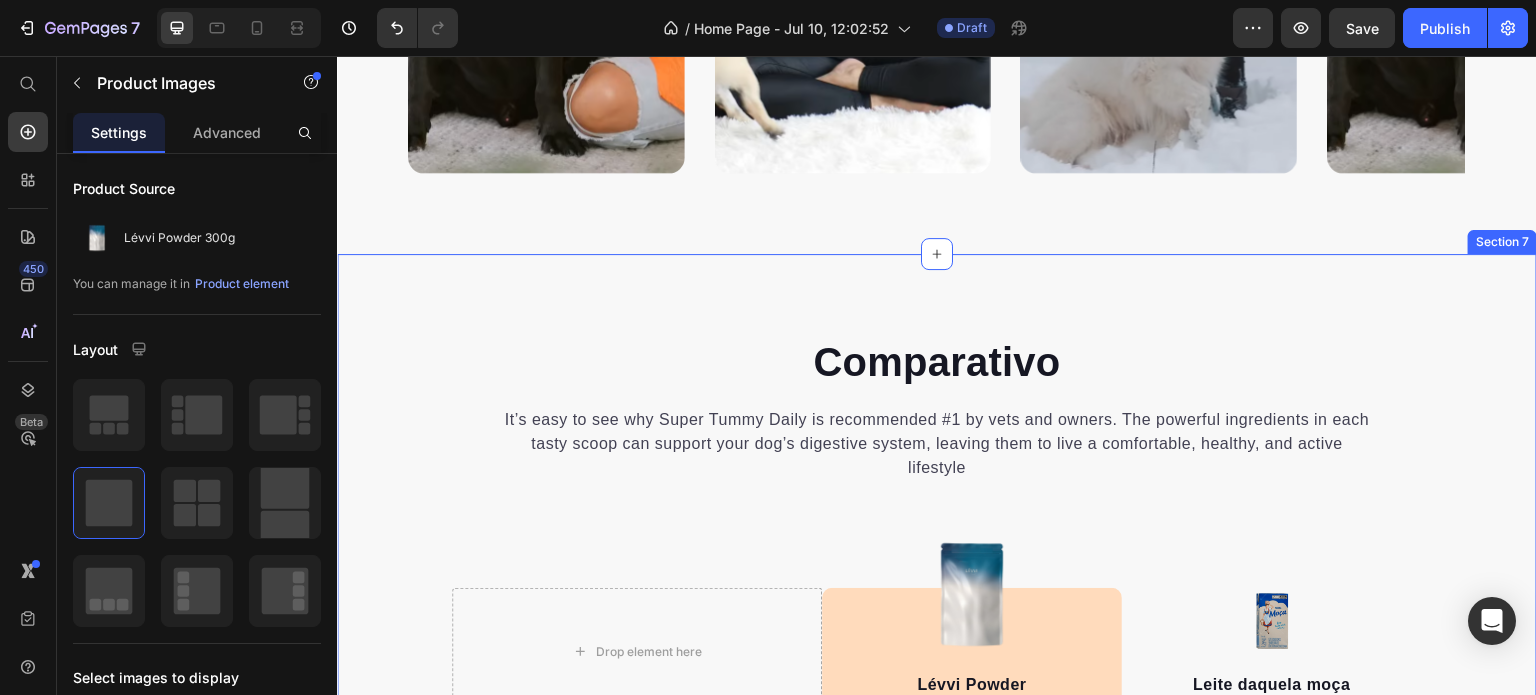 click on "Comparativo Heading It’s easy to see why Super Tummy Daily is recommended #1 by vets and owners. The powerful ingredients in each tasty scoop can support your dog’s digestive system, leaving them to live a comfortable, healthy, and active lifestyle Text block Row
Drop element here Image Lévvi Powder Text block Row Image Leite daquela moça Text block Row Tailored nutrition Text block
Icon Row
Icon Row Irresistible taste Text block
Icon Row
Icon Row Natural, whole ingredients Text block
Icon Row
Icon Row Optimal palatability Text block
Icon Row
Icon Row Pet-loving formulation Text block
Icon Row
Icon Row High digestibility Text block
Icon Row
Icon Row Row Start baking doggy delights Button *100% satisfaction. No fuss, 30-day money-back guarantee Text block Row Section 7" at bounding box center [937, 804] 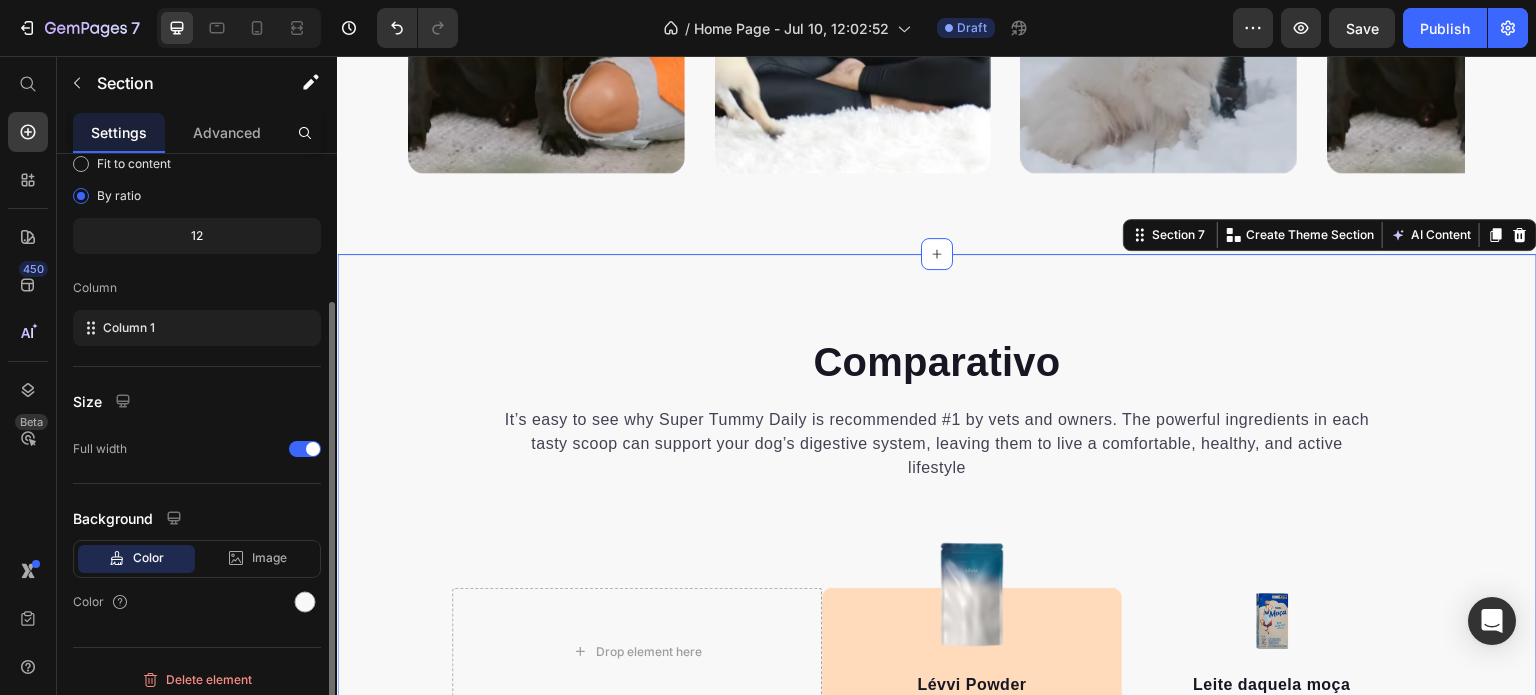 scroll, scrollTop: 208, scrollLeft: 0, axis: vertical 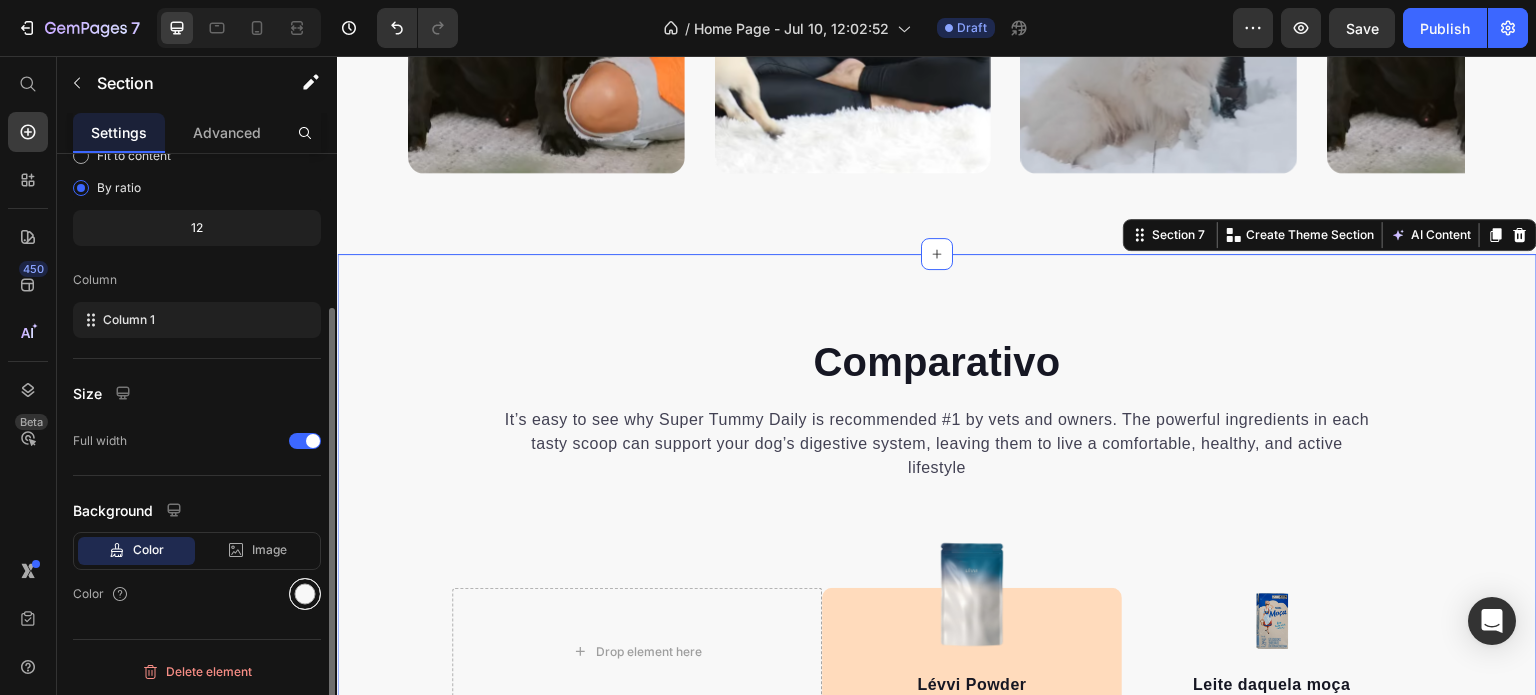 click at bounding box center (305, 594) 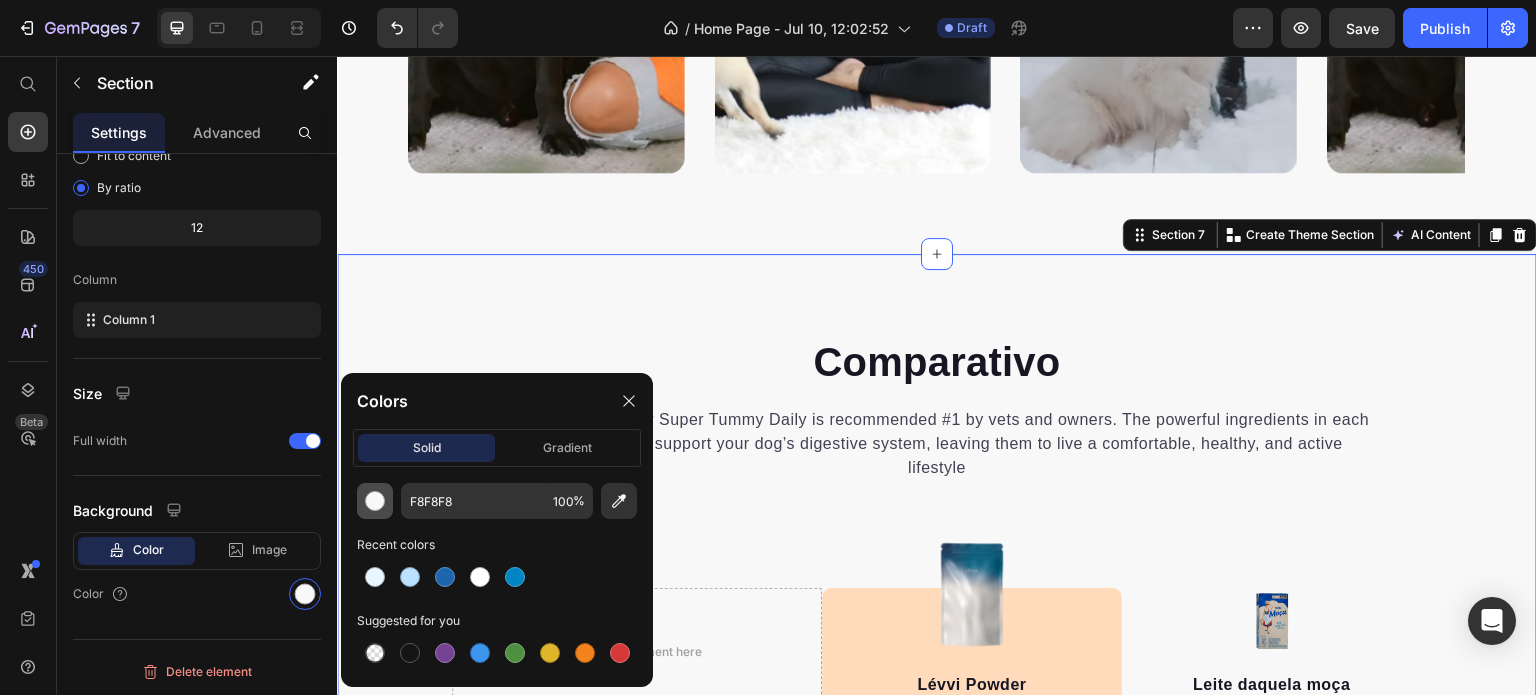 click at bounding box center [375, 501] 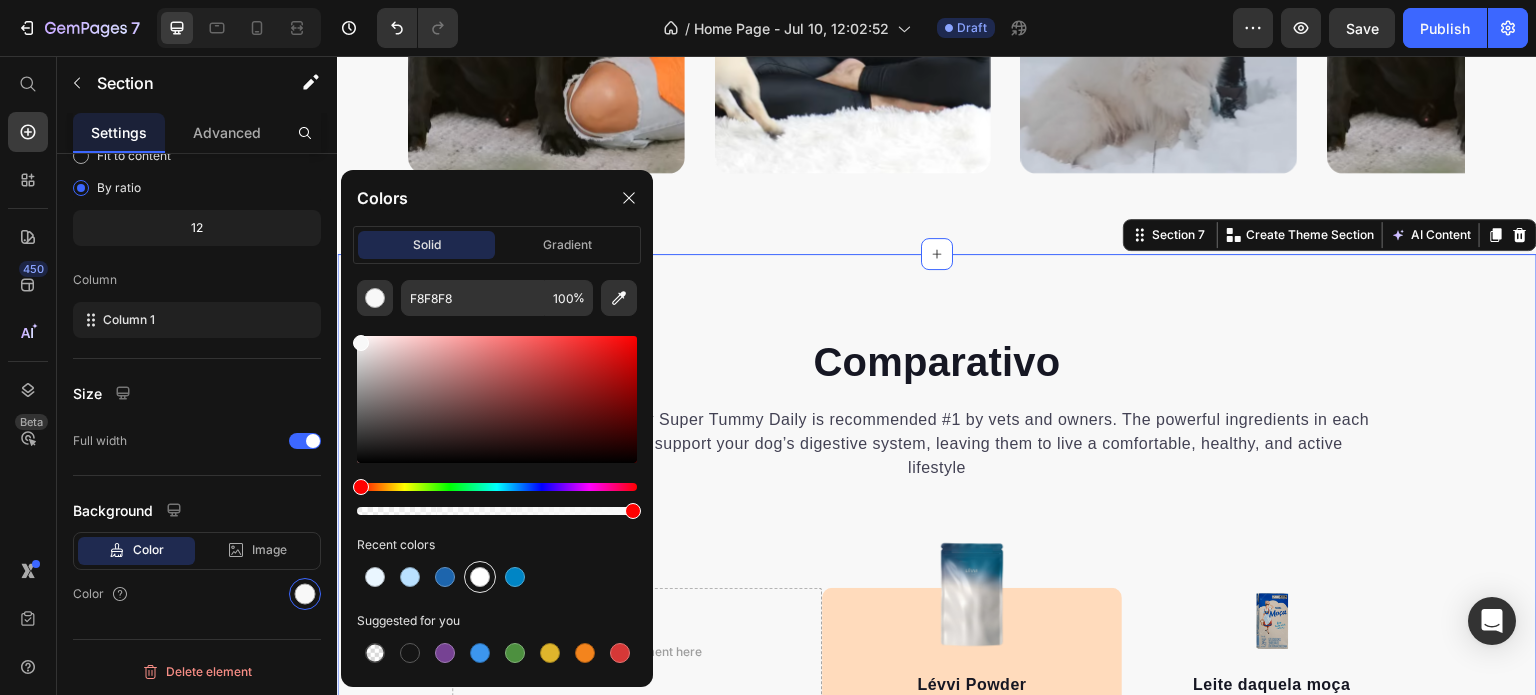 click at bounding box center [480, 577] 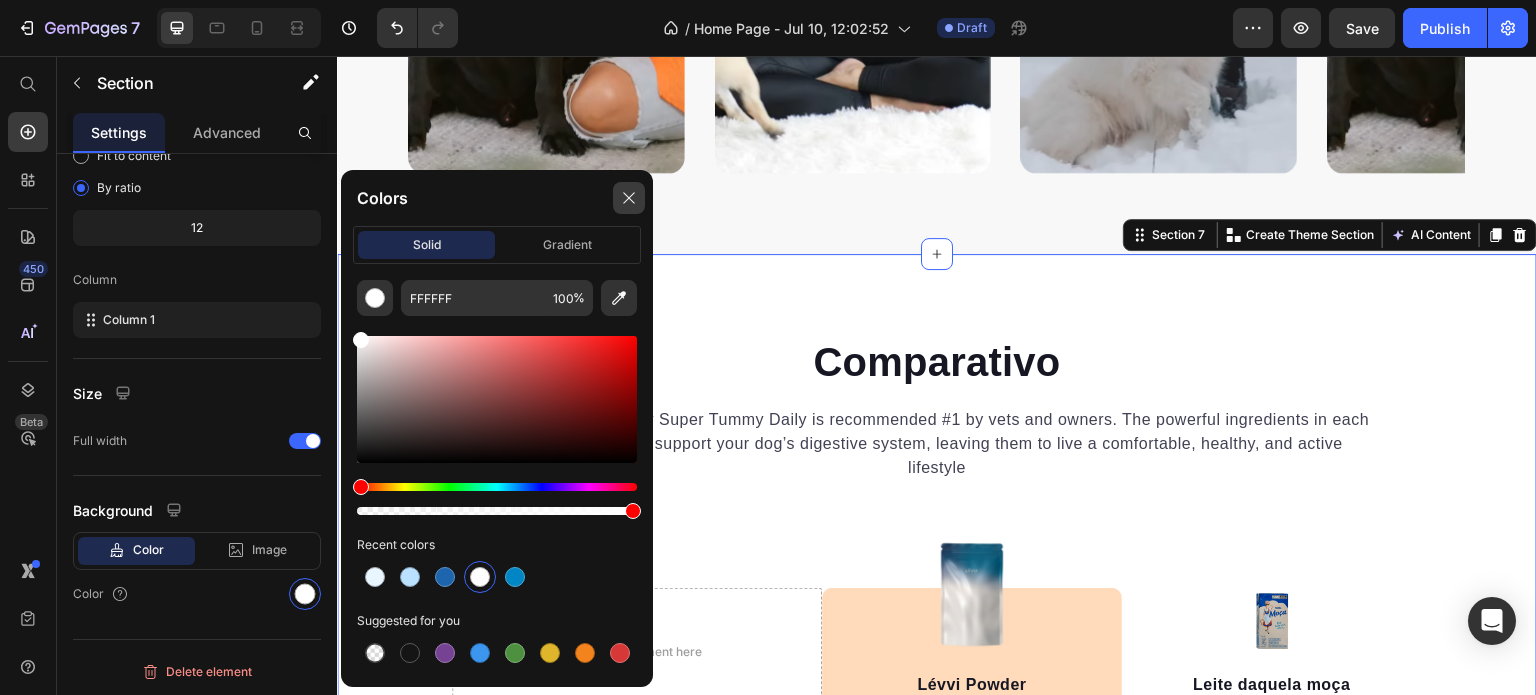 click at bounding box center (629, 198) 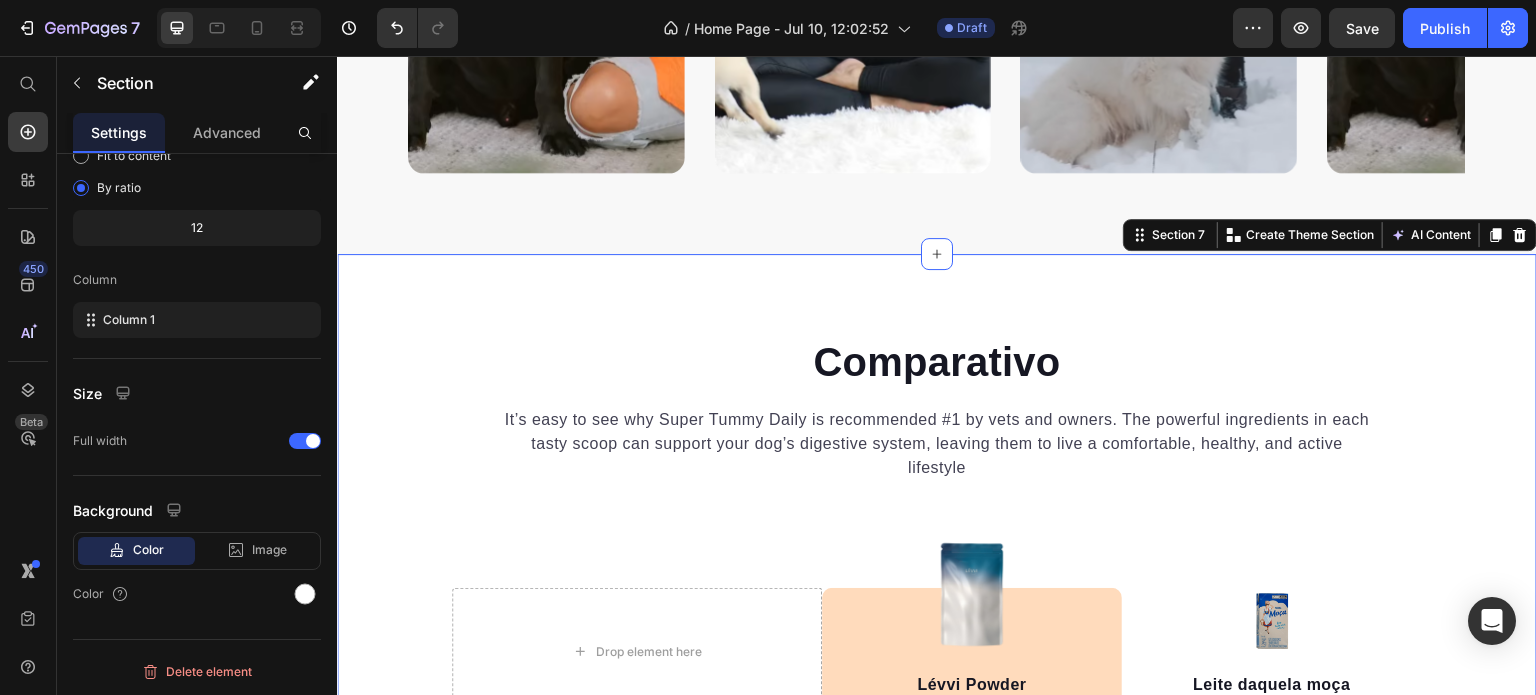 click on "Comparativo Heading It’s easy to see why Super Tummy Daily is recommended #1 by vets and owners. The powerful ingredients in each tasty scoop can support your dog’s digestive system, leaving them to live a comfortable, healthy, and active lifestyle Text block Row
Drop element here Image Lévvi Powder Text block Row Image Leite daquela moça Text block Row Tailored nutrition Text block
Icon Row
Icon Row Irresistible taste Text block
Icon Row
Icon Row Natural, whole ingredients Text block
Icon Row
Icon Row Optimal palatability Text block
Icon Row
Icon Row Pet-loving formulation Text block
Icon Row
Icon Row High digestibility Text block
Icon Row
Icon Row Row Start baking doggy delights Button *100% satisfaction. No fuss, 30-day money-back guarantee Text block Row Section 7   You can create reusable sections Create Theme Section AI Content Write with GemAI" at bounding box center [937, 804] 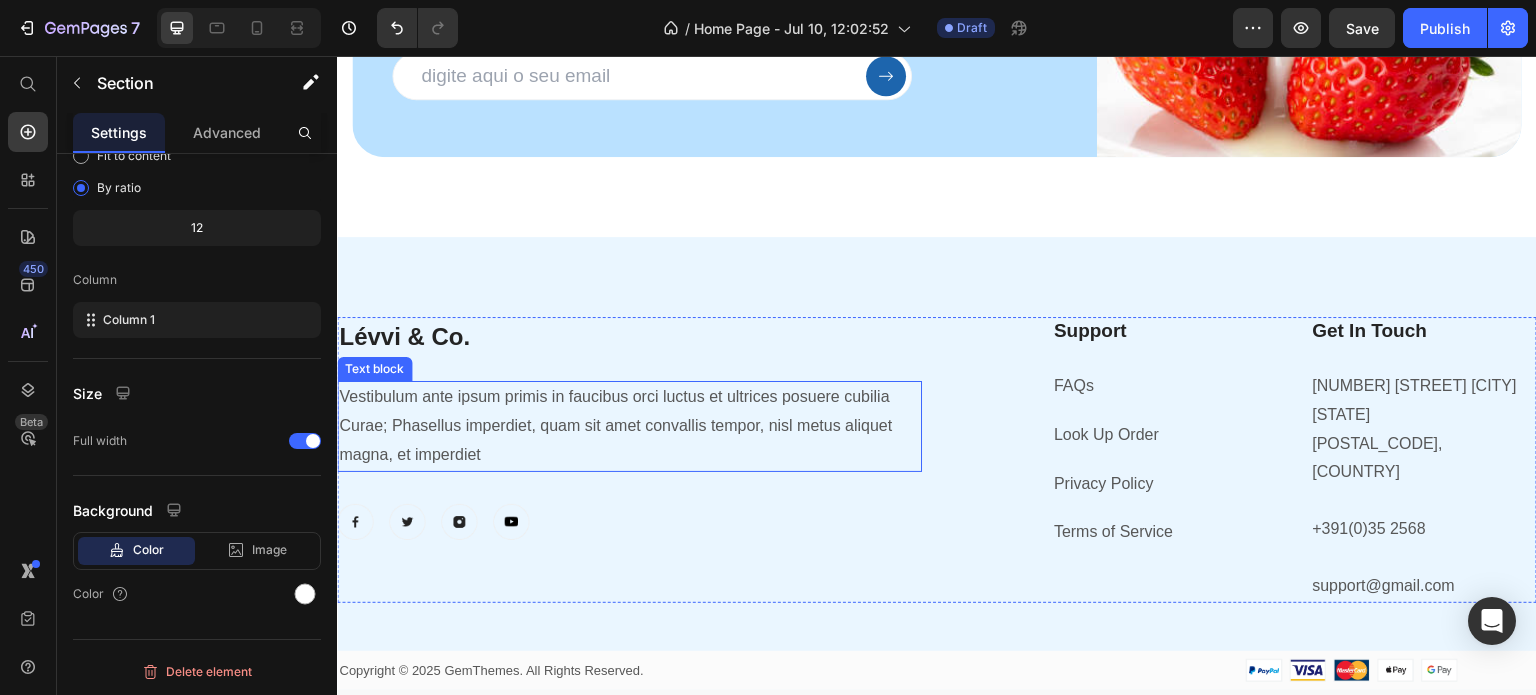 scroll, scrollTop: 6700, scrollLeft: 0, axis: vertical 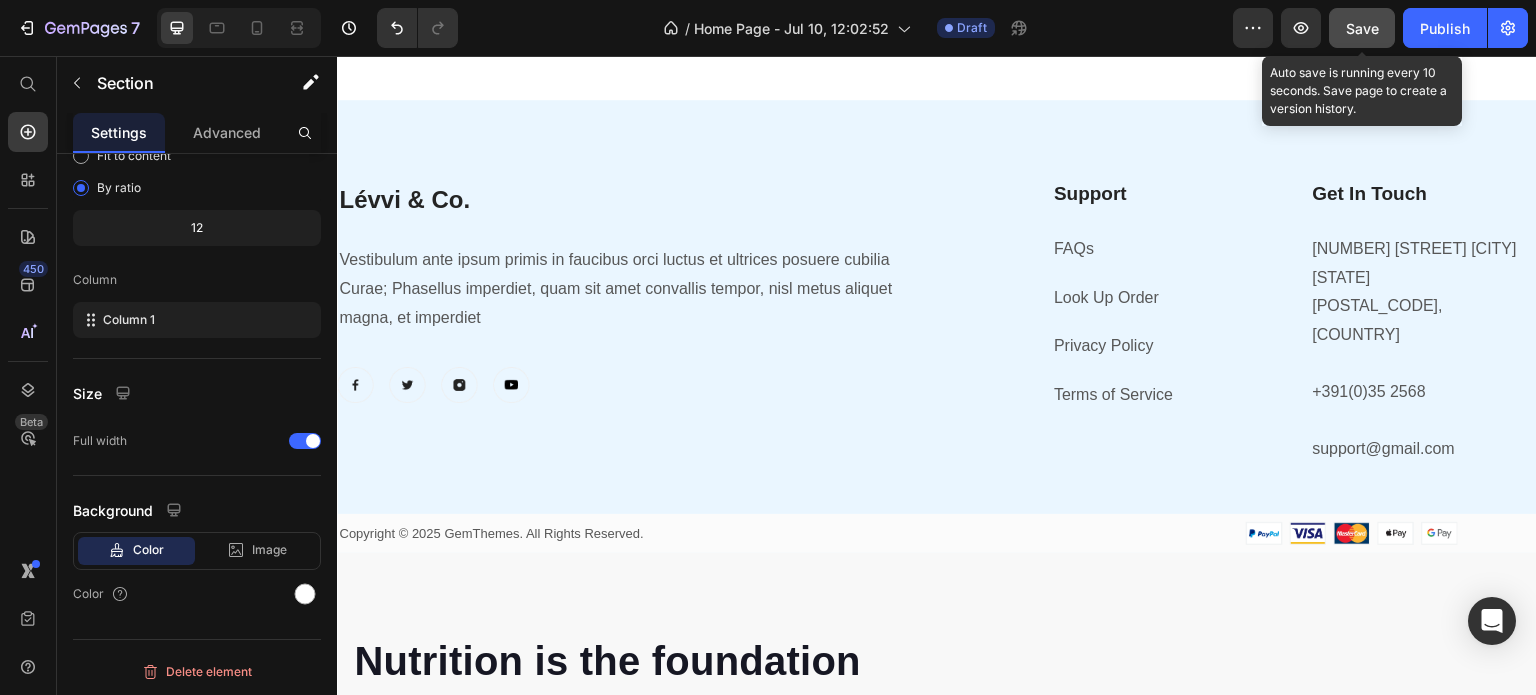 click on "Save" at bounding box center (1362, 28) 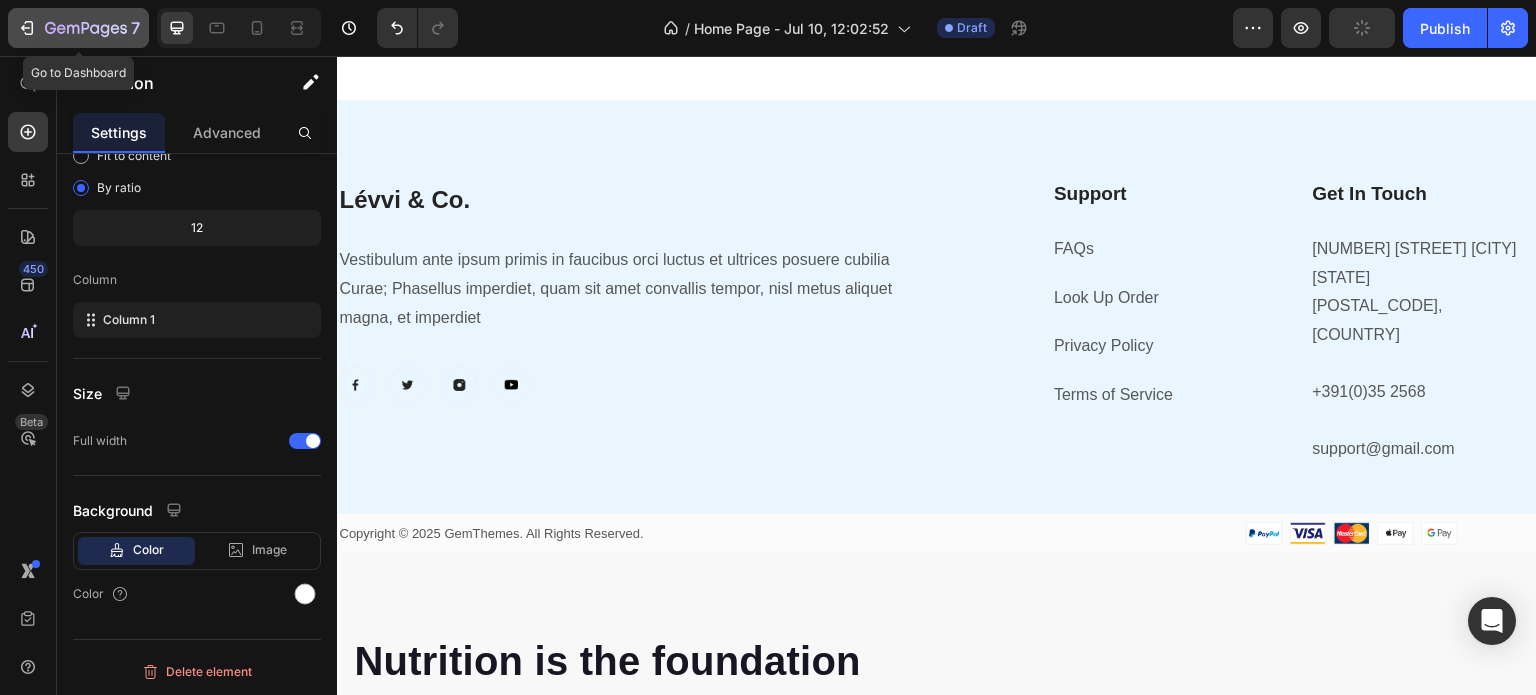 click 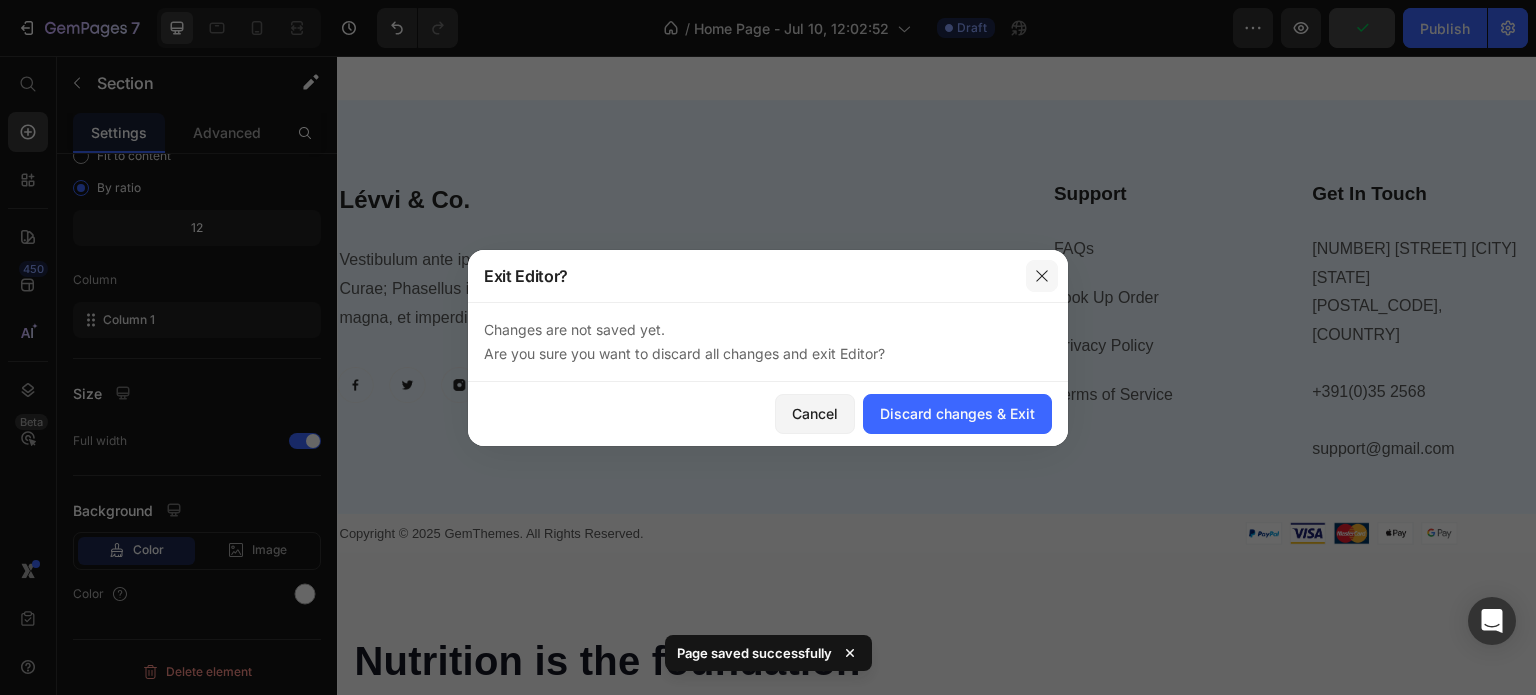 click 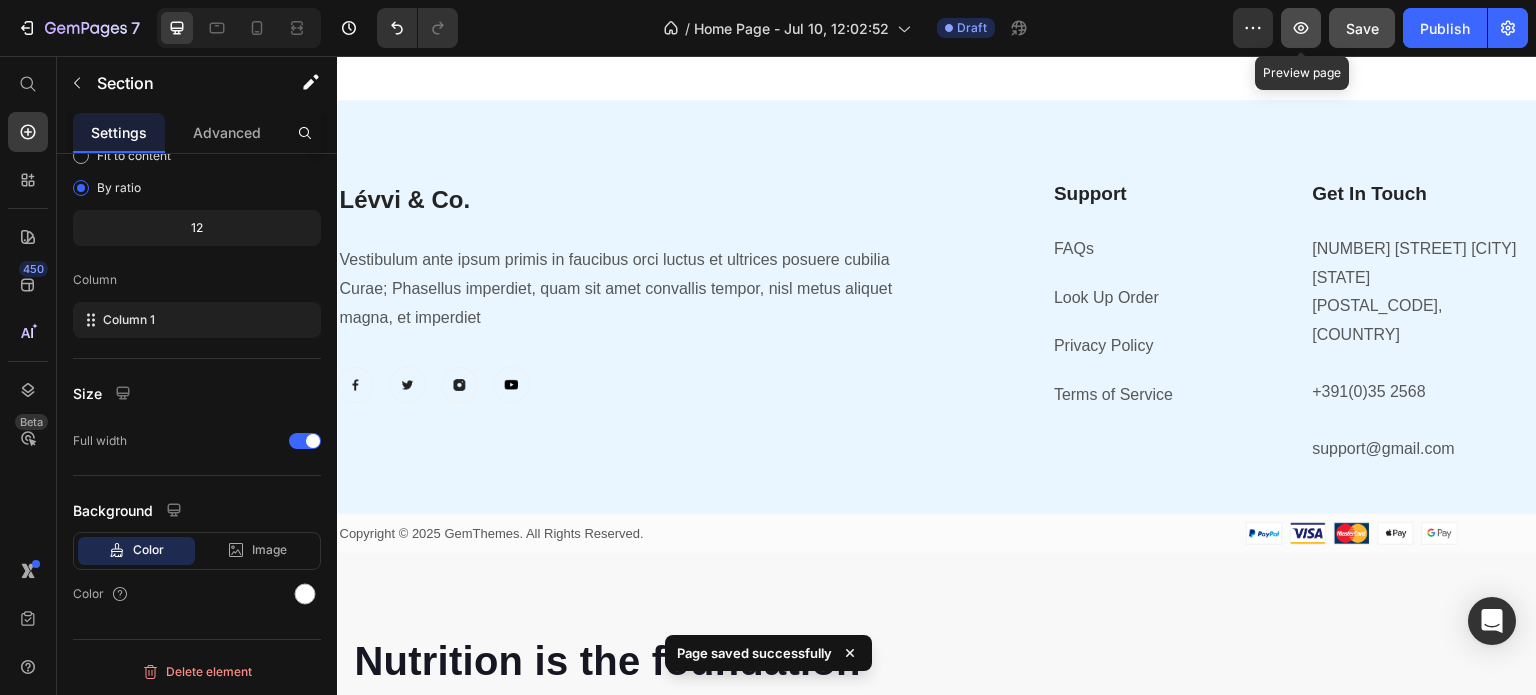 click 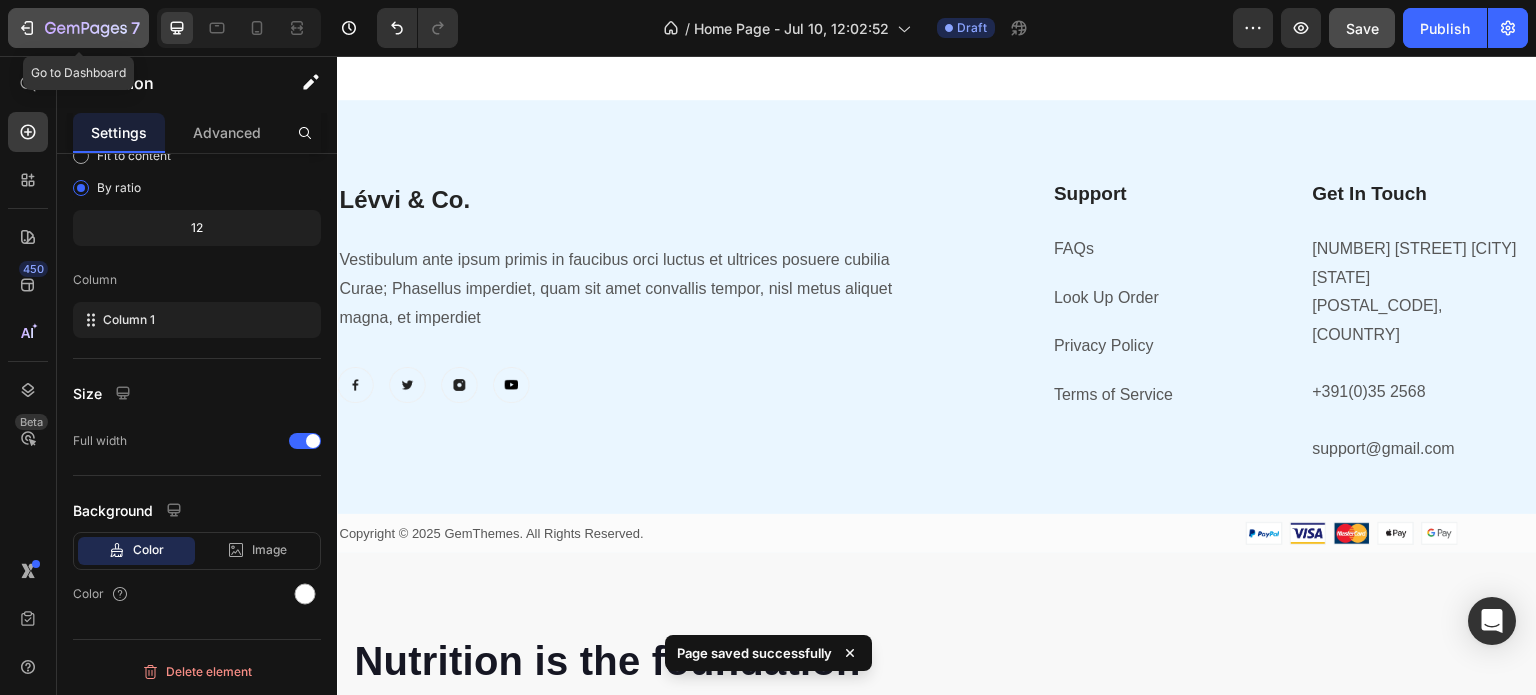 click on "7" 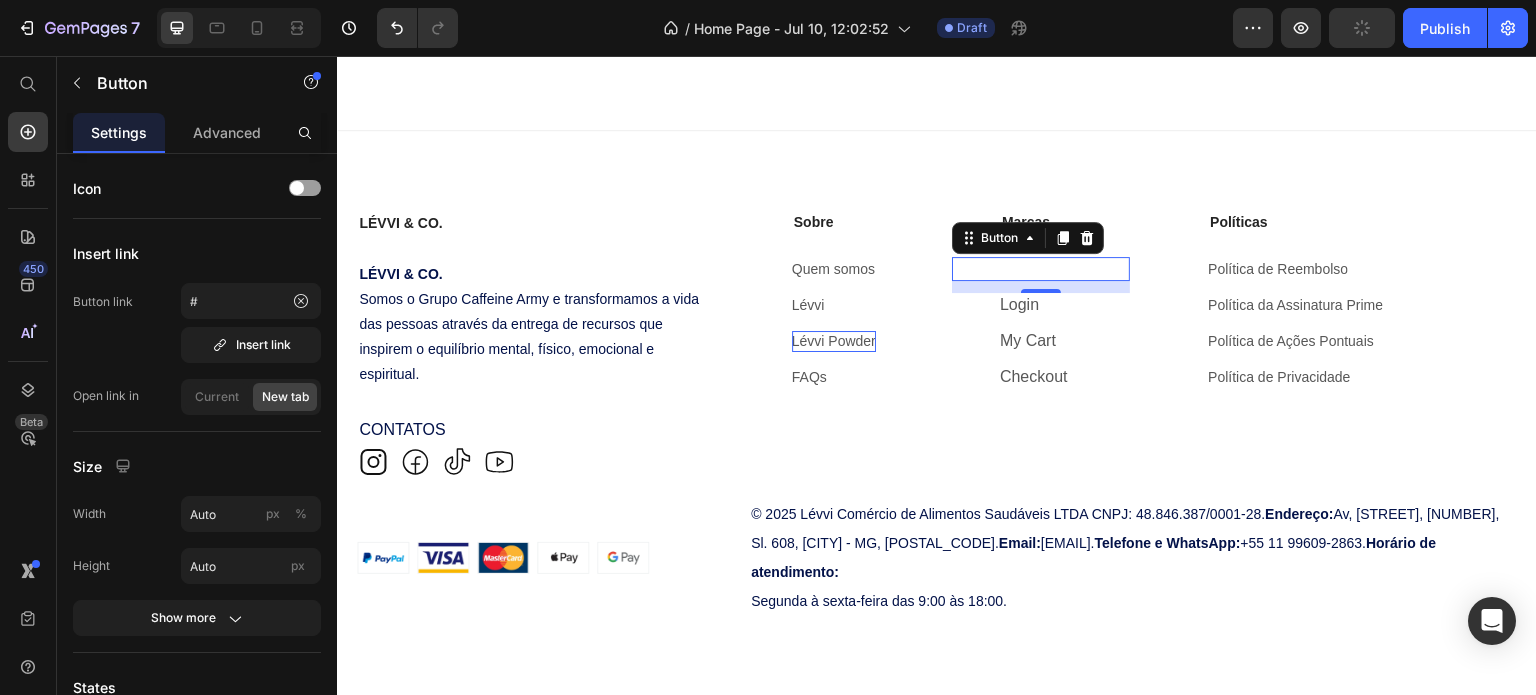 click on "Button   12" at bounding box center [1041, 269] 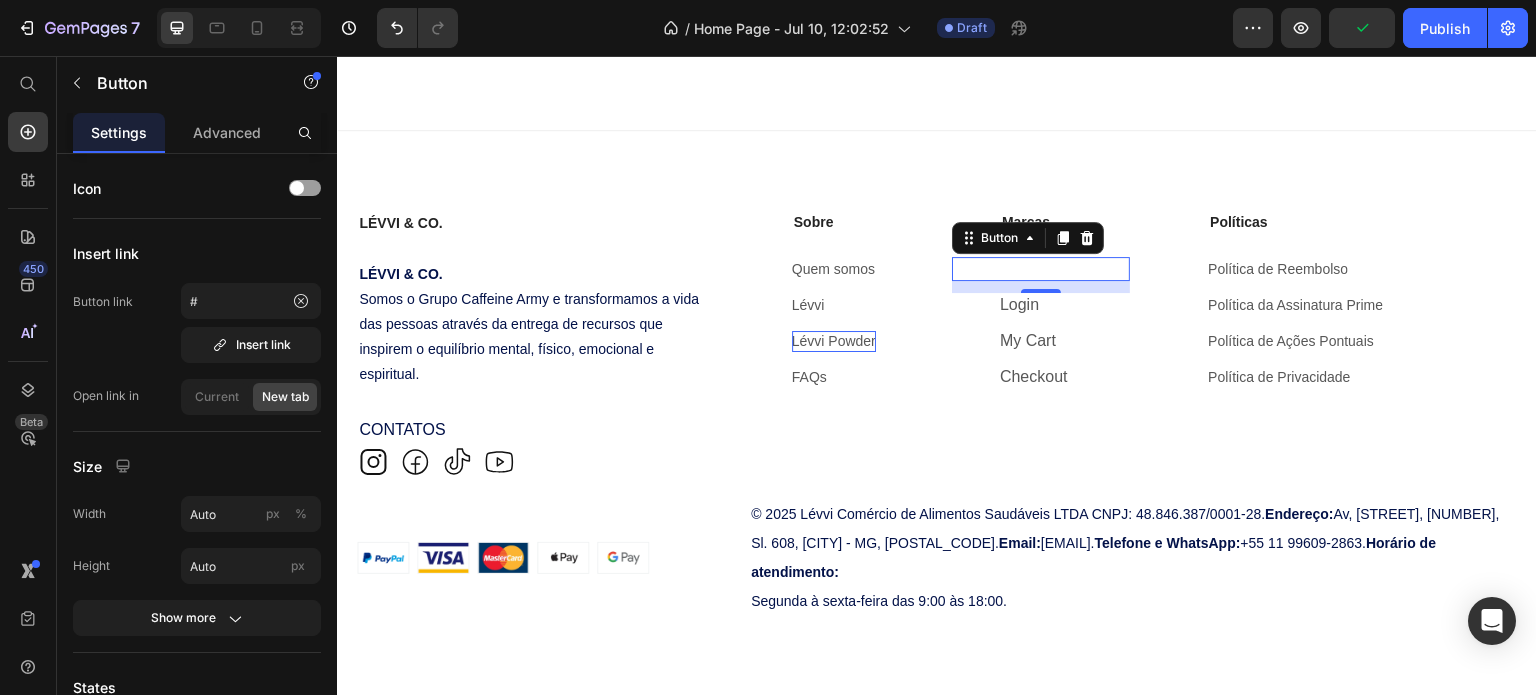 click on "Button   12" at bounding box center [1041, 269] 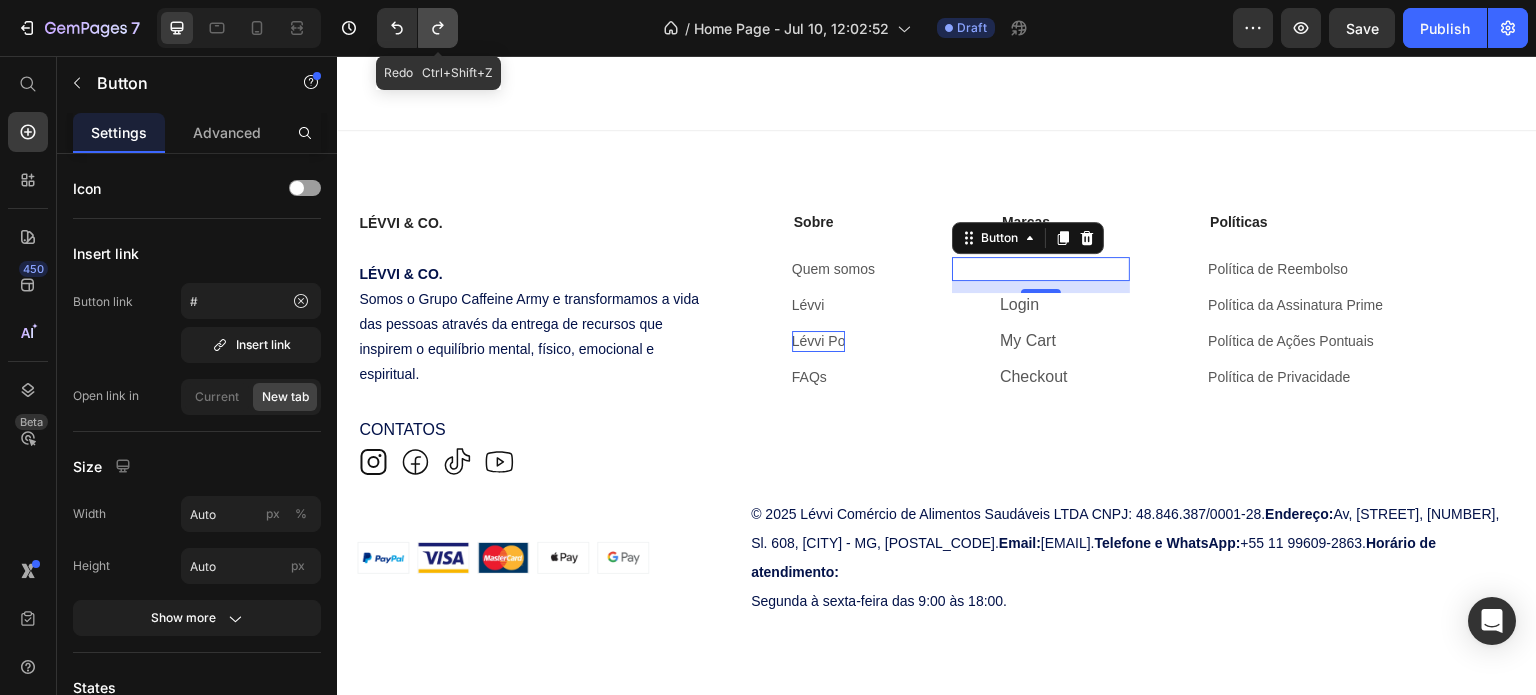click 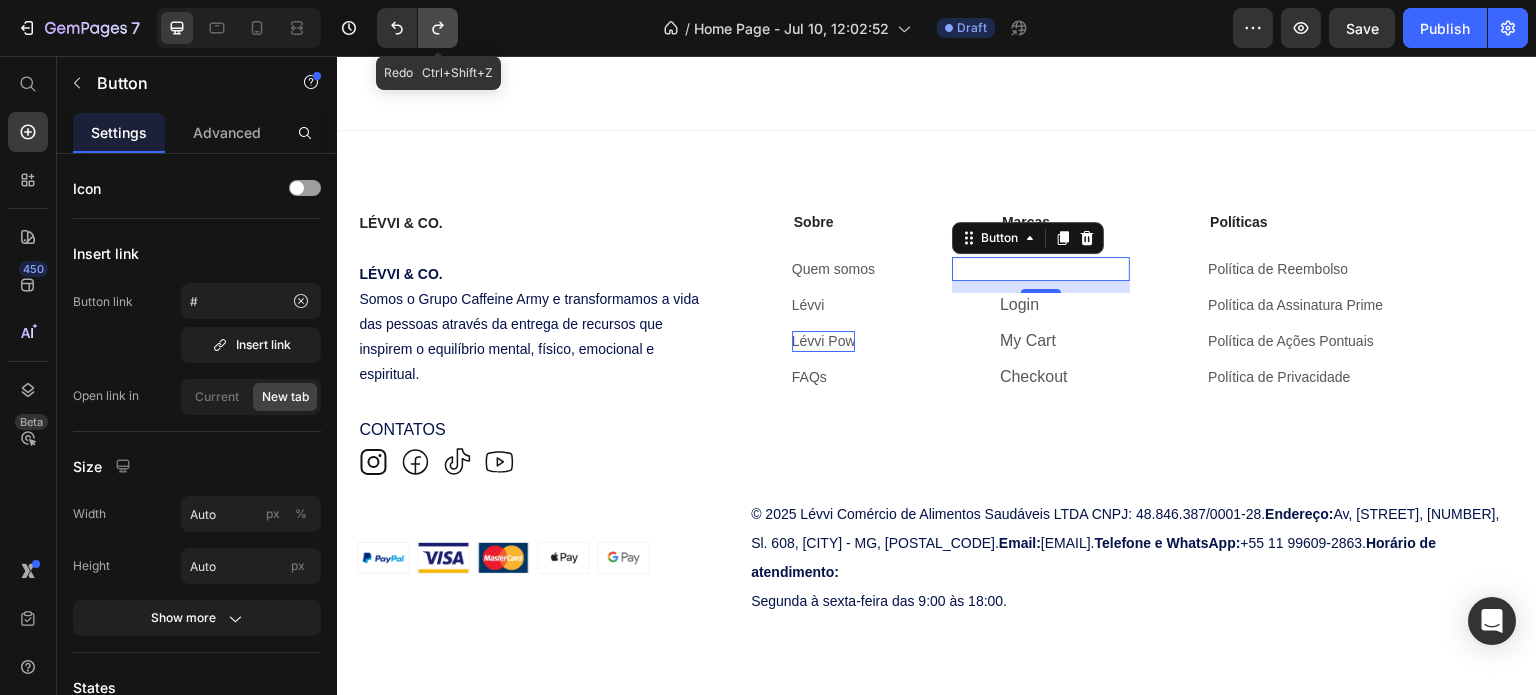 click 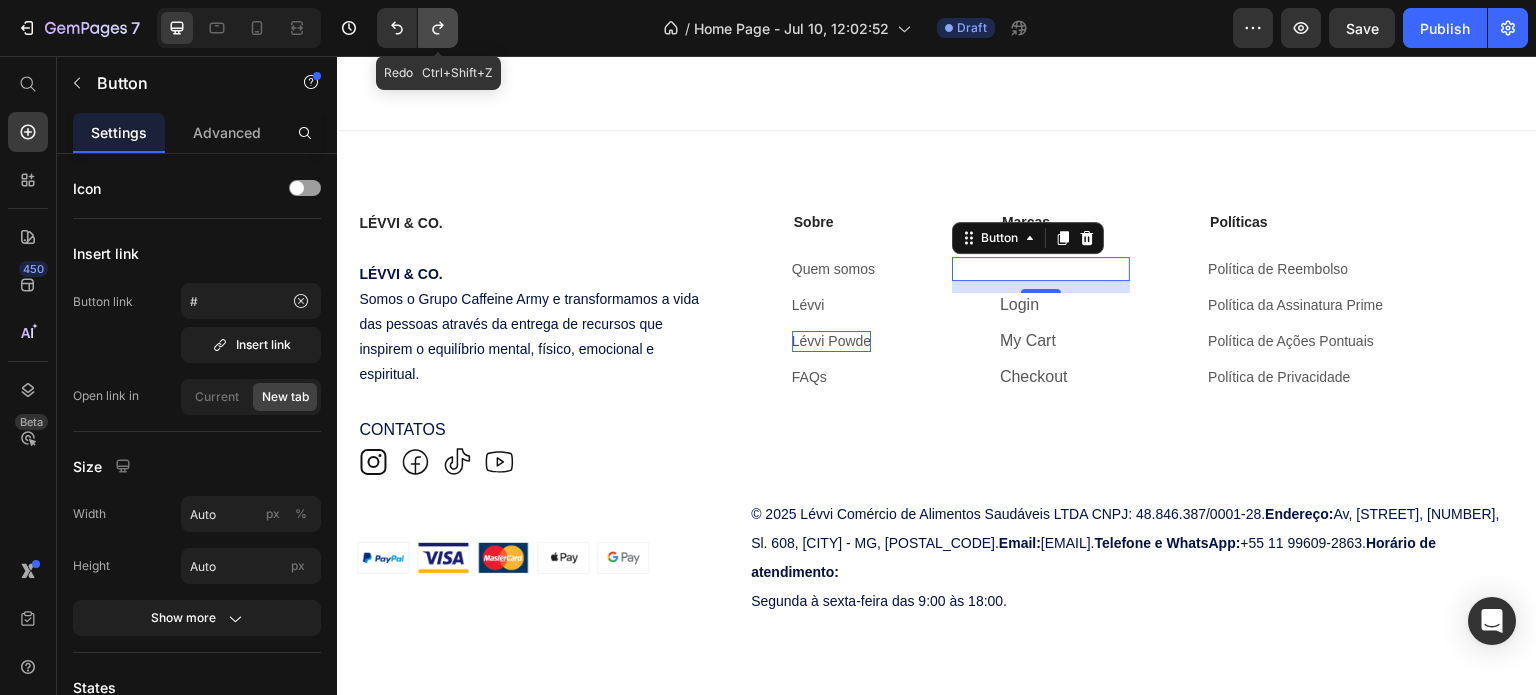 click 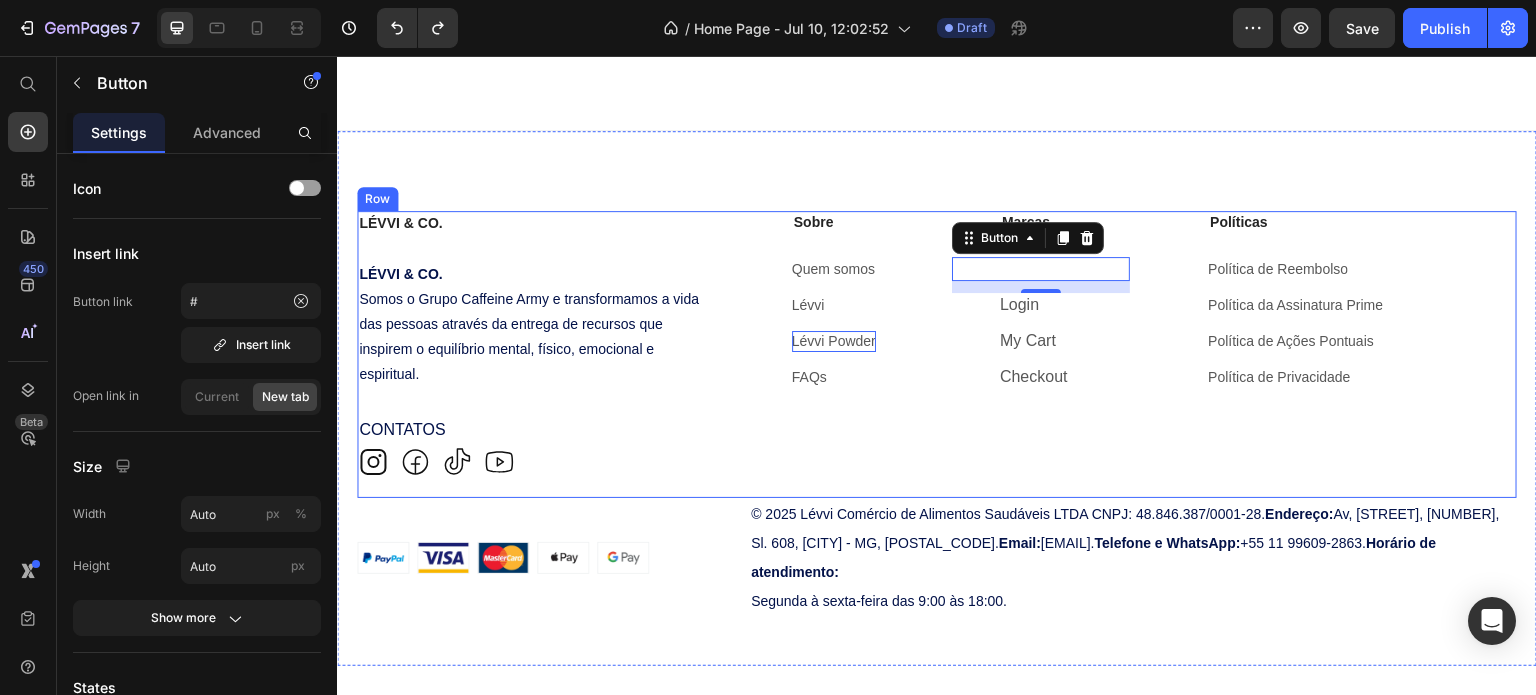 click on "Sobre Text Block Quem somos Button Lévvi Button Lévvi Powder Button FAQs Button" at bounding box center [833, 355] 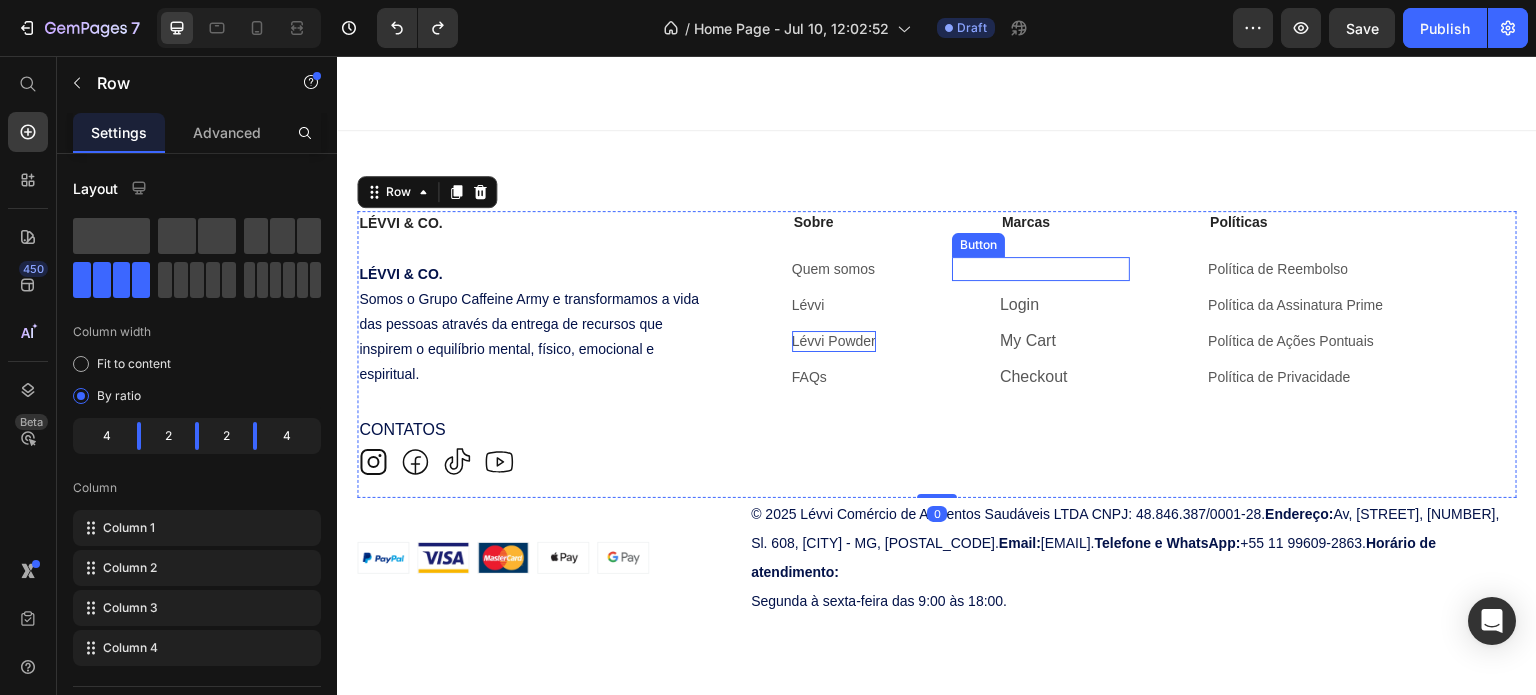 click on "Button" at bounding box center [1041, 269] 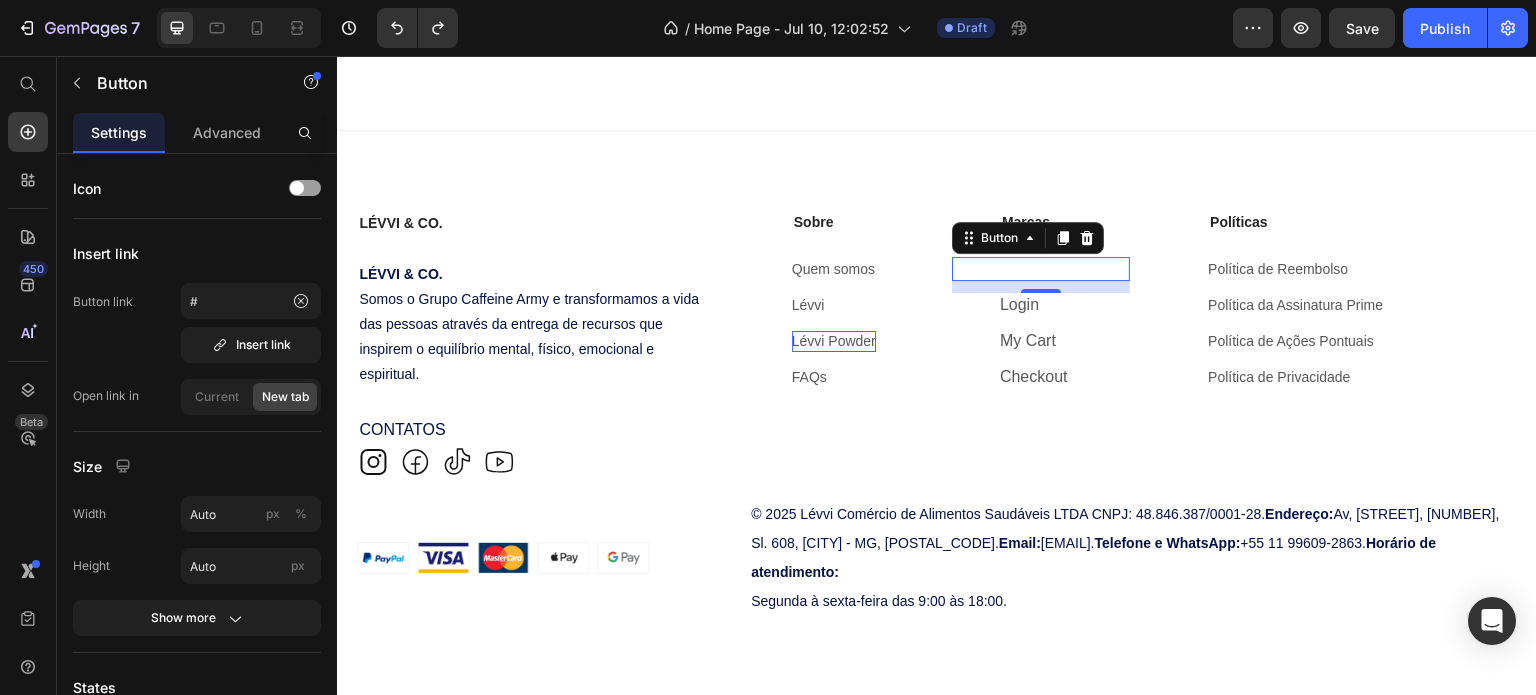 click on "Button   12" at bounding box center [1041, 269] 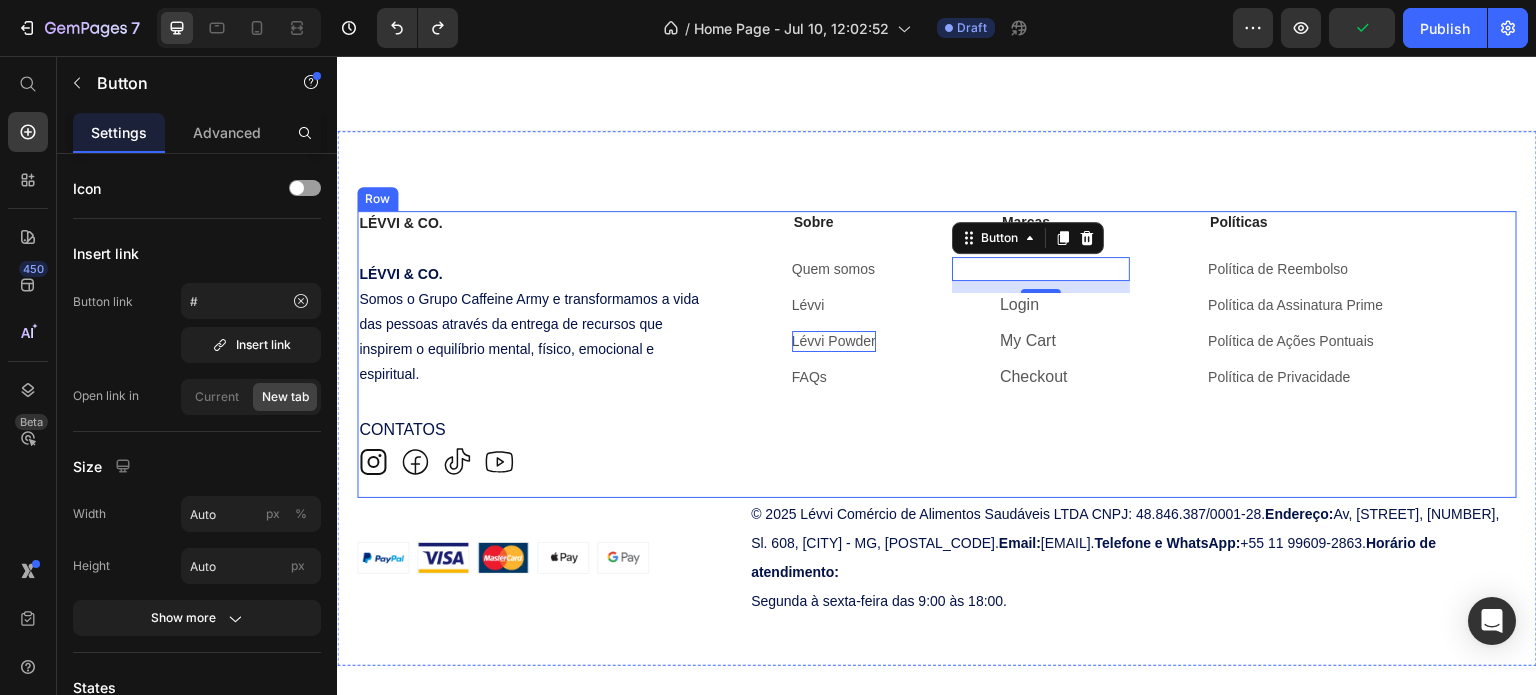 click on "Marcas Text Block Button   12 Login Button My Cart Button Checkout Button" at bounding box center [1041, 355] 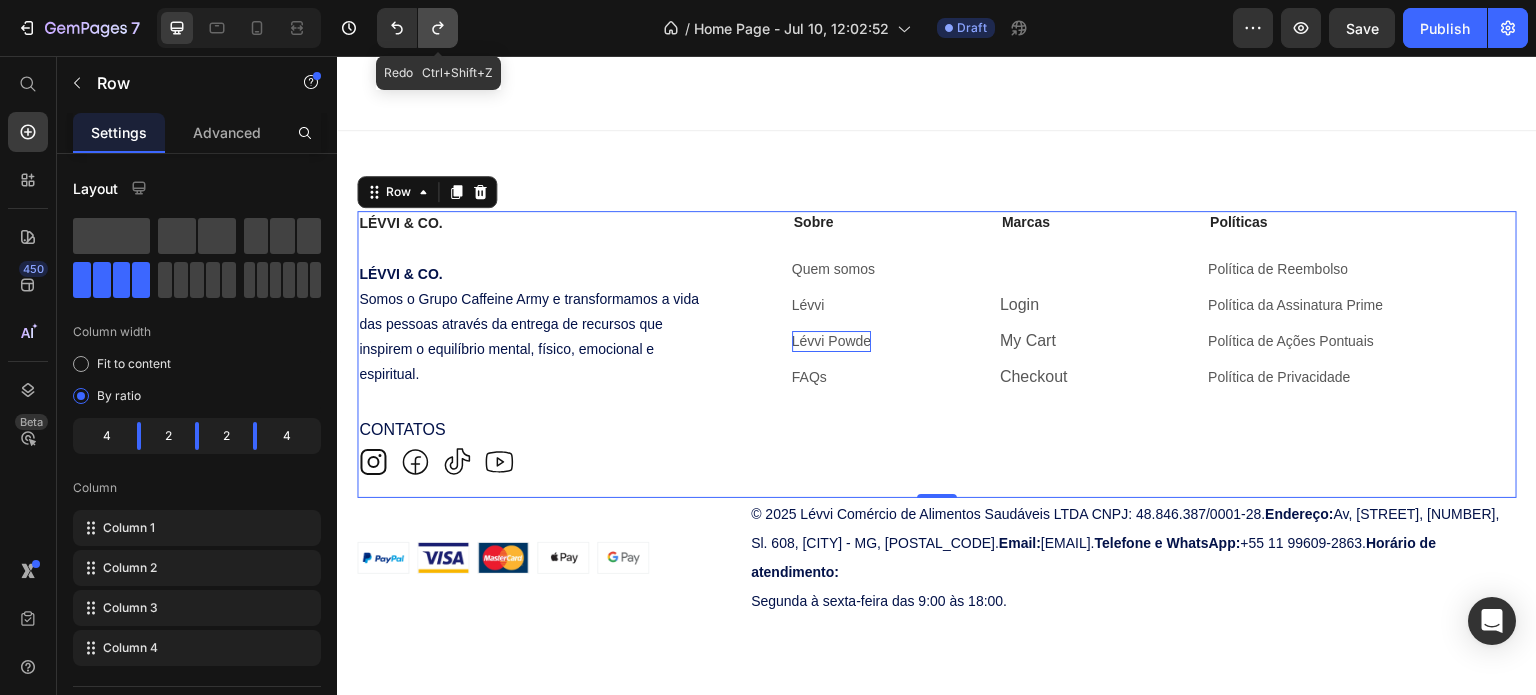 click 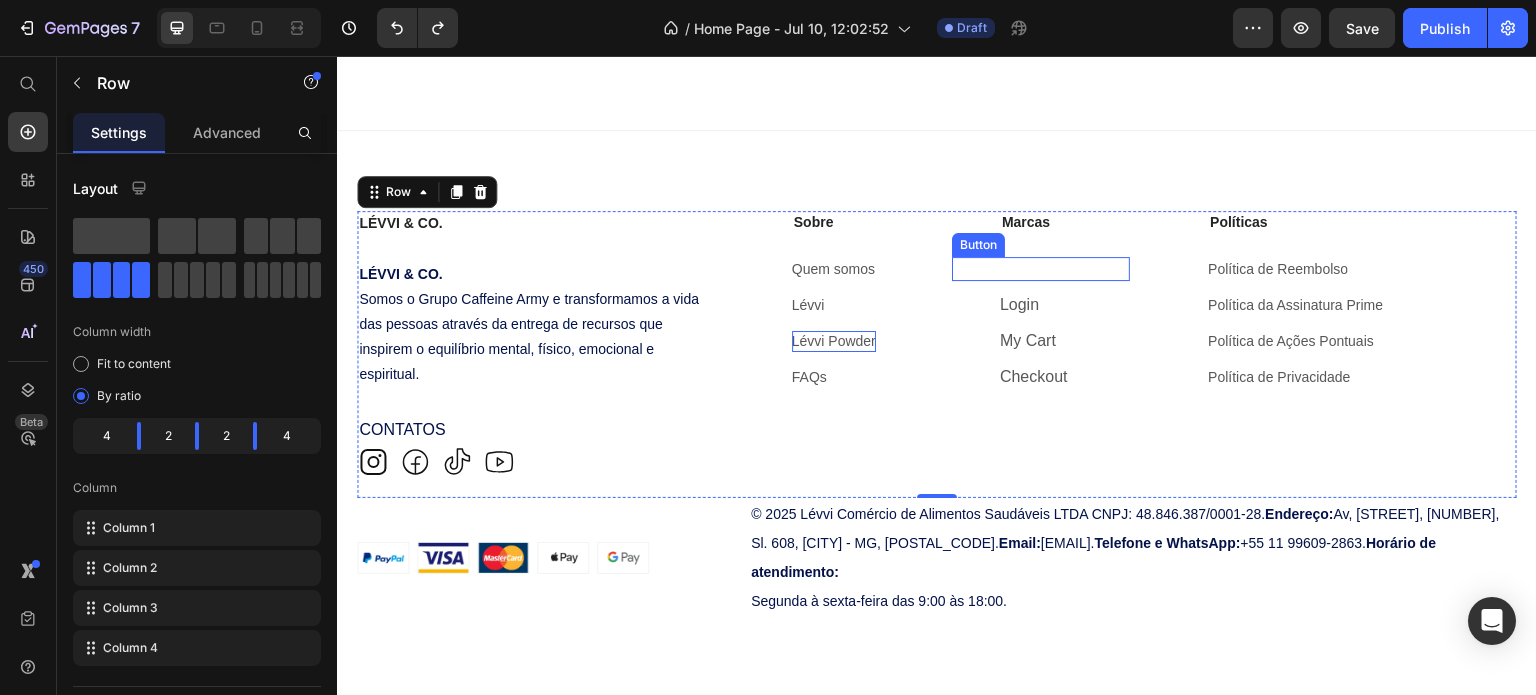 click on "Button" at bounding box center [1041, 269] 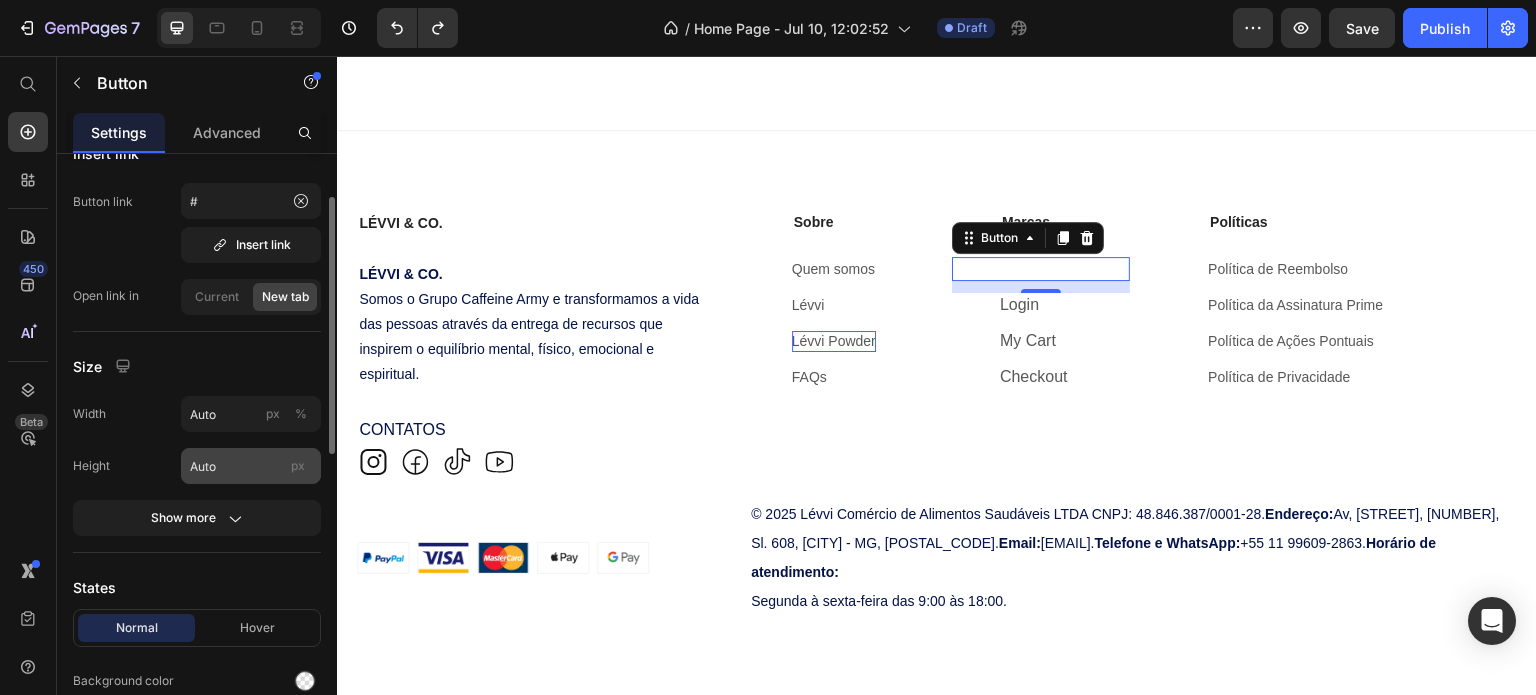 scroll, scrollTop: 200, scrollLeft: 0, axis: vertical 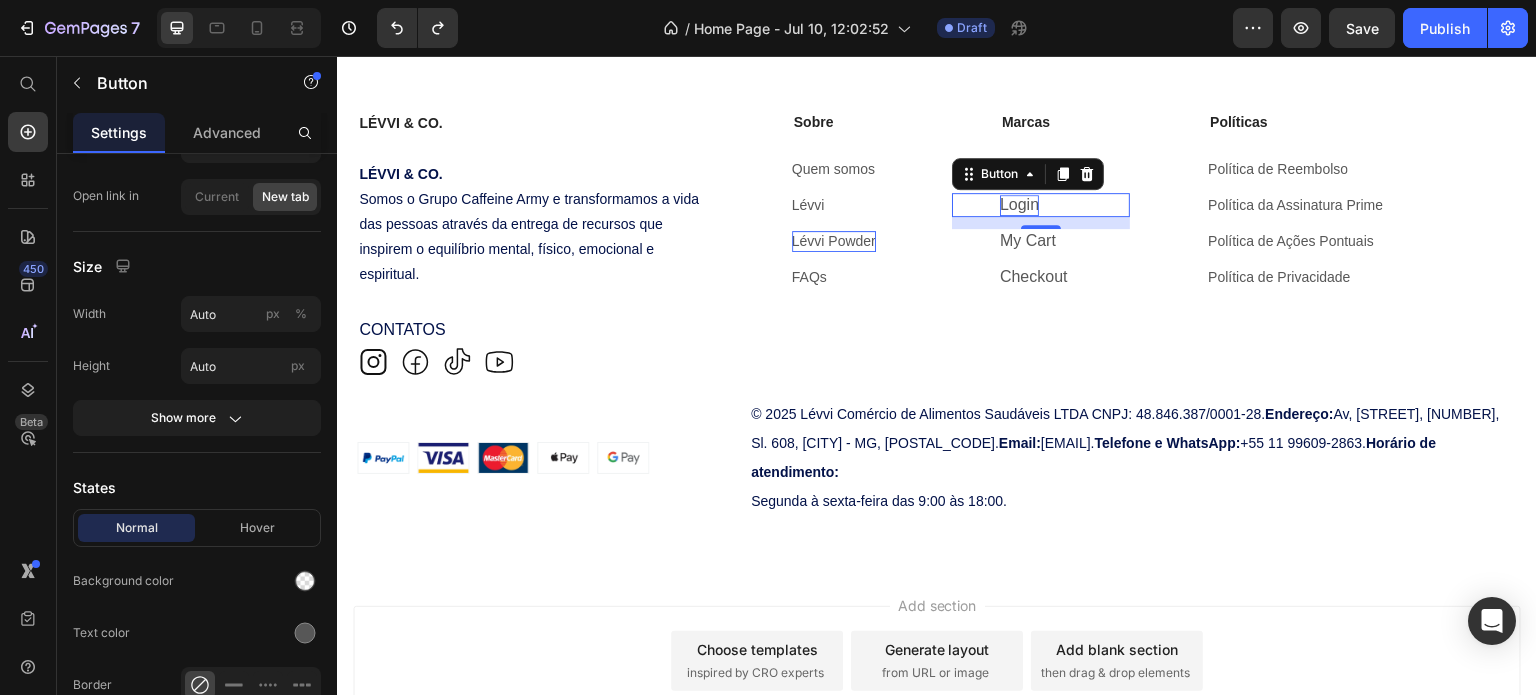 click on "Login" at bounding box center [1019, 205] 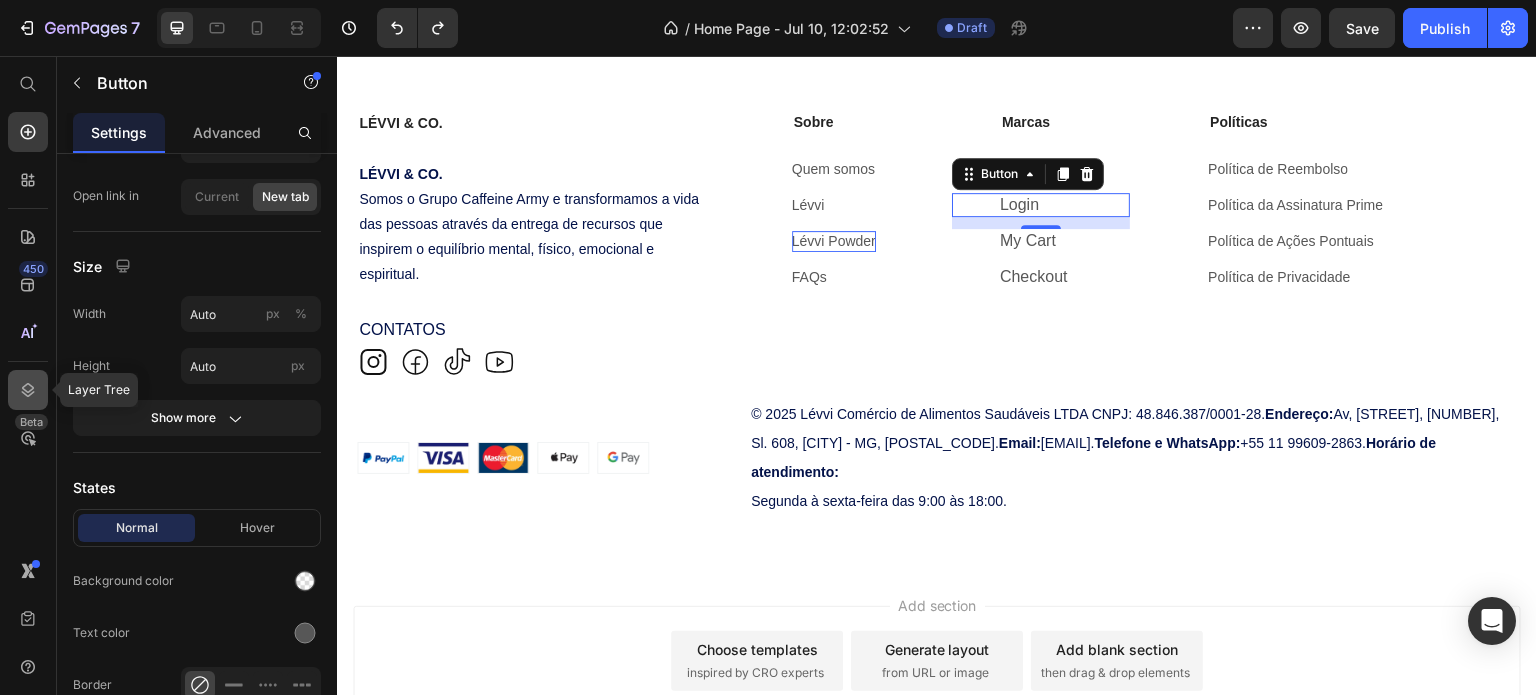 click 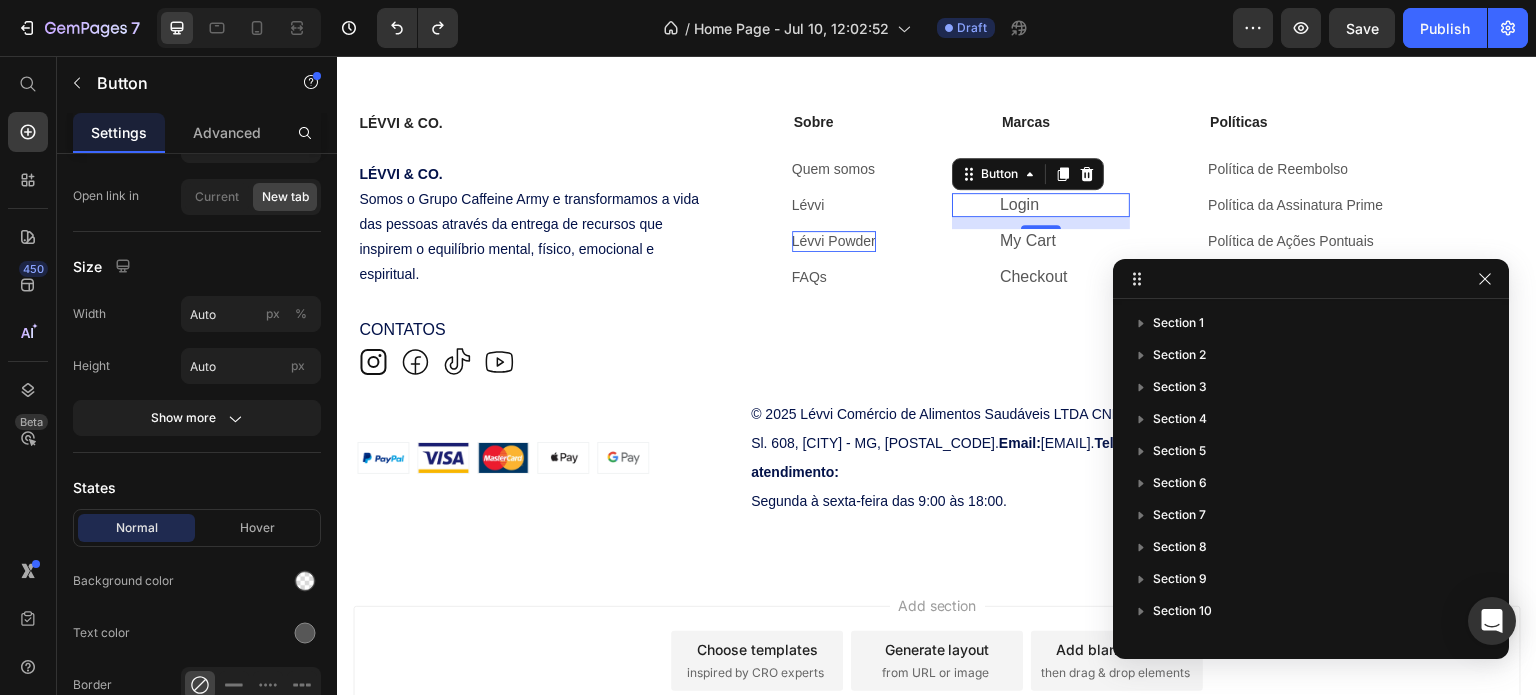 scroll, scrollTop: 730, scrollLeft: 0, axis: vertical 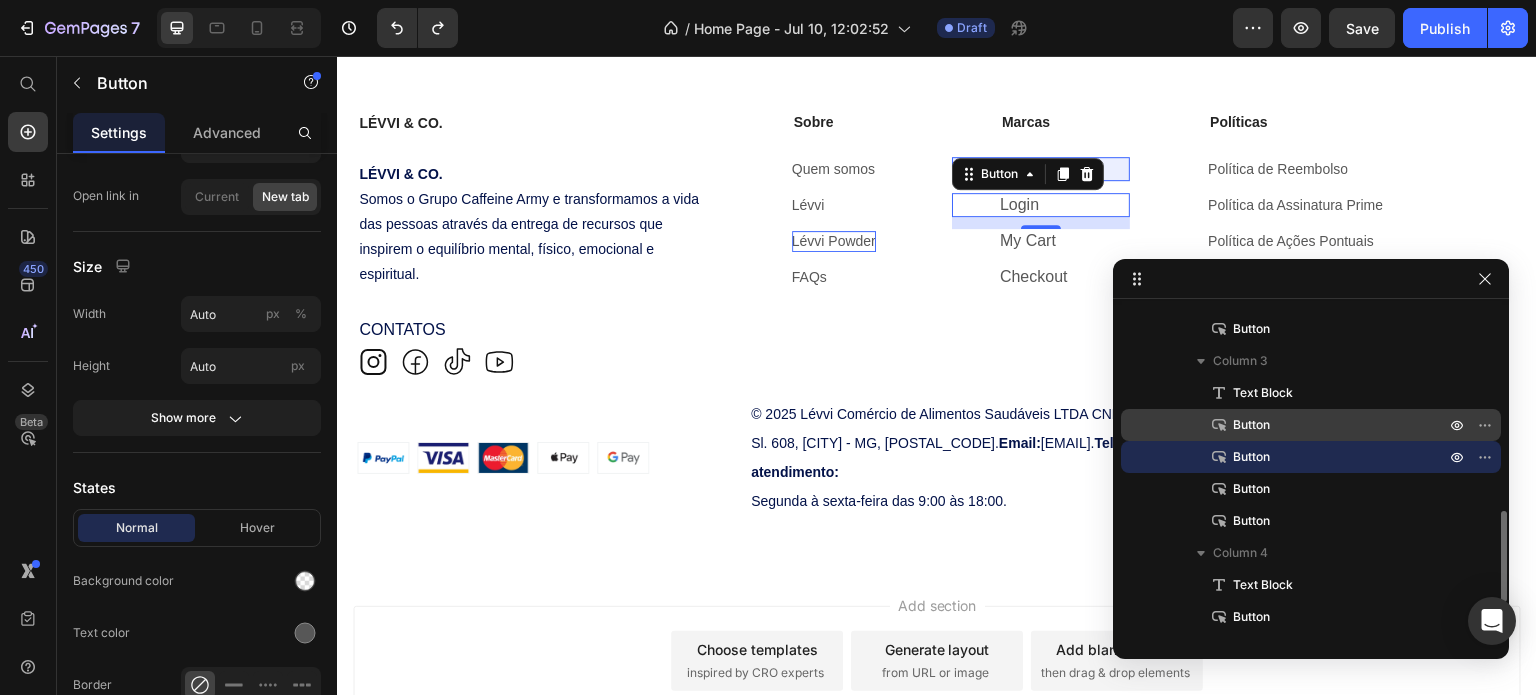 click on "Button" at bounding box center (1251, 425) 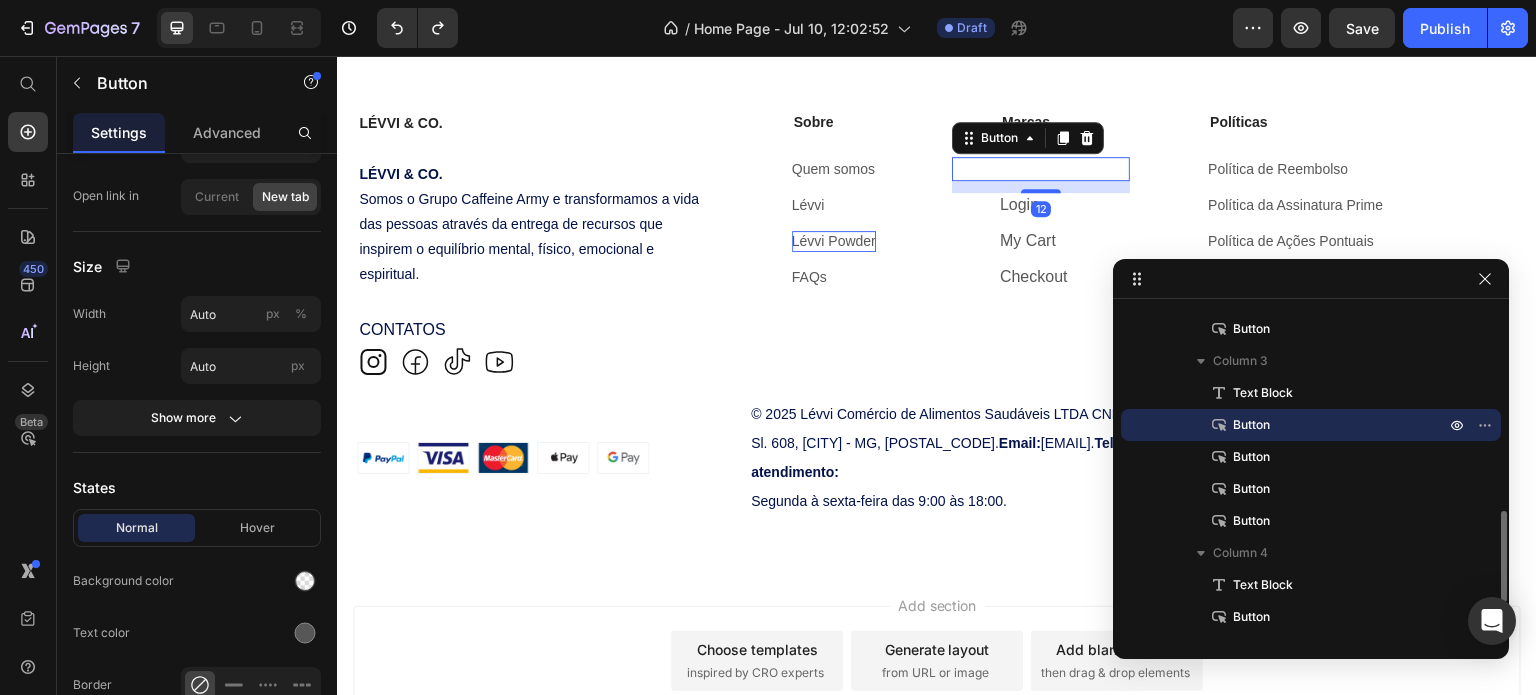 click on "Button" at bounding box center (1251, 425) 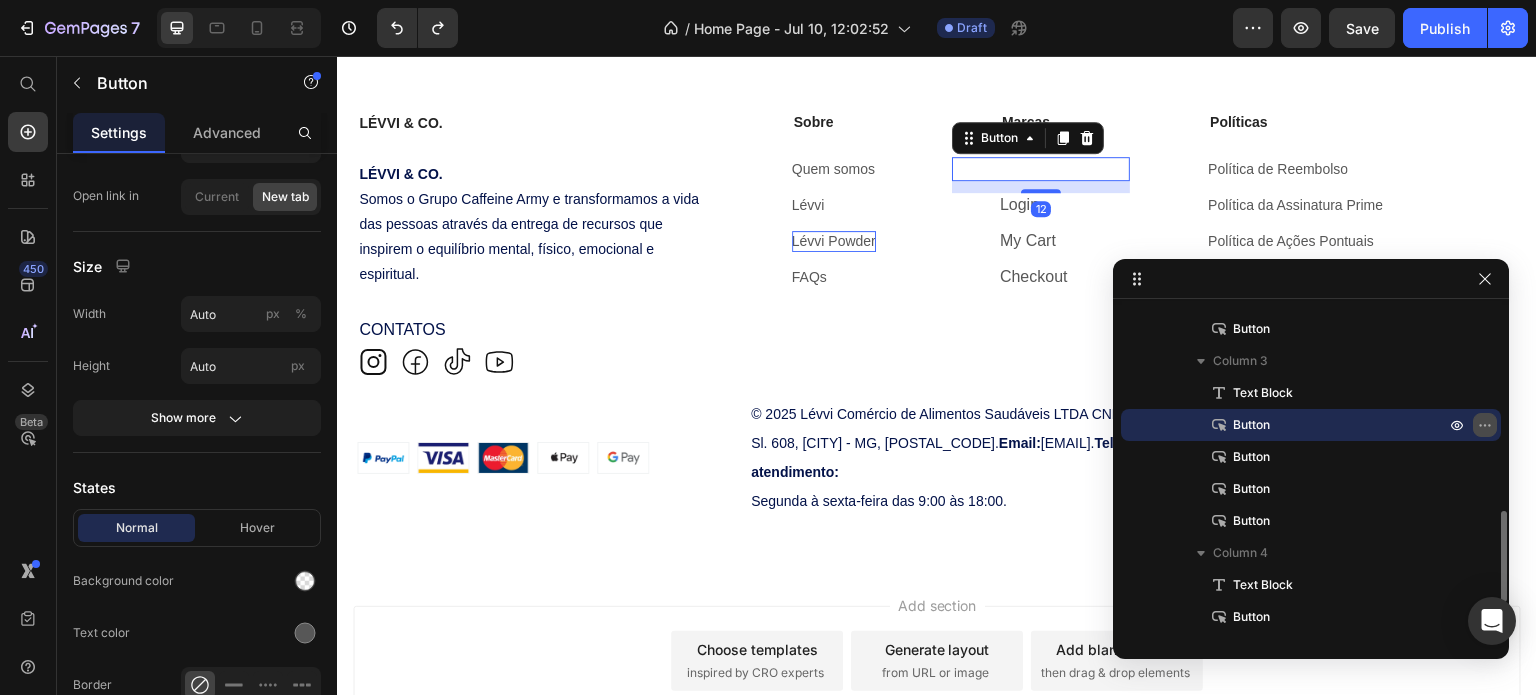 click 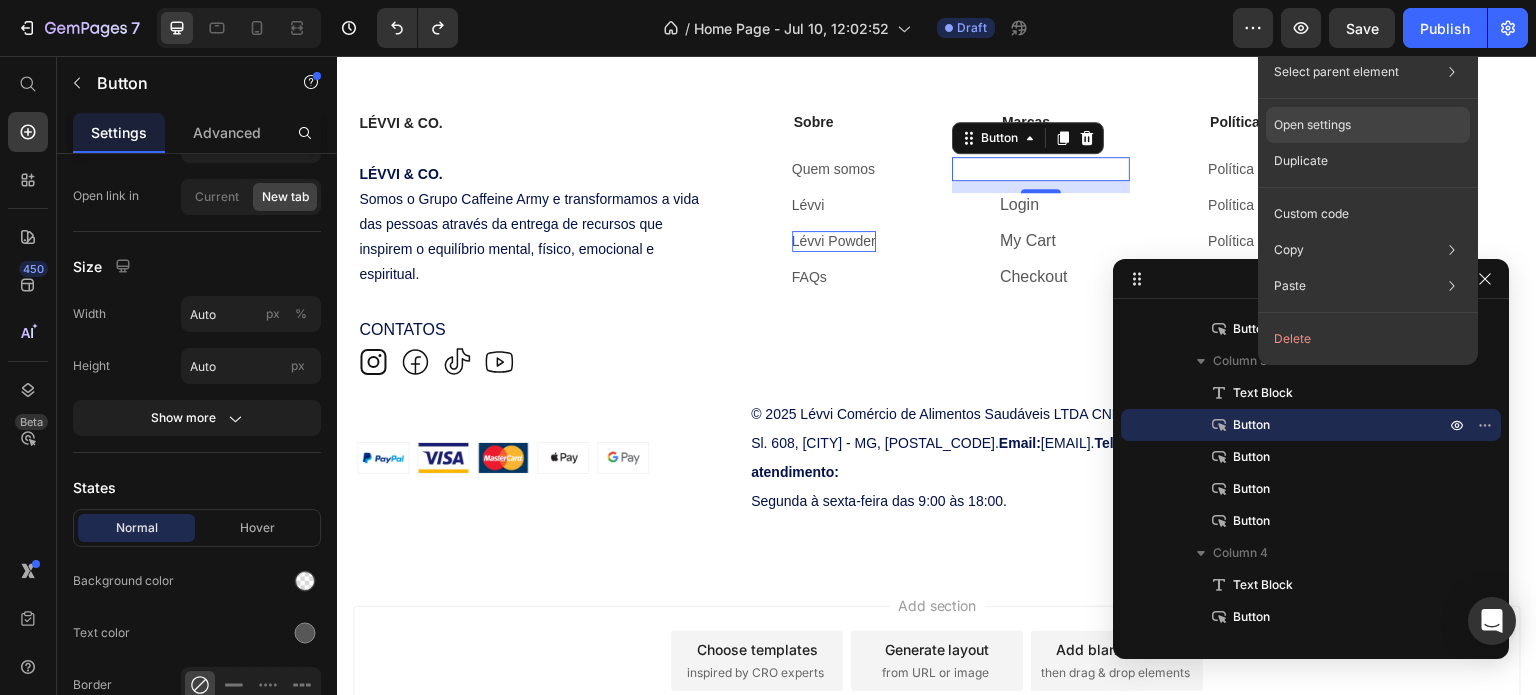 click on "Open settings" at bounding box center (1312, 125) 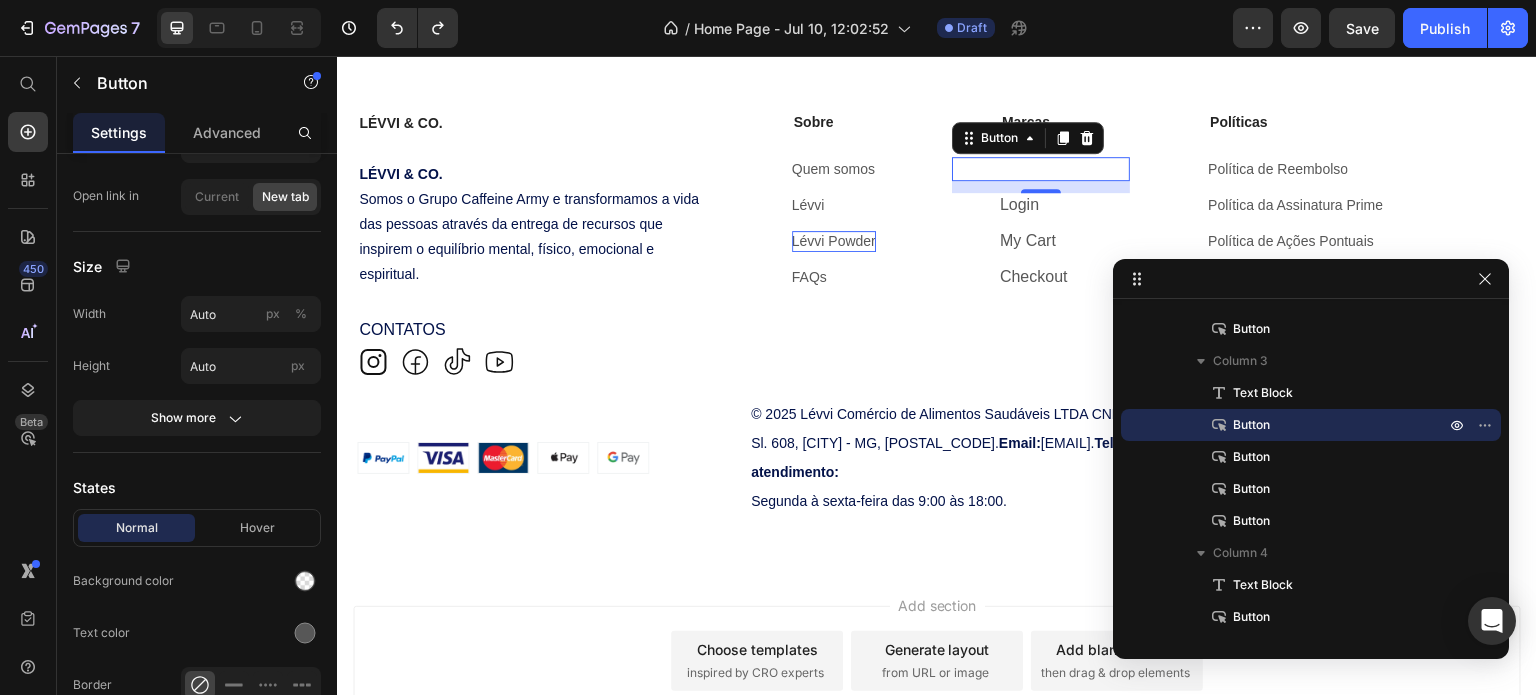 click on "Button   12" at bounding box center (1041, 169) 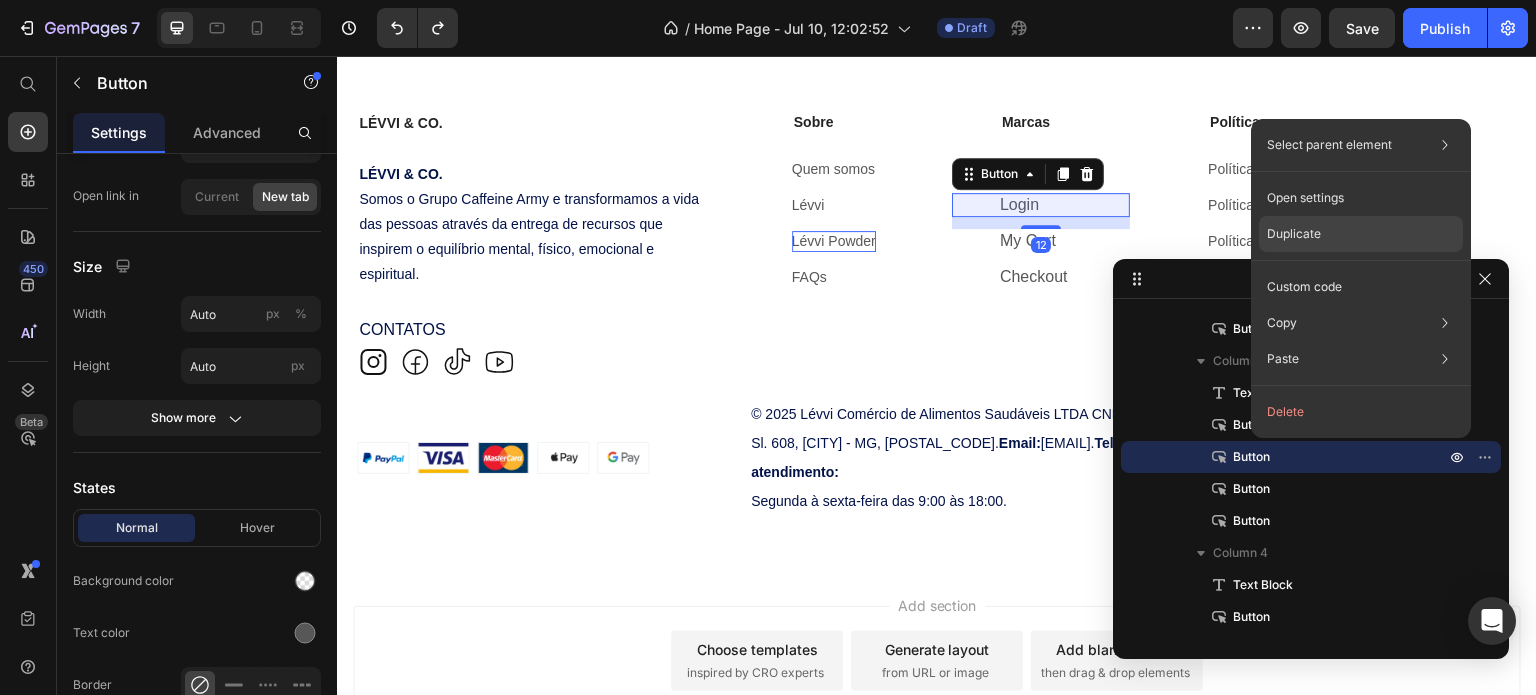 click on "Duplicate" 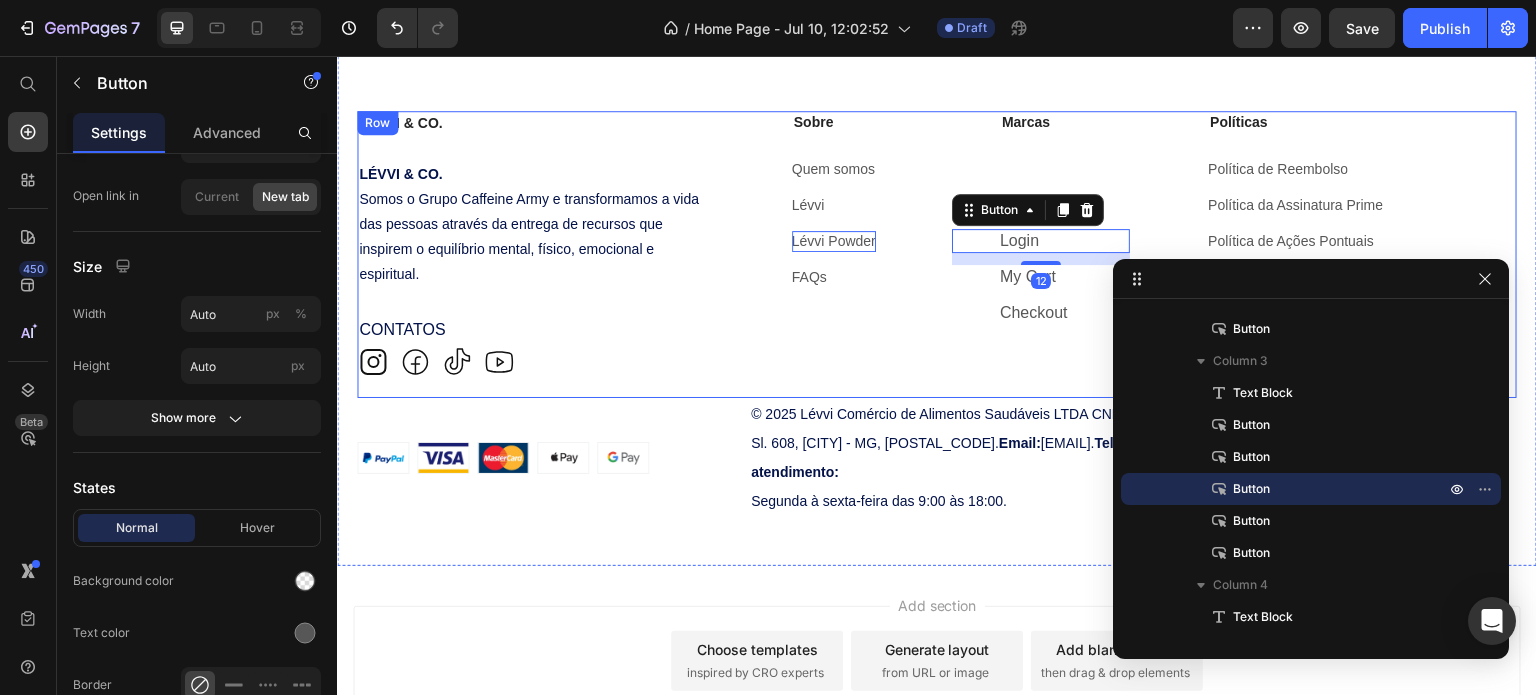 click on "Button" at bounding box center (1041, 169) 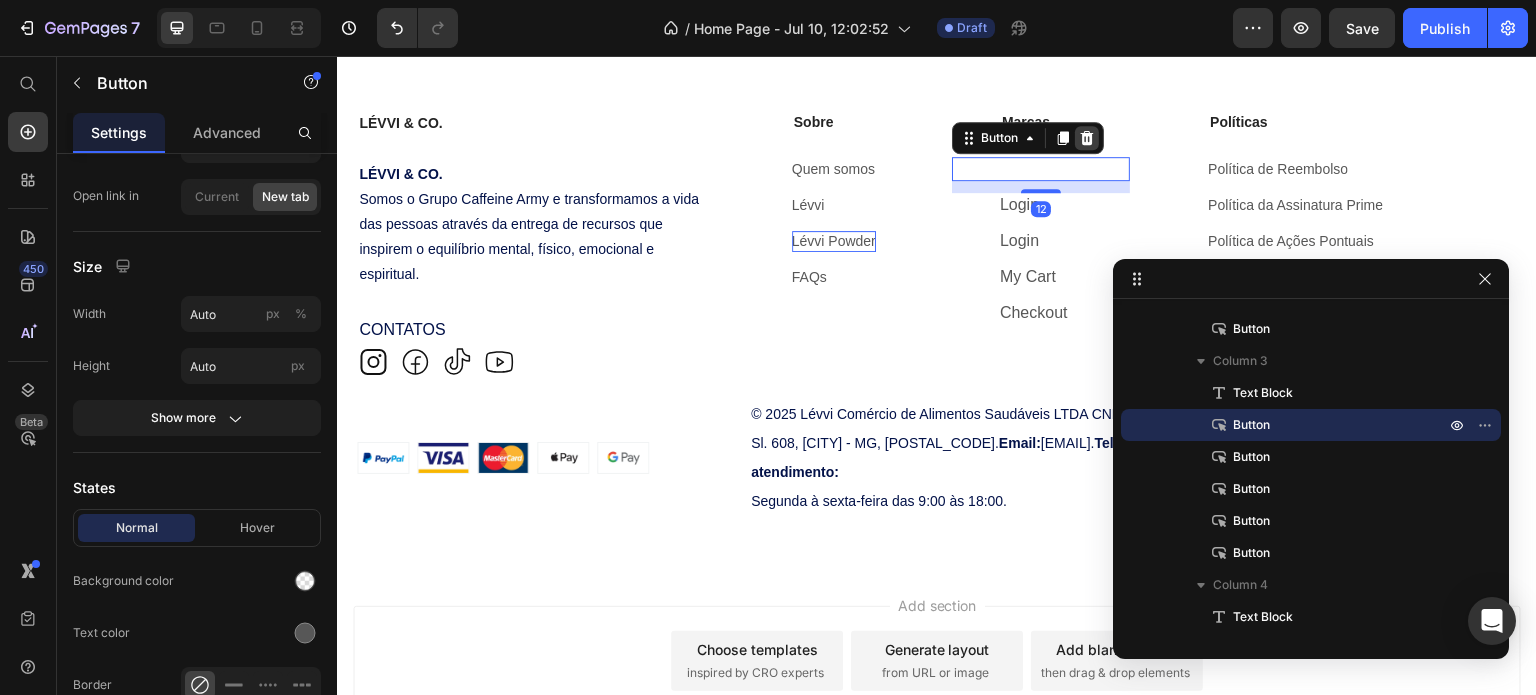 click 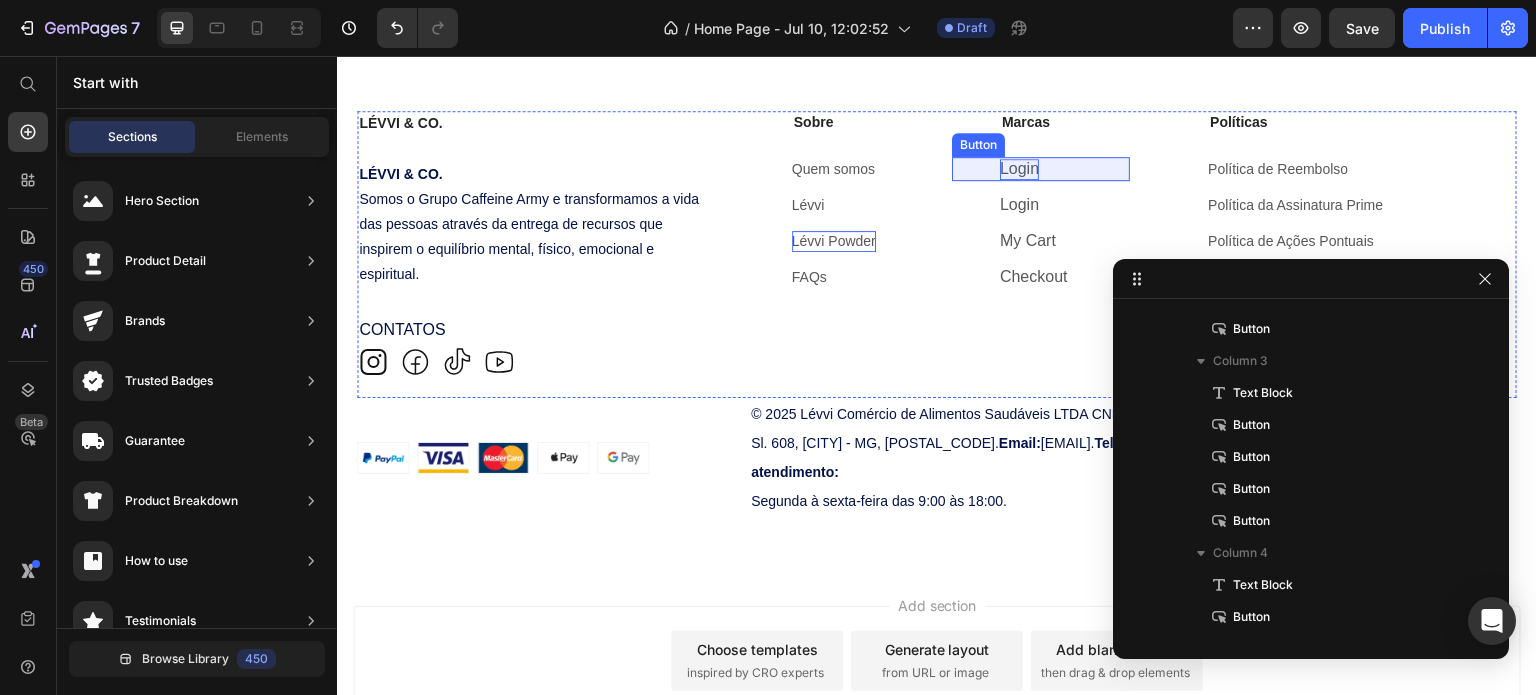 click on "Login" at bounding box center [1019, 169] 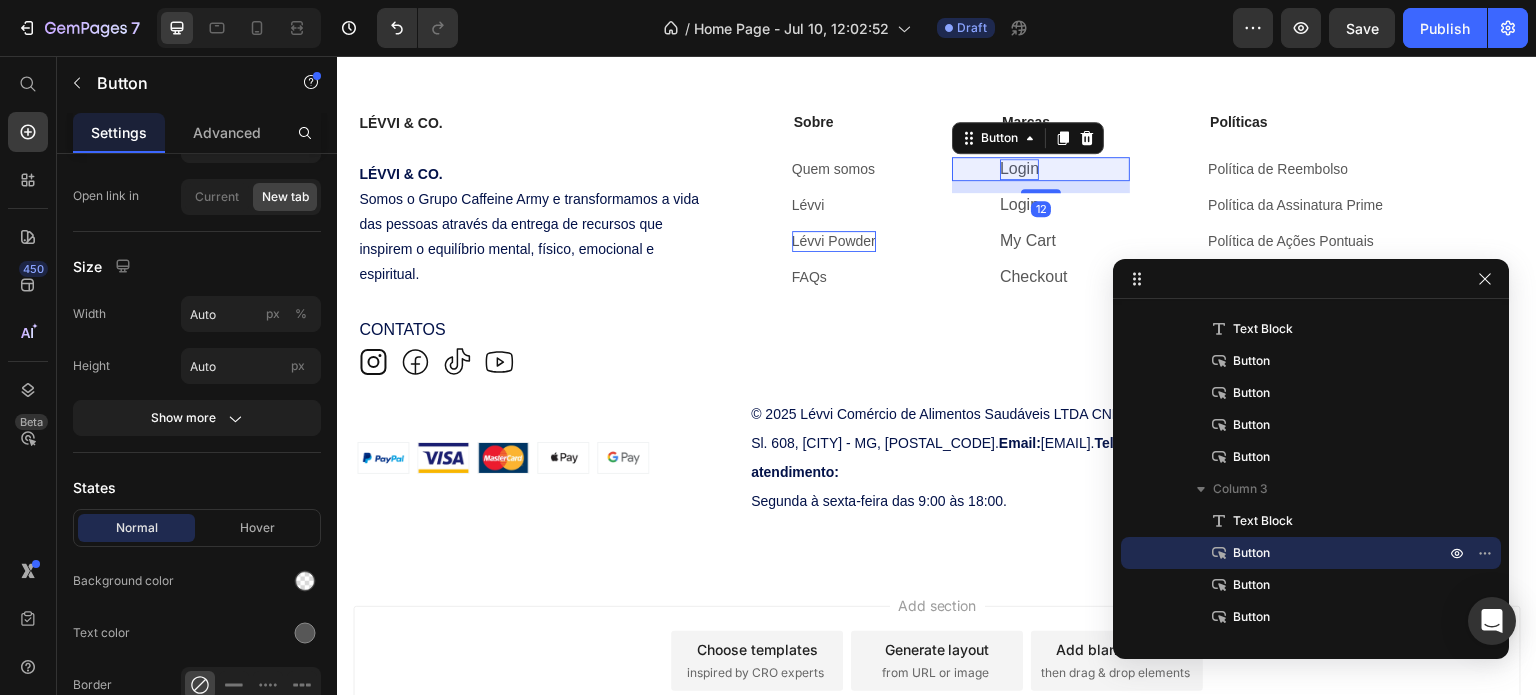 click on "Login" at bounding box center (1019, 169) 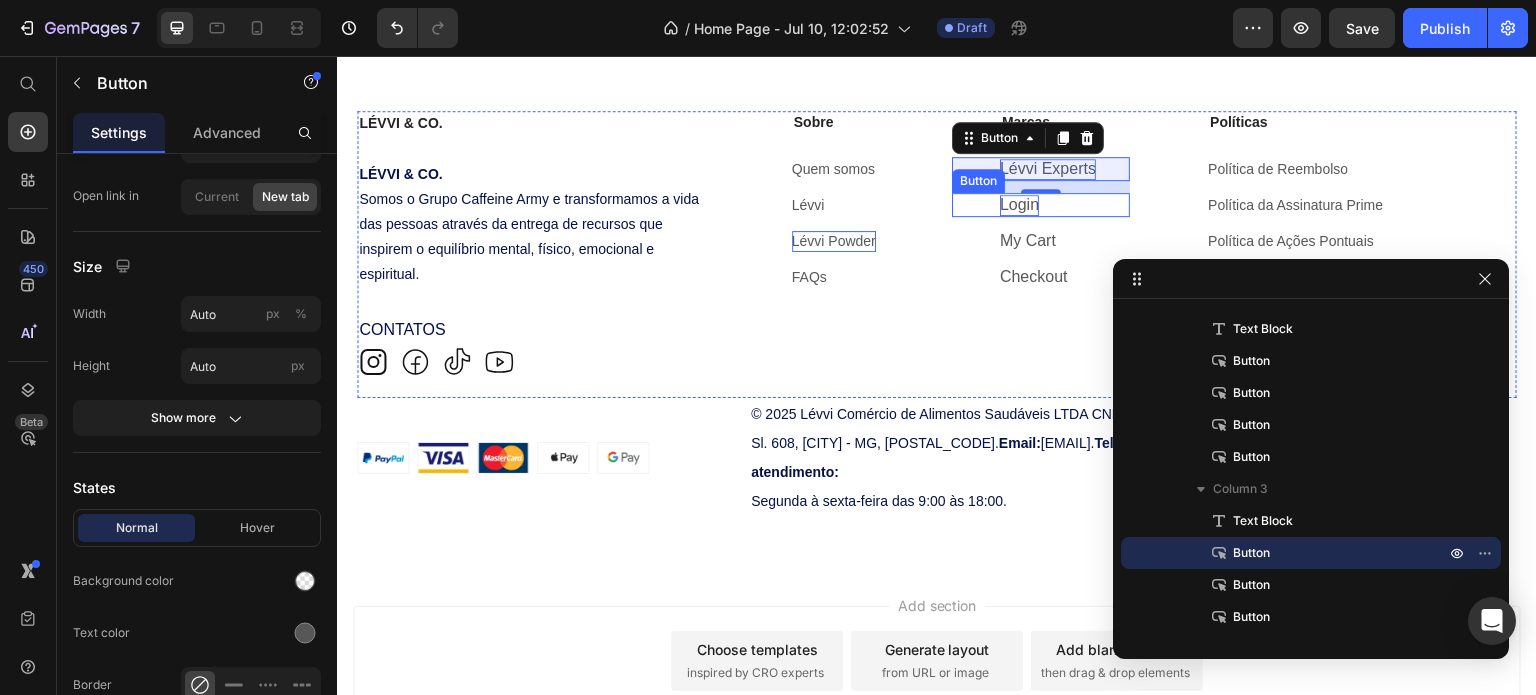 click on "Login" at bounding box center (1019, 205) 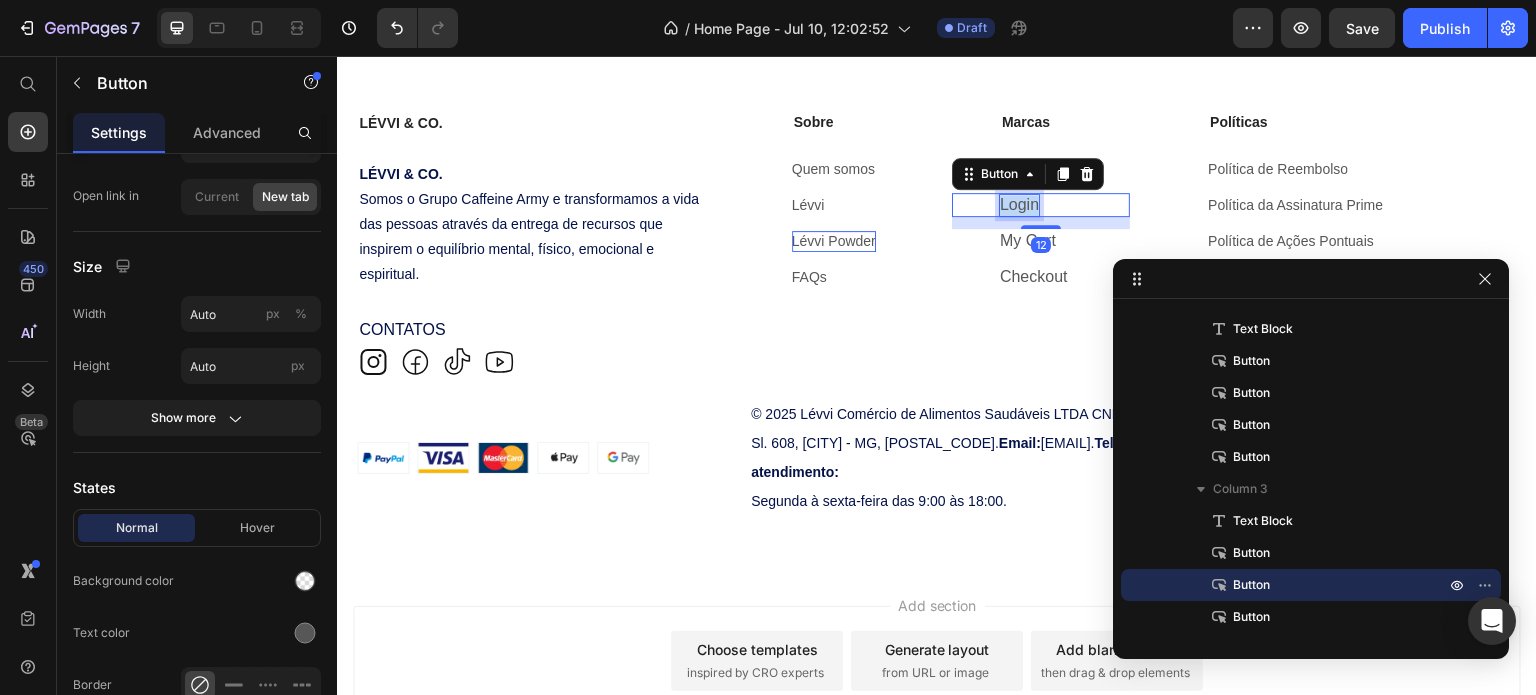 click on "Login" at bounding box center (1019, 205) 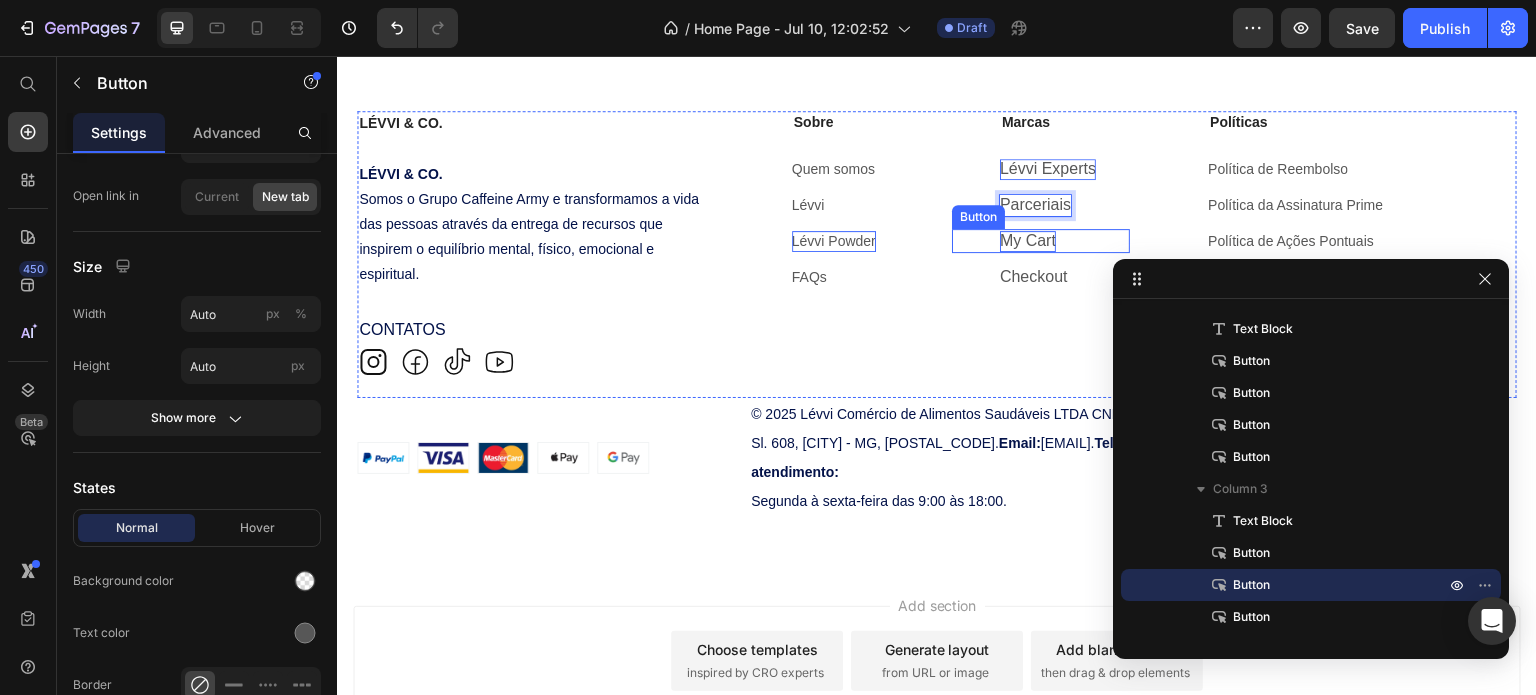 click on "My Cart" at bounding box center (1028, 241) 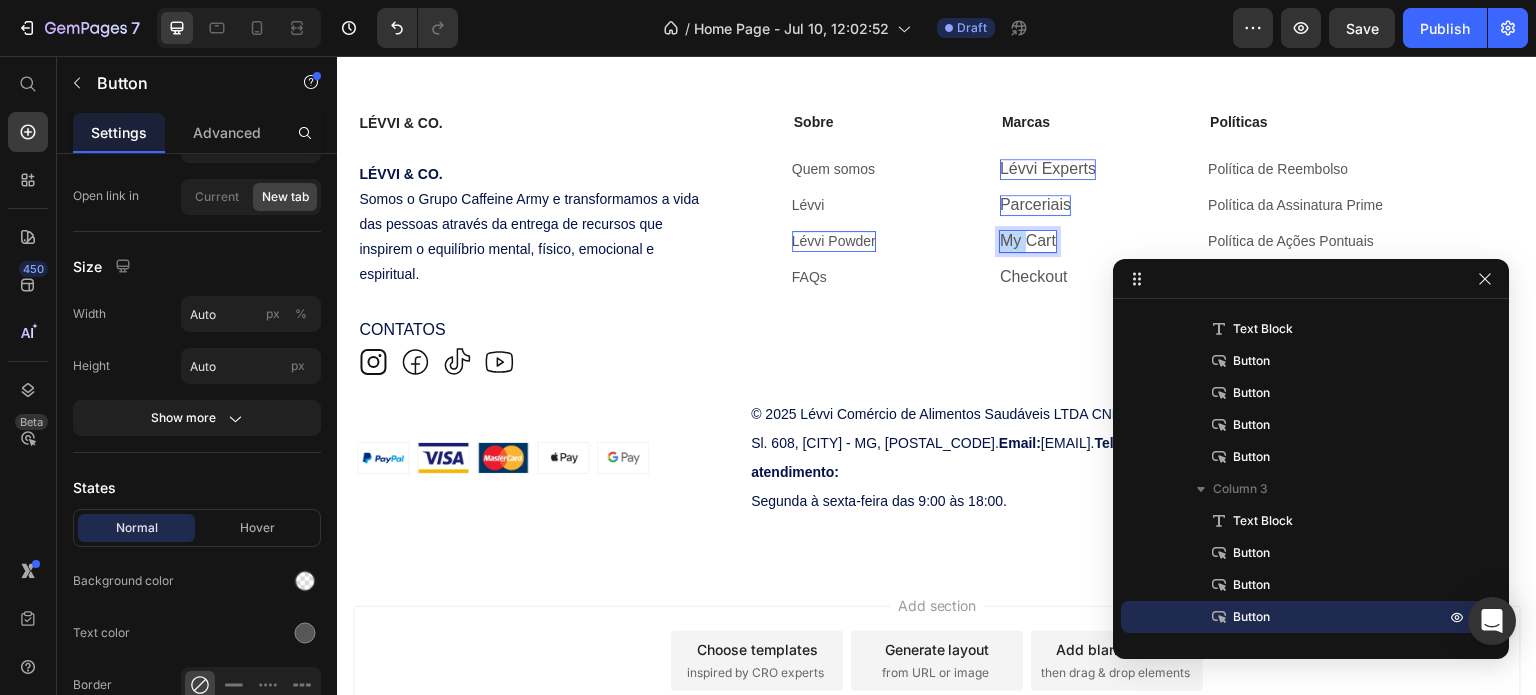 click on "My Cart" at bounding box center [1028, 241] 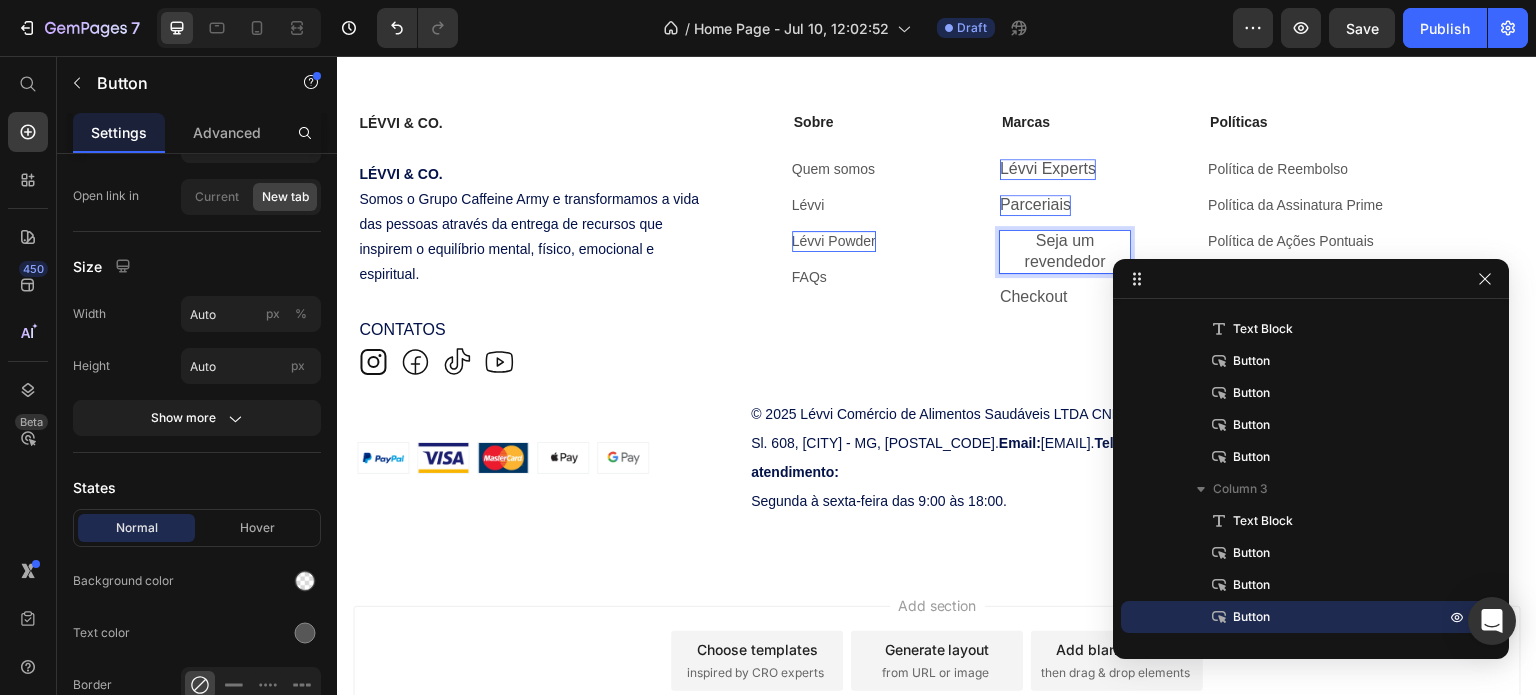 click on "Seja um revendedor" at bounding box center (1065, 252) 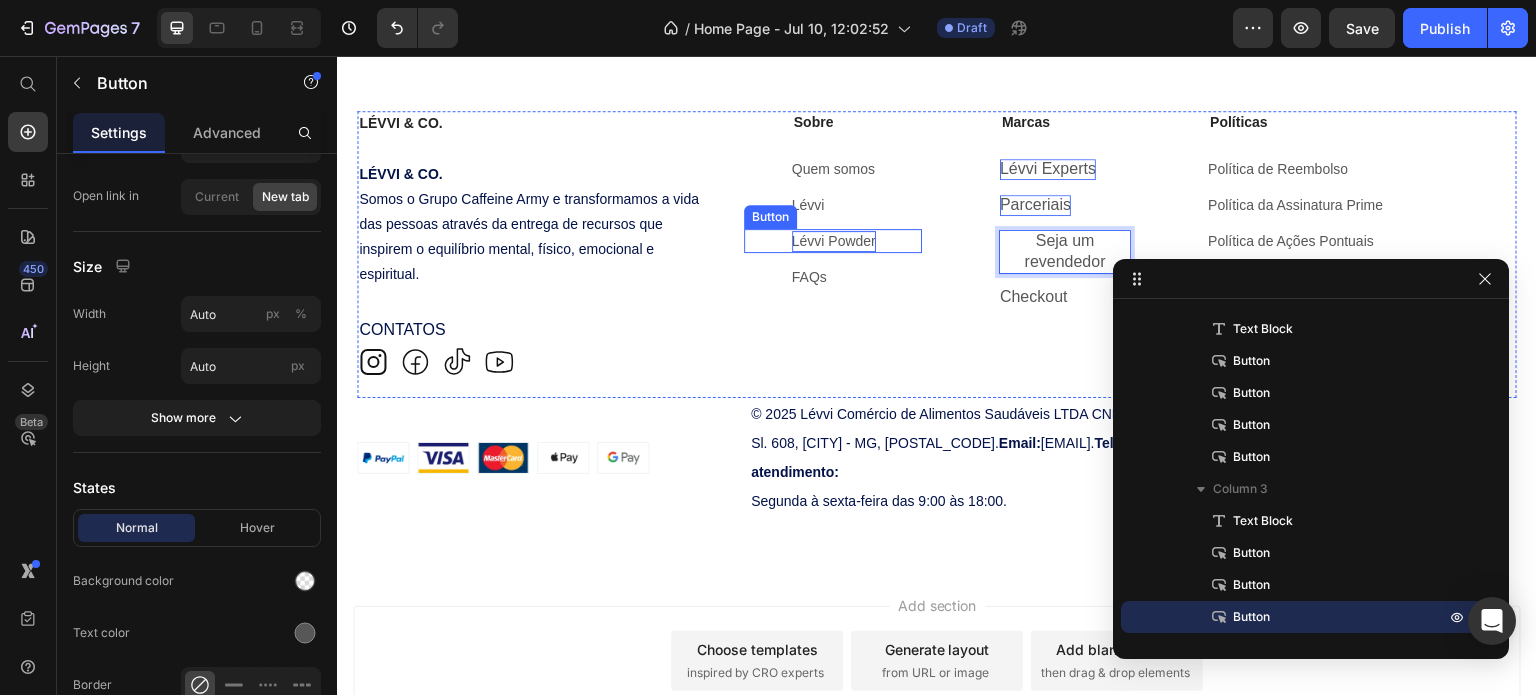 click on "Lévvi Powder" at bounding box center (834, 241) 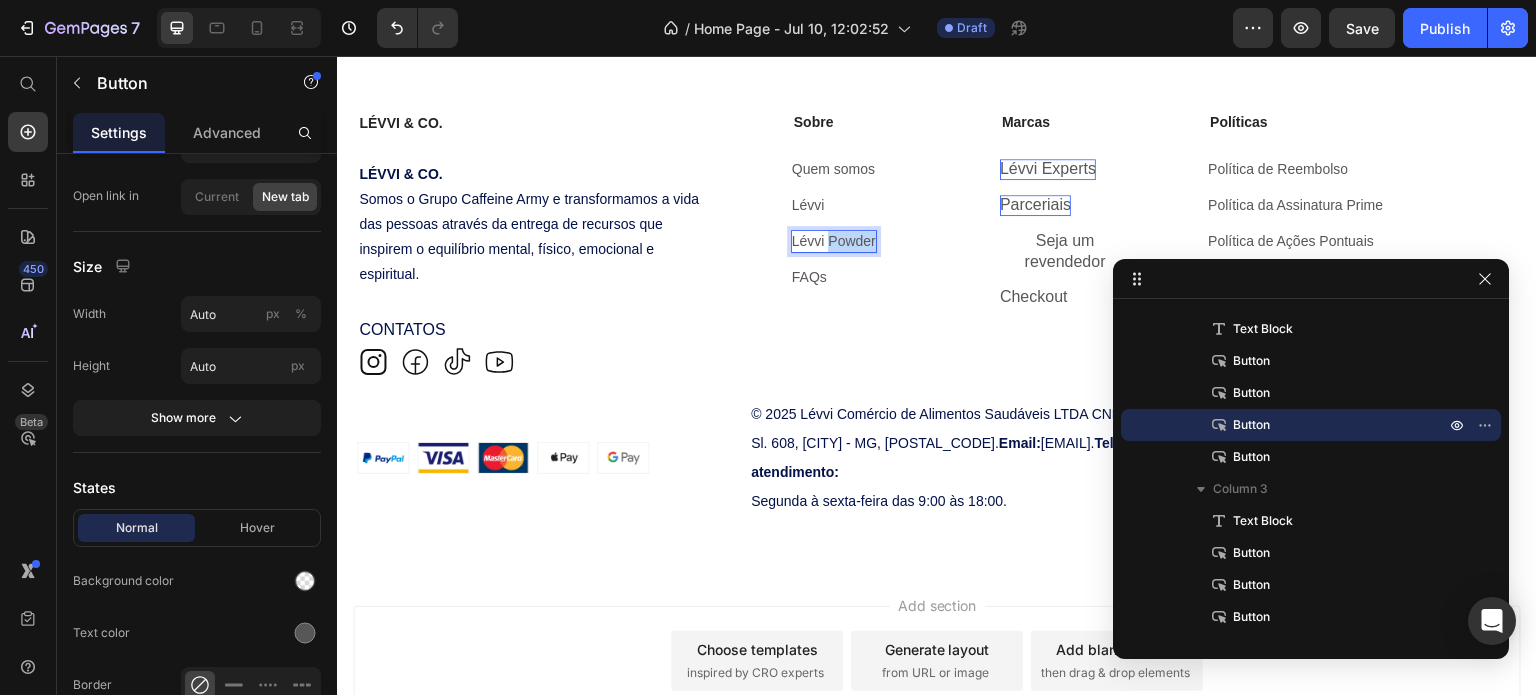 click on "Lévvi Powder" at bounding box center (834, 241) 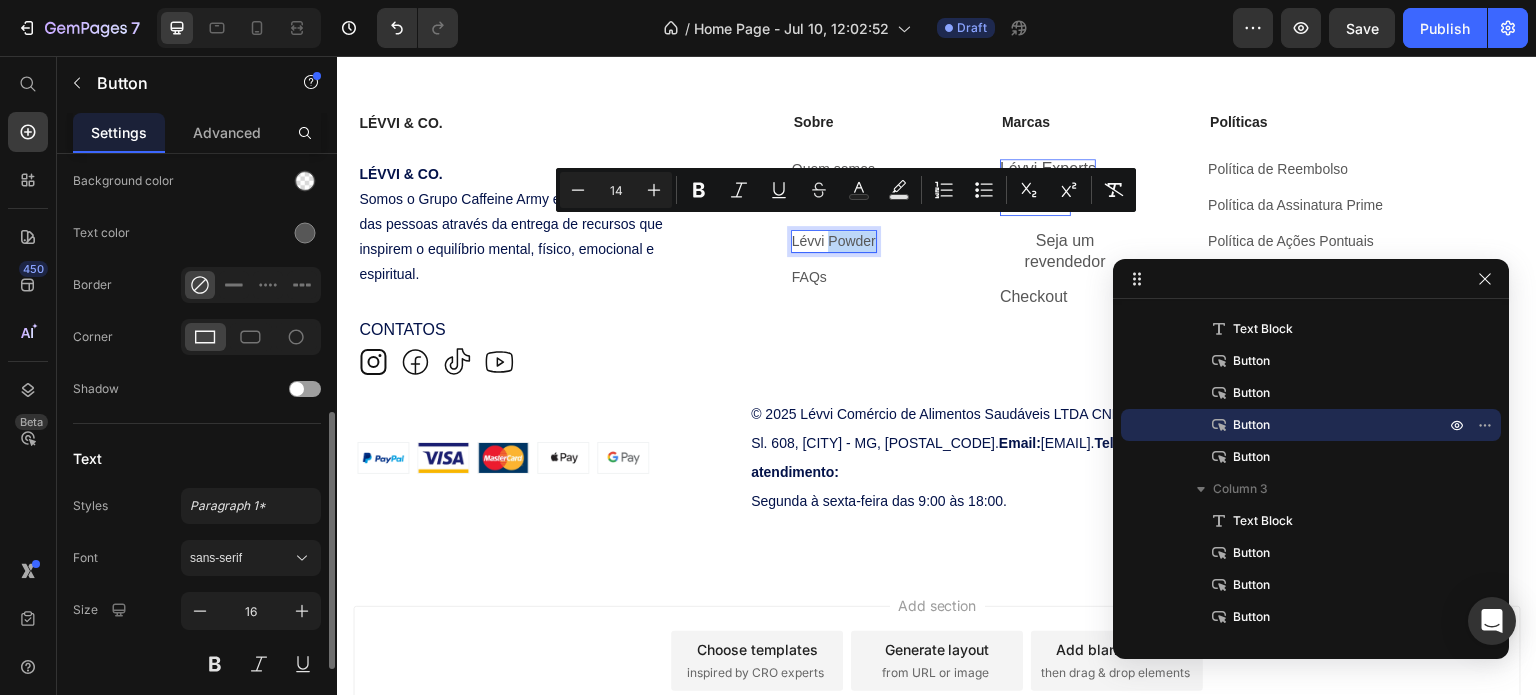 scroll, scrollTop: 700, scrollLeft: 0, axis: vertical 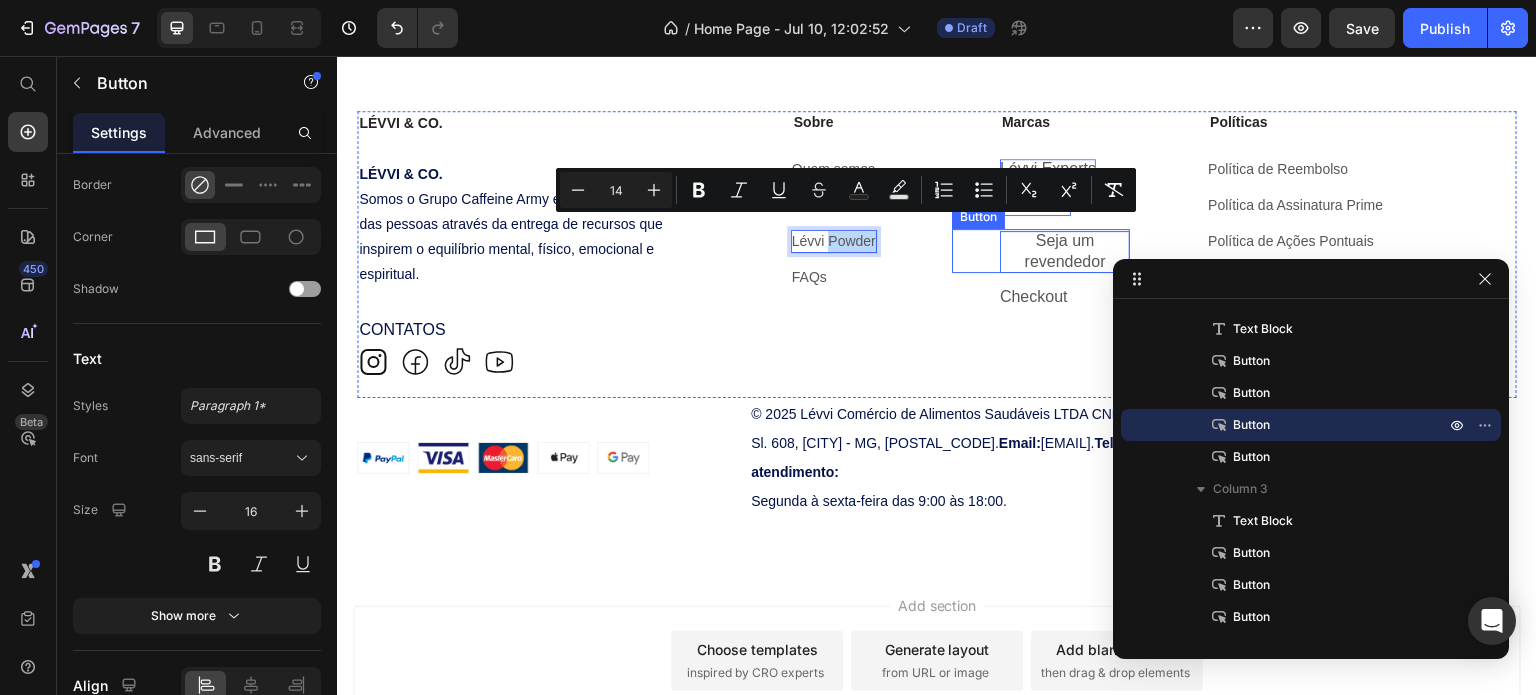 click on "Seja um revendedor" at bounding box center (1065, 252) 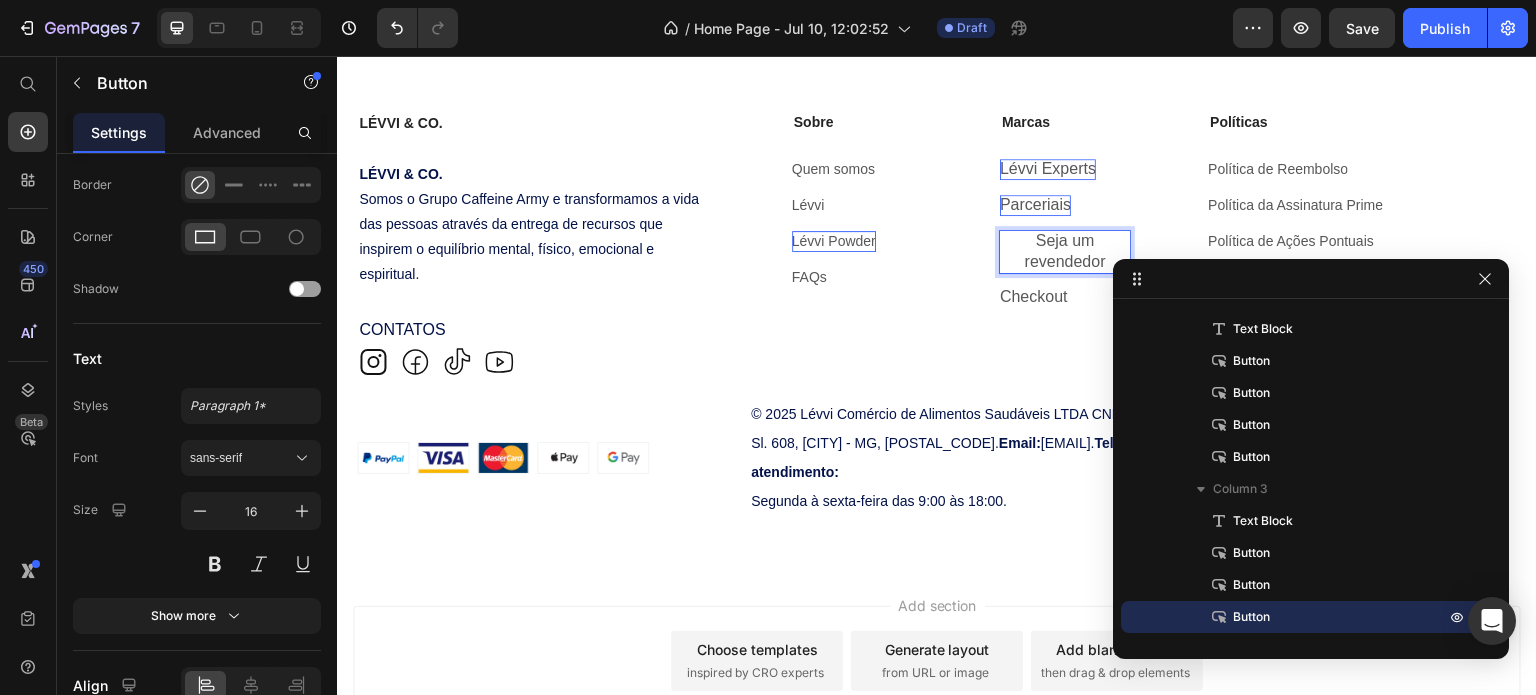 click on "Seja um revendedor" at bounding box center [1065, 252] 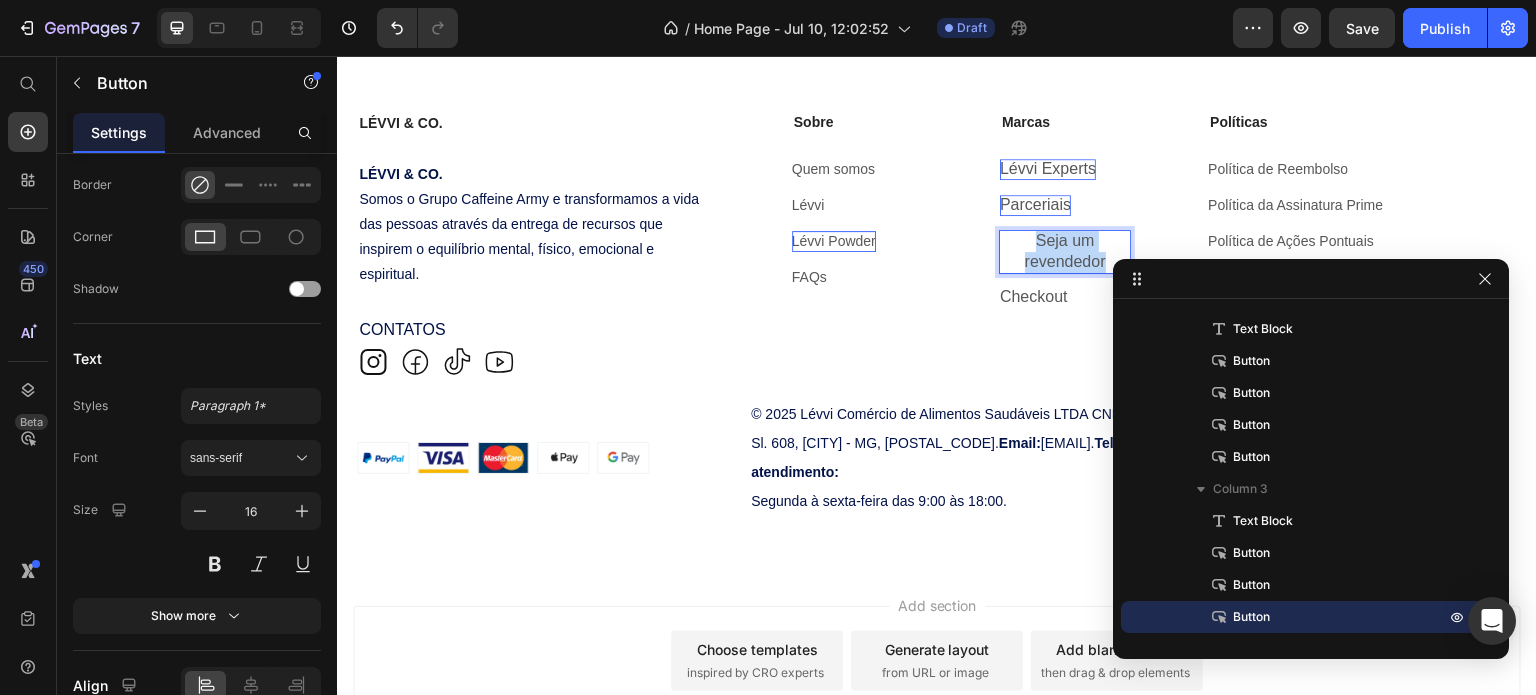 click on "Seja um revendedor" at bounding box center (1065, 252) 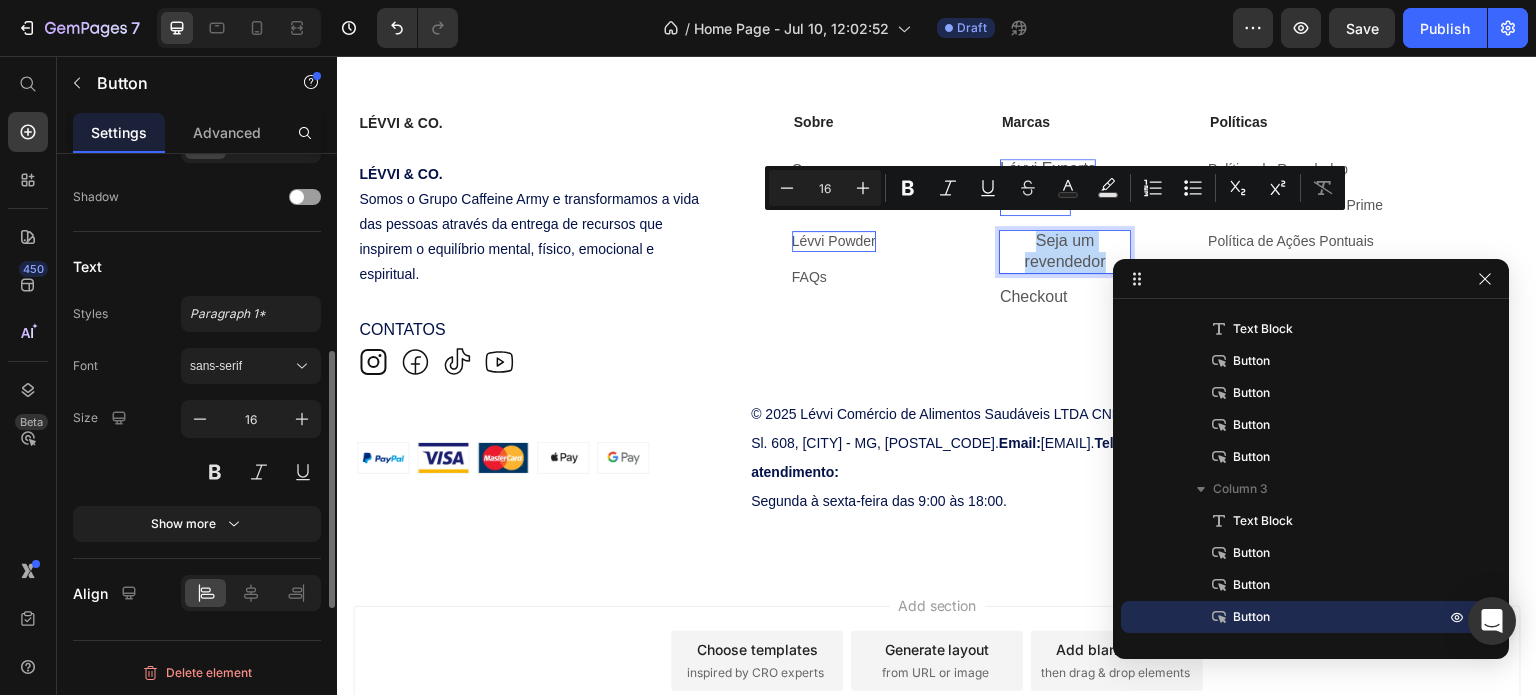 scroll, scrollTop: 692, scrollLeft: 0, axis: vertical 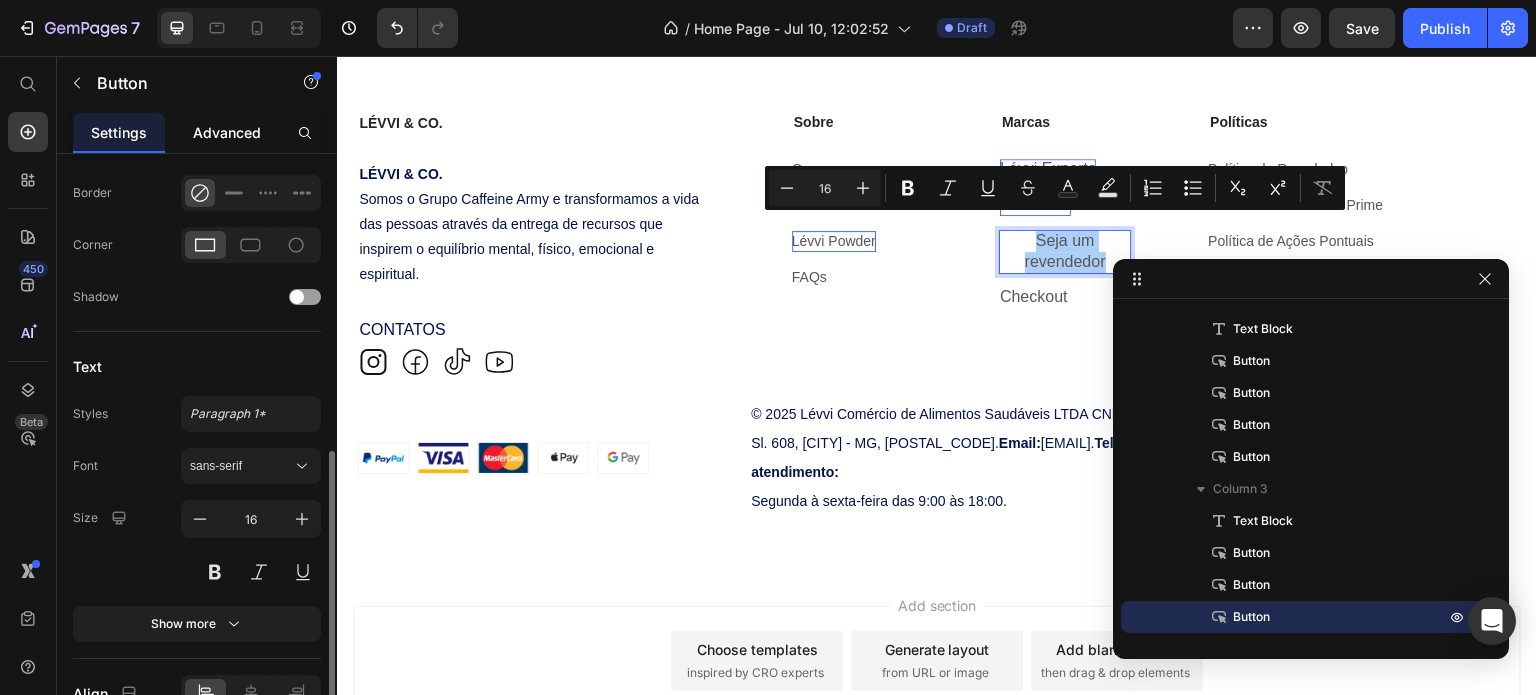 click on "Advanced" at bounding box center (227, 132) 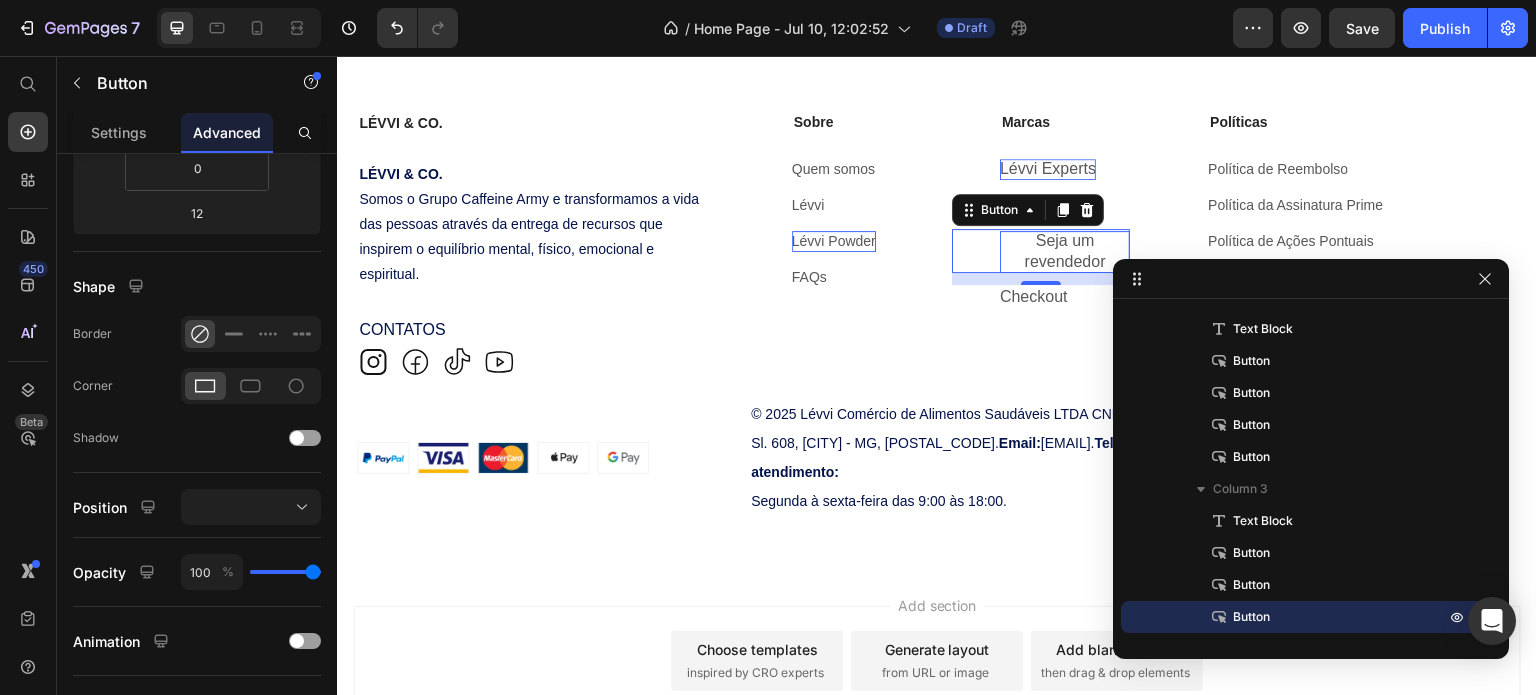 scroll, scrollTop: 668, scrollLeft: 0, axis: vertical 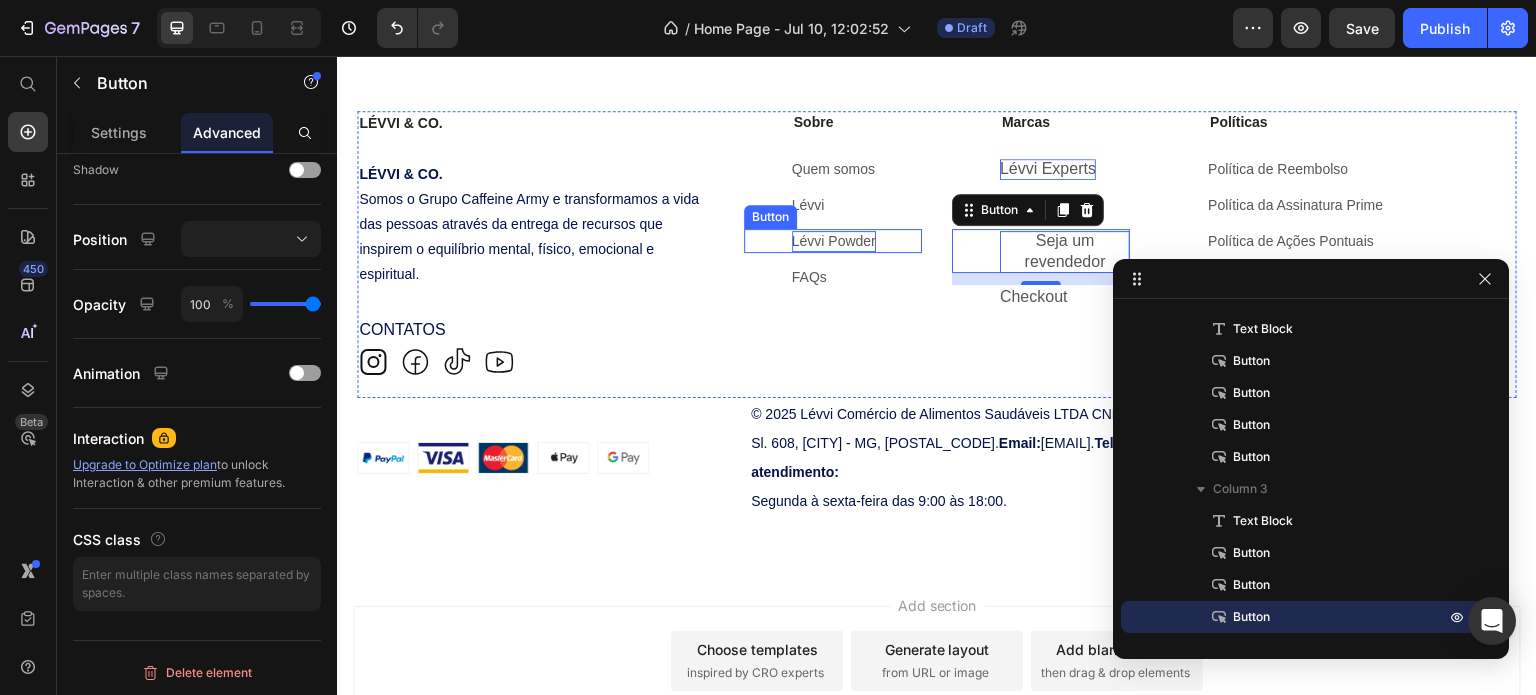 click on "Lévvi Powder" at bounding box center (834, 241) 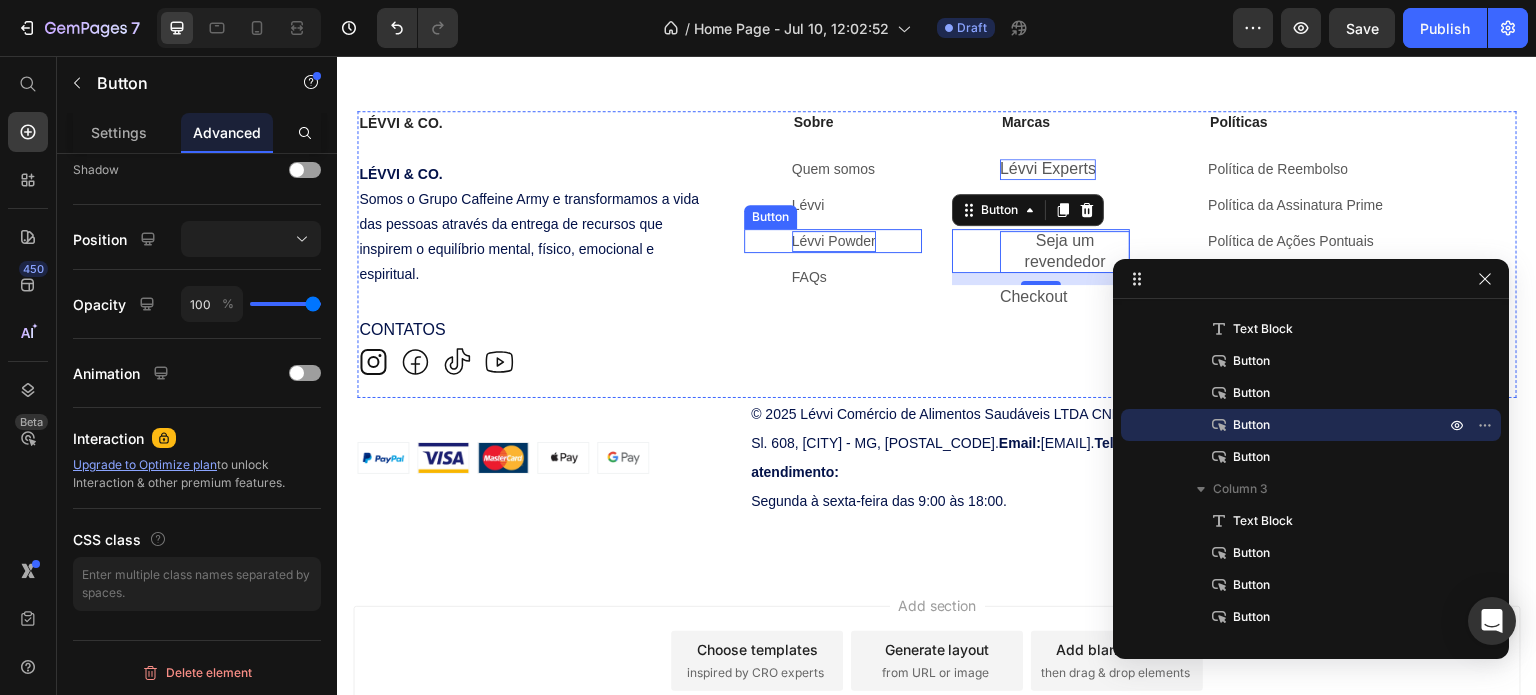 scroll, scrollTop: 668, scrollLeft: 0, axis: vertical 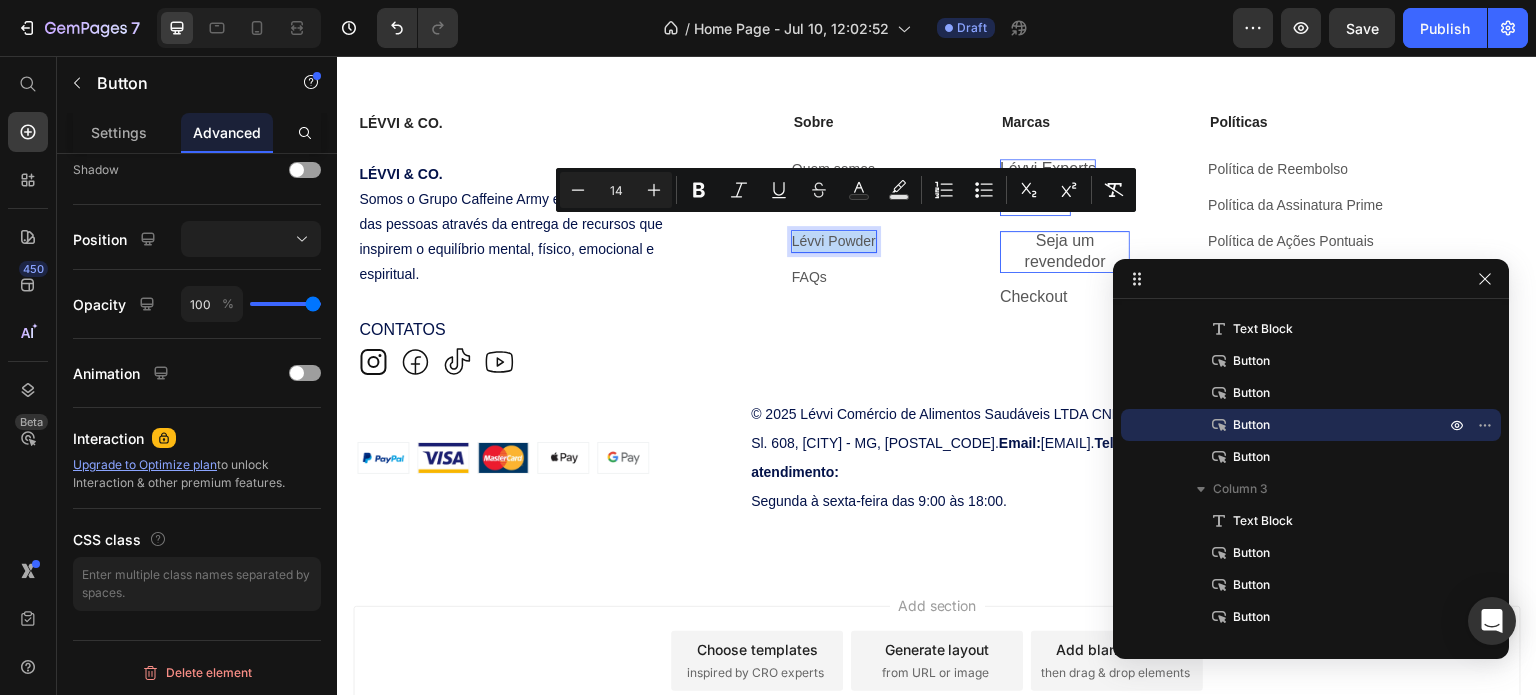 click on "Lévvi Powder" at bounding box center [834, 241] 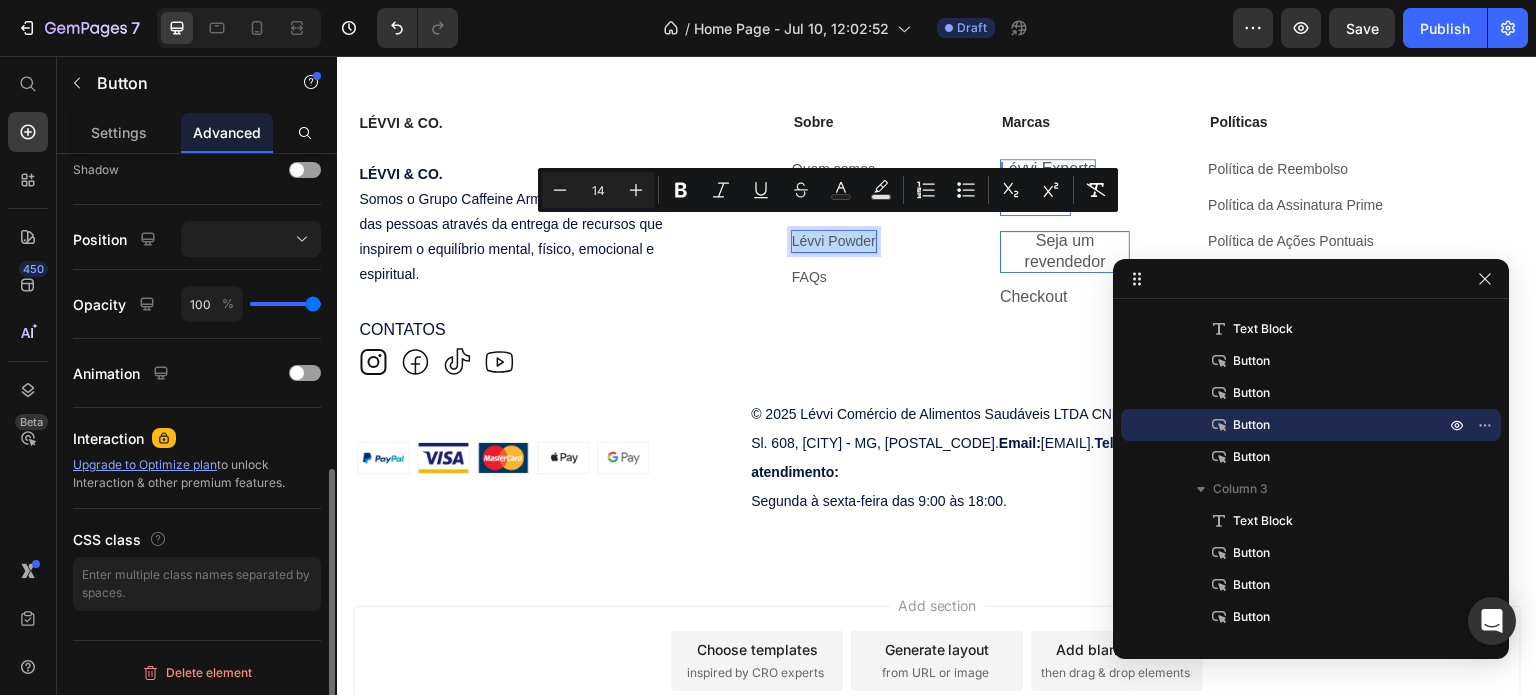 scroll, scrollTop: 668, scrollLeft: 0, axis: vertical 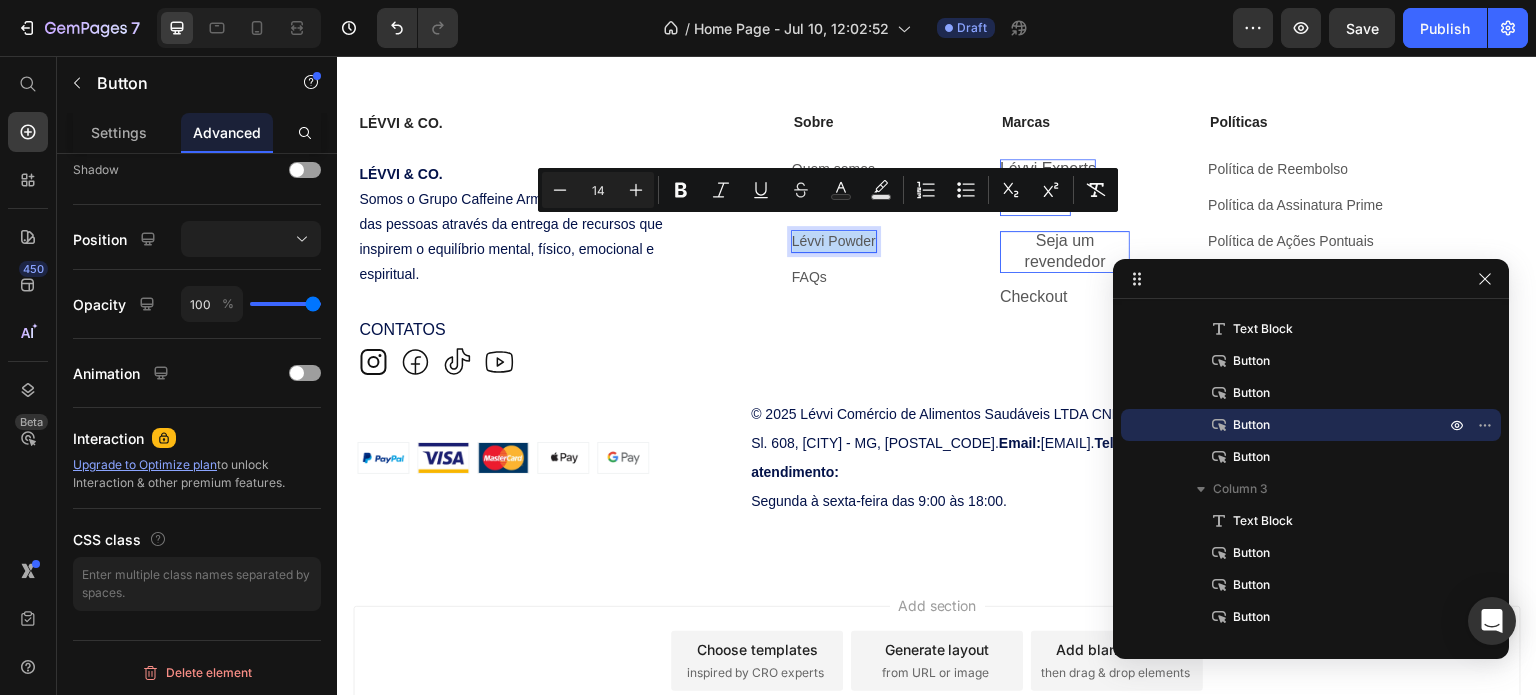 click on "Lévvi Powder" at bounding box center (834, 241) 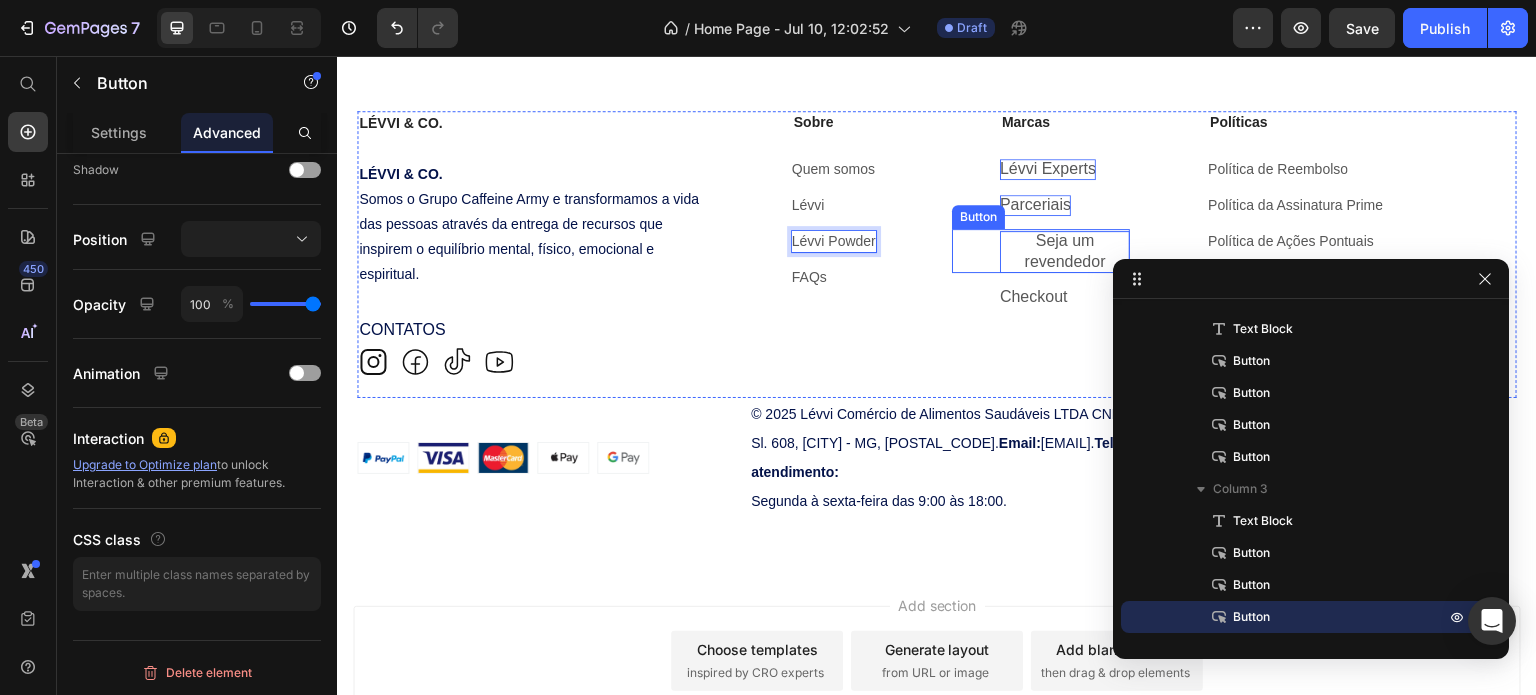 click on "Seja um revendedor" at bounding box center [1065, 252] 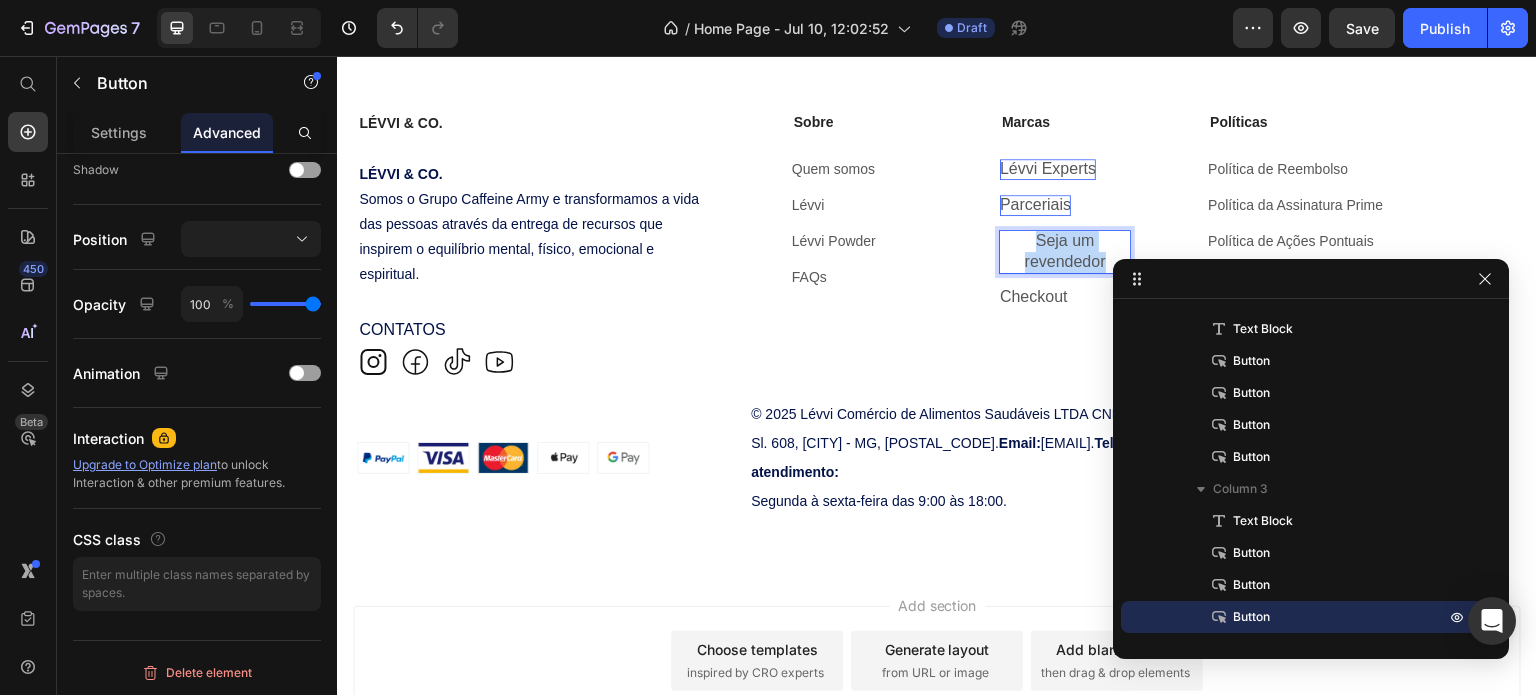 click on "Seja um revendedor" at bounding box center [1065, 252] 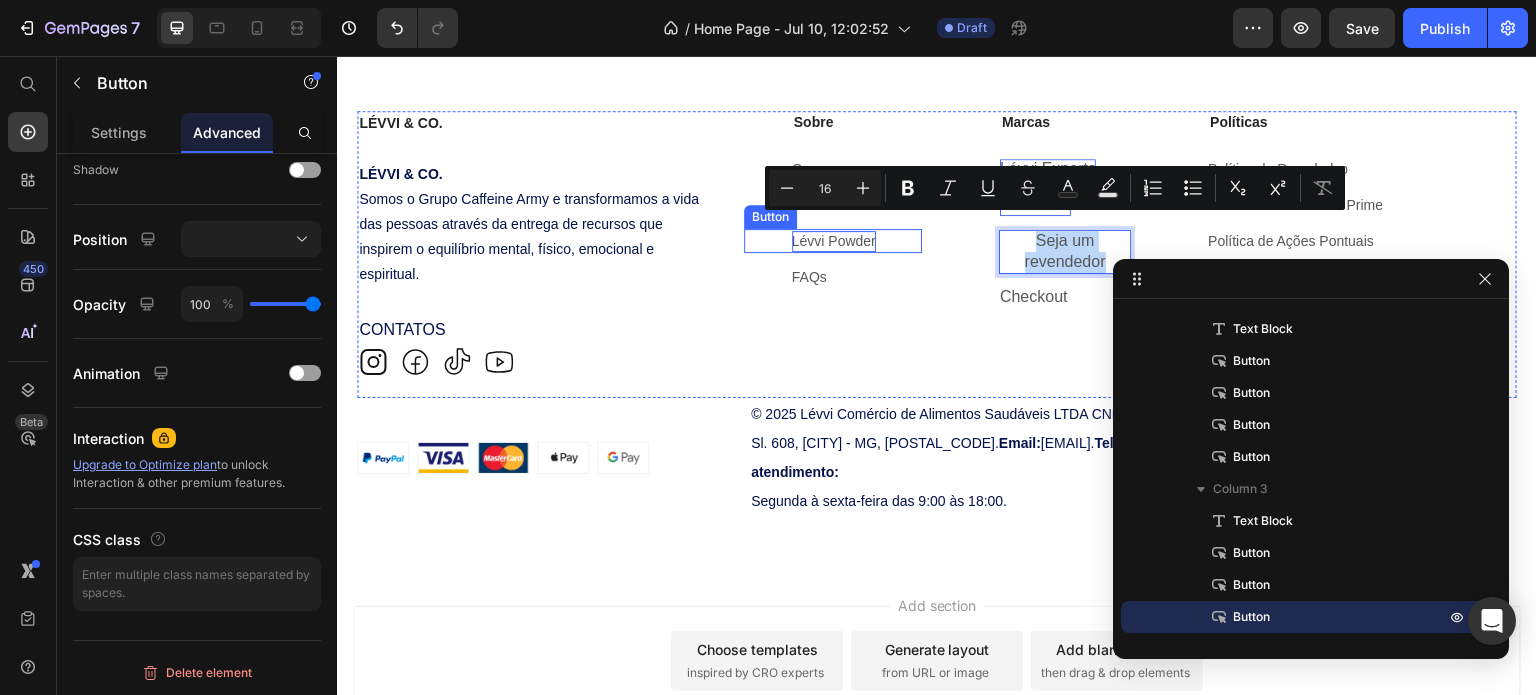 click on "Lévvi Powder" at bounding box center (834, 241) 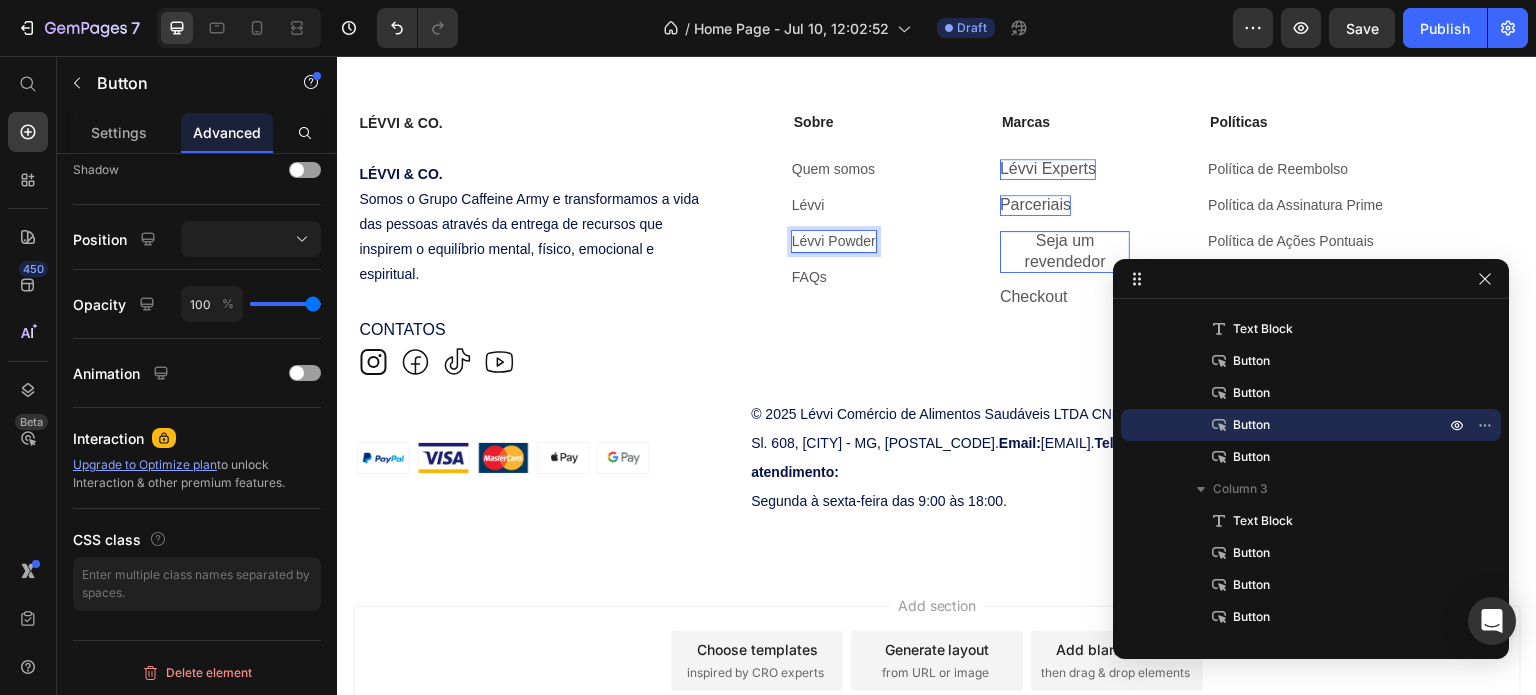 click on "Lévvi Powder" at bounding box center (834, 241) 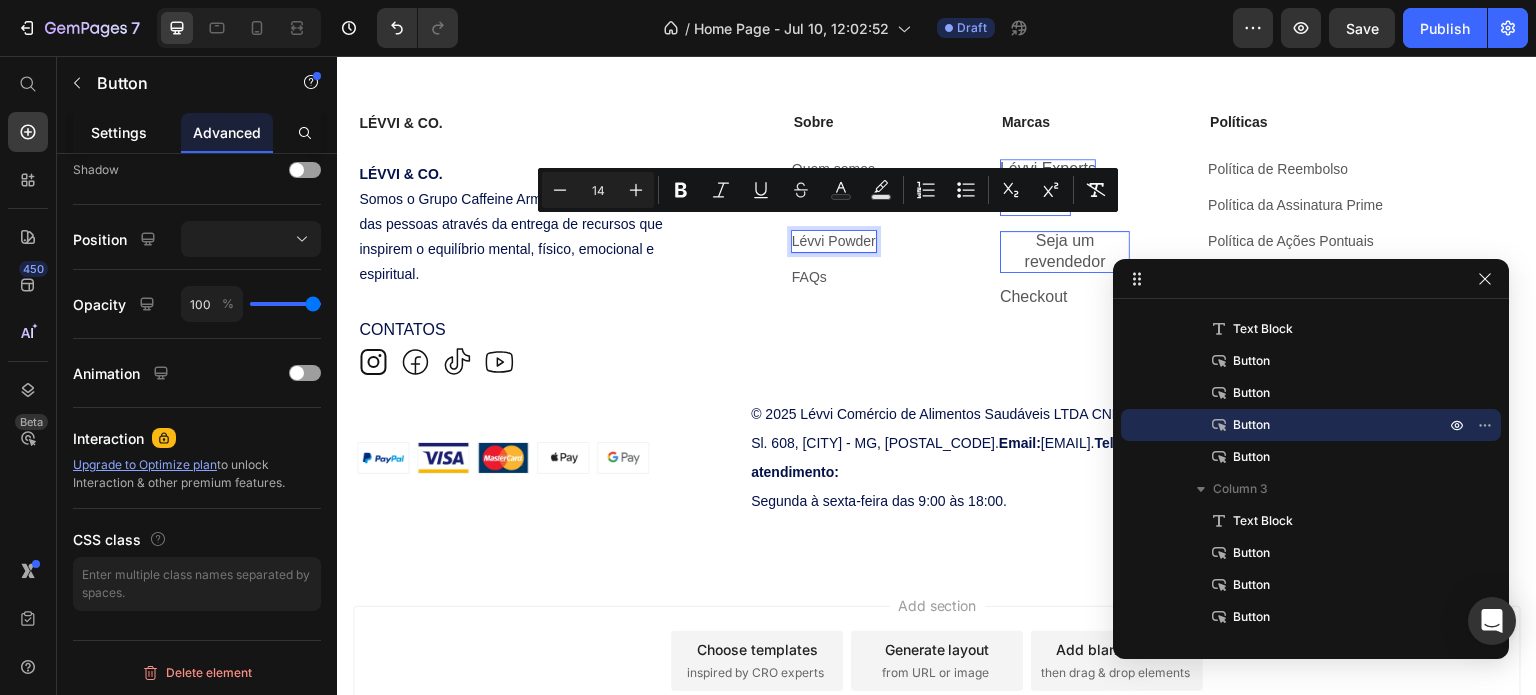 click on "Settings" 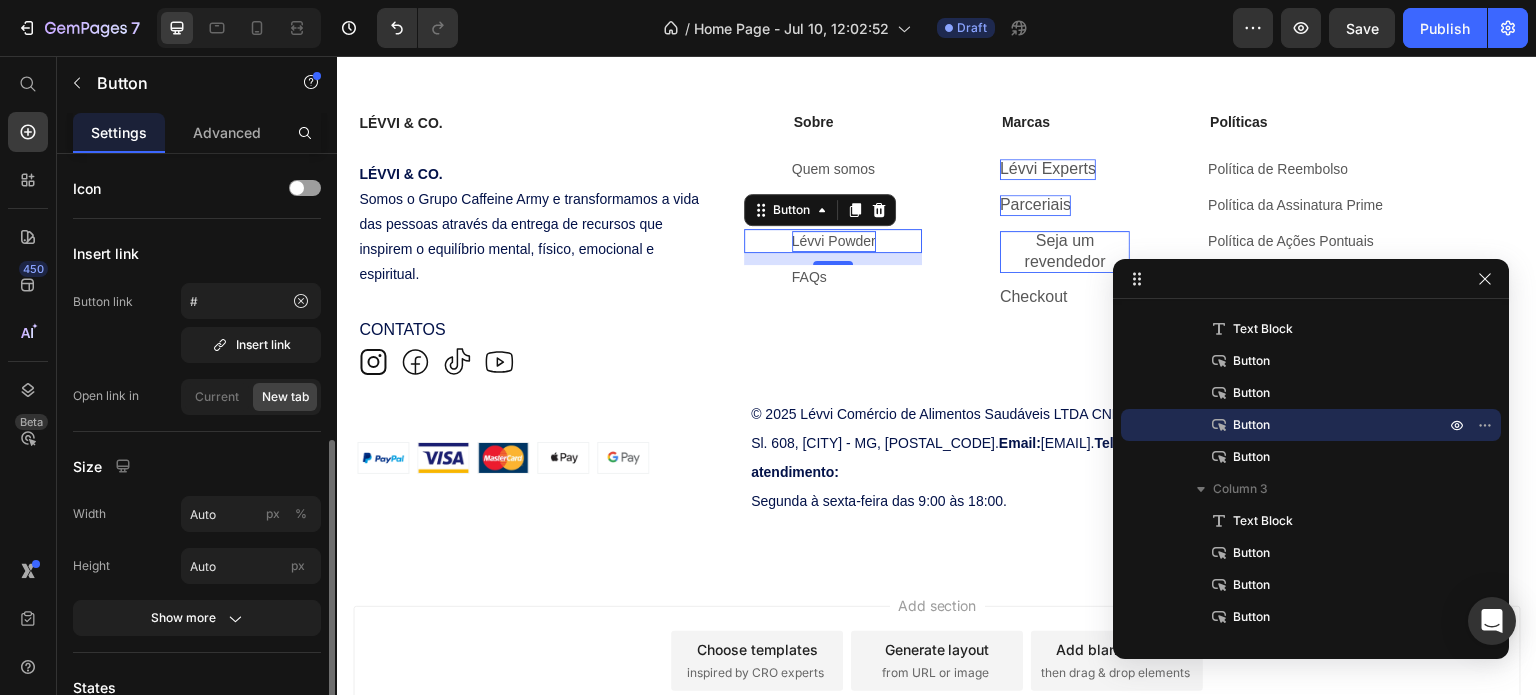scroll, scrollTop: 200, scrollLeft: 0, axis: vertical 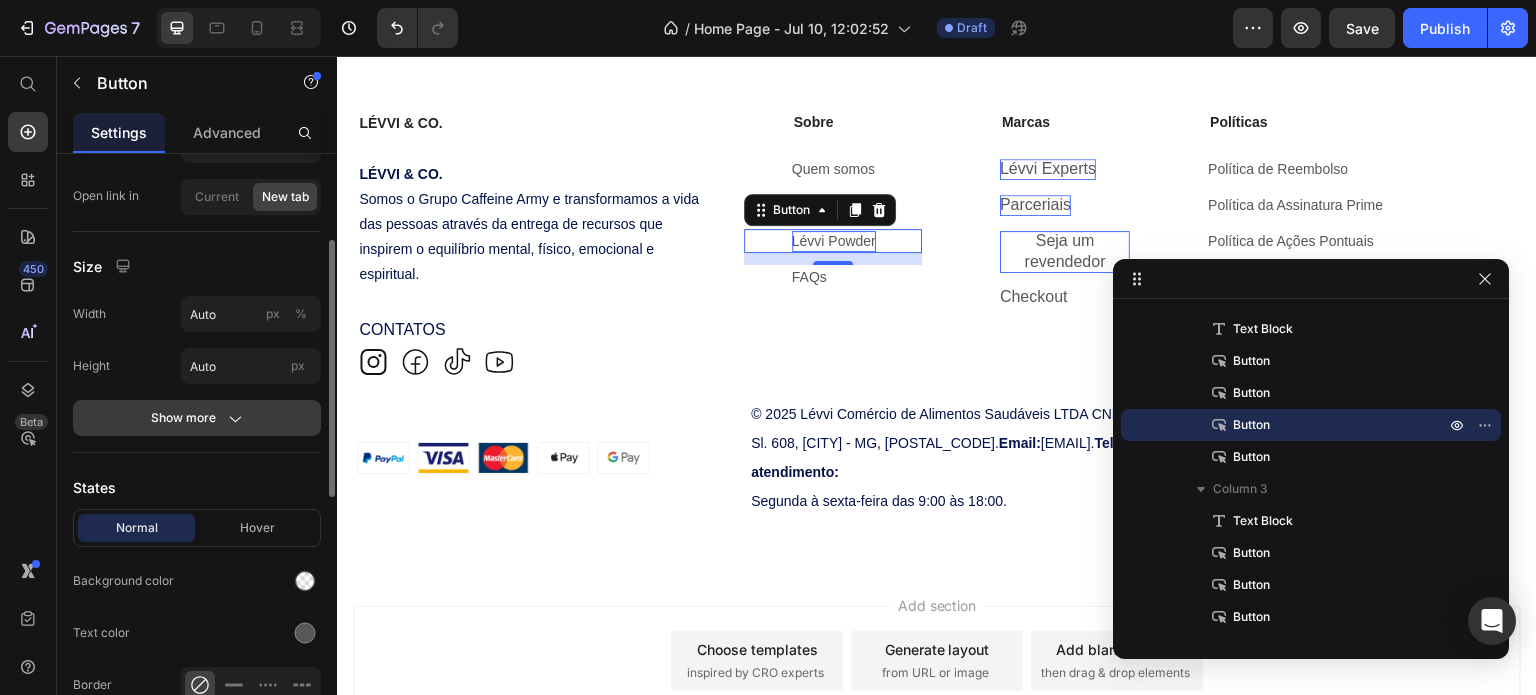 click 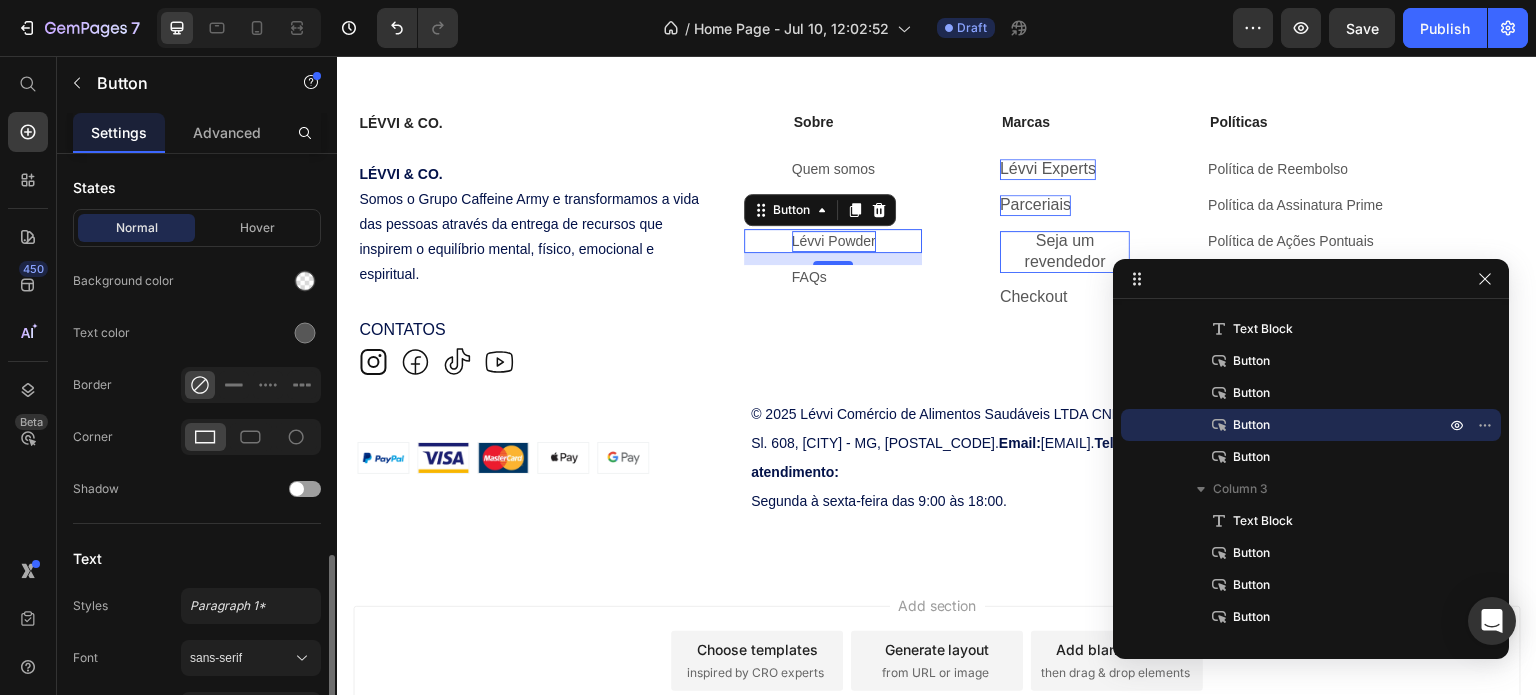 scroll, scrollTop: 900, scrollLeft: 0, axis: vertical 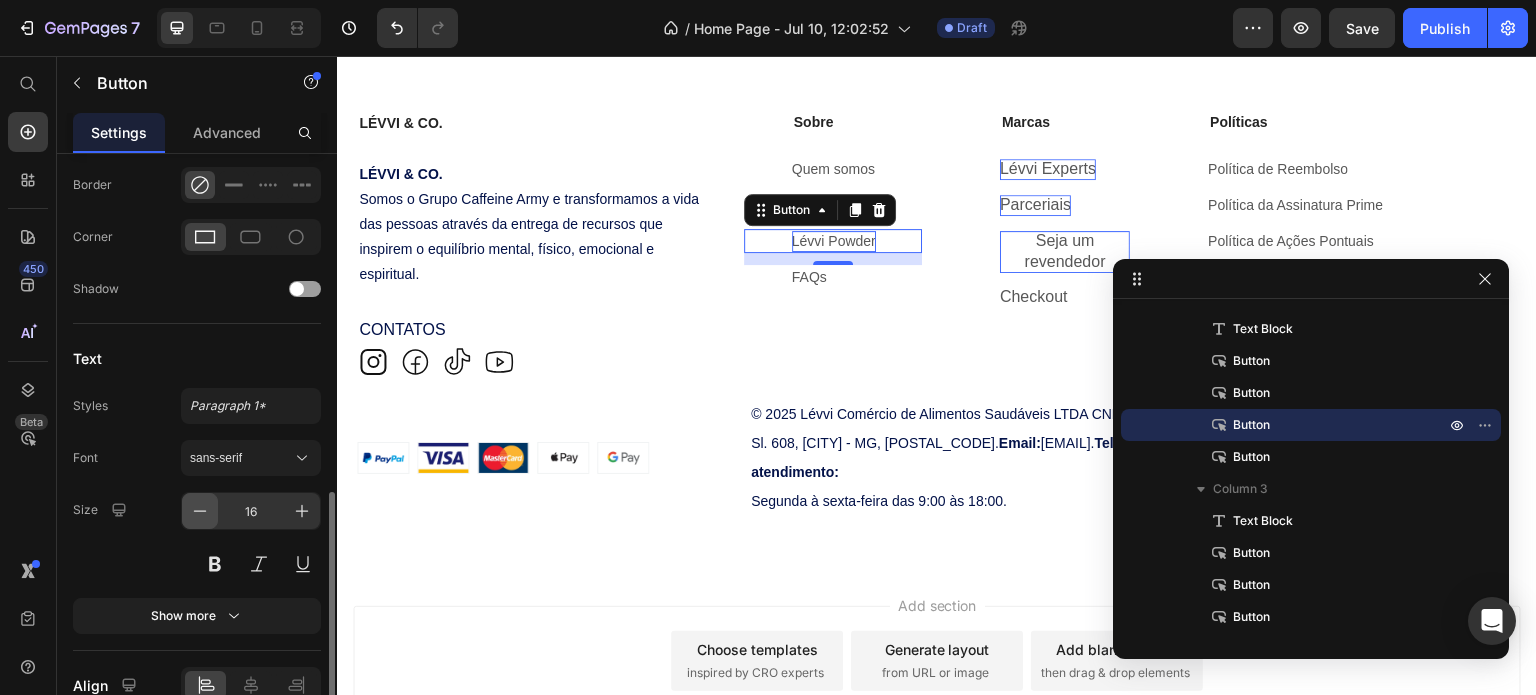 click 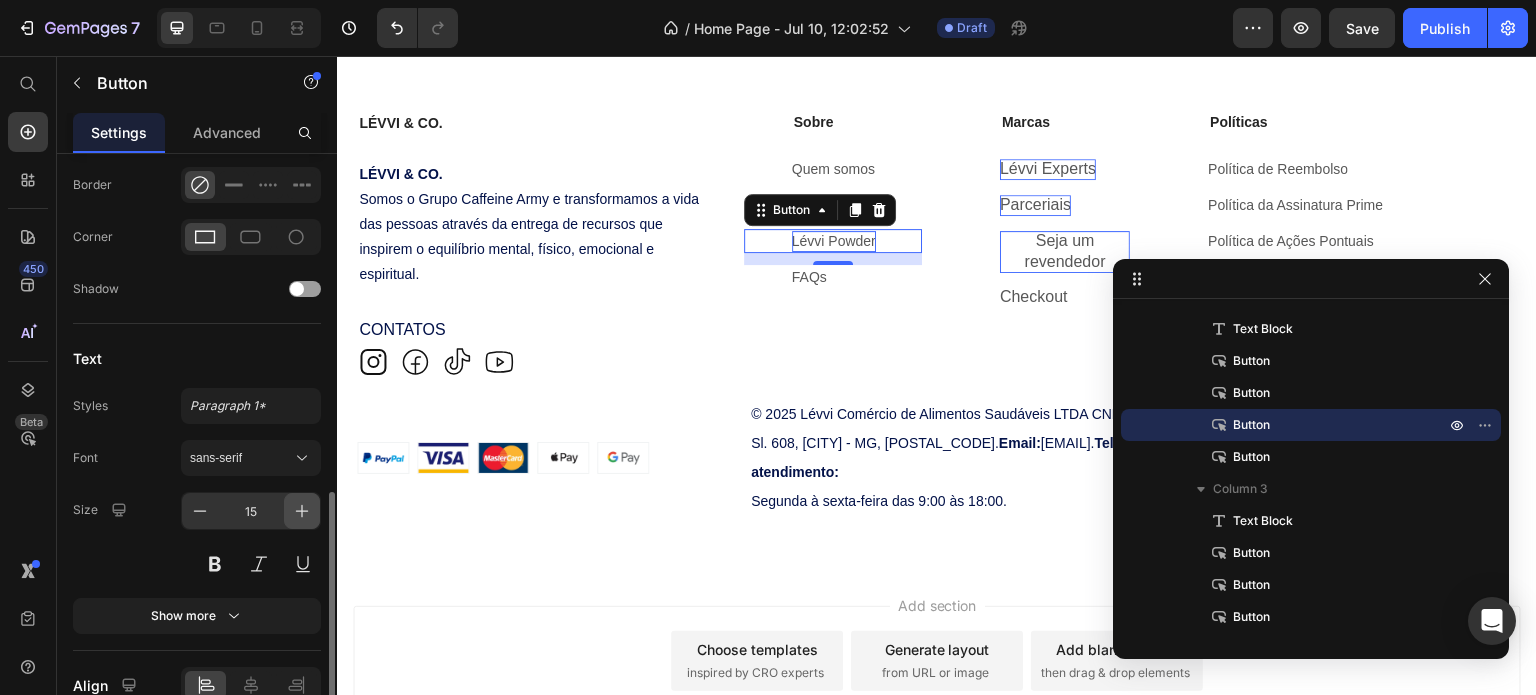 click 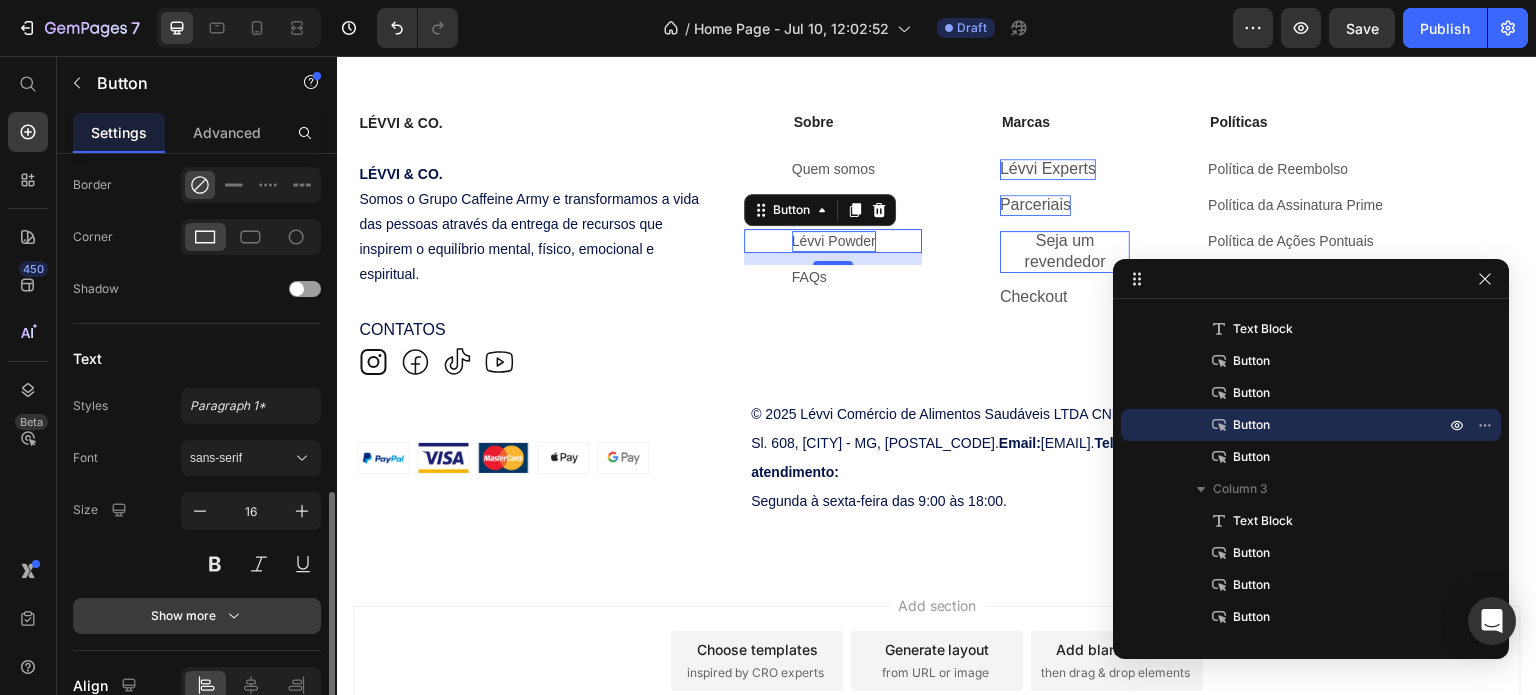 click on "Show more" at bounding box center [197, 616] 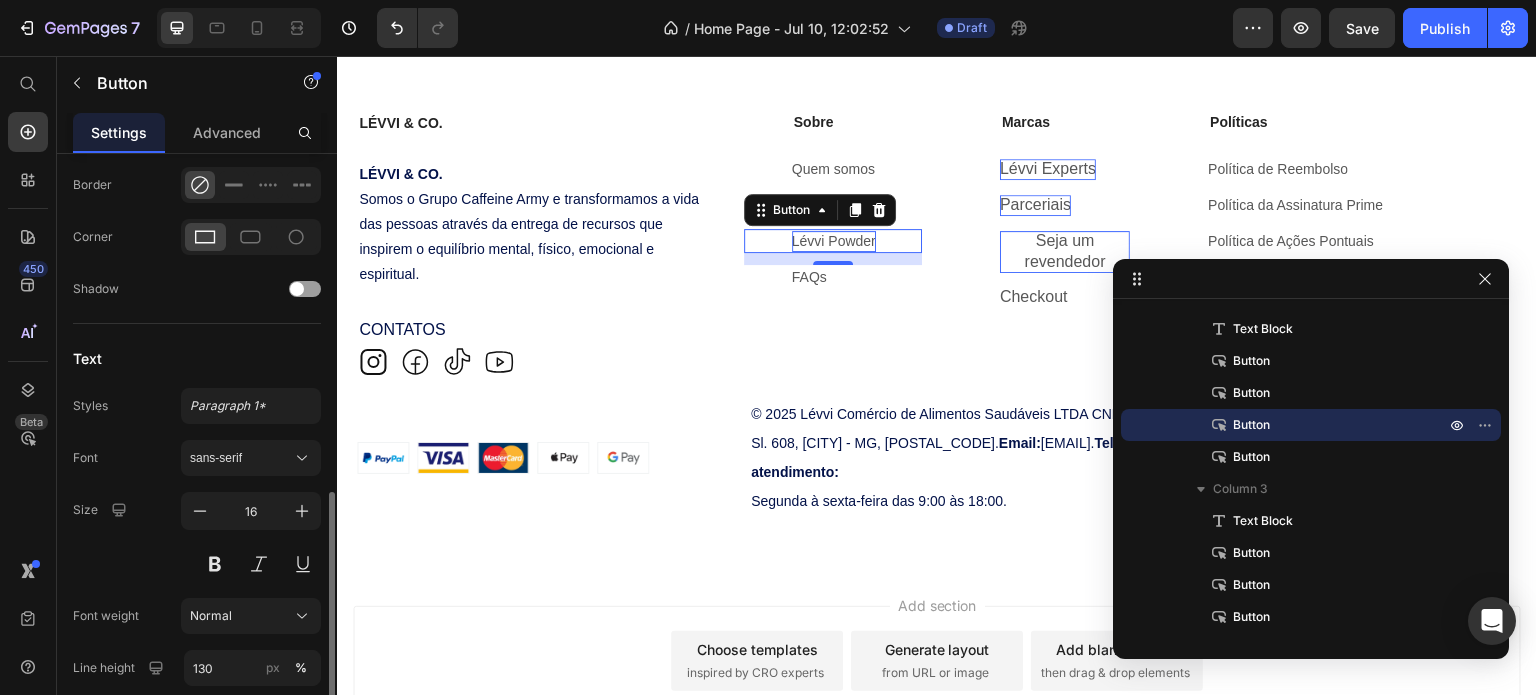 scroll, scrollTop: 1100, scrollLeft: 0, axis: vertical 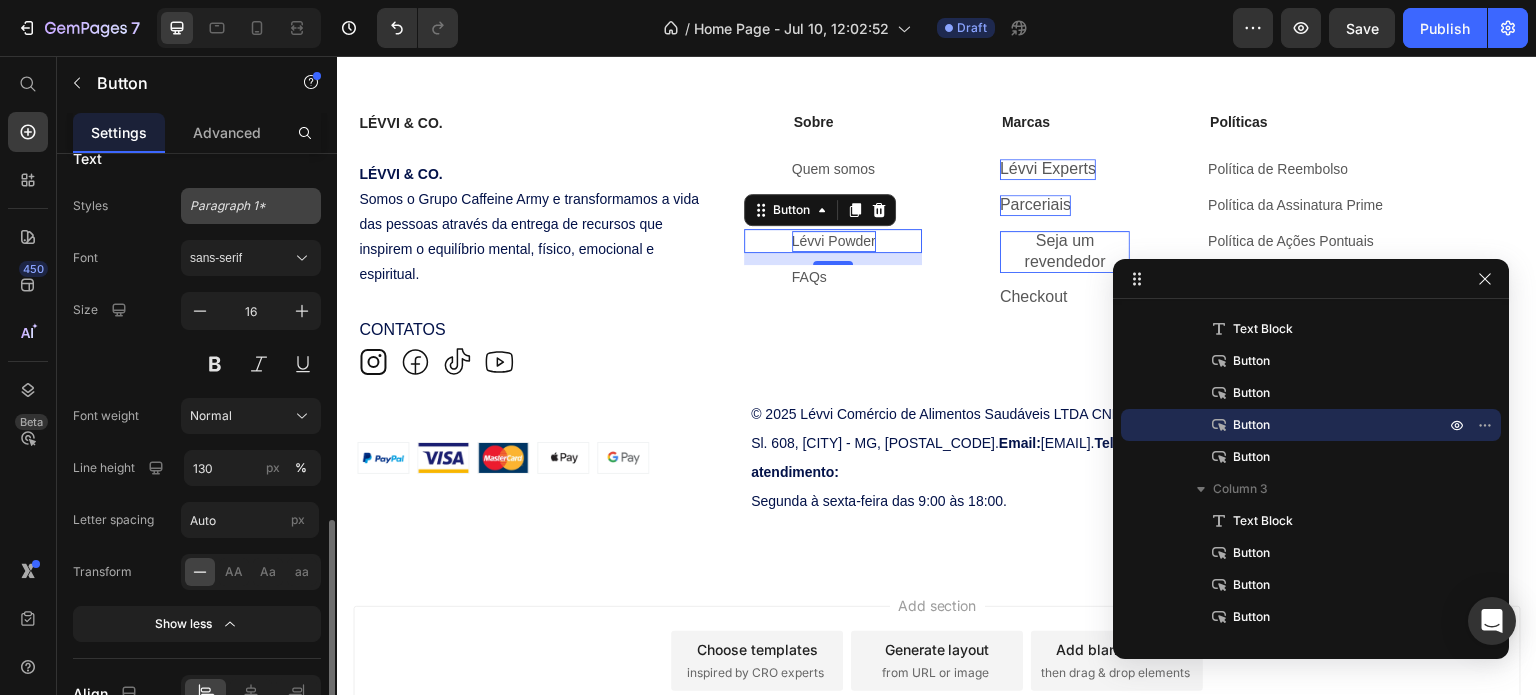 click on "Paragraph 1*" at bounding box center (239, 206) 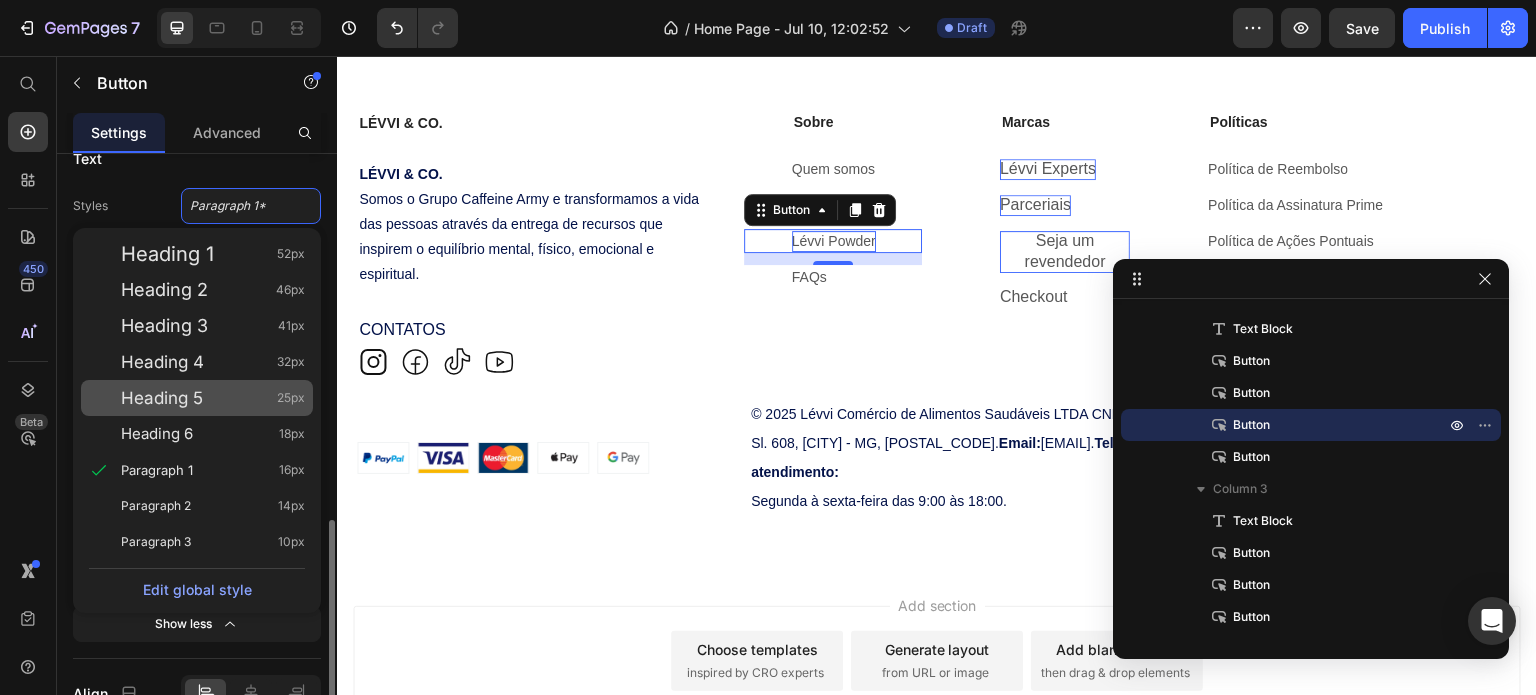 click on "Heading 5" at bounding box center [162, 398] 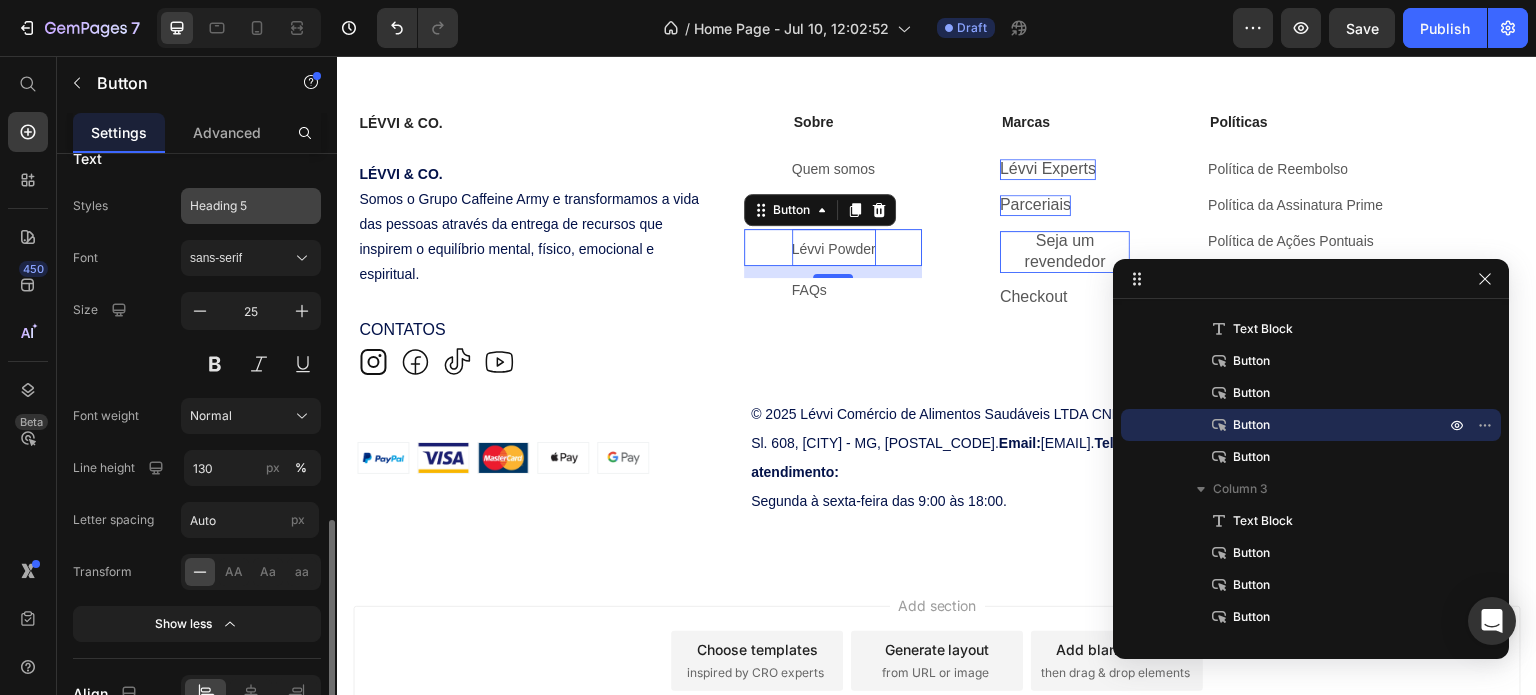 click on "Heading 5" 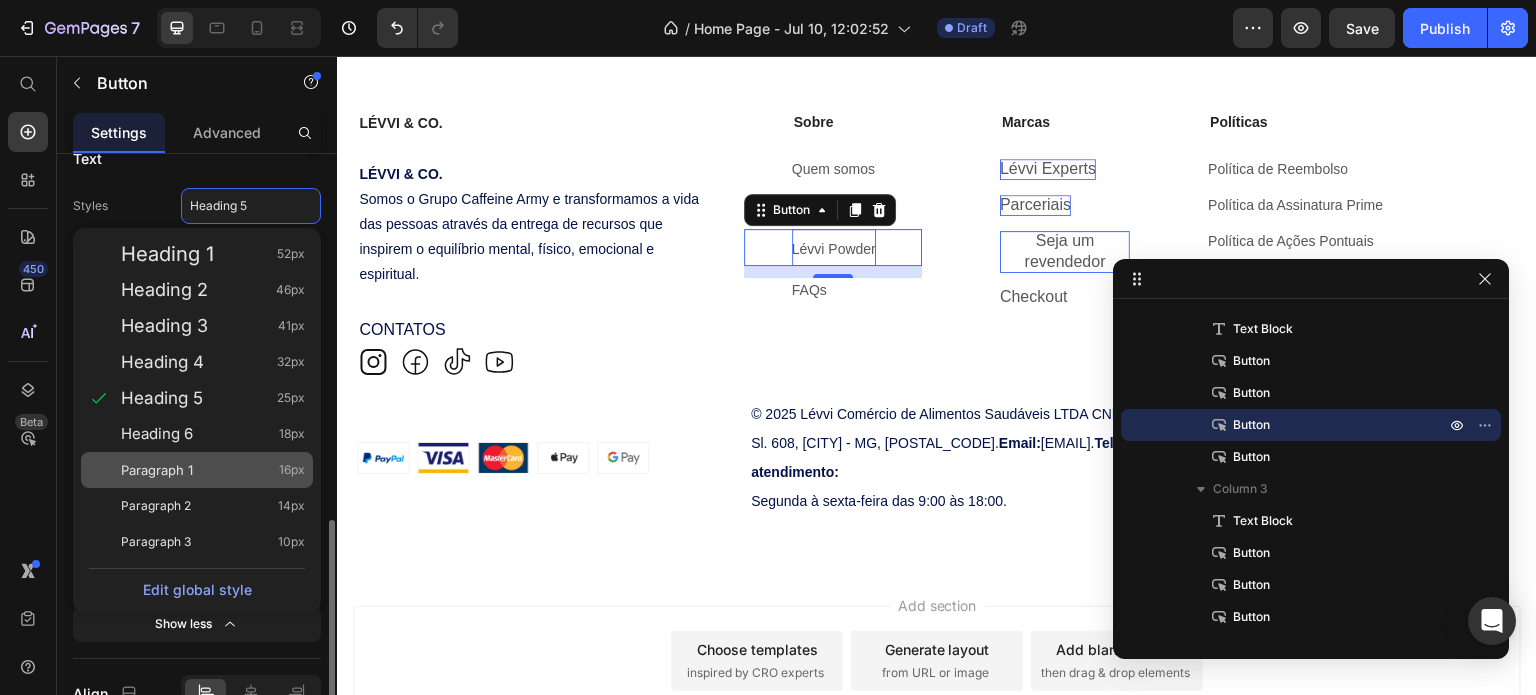 click on "Paragraph 1" at bounding box center (157, 470) 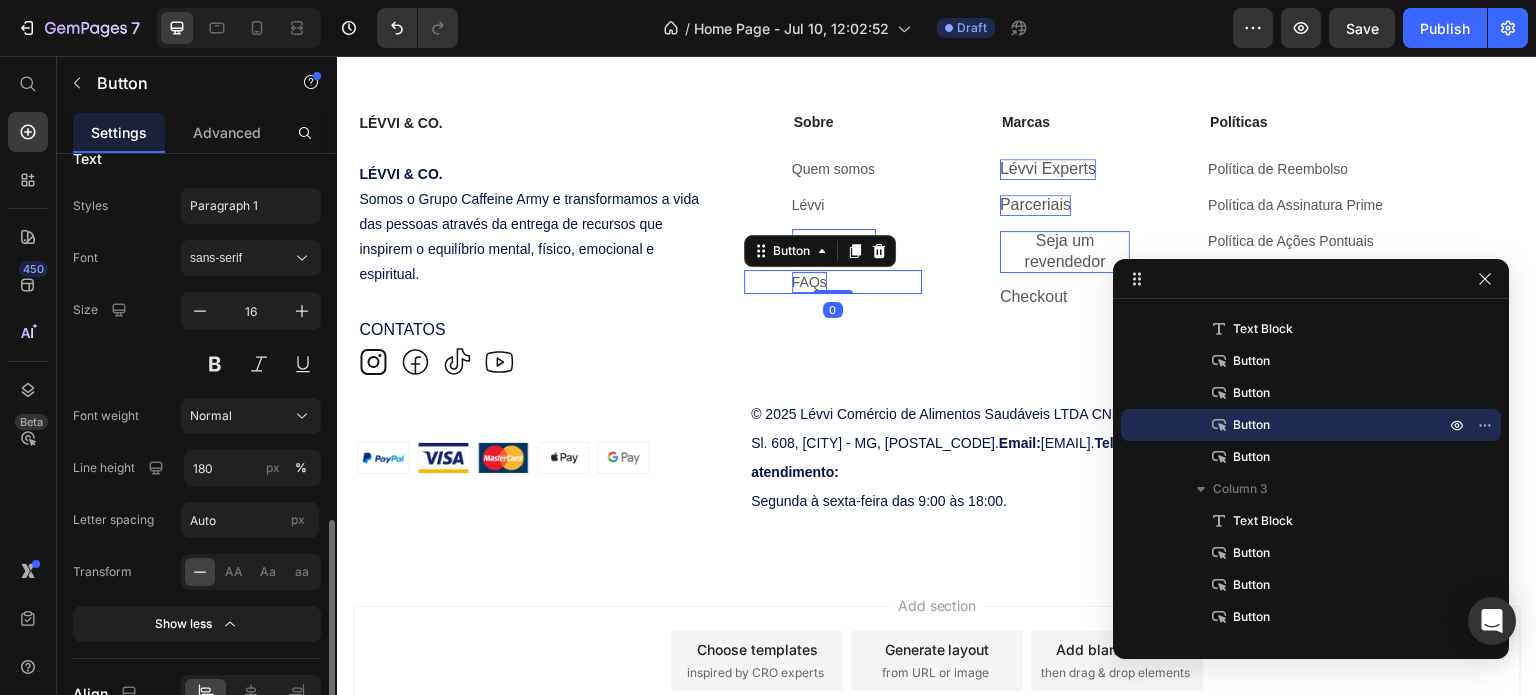 click on "FAQs" at bounding box center (809, 282) 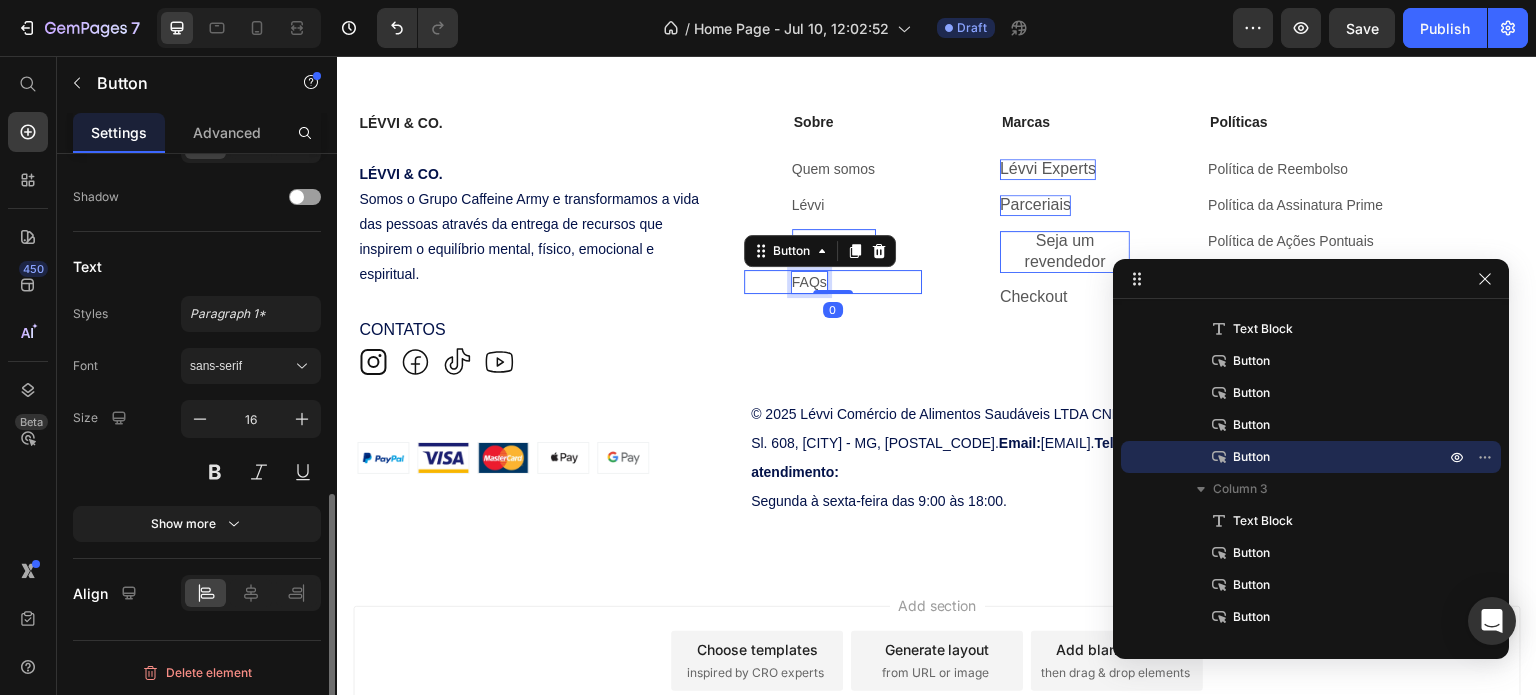click on "FAQs" at bounding box center [809, 282] 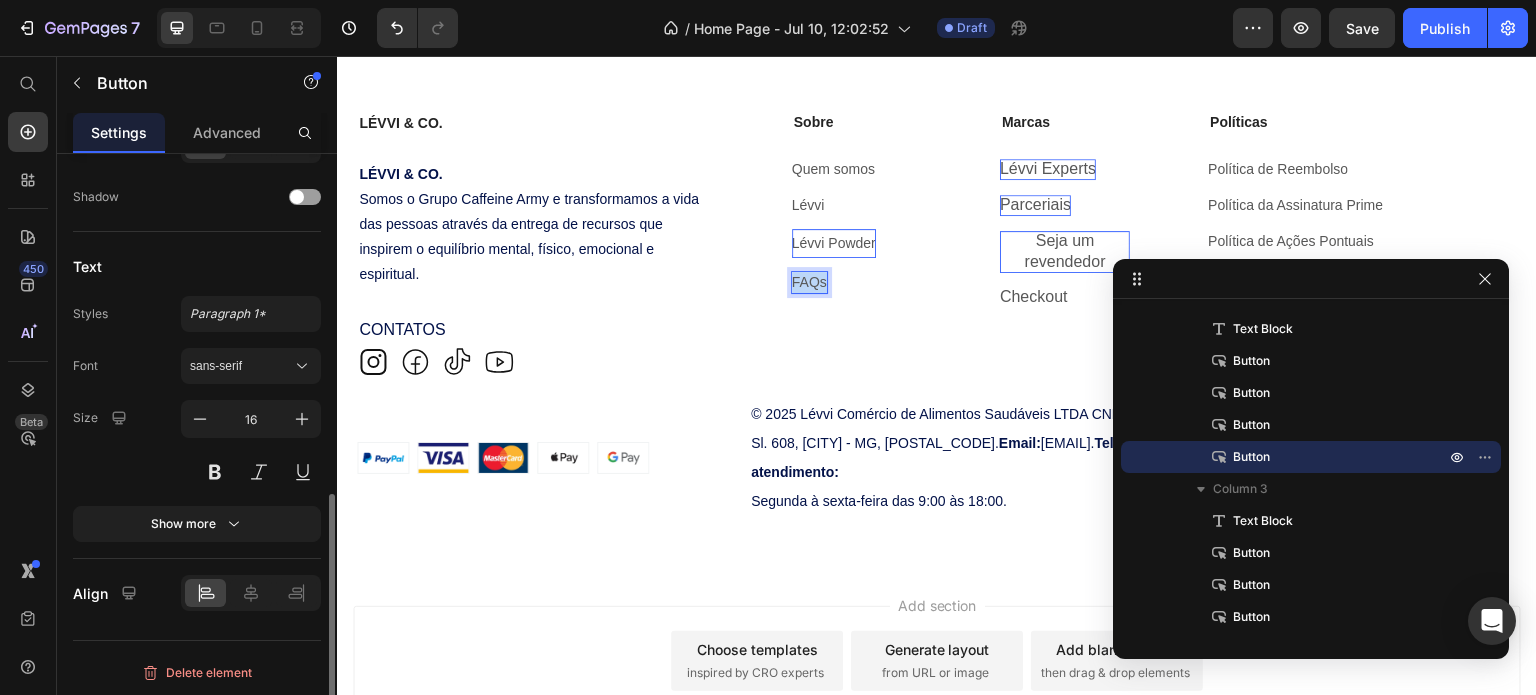 click on "FAQs" at bounding box center (809, 282) 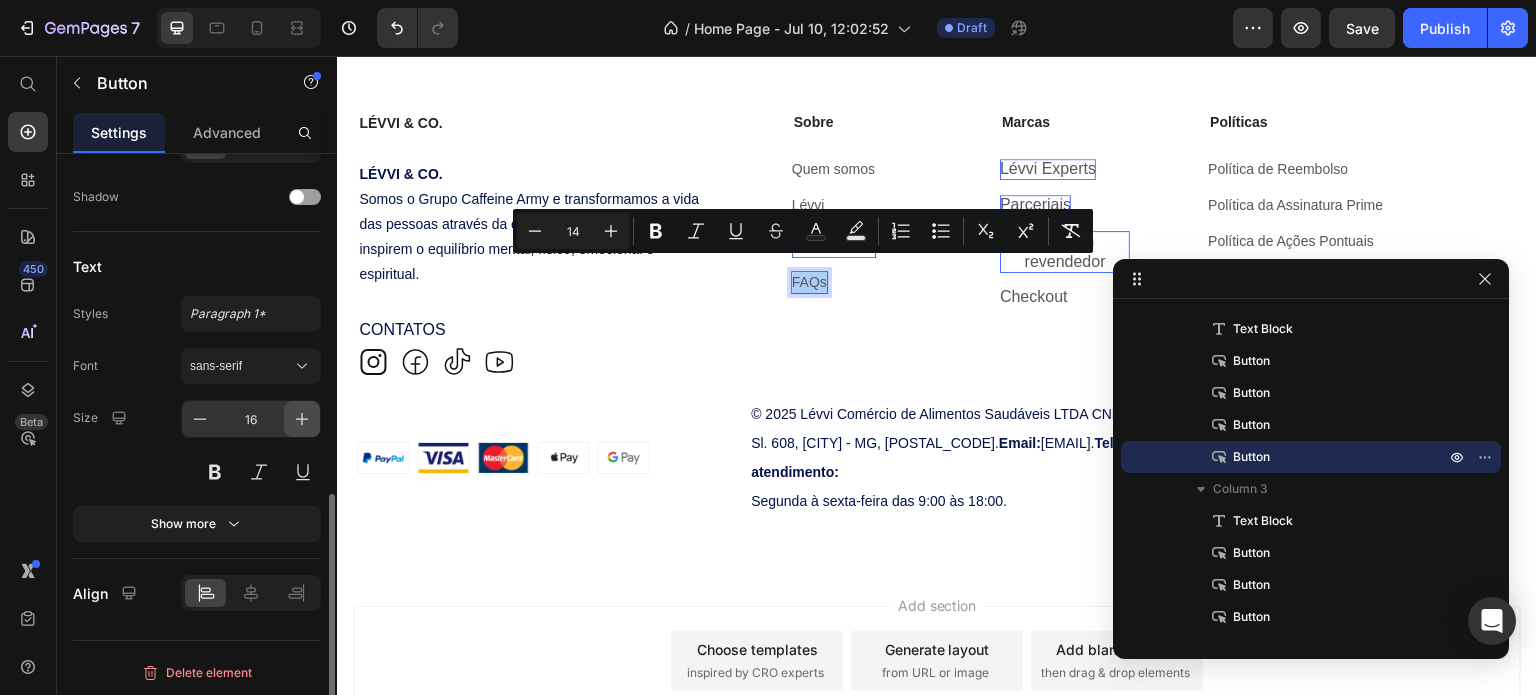 click 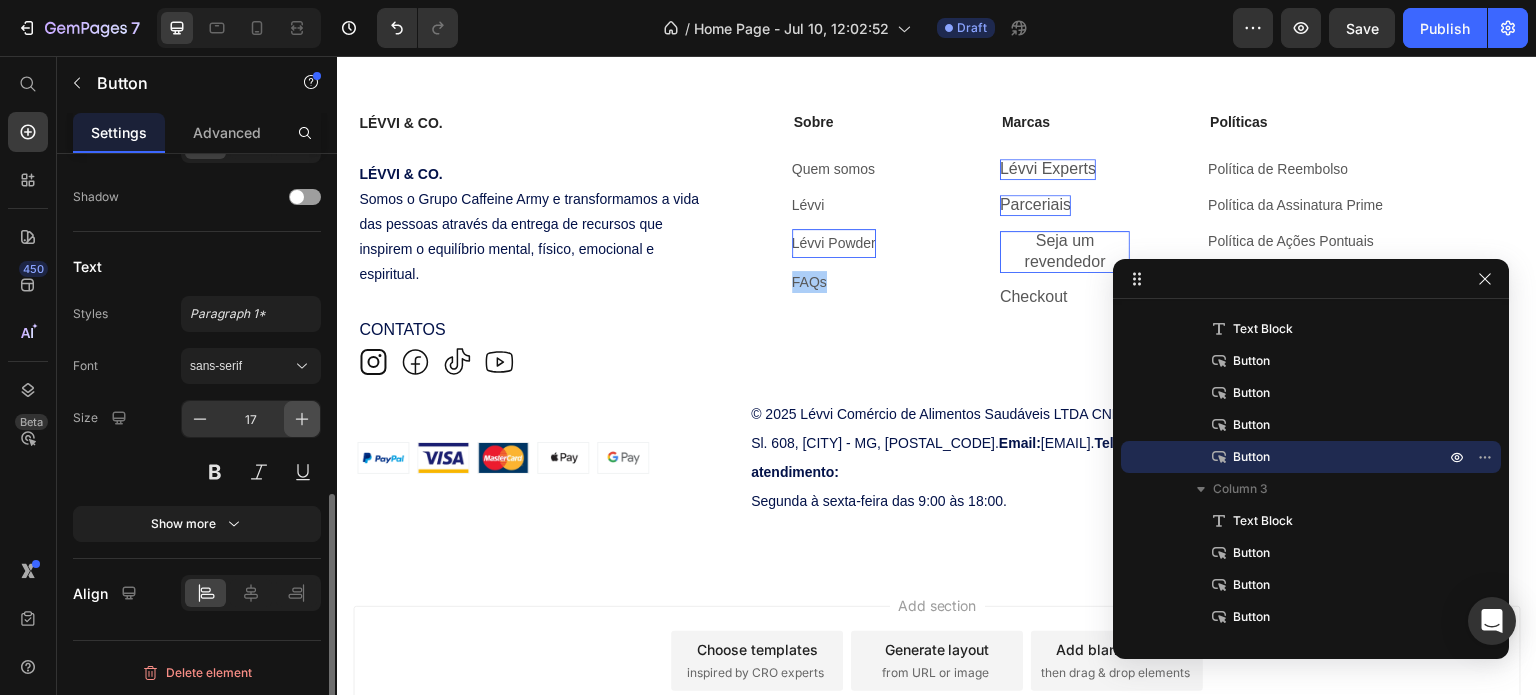 click 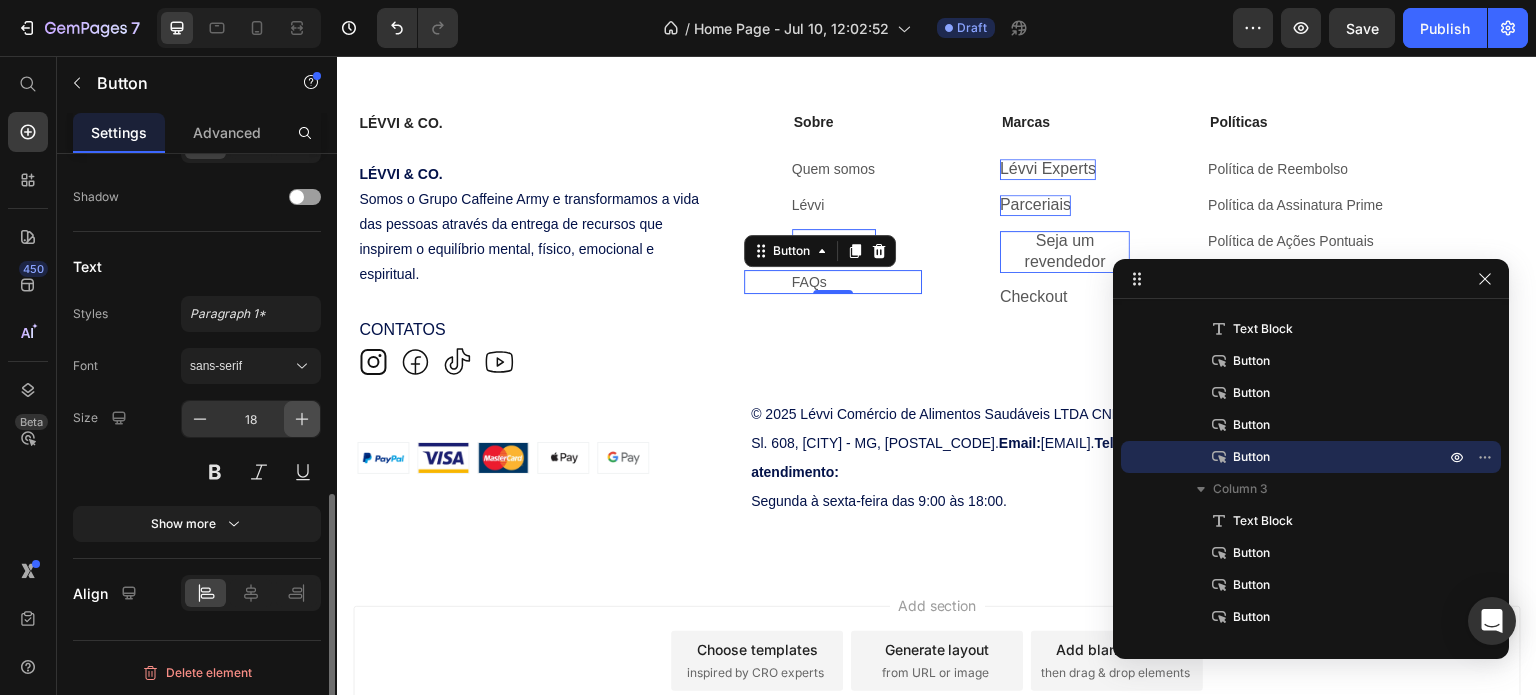 click 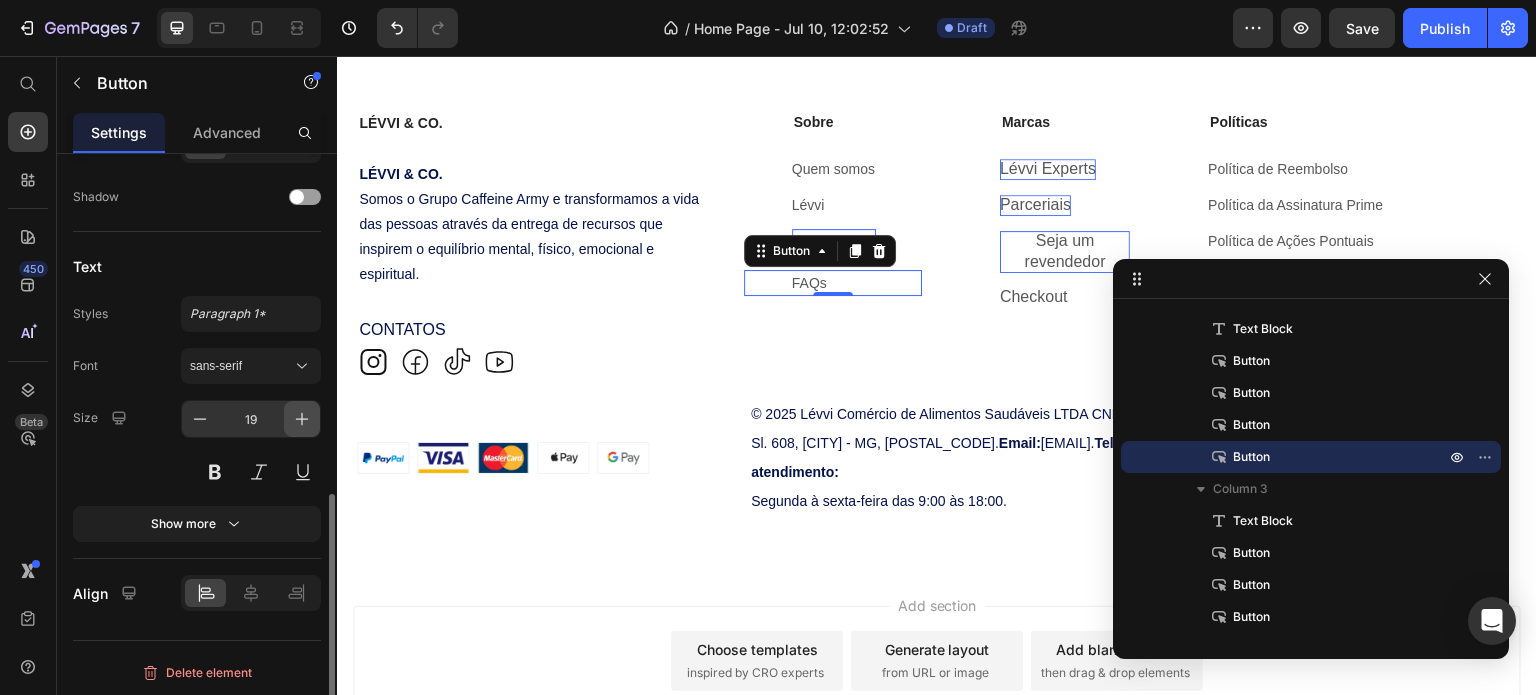 click 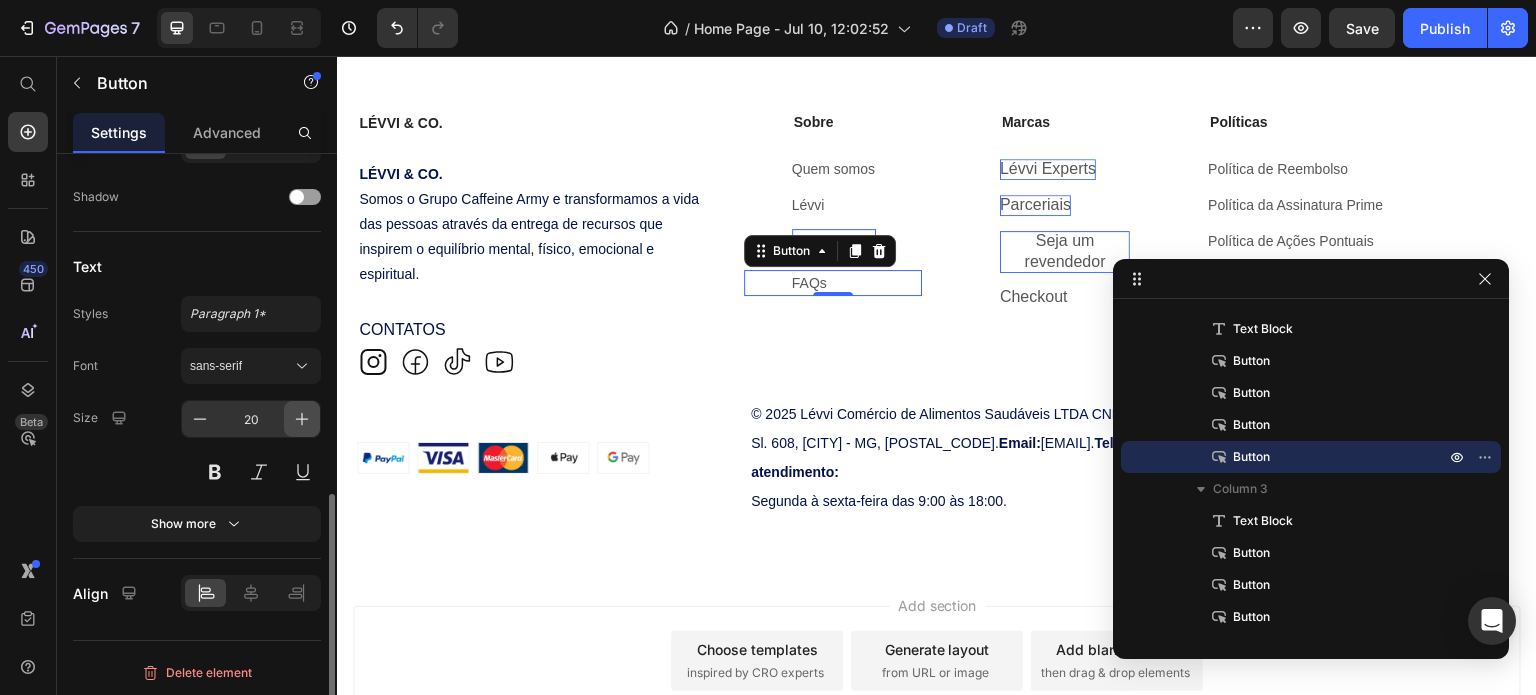 click 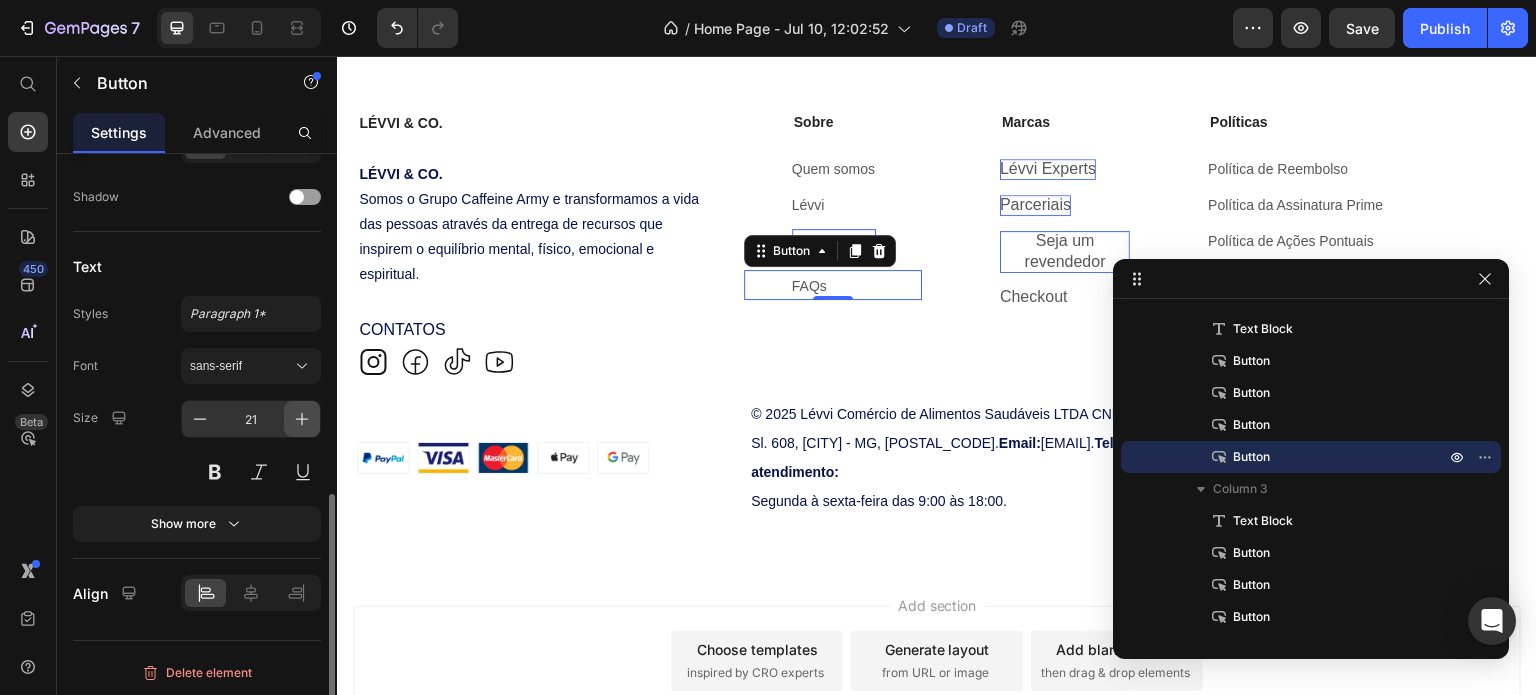 click 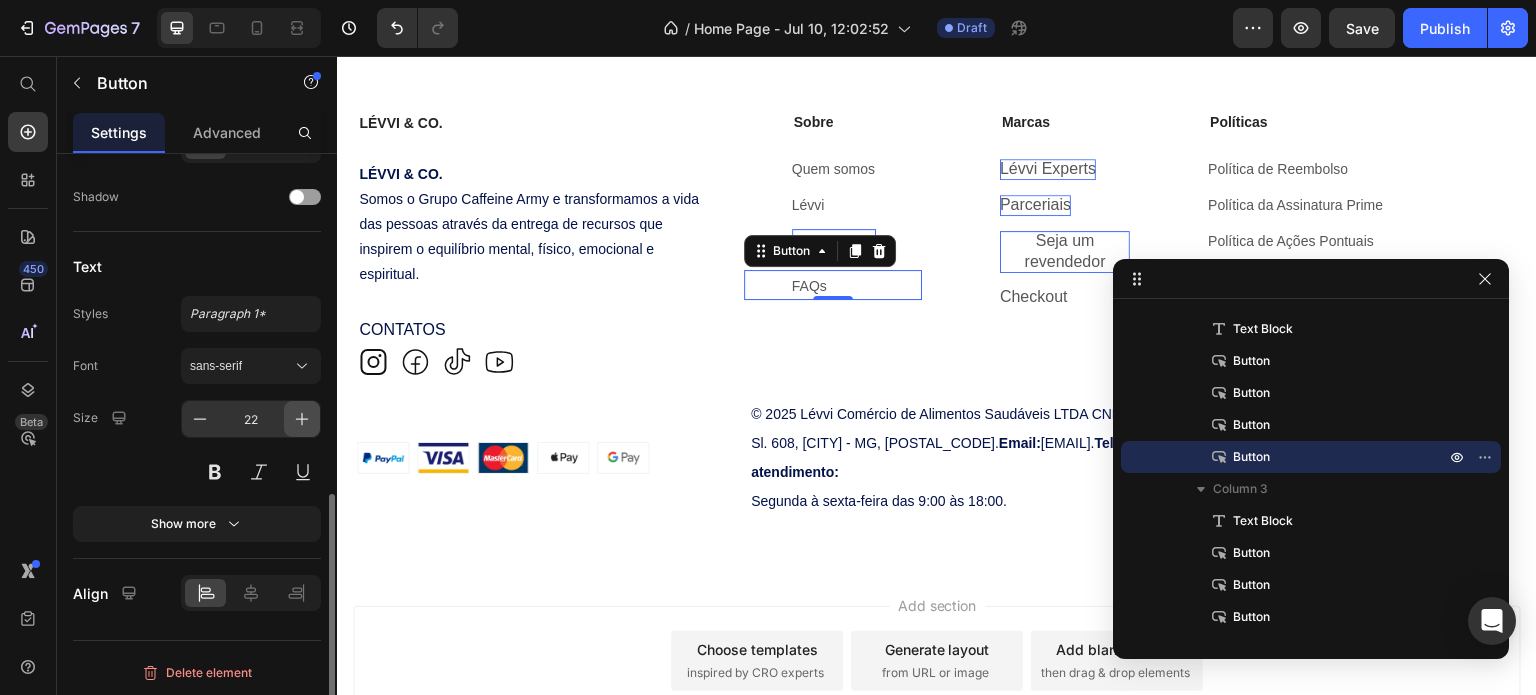 click 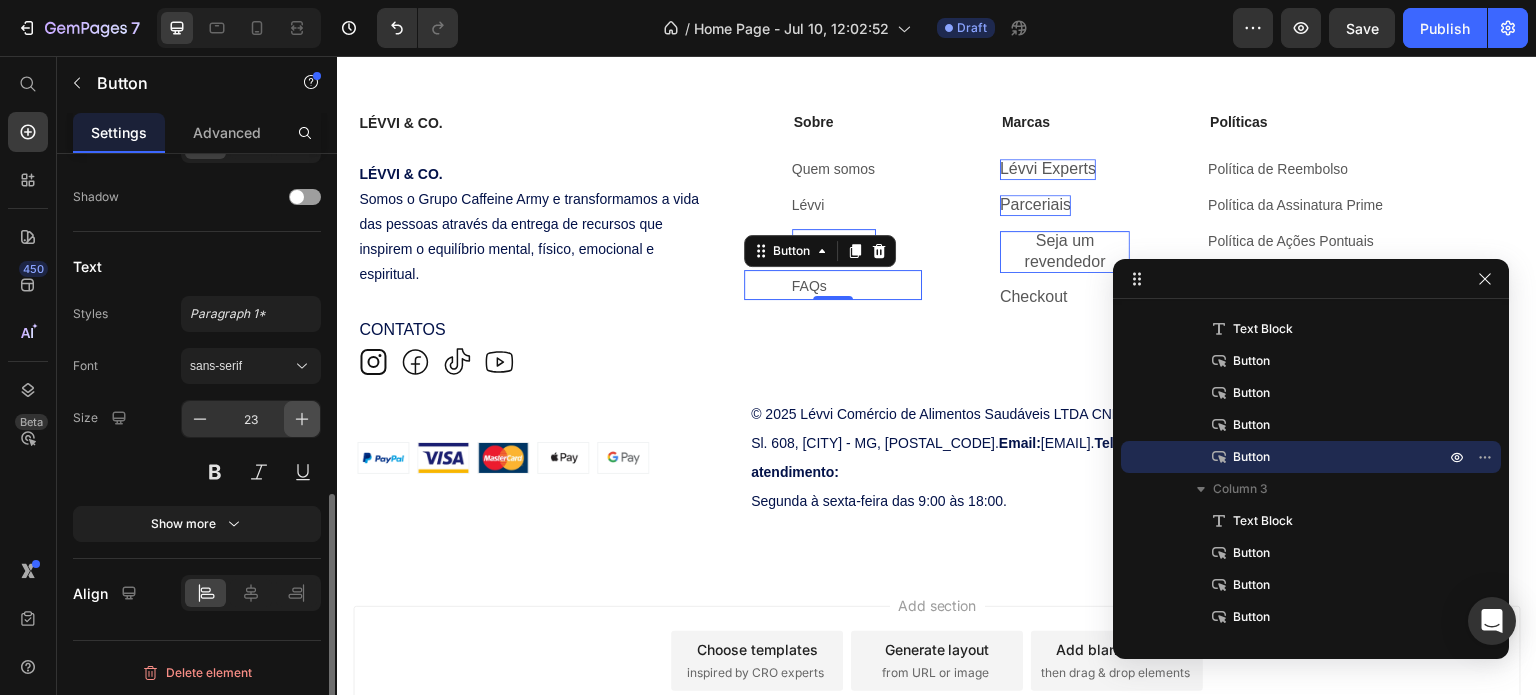 click 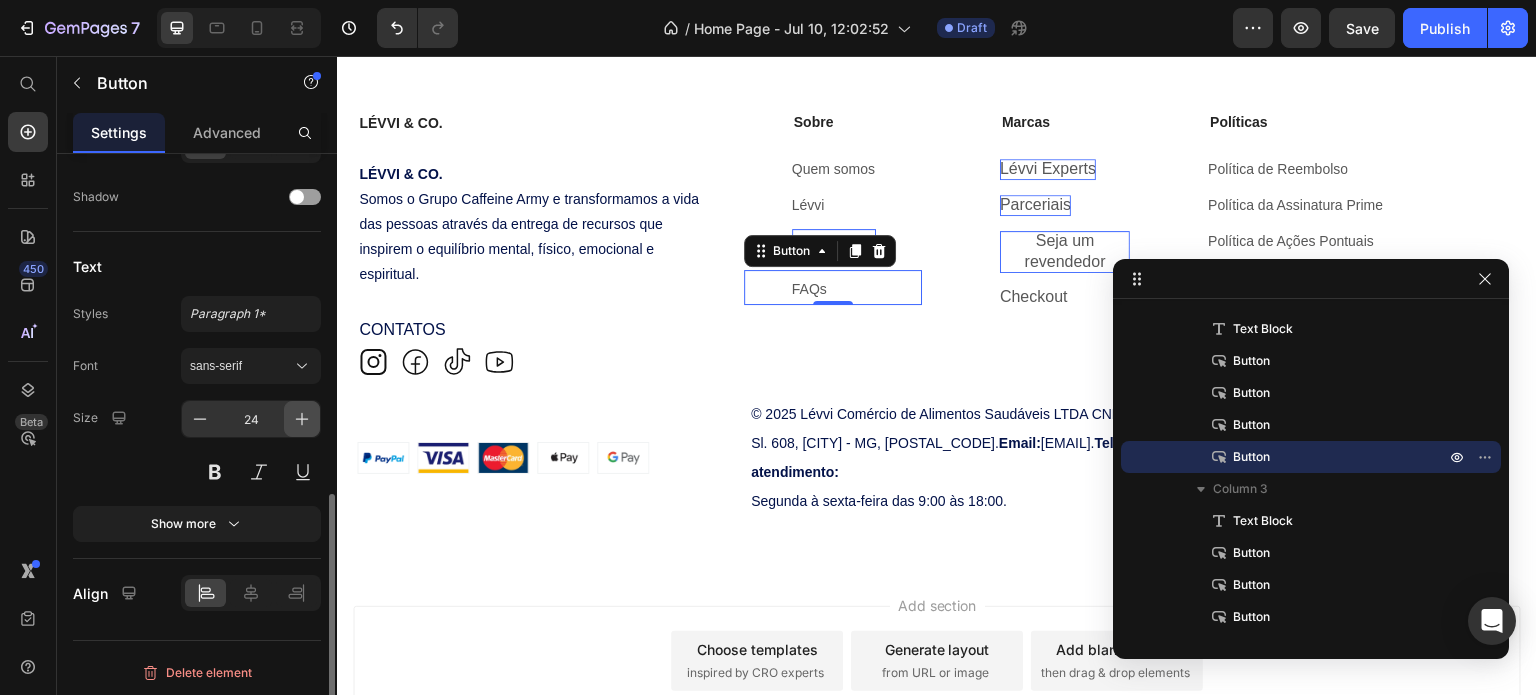 click 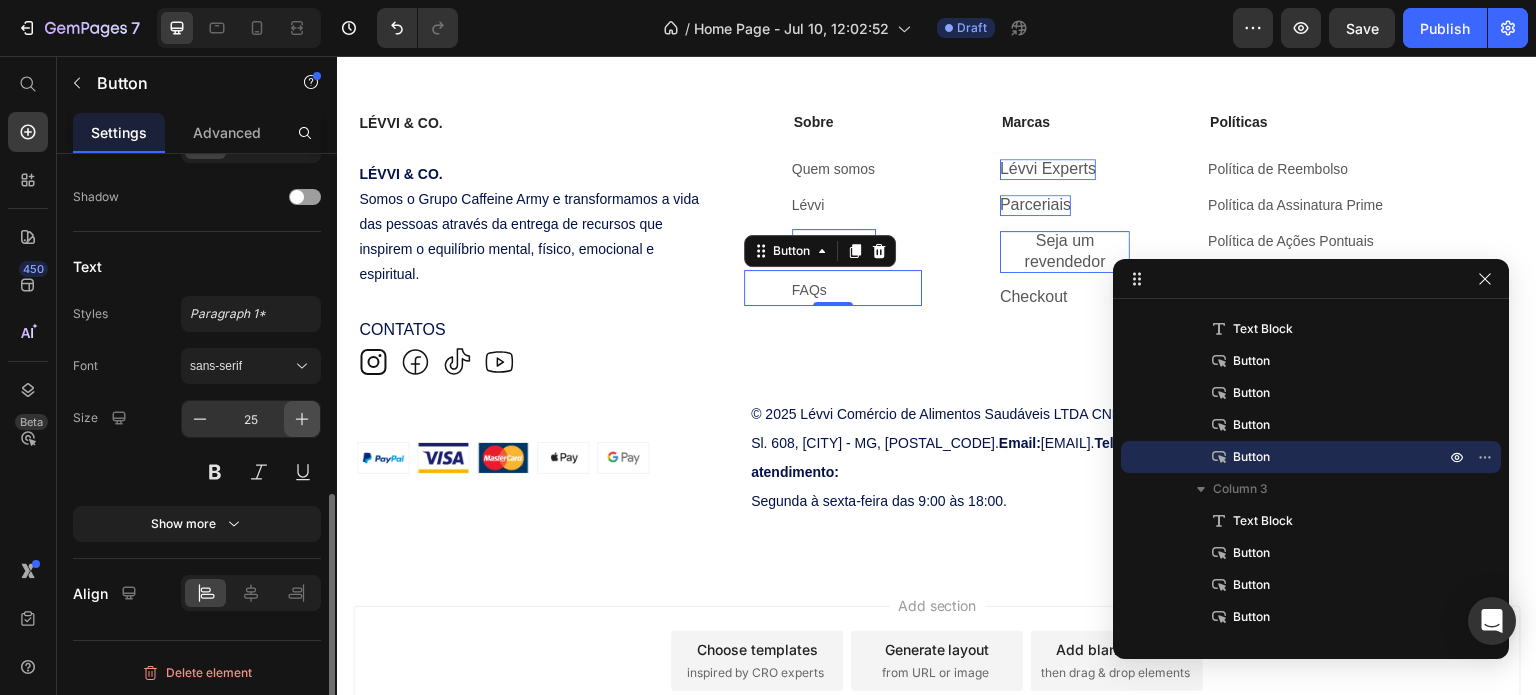 click 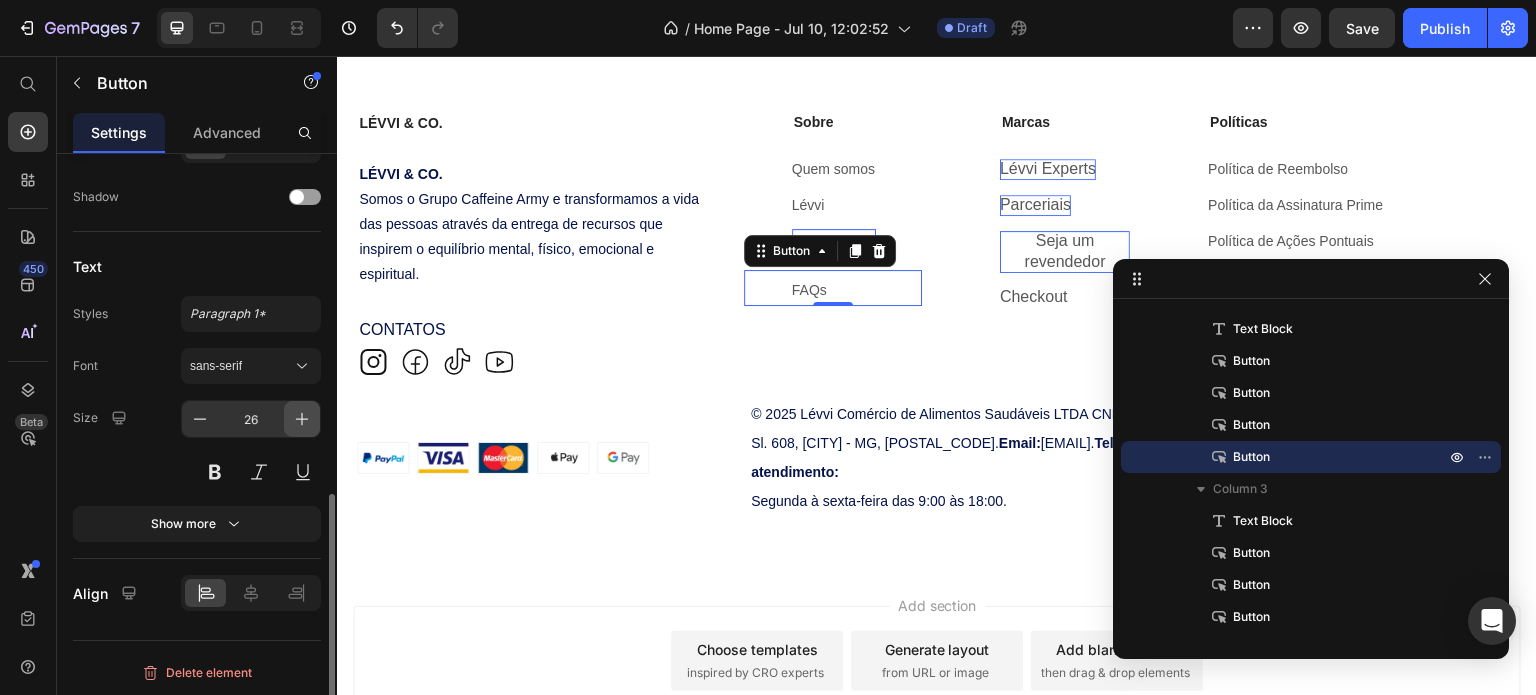 click 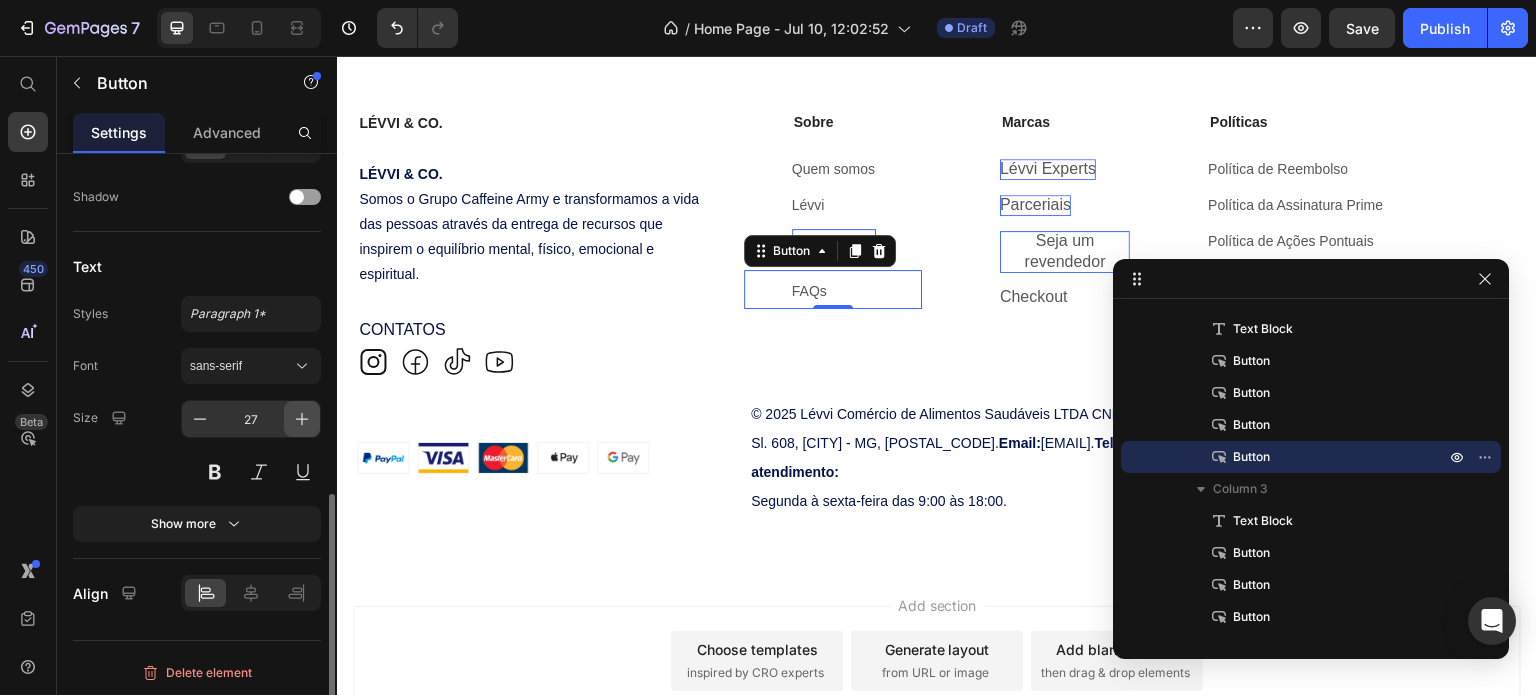 click 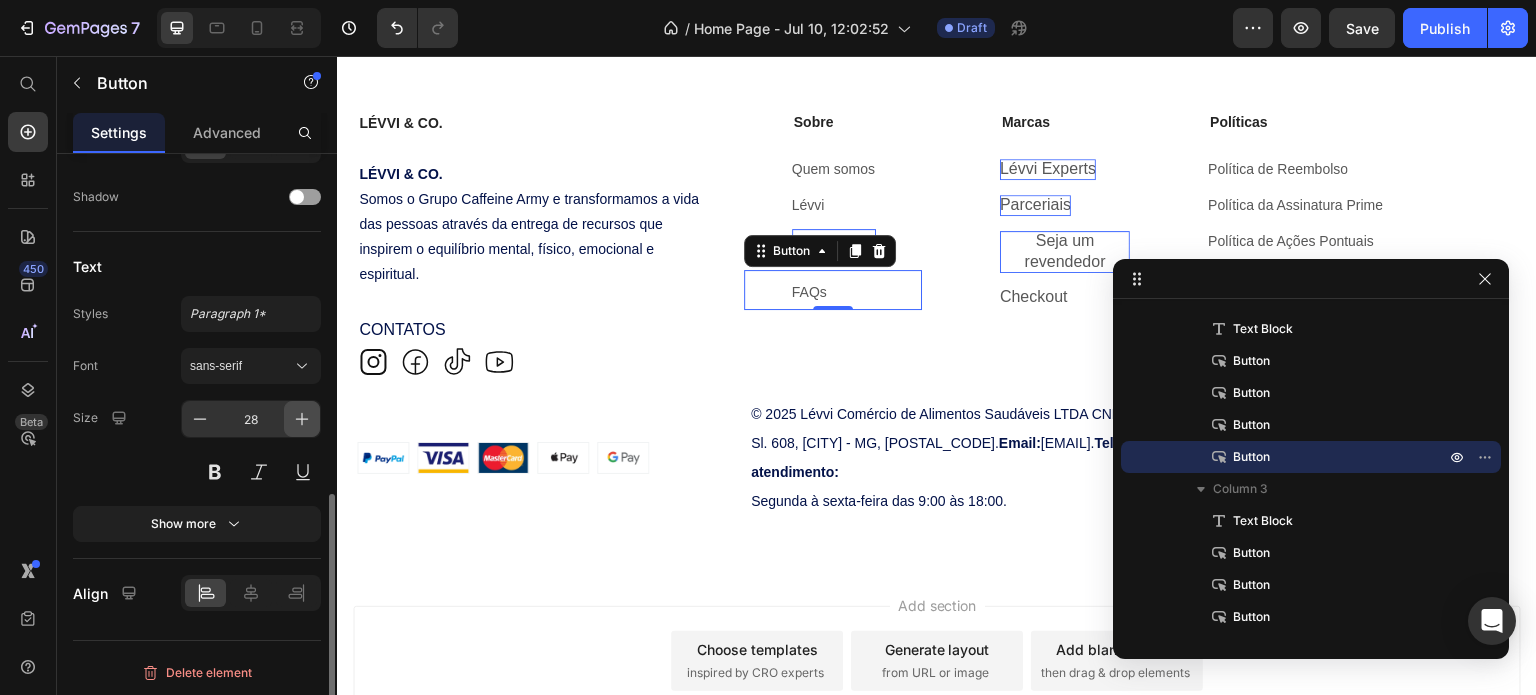 click 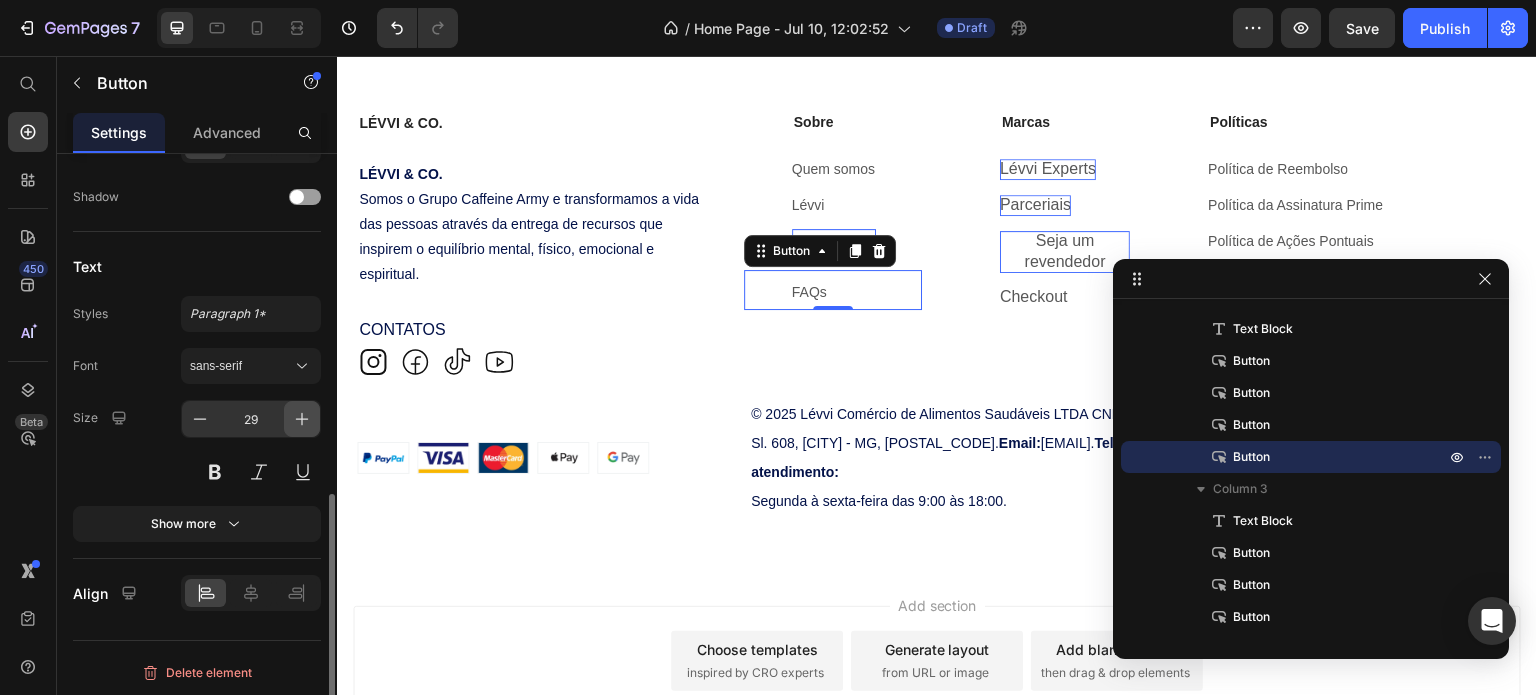 click 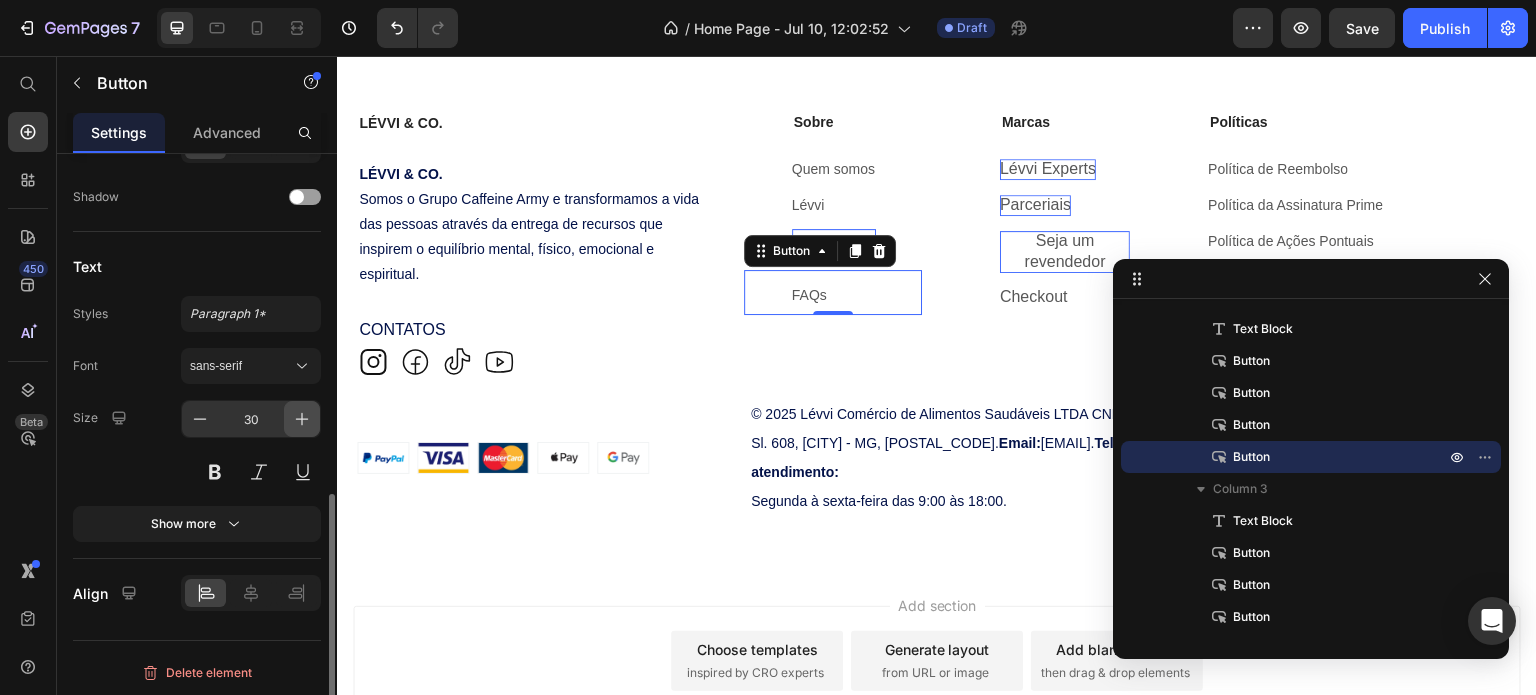 click 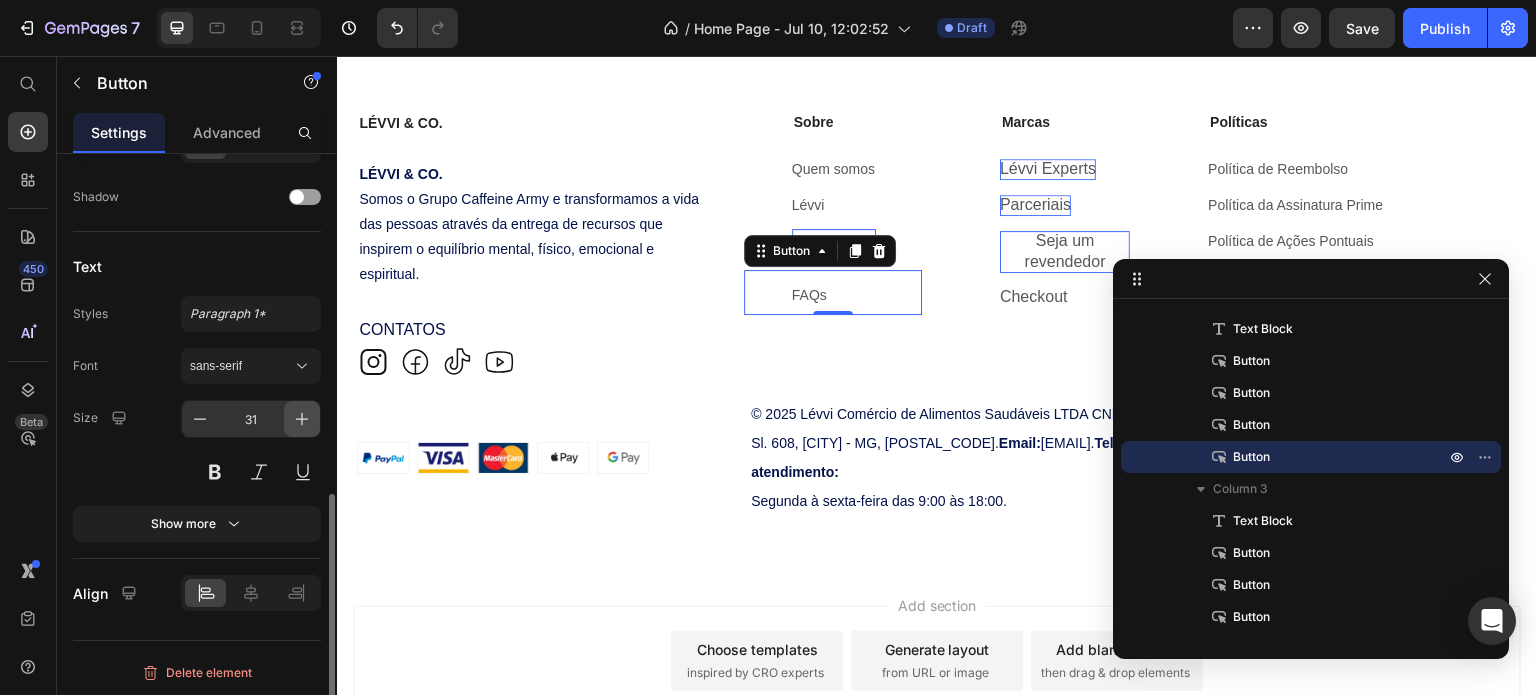 click 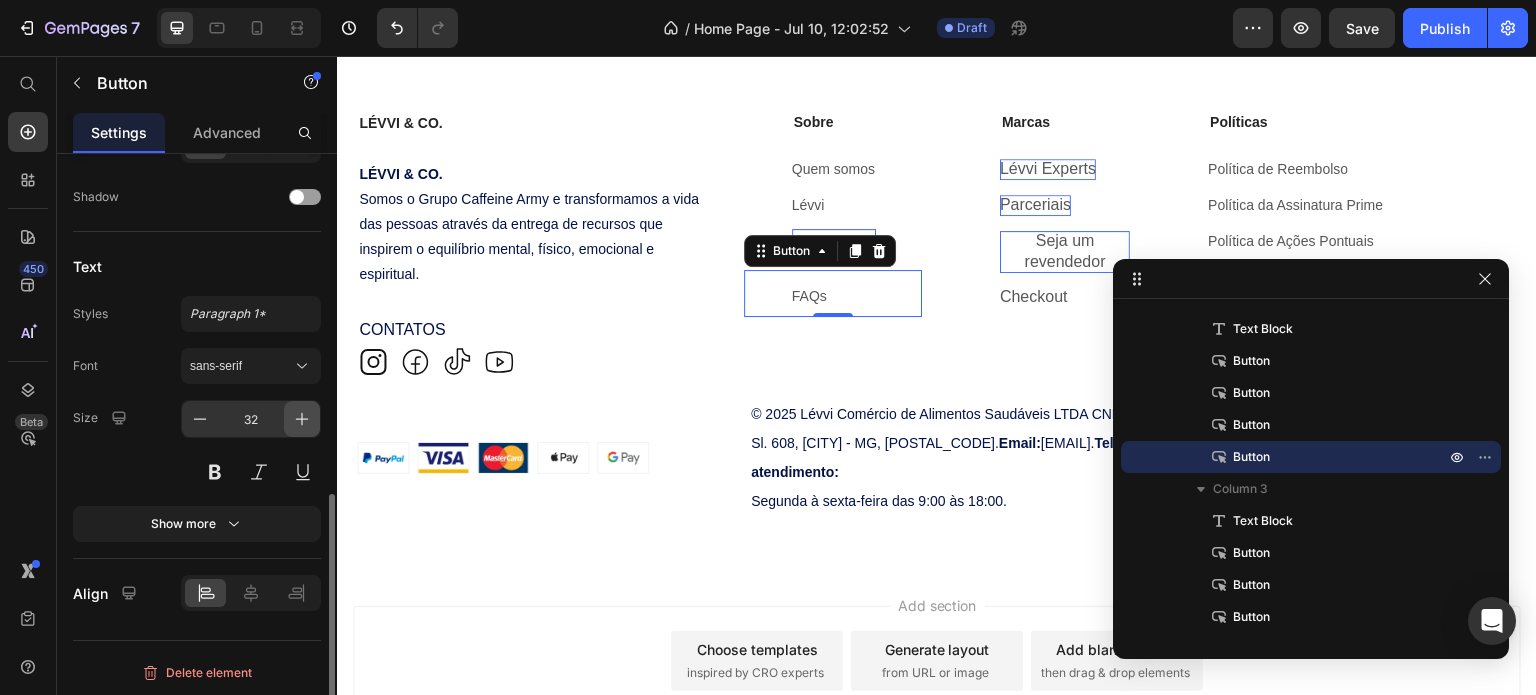 click 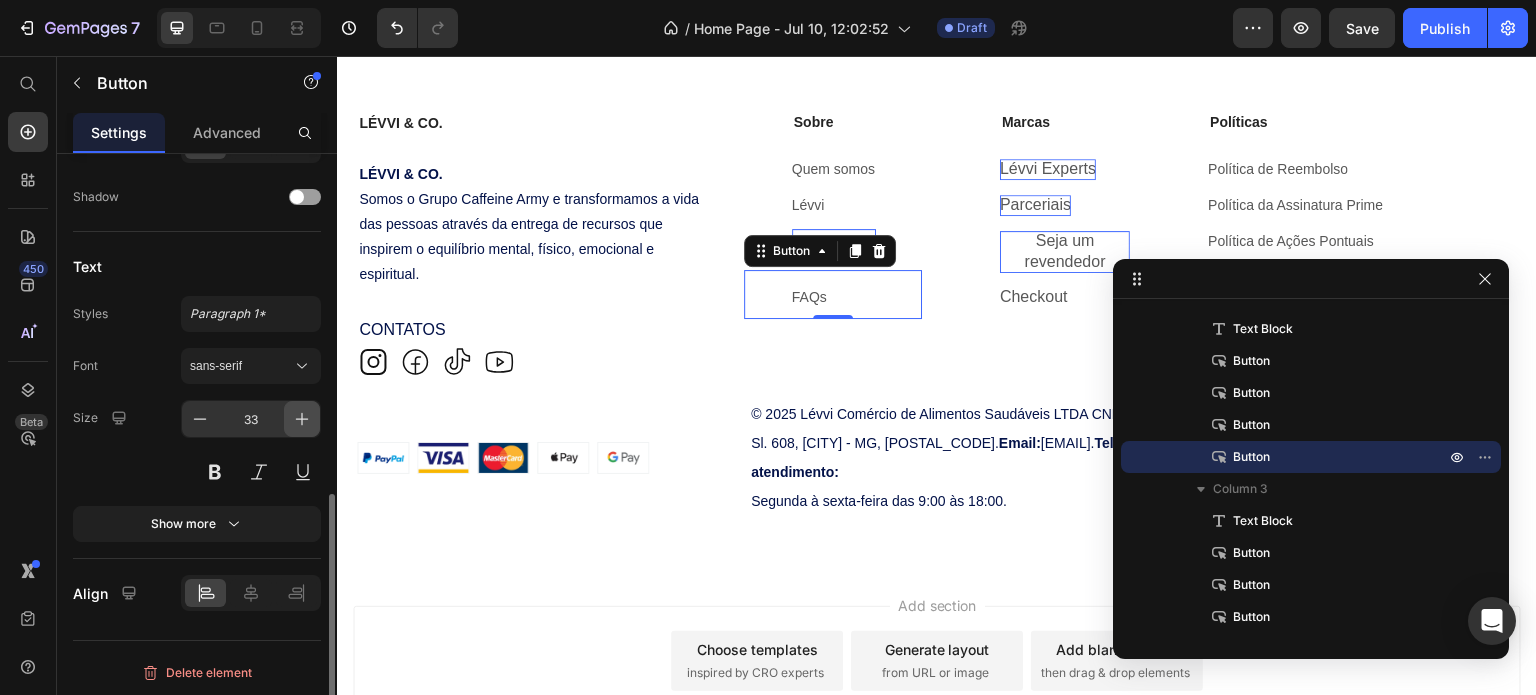 click 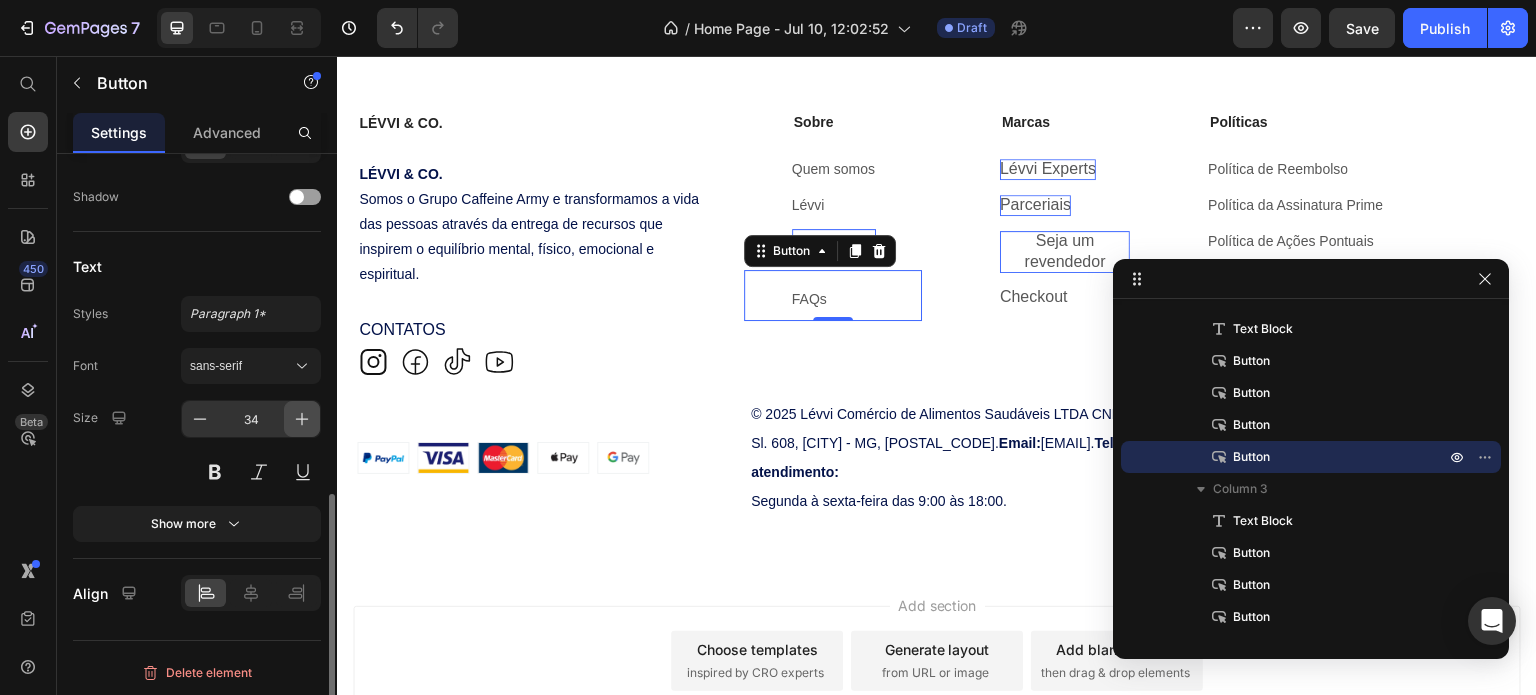 click 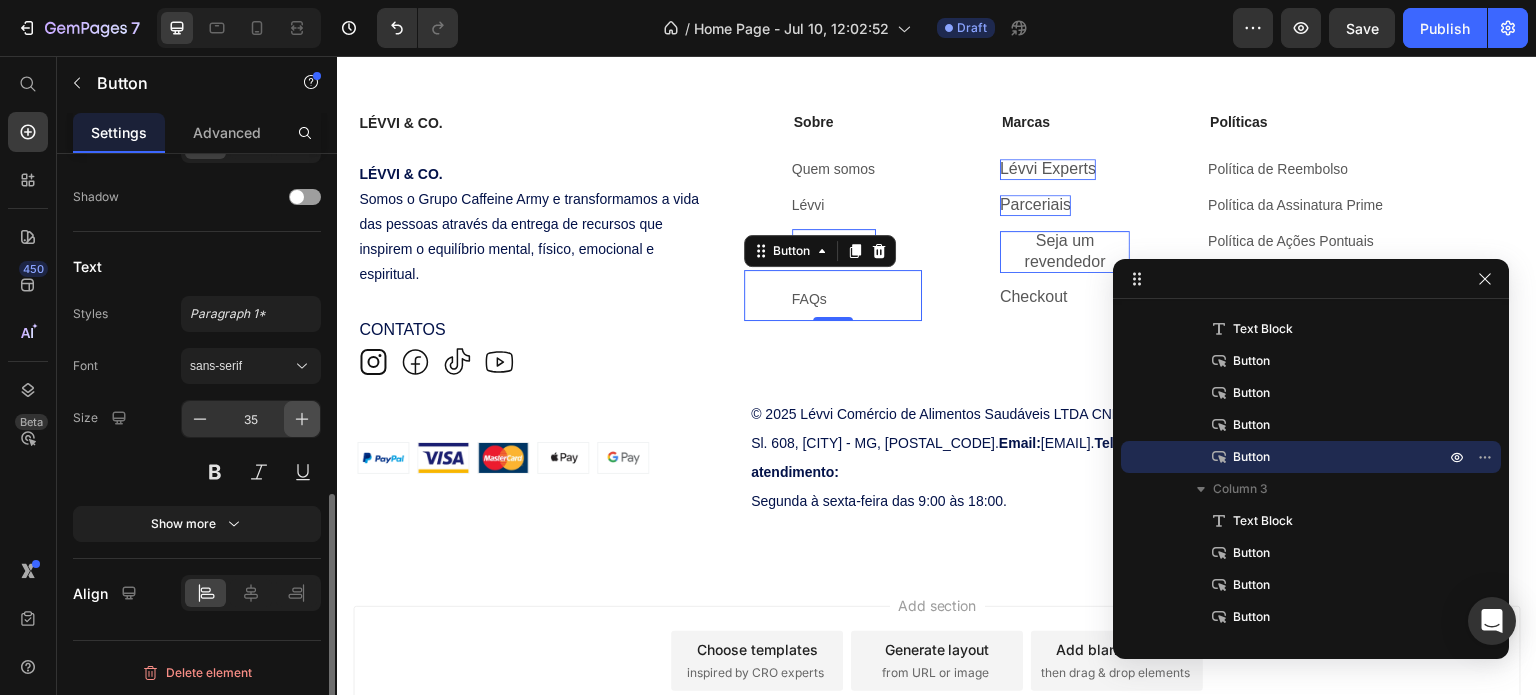 click 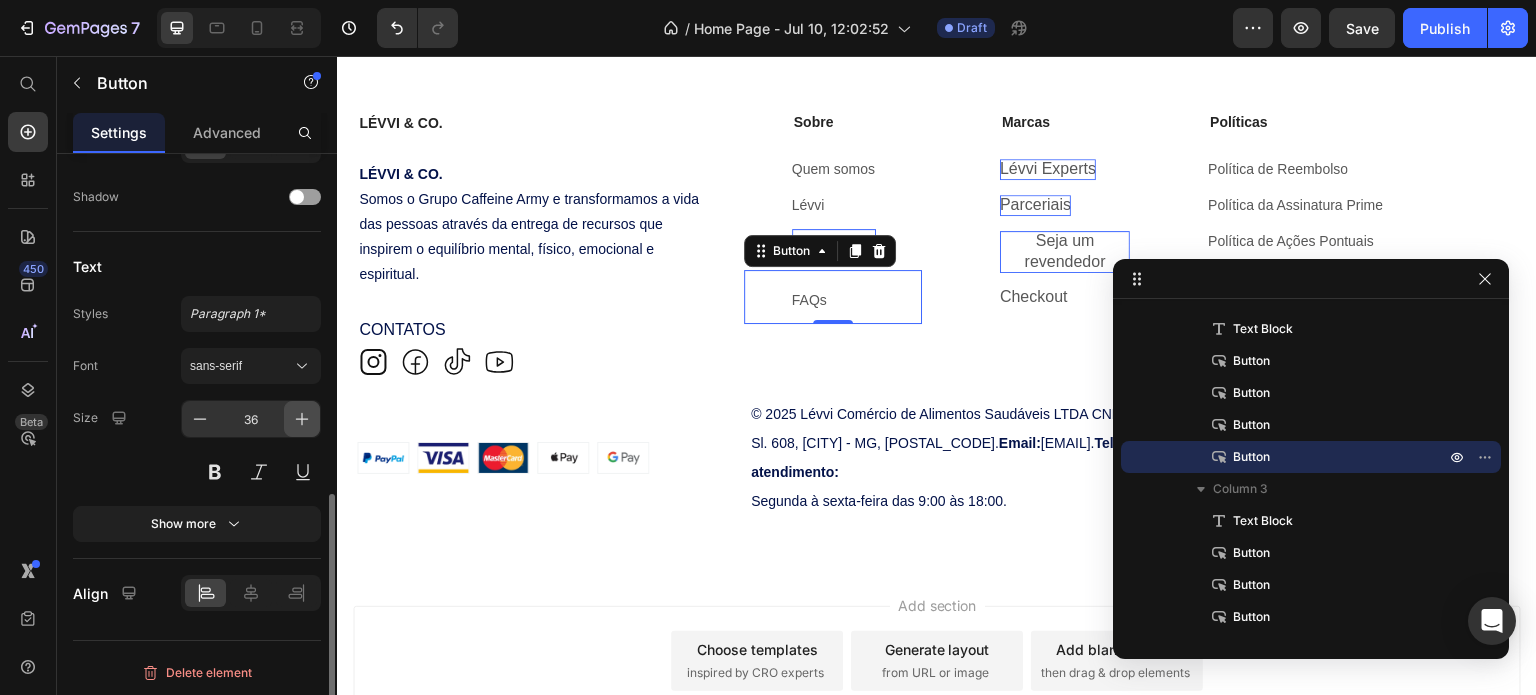 click 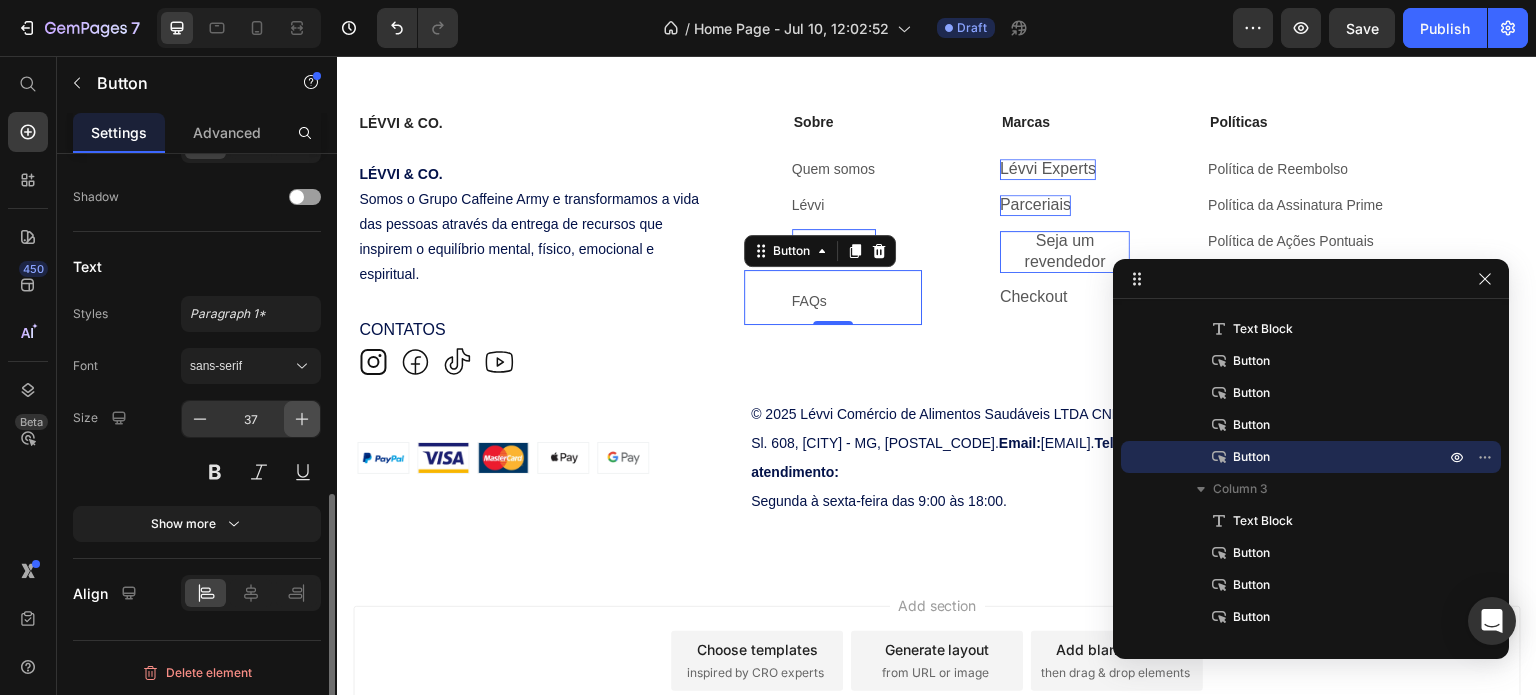 click 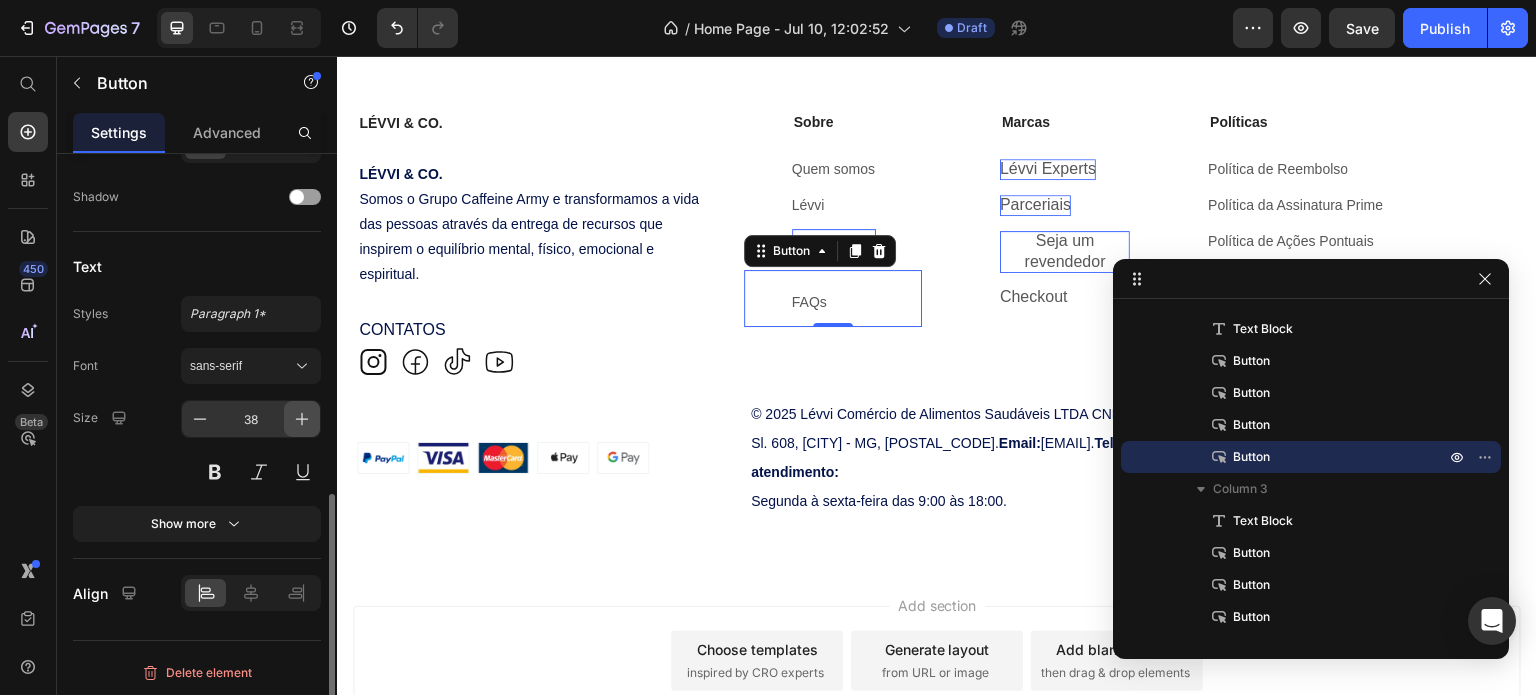 click 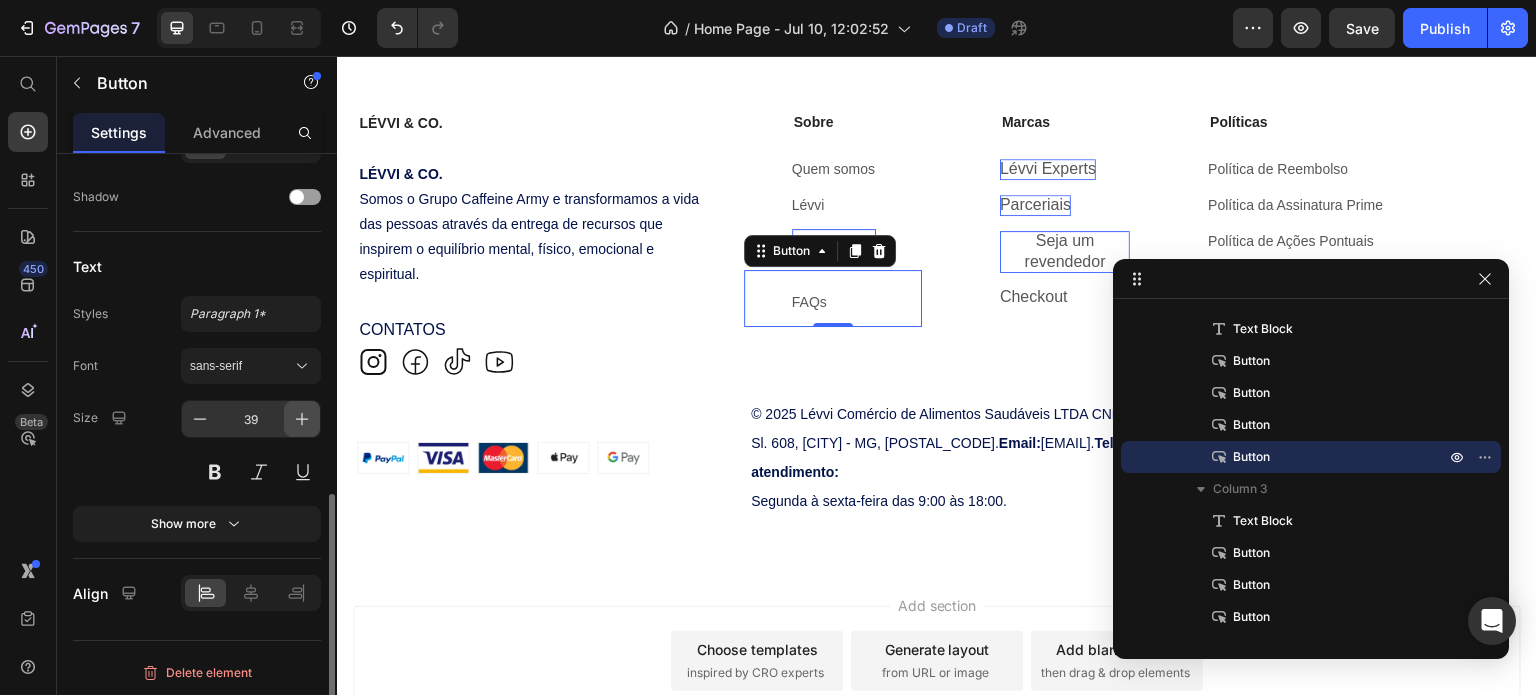 click 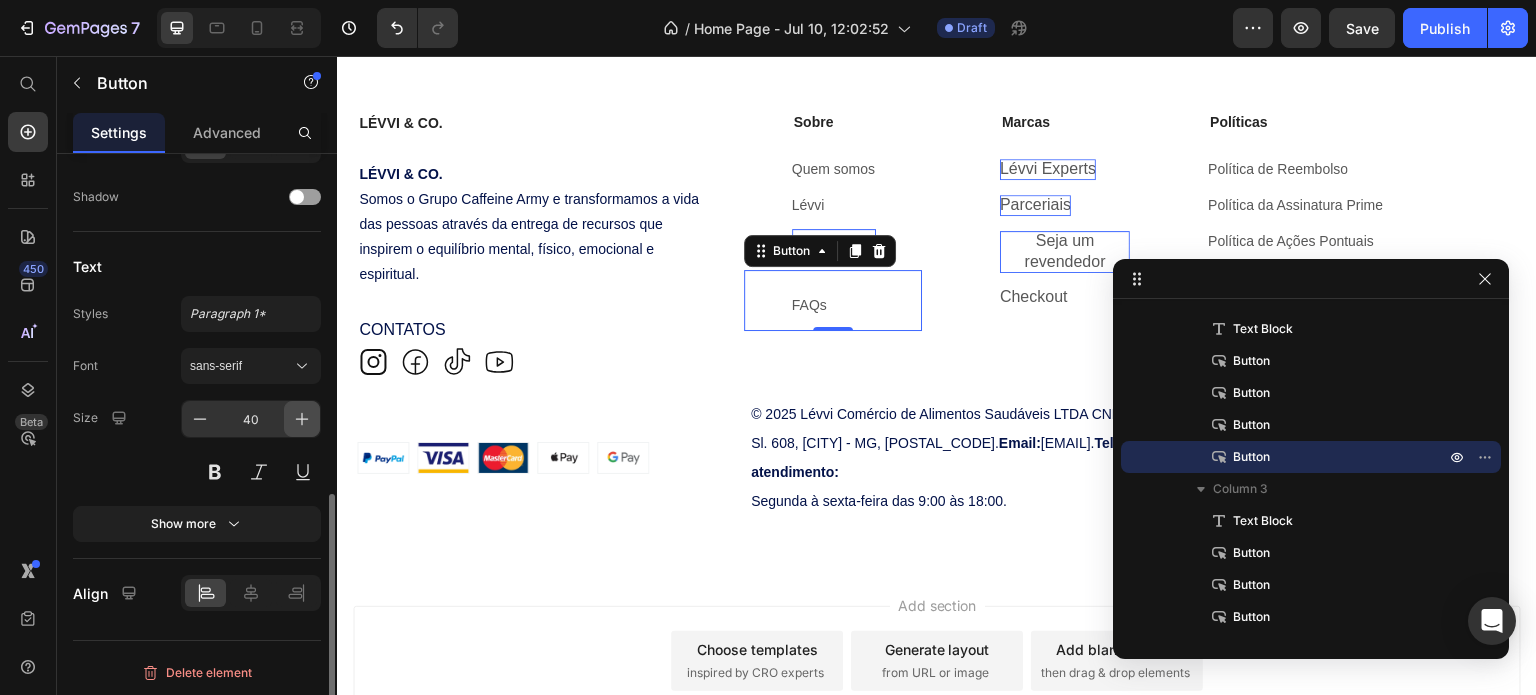 click 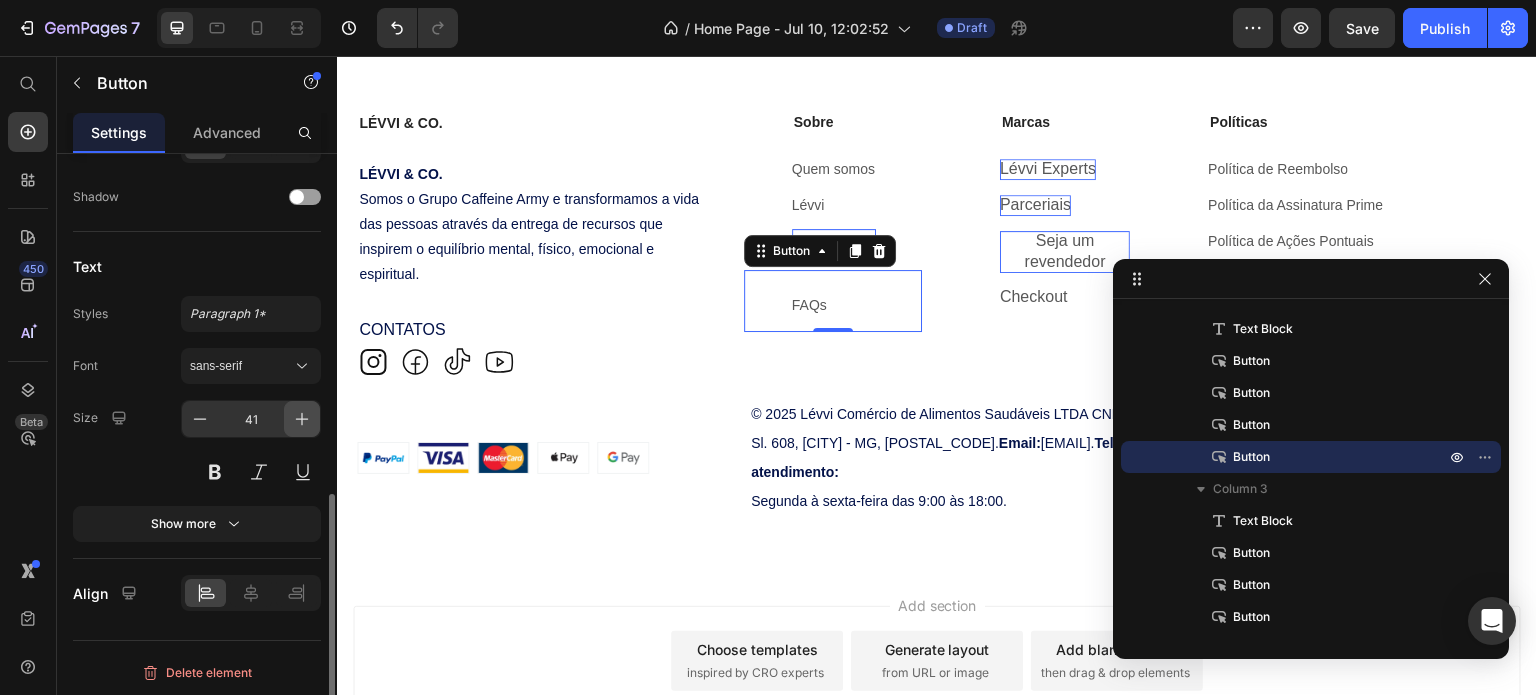 click 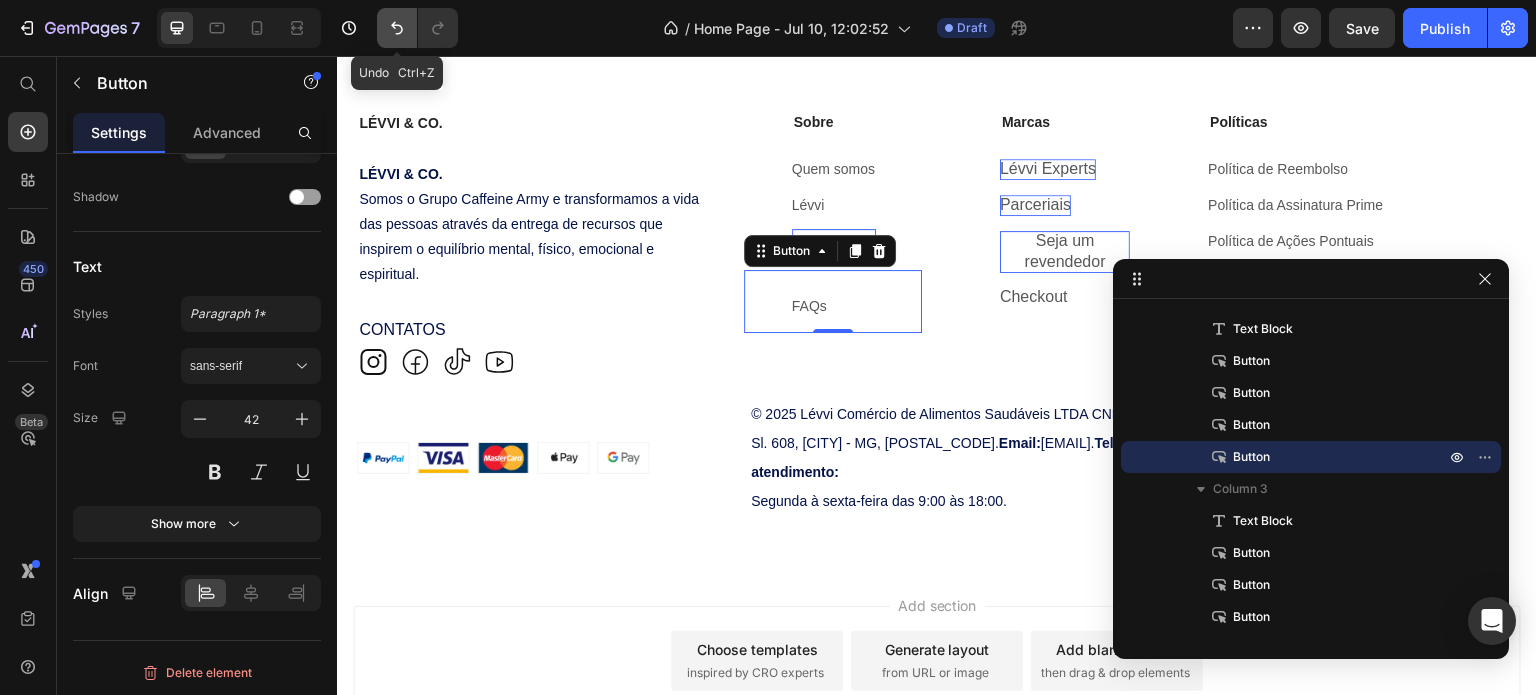 click 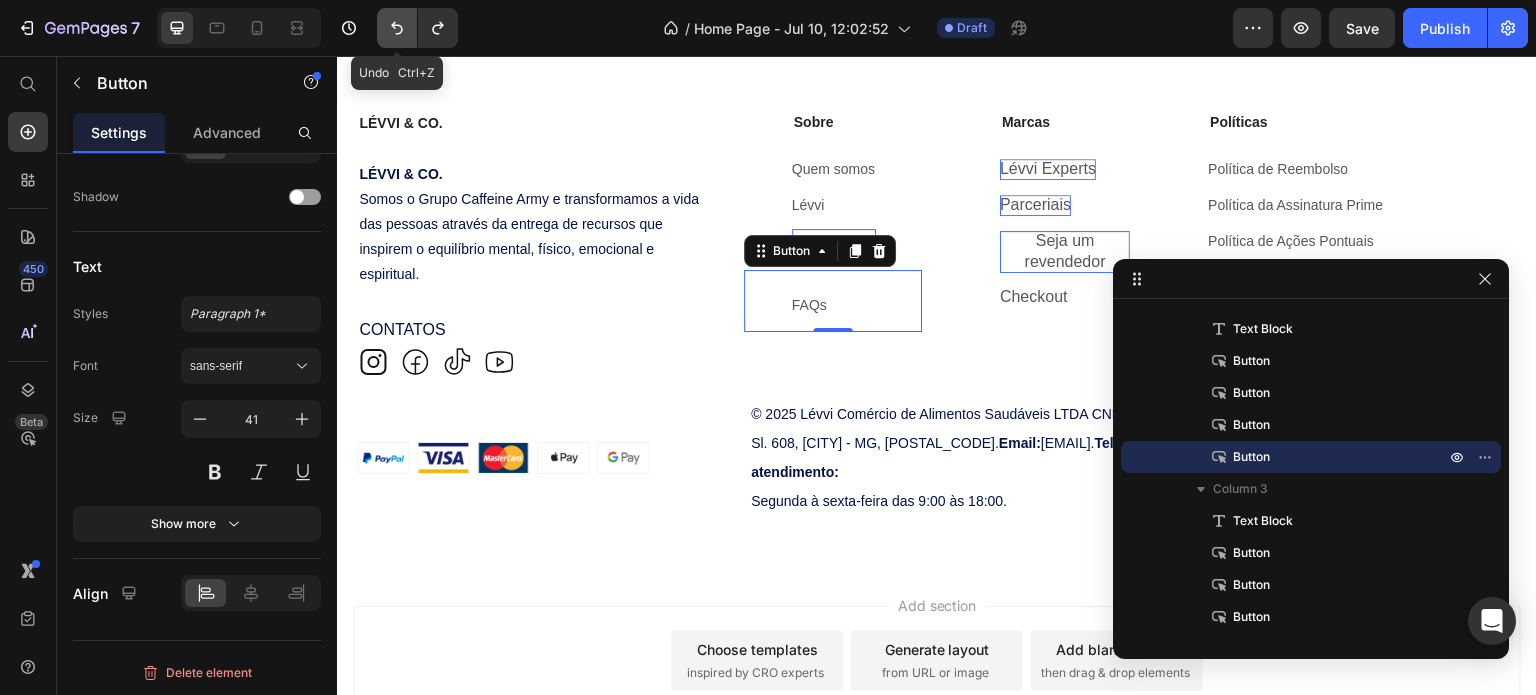 click 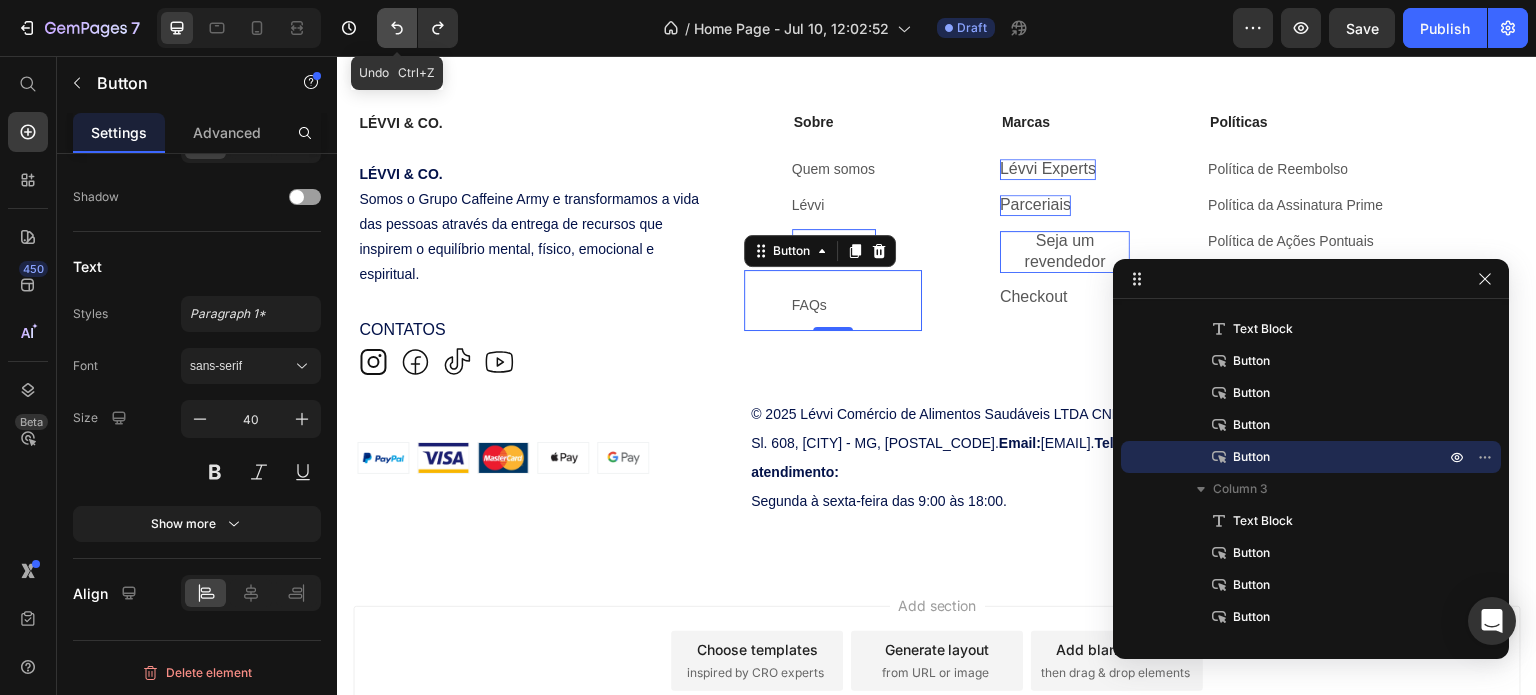 click 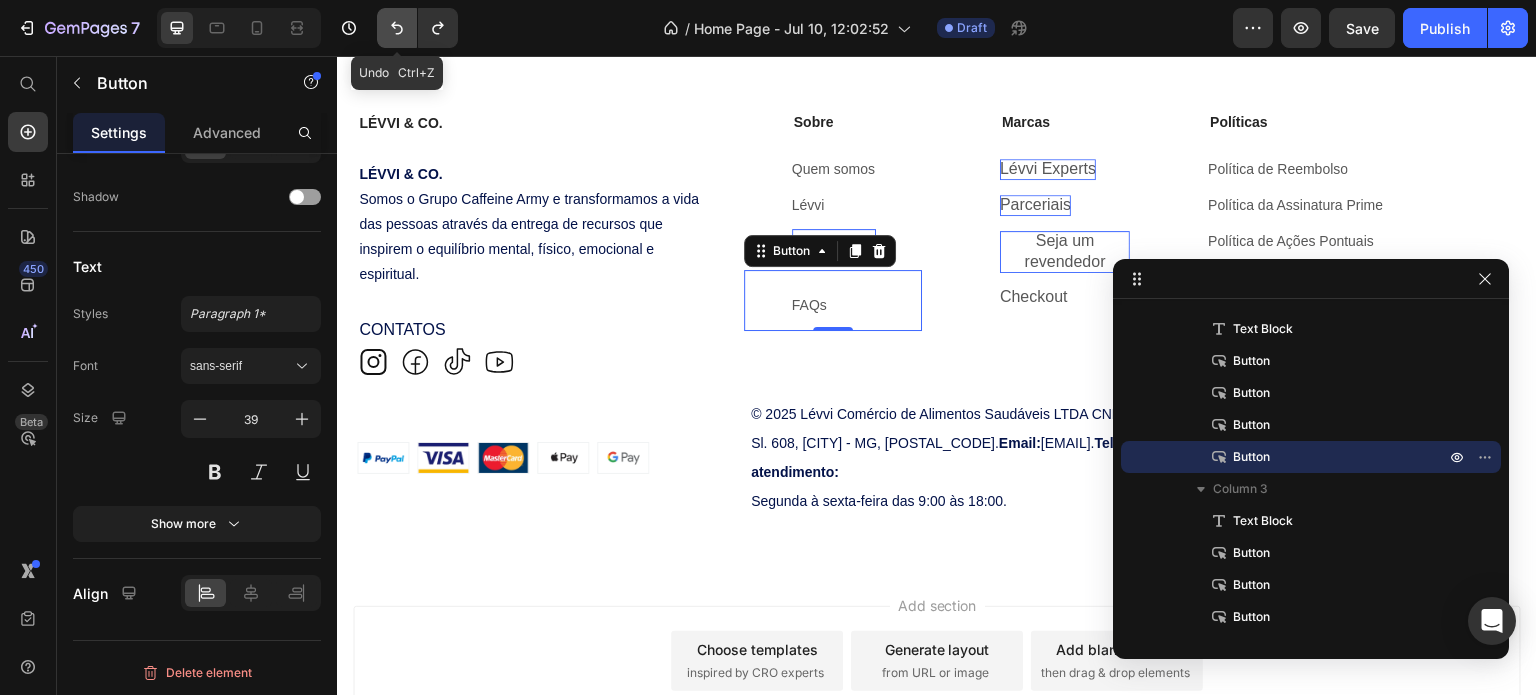 click 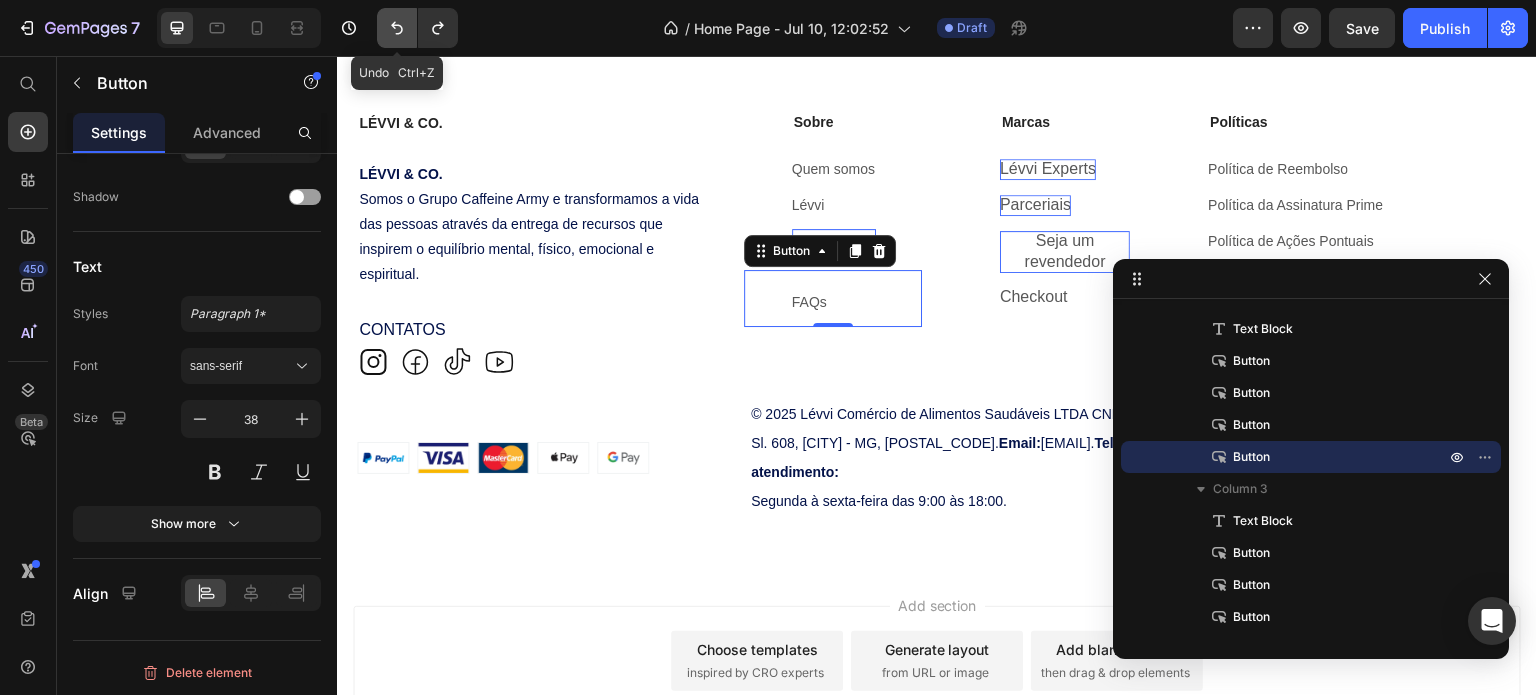 click 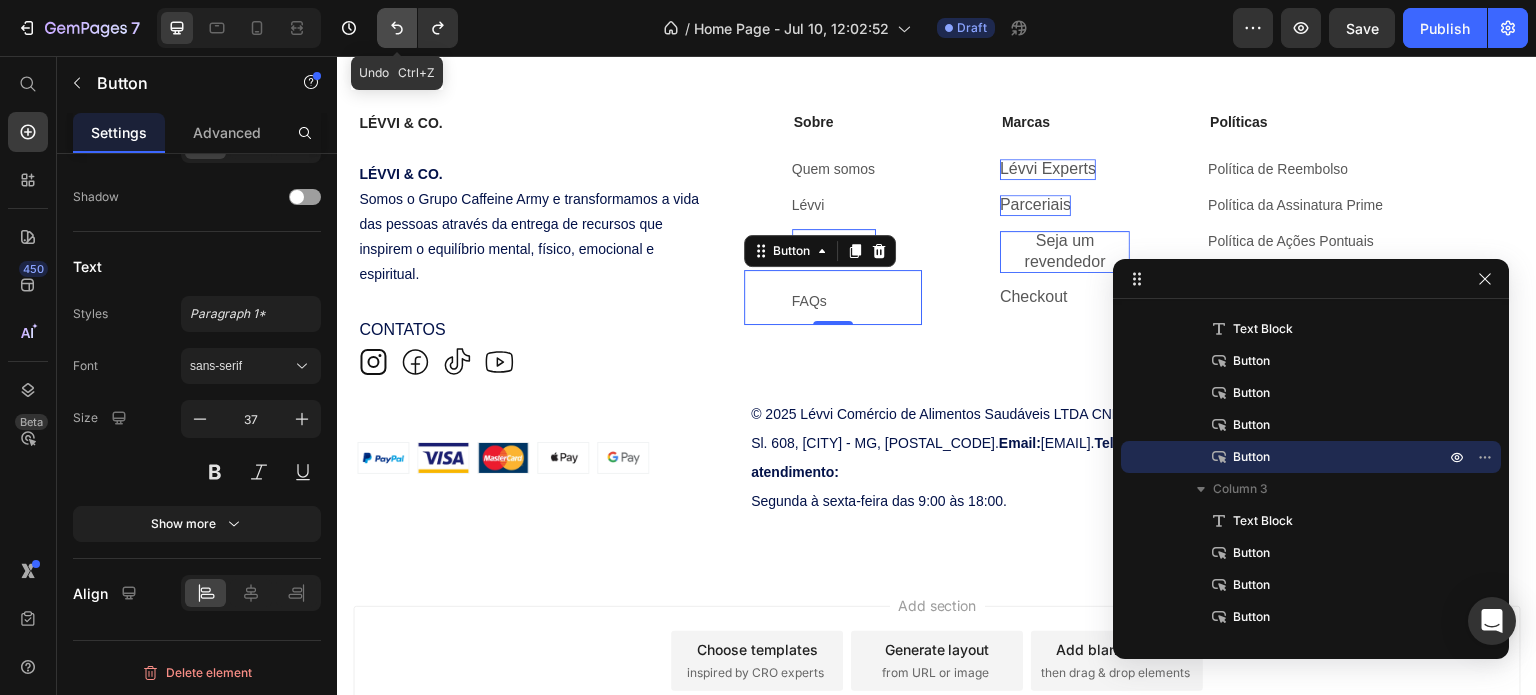 click 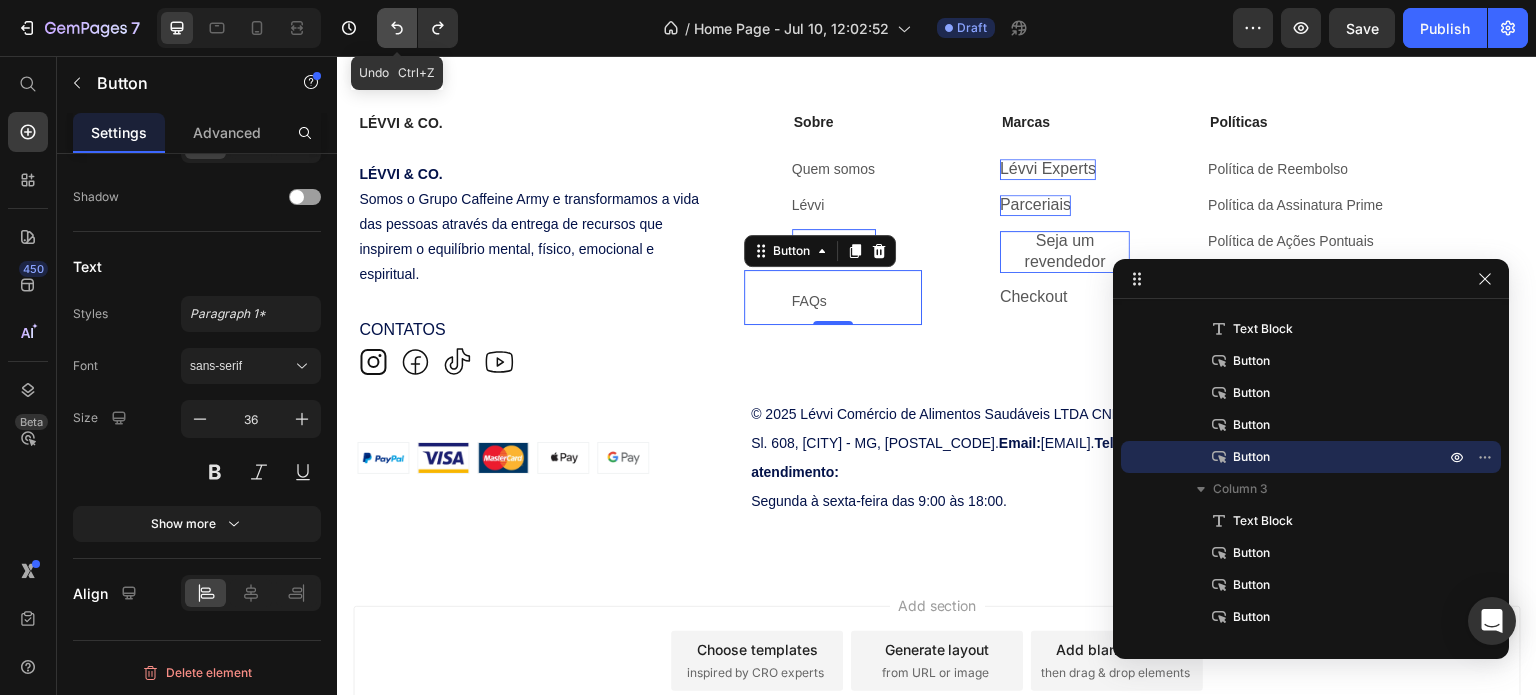 click 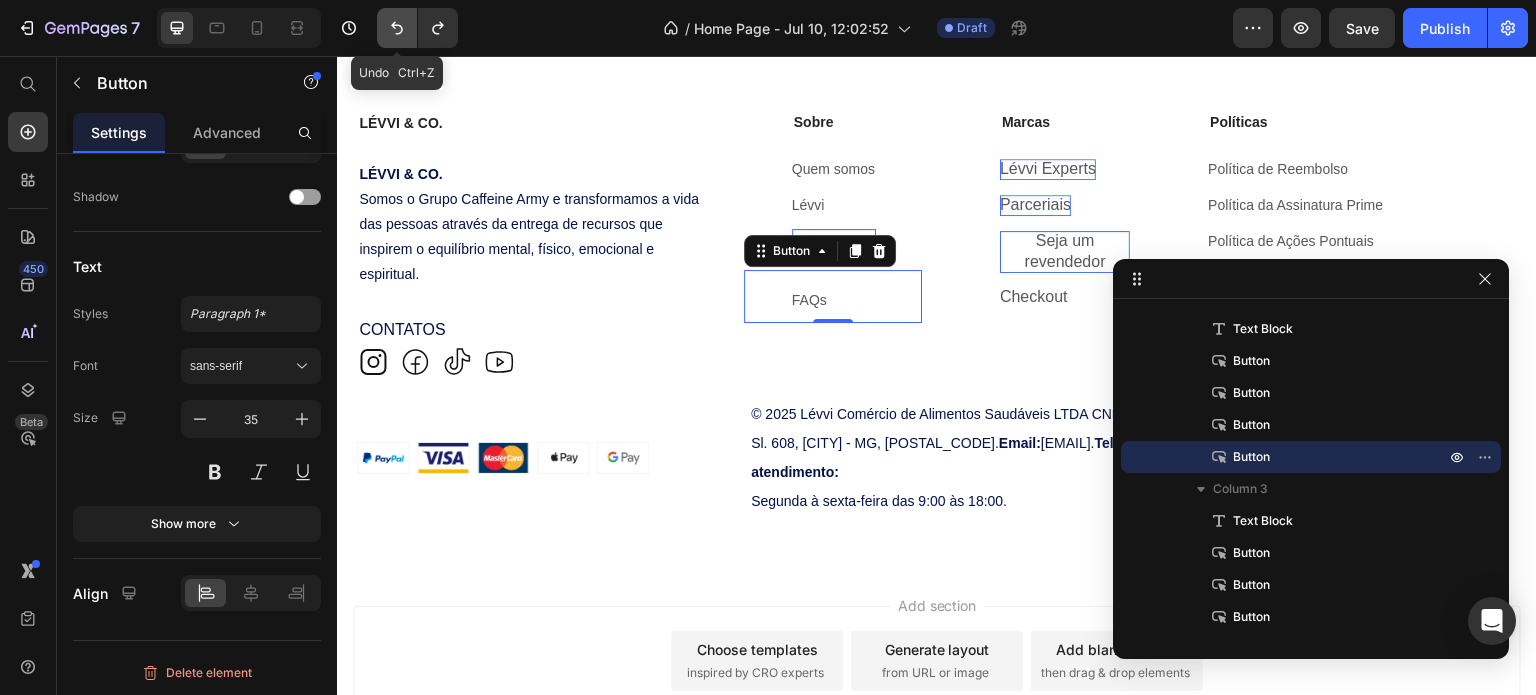 click 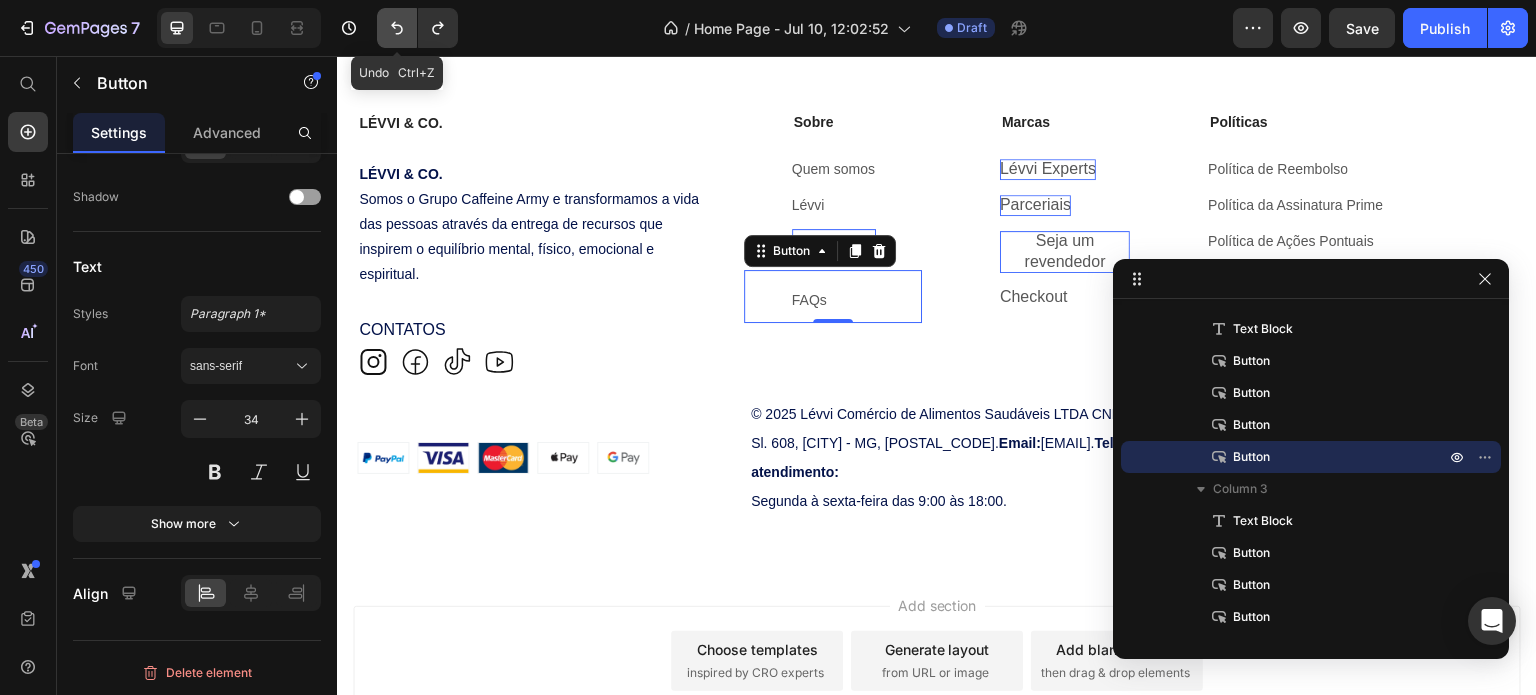 click 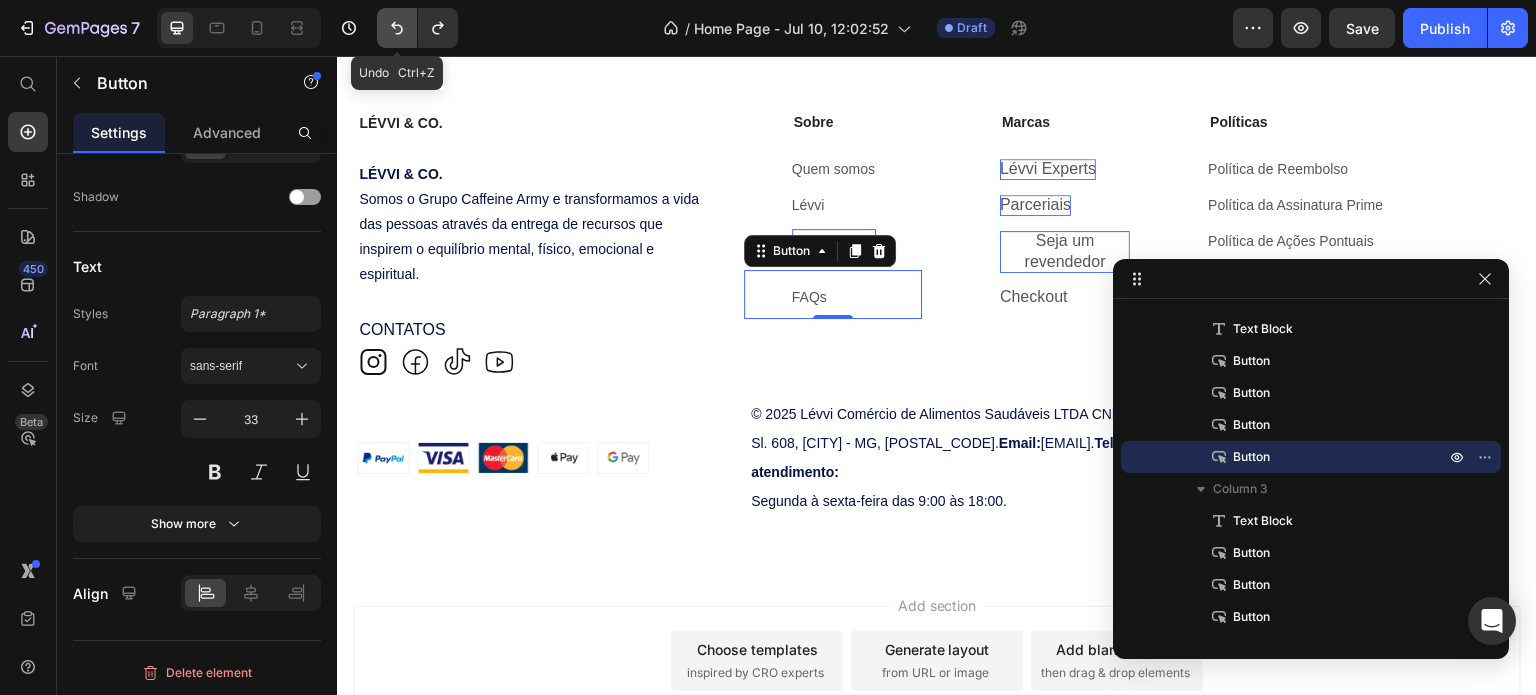 click 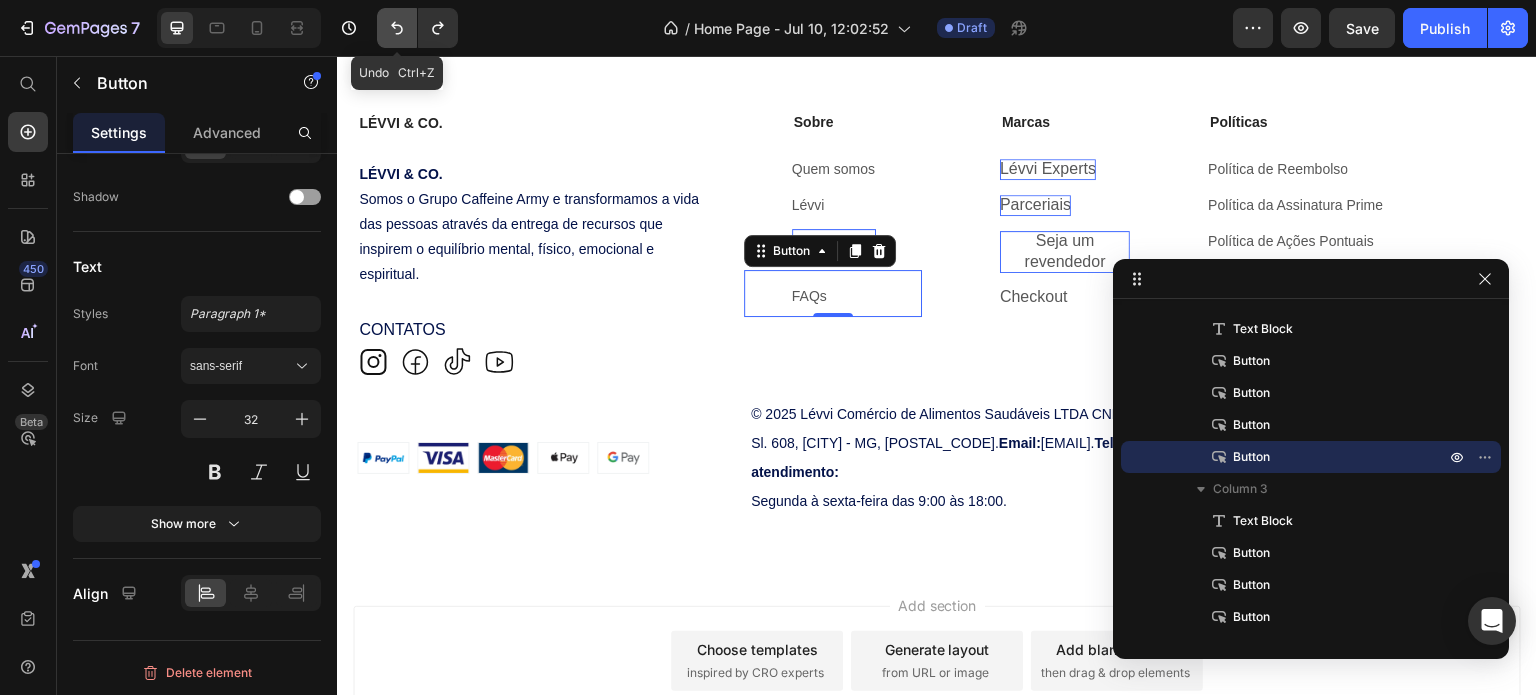 click 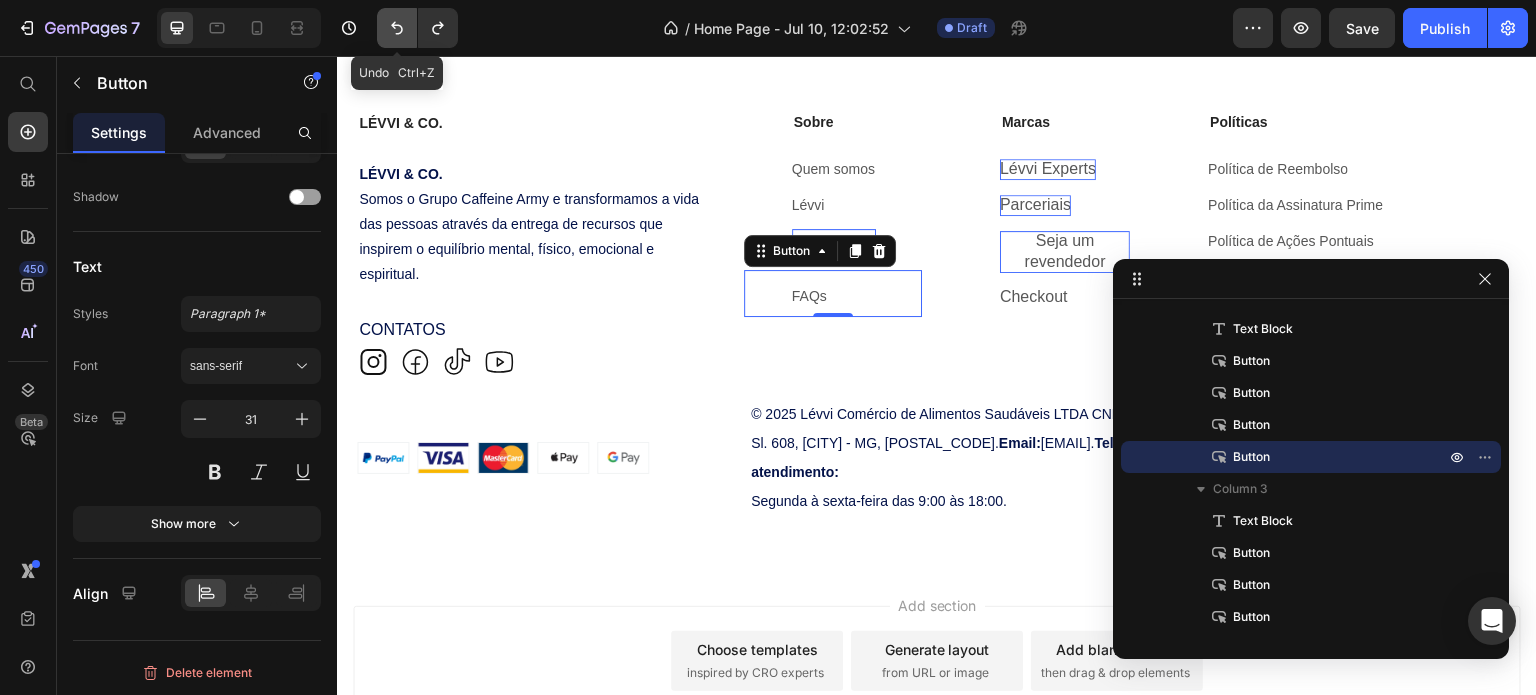 click 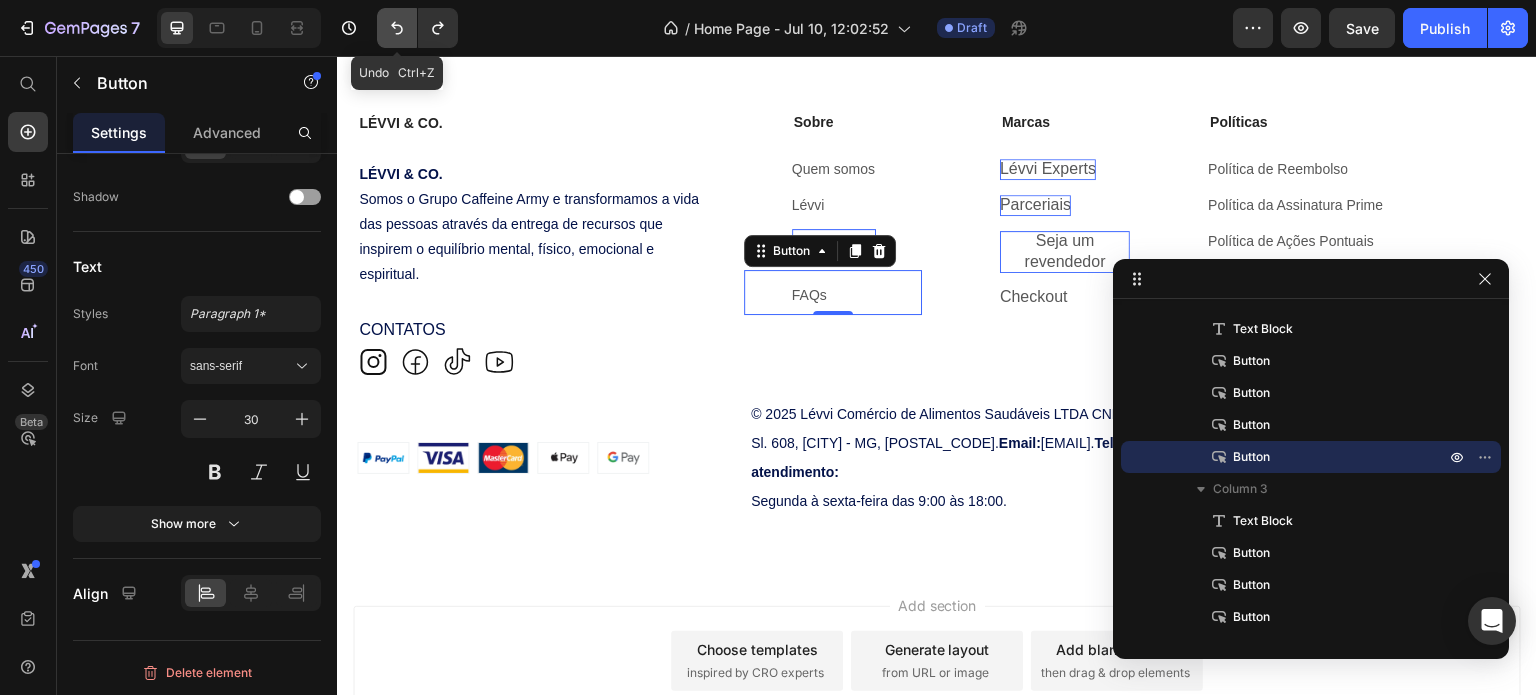 click 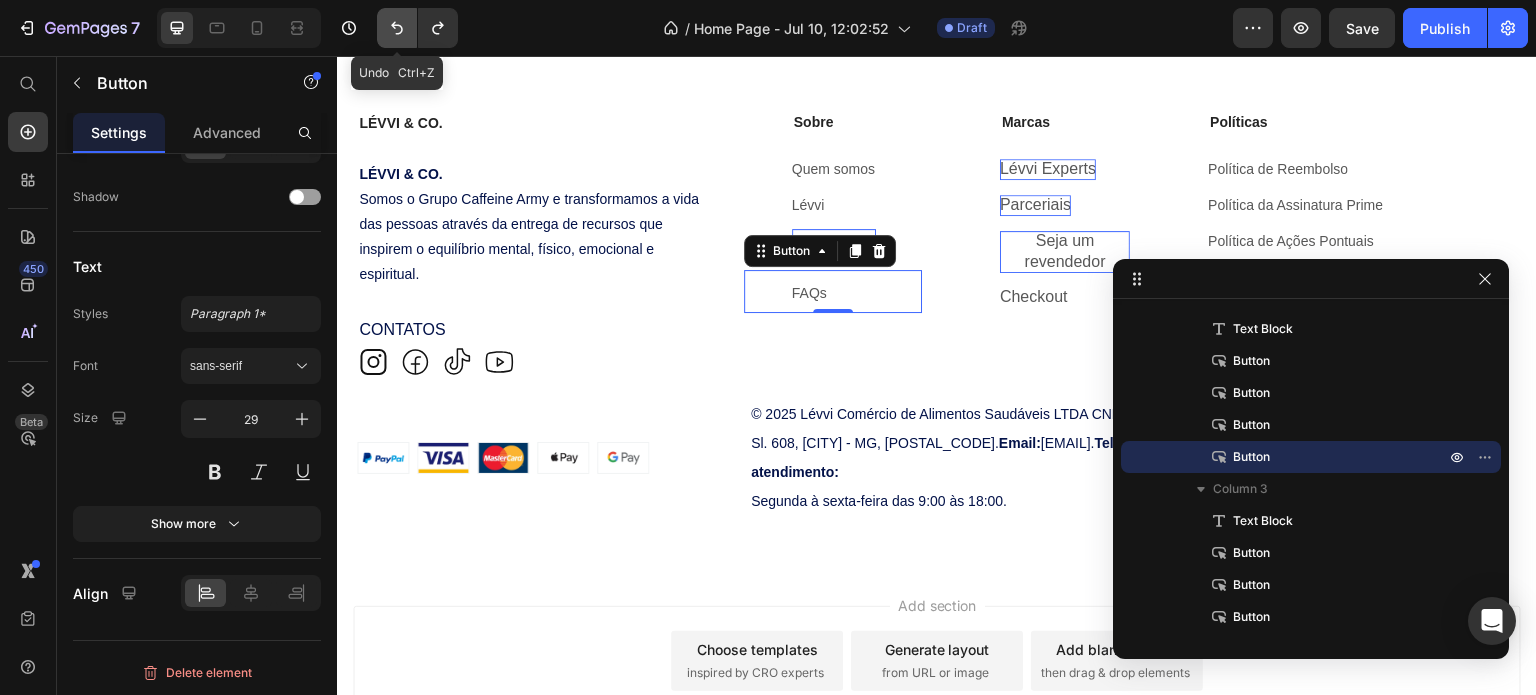 click 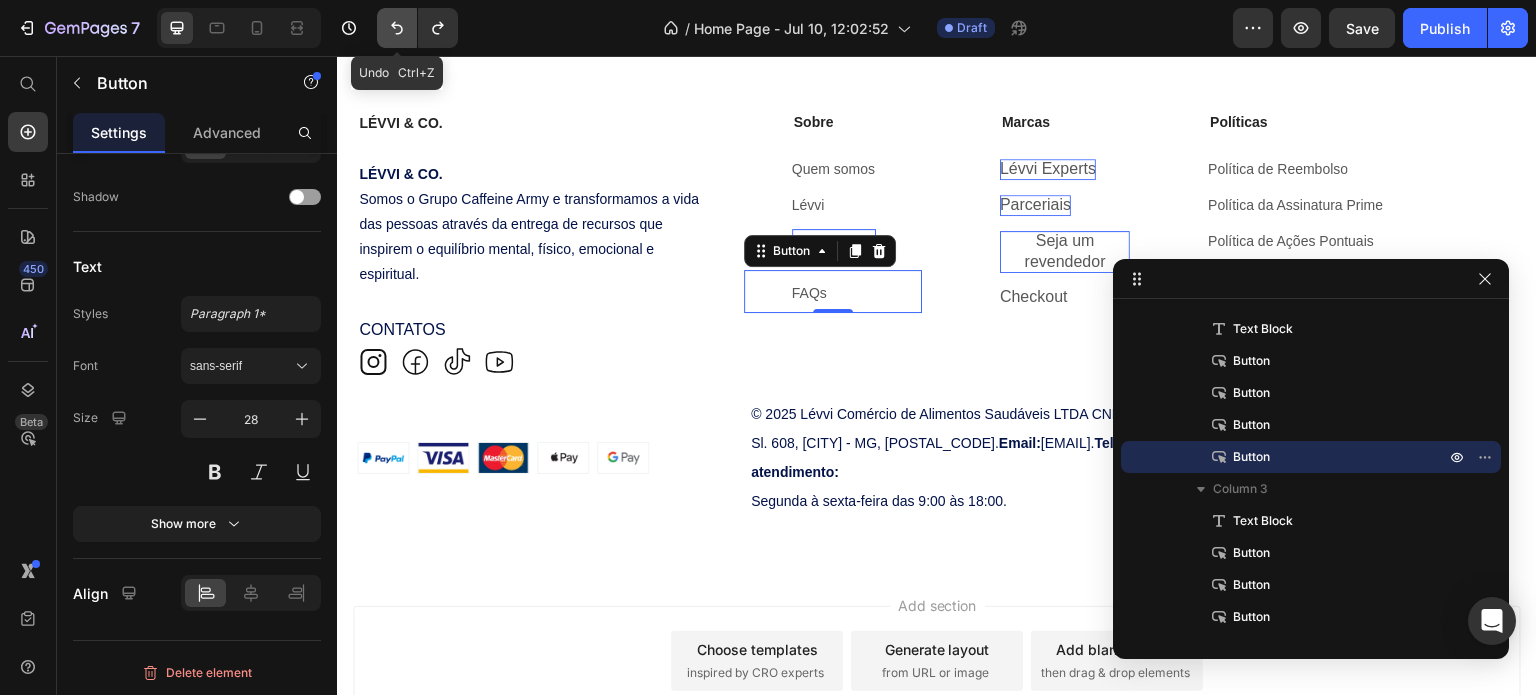 click 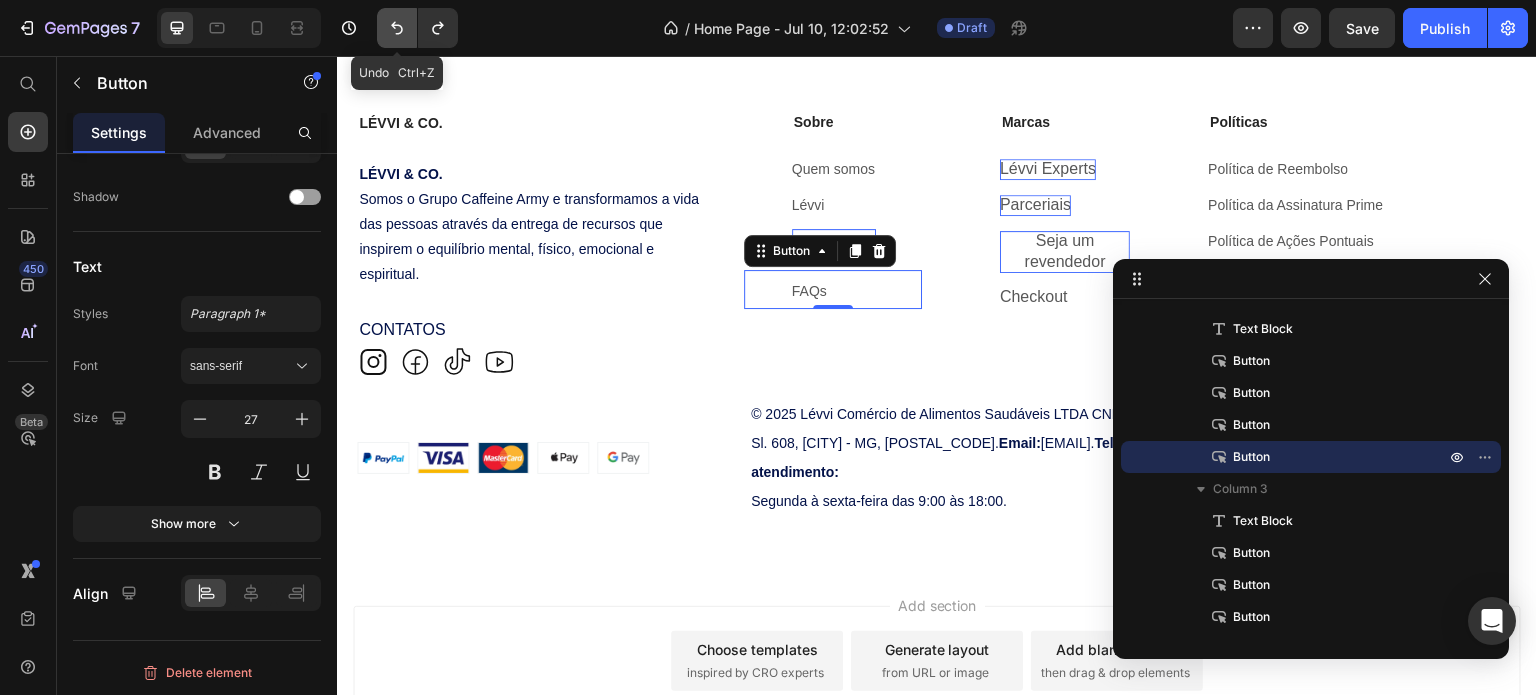 click 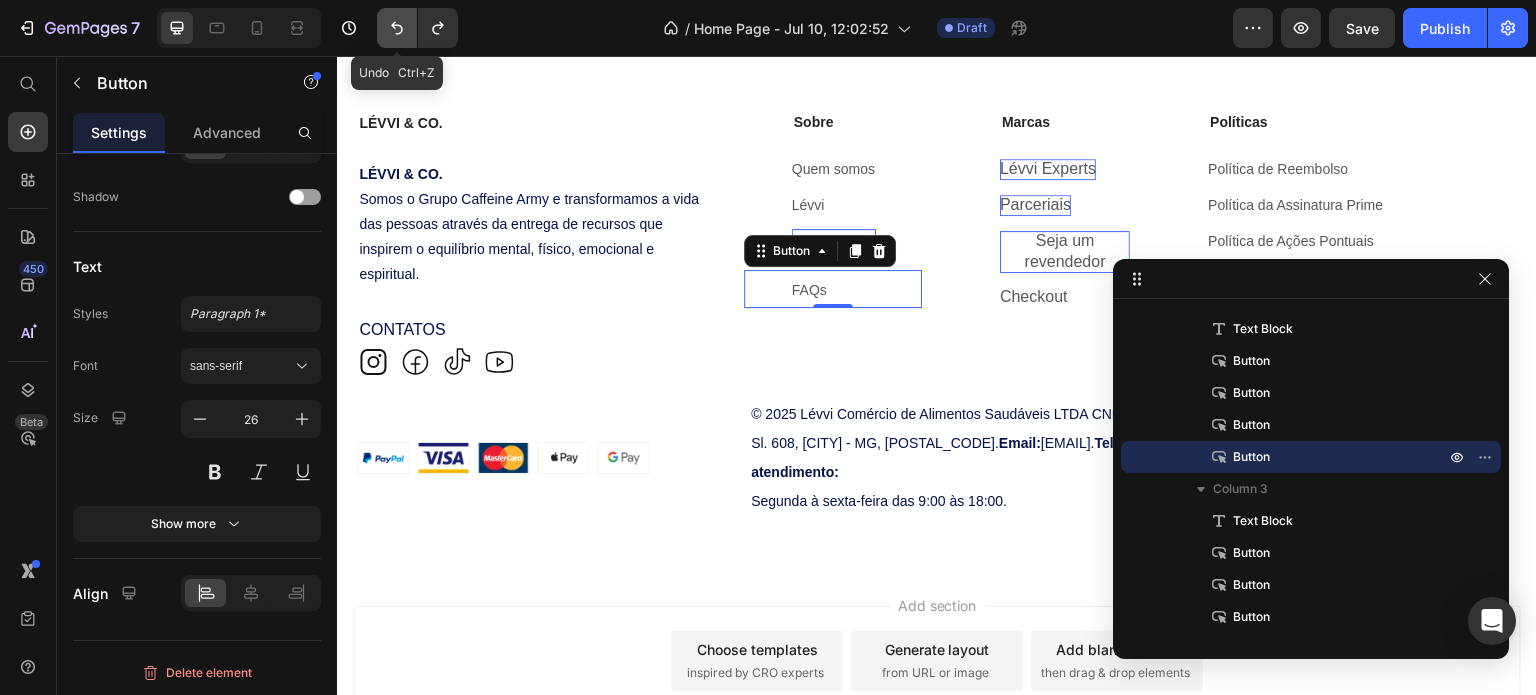 click 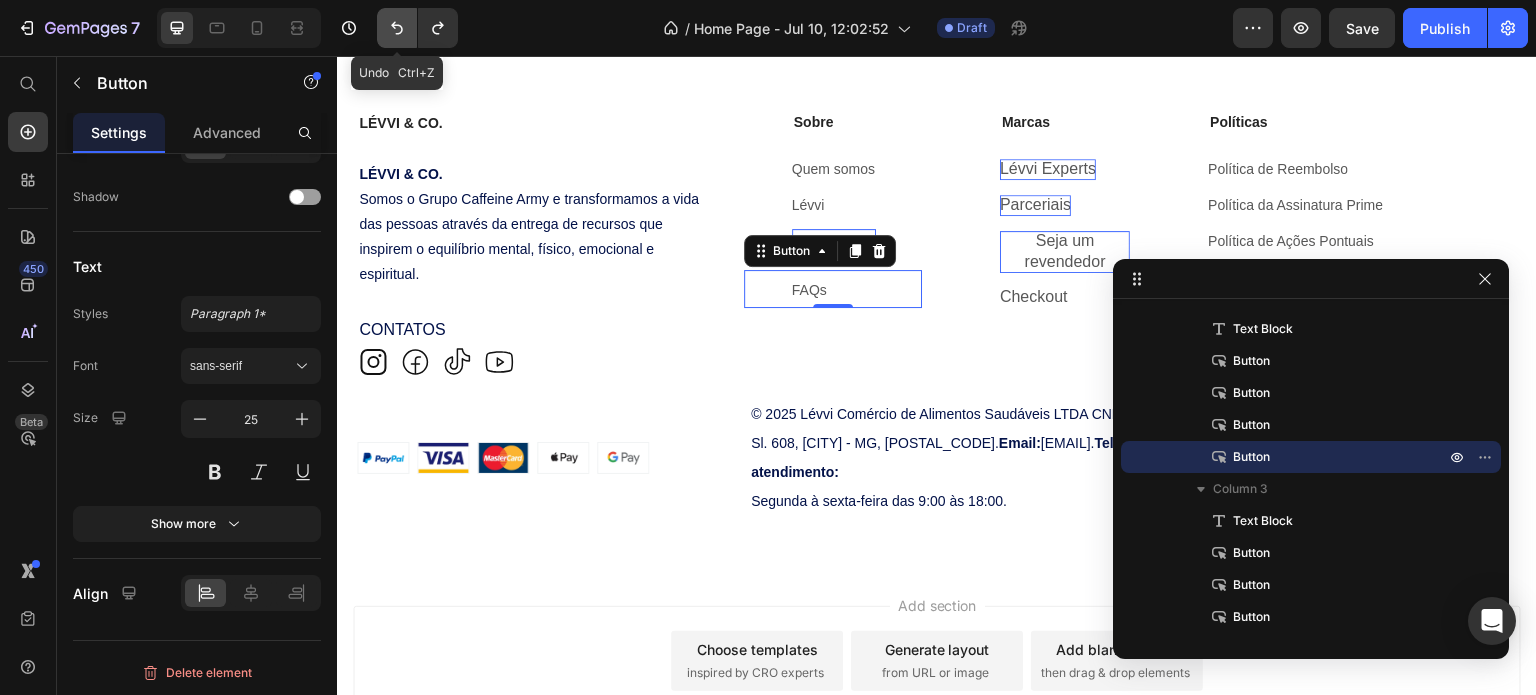 click 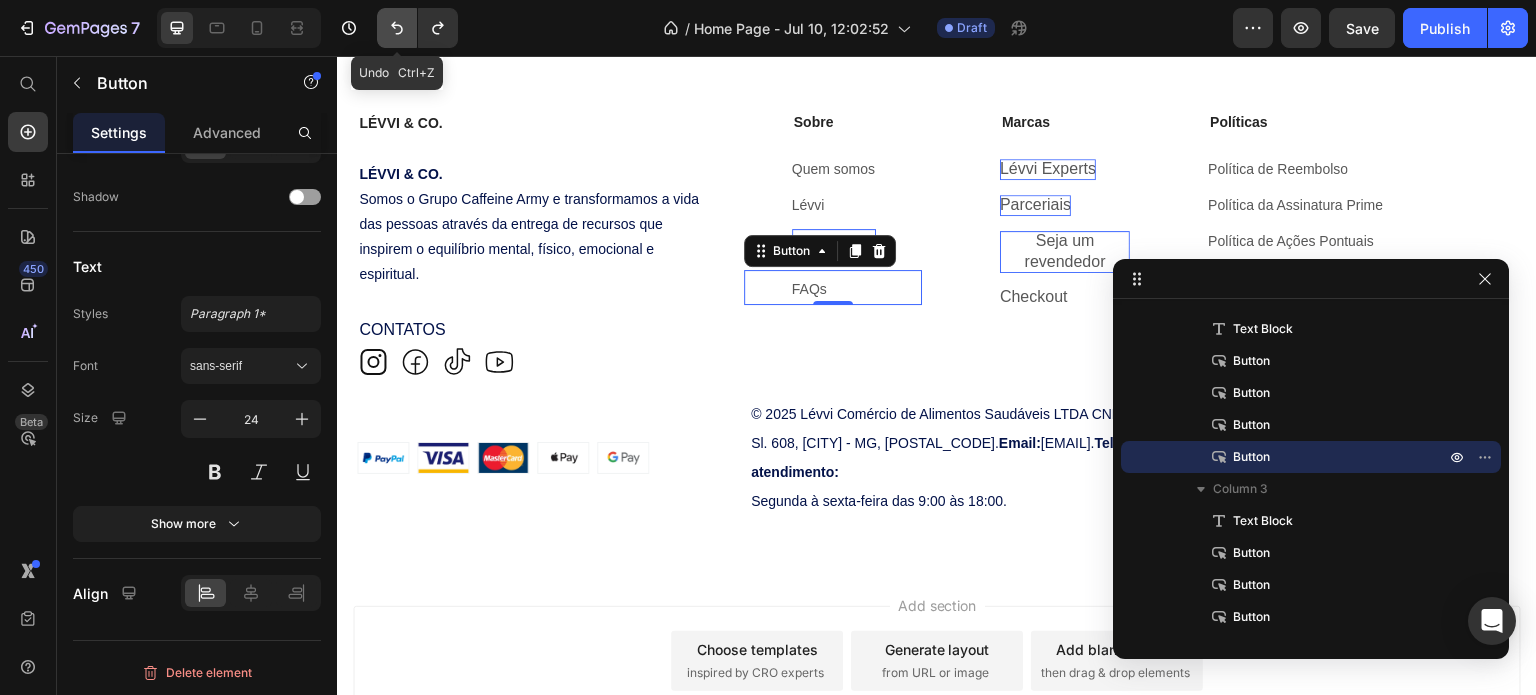 click 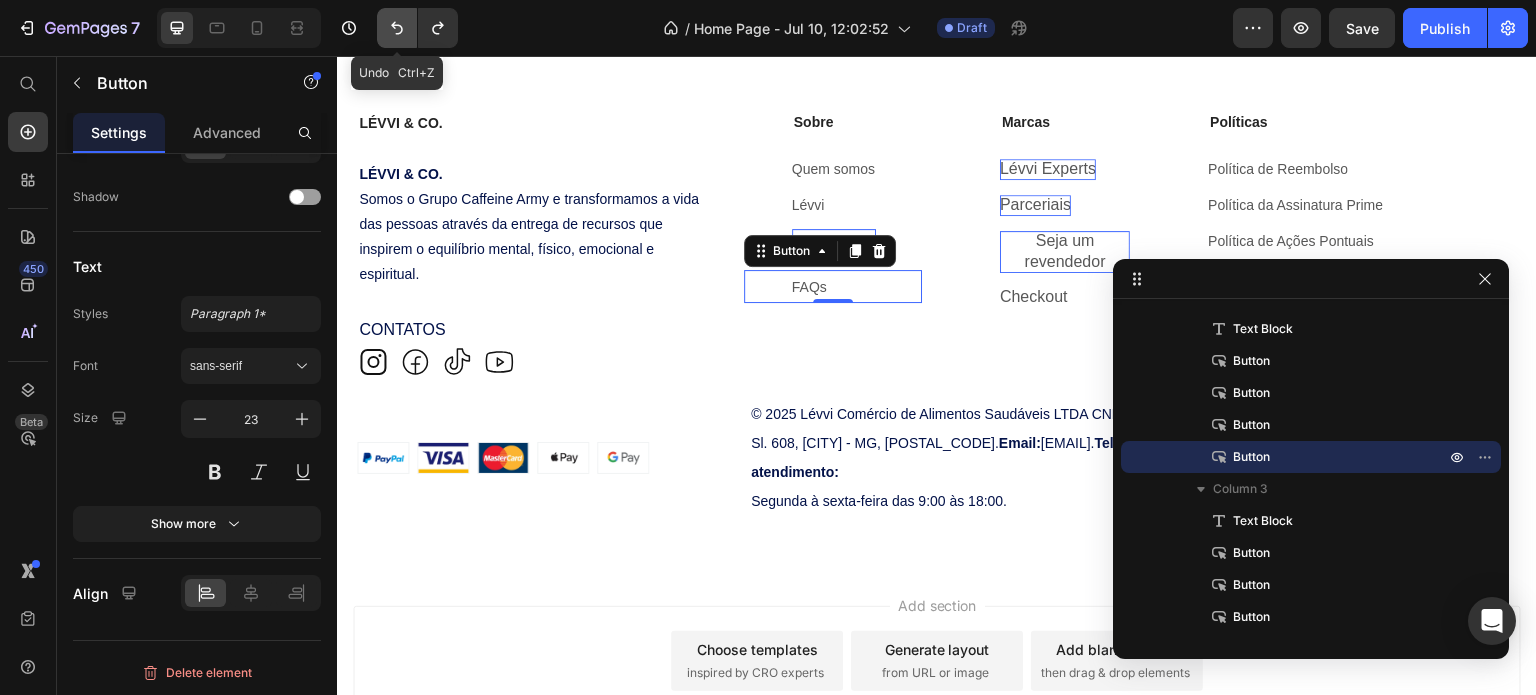 click 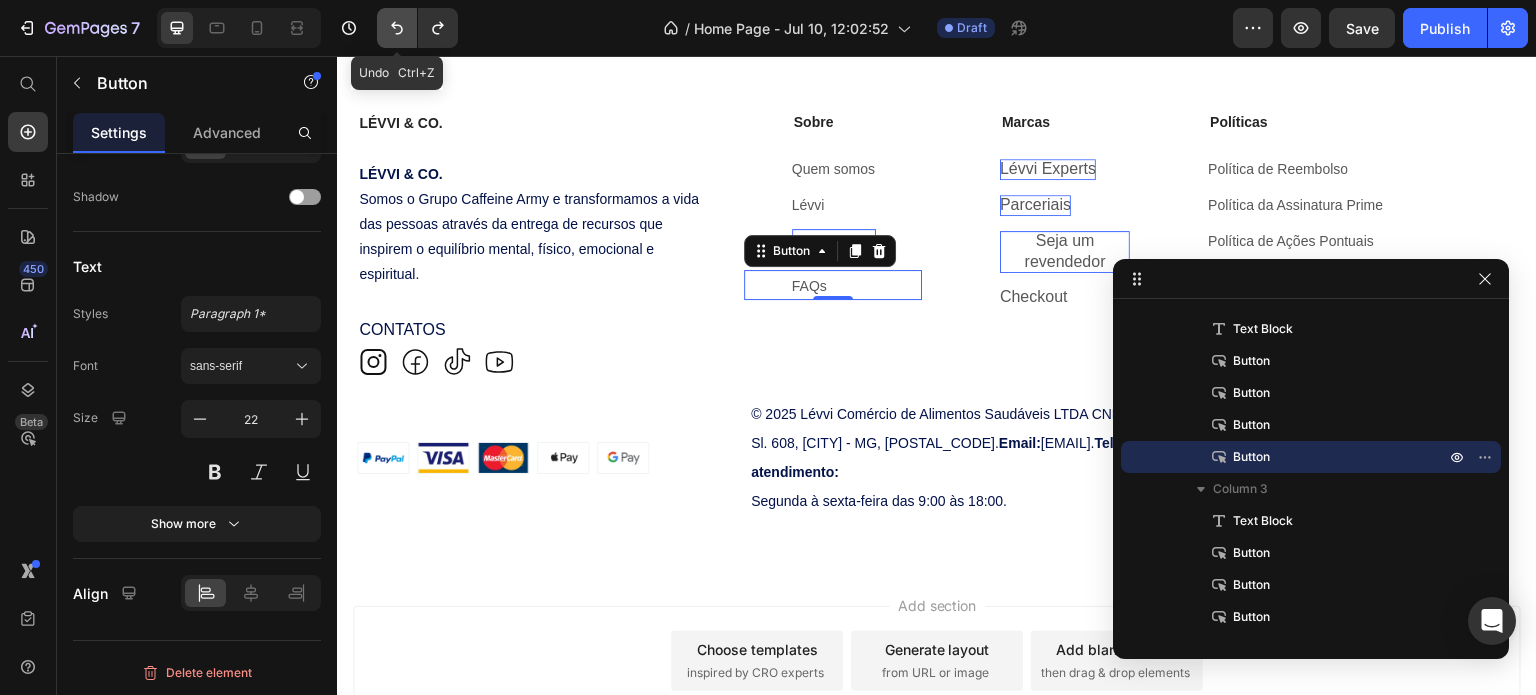 click 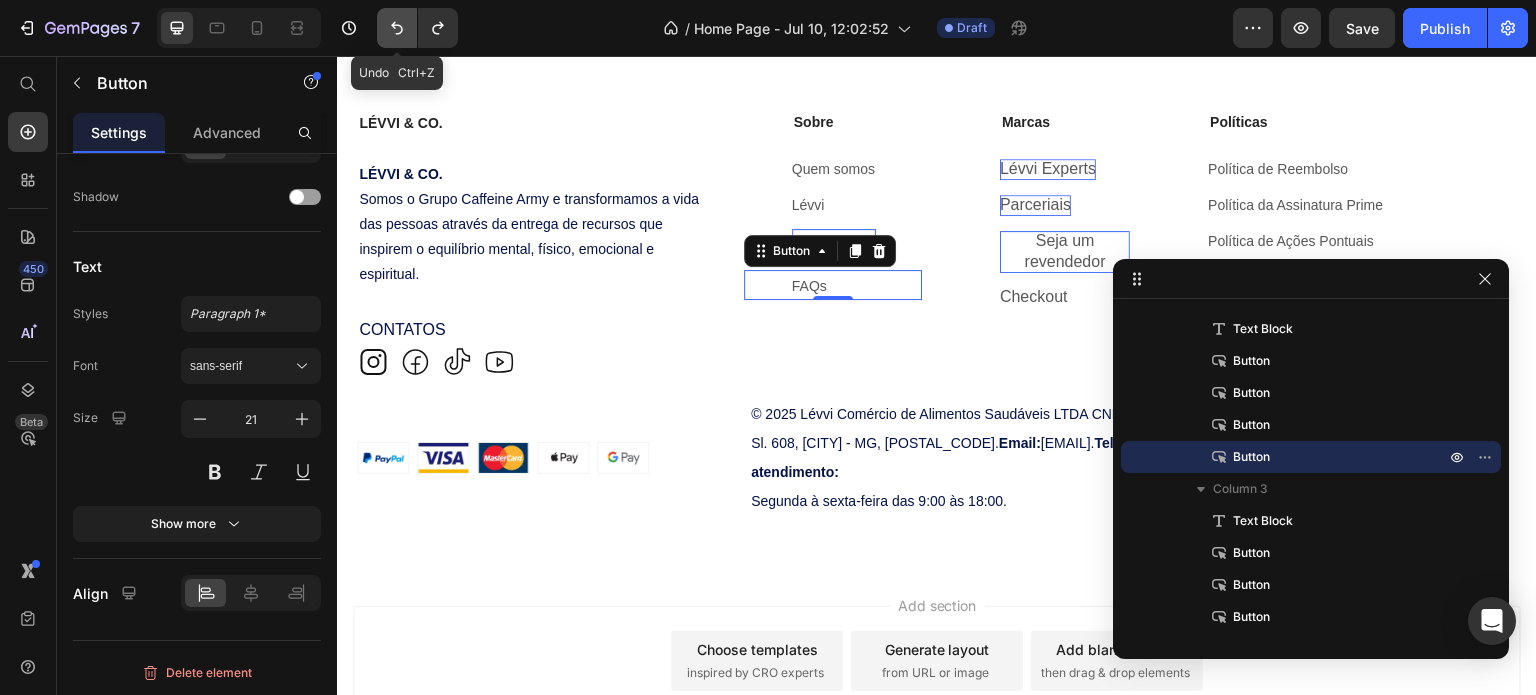 click 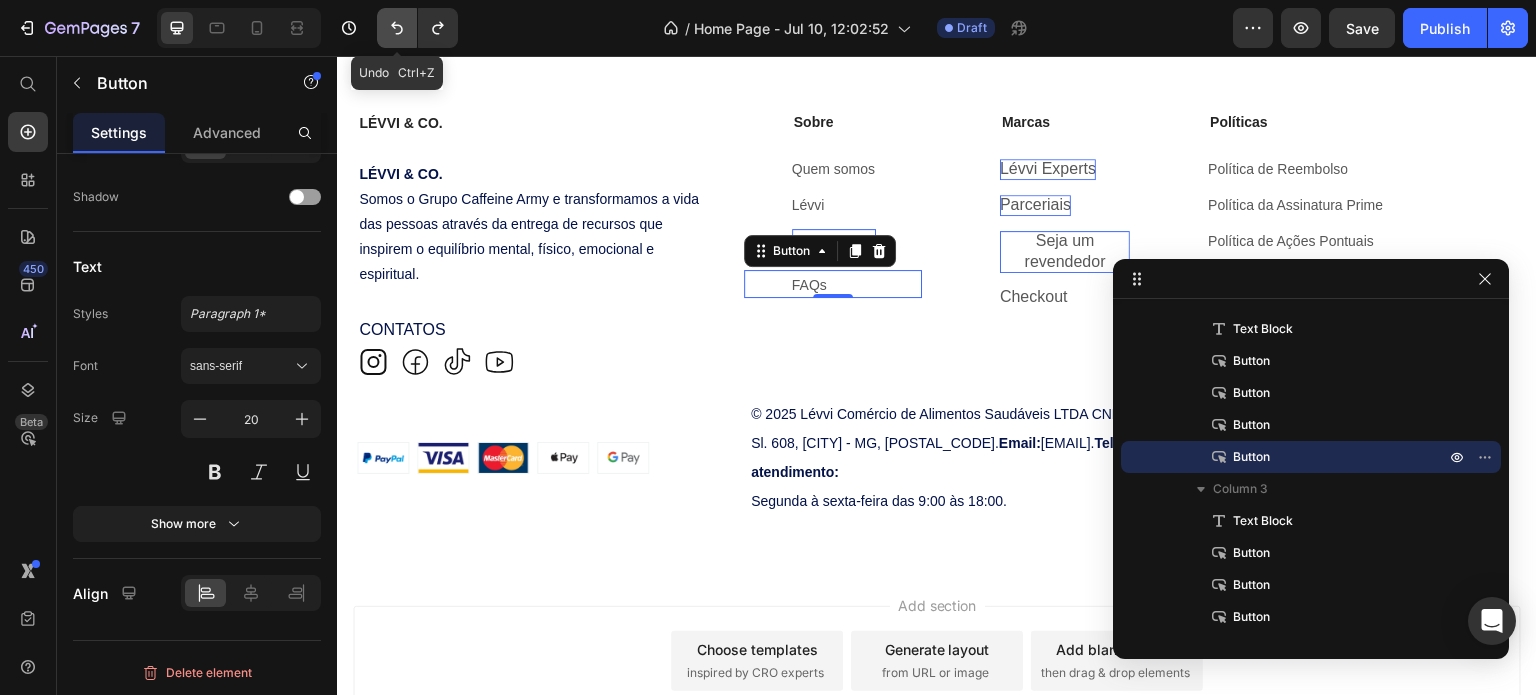 click 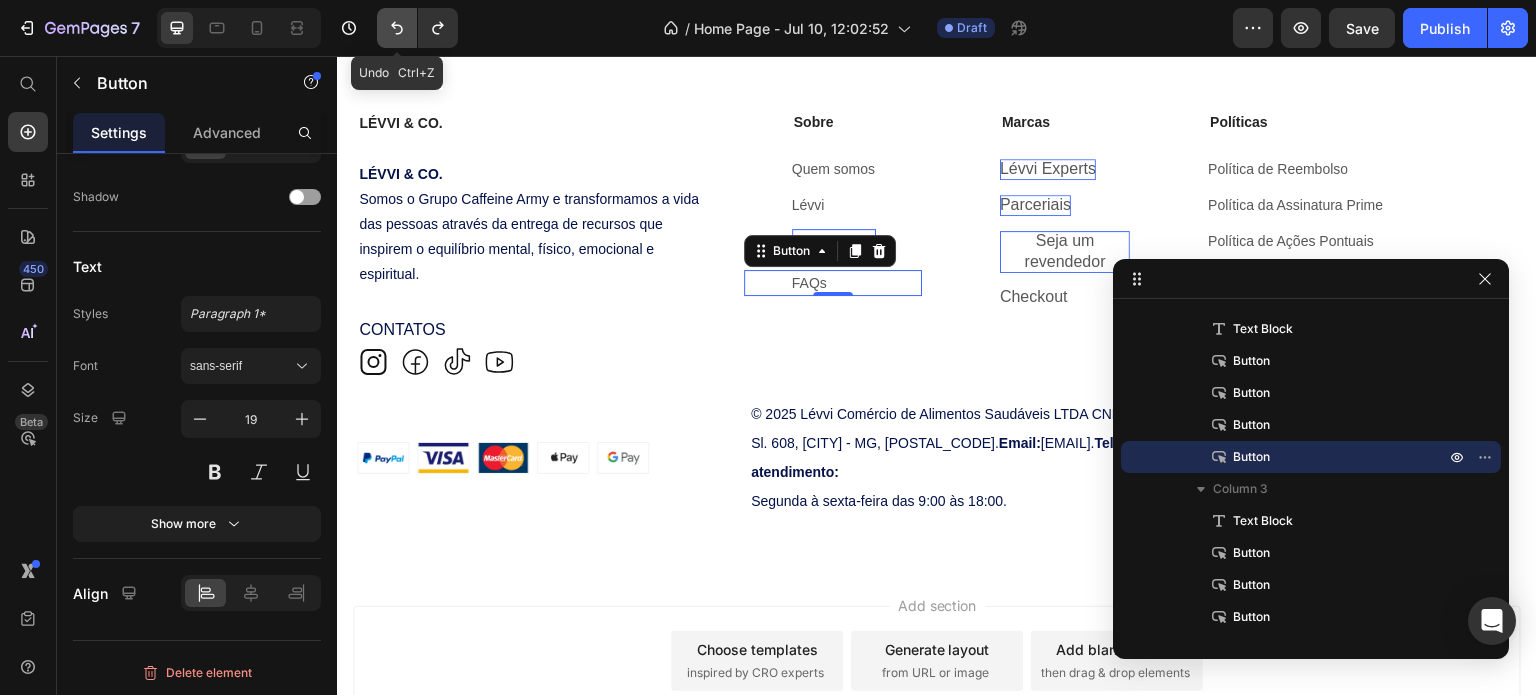 click 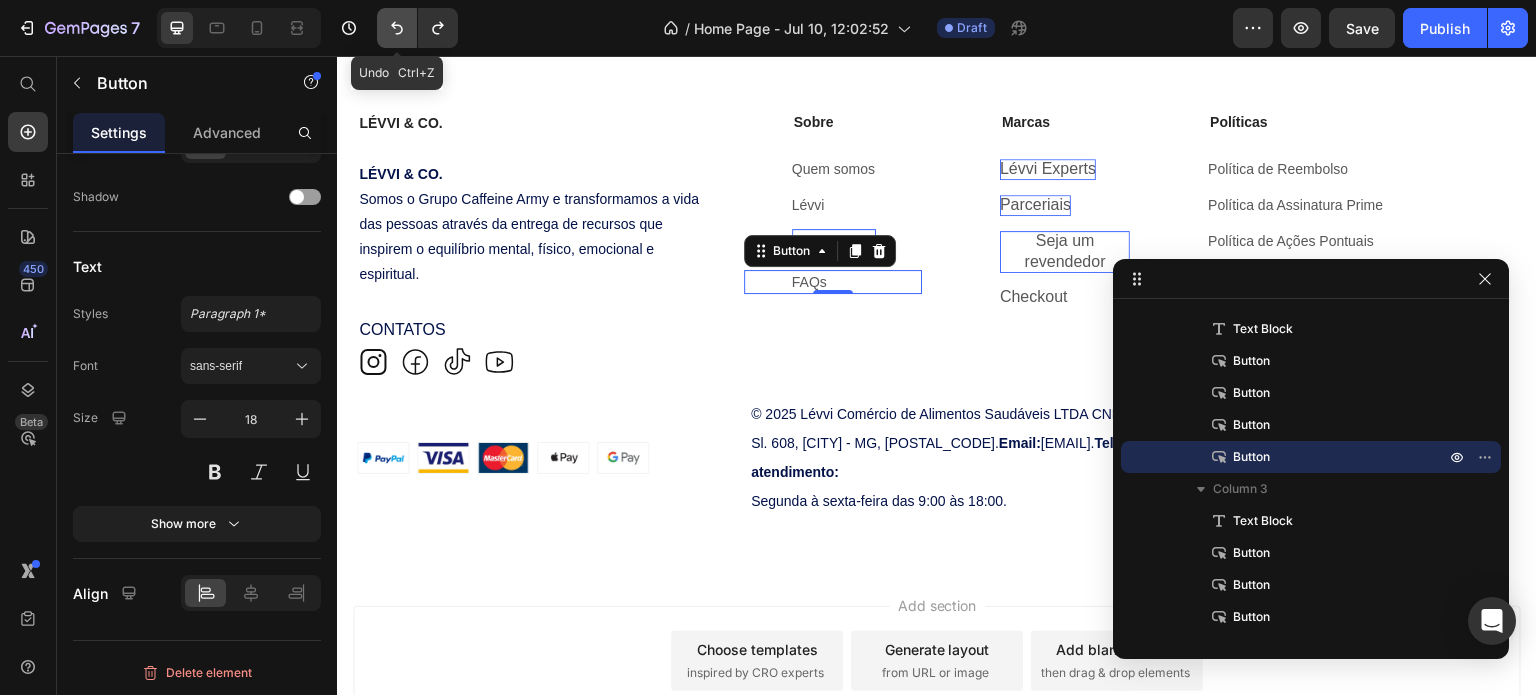 click 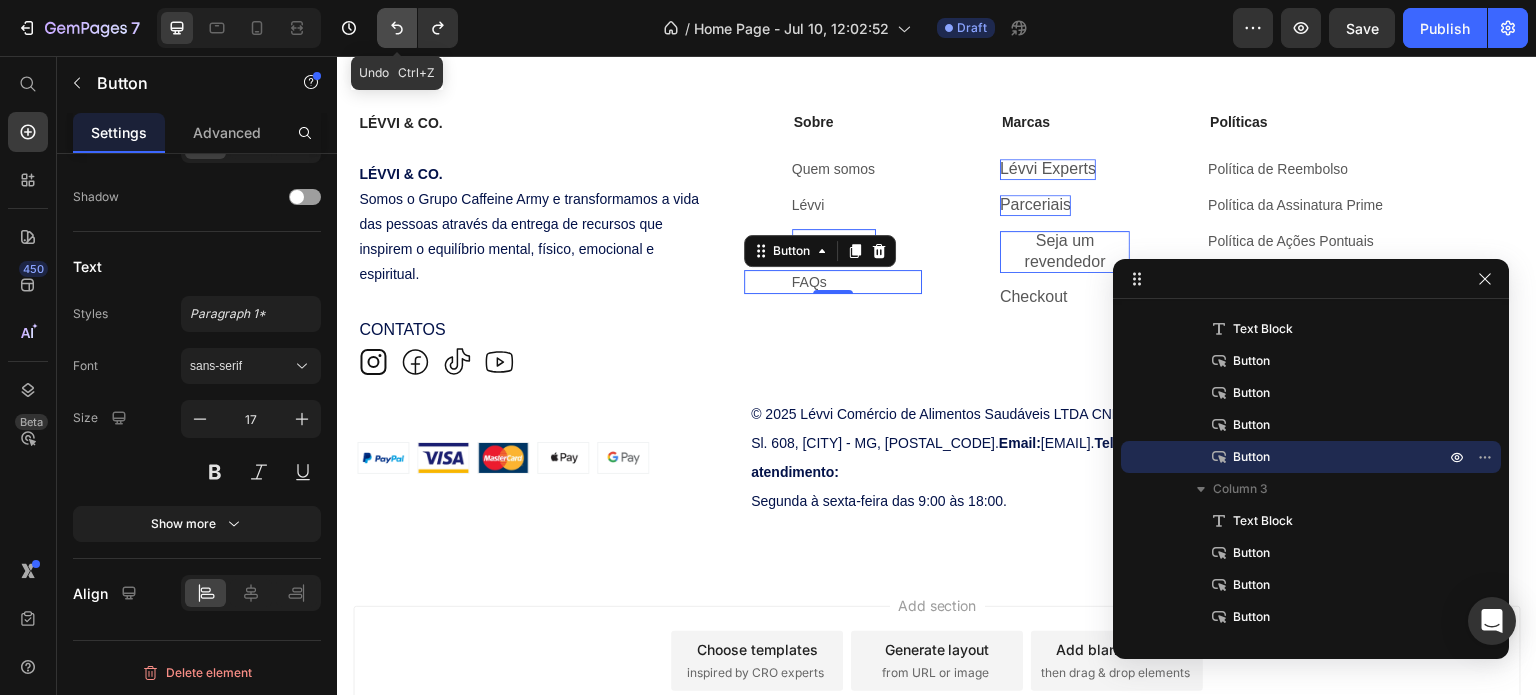 click 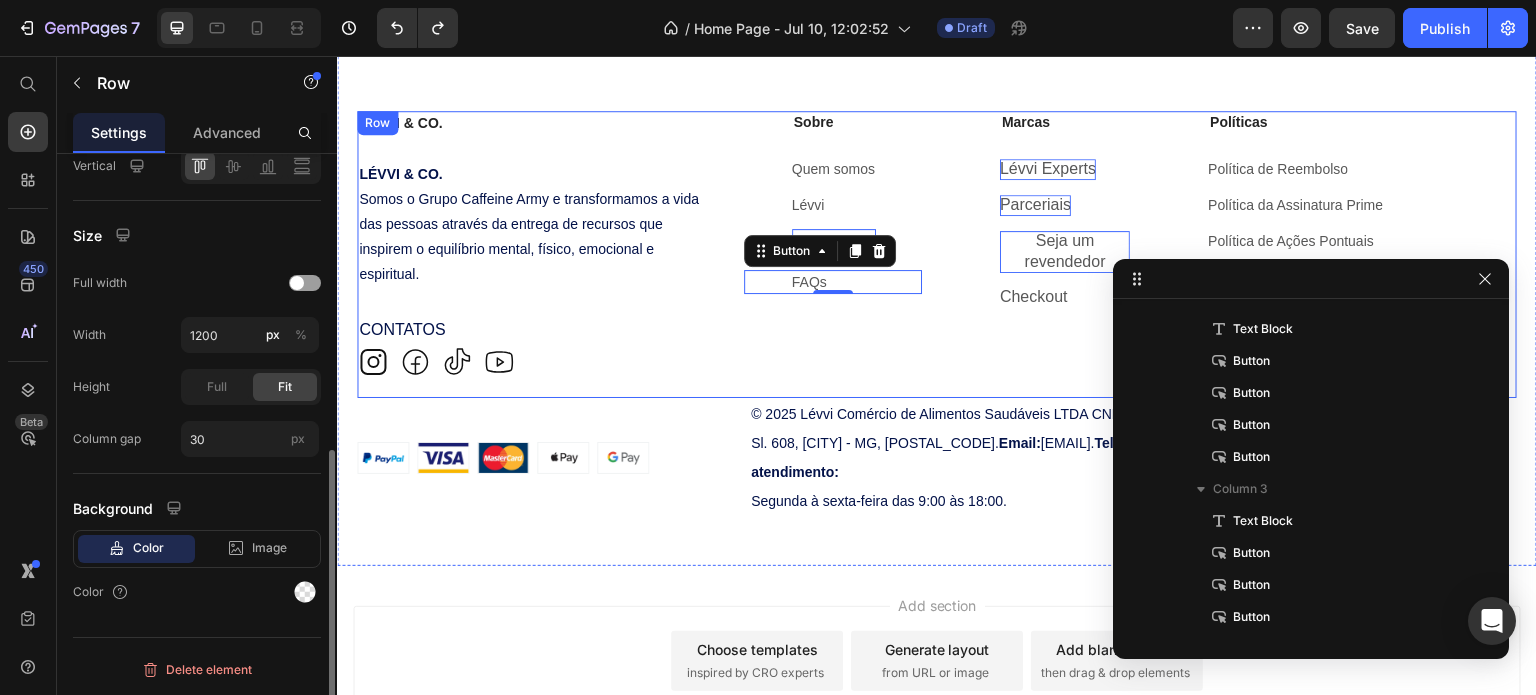 click on "Sobre Text Block Quem somos Button Lévvi Button Lévvi Powder Button FAQs Button   0" at bounding box center [833, 255] 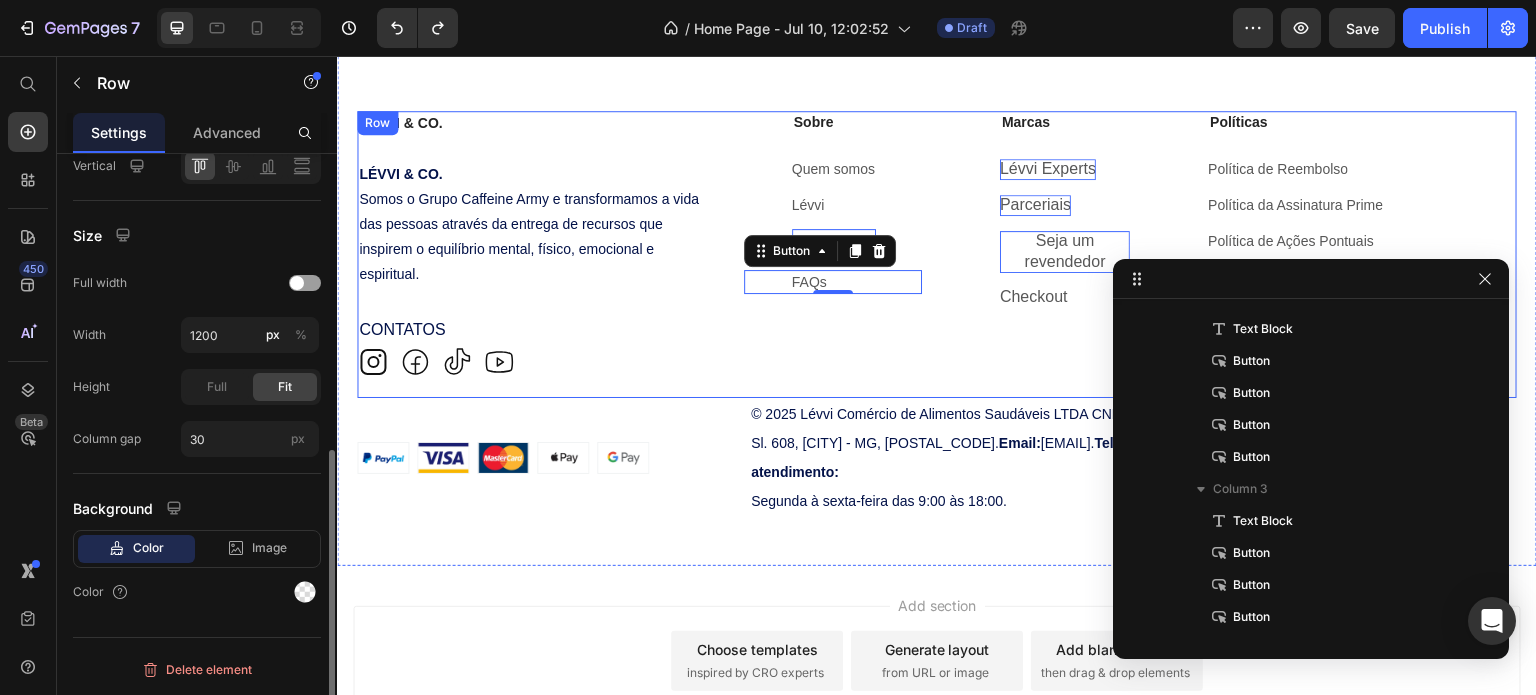 scroll, scrollTop: 314, scrollLeft: 0, axis: vertical 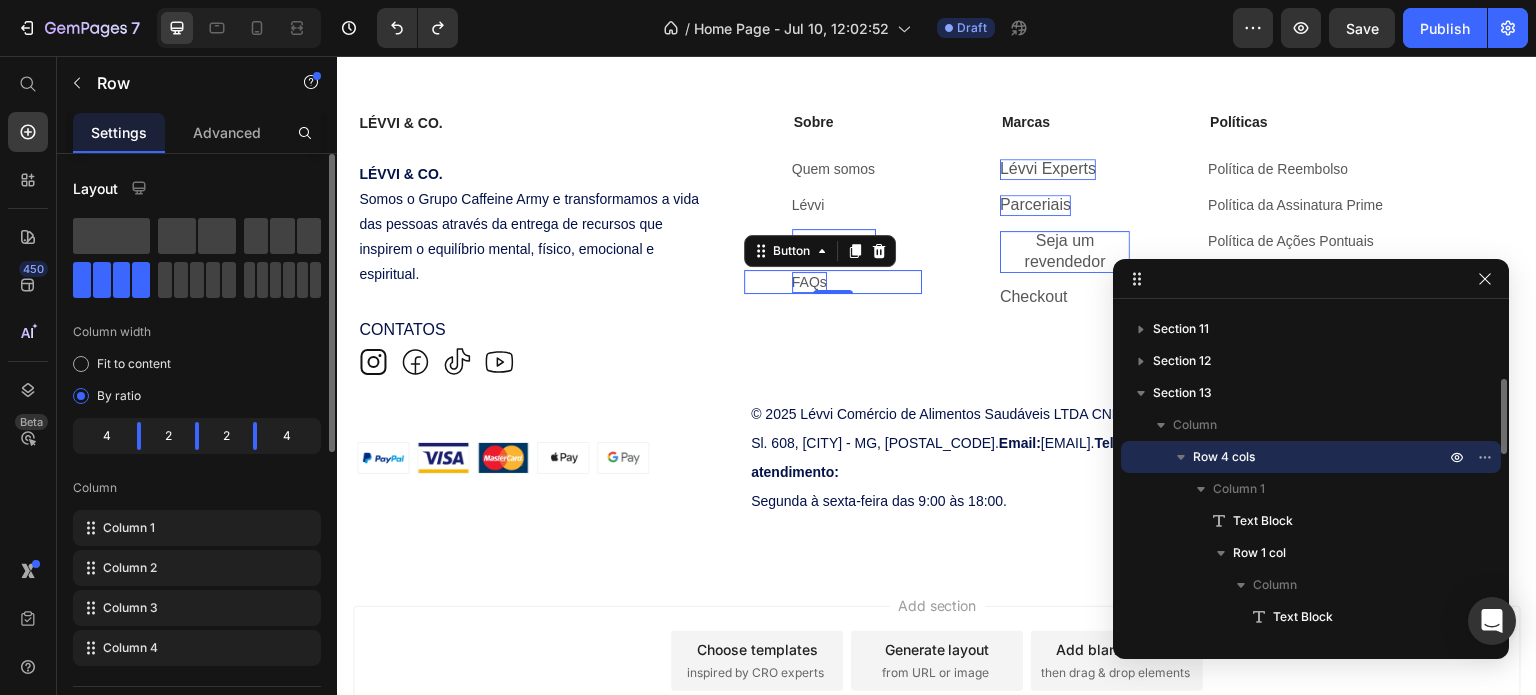 click on "FAQs" at bounding box center (809, 282) 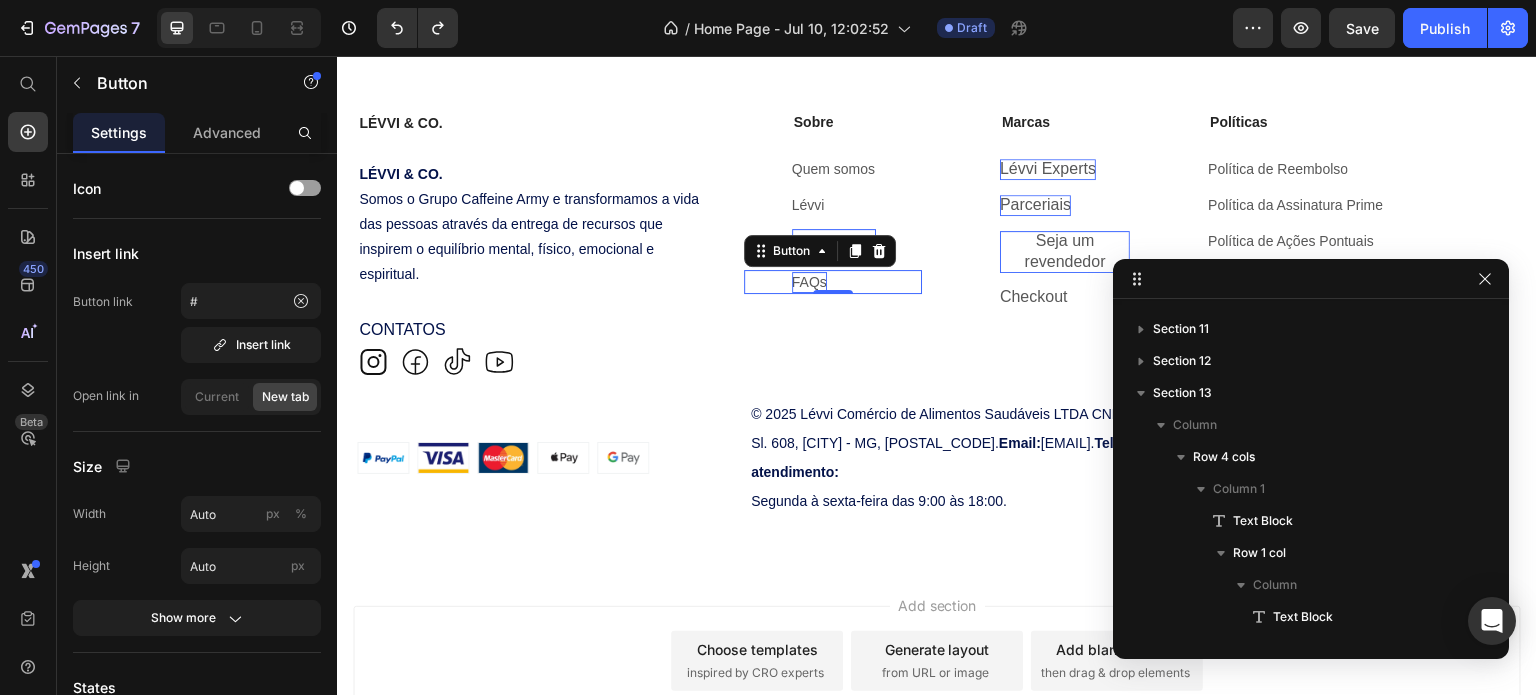 scroll, scrollTop: 730, scrollLeft: 0, axis: vertical 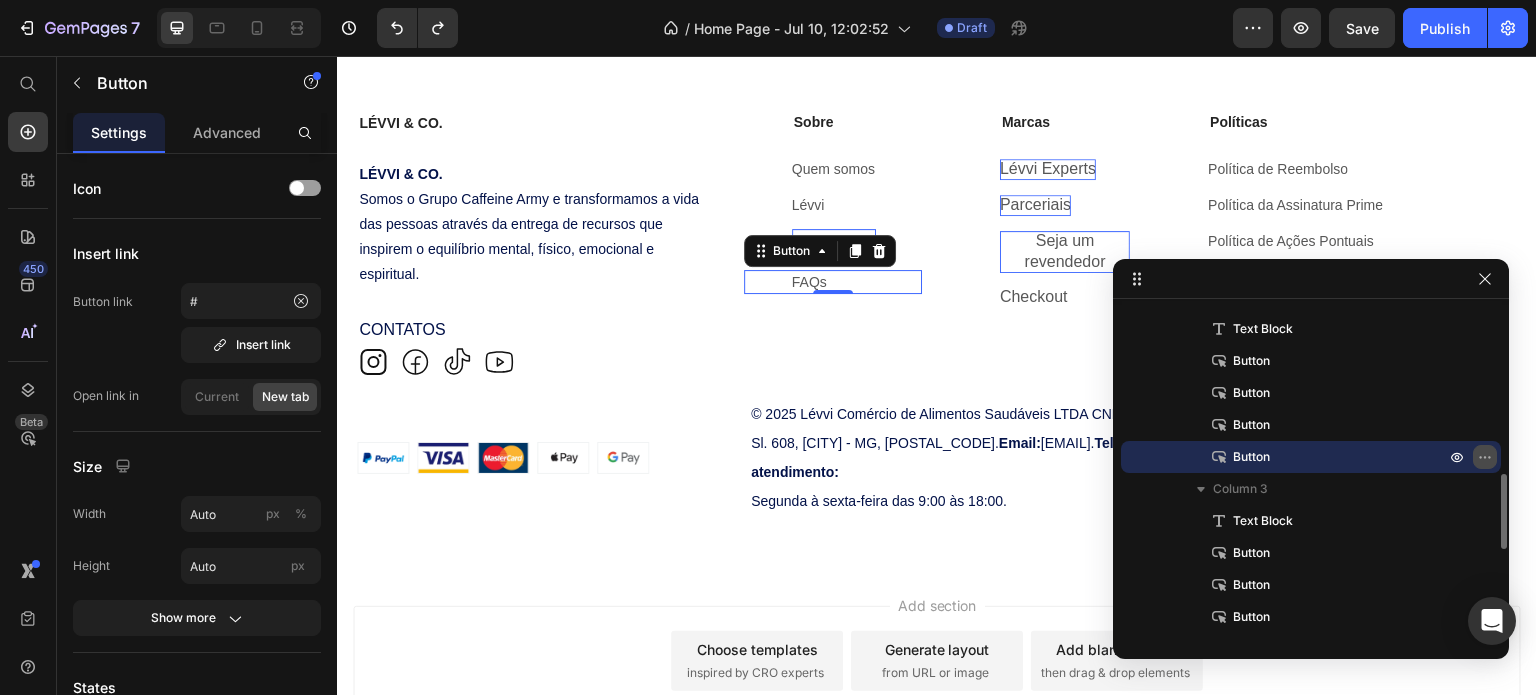 click 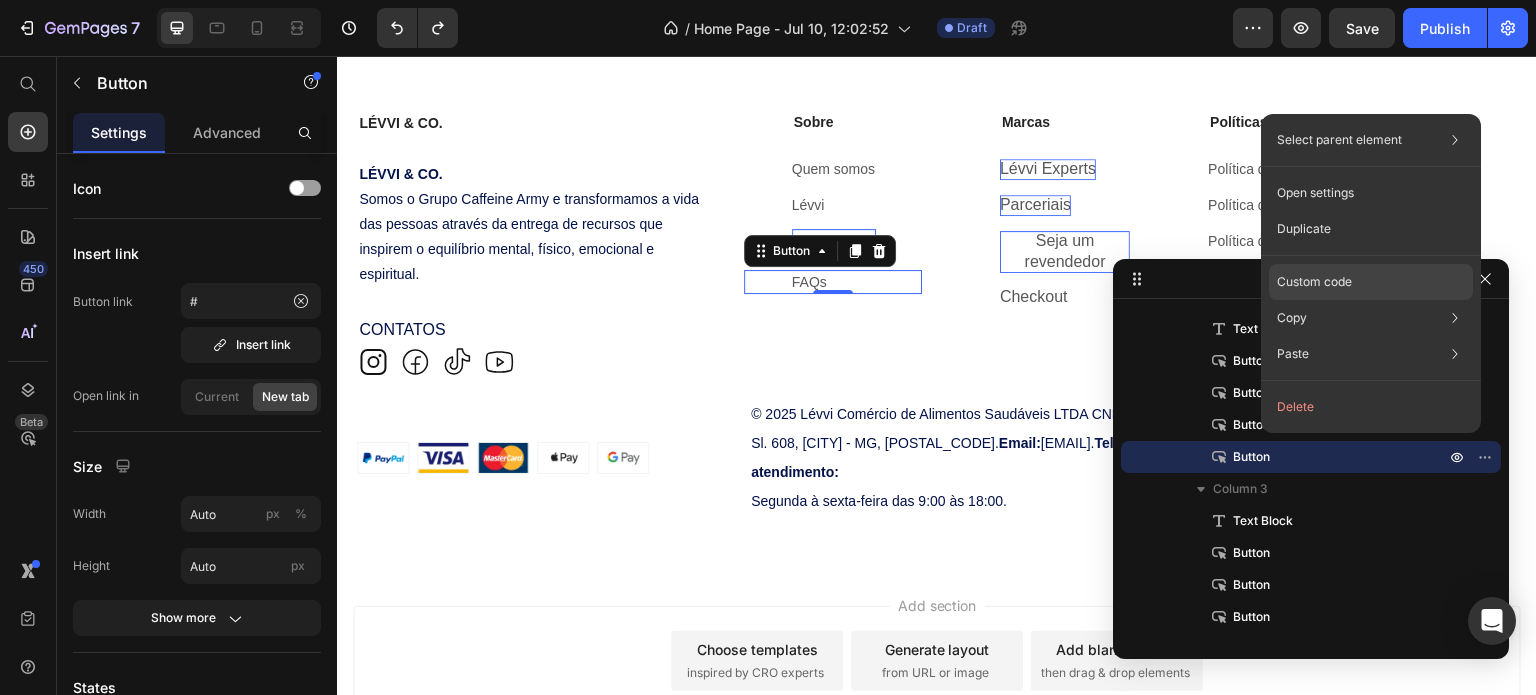 click on "Custom code" 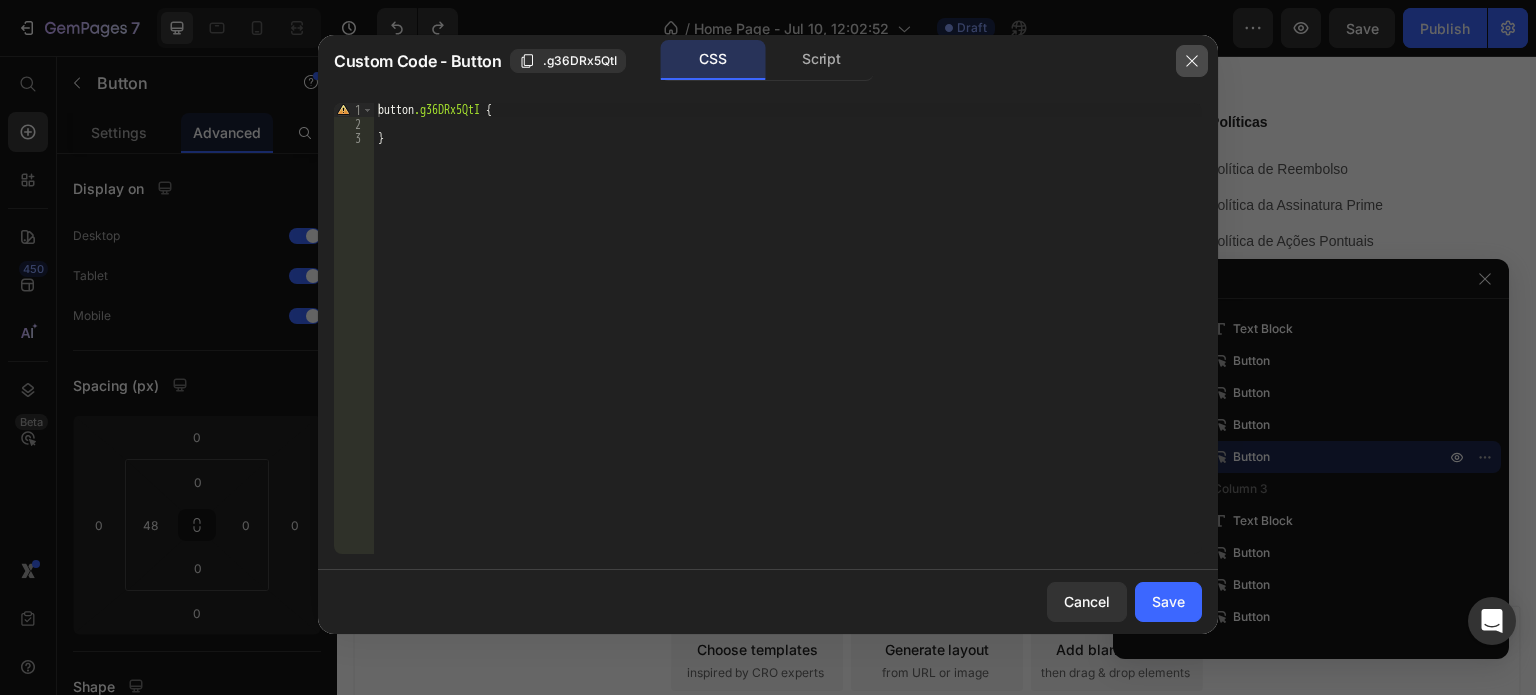 click at bounding box center [1192, 61] 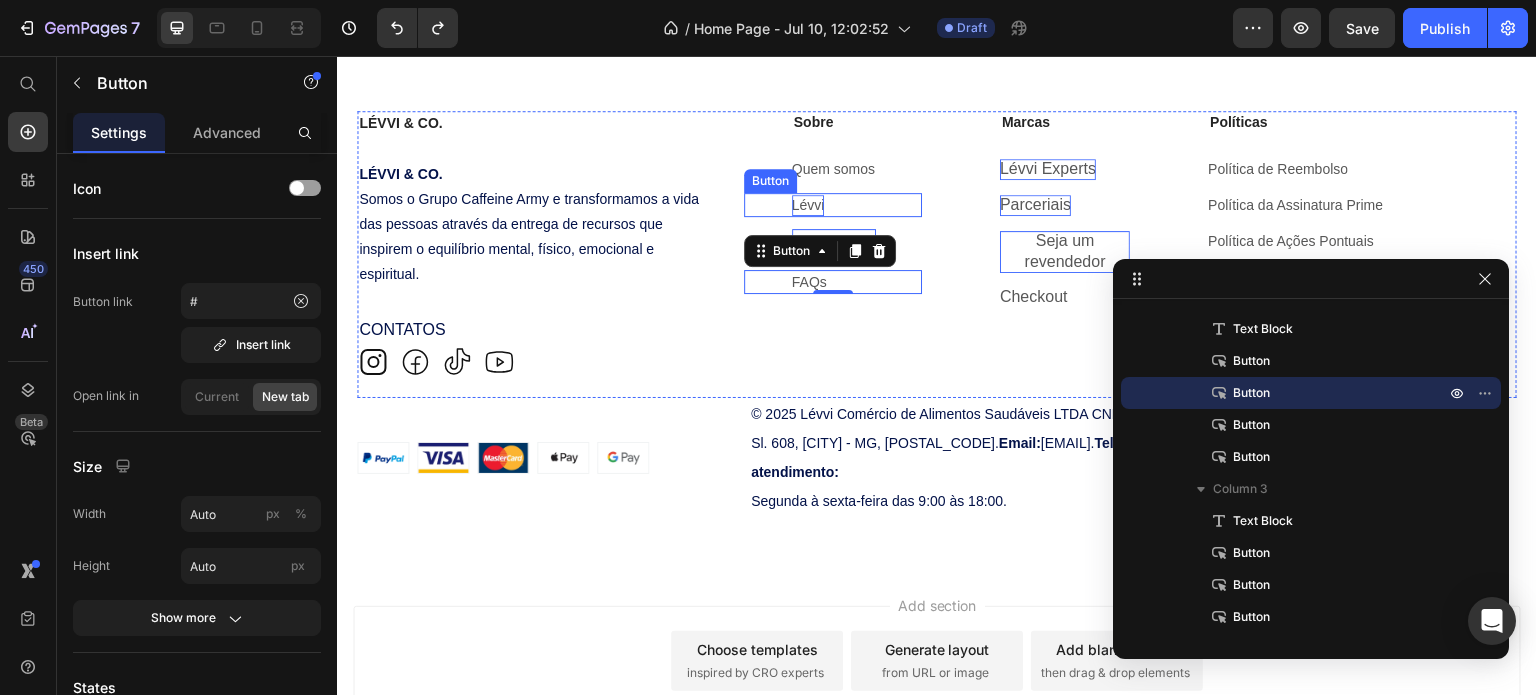 click on "Lévvi" at bounding box center (808, 205) 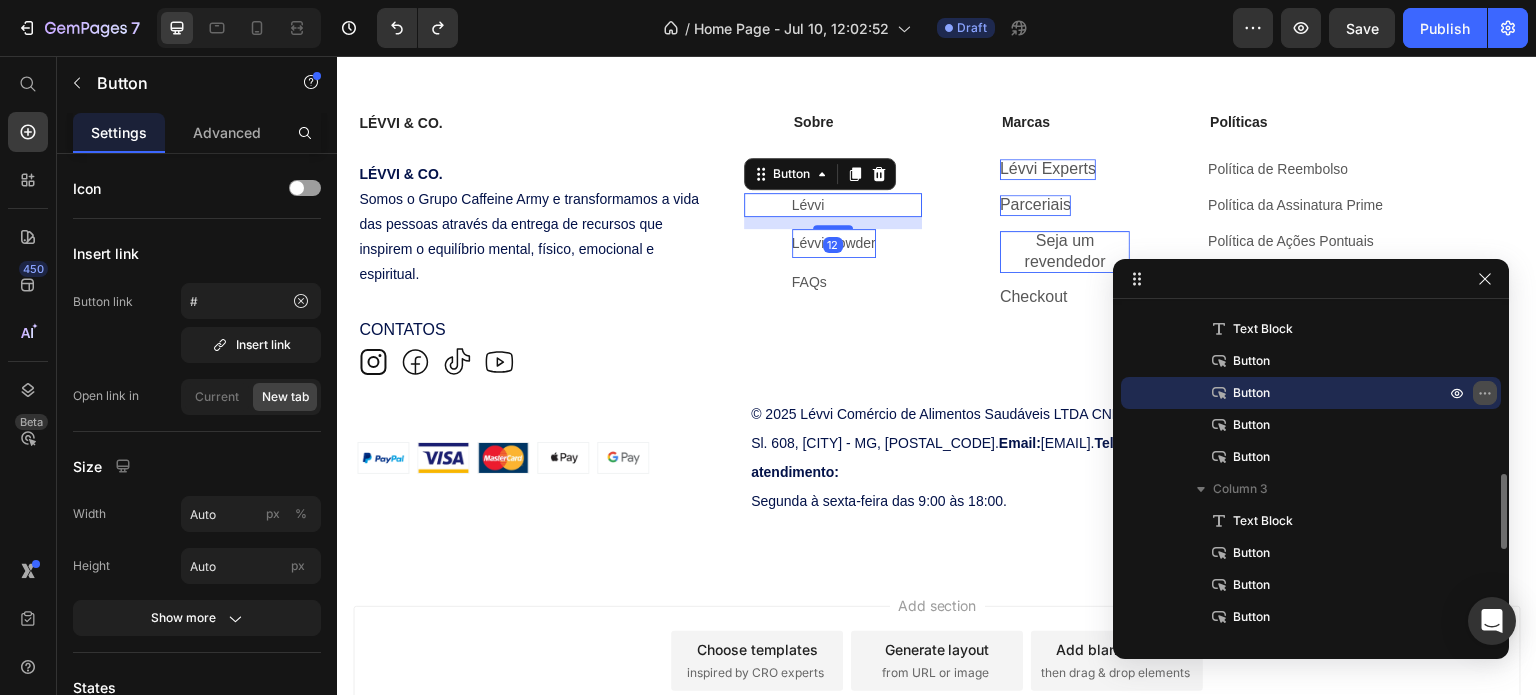 click 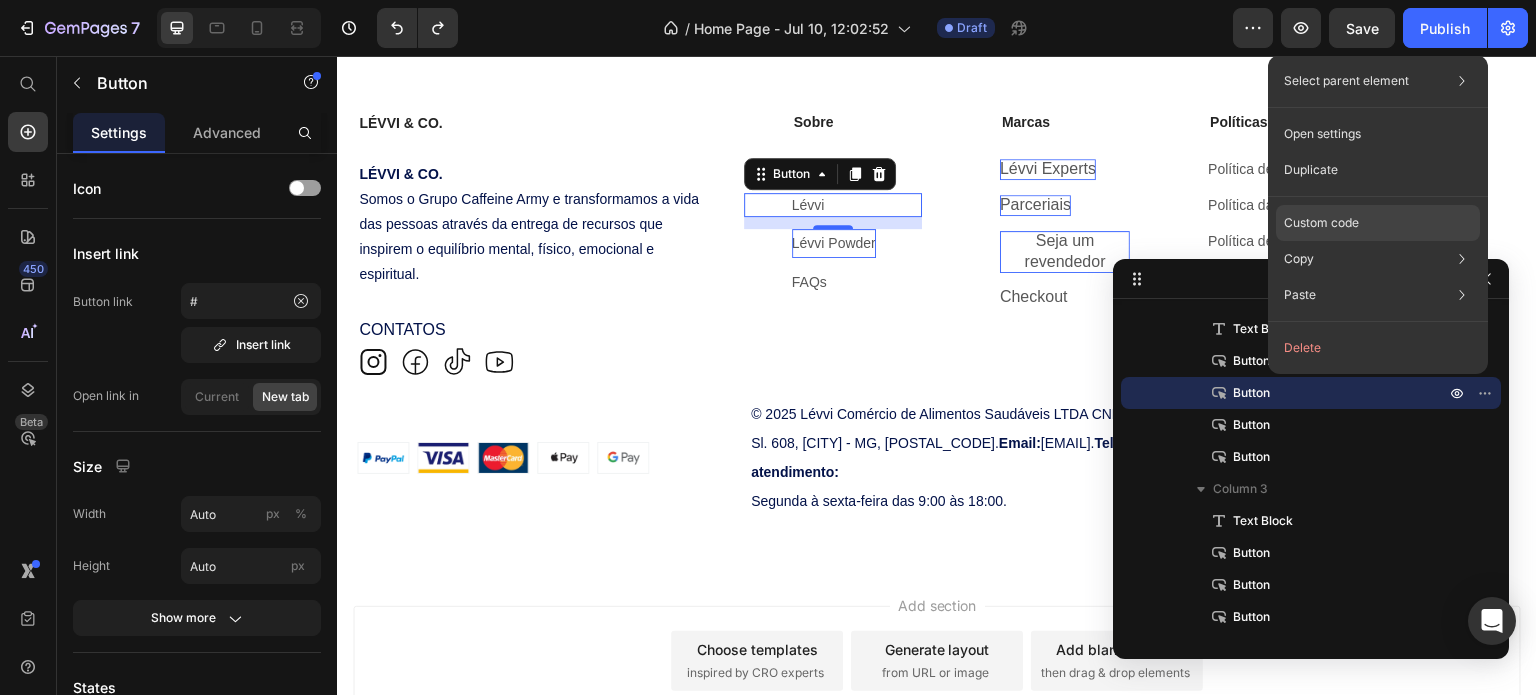 click on "Custom code" at bounding box center (1321, 223) 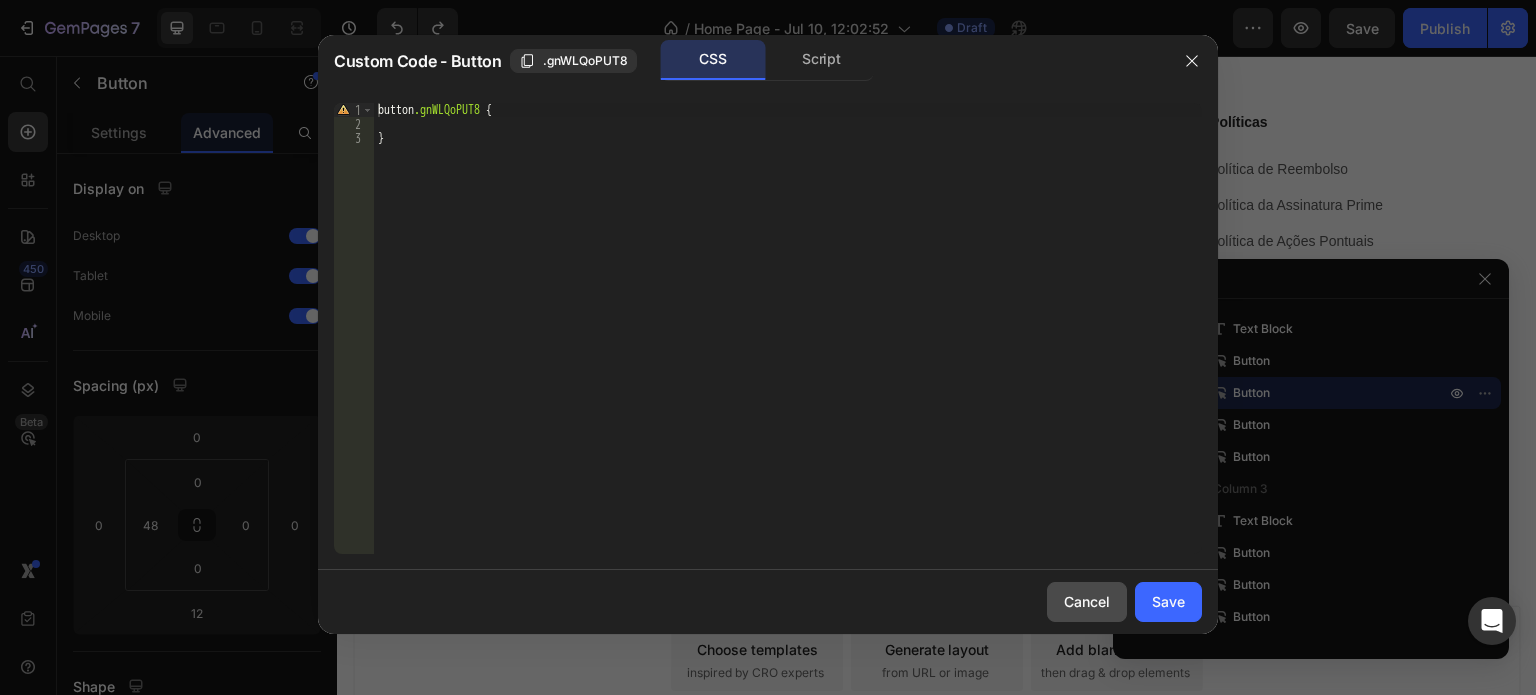 click on "Cancel" at bounding box center [1087, 601] 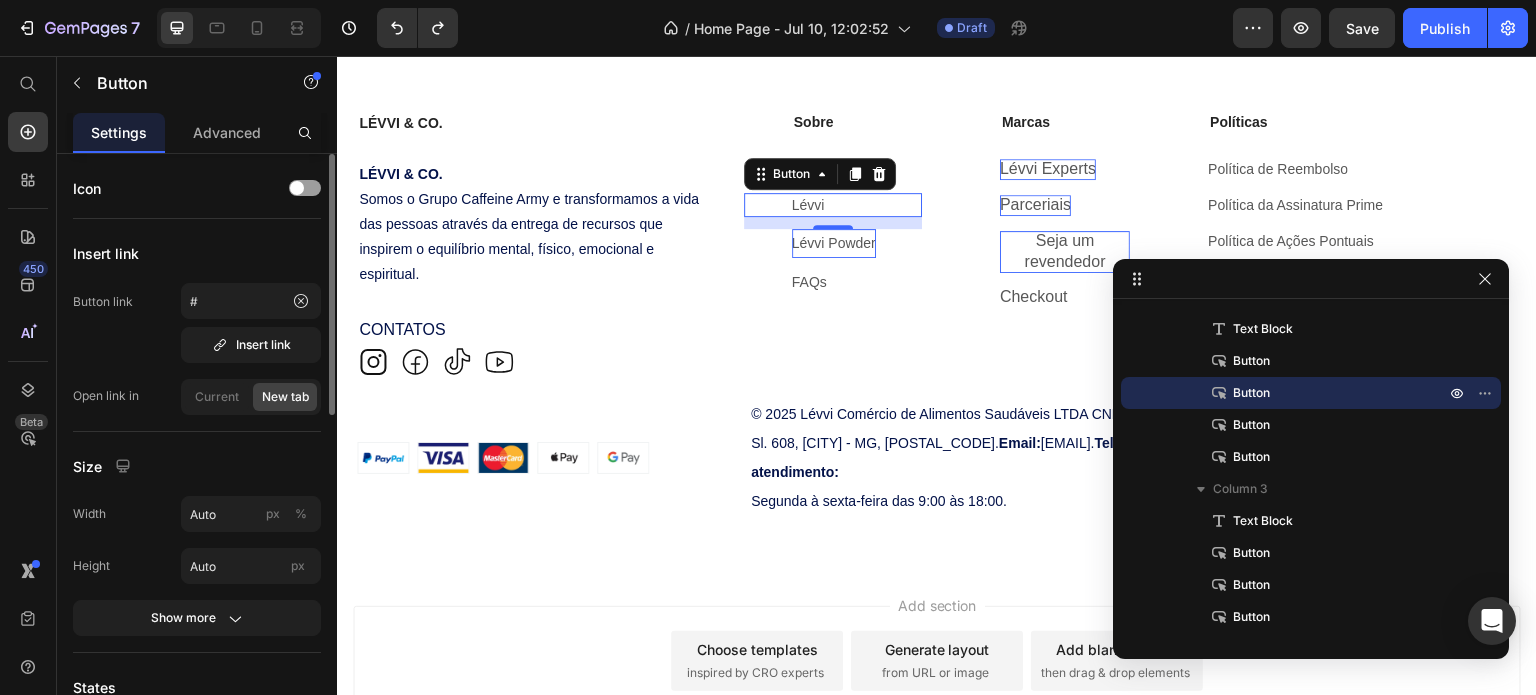 scroll, scrollTop: 100, scrollLeft: 0, axis: vertical 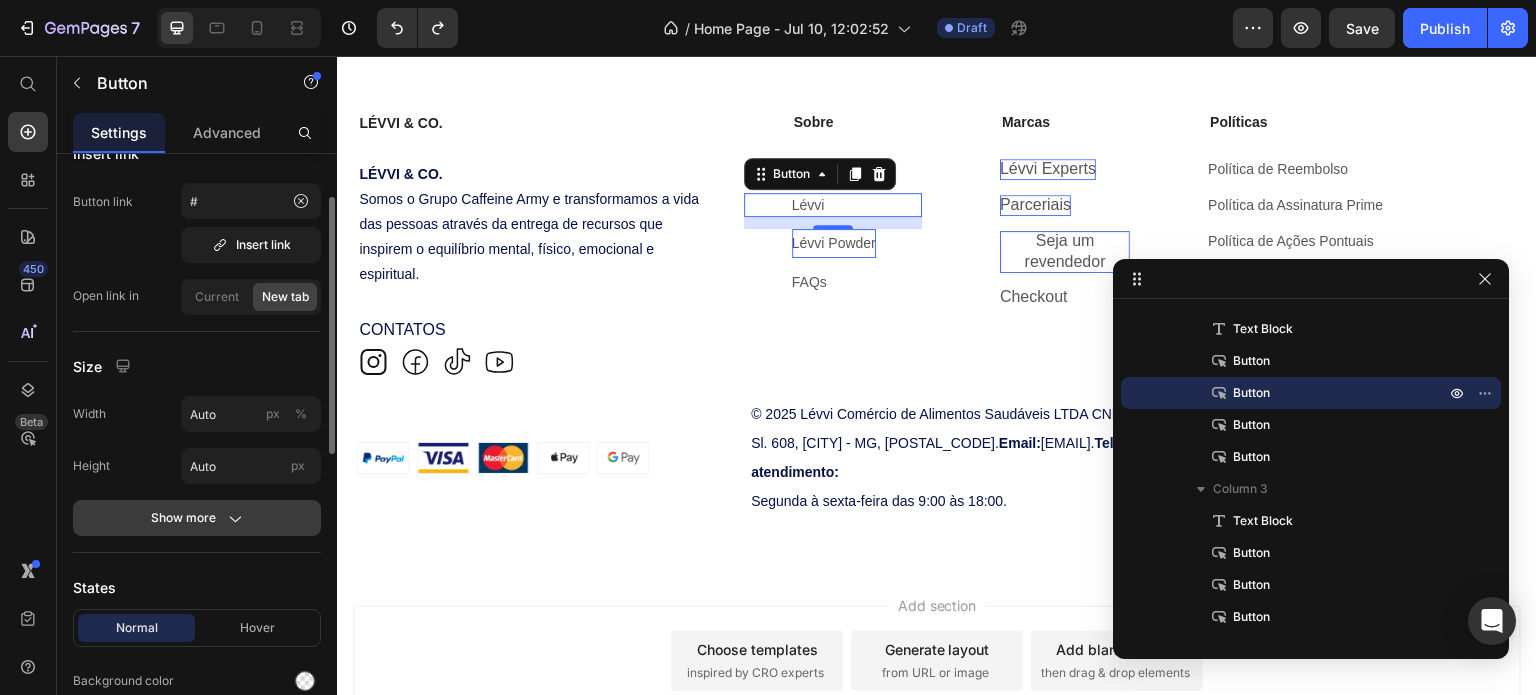 click 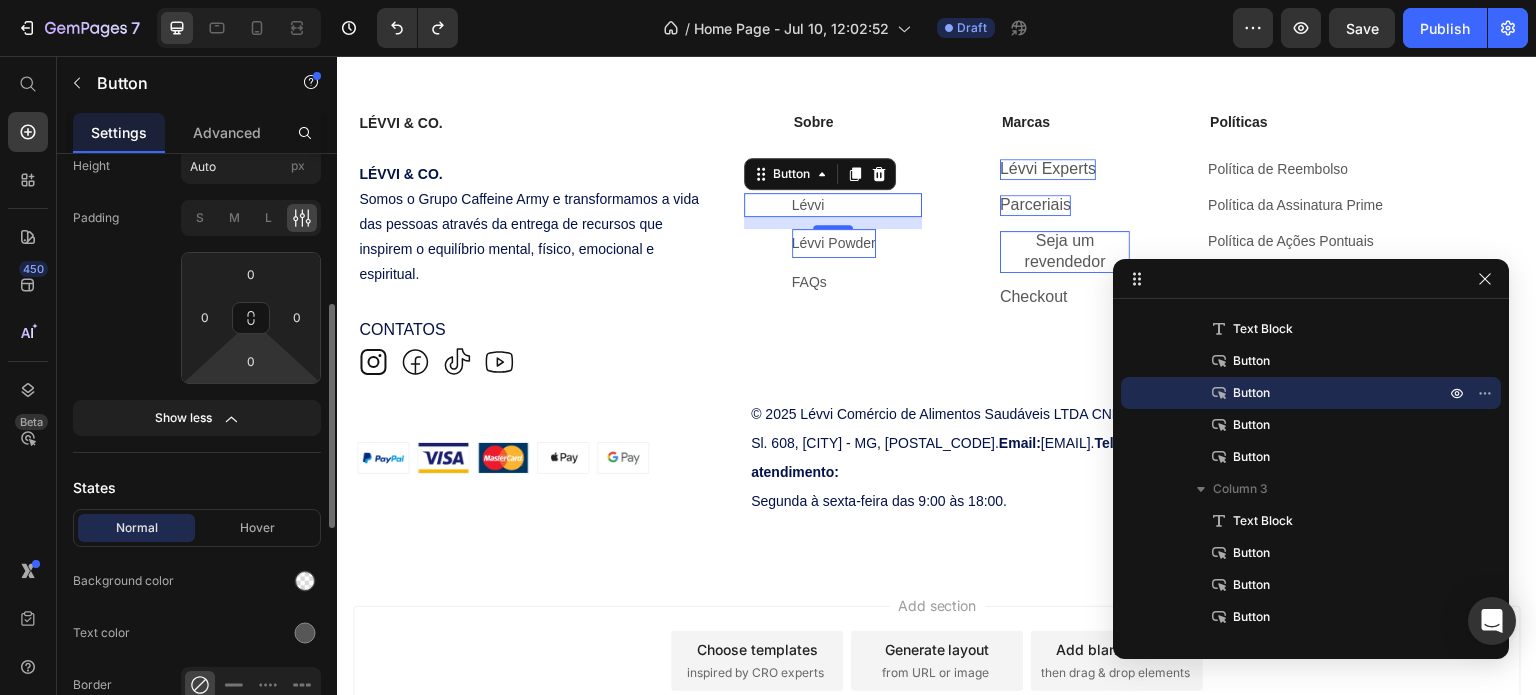 scroll, scrollTop: 500, scrollLeft: 0, axis: vertical 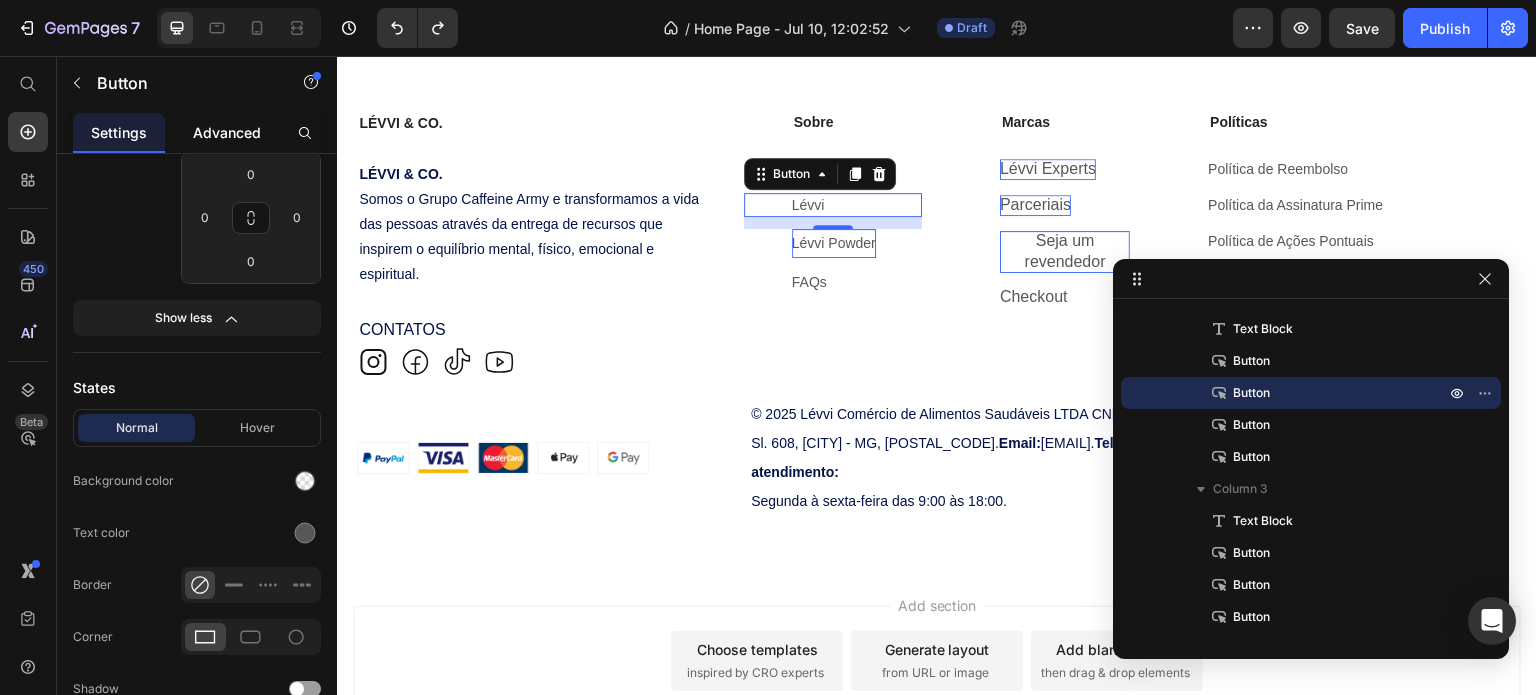 click on "Advanced" at bounding box center (227, 132) 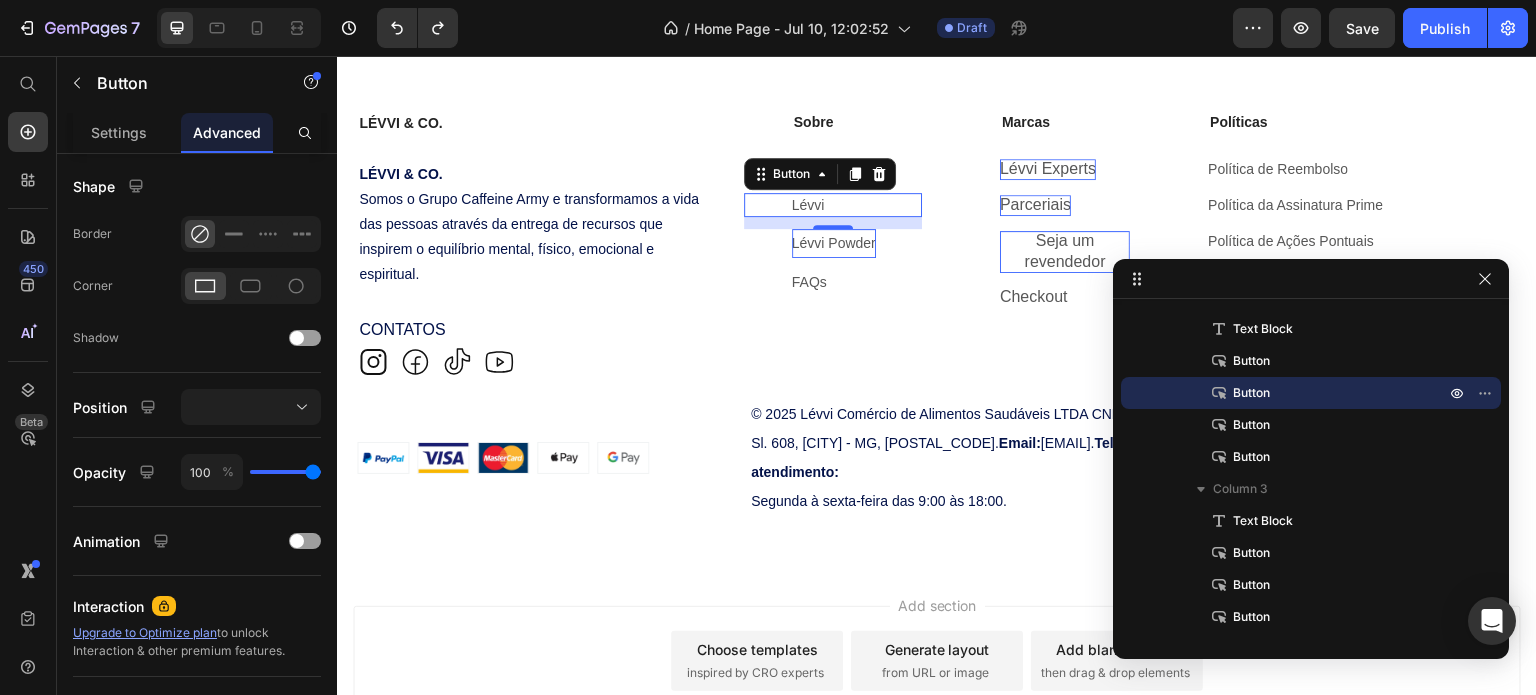 scroll, scrollTop: 0, scrollLeft: 0, axis: both 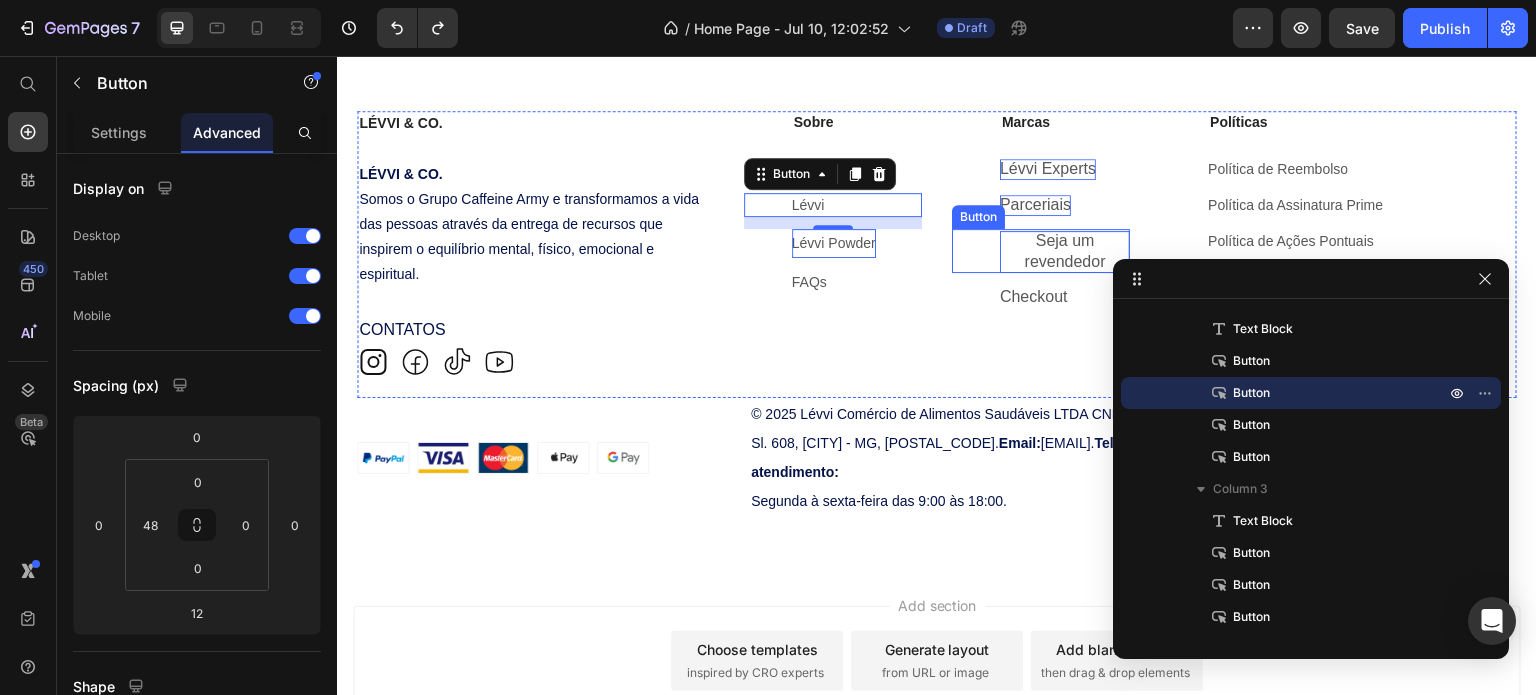 click on "Seja um revendedor" at bounding box center [1065, 252] 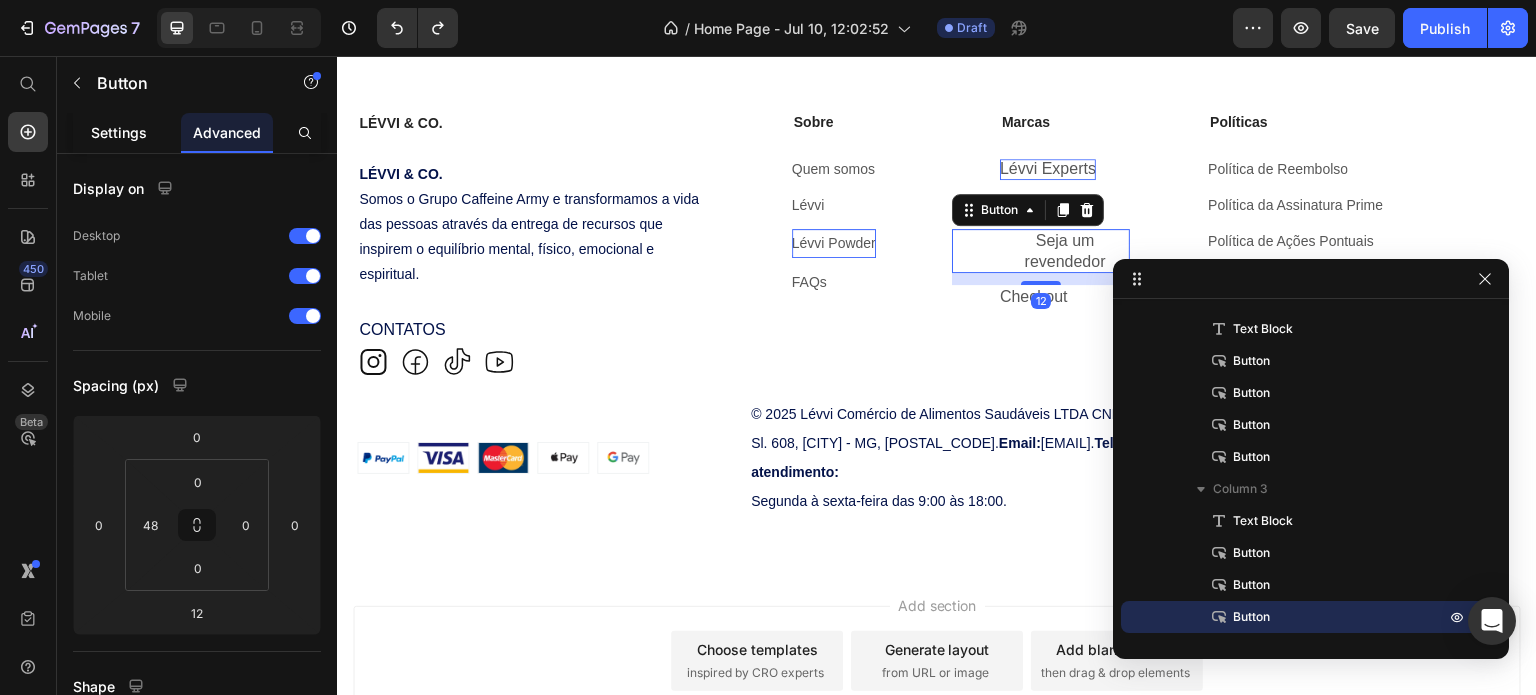 click on "Settings" at bounding box center [119, 132] 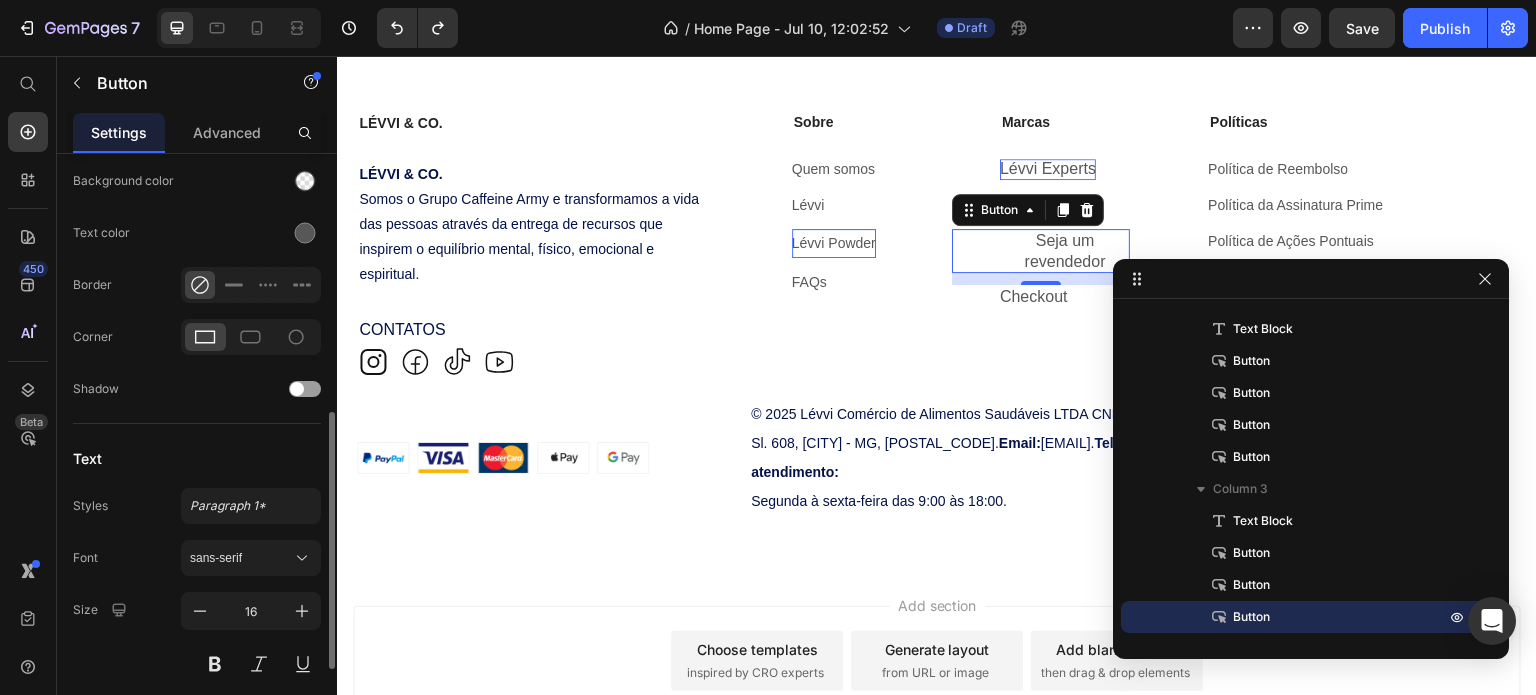 scroll, scrollTop: 700, scrollLeft: 0, axis: vertical 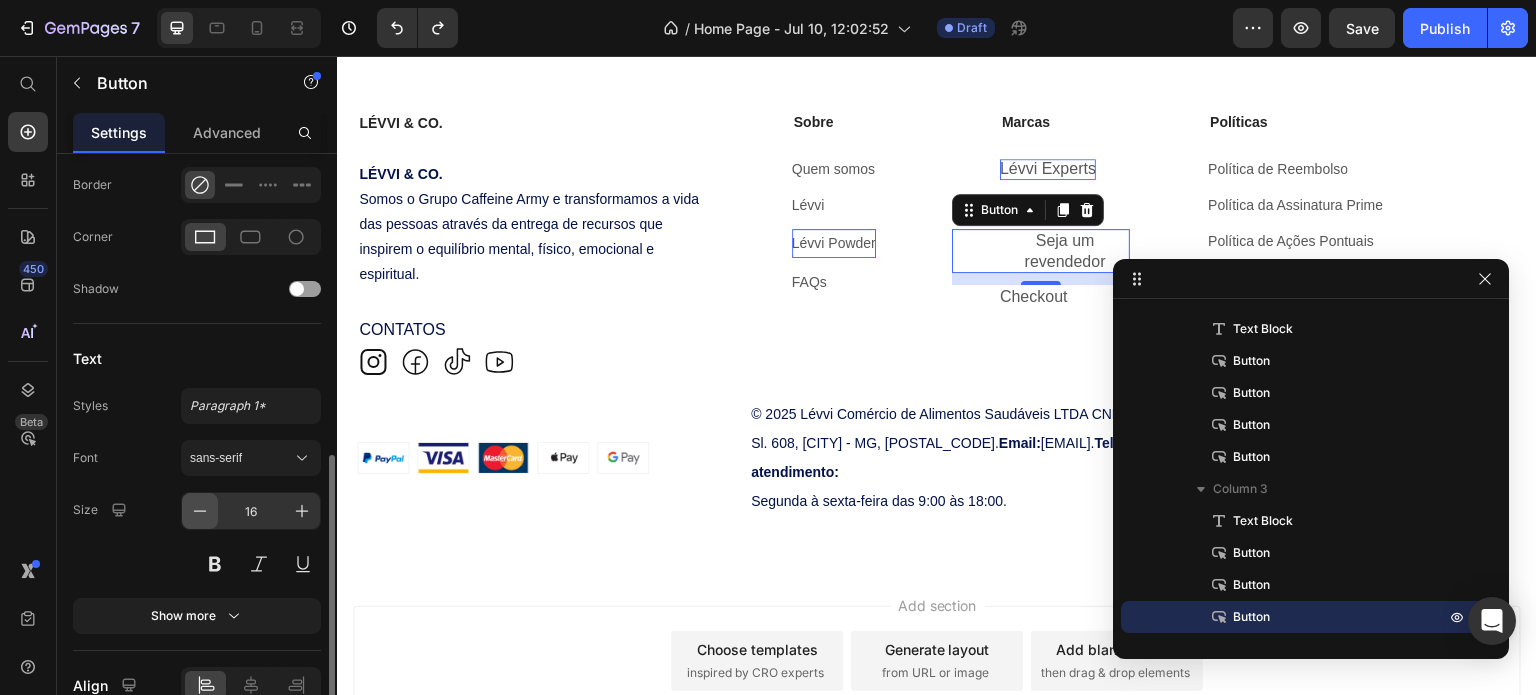 click 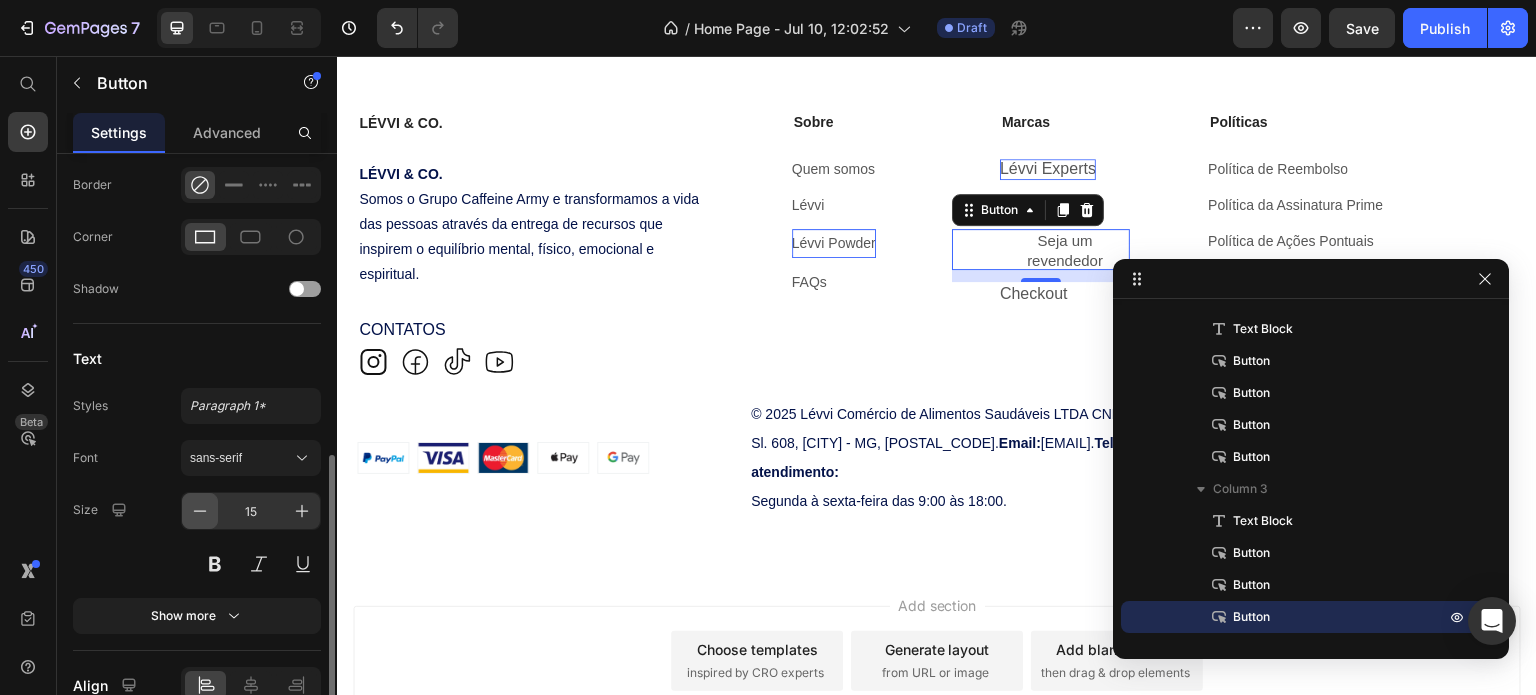 click 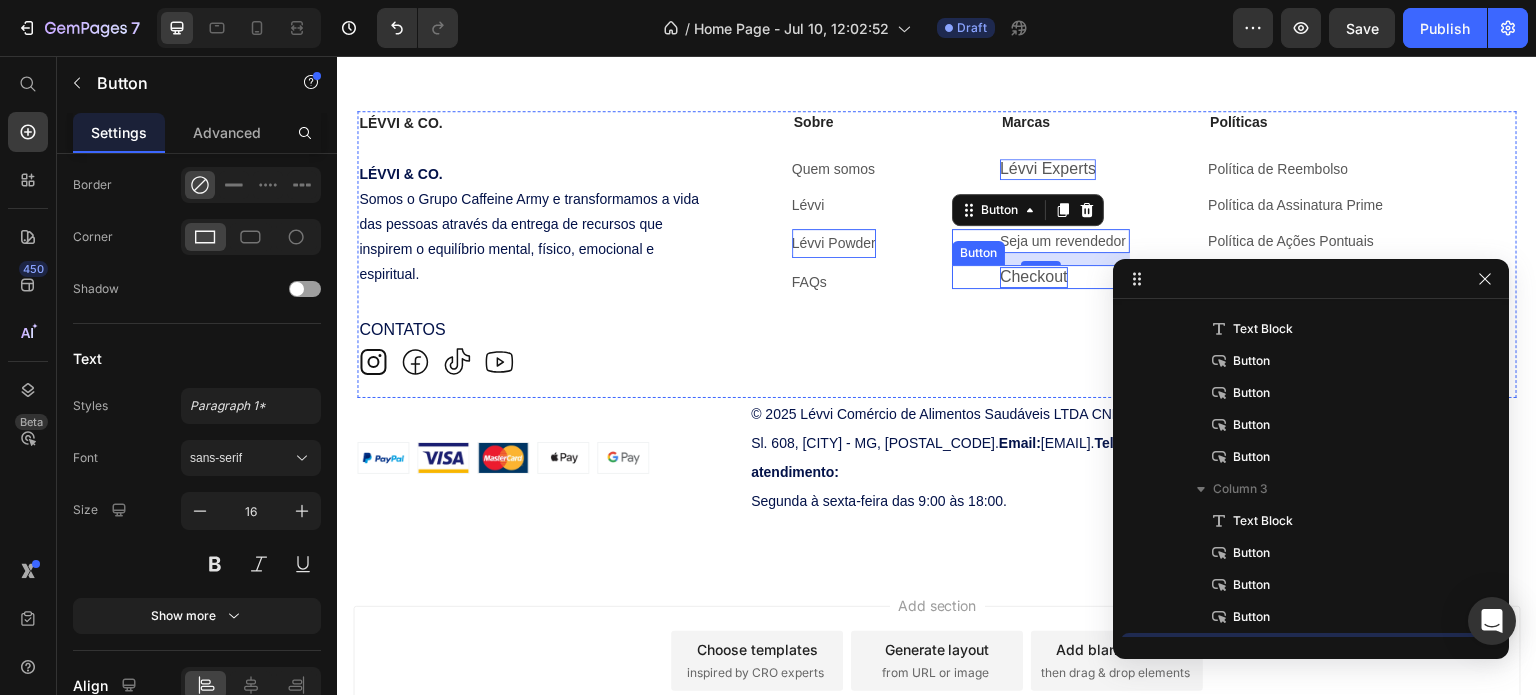 click on "Checkout" at bounding box center (1034, 277) 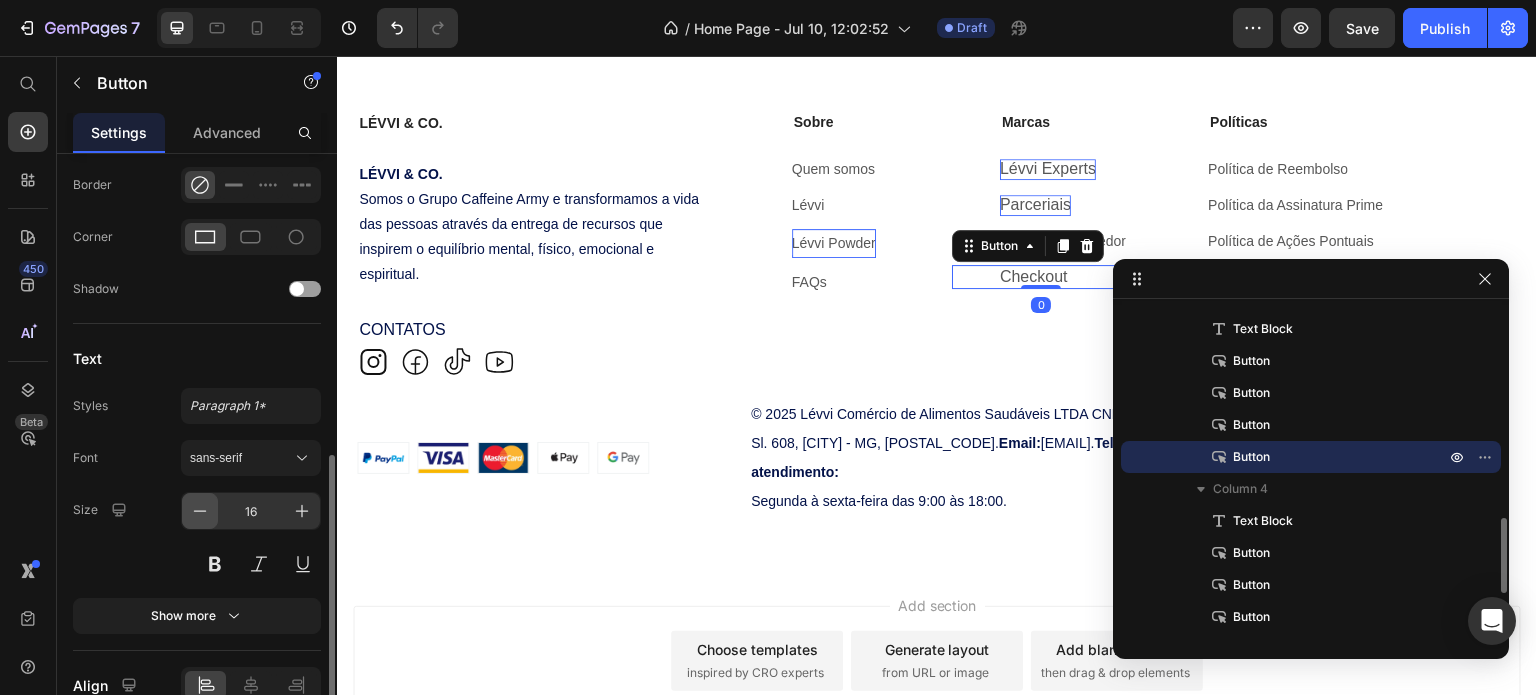 click 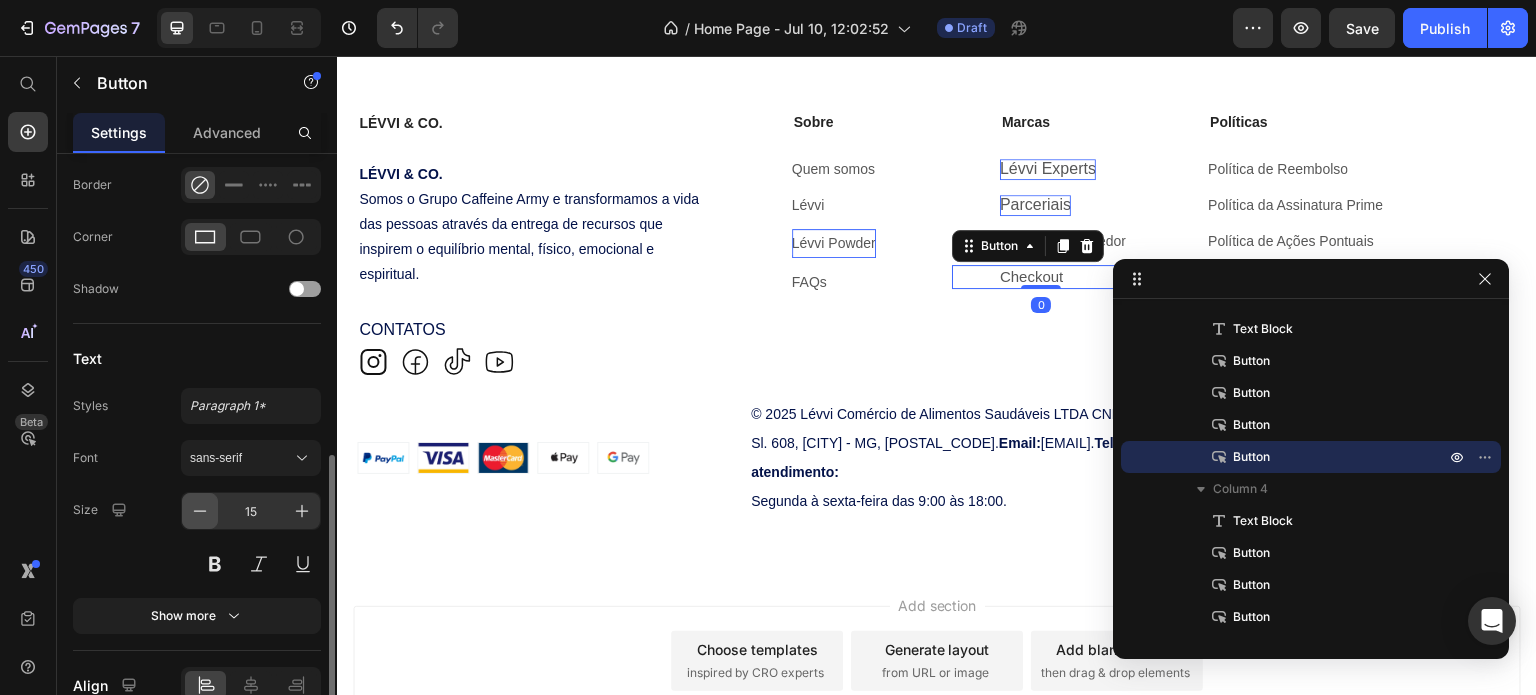 click 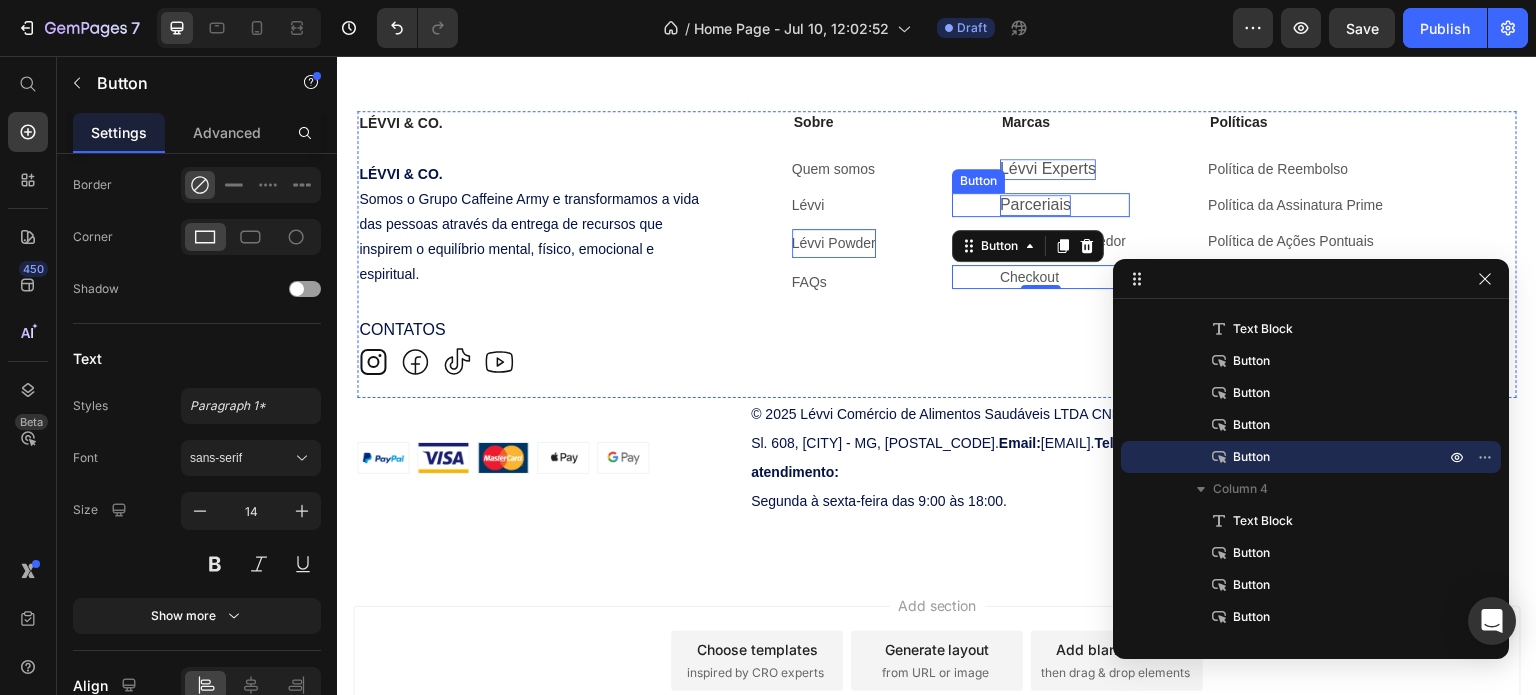 click on "Parceriais" at bounding box center (1035, 205) 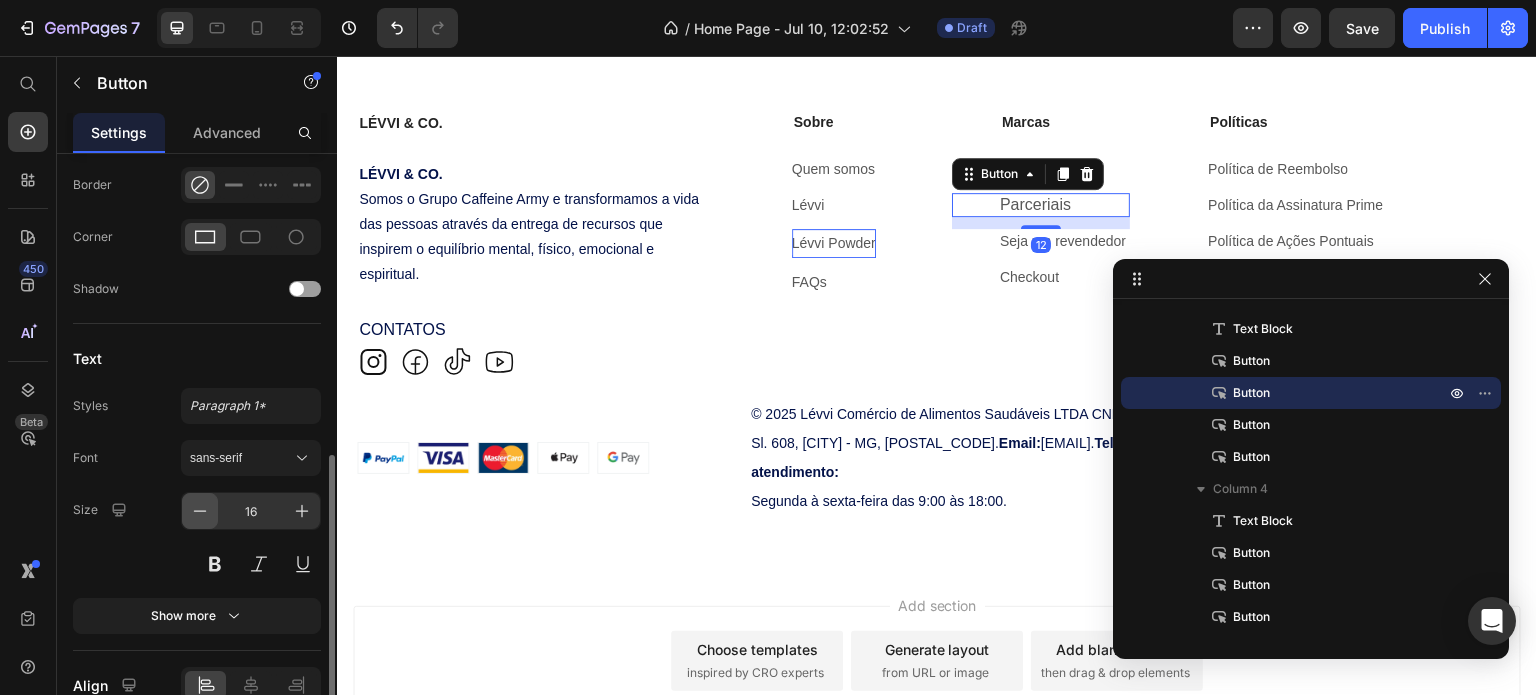 click 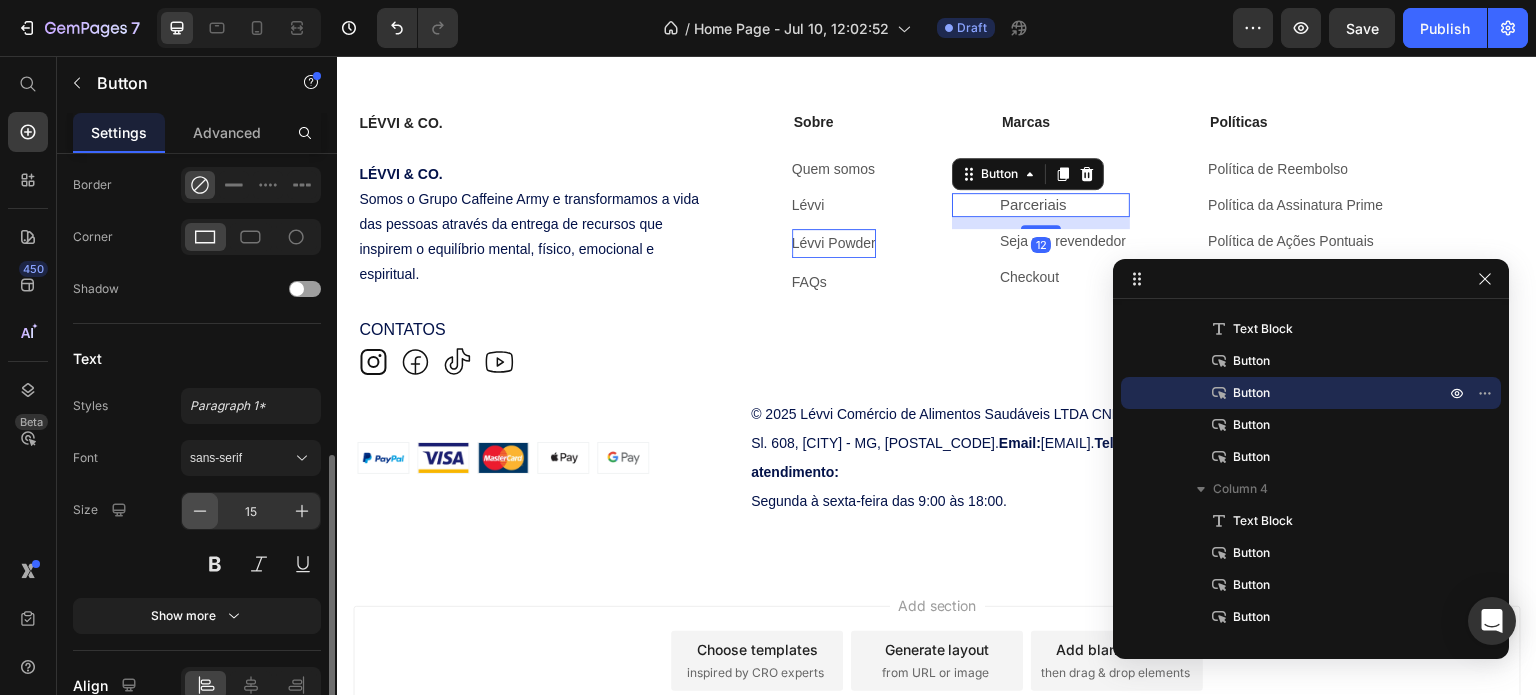 click 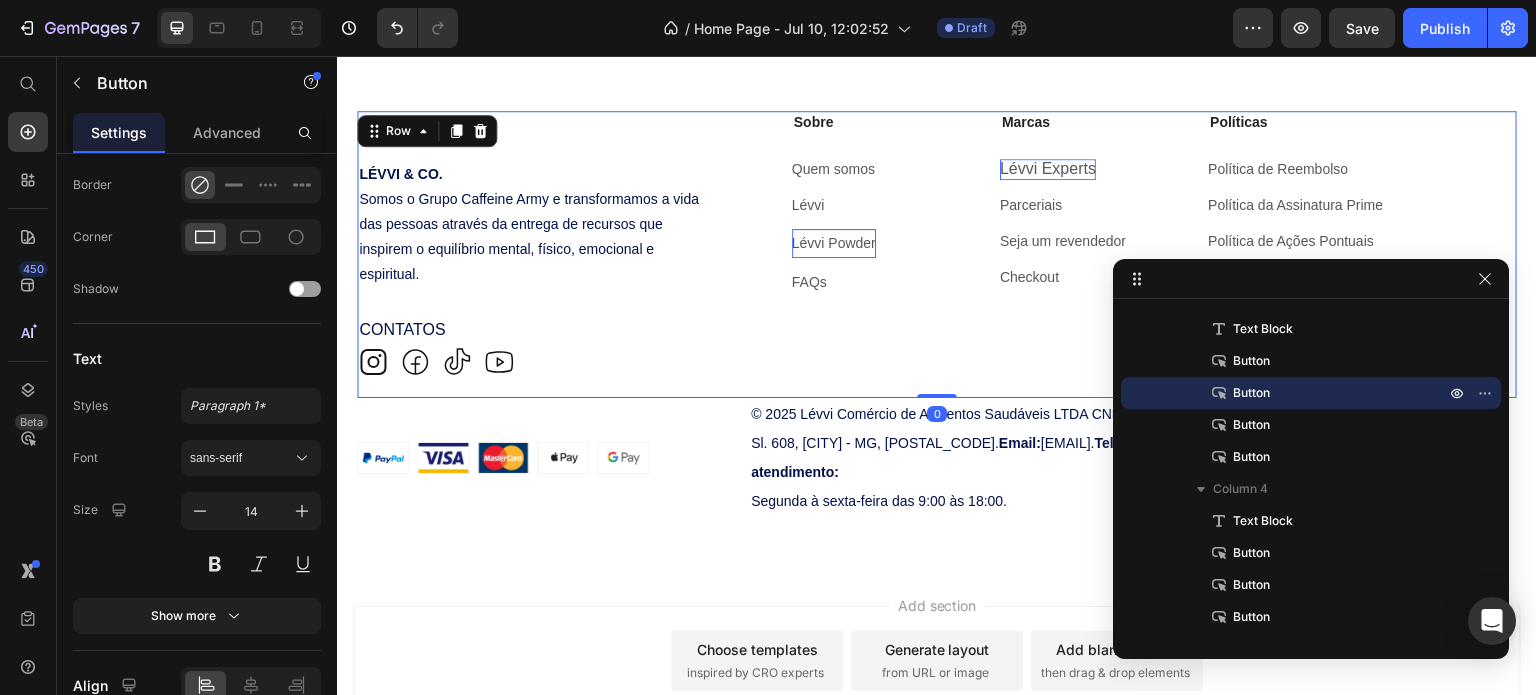 click on "Marcas Text Block Lévvi Experts Button Parceriais Button Seja um revendedor Button Checkout Button" at bounding box center [1041, 255] 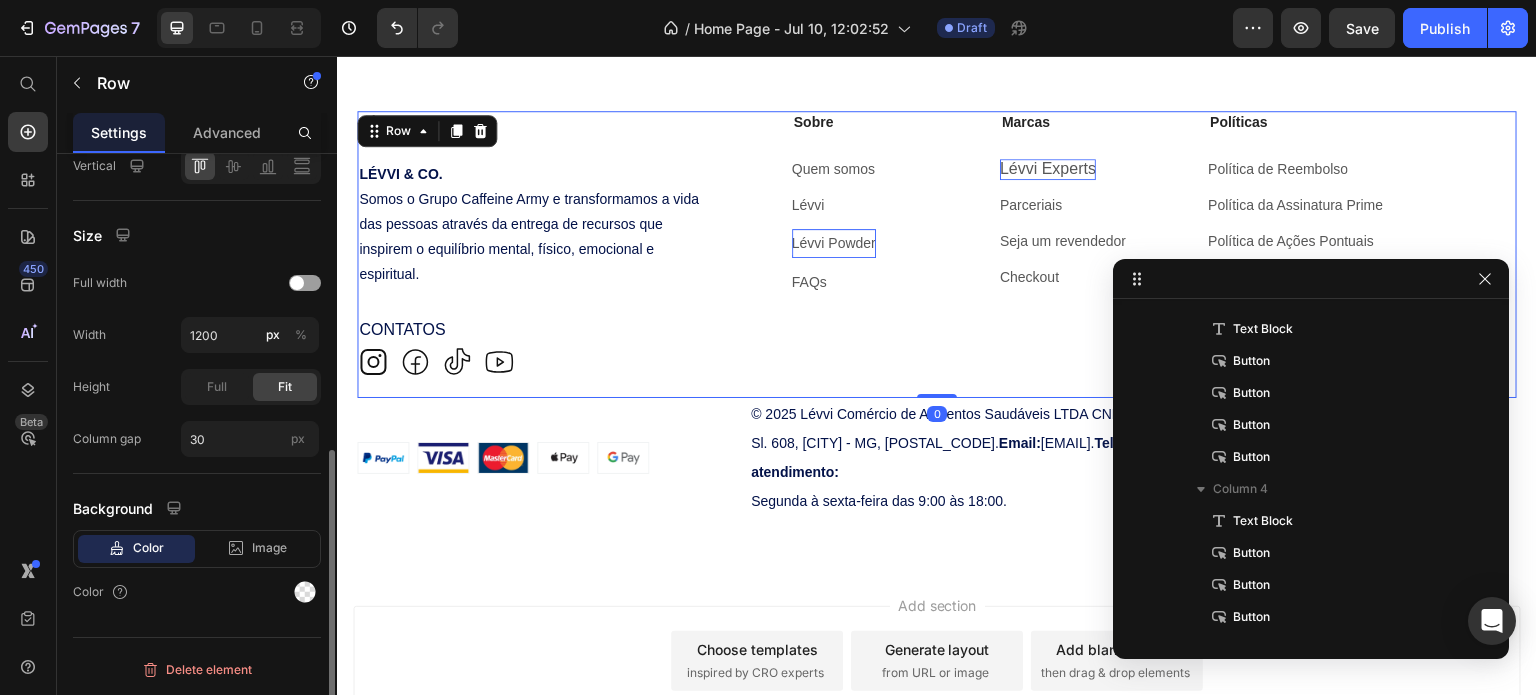 scroll, scrollTop: 314, scrollLeft: 0, axis: vertical 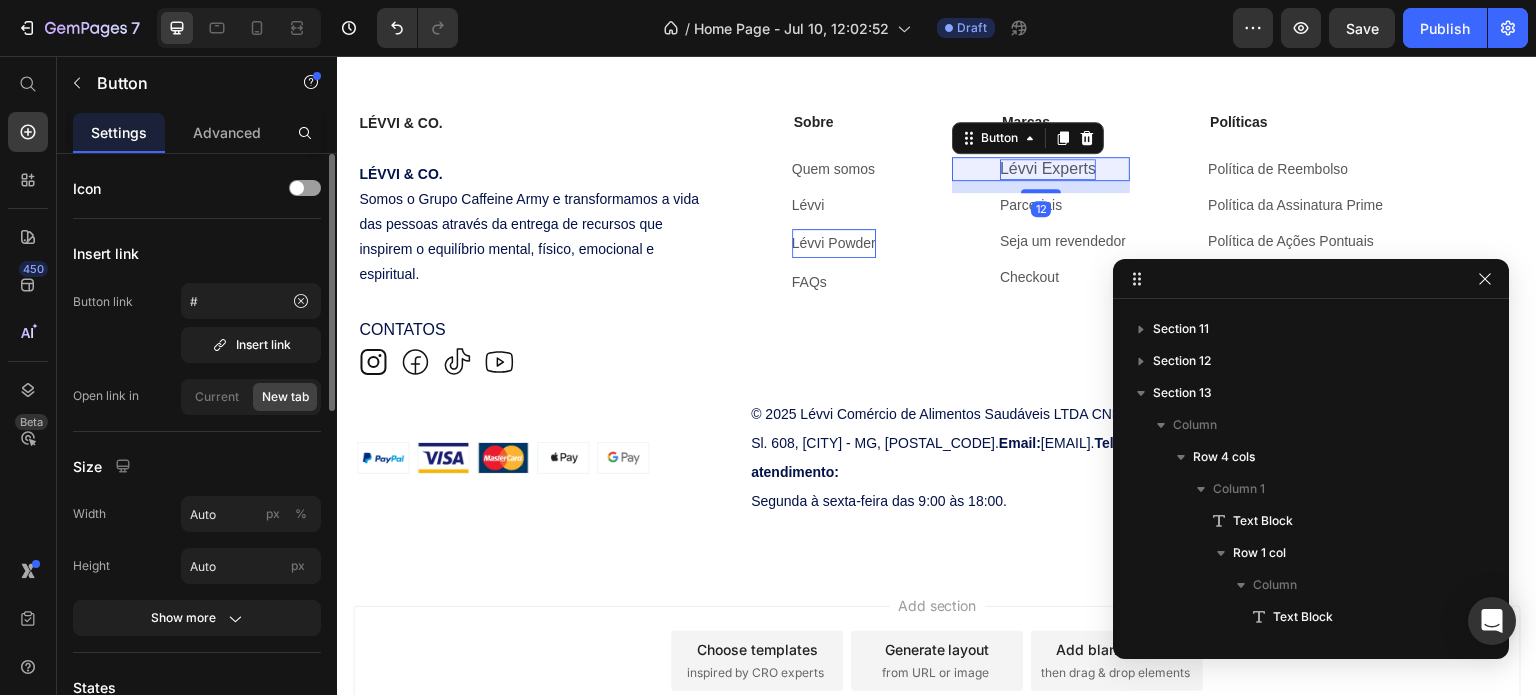 click on "Lévvi Experts" at bounding box center (1048, 169) 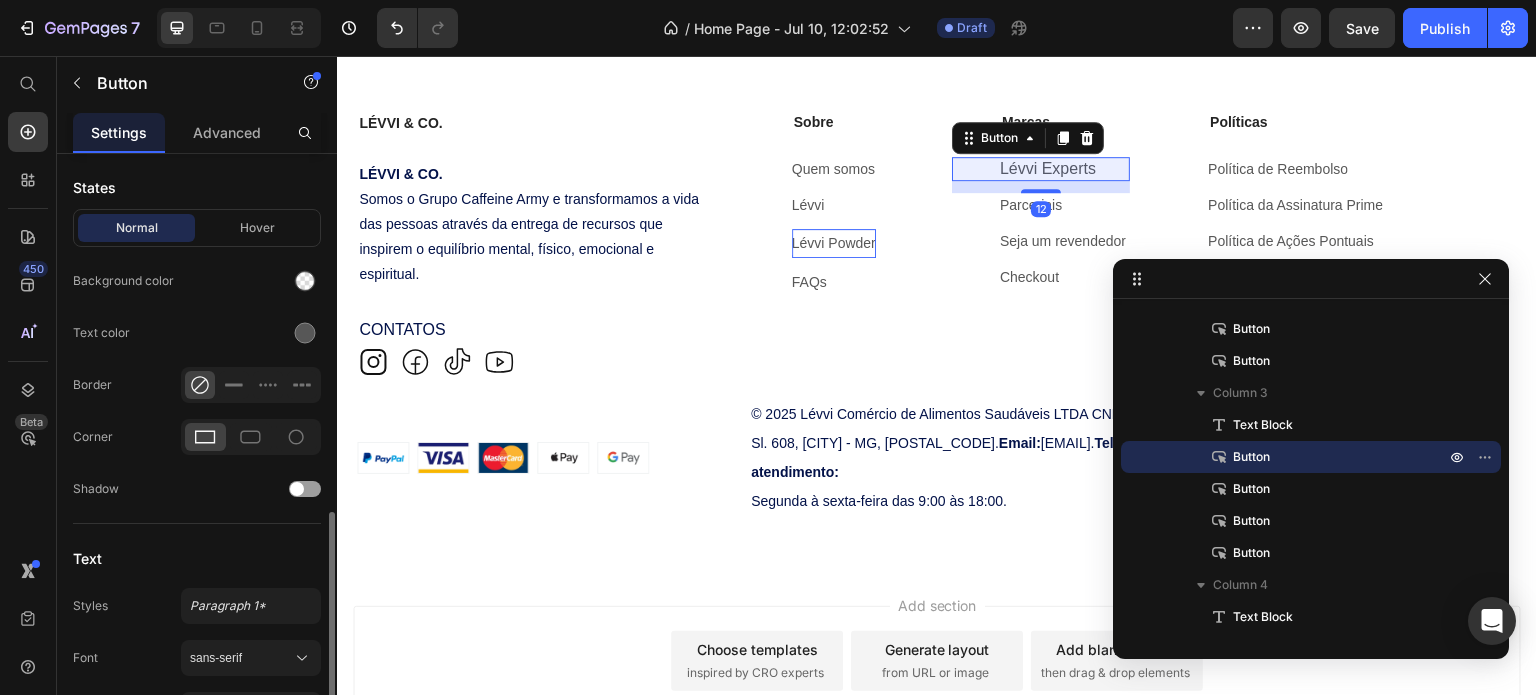 scroll, scrollTop: 700, scrollLeft: 0, axis: vertical 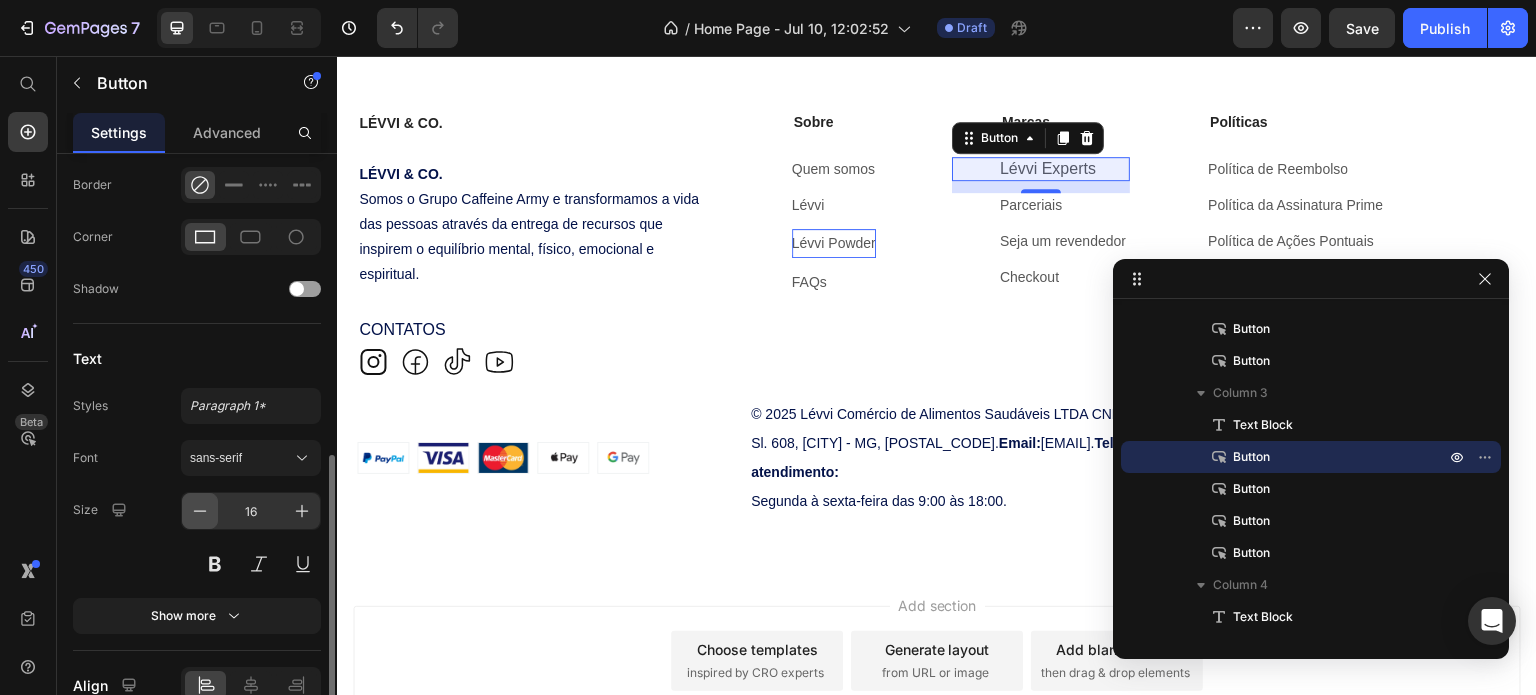 click 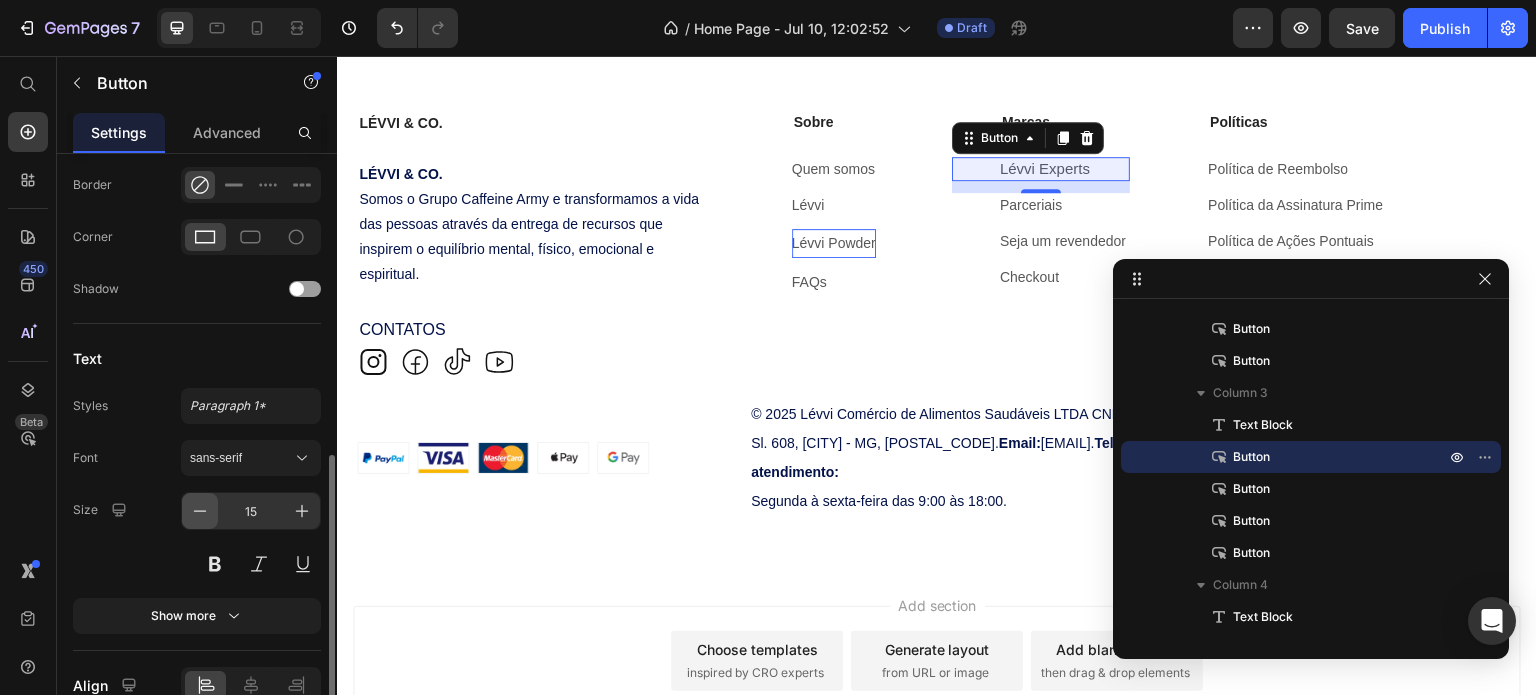 click 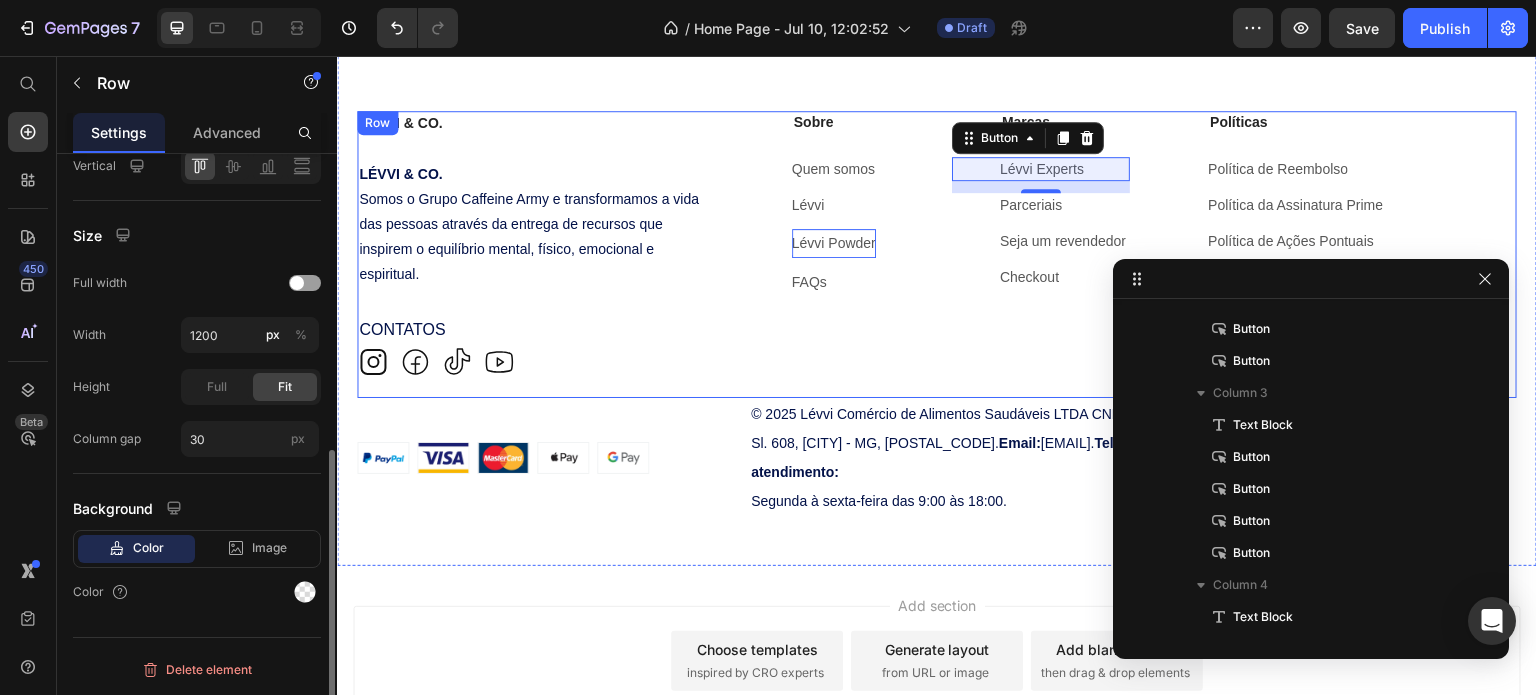 click on "Marcas Text Block Lévvi Experts Button   12 Parceriais Button Seja um revendedor Button Checkout Button" at bounding box center (1041, 255) 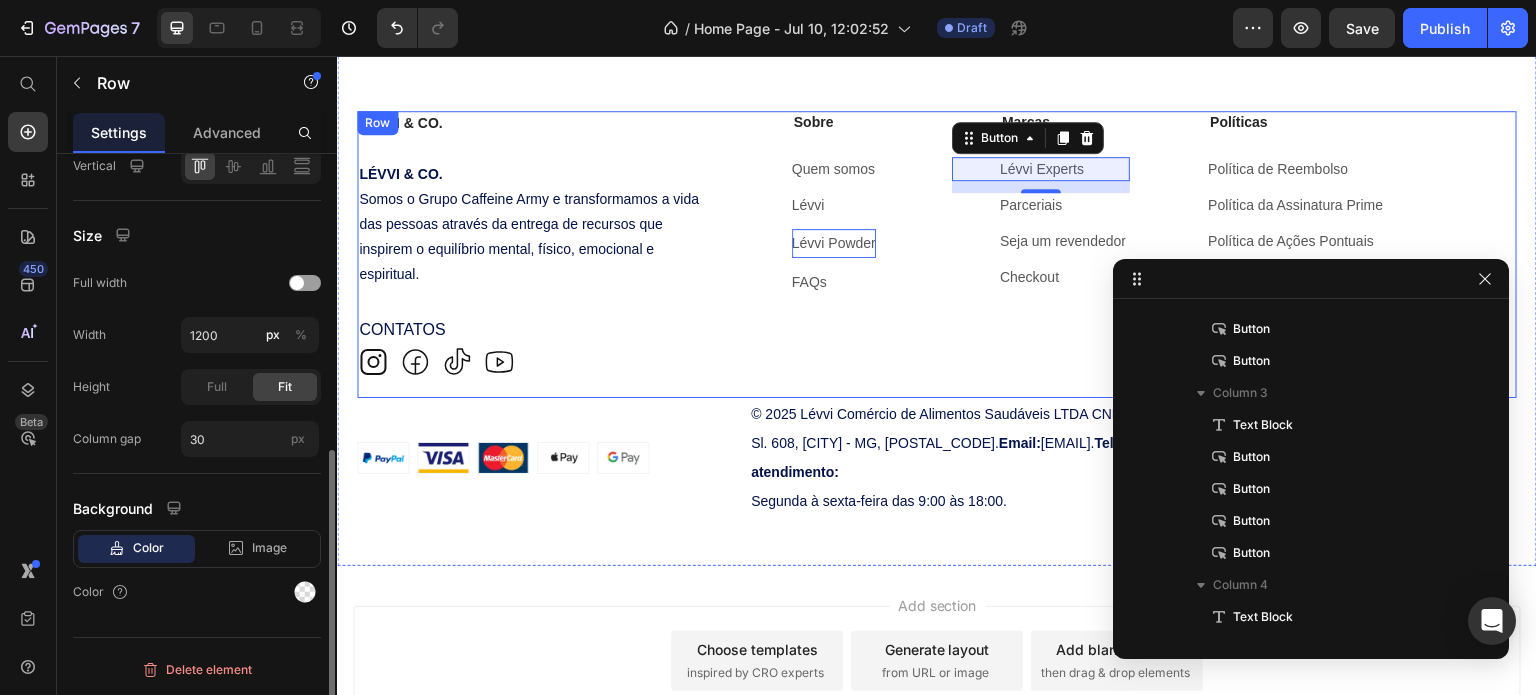 scroll, scrollTop: 314, scrollLeft: 0, axis: vertical 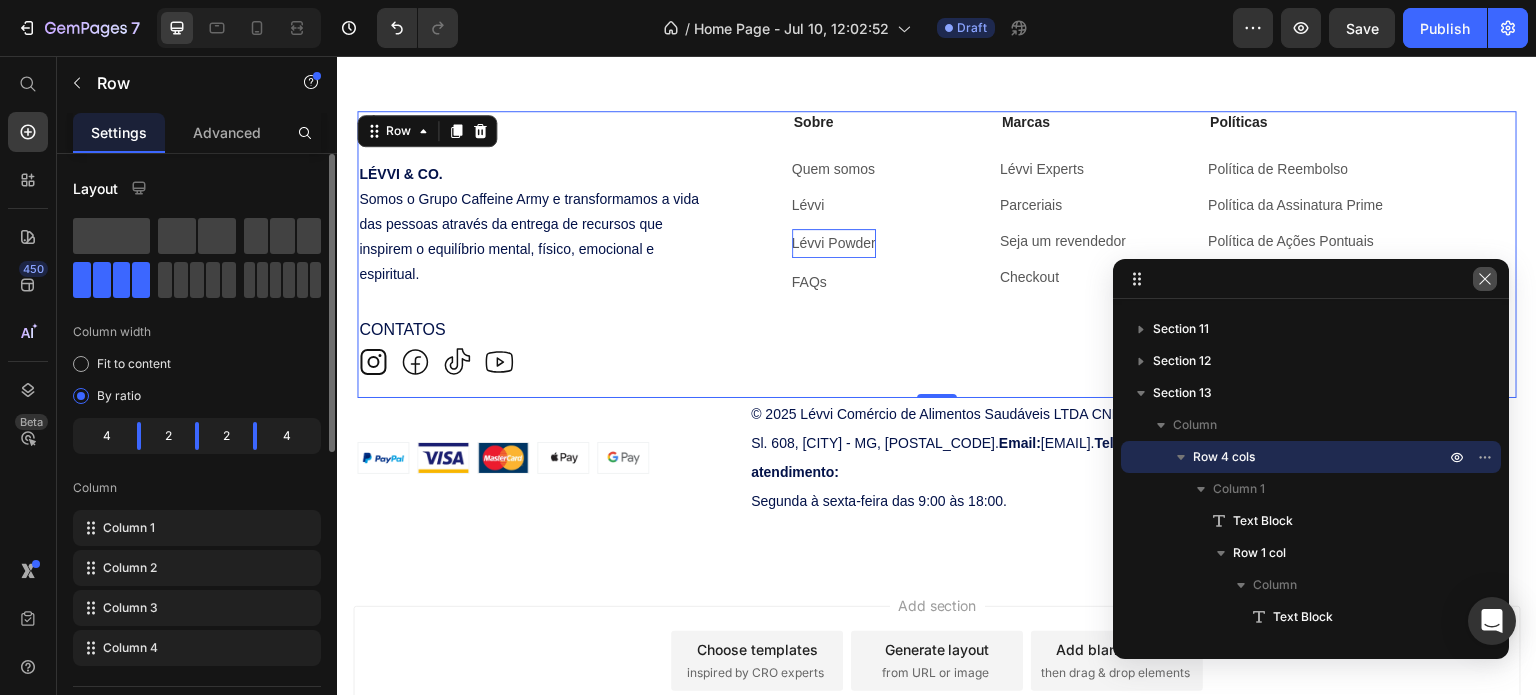 click 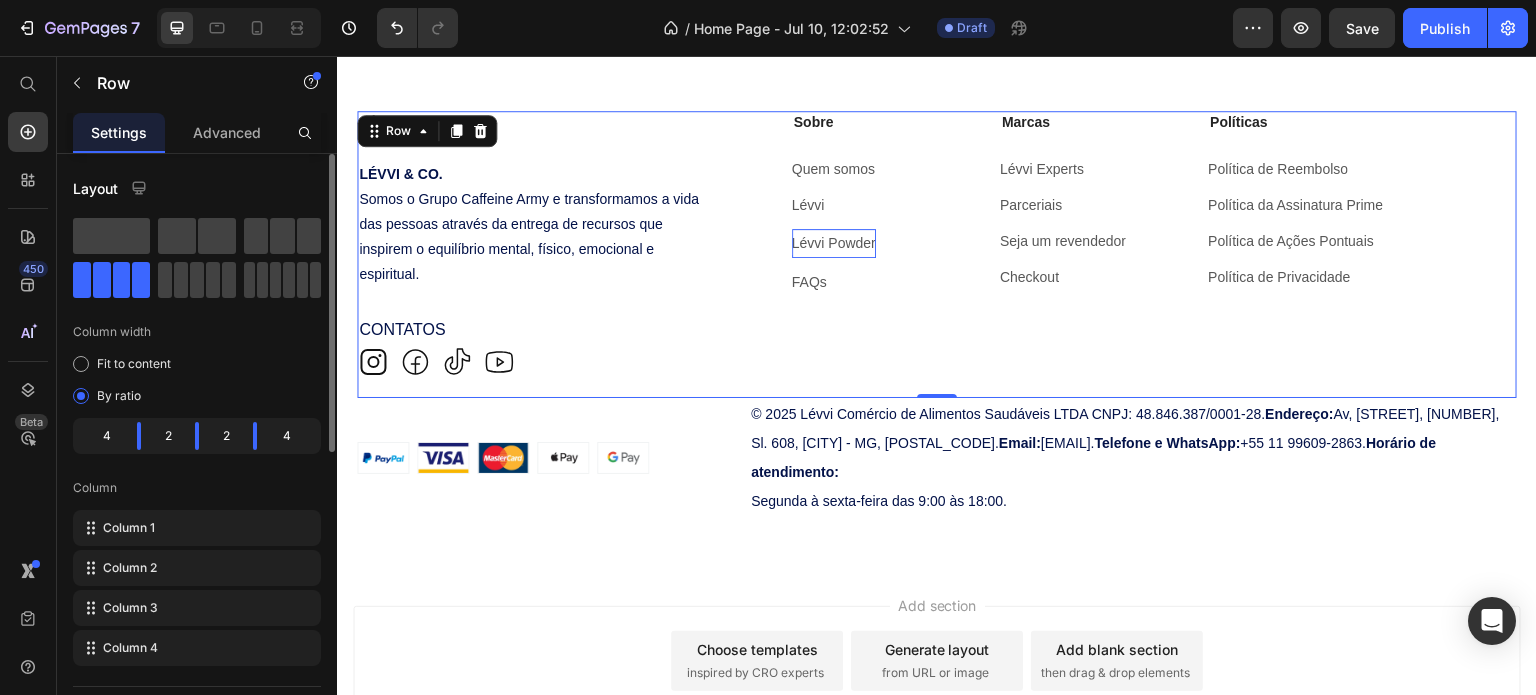 click on "0" at bounding box center [937, 414] 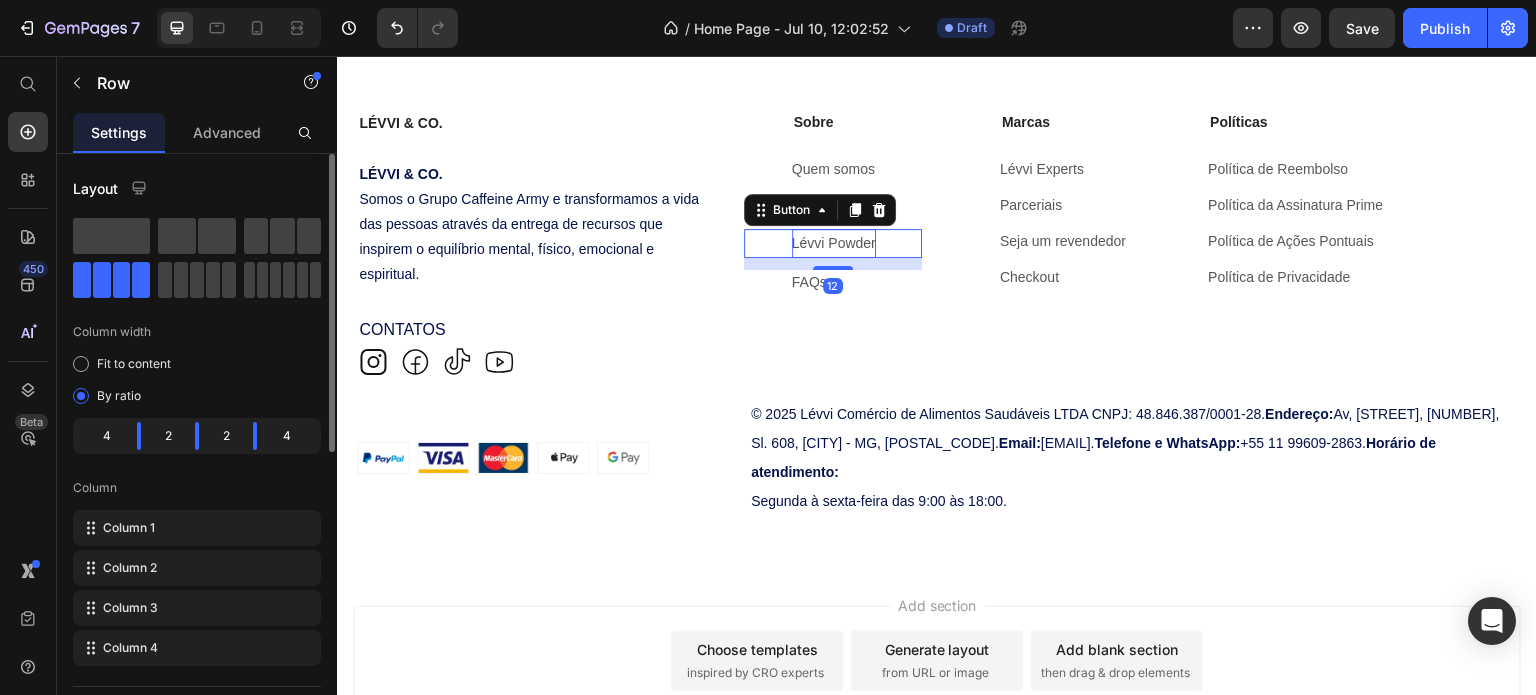 click on "Lévvi Powder Button   12" at bounding box center [833, 243] 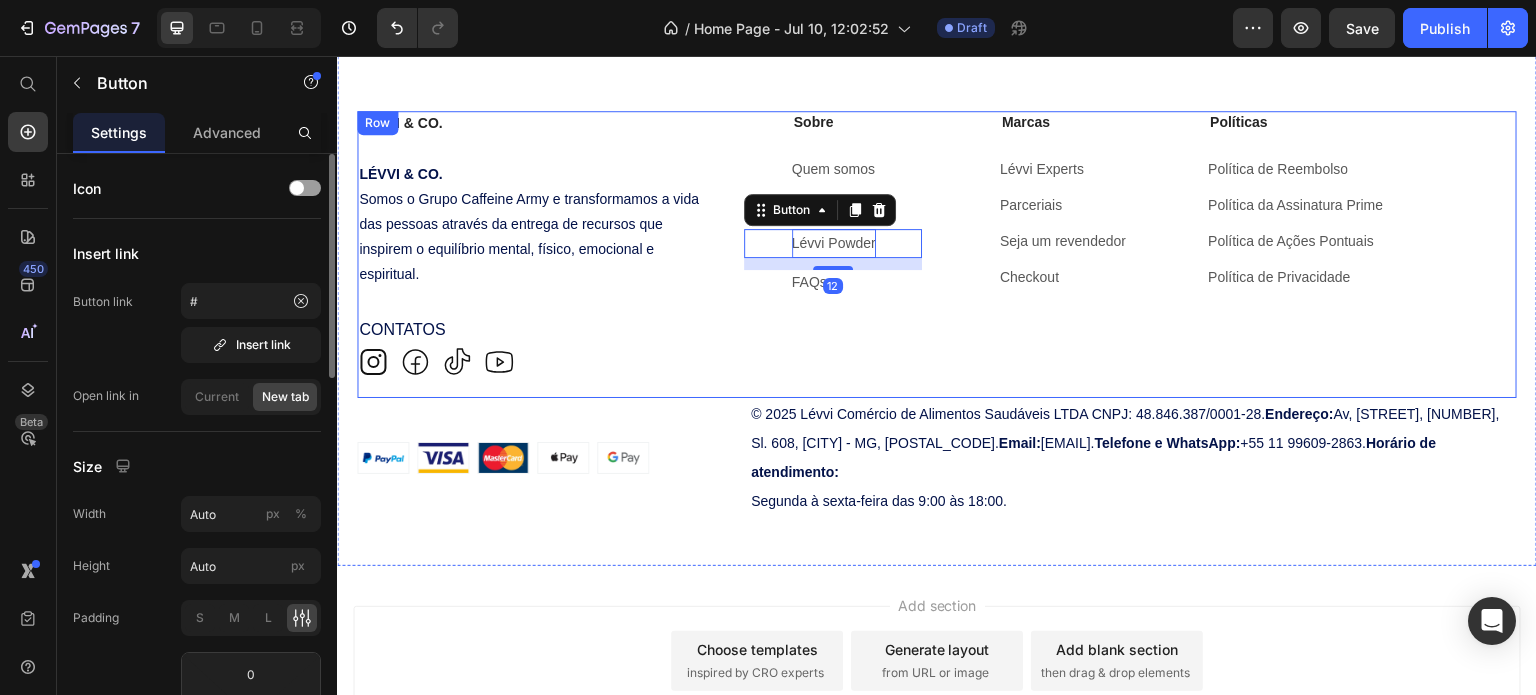 click on "Sobre Text Block Quem somos Button Lévvi Button Lévvi Powder Button   12 FAQs Button" at bounding box center [833, 255] 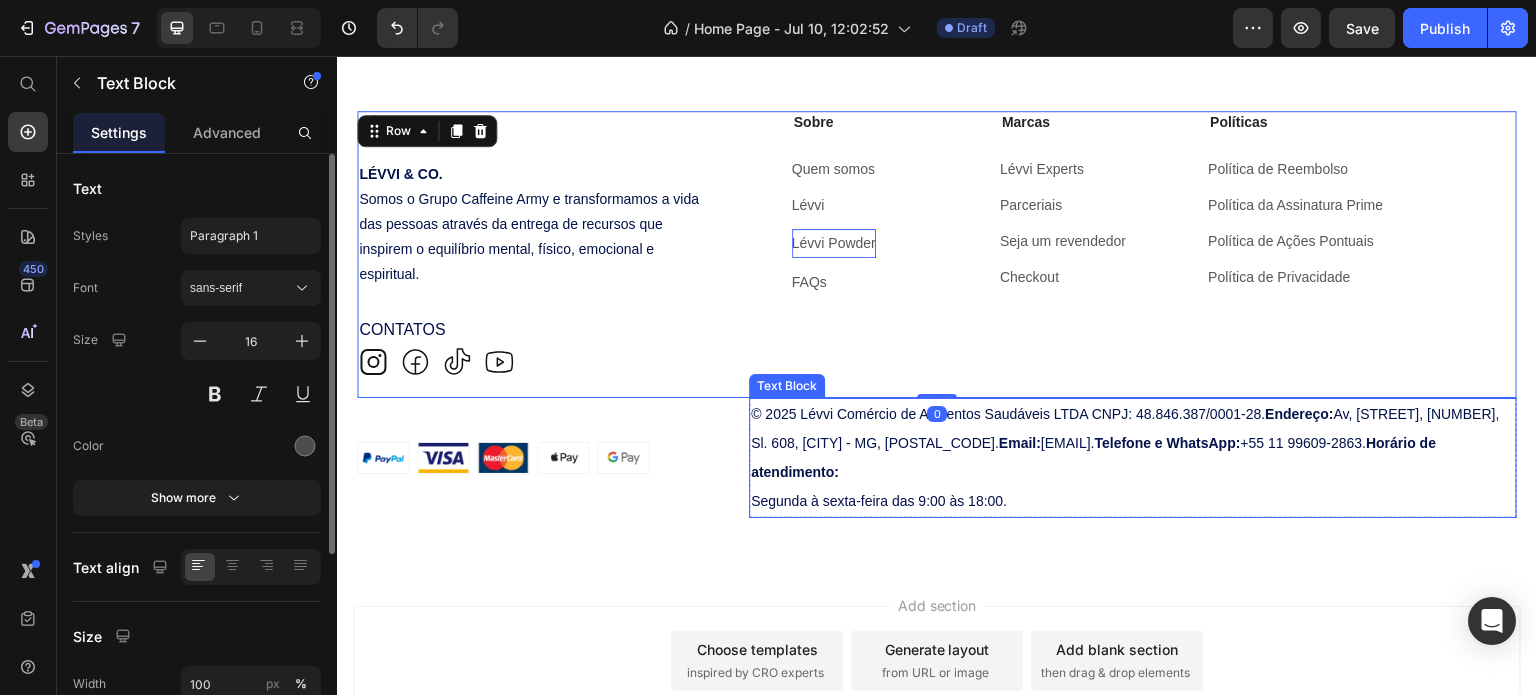 click on "Segunda à sexta-feira das 9:00 às 18:00." at bounding box center [879, 501] 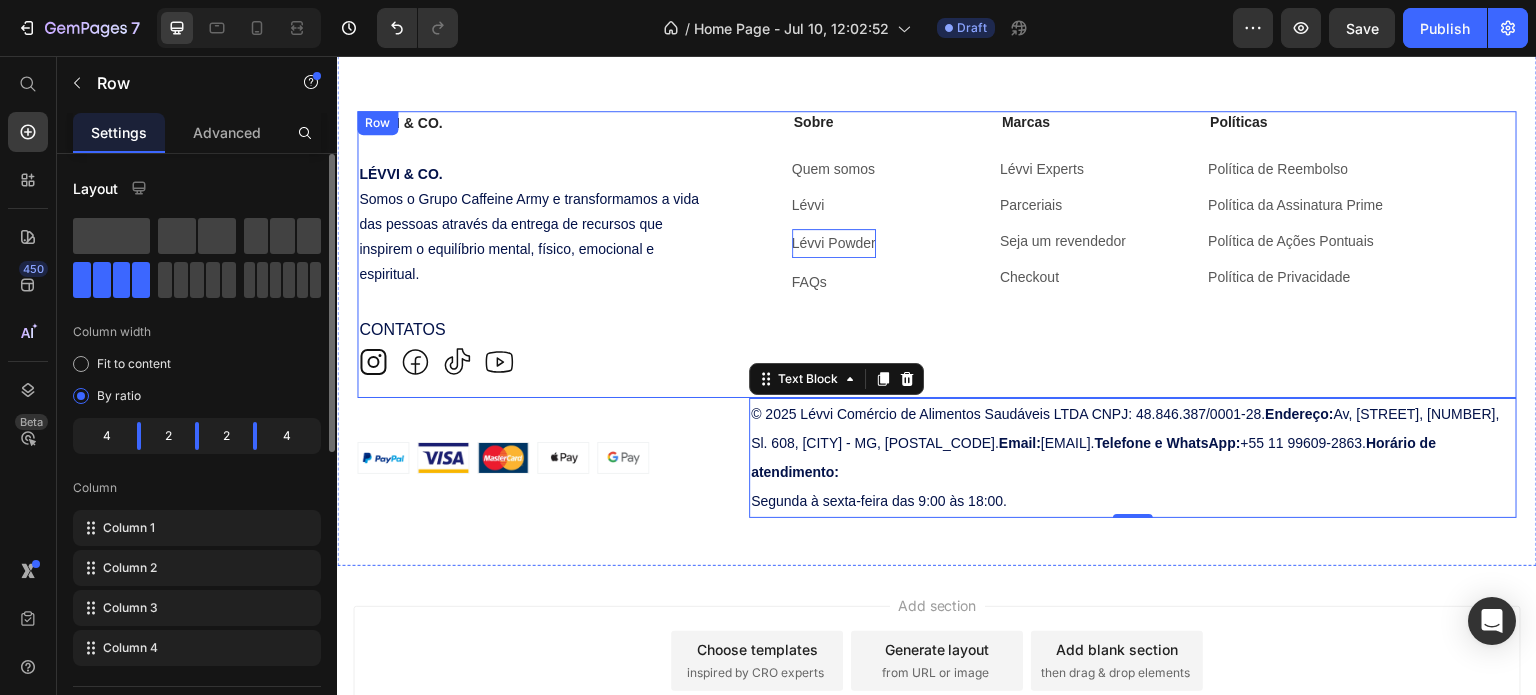 click on "Marcas Text Block Lévvi Experts Button Parceriais Button Seja um revendedor Button Checkout Button" at bounding box center [1041, 255] 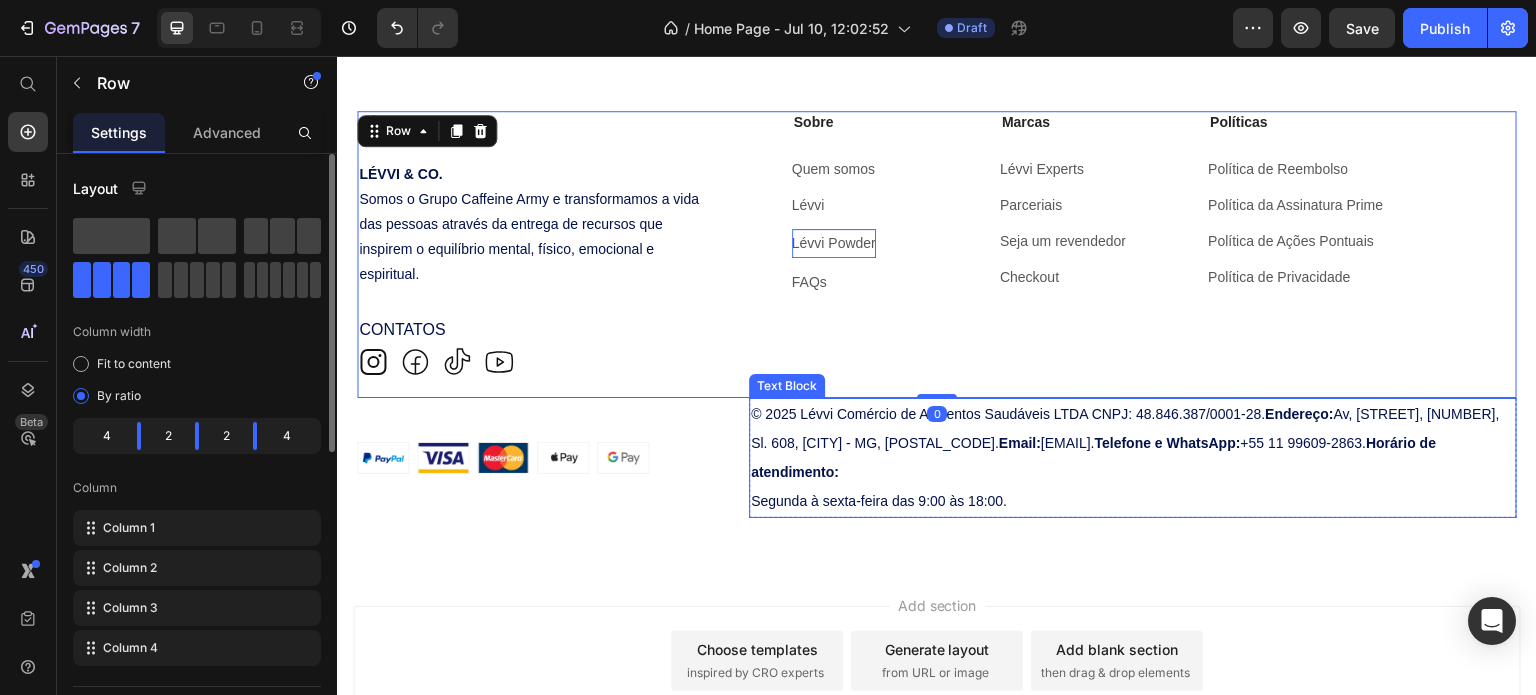 click on "© 2025 Lévvi Comércio de Alimentos Saudáveis LTDA CNPJ: 48.846.387/0001-28.  Endereço:  Av, Cristiano Machado, 2940, Sl. 608, Cidade Nova - MG, 31.160-372.  Email:  contato@levvipowder.com.br.  Telefone e WhatsApp:  +55 11 99609-2863.  Horário de atendimento: Segunda à sexta-feira das 9:00 às 18:00." at bounding box center [1133, 457] 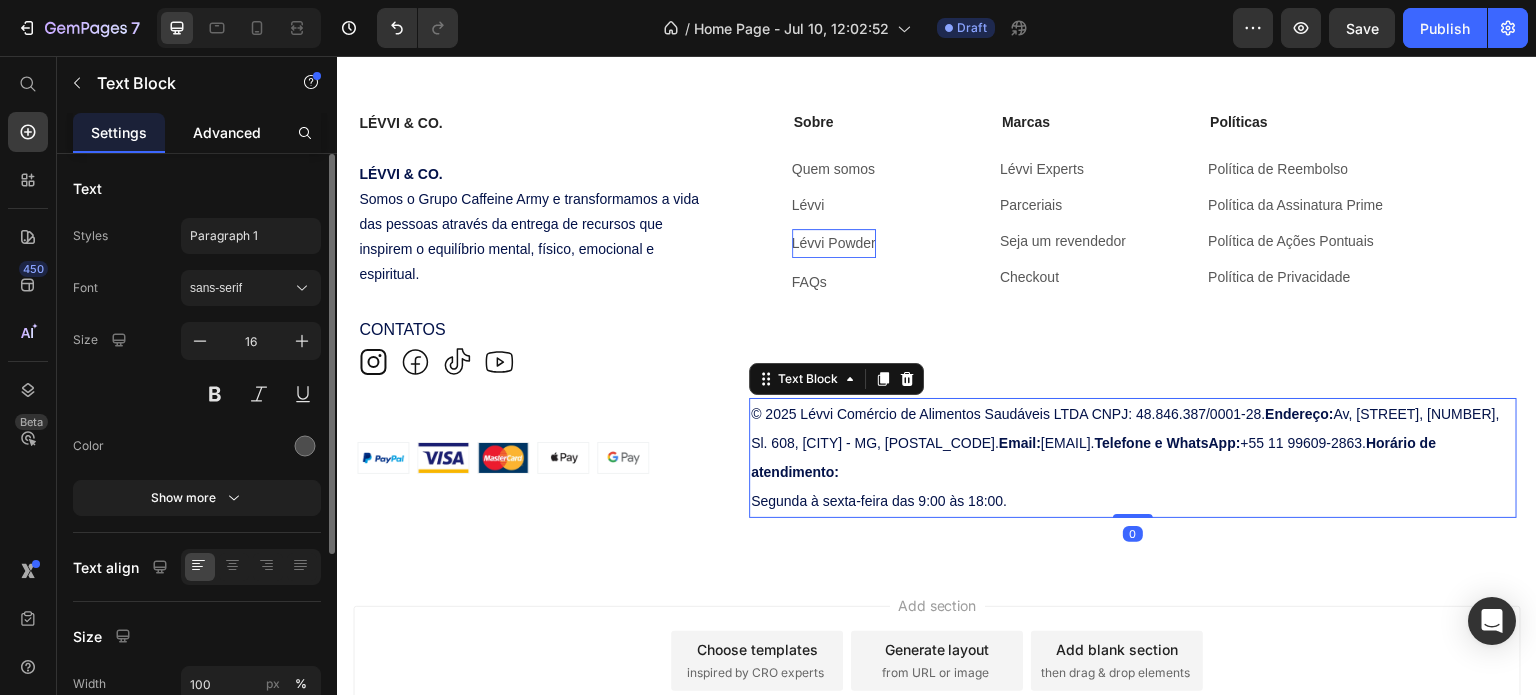 click on "Advanced" 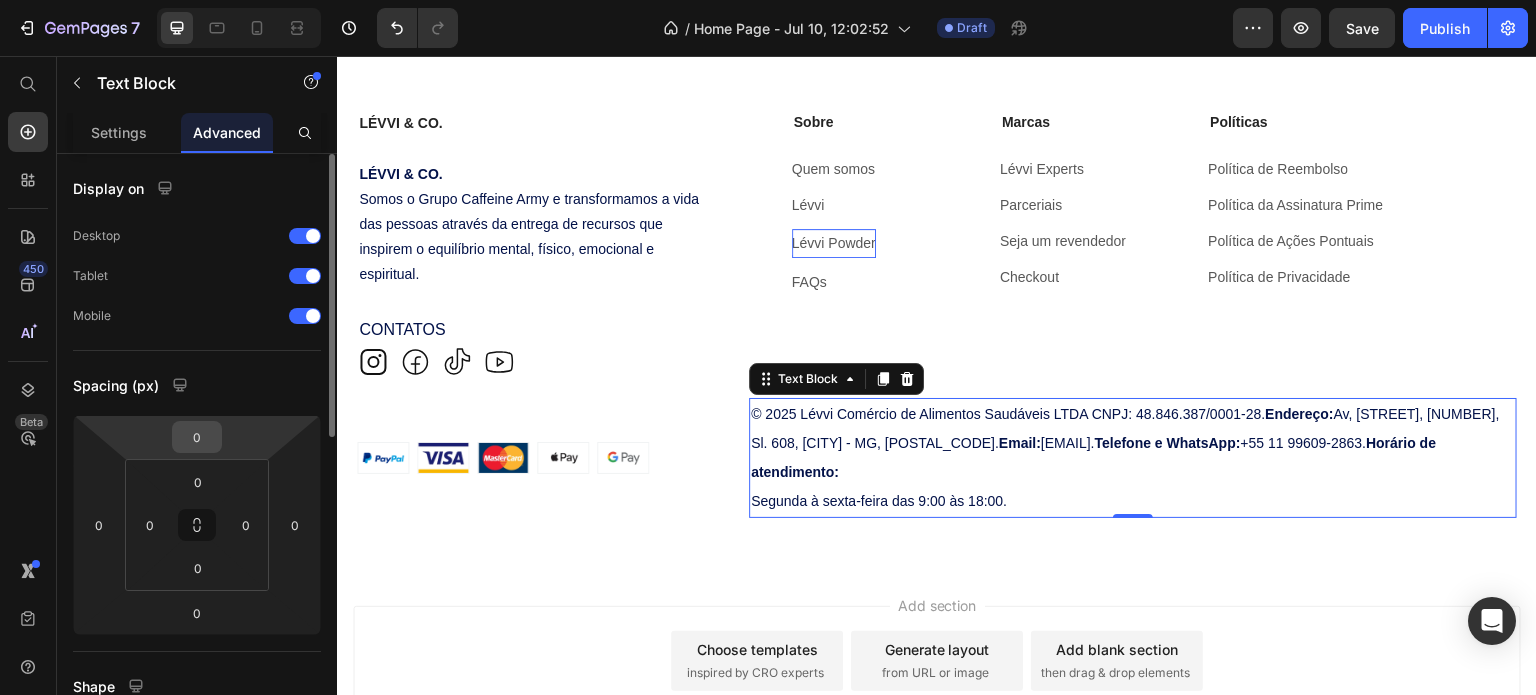 click on "0" at bounding box center (197, 437) 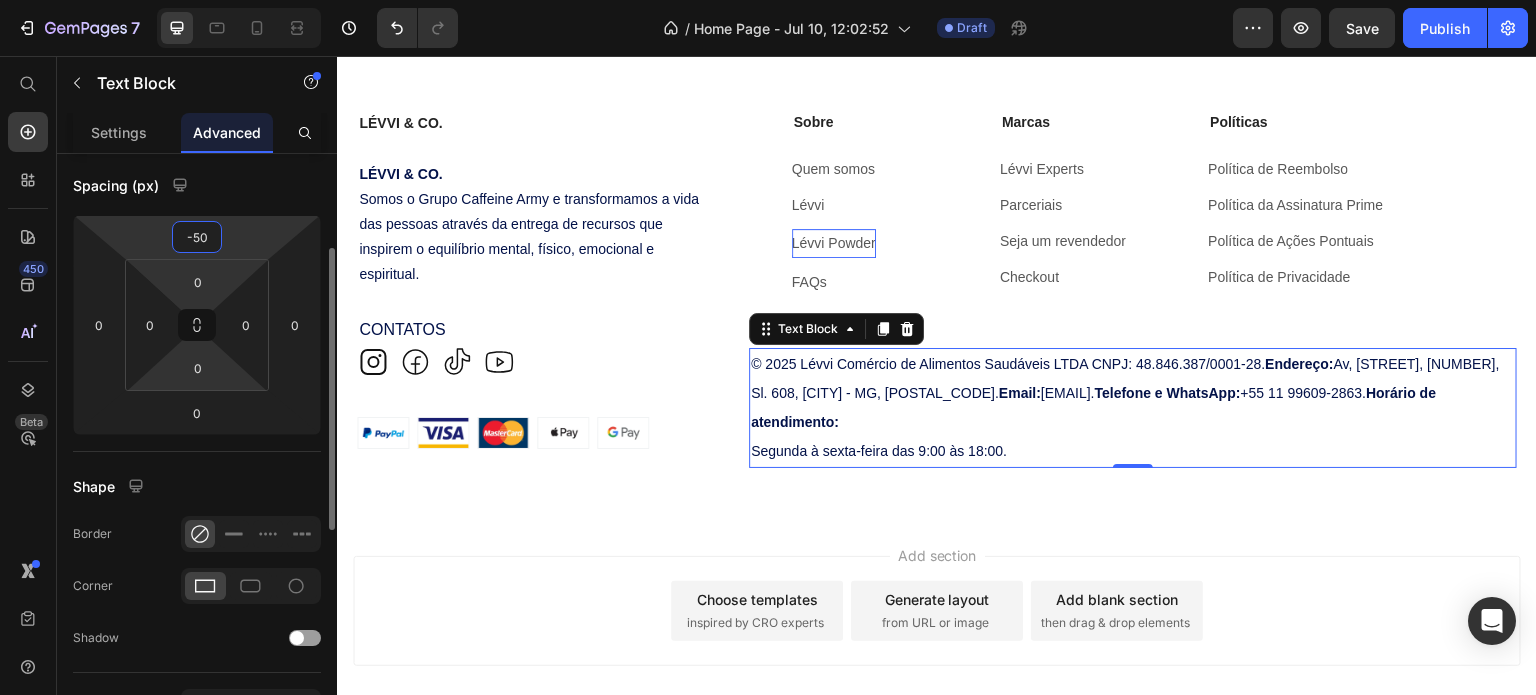 scroll, scrollTop: 300, scrollLeft: 0, axis: vertical 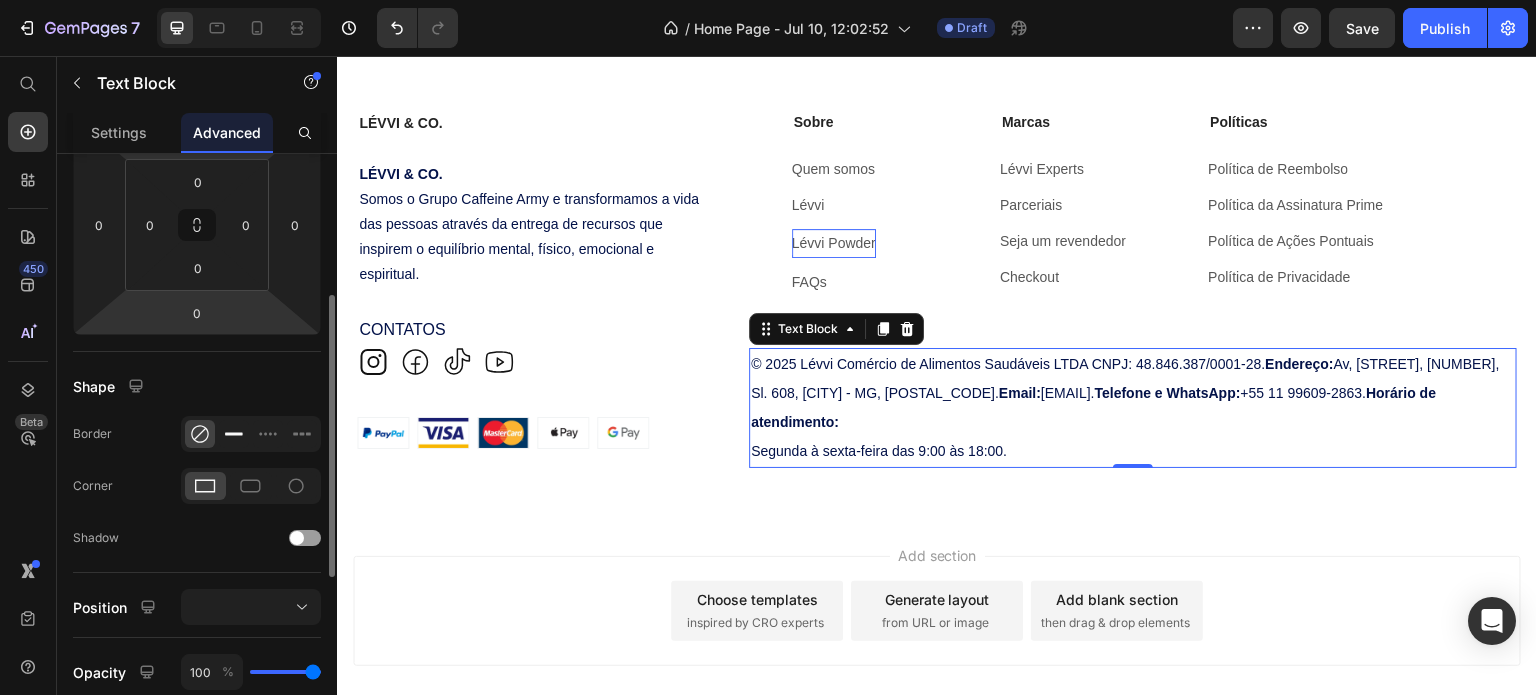 type on "-50" 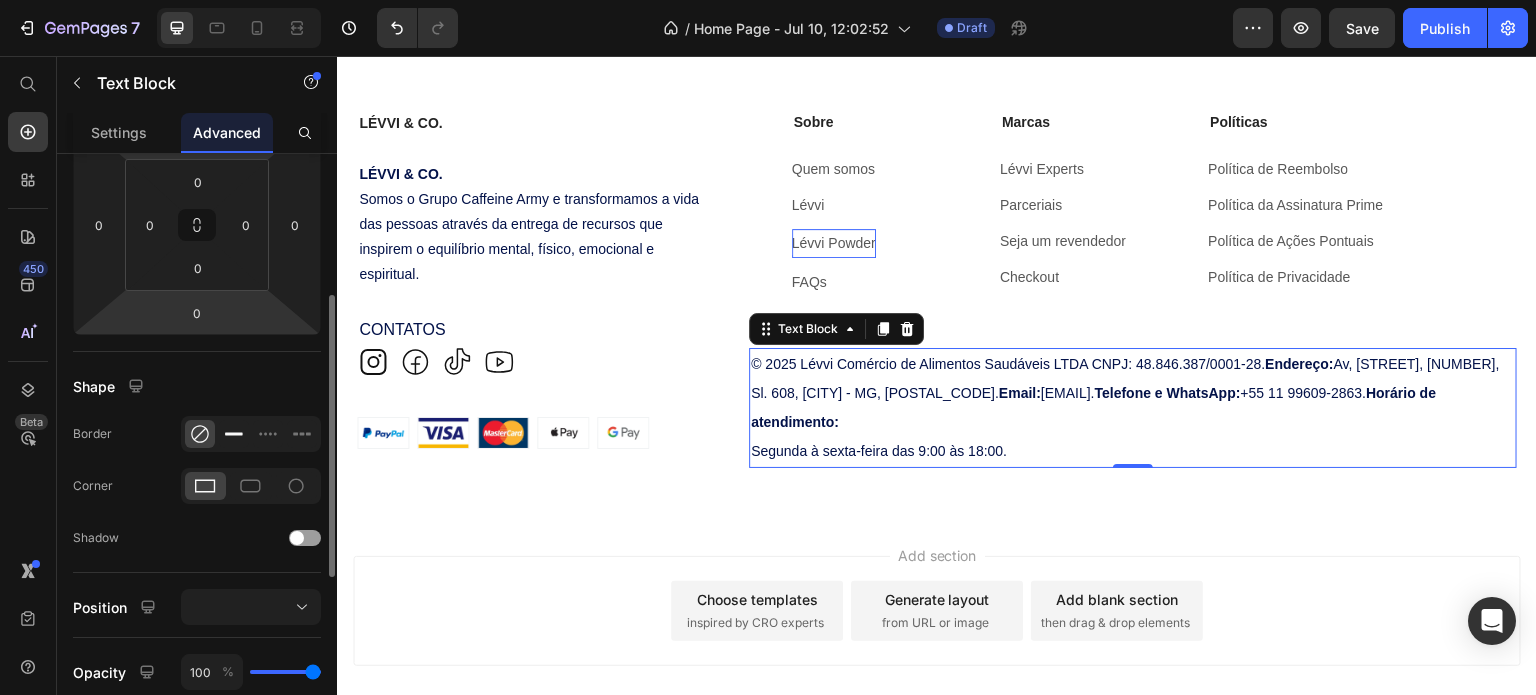 click 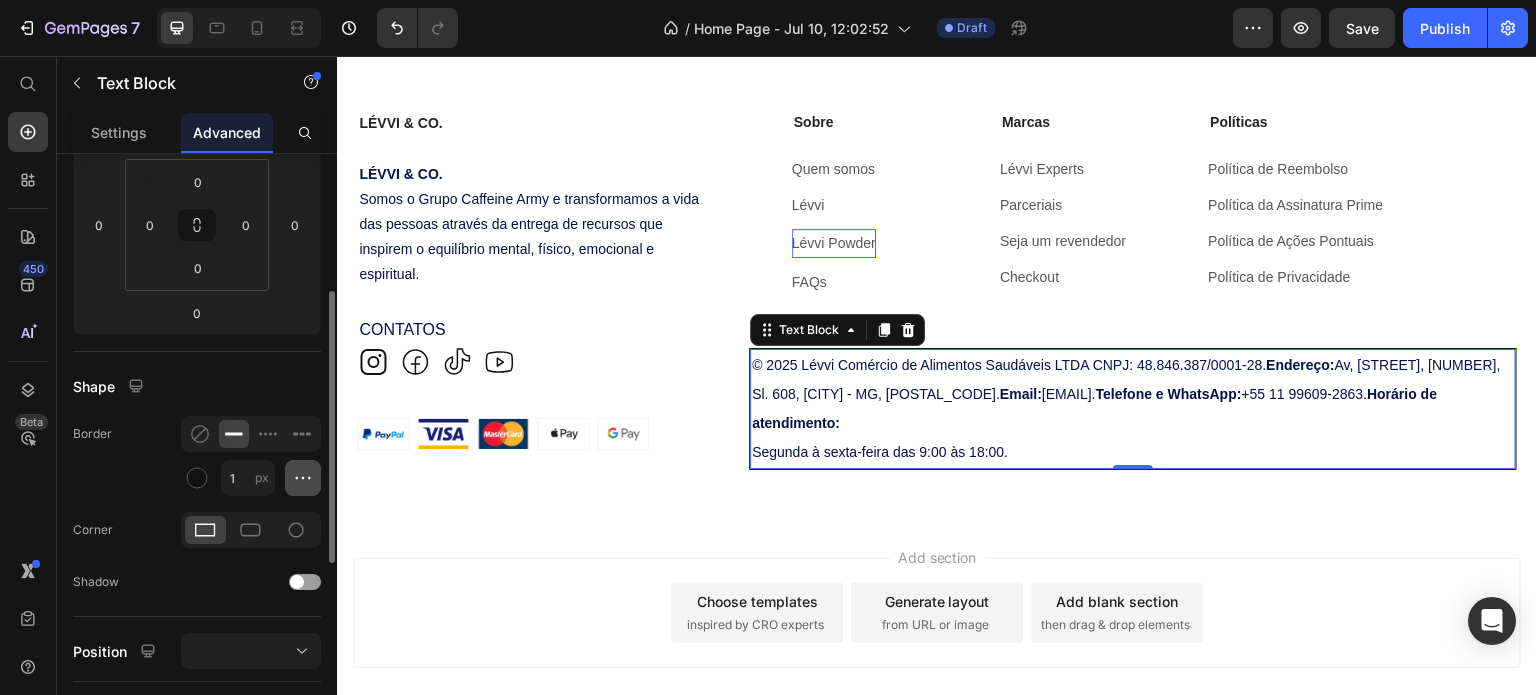 click 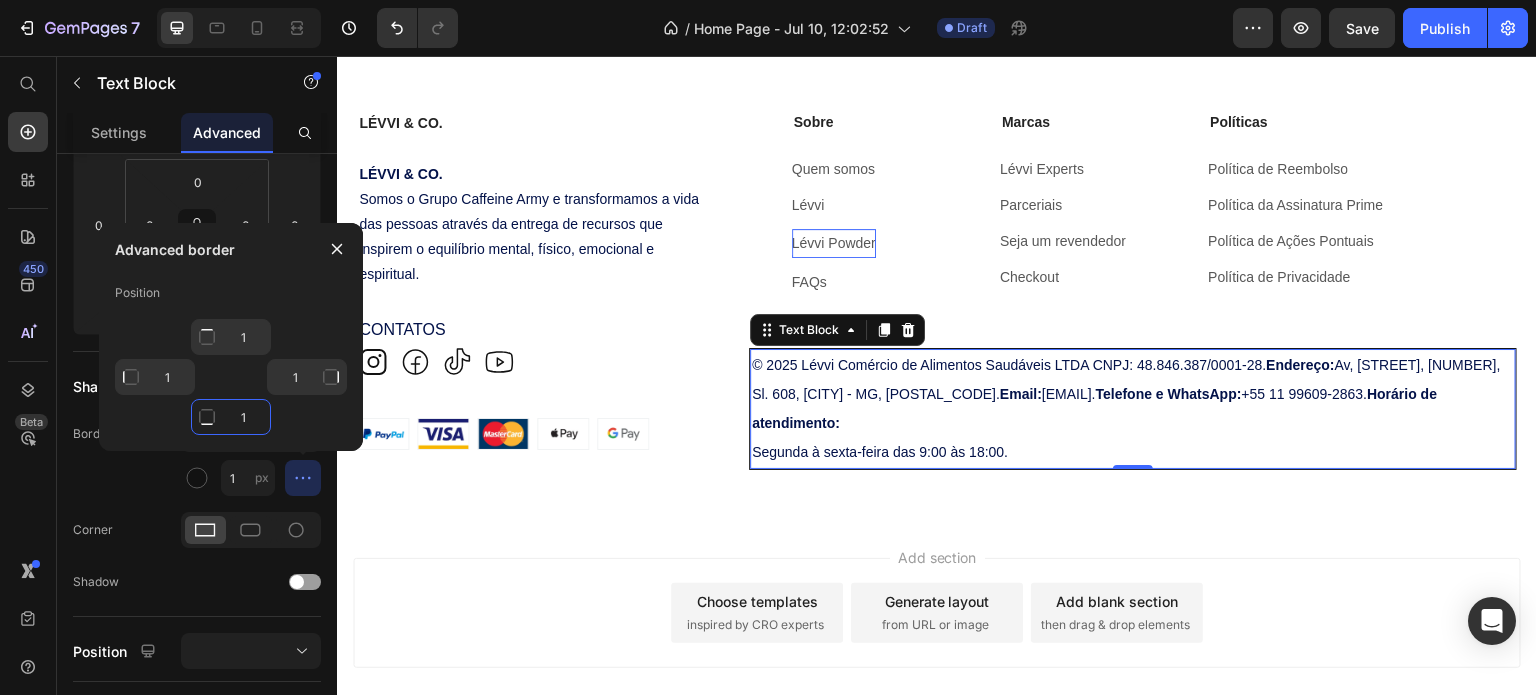 click on "1" 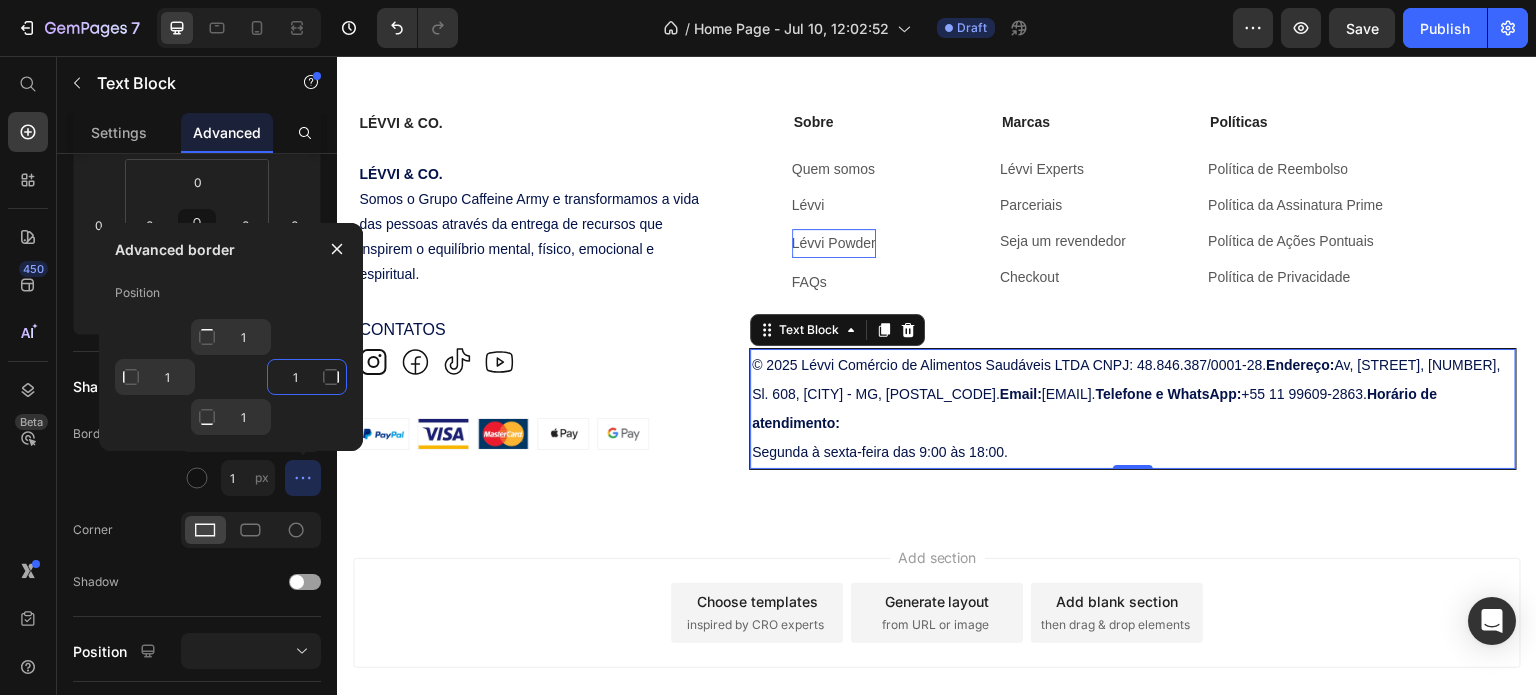 click on "1" 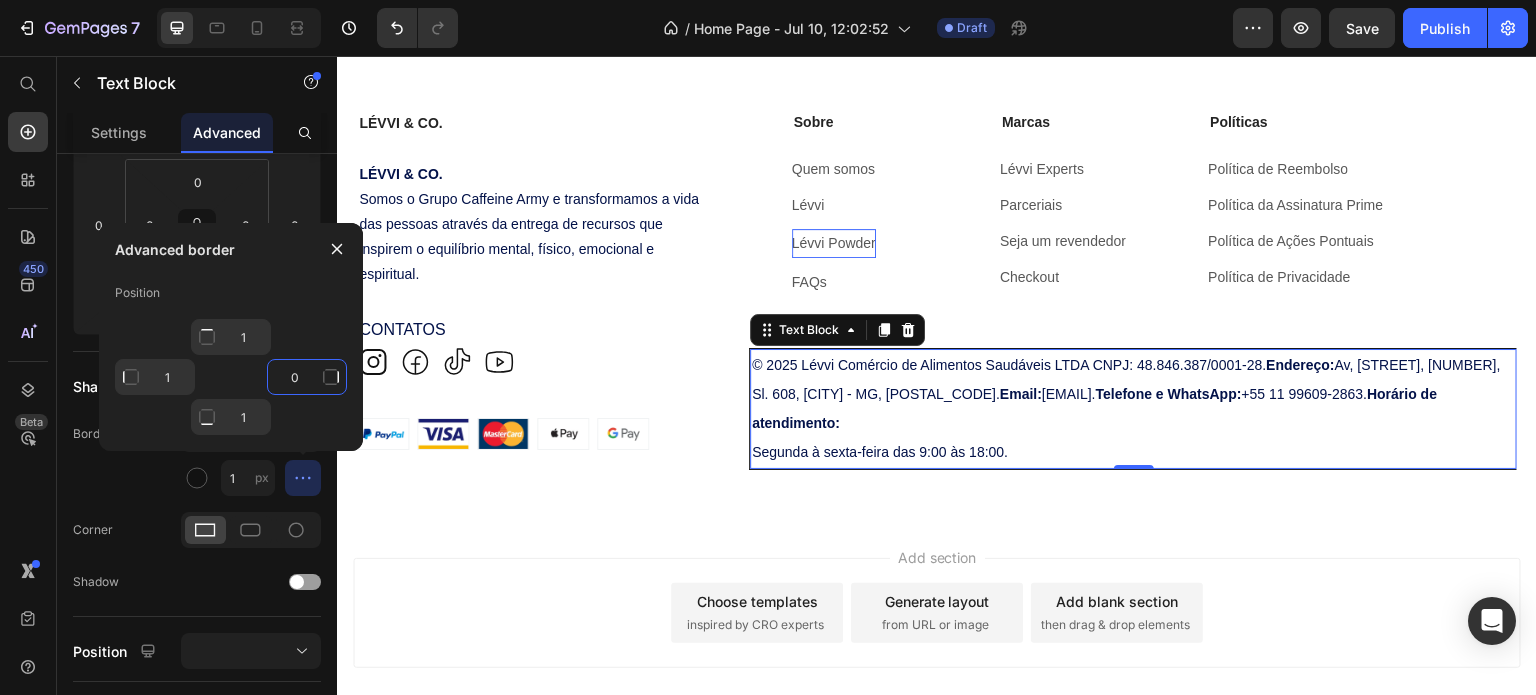 type on "0" 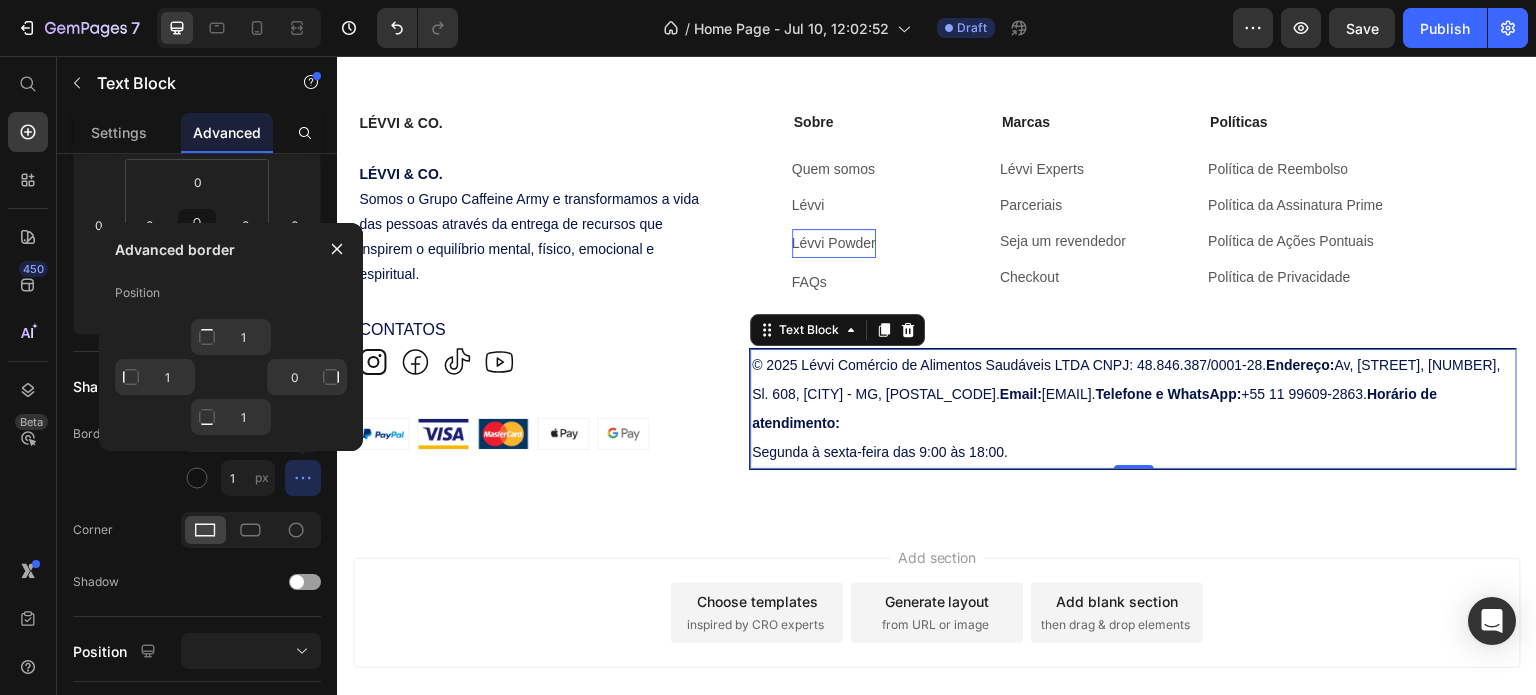 type on "Mixed" 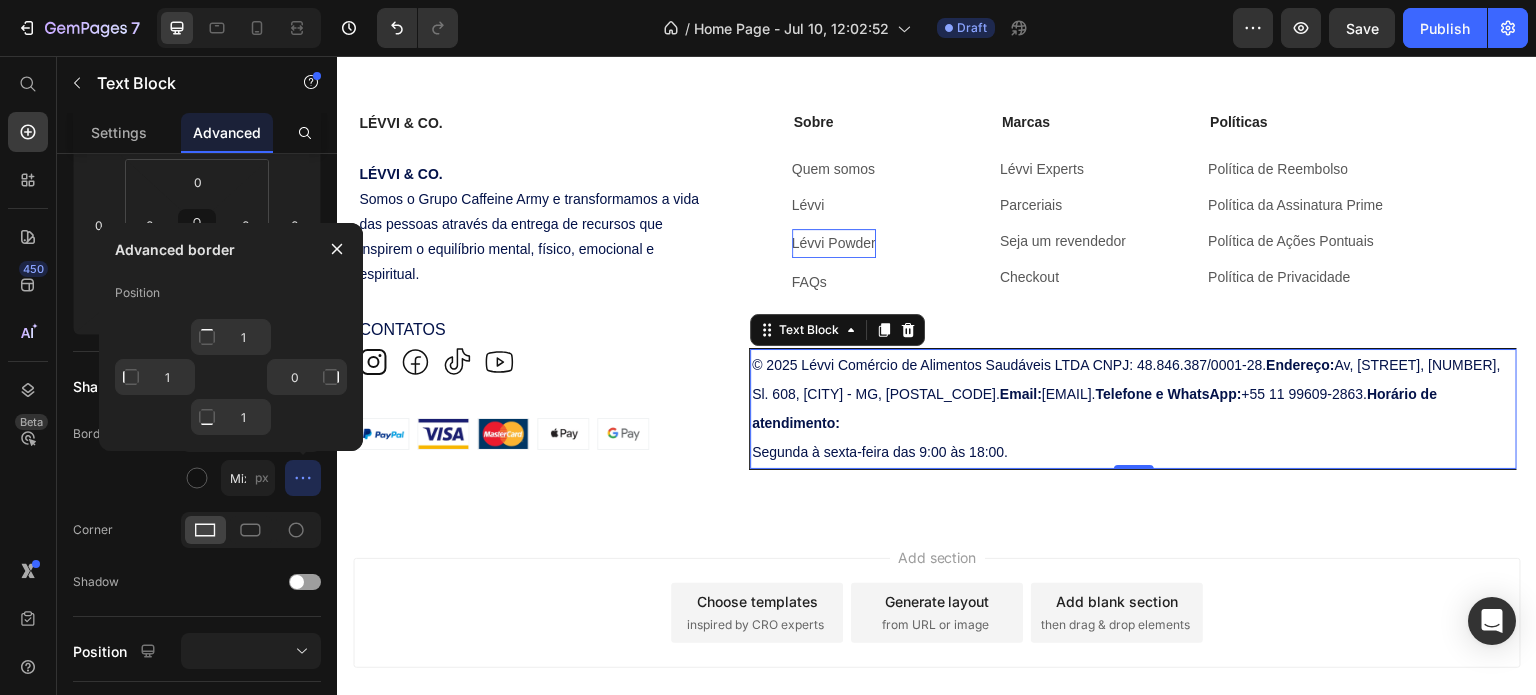 click 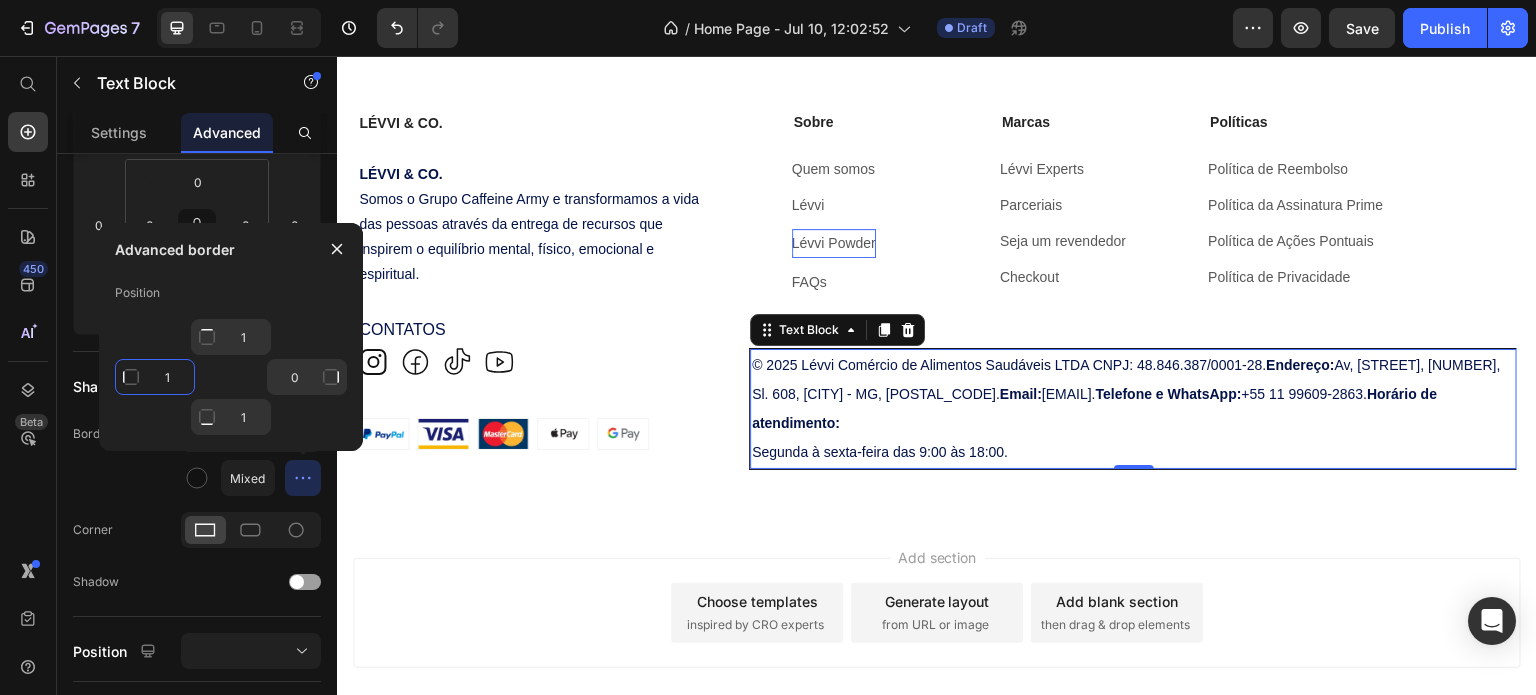 click on "1" 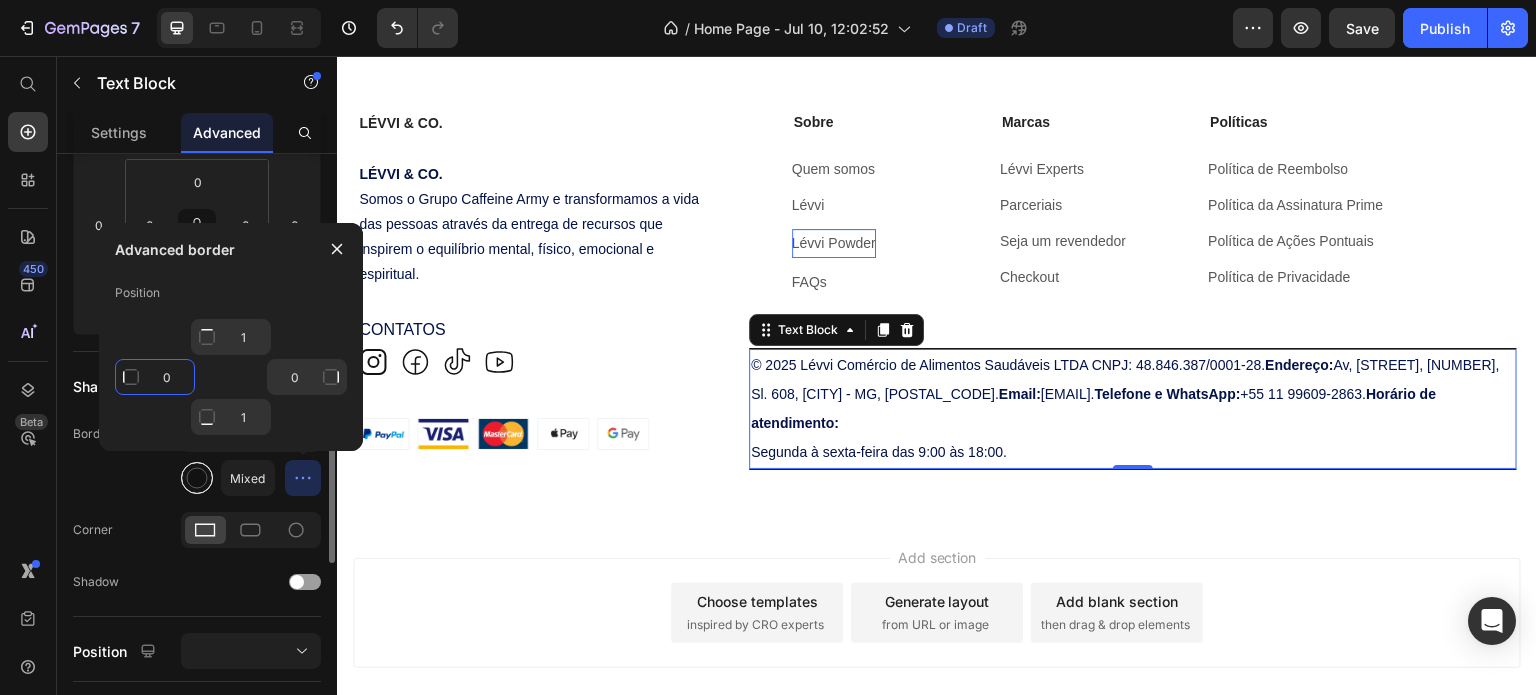 type on "0" 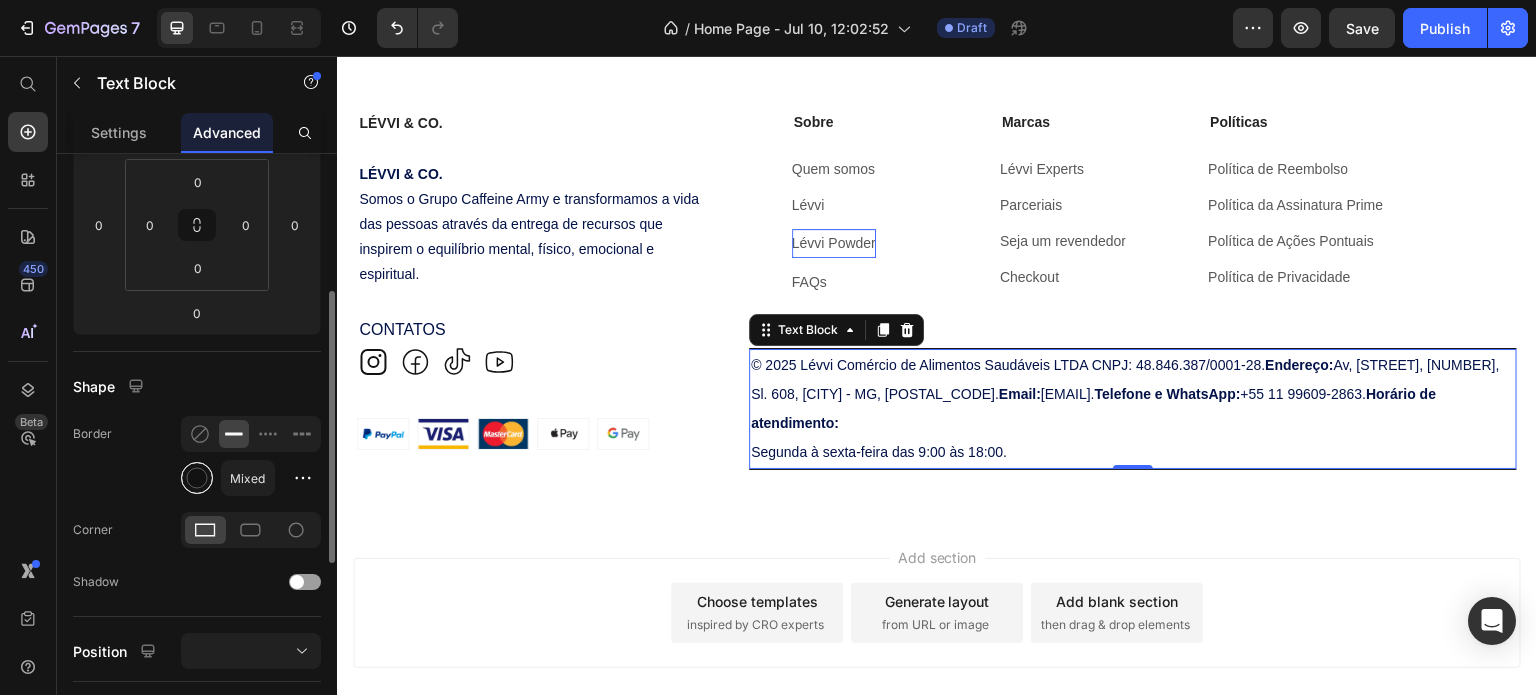 click at bounding box center (197, 478) 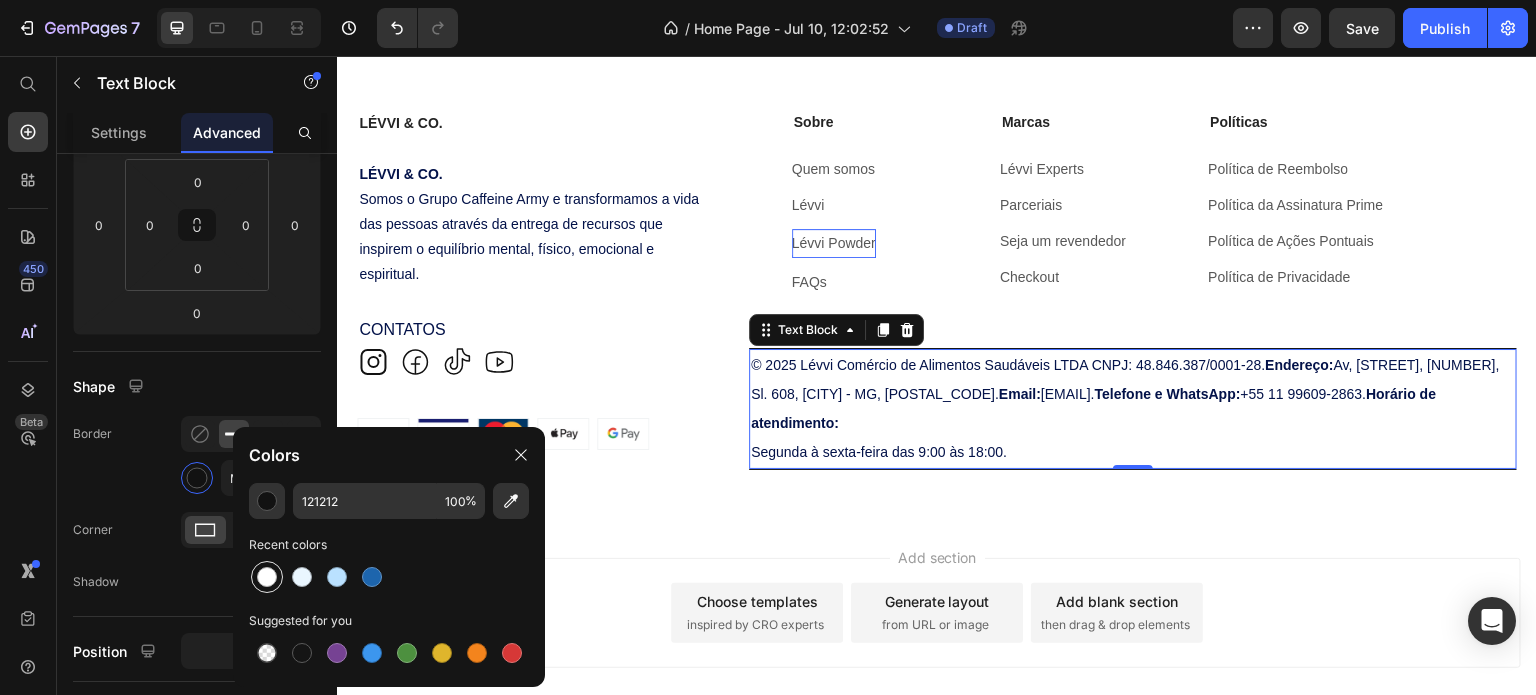 click at bounding box center [267, 577] 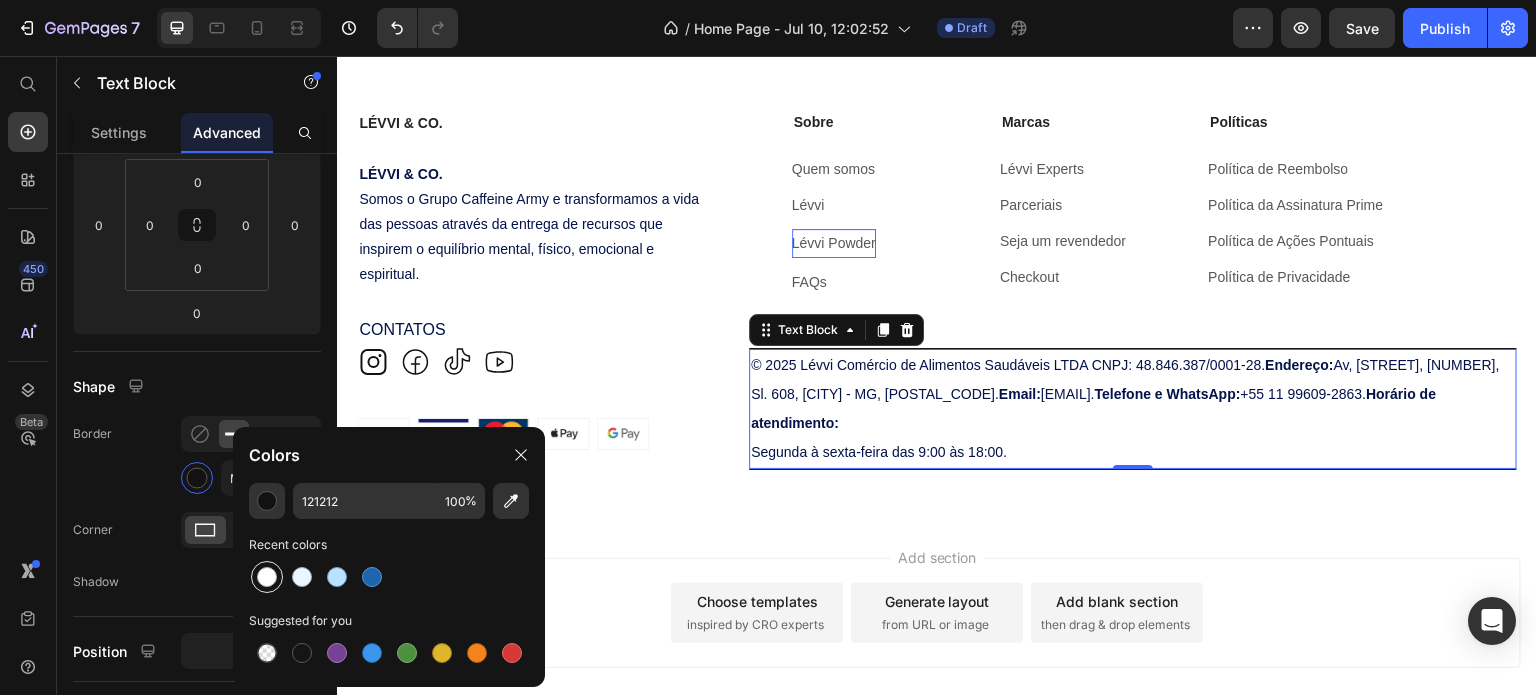 type on "FFFFFF" 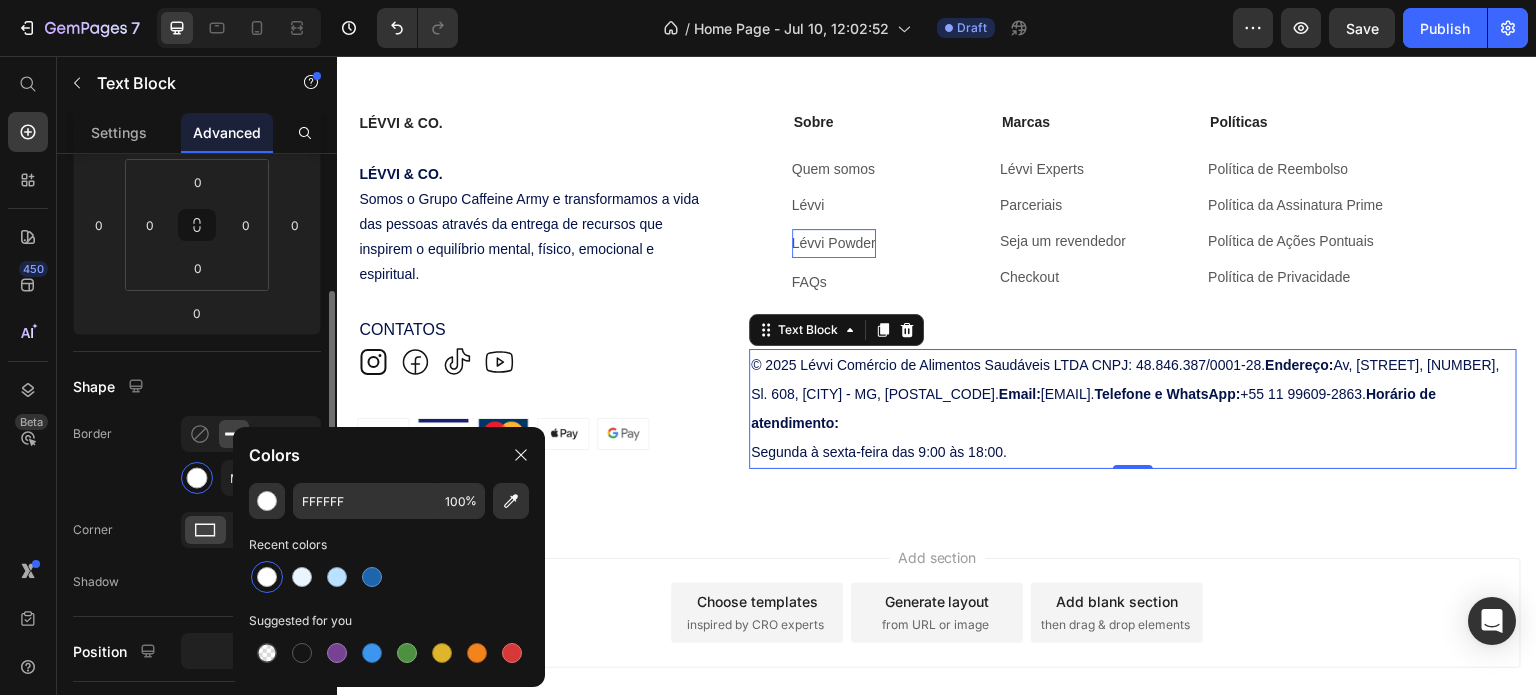 click on "Shape" at bounding box center (197, 386) 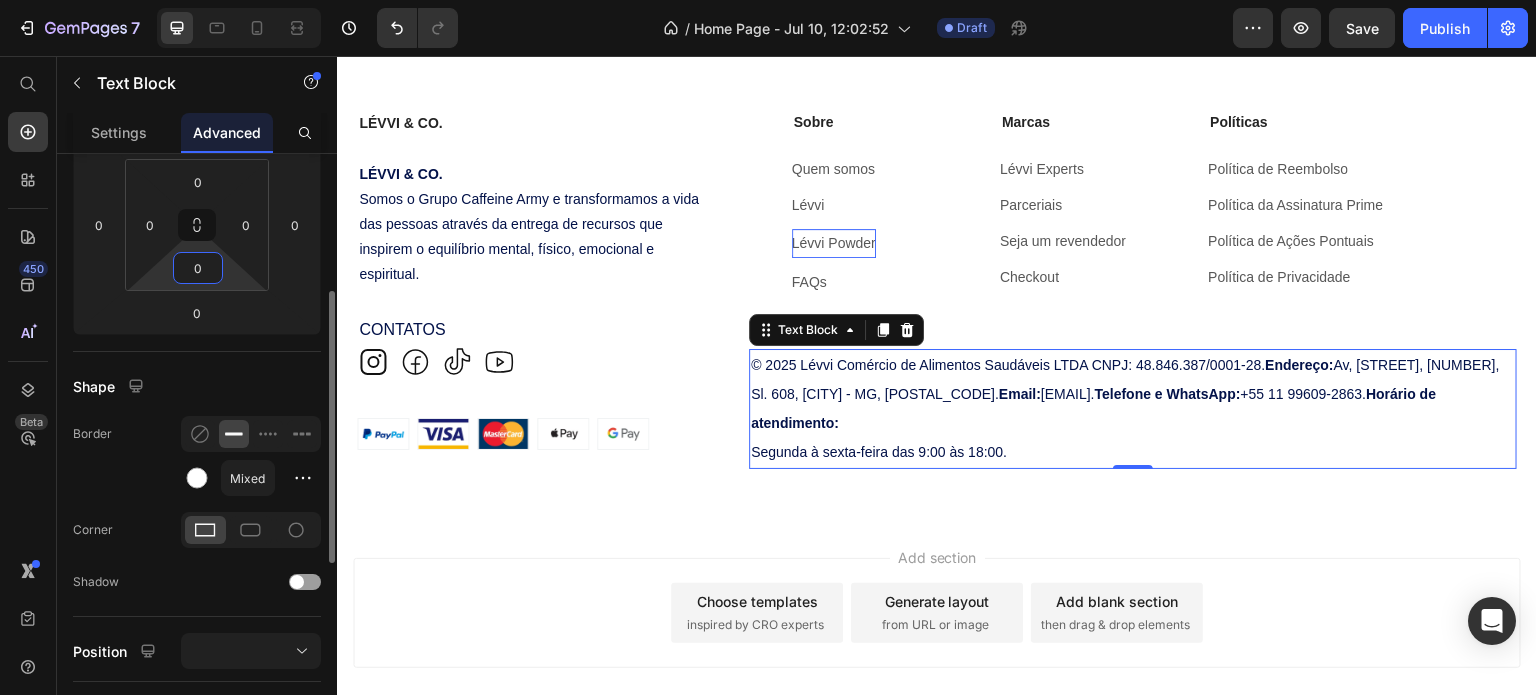 click on "0" at bounding box center [198, 268] 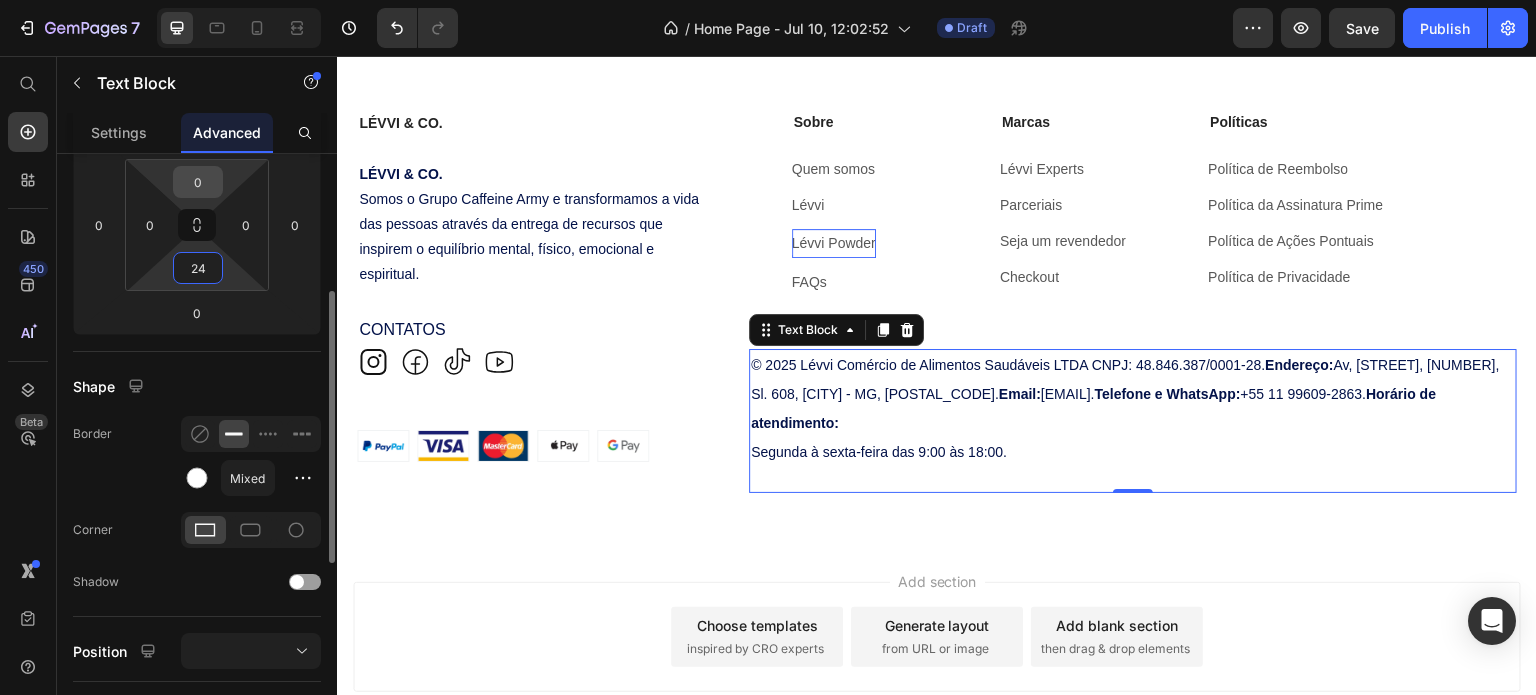 type on "24" 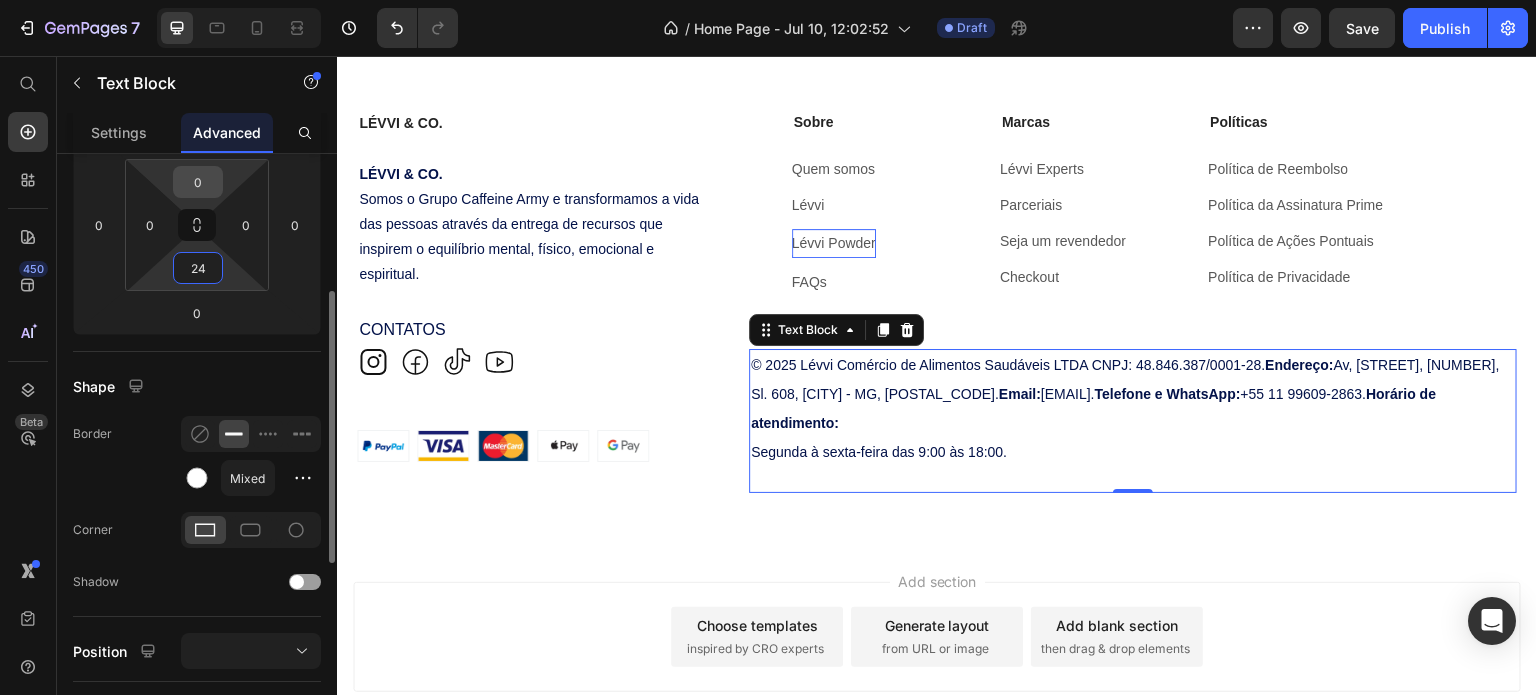 click on "0" at bounding box center [198, 182] 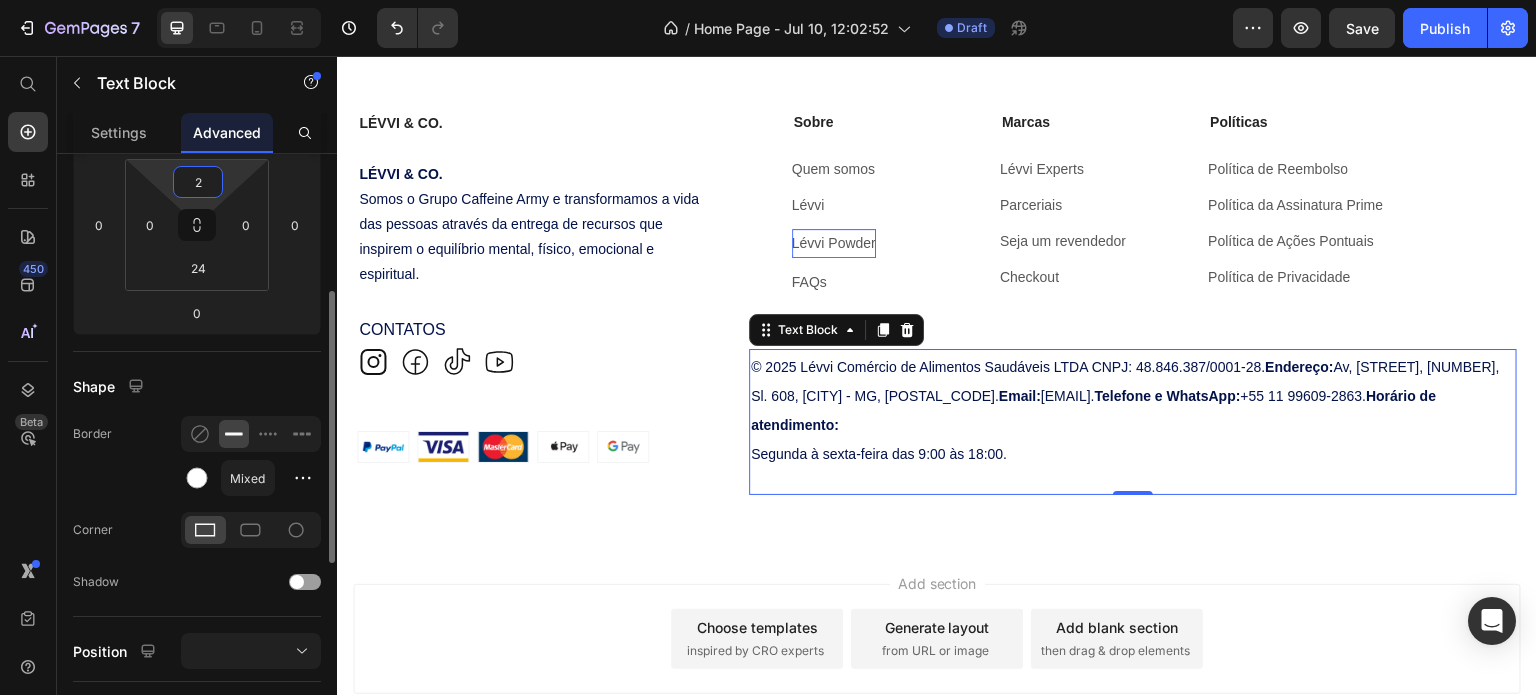type on "24" 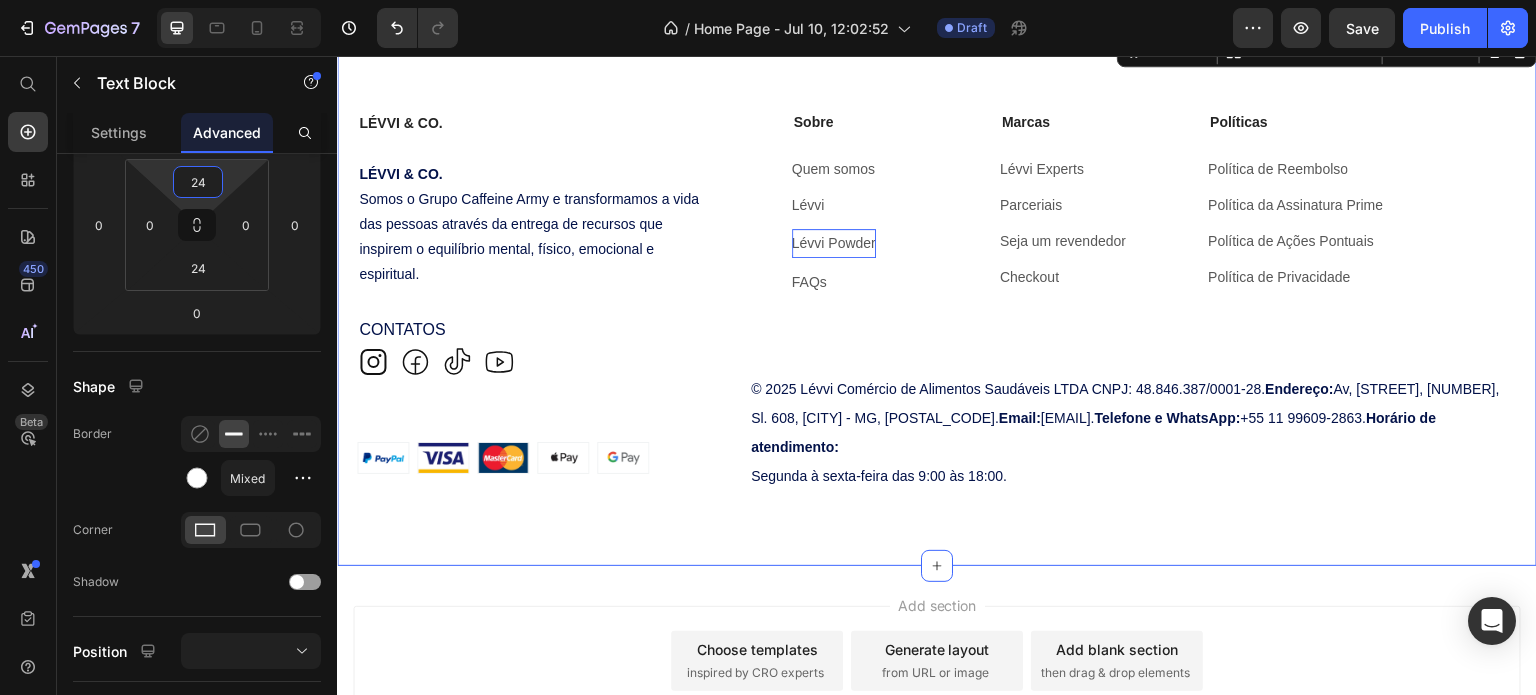 click on "LÉVVI & CO. Text Block LÉVVI & CO. Somos o Grupo Caffeine Army e transformamos a vida das pessoas através da entrega de recursos que inspirem o equilíbrio mental, físico, emocional e espiritual. Text Block CONTATOS Text Block
Icon
Icon
Icon
Icon Icon List Row Row Sobre Text Block Quem somos Button Lévvi Button Lévvi Powder Button FAQs Button Marcas Text Block Lévvi Experts Button Parceriais Button Seja um revendedor Button Checkout Button Políticas Text Block Política de Reembolso Button Política da Assinatura Prime Button Política de Ações Pontuais Button Política de Privacidade Button Row Image Image Image Image Image Row © 2025 Lévvi Comércio de Alimentos Saudáveis LTDA CNPJ: 48.846.387/0001-28.  Endereço:  Av, Cristiano Machado, 2940, Sl. 608, Cidade Nova - MG, 31.160-372.  Email:  contato@levvipowder.com.br.  Telefone e WhatsApp:  +55 11 99609-2863.  Horário de atendimento: Segunda à sexta-feira das 9:00 às 18:00. Row" at bounding box center [937, 298] 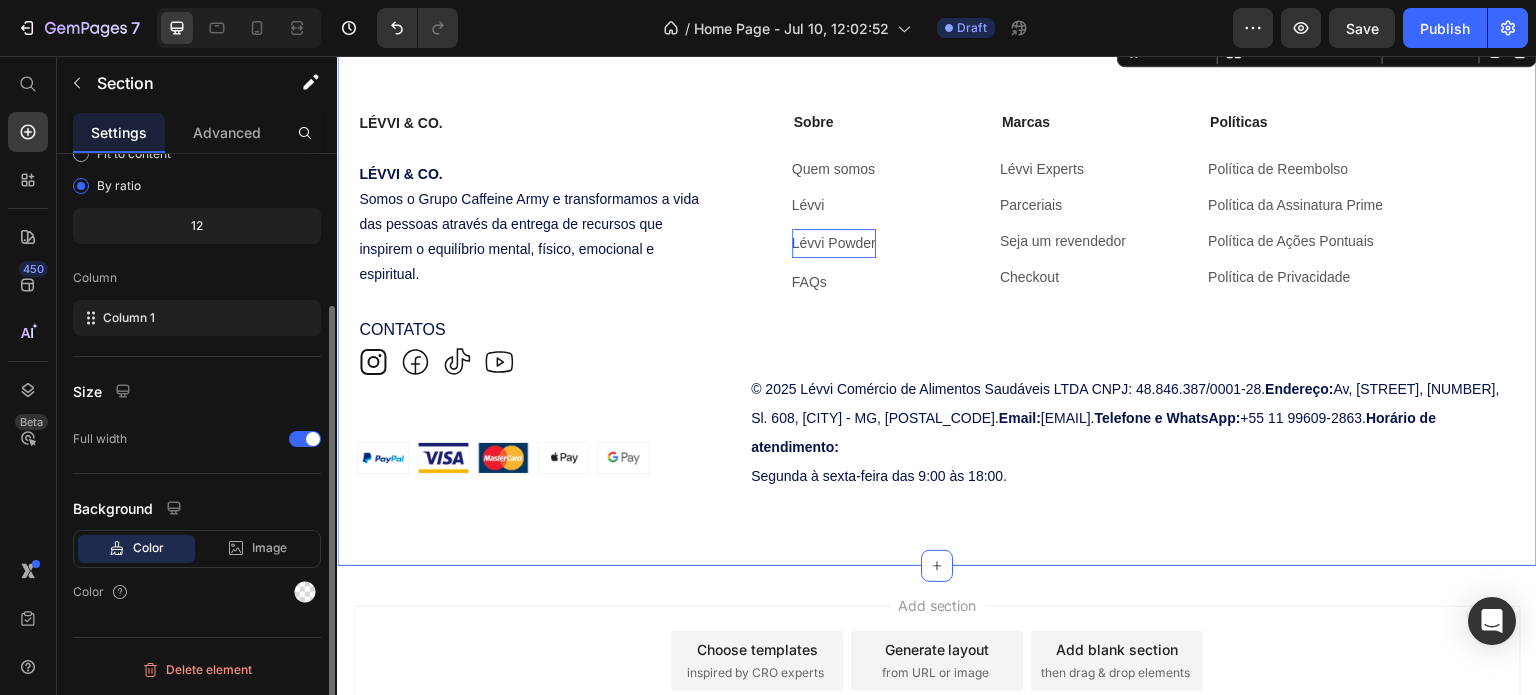 scroll, scrollTop: 0, scrollLeft: 0, axis: both 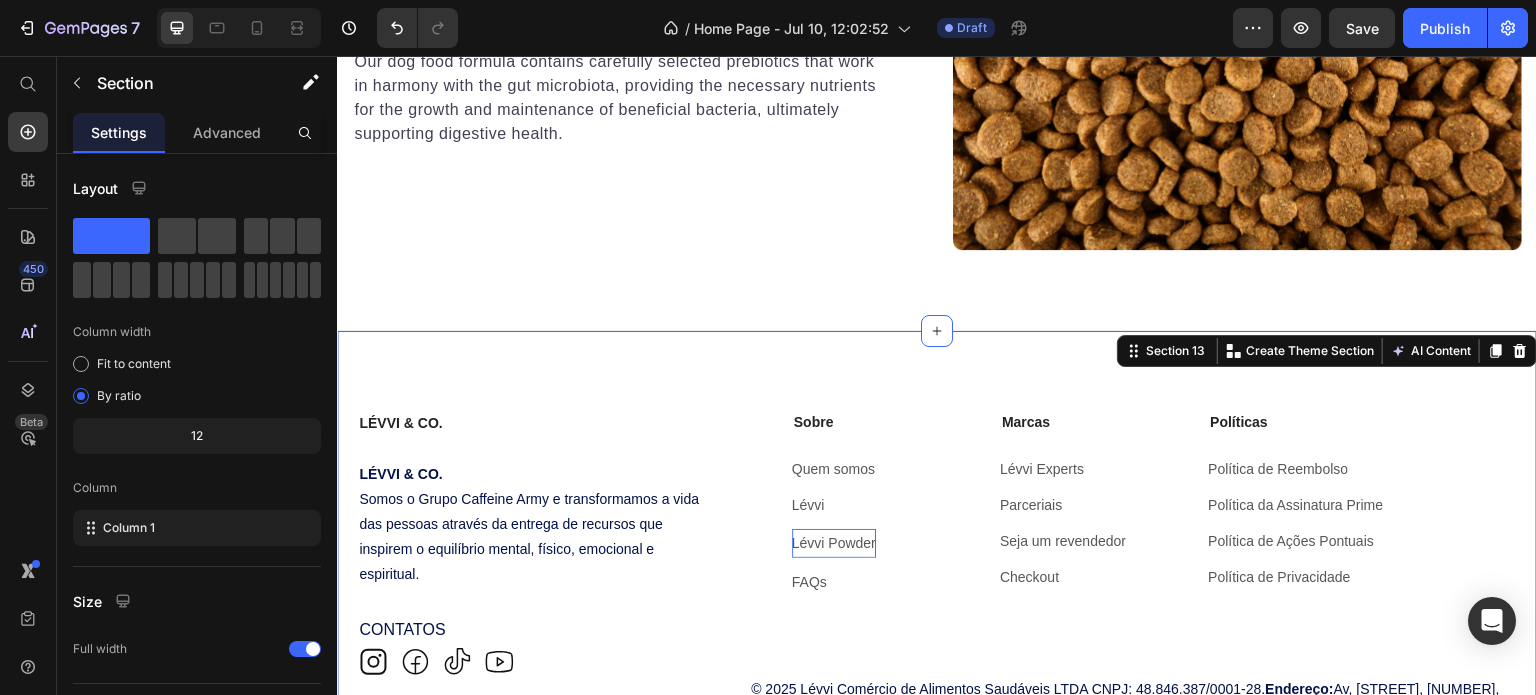 click on "Section 13   You can create reusable sections Create Theme Section AI Content Write with GemAI What would you like to describe here? Tone and Voice Persuasive Product Combo | 3 Lévvi Powder 300g Show more Generate" at bounding box center [1327, 351] 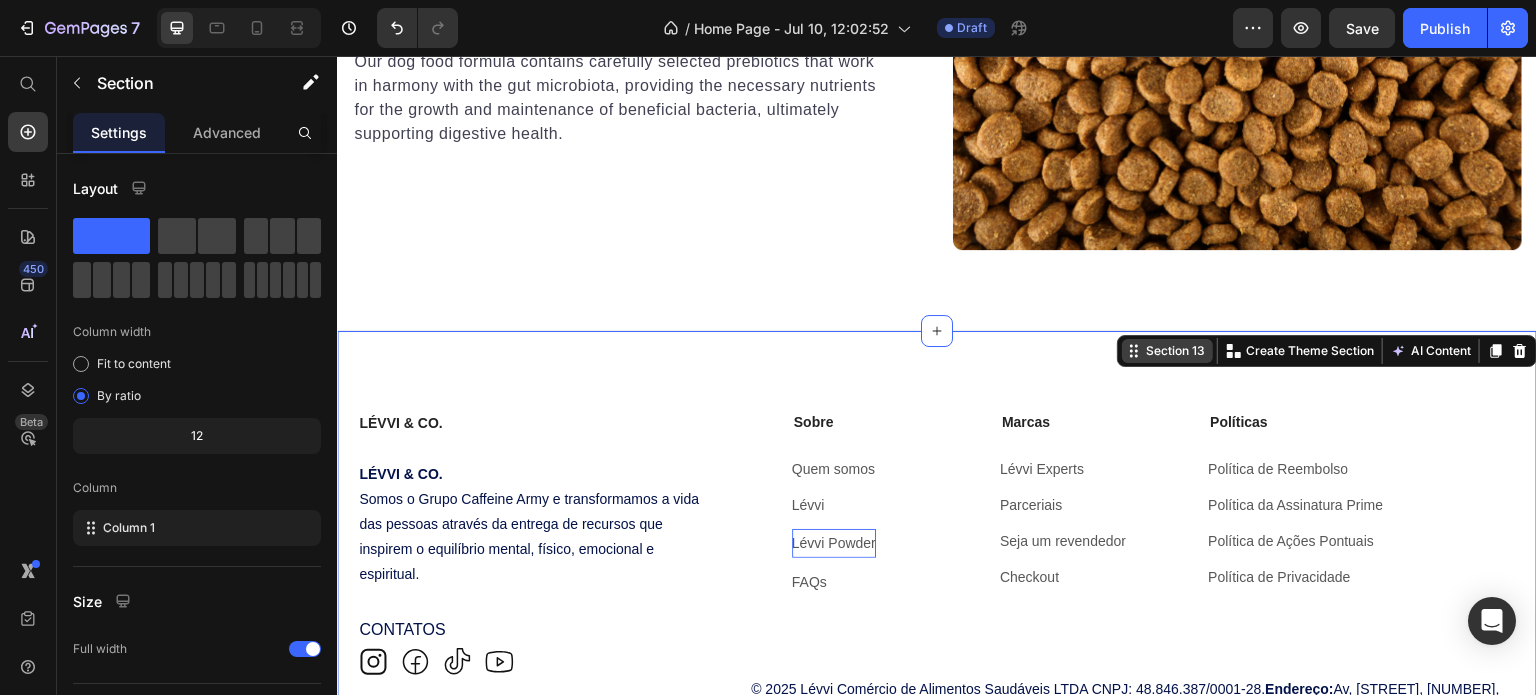 click on "Section 13" at bounding box center [1175, 351] 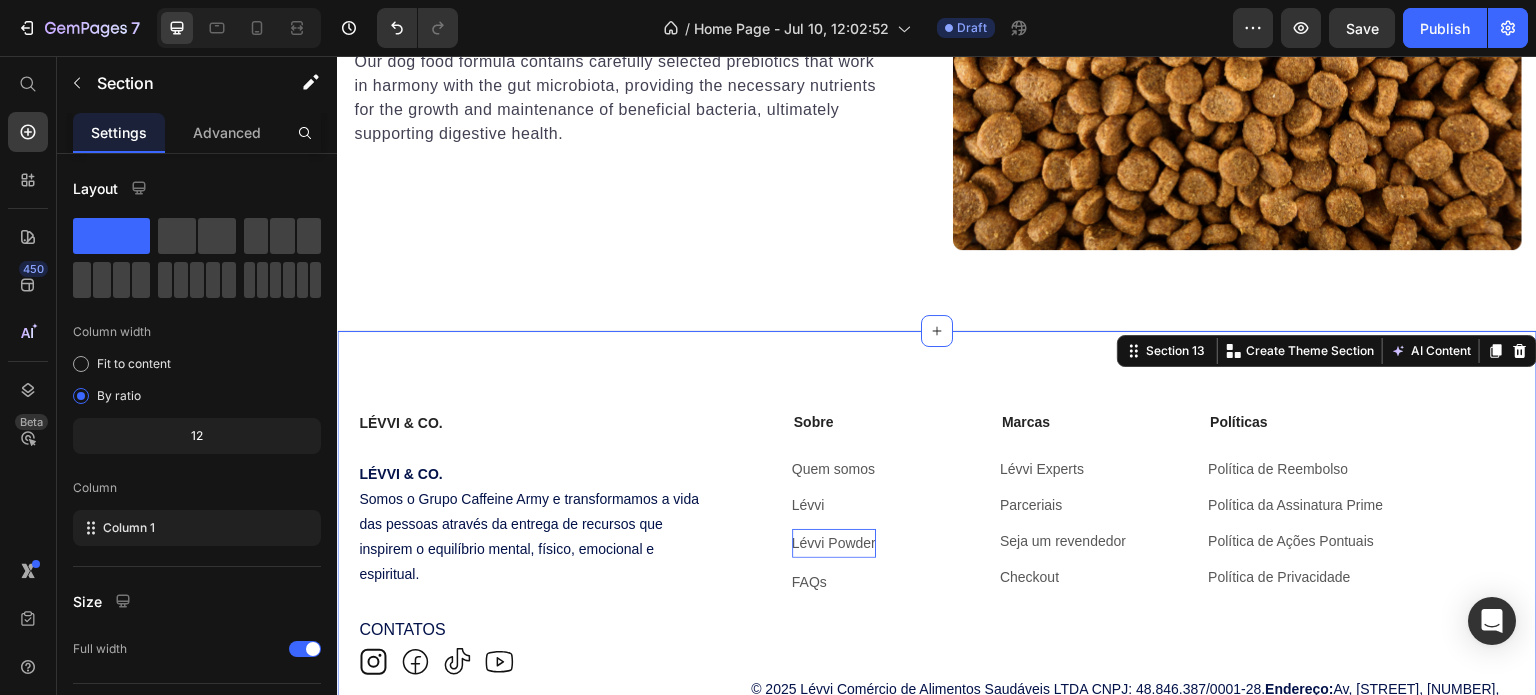 click on "LÉVVI & CO. Text Block LÉVVI & CO. Somos o Grupo Caffeine Army e transformamos a vida das pessoas através da entrega de recursos que inspirem o equilíbrio mental, físico, emocional e espiritual. Text Block CONTATOS Text Block
Icon
Icon
Icon
Icon Icon List Row Row Sobre Text Block Quem somos Button Lévvi Button Lévvi Powder Button FAQs Button Marcas Text Block Lévvi Experts Button Parceriais Button Seja um revendedor Button Checkout Button Políticas Text Block Política de Reembolso Button Política da Assinatura Prime Button Política de Ações Pontuais Button Política de Privacidade Button Row Image Image Image Image Image Row © 2025 Lévvi Comércio de Alimentos Saudáveis LTDA CNPJ: 48.846.387/0001-28.  Endereço:  Av, Cristiano Machado, 2940, Sl. 608, Cidade Nova - MG, 31.160-372.  Email:  contato@levvipowder.com.br.  Telefone e WhatsApp:  +55 11 99609-2863.  Horário de atendimento: Segunda à sexta-feira das 9:00 às 18:00. Row" at bounding box center [937, 598] 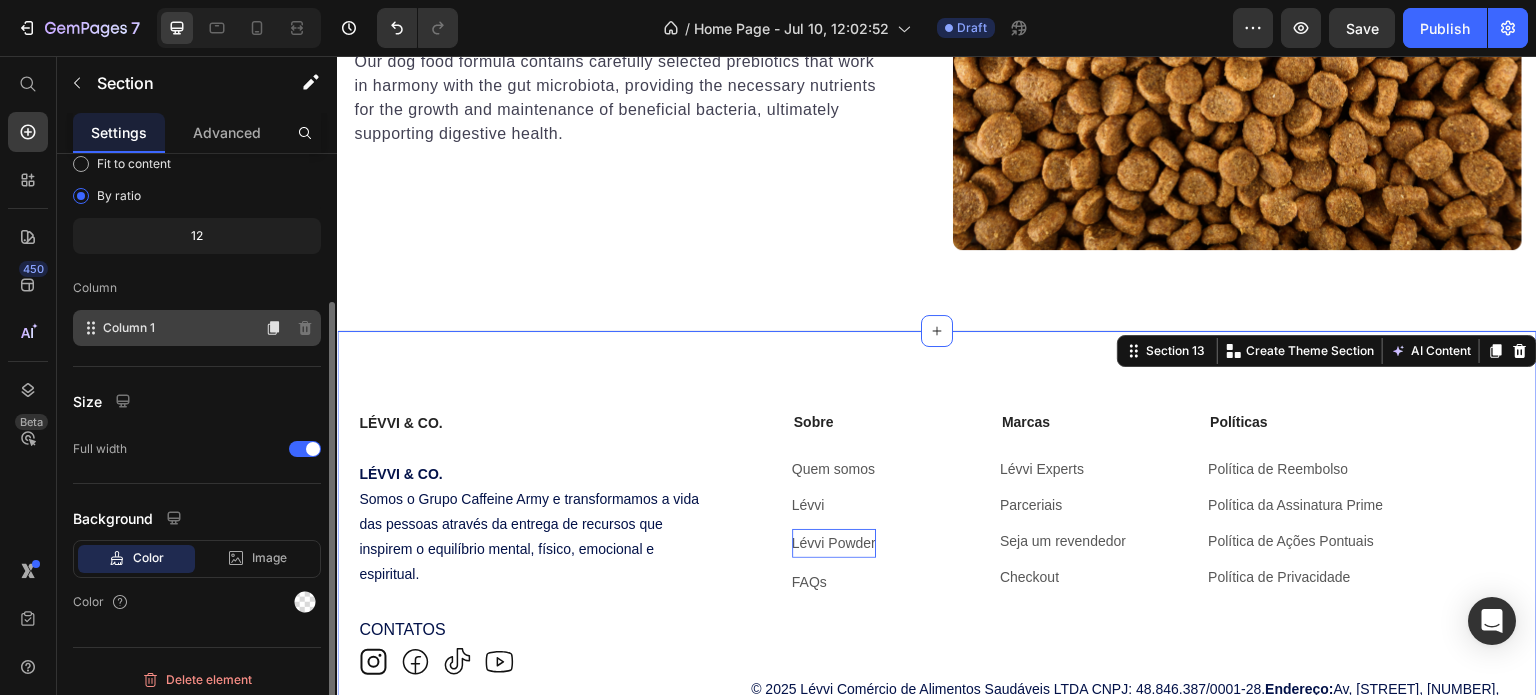 scroll, scrollTop: 208, scrollLeft: 0, axis: vertical 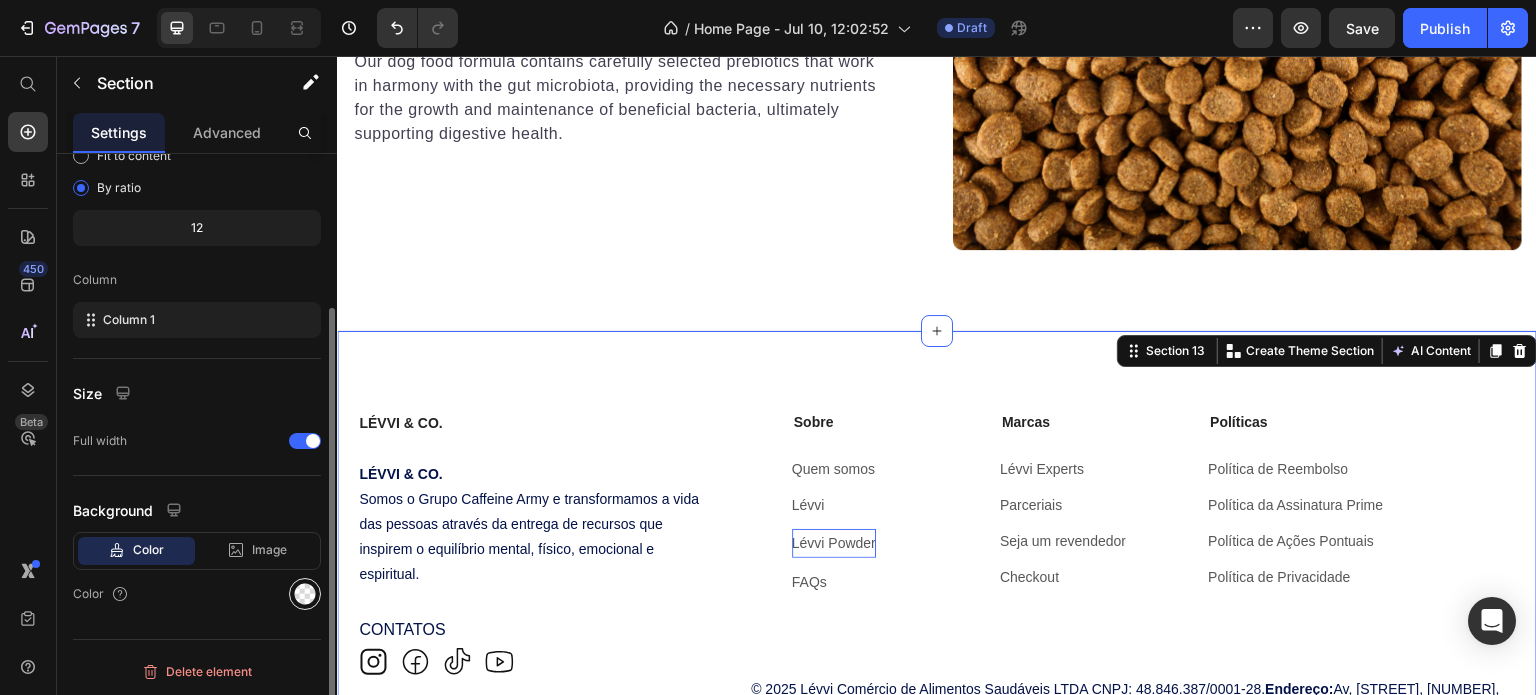 click 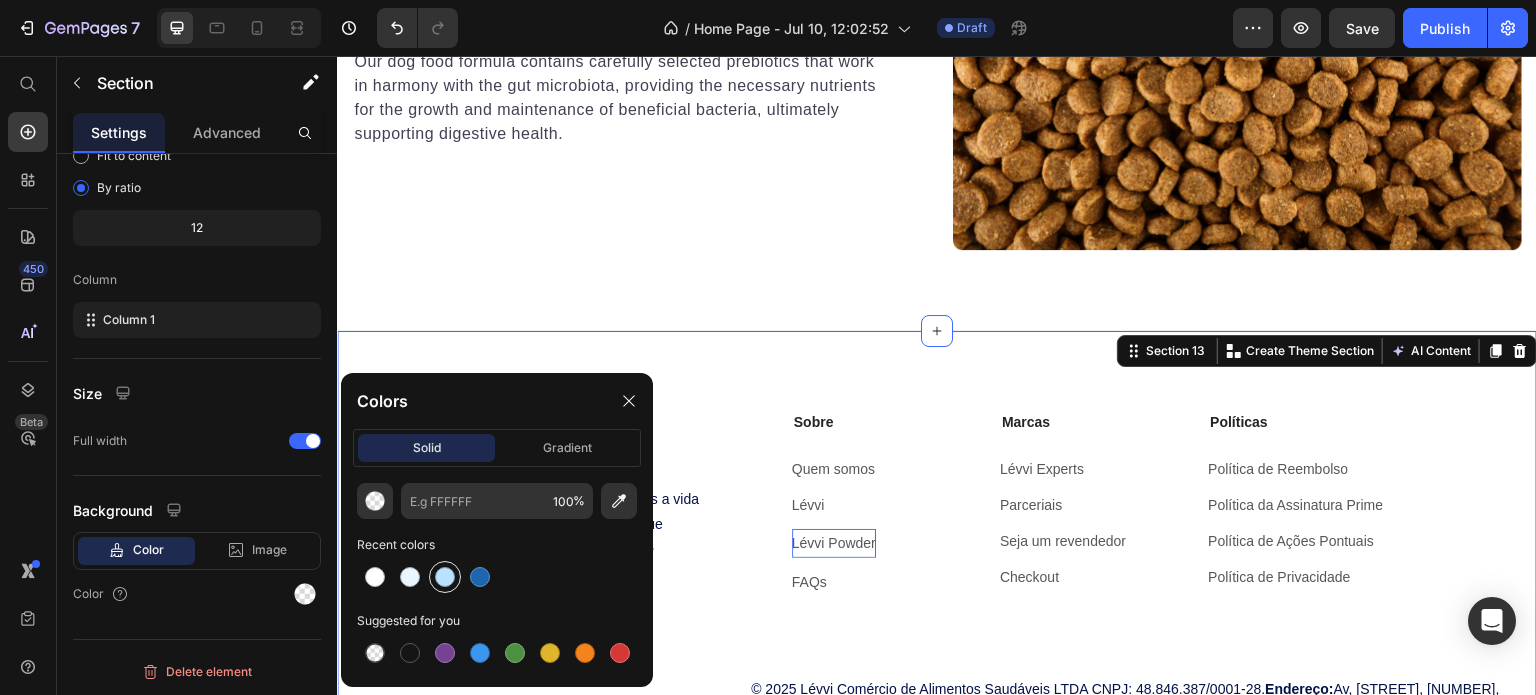 click at bounding box center [445, 577] 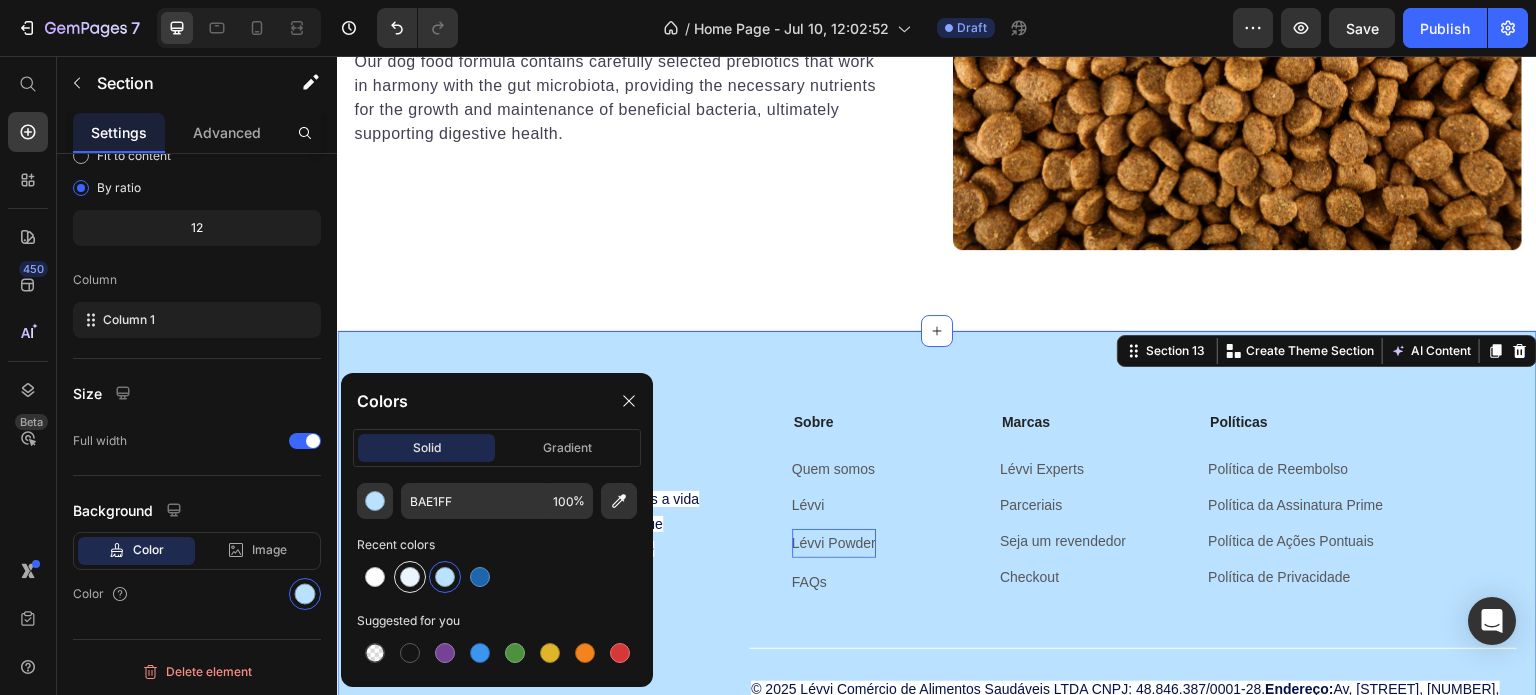 click at bounding box center (410, 577) 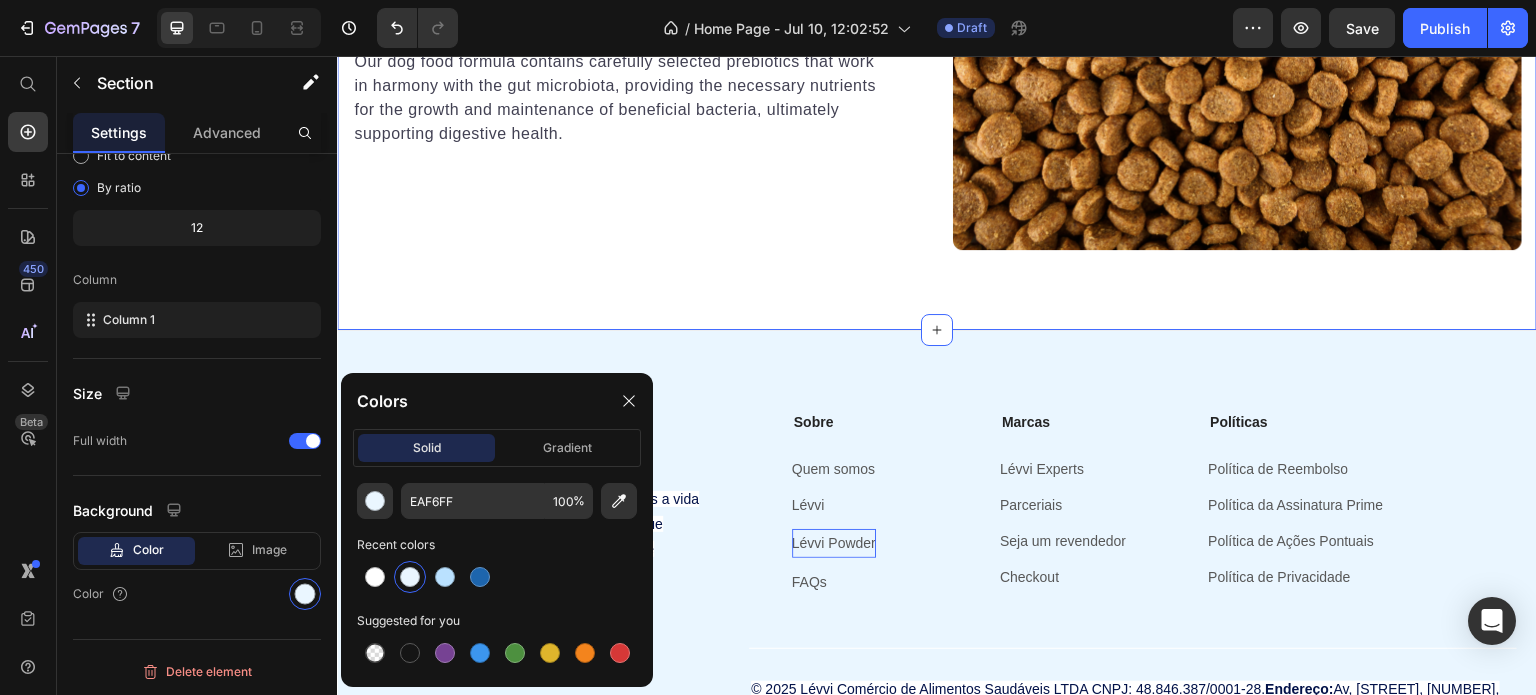 click on "Video Improve overall gastrointestinal health for better nutrient absorption Heading Through rigorous scientific studies and consultations with veterinarians, we have created a breakthrough formula exclusively tailored to combat the health challenges prevalent in dogs. A staggering 91% of our customers have reported significant improvements in their dogs' health after incorporating our product into their diet. Text block Row Row Prebiotics nourish the beneficial gut bacteria, supporting digestive health Heading Our dog food formula contains carefully selected prebiotics that work in harmony with the gut microbiota, providing the necessary nutrients for the growth and maintenance of beneficial bacteria, ultimately supporting digestive health. Text block Row Image Row Section 12   You can create reusable sections Create Theme Section AI Content Write with GemAI What would you like to describe here? Tone and Voice Persuasive Product Combo | 3 Lévvi Powder 300g Show more Generate" at bounding box center [937, -270] 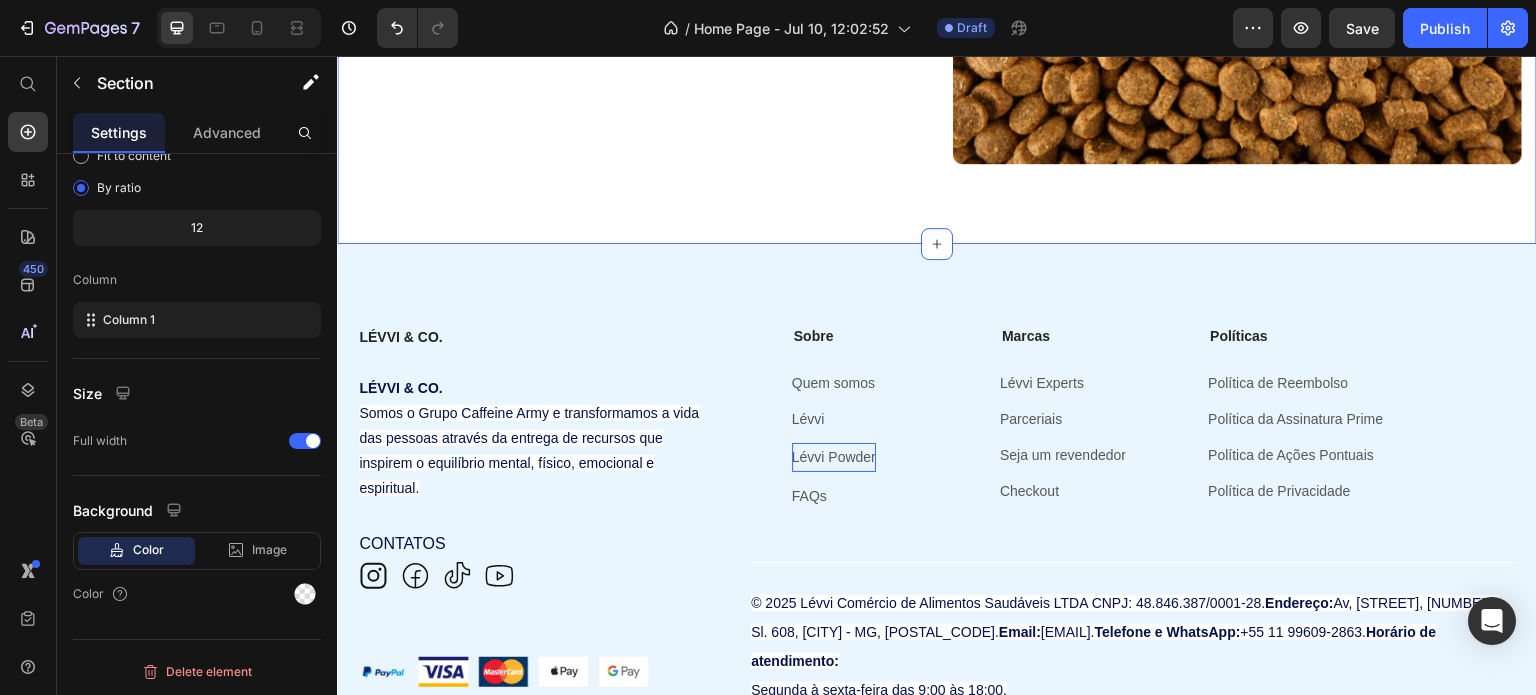 scroll, scrollTop: 9223, scrollLeft: 0, axis: vertical 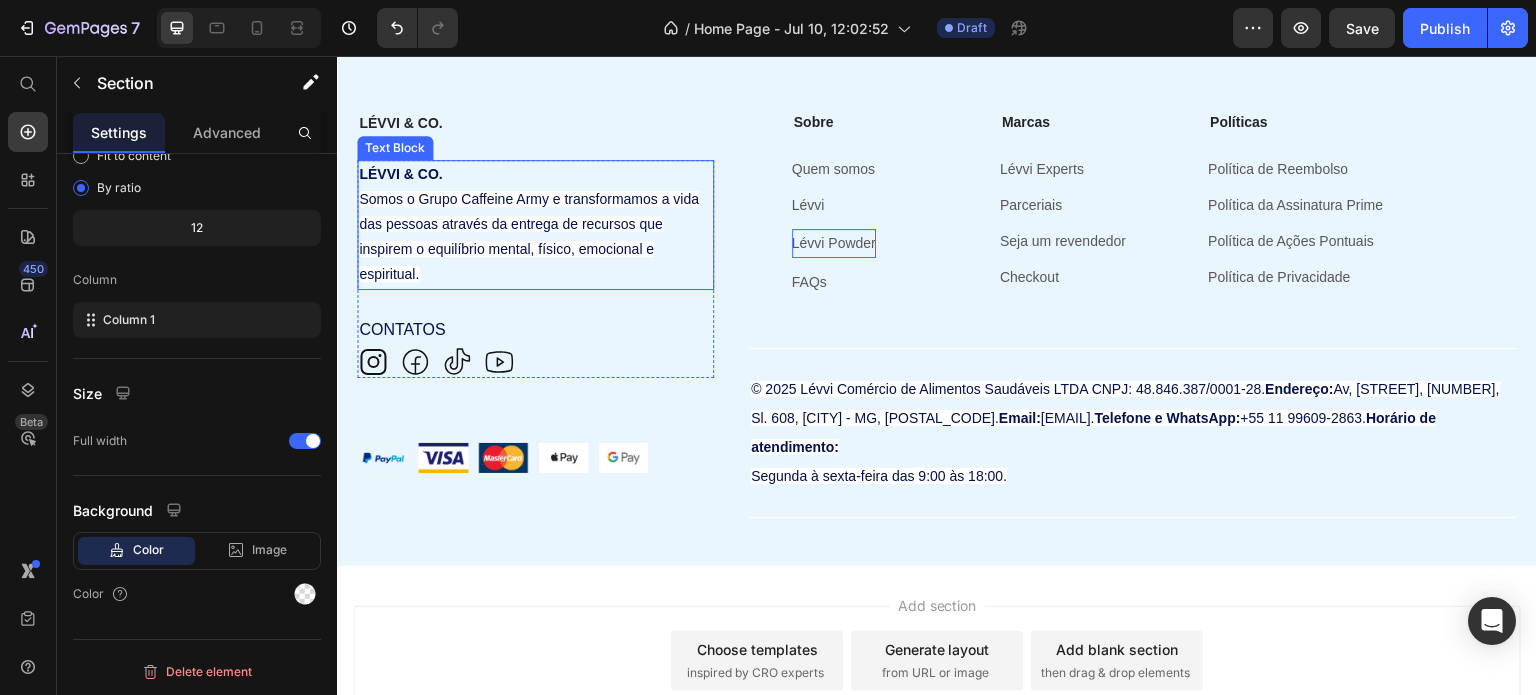click on "Somos o Grupo Caffeine Army e transformamos a vida das pessoas através da entrega de recursos que inspirem o equilíbrio mental, físico, emocional e espiritual." at bounding box center (535, 237) 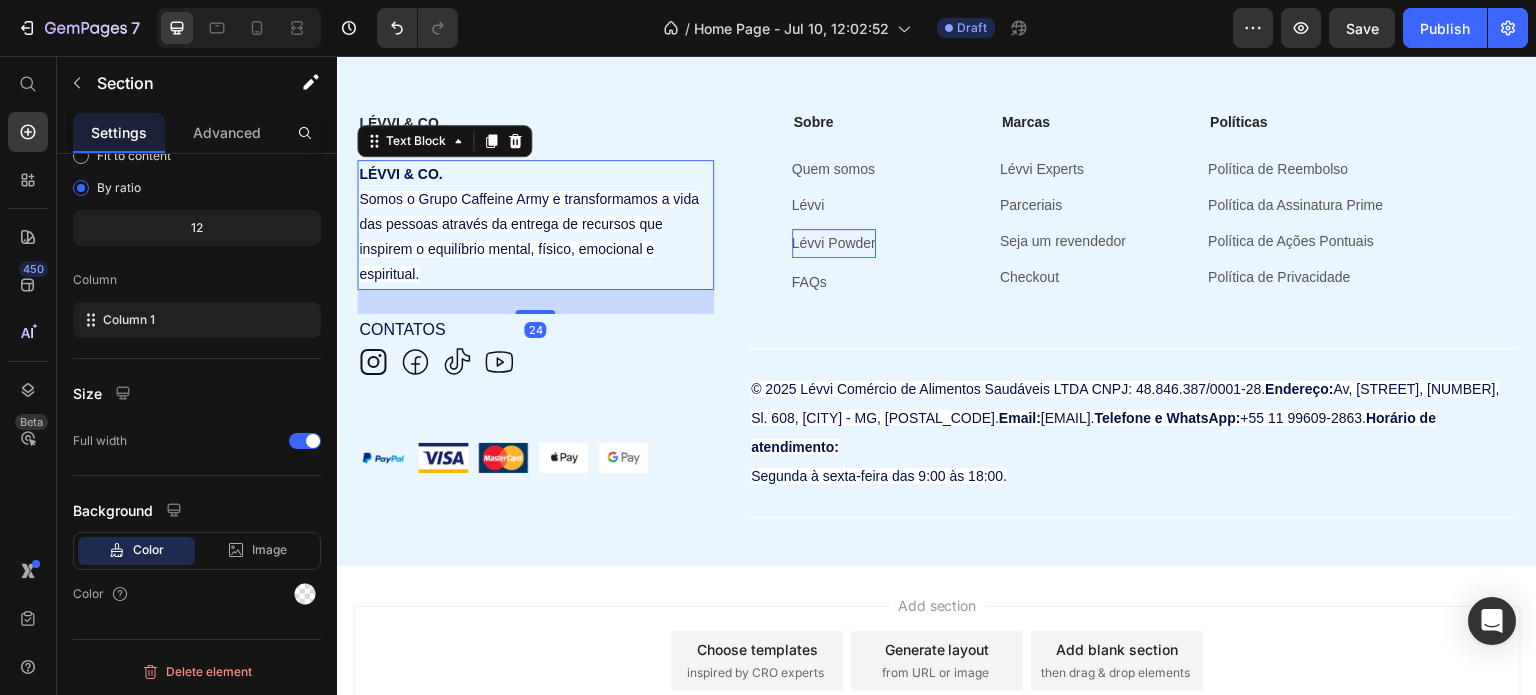 scroll, scrollTop: 0, scrollLeft: 0, axis: both 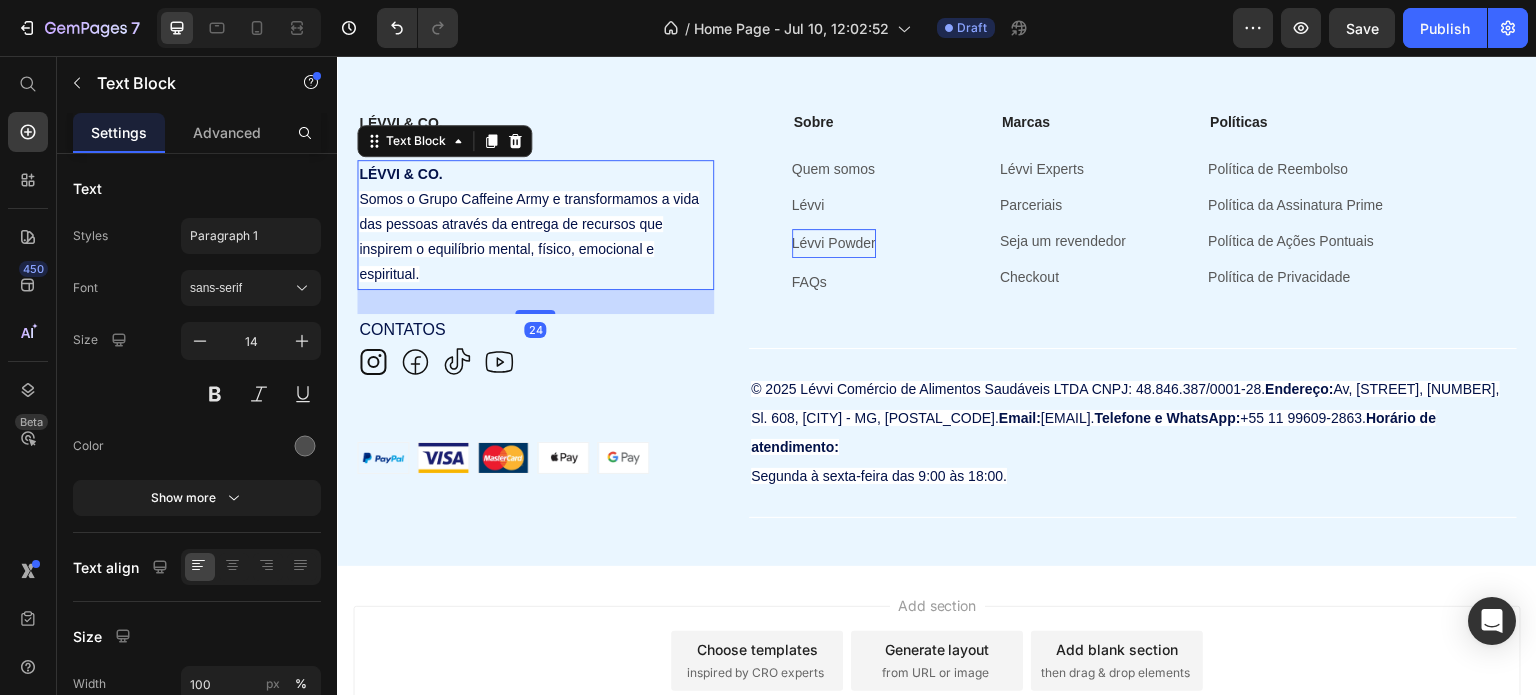 click on "Somos o Grupo Caffeine Army e transformamos a vida das pessoas através da entrega de recursos que inspirem o equilíbrio mental, físico, emocional e espiritual." at bounding box center [529, 237] 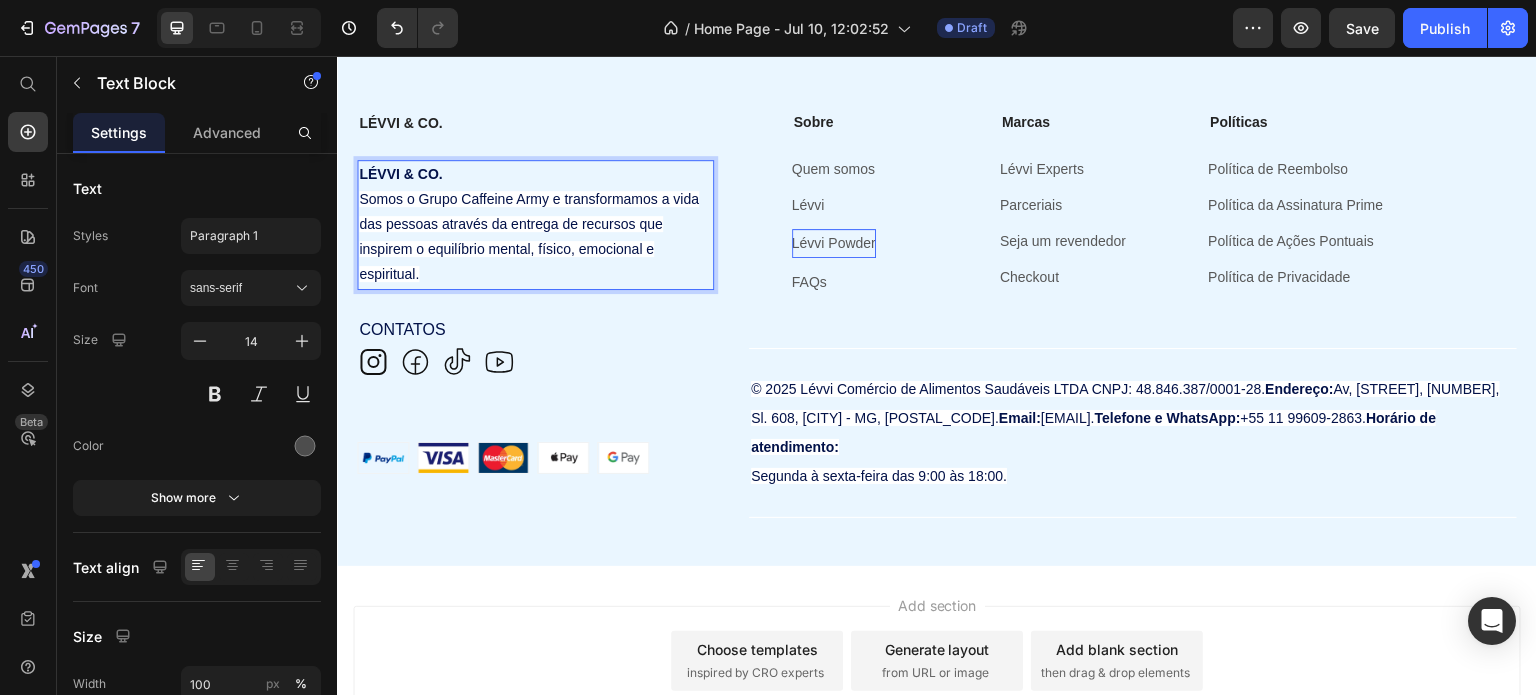 click on "Somos o Grupo Caffeine Army e transformamos a vida das pessoas através da entrega de recursos que inspirem o equilíbrio mental, físico, emocional e espiritual." at bounding box center [535, 237] 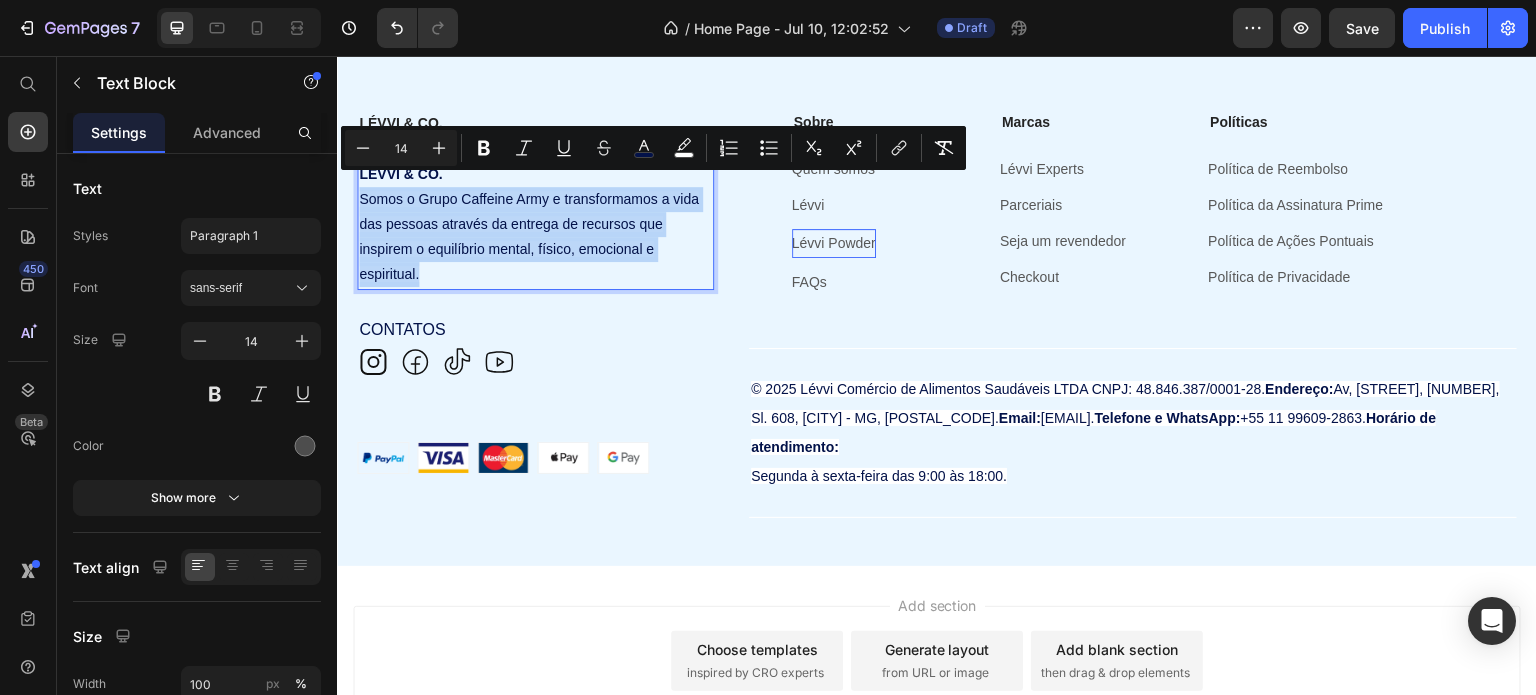 drag, startPoint x: 432, startPoint y: 264, endPoint x: 356, endPoint y: 187, distance: 108.18965 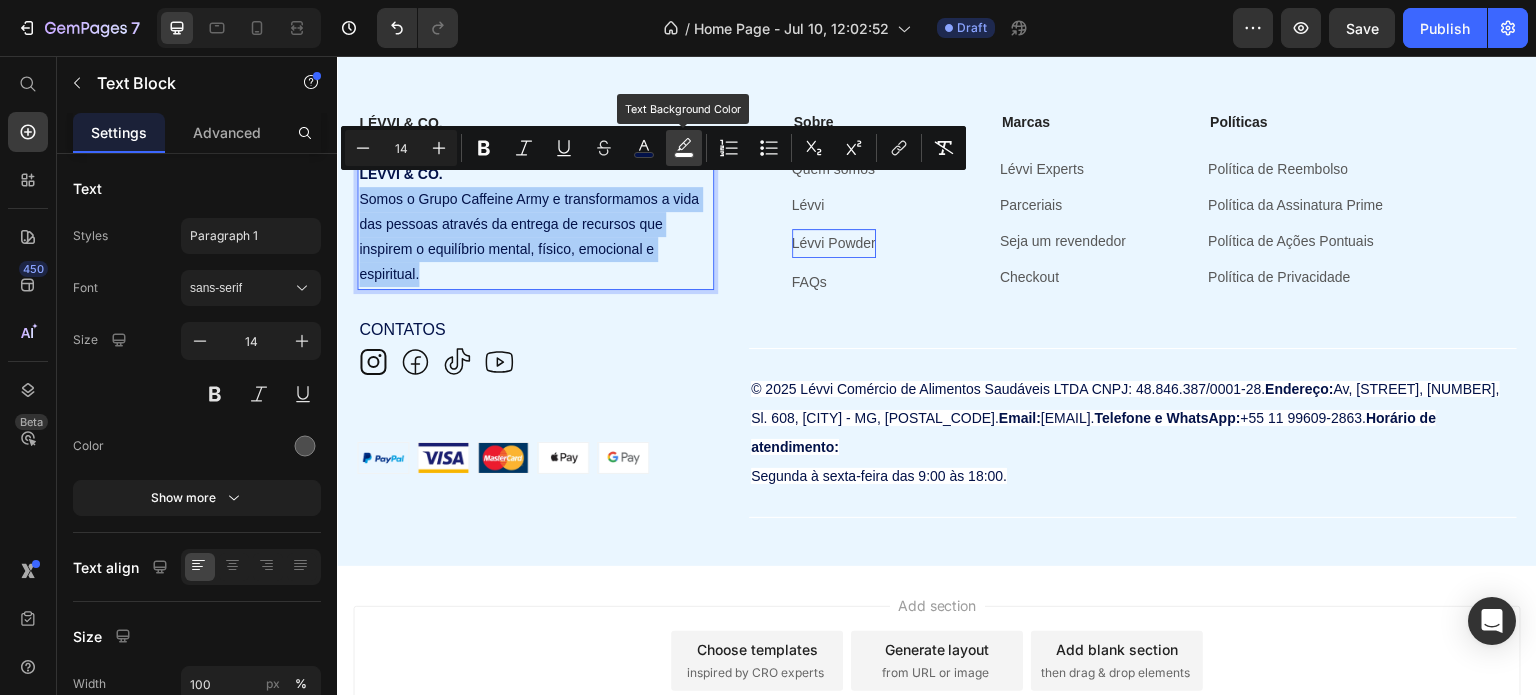 click 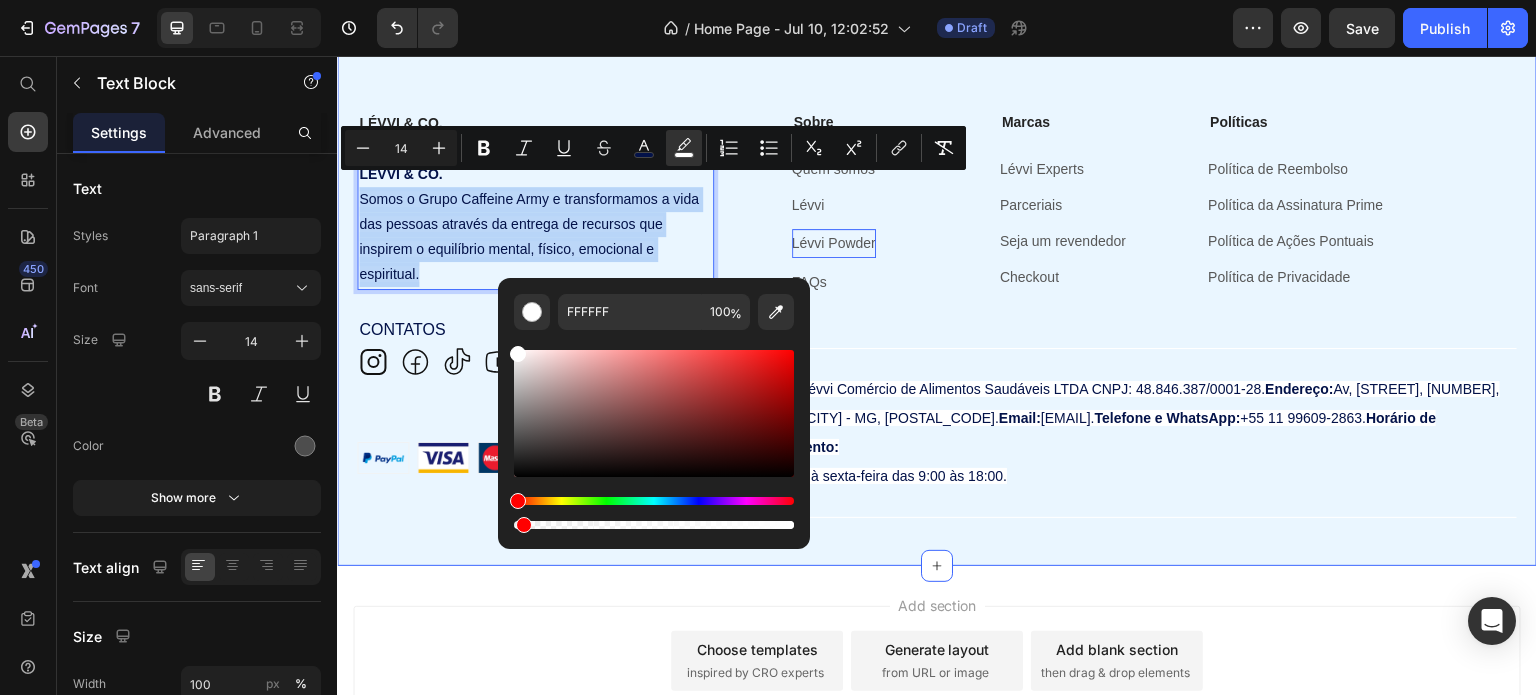 drag, startPoint x: 1127, startPoint y: 581, endPoint x: 348, endPoint y: 523, distance: 781.1562 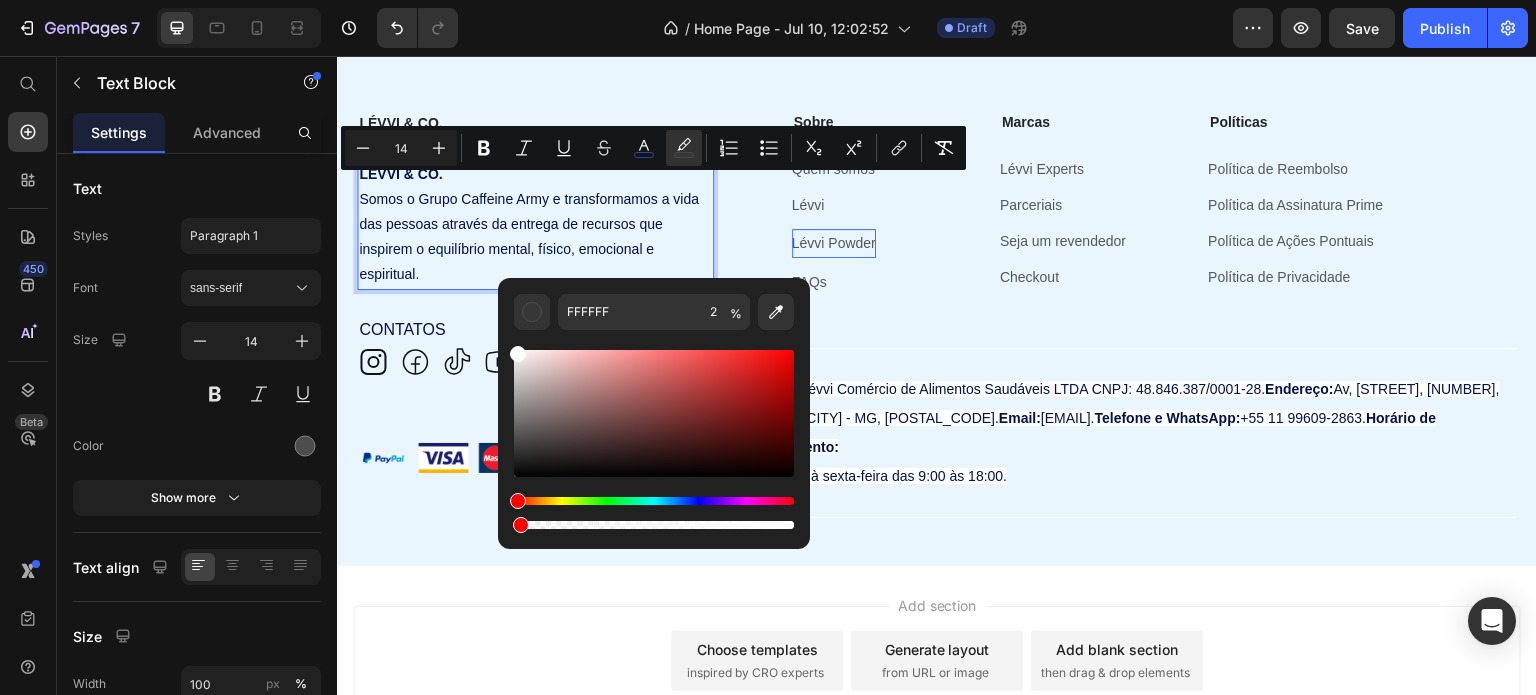 drag, startPoint x: 860, startPoint y: 586, endPoint x: 482, endPoint y: 530, distance: 382.12564 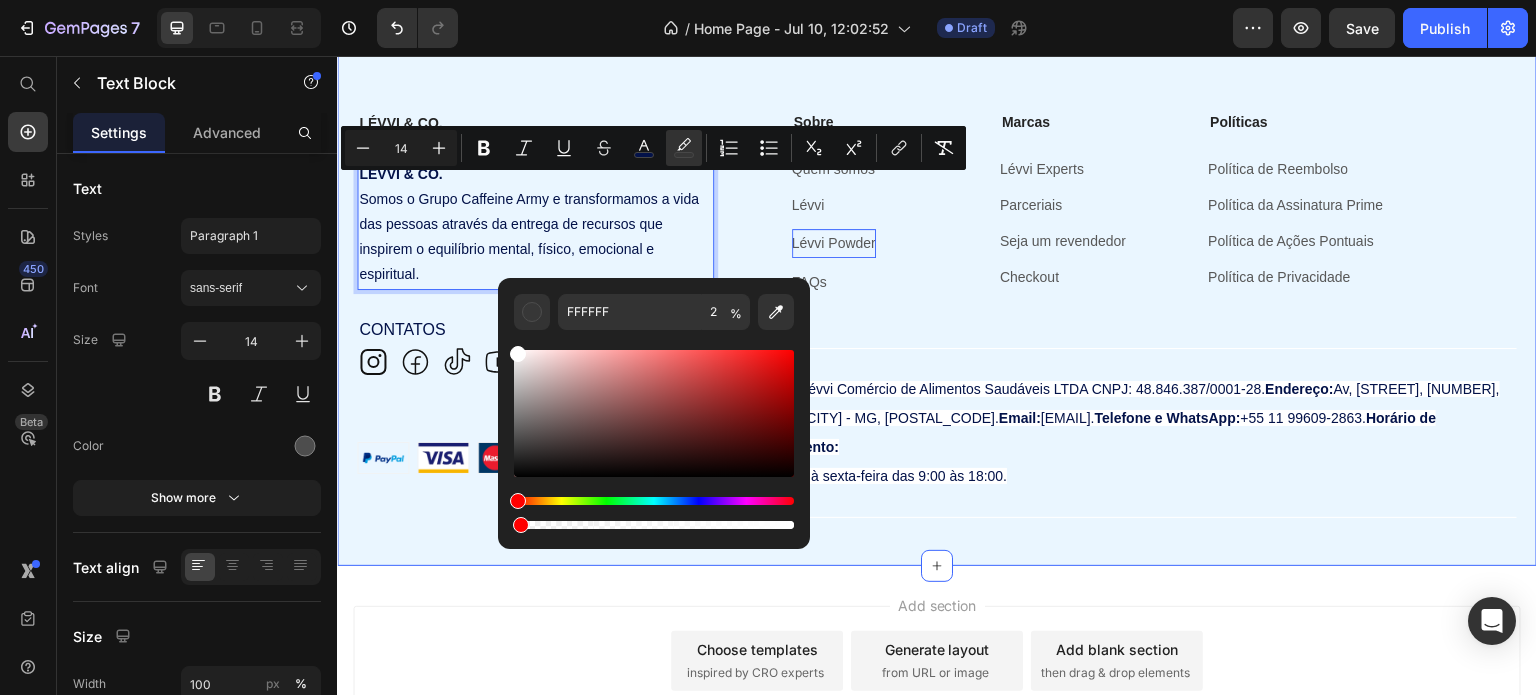type on "0" 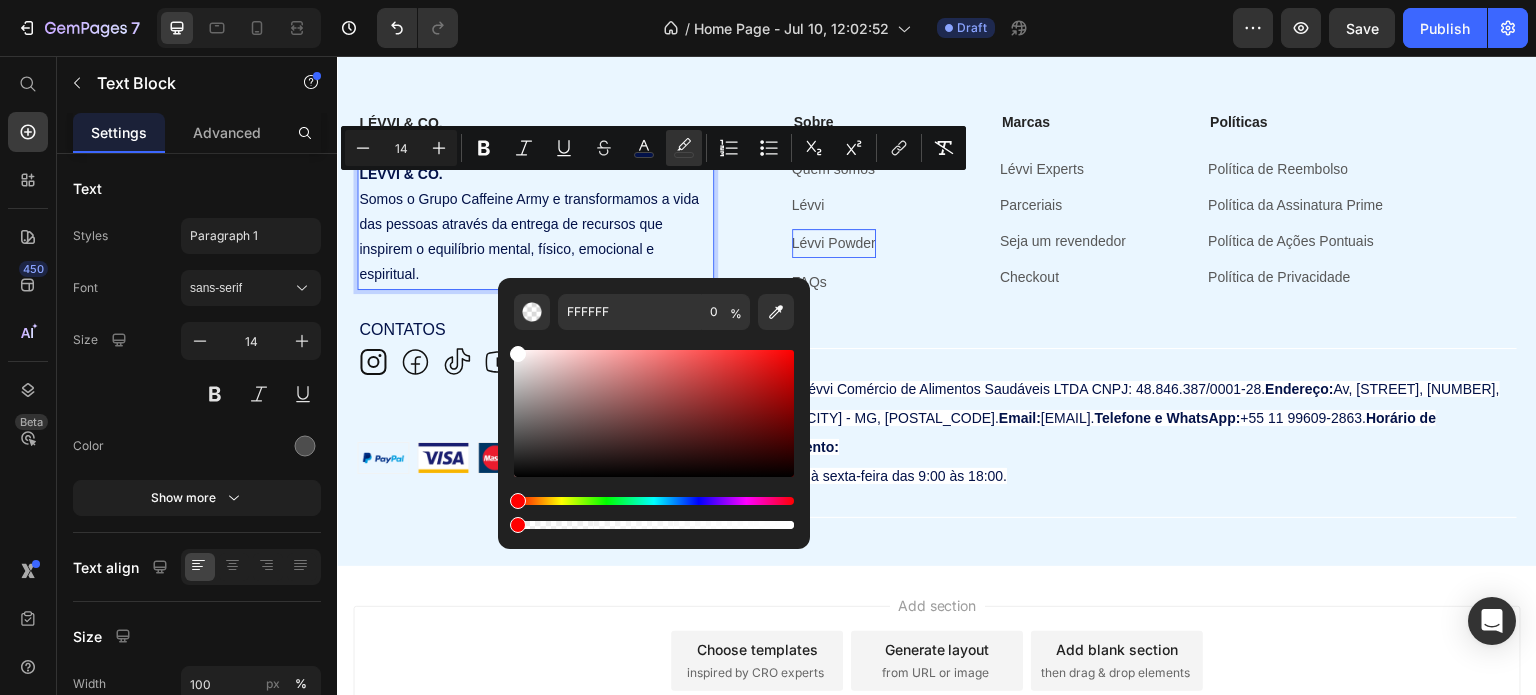click on "Somos o Grupo Caffeine Army e transformamos a vida das pessoas através da entrega de recursos que inspirem o equilíbrio mental, físico, emocional e espiritual." at bounding box center [535, 237] 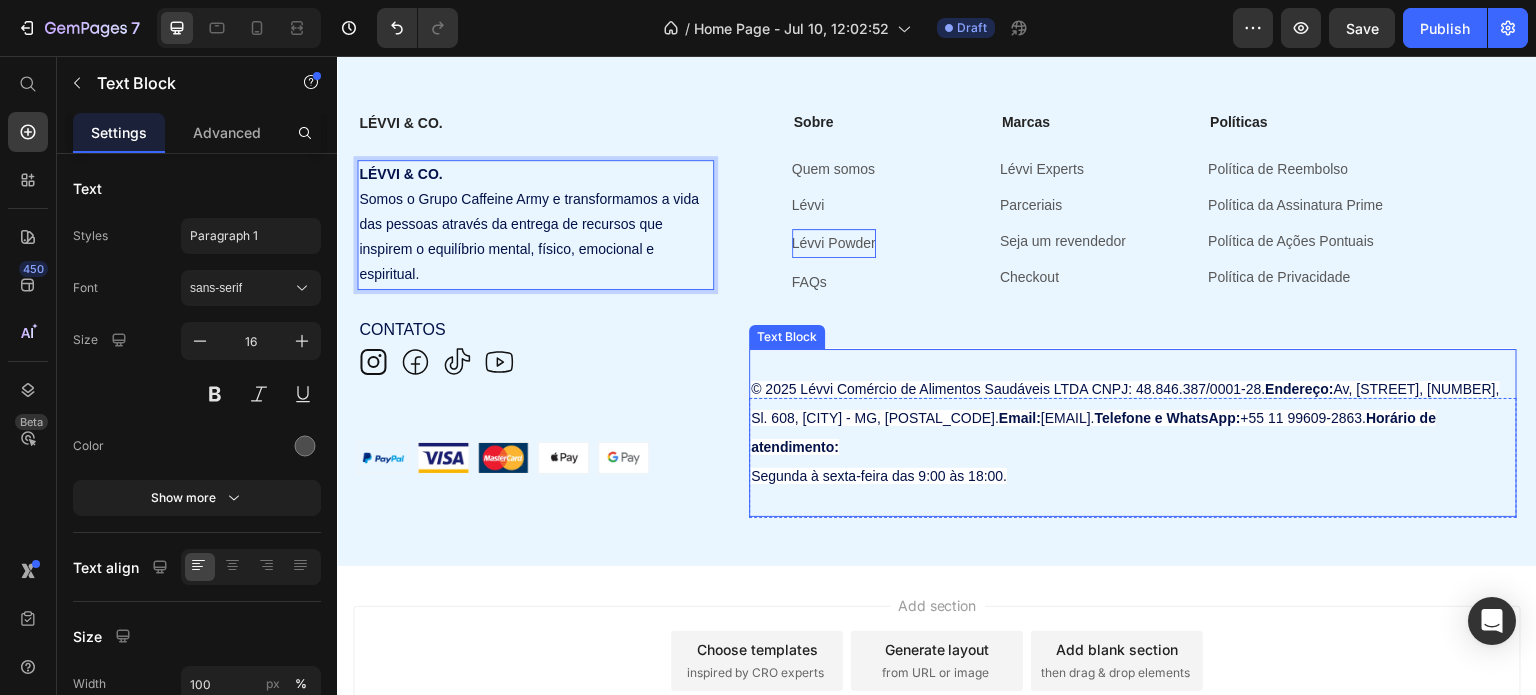 click on "© 2025 Lévvi Comércio de Alimentos Saudáveis LTDA CNPJ: 48.846.387/0001-28.  Endereço:  Av, Cristiano Machado, 2940, Sl. 608, Cidade Nova - MG, 31.160-372.  Email:  contato@levvipowder.com.br.  Telefone e WhatsApp:  +55 11 99609-2863.  Horário de atendimento: Segunda à sexta-feira das 9:00 às 18:00." at bounding box center (1133, 432) 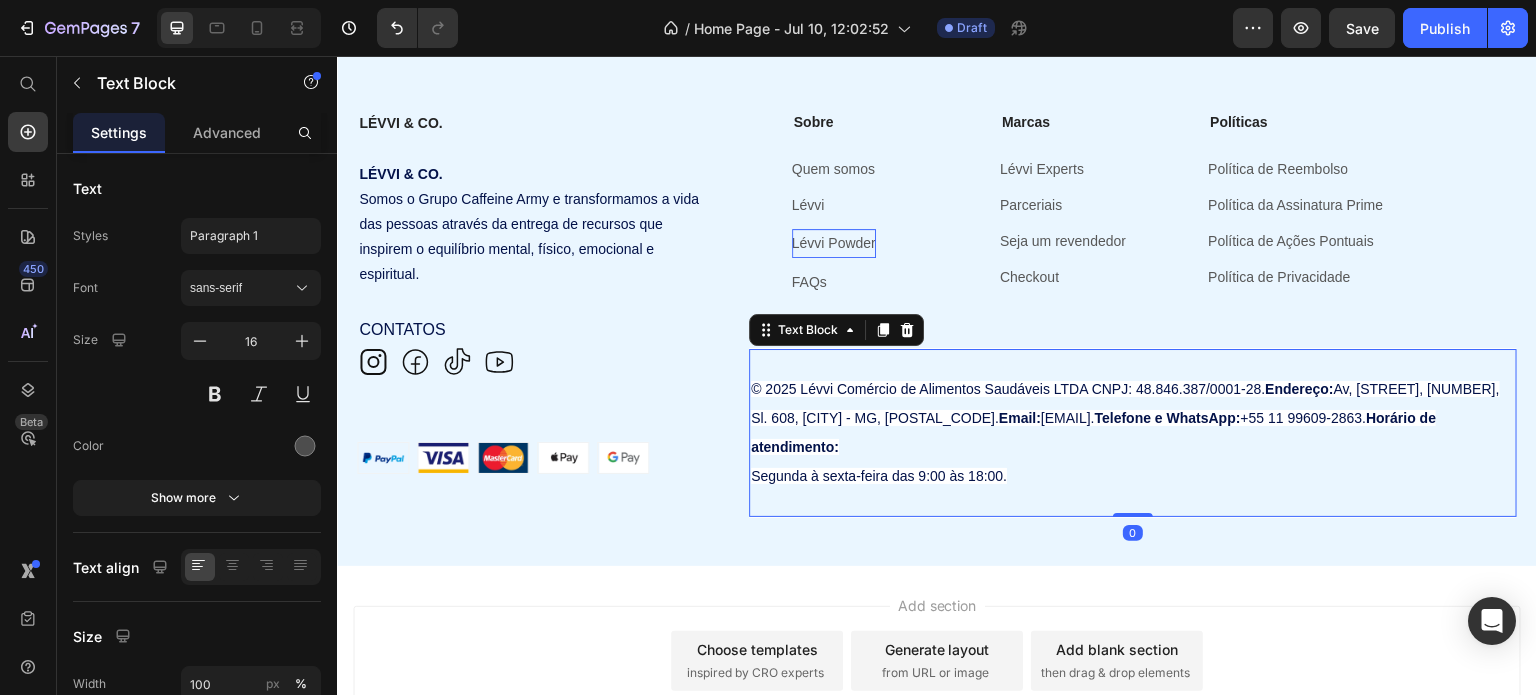 click on "© 2025 Lévvi Comércio de Alimentos Saudáveis LTDA CNPJ: 48.846.387/0001-28.  Endereço:  Av, Cristiano Machado, 2940, Sl. 608, Cidade Nova - MG, 31.160-372.  Email:  contato@levvipowder.com.br.  Telefone e WhatsApp:  +55 11 99609-2863.  Horário de atendimento: Segunda à sexta-feira das 9:00 às 18:00." at bounding box center (1133, 432) 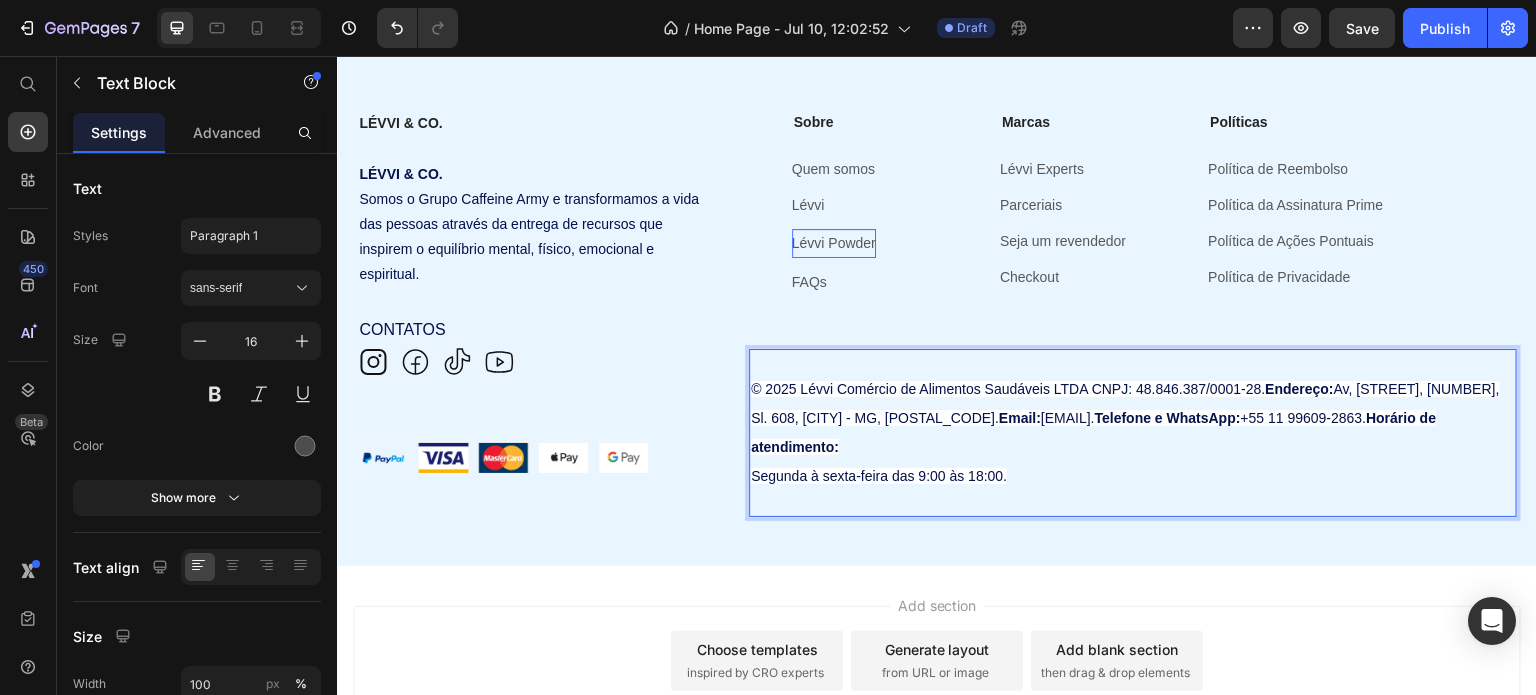 click on "© 2025 Lévvi Comércio de Alimentos Saudáveis LTDA CNPJ: 48.846.387/0001-28.  Endereço:  Av, Cristiano Machado, 2940, Sl. 608, Cidade Nova - MG, 31.160-372.  Email:  contato@levvipowder.com.br.  Telefone e WhatsApp:  +55 11 99609-2863.  Horário de atendimento: Segunda à sexta-feira das 9:00 às 18:00." at bounding box center (1133, 432) 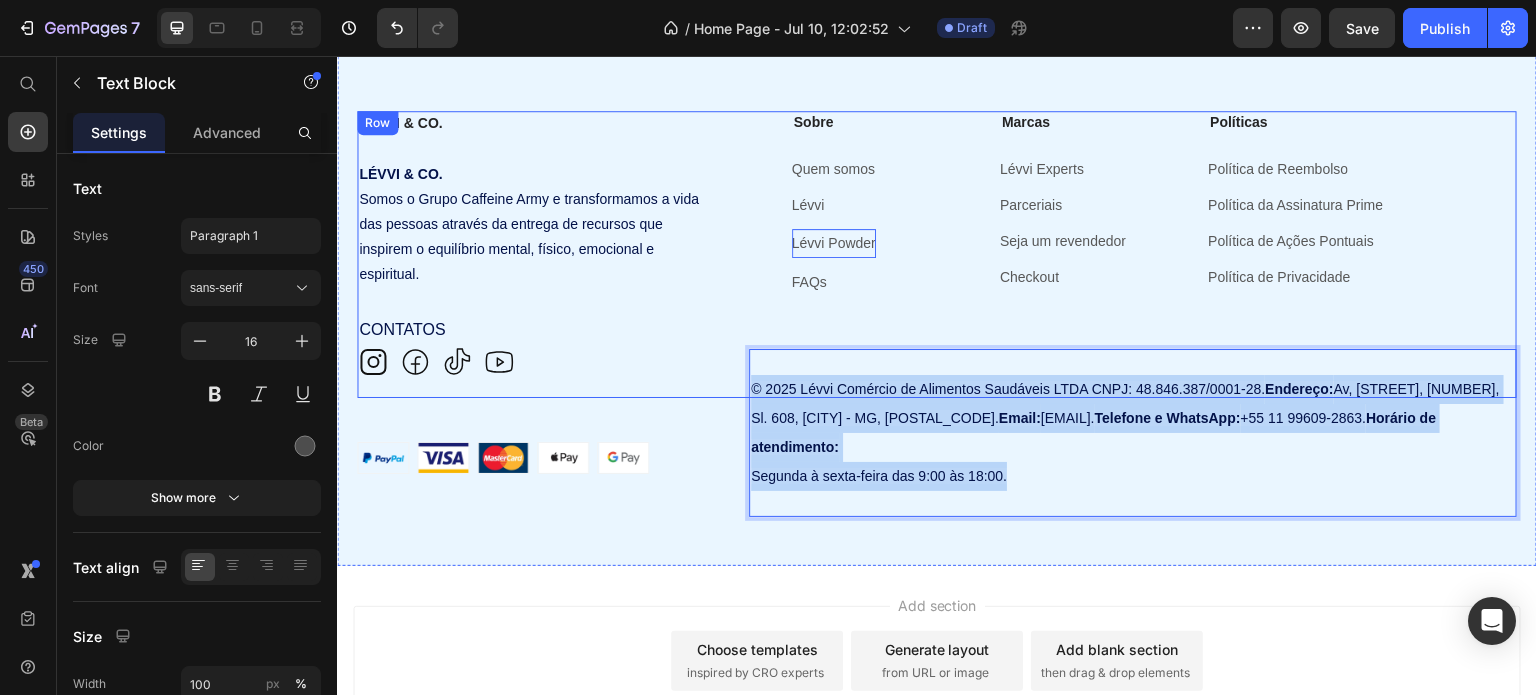 drag, startPoint x: 1024, startPoint y: 468, endPoint x: 721, endPoint y: 362, distance: 321.00623 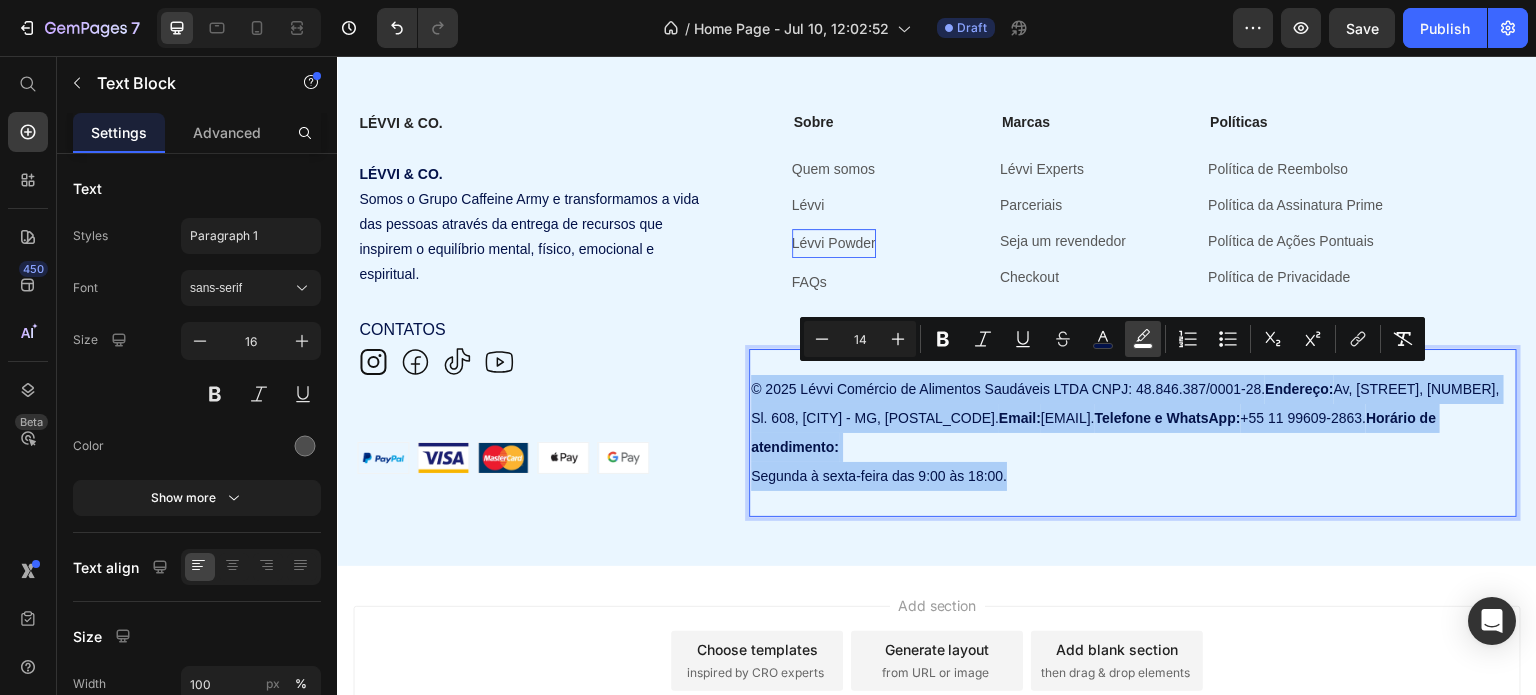 click 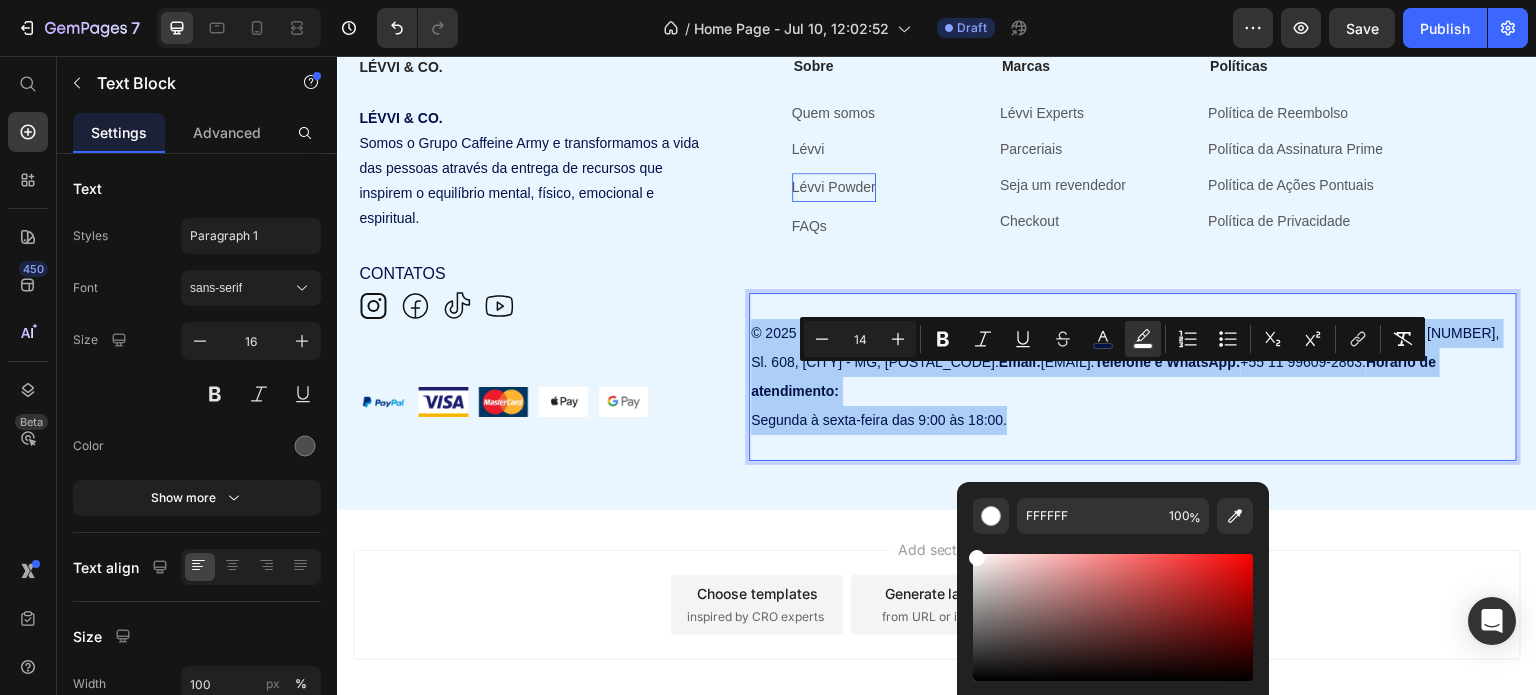scroll, scrollTop: 9323, scrollLeft: 0, axis: vertical 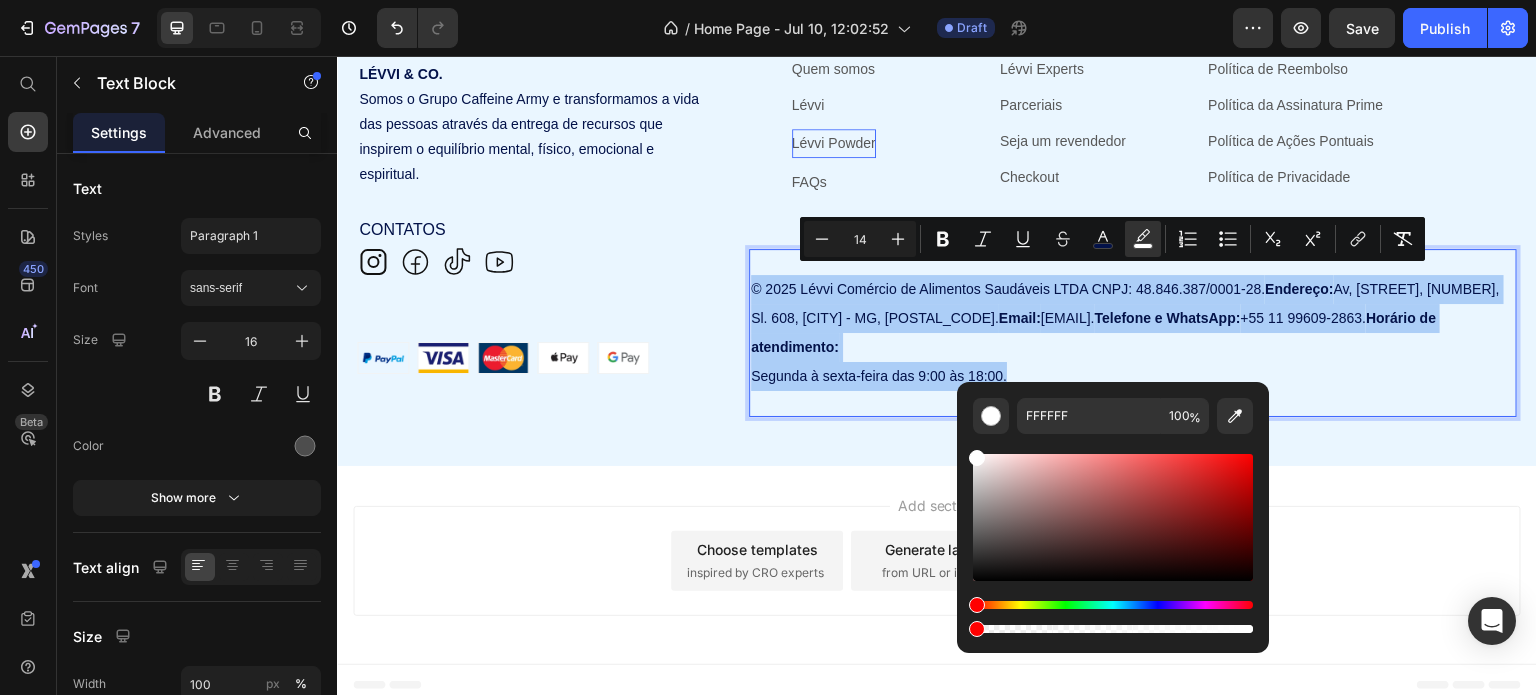 drag, startPoint x: 1354, startPoint y: 687, endPoint x: 953, endPoint y: 633, distance: 404.61957 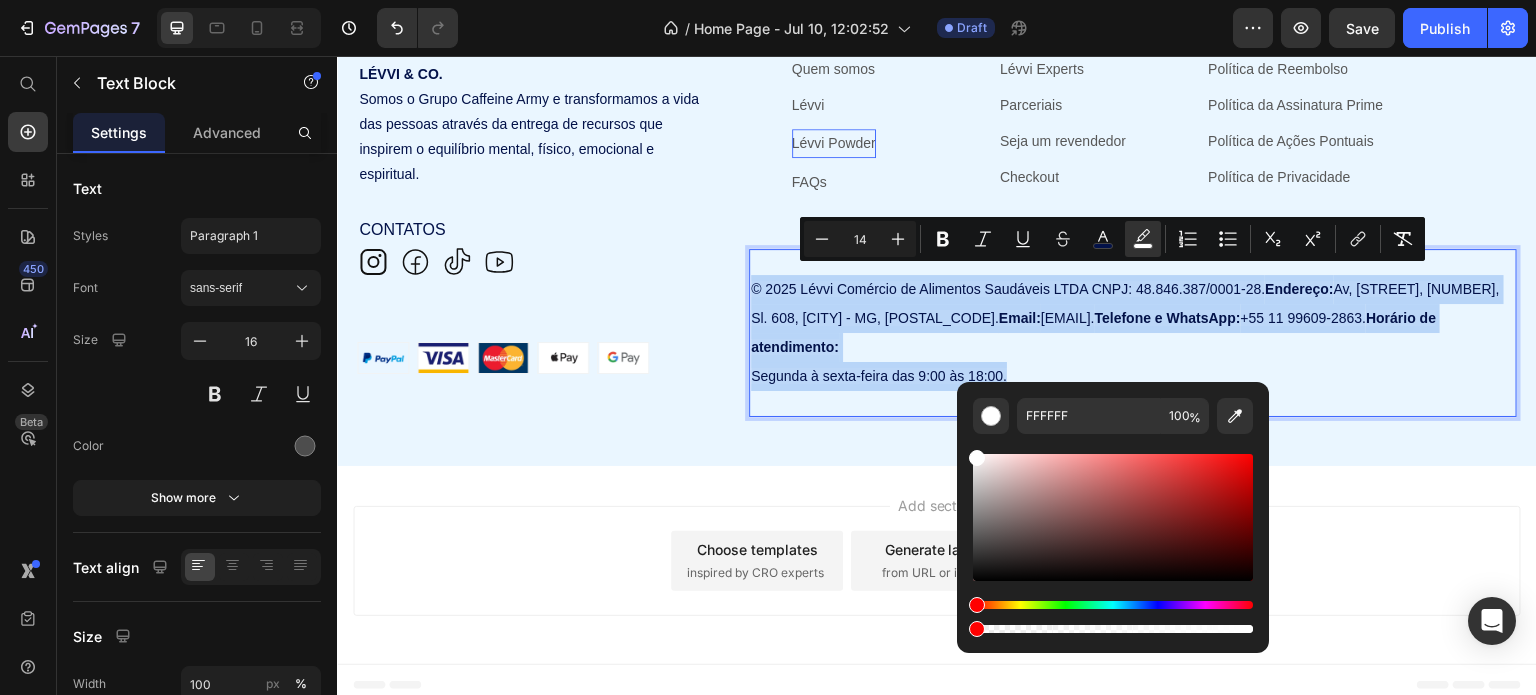 type on "0" 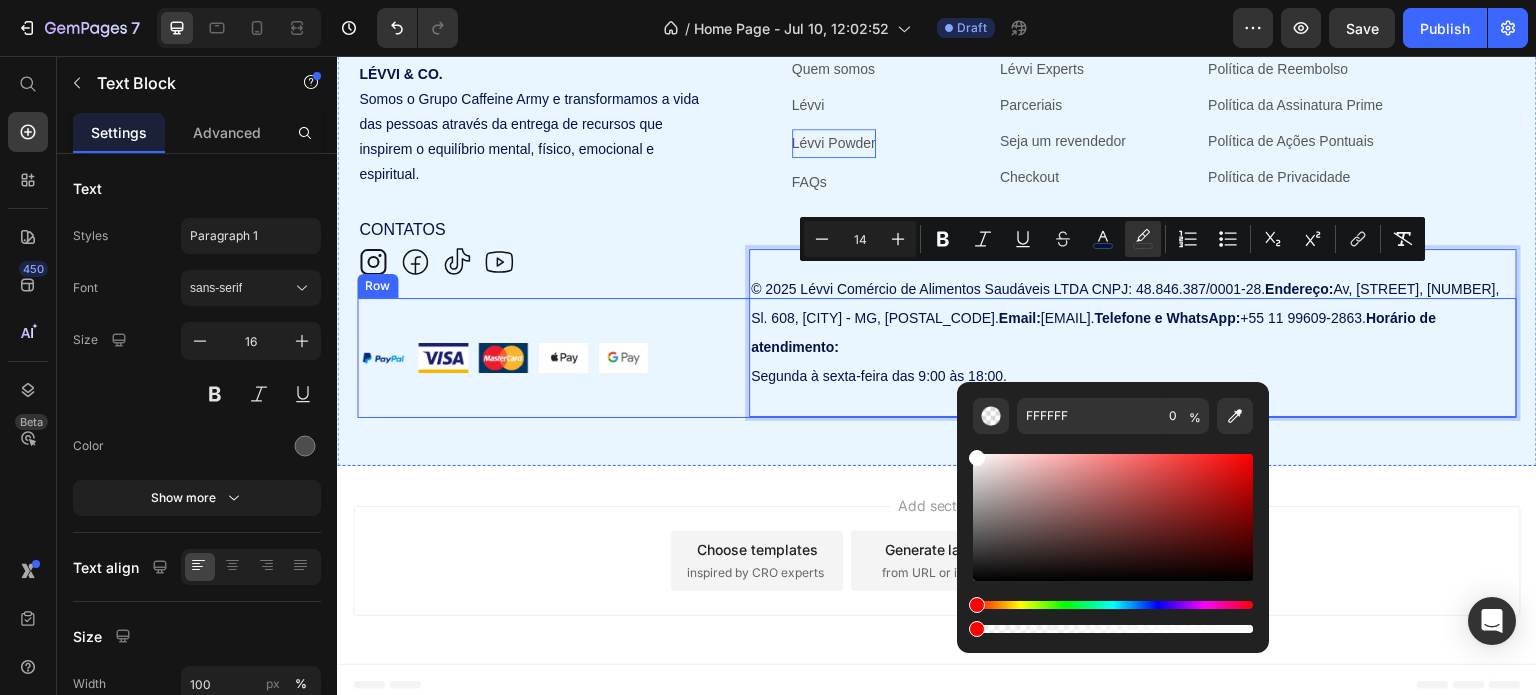 click on "Image Image Image Image Image Row" at bounding box center (549, 357) 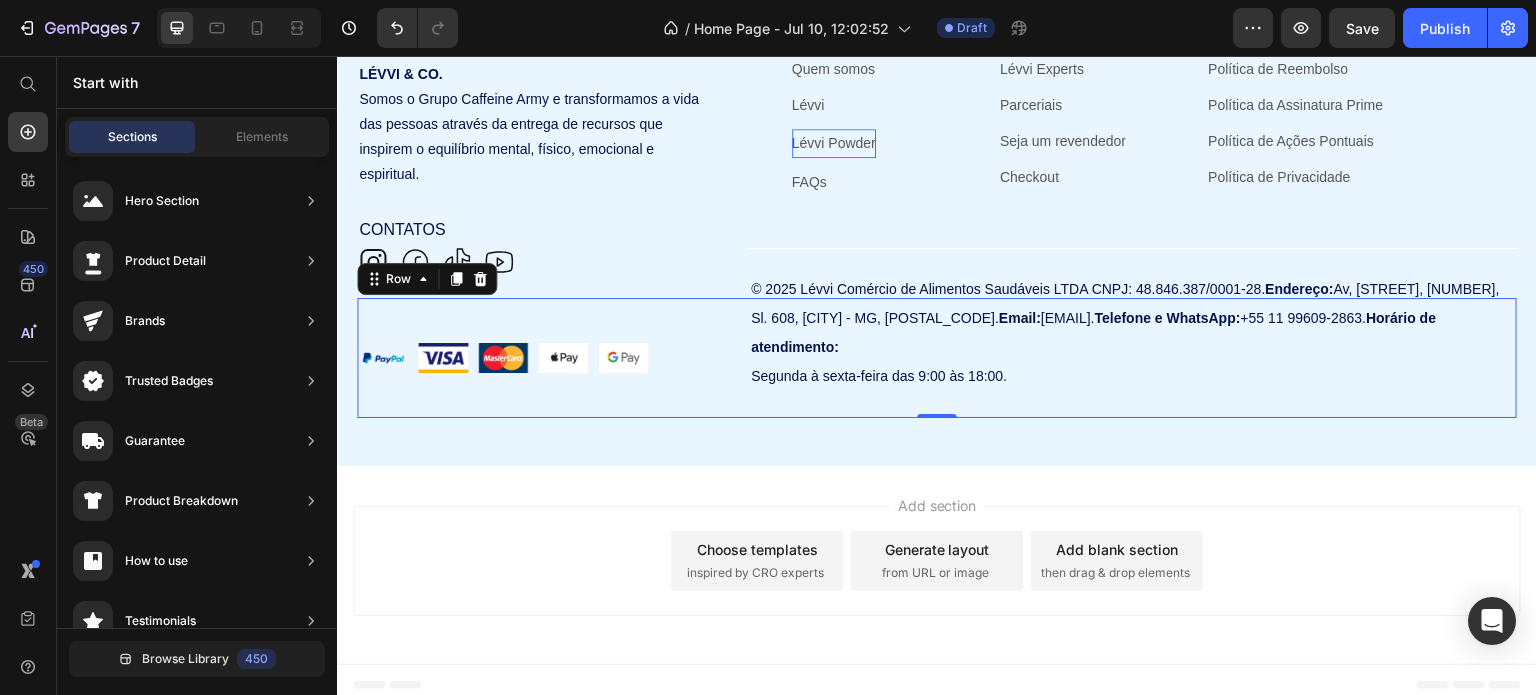 click on "Add section Choose templates inspired by CRO experts Generate layout from URL or image Add blank section then drag & drop elements" at bounding box center [937, 565] 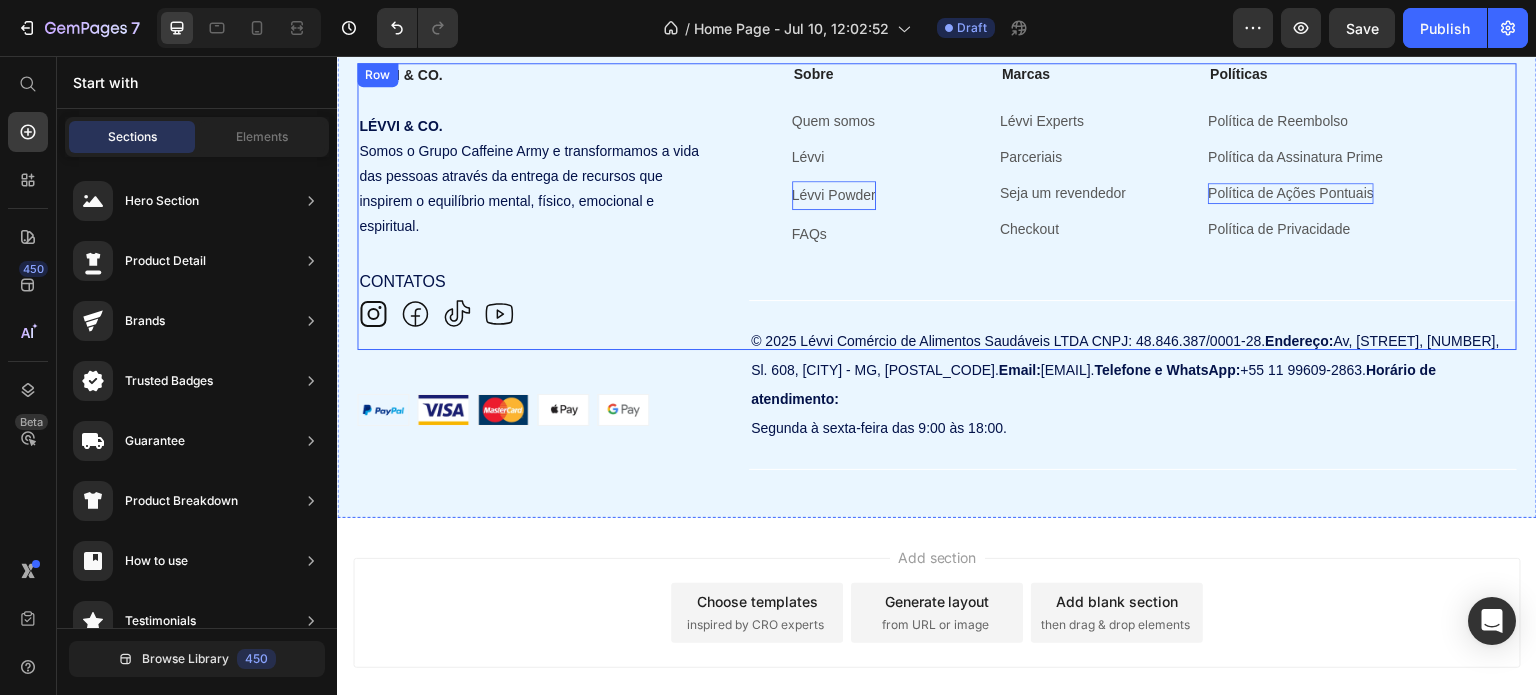 scroll, scrollTop: 9223, scrollLeft: 0, axis: vertical 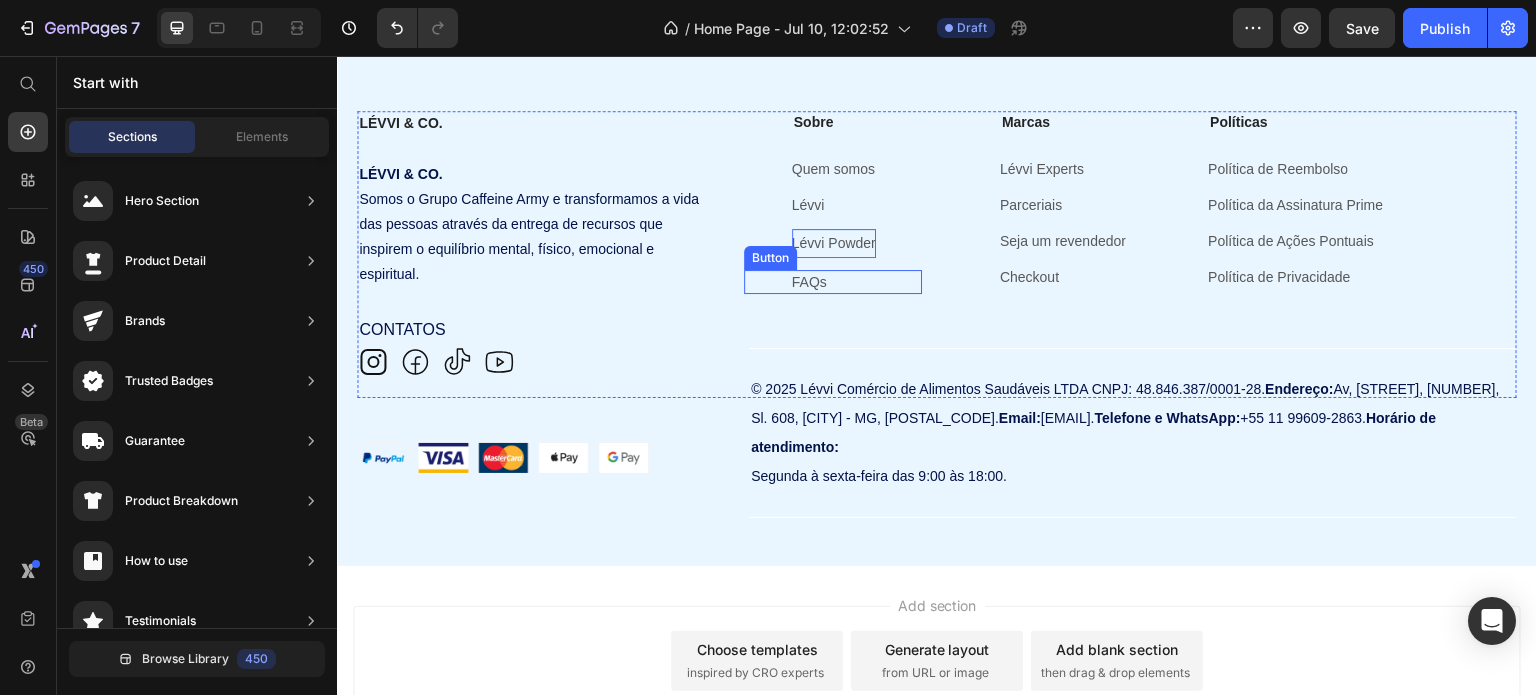 click on "FAQs Button" at bounding box center [833, 282] 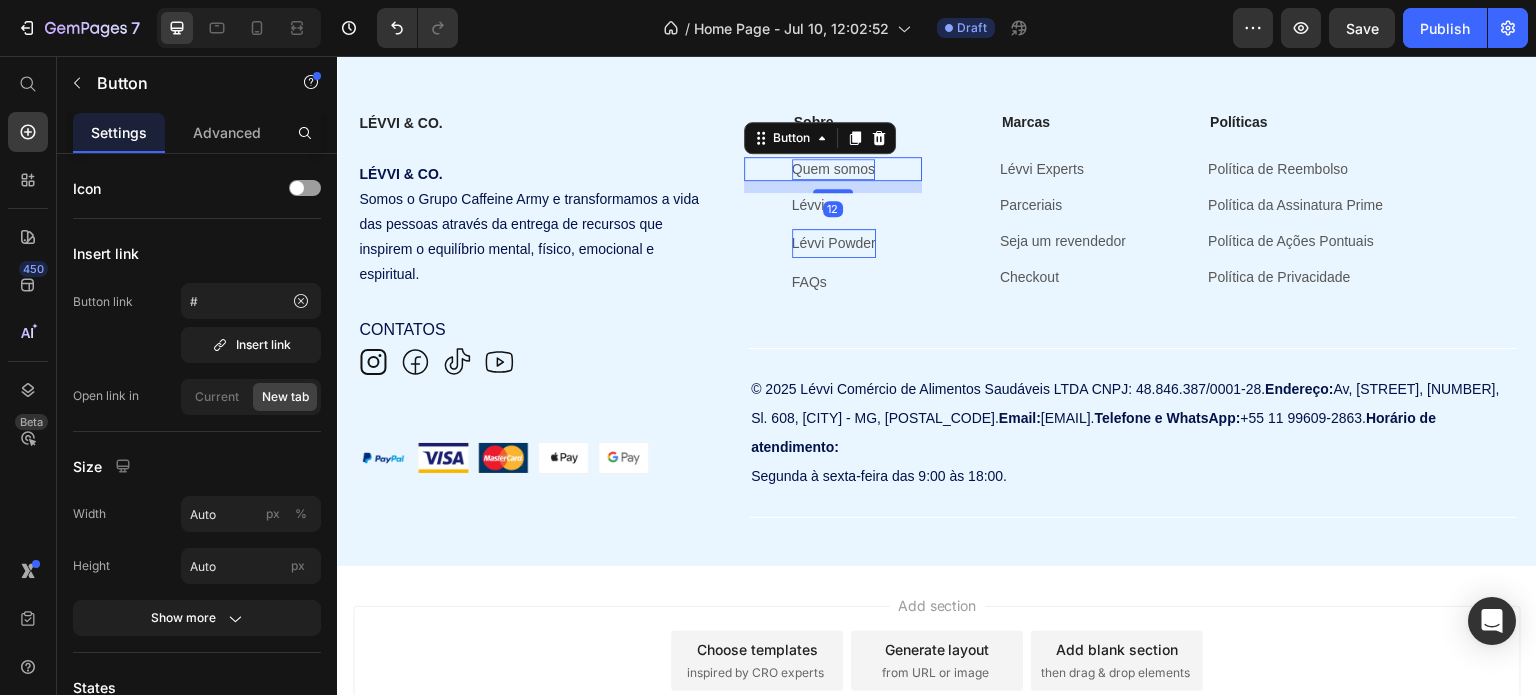click on "Quem somos" at bounding box center [833, 169] 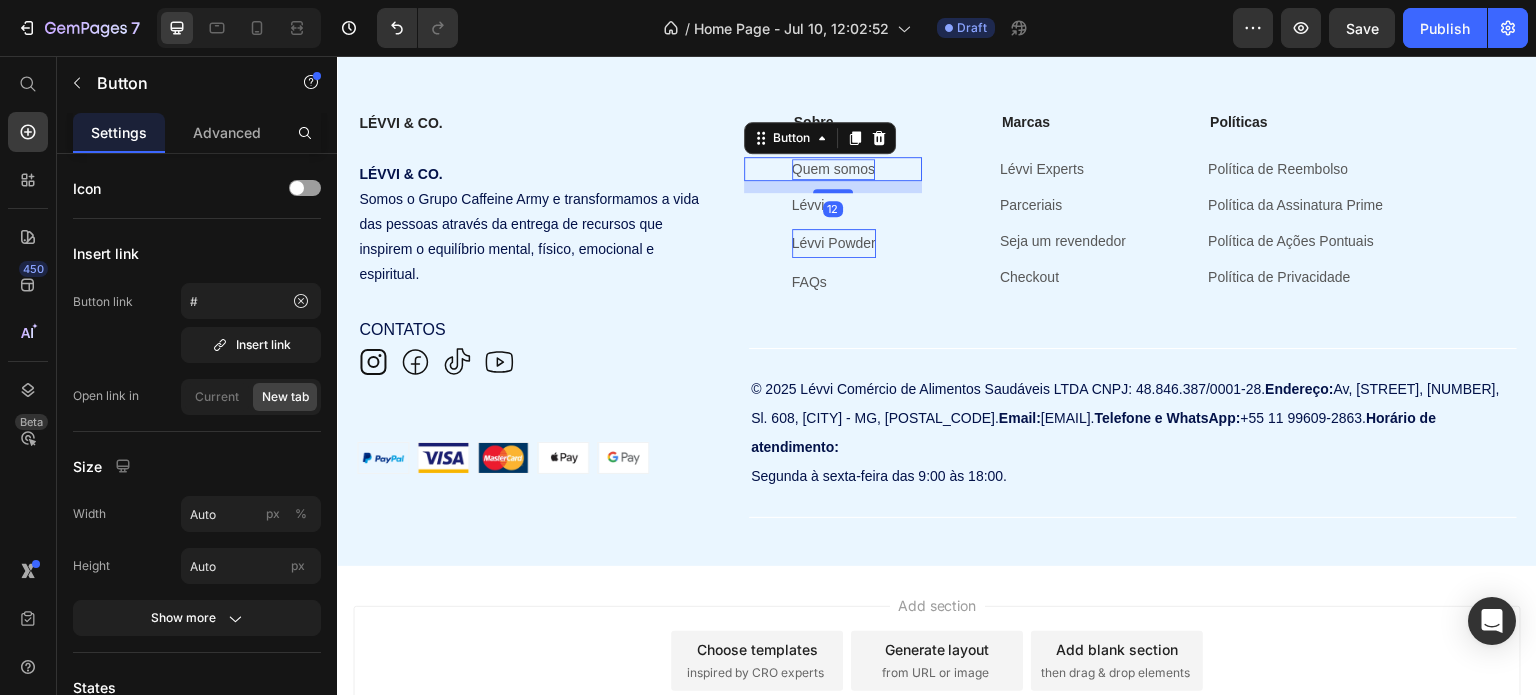click on "Quem somos" at bounding box center (833, 169) 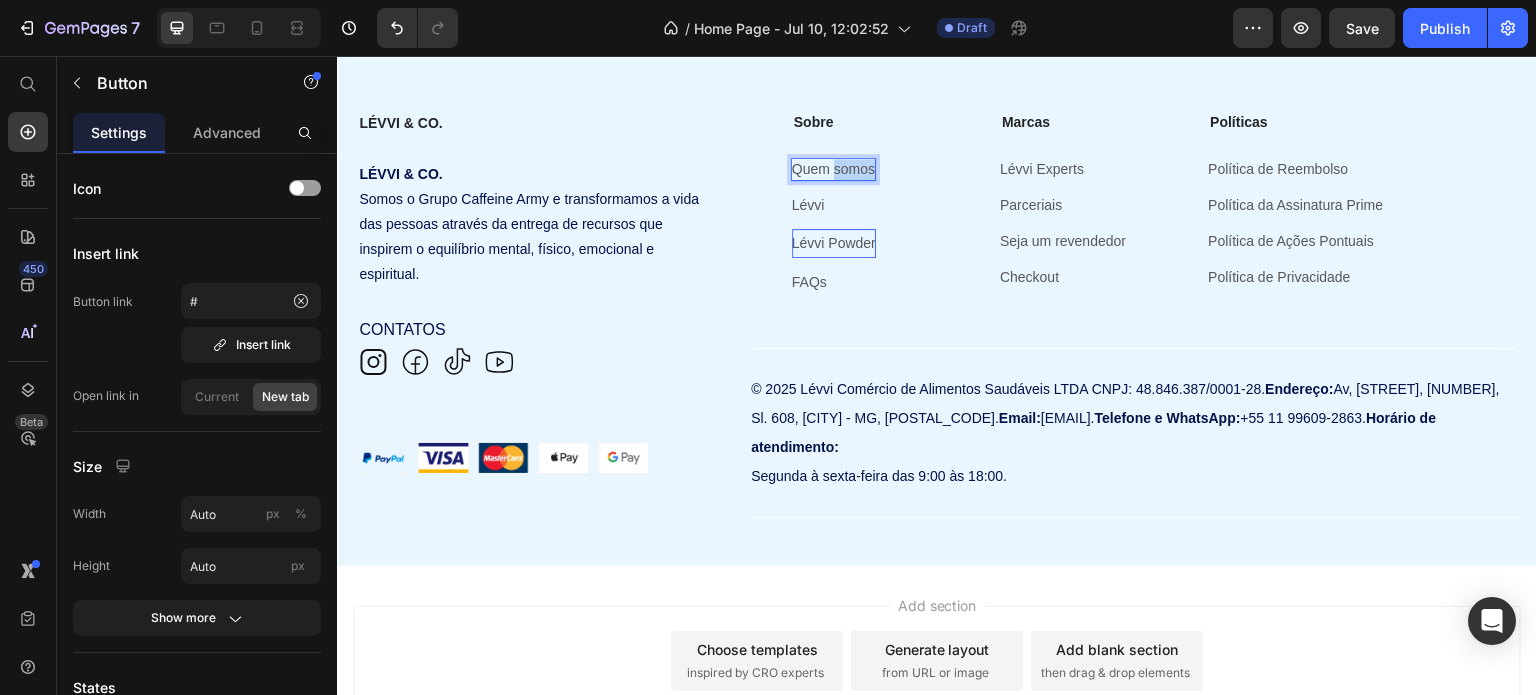 click on "Quem somos" at bounding box center [833, 169] 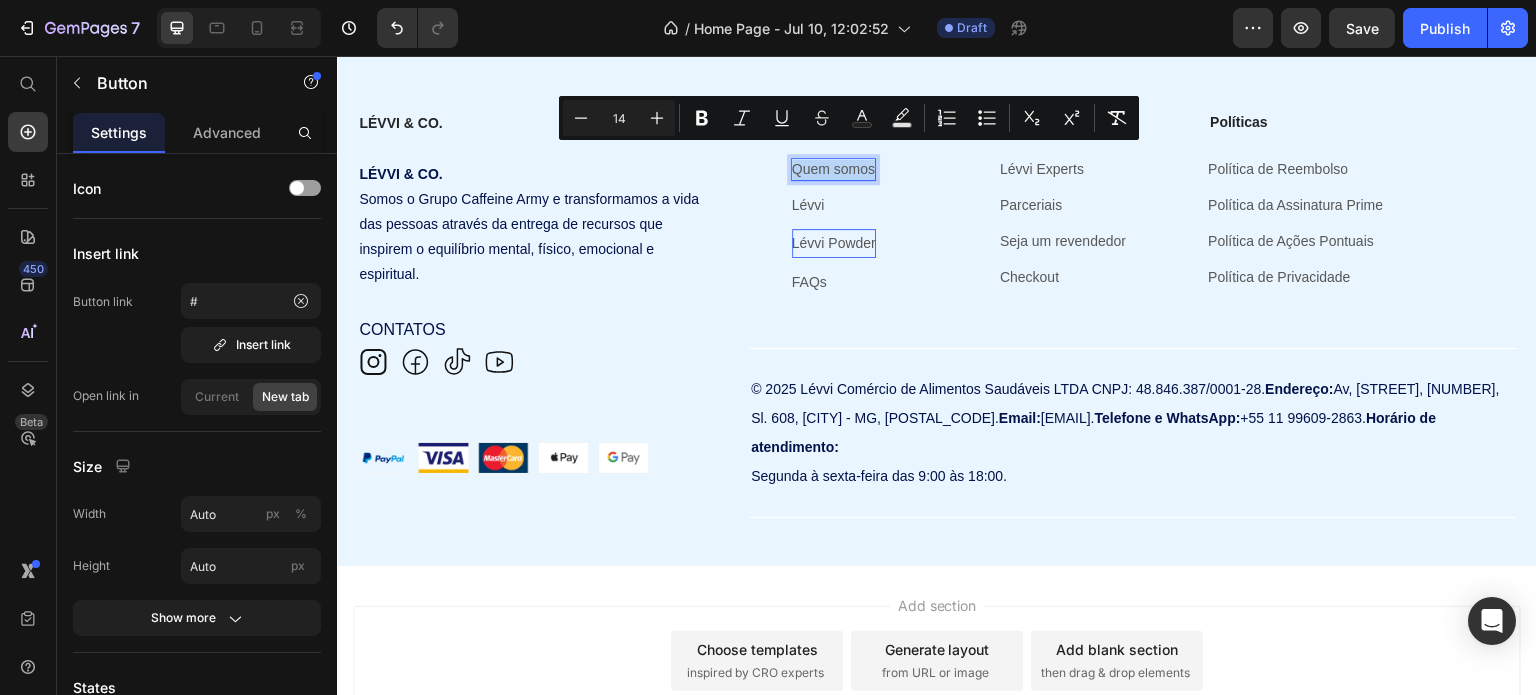 click on "Quem somos" at bounding box center (833, 169) 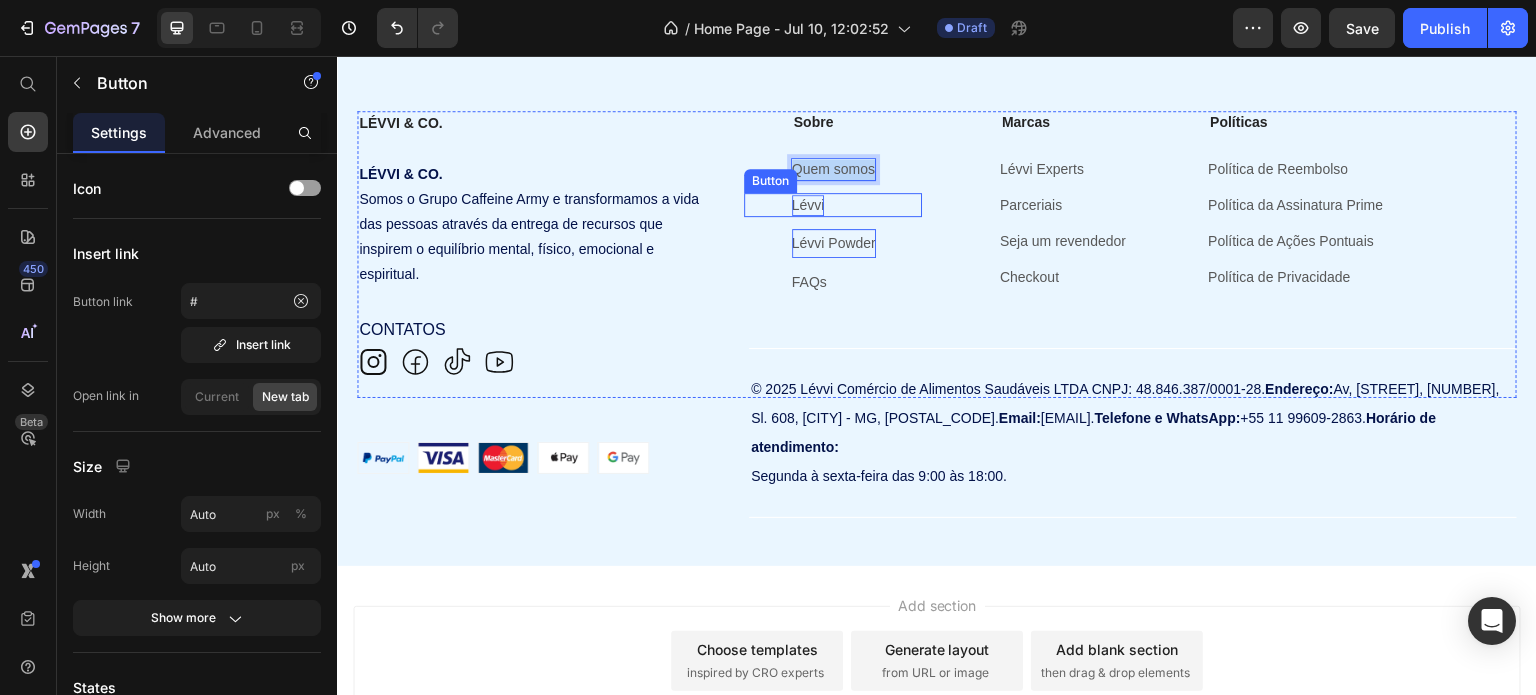 click on "Lévvi" at bounding box center [808, 205] 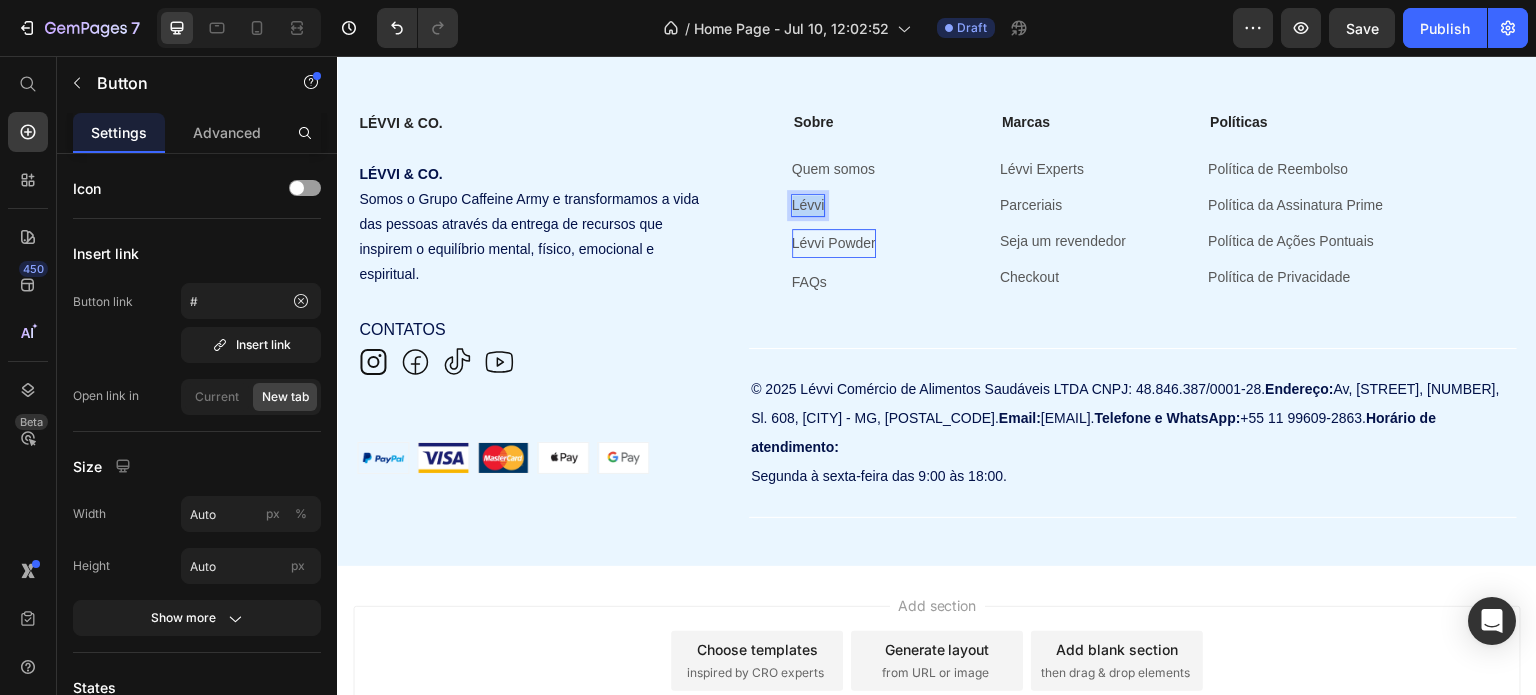 click on "Lévvi" at bounding box center [808, 205] 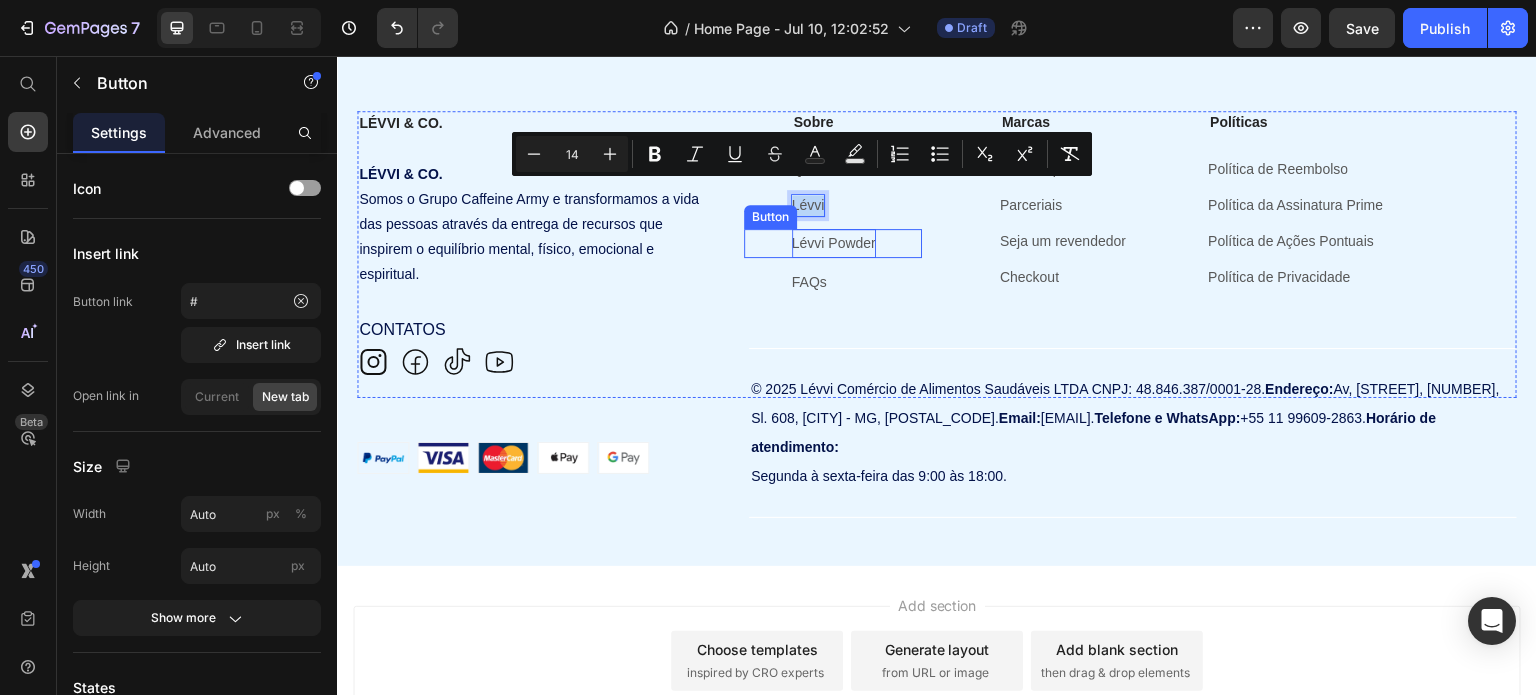 click on "Lévvi Powder" at bounding box center [834, 243] 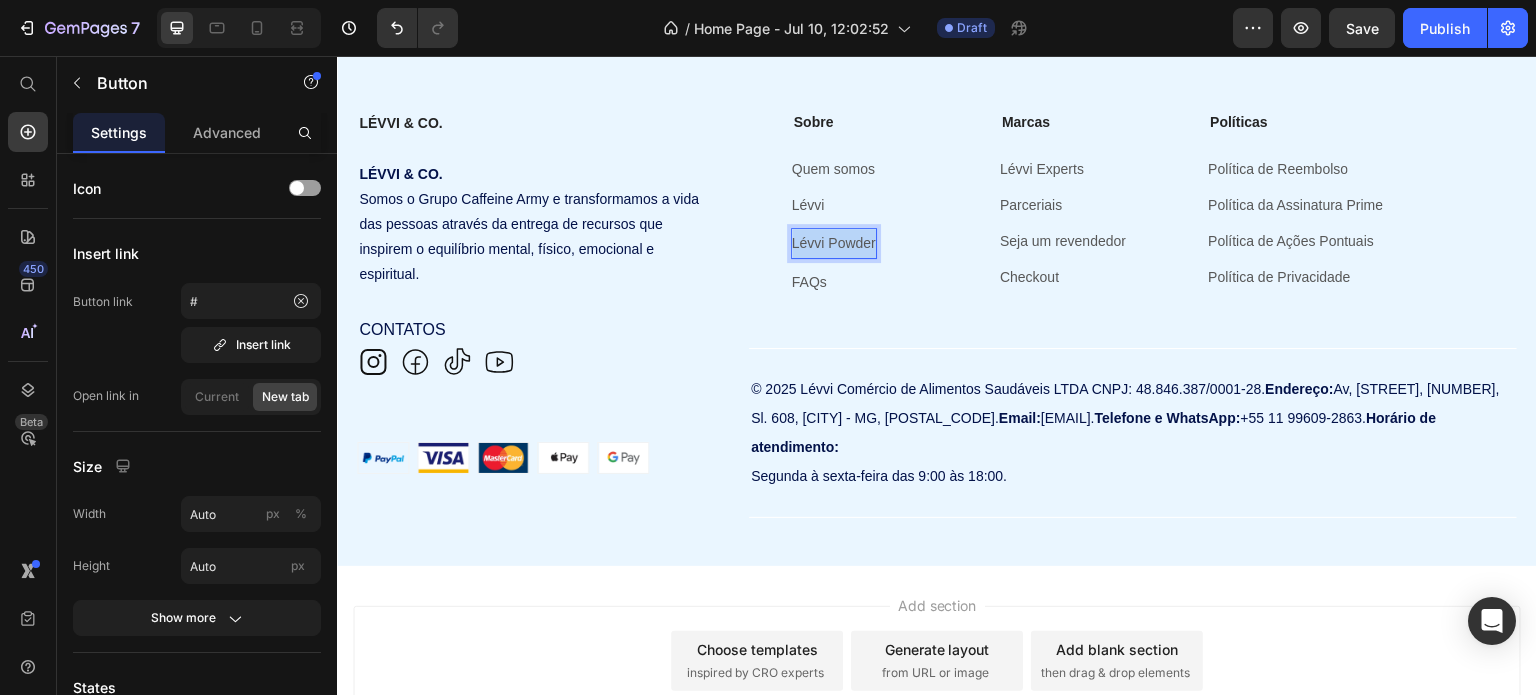 click on "Lévvi Powder" at bounding box center [834, 243] 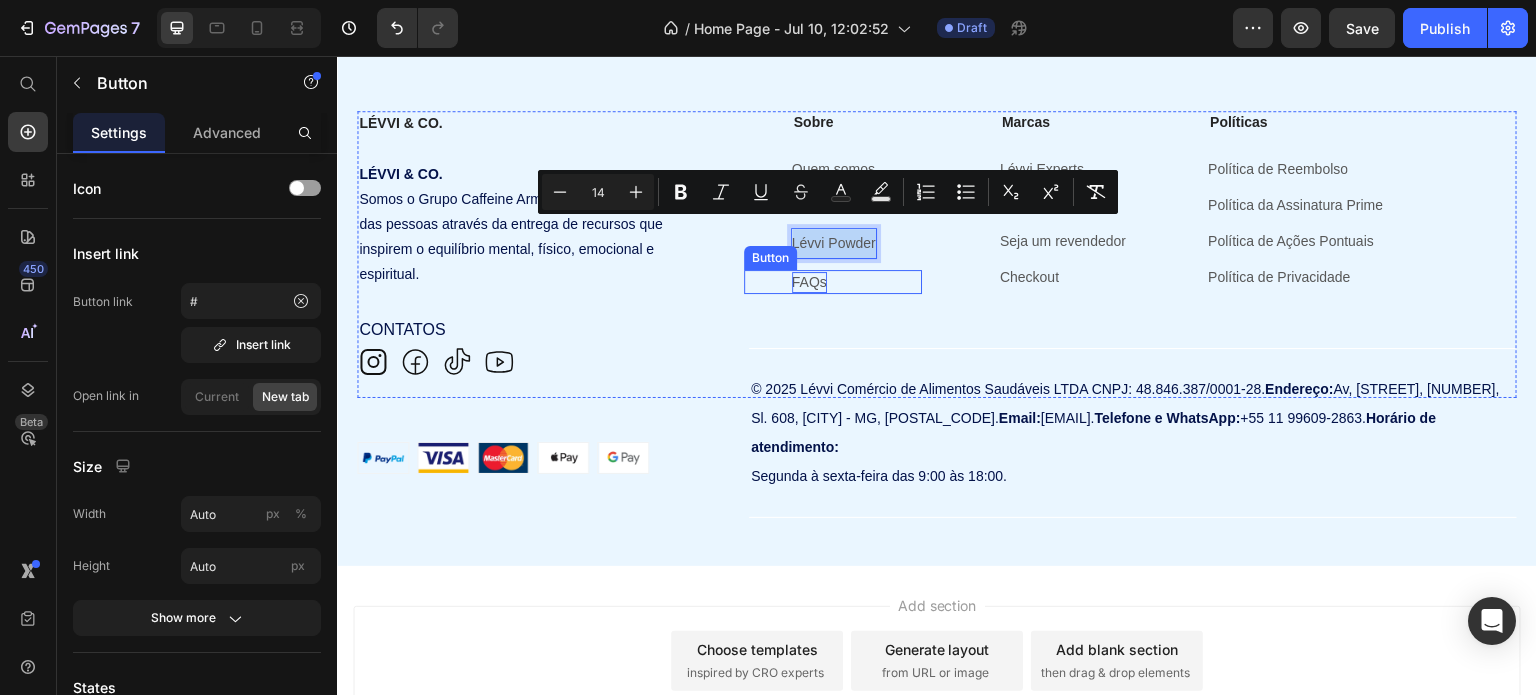 click on "FAQs" at bounding box center (809, 282) 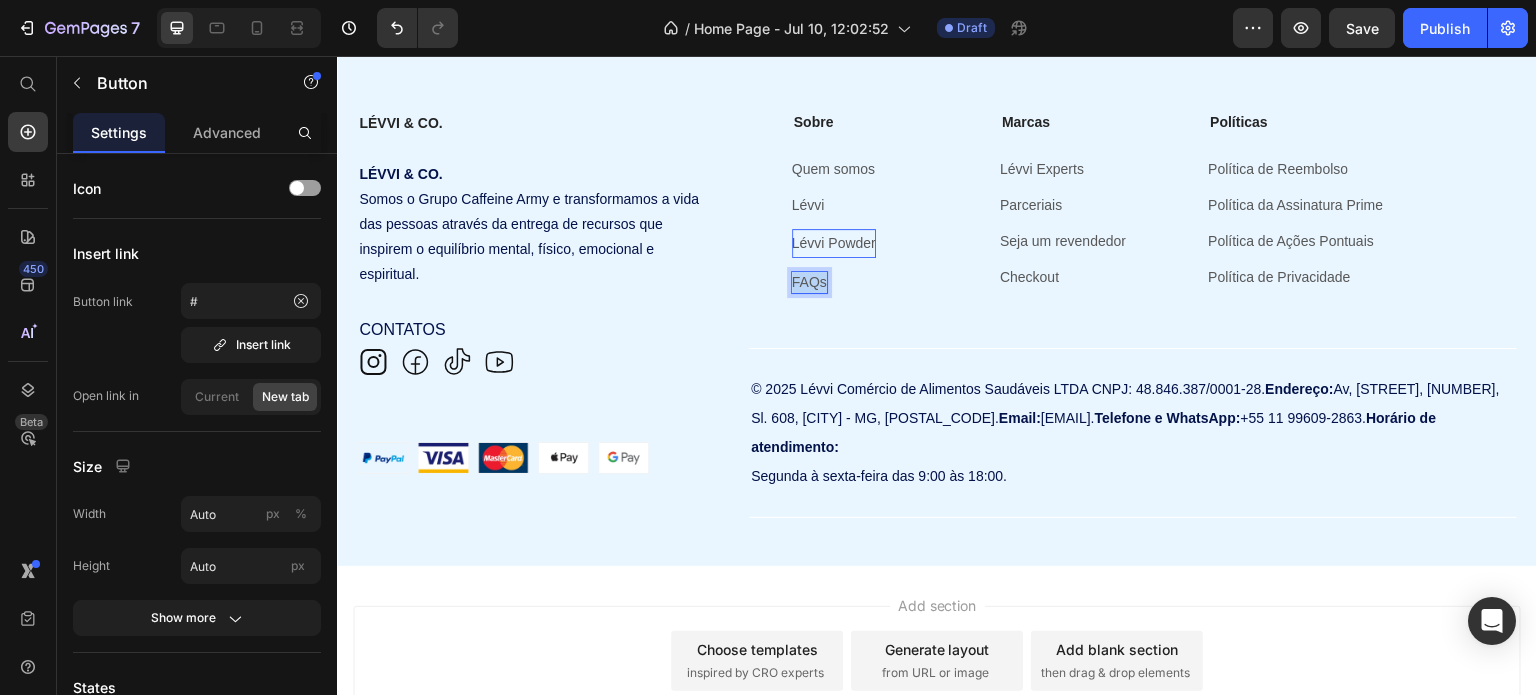 click on "FAQs" at bounding box center [809, 282] 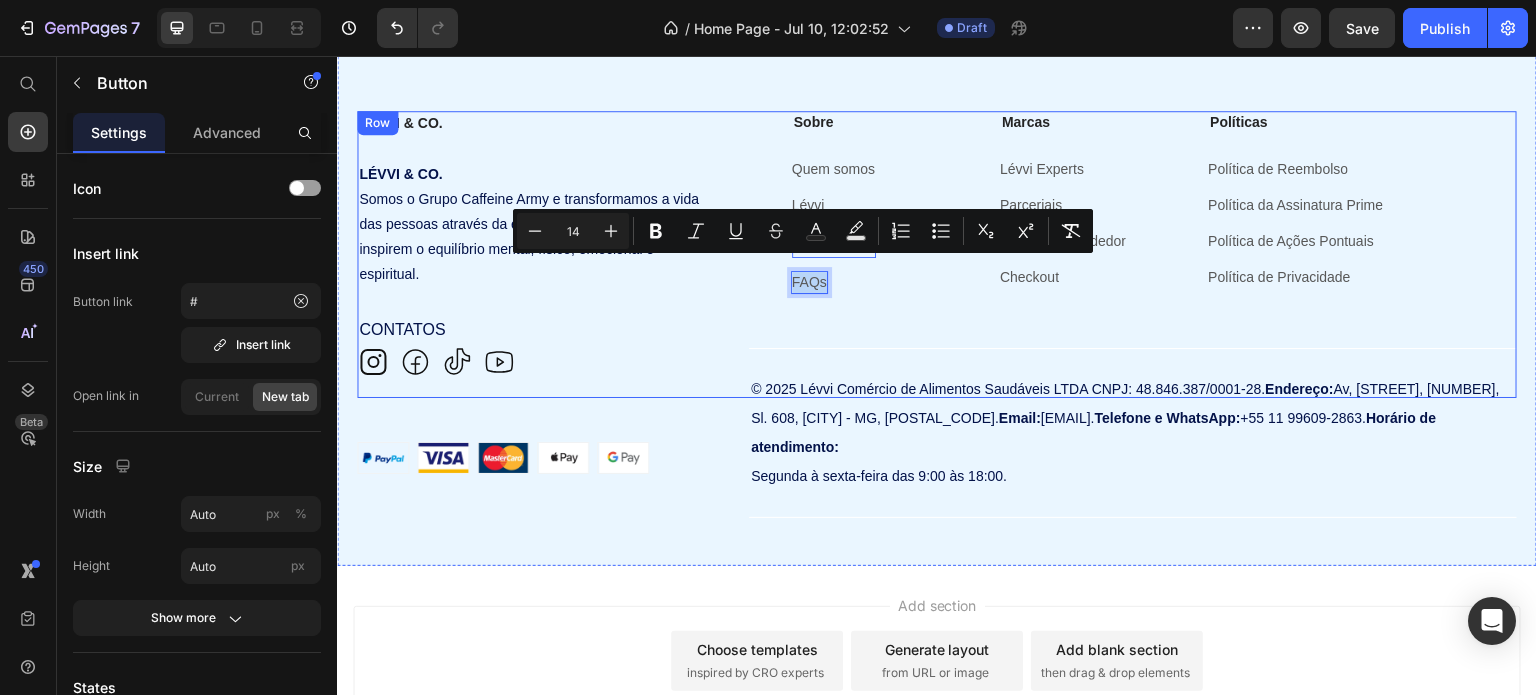 click on "LÉVVI & CO. Text Block LÉVVI & CO. Somos o Grupo Caffeine Army e transformamos a vida das pessoas através da entrega de recursos que inspirem o equilíbrio mental, físico, emocional e espiritual. Text Block CONTATOS Text Block
Icon
Icon
Icon
Icon Icon List Row Row Sobre Text Block Quem somos Button Lévvi Button Lévvi Powder Button FAQs Button   0 Marcas Text Block Lévvi Experts Button Parceriais Button Seja um revendedor Button Checkout Button Políticas Text Block Política de Reembolso Button Política da Assinatura Prime Button Política de Ações Pontuais Button Política de Privacidade Button Row" at bounding box center (937, 255) 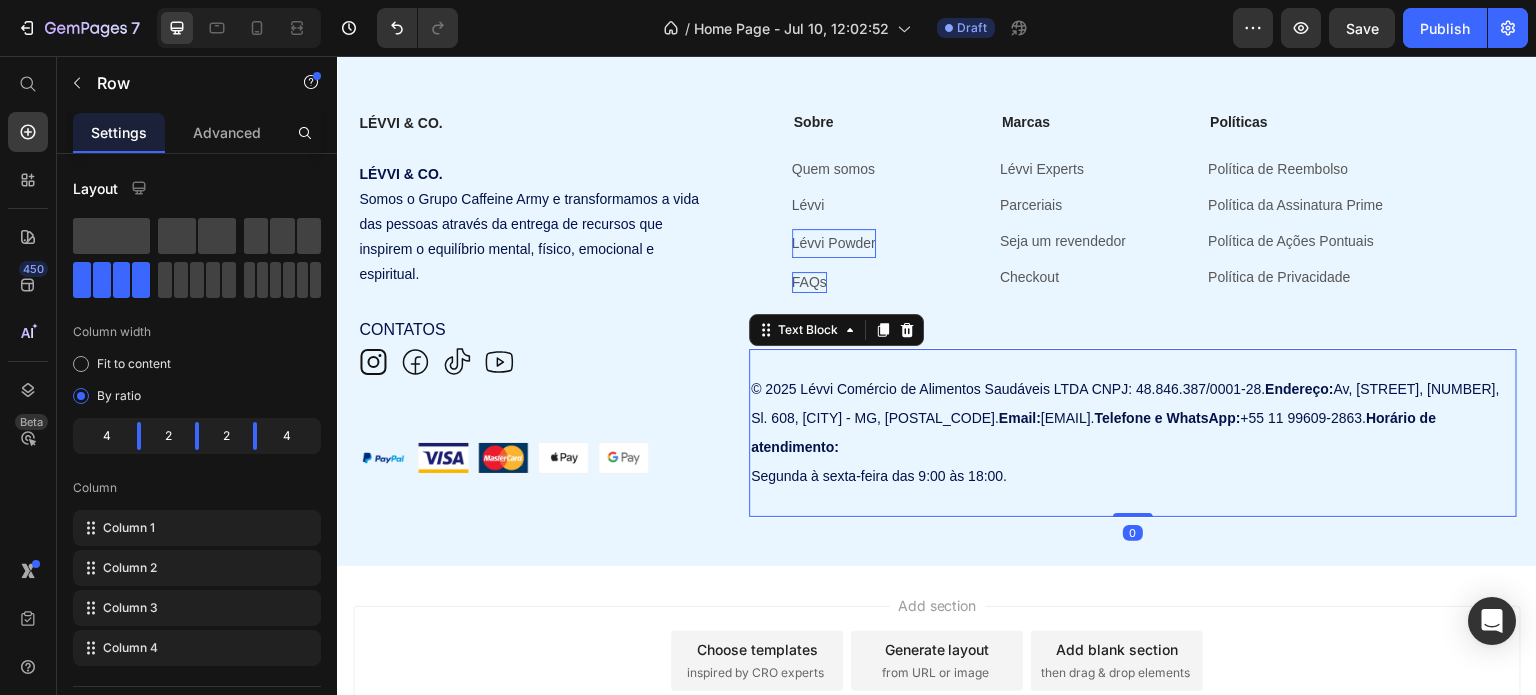 click on "Segunda à sexta-feira das 9:00 às 18:00." at bounding box center [879, 476] 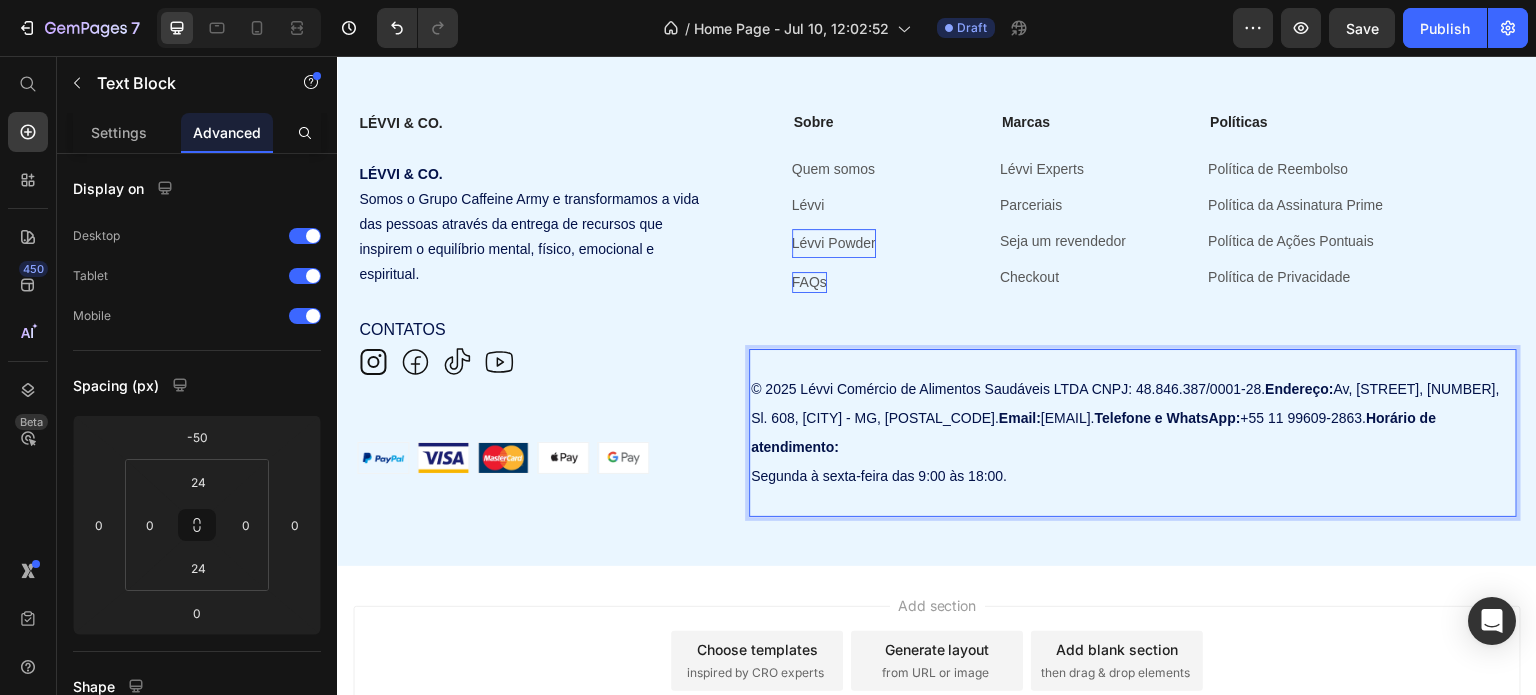 click on "© 2025 Lévvi Comércio de Alimentos Saudáveis LTDA CNPJ: 48.846.387/0001-28.  Endereço:  Av, Cristiano Machado, 2940, Sl. 608, Cidade Nova - MG, 31.160-372.  Email:  contato@levvipowder.com.br.  Telefone e WhatsApp:  +55 11 99609-2863.  Horário de atendimento: Segunda à sexta-feira das 9:00 às 18:00." at bounding box center [1133, 432] 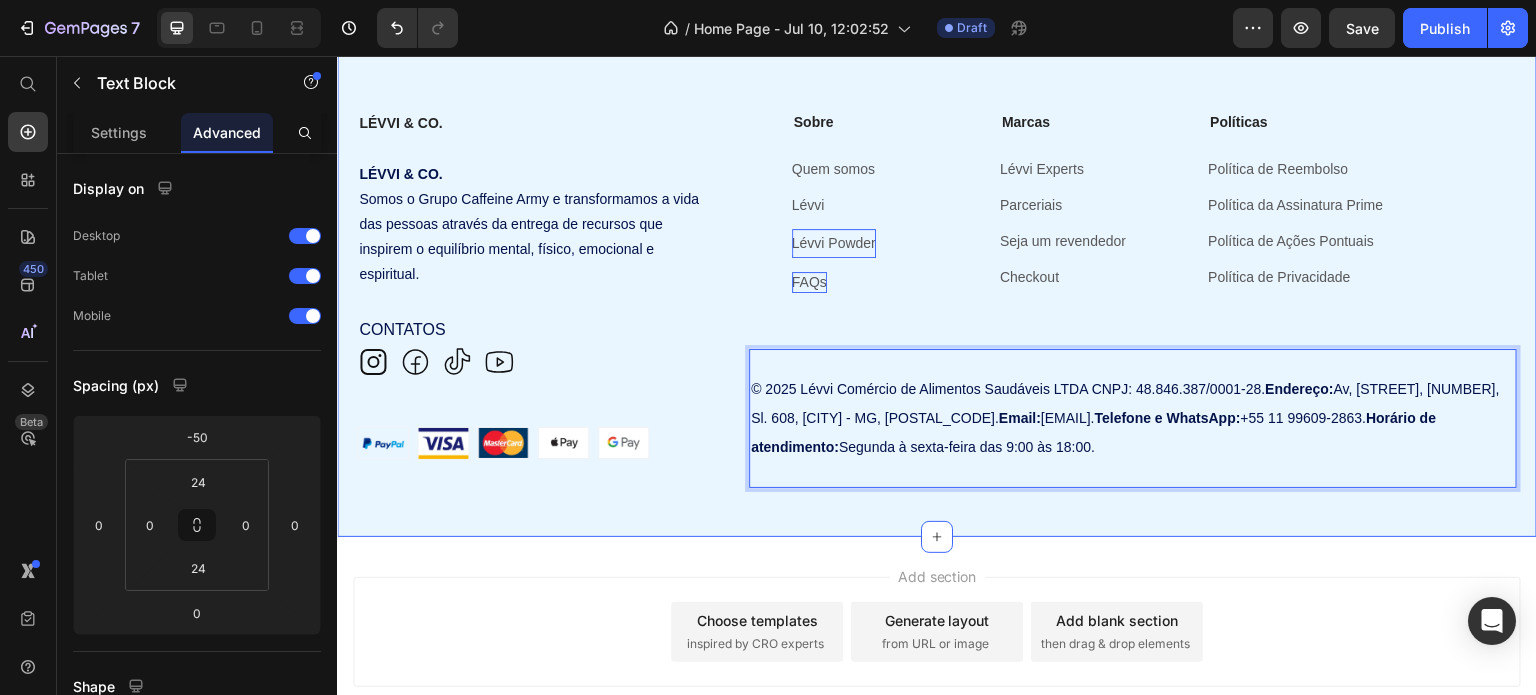 click on "LÉVVI & CO. Text Block LÉVVI & CO. Somos o Grupo Caffeine Army e transformamos a vida das pessoas através da entrega de recursos que inspirem o equilíbrio mental, físico, emocional e espiritual. Text Block CONTATOS Text Block
Icon
Icon
Icon
Icon Icon List Row Row Sobre Text Block Quem somos Button Lévvi Button Lévvi Powder Button FAQs Button Marcas Text Block Lévvi Experts Button Parceriais Button Seja um revendedor Button Checkout Button Políticas Text Block Política de Reembolso Button Política da Assinatura Prime Button Política de Ações Pontuais Button Política de Privacidade Button Row Image Image Image Image Image Row © 2025 Lévvi Comércio de Alimentos Saudáveis LTDA CNPJ: 48.846.387/0001-28.  Endereço:  Av, Cristiano Machado, 2940, Sl. 608, Cidade Nova - MG, 31.160-372.  Email:  contato@levvipowder.com.br.  Telefone e WhatsApp:  +55 11 99609-2863.  Horário de atendimento:  Segunda à sexta-feira das 9:00 às 18:00.   0" at bounding box center (937, 283) 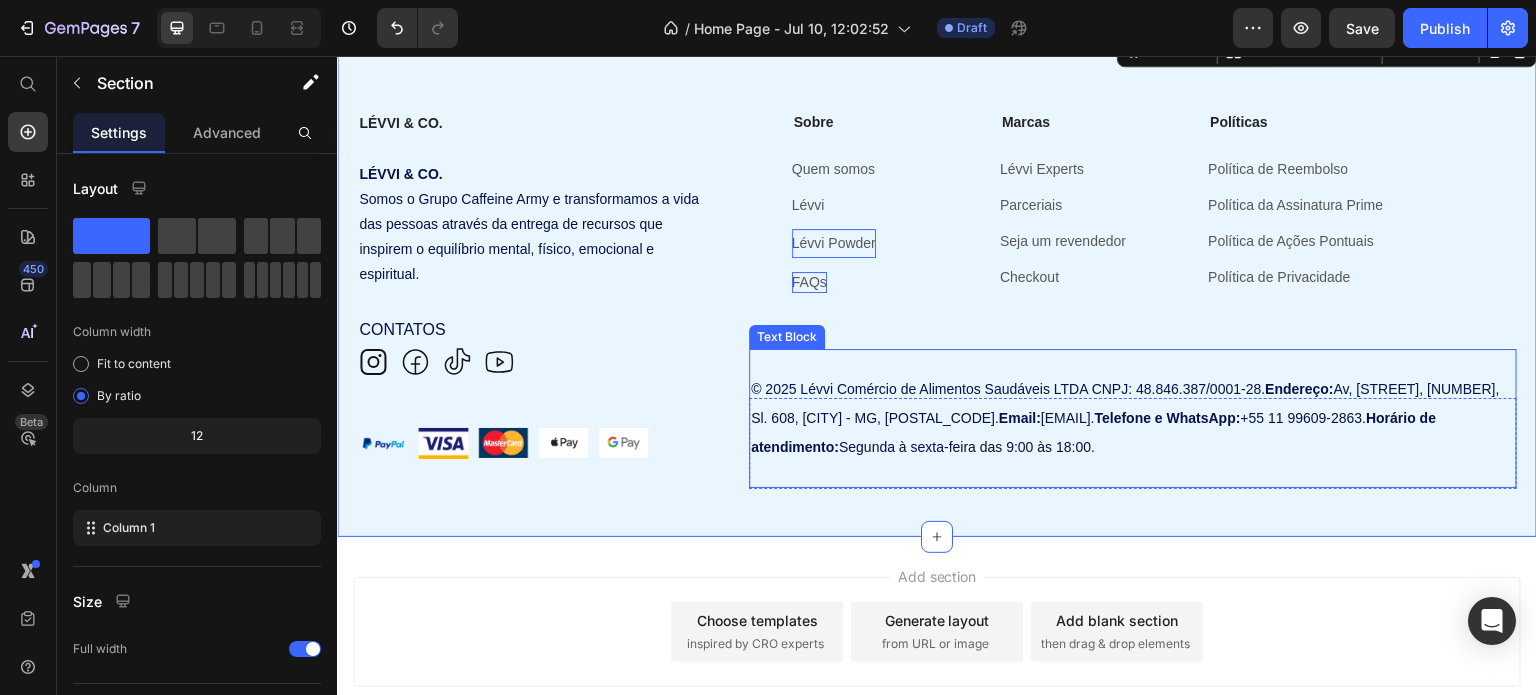 click on "© 2025 Lévvi Comércio de Alimentos Saudáveis LTDA CNPJ: 48.846.387/0001-28.  Endereço:  Av, Cristiano Machado, 2940, Sl. 608, Cidade Nova - MG, 31.160-372.  Email:  contato@levvipowder.com.br.  Telefone e WhatsApp:  +55 11 99609-2863.  Horário de atendimento:  Segunda à sexta-feira das 9:00 às 18:00." at bounding box center [1125, 418] 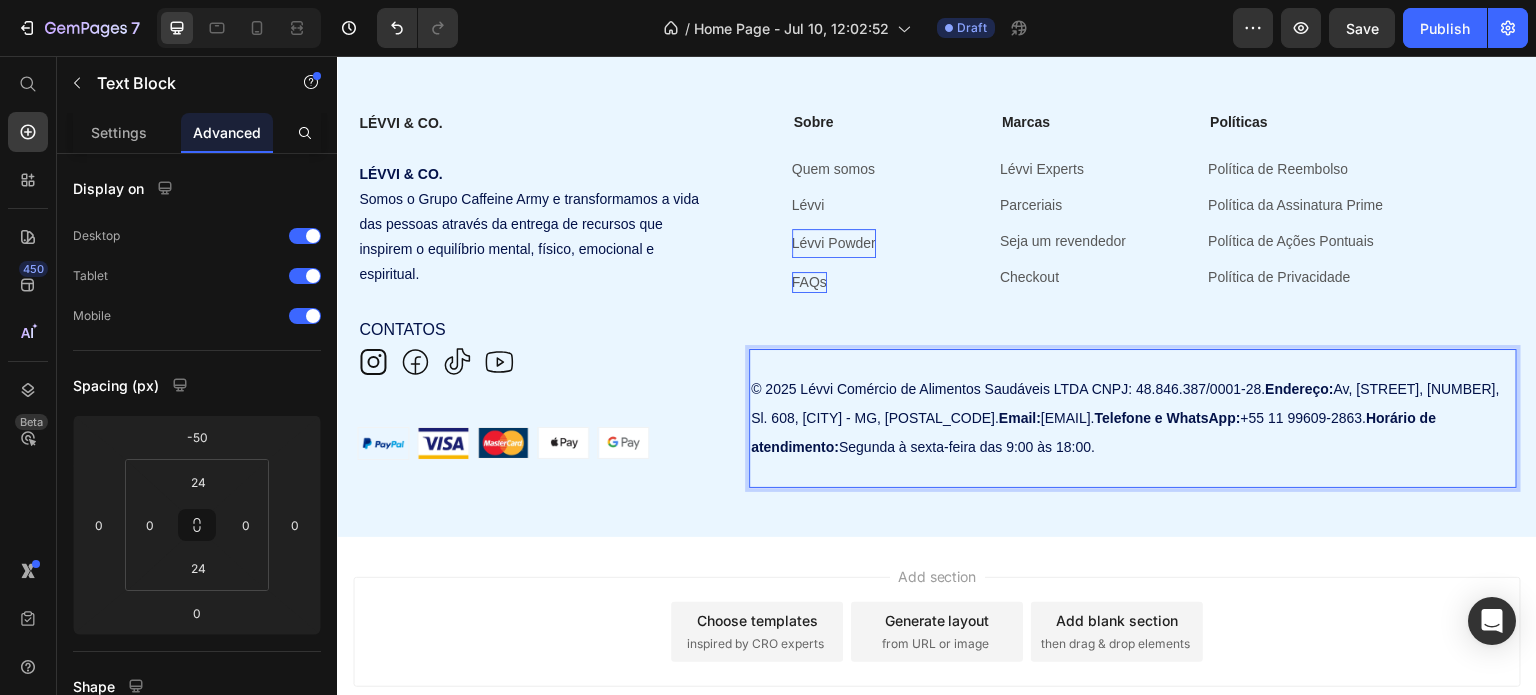click on "© 2025 Lévvi Comércio de Alimentos Saudáveis LTDA CNPJ: 48.846.387/0001-28.  Endereço:  Av, Cristiano Machado, 2940, Sl. 608, Cidade Nova - MG, 31.160-372.  Email:  contato@levvipowder.com.br.  Telefone e WhatsApp:  +55 11 99609-2863.  Horário de atendimento:  Segunda à sexta-feira das 9:00 às 18:00." at bounding box center (1125, 418) 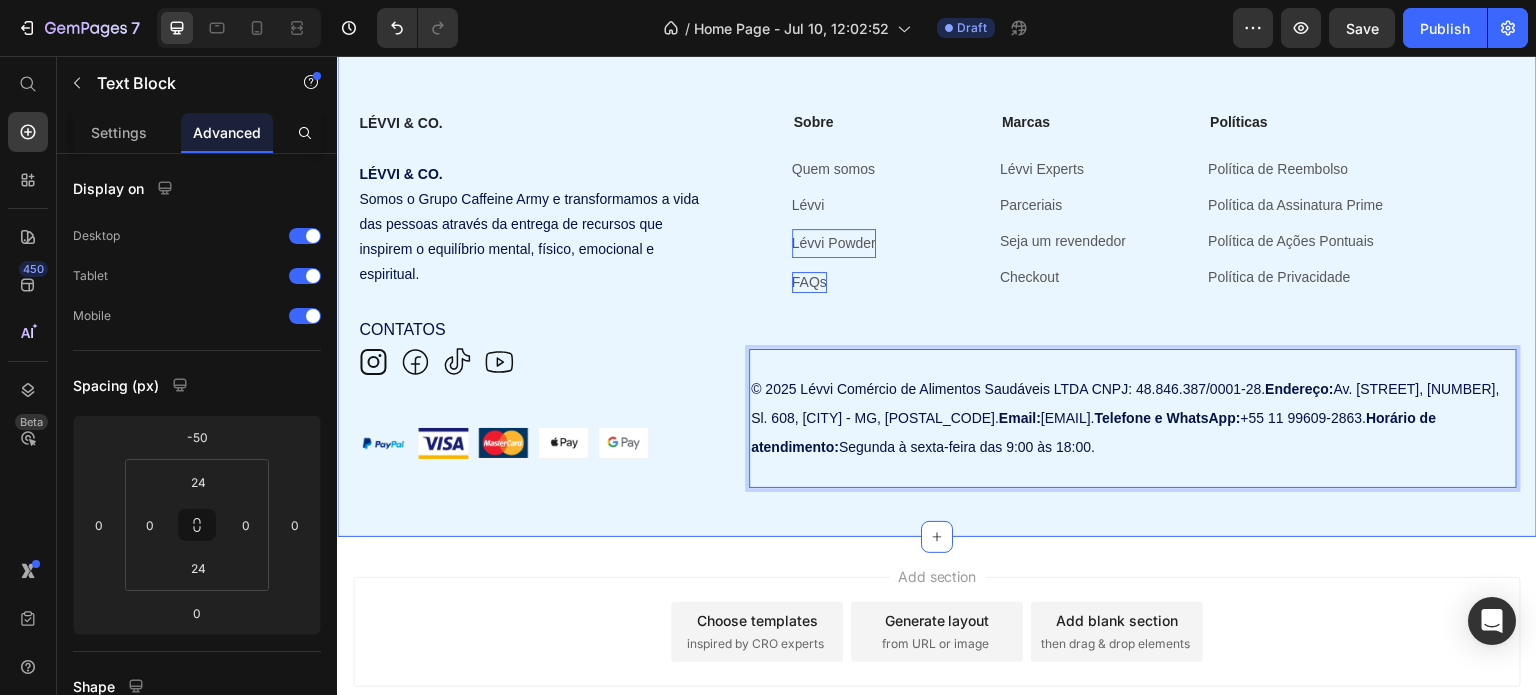 click on "LÉVVI & CO. Text Block LÉVVI & CO. Somos o Grupo Caffeine Army e transformamos a vida das pessoas através da entrega de recursos que inspirem o equilíbrio mental, físico, emocional e espiritual. Text Block CONTATOS Text Block
Icon
Icon
Icon
Icon Icon List Row Row Sobre Text Block Quem somos Button Lévvi Button Lévvi Powder Button FAQs Button Marcas Text Block Lévvi Experts Button Parceriais Button Seja um revendedor Button Checkout Button Políticas Text Block Política de Reembolso Button Política da Assinatura Prime Button Política de Ações Pontuais Button Política de Privacidade Button Row Image Image Image Image Image Row © 2025 Lévvi Comércio de Alimentos Saudáveis LTDA CNPJ: 48.846.387/0001-28.  Endereço:  Av. Cristiano Machado, 2940, Sl. 608, Cidade Nova - MG, 31.160-372.  Email:  contato@levvipowder.com.br.  Telefone e WhatsApp:  +55 11 99609-2863.  Horário de atendimento:  Segunda à sexta-feira das 9:00 às 18:00.   0" at bounding box center (937, 283) 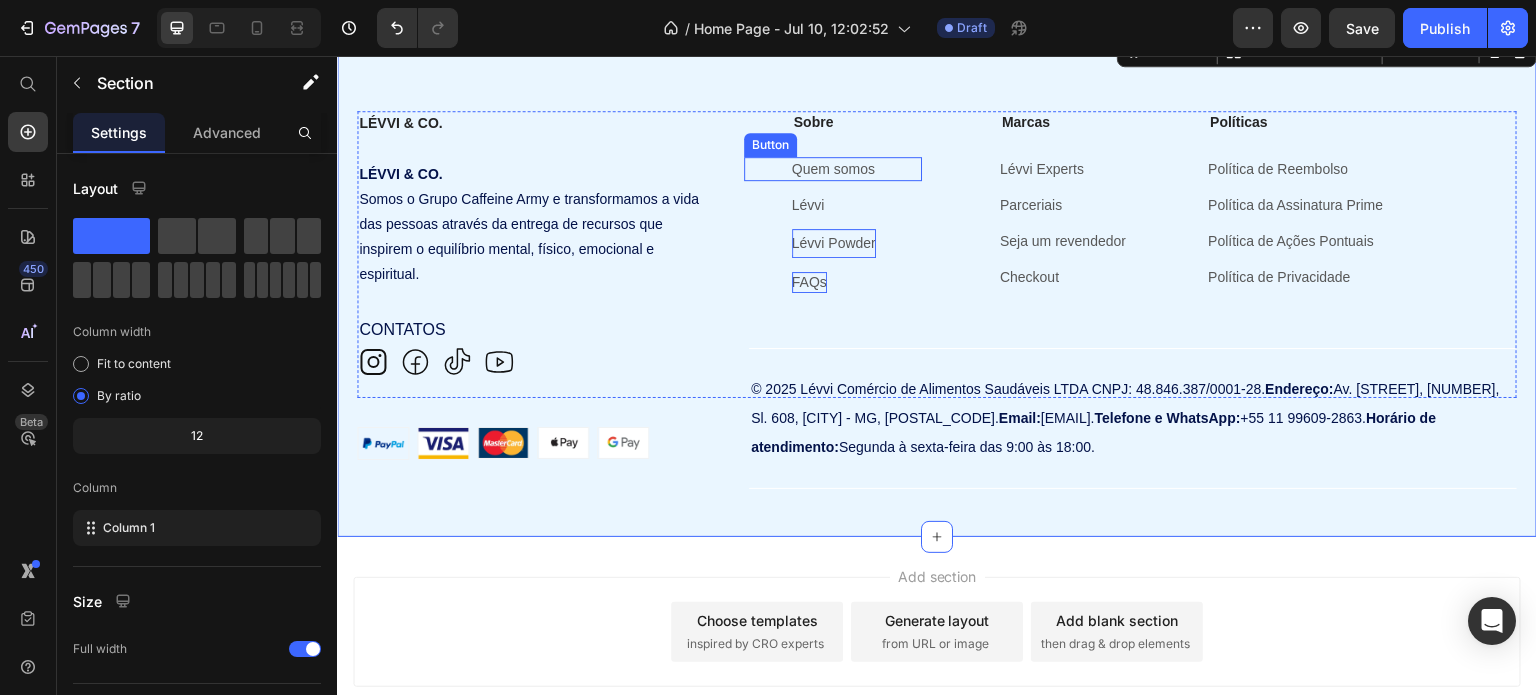 click on "Button" at bounding box center (770, 145) 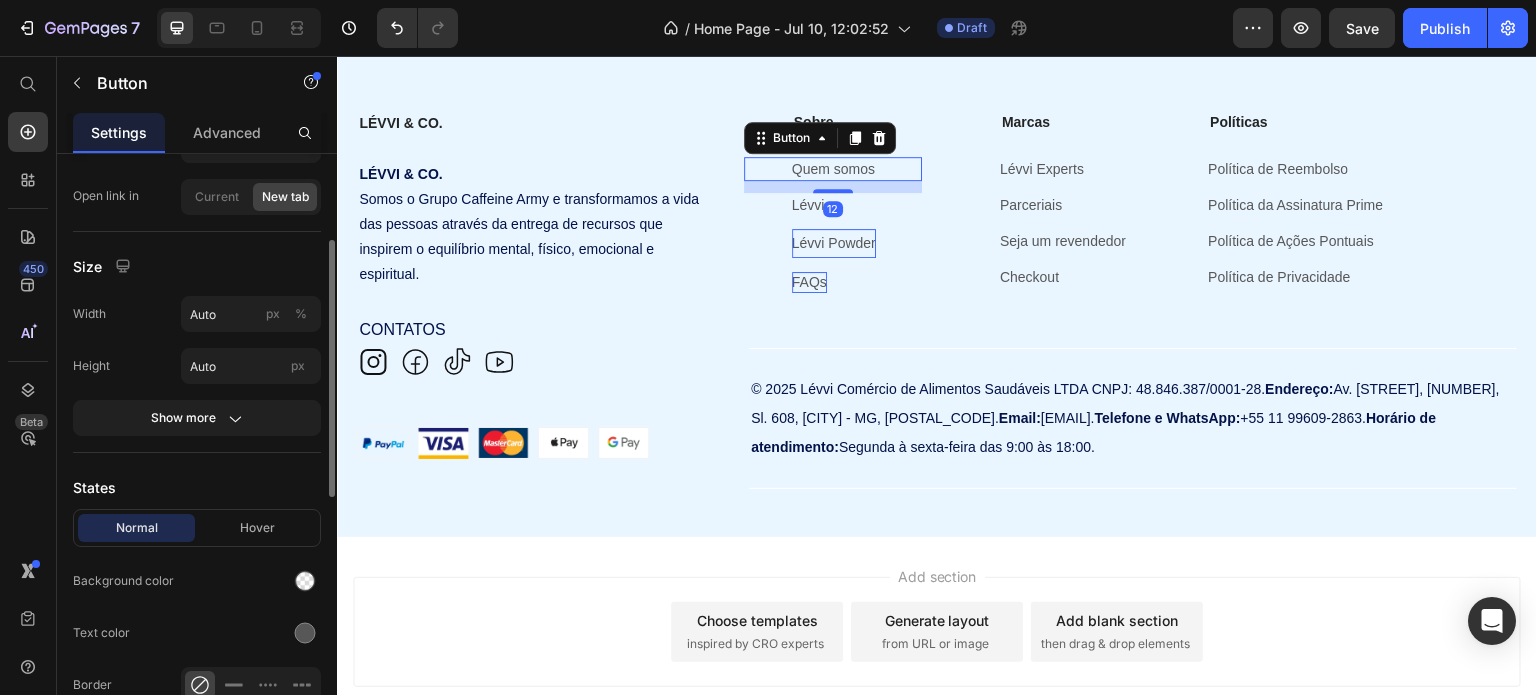scroll, scrollTop: 400, scrollLeft: 0, axis: vertical 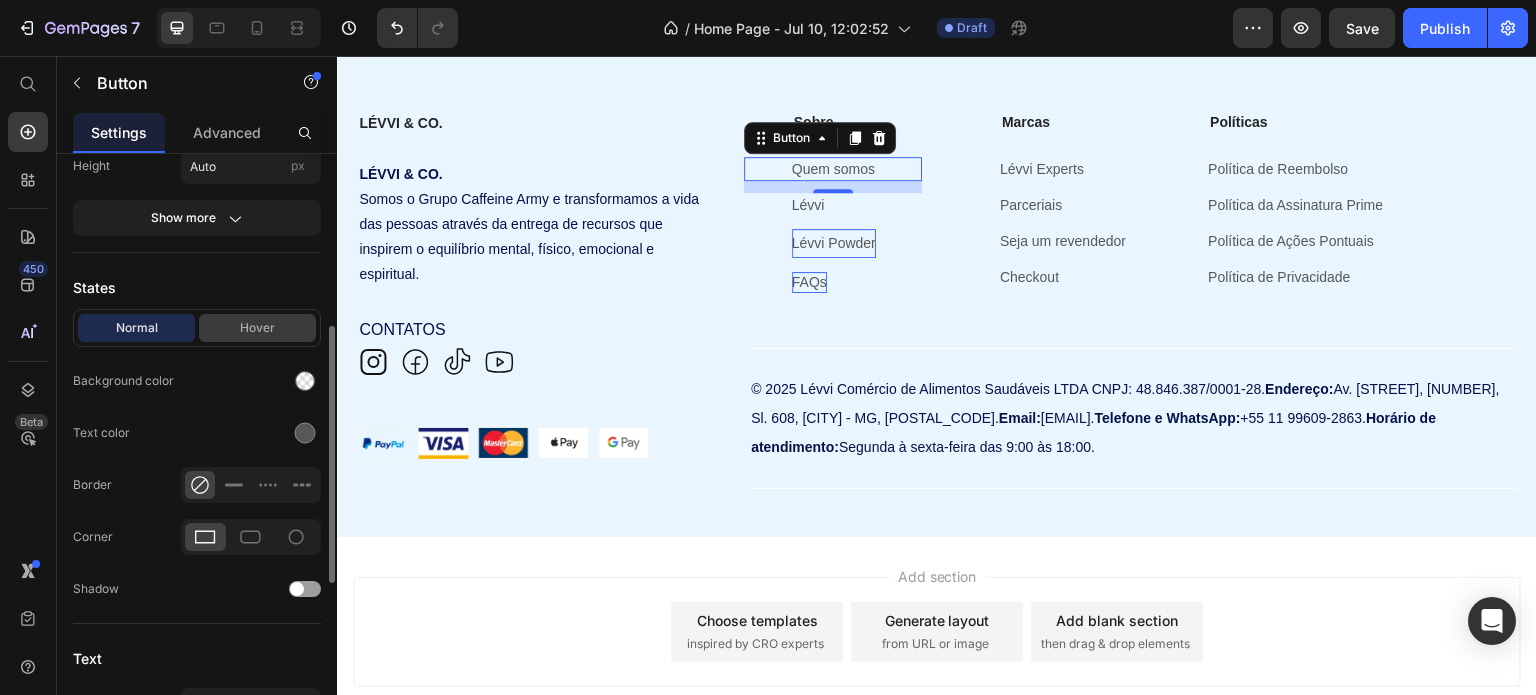 click on "Hover" at bounding box center [257, 328] 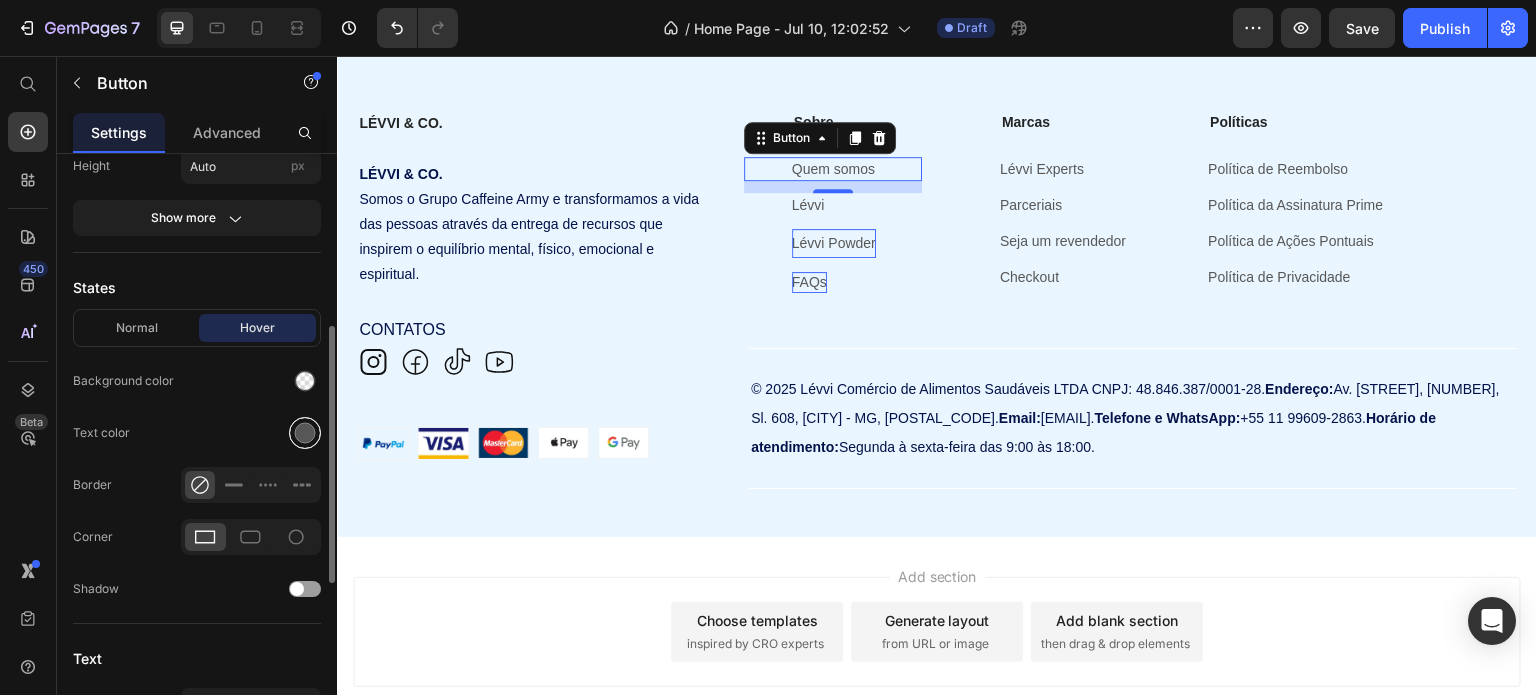click at bounding box center [305, 433] 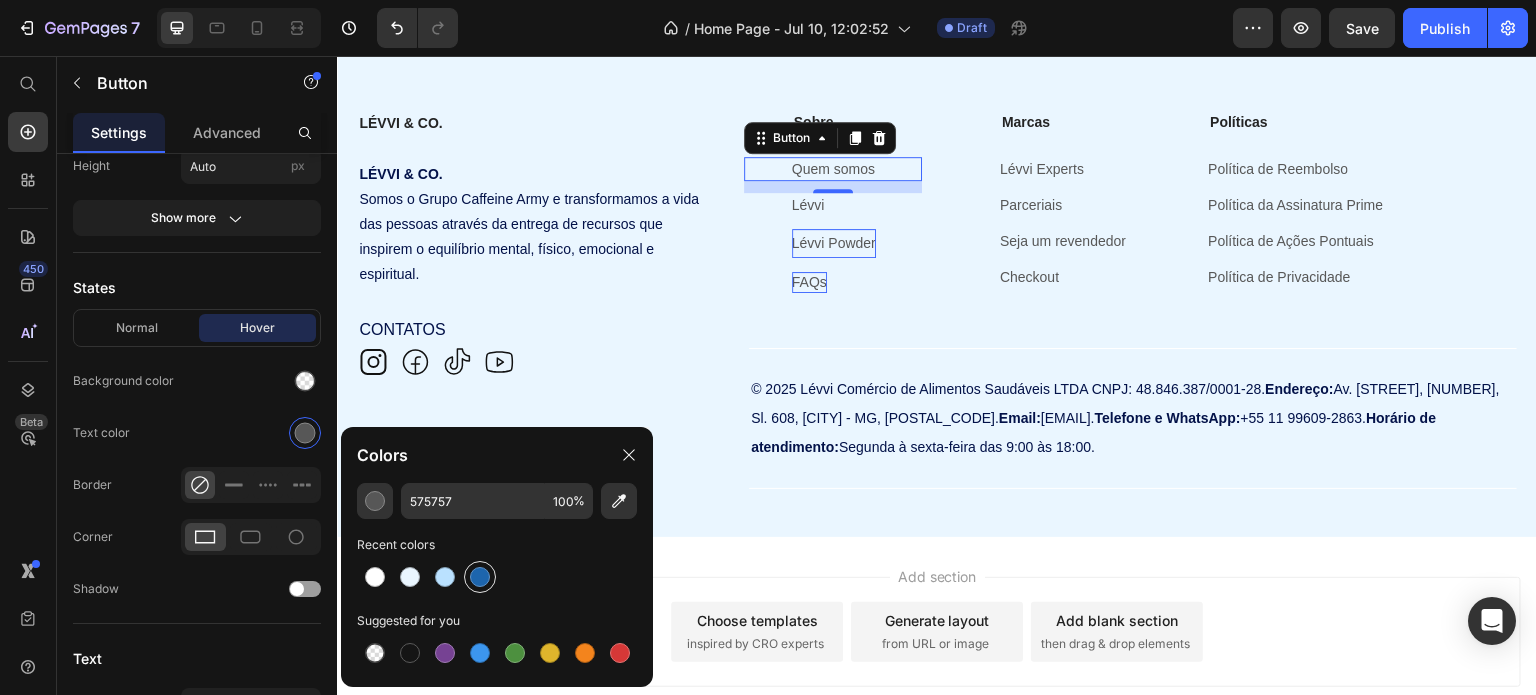 click at bounding box center [480, 577] 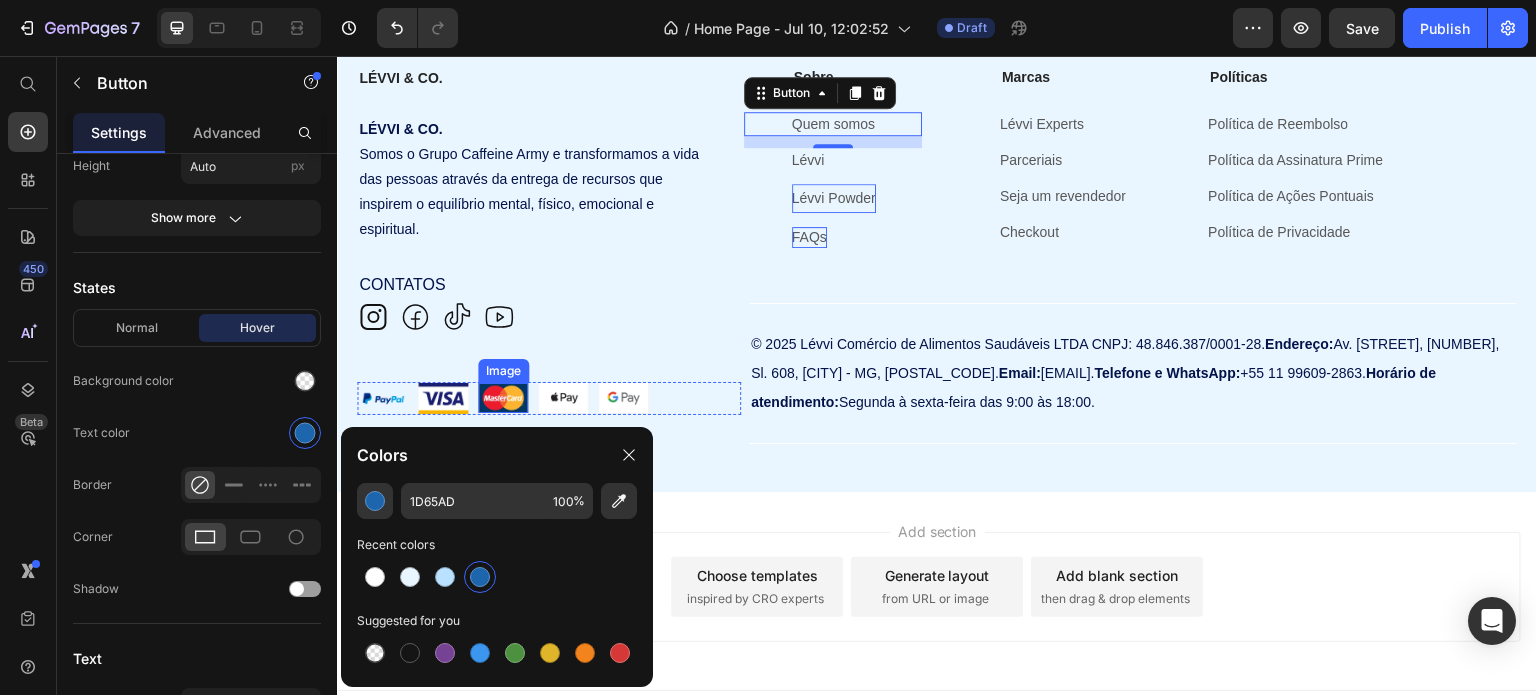 scroll, scrollTop: 9293, scrollLeft: 0, axis: vertical 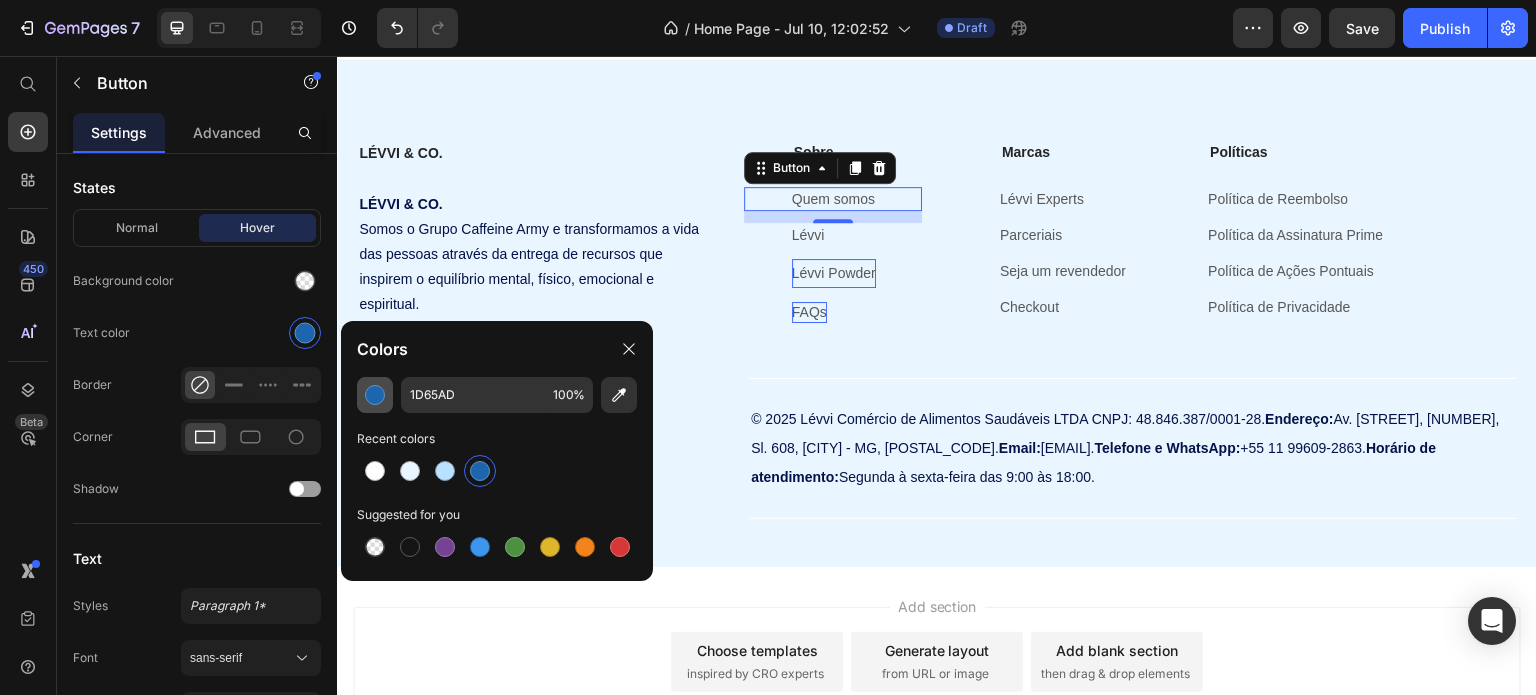 click at bounding box center (375, 395) 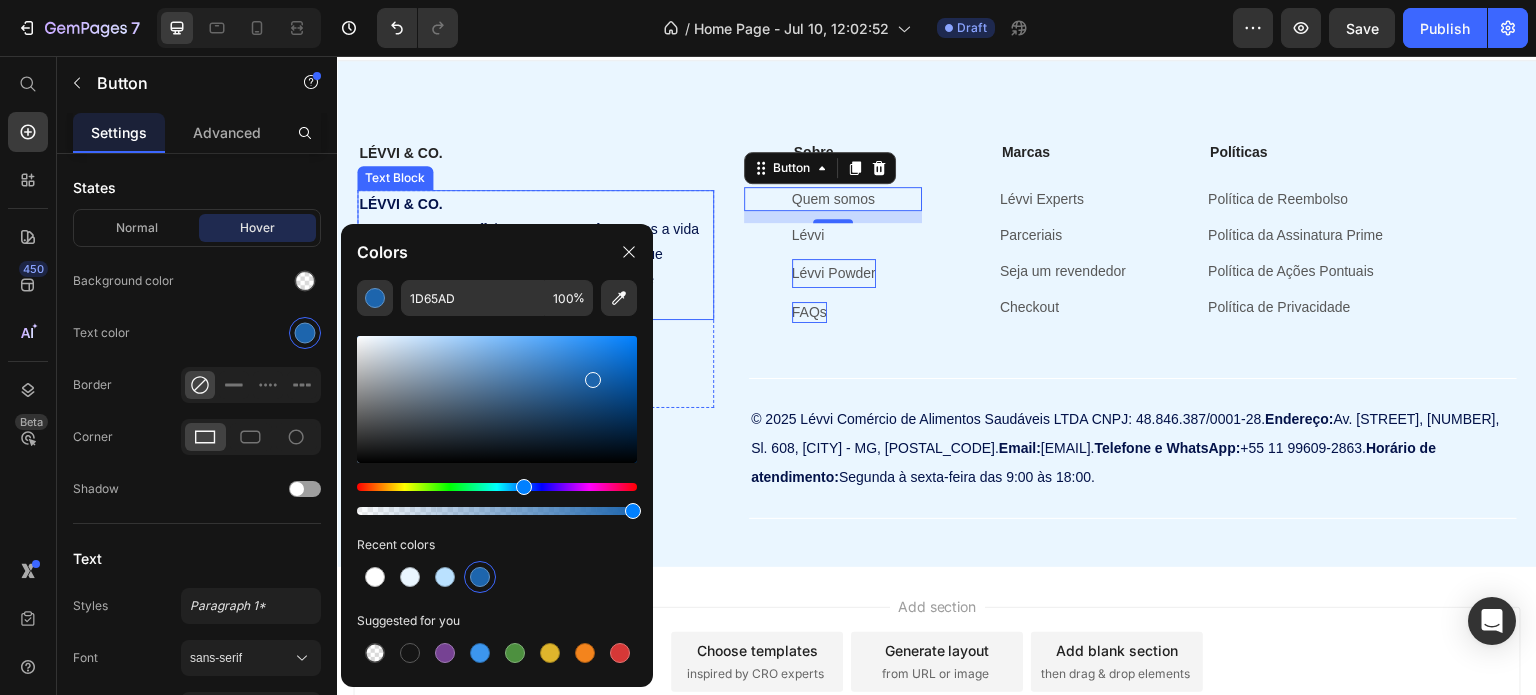 drag, startPoint x: 941, startPoint y: 305, endPoint x: 671, endPoint y: 310, distance: 270.0463 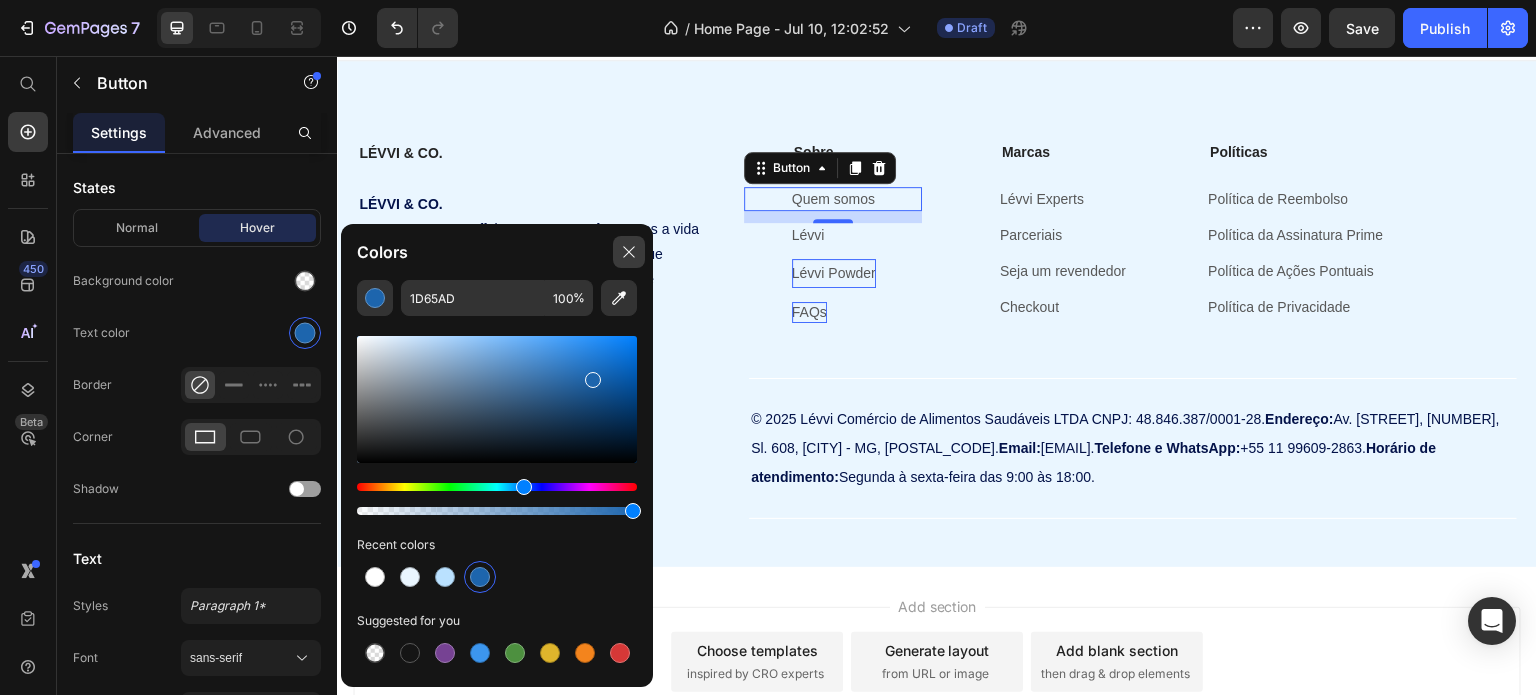 drag, startPoint x: 633, startPoint y: 250, endPoint x: 248, endPoint y: 308, distance: 389.34433 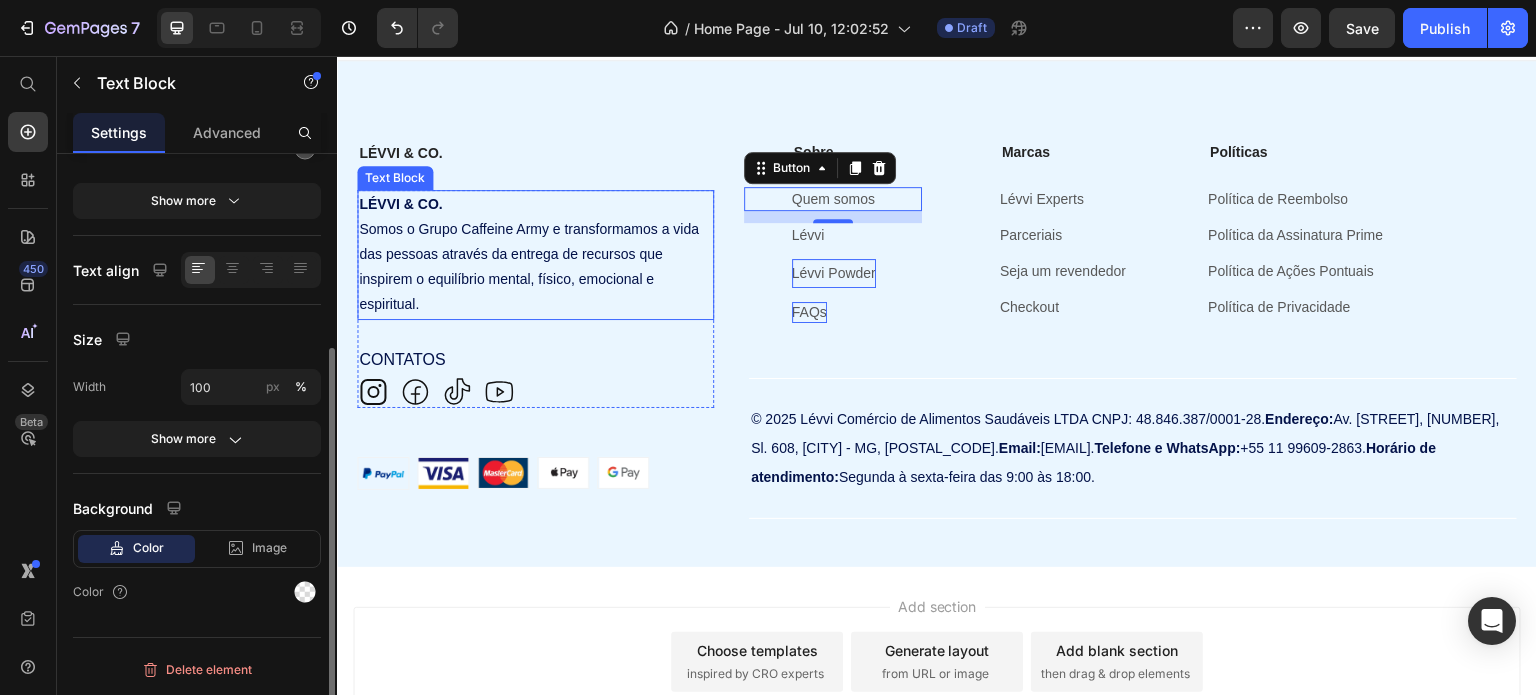 click on "Somos o Grupo Caffeine Army e transformamos a vida das pessoas através da entrega de recursos que inspirem o equilíbrio mental, físico, emocional e espiritual." at bounding box center (535, 267) 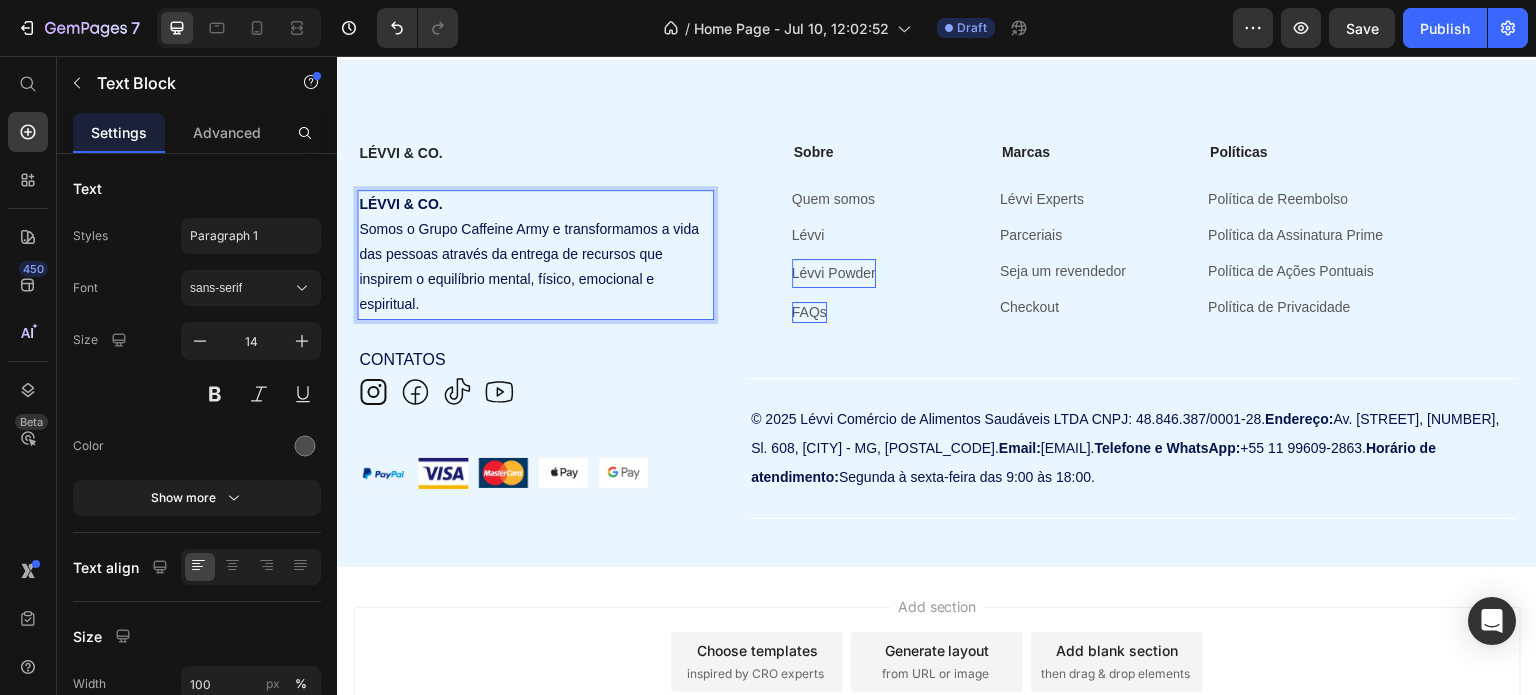 click on "Somos o Grupo Caffeine Army e transformamos a vida das pessoas através da entrega de recursos que inspirem o equilíbrio mental, físico, emocional e espiritual." at bounding box center (535, 267) 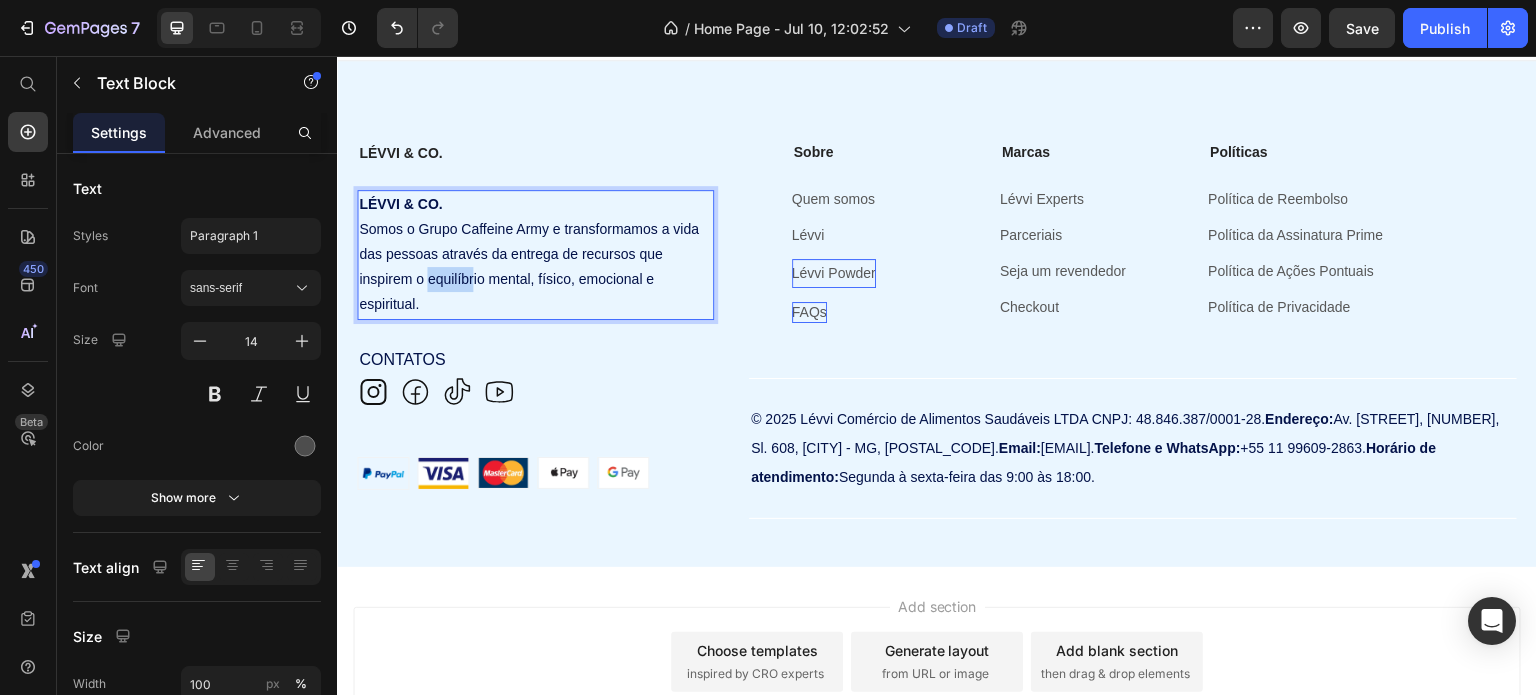 drag, startPoint x: 428, startPoint y: 263, endPoint x: 472, endPoint y: 265, distance: 44.04543 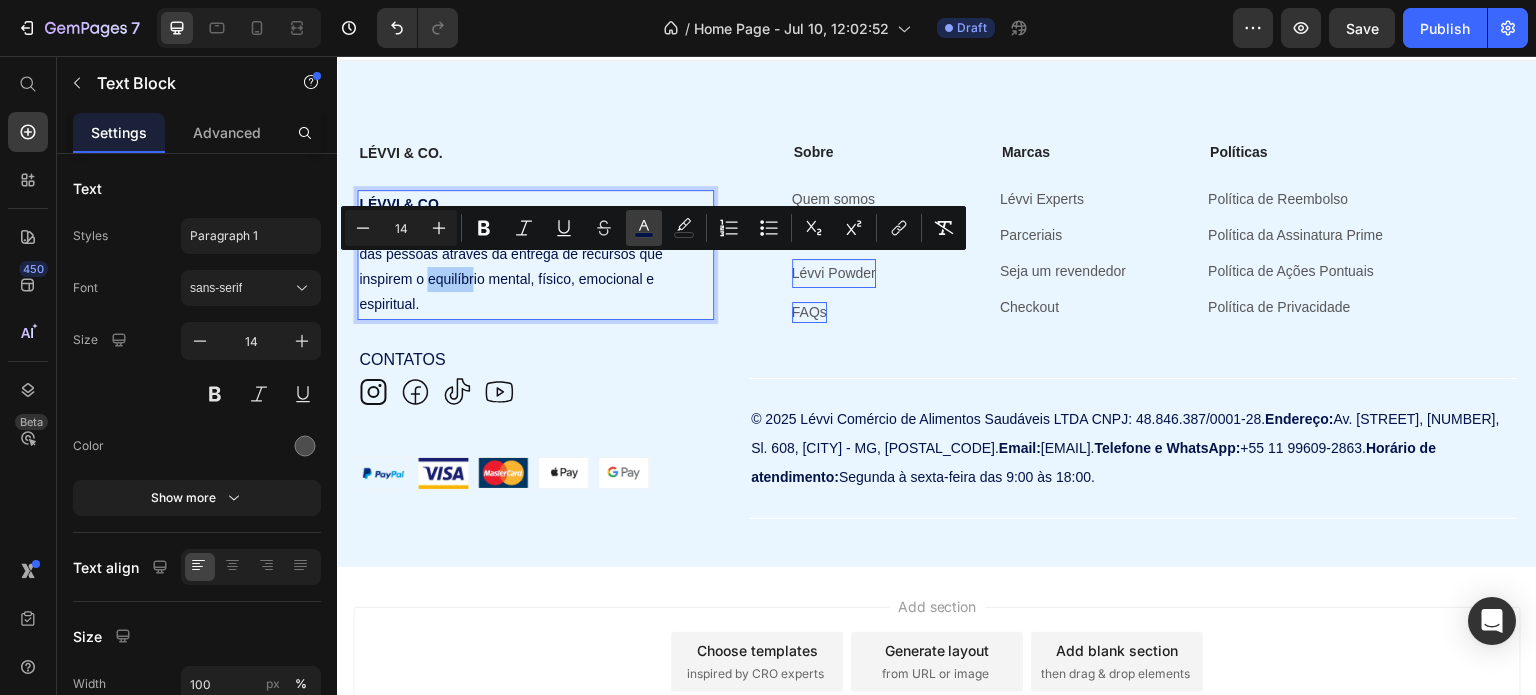 click 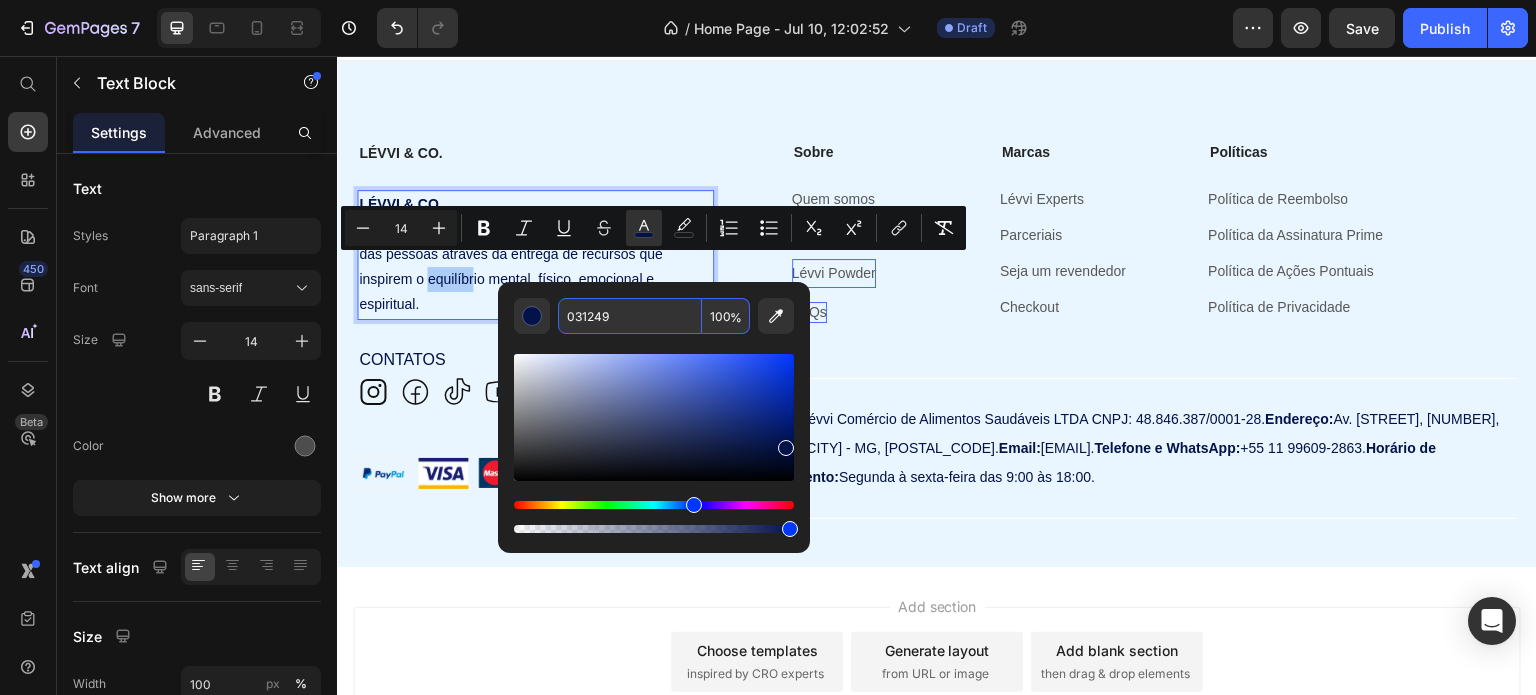 click on "031249" at bounding box center (630, 316) 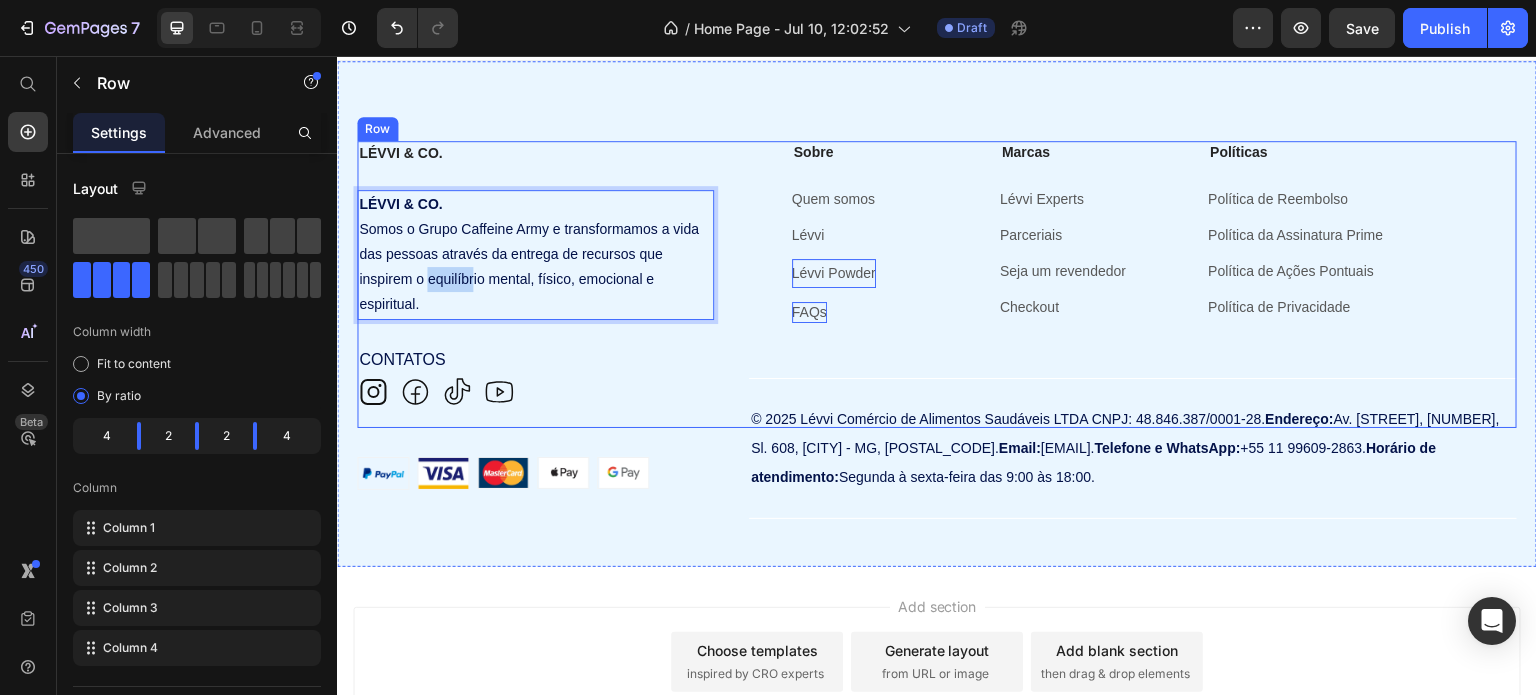 click on "Sobre Text Block Quem somos Button Lévvi Button Lévvi Powder Button FAQs Button" at bounding box center [833, 285] 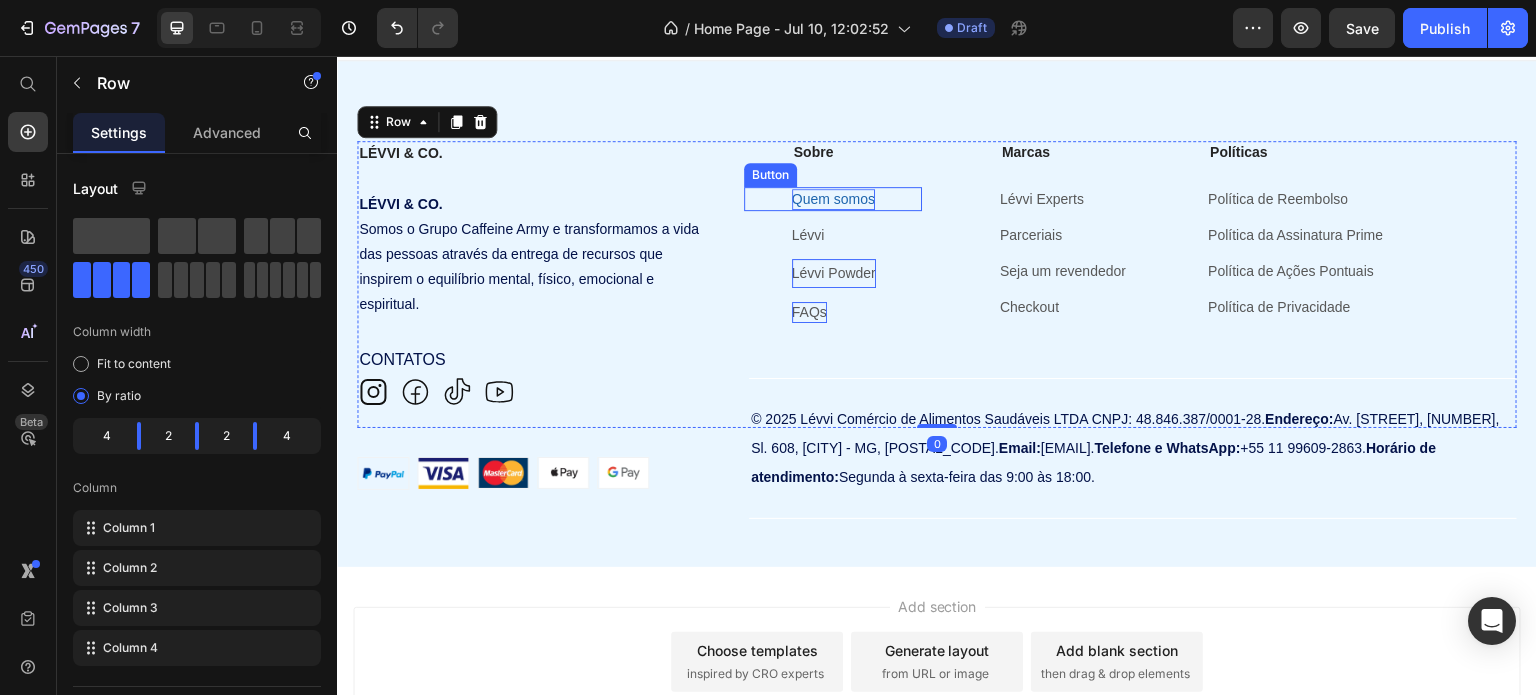 click on "Quem somos" at bounding box center [833, 199] 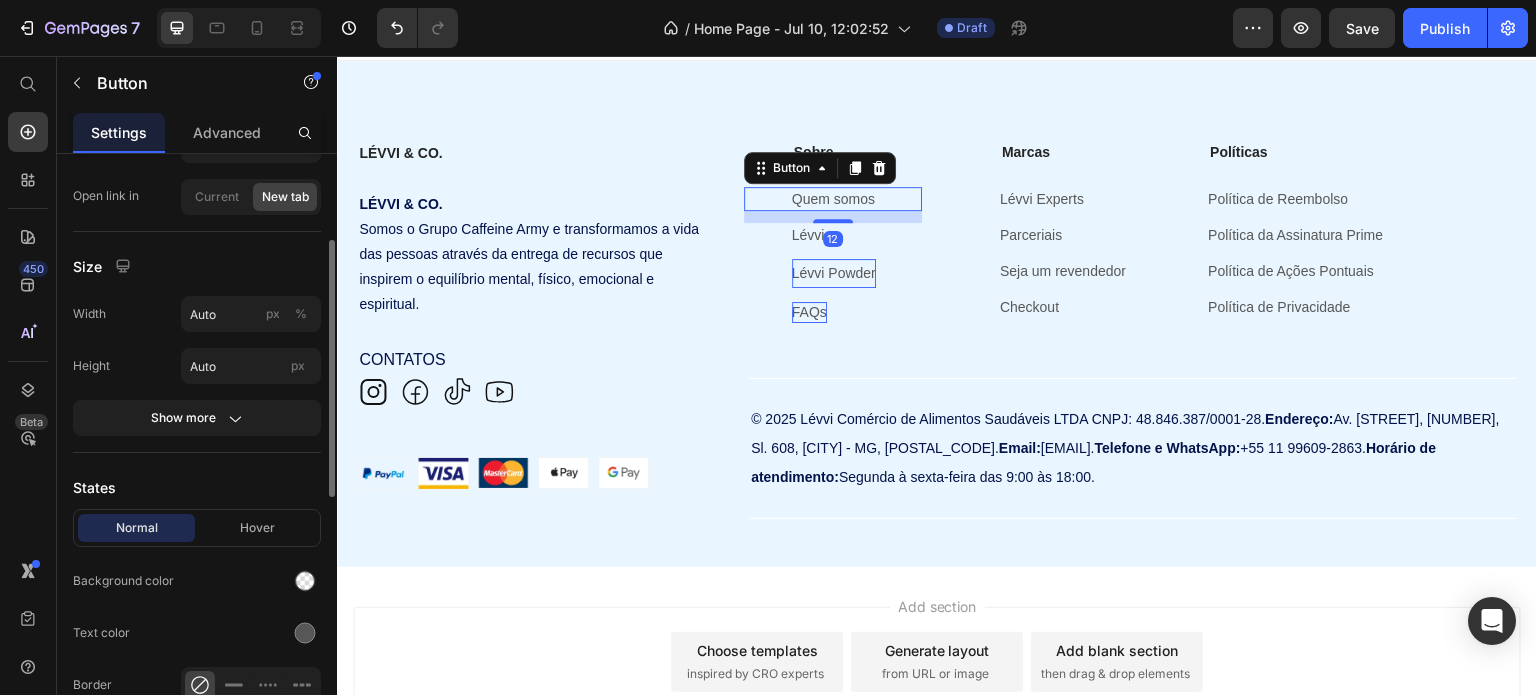 scroll, scrollTop: 500, scrollLeft: 0, axis: vertical 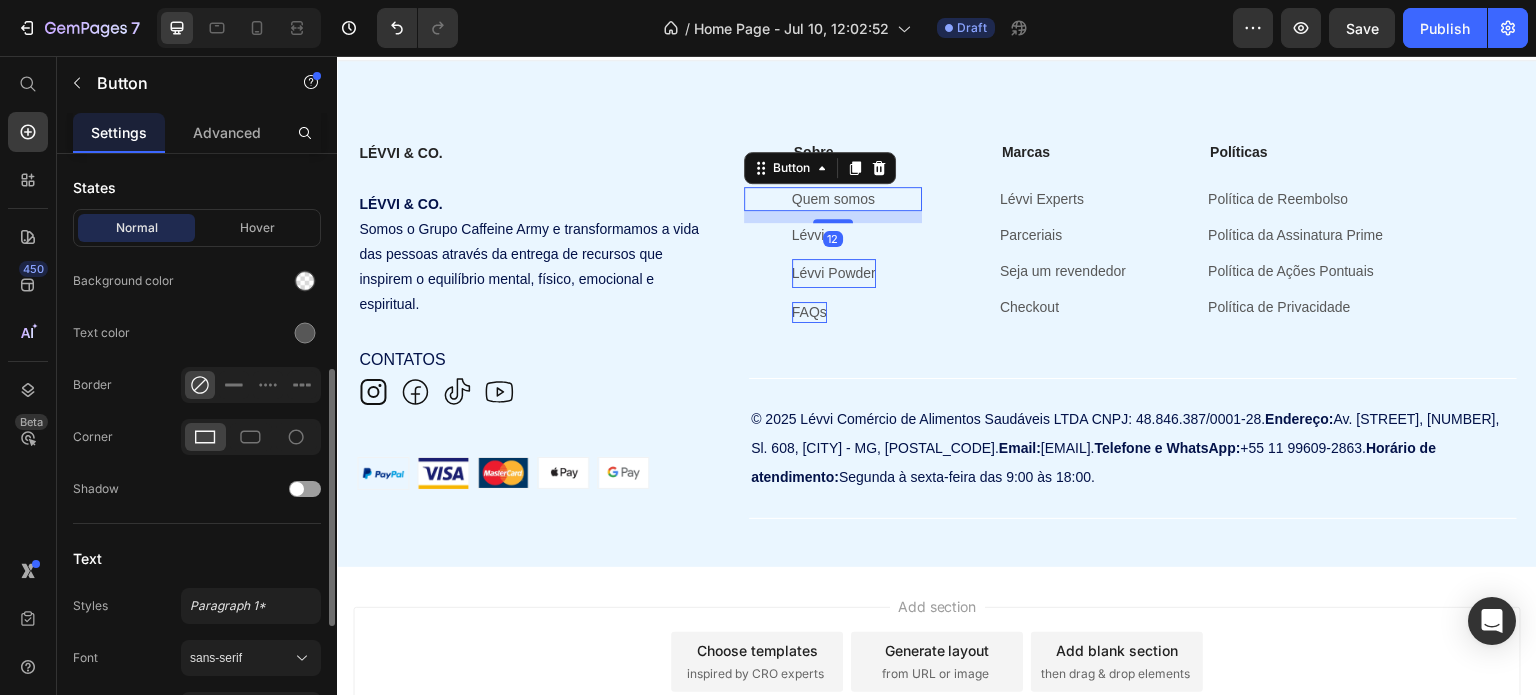click on "Normal Hover" at bounding box center (197, 228) 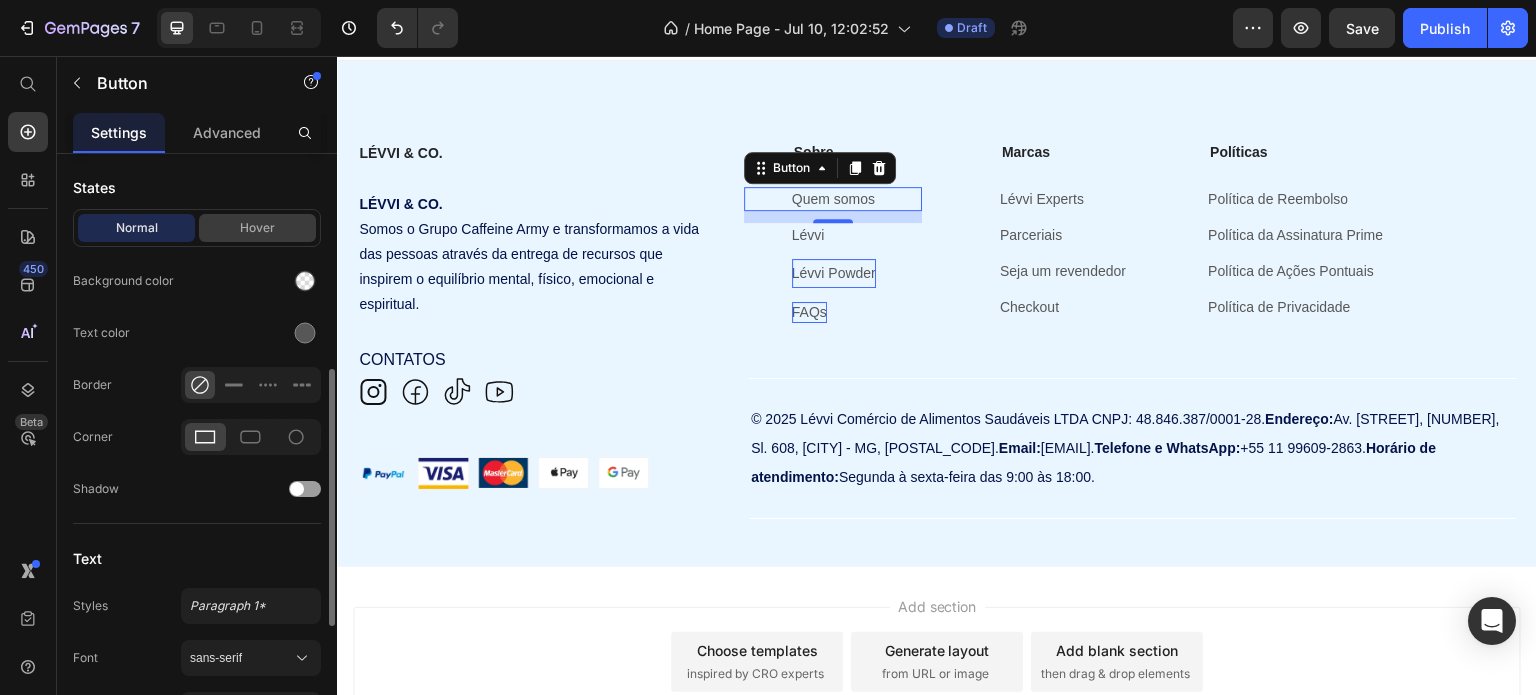 click on "Hover" at bounding box center [257, 228] 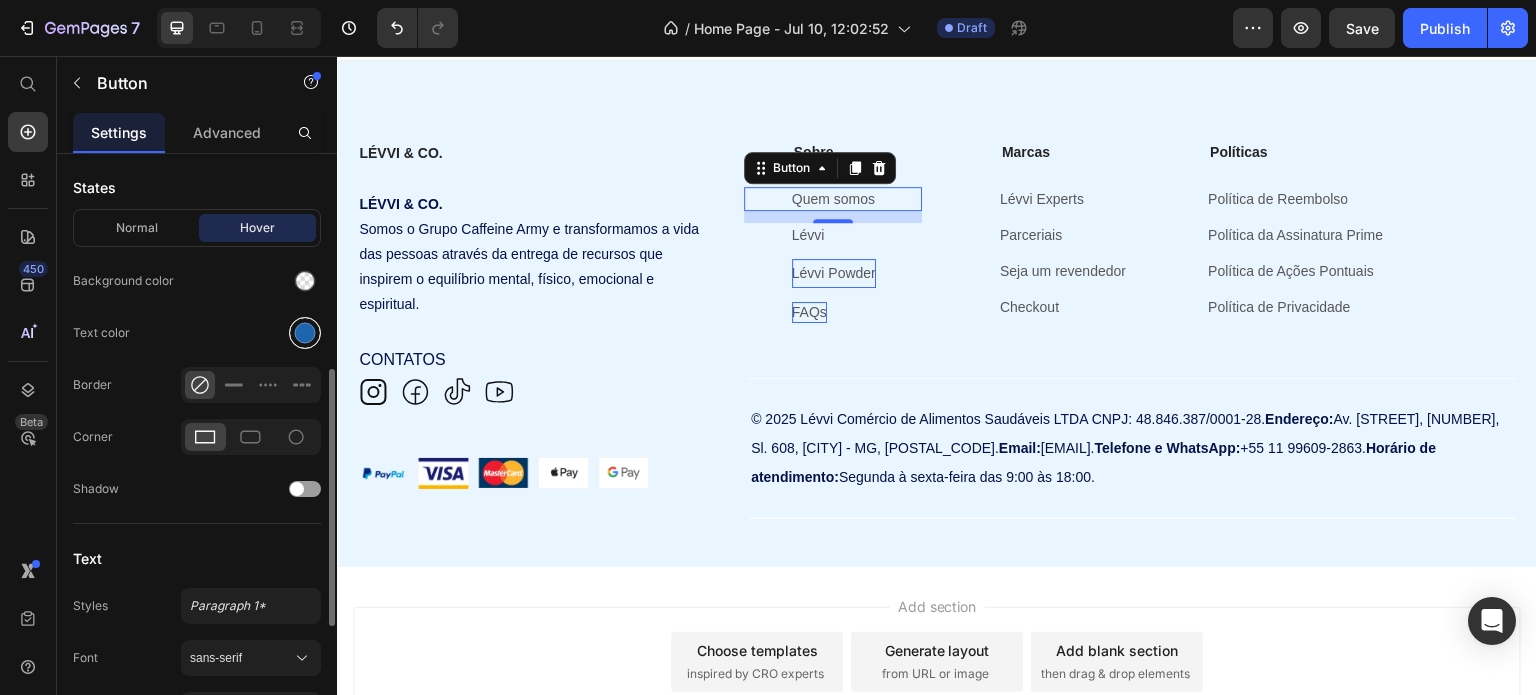 click at bounding box center (305, 333) 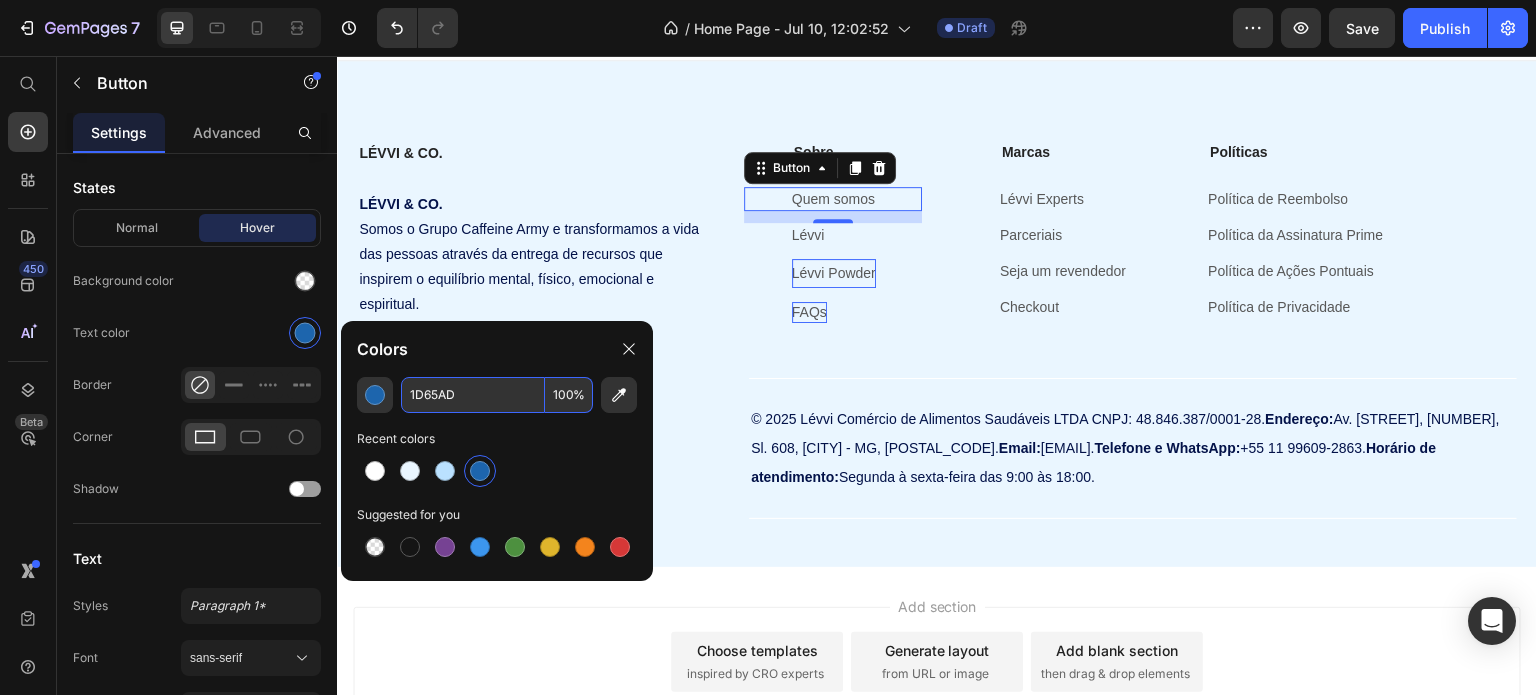 click on "1D65AD" at bounding box center (473, 395) 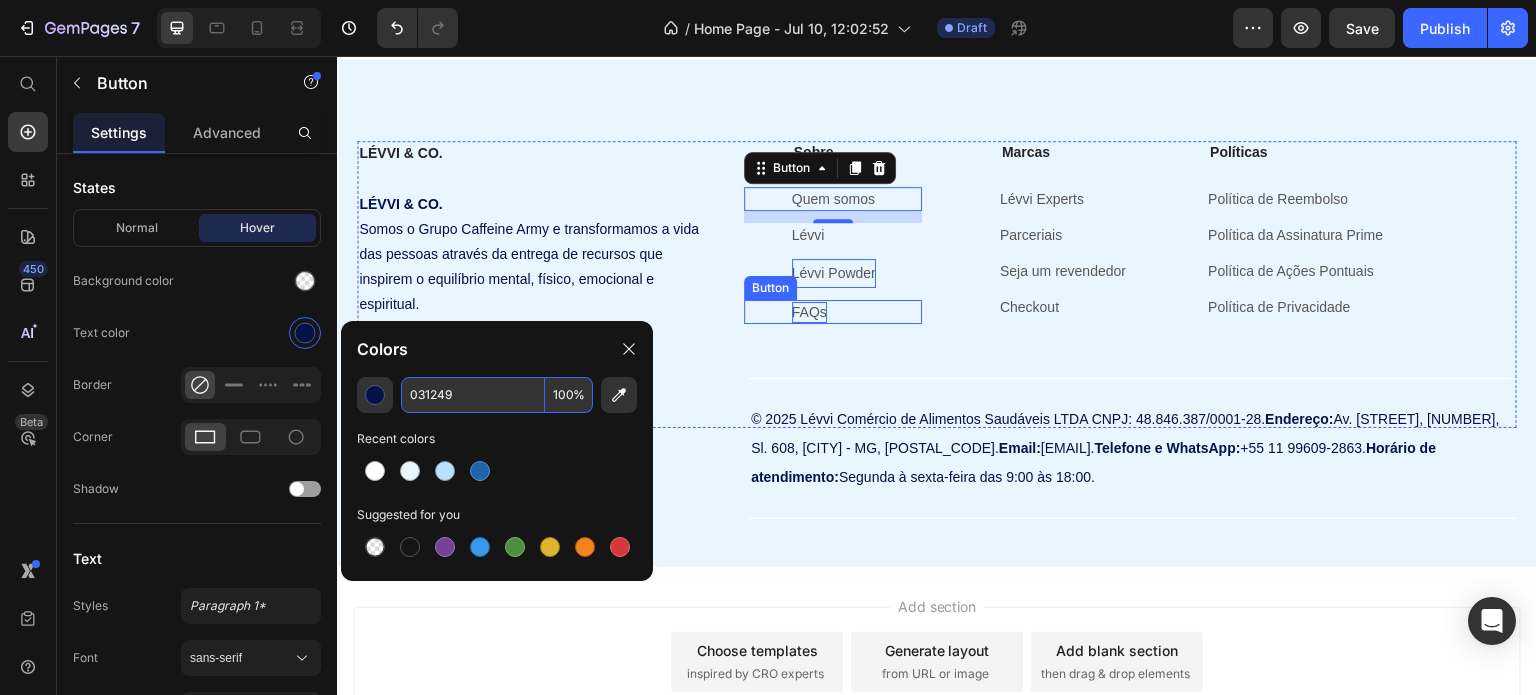 click on "FAQs Button" at bounding box center [833, 312] 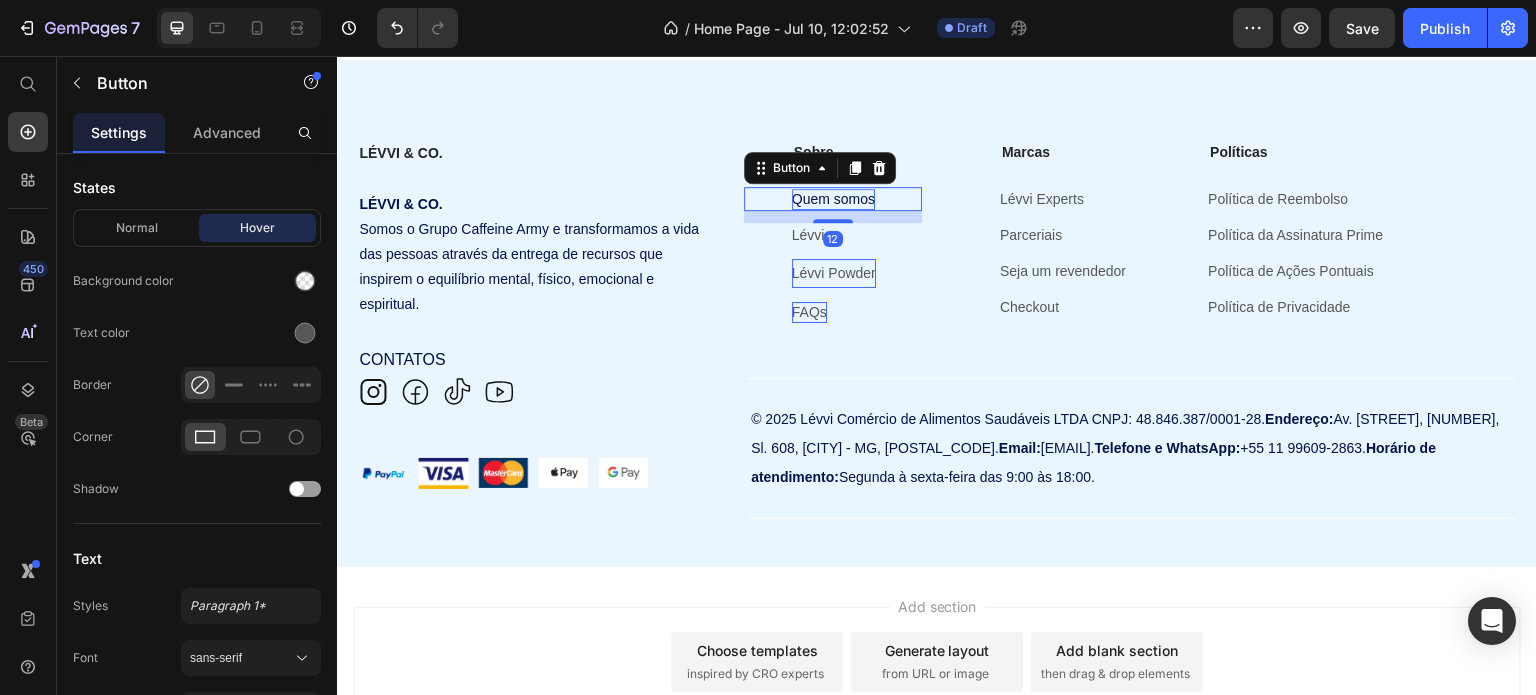 click on "Quem somos" at bounding box center [833, 199] 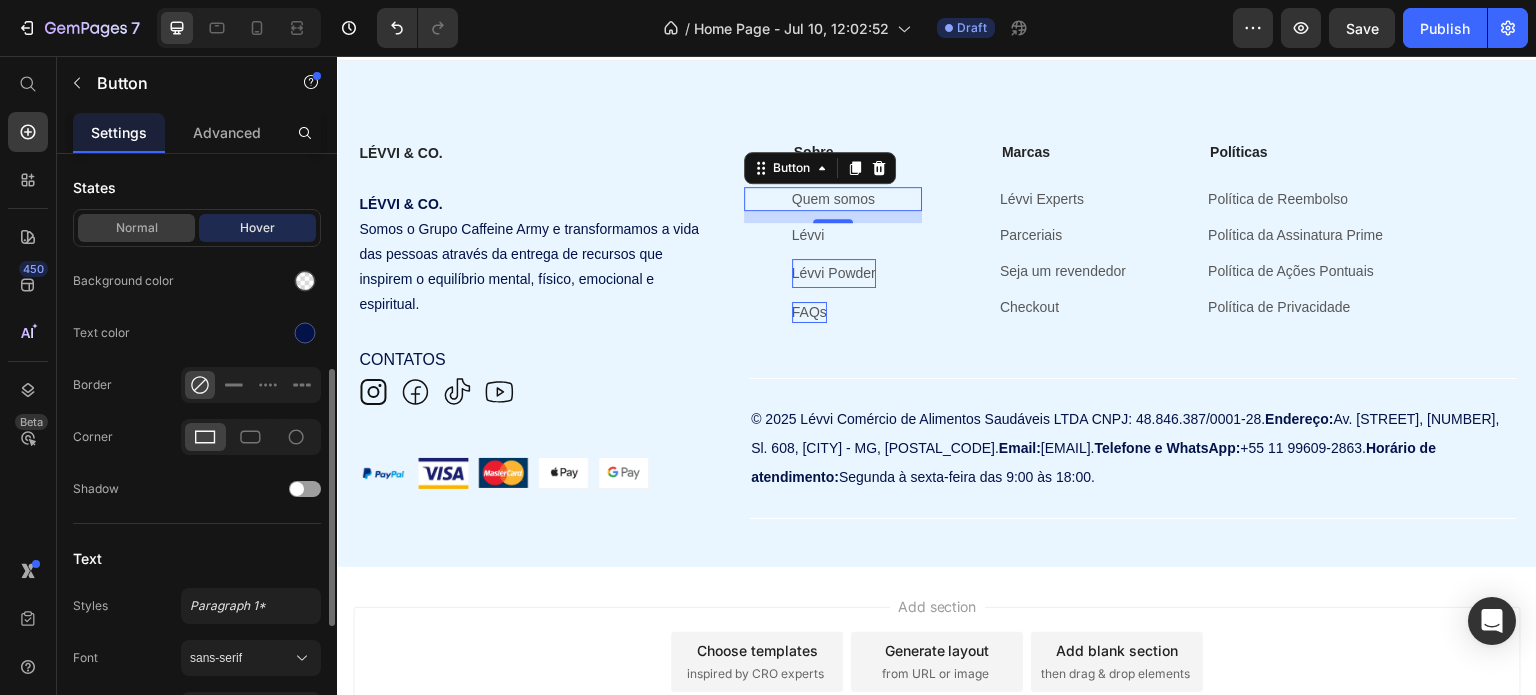 click on "Normal" at bounding box center [136, 228] 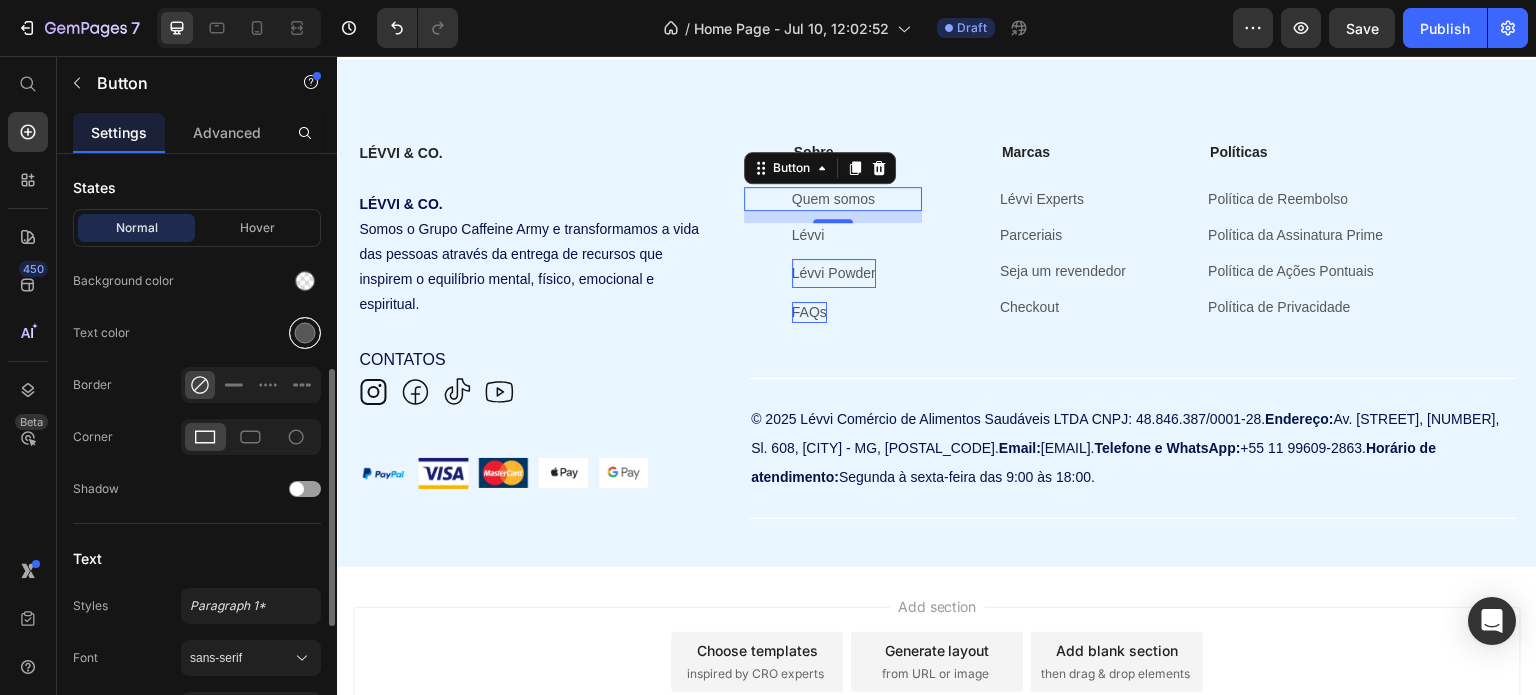 click at bounding box center (305, 333) 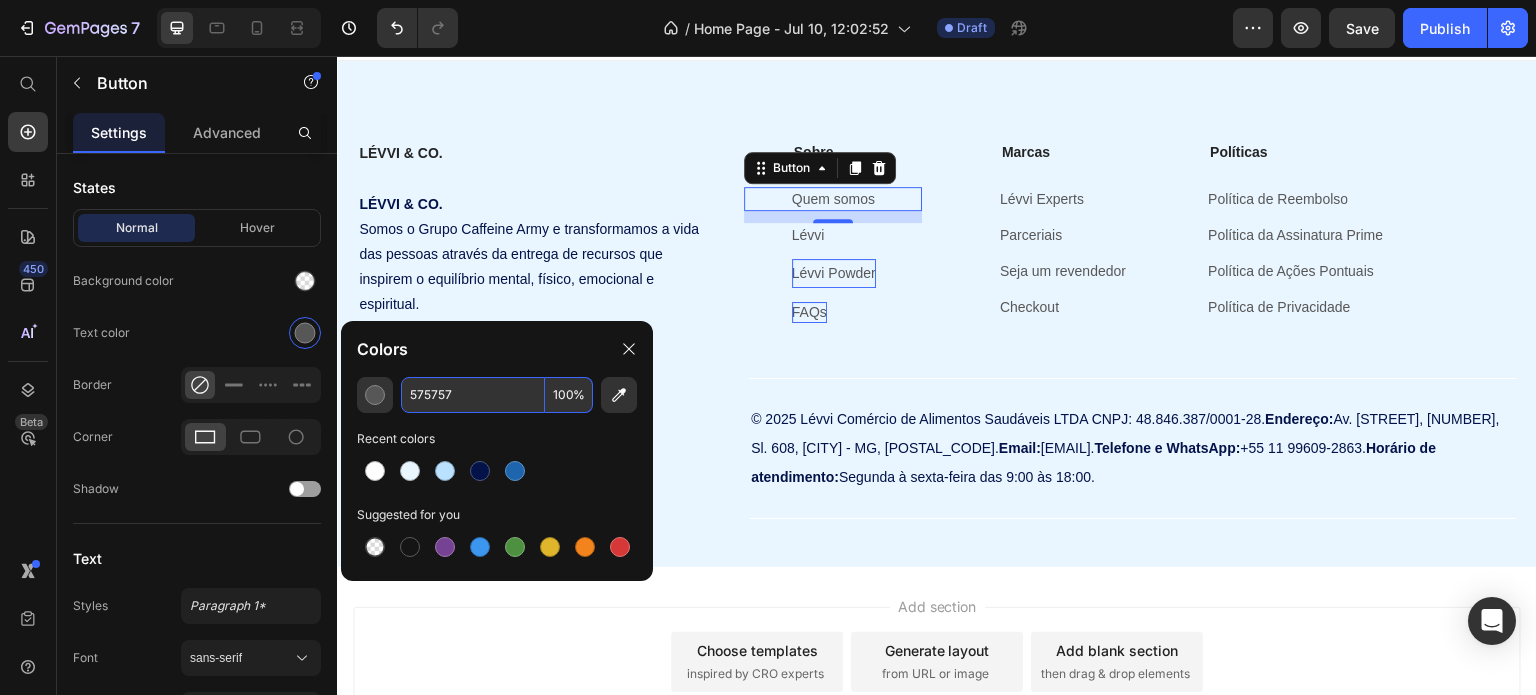 click on "575757" at bounding box center (473, 395) 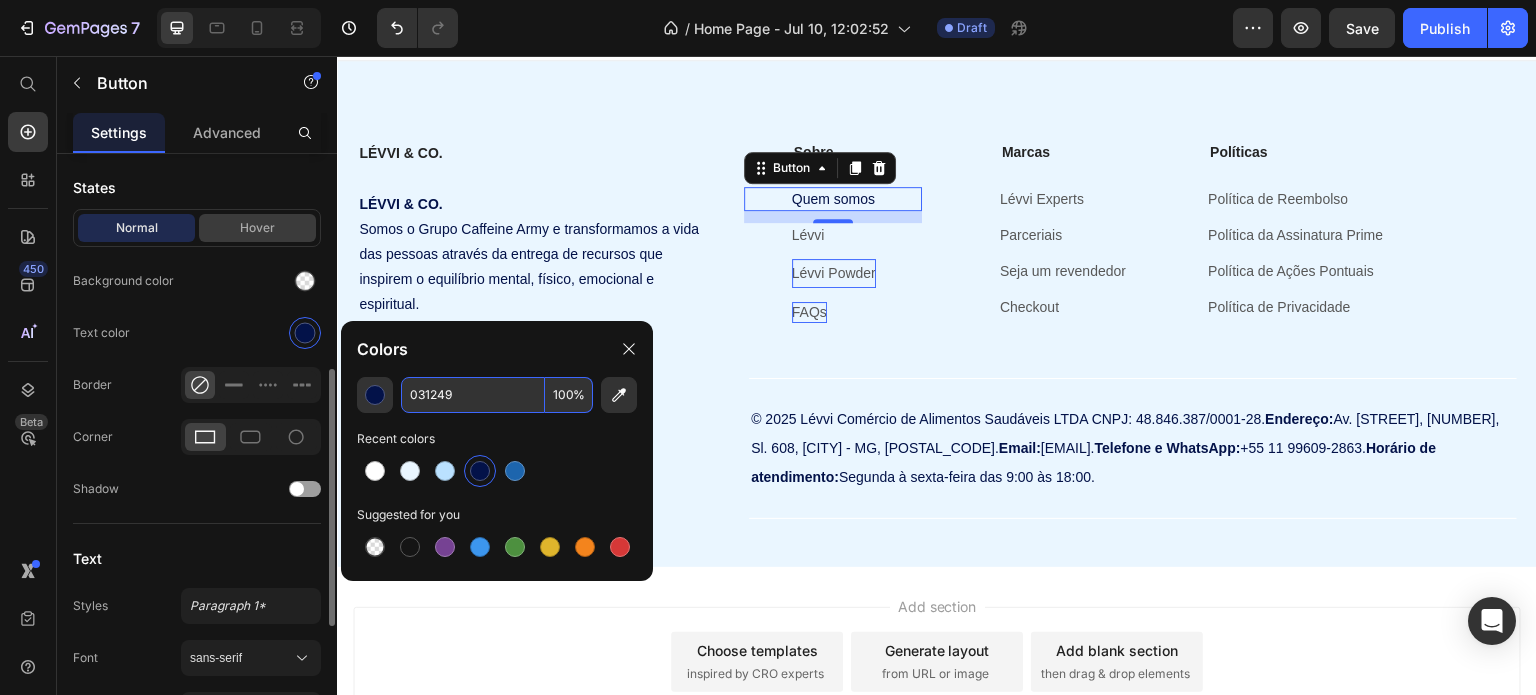 type on "031249" 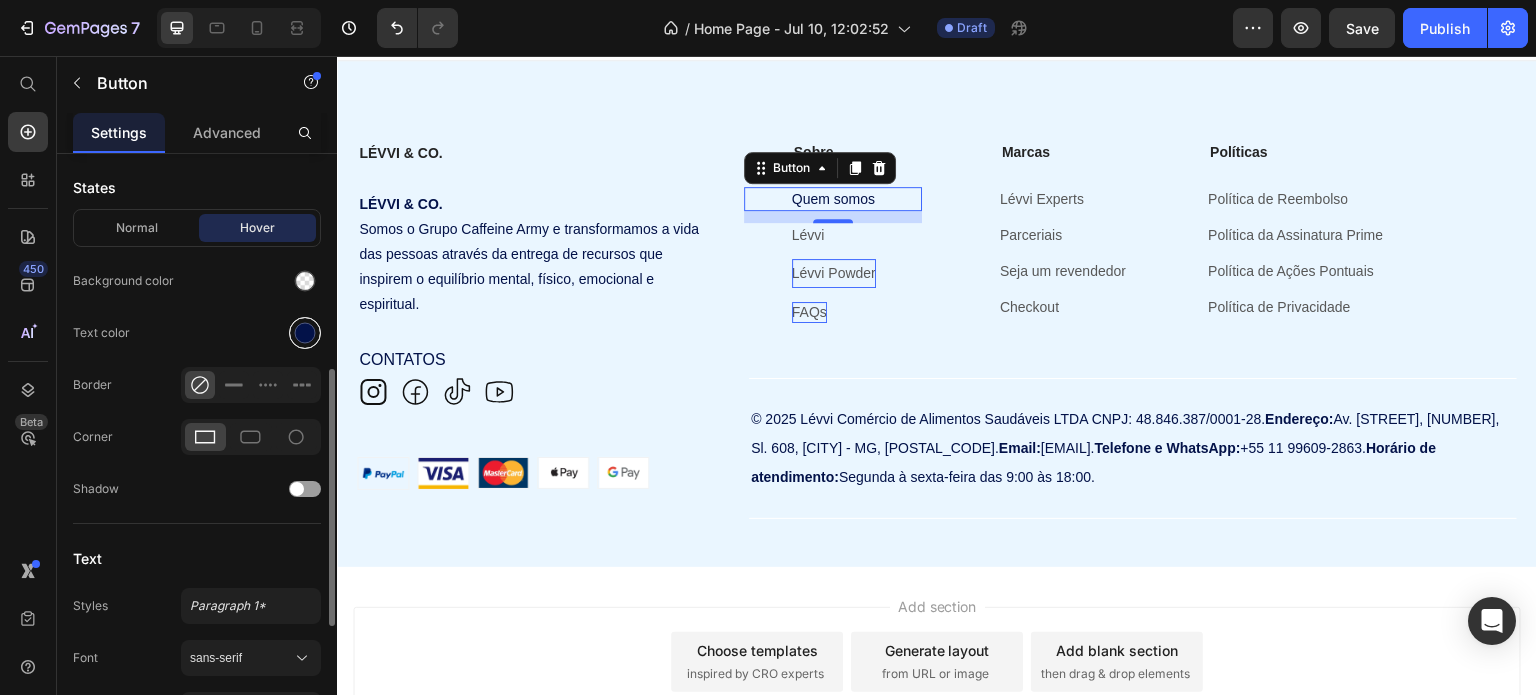 click at bounding box center [305, 333] 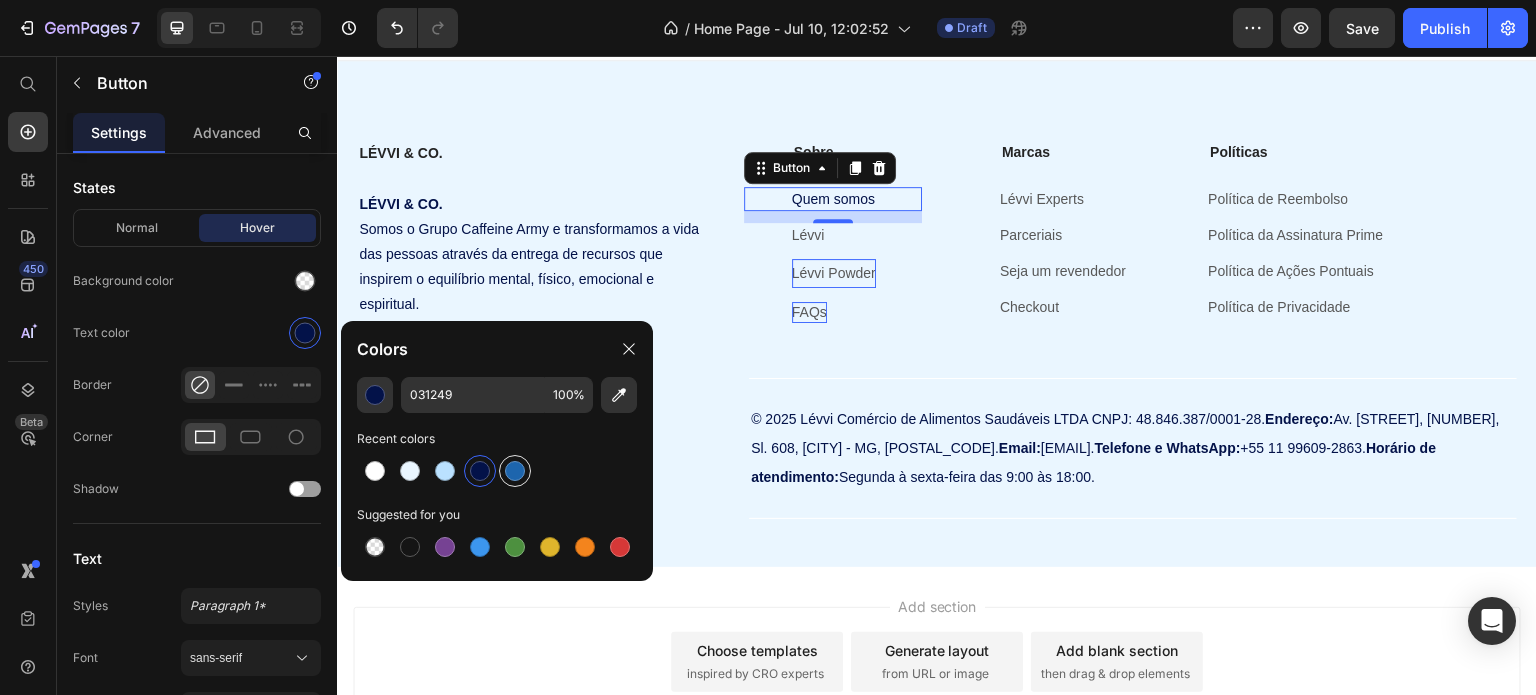 click at bounding box center [515, 471] 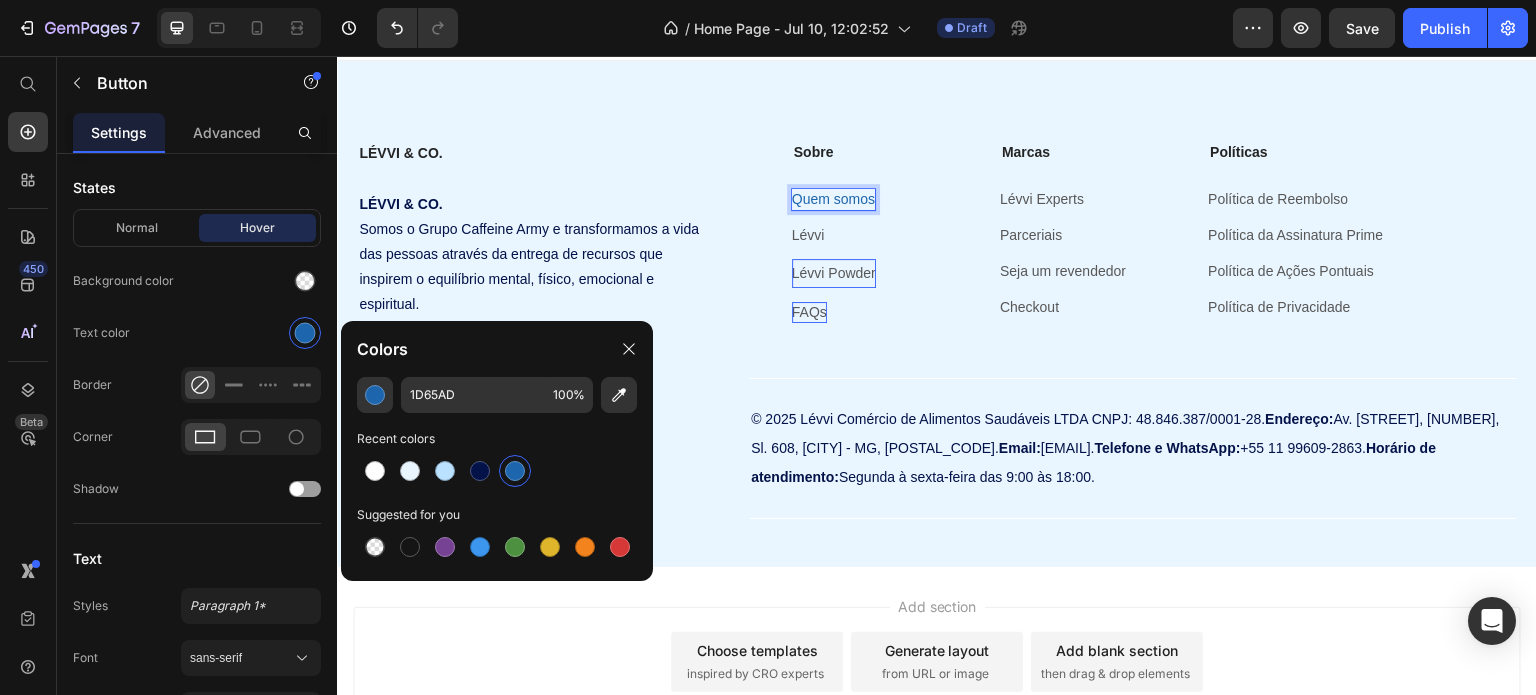 click on "Lévvi Button" at bounding box center [833, 235] 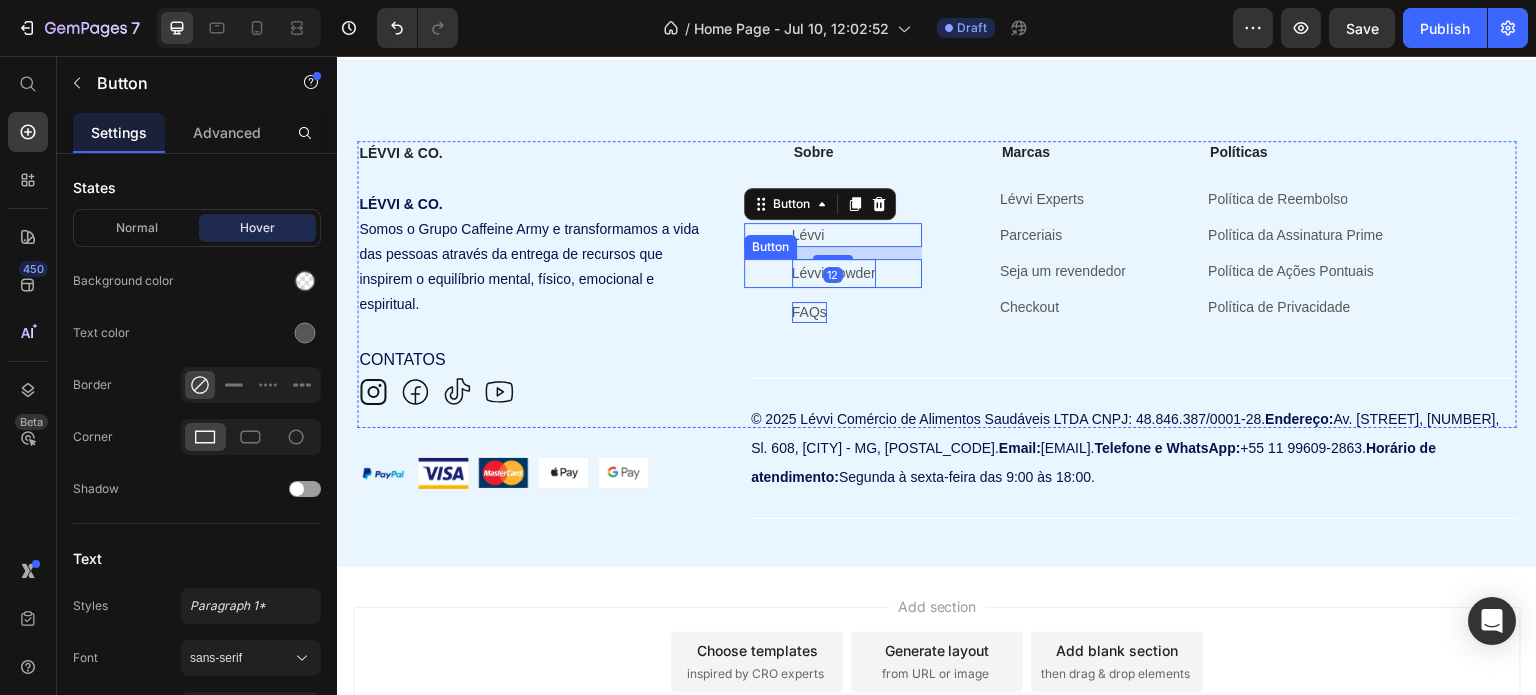 click on "LÉVVI & CO. Text Block LÉVVI & CO. Somos o Grupo Caffeine Army e transformamos a vida das pessoas através da entrega de recursos que inspirem o equilíbrio mental, físico, emocional e espiritual. Text Block CONTATOS Text Block
Icon
Icon
Icon
Icon Icon List Row Row Sobre Text Block Quem somos Button Lévvi Button   12 Lévvi Powder Button FAQs Button Marcas Text Block Lévvi Experts Button Parceriais Button Seja um revendedor Button Checkout Button Políticas Text Block Política de Reembolso Button Política da Assinatura Prime Button Política de Ações Pontuais Button Política de Privacidade Button Row" at bounding box center [937, 285] 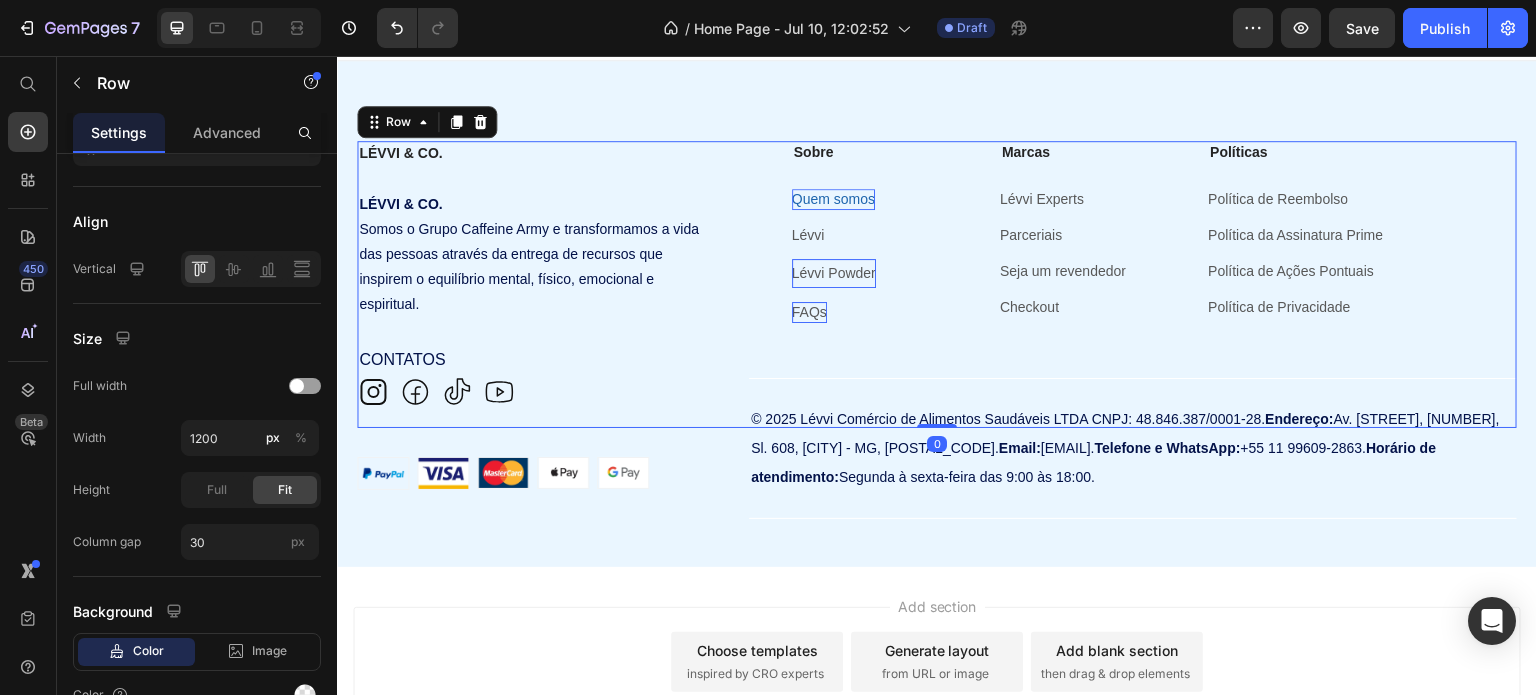 scroll, scrollTop: 0, scrollLeft: 0, axis: both 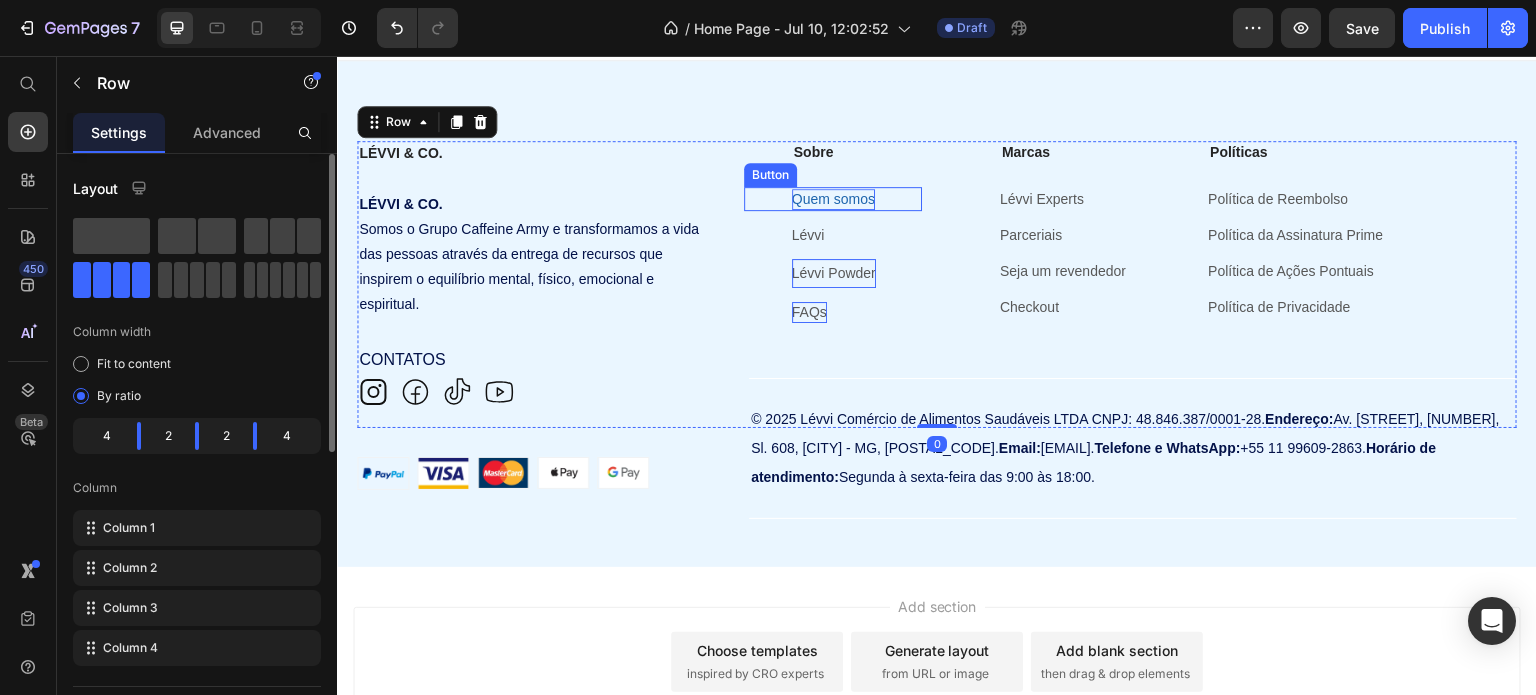 click on "Quem somos" at bounding box center [833, 199] 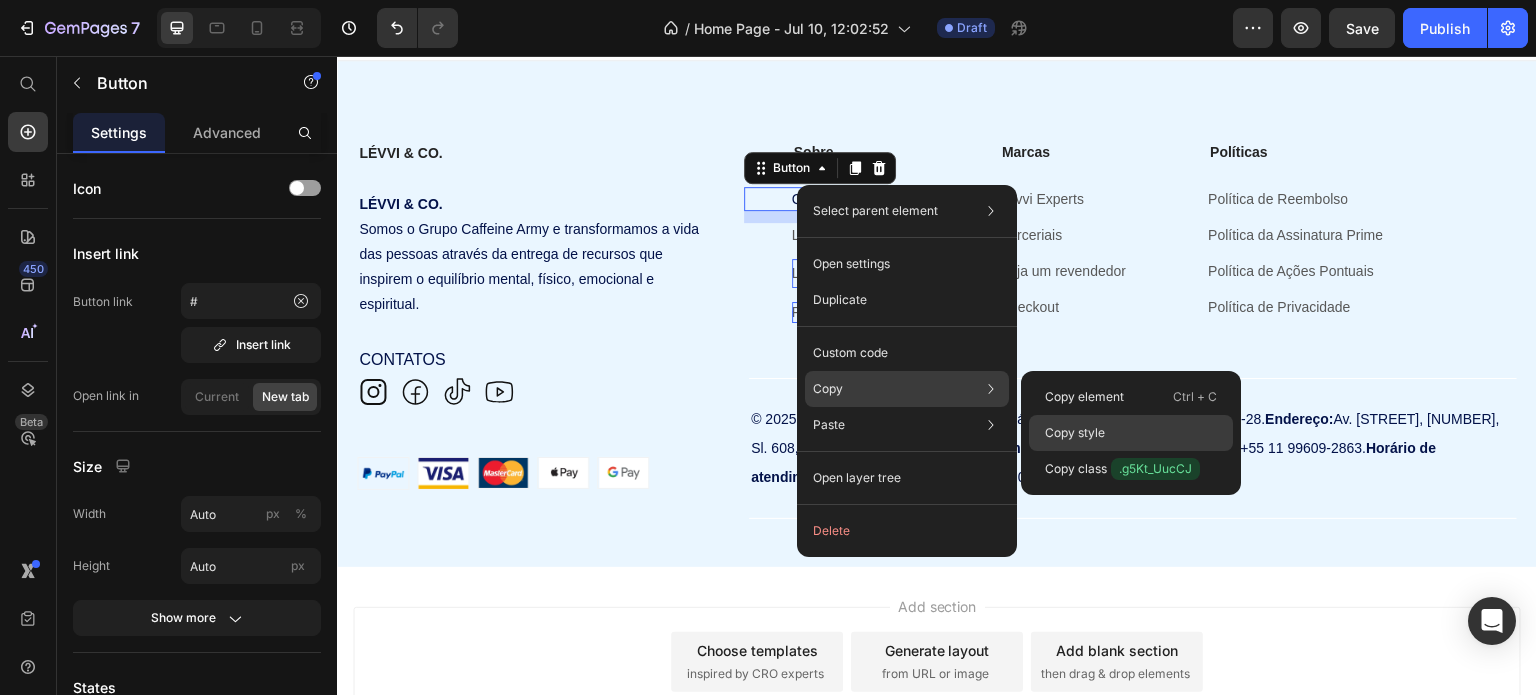 click on "Copy style" at bounding box center [1075, 433] 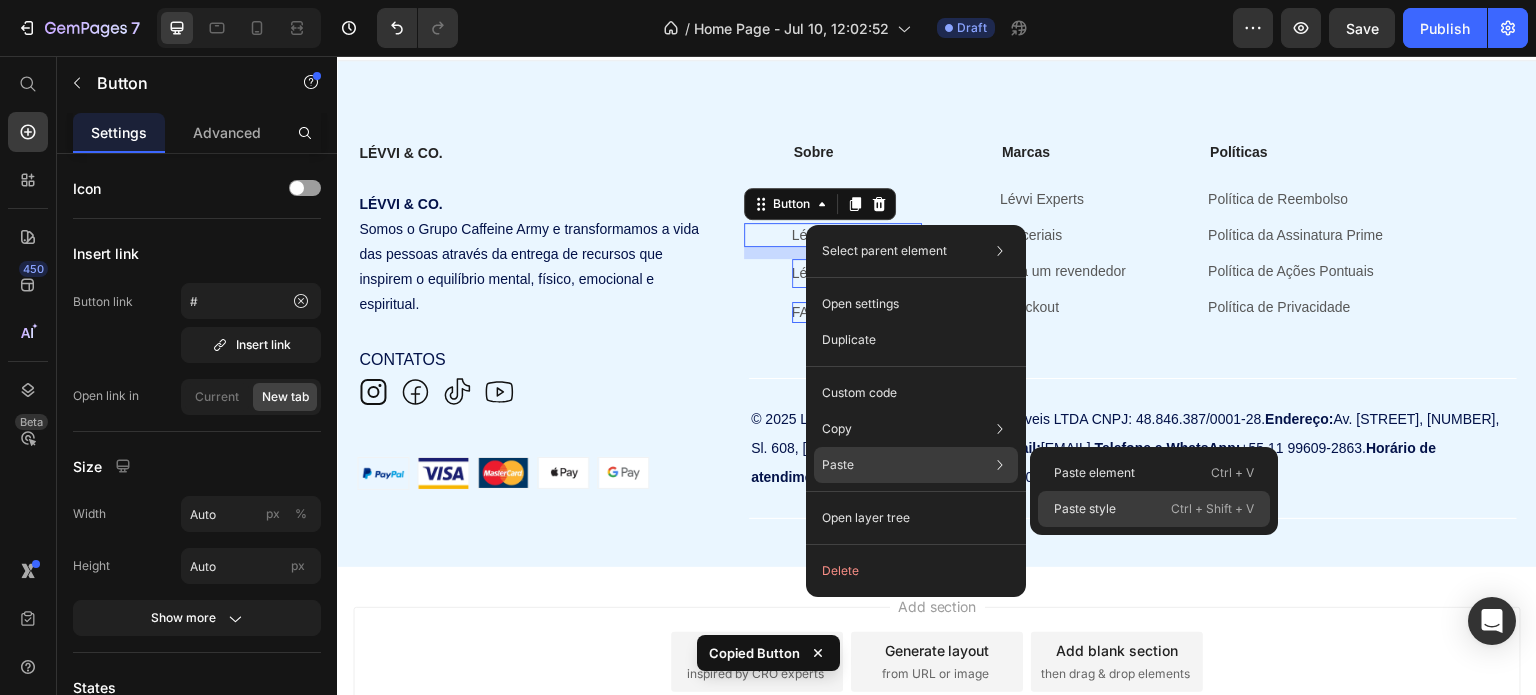 click on "Paste style" at bounding box center [1085, 509] 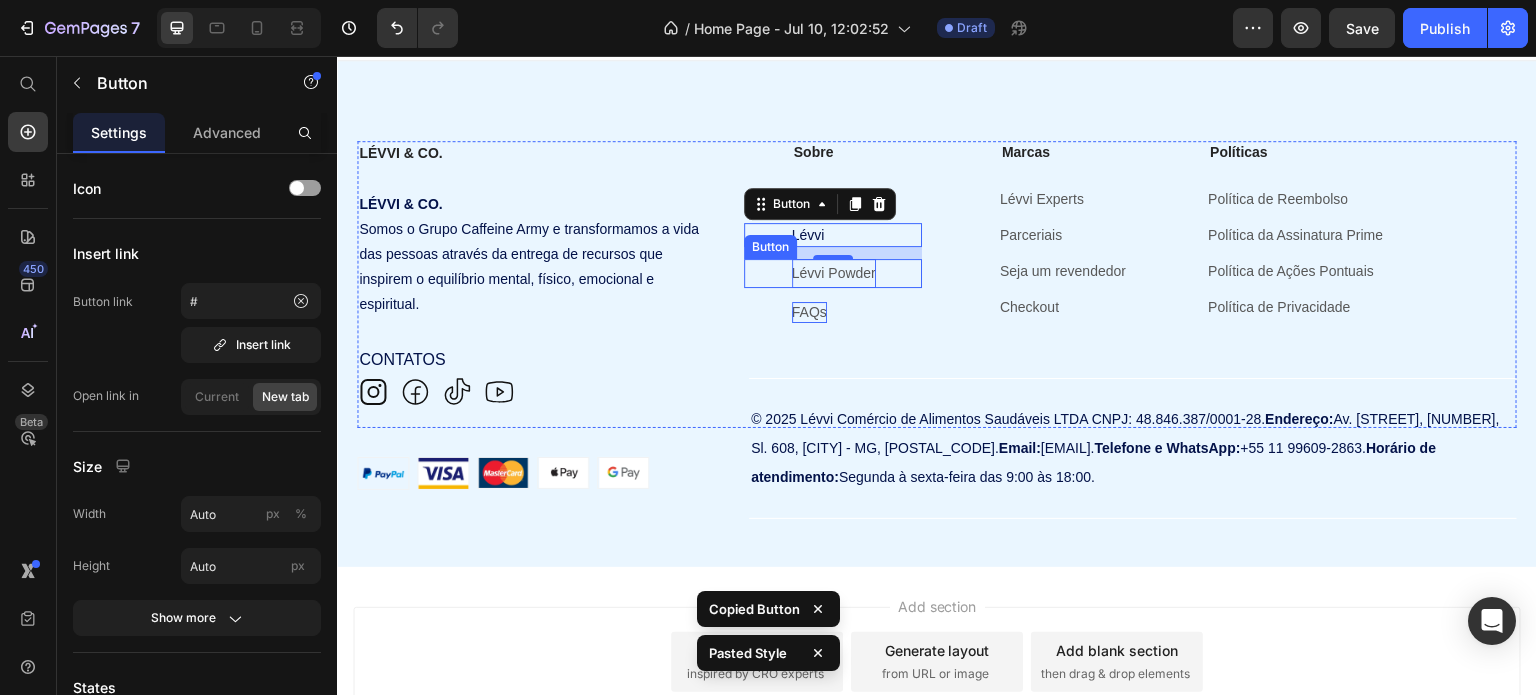 click on "Lévvi Powder" at bounding box center (834, 273) 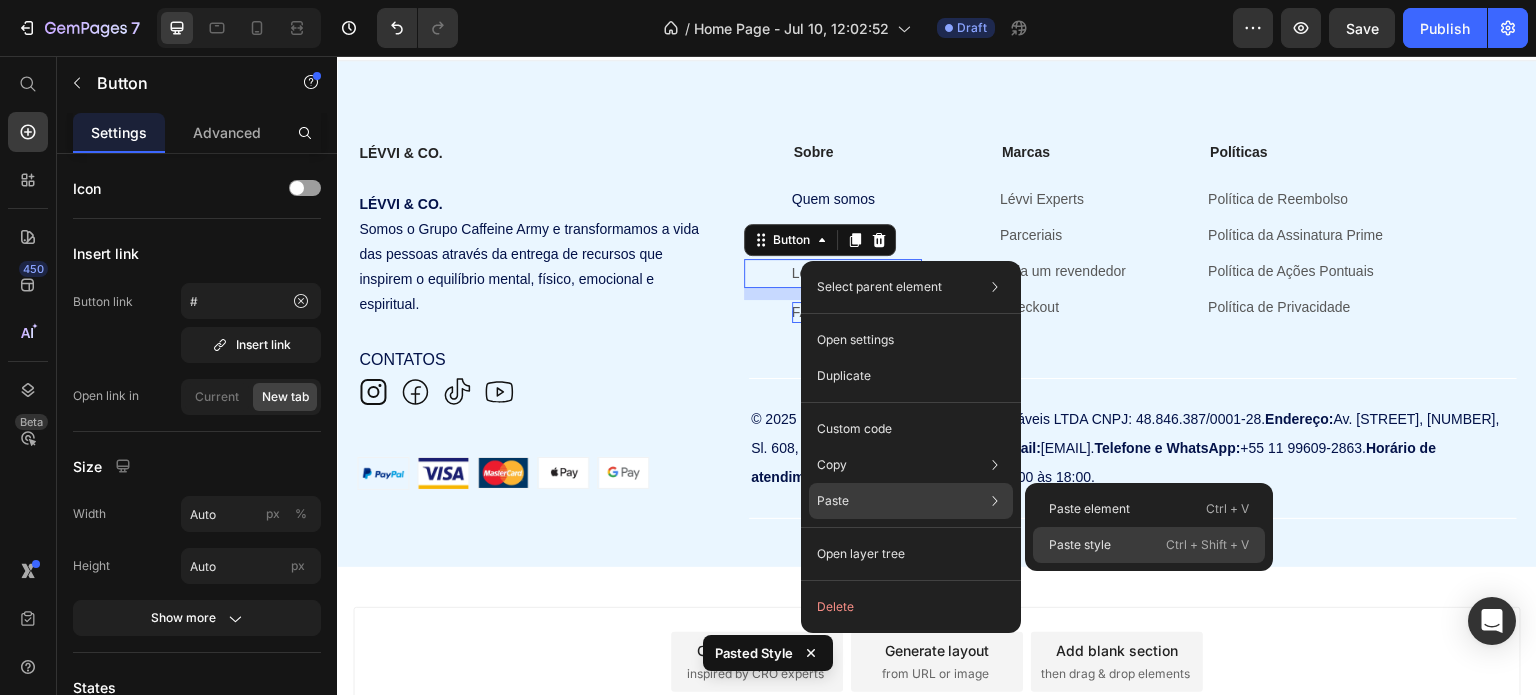click on "Paste style  Ctrl + Shift + V" 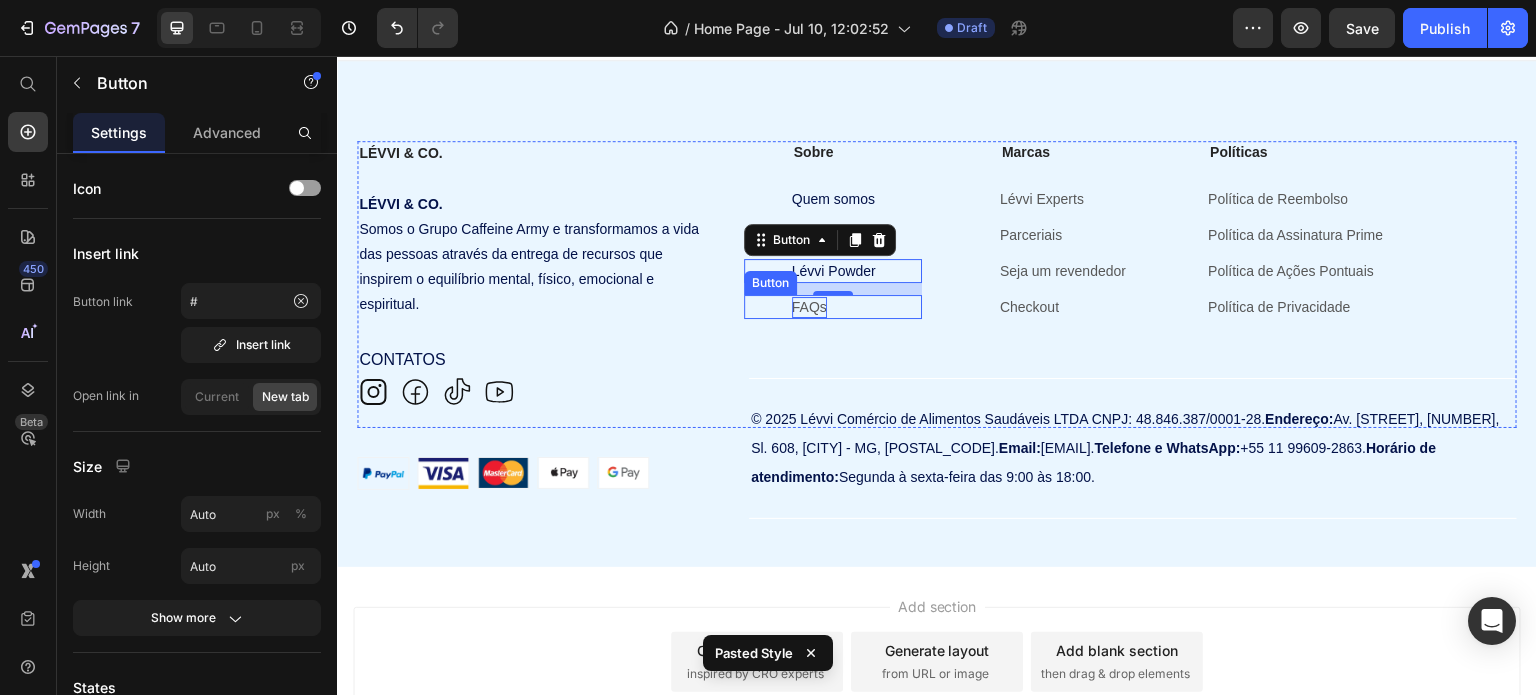 click on "FAQs" at bounding box center (809, 307) 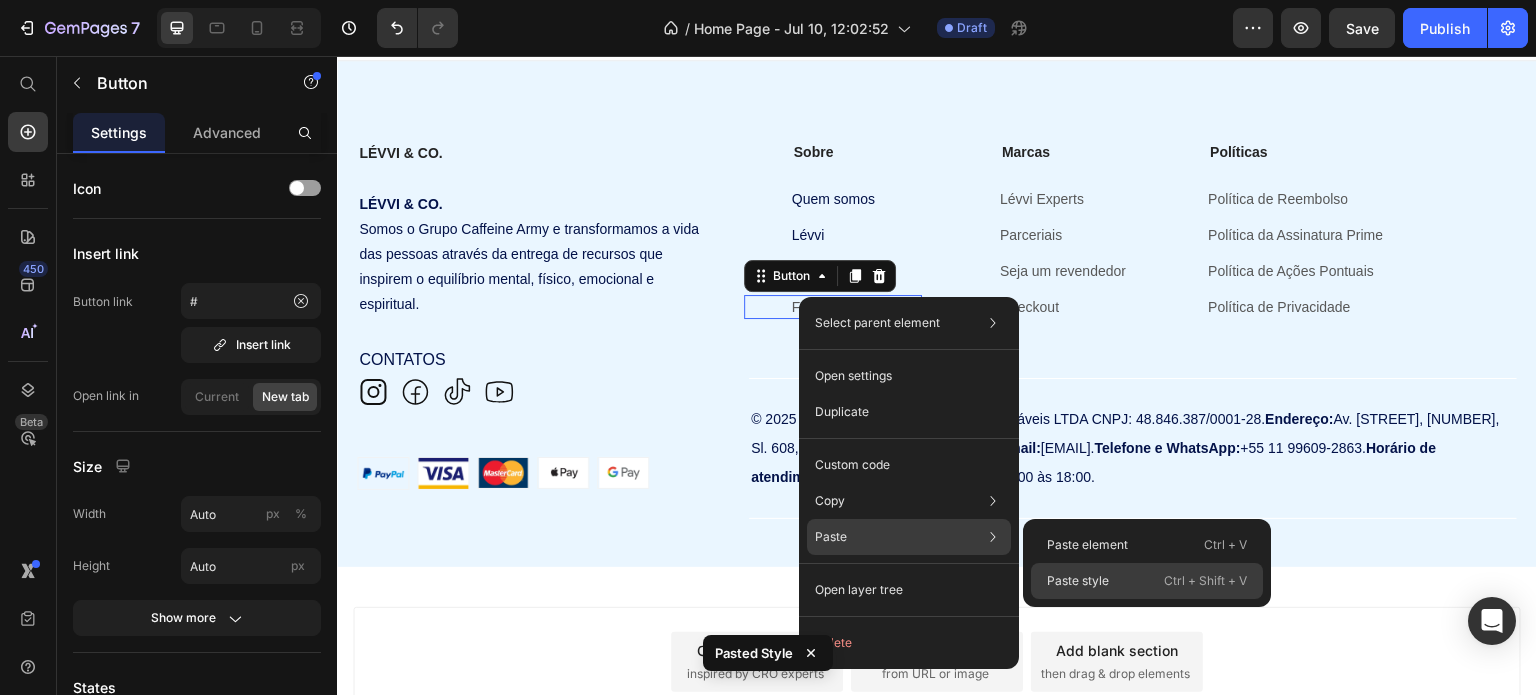 click on "Paste style" at bounding box center [1078, 581] 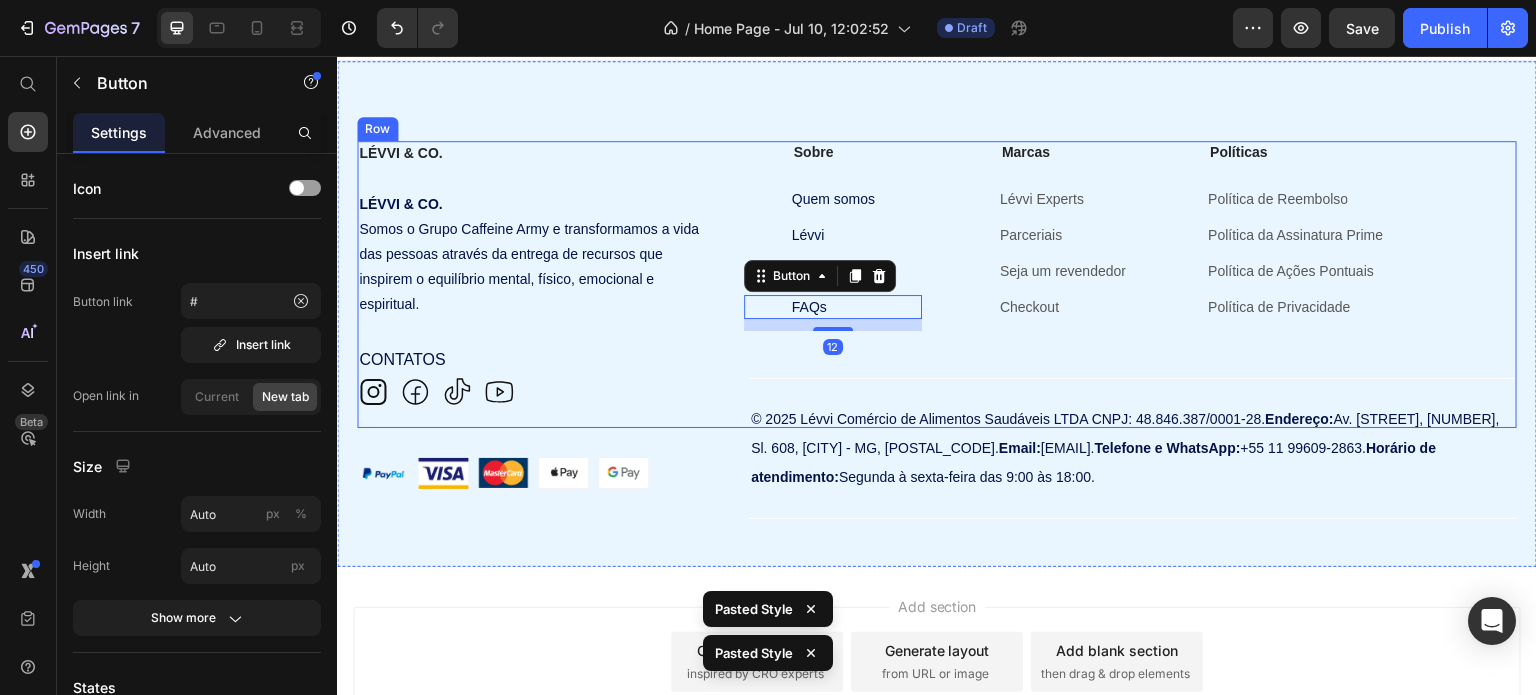 click on "Marcas Text Block Lévvi Experts Button Parceriais Button Seja um revendedor Button Checkout Button" at bounding box center (1041, 285) 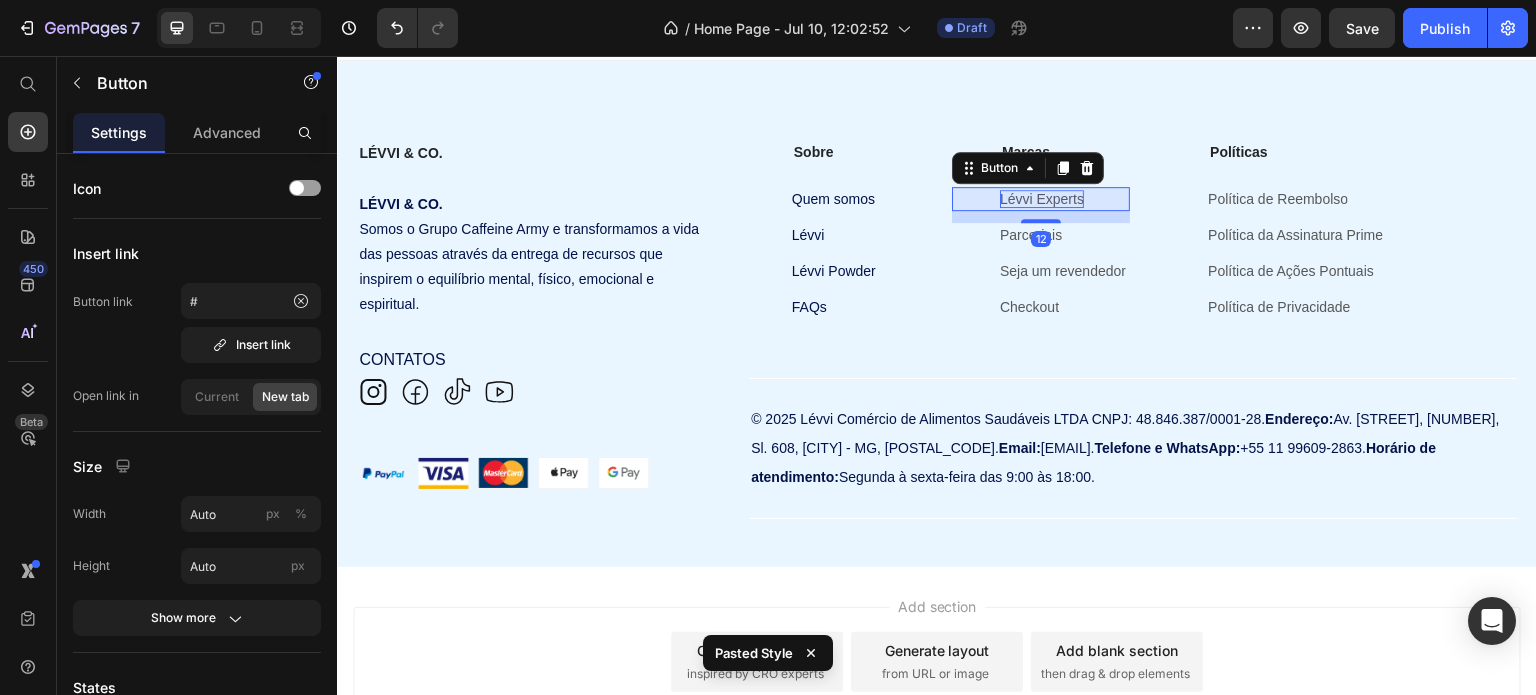 click on "Lévvi Experts" at bounding box center (1042, 199) 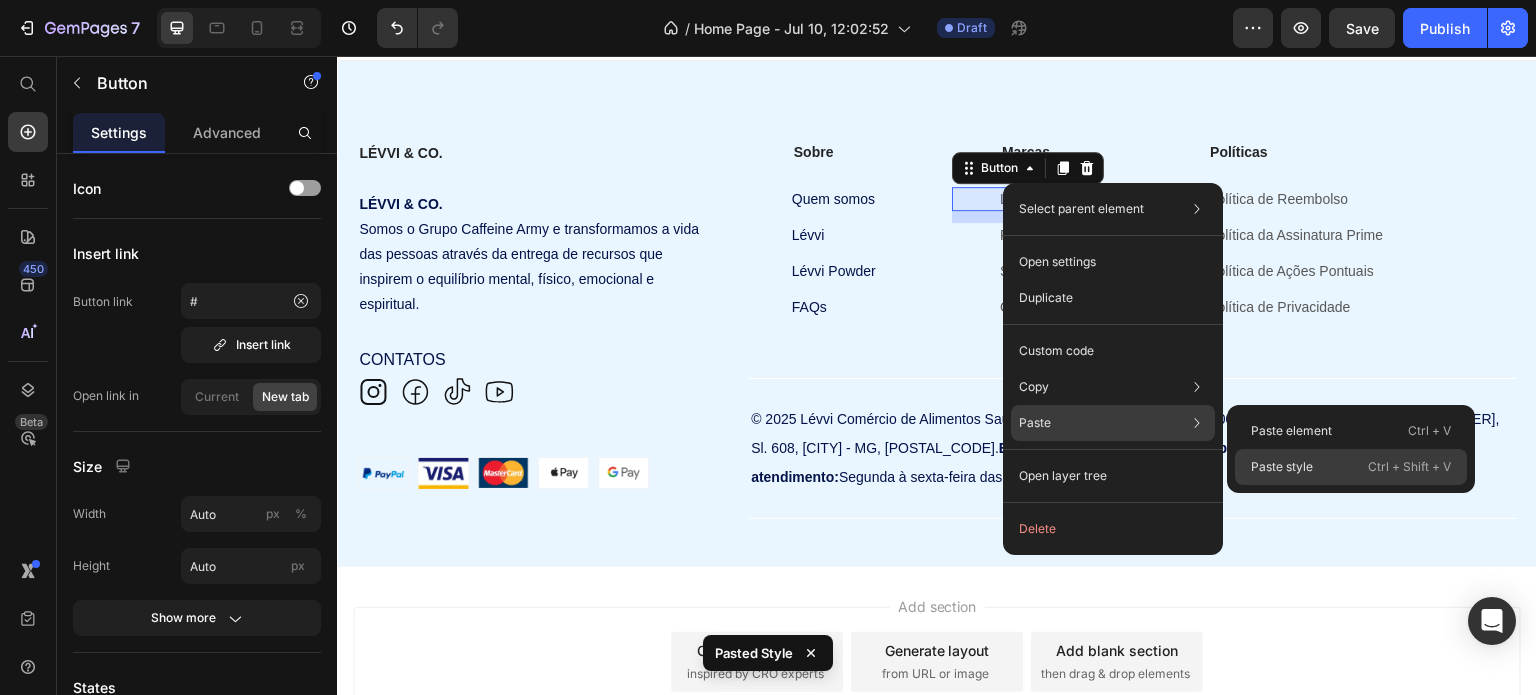 click on "Paste style" at bounding box center (1282, 467) 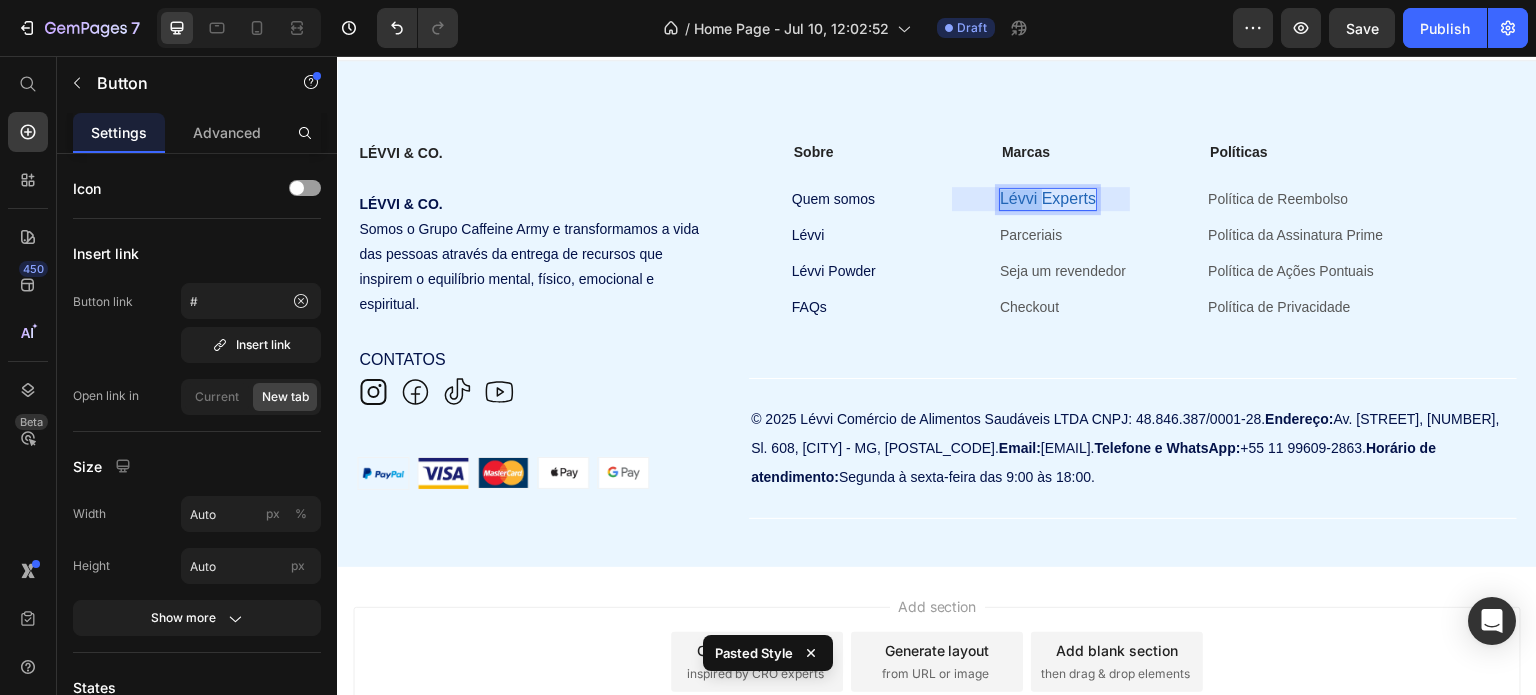 click on "Lévvi Experts" at bounding box center [1048, 199] 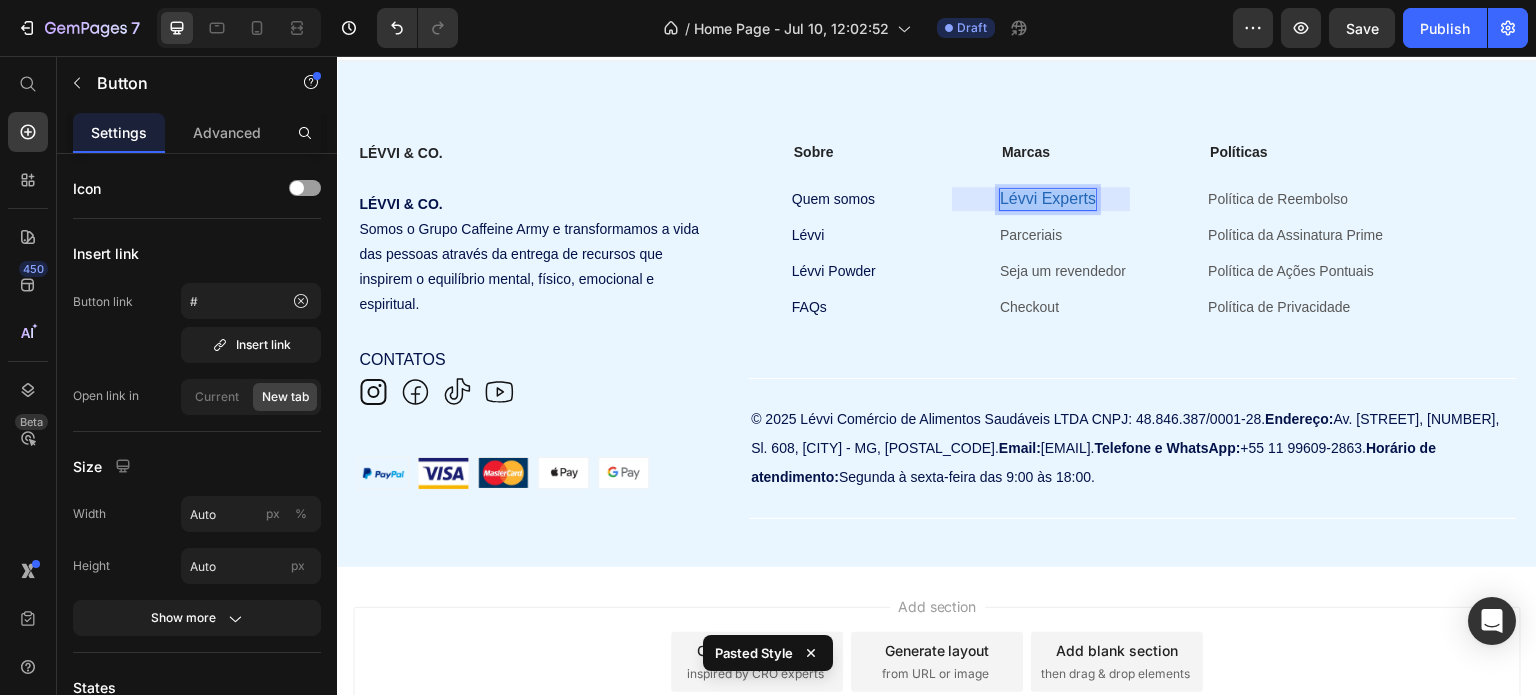 click on "Lévvi Experts" at bounding box center [1048, 199] 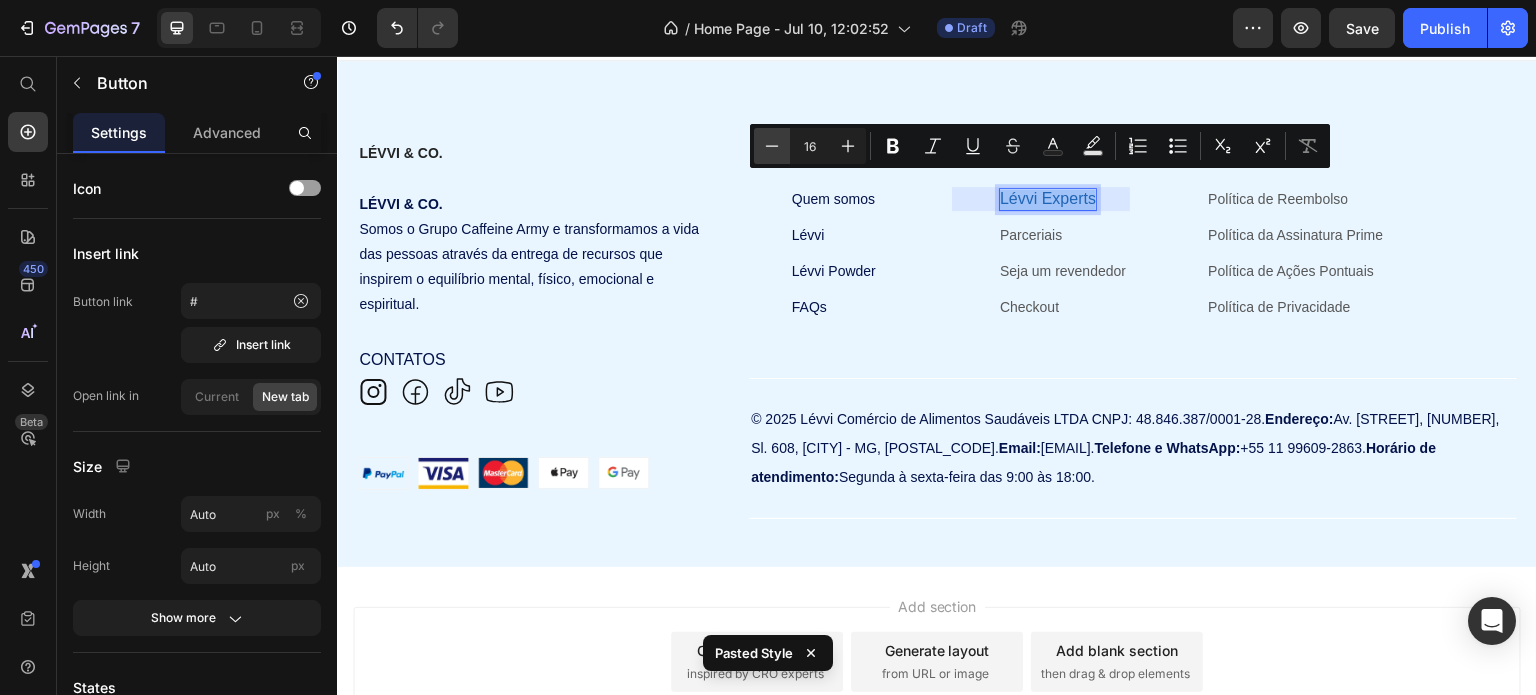 click 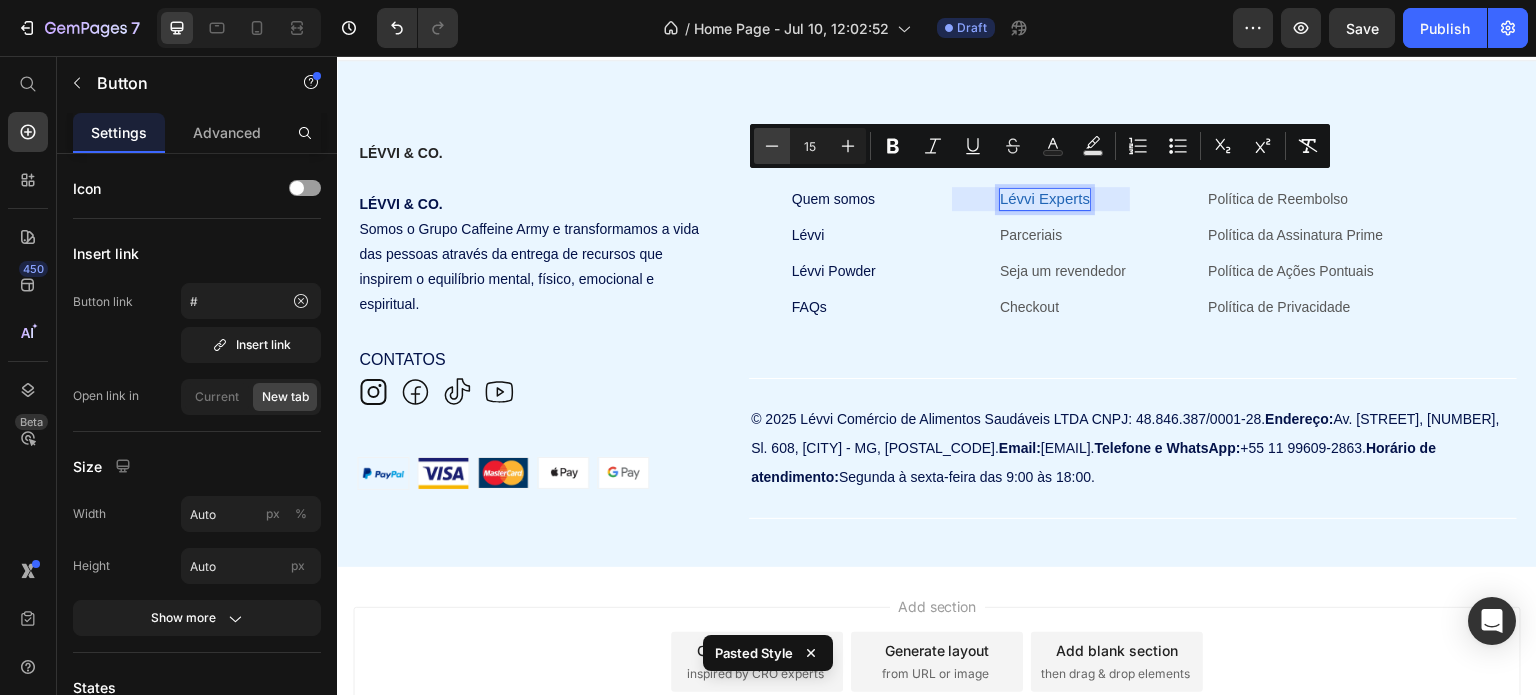 click 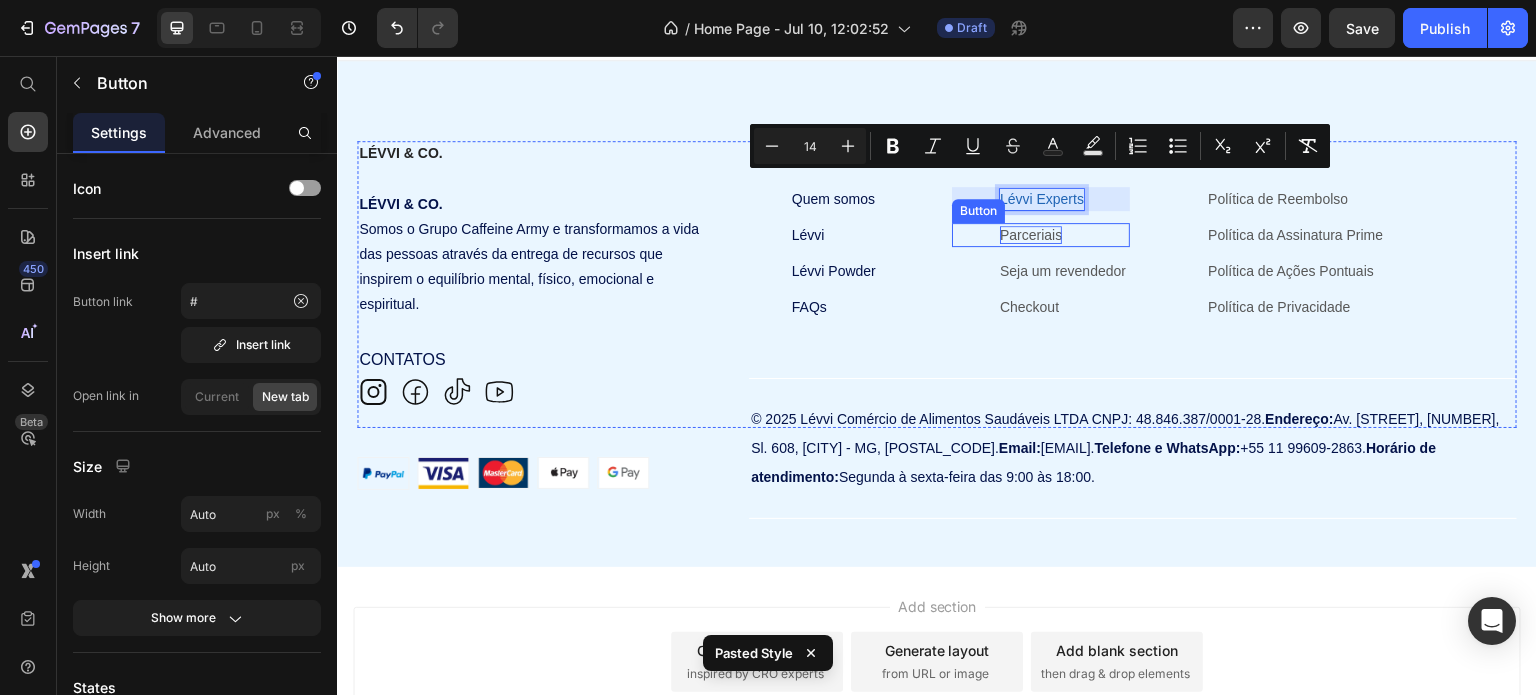 click on "Parceriais" at bounding box center [1031, 235] 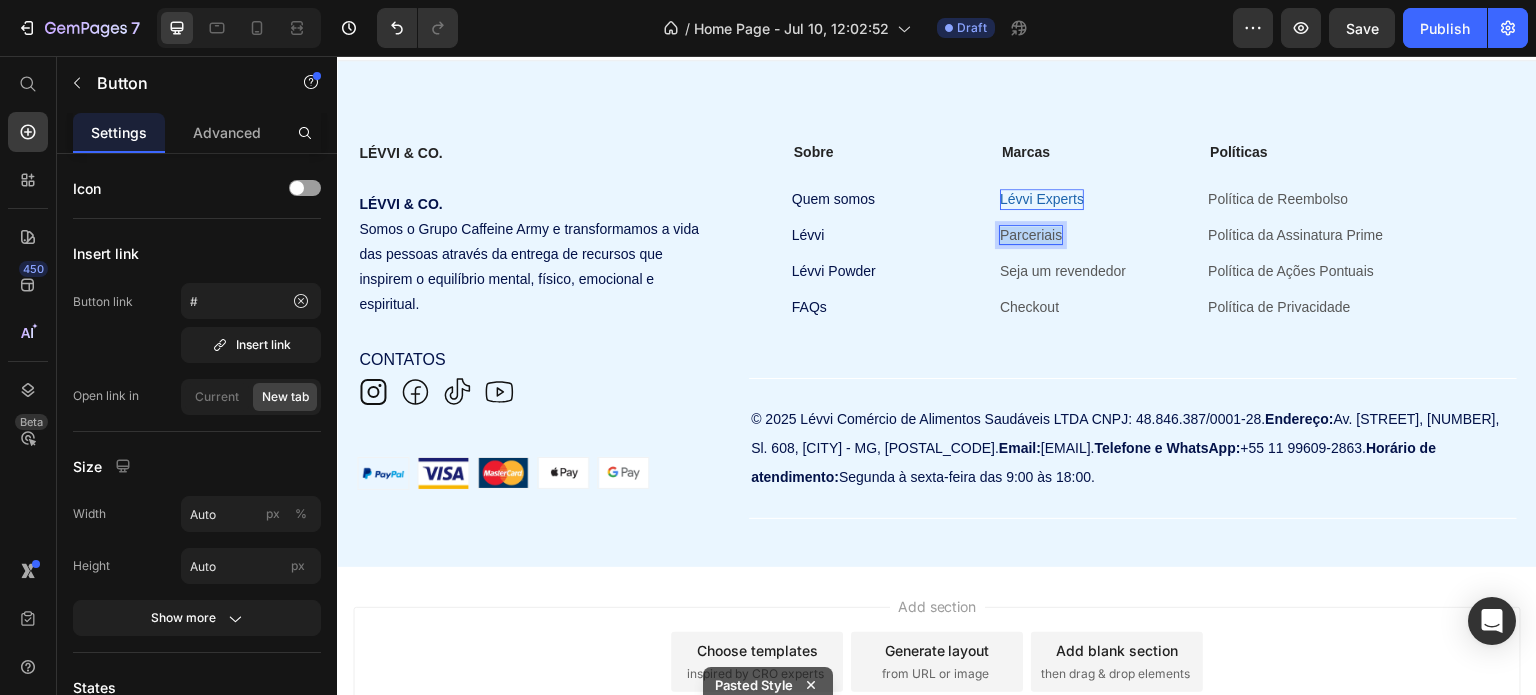click on "Parceriais" at bounding box center (1031, 235) 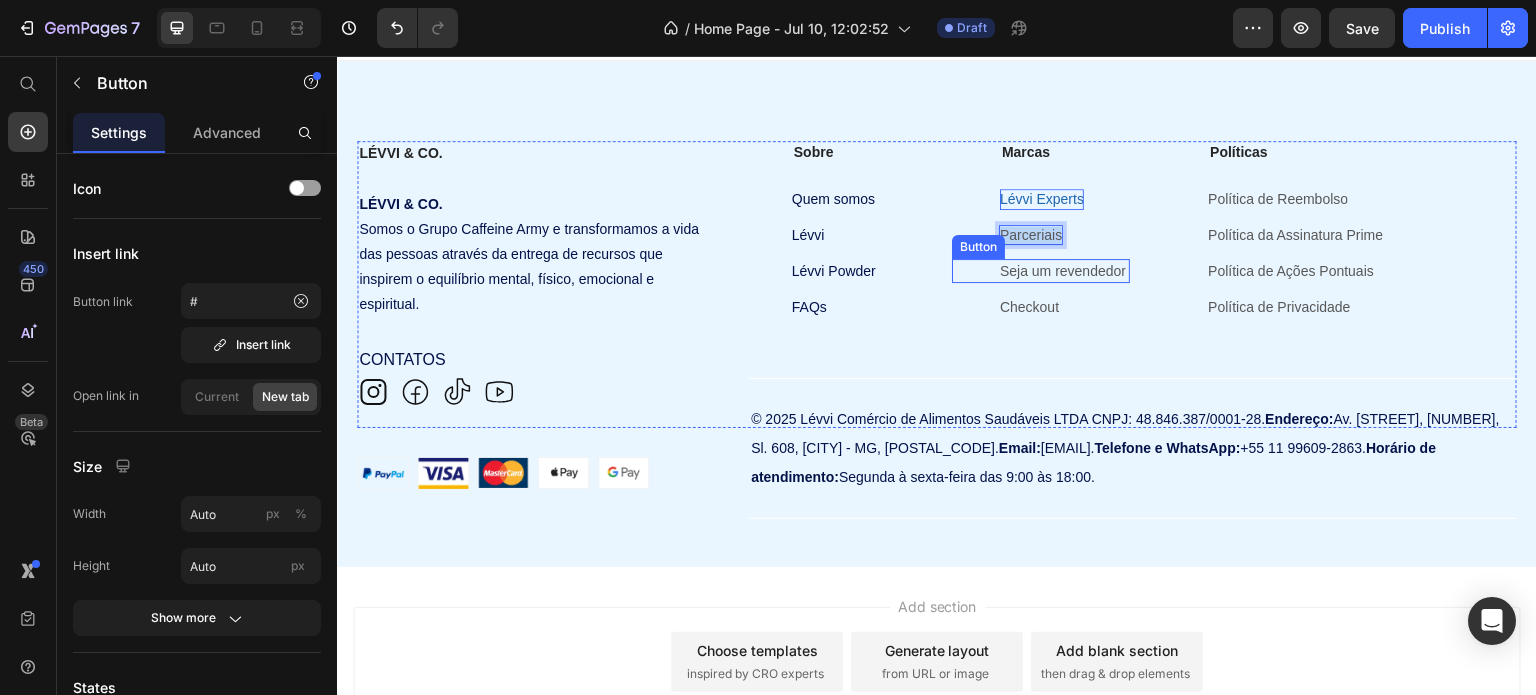 click on "Seja um revendedor Button" at bounding box center (1041, 271) 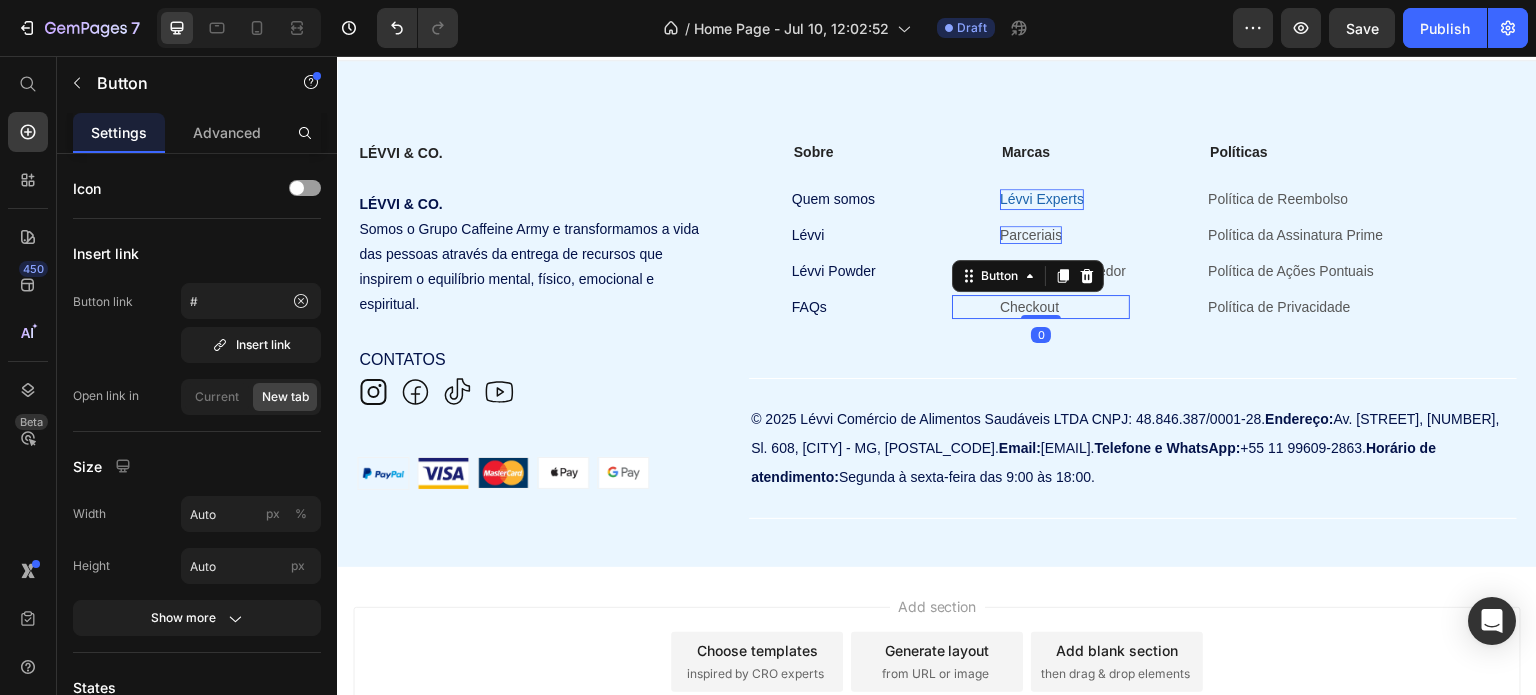click on "Checkout Button   0" at bounding box center [1041, 307] 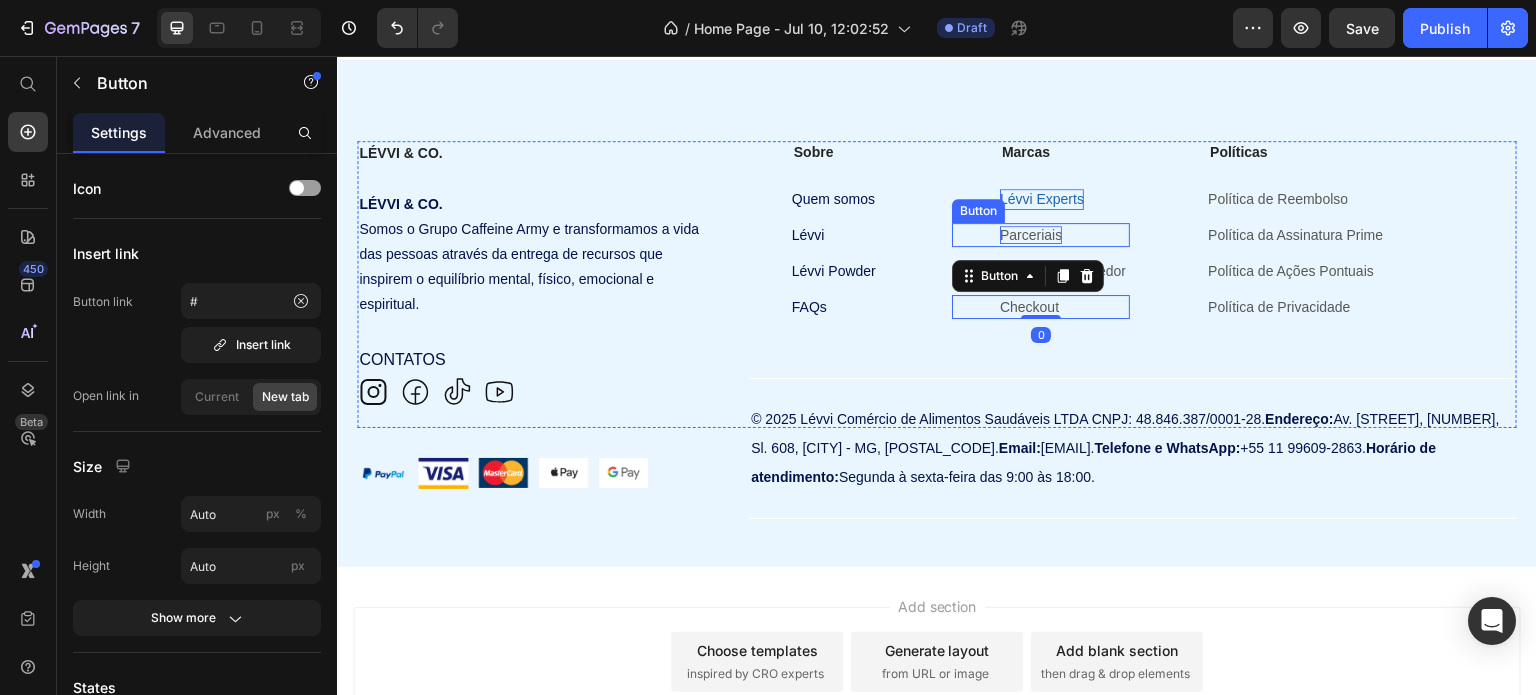 click on "Parceriais" at bounding box center (1031, 235) 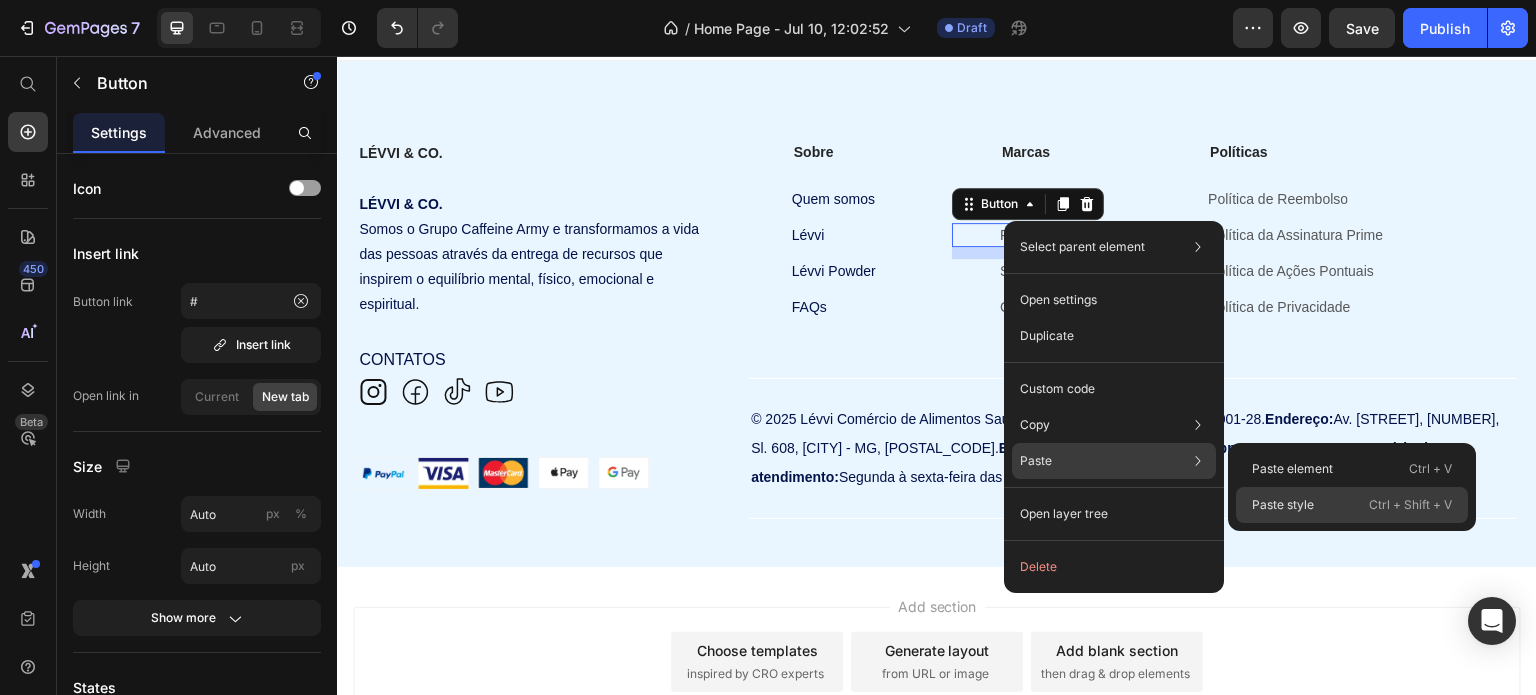 drag, startPoint x: 1264, startPoint y: 493, endPoint x: 926, endPoint y: 436, distance: 342.77252 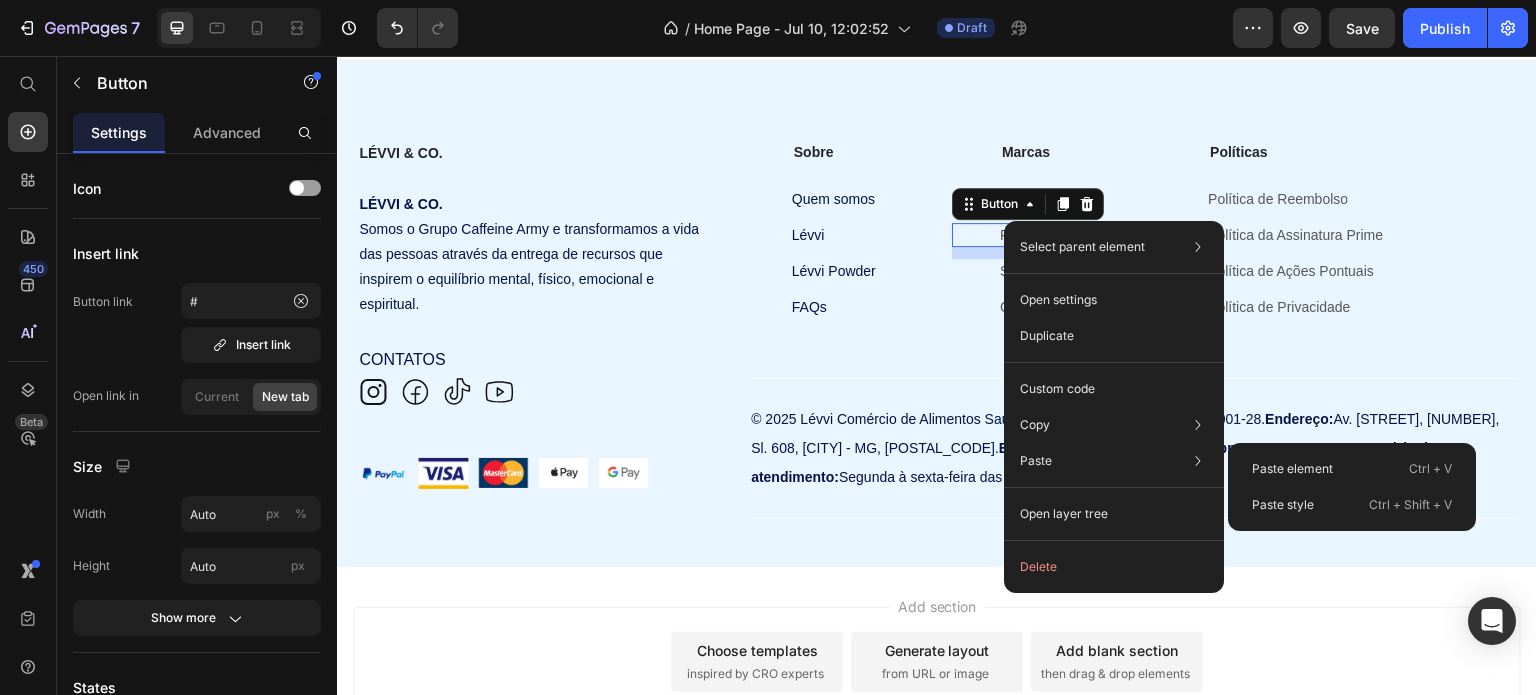 type on "16" 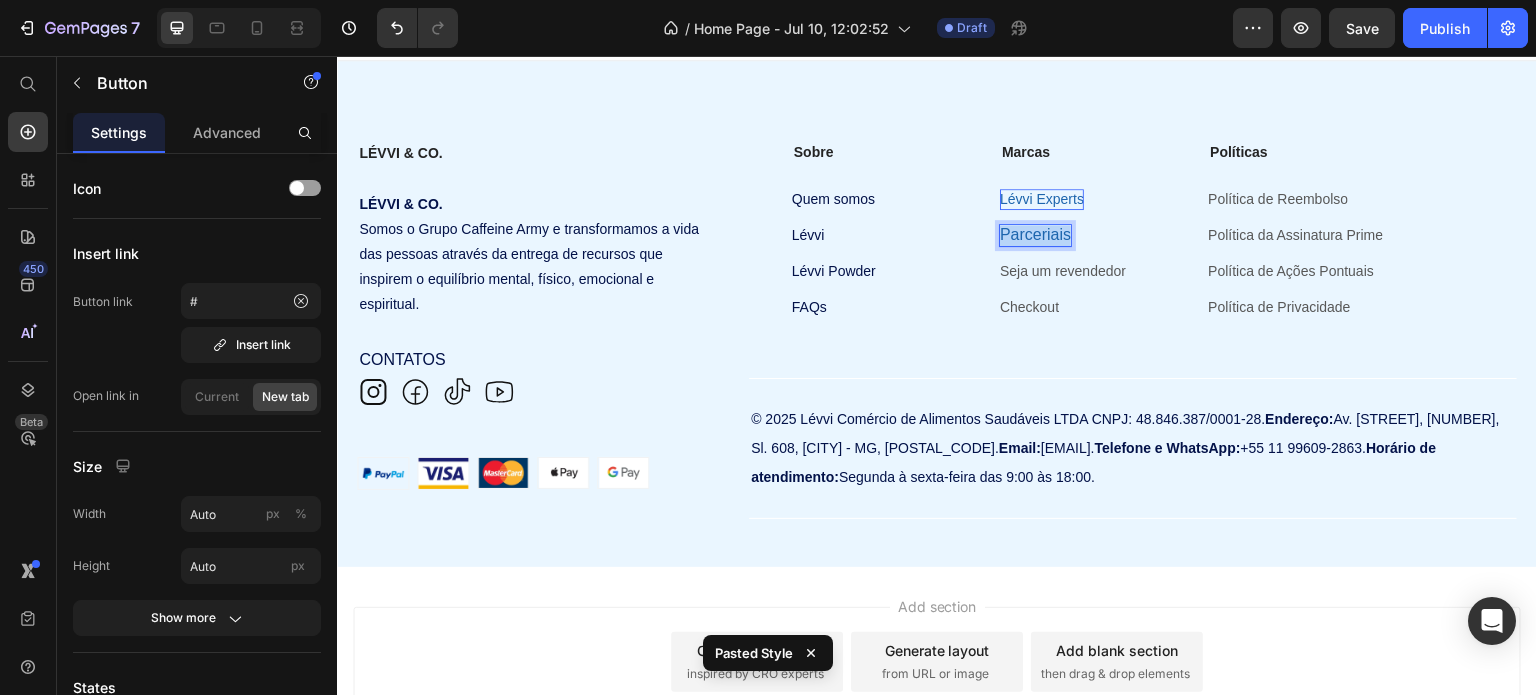 click on "Parceriais" at bounding box center (1035, 235) 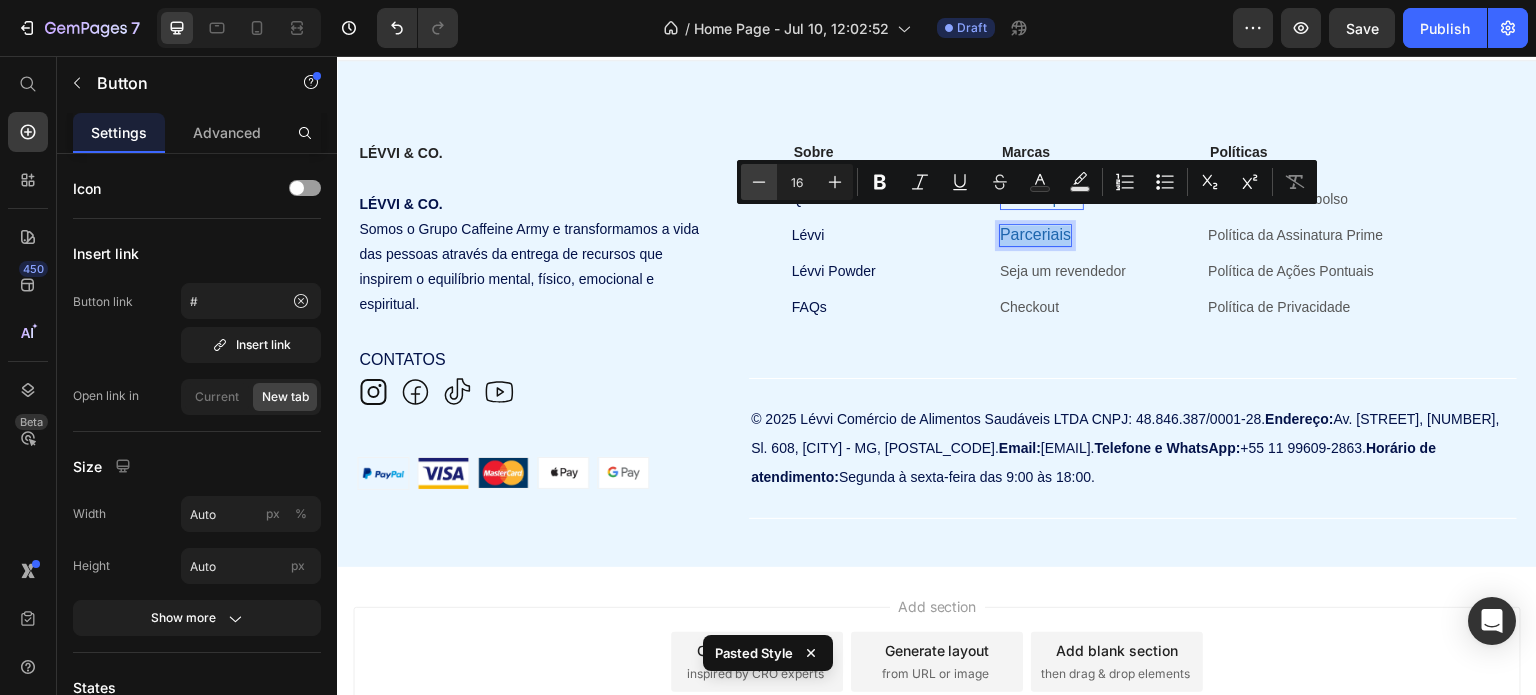 click 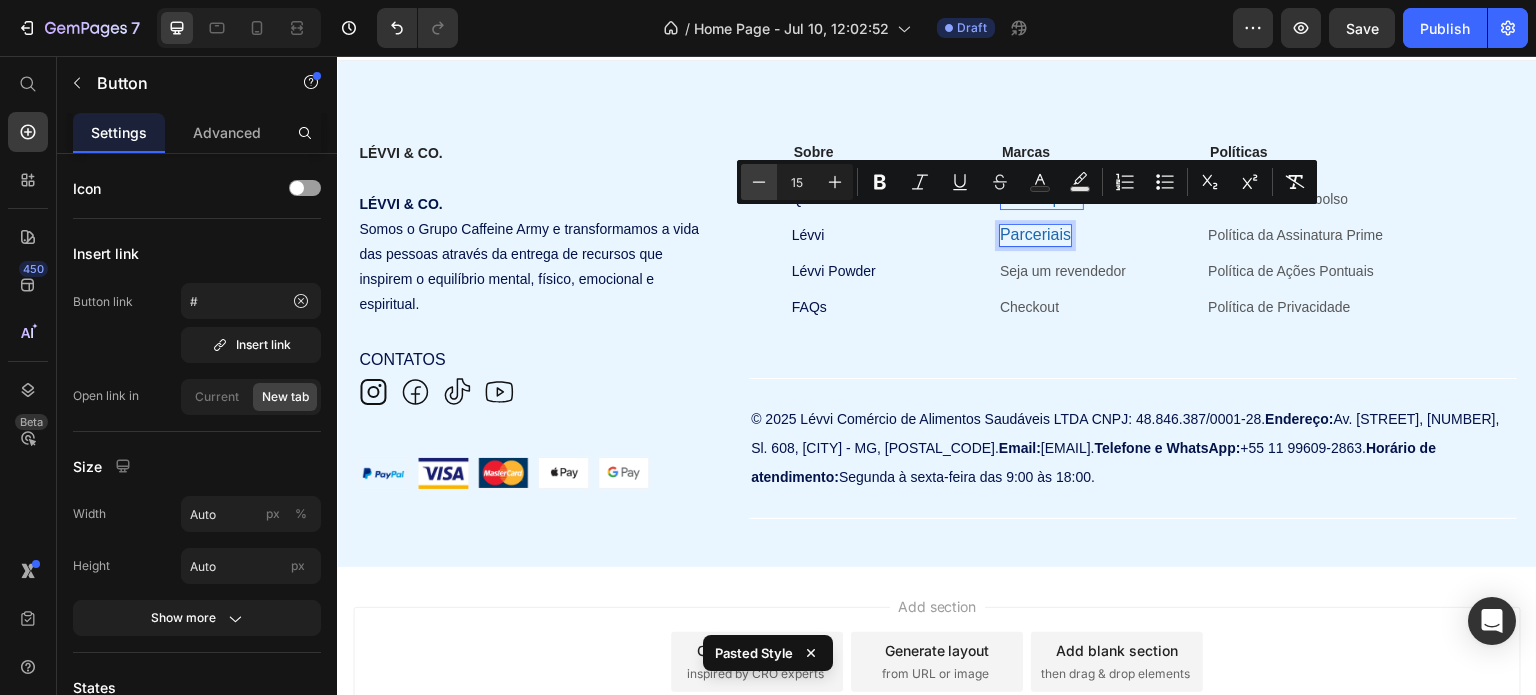 click 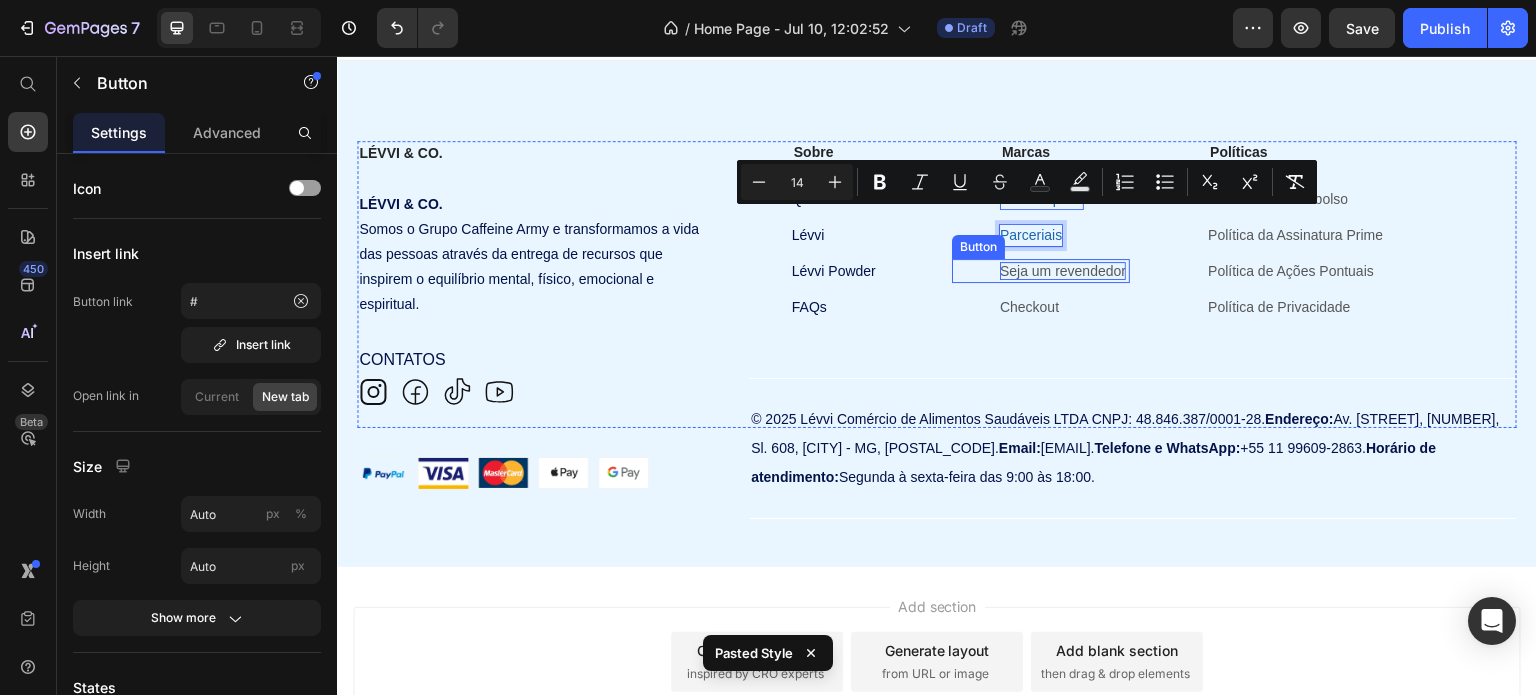 click on "Seja um revendedor" at bounding box center (1063, 271) 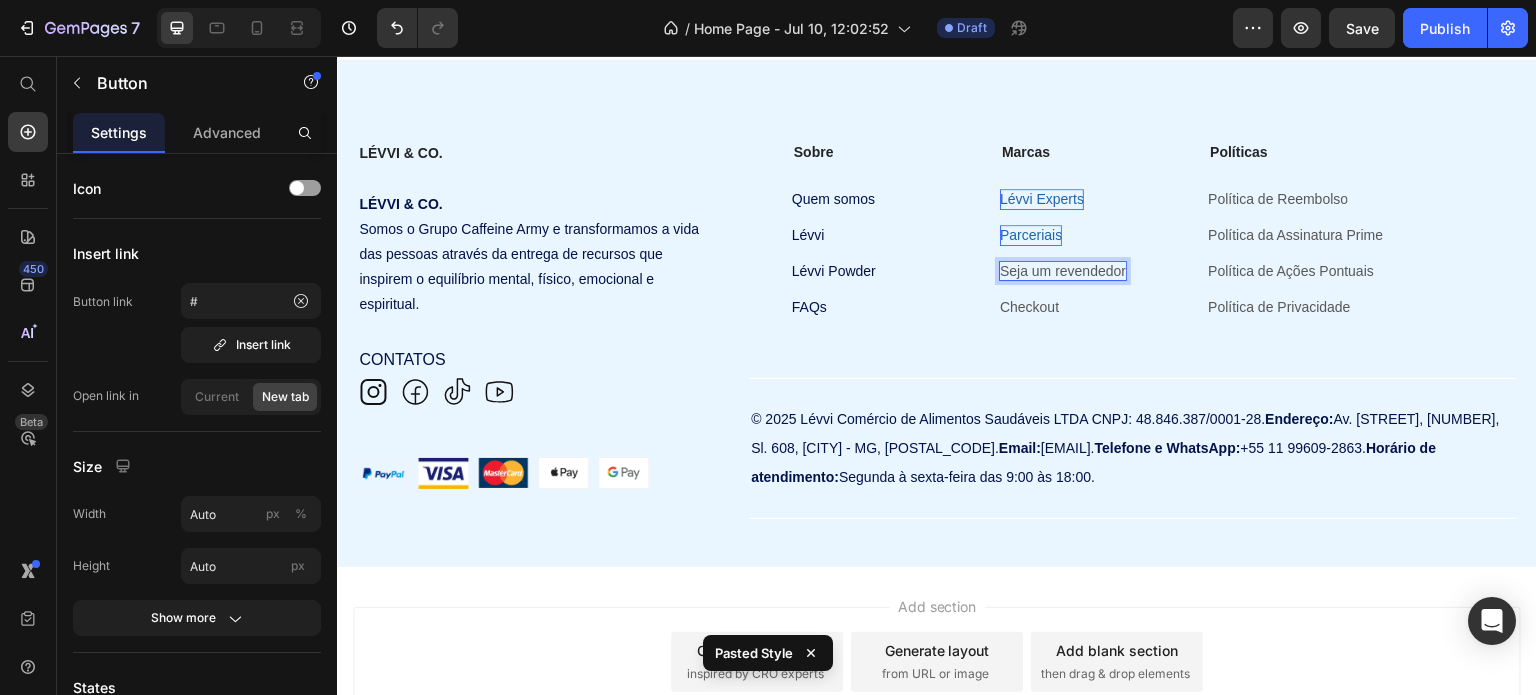 click on "Seja um revendedor" at bounding box center (1063, 271) 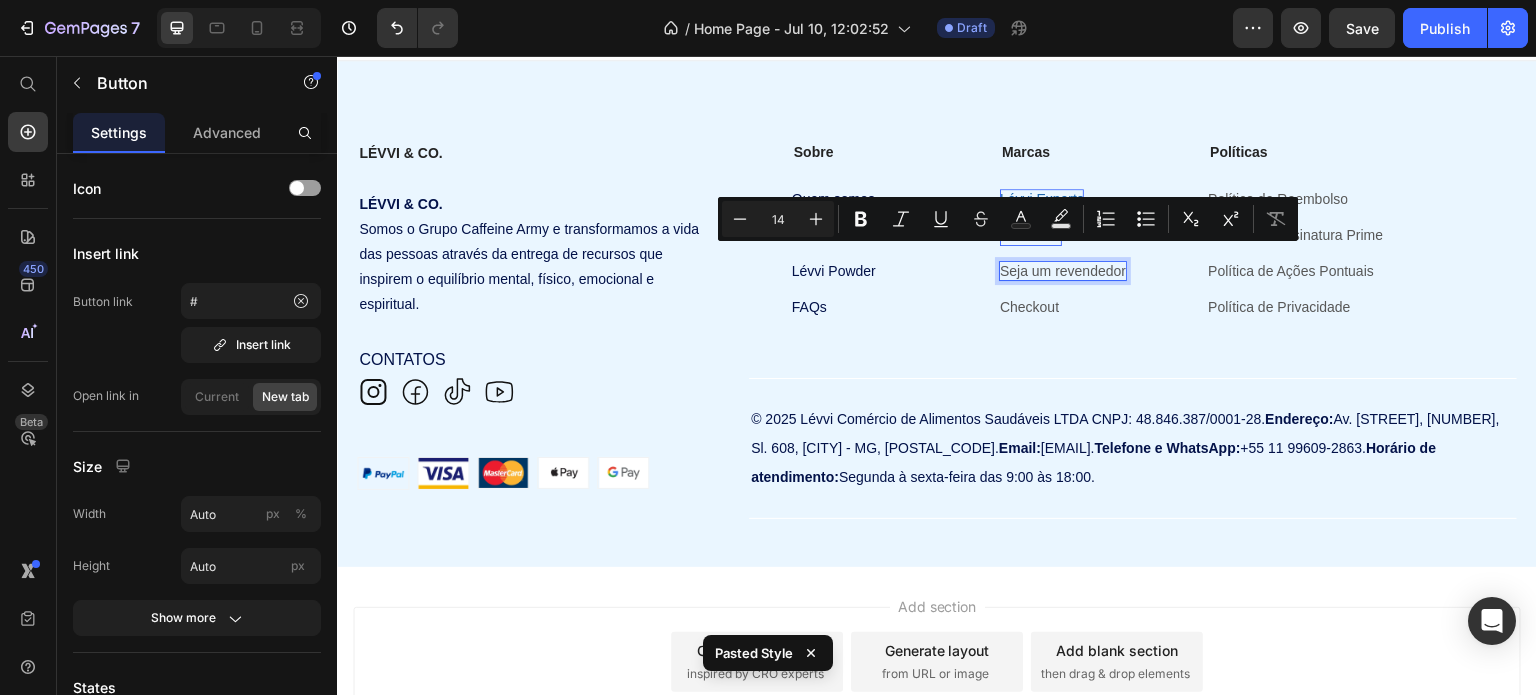 click on "Seja um revendedor" at bounding box center [1063, 271] 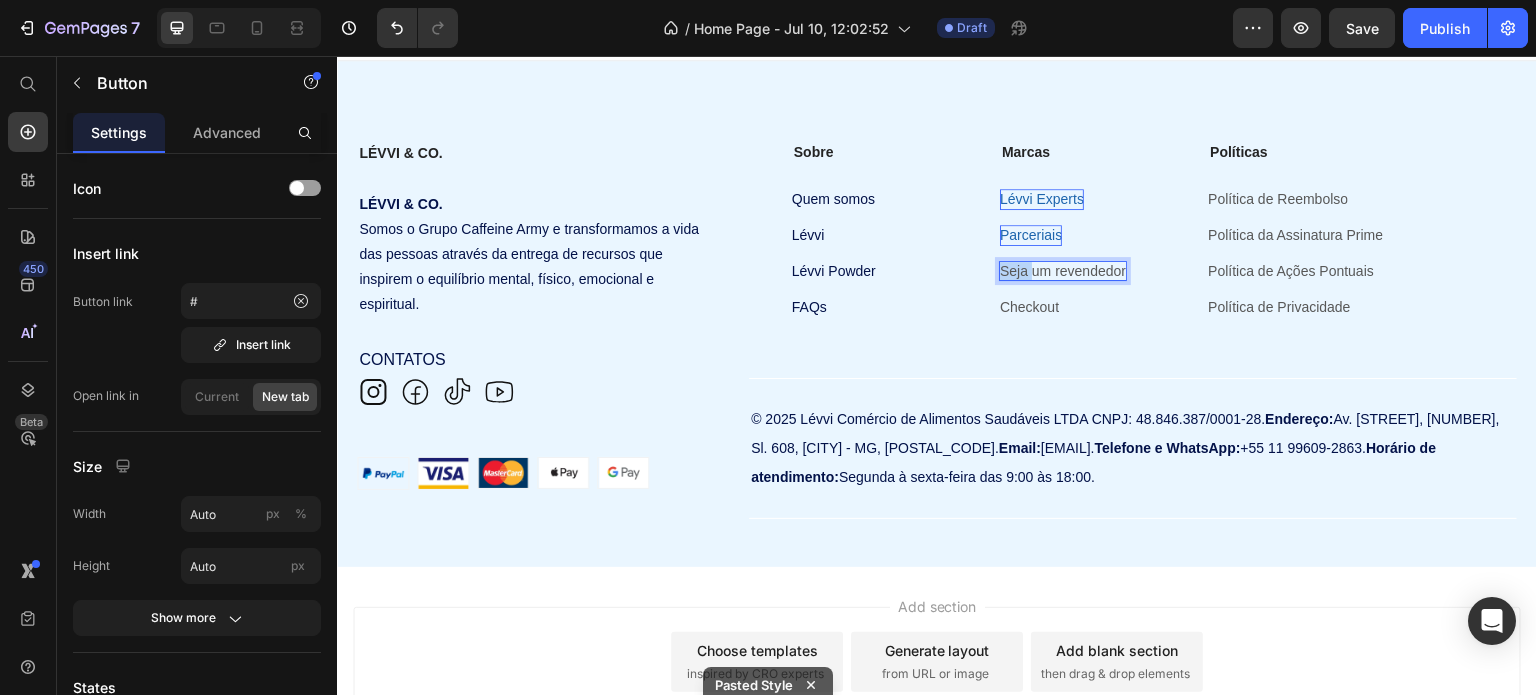 click on "Seja um revendedor" at bounding box center [1063, 271] 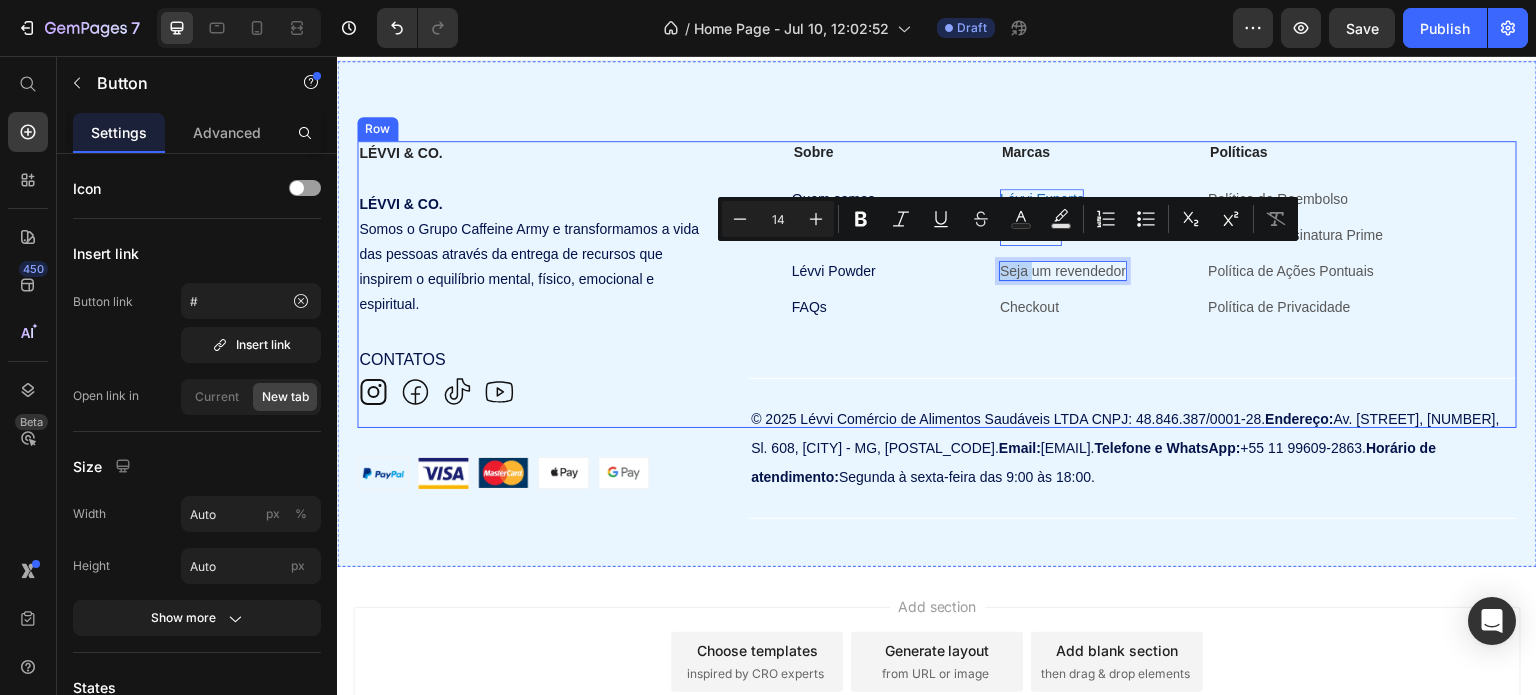 click on "Marcas Text Block Lévvi Experts Button Parceriais Button Seja um revendedor Button   12 Checkout Button" at bounding box center (1041, 285) 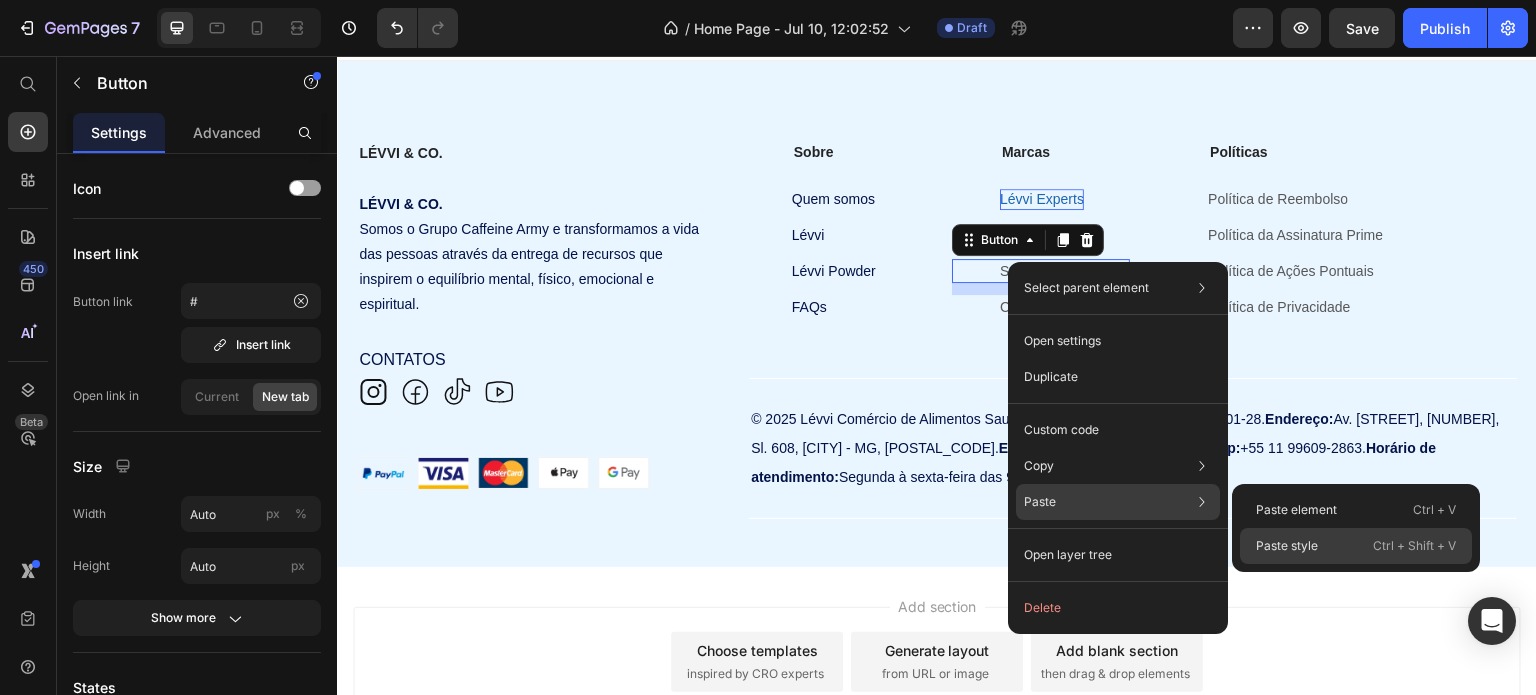 click on "Paste style" at bounding box center [1287, 546] 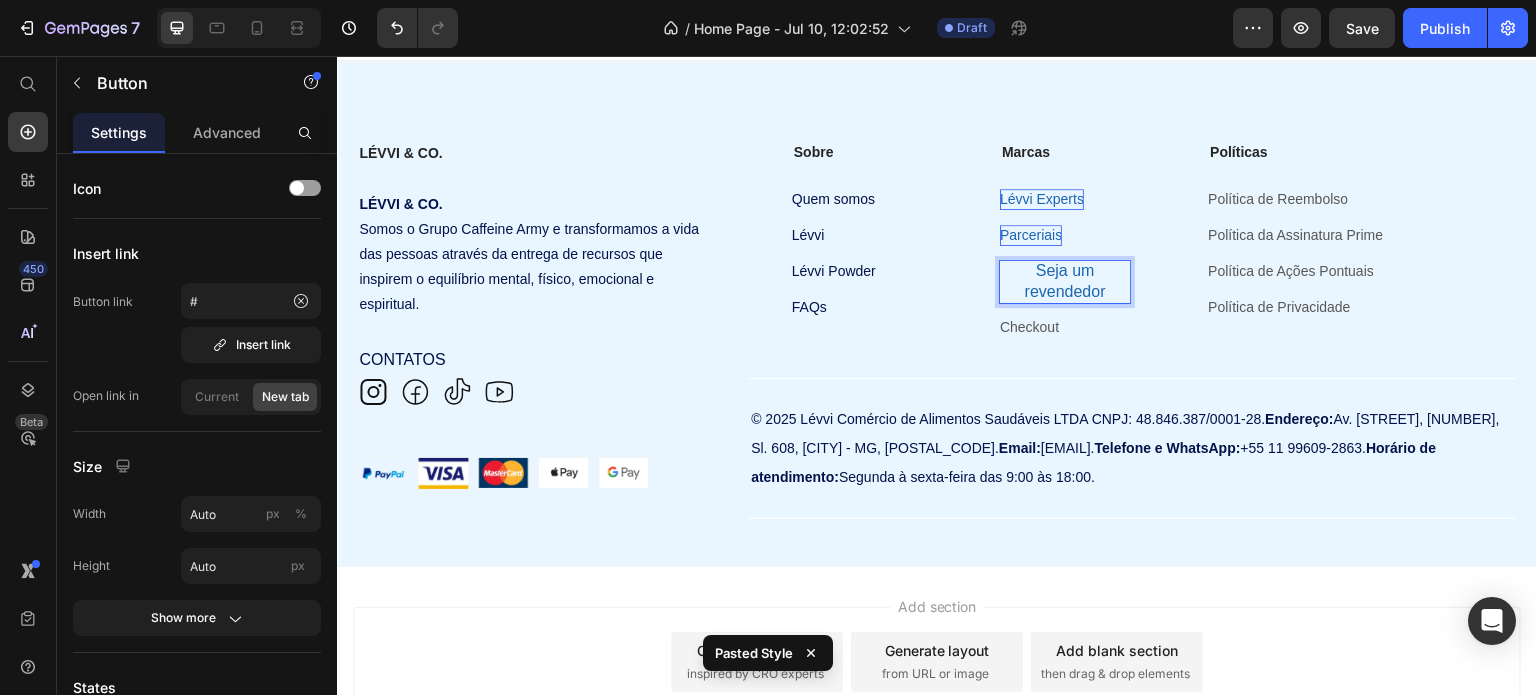 click on "Seja um revendedor" at bounding box center (1065, 282) 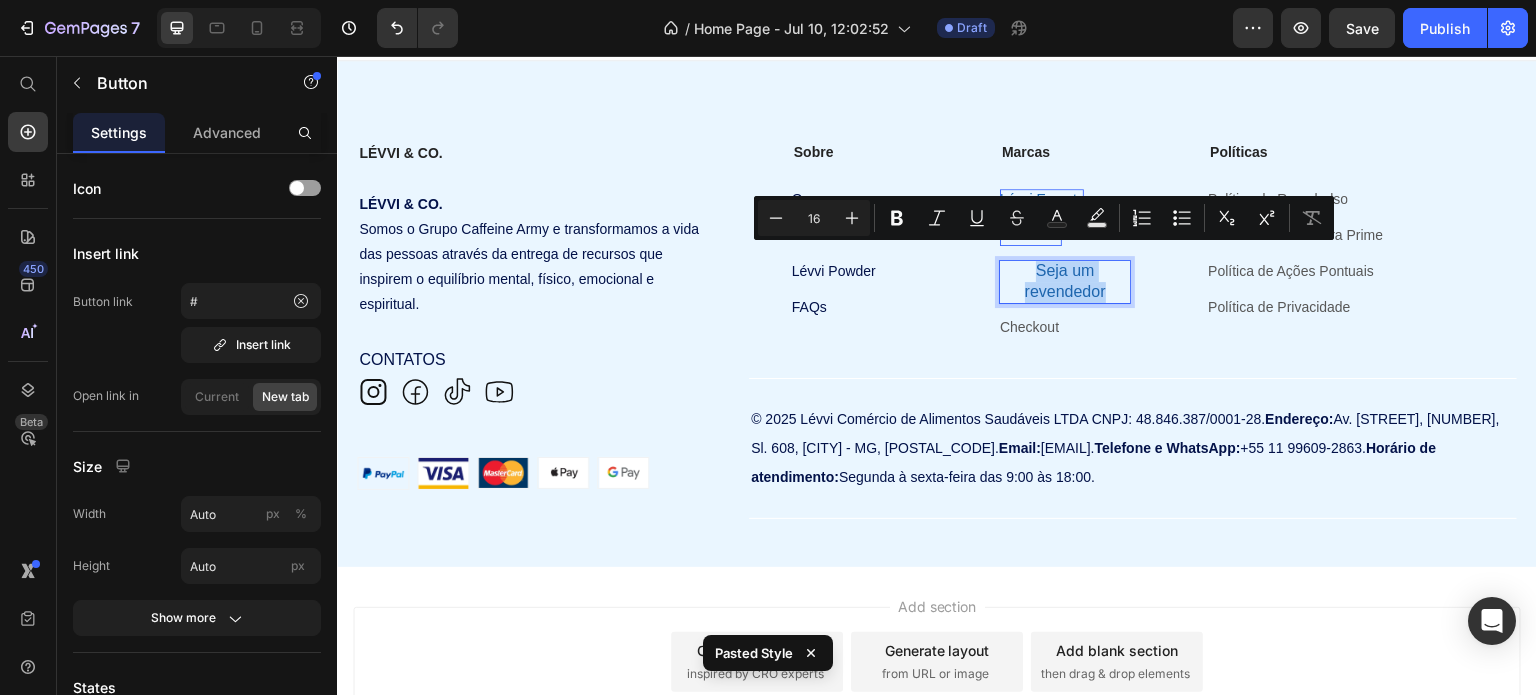 click on "Seja um revendedor" at bounding box center (1065, 282) 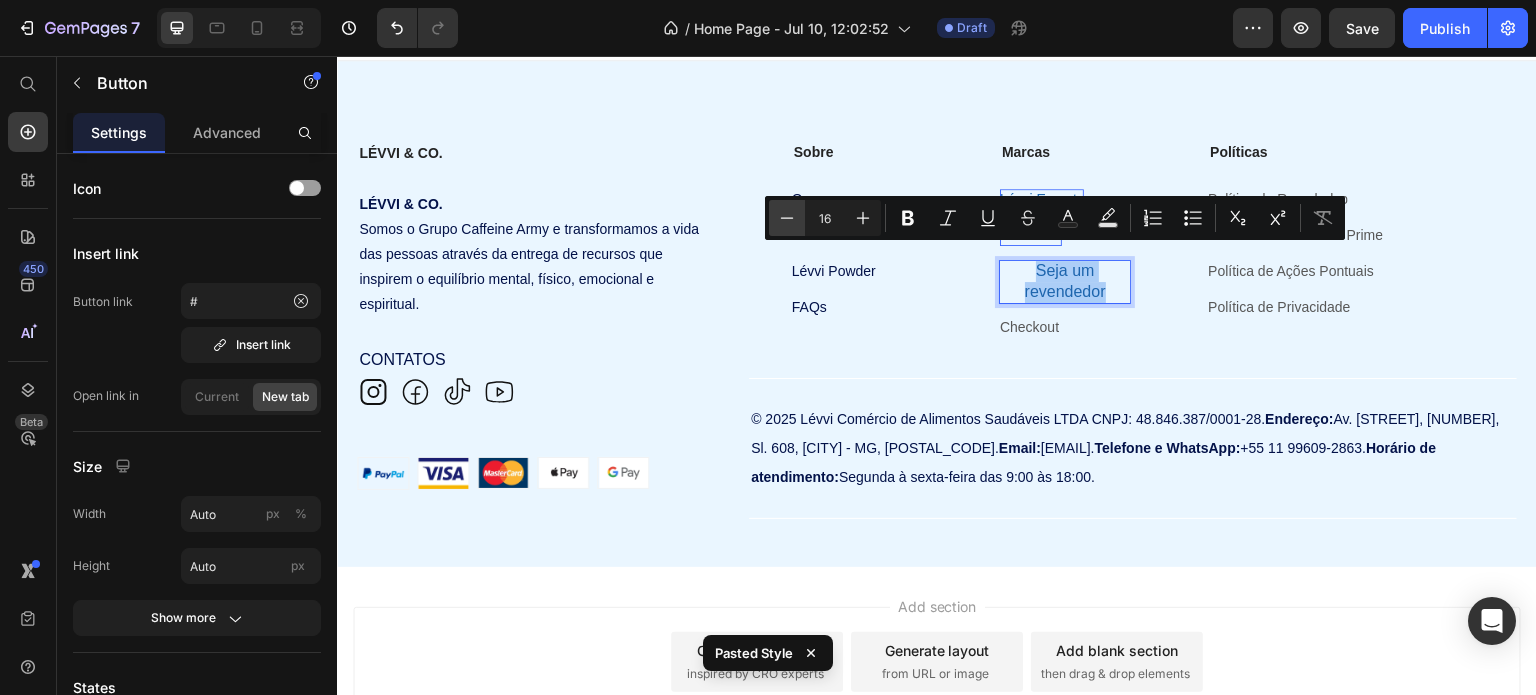 click 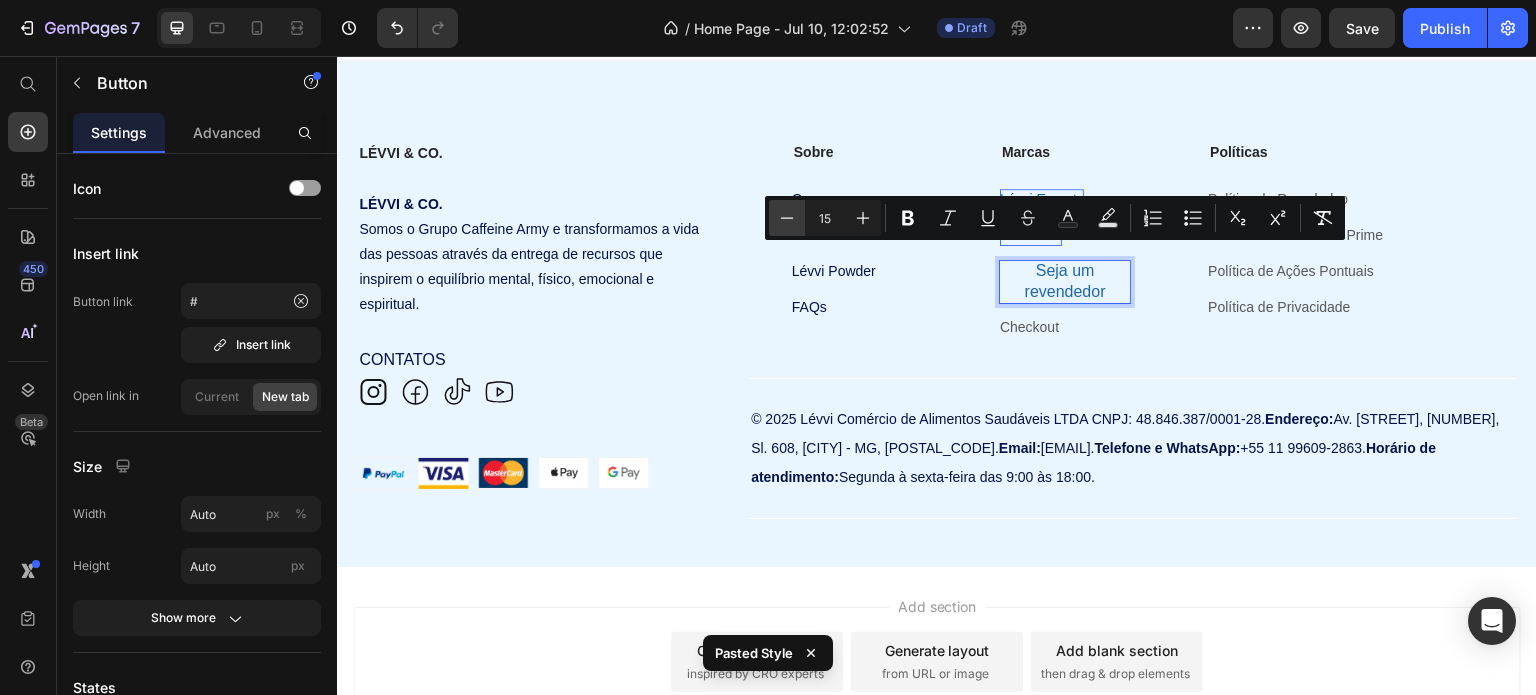 click 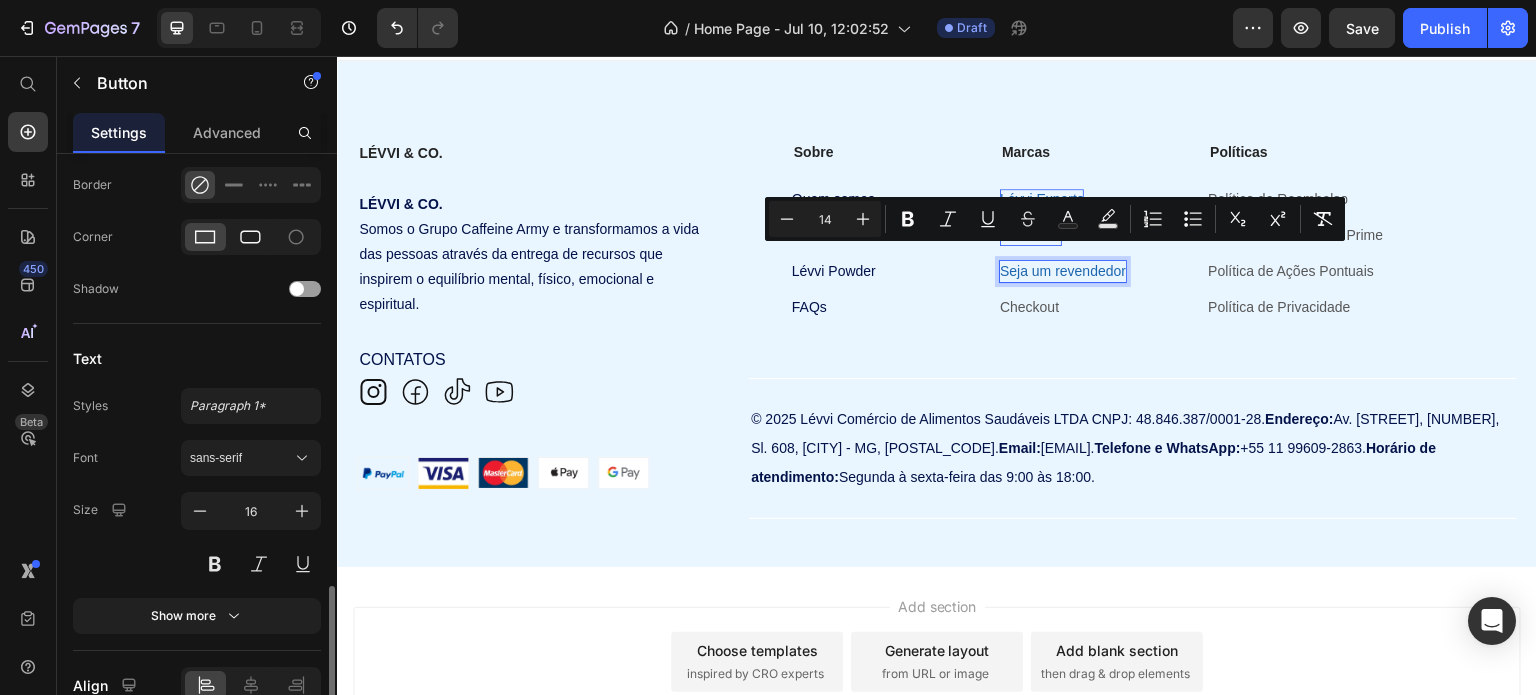 scroll, scrollTop: 792, scrollLeft: 0, axis: vertical 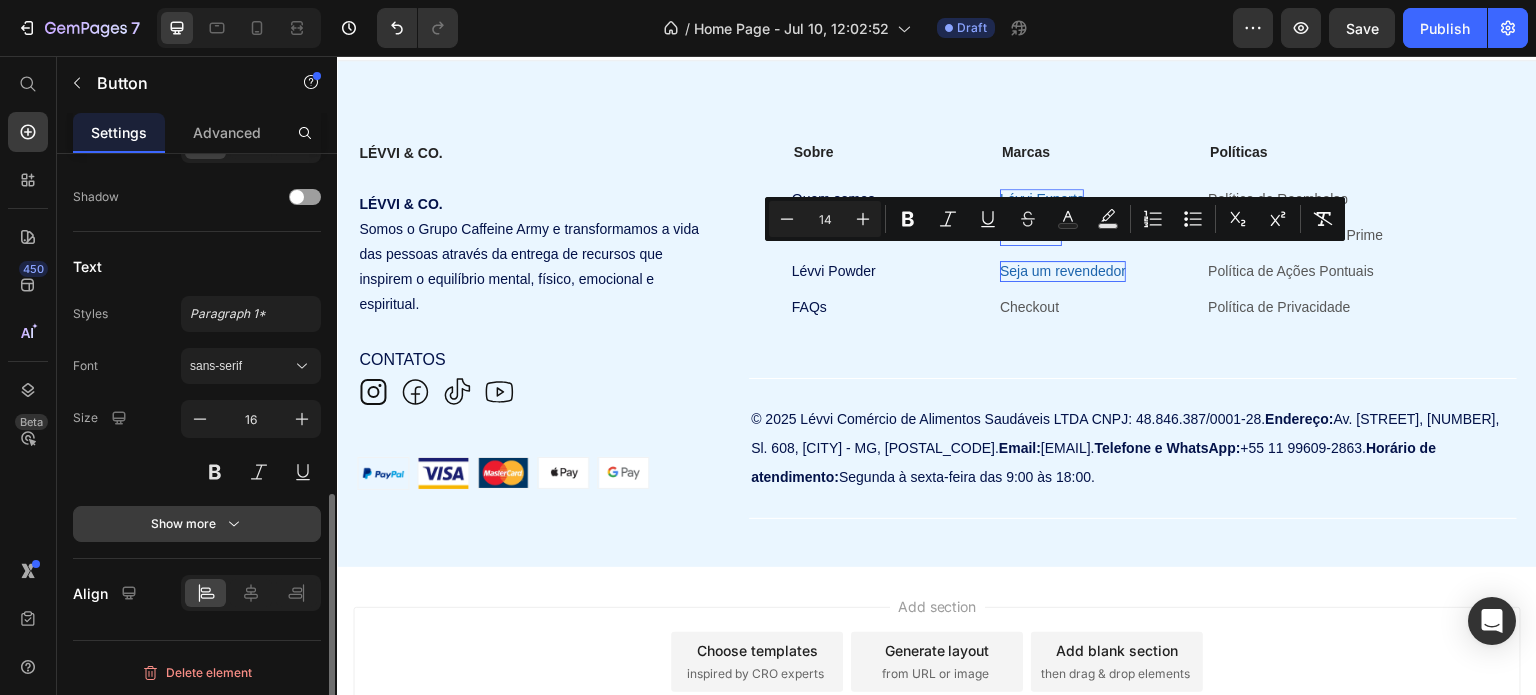 click on "Show more" at bounding box center [197, 524] 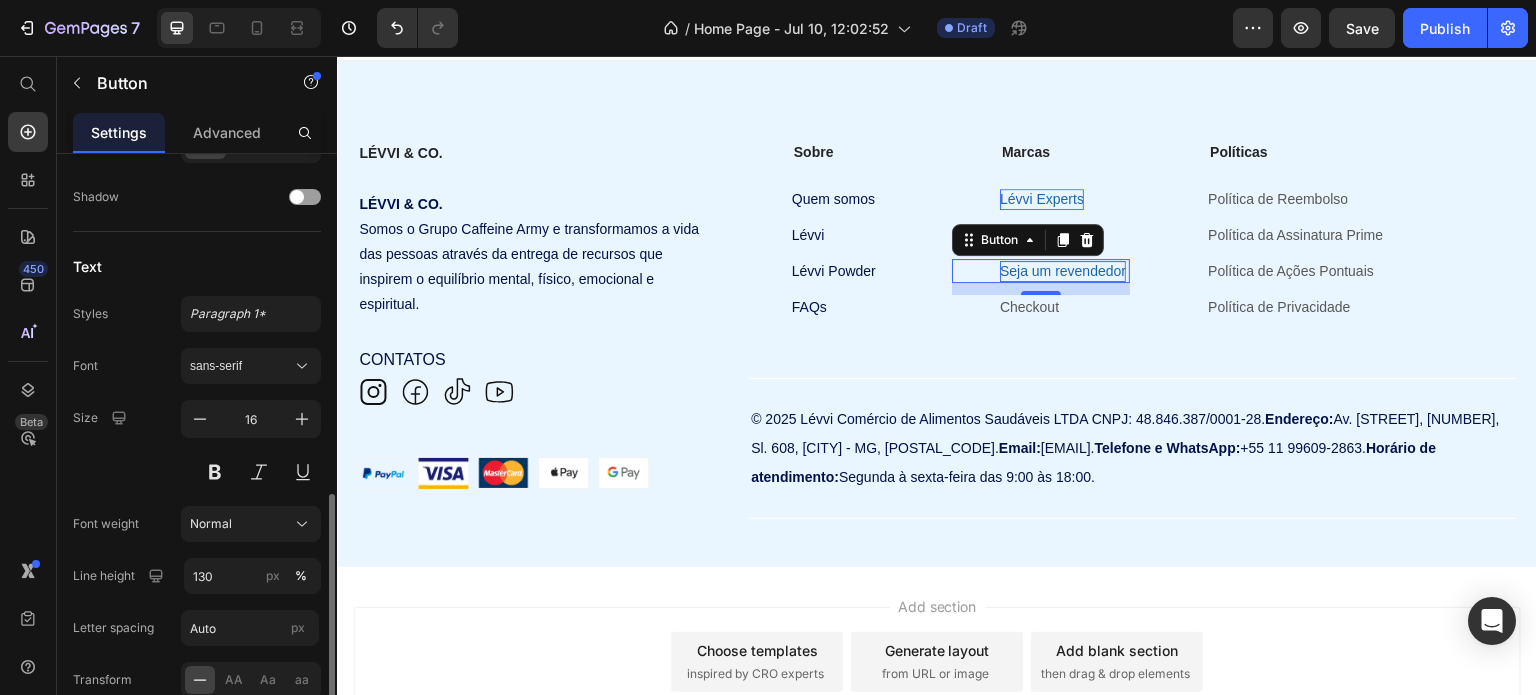 scroll, scrollTop: 992, scrollLeft: 0, axis: vertical 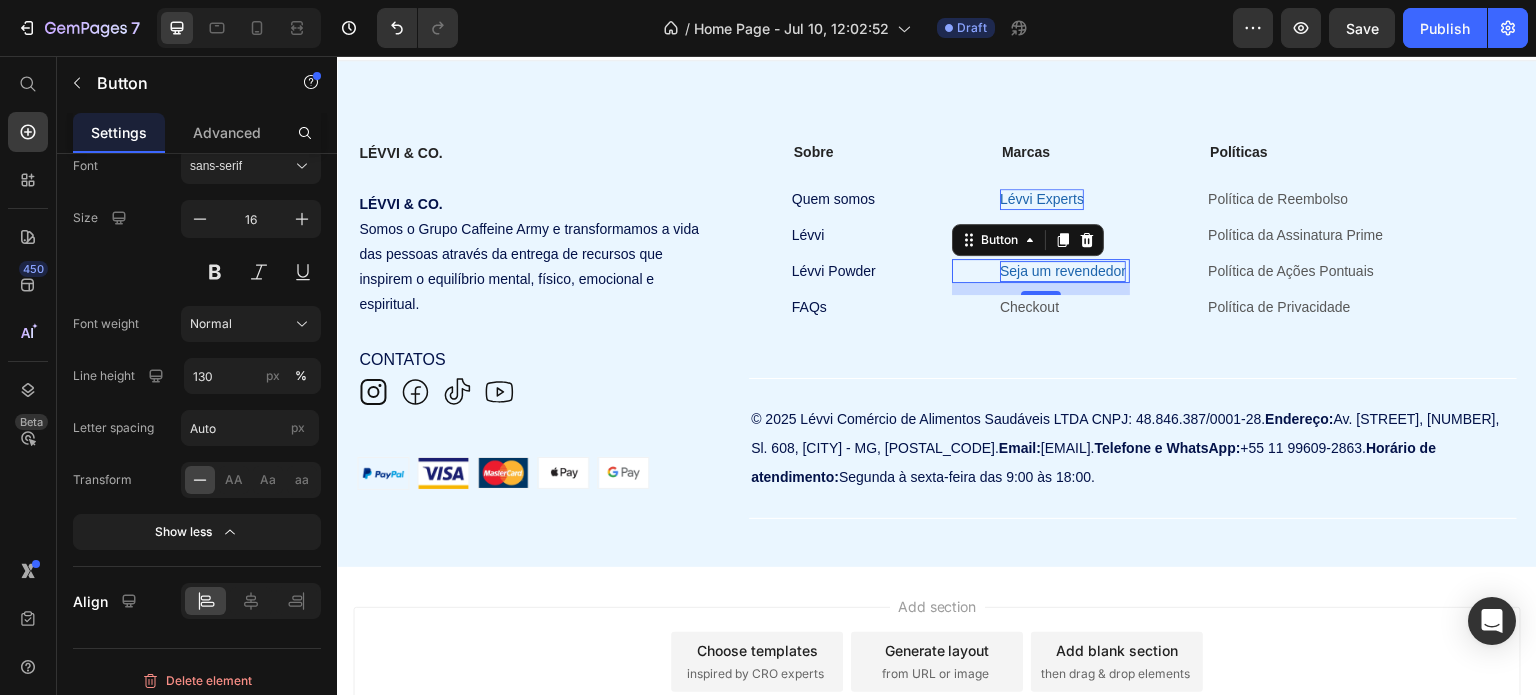 click on "12" at bounding box center [1041, 311] 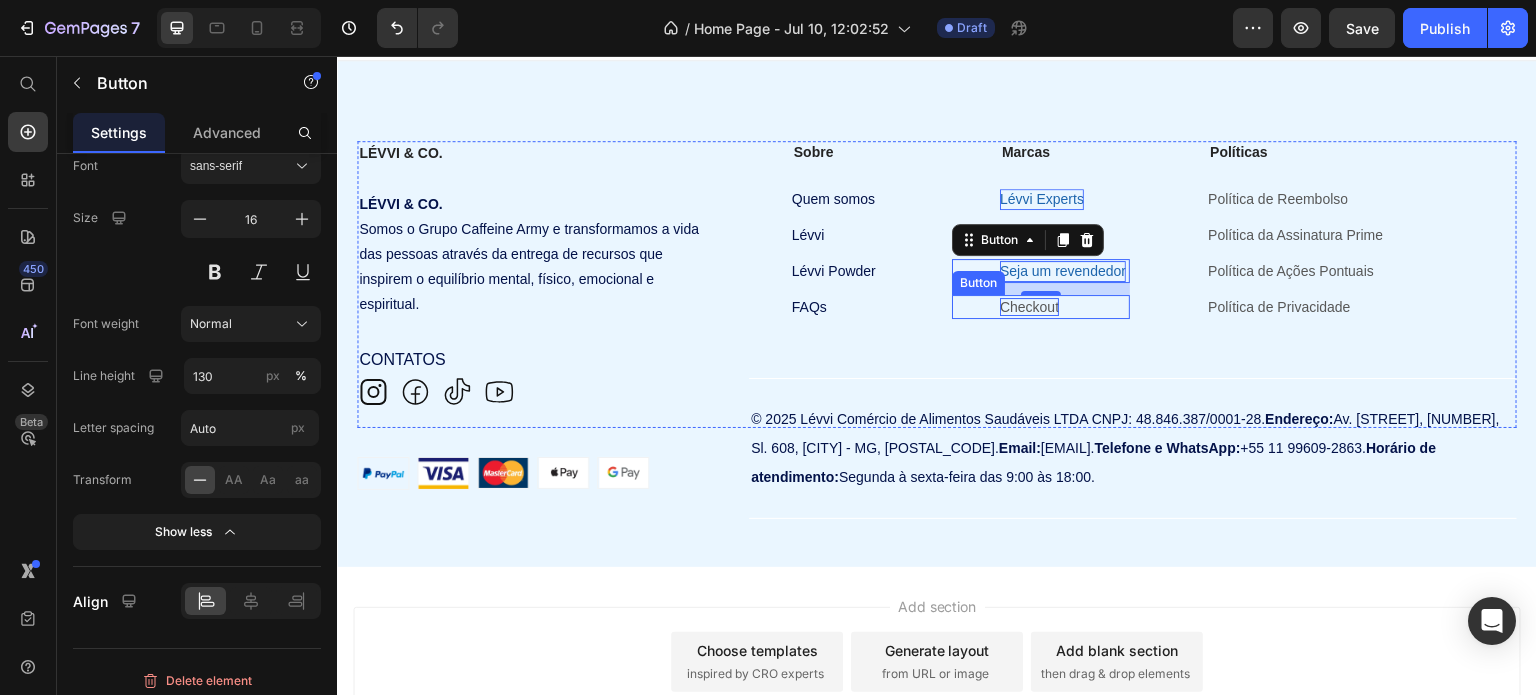 click on "Checkout" at bounding box center (1029, 307) 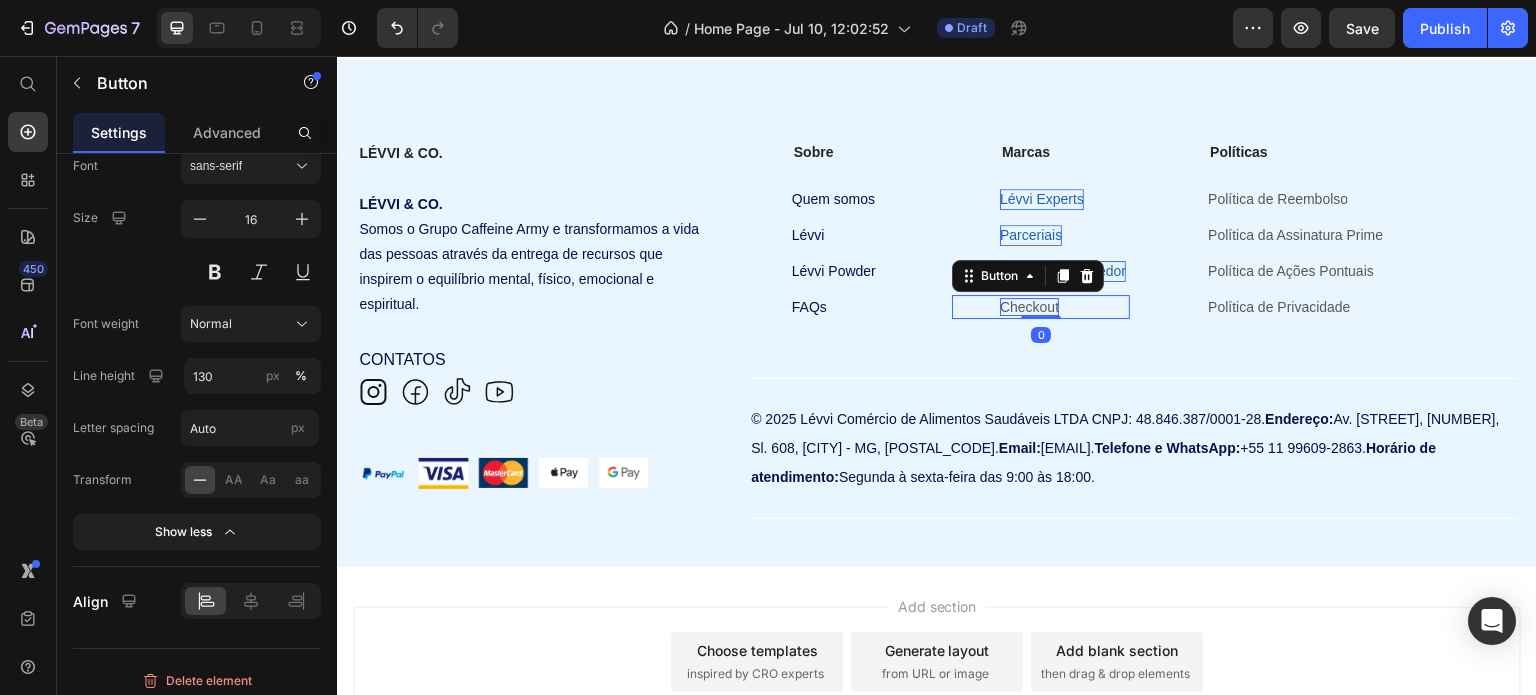 scroll, scrollTop: 792, scrollLeft: 0, axis: vertical 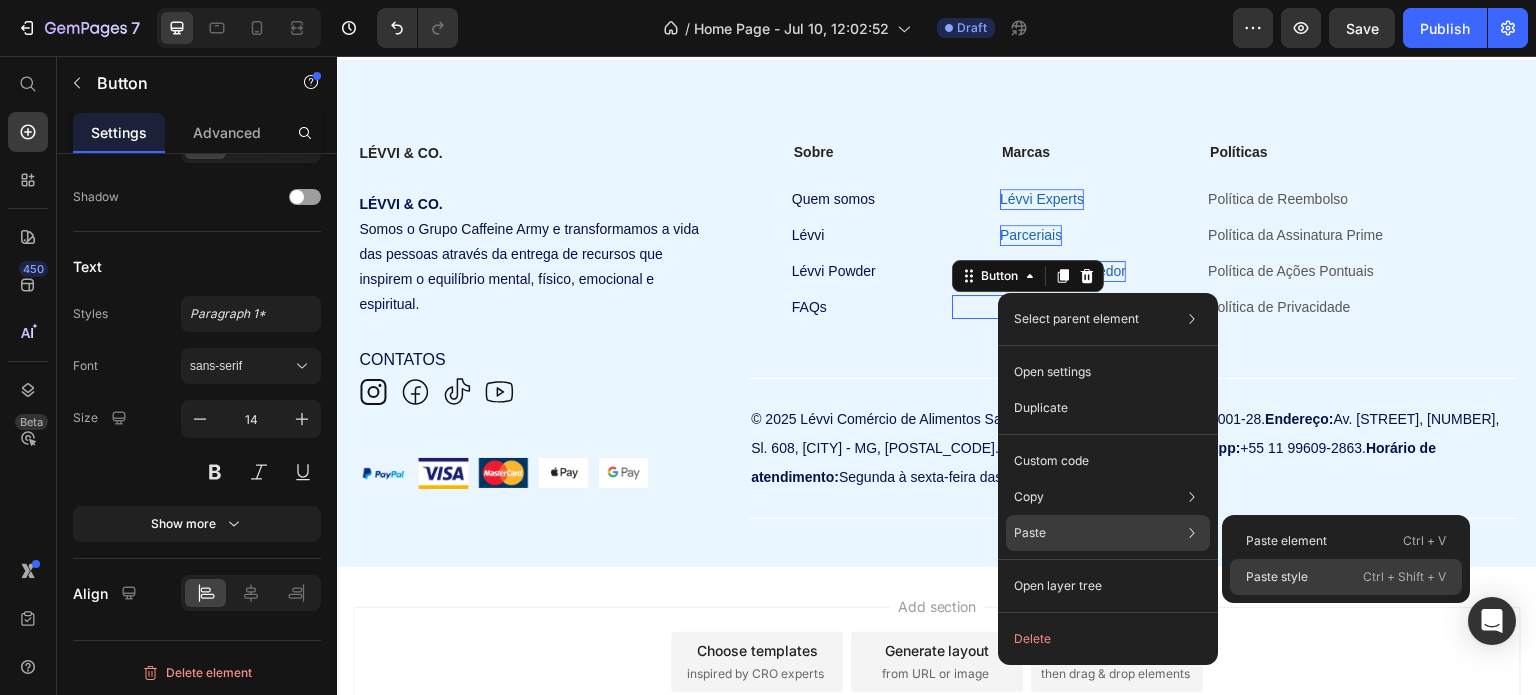 drag, startPoint x: 1344, startPoint y: 575, endPoint x: 932, endPoint y: 436, distance: 434.81604 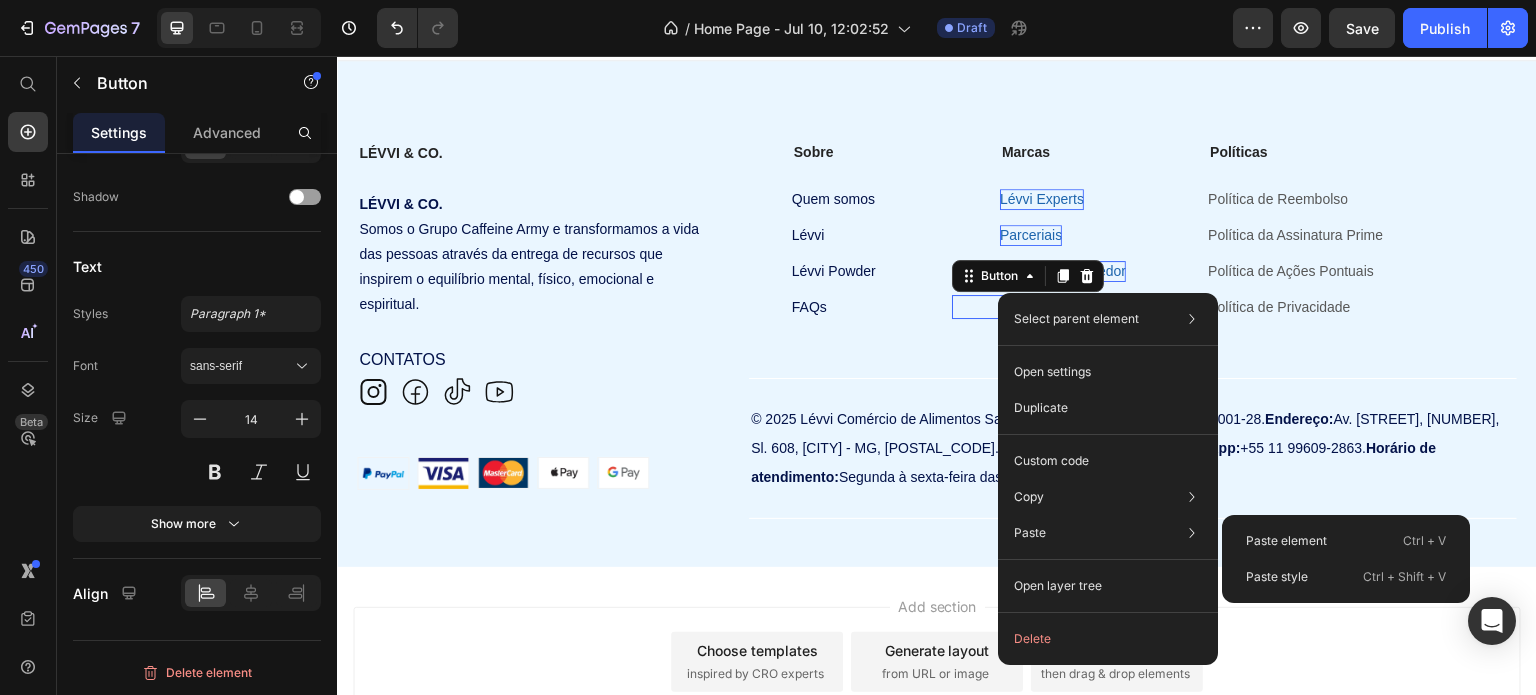 type on "16" 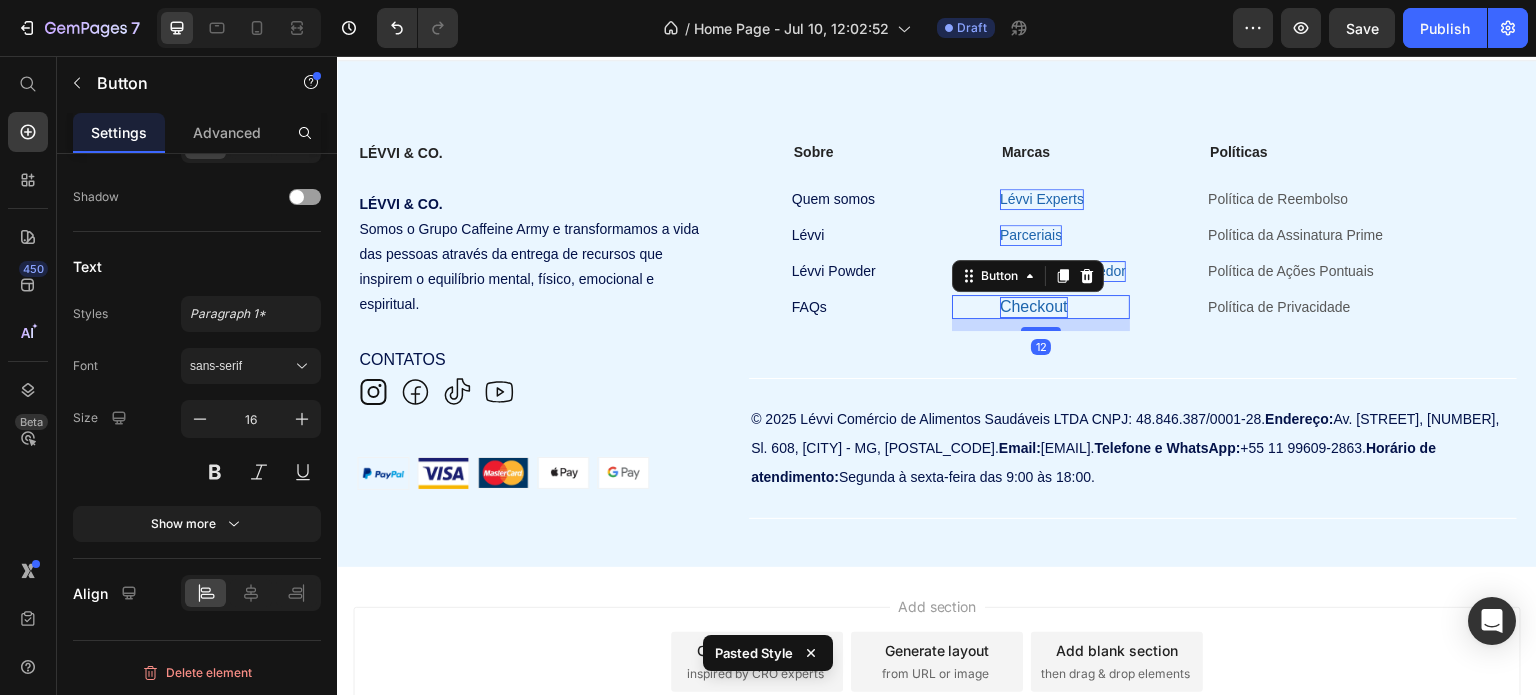 click on "Checkout" at bounding box center [1034, 307] 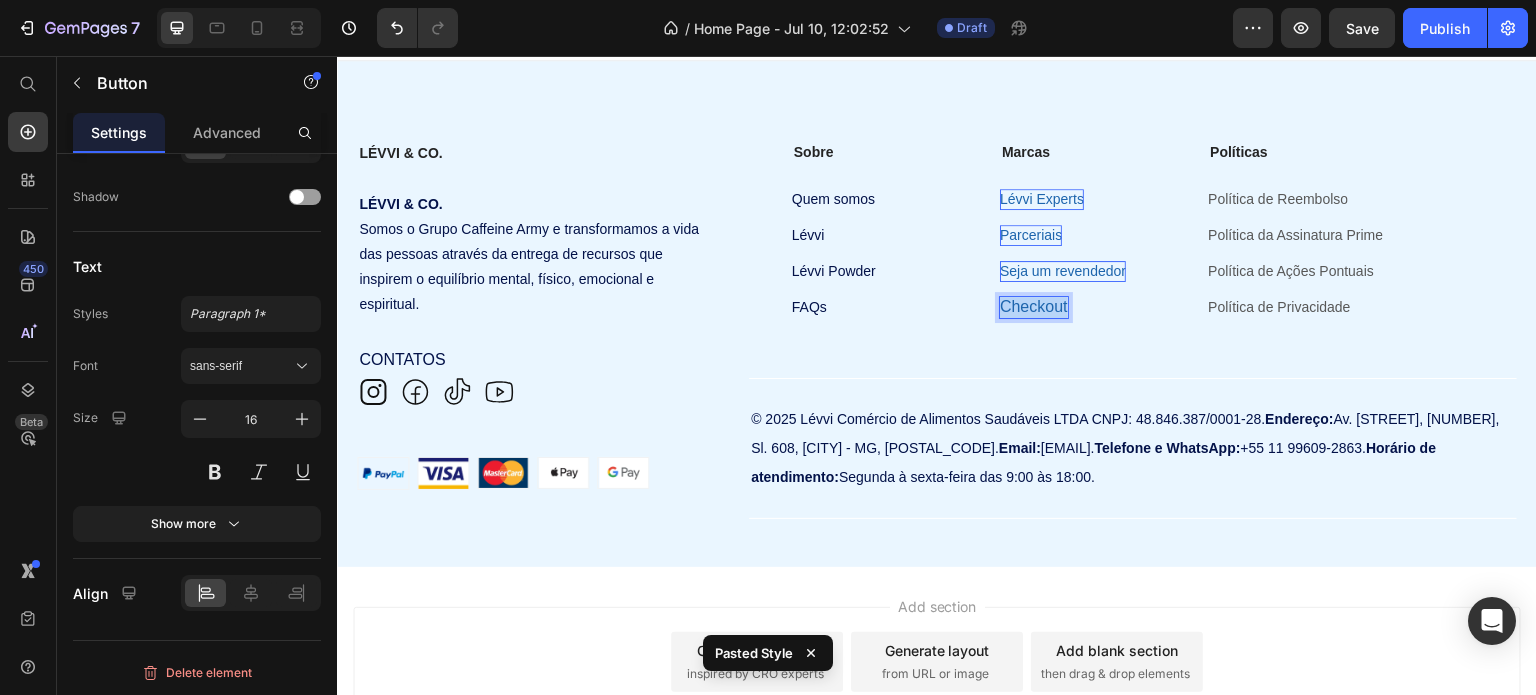 click on "Checkout" at bounding box center (1034, 307) 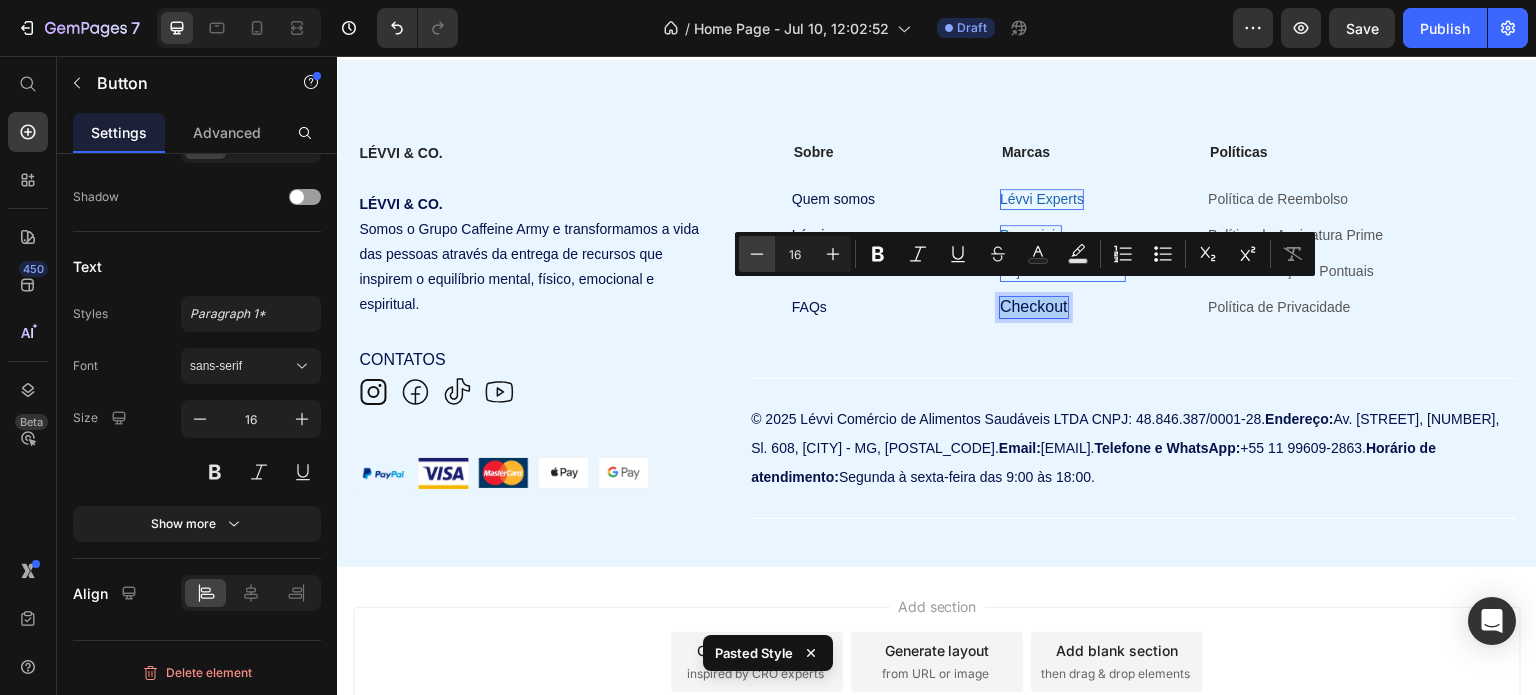 click 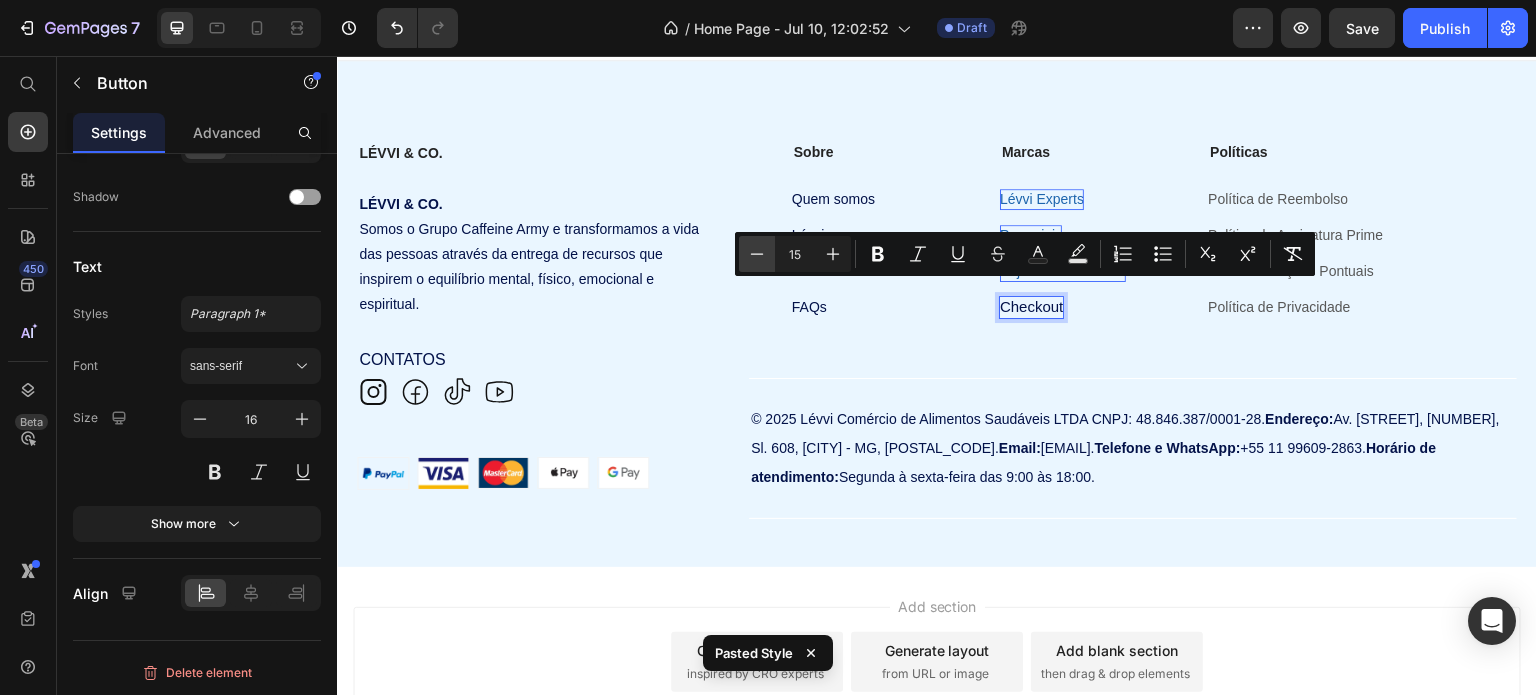 drag, startPoint x: 756, startPoint y: 255, endPoint x: 551, endPoint y: 252, distance: 205.02196 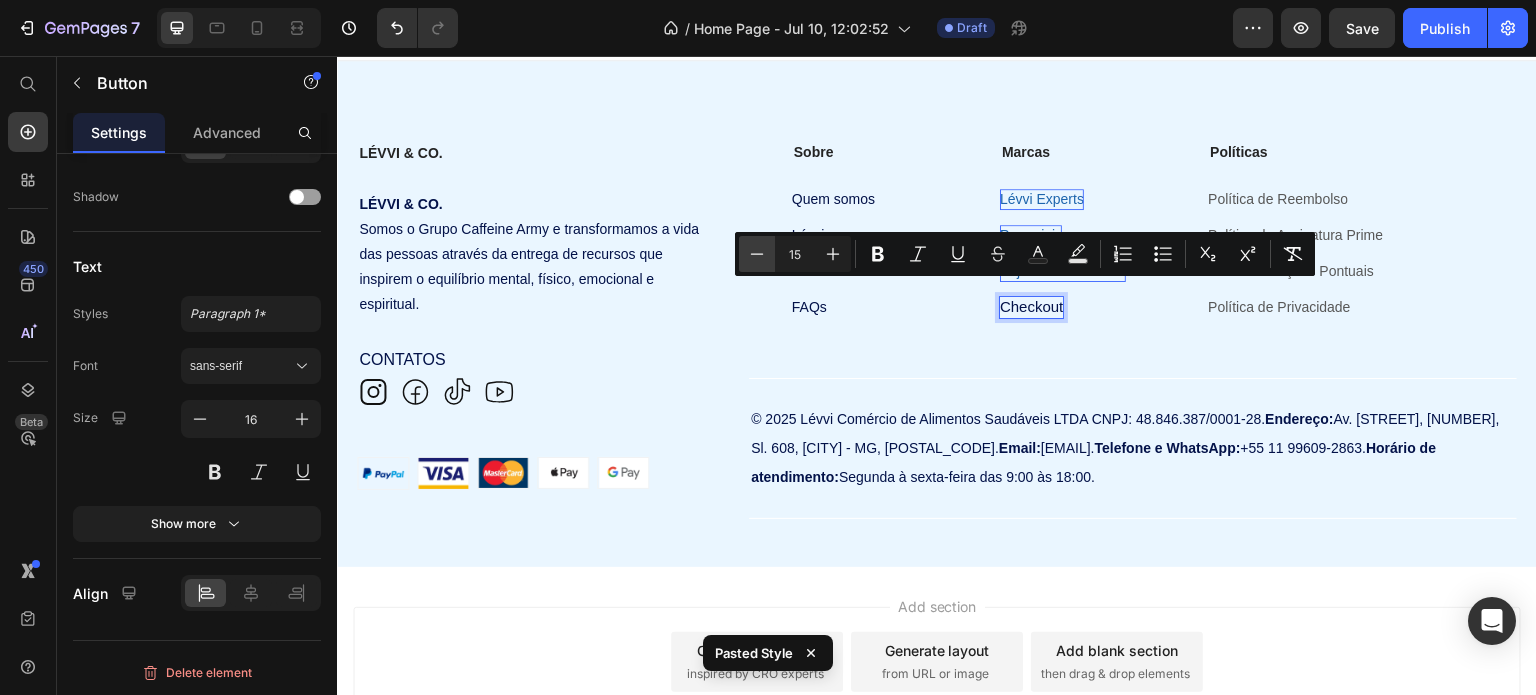 click 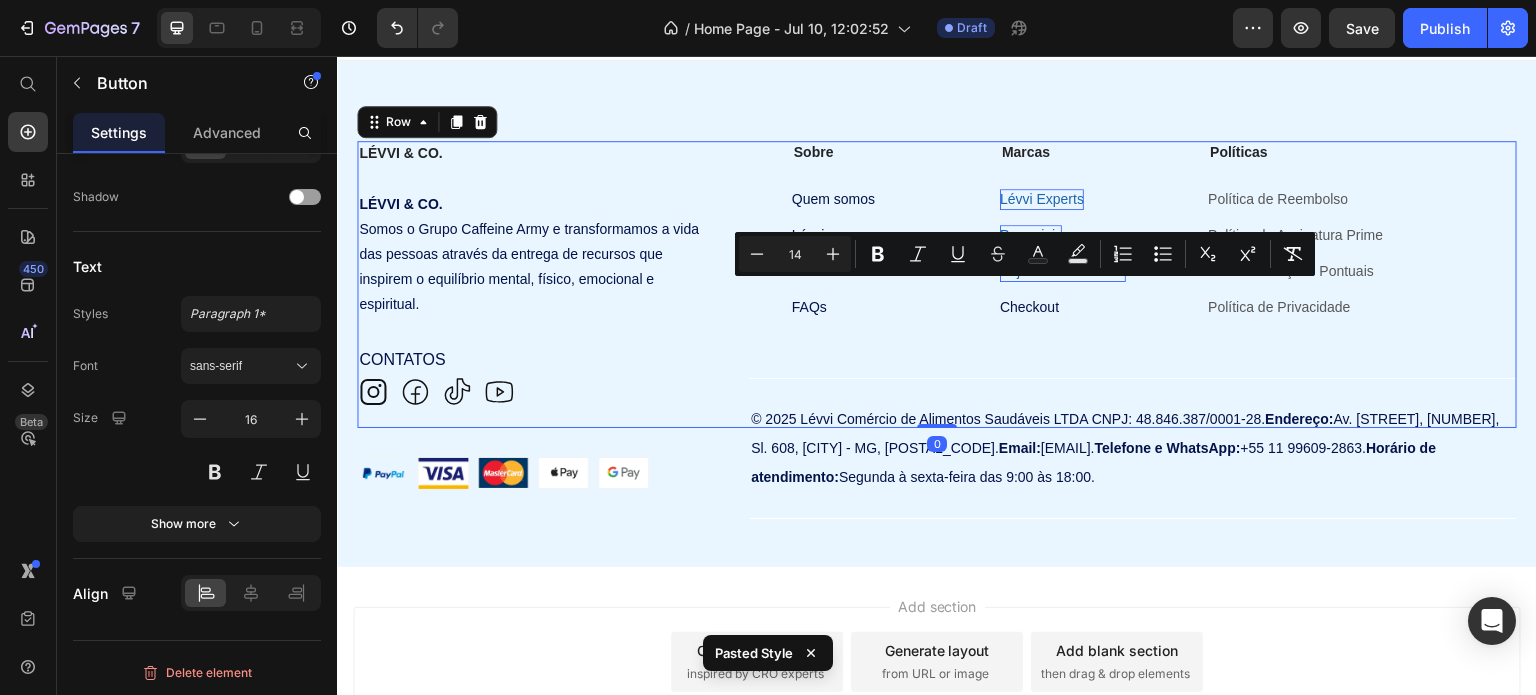 click on "Marcas Text Block Lévvi Experts Button Parceriais Button Seja um revendedor Button Checkout Button" at bounding box center [1041, 285] 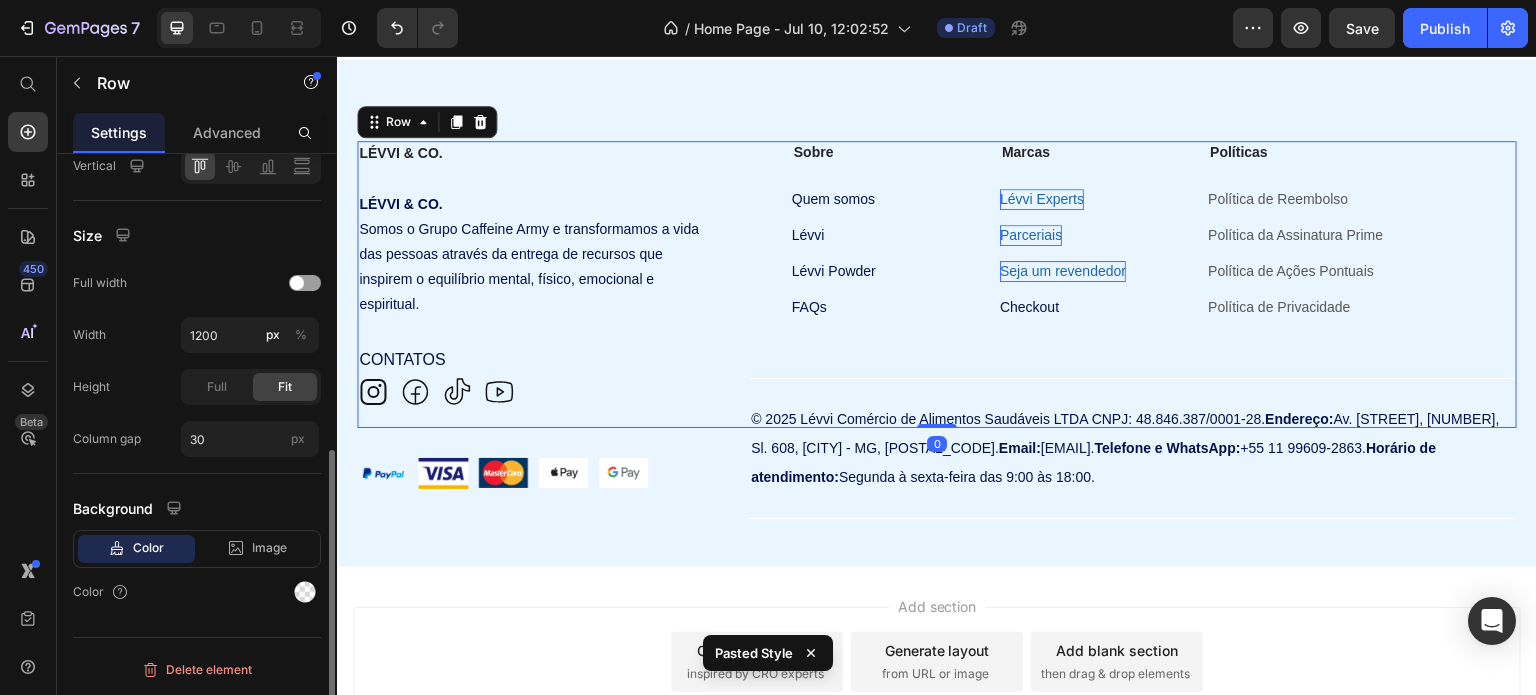 scroll, scrollTop: 0, scrollLeft: 0, axis: both 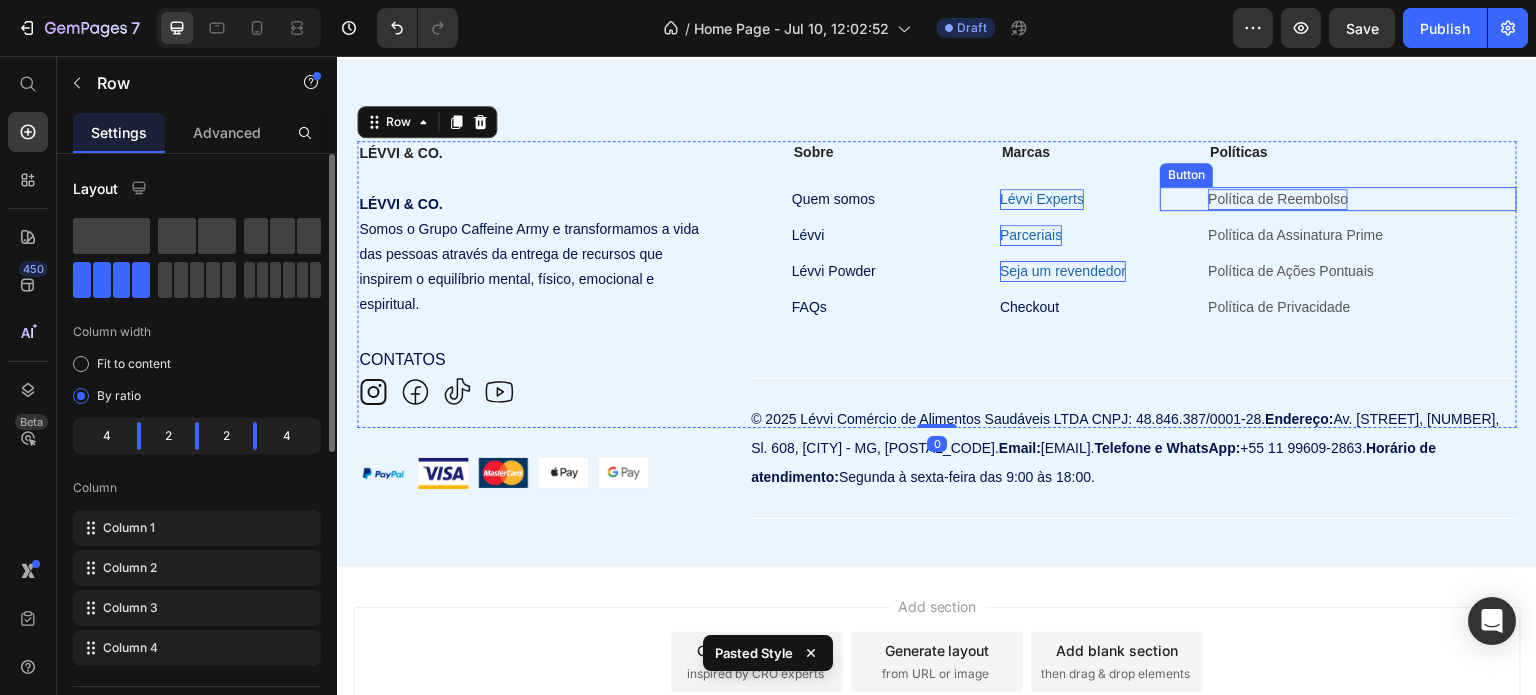 click on "Política de Reembolso" at bounding box center [1278, 199] 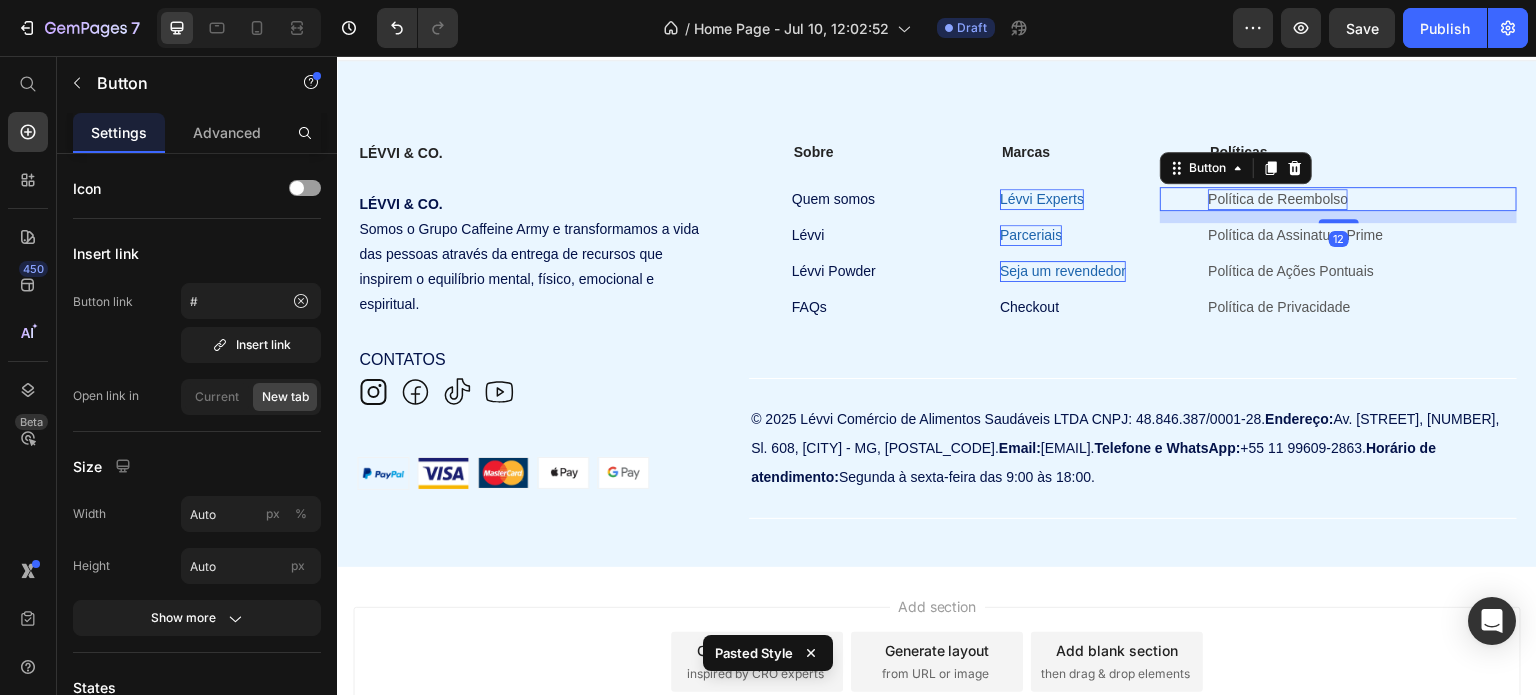 click on "Política de Reembolso" at bounding box center (1278, 199) 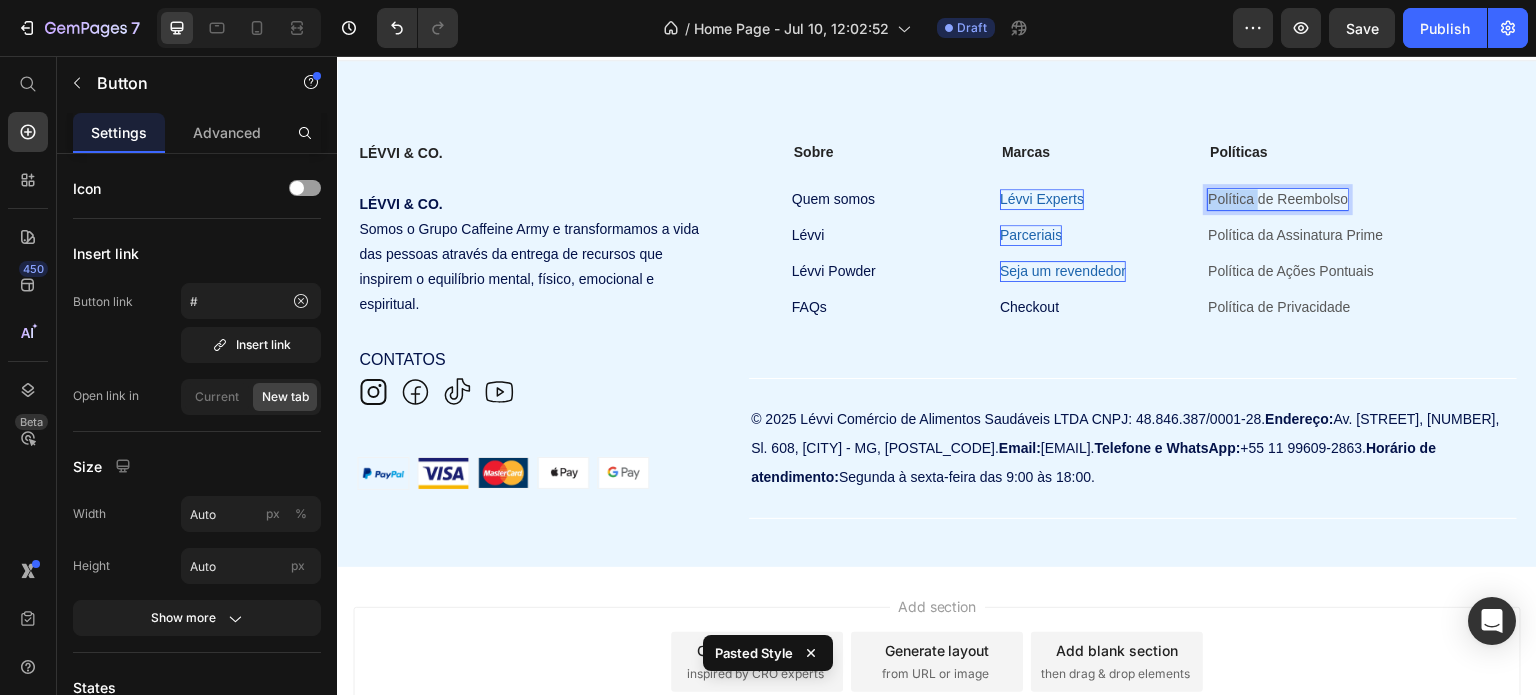 click on "Política de Reembolso" at bounding box center [1278, 199] 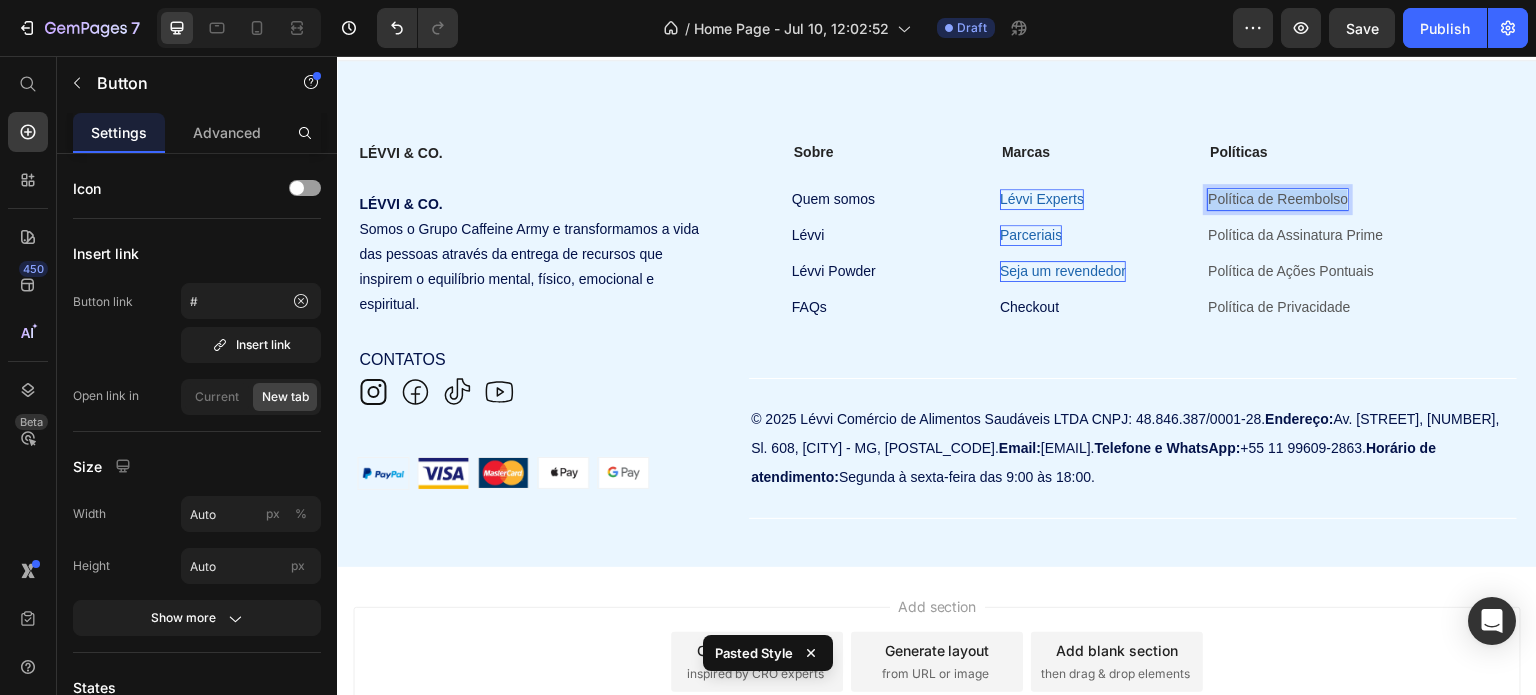 click on "Política de Reembolso" at bounding box center [1278, 199] 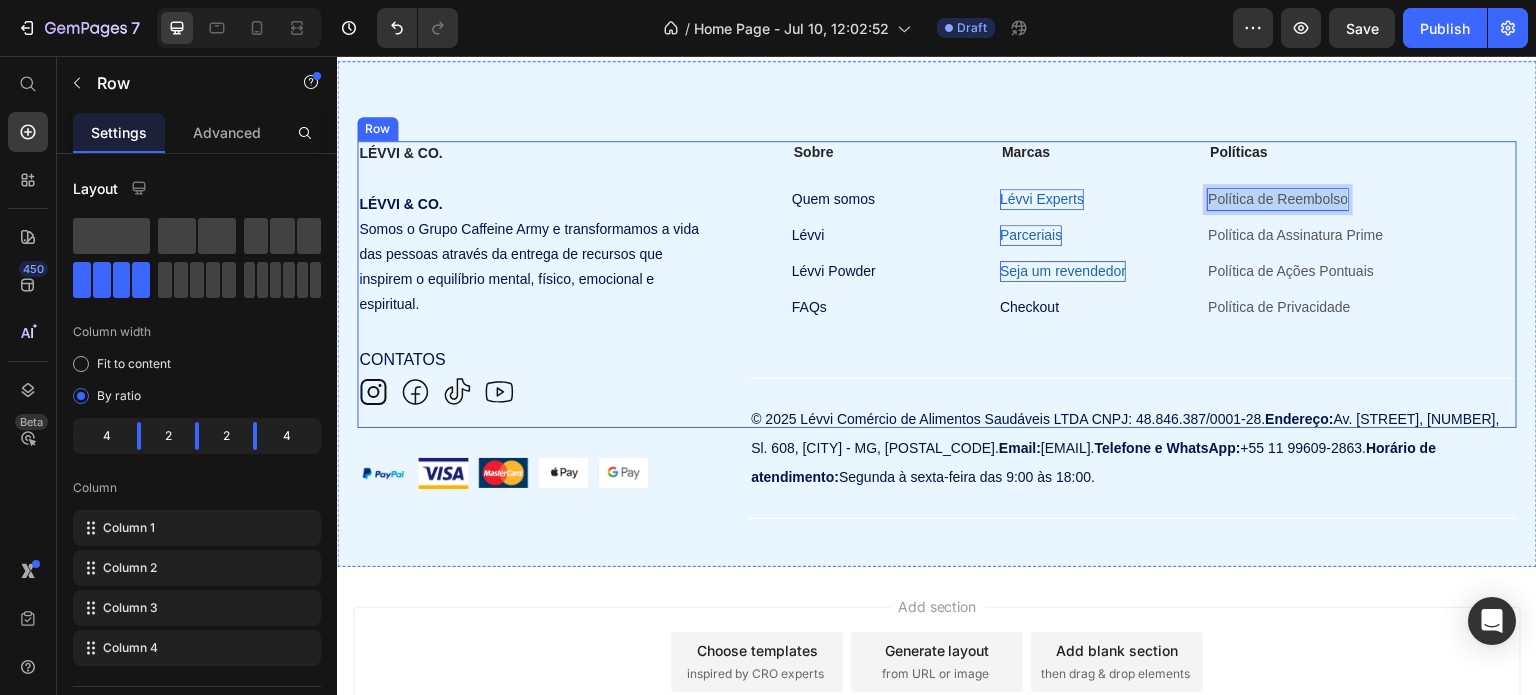 click on "Políticas Text Block Política de Reembolso Button   12 Política da Assinatura Prime Button Política de Ações Pontuais Button Política de Privacidade Button" at bounding box center [1338, 285] 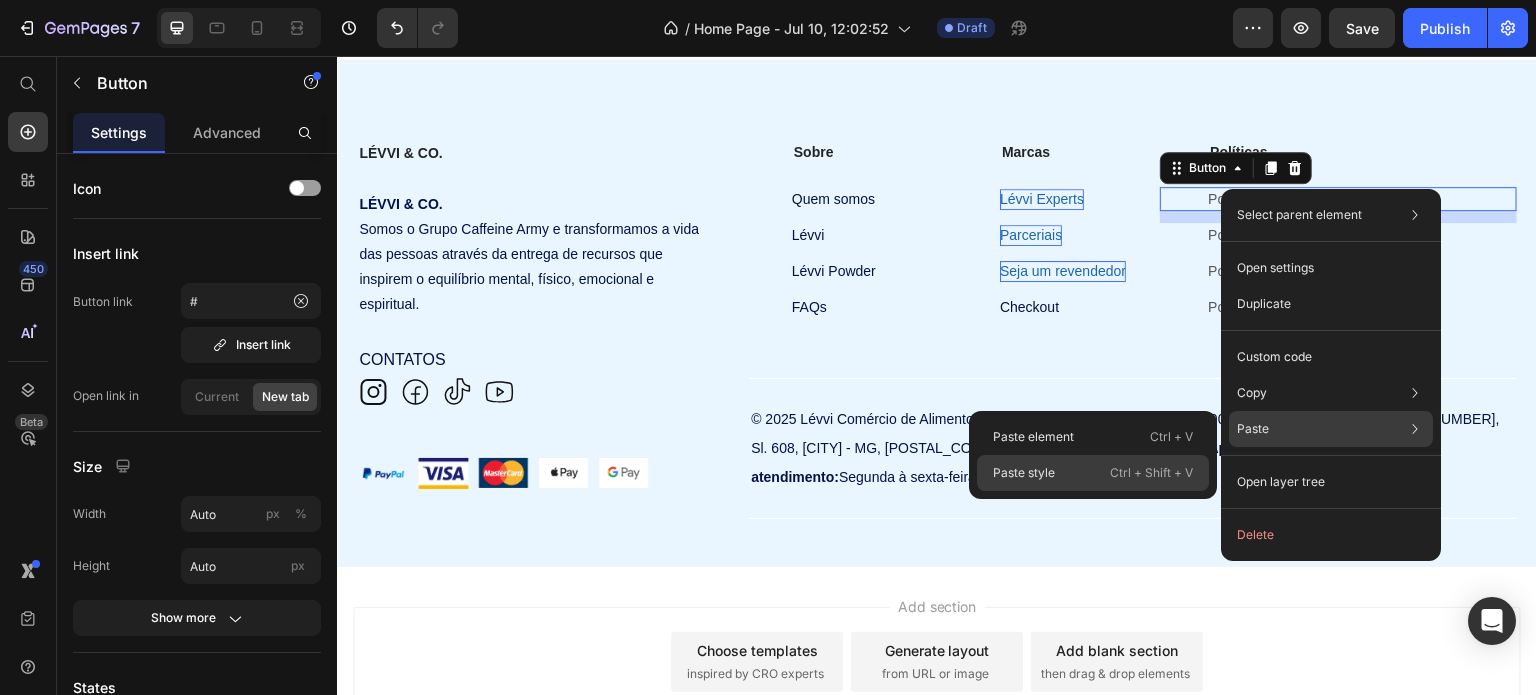 click on "Paste style  Ctrl + Shift + V" 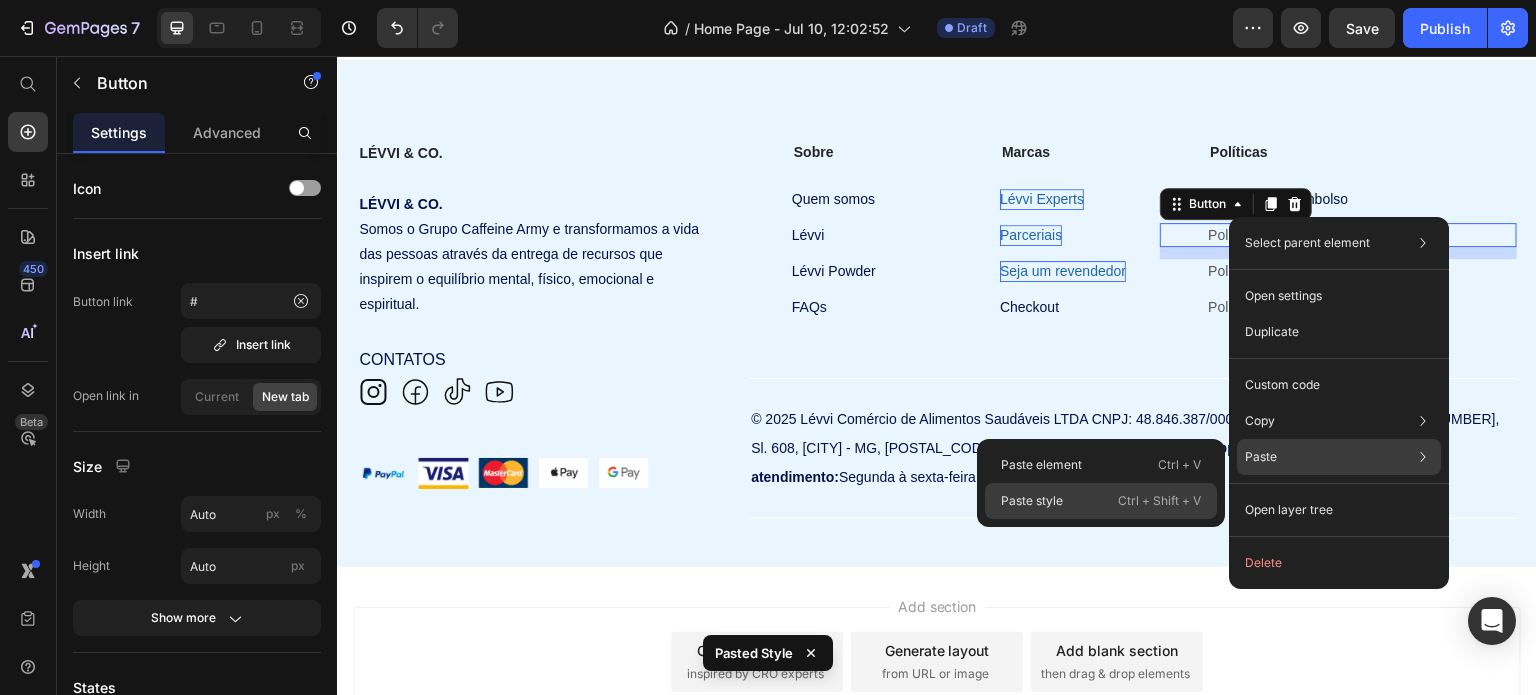 click on "Paste style  Ctrl + Shift + V" 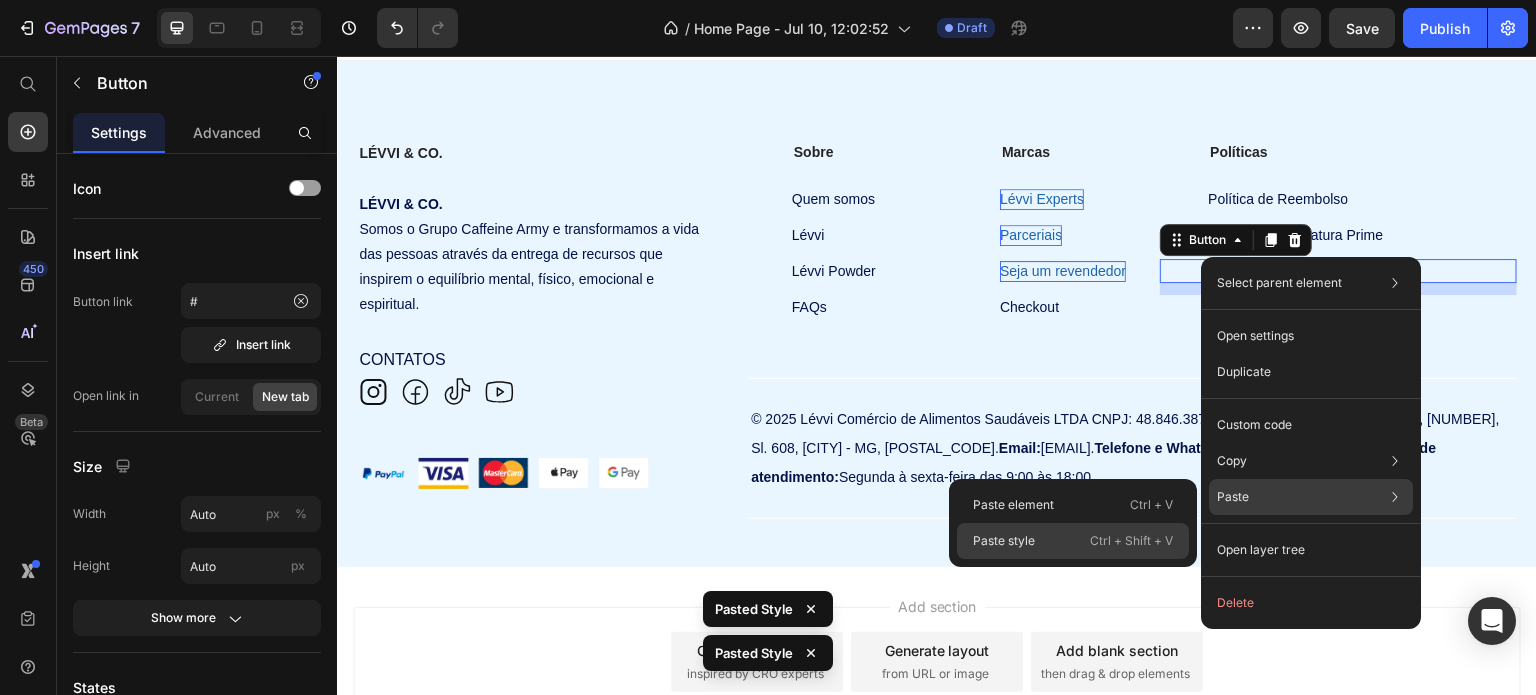 click on "Paste style  Ctrl + Shift + V" 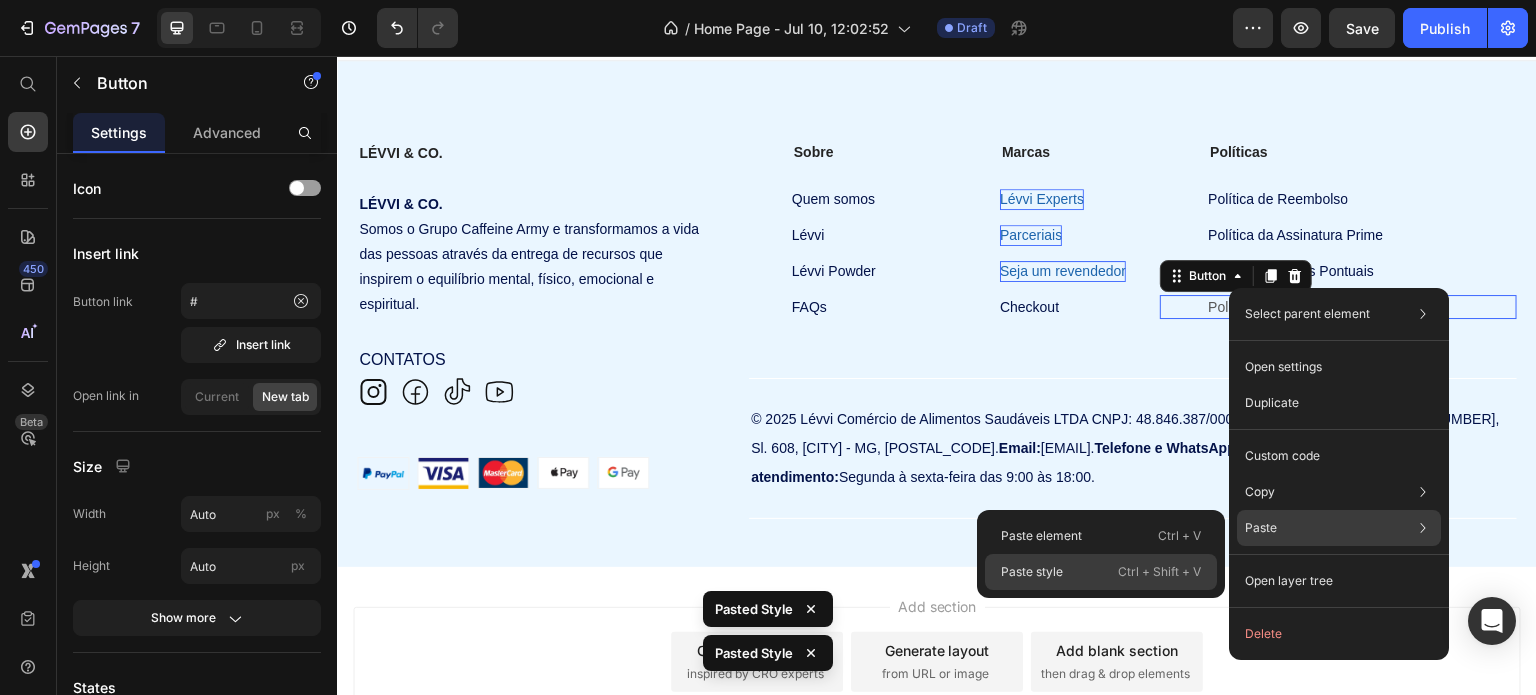 click on "Paste style  Ctrl + Shift + V" 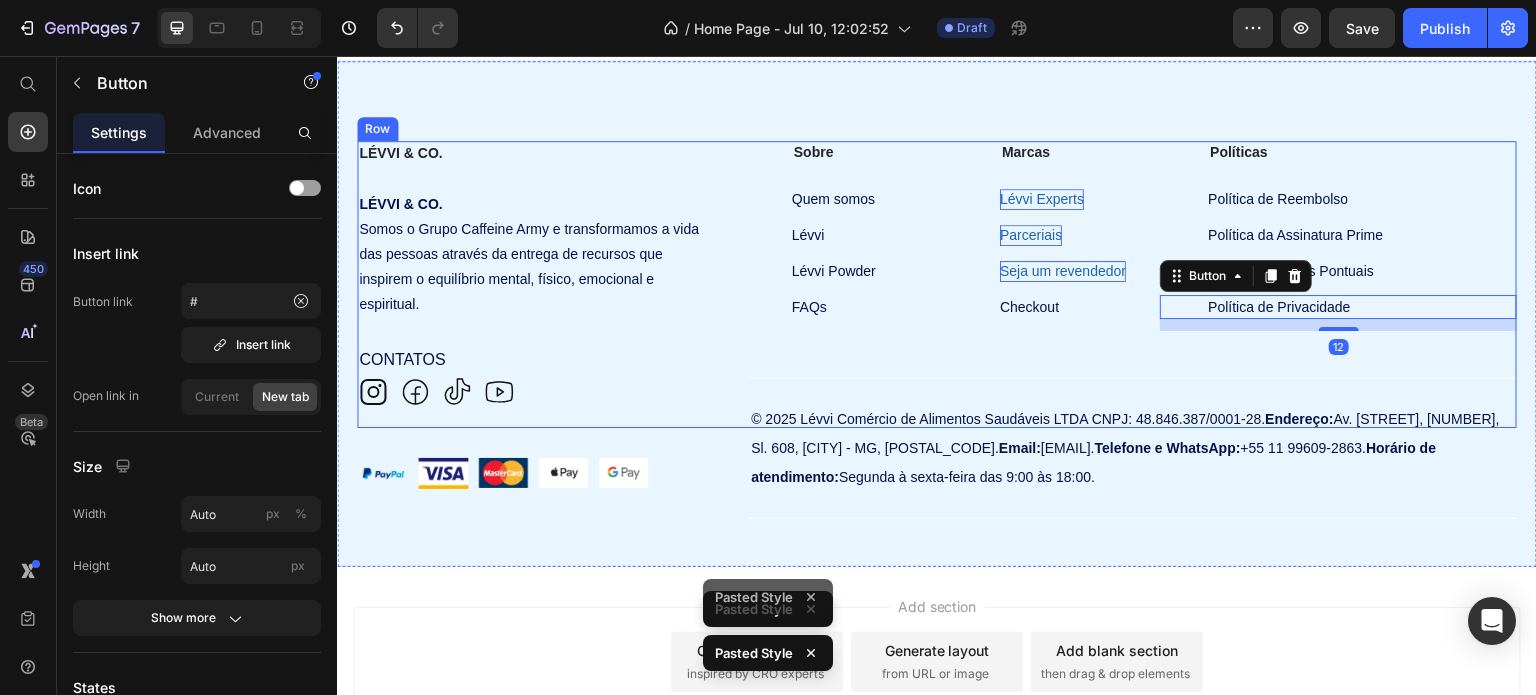 click on "Sobre Text Block Quem somos Button Lévvi Button Lévvi Powder Button FAQs Button" at bounding box center [833, 285] 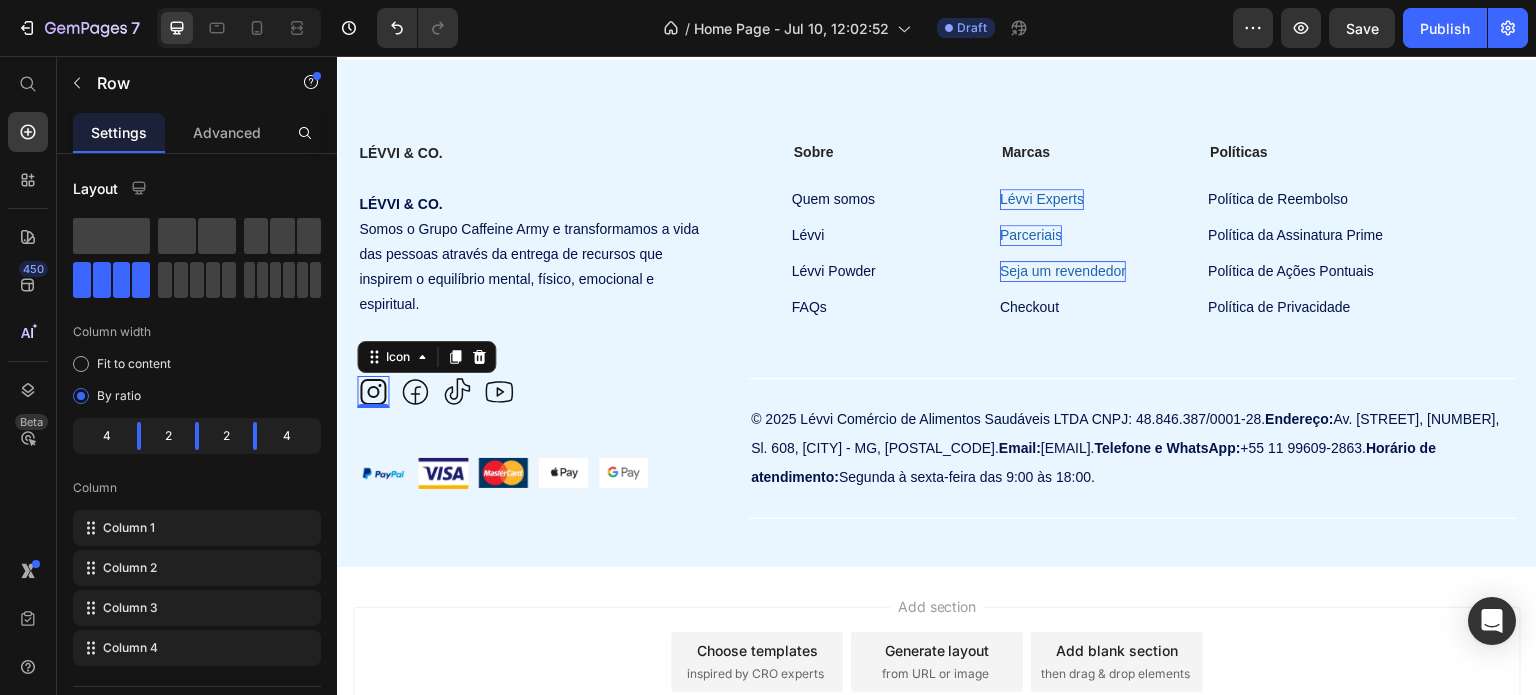click 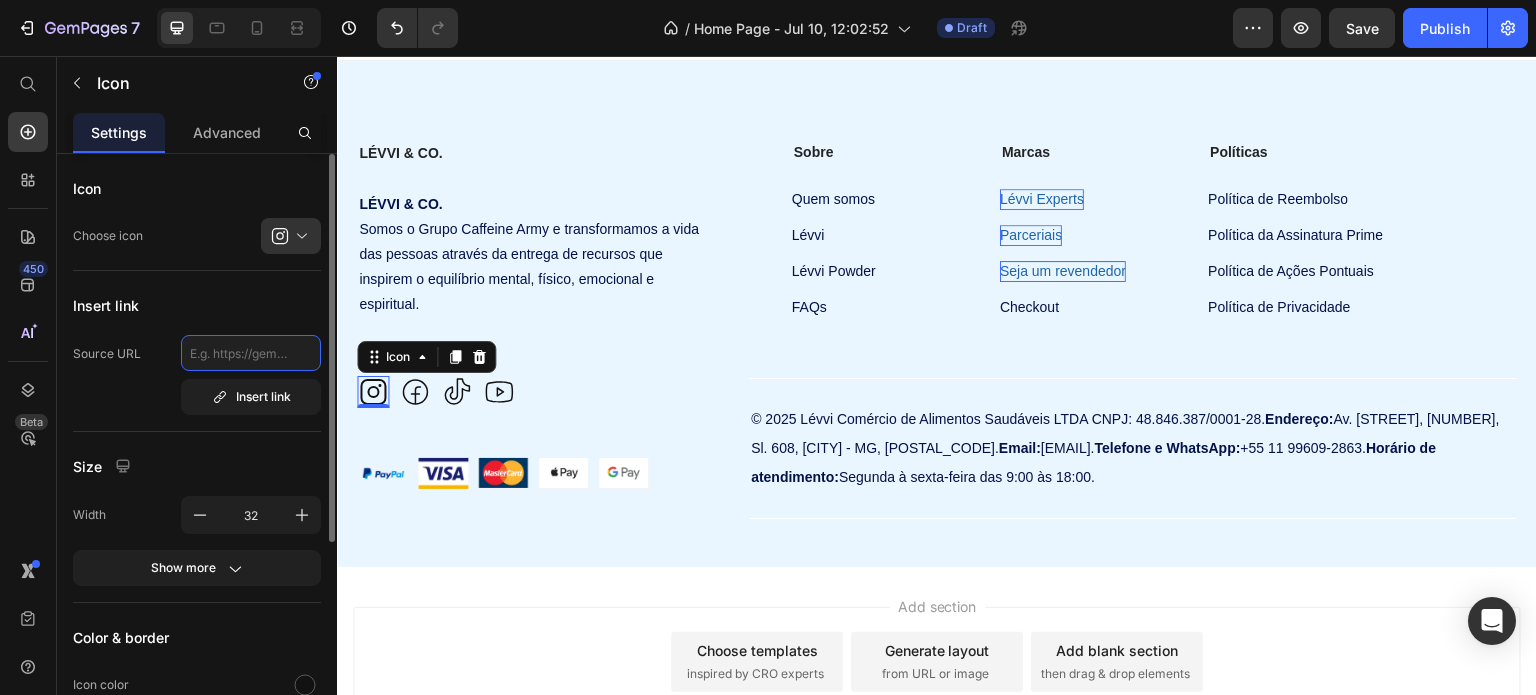 click 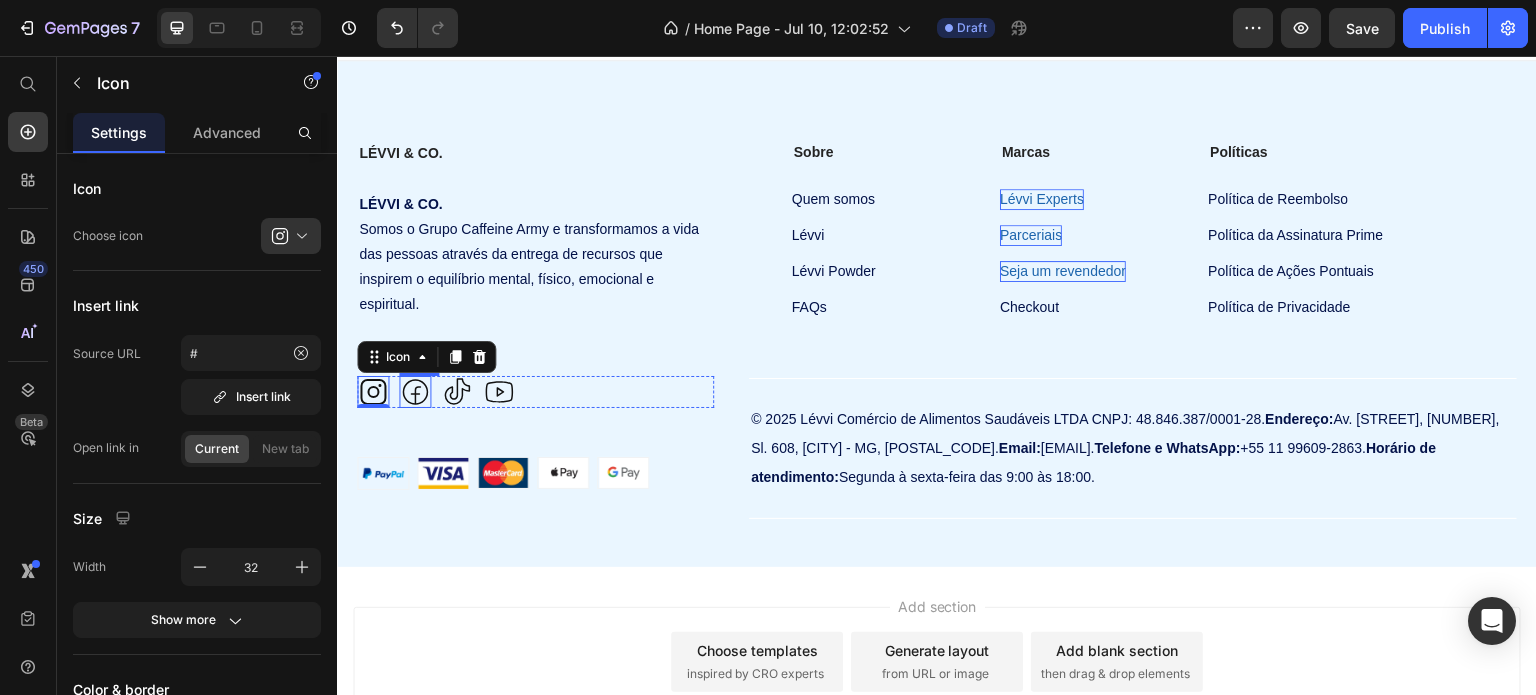click 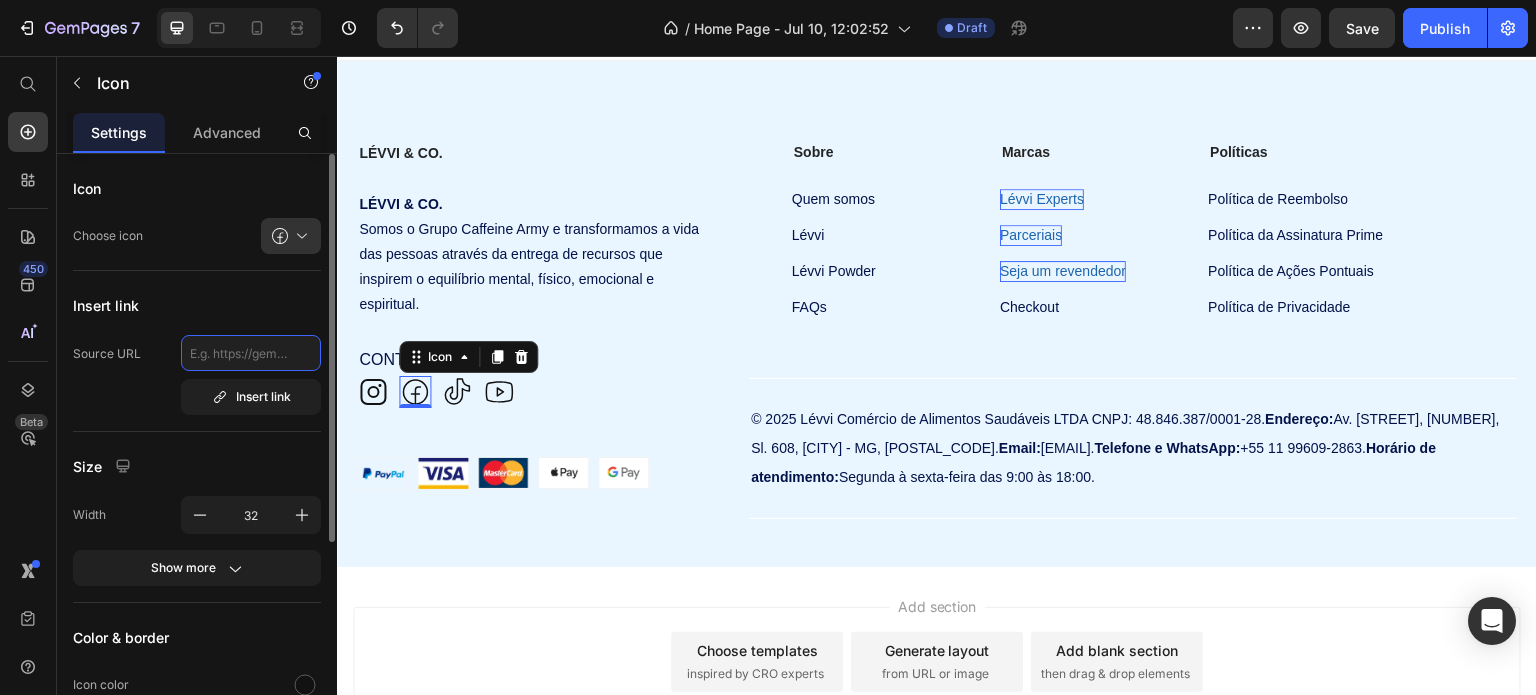 click 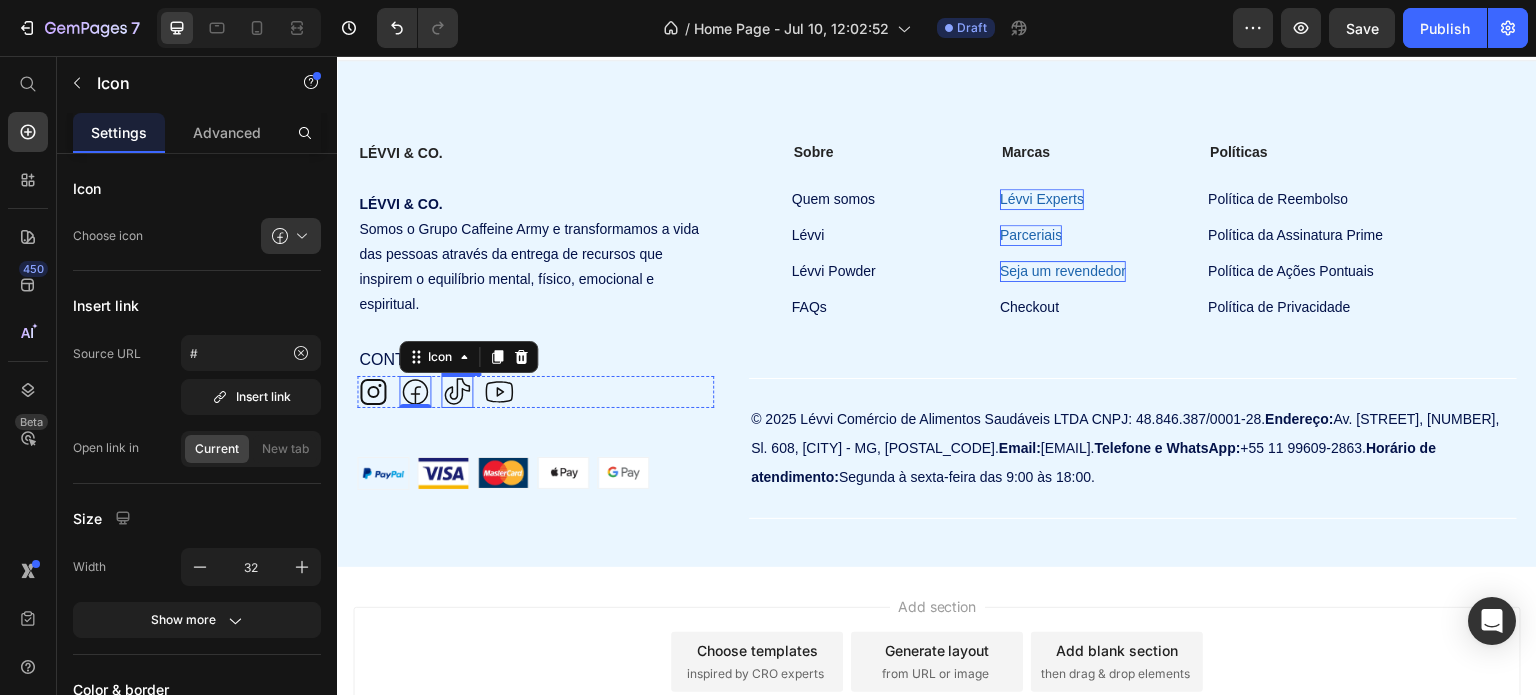 click 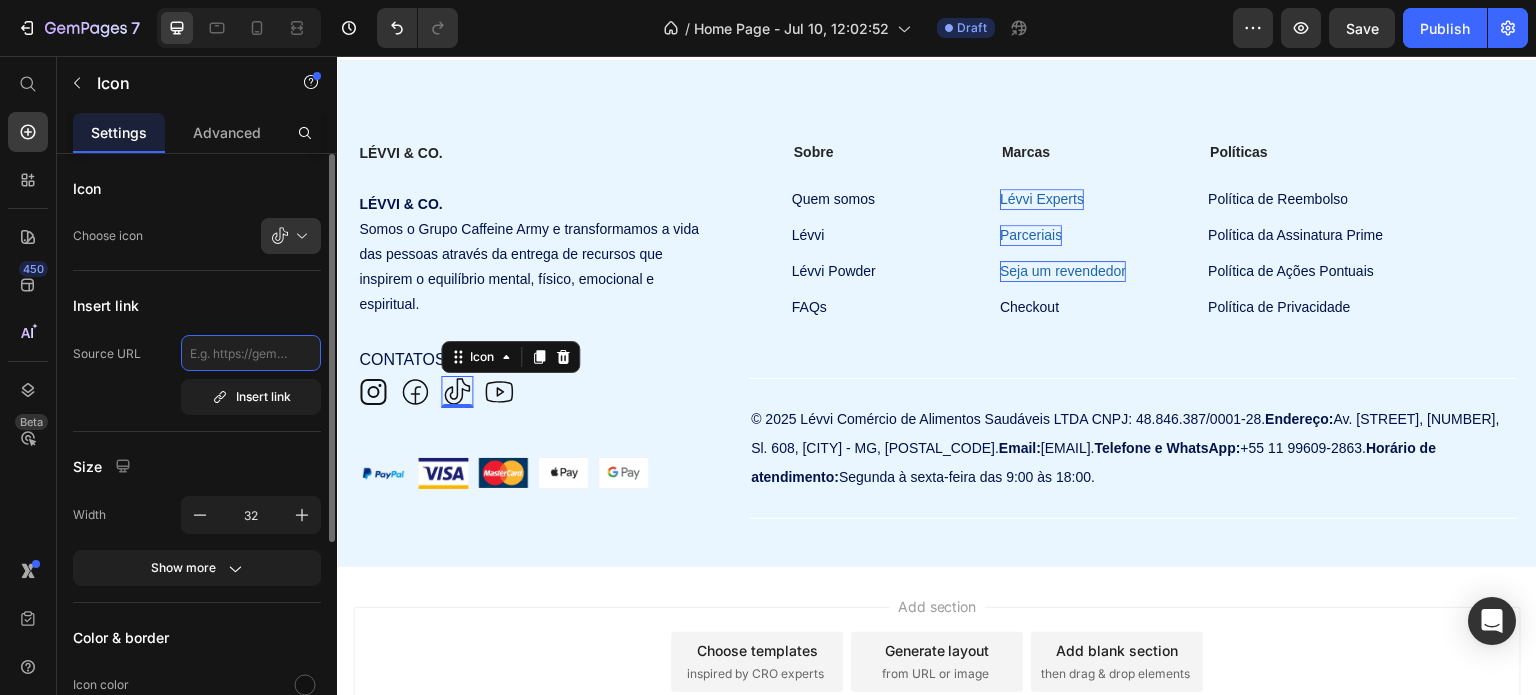 click 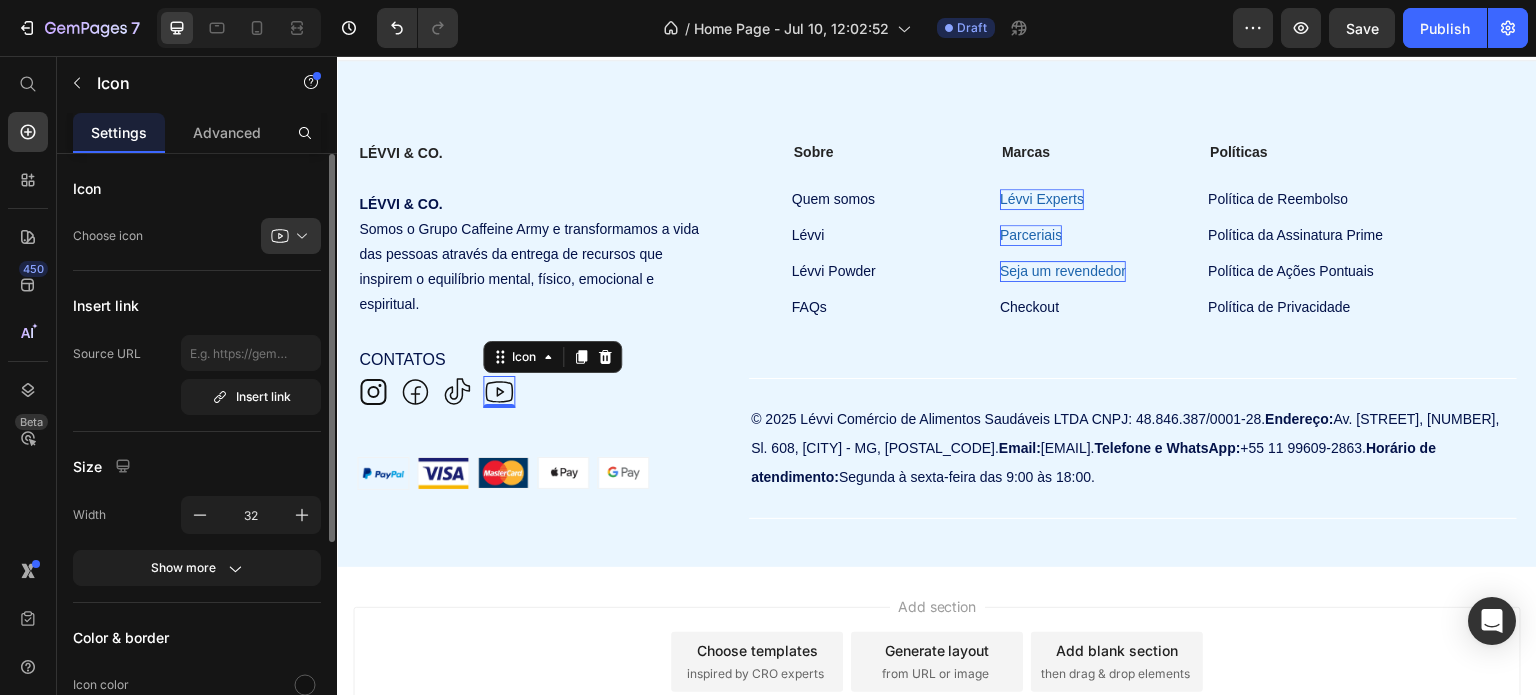 click 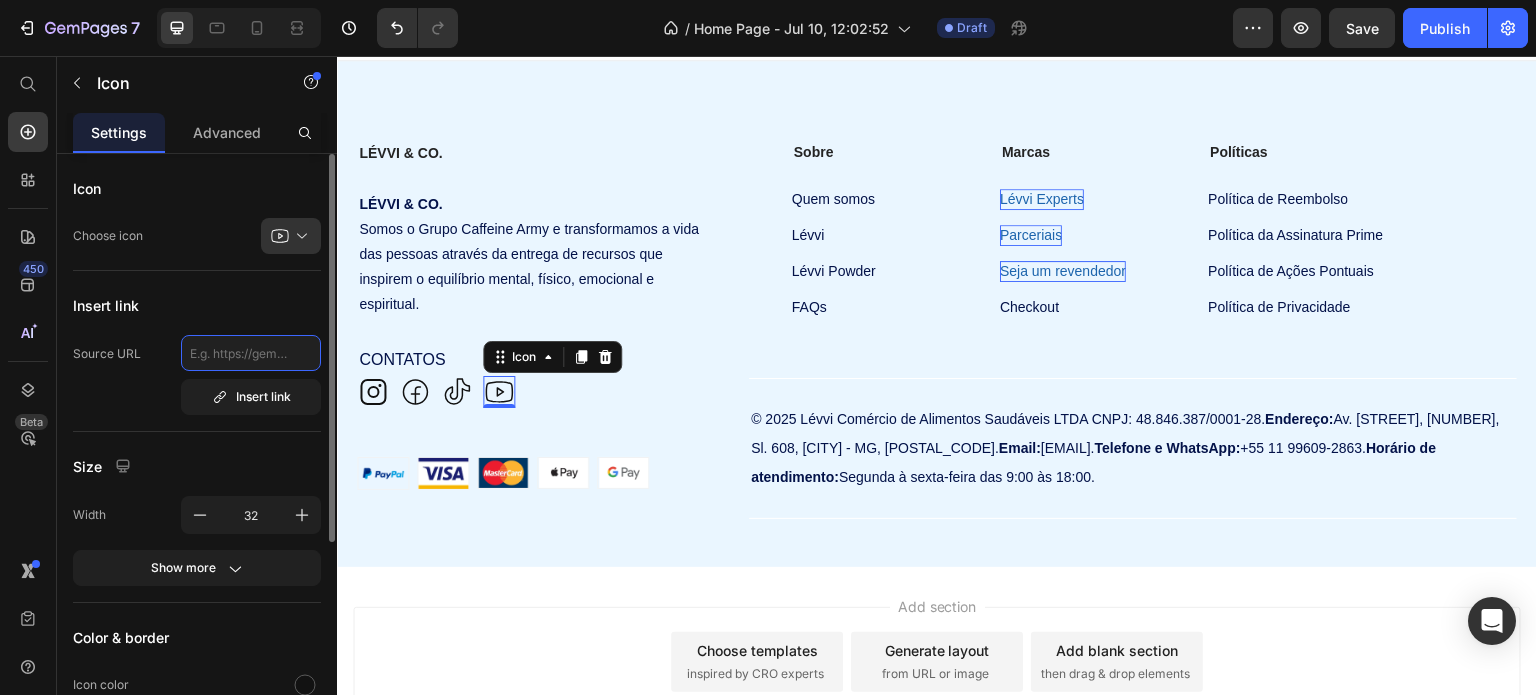 click 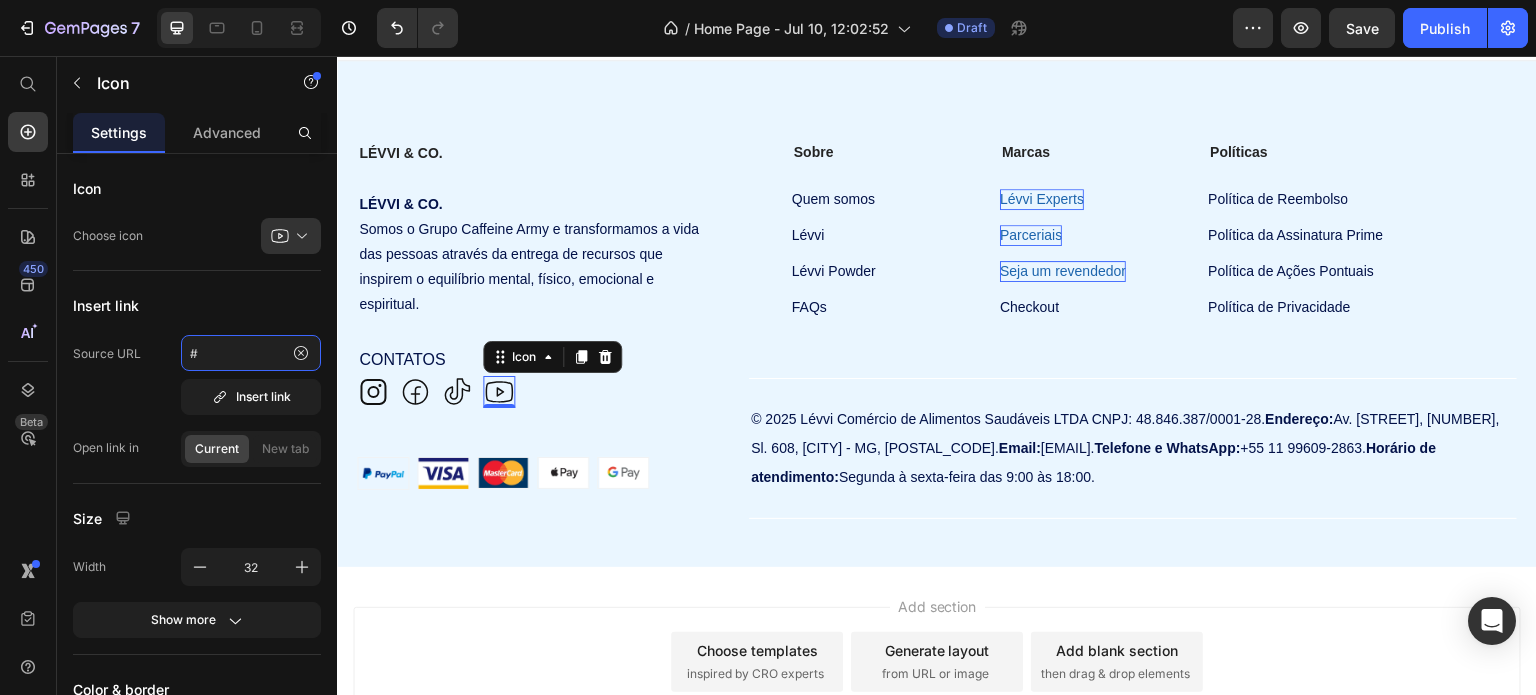 type on "#" 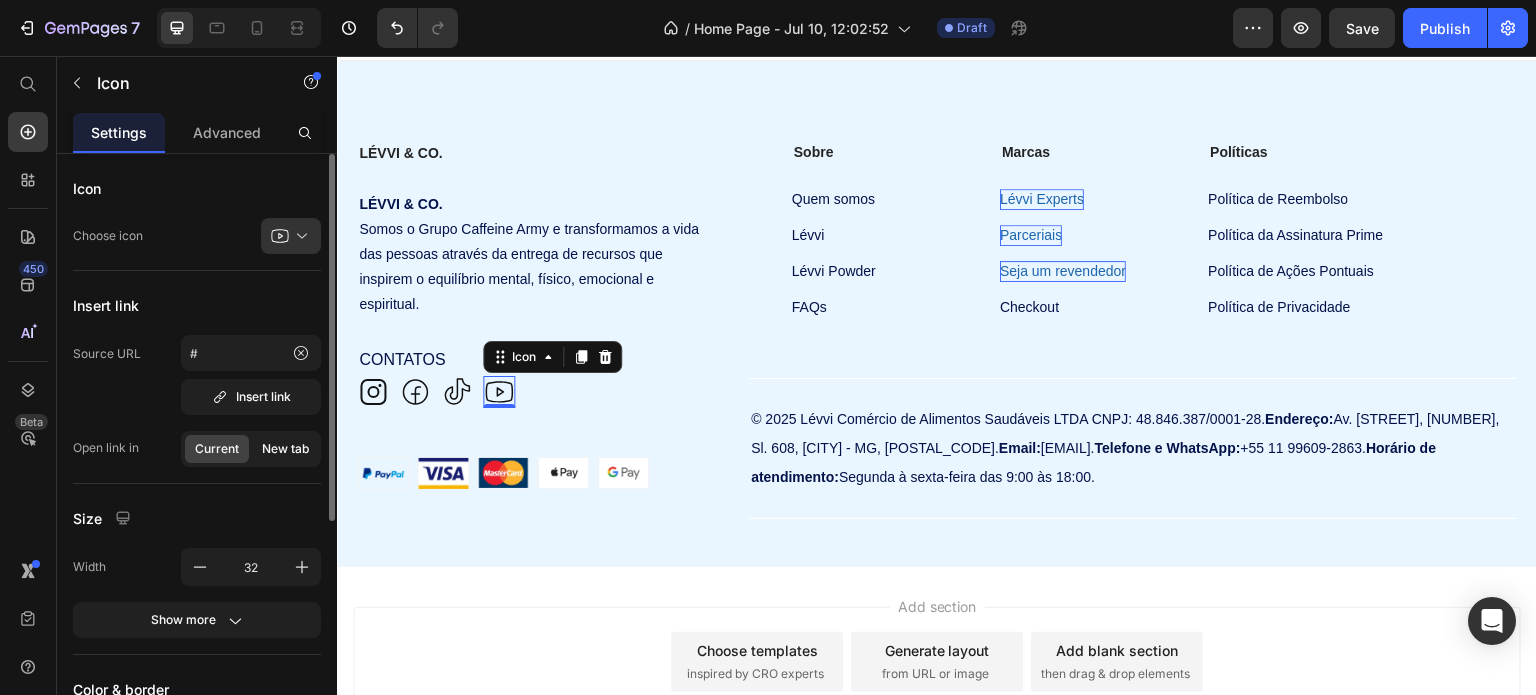 click on "New tab" 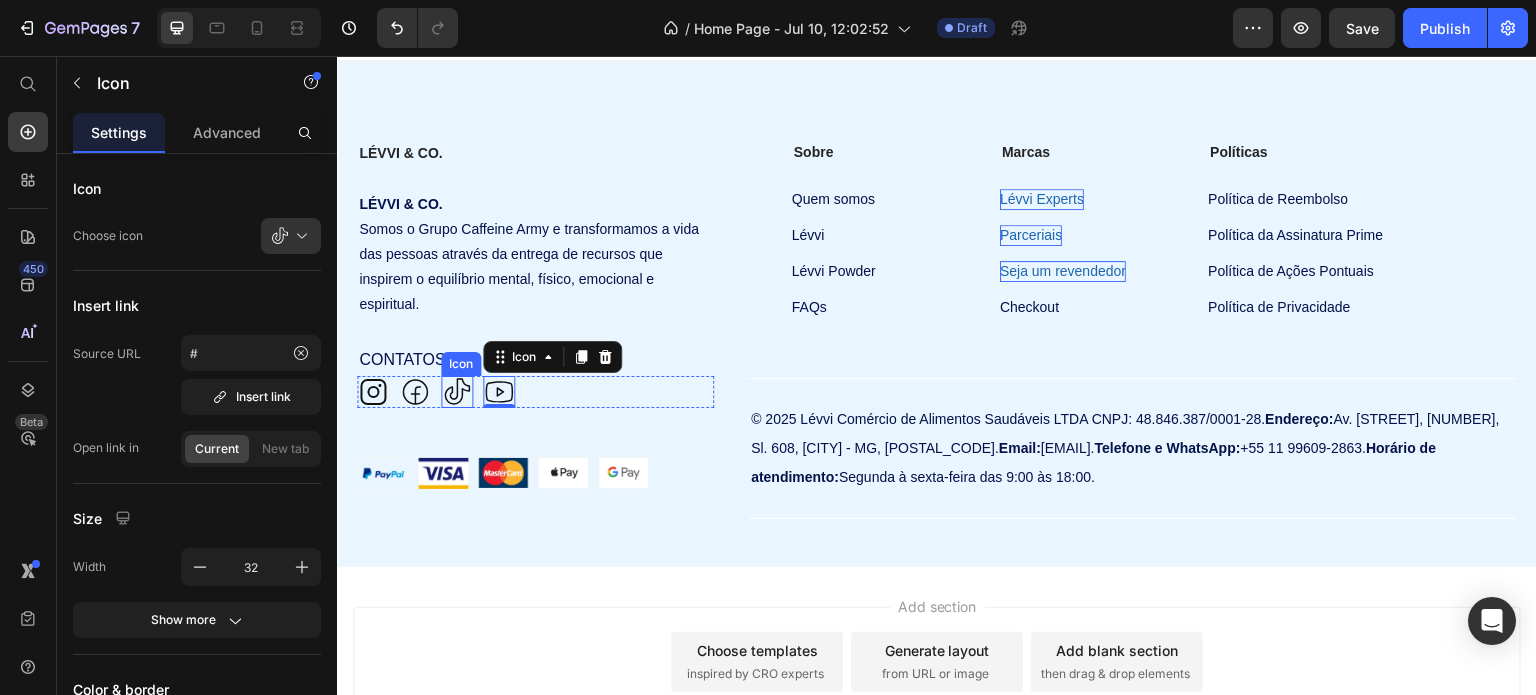 click 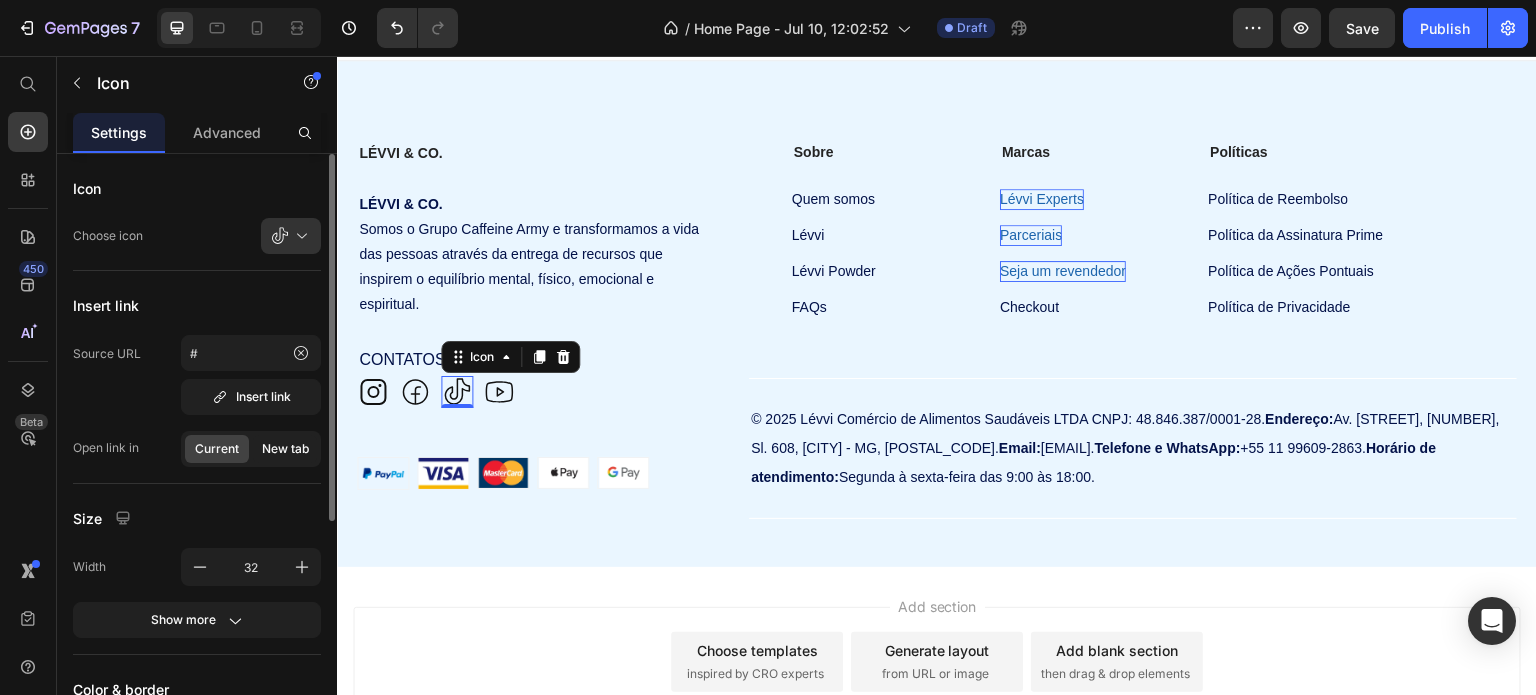 click on "New tab" 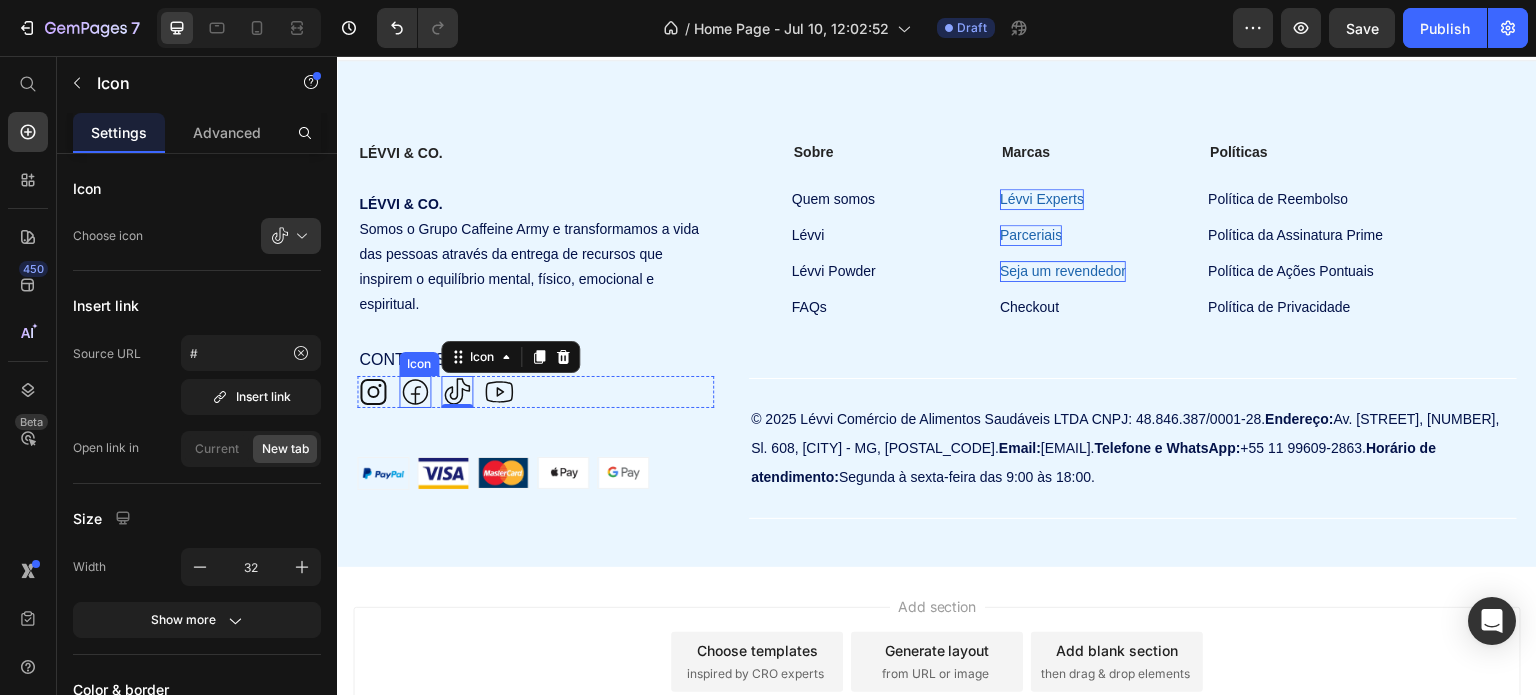 click 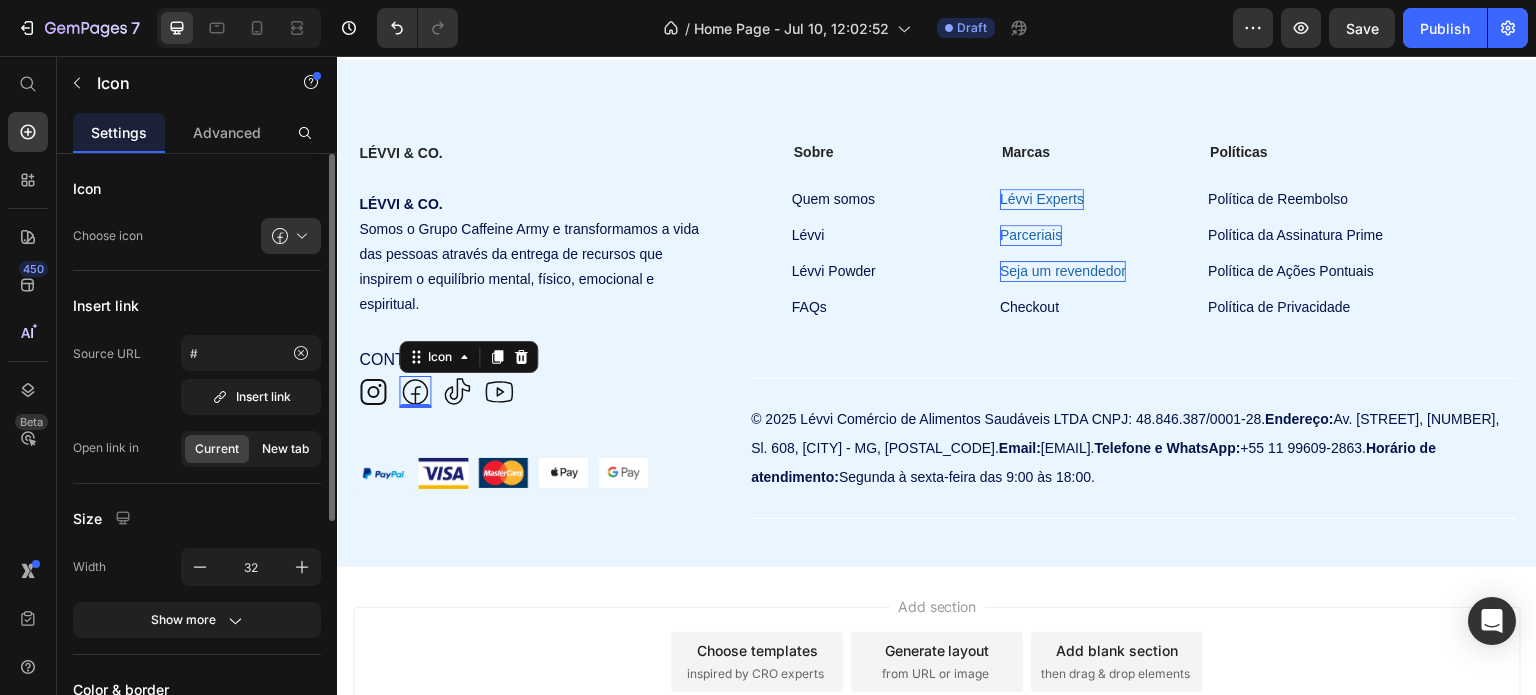 click on "New tab" 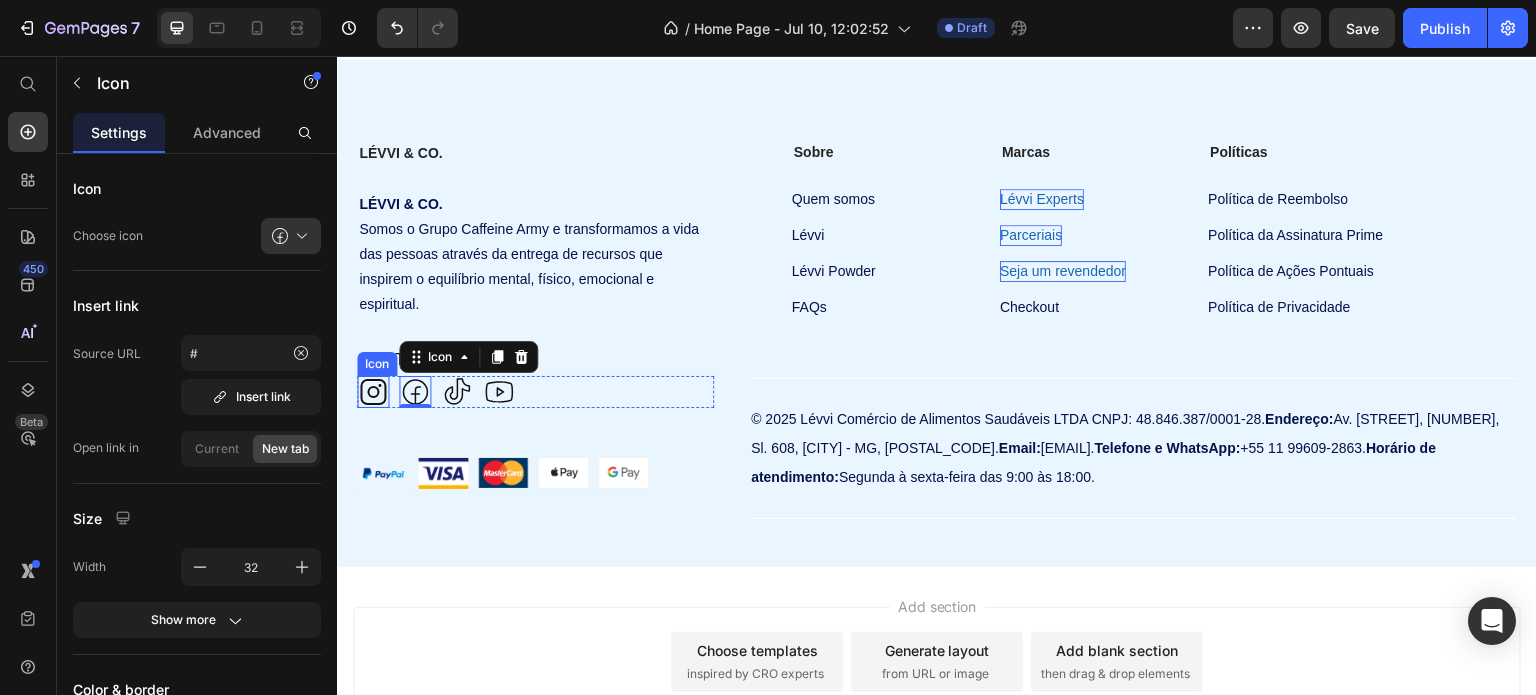 click 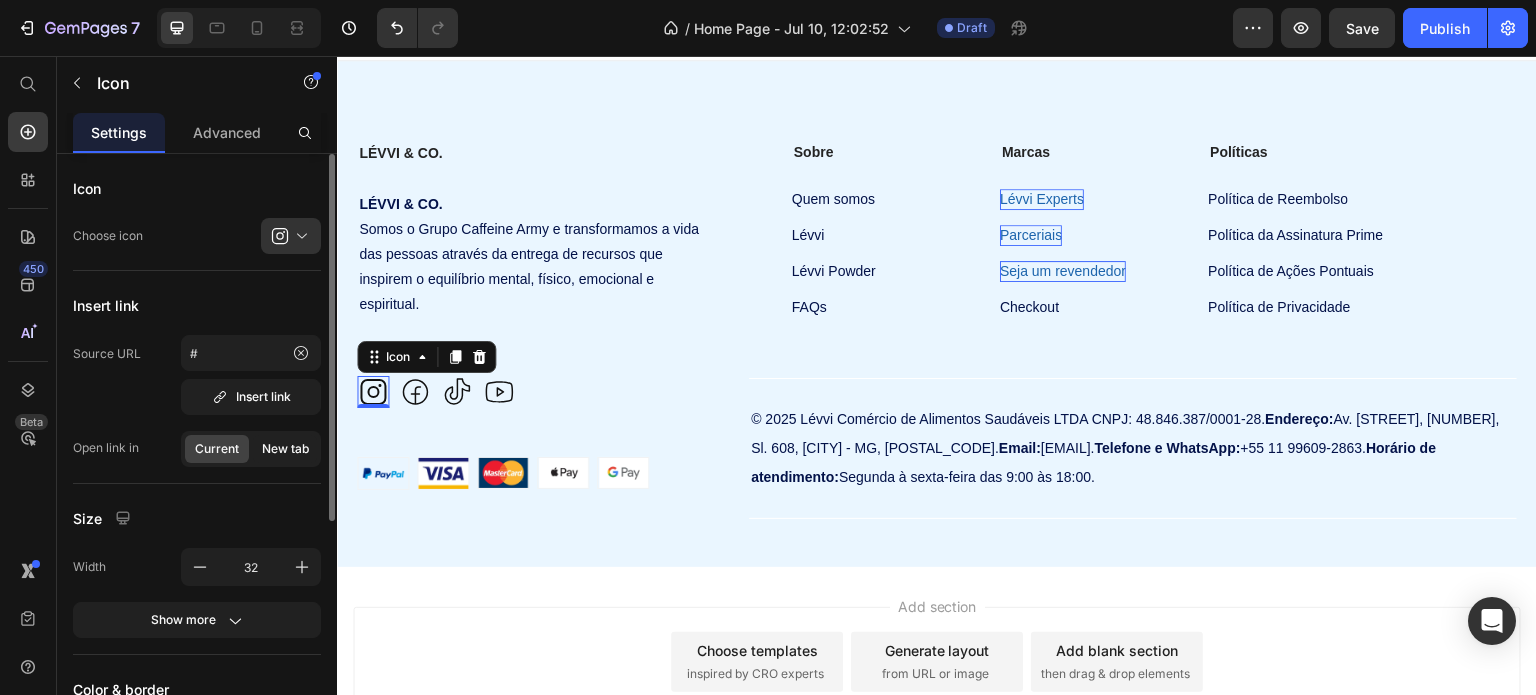 click on "New tab" 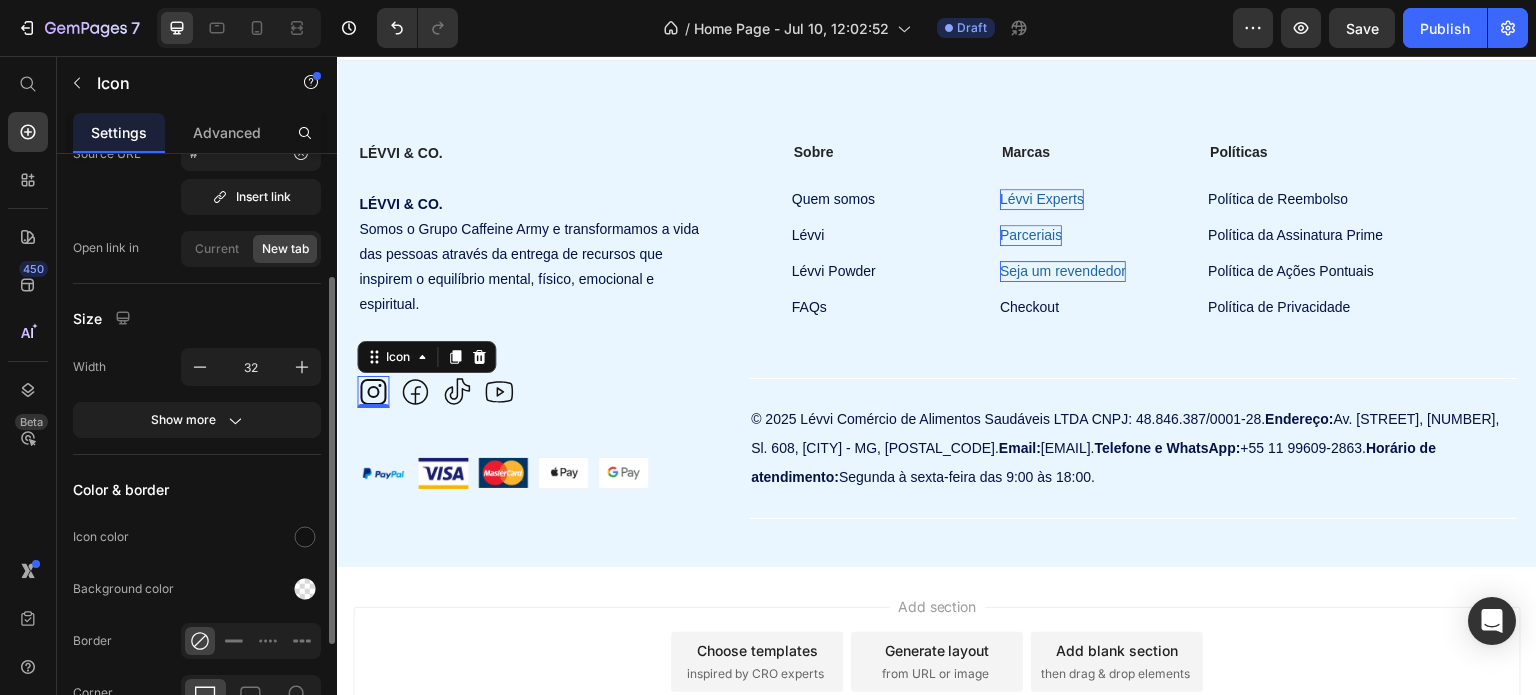 scroll, scrollTop: 300, scrollLeft: 0, axis: vertical 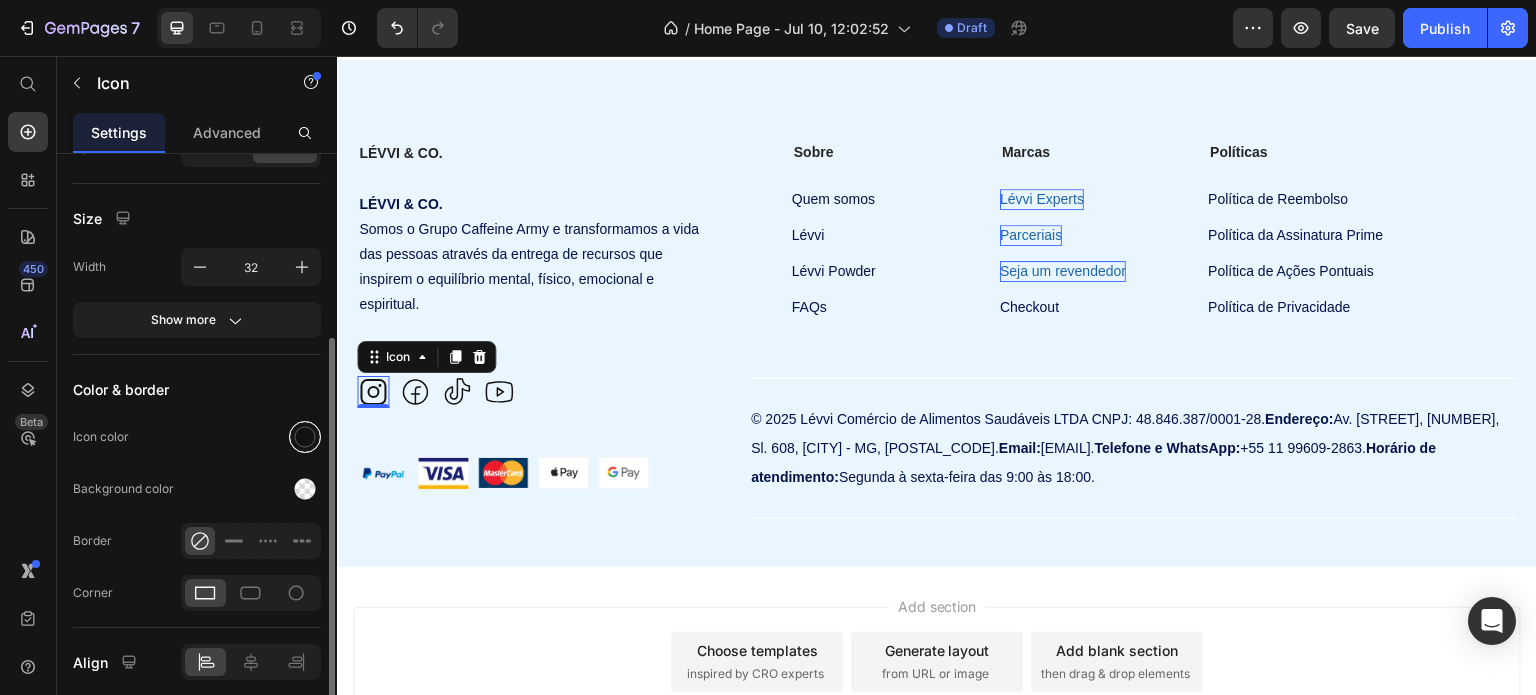 click at bounding box center [305, 437] 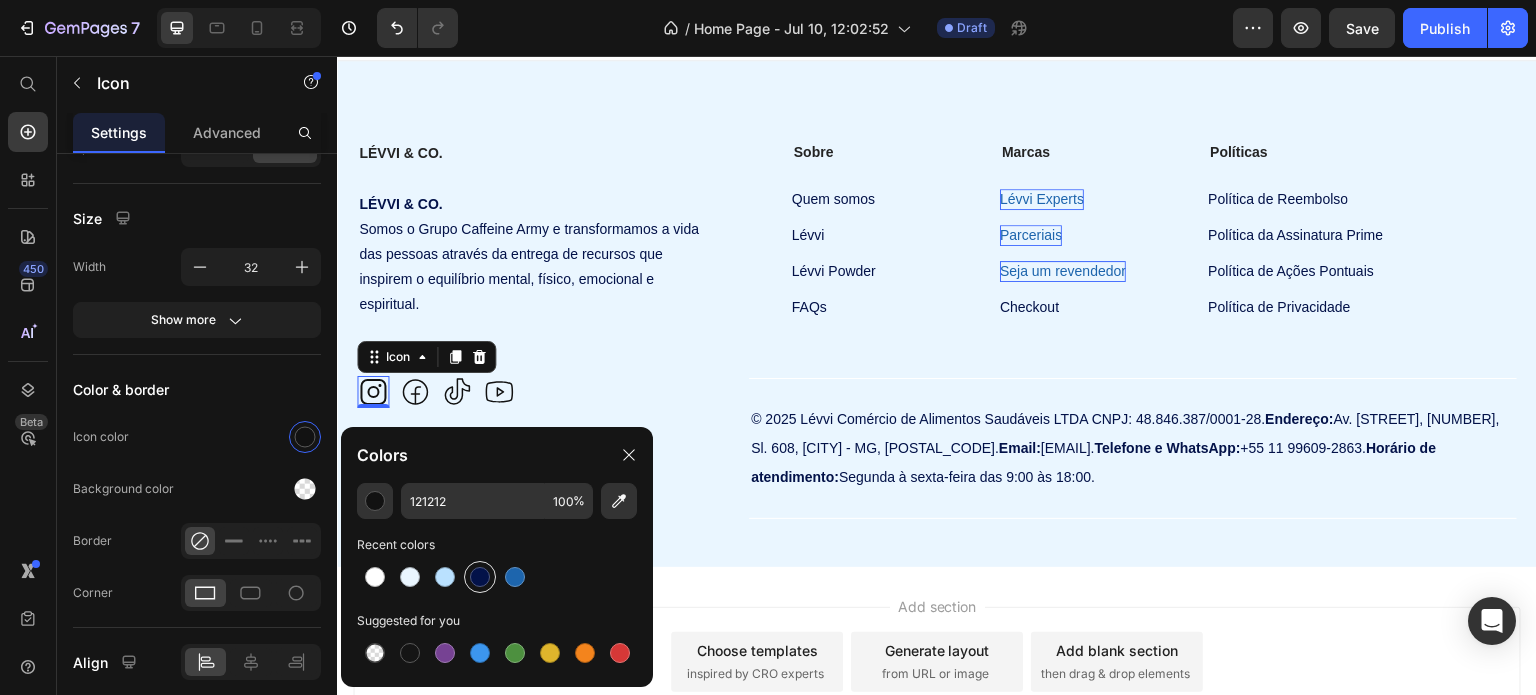 click at bounding box center (480, 577) 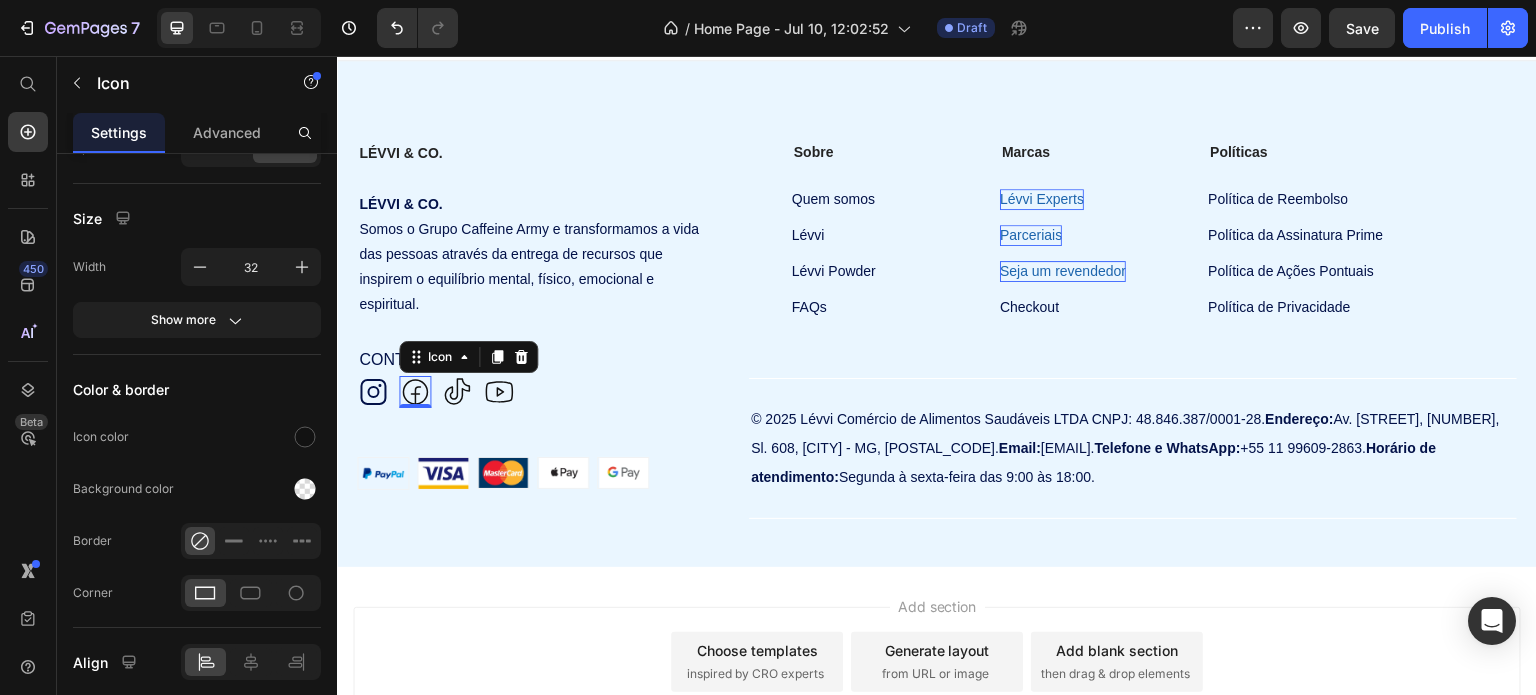 click 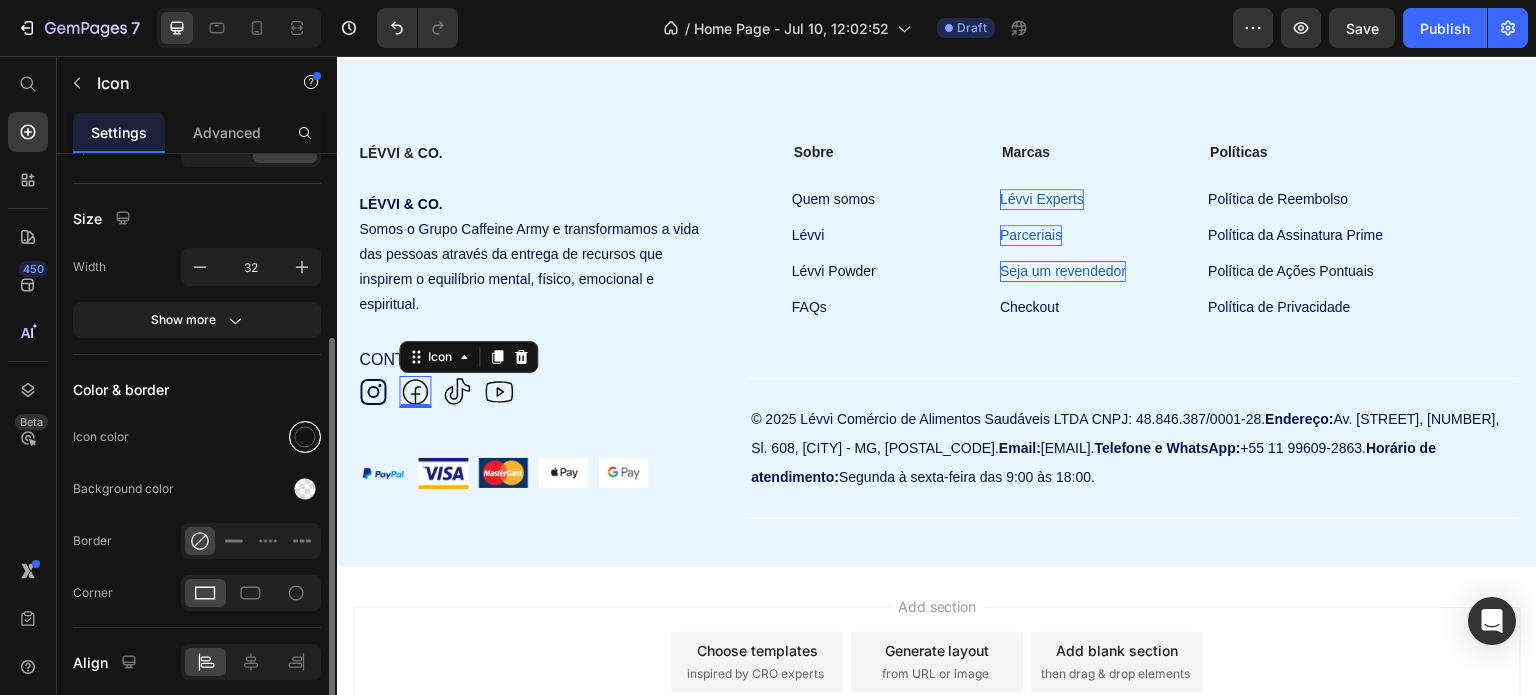 click at bounding box center [305, 437] 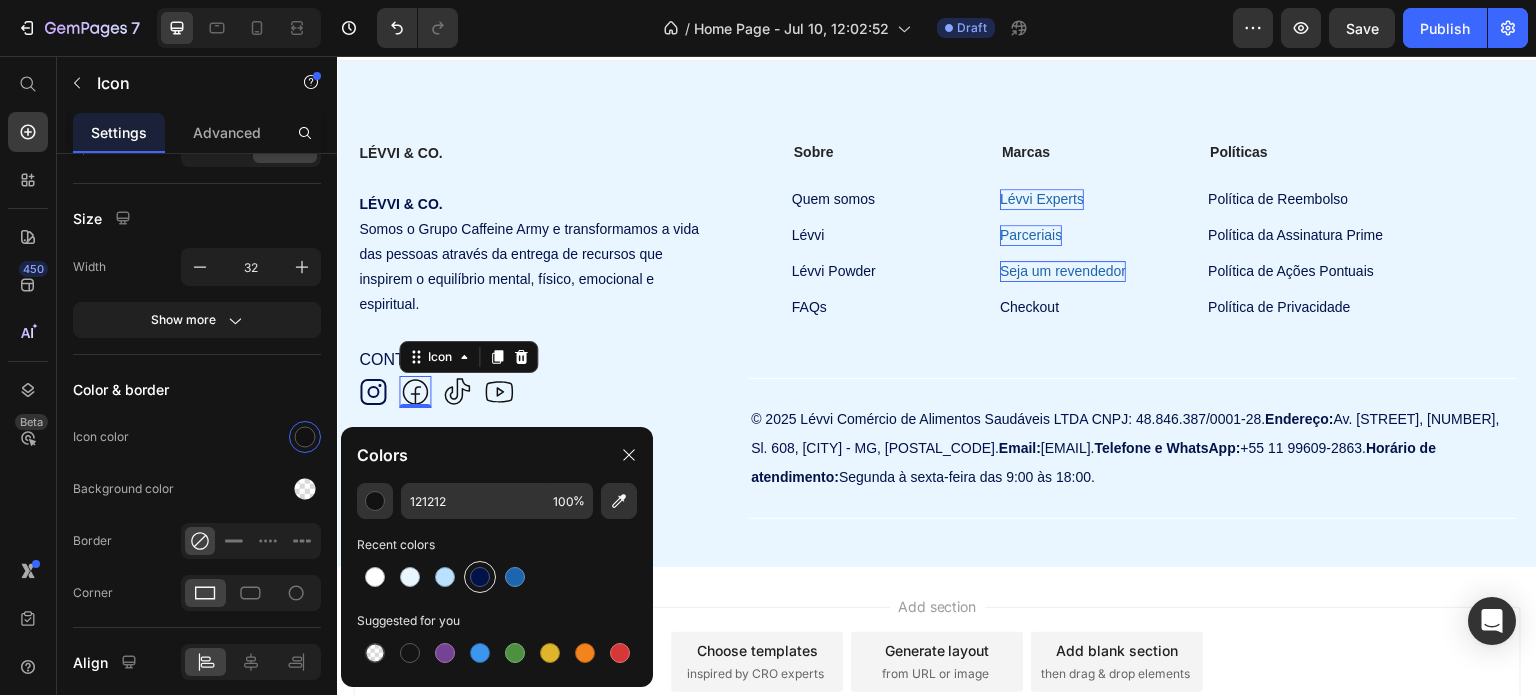 click at bounding box center (480, 577) 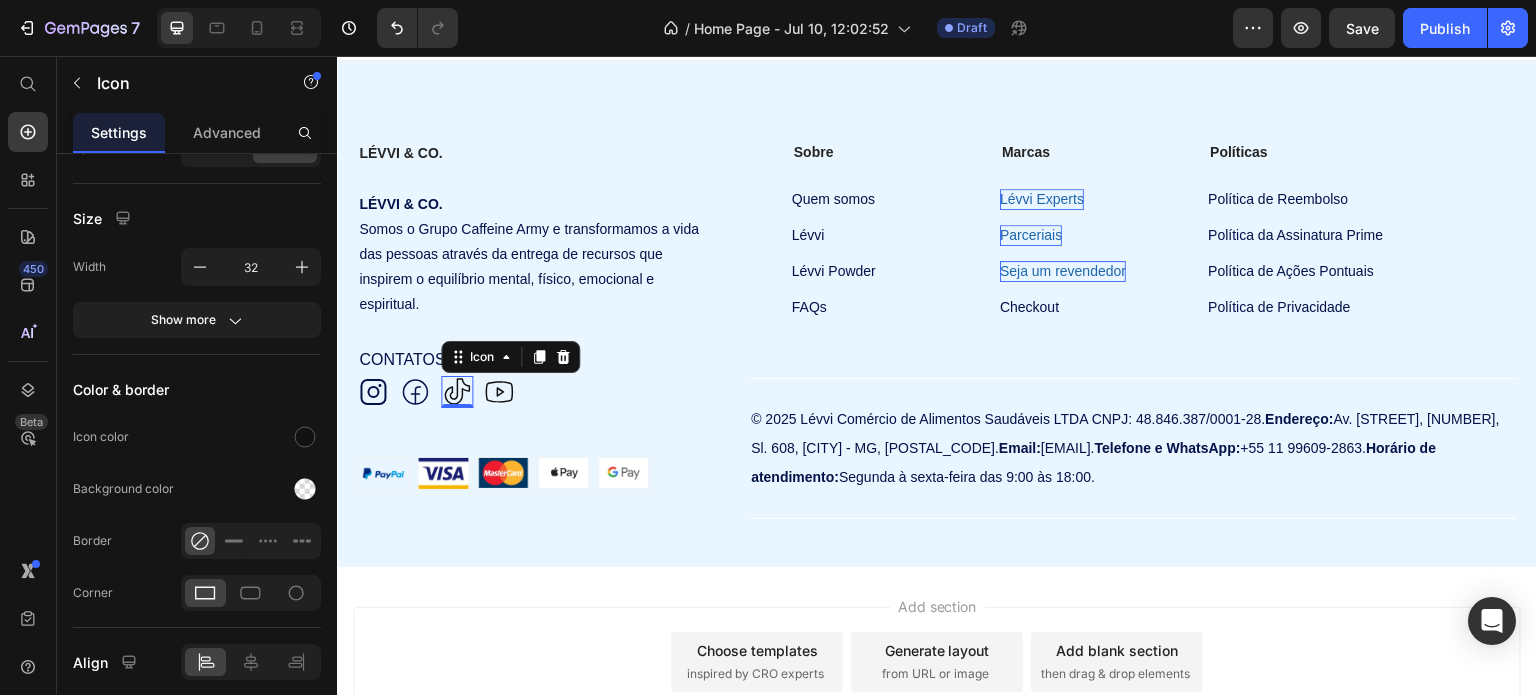click 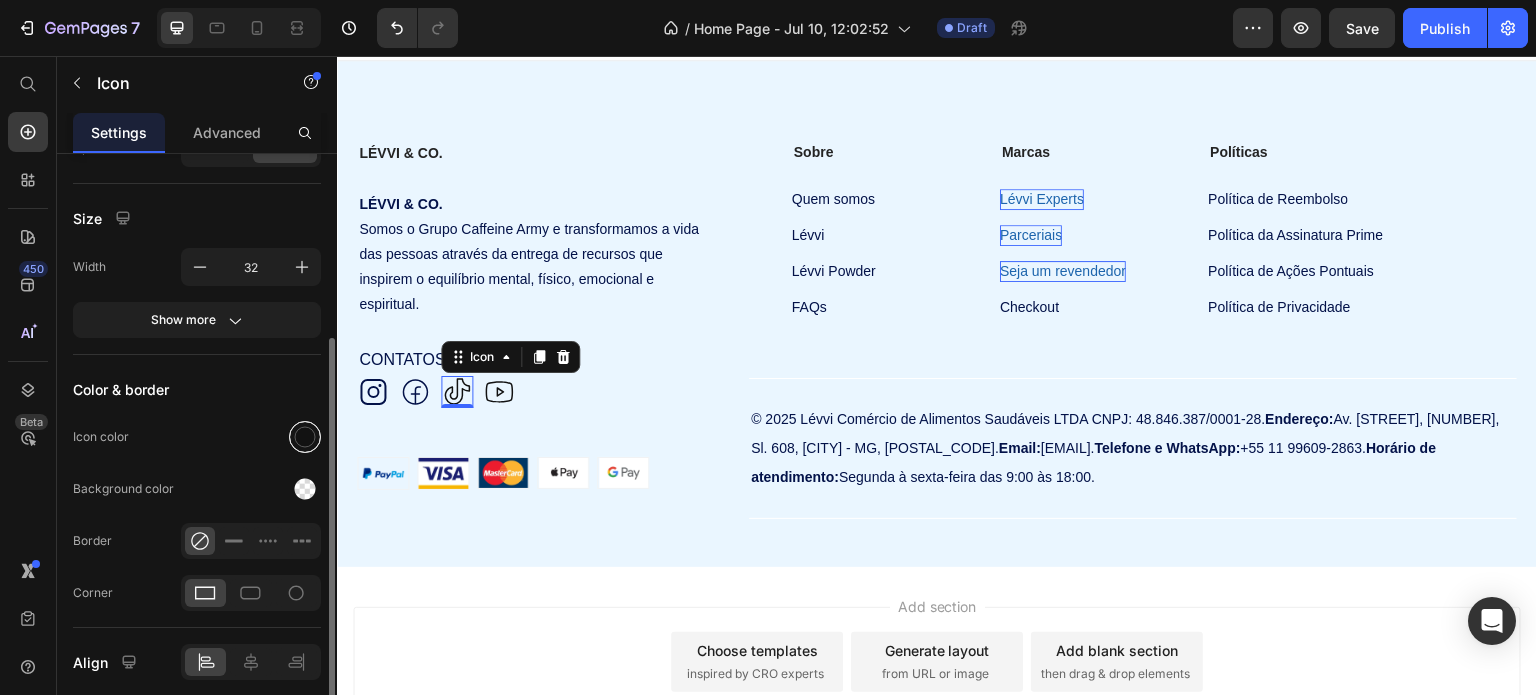 click at bounding box center [305, 437] 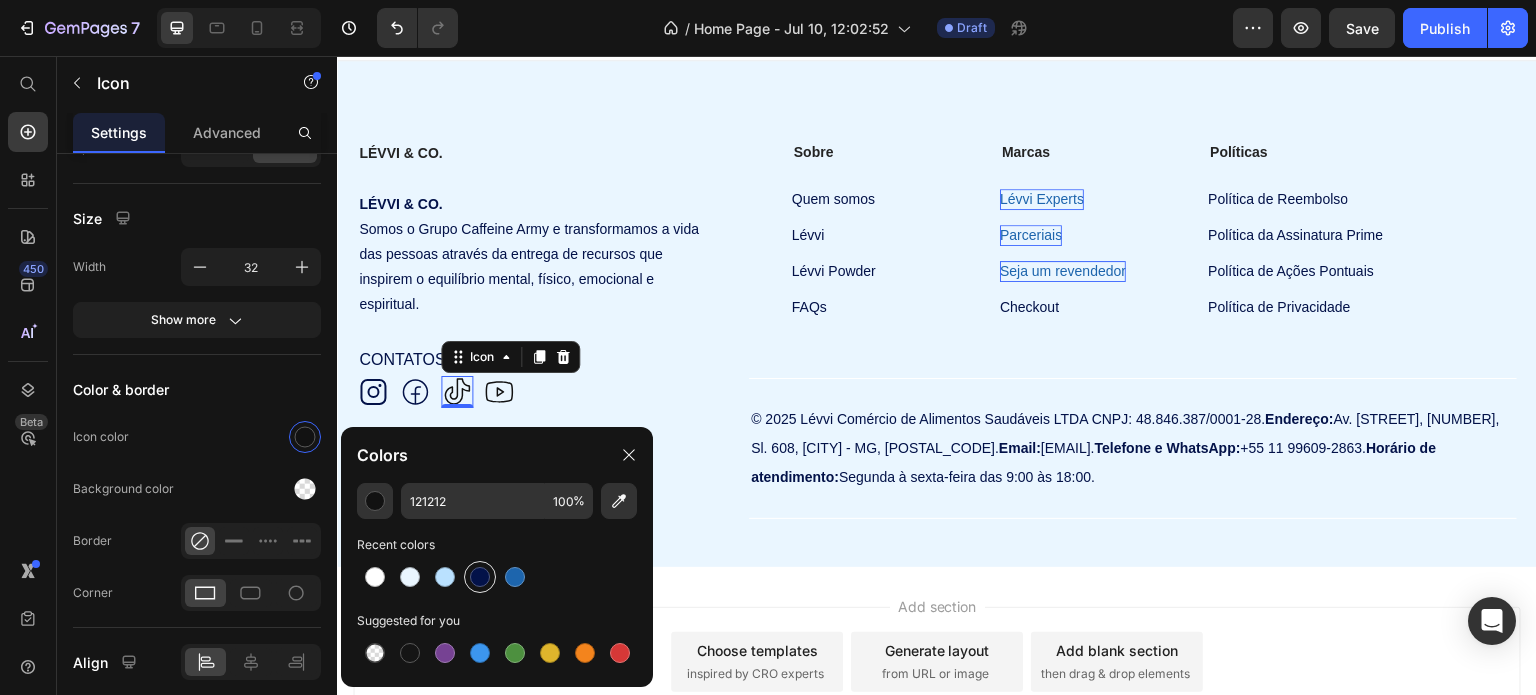 click at bounding box center (480, 577) 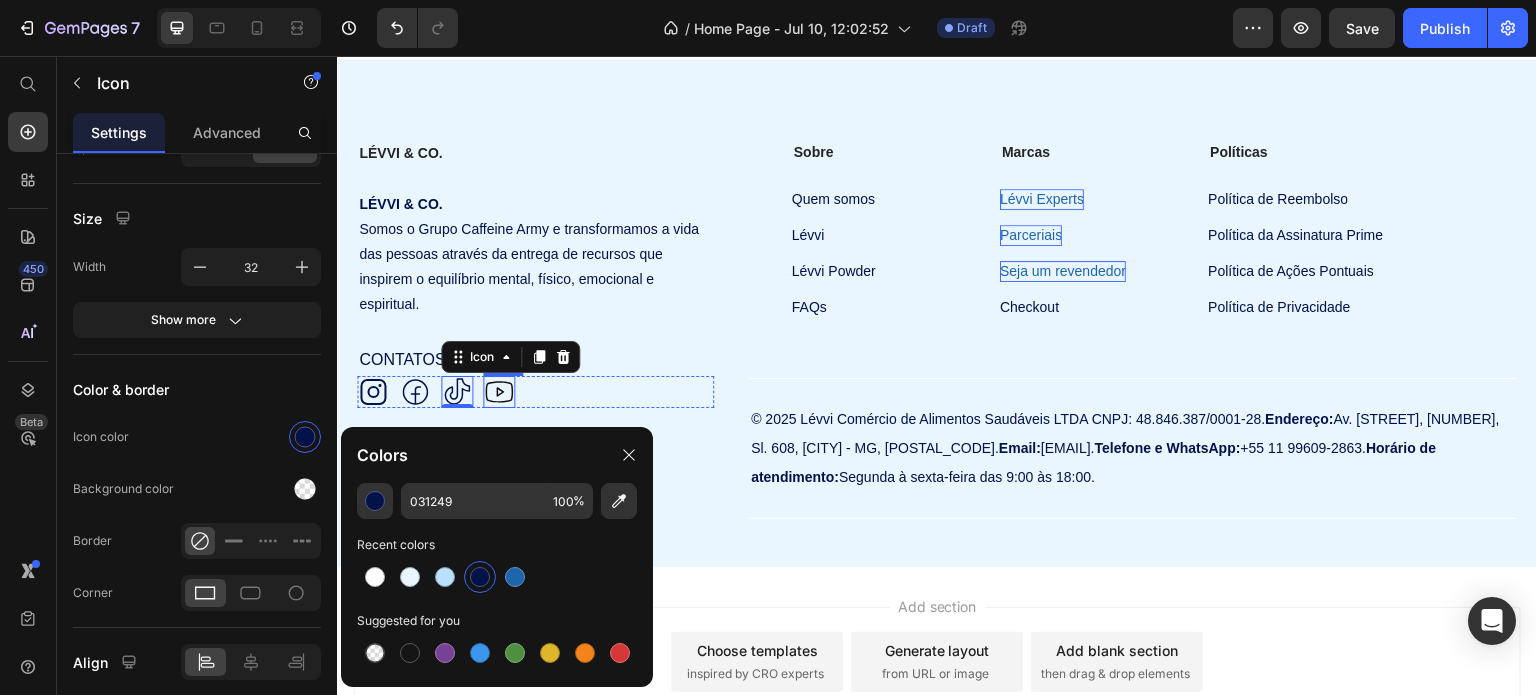 click 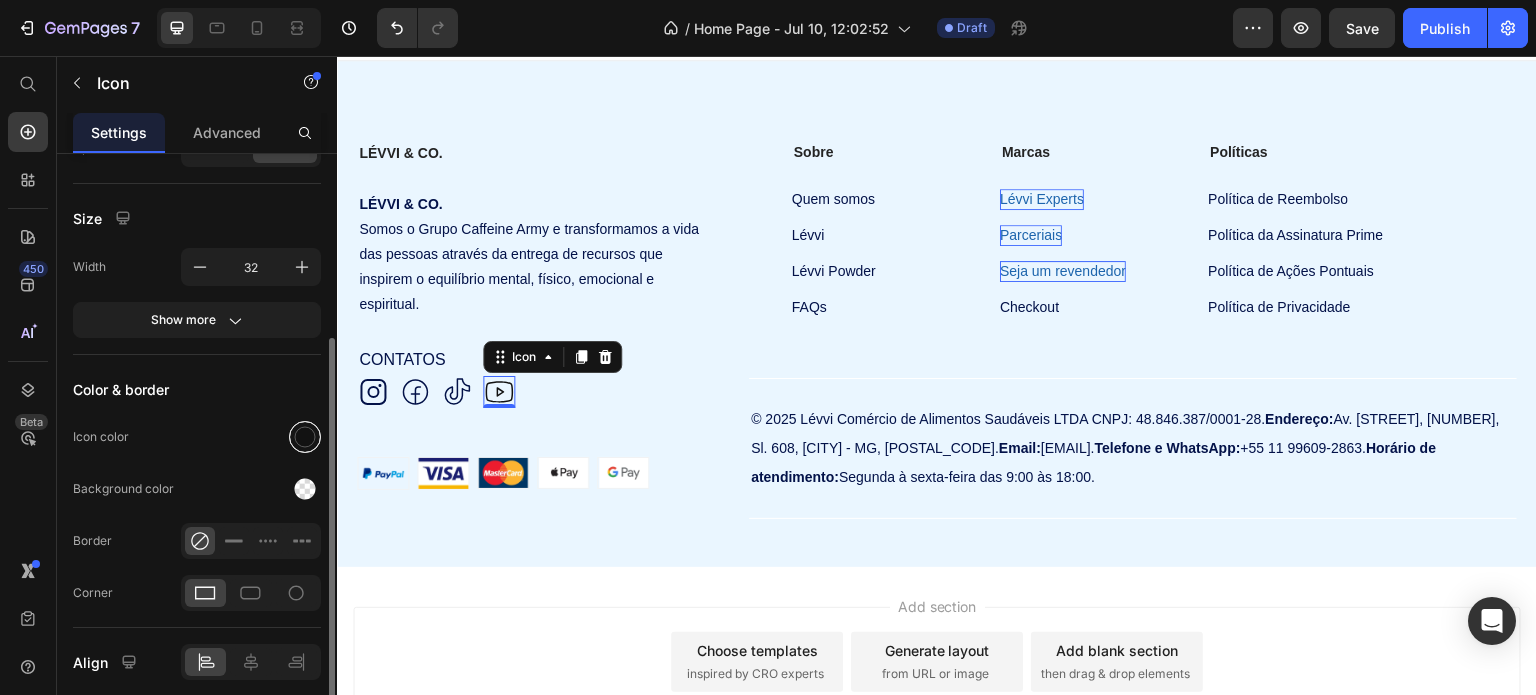 click at bounding box center (305, 437) 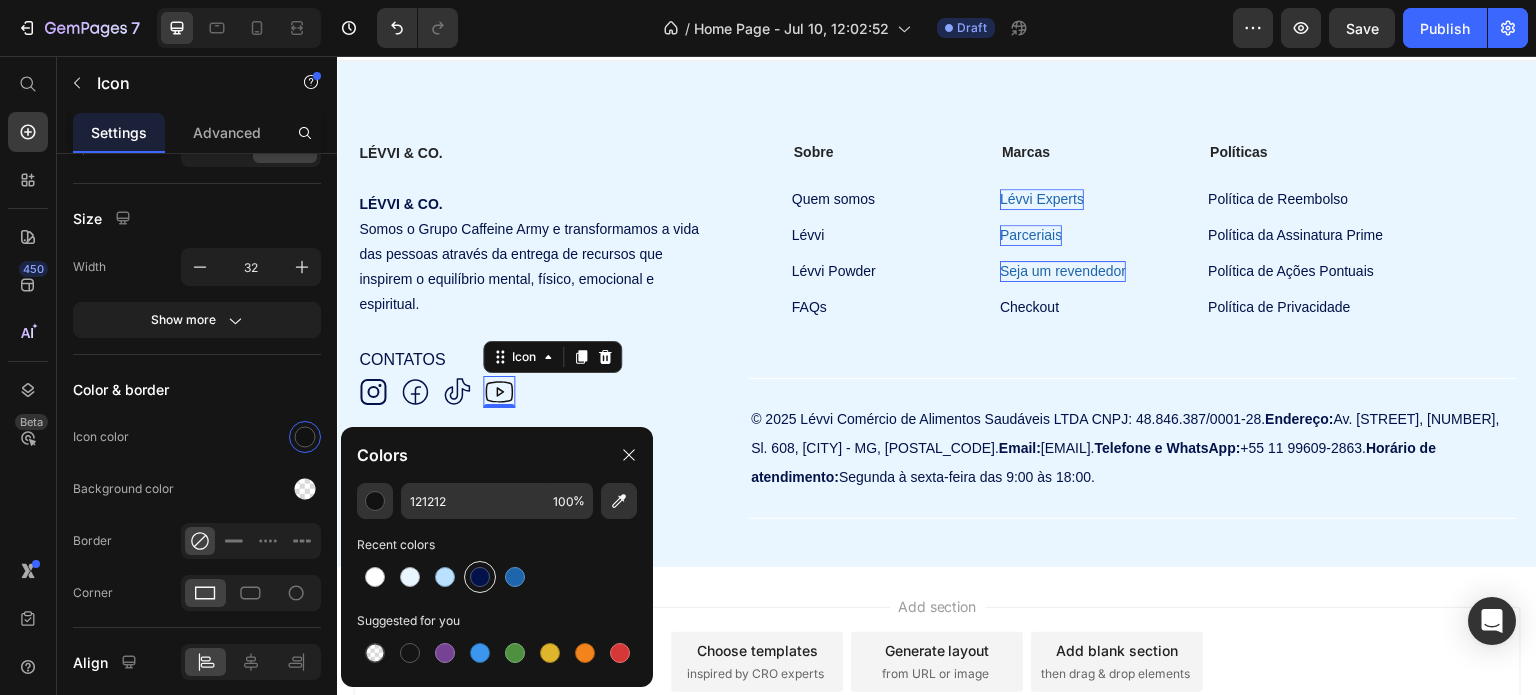 click at bounding box center (480, 577) 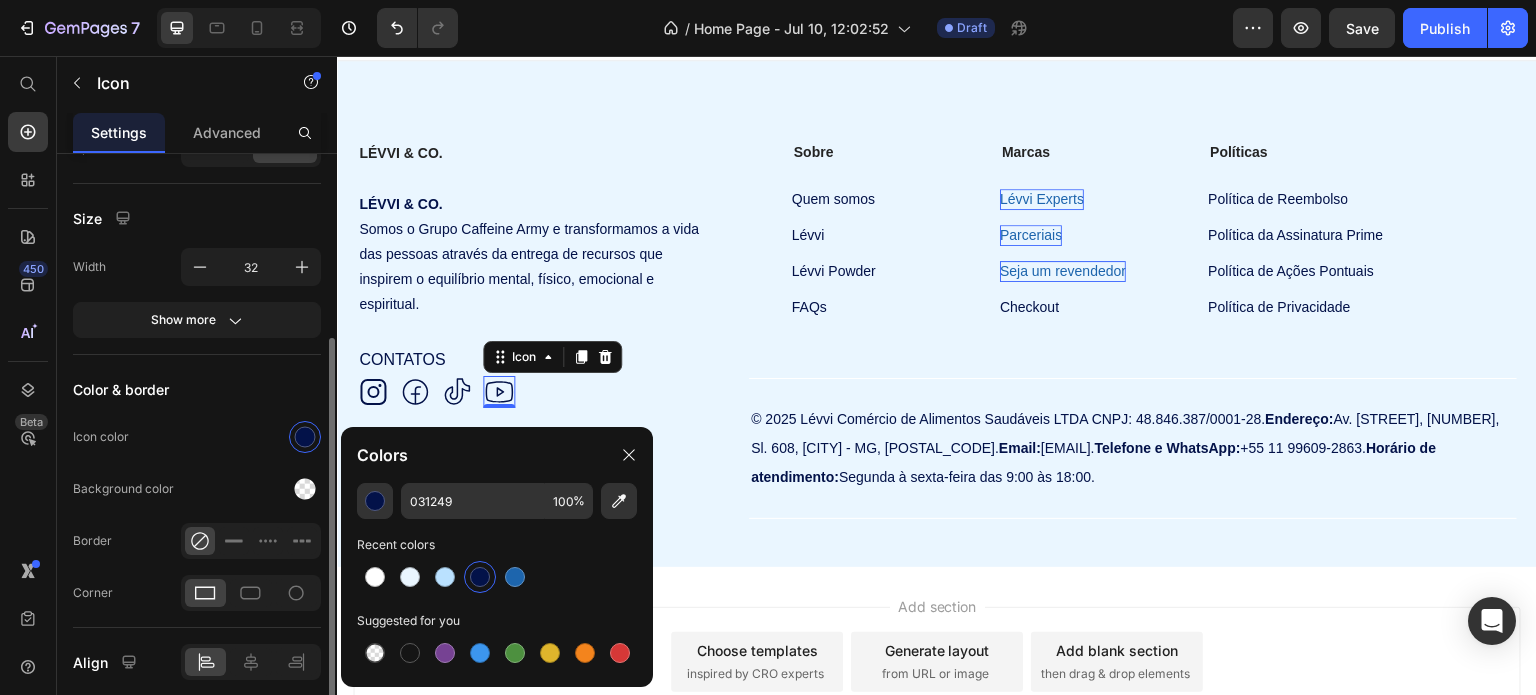 click on "Color & border" at bounding box center (121, 389) 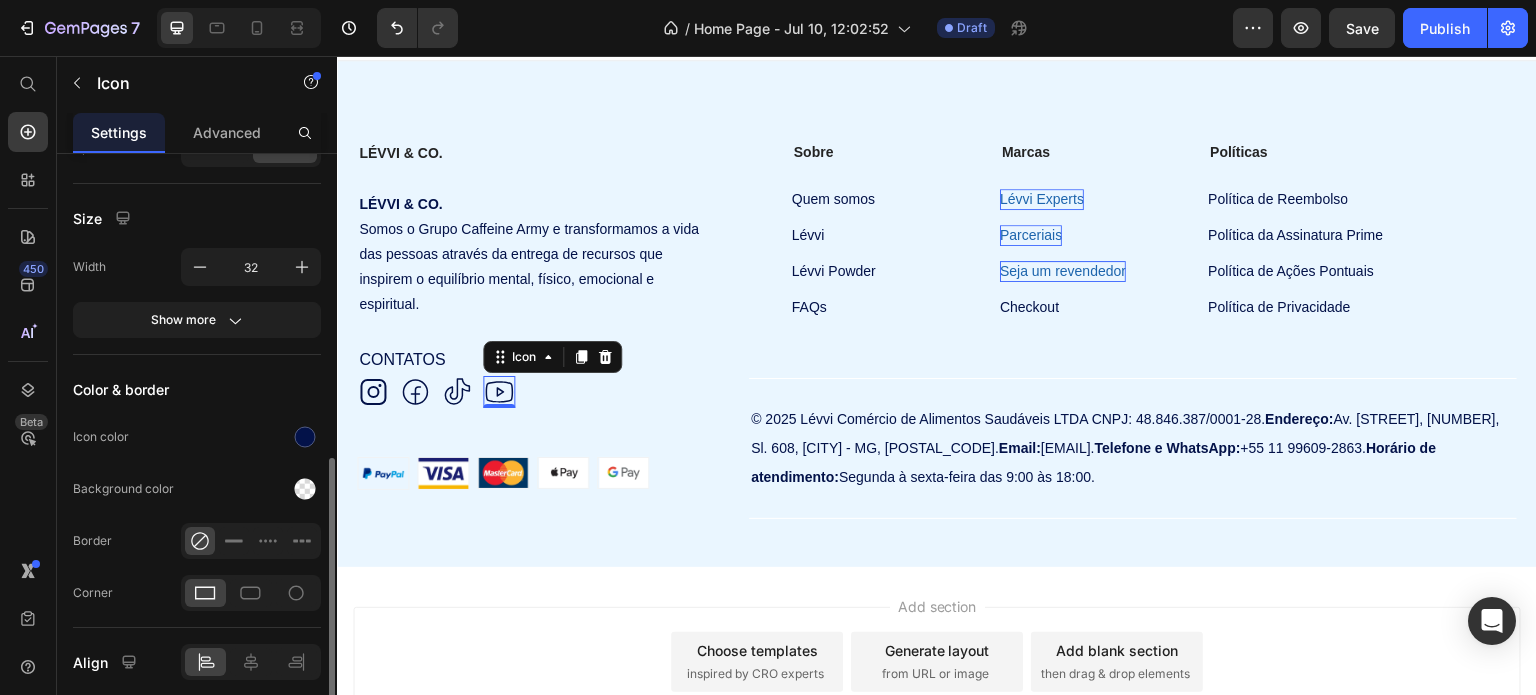 scroll, scrollTop: 374, scrollLeft: 0, axis: vertical 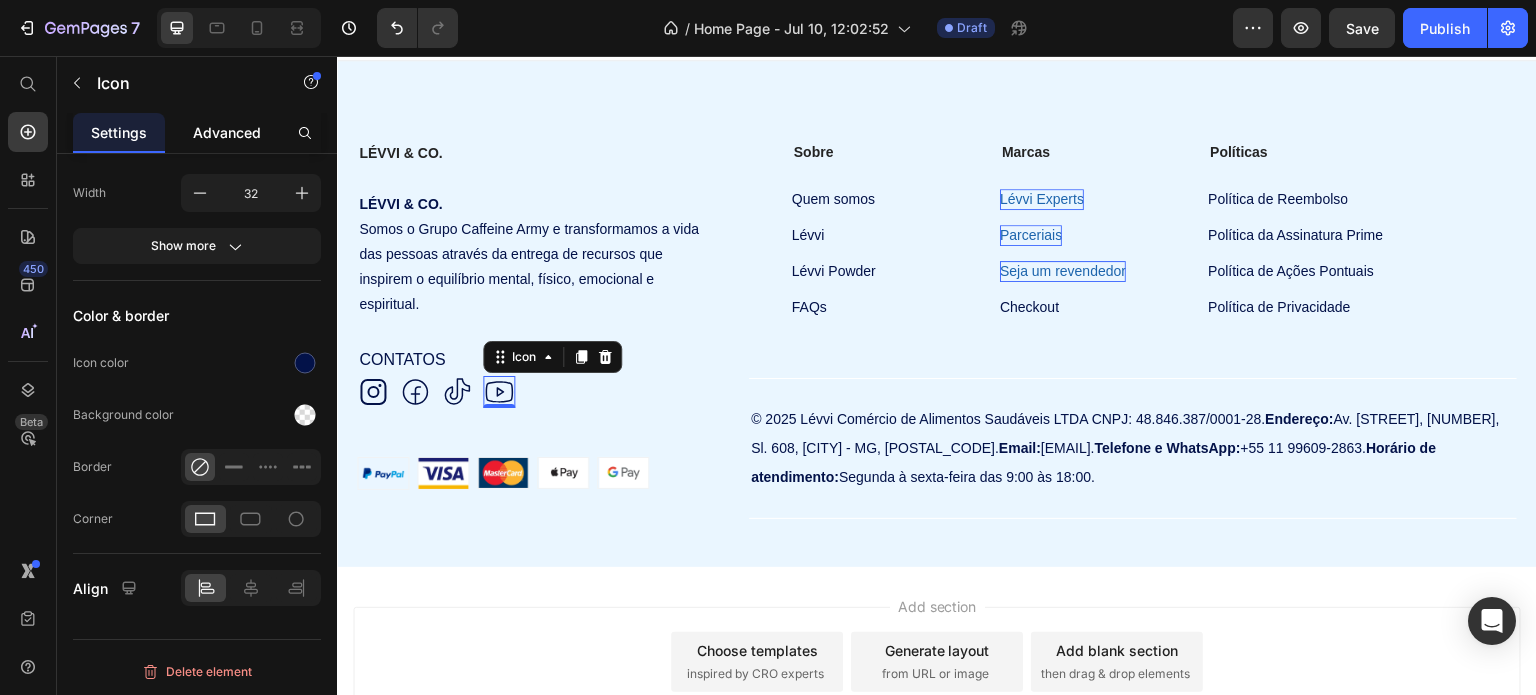 click on "Advanced" at bounding box center (227, 132) 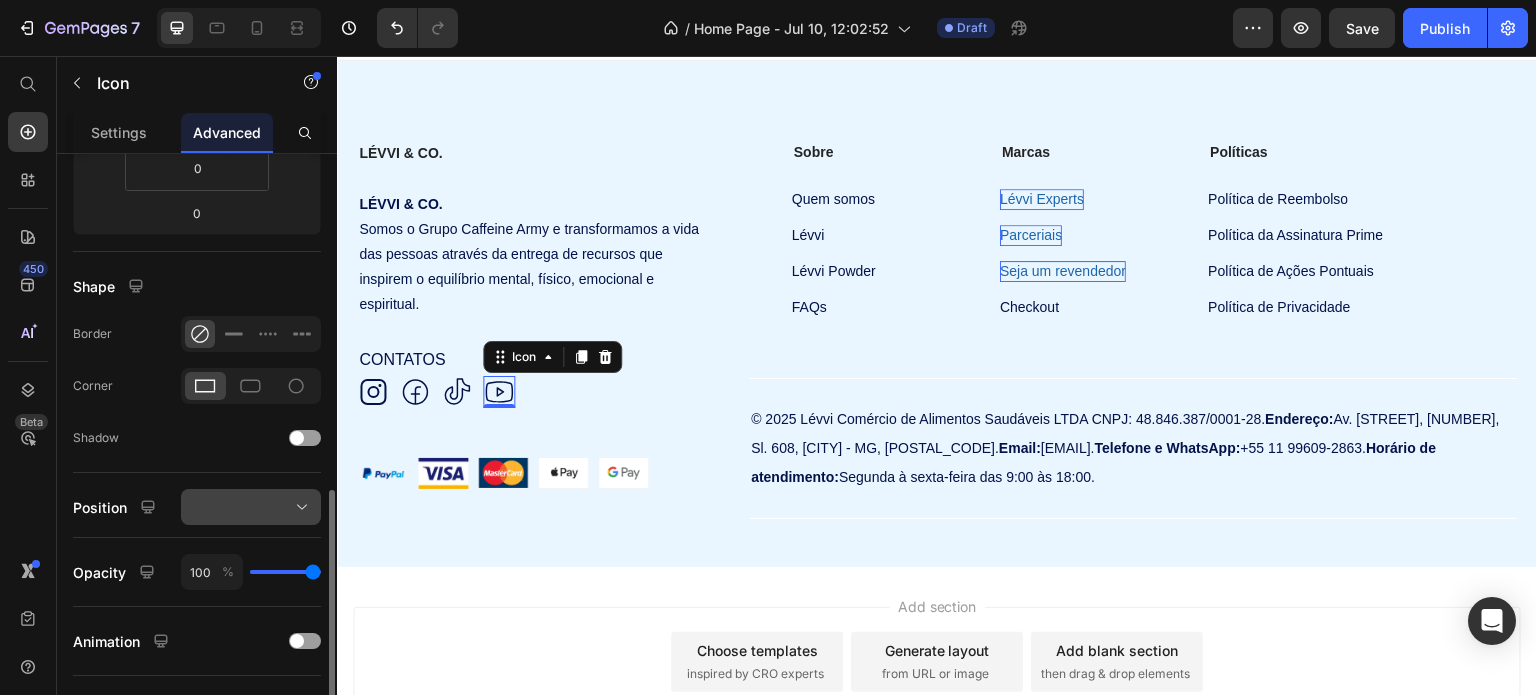 scroll, scrollTop: 500, scrollLeft: 0, axis: vertical 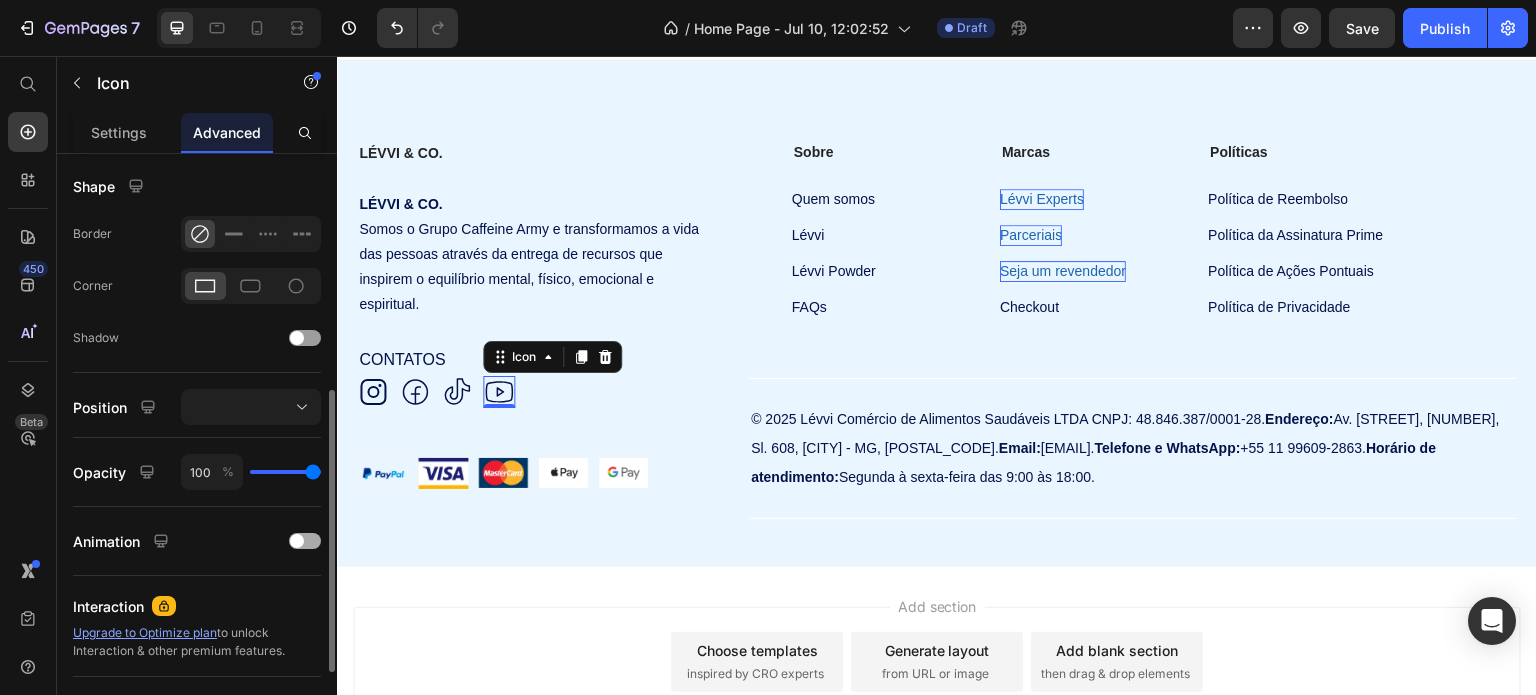 click at bounding box center (297, 541) 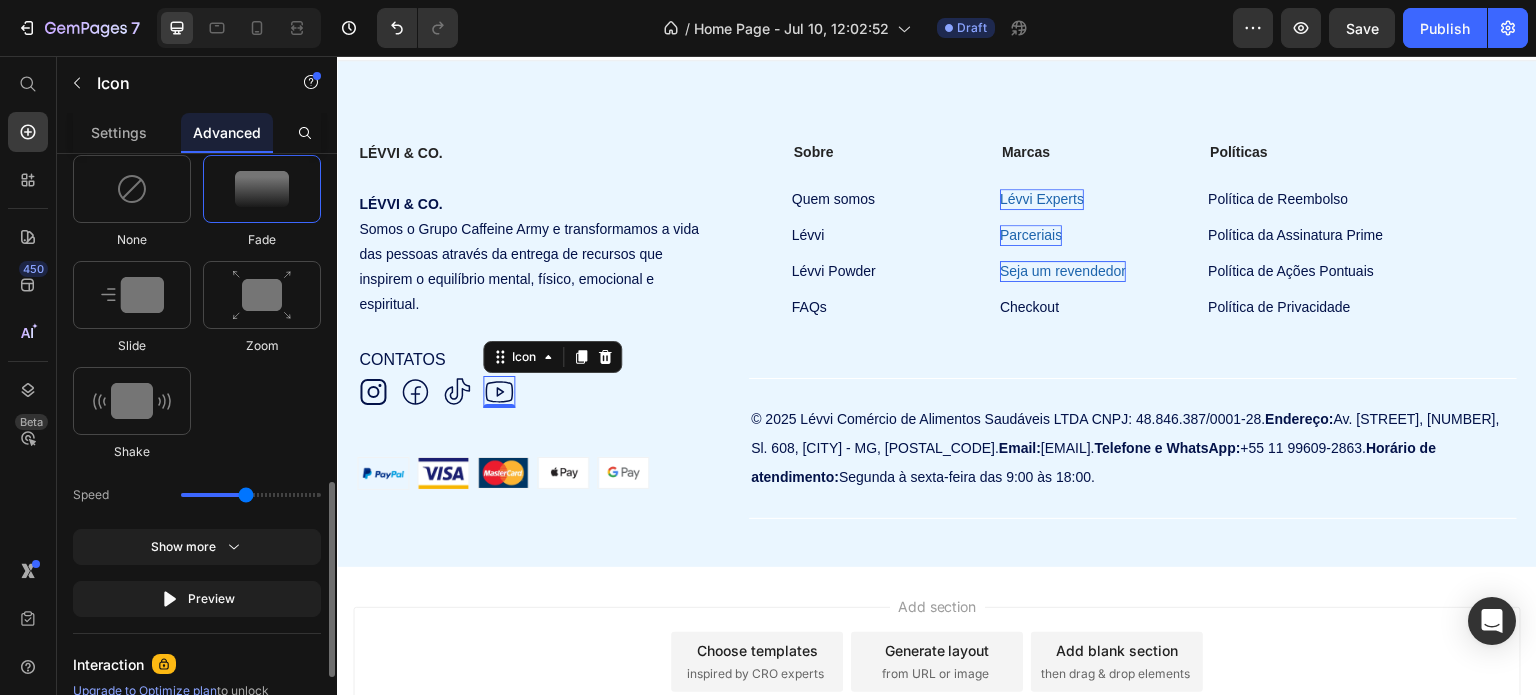 scroll, scrollTop: 800, scrollLeft: 0, axis: vertical 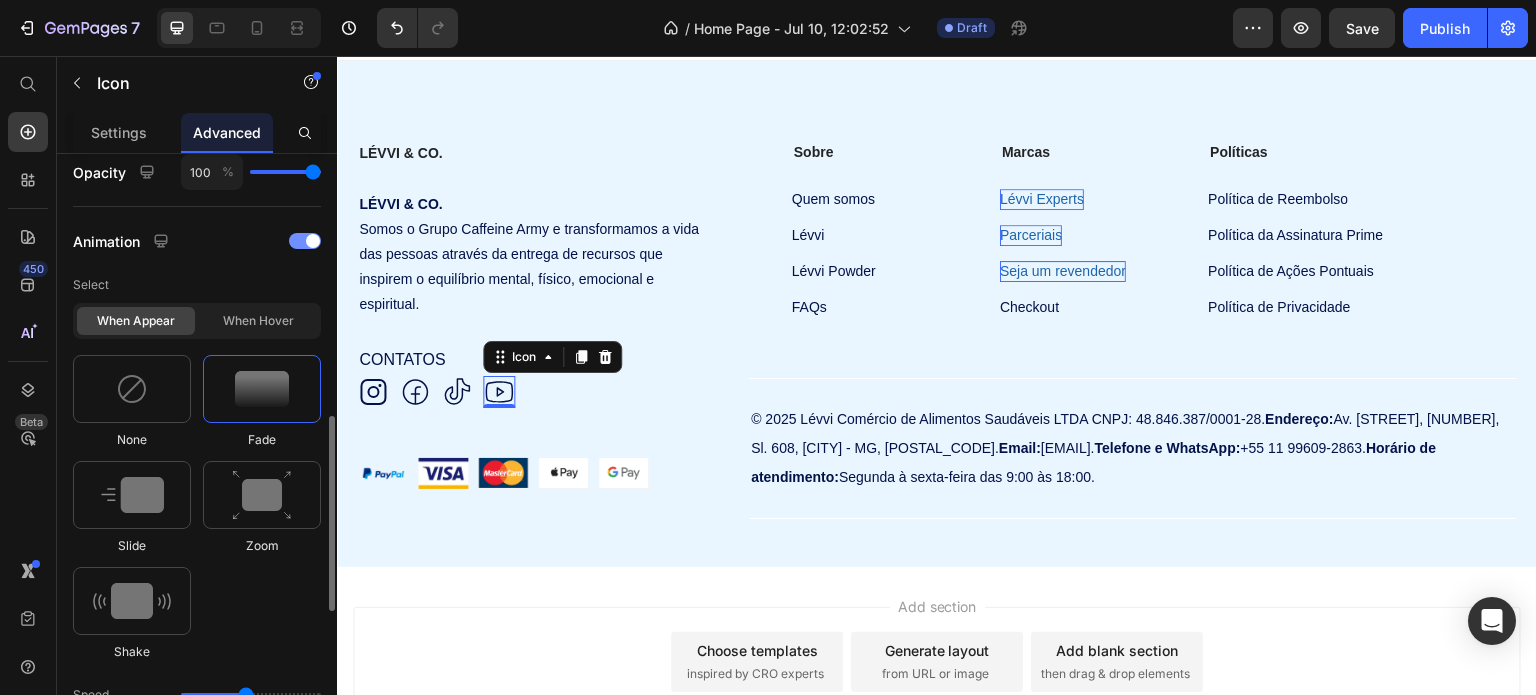 click at bounding box center (305, 241) 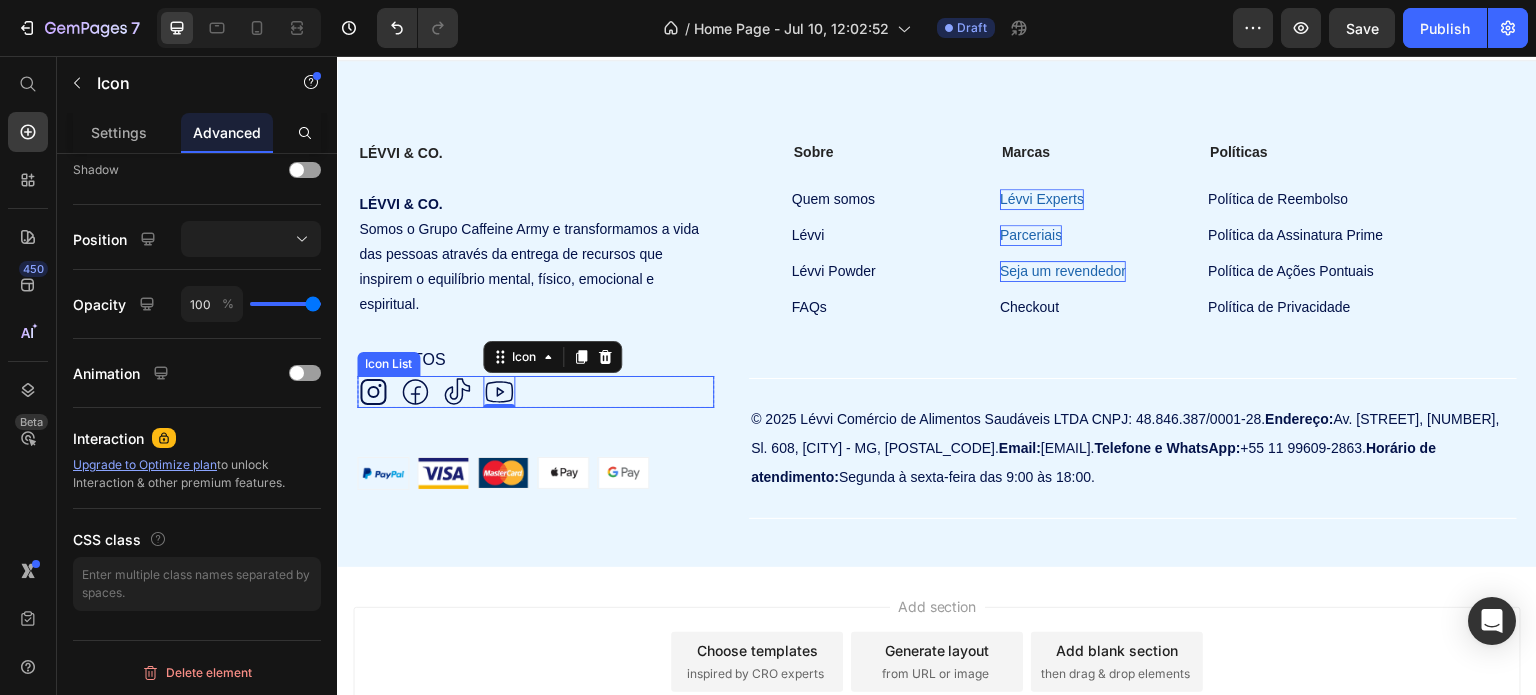 click on "Icon
Icon
Icon
Icon   0" at bounding box center [535, 392] 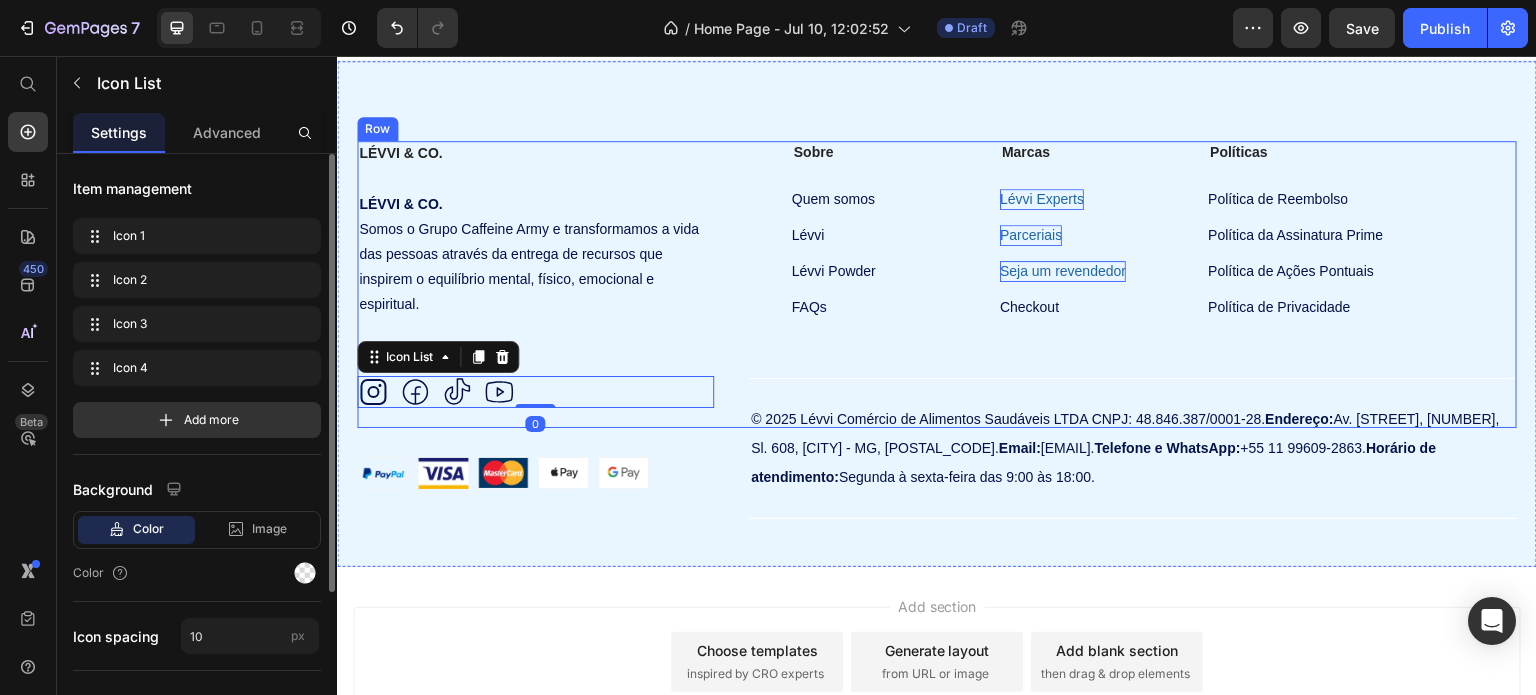 click on "LÉVVI & CO. Somos o Grupo Caffeine Army e transformamos a vida das pessoas através da entrega de recursos que inspirem o equilíbrio mental, físico, emocional e espiritual. Text Block CONTATOS Text Block
Icon
Icon
Icon
Icon Icon List   0 Row" at bounding box center [535, 299] 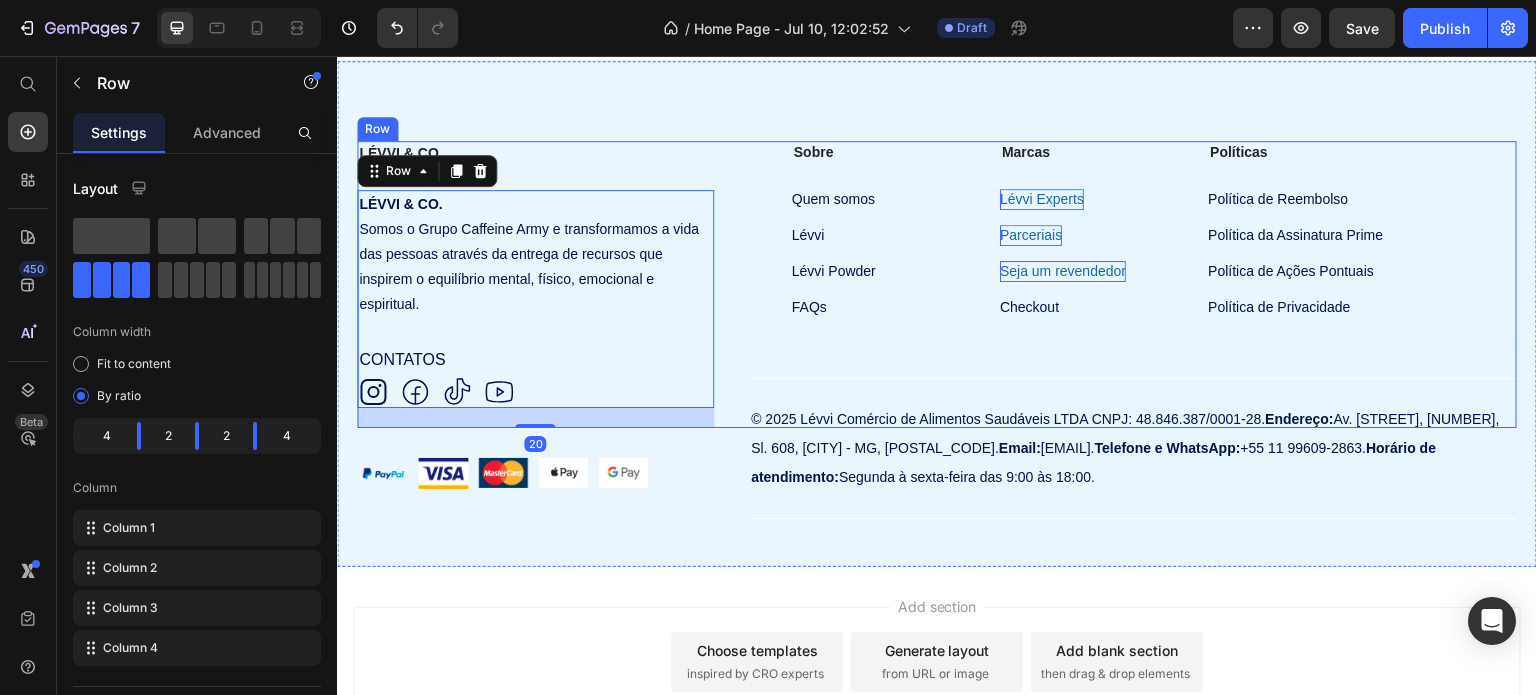 click on "Sobre Text Block Quem somos Button Lévvi Button Lévvi Powder Button FAQs Button" at bounding box center (833, 285) 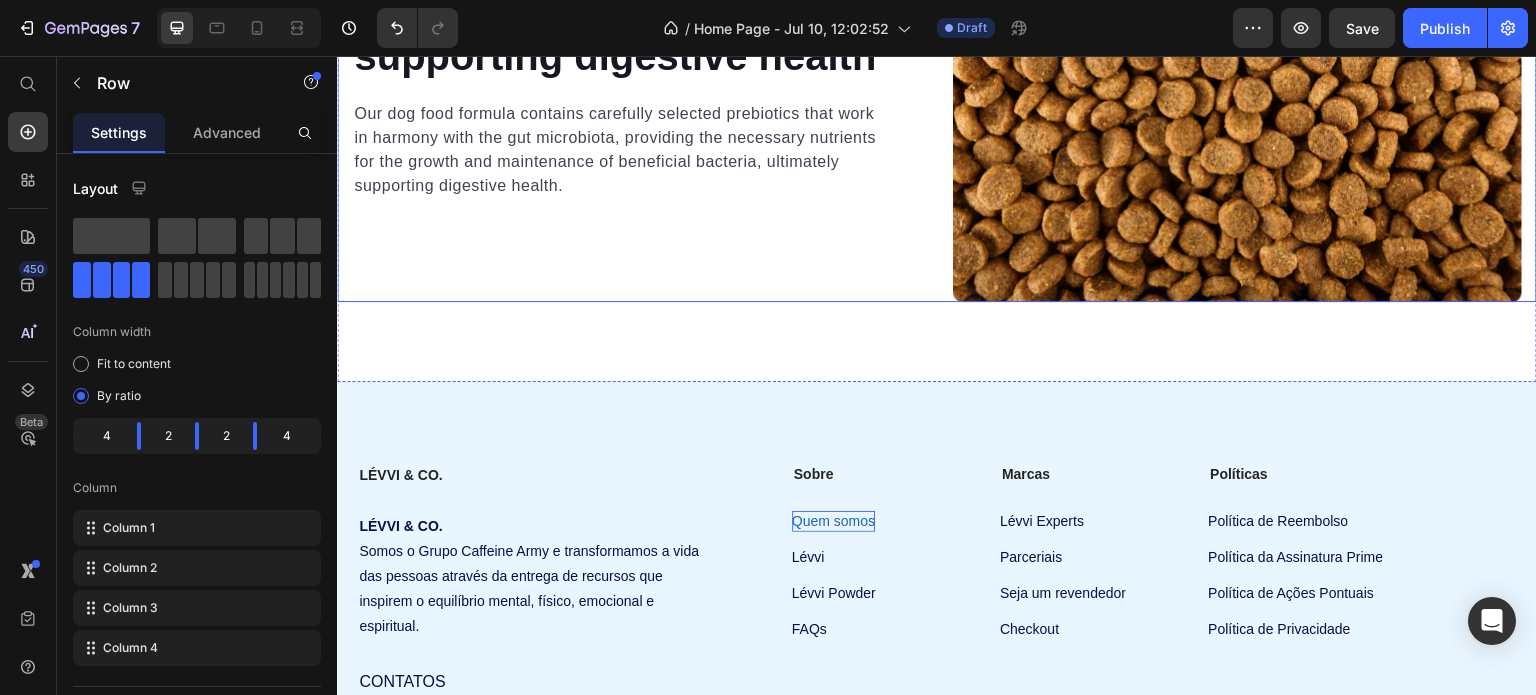scroll, scrollTop: 8993, scrollLeft: 0, axis: vertical 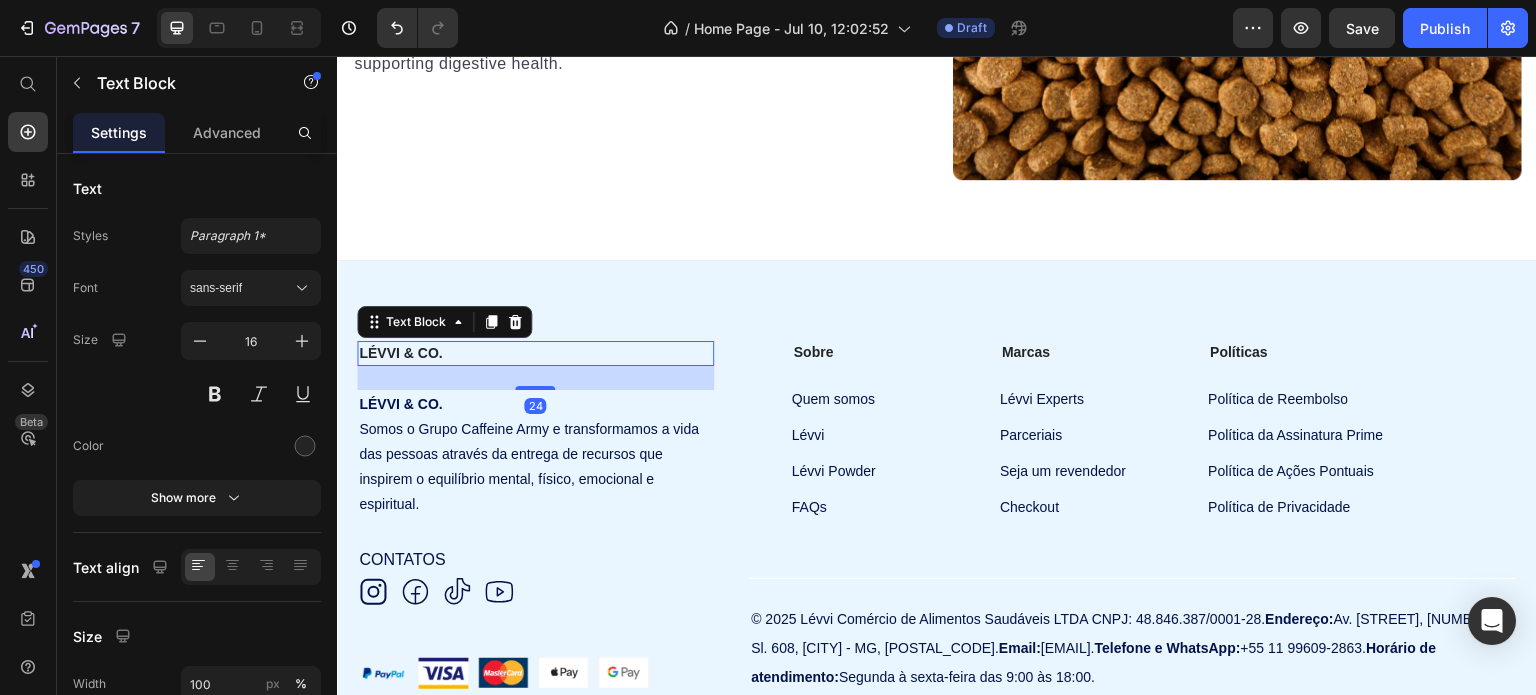 click on "LÉVVI & CO." at bounding box center [400, 353] 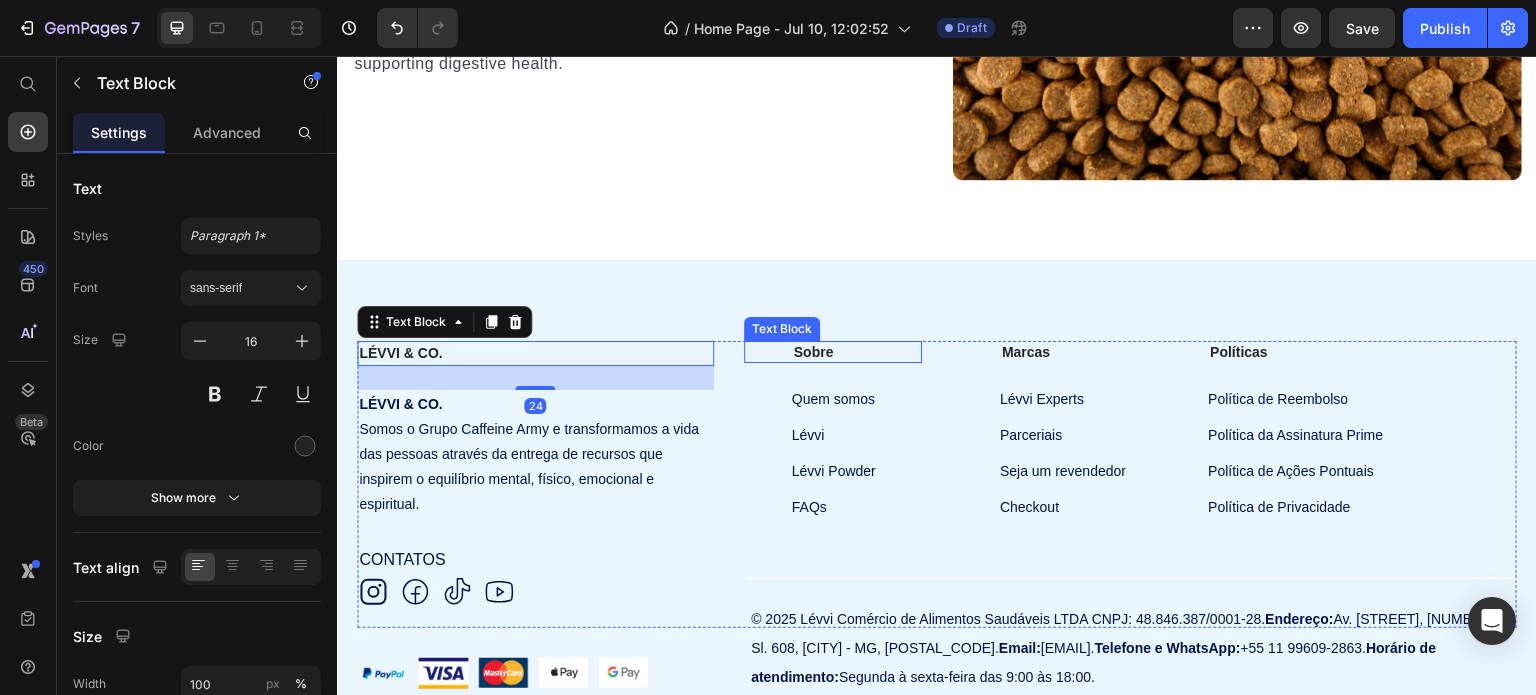 click on "Sobre" at bounding box center [857, 352] 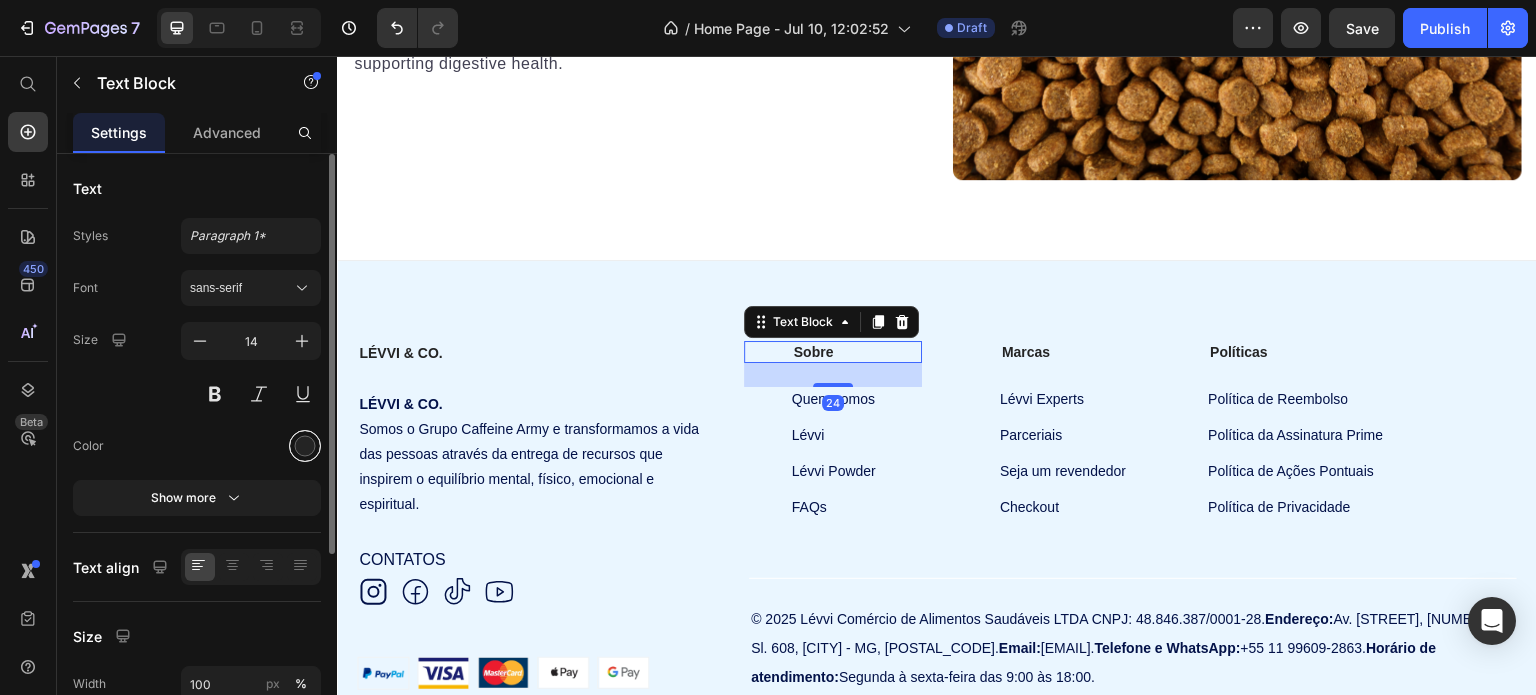 click at bounding box center [305, 446] 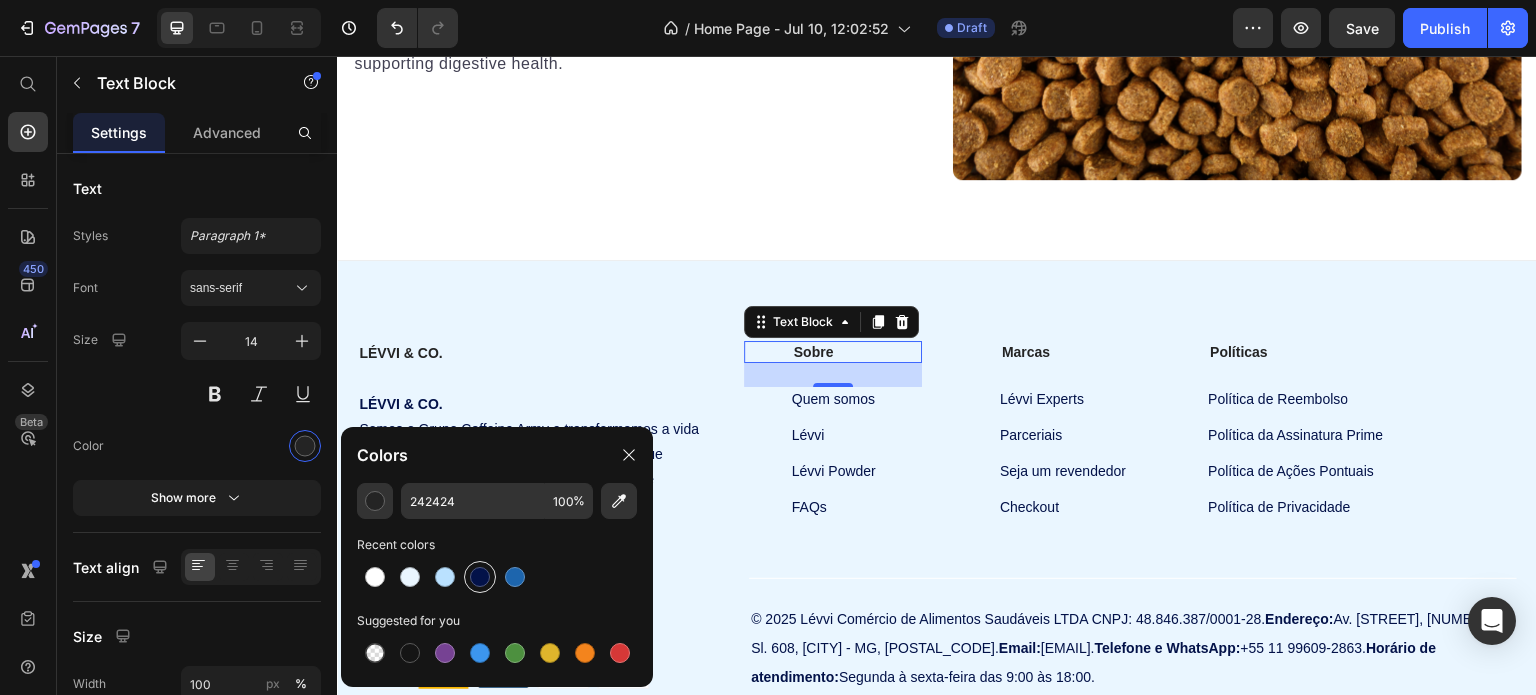 click at bounding box center (480, 577) 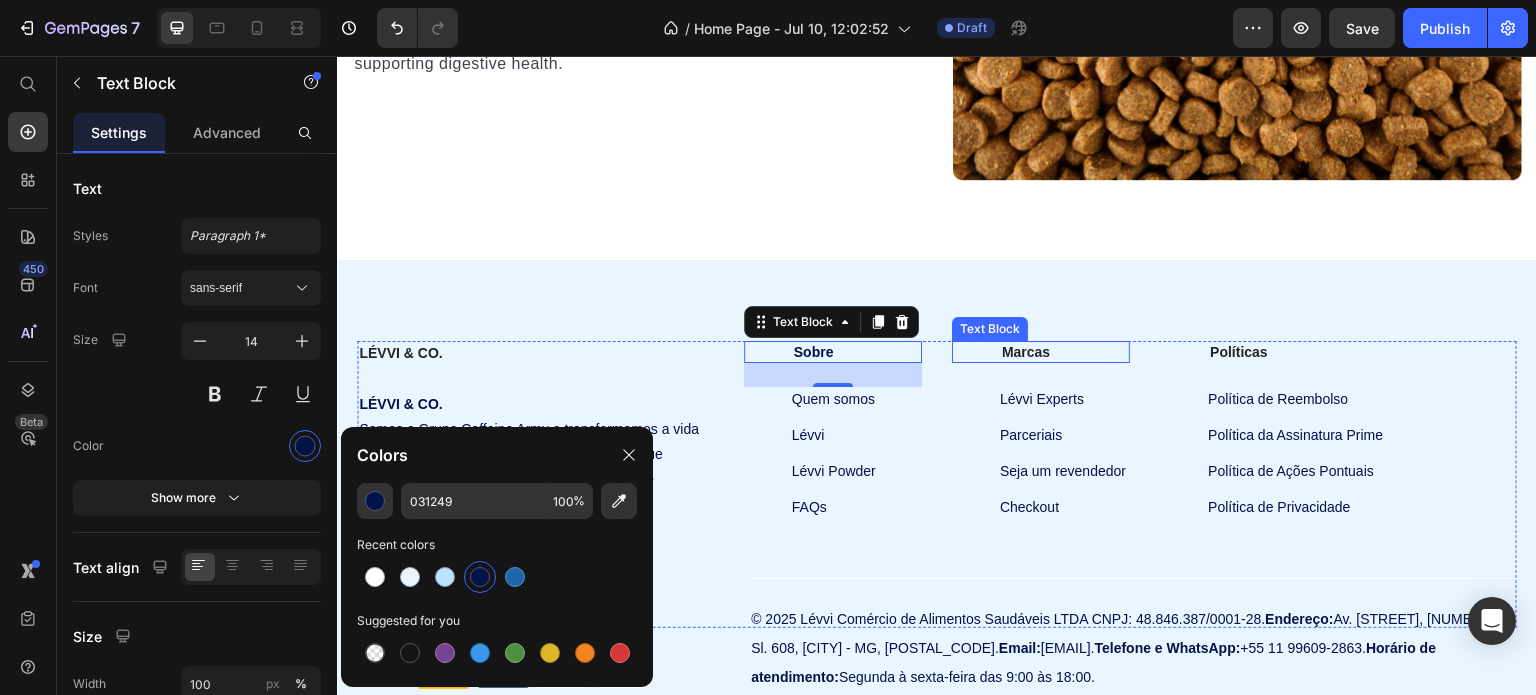 click on "Marcas" at bounding box center (1065, 352) 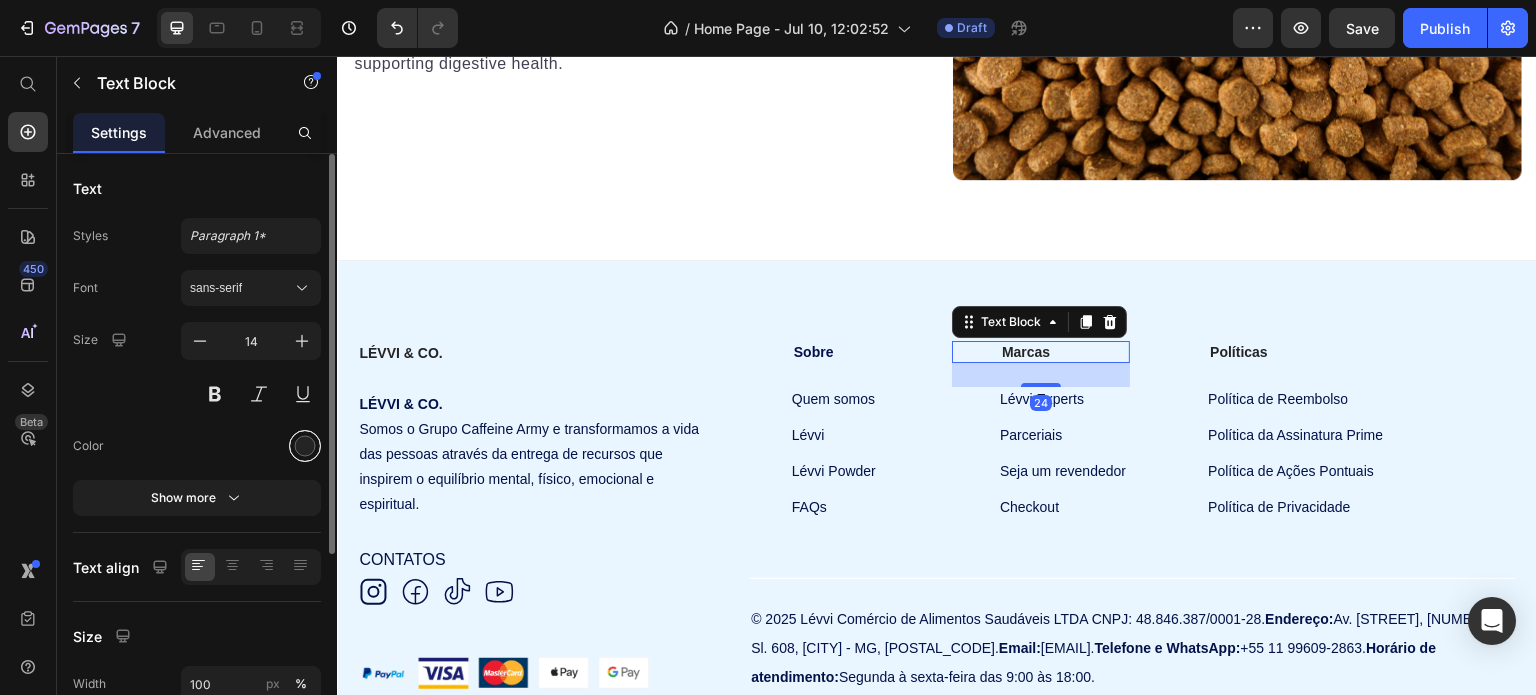 click at bounding box center (305, 446) 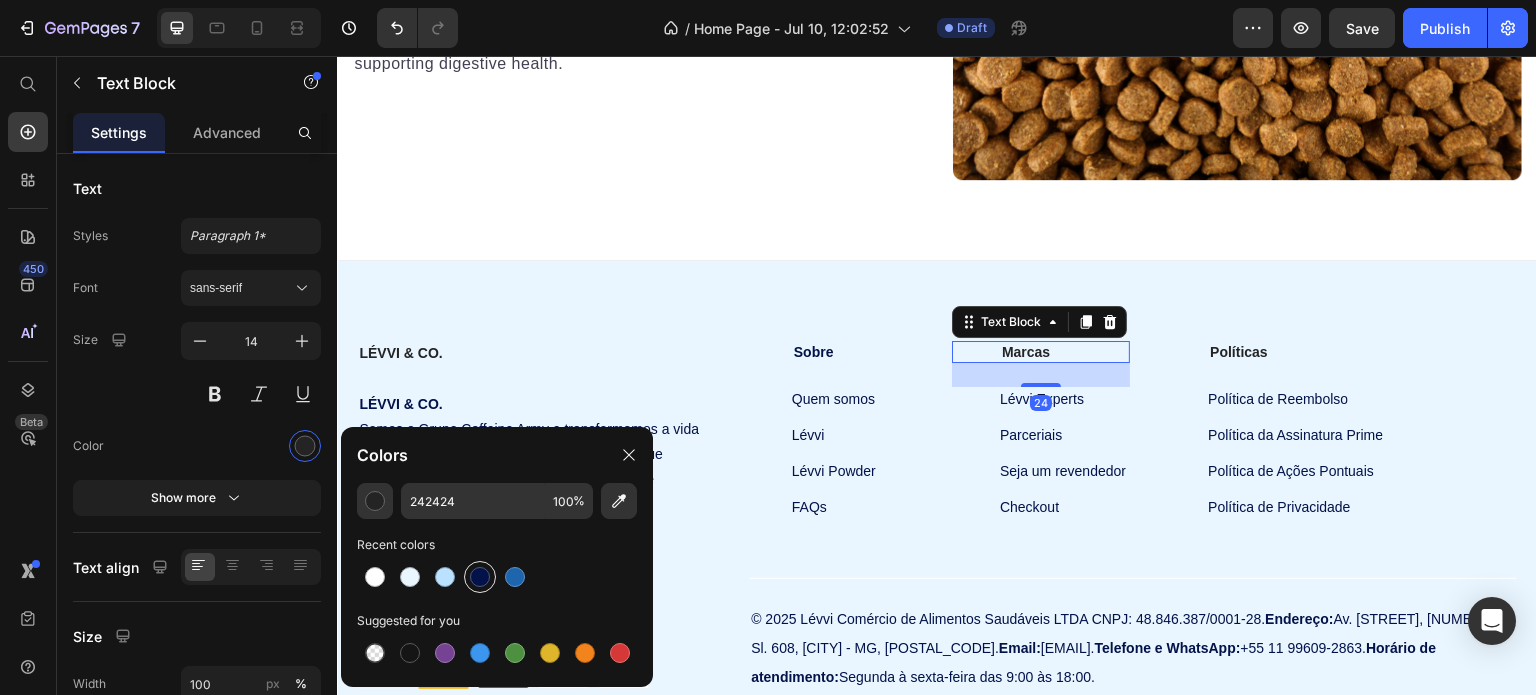 click at bounding box center [480, 577] 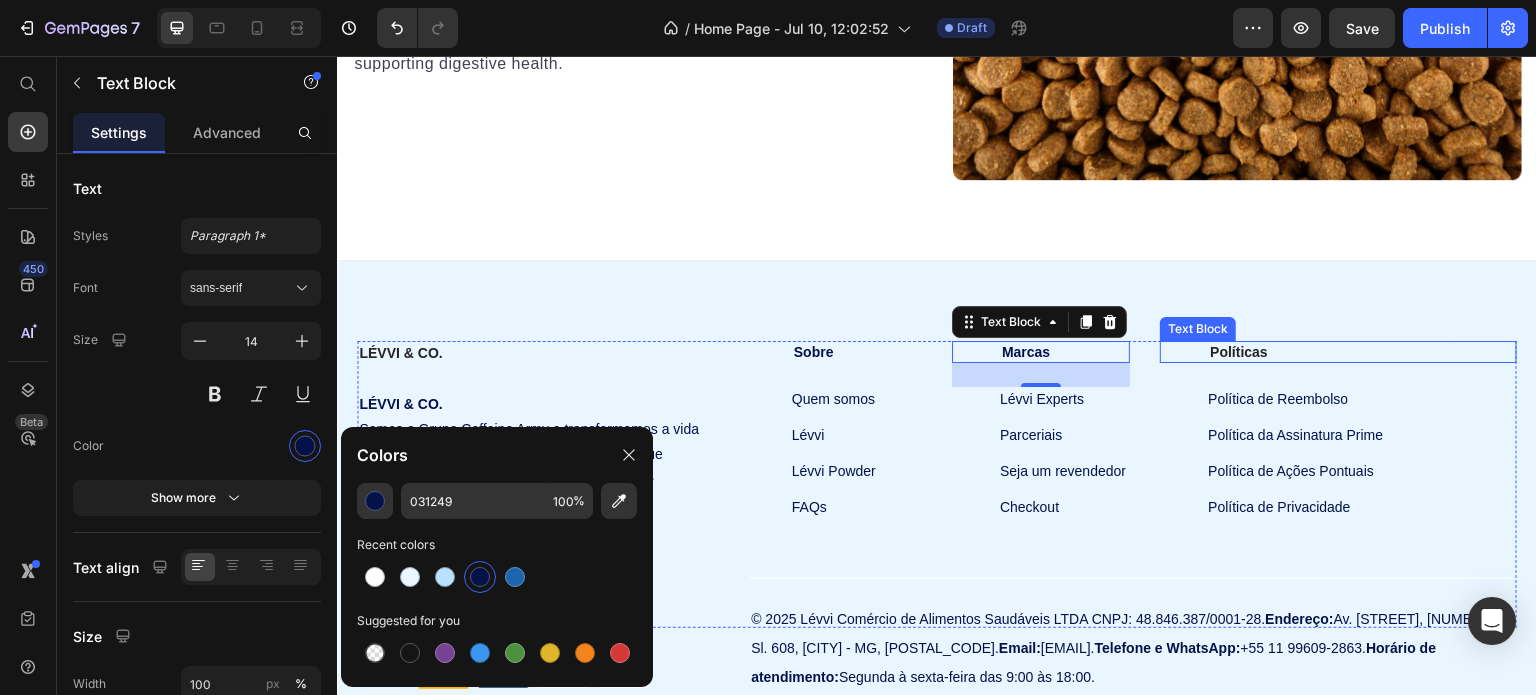 click on "Políticas" at bounding box center (1362, 352) 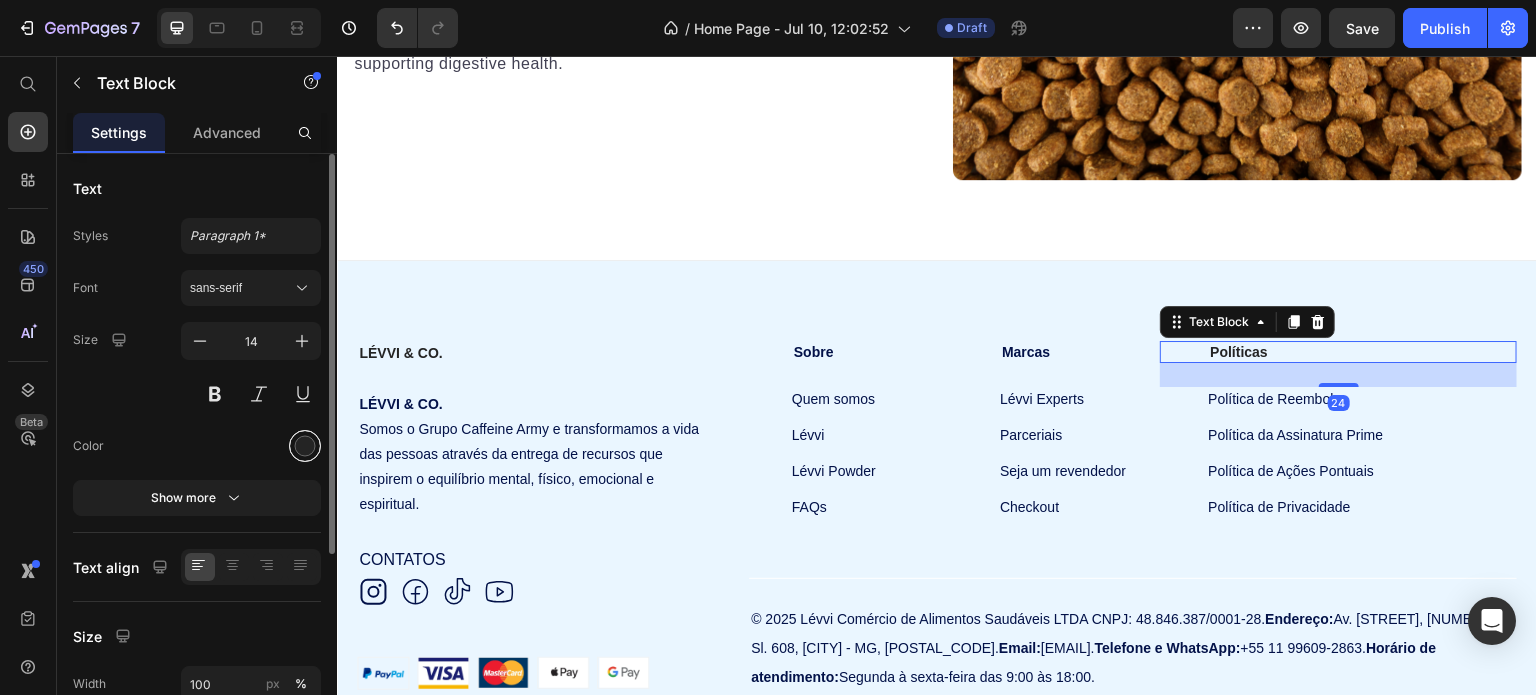 click at bounding box center (305, 446) 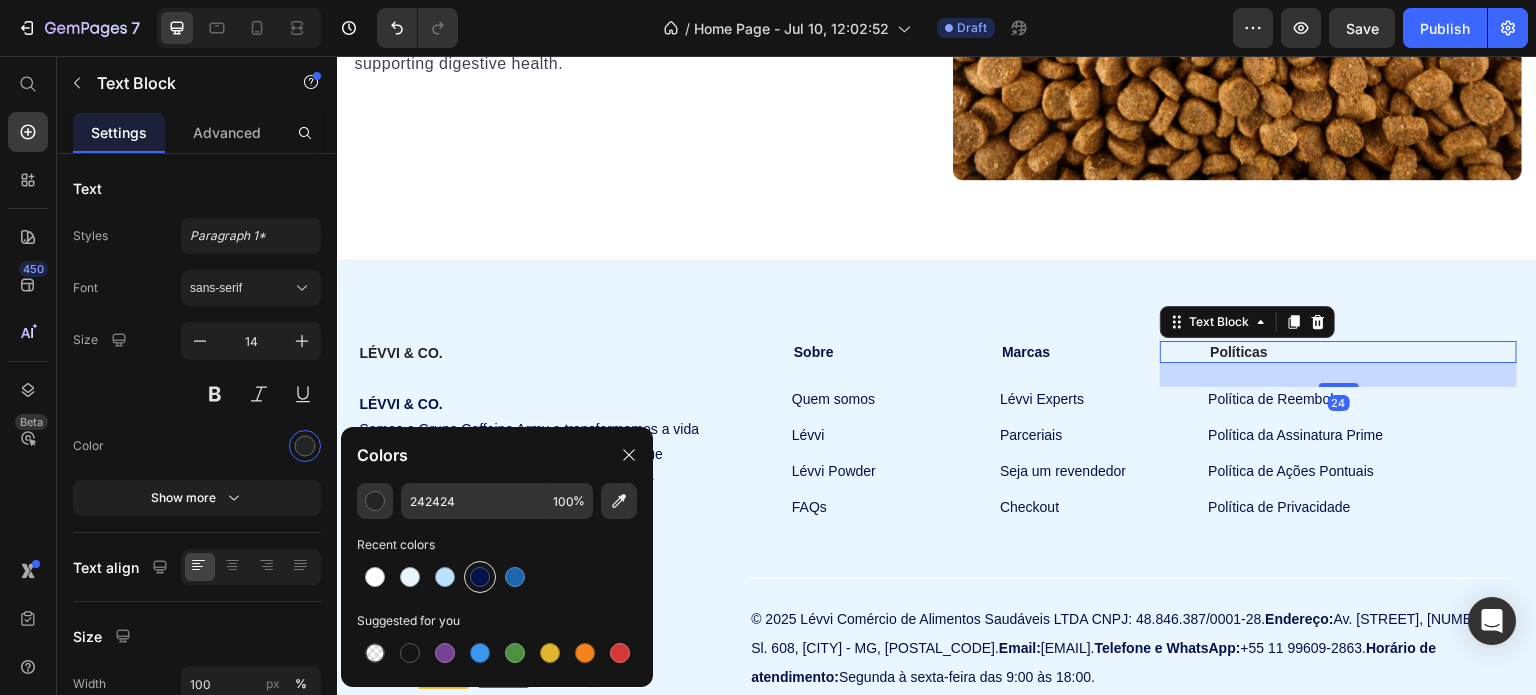 click at bounding box center [480, 577] 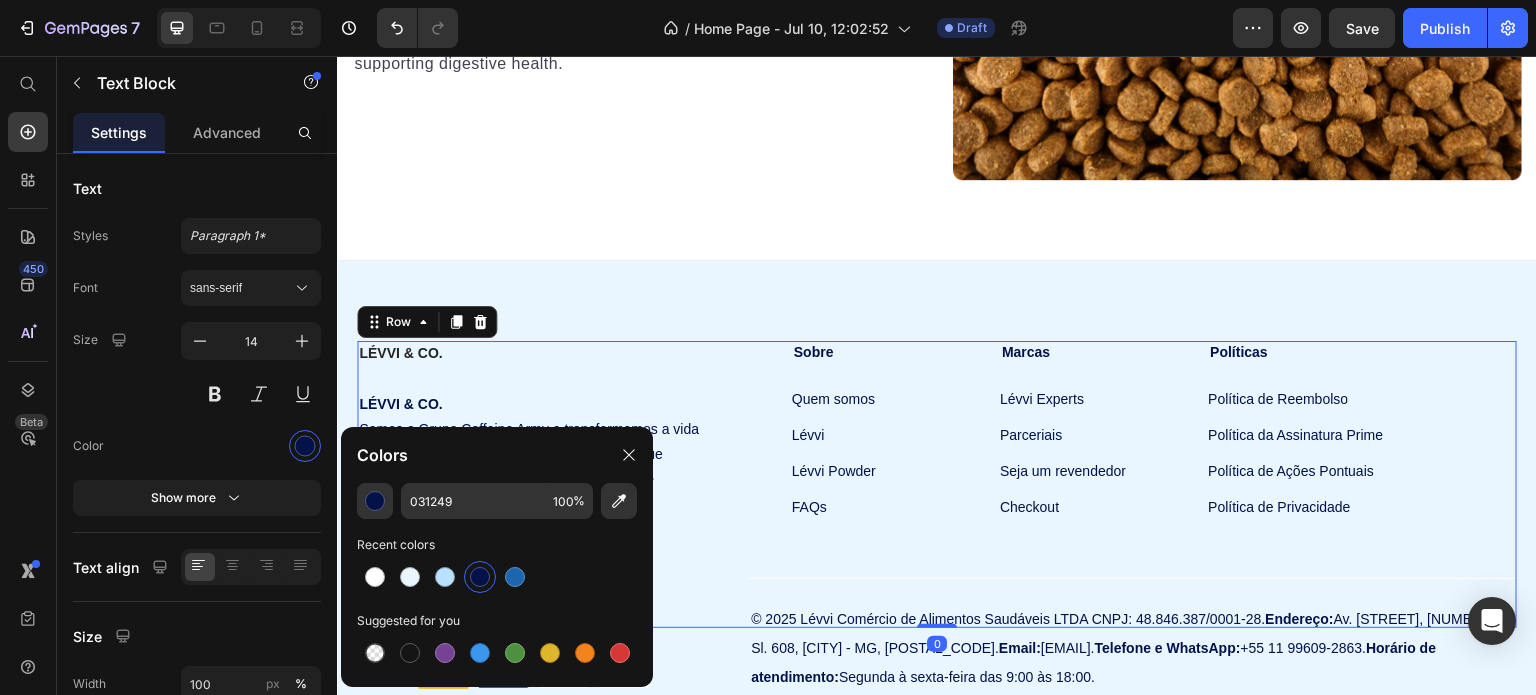 click on "Sobre Text Block Quem somos Button Lévvi Button Lévvi Powder Button FAQs Button" at bounding box center (833, 485) 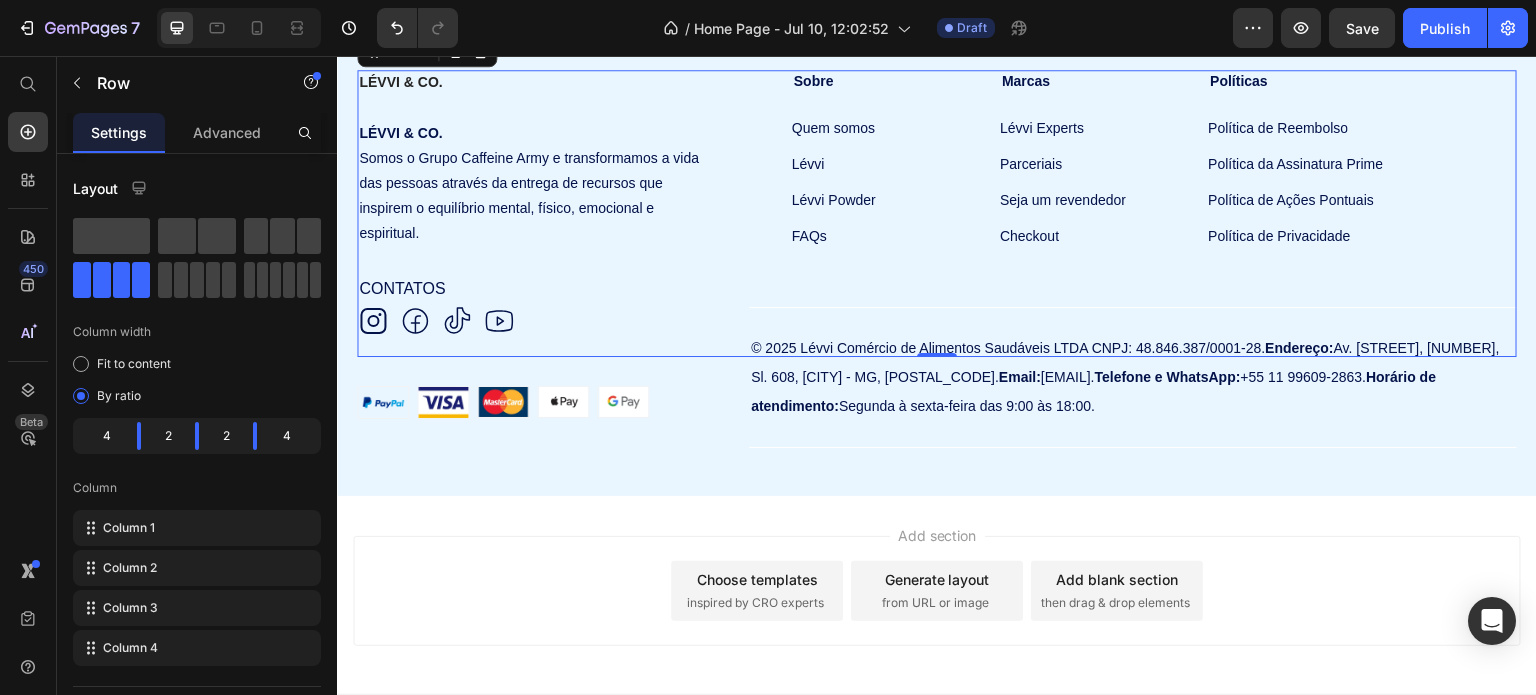 scroll, scrollTop: 9293, scrollLeft: 0, axis: vertical 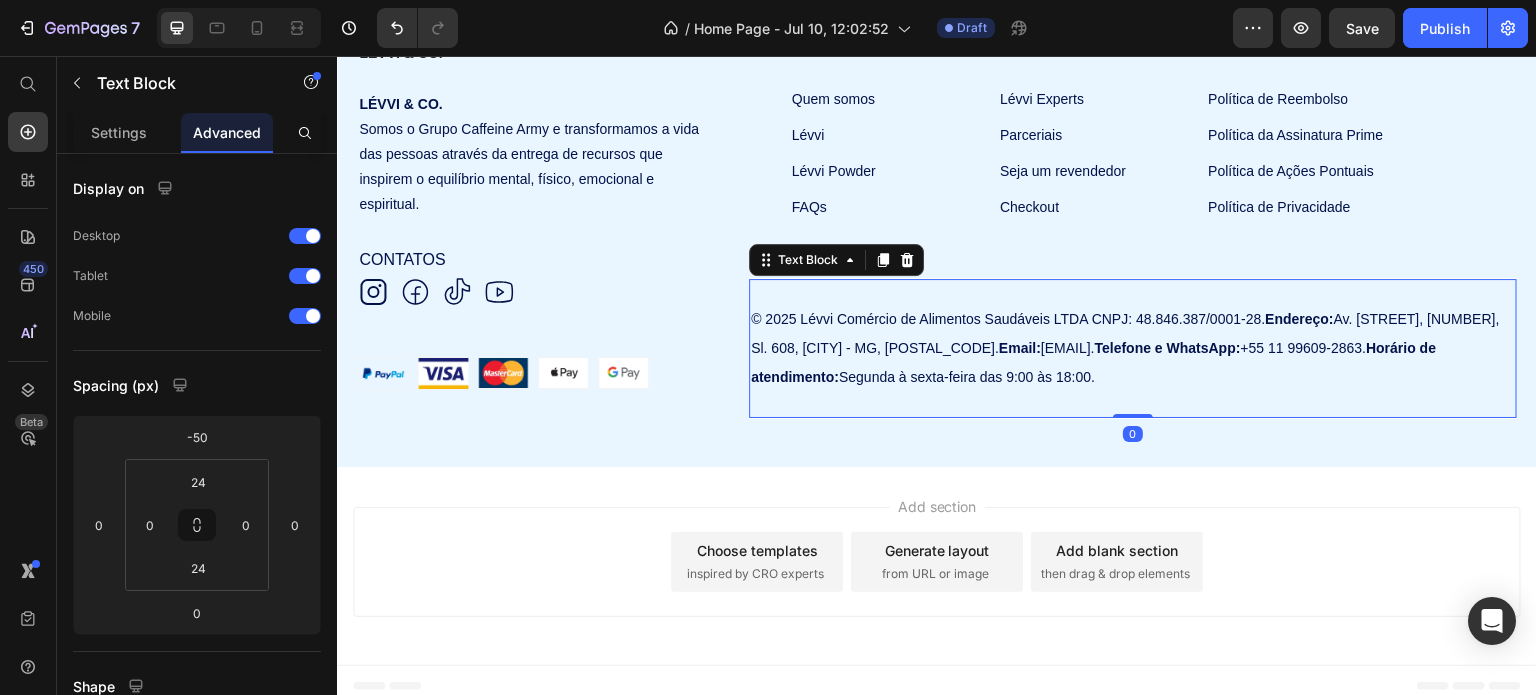 click on "© 2025 Lévvi Comércio de Alimentos Saudáveis LTDA CNPJ: 48.846.387/0001-28.  Endereço:  Av. Cristiano Machado, 2940, Sl. 608, Cidade Nova - MG, 31.160-372.  Email:  contato@levvipowder.com.br.  Telefone e WhatsApp:  +55 11 99609-2863.  Horário de atendimento:  Segunda à sexta-feira das 9:00 às 18:00." at bounding box center (1133, 348) 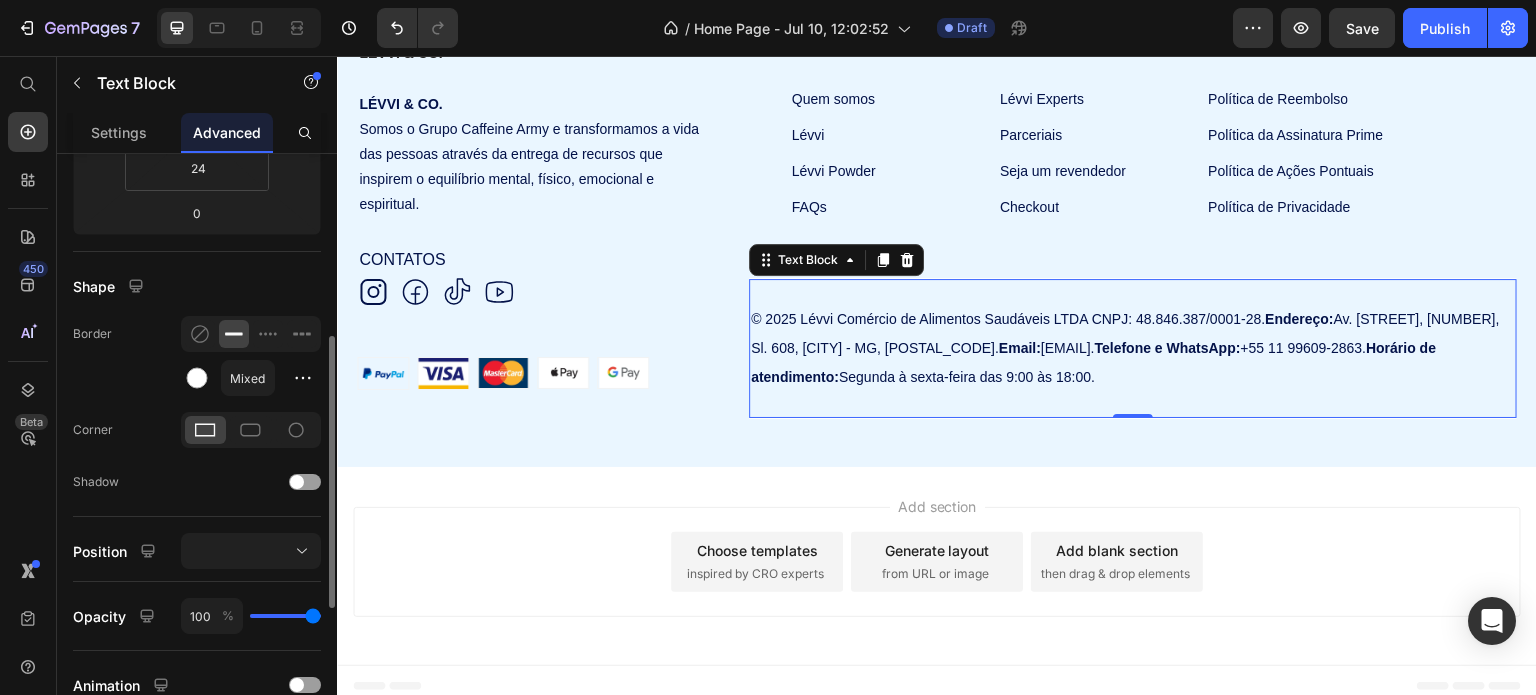 scroll, scrollTop: 600, scrollLeft: 0, axis: vertical 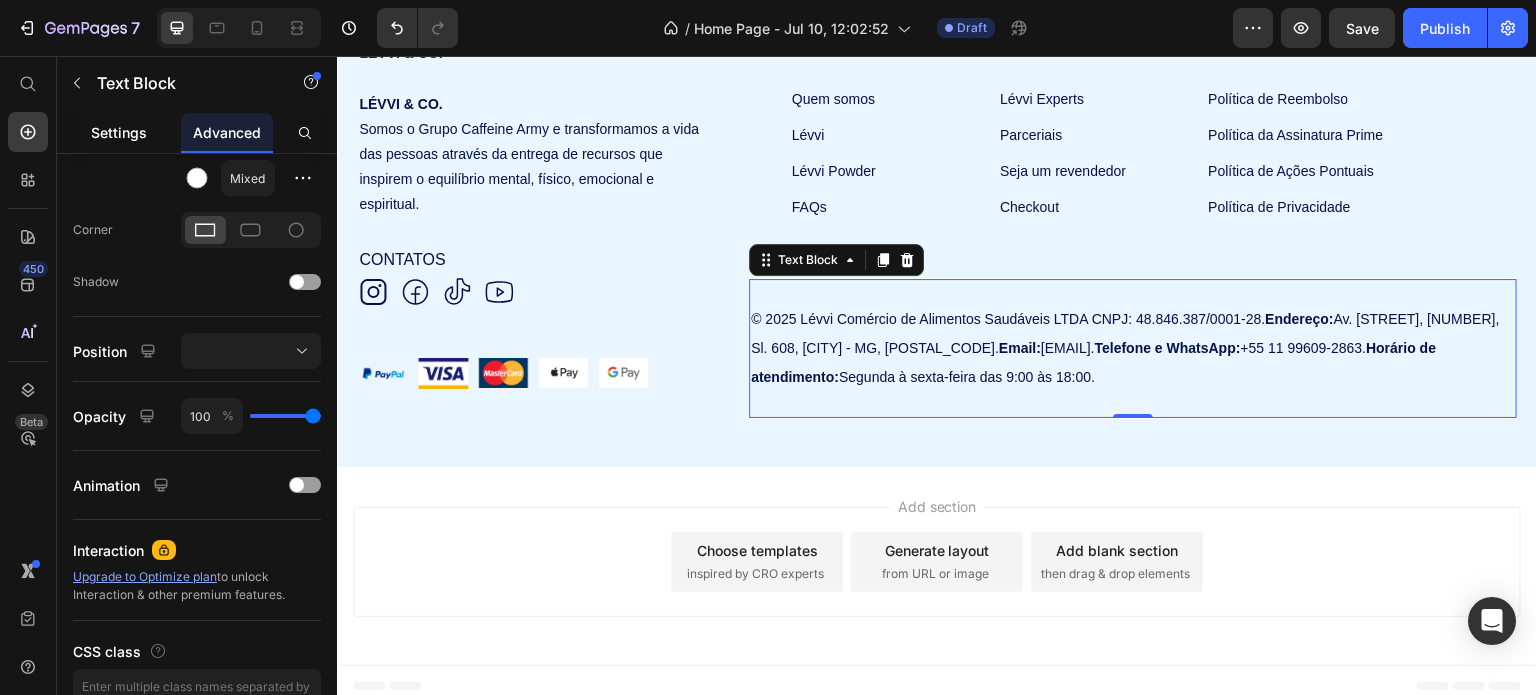 click on "Settings" 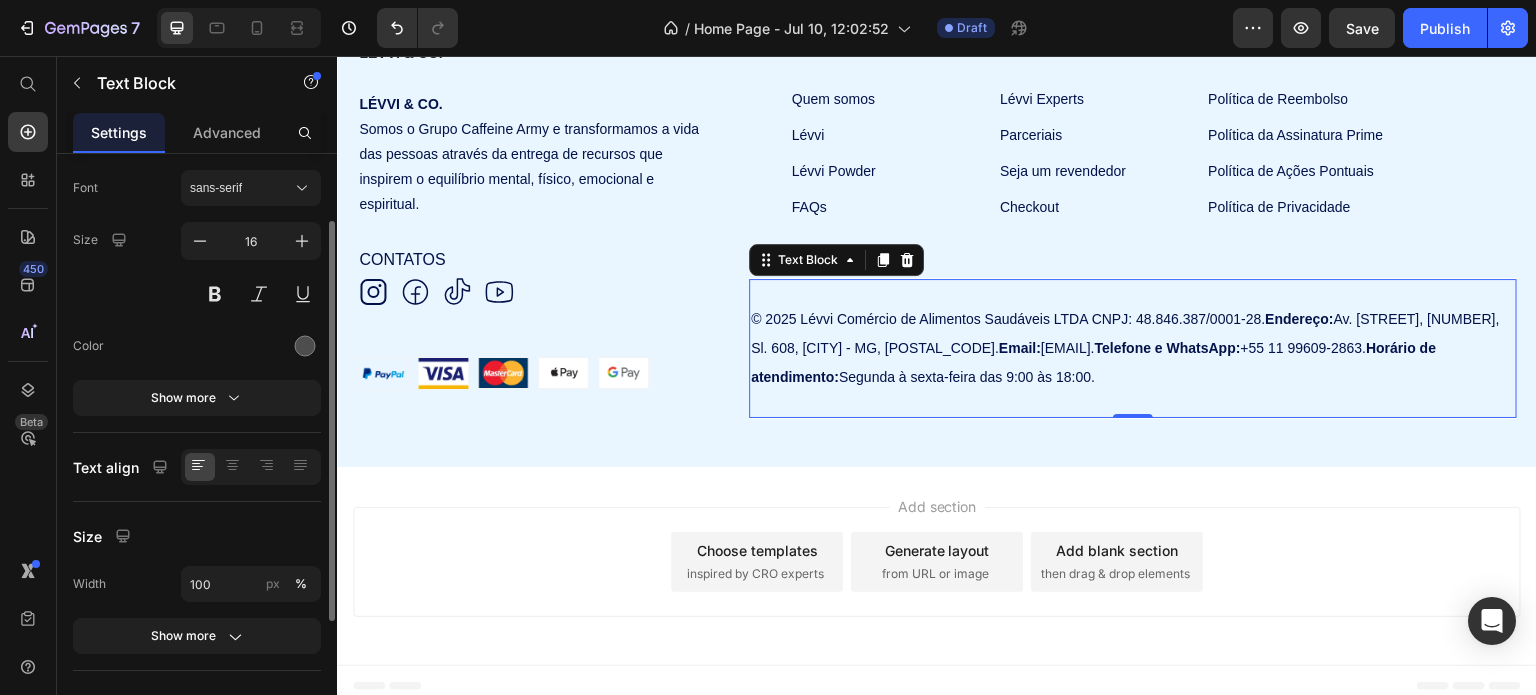 scroll, scrollTop: 200, scrollLeft: 0, axis: vertical 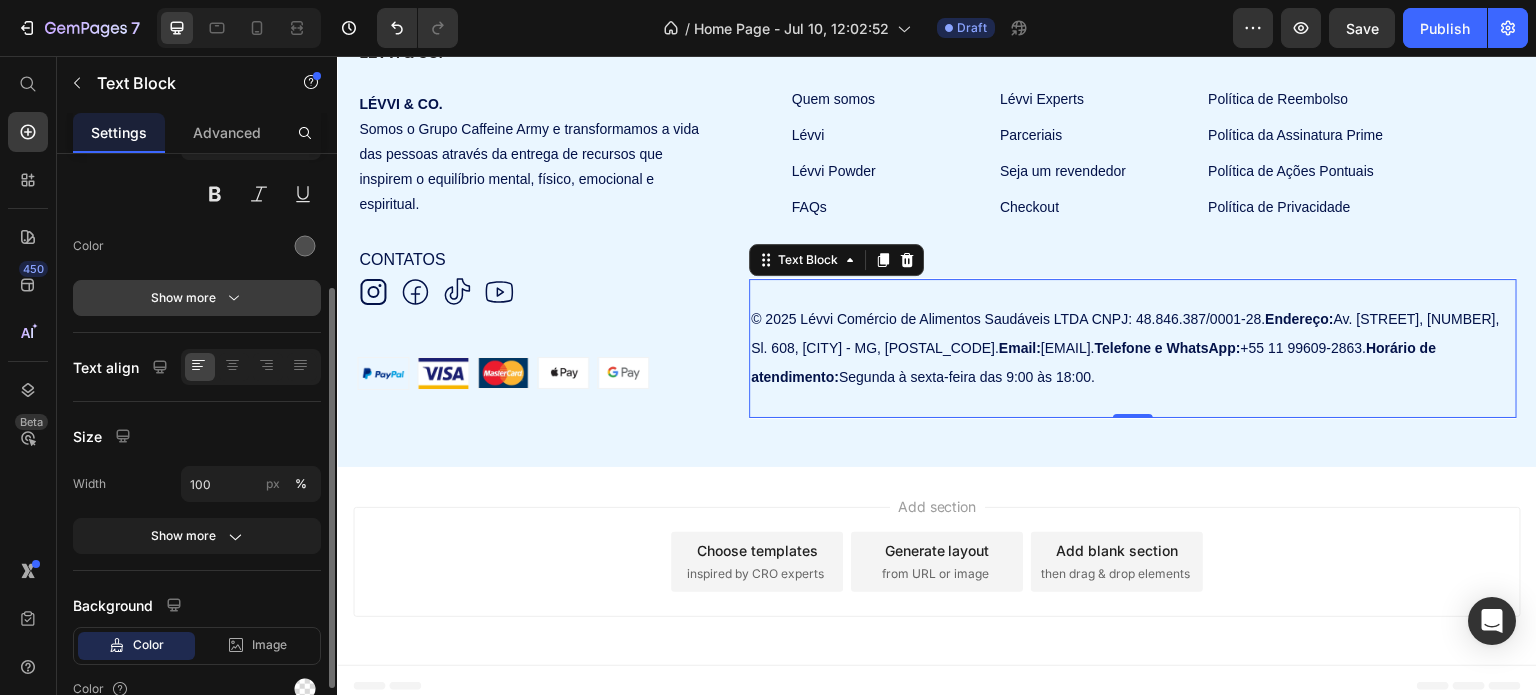 click on "Show more" at bounding box center [197, 298] 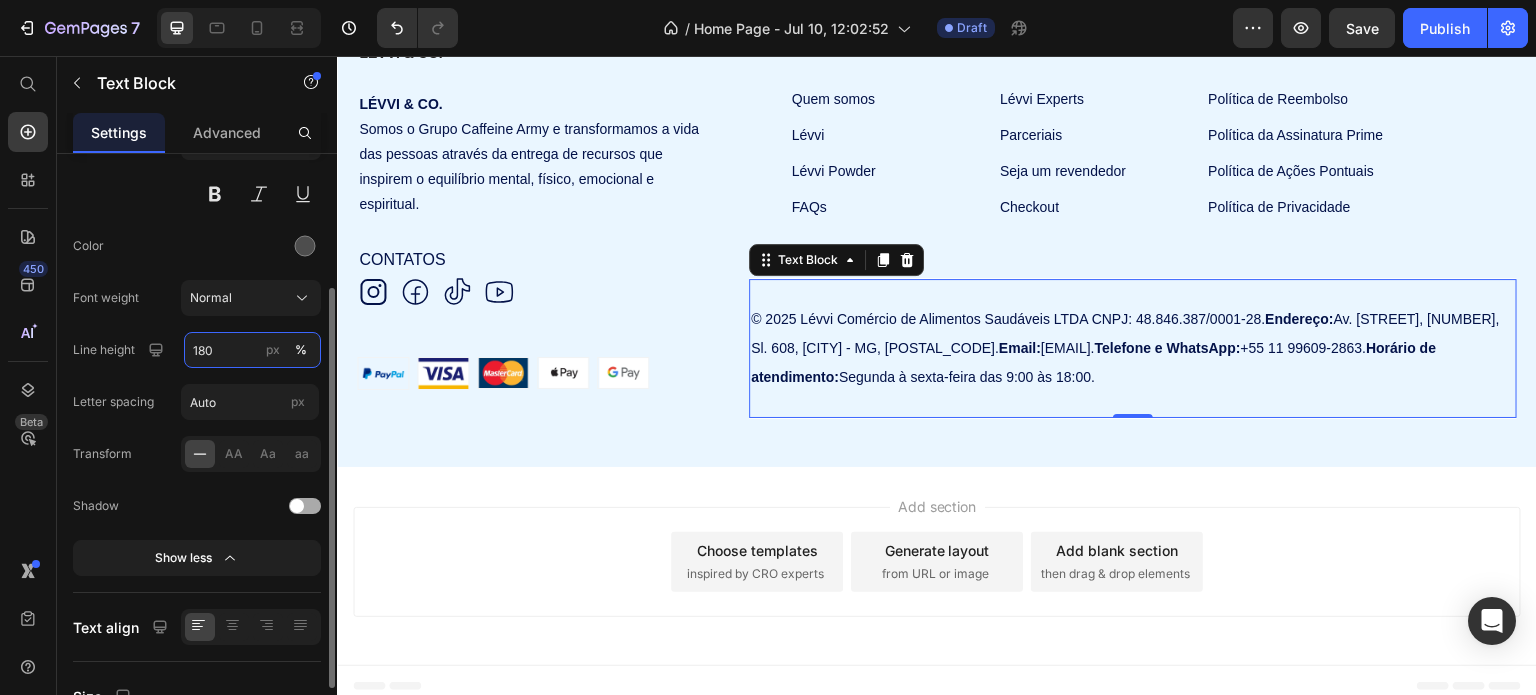 click on "180" at bounding box center [252, 350] 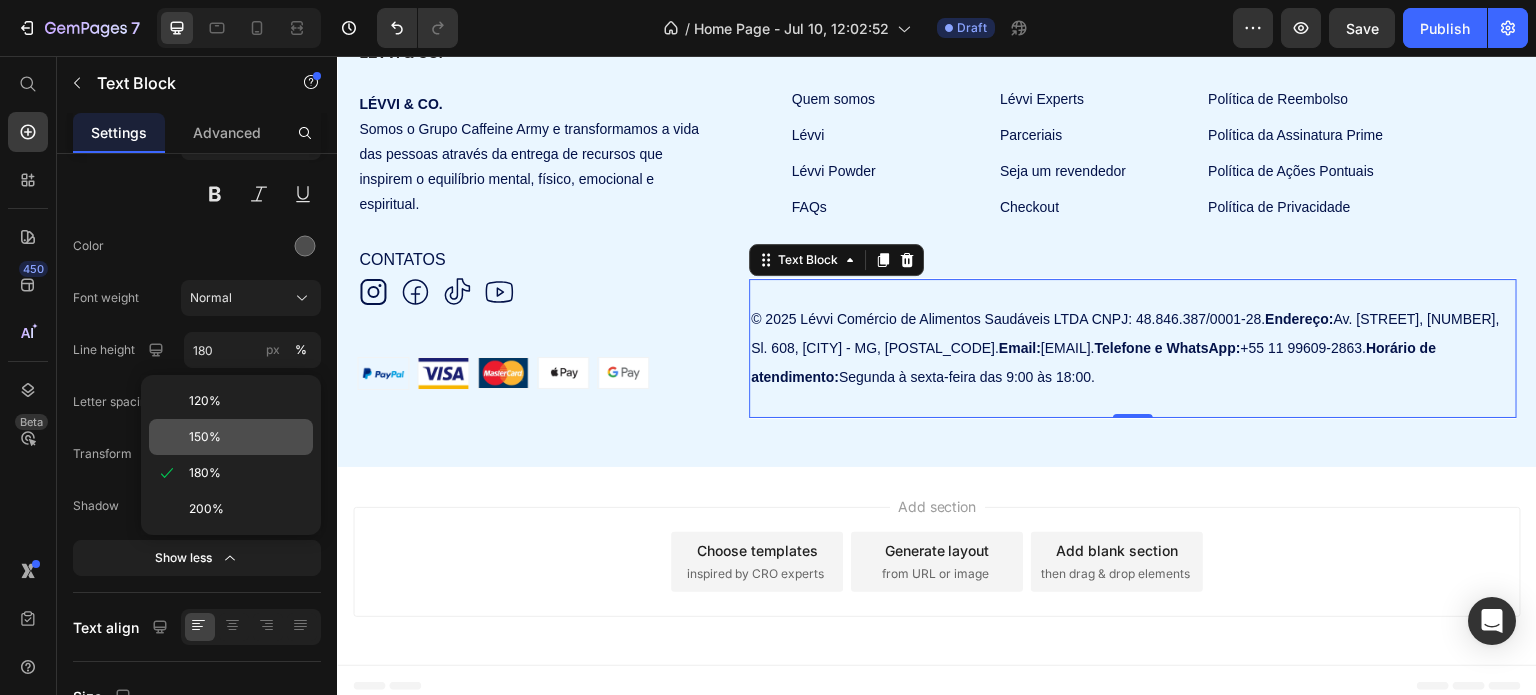 click on "150%" at bounding box center (205, 437) 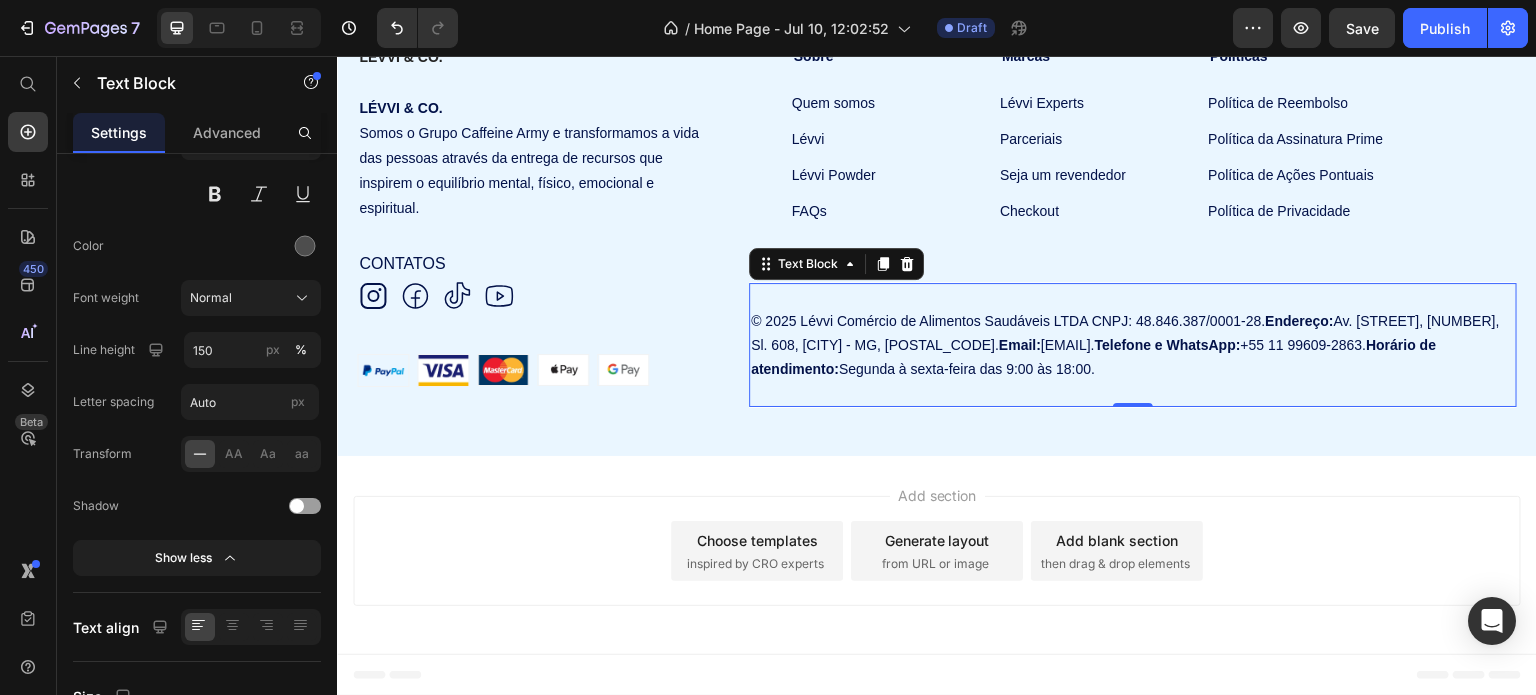 scroll, scrollTop: 9279, scrollLeft: 0, axis: vertical 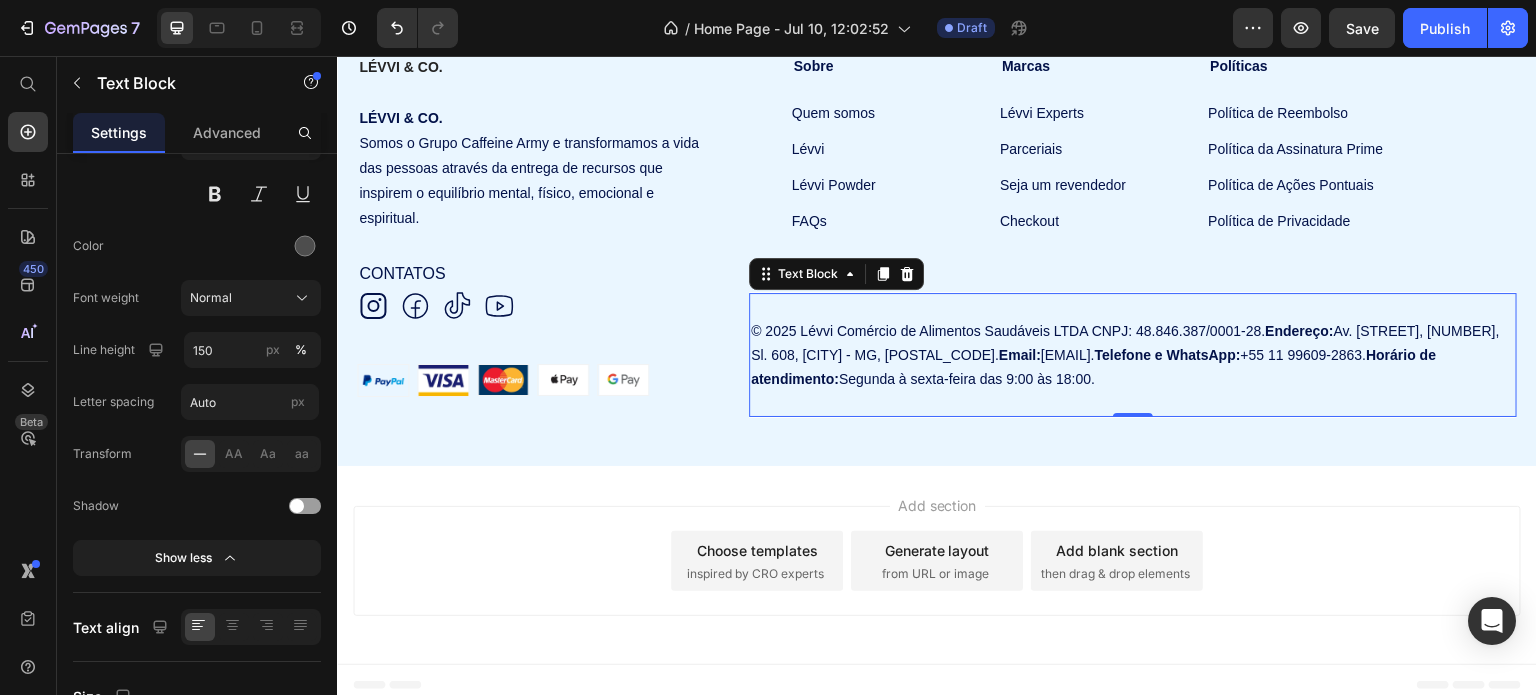 click on "Add section Choose templates inspired by CRO experts Generate layout from URL or image Add blank section then drag & drop elements" at bounding box center (937, 565) 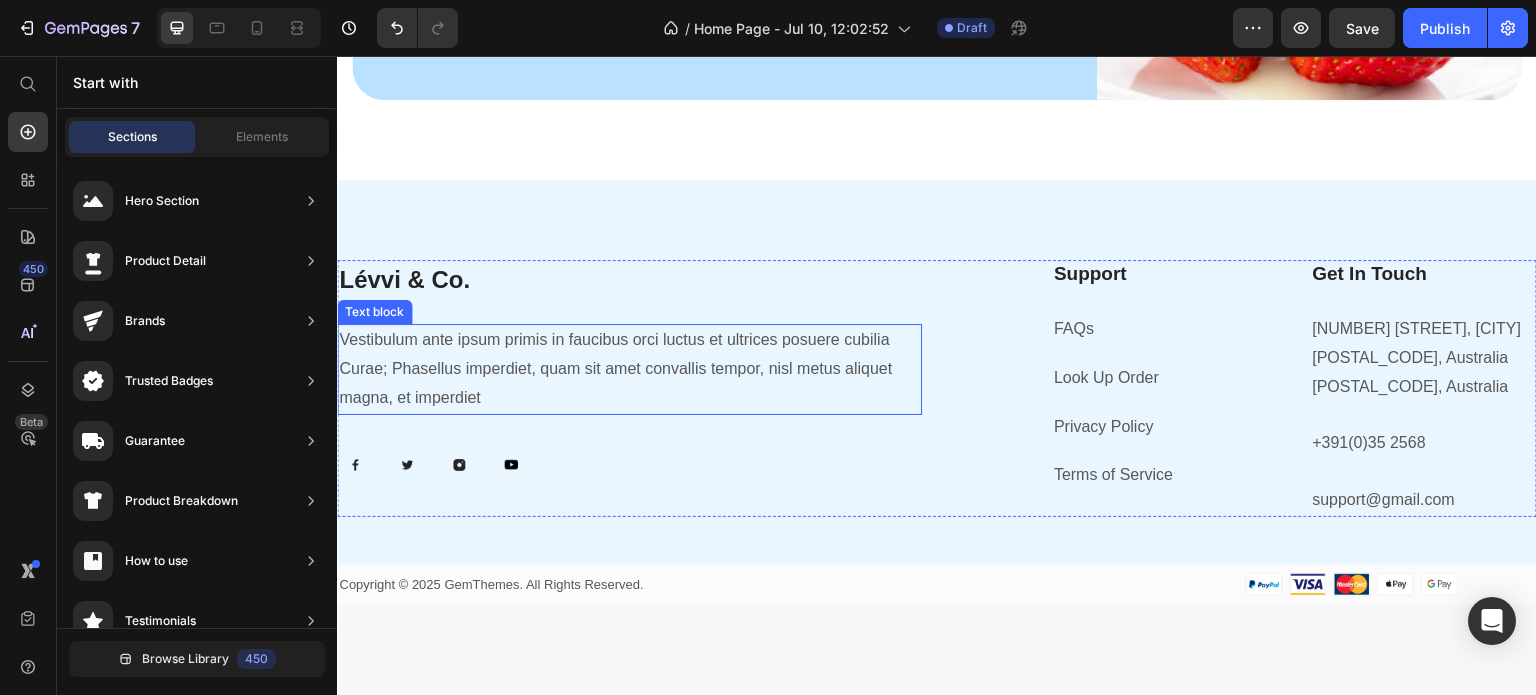 scroll, scrollTop: 6579, scrollLeft: 0, axis: vertical 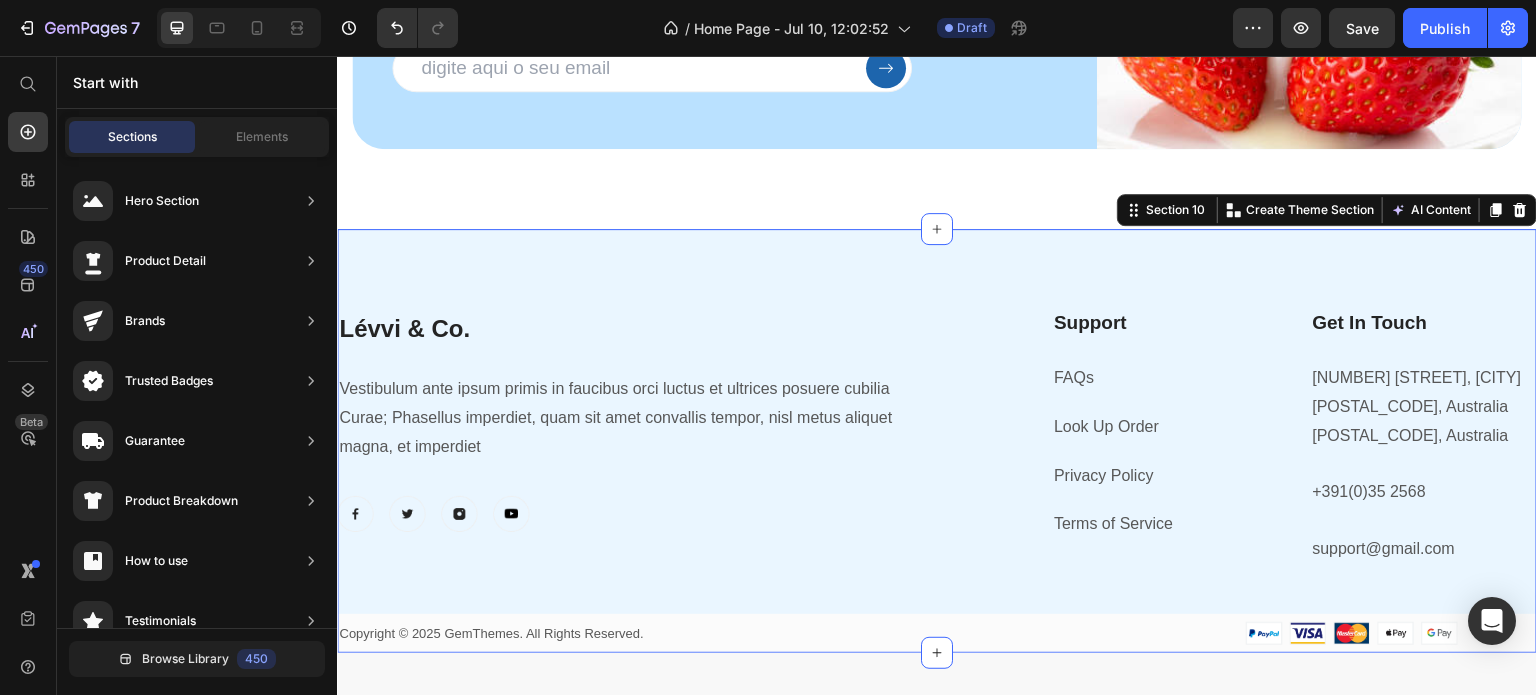 click on "Lévvi & Co. Heading Vestibulum ante ipsum primis in faucibus orci luctus et ultrices posuere cubilia Curae; Phasellus imperdiet, quam sit amet convallis tempor, nisl metus aliquet magna, et imperdiet Text block Image Image Image Image Row Support Heading FAQs Text block Look Up Order Text block Privacy Policy Text block Terms of Service Text block Get In Touch Heading 184 Main Rd E, St Albans VIC 3021, Australia Text block +391(0)35 2568 Text block support@gmail.com Text block Row Row Copyright © 2025 GemThemes. All Rights Reserved. Text block Image Row Row Section 10   You can create reusable sections Create Theme Section AI Content Write with GemAI What would you like to describe here? Tone and Voice Persuasive Product Combo | 3 Lévvi Powder 300g Show more Generate" at bounding box center [937, 441] 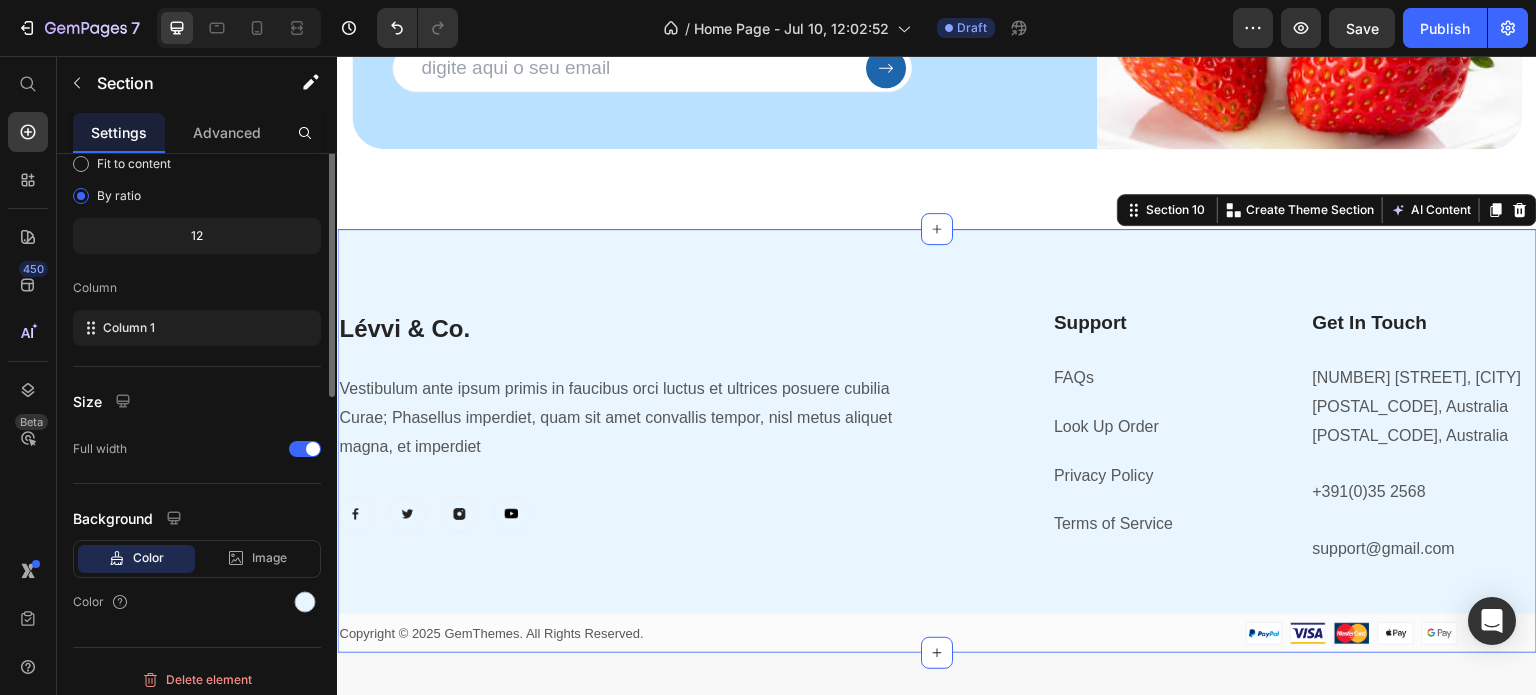 scroll, scrollTop: 0, scrollLeft: 0, axis: both 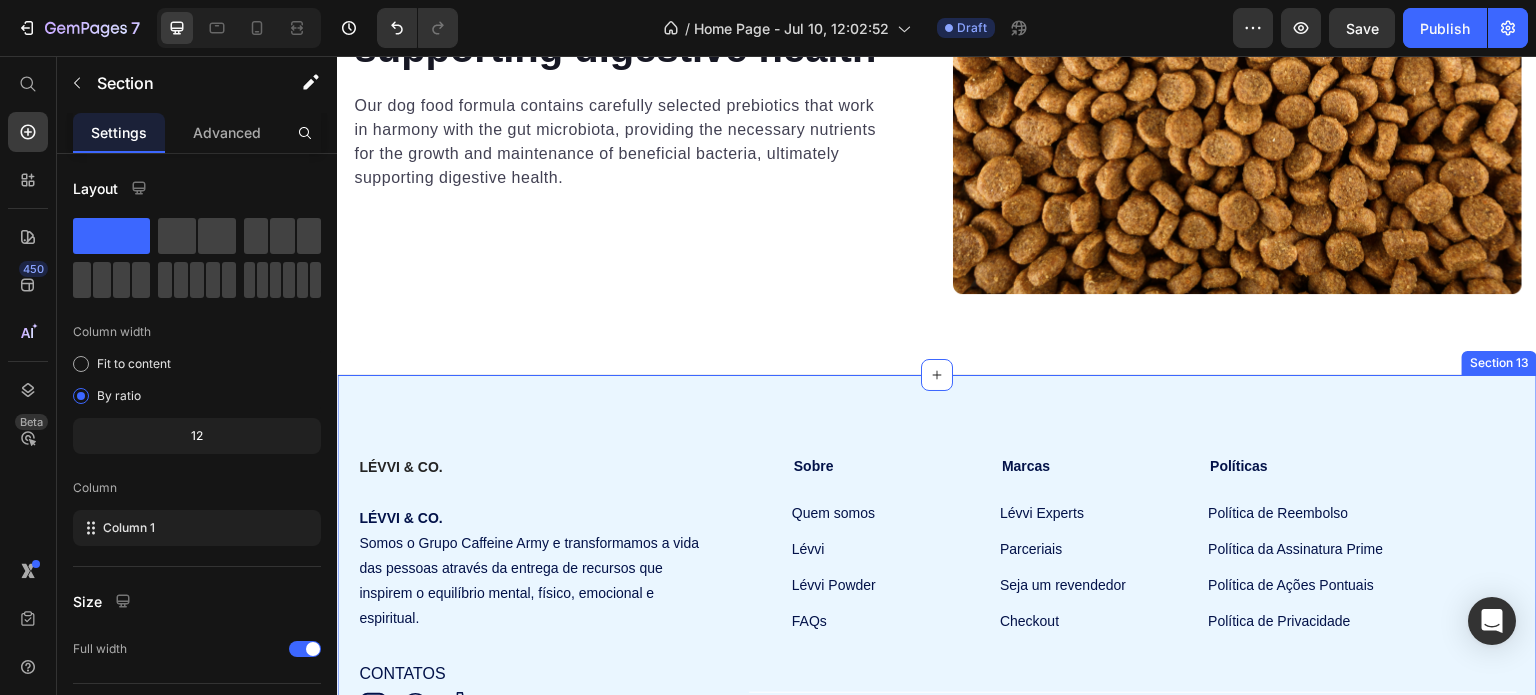 click on "LÉVVI & CO. Text Block LÉVVI & CO. Somos o Grupo Caffeine Army e transformamos a vida das pessoas através da entrega de recursos que inspirem o equilíbrio mental, físico, emocional e espiritual. Text Block CONTATOS Text Block
Icon
Icon
Icon
Icon Icon List Row Row Sobre Text Block Quem somos Button Lévvi Button Lévvi Powder Button FAQs Button Marcas Text Block Lévvi Experts Button Parceriais Button Seja um revendedor Button Checkout Button Políticas Text Block Política de Reembolso Button Política da Assinatura Prime Button Política de Ações Pontuais Button Política de Privacidade Button Row Image Image Image Image Image Row © 2025 Lévvi Comércio de Alimentos Saudáveis LTDA CNPJ: 48.846.387/0001-28.  Endereço:  [STREET], [NUMBER], [SUITE], [NEIGHBORHOOD] - [STATE], [POSTAL_CODE].  Email:  [EMAIL].  Telefone e WhatsApp:  [PHONE].  Horário de atendimento:  Segunda à sexta-feira das 9:00 às 18:00. Row" at bounding box center [937, 620] 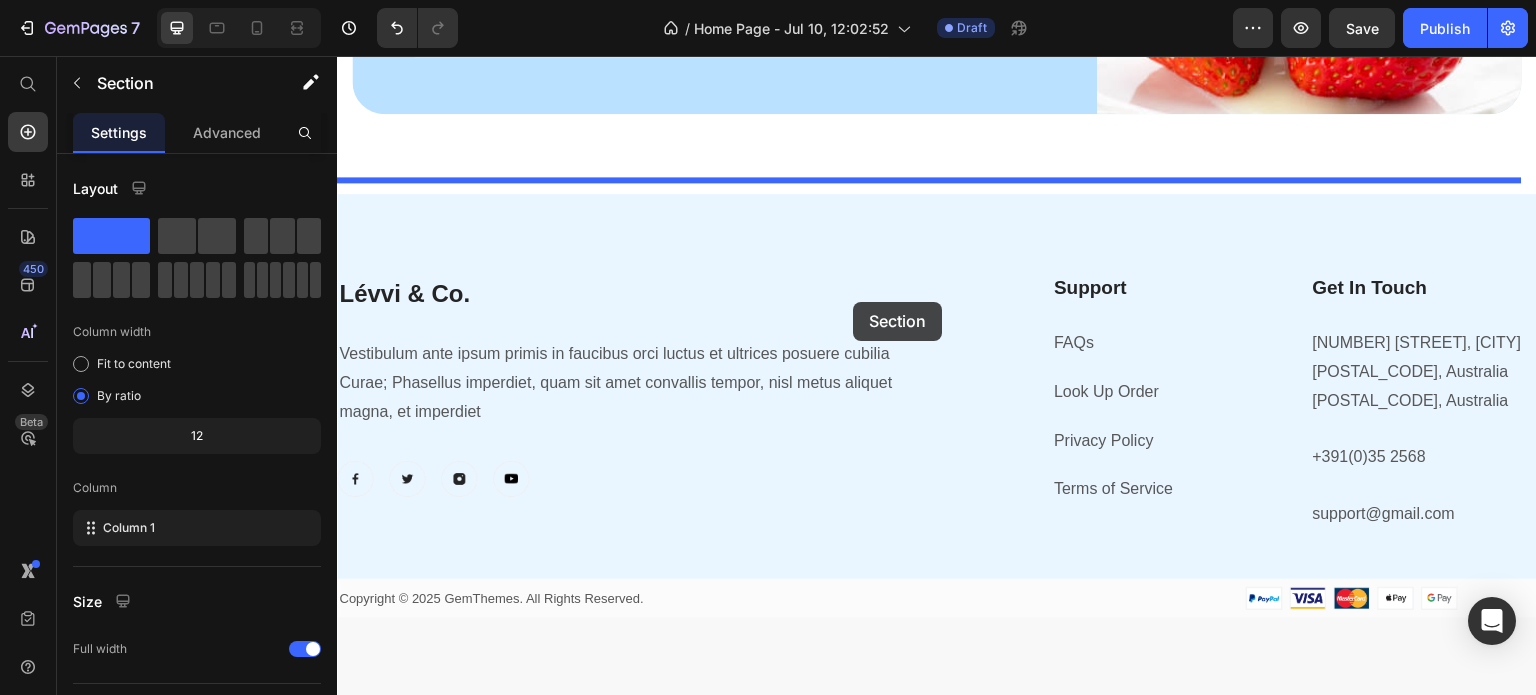scroll, scrollTop: 6479, scrollLeft: 0, axis: vertical 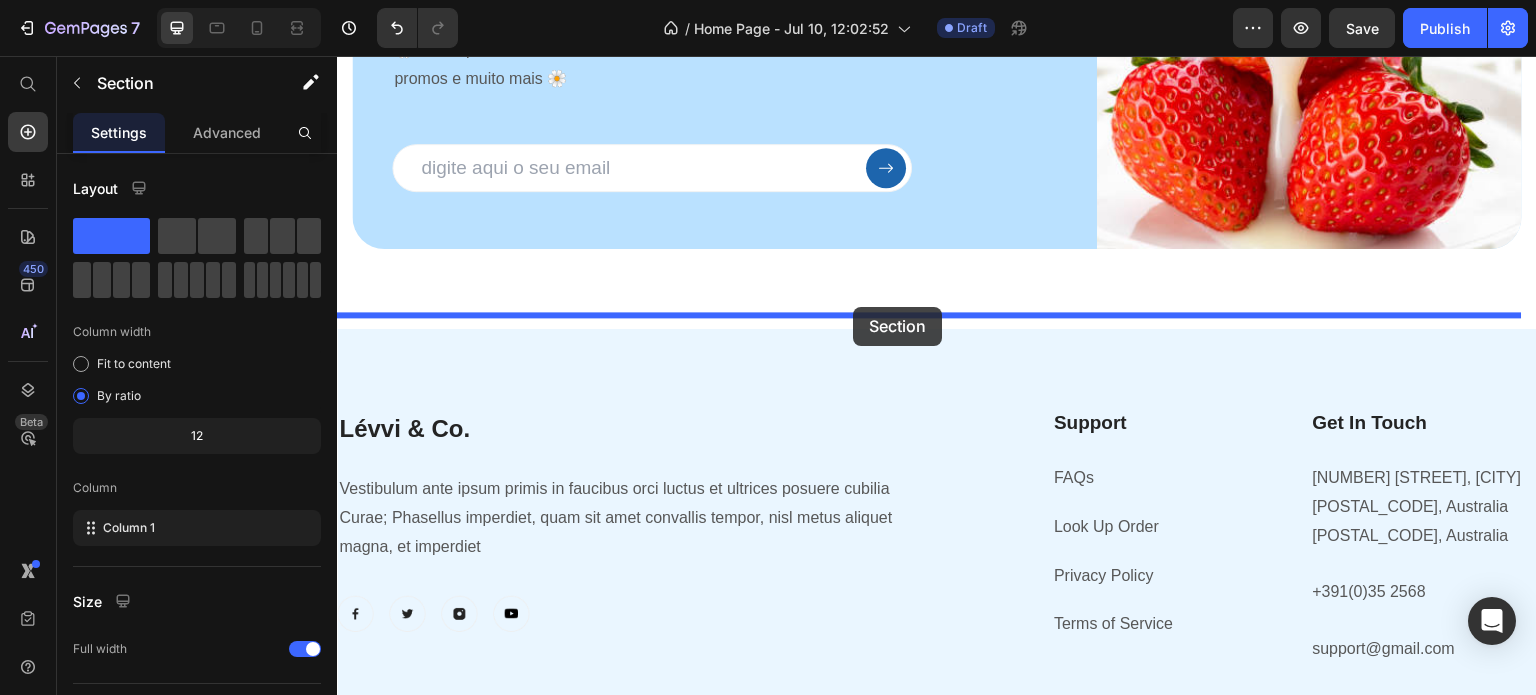 drag, startPoint x: 1111, startPoint y: 342, endPoint x: 854, endPoint y: 308, distance: 259.23926 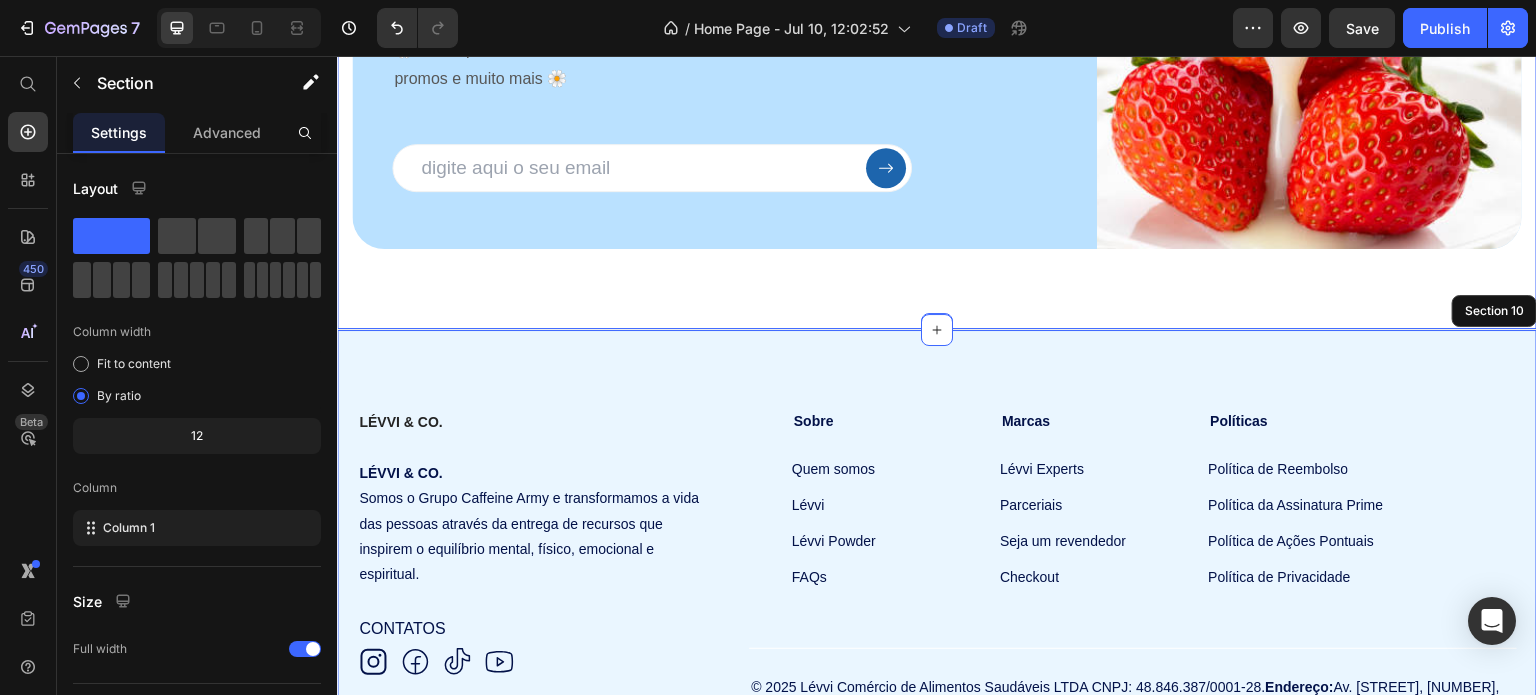click on "receba só coisa boa Heading 🌼 novos produtos, ofertas, promos e muito mais 🌼 Text block Email Field
Submit Button Row Newsletter Image Row Section 9" at bounding box center [937, 36] 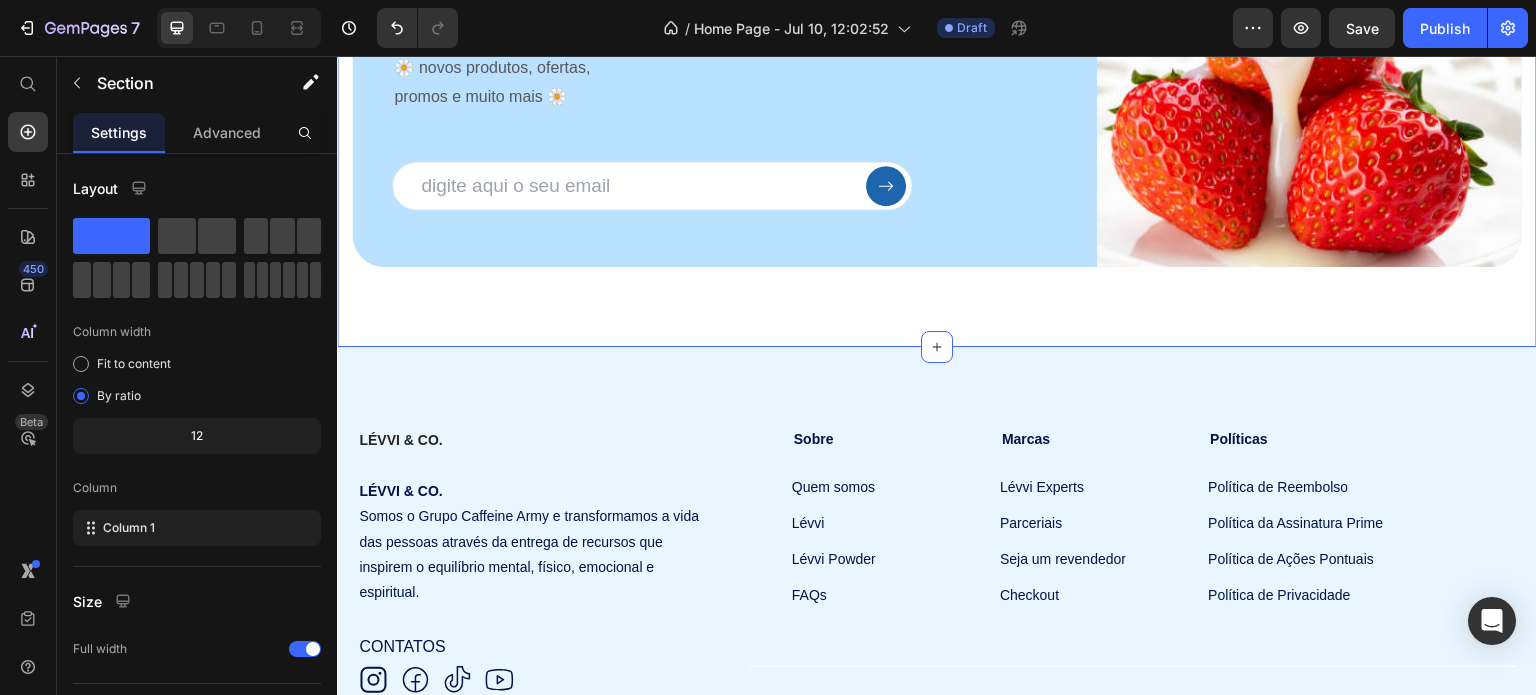 scroll, scrollTop: 6579, scrollLeft: 0, axis: vertical 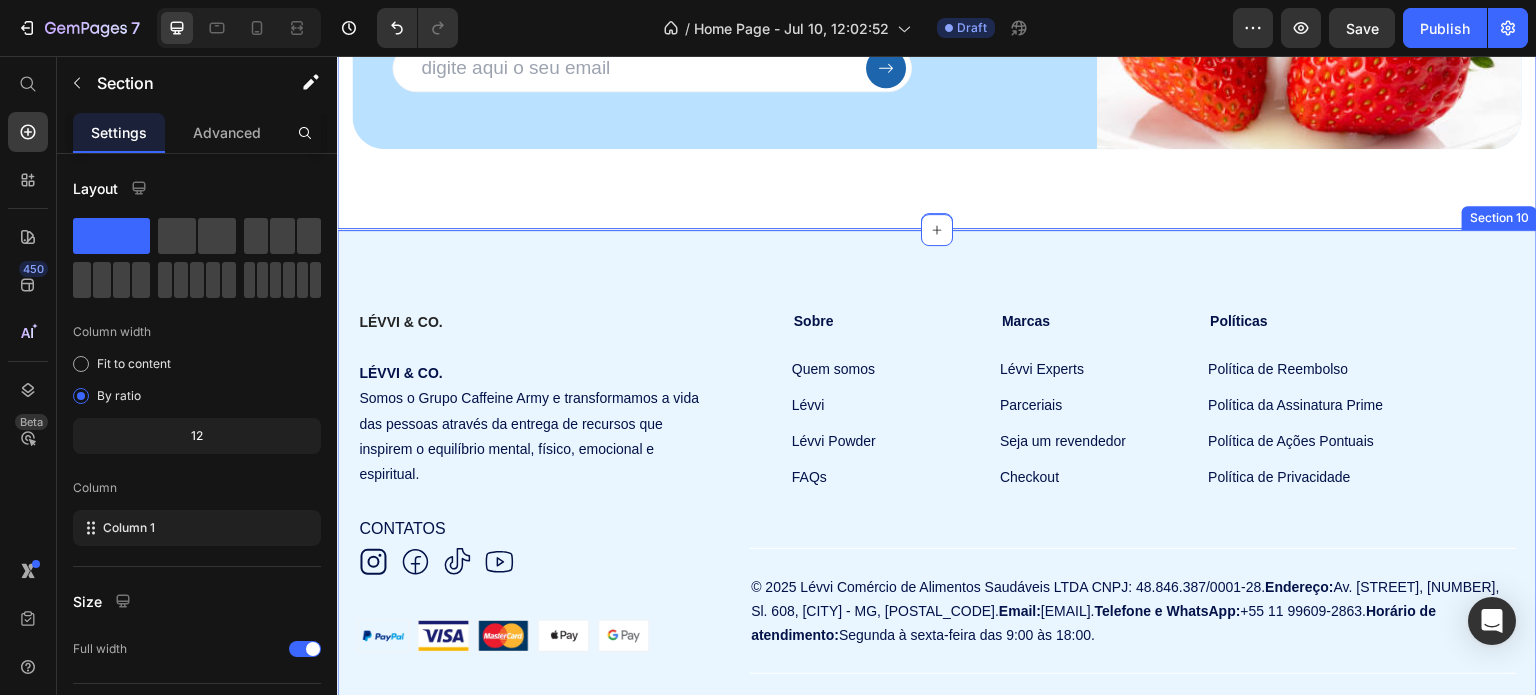 click on "LÉVVI & CO. Text Block LÉVVI & CO. Somos o Grupo Caffeine Army e transformamos a vida das pessoas através da entrega de recursos que inspirem o equilíbrio mental, físico, emocional e espiritual. Text Block CONTATOS Text Block
Icon
Icon
Icon
Icon Icon List Row Row Sobre Text Block Quem somos Button Lévvi Button Lévvi Powder Button FAQs Button Marcas Text Block Lévvi Experts Button Parceriais Button Seja um revendedor Button Checkout Button Políticas Text Block Política de Reembolso Button Política da Assinatura Prime Button Política de Ações Pontuais Button Política de Privacidade Button Row Image Image Image Image Image Row © 2025 Lévvi Comércio de Alimentos Saudáveis LTDA CNPJ: 48.846.387/0001-28.  Endereço:  [STREET], [NUMBER], [SUITE], [NEIGHBORHOOD] - [STATE], [POSTAL_CODE].  Email:  [EMAIL].  Telefone e WhatsApp:  [PHONE].  Horário de atendimento:  Segunda à sexta-feira das 9:00 às 18:00. Row" at bounding box center (937, 475) 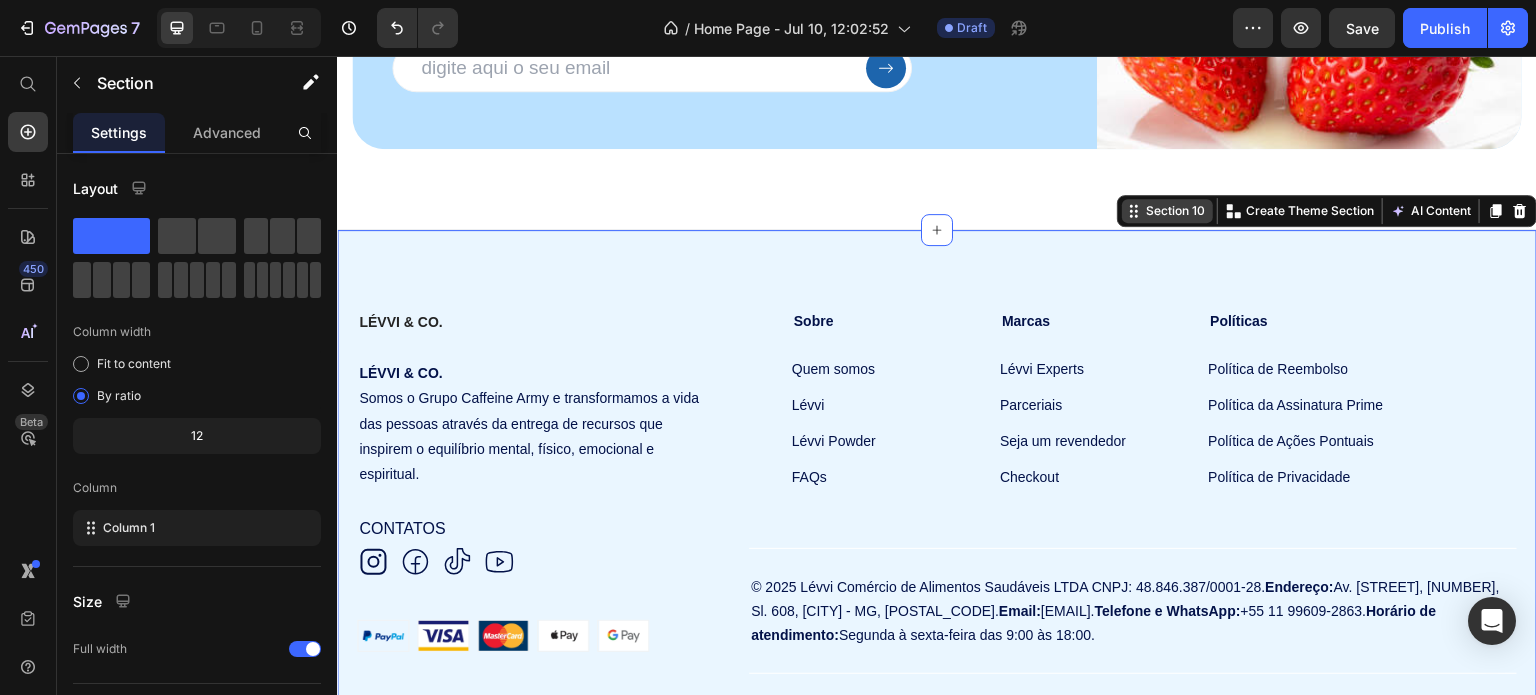 click on "Section 10" at bounding box center (1167, 211) 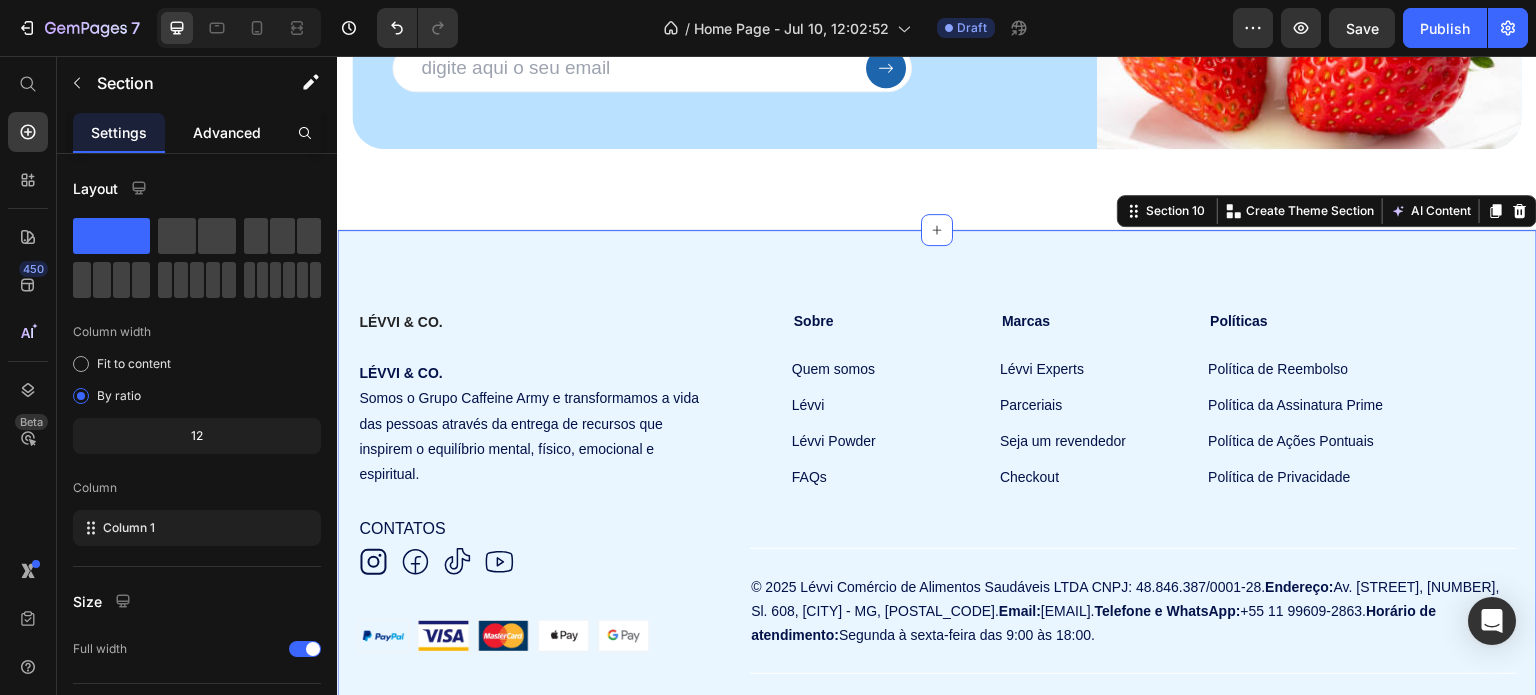 click on "Advanced" at bounding box center [227, 132] 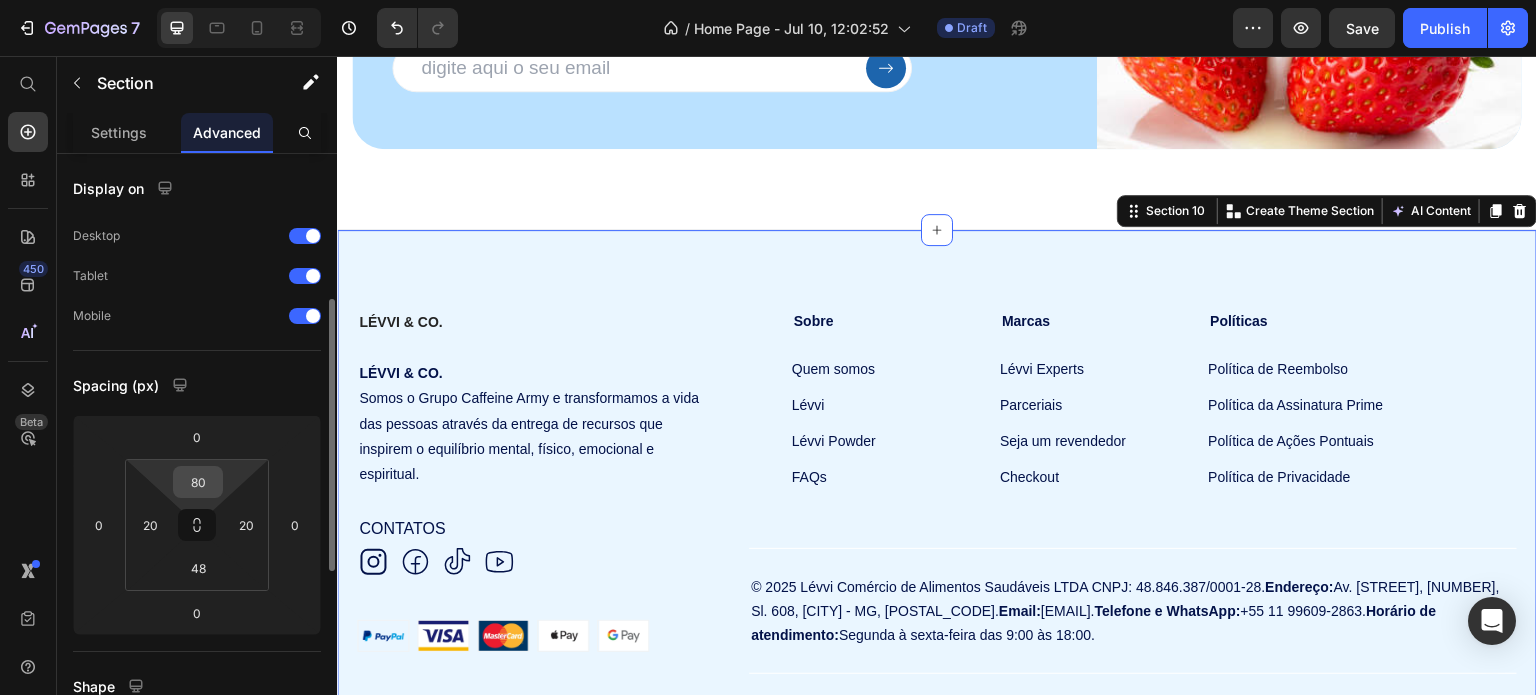 scroll, scrollTop: 100, scrollLeft: 0, axis: vertical 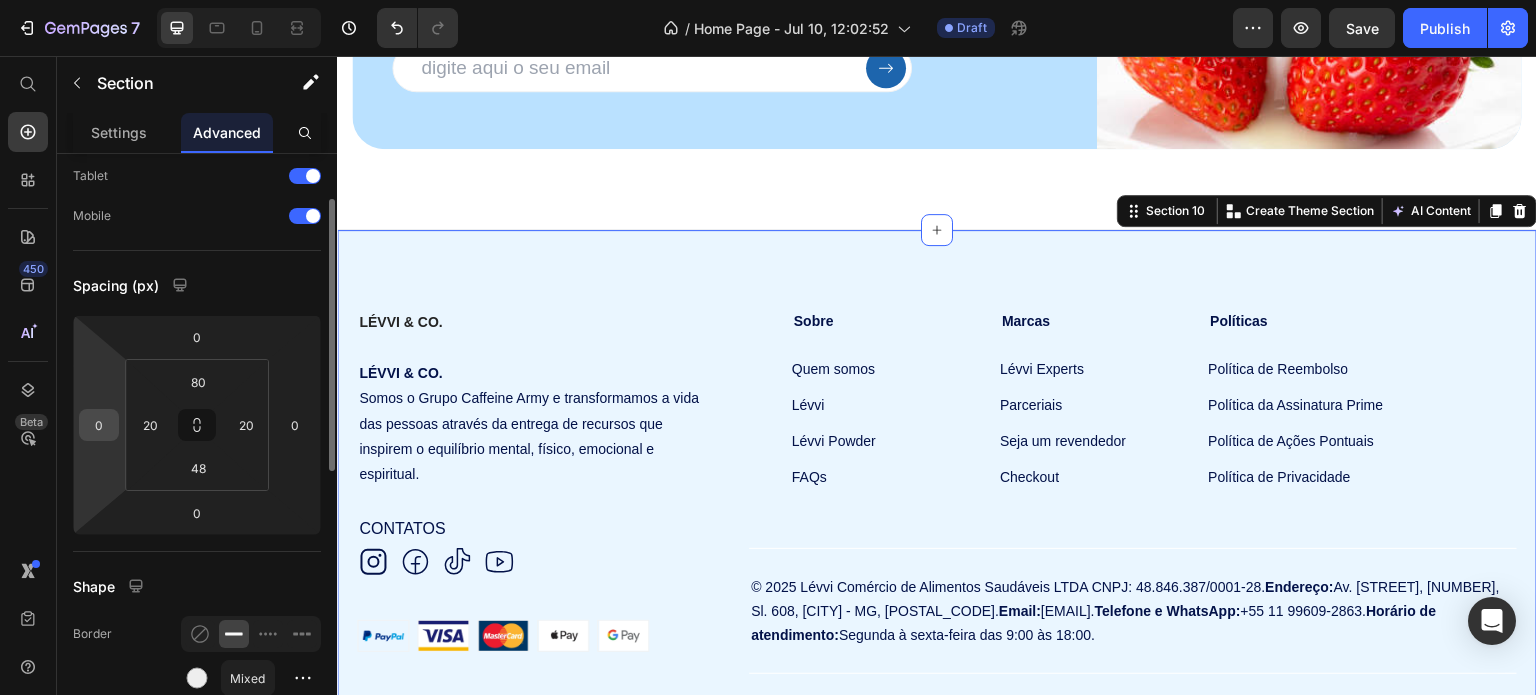 click on "0" at bounding box center [99, 425] 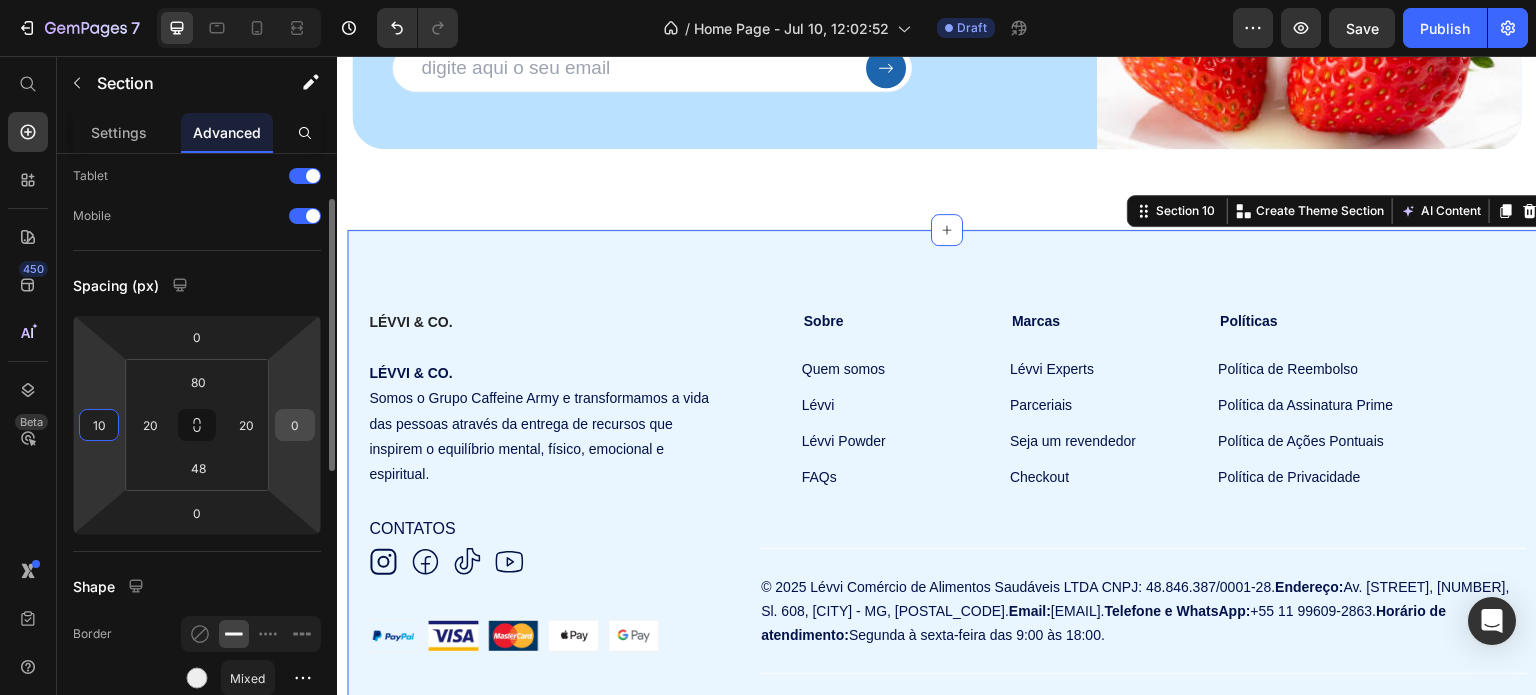 type on "10" 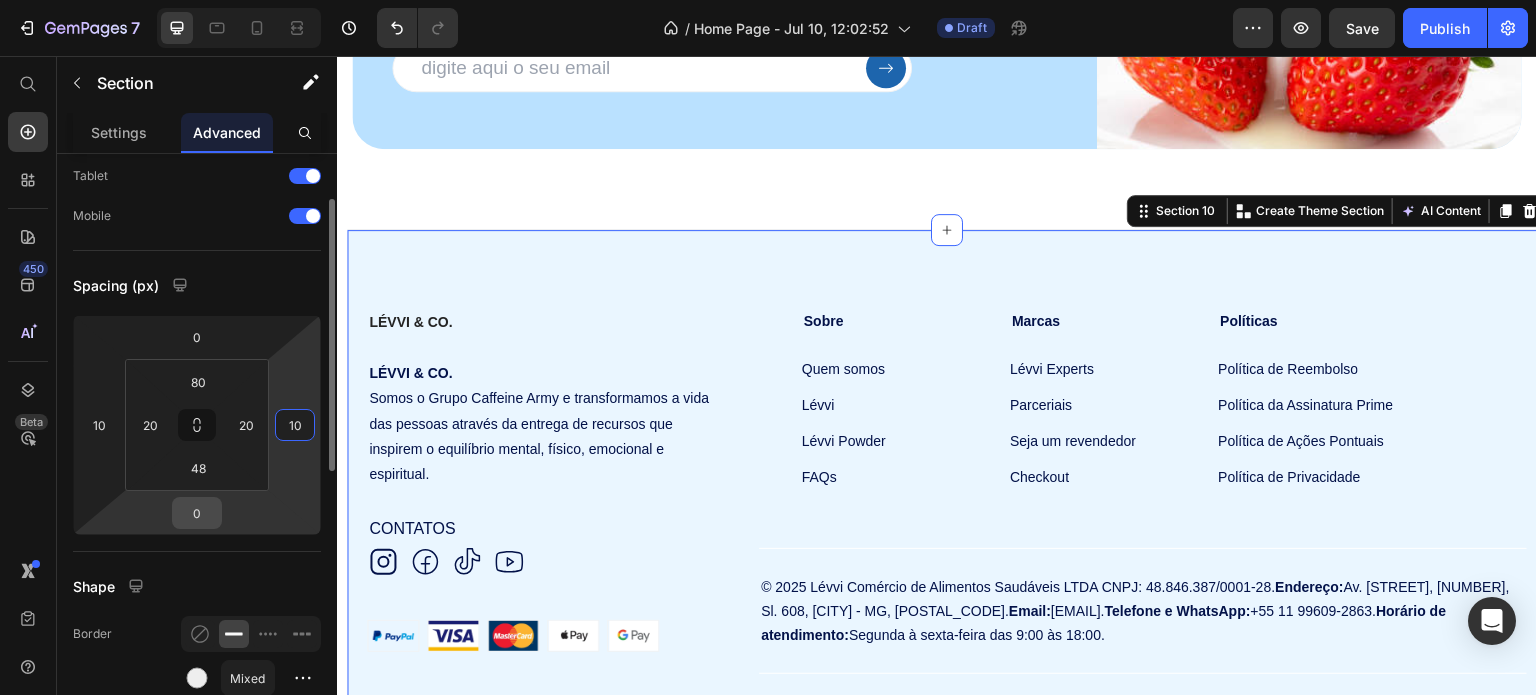 type on "10" 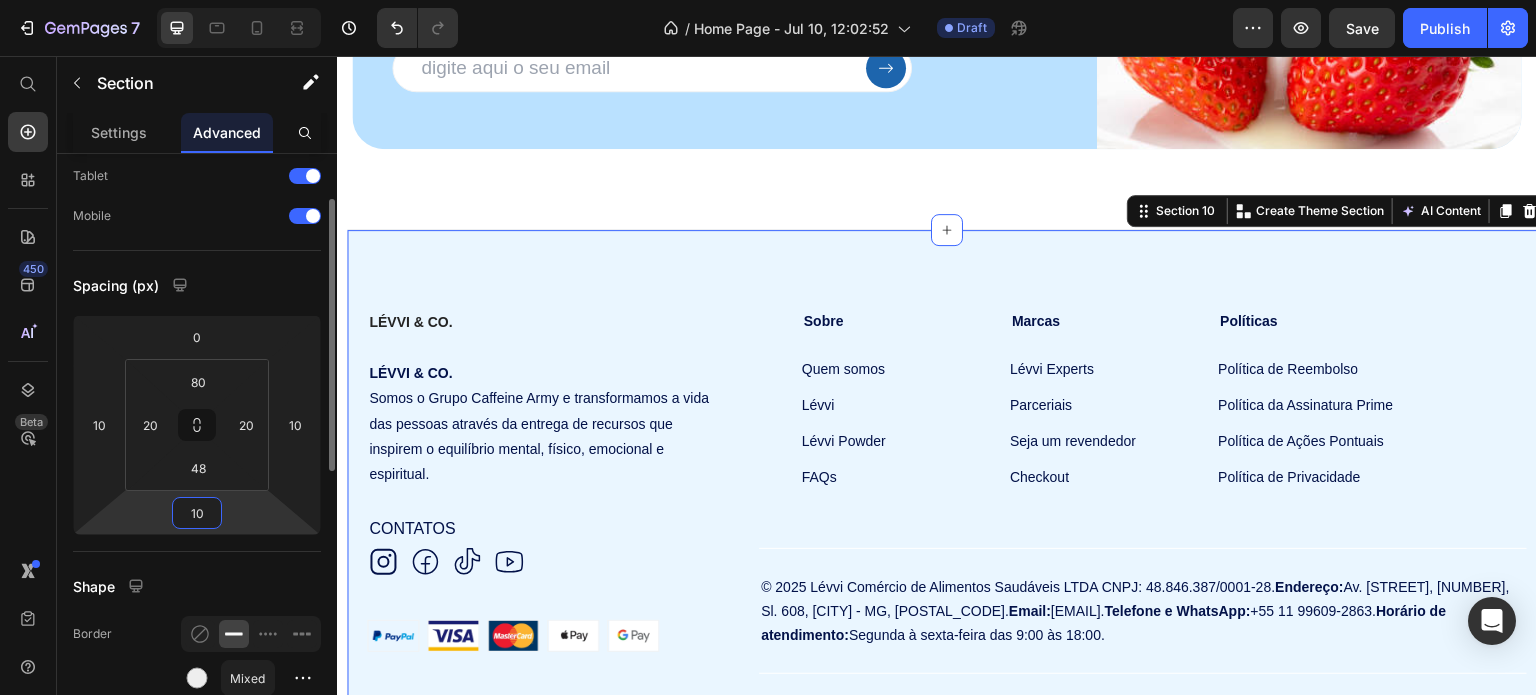 scroll, scrollTop: 300, scrollLeft: 0, axis: vertical 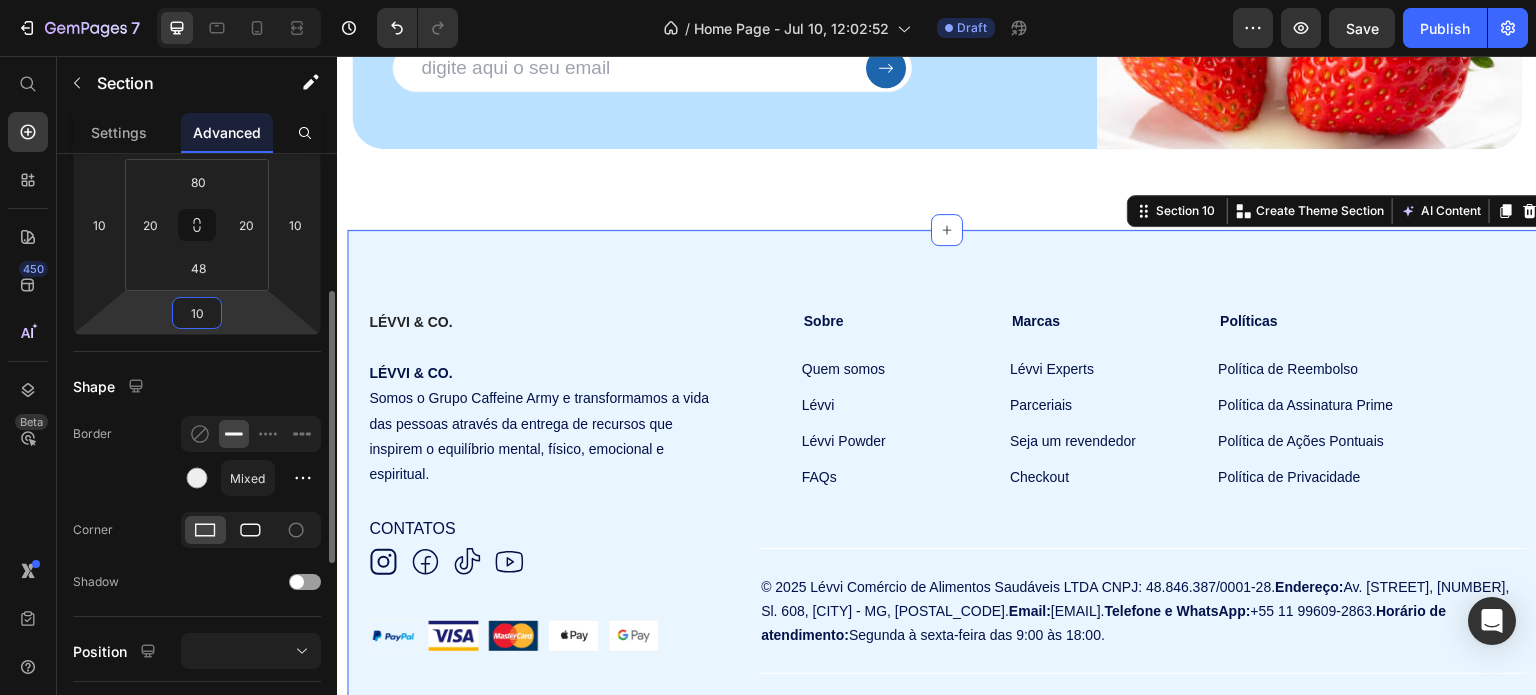 type on "10" 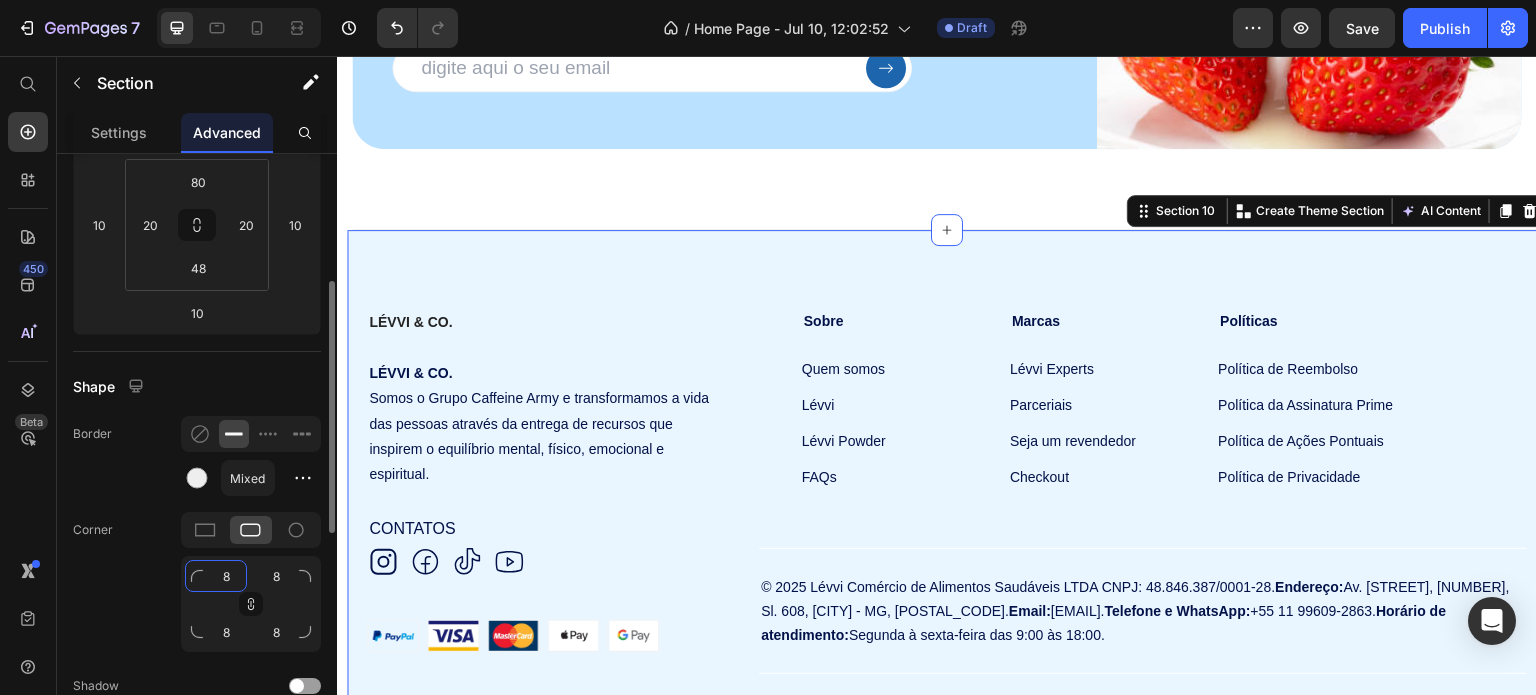 click on "8" 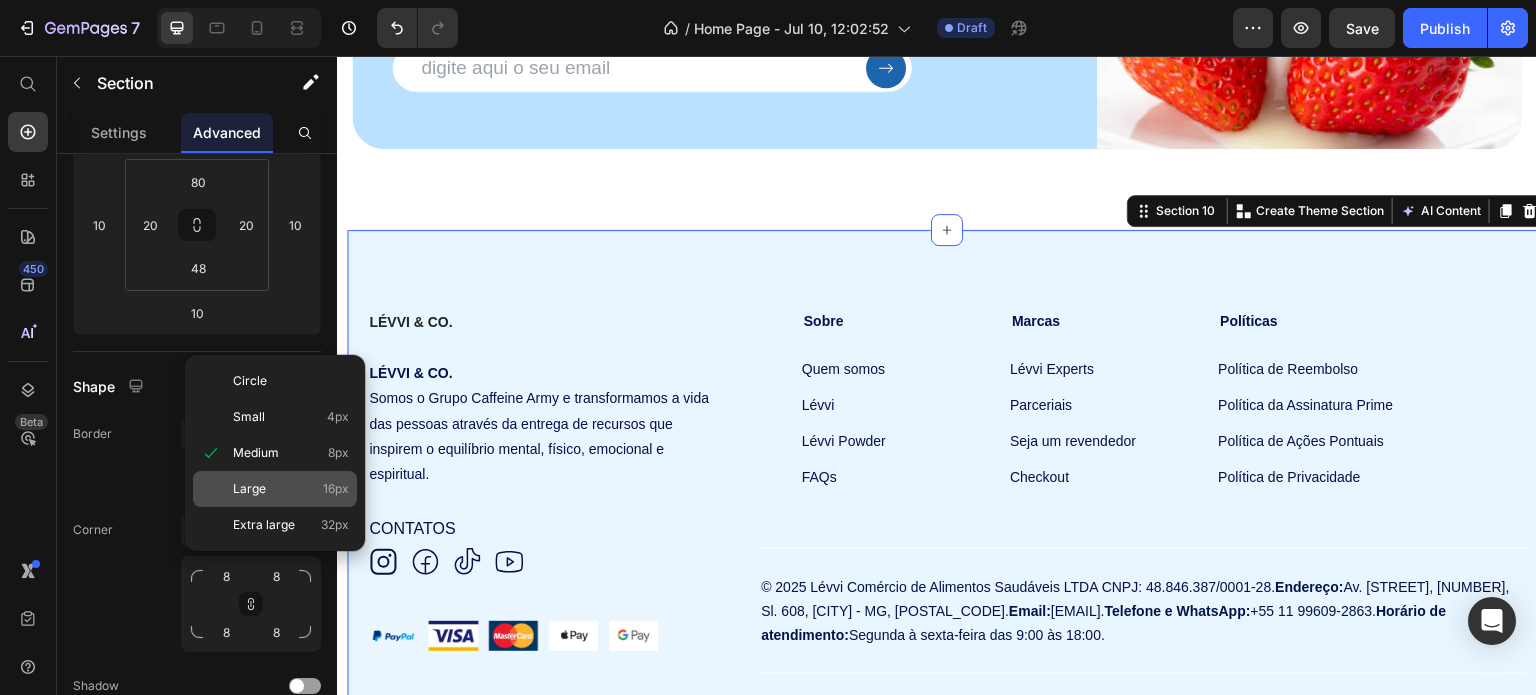 click on "16px" at bounding box center [336, 489] 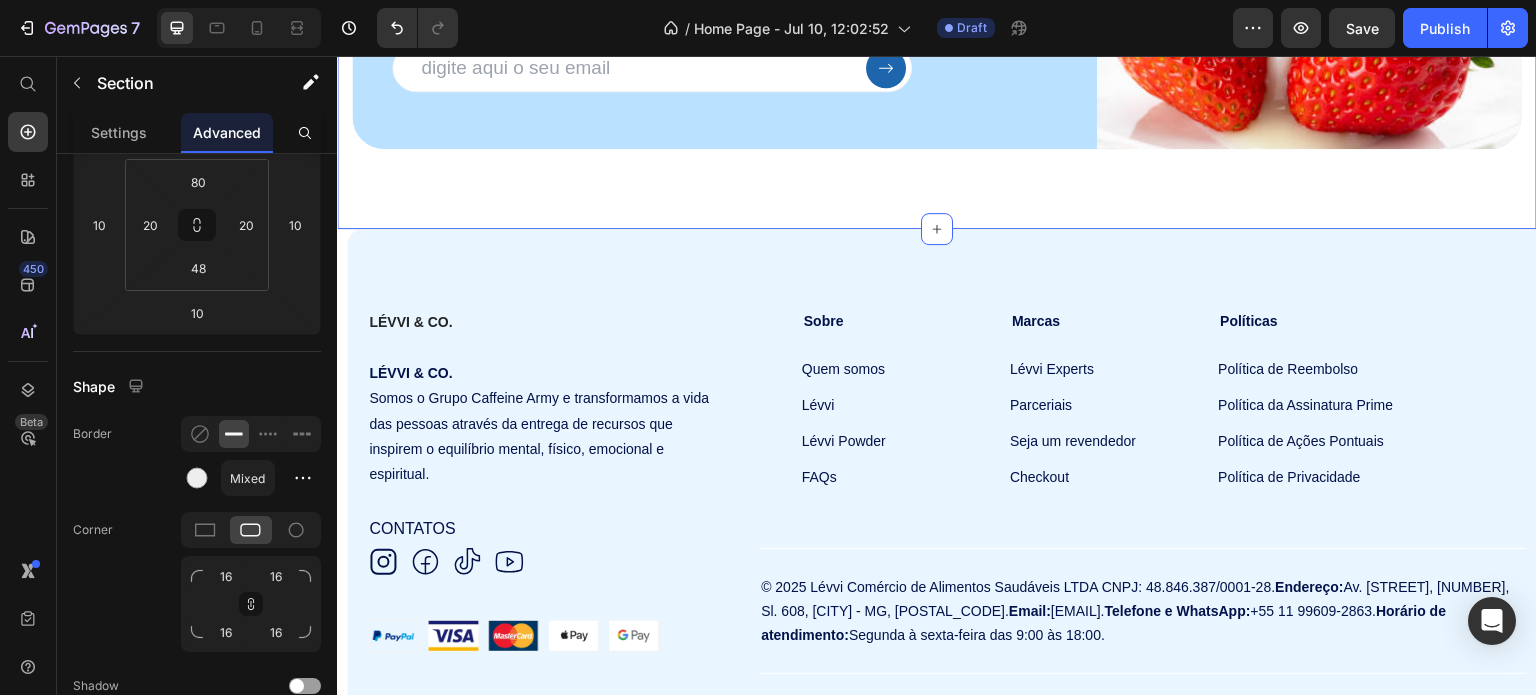click on "receba só coisa boa Heading 🌼 novos produtos, ofertas, promos e muito mais 🌼 Text block Email Field
Submit Button Row Newsletter Image Row Section 9   You can create reusable sections Create Theme Section AI Content Write with GemAI What would you like to describe here? Tone and Voice Persuasive Product Show more Generate" at bounding box center (937, -64) 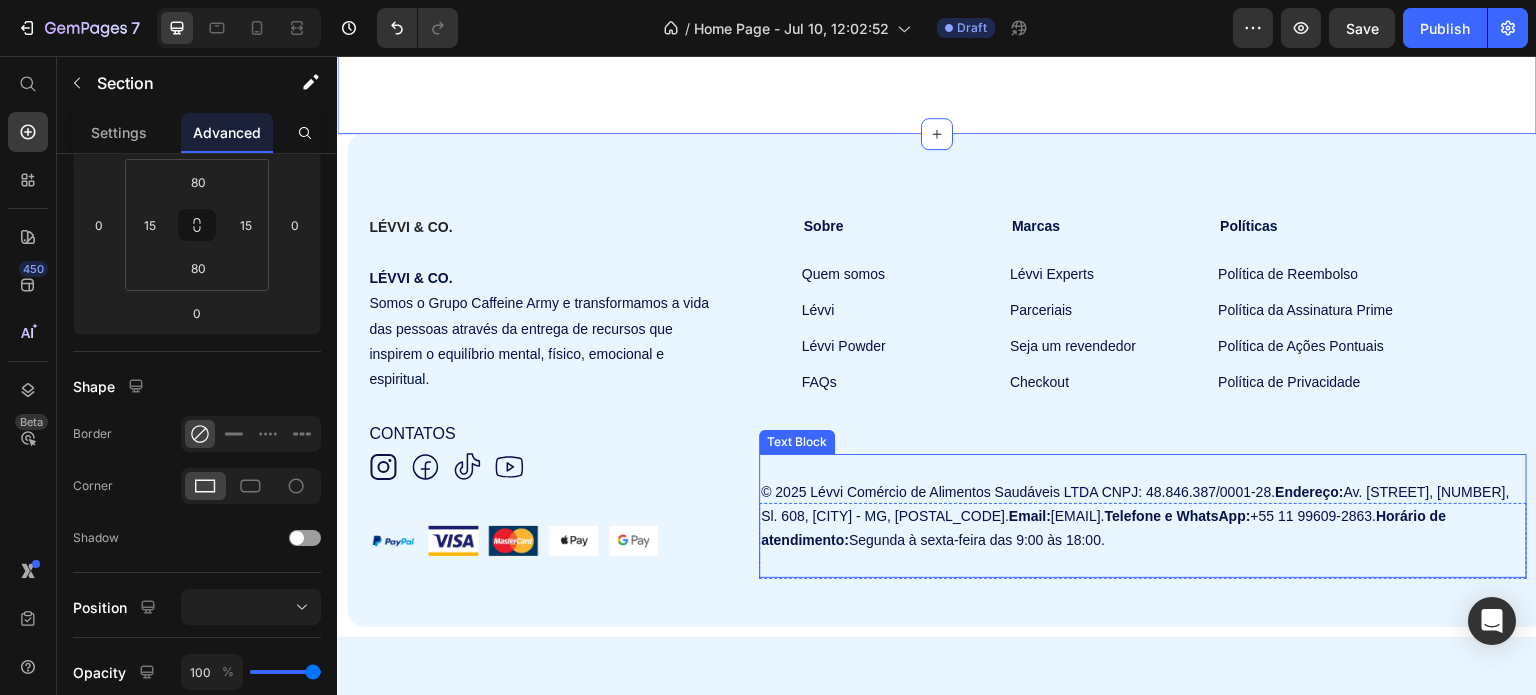 scroll, scrollTop: 6679, scrollLeft: 0, axis: vertical 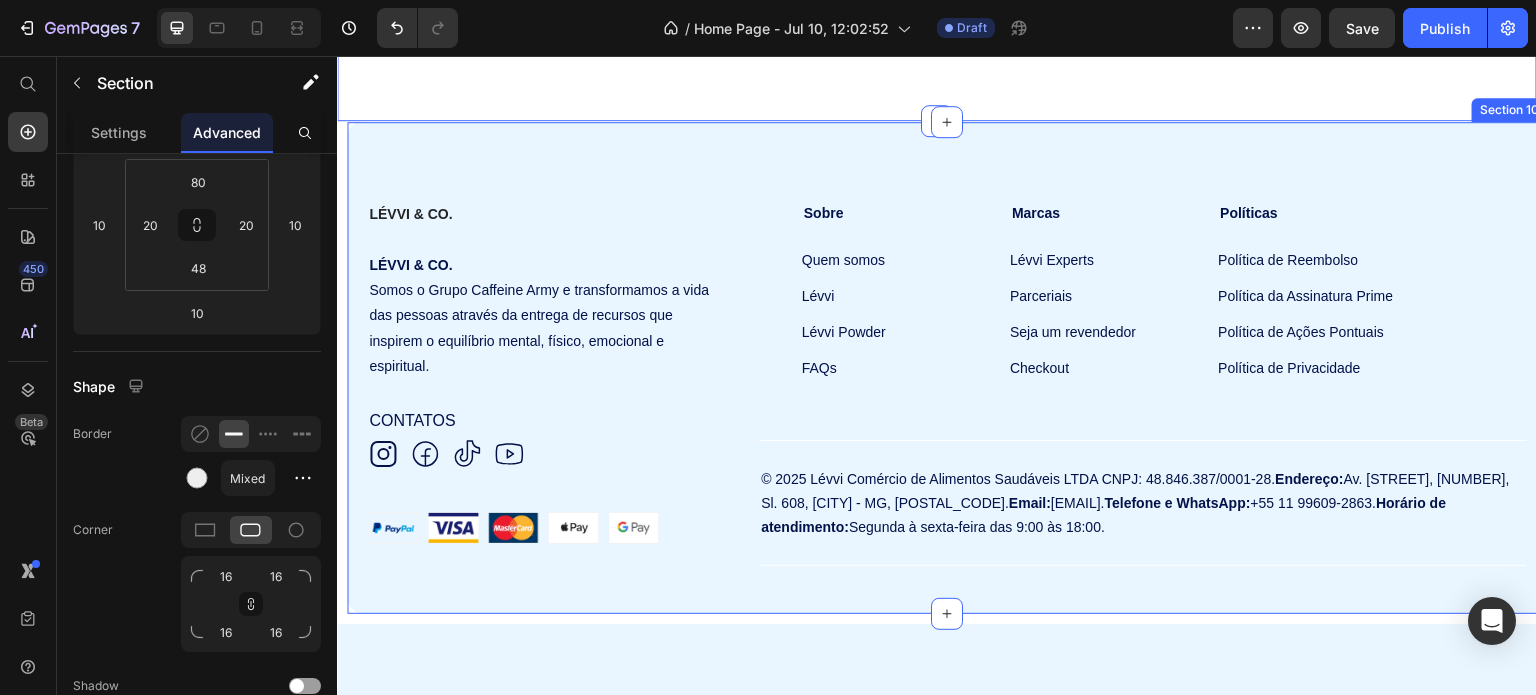 click on "LÉVVI & CO. Text Block LÉVVI & CO. Somos o Grupo Caffeine Army e transformamos a vida das pessoas através da entrega de recursos que inspirem o equilíbrio mental, físico, emocional e espiritual. Text Block CONTATOS Text Block
Icon
Icon
Icon
Icon Icon List Row Row Sobre Text Block Quem somos Button Lévvi Button Lévvi Powder Button FAQs Button Marcas Text Block Lévvi Experts Button Parceriais Button Seja um revendedor Button Checkout Button Políticas Text Block Política de Reembolso Button Política da Assinatura Prime Button Política de Ações Pontuais Button Política de Privacidade Button Row Image Image Image Image Image Row © 2025 Lévvi Comércio de Alimentos Saudáveis LTDA CNPJ: 48.846.387/0001-28.  Endereço:  [STREET], [NUMBER], [SUITE], [NEIGHBORHOOD] - [STATE], [POSTAL_CODE].  Email:  [EMAIL].  Telefone e WhatsApp:  [PHONE].  Horário de atendimento:  Segunda à sexta-feira das 9:00 às 18:00. Row" at bounding box center (947, 367) 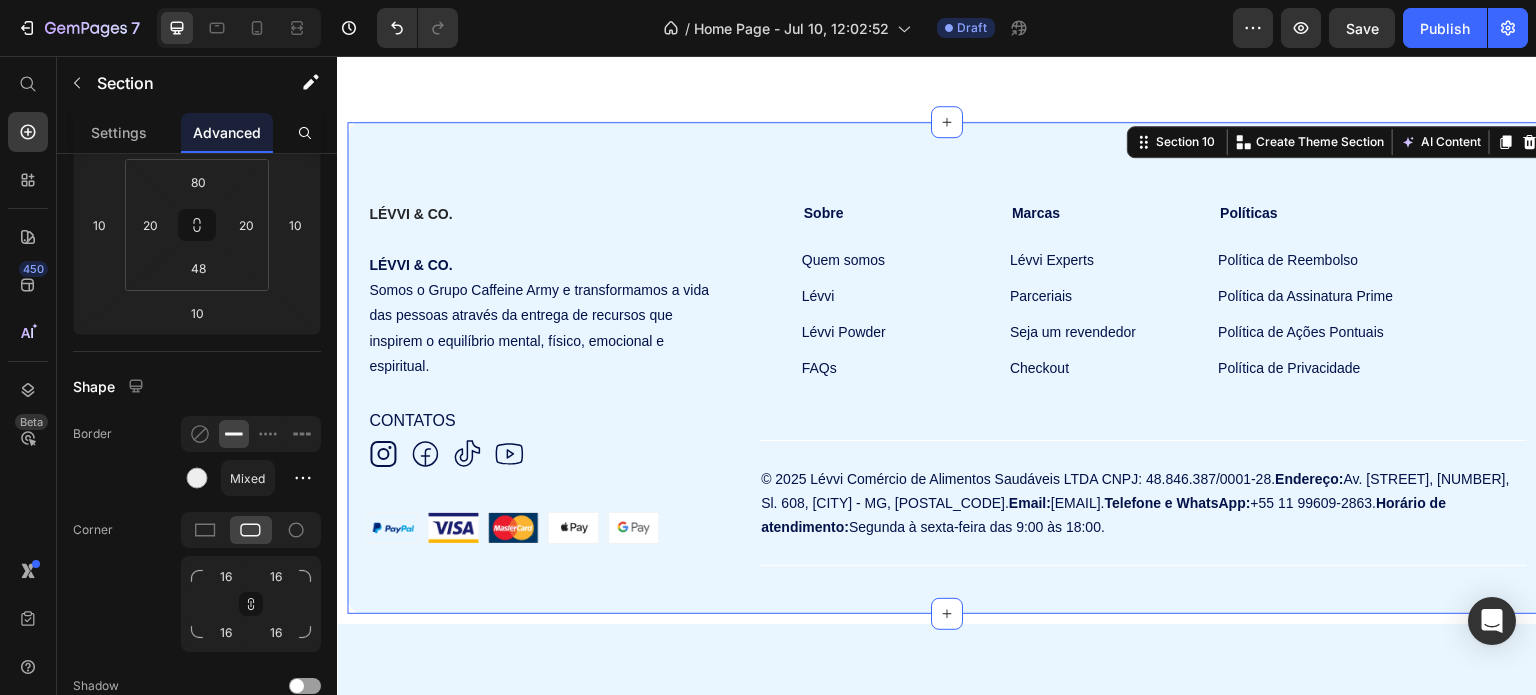click on "LÉVVI & CO. Text Block LÉVVI & CO. Somos o Grupo Caffeine Army e transformamos a vida das pessoas através da entrega de recursos que inspirem o equilíbrio mental, físico, emocional e espiritual. Text Block CONTATOS Text Block
Icon
Icon
Icon
Icon Icon List Row Row Sobre Text Block Quem somos Button Lévvi Button Lévvi Powder Button FAQs Button Marcas Text Block Lévvi Experts Button Parceriais Button Seja um revendedor Button Checkout Button Políticas Text Block Política de Reembolso Button Política da Assinatura Prime Button Política de Ações Pontuais Button Política de Privacidade Button Row Image Image Image Image Image Row © 2025 Lévvi Comércio de Alimentos Saudáveis LTDA CNPJ: 48.846.387/0001-28.  Endereço:  [STREET], [NUMBER], [SUITE], [NEIGHBORHOOD] - [STATE], [POSTAL_CODE].  Email:  [EMAIL].  Telefone e WhatsApp:  [PHONE].  Horário de atendimento:  Segunda à sexta-feira das 9:00 às 18:00. Row" at bounding box center [947, 367] 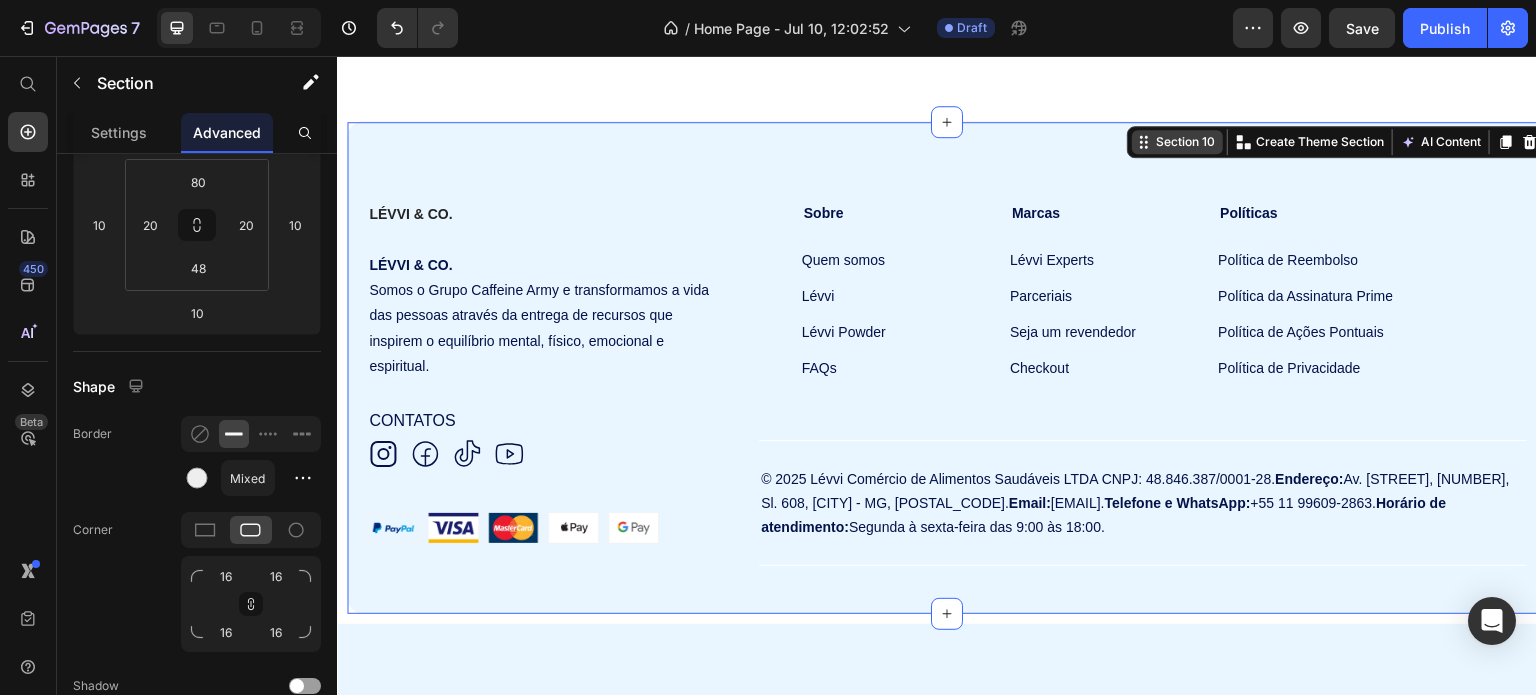 click on "Section 10" at bounding box center [1185, 142] 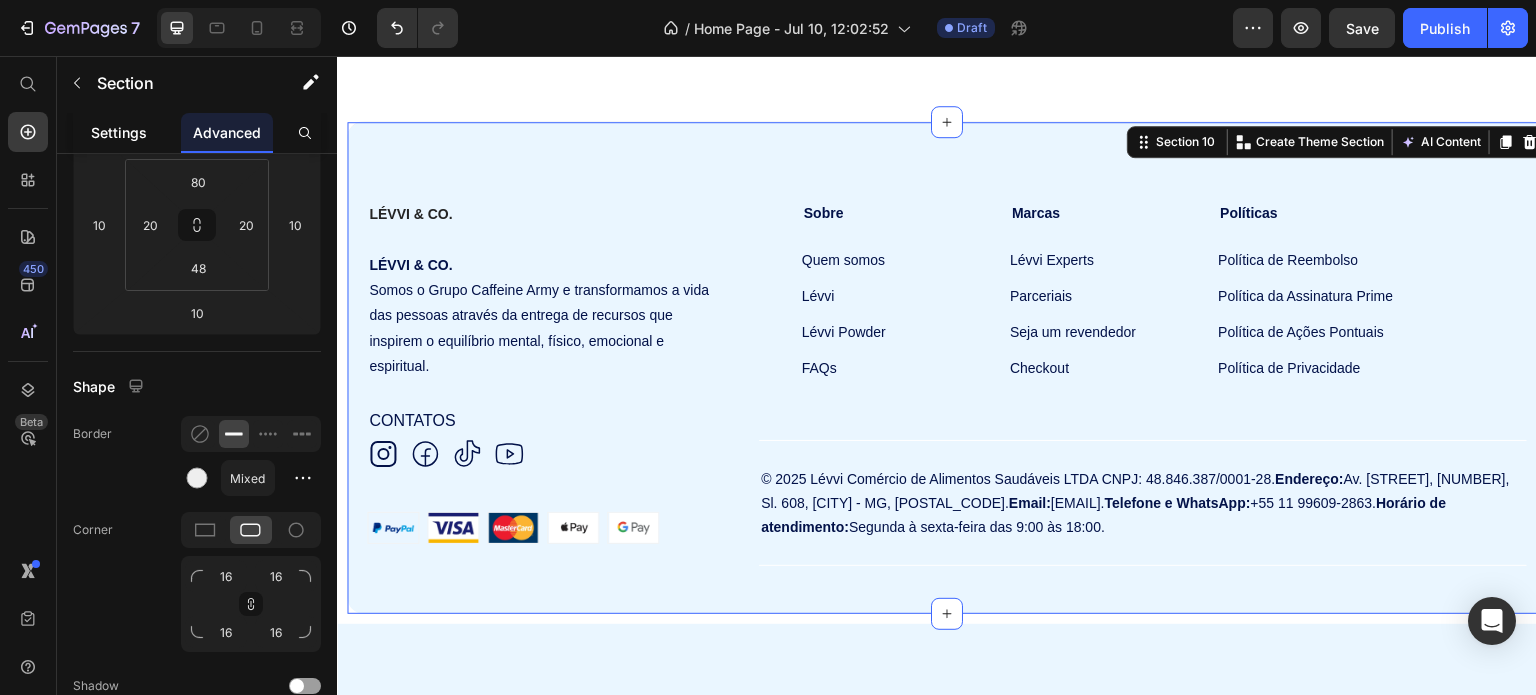 click on "Settings" at bounding box center [119, 132] 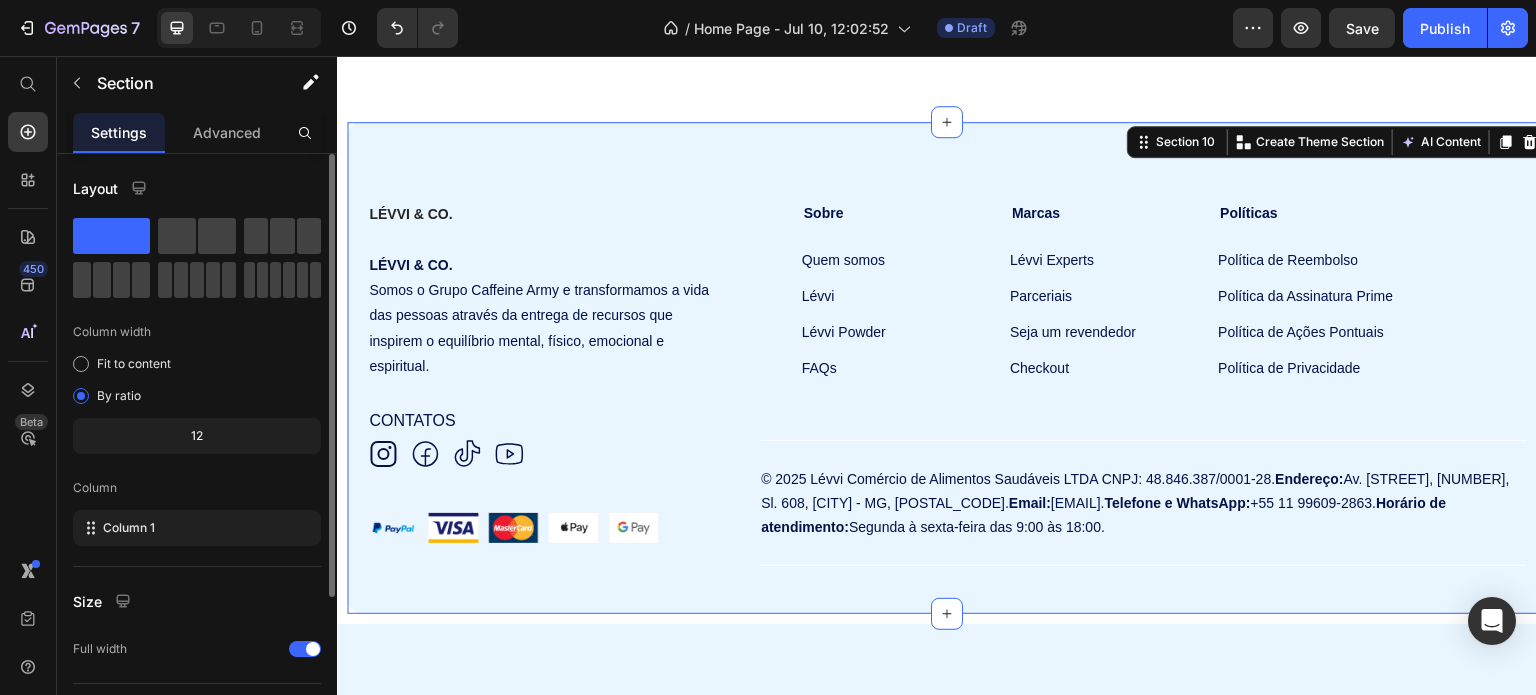 scroll, scrollTop: 200, scrollLeft: 0, axis: vertical 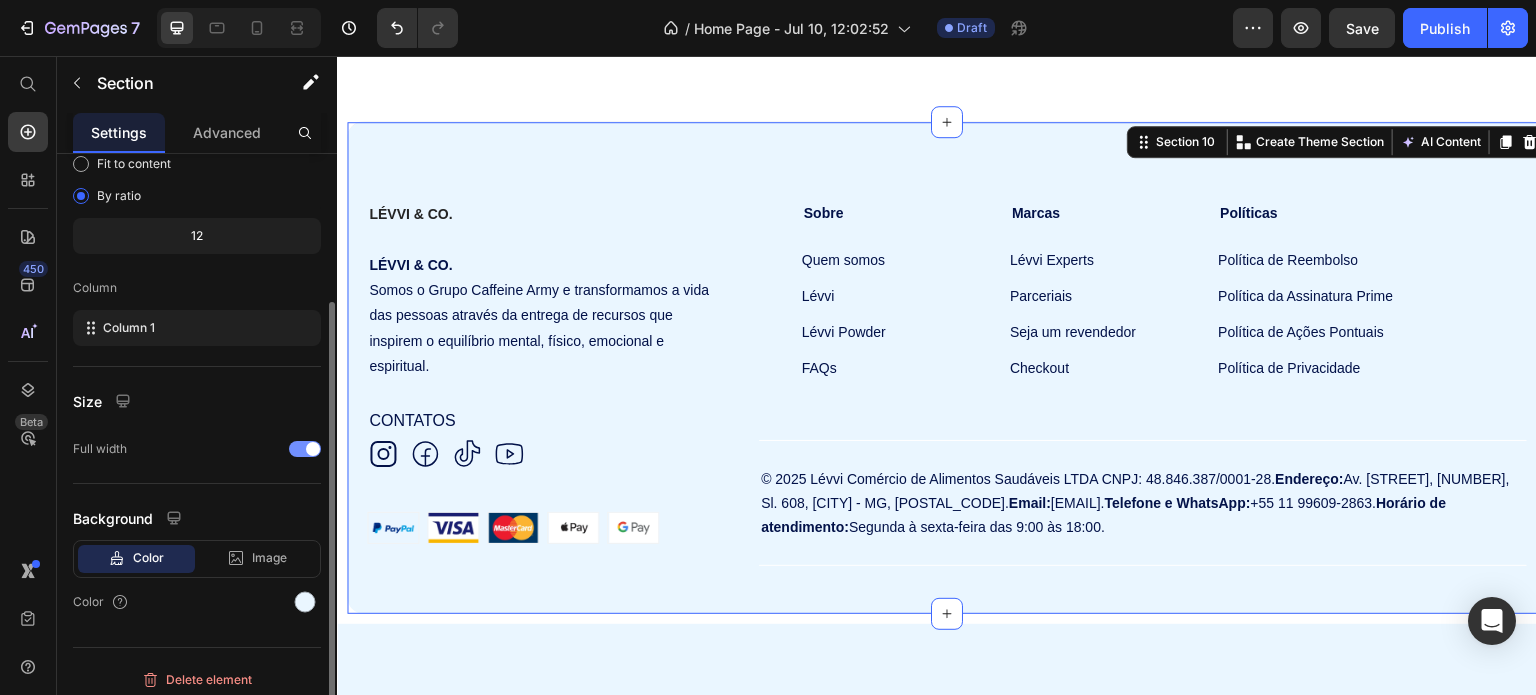 click at bounding box center [305, 449] 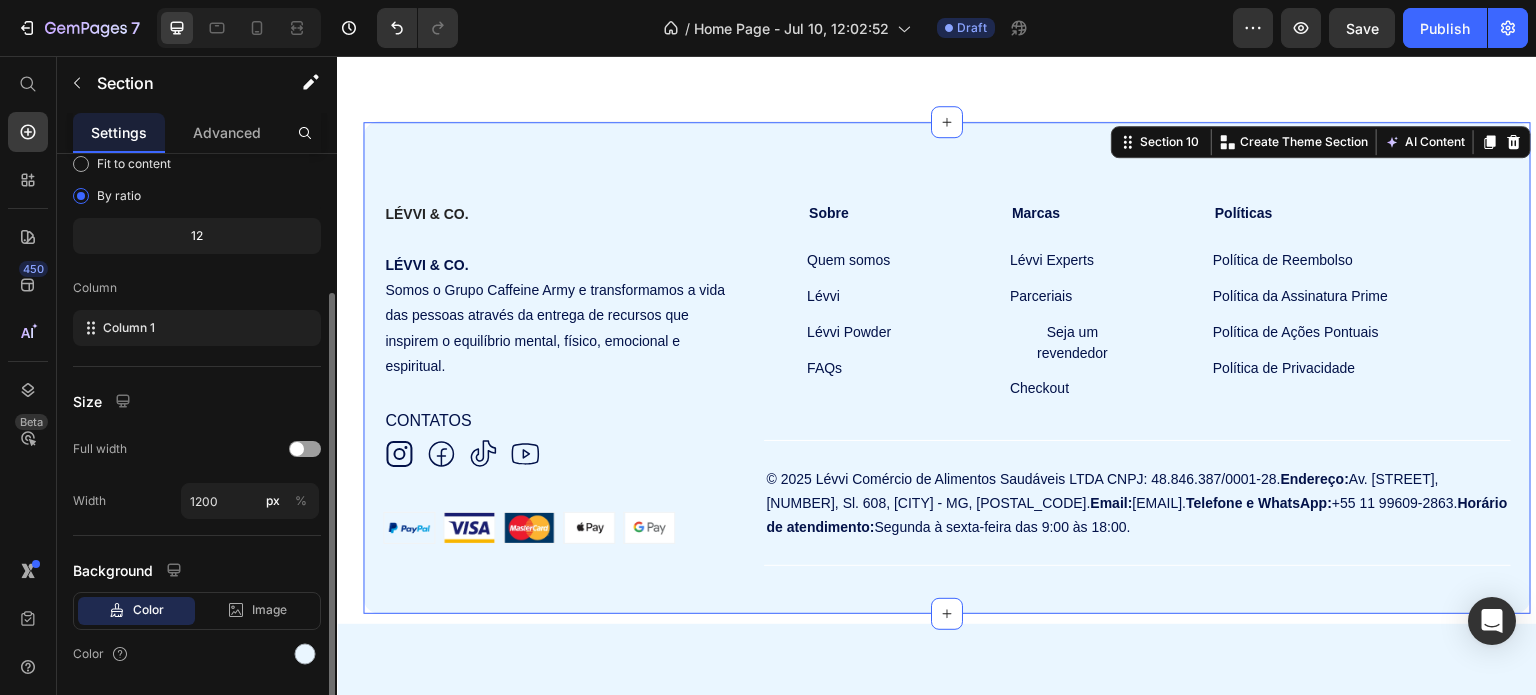 scroll, scrollTop: 260, scrollLeft: 0, axis: vertical 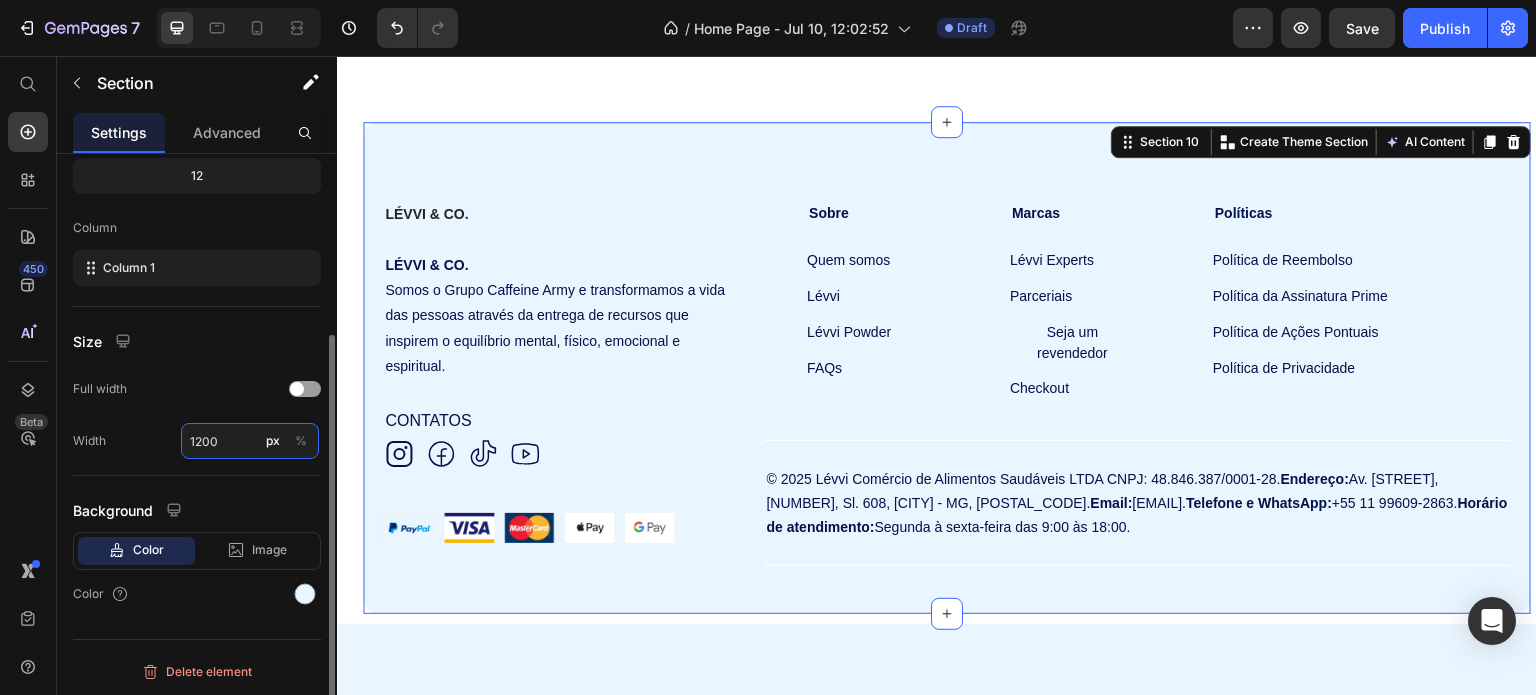 click on "1200" at bounding box center [250, 441] 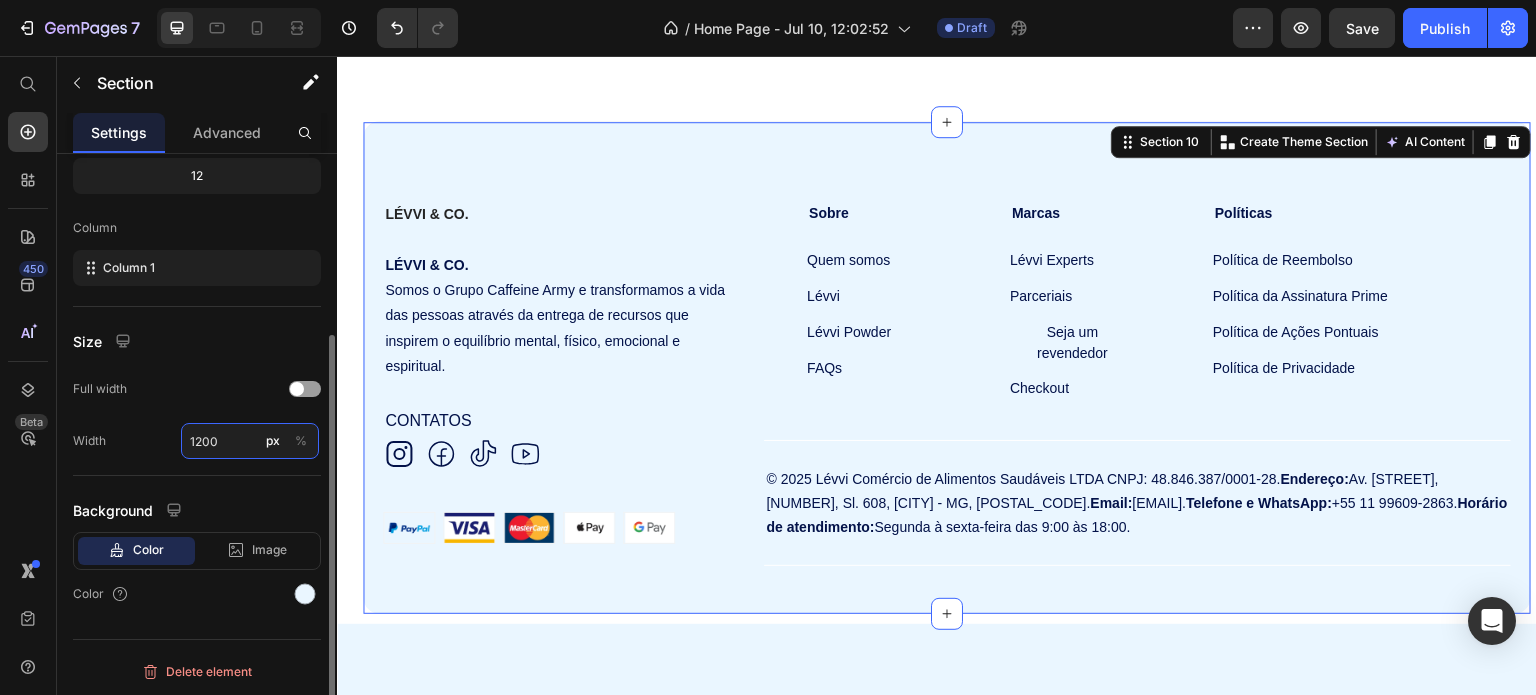 click on "1200" at bounding box center (250, 441) 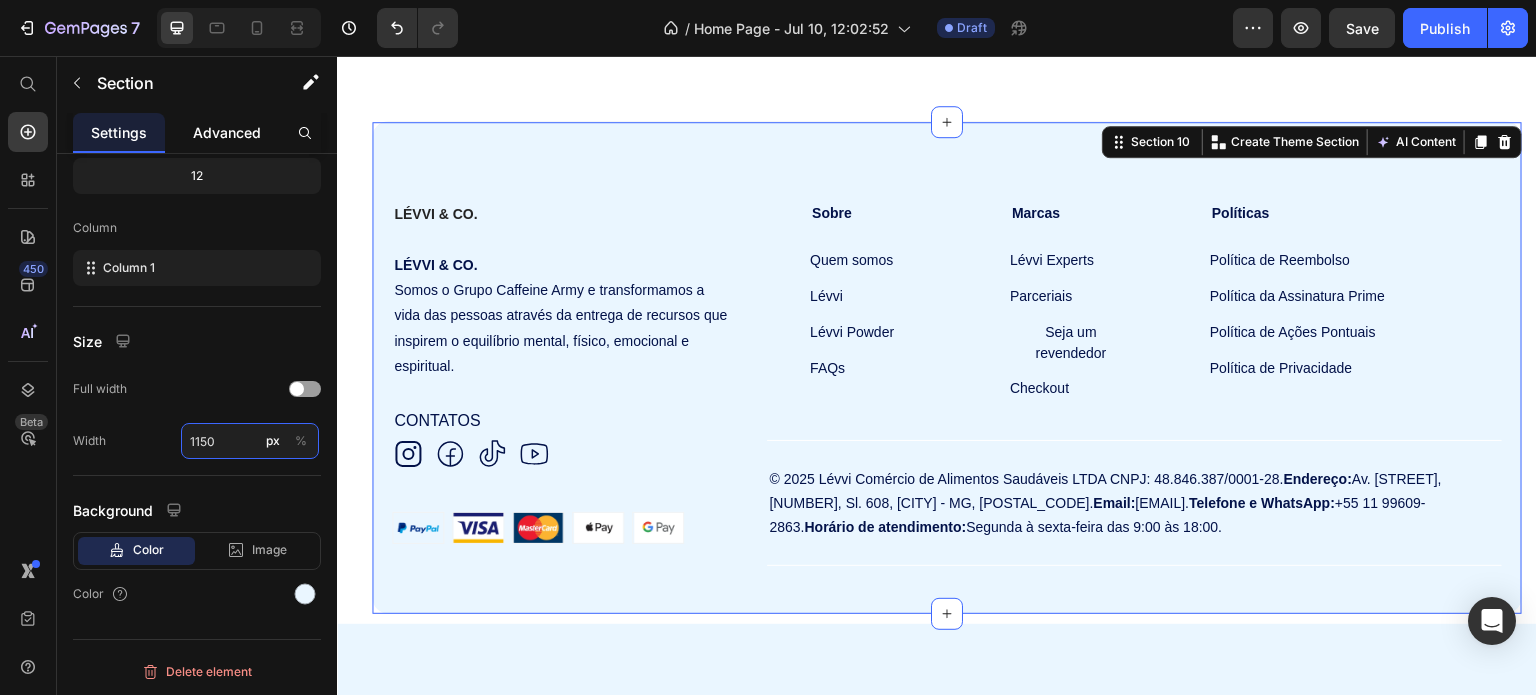 type on "1150" 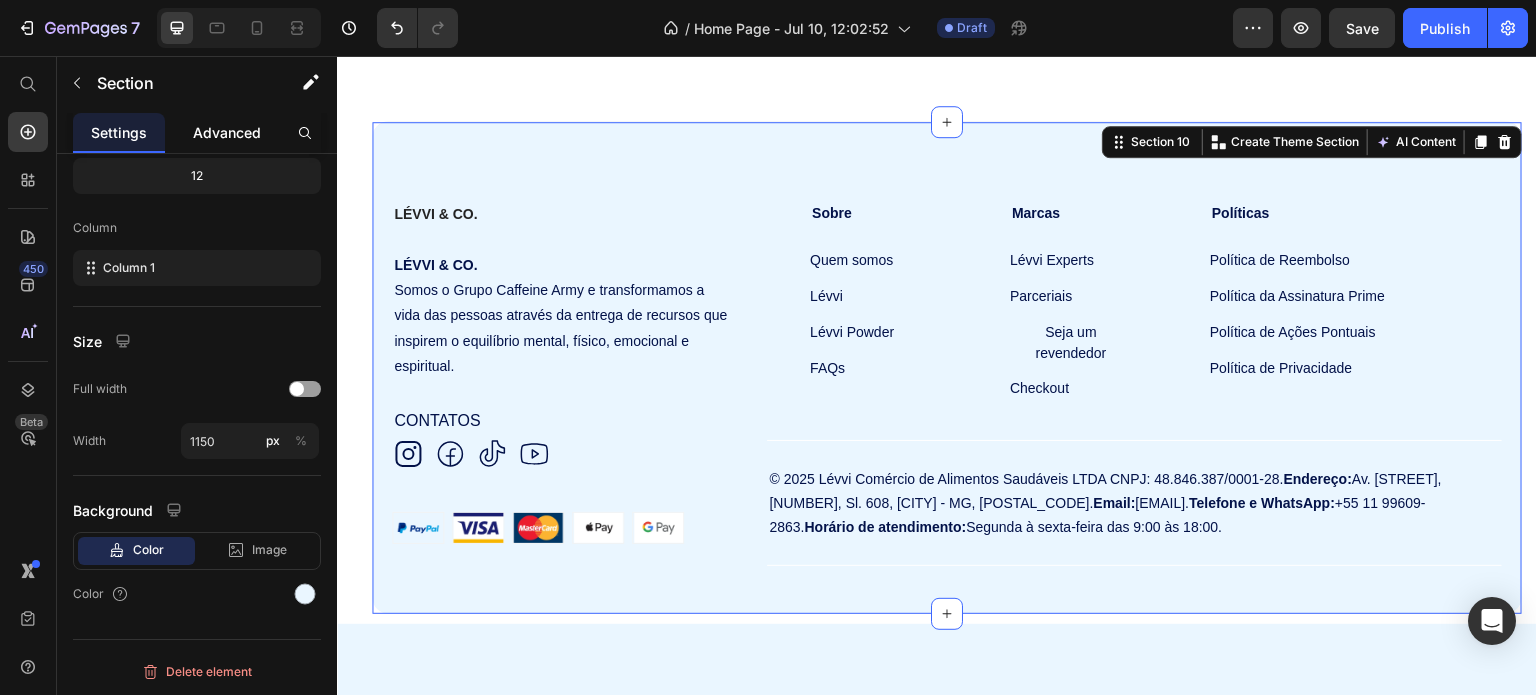 click on "Advanced" at bounding box center (227, 132) 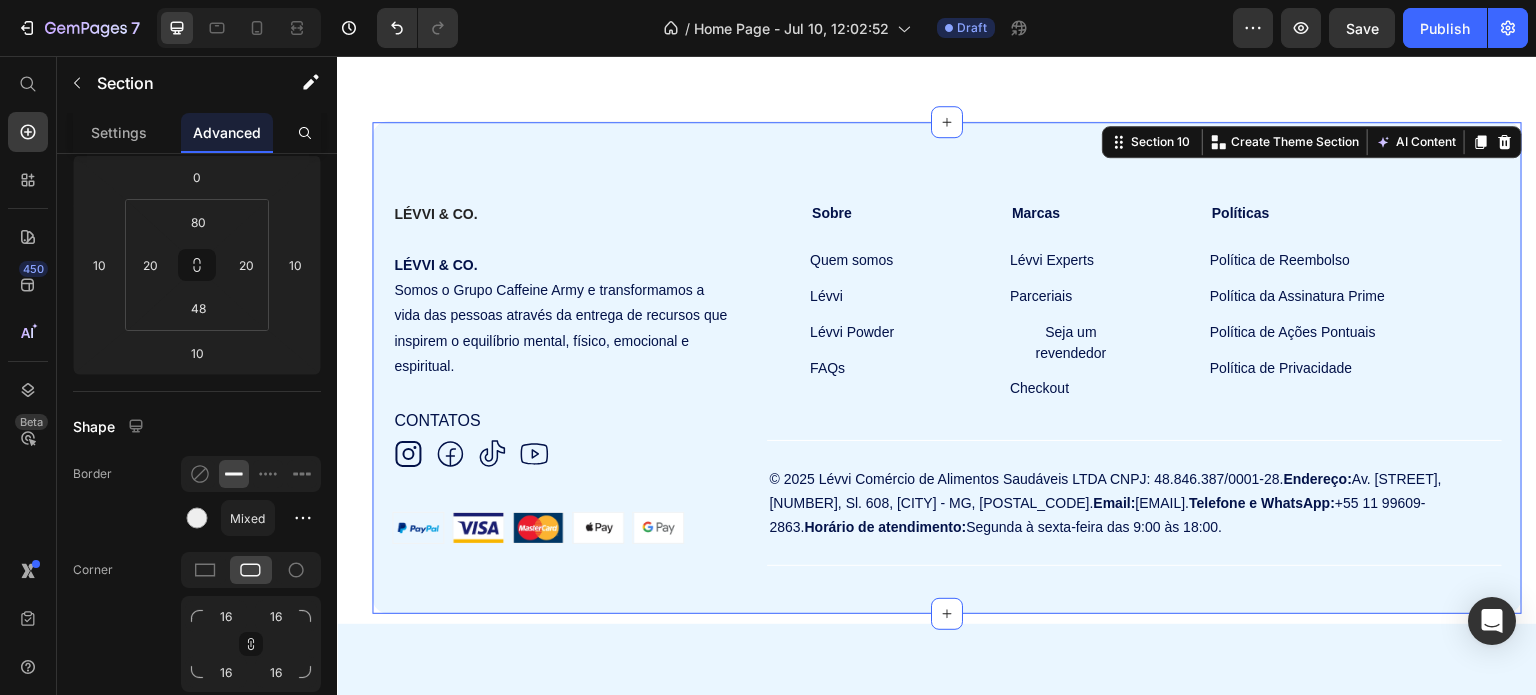 scroll, scrollTop: 0, scrollLeft: 0, axis: both 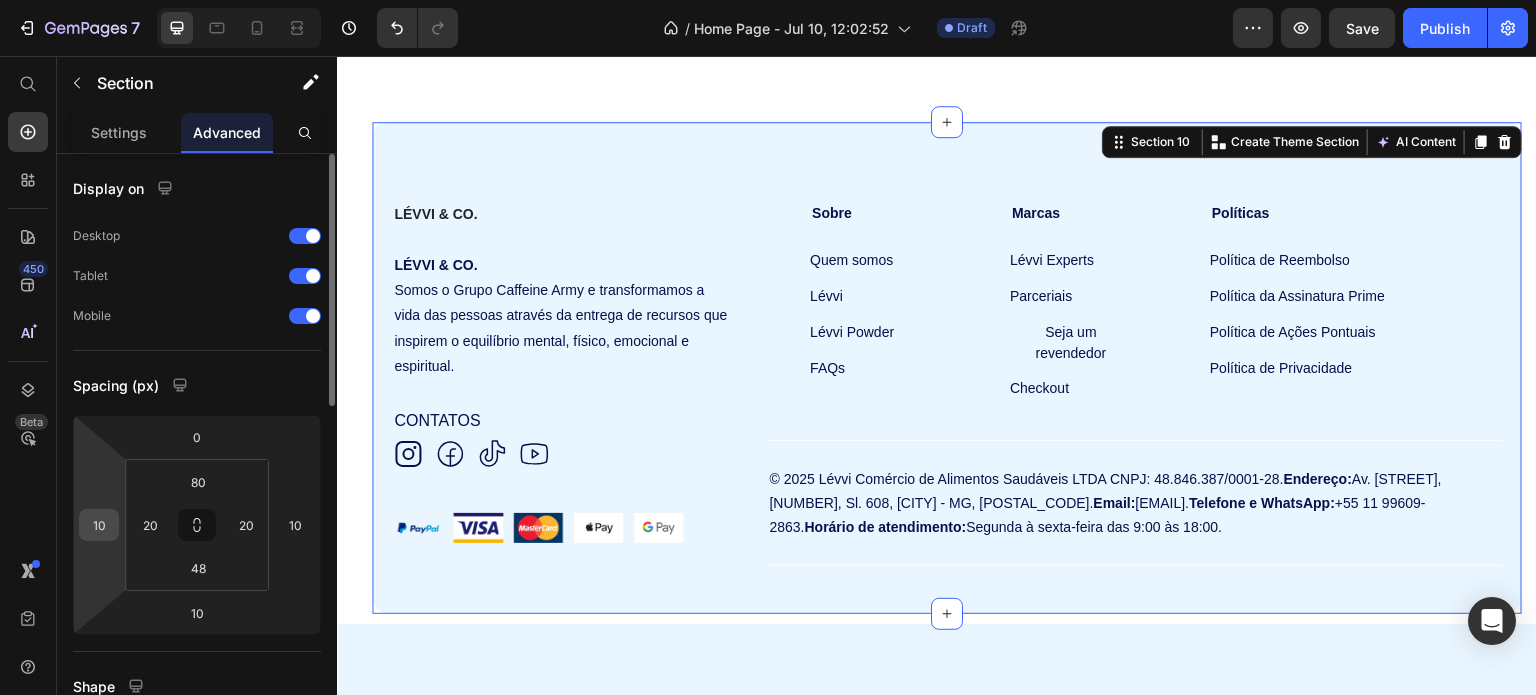 click on "10" at bounding box center [99, 525] 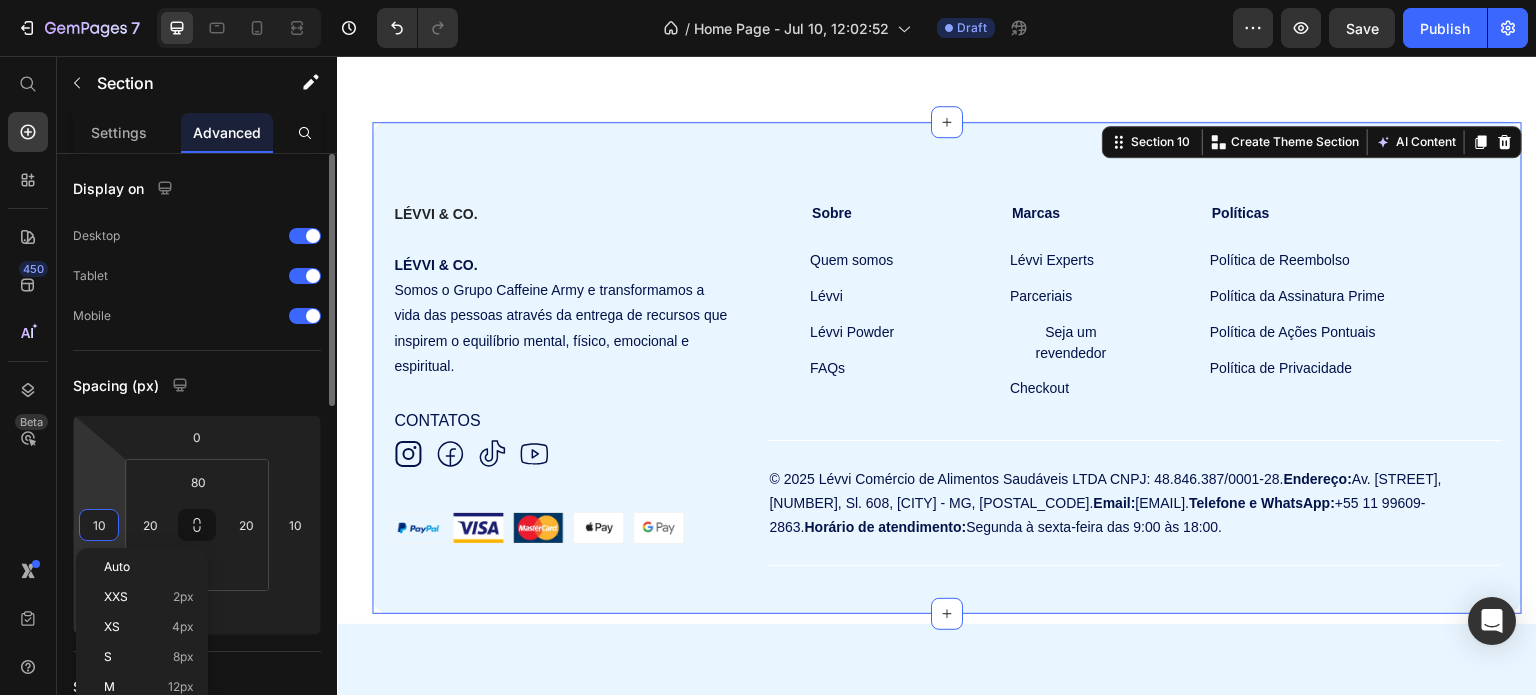 click on "10" at bounding box center [99, 525] 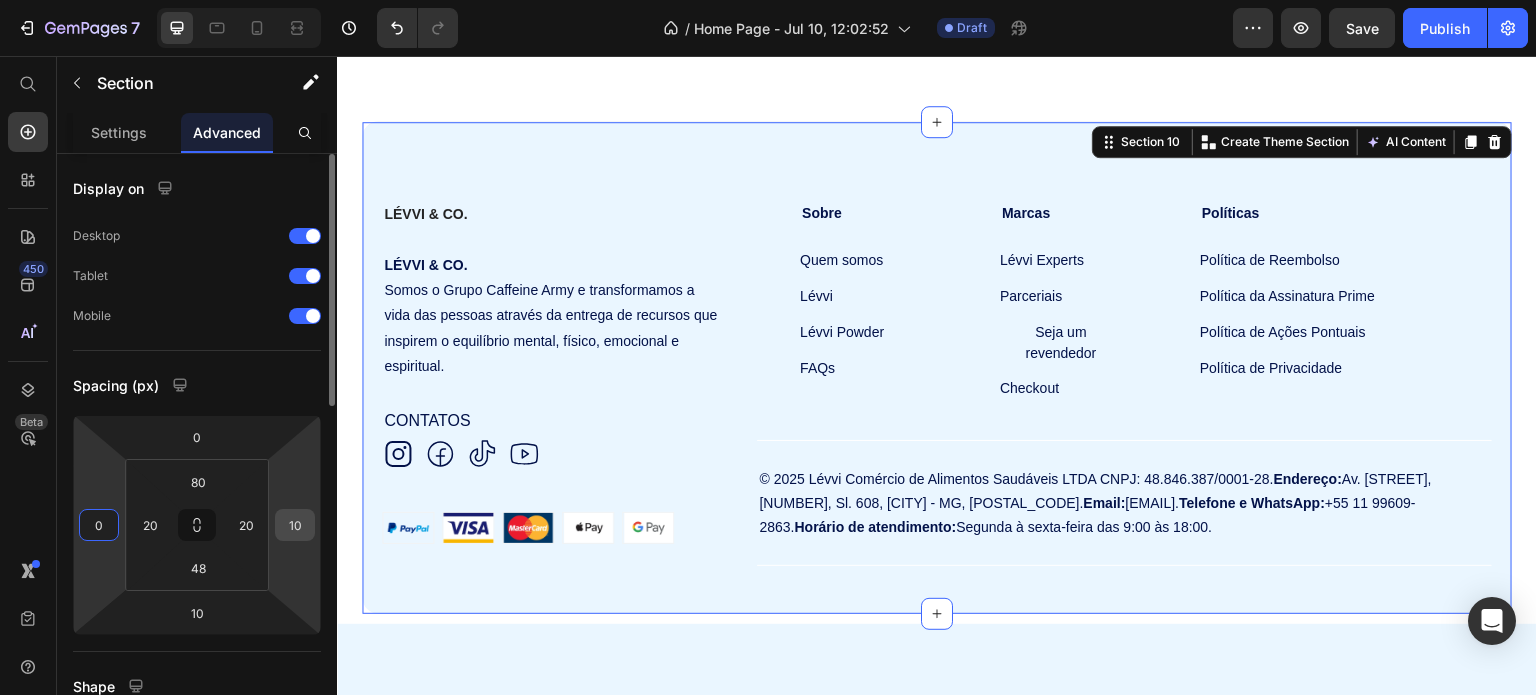 type on "0" 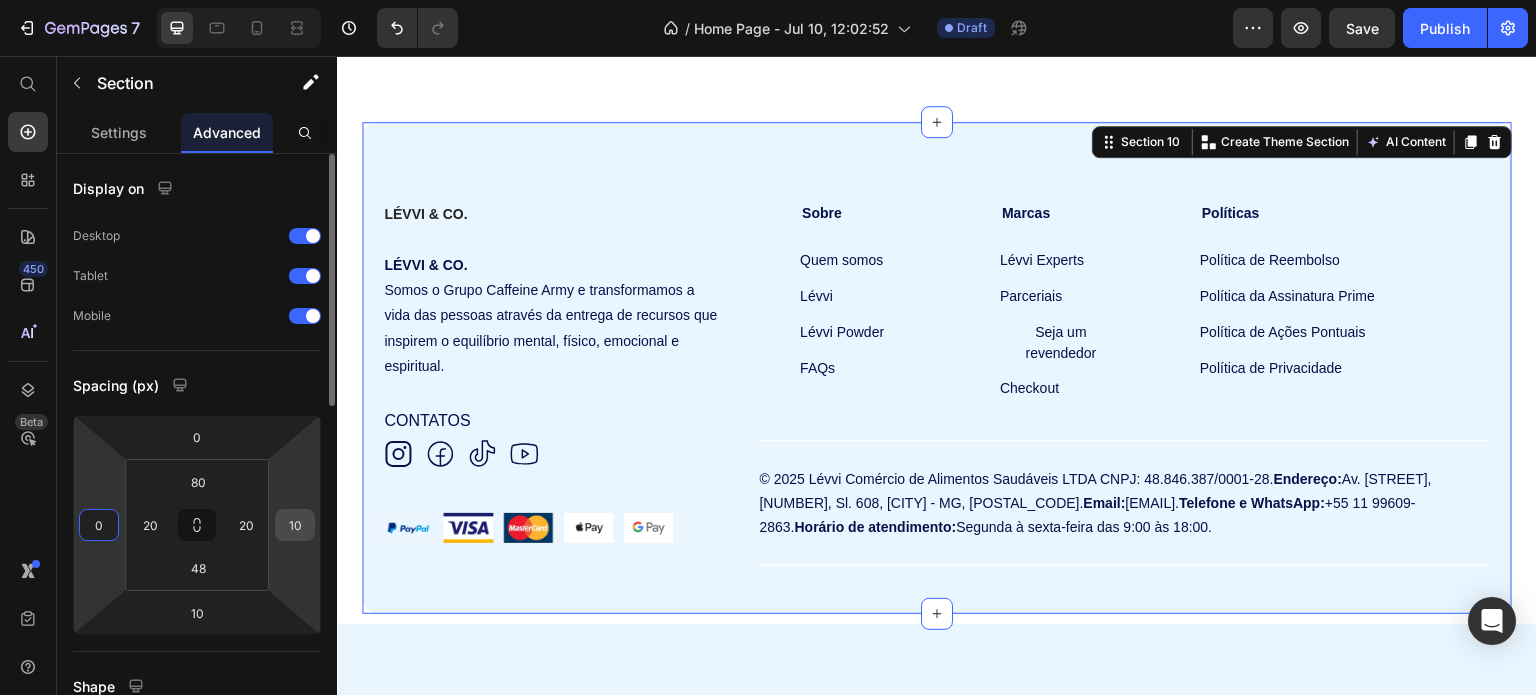 click on "10" at bounding box center [295, 525] 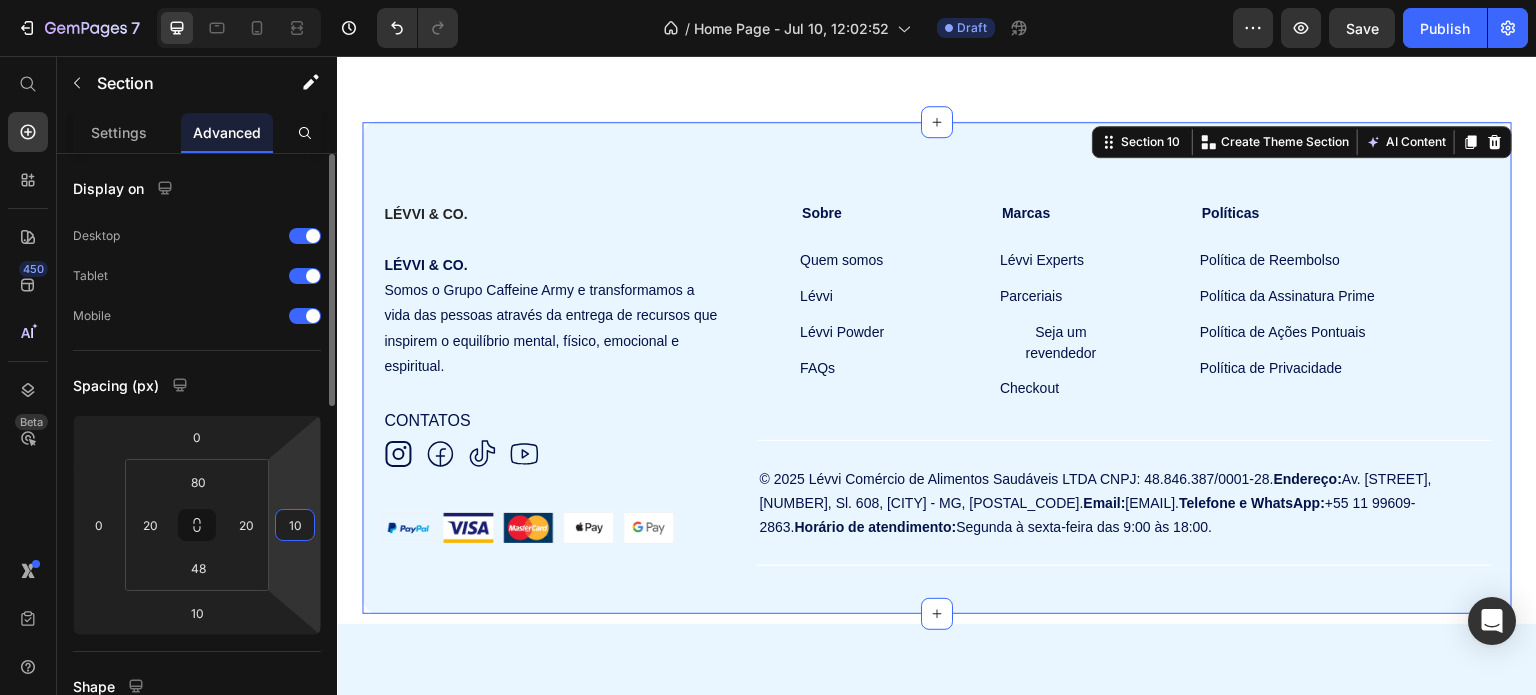 click on "10" at bounding box center (295, 525) 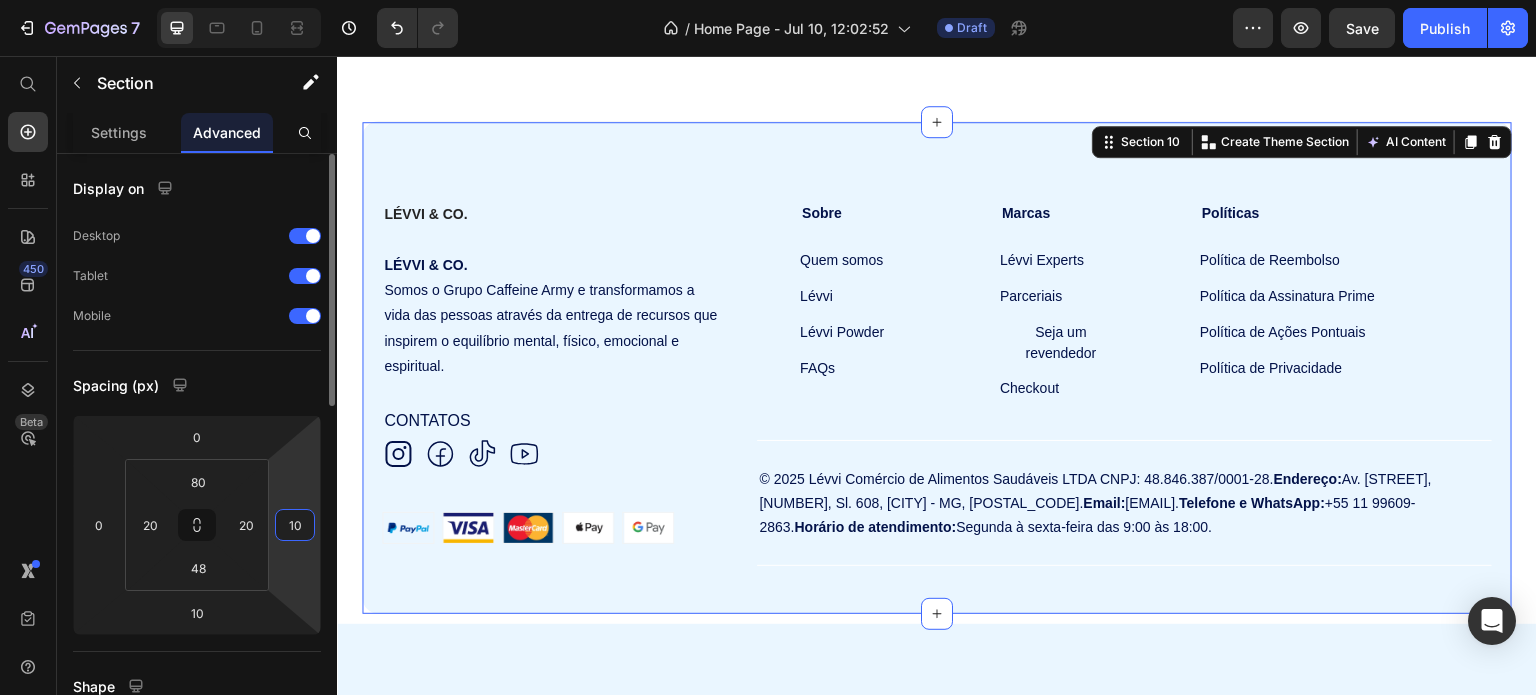 type on "0" 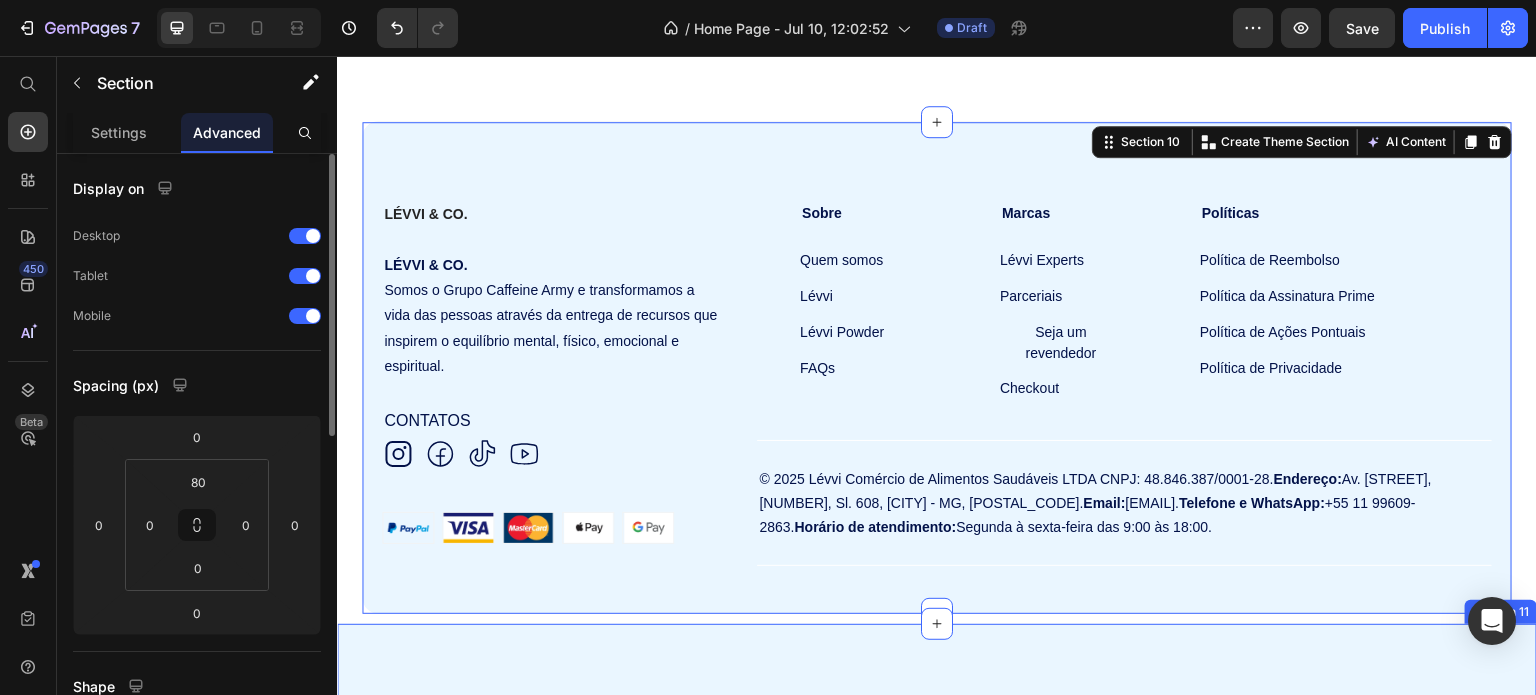 click on "Lévvi & Co. Heading Vestibulum ante ipsum primis in faucibus orci luctus et ultrices posuere cubilia Curae; Phasellus imperdiet, quam sit amet convallis tempor, nisl metus aliquet magna, et imperdiet Text block Image Image Image Image Row Support Heading FAQs Text block Look Up Order Text block Privacy Policy Text block Terms of Service Text block Get In Touch Heading [NUMBER] [STREET], [NEIGHBORHOOD] [STATE] [POSTAL_CODE] Text block [EMAIL] Text block Row Row Copyright © 2025 GemThemes. All Rights Reserved. Text block Image Row Row Section 11" at bounding box center (937, 836) 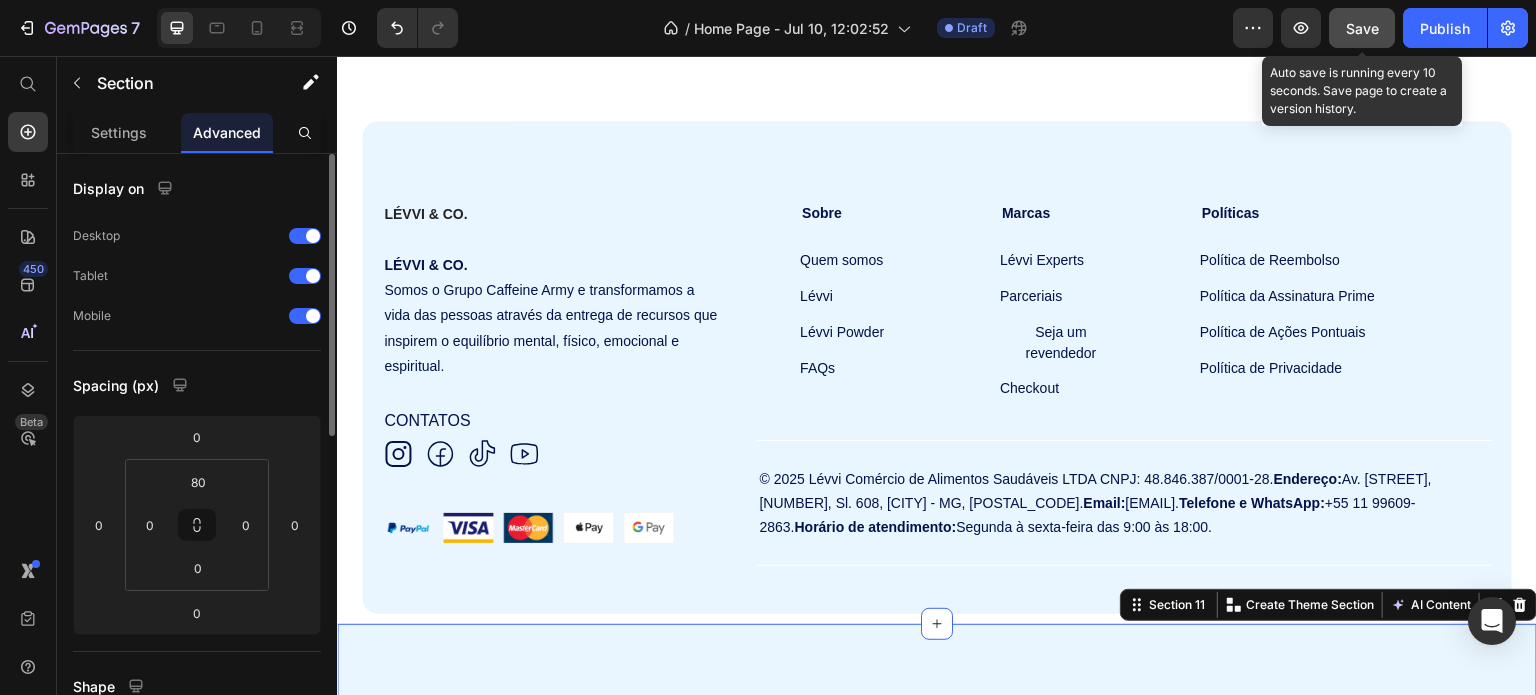 click on "Save" 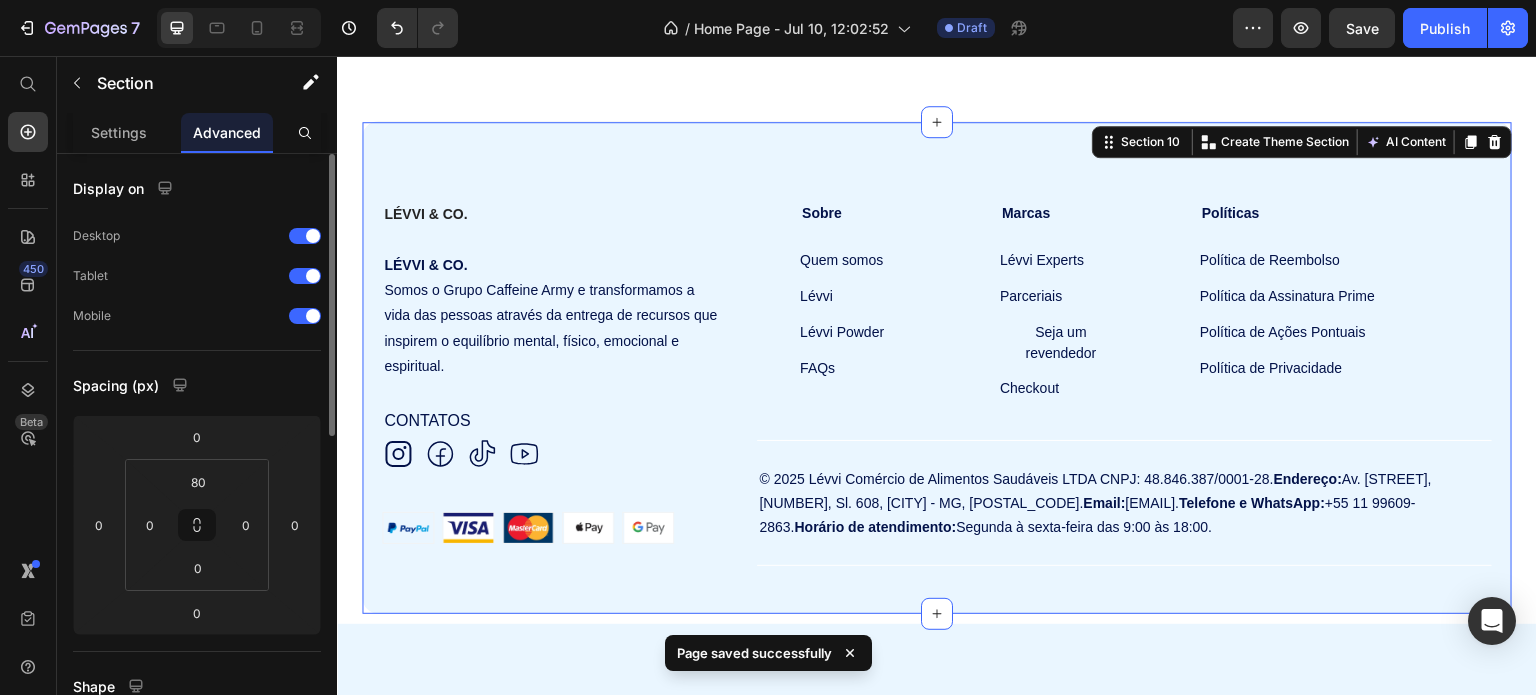 click on "LÉVVI & CO. Text Block LÉVVI & CO. Somos o Grupo Caffeine Army e transformamos a vida das pessoas através da entrega de recursos que inspirem o equilíbrio mental, físico, emocional e espiritual. Text Block CONTATOS Text Block
Icon
Icon
Icon
Icon Icon List Row Row Sobre Text Block Quem somos Button Lévvi Button Lévvi Powder Button FAQs Button Marcas Text Block Lévvi Experts Button Parceriais Button Seja um revendedor Button Checkout Button Políticas Text Block Política de Reembolso Button Política da Assinatura Prime Button Política de Ações Pontuais Button Política de Privacidade Button Row Image Image Image Image Image Row © 2025 Lévvi Comércio de Alimentos Saudáveis LTDA CNPJ: 48.846.387/0001-28.  Endereço:  [STREET], [NUMBER], [SUITE], [NEIGHBORHOOD] - [STATE], [POSTAL_CODE].  Email:  [EMAIL].  Telefone e WhatsApp:  [PHONE].  Horário de atendimento:  Segunda à sexta-feira das 9:00 às 18:00. Row" at bounding box center (937, 367) 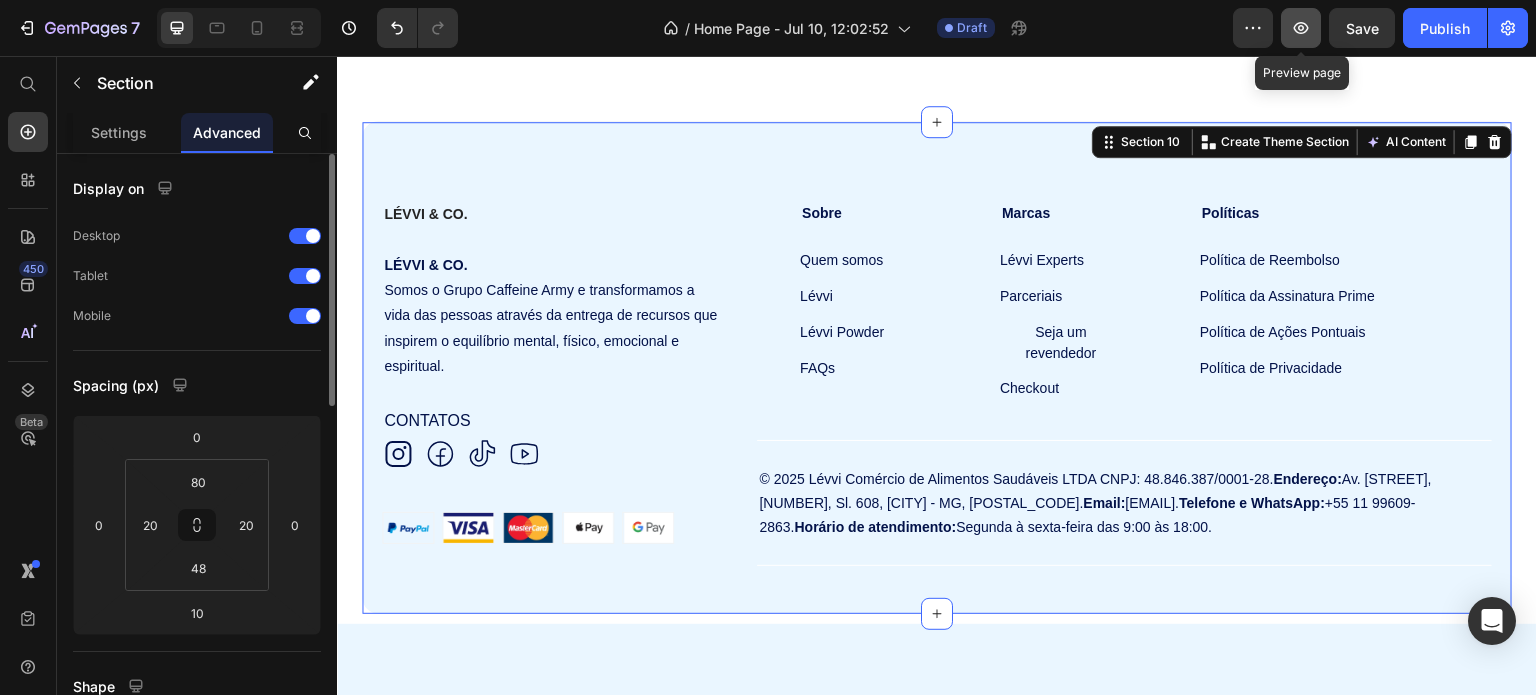 click 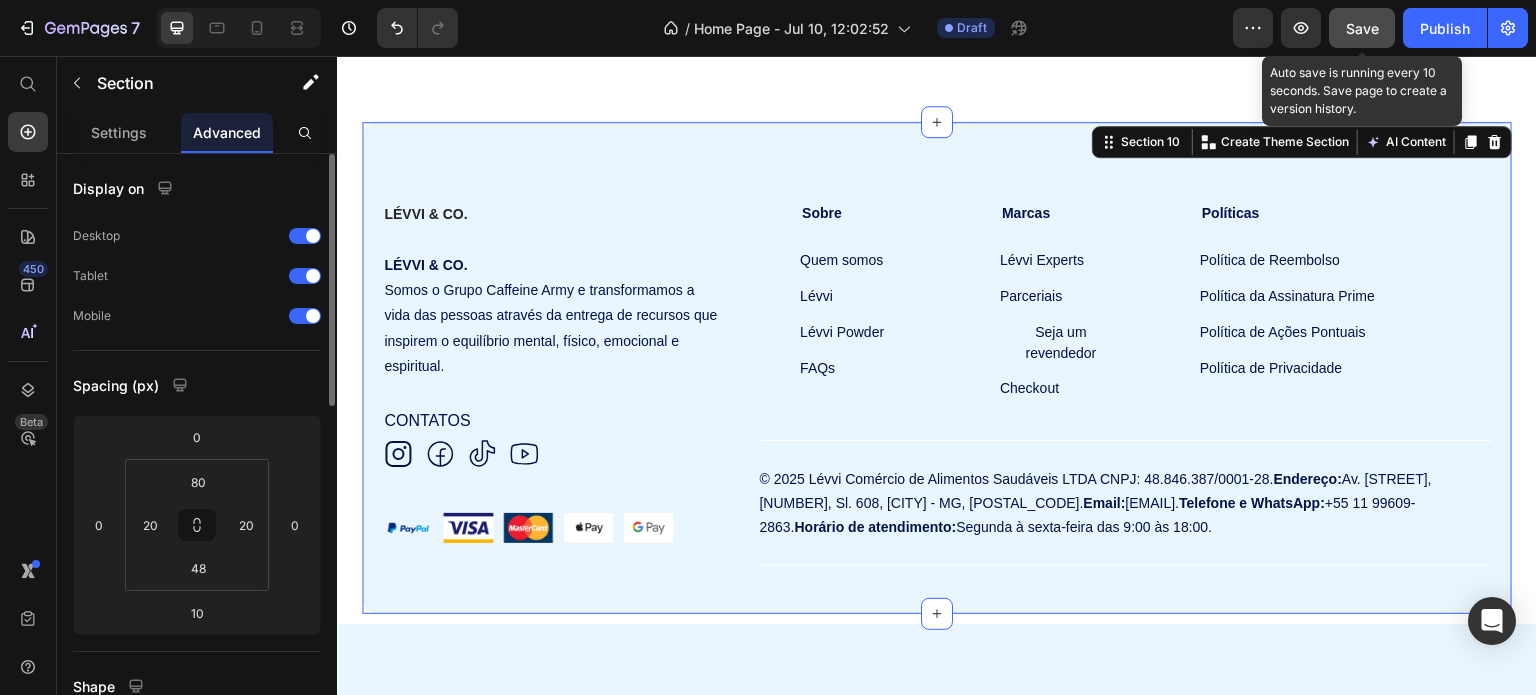 click on "Save" at bounding box center (1362, 28) 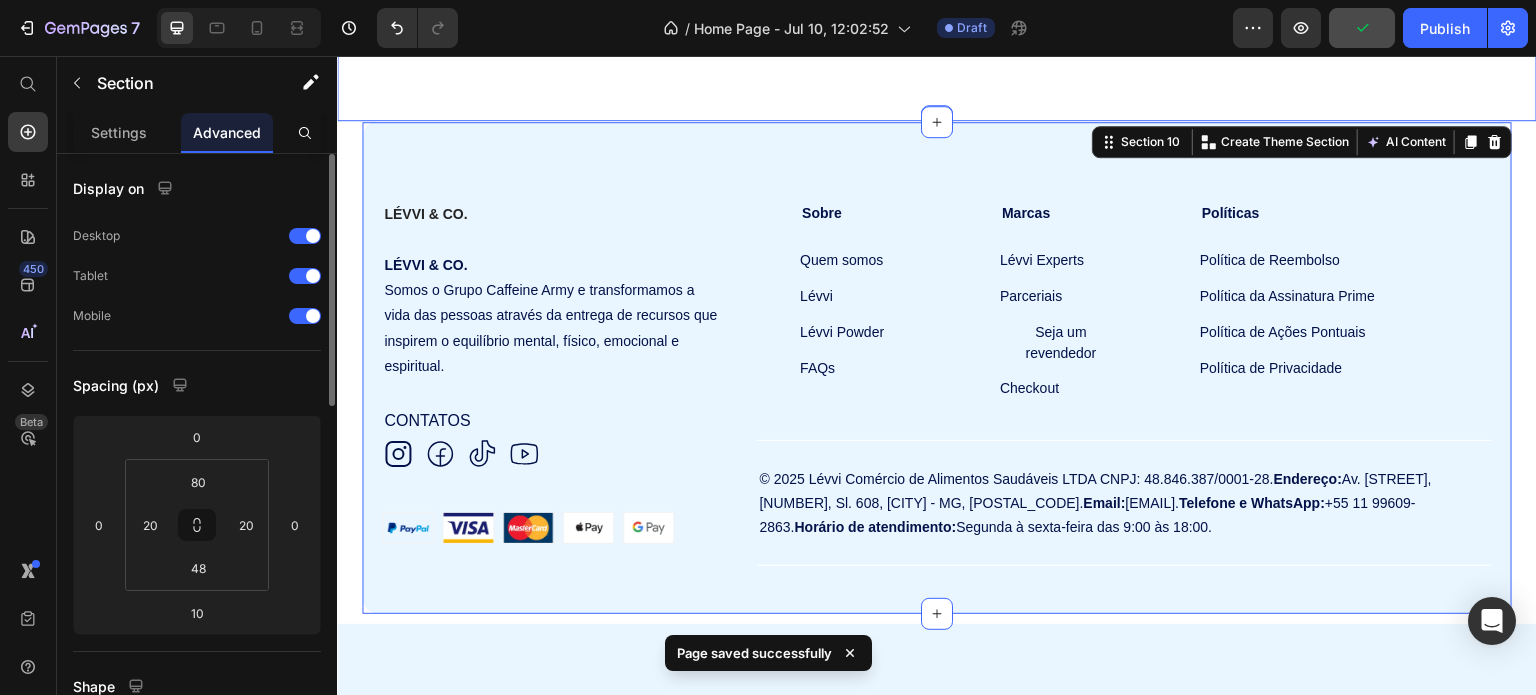 click on "receba só coisa boa Heading 🌼 novos produtos, ofertas, promos e muito mais 🌼 Text block Email Field
Submit Button Row Newsletter Image Row Section 9" at bounding box center (937, -172) 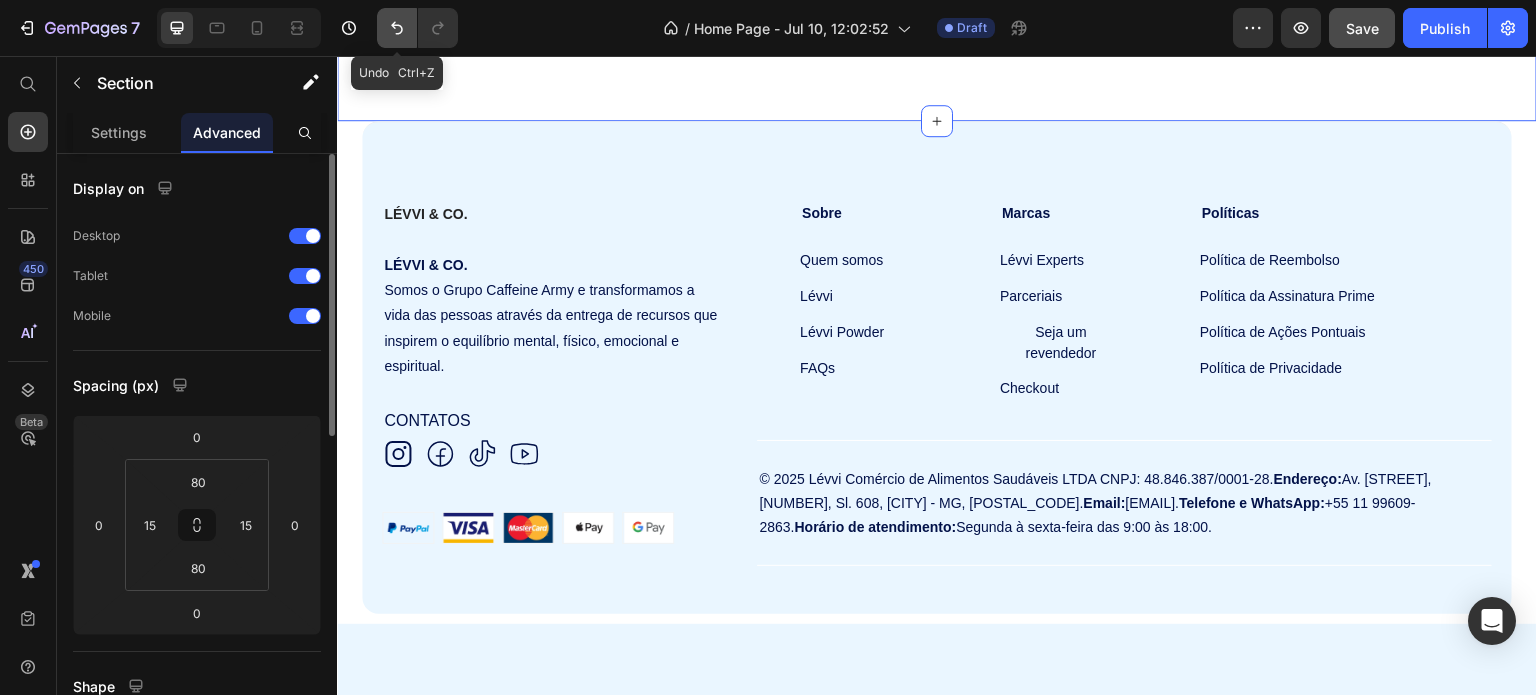 click 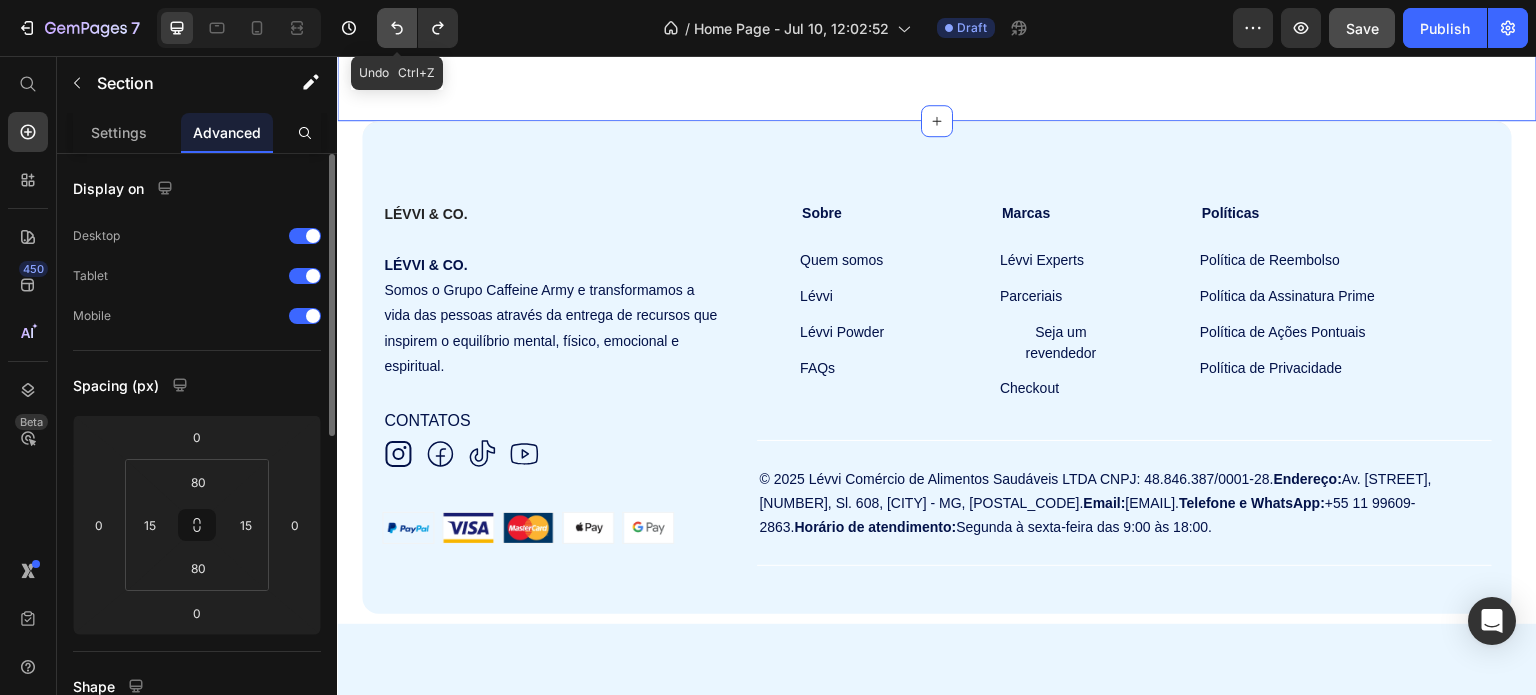 click 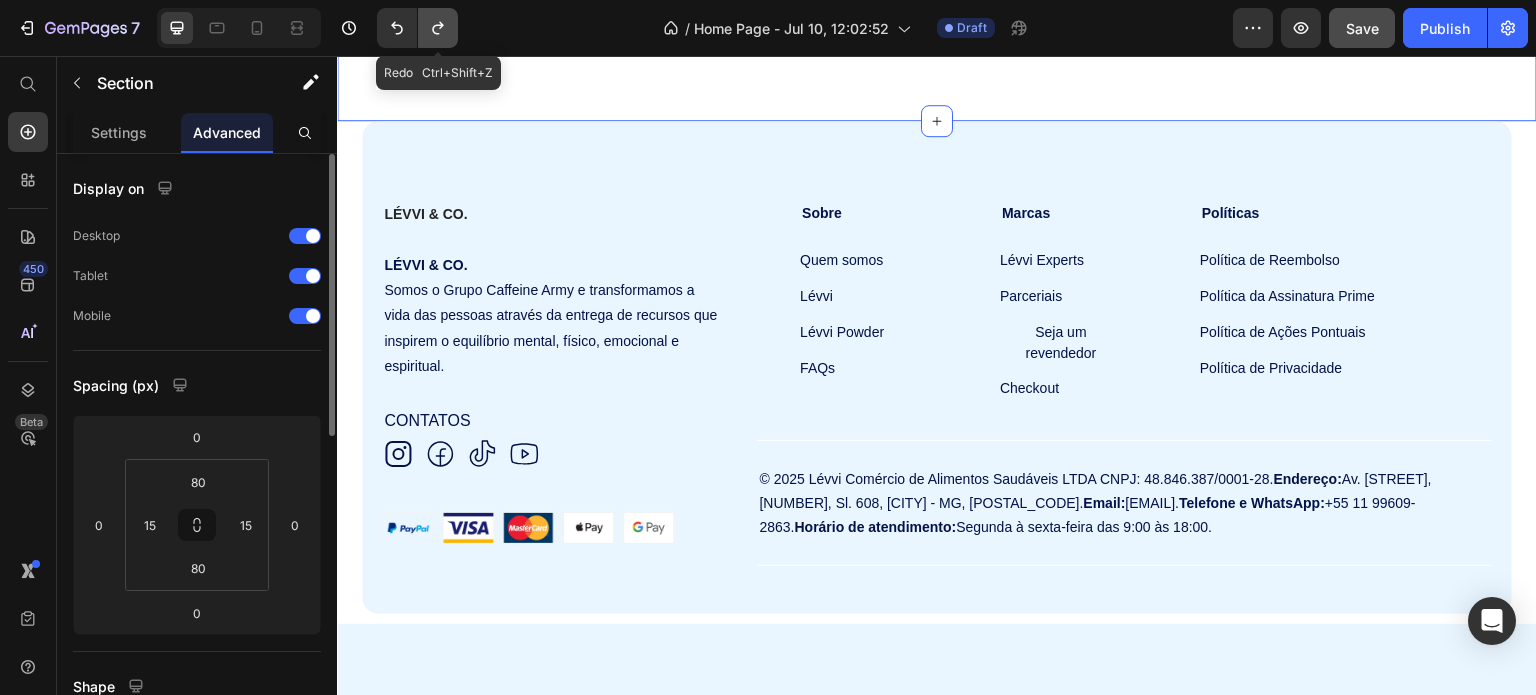 click 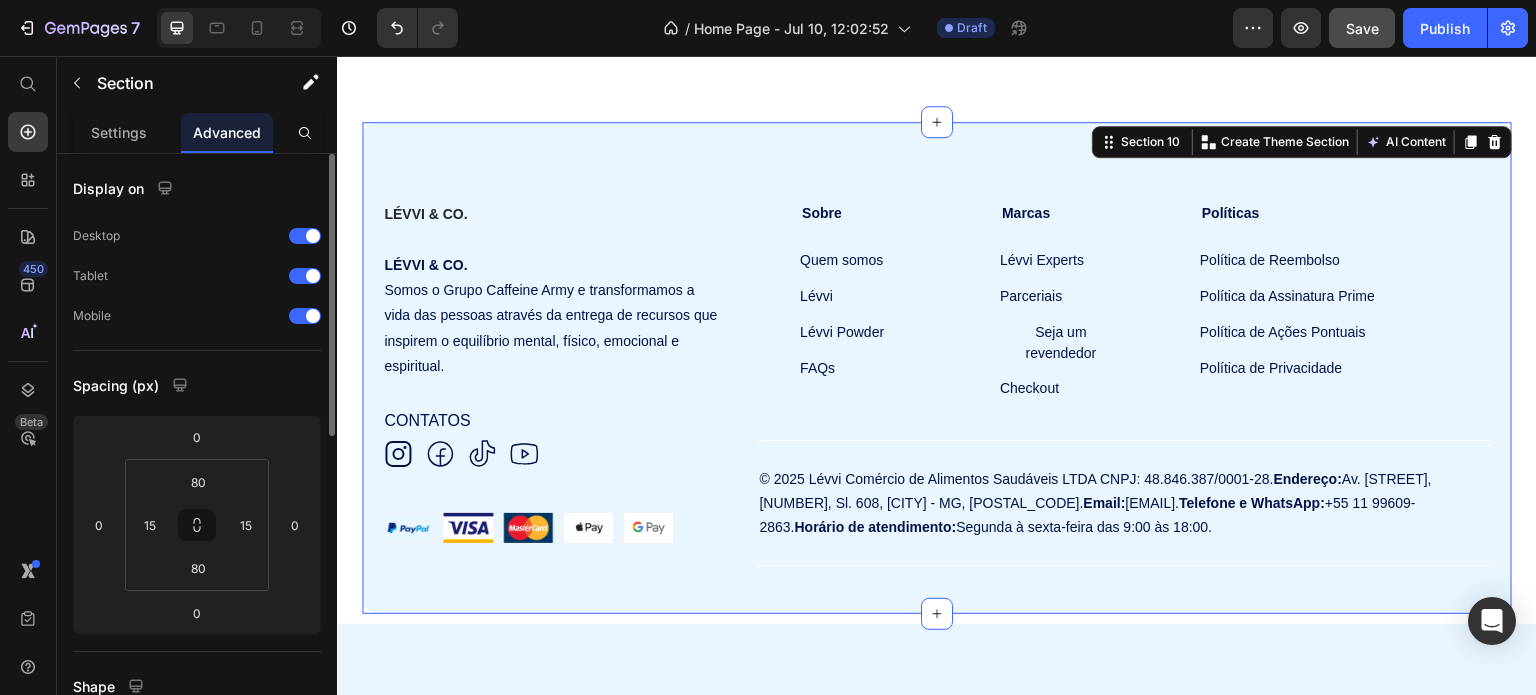 click on "LÉVVI & CO. Text Block LÉVVI & CO. Somos o Grupo Caffeine Army e transformamos a vida das pessoas através da entrega de recursos que inspirem o equilíbrio mental, físico, emocional e espiritual. Text Block CONTATOS Text Block
Icon
Icon
Icon
Icon Icon List Row Row Sobre Text Block Quem somos Button Lévvi Button Lévvi Powder Button FAQs Button Marcas Text Block Lévvi Experts Button Parceriais Button Seja um revendedor Button Checkout Button Políticas Text Block Política de Reembolso Button Política da Assinatura Prime Button Política de Ações Pontuais Button Política de Privacidade Button Row Image Image Image Image Image Row © 2025 Lévvi Comércio de Alimentos Saudáveis LTDA CNPJ: 48.846.387/0001-28.  Endereço:  [STREET], [NUMBER], [SUITE], [NEIGHBORHOOD] - [STATE], [POSTAL_CODE].  Email:  [EMAIL].  Telefone e WhatsApp:  [PHONE].  Horário de atendimento:  Segunda à sexta-feira das 9:00 às 18:00. Row" at bounding box center [937, 367] 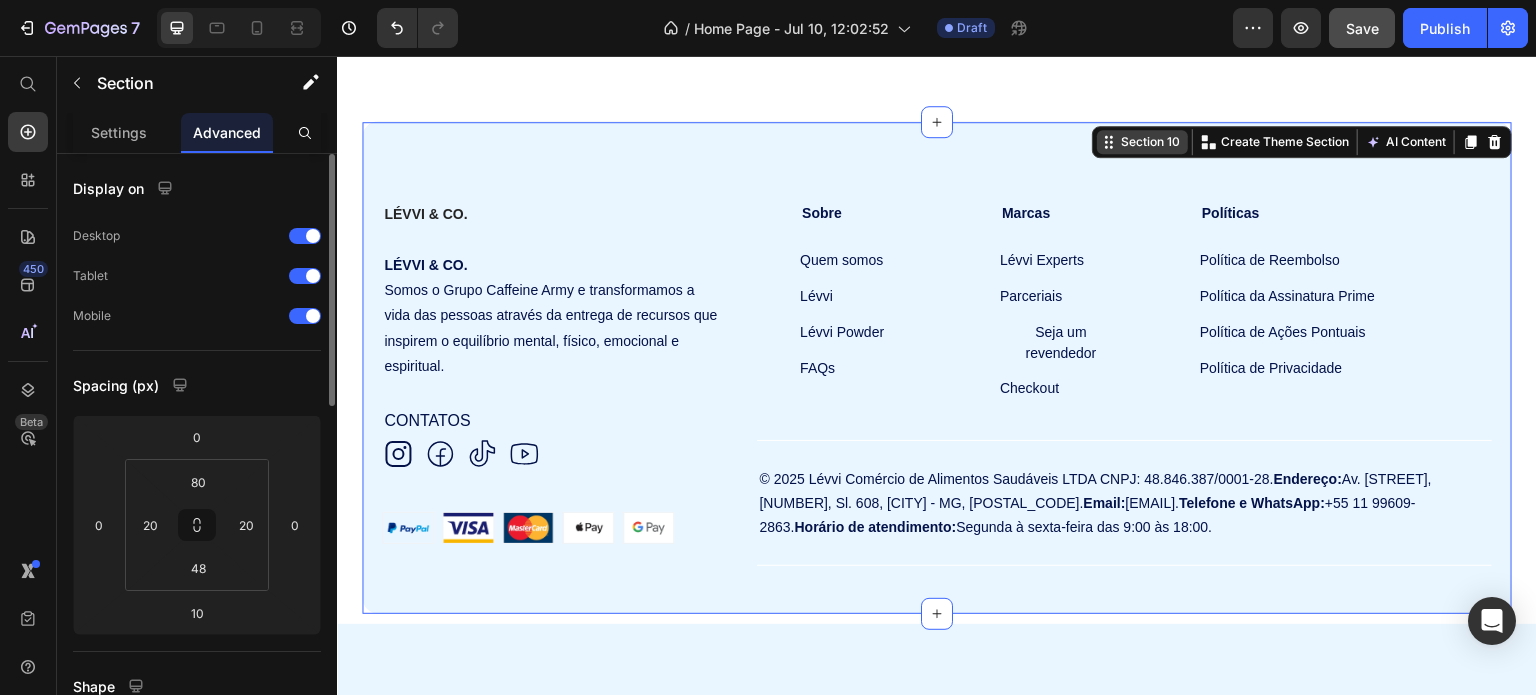 click on "Section 10" at bounding box center (1150, 142) 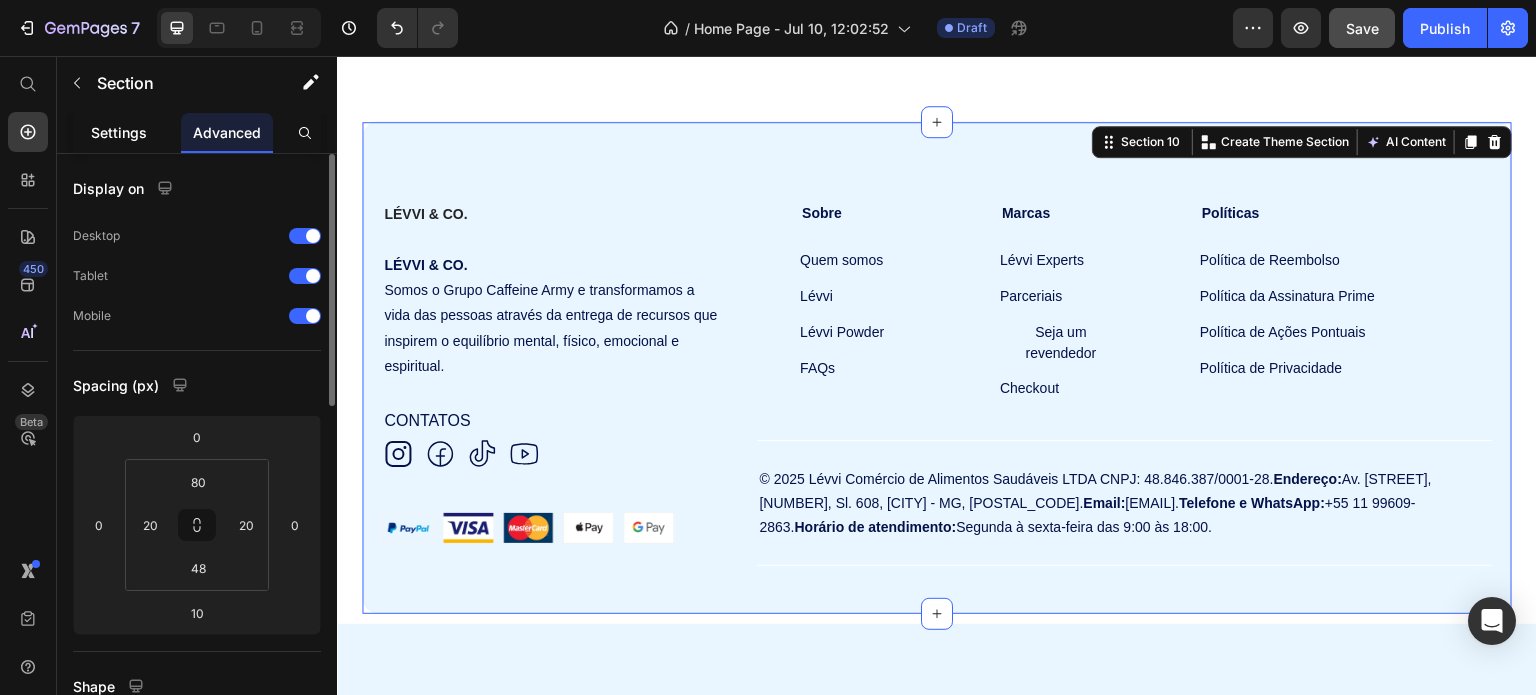 click on "Settings" at bounding box center [119, 132] 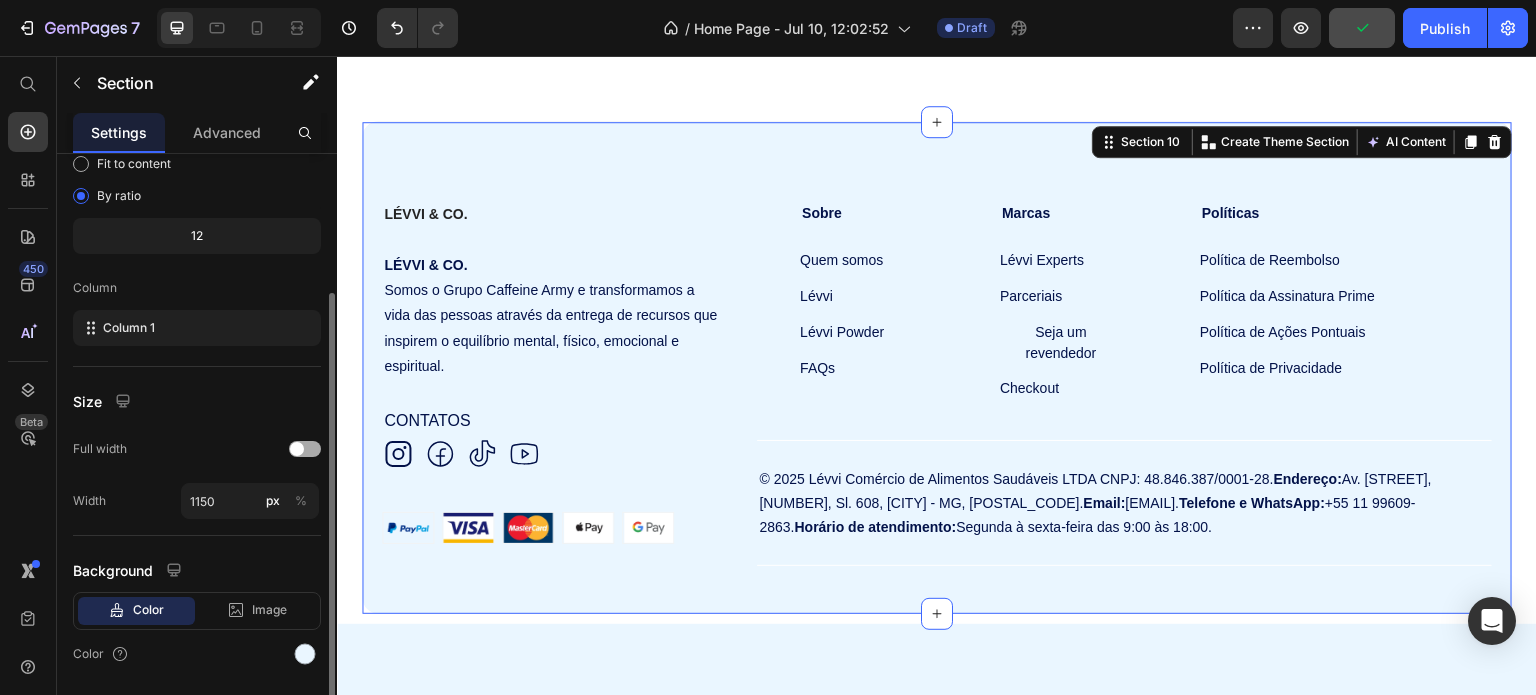 scroll, scrollTop: 260, scrollLeft: 0, axis: vertical 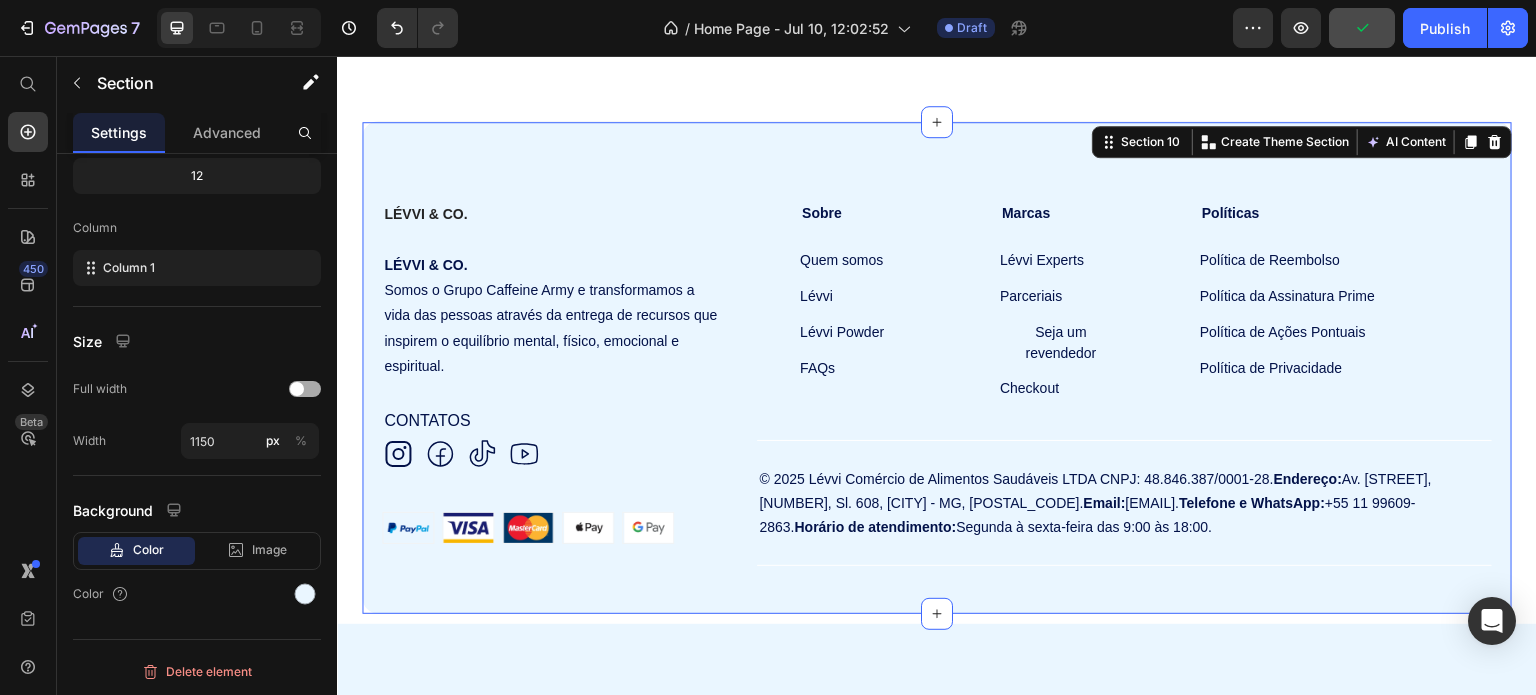 click at bounding box center (297, 389) 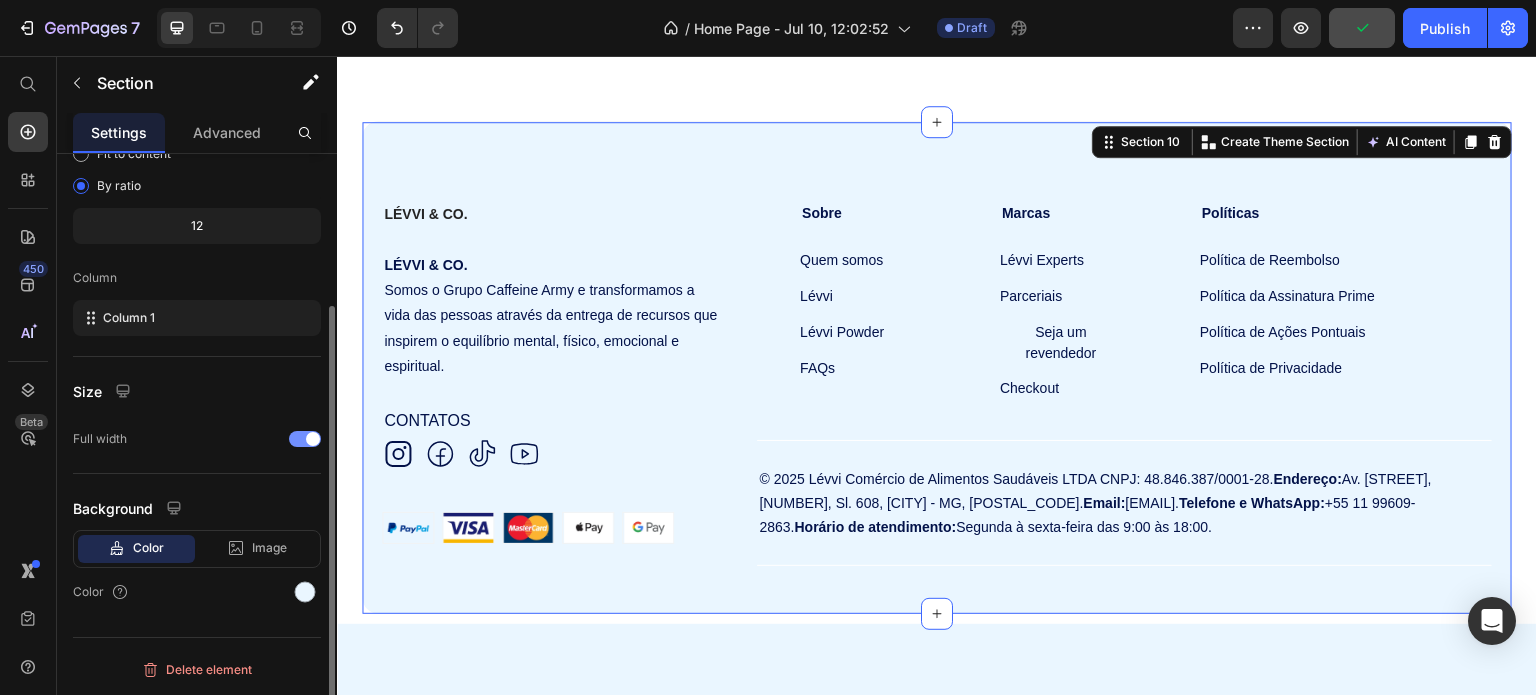 scroll, scrollTop: 208, scrollLeft: 0, axis: vertical 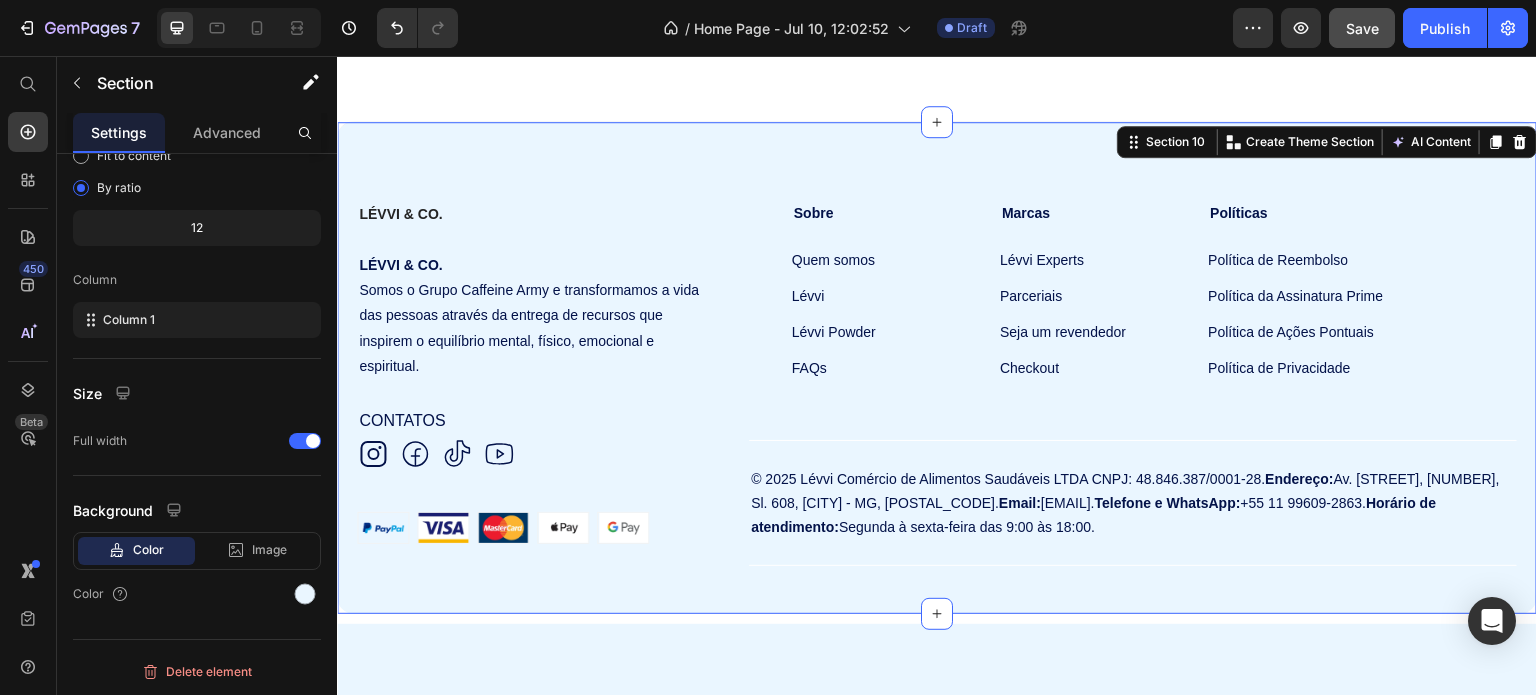 click on "LÉVVI & CO. Text Block LÉVVI & CO. Somos o Grupo Caffeine Army e transformamos a vida das pessoas através da entrega de recursos que inspirem o equilíbrio mental, físico, emocional e espiritual. Text Block CONTATOS Text Block
Icon
Icon
Icon
Icon Icon List Row Row Sobre Text Block Quem somos Button Lévvi Button Lévvi Powder Button FAQs Button Marcas Text Block Lévvi Experts Button Parceriais Button Seja um revendedor Button Checkout Button Políticas Text Block Política de Reembolso Button Política da Assinatura Prime Button Política de Ações Pontuais Button Política de Privacidade Button Row Image Image Image Image Image Row © 2025 Lévvi Comércio de Alimentos Saudáveis LTDA CNPJ: 48.846.387/0001-28.  Endereço:  [STREET], [NUMBER], [SUITE], [NEIGHBORHOOD] - [STATE], [POSTAL_CODE].  Email:  [EMAIL].  Telefone e WhatsApp:  [PHONE].  Horário de atendimento:  Segunda à sexta-feira das 9:00 às 18:00. Row" at bounding box center (937, 367) 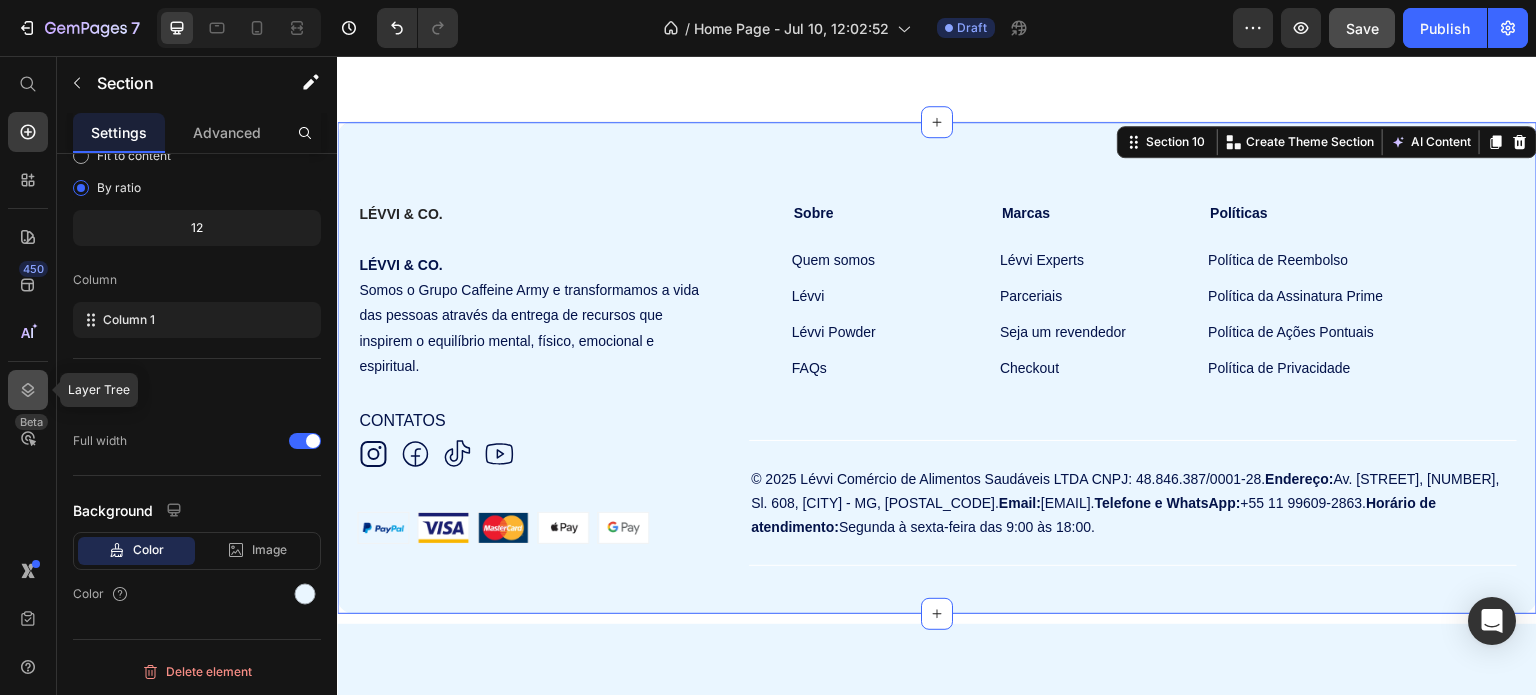 click 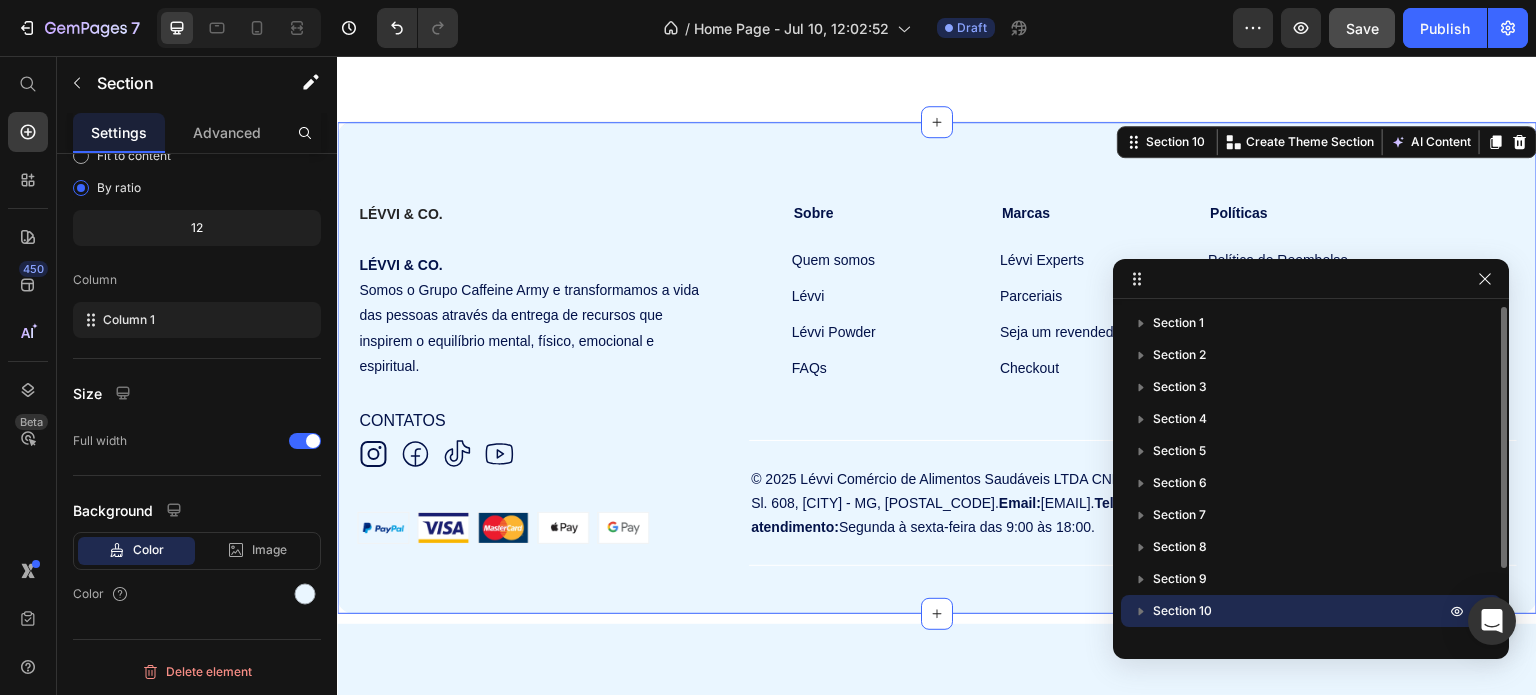 click 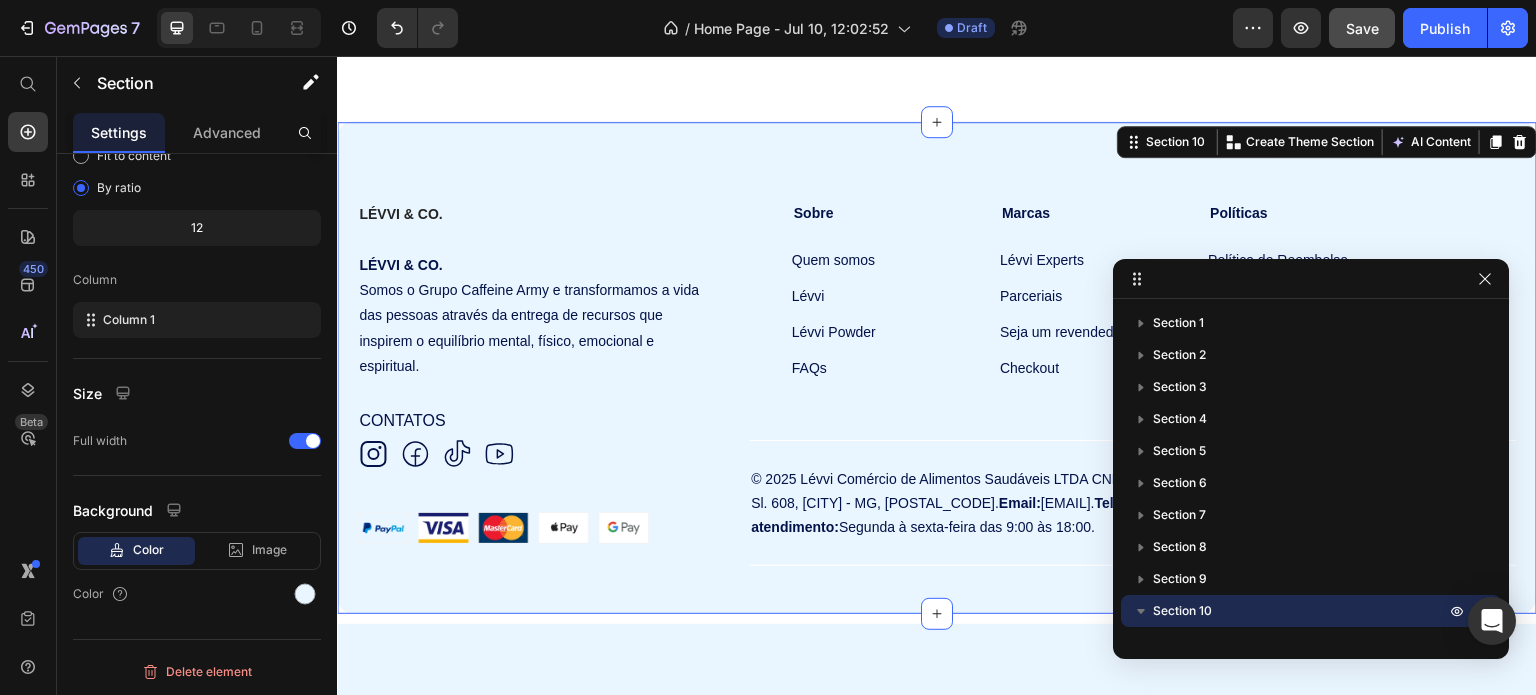 scroll, scrollTop: 181, scrollLeft: 0, axis: vertical 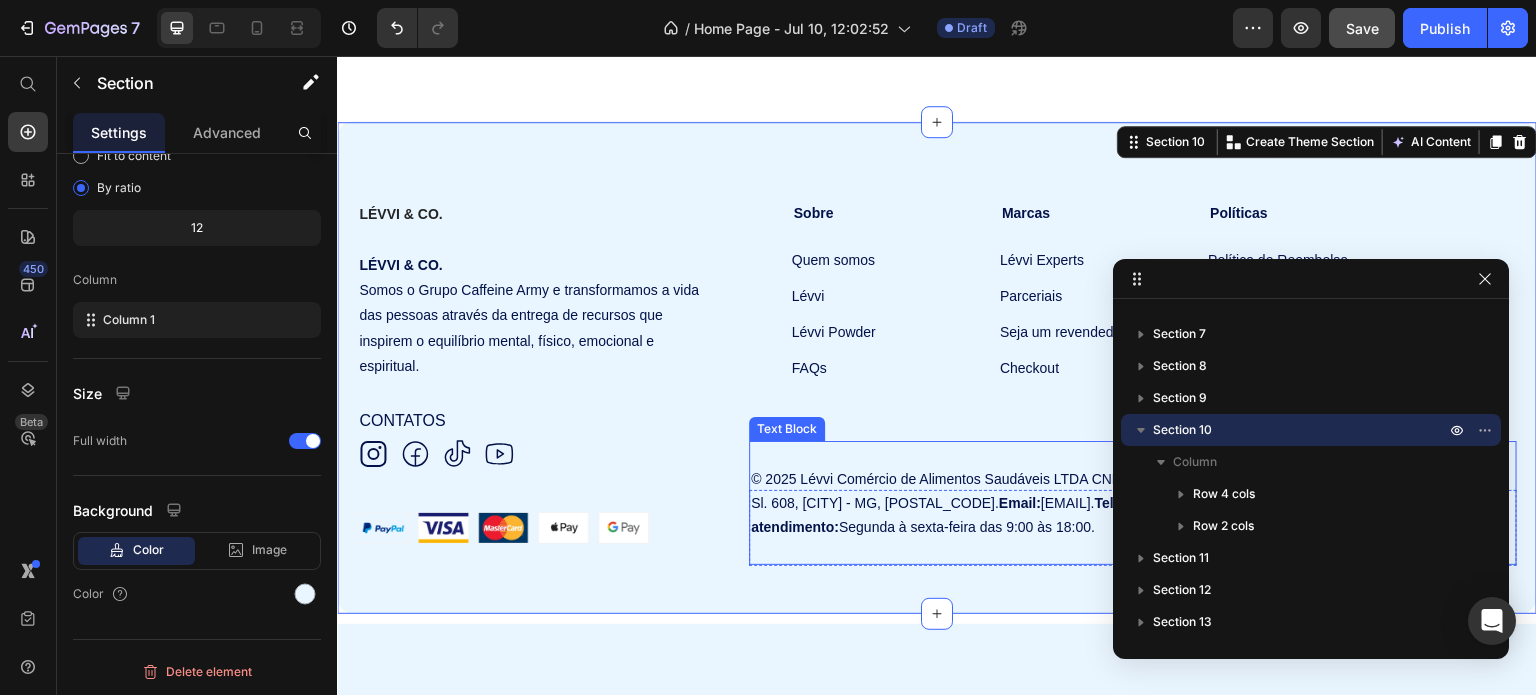click on "© 2025 Lévvi Comércio de Alimentos Saudáveis LTDA CNPJ: 48.846.387/0001-28.  Endereço:  Av. Cristiano Machado, 2940, Sl. 608, Cidade Nova - MG, 31.160-372.  Email:  contato@levvipowder.com.br.  Telefone e WhatsApp:  +55 11 99609-2863.  Horário de atendimento:  Segunda à sexta-feira das 9:00 às 18:00." at bounding box center [1125, 503] 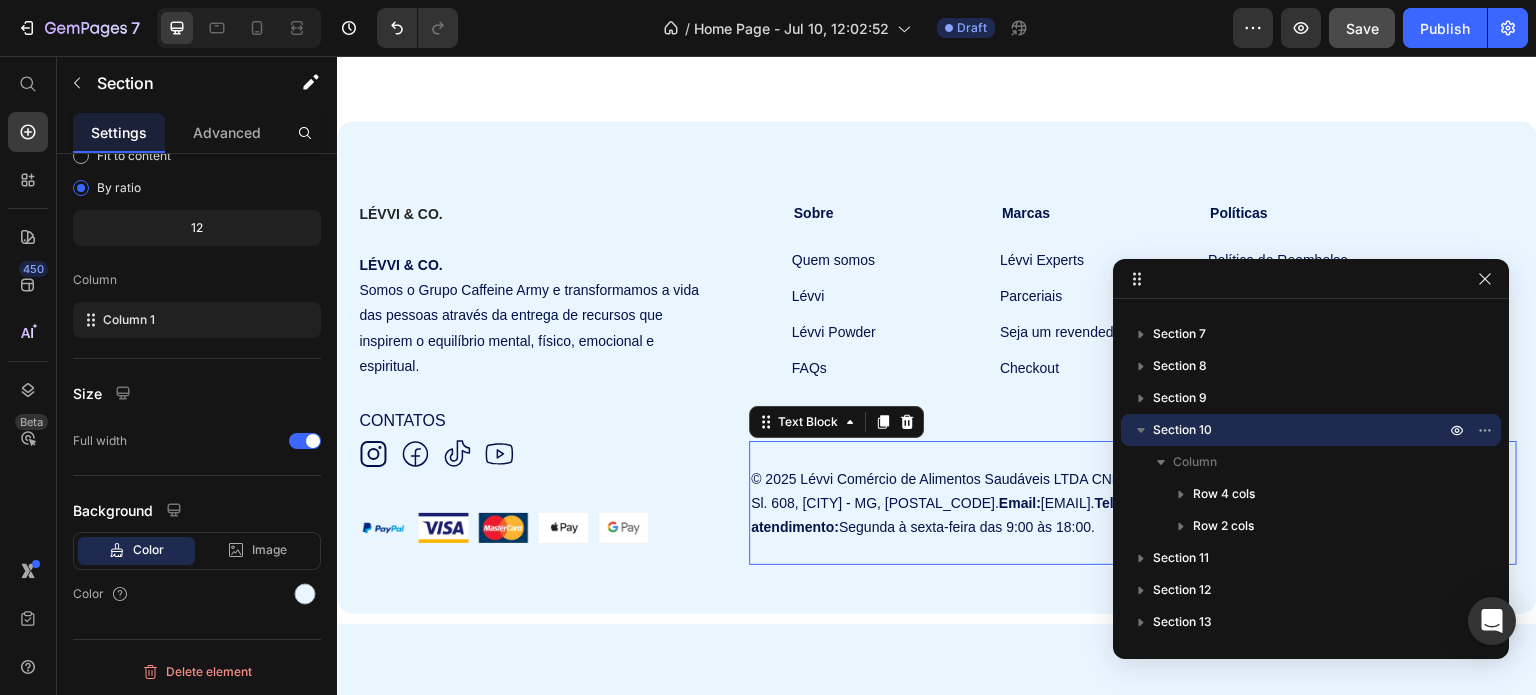 scroll, scrollTop: 373, scrollLeft: 0, axis: vertical 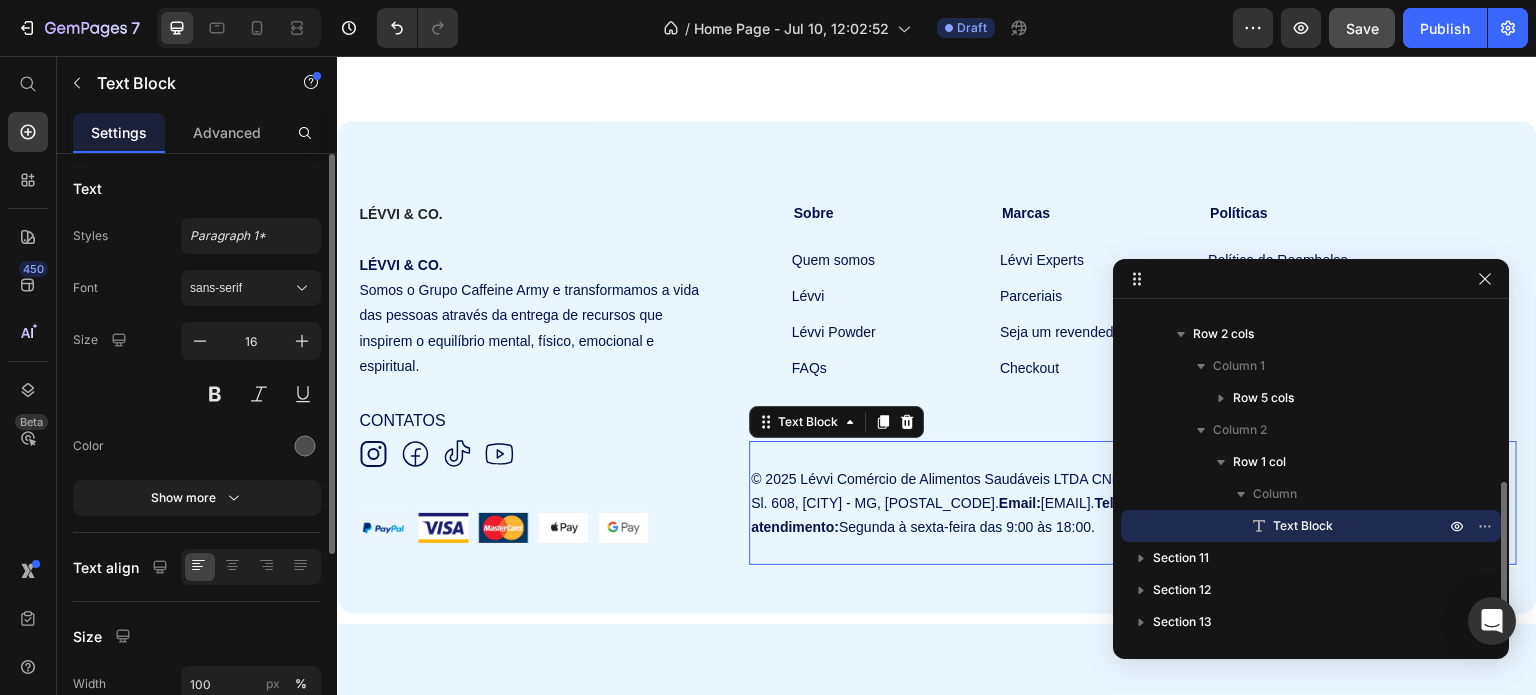 click on "Horário de atendimento:" at bounding box center (1093, 515) 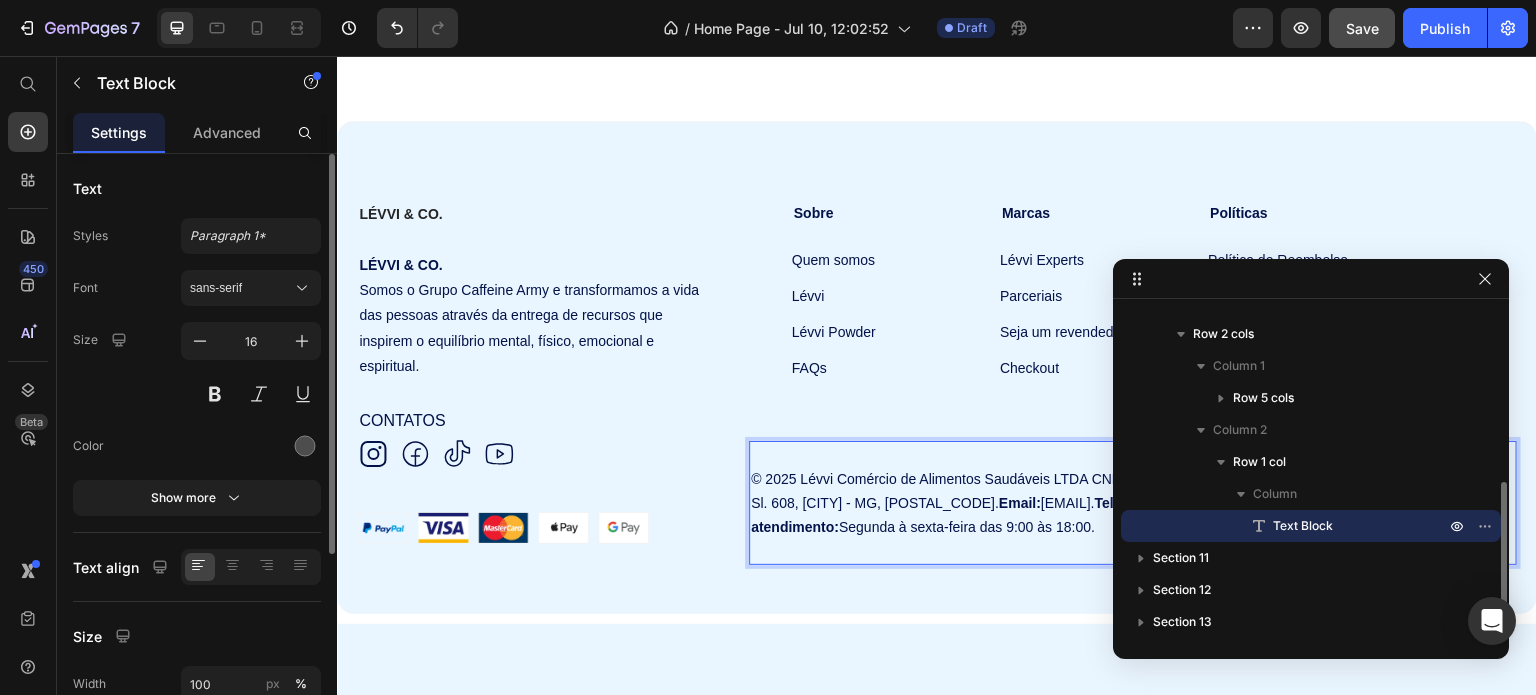 click on "© 2025 Lévvi Comércio de Alimentos Saudáveis LTDA CNPJ: 48.846.387/0001-28.  Endereço:  Av. Cristiano Machado, 2940, Sl. 608, Cidade Nova - MG, 31.160-372.  Email:  contato@levvipowder.com.br.  Telefone e WhatsApp:  +55 11 99609-2863.  Horário de atendimento:  Segunda à sexta-feira das 9:00 às 18:00. Text Block   0" at bounding box center [1133, 503] 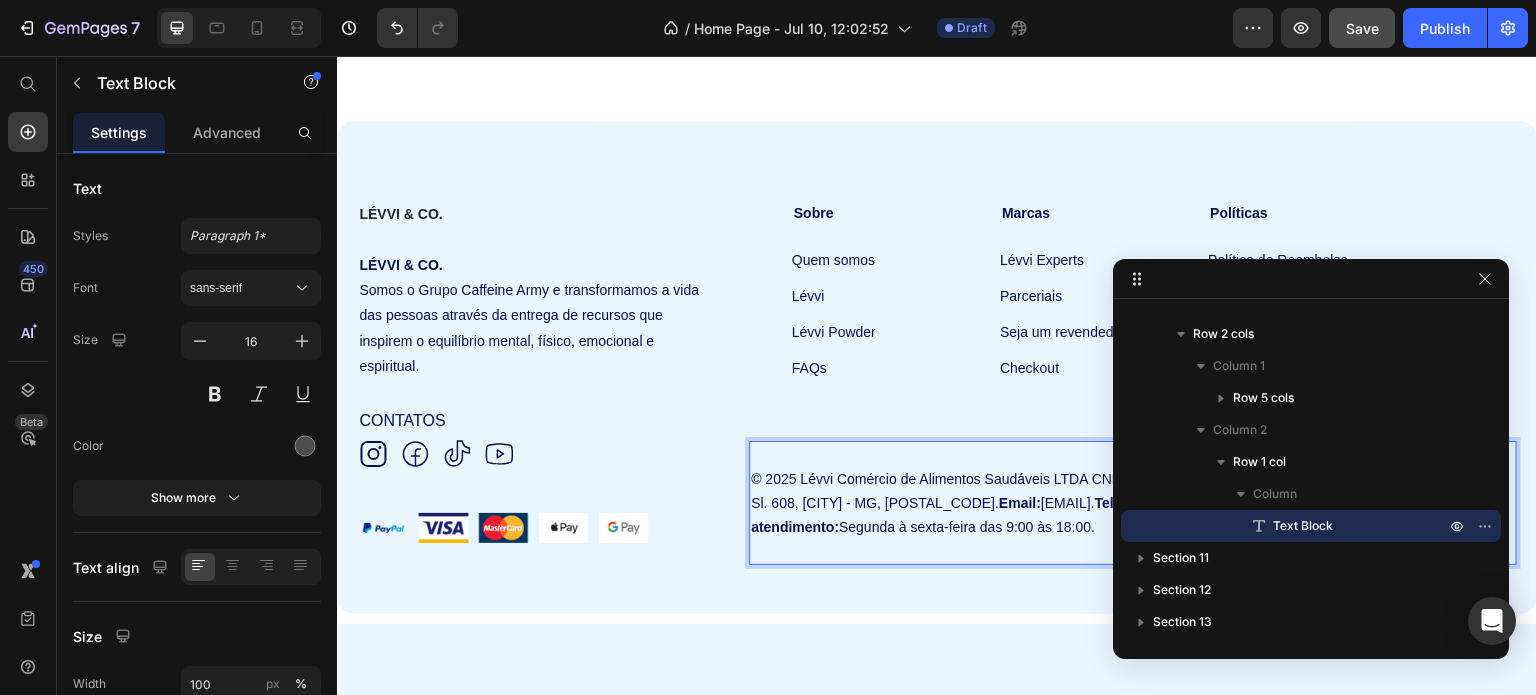 click on "Horário de atendimento:" at bounding box center [1093, 515] 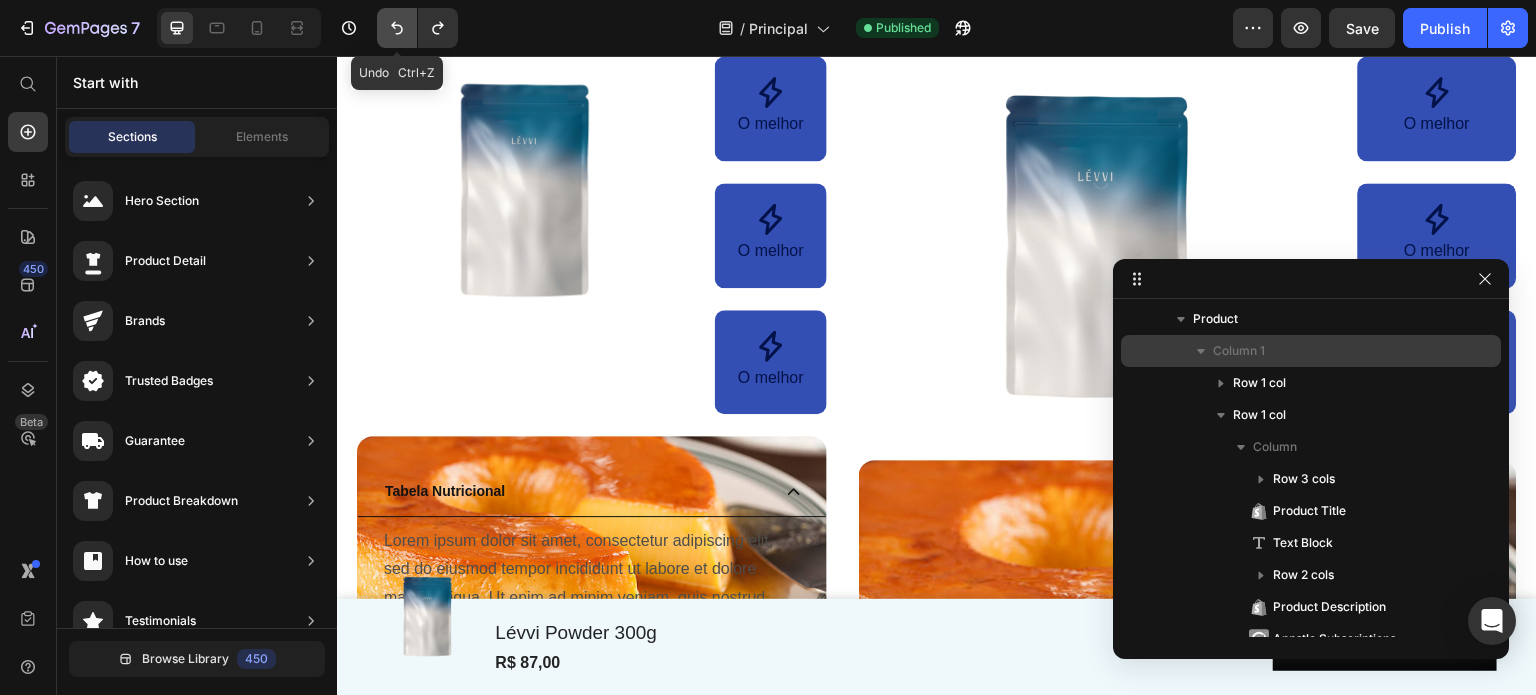 scroll, scrollTop: 1808, scrollLeft: 0, axis: vertical 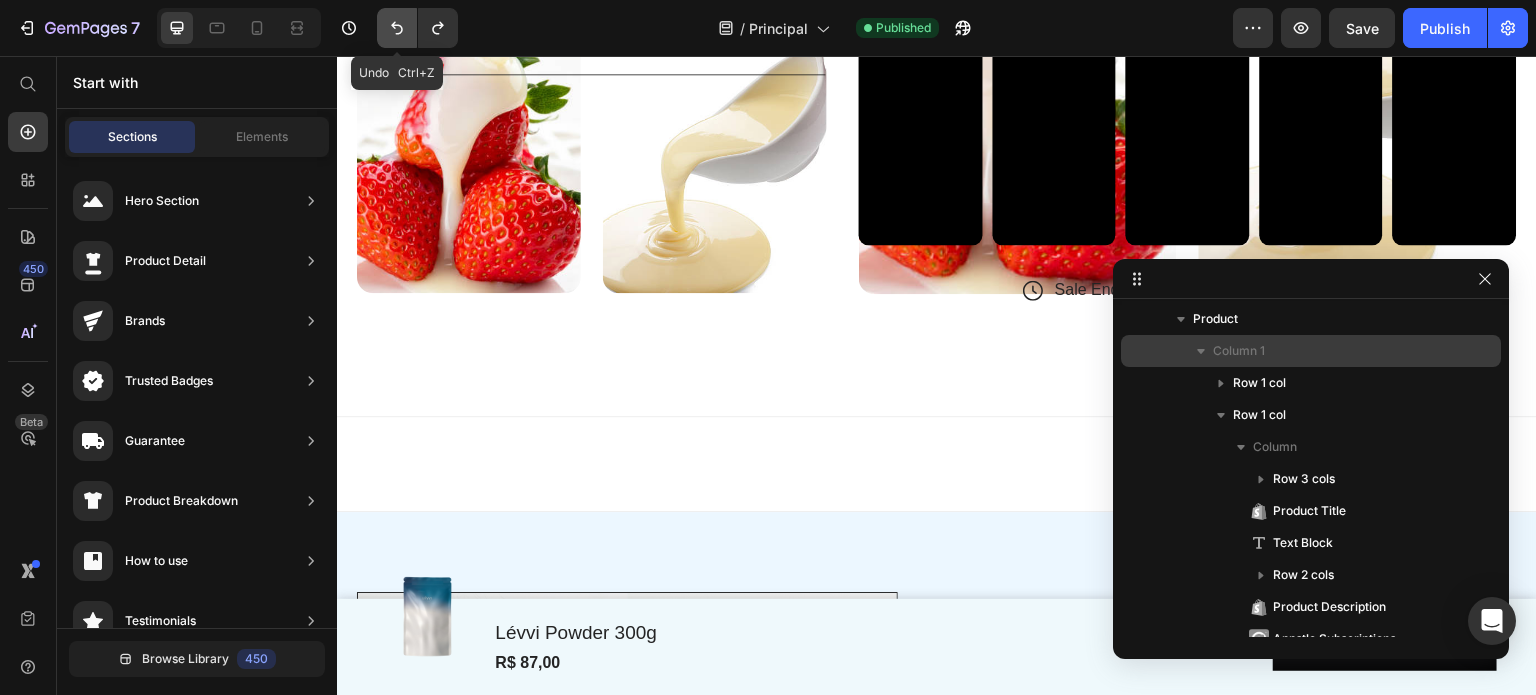 click 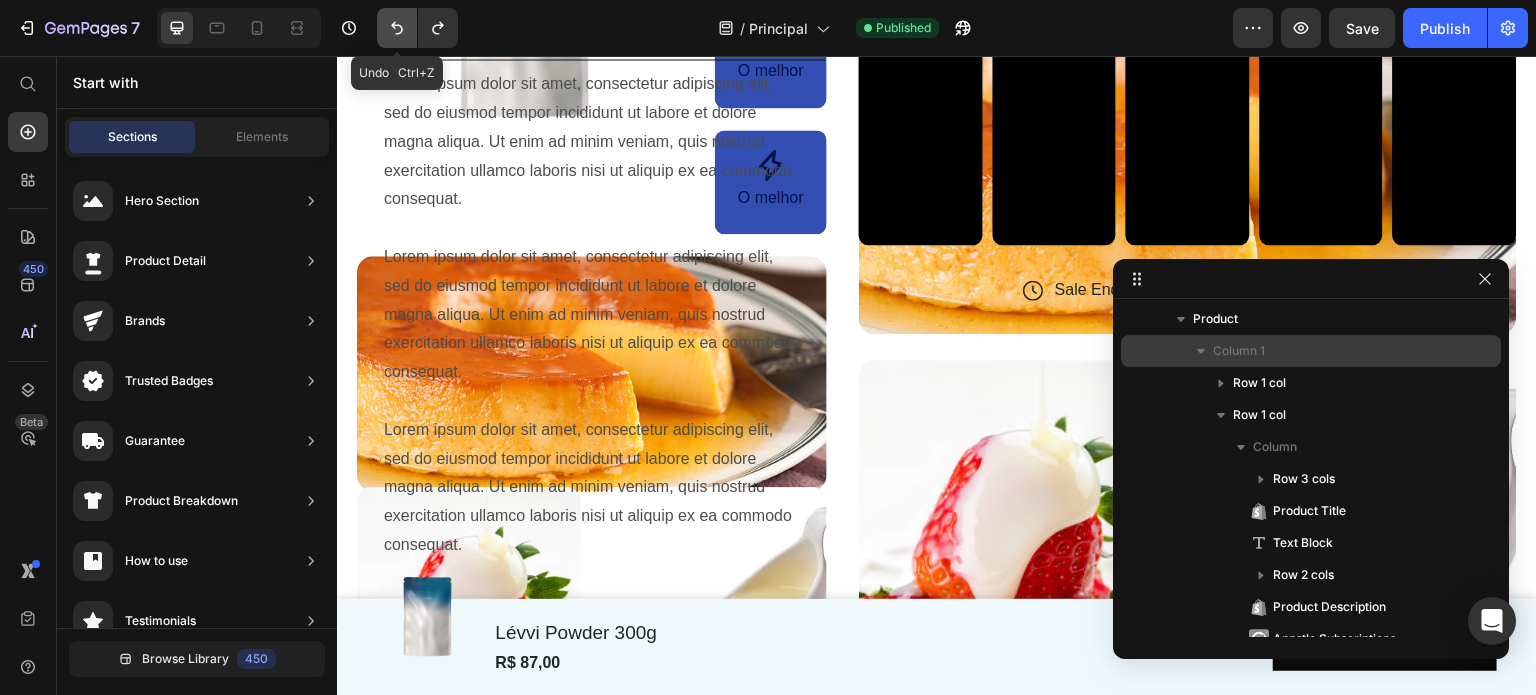click 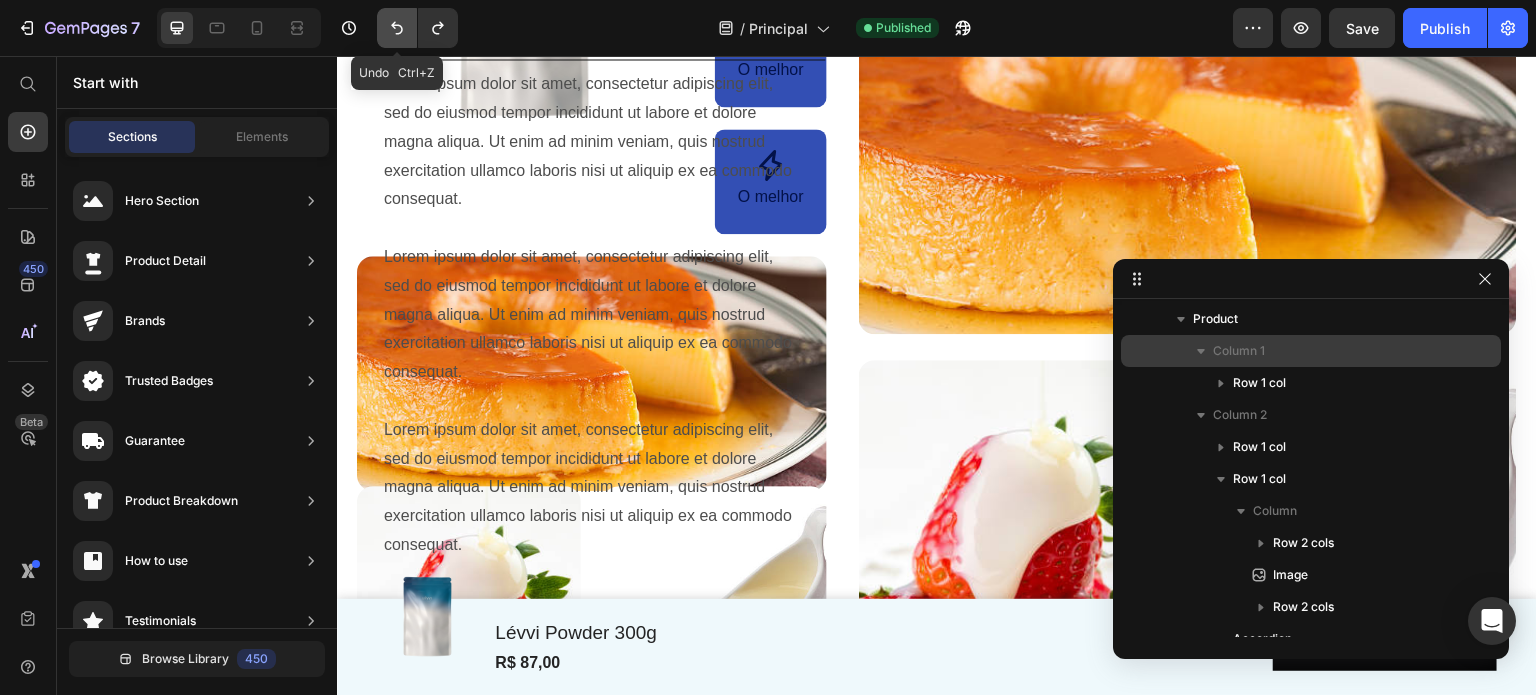 click 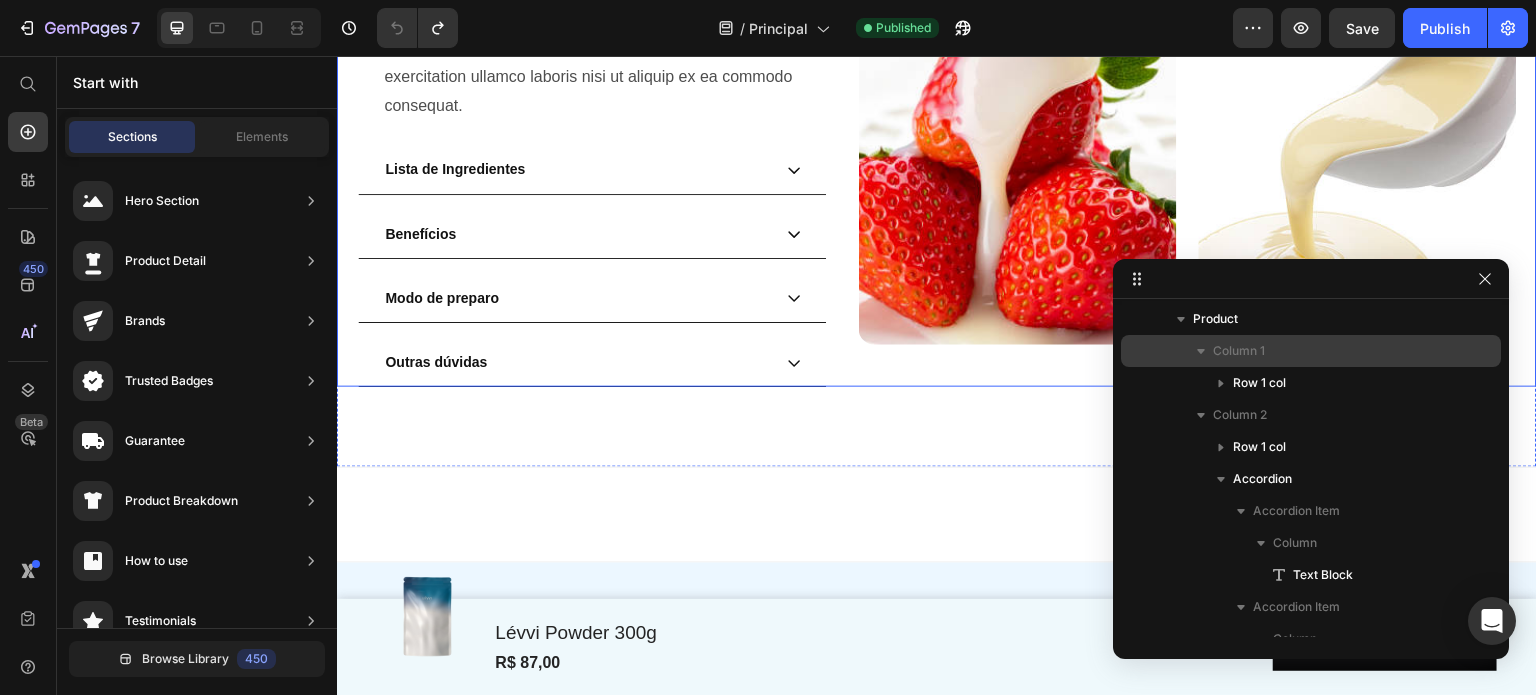 scroll, scrollTop: 1608, scrollLeft: 0, axis: vertical 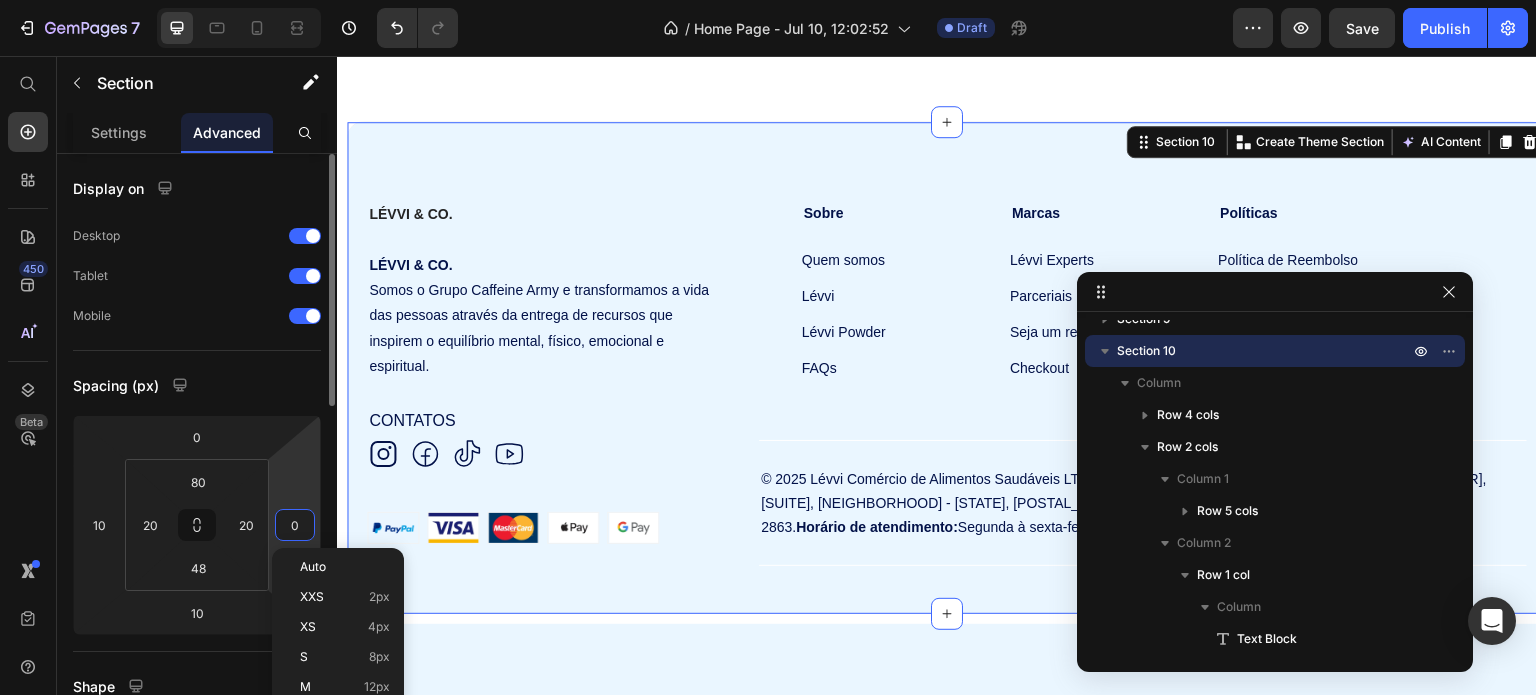 click on "0" at bounding box center [295, 525] 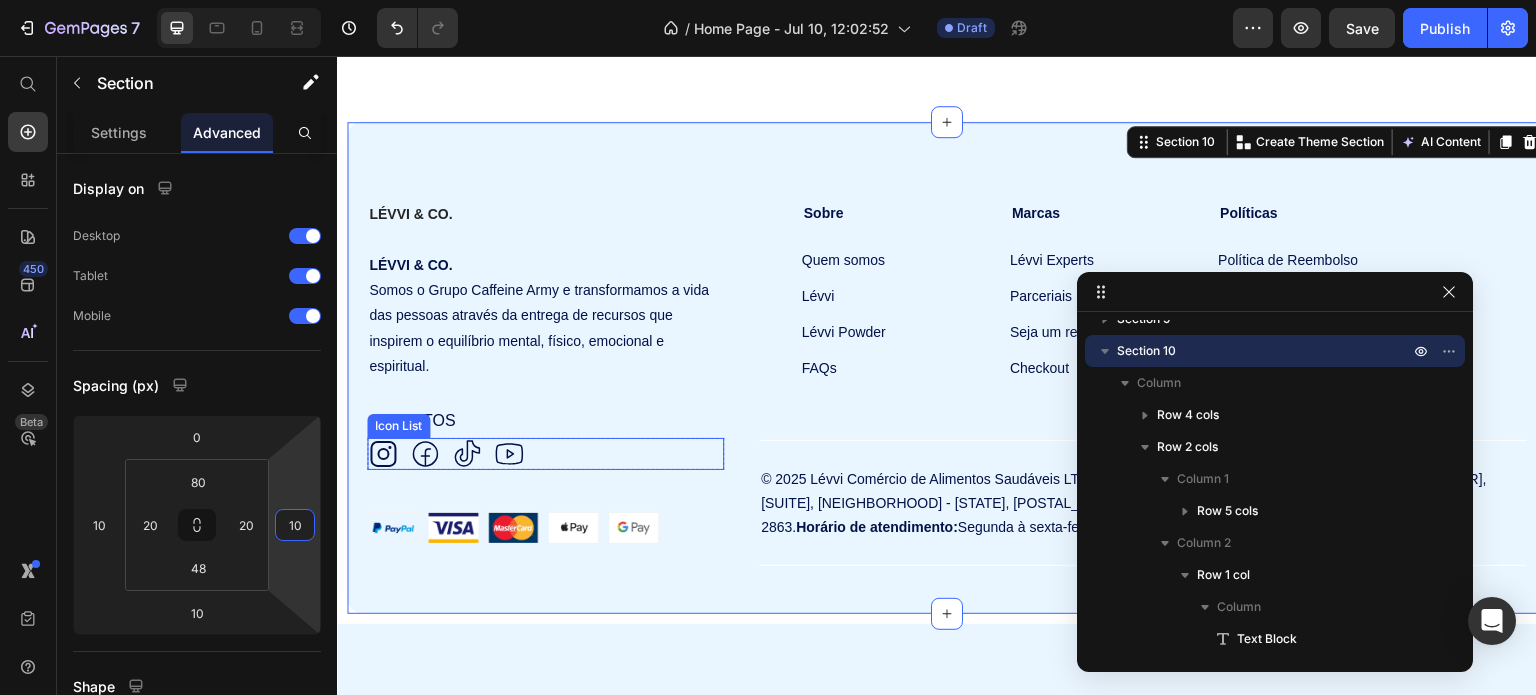 click on "Icon
Icon
Icon
Icon" at bounding box center (545, 454) 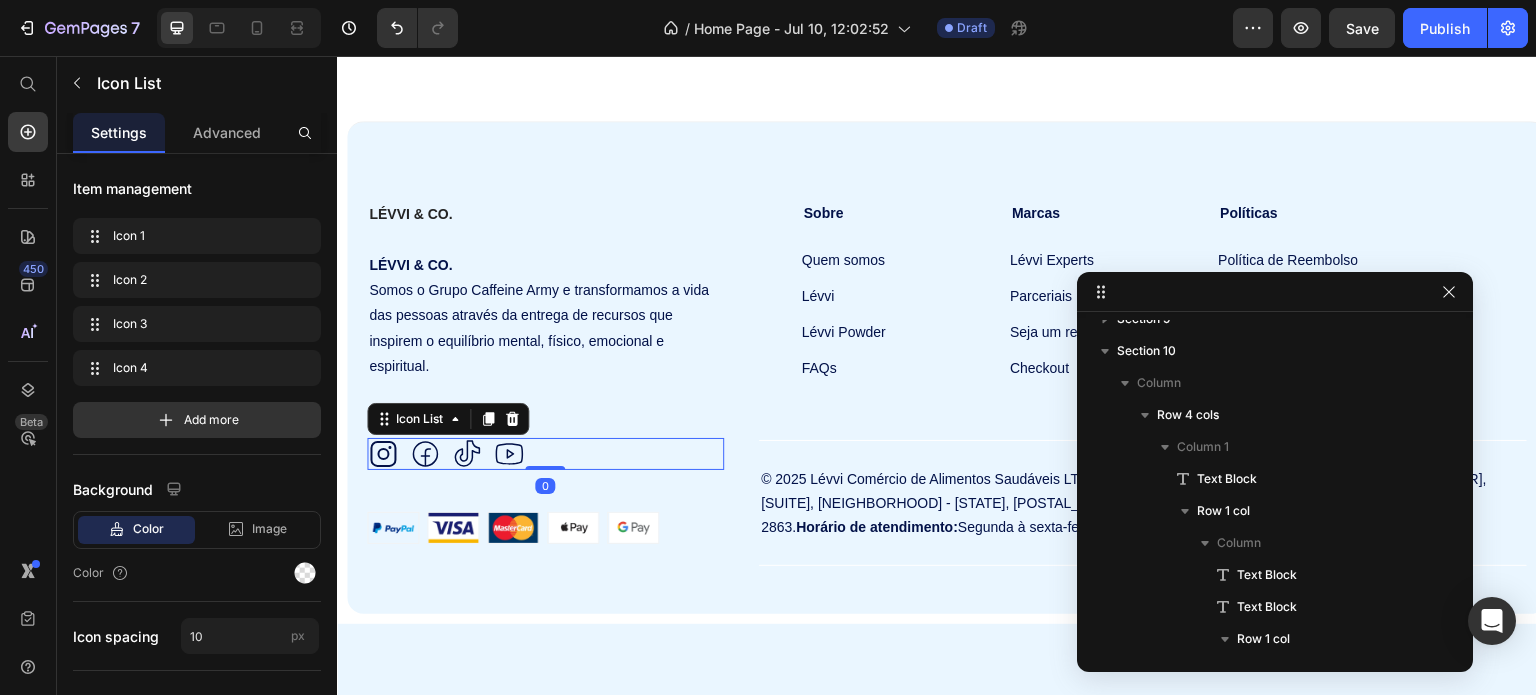 scroll, scrollTop: 506, scrollLeft: 0, axis: vertical 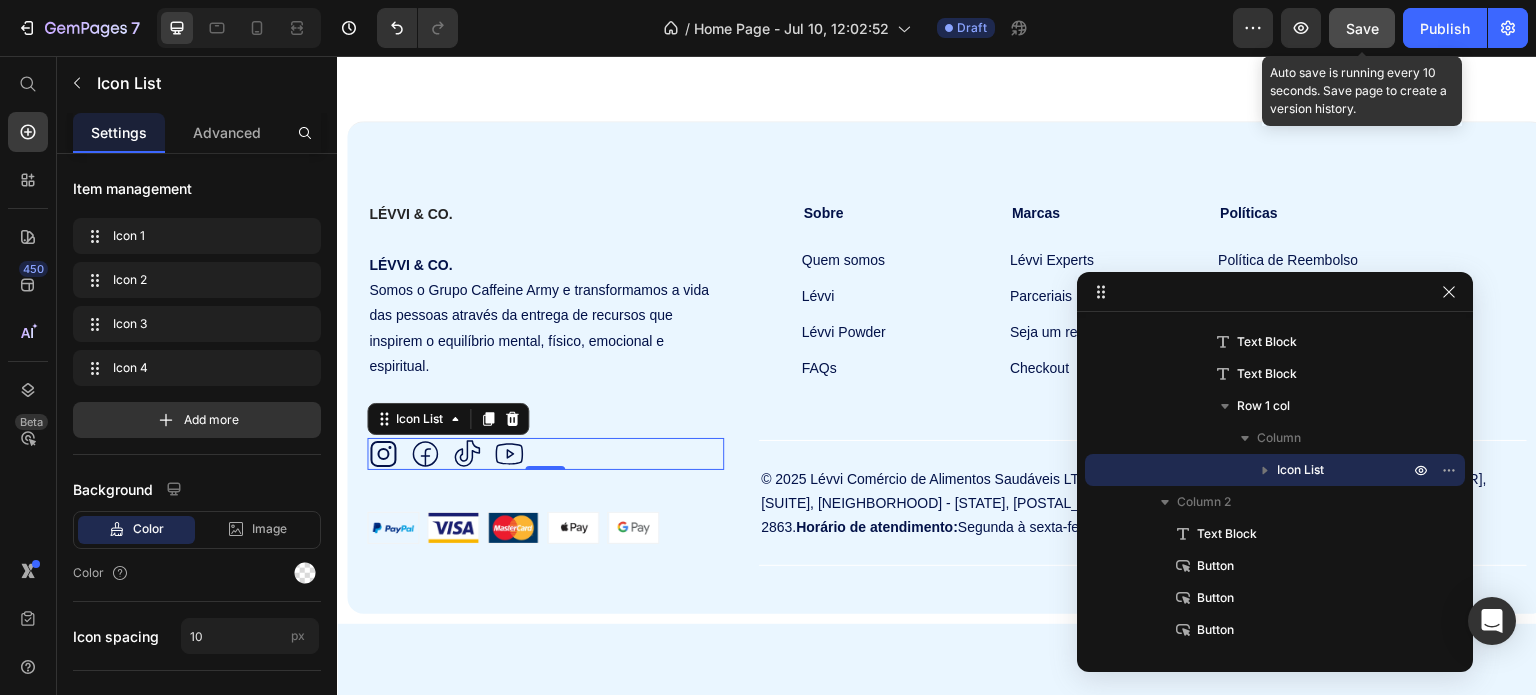 click on "Save" 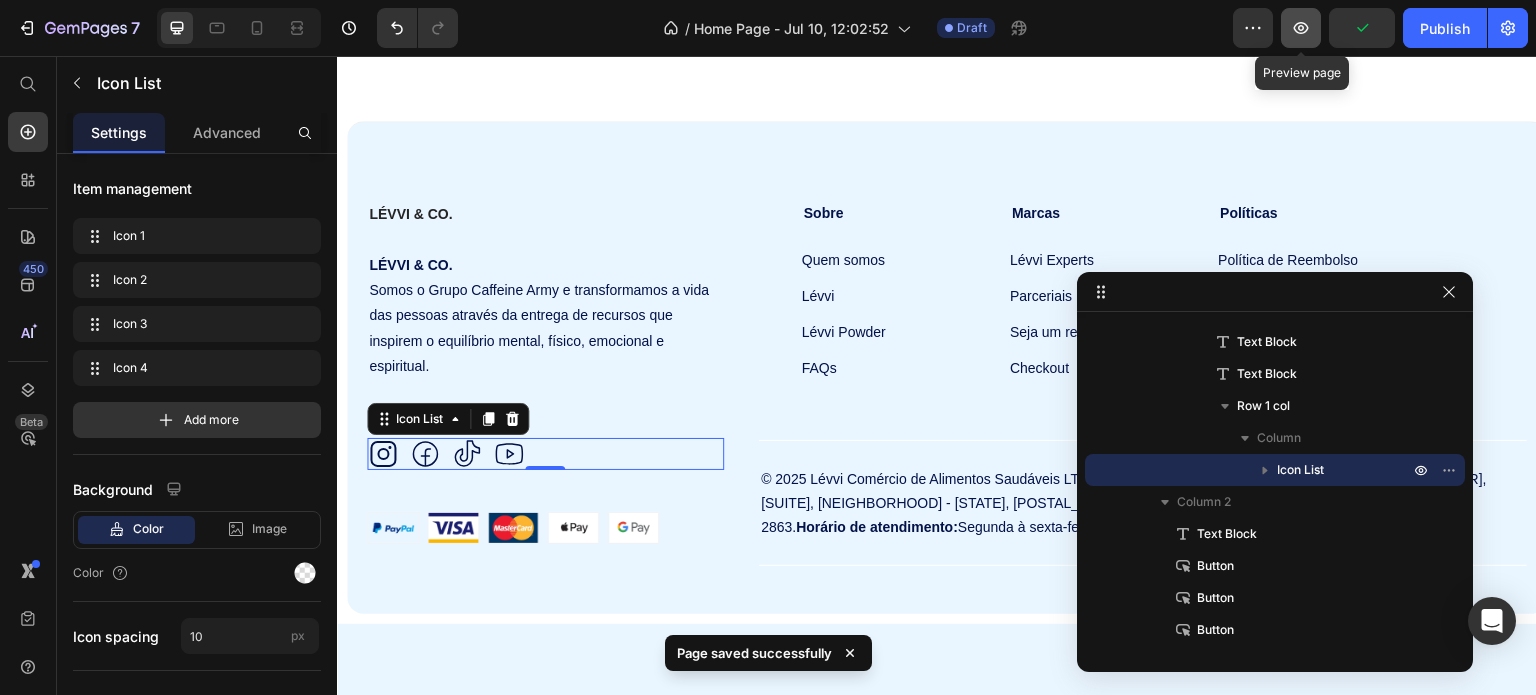 click 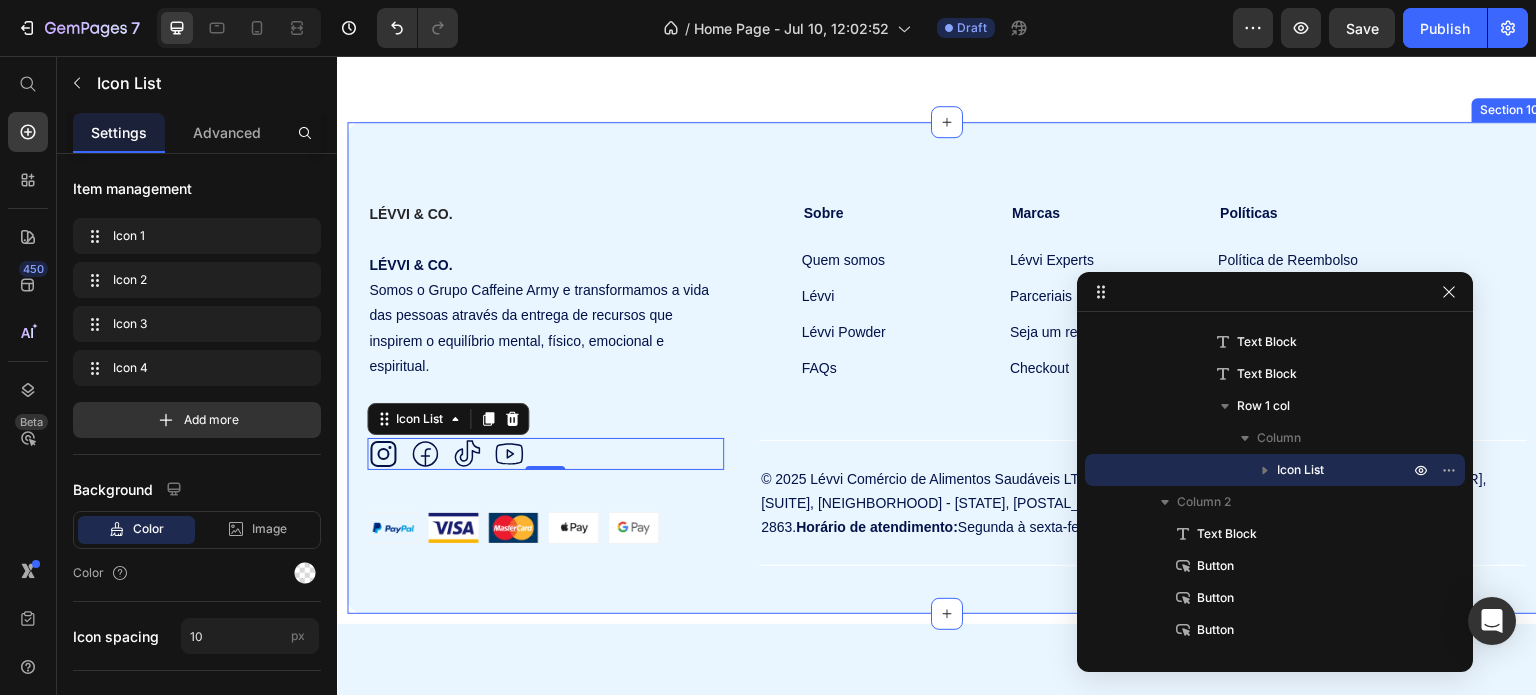 click on "LÉVVI & CO. Text Block LÉVVI & CO. Somos o Grupo Caffeine Army e transformamos a vida das pessoas através da entrega de recursos que inspirem o equilíbrio mental, físico, emocional e espiritual. Text Block CONTATOS Text Block
Icon
Icon
Icon
Icon Icon List   0 Row Row Sobre Text Block Quem somos Button Lévvi Button Lévvi Powder Button FAQs Button Marcas Text Block Lévvi Experts Button Parceriais Button Seja um revendedor Button Checkout Button Políticas Text Block Política de Reembolso Button Política da Assinatura Prime Button Política de Ações Pontuais Button Política de Privacidade Button Row Image Image Image Image Image Row © 2025 Lévvi Comércio de Alimentos Saudáveis LTDA CNPJ: 48.846.387/0001-28.  Endereço:  [STREET], [NUMBER], [SUITE], [NEIGHBORHOOD] - [STATE], [POSTAL_CODE].  Email:  [EMAIL].  Telefone e WhatsApp:  [PHONE].  Horário de atendimento:  Segunda à sexta-feira das 9:00 às 18:00." at bounding box center [947, 367] 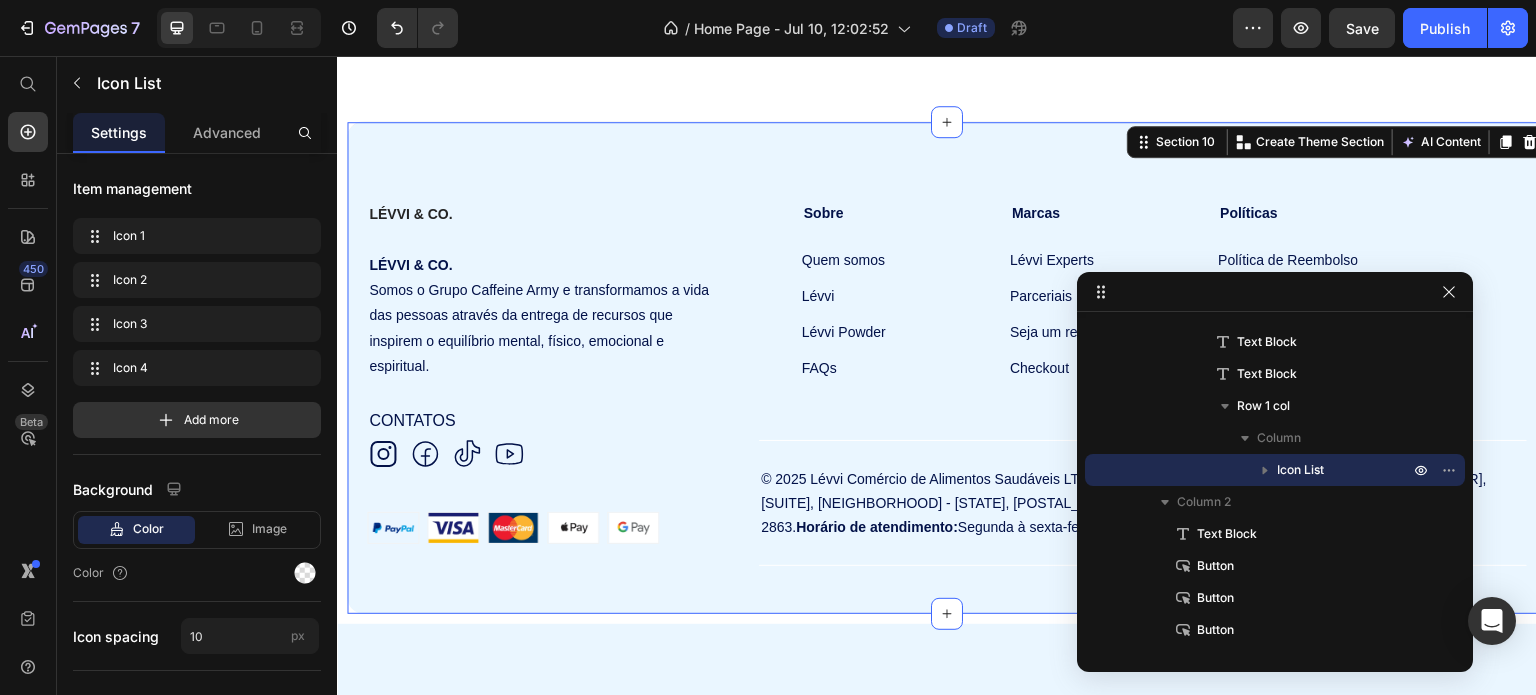 scroll, scrollTop: 154, scrollLeft: 0, axis: vertical 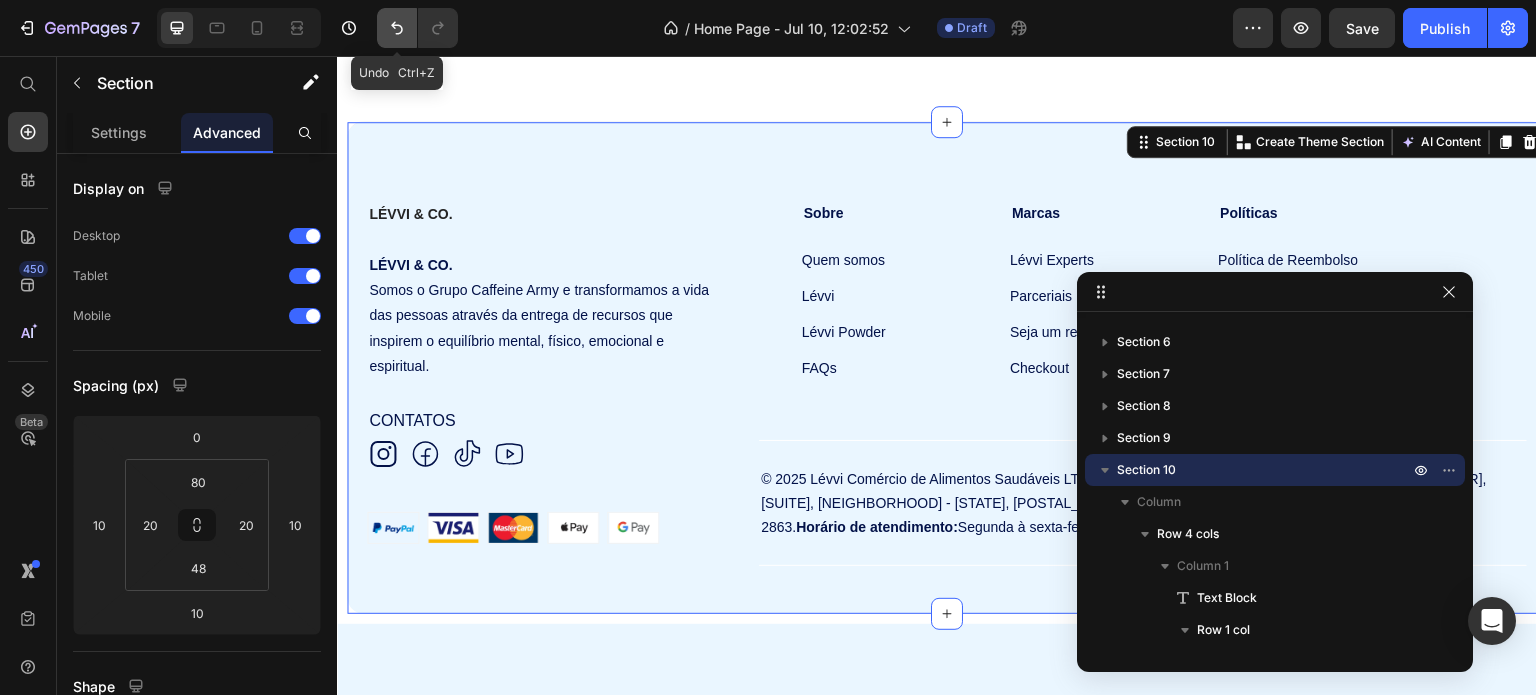 click 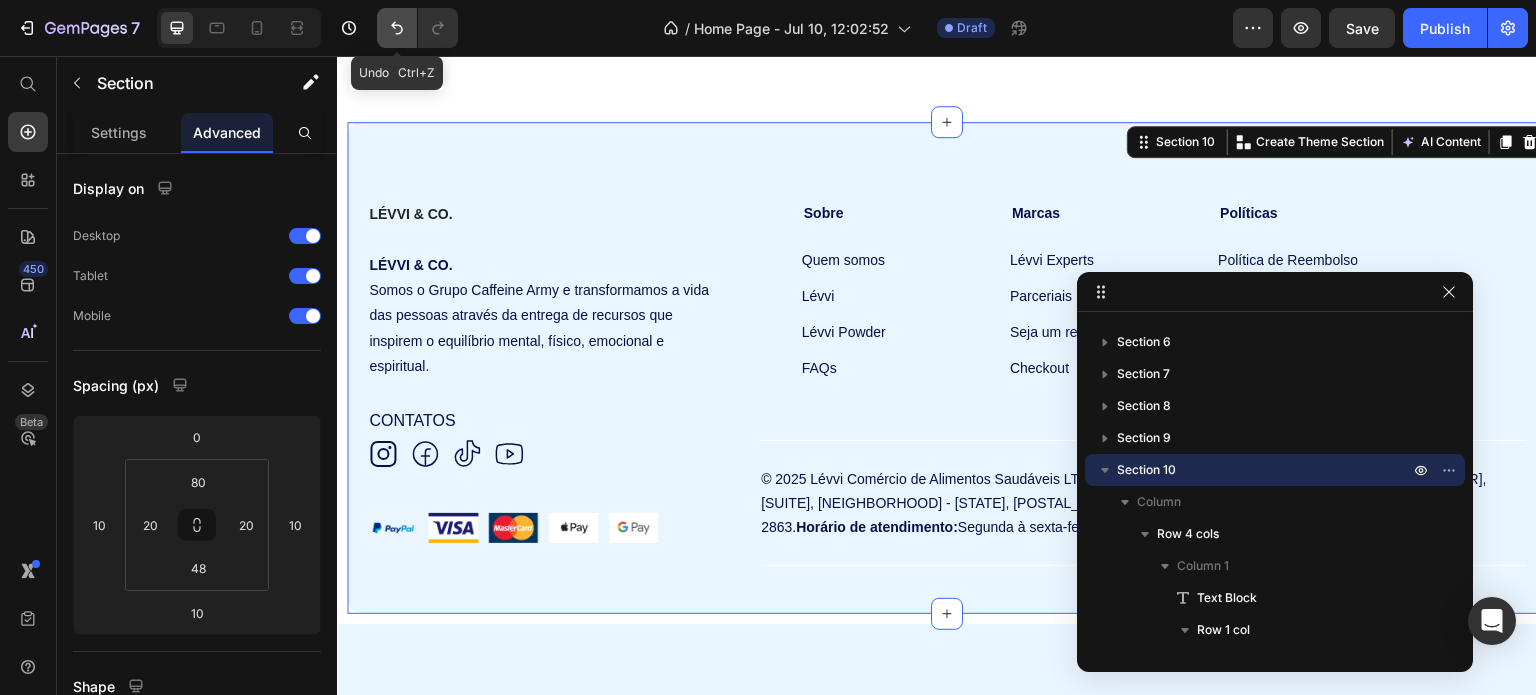 type on "0" 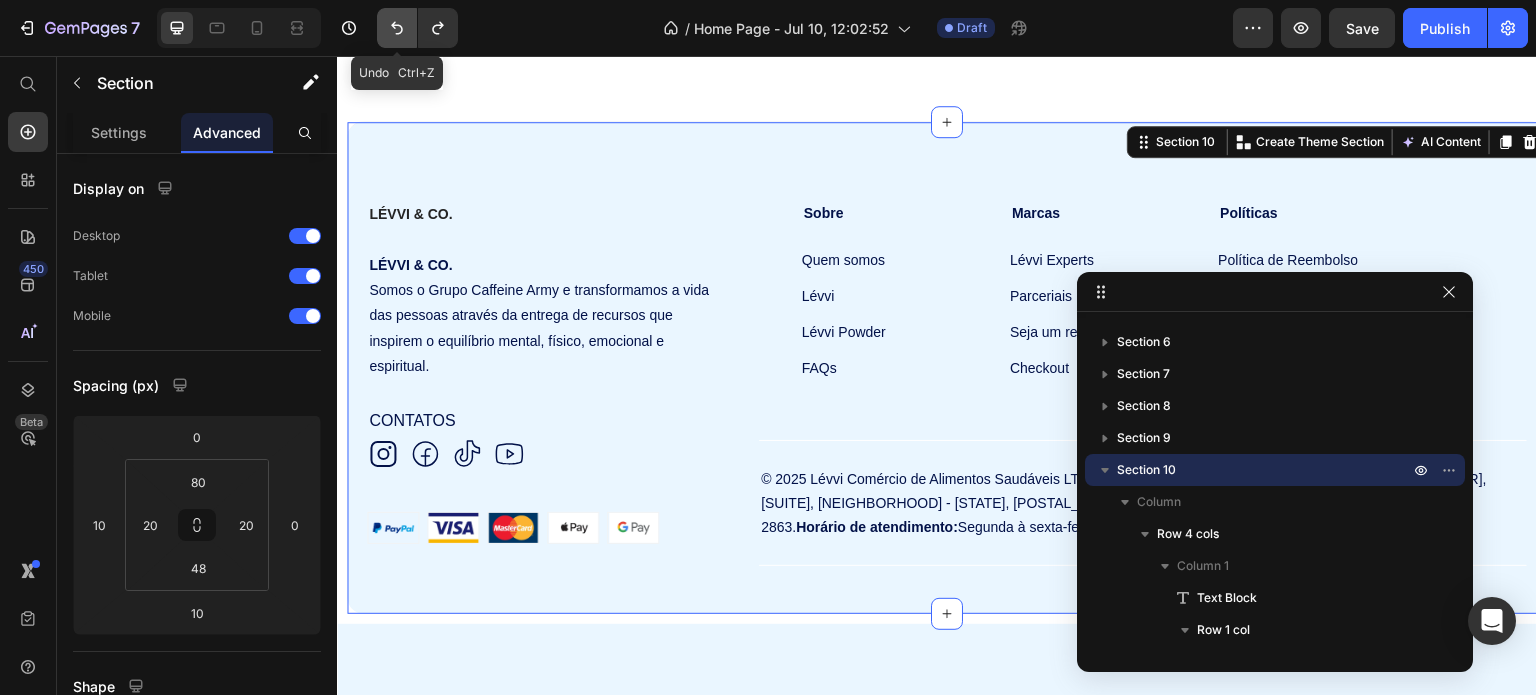 click 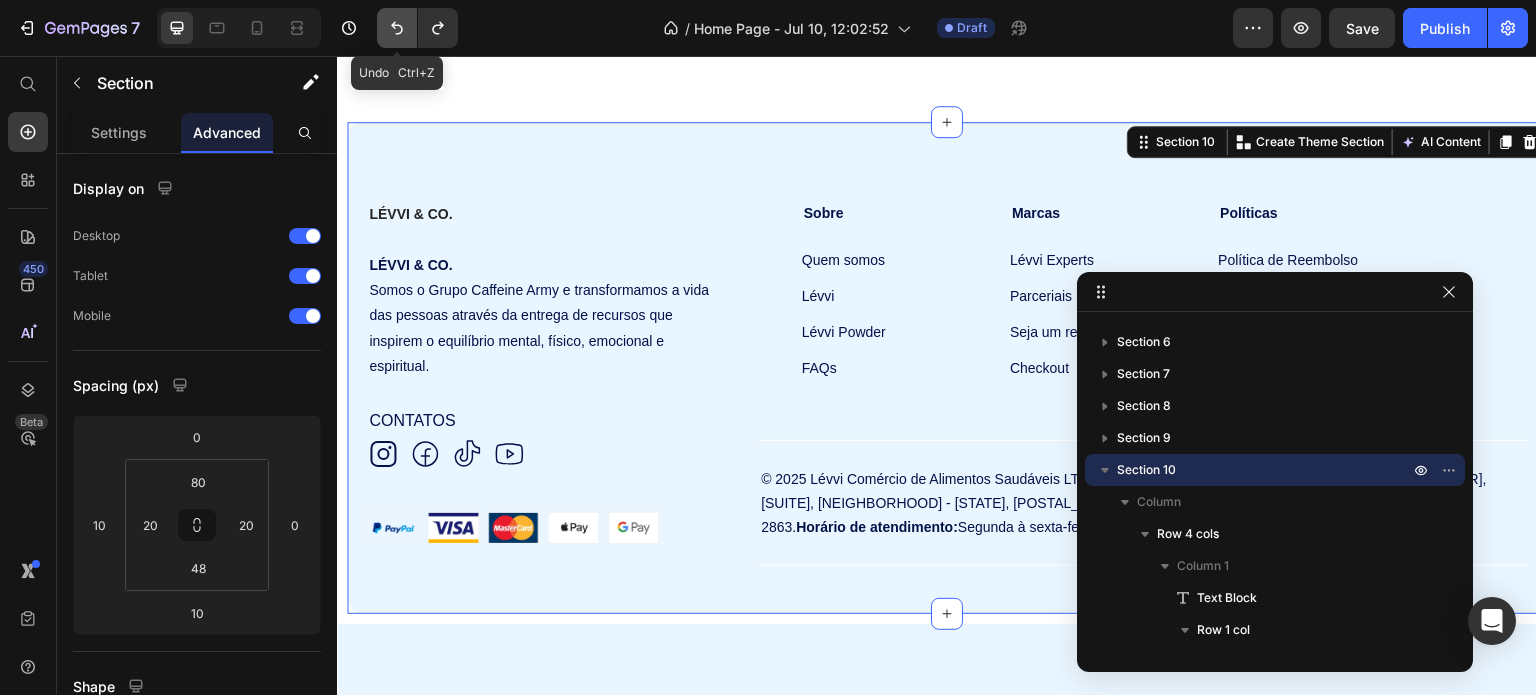 click 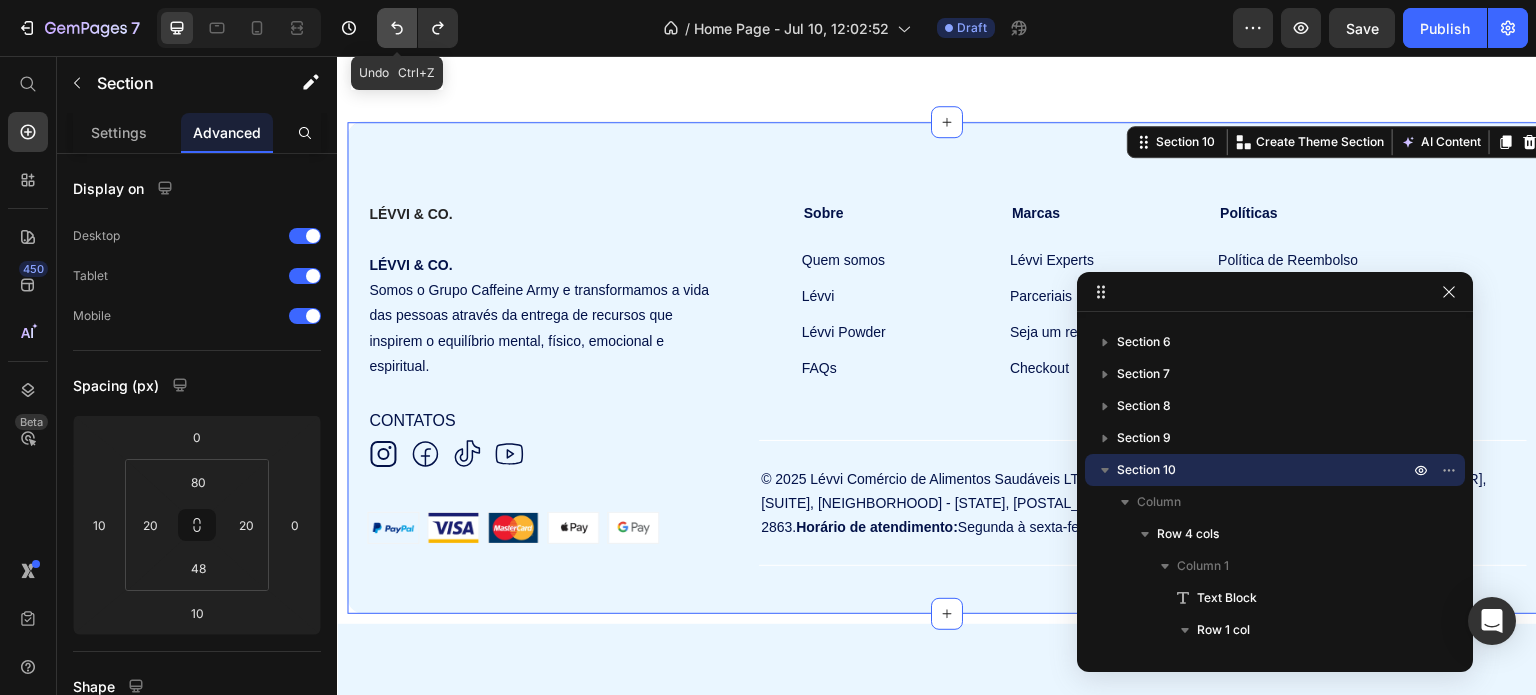type on "0" 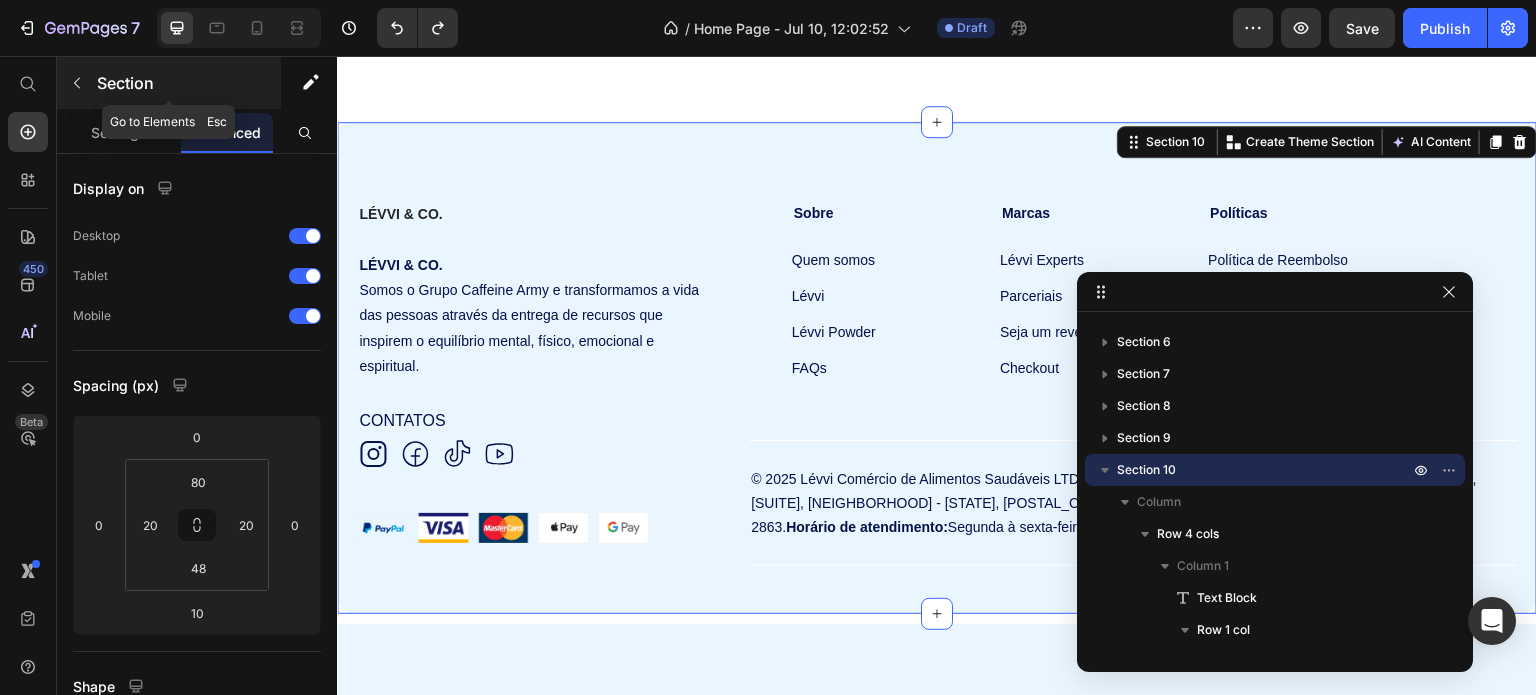 click at bounding box center (77, 83) 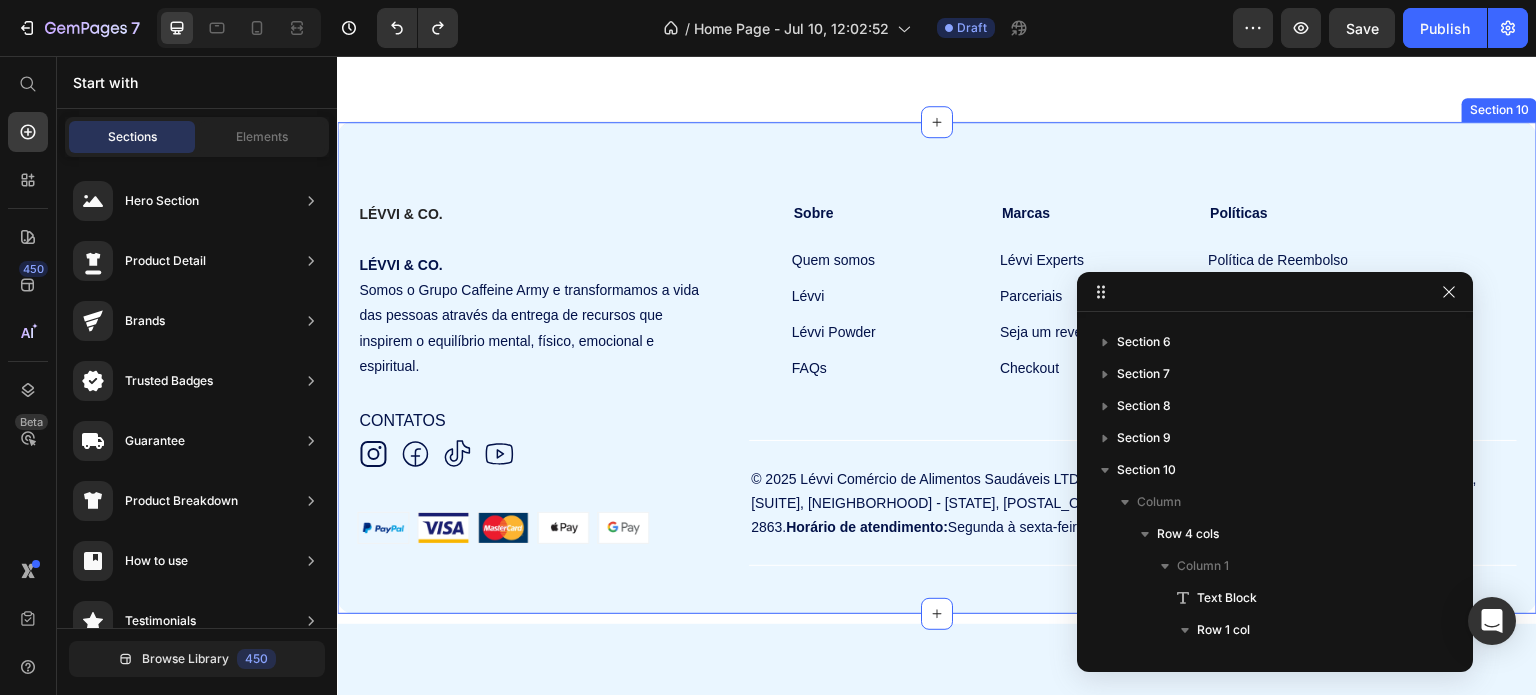 click on "LÉVVI & CO. Text Block LÉVVI & CO. Somos o Grupo Caffeine Army e transformamos a vida das pessoas através da entrega de recursos que inspirem o equilíbrio mental, físico, emocional e espiritual. Text Block CONTATOS Text Block
Icon
Icon
Icon
Icon Icon List Row Row Sobre Text Block Quem somos Button Lévvi Button Lévvi Powder Button FAQs Button Marcas Text Block Lévvi Experts Button Parceriais Button Seja um revendedor Button Checkout Button Políticas Text Block Política de Reembolso Button Política da Assinatura Prime Button Política de Ações Pontuais Button Política de Privacidade Button Row Image Image Image Image Image Row © 2025 Lévvi Comércio de Alimentos Saudáveis LTDA CNPJ: 48.846.387/0001-28.  Endereço:  [STREET], [NUMBER], [SUITE], [NEIGHBORHOOD] - [STATE], [POSTAL_CODE].  Email:  [EMAIL].  Telefone e WhatsApp:  [PHONE].  Horário de atendimento:  Segunda à sexta-feira das 9:00 às 18:00. Row" at bounding box center [937, 367] 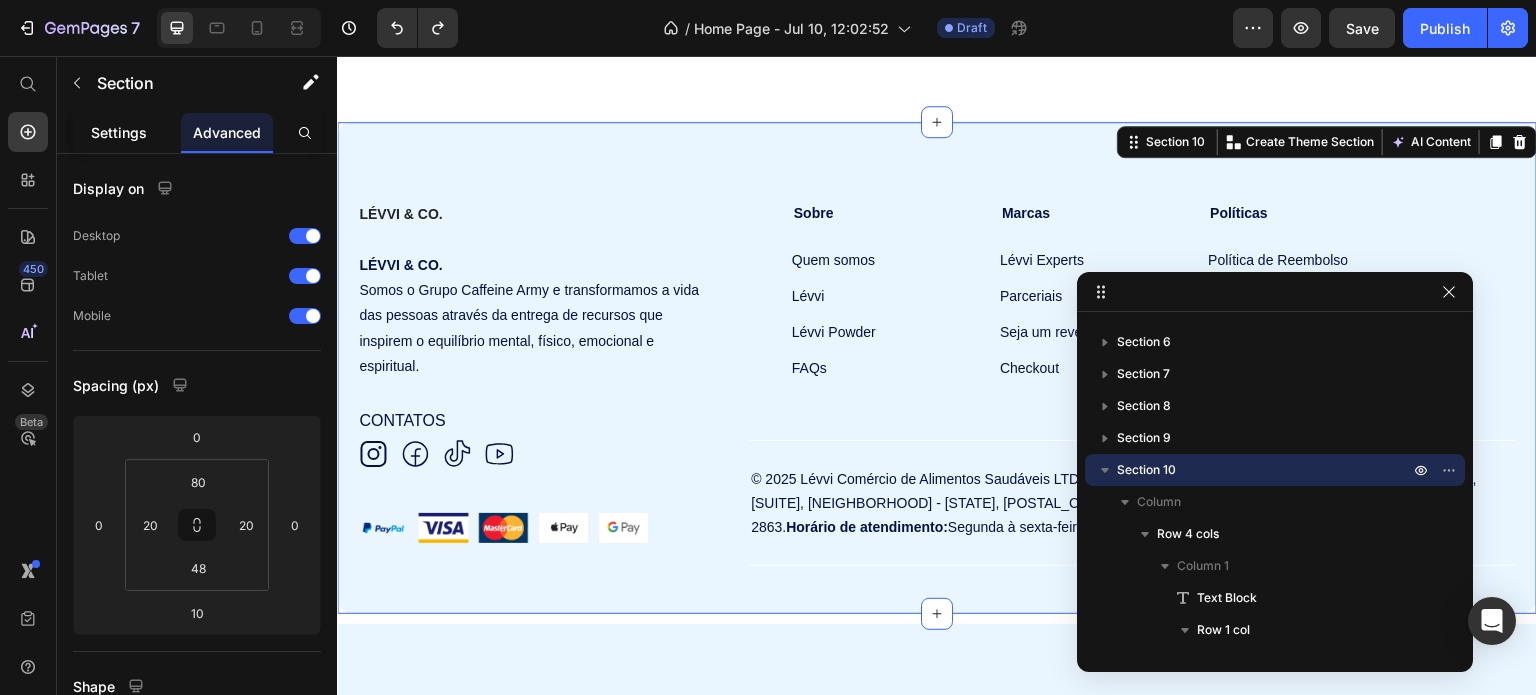 click on "Settings" at bounding box center [119, 132] 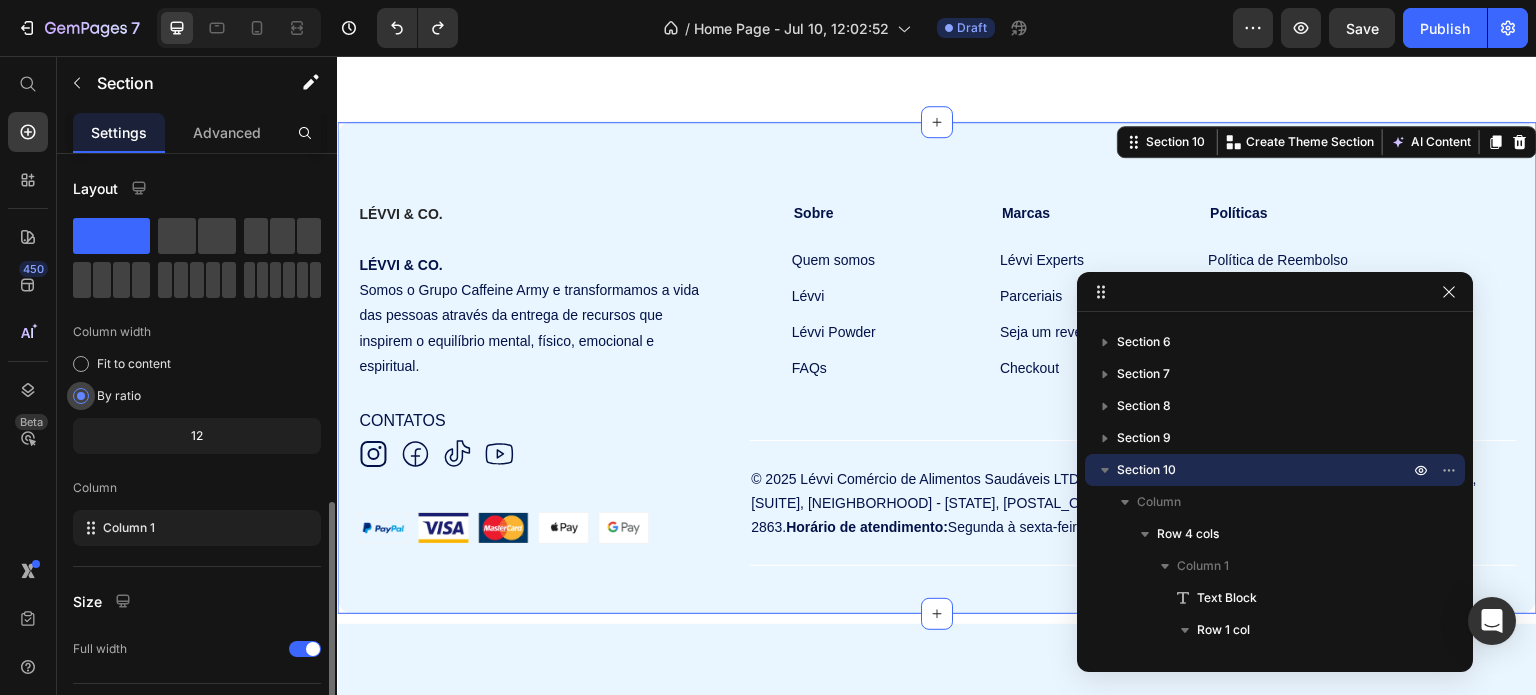 scroll, scrollTop: 208, scrollLeft: 0, axis: vertical 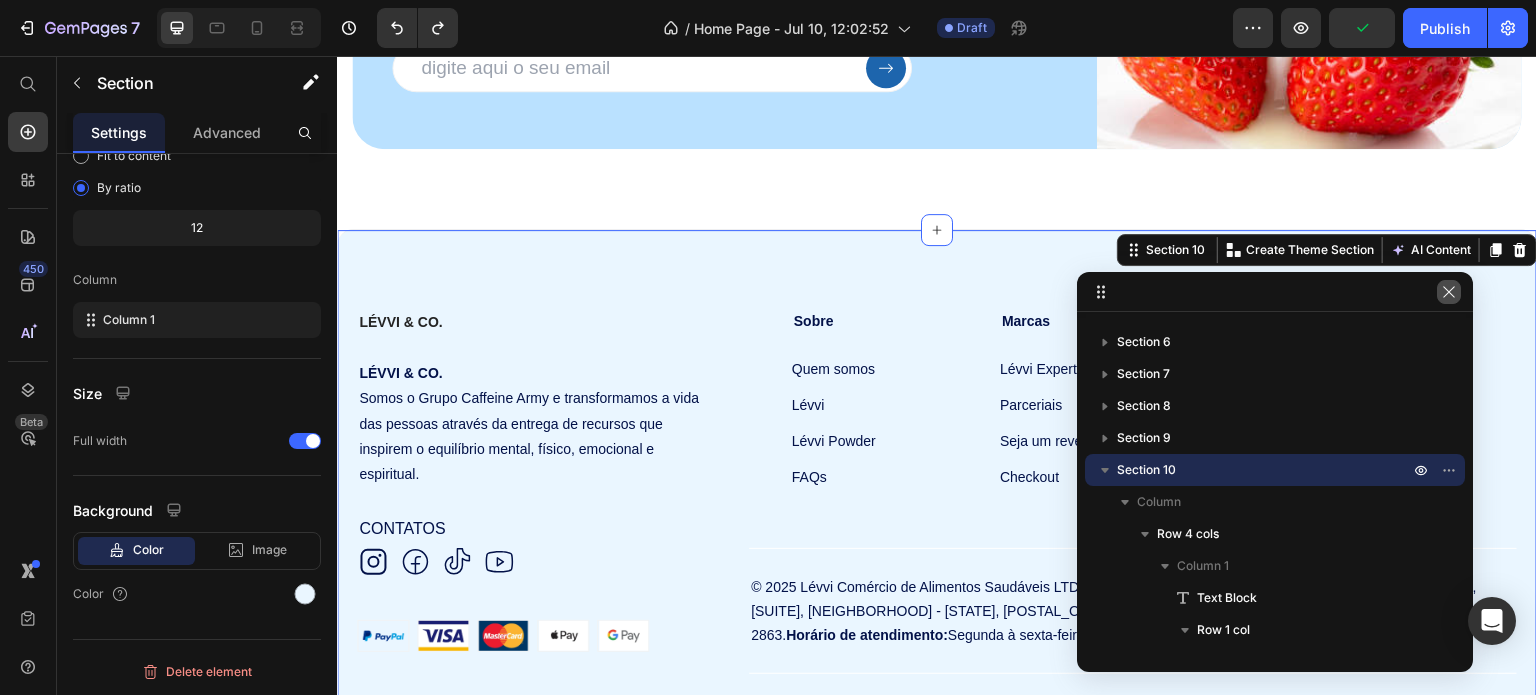 click 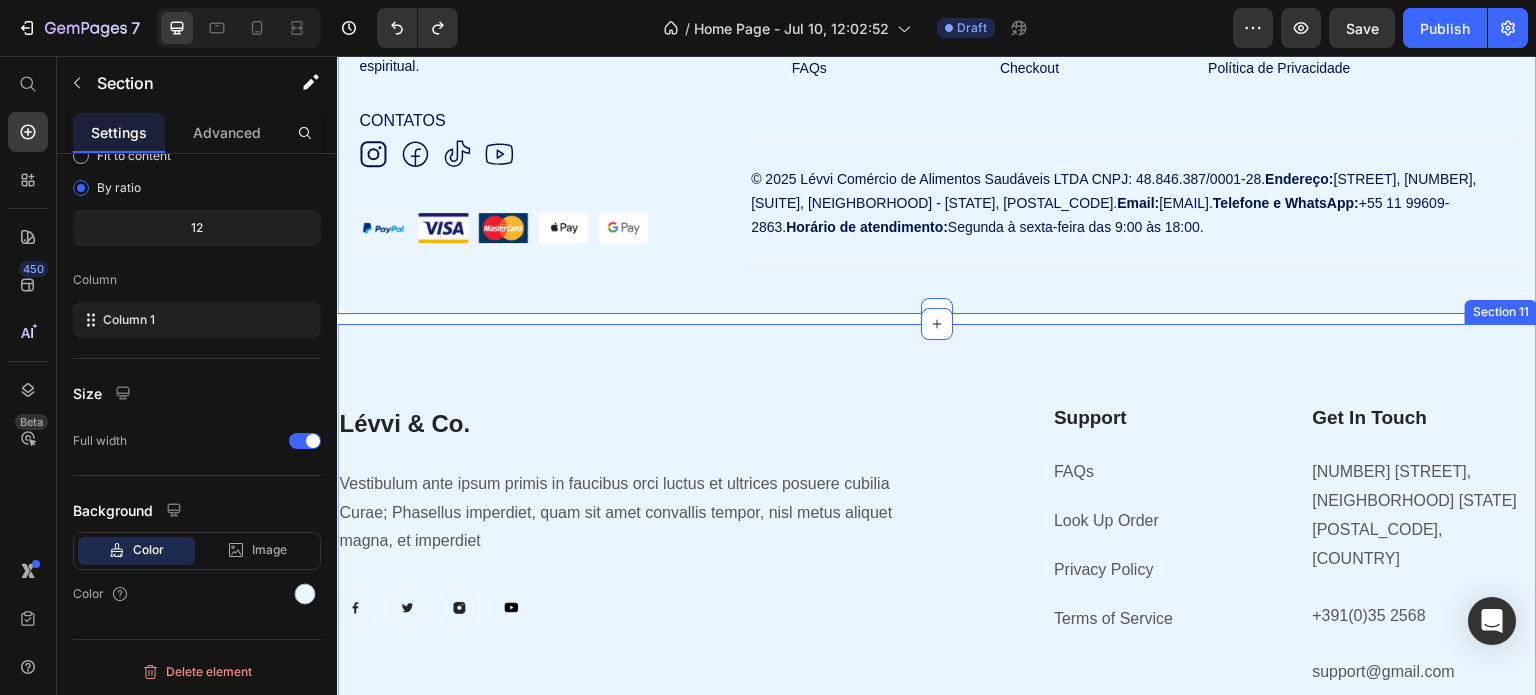 scroll, scrollTop: 7079, scrollLeft: 0, axis: vertical 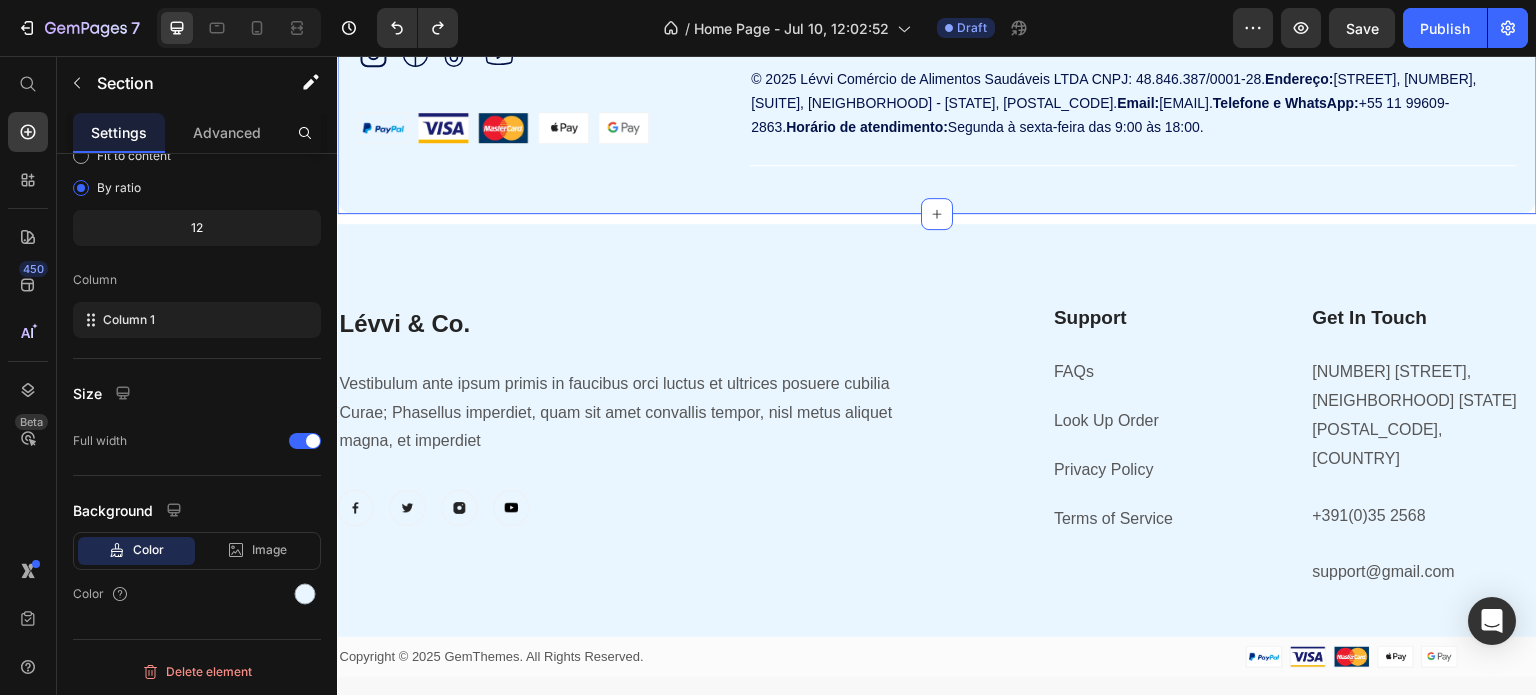 click on "LÉVVI & CO. Text Block LÉVVI & CO. Somos o Grupo Caffeine Army e transformamos a vida das pessoas através da entrega de recursos que inspirem o equilíbrio mental, físico, emocional e espiritual. Text Block CONTATOS Text Block
Icon
Icon
Icon
Icon Icon List Row Row Sobre Text Block Quem somos Button Lévvi Button Lévvi Powder Button FAQs Button Marcas Text Block Lévvi Experts Button Parceriais Button Seja um revendedor Button Checkout Button Políticas Text Block Política de Reembolso Button Política da Assinatura Prime Button Política de Ações Pontuais Button Política de Privacidade Button Row Image Image Image Image Image Row © 2025 Lévvi Comércio de Alimentos Saudáveis LTDA CNPJ: 48.846.387/0001-28.  Endereço:  [STREET], [NUMBER], [SUITE], [NEIGHBORHOOD] - [STATE], [POSTAL_CODE].  Email:  [EMAIL].  Telefone e WhatsApp:  [PHONE].  Horário de atendimento:  Segunda à sexta-feira das 9:00 às 18:00. Row" at bounding box center [937, -33] 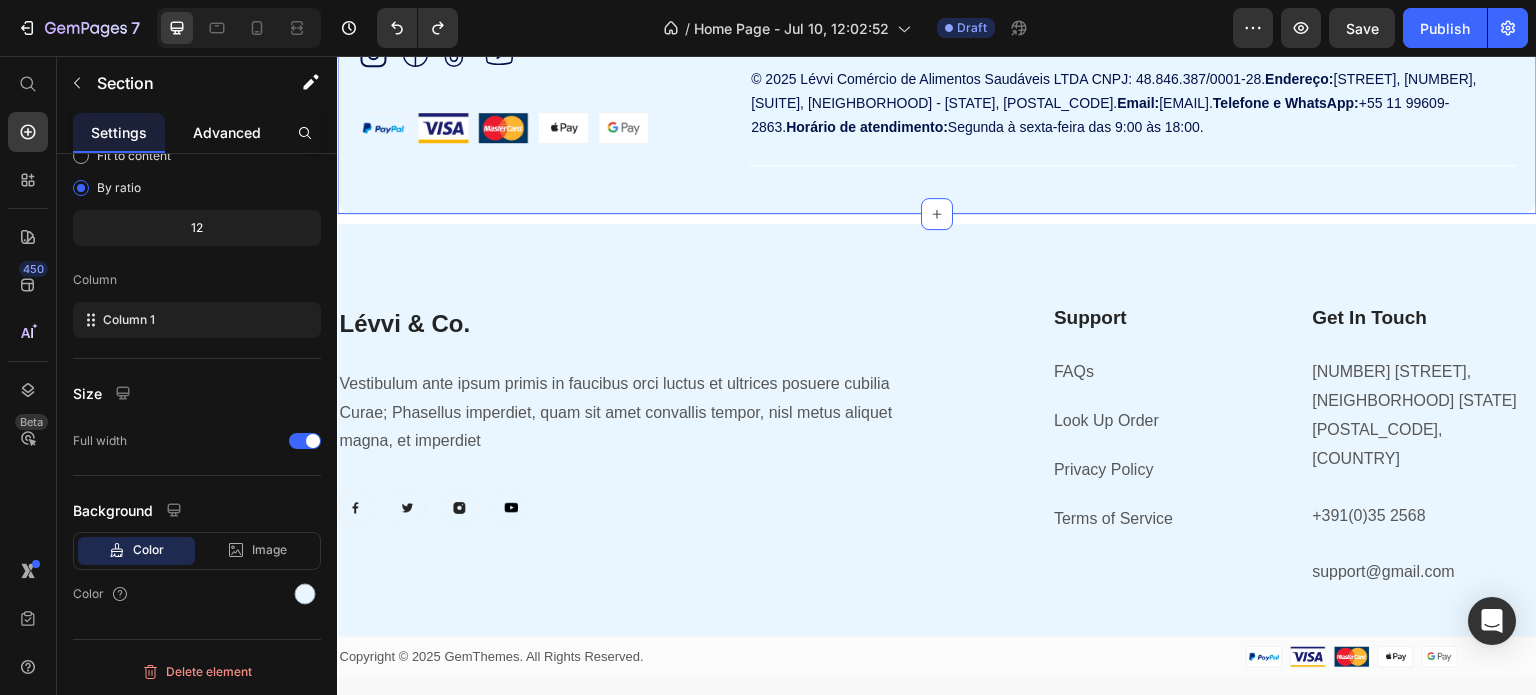 click on "Advanced" 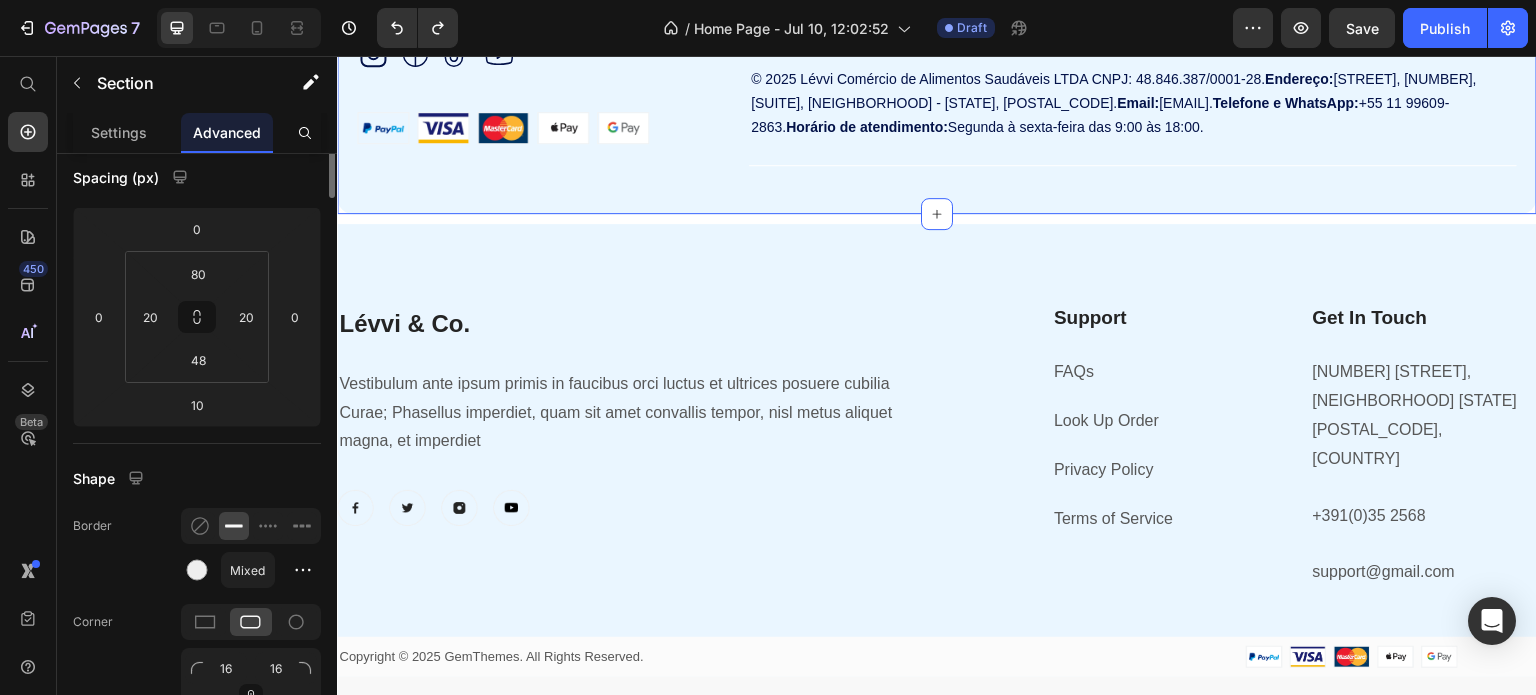 scroll, scrollTop: 0, scrollLeft: 0, axis: both 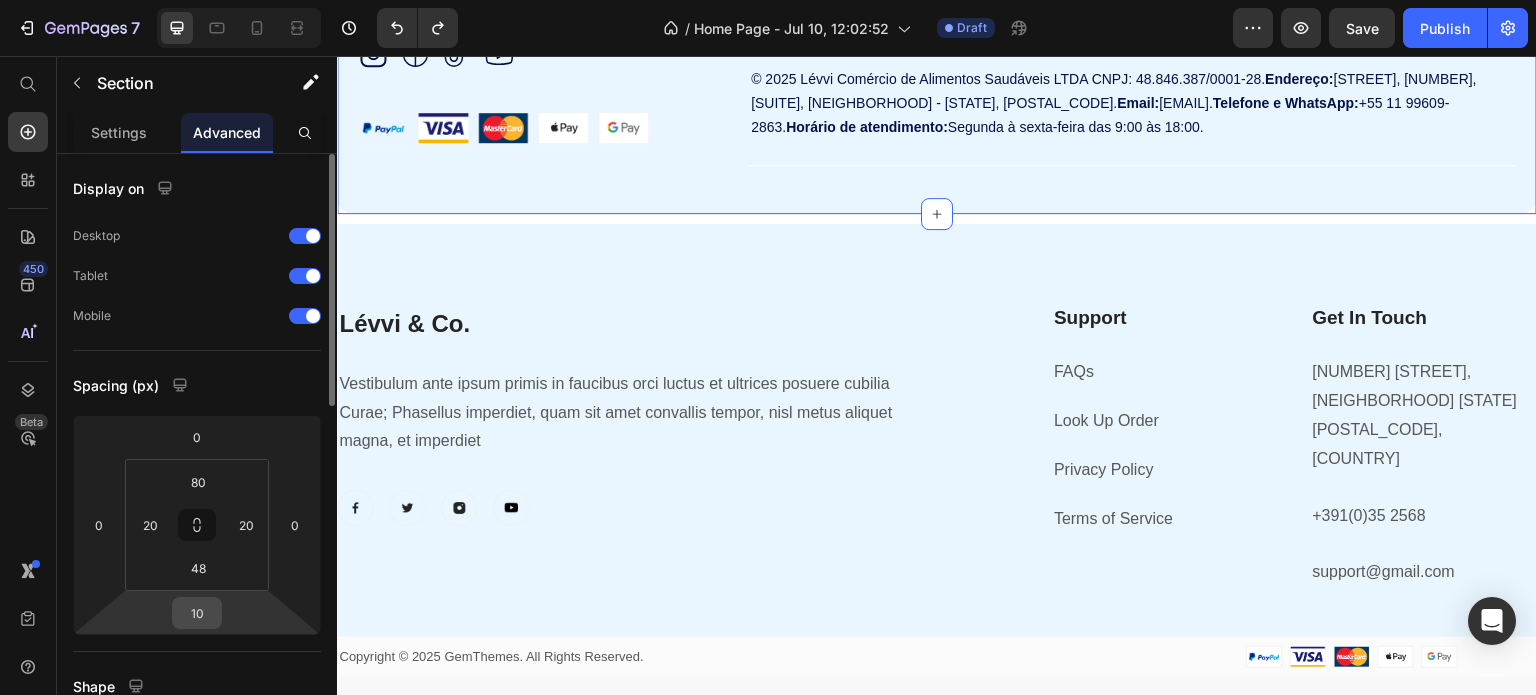 click on "10" at bounding box center [197, 613] 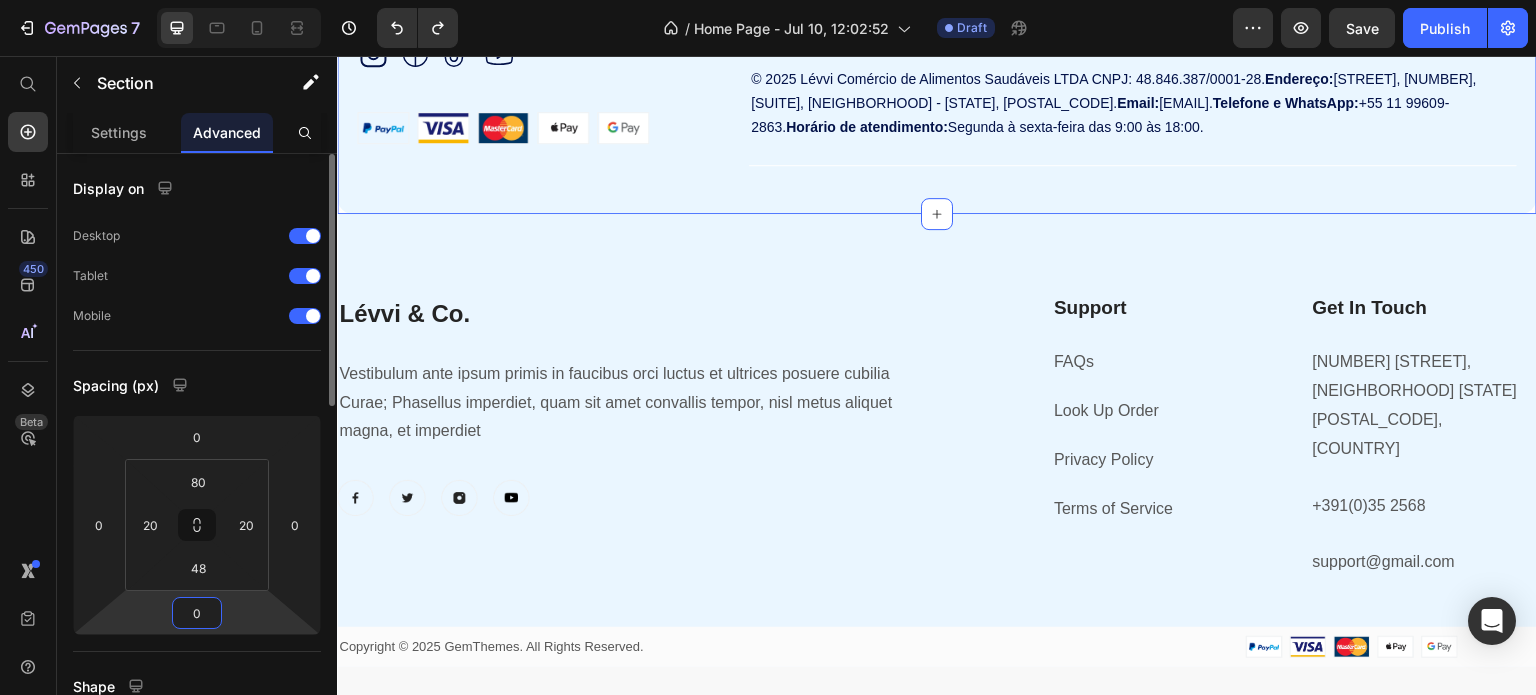 type on "0" 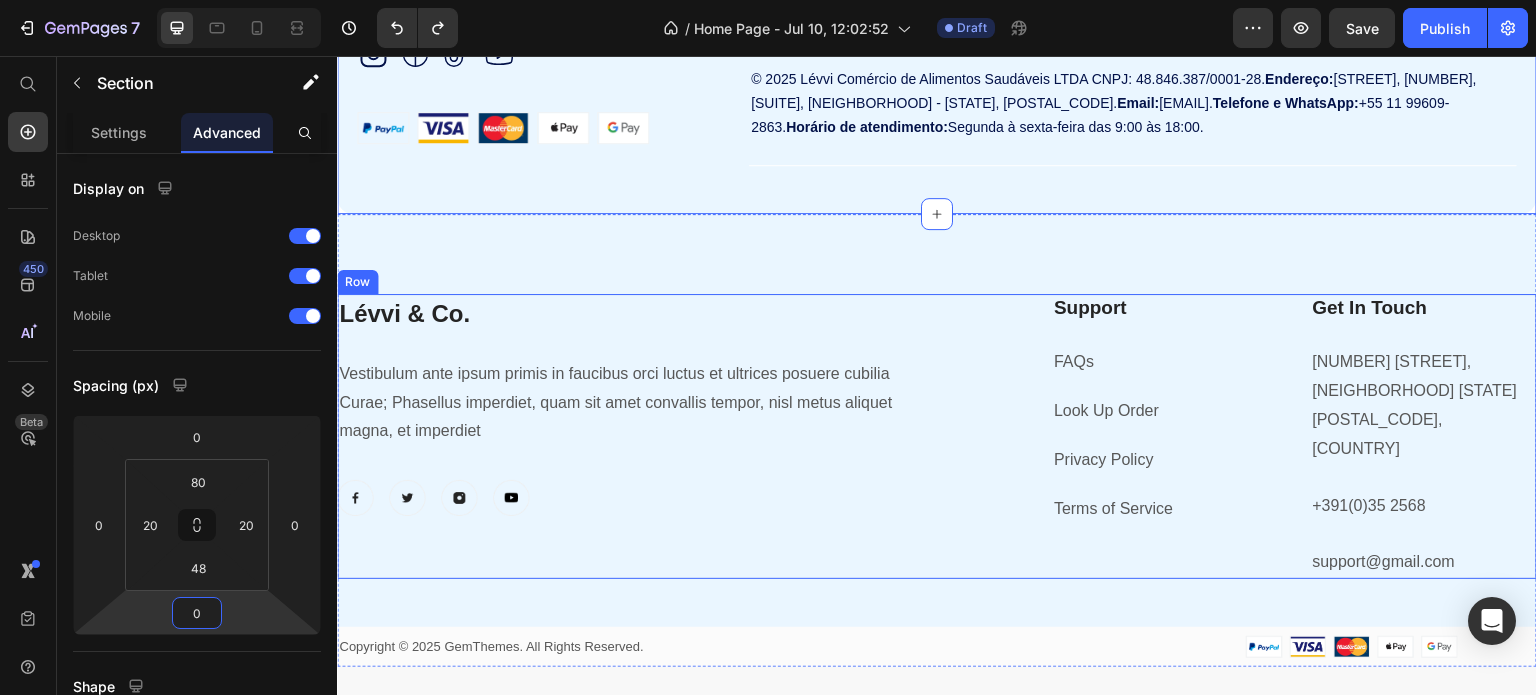 click on "Lévvi & Co. Heading Vestibulum ante ipsum primis in faucibus orci luctus et ultrices posuere cubilia Curae; Phasellus imperdiet, quam sit amet convallis tempor, nisl metus aliquet magna, et imperdiet Text block Image Image Image Image Row Support Heading FAQs Text block Look Up Order Text block Privacy Policy Text block Terms of Service Text block Get In Touch Heading [NUMBER] [STREET], [NEIGHBORHOOD] [STATE] [POSTAL_CODE] Text block [EMAIL] Text block Row Row Copyright © 2025 GemThemes. All Rights Reserved. Text block Image Row Row Section 11" at bounding box center [937, 440] 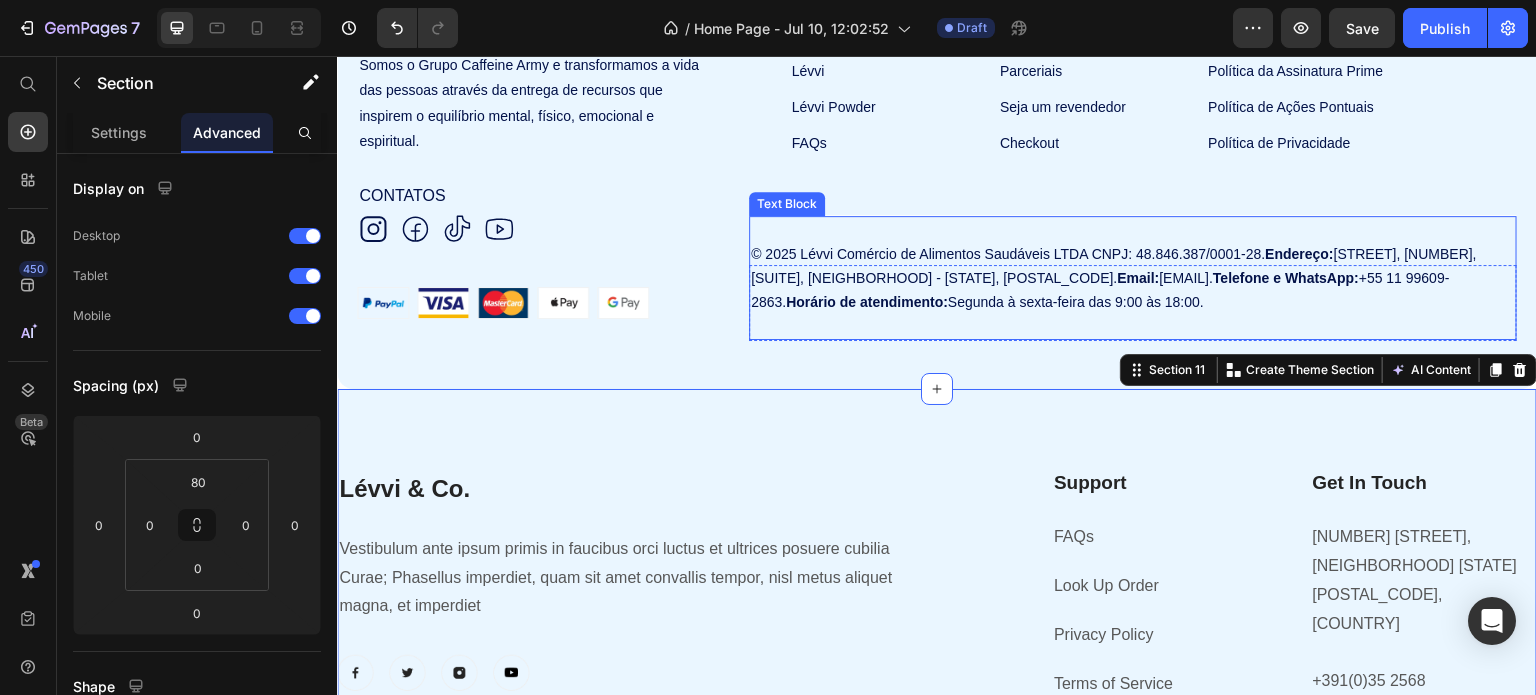 scroll, scrollTop: 6879, scrollLeft: 0, axis: vertical 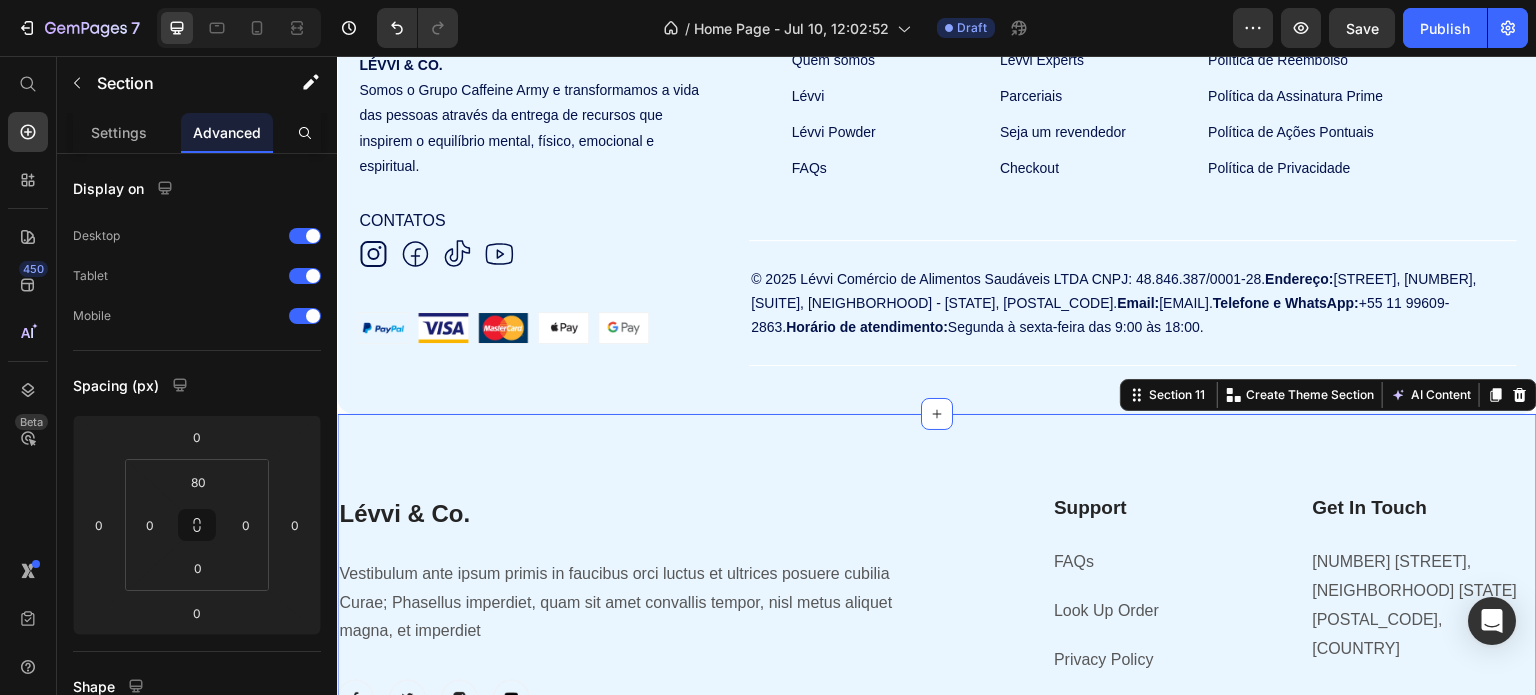 click on "Lévvi & Co. Heading Vestibulum ante ipsum primis in faucibus orci luctus et ultrices posuere cubilia Curae; Phasellus imperdiet, quam sit amet convallis tempor, nisl metus aliquet magna, et imperdiet Text block Image Image Image Image Row Support Heading FAQs Text block Look Up Order Text block Privacy Policy Text block Terms of Service Text block Get In Touch Heading [NUMBER] [STREET], [NEIGHBORHOOD] [STATE] [POSTAL_CODE] Text block [EMAIL] Text block Row Row Copyright © 2025 GemThemes. All Rights Reserved. Text block Image Row Row Section 11   You can create reusable sections Create Theme Section AI Content Write with GemAI What would you like to describe here? Tone and Voice Persuasive Product Combo | 3 Lévvi Powder 300g Show more Generate" at bounding box center [937, 640] 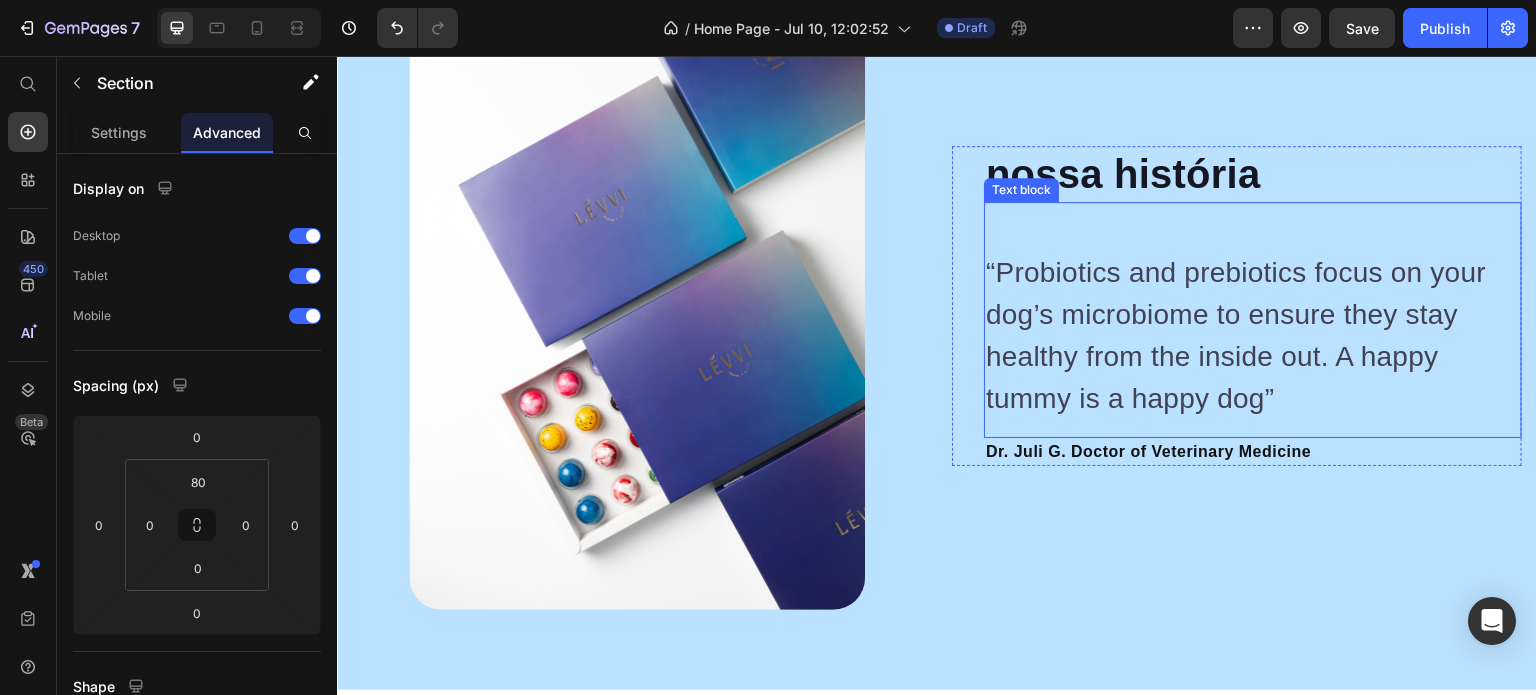 scroll, scrollTop: 5580, scrollLeft: 0, axis: vertical 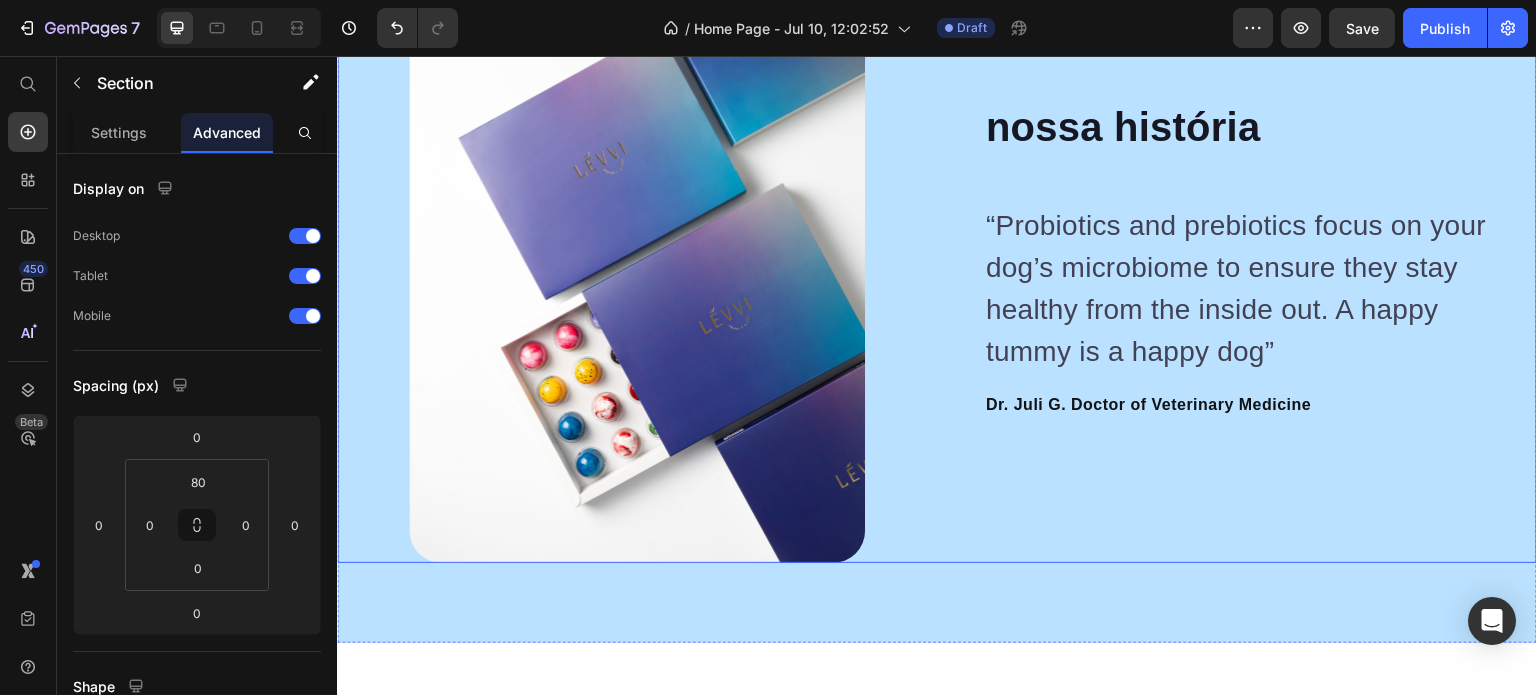 click on "nossa história Heading “Probiotics and prebiotics focus on your dog’s microbiome to ensure they stay healthy from the inside out. A happy tummy is a happy dog” Text block Dr. Juli G. Doctor of Veterinary Medicine Text block Row" at bounding box center [1237, 259] 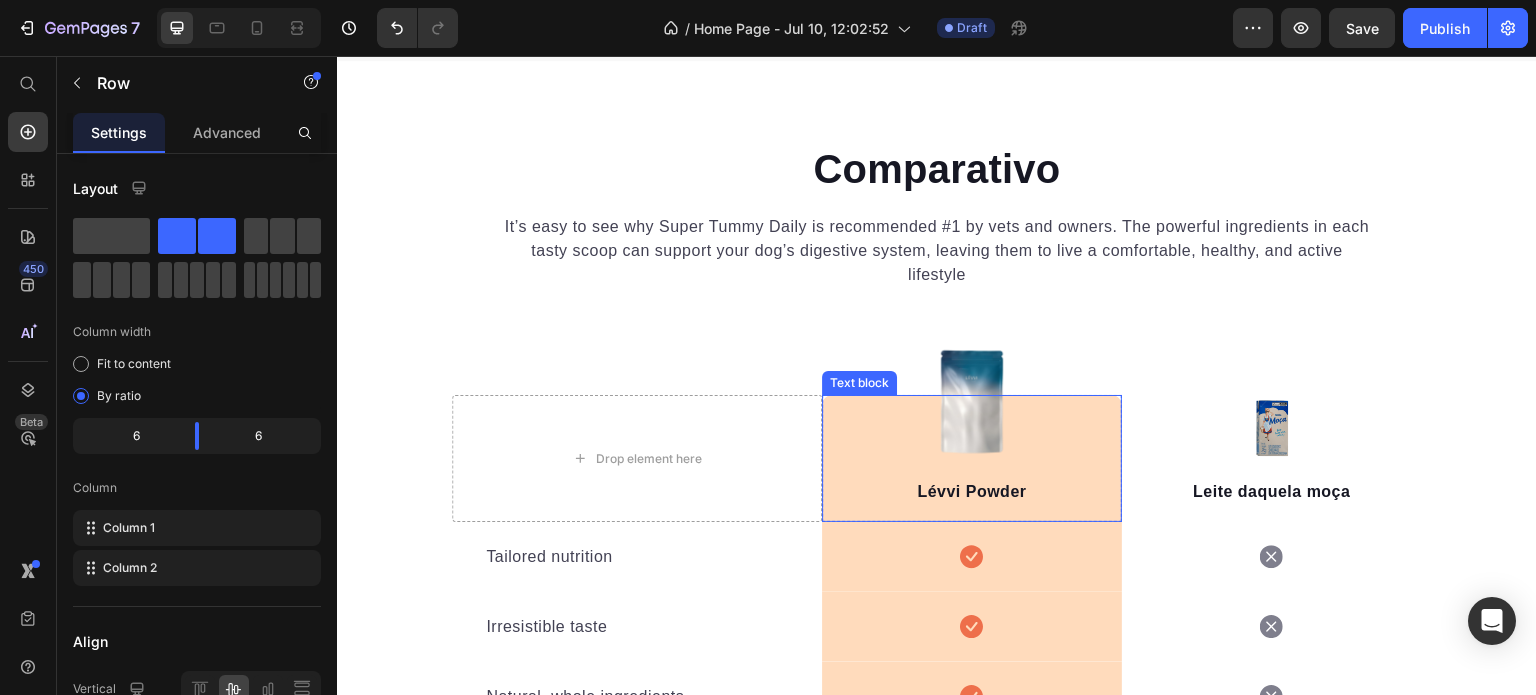 scroll, scrollTop: 4380, scrollLeft: 0, axis: vertical 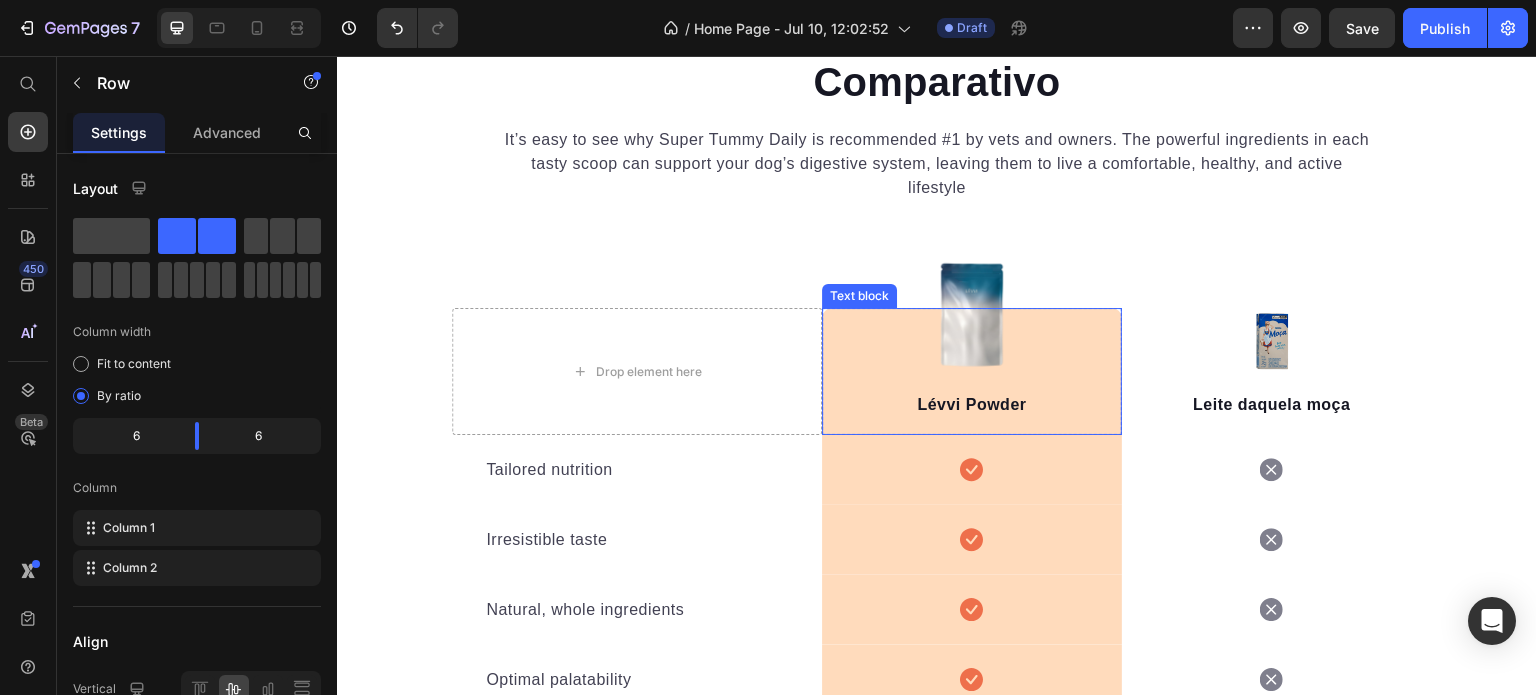 click on "Lévvi Powder Text block" at bounding box center [972, 371] 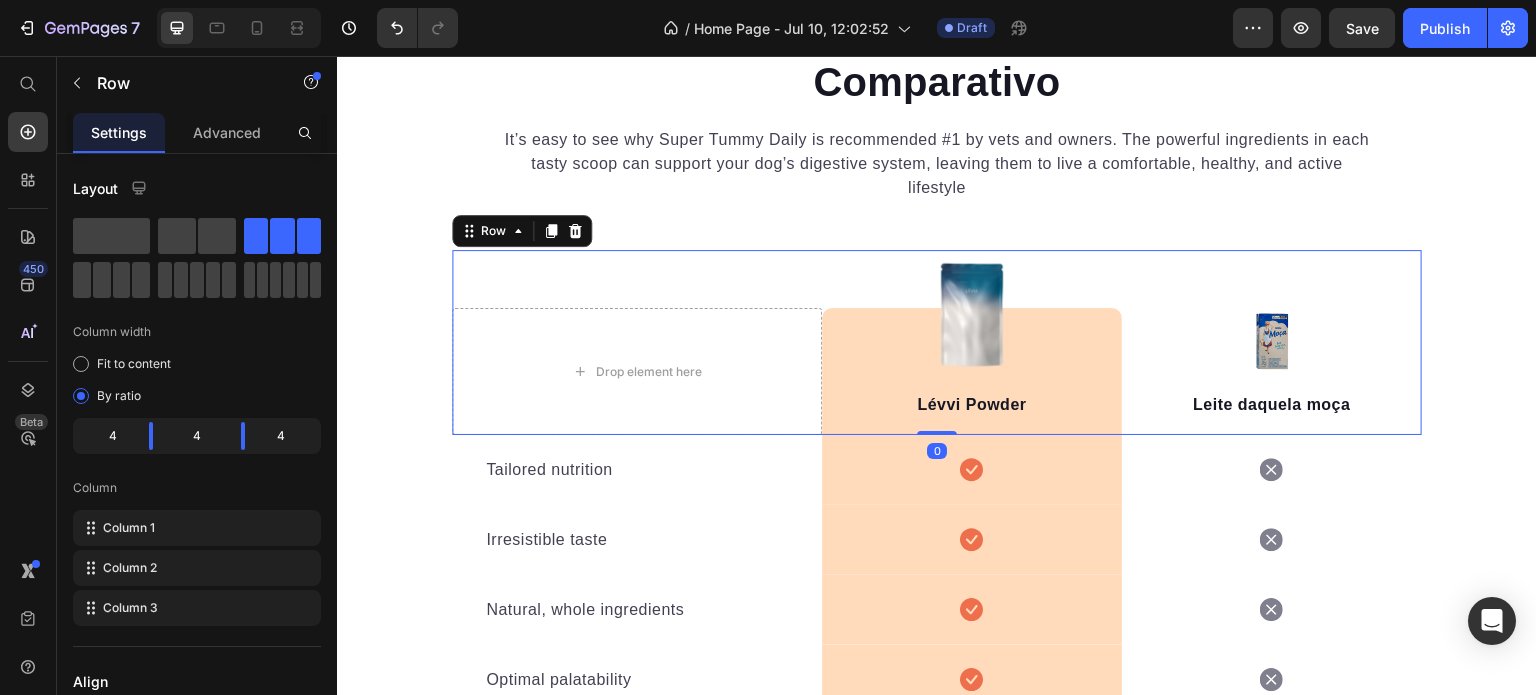 click on "Drop element here Image Lévvi Powder Text block Row Image Leite daquela moça Text block Row   0" at bounding box center [937, 342] 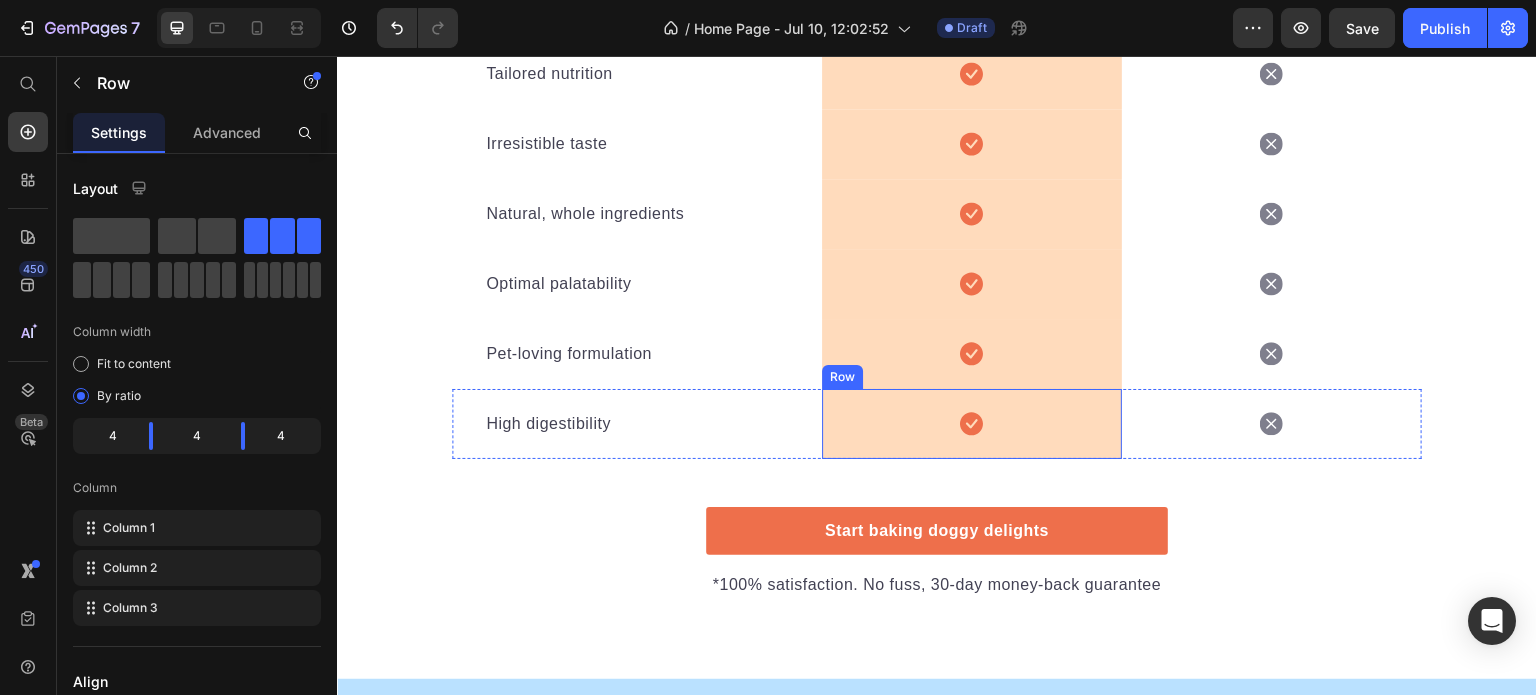 scroll, scrollTop: 4780, scrollLeft: 0, axis: vertical 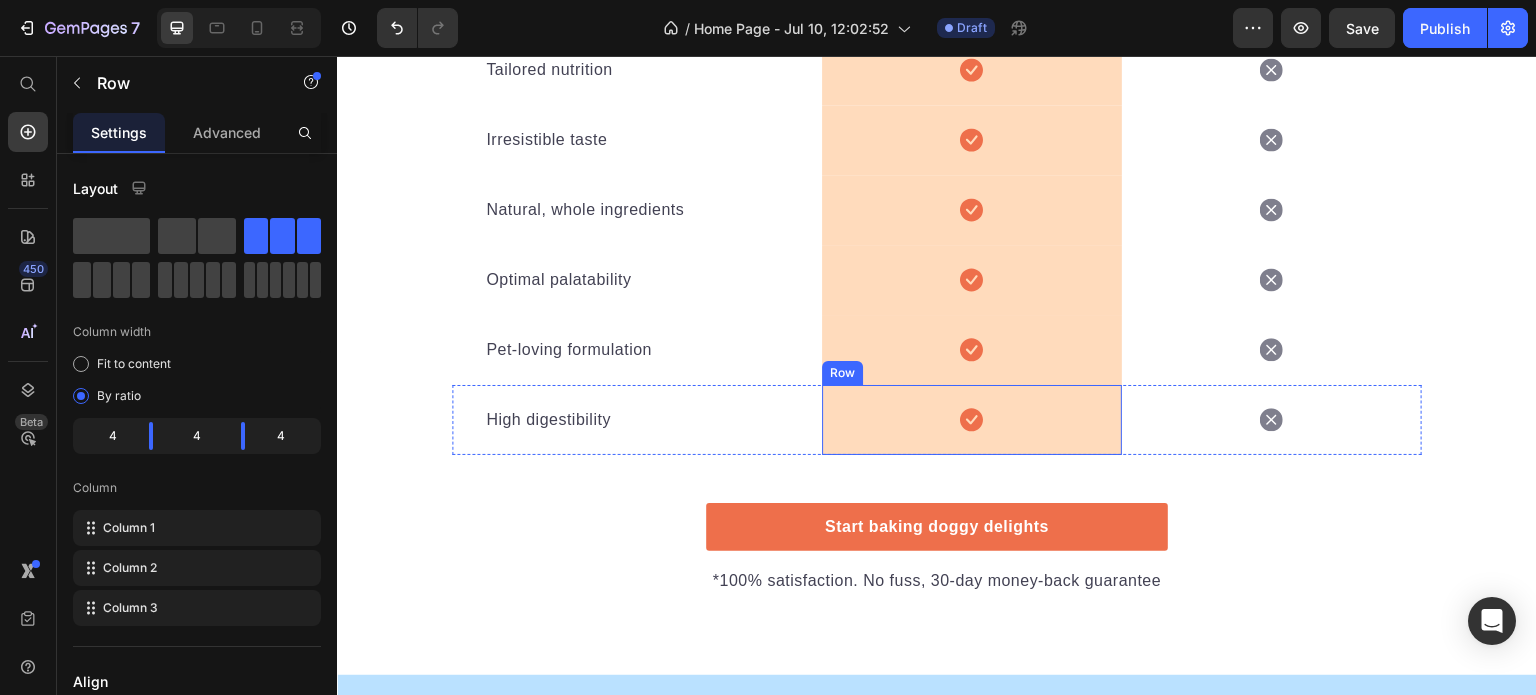 click on "Icon Row" at bounding box center (972, 420) 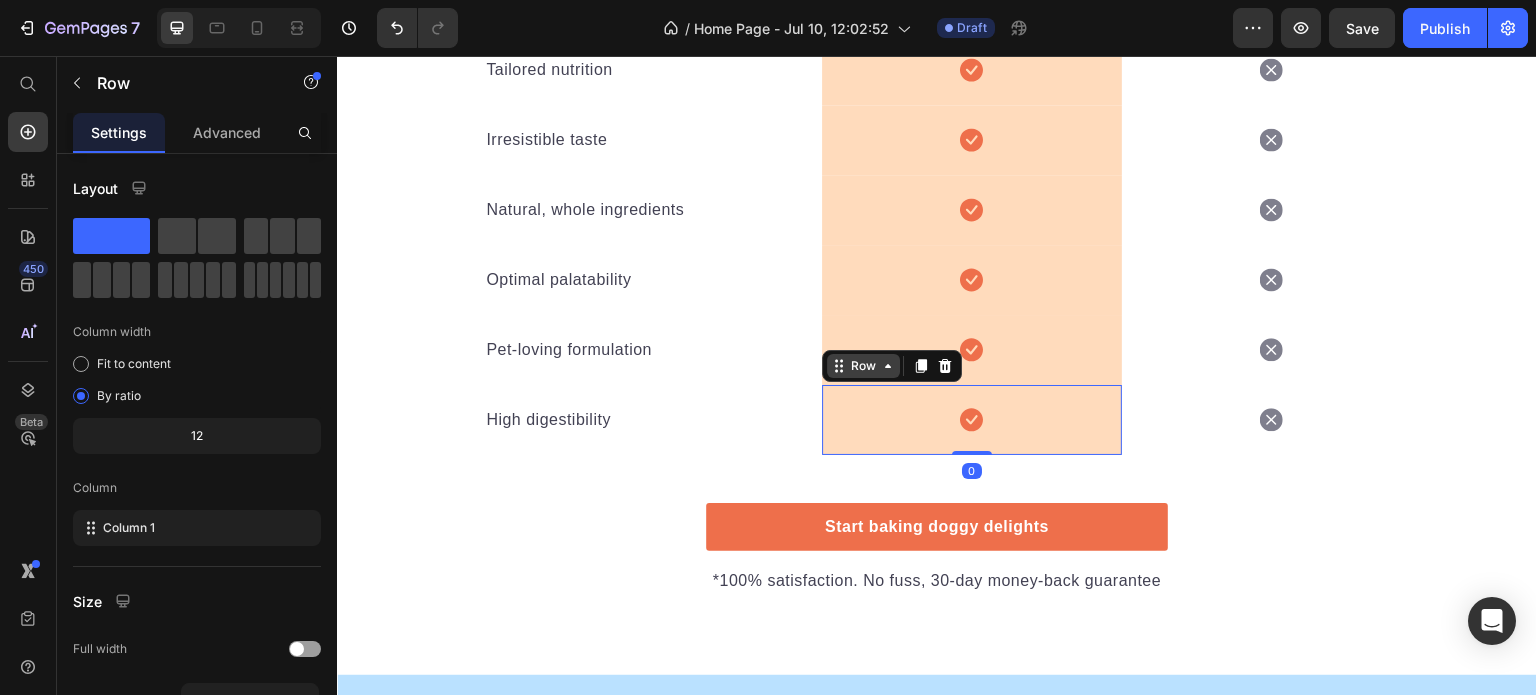 click 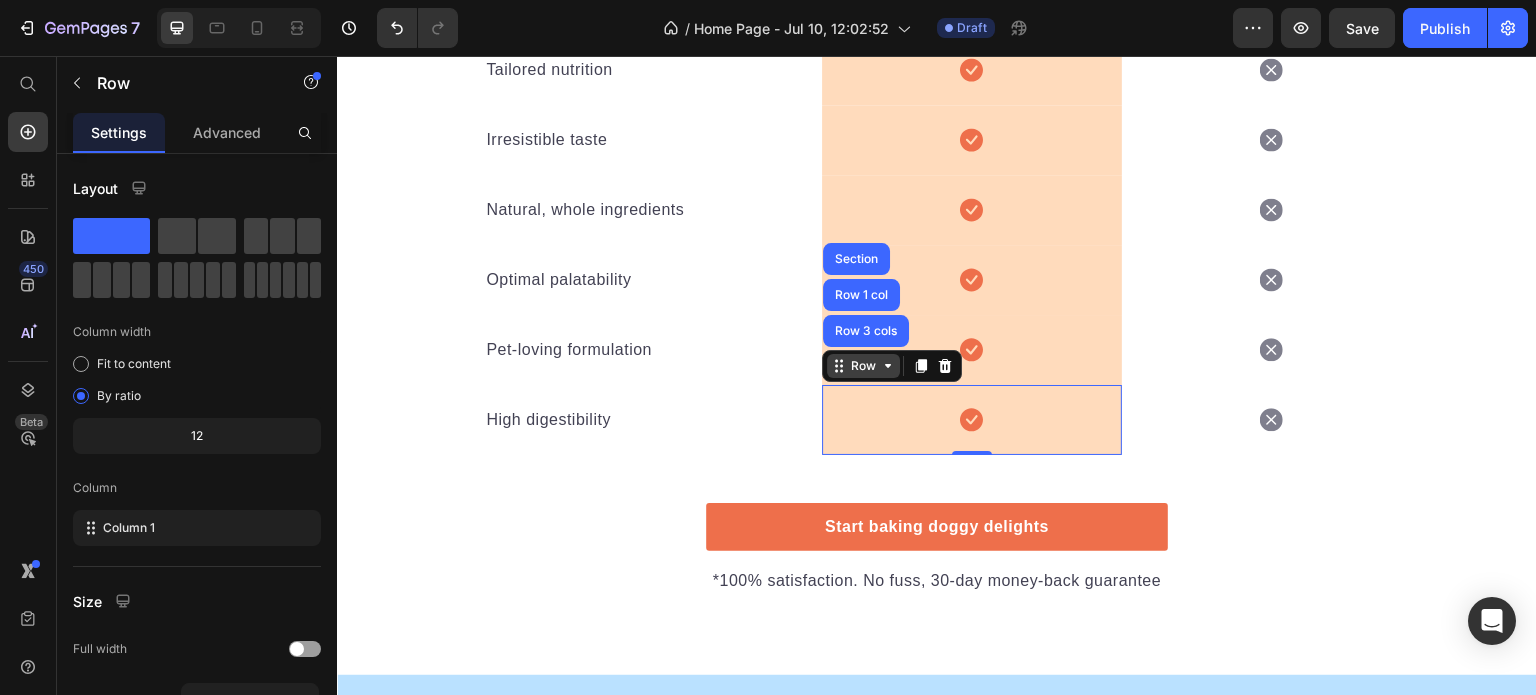 click 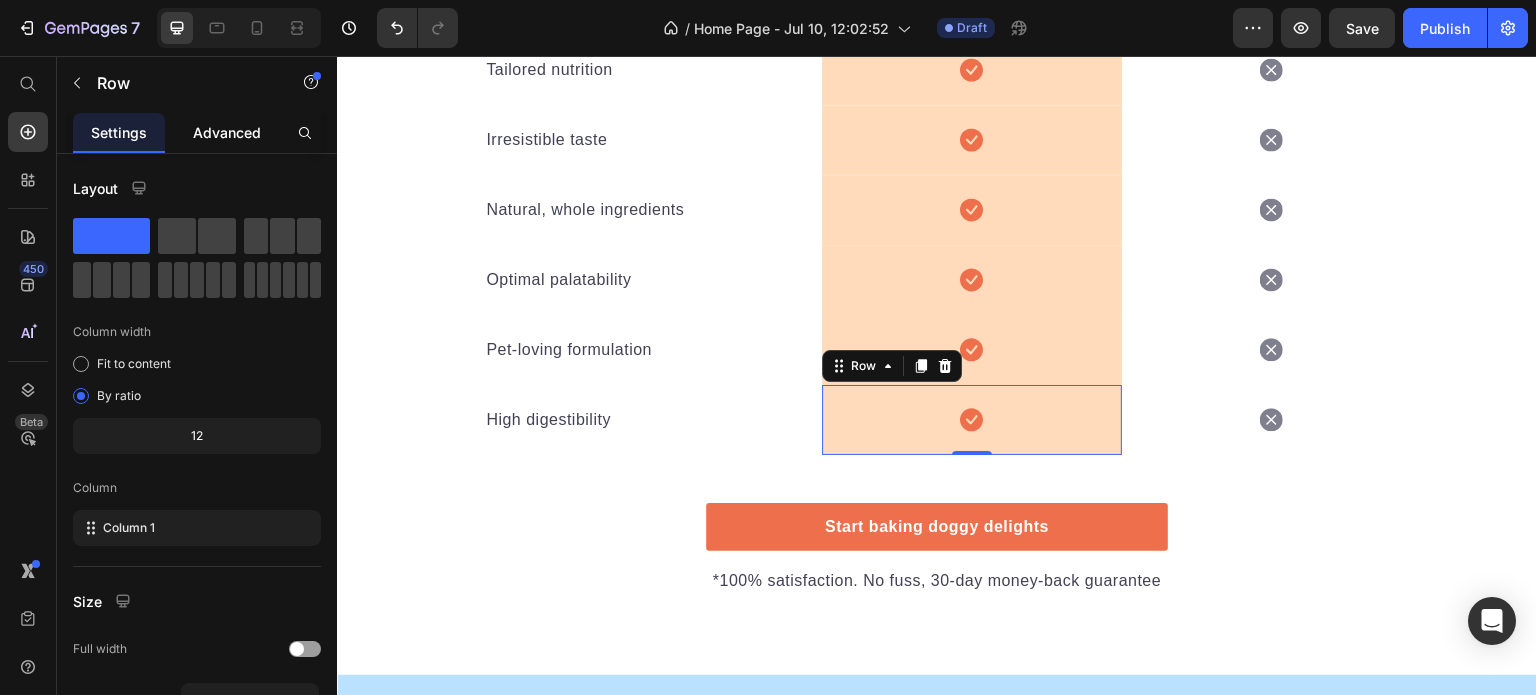 click on "Advanced" at bounding box center [227, 132] 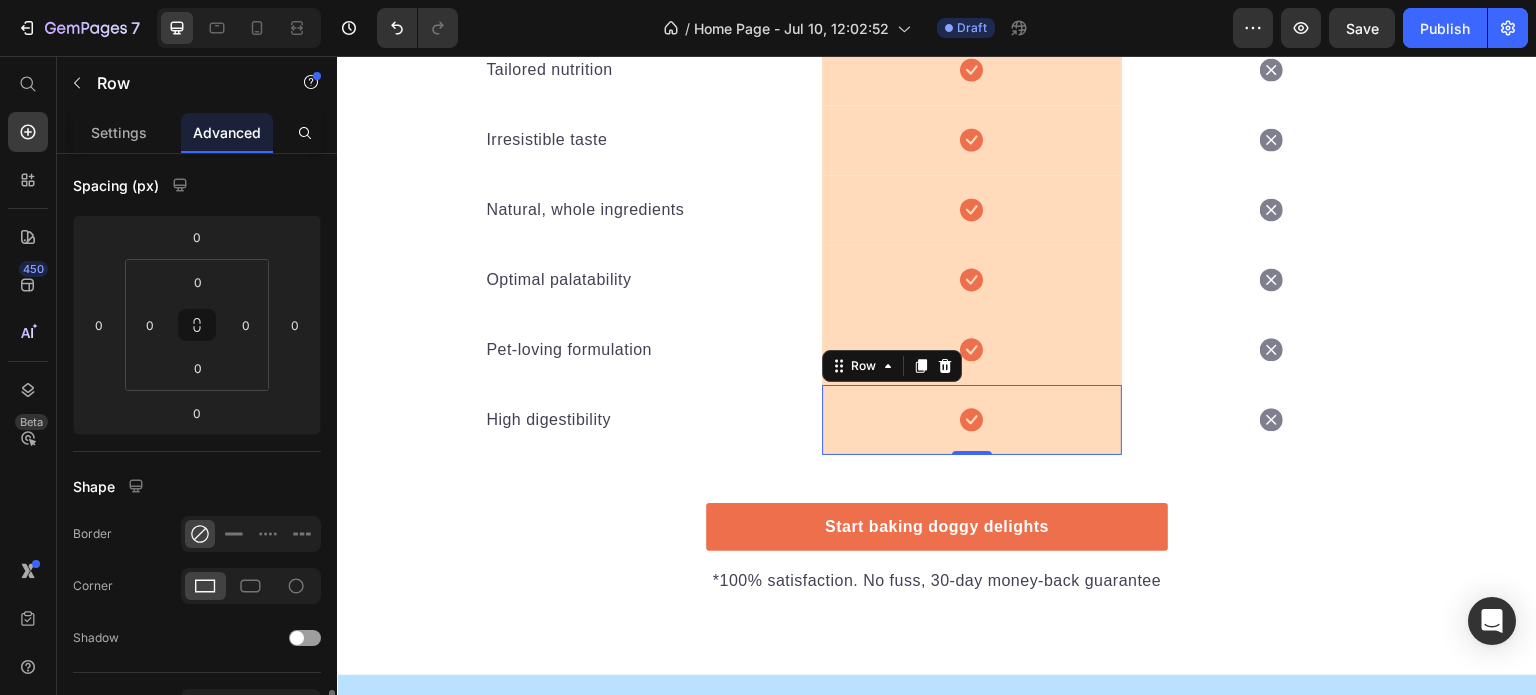 scroll, scrollTop: 0, scrollLeft: 0, axis: both 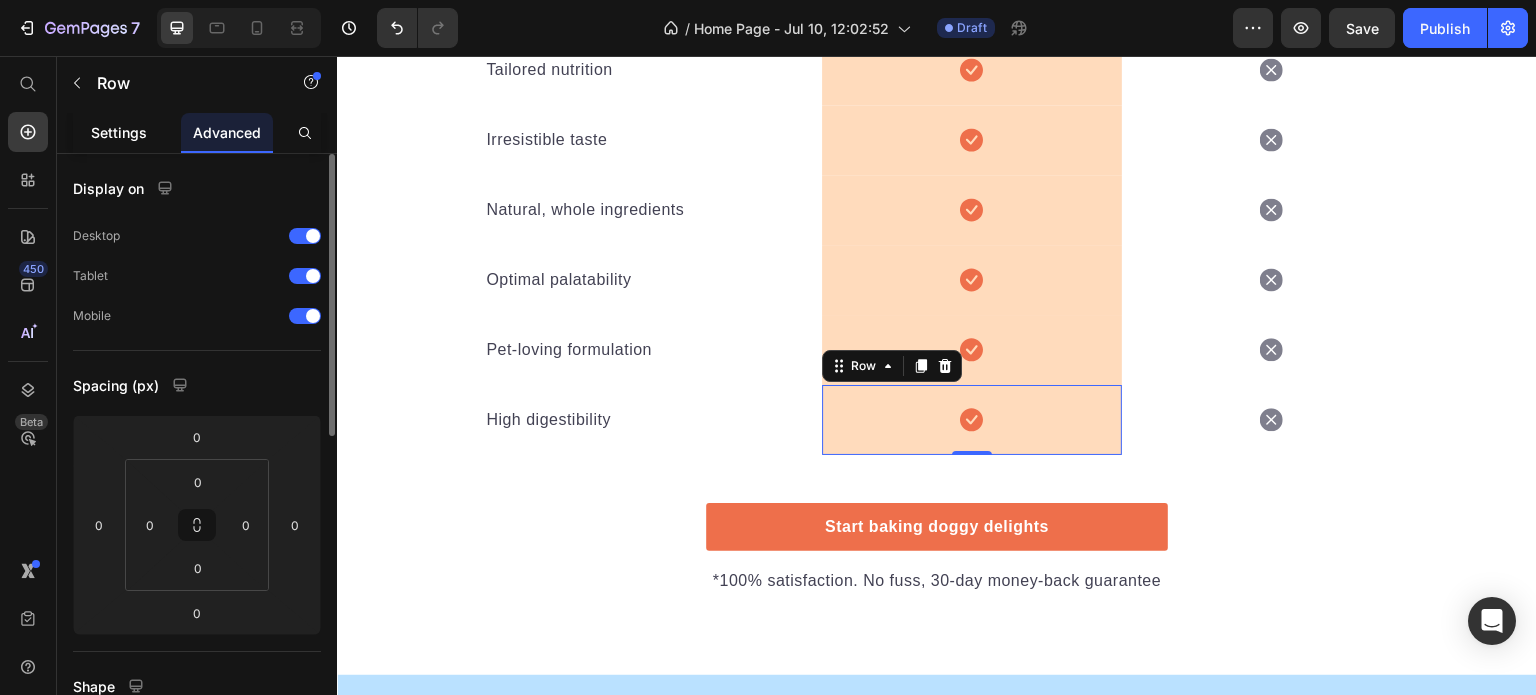click on "Settings" at bounding box center [119, 132] 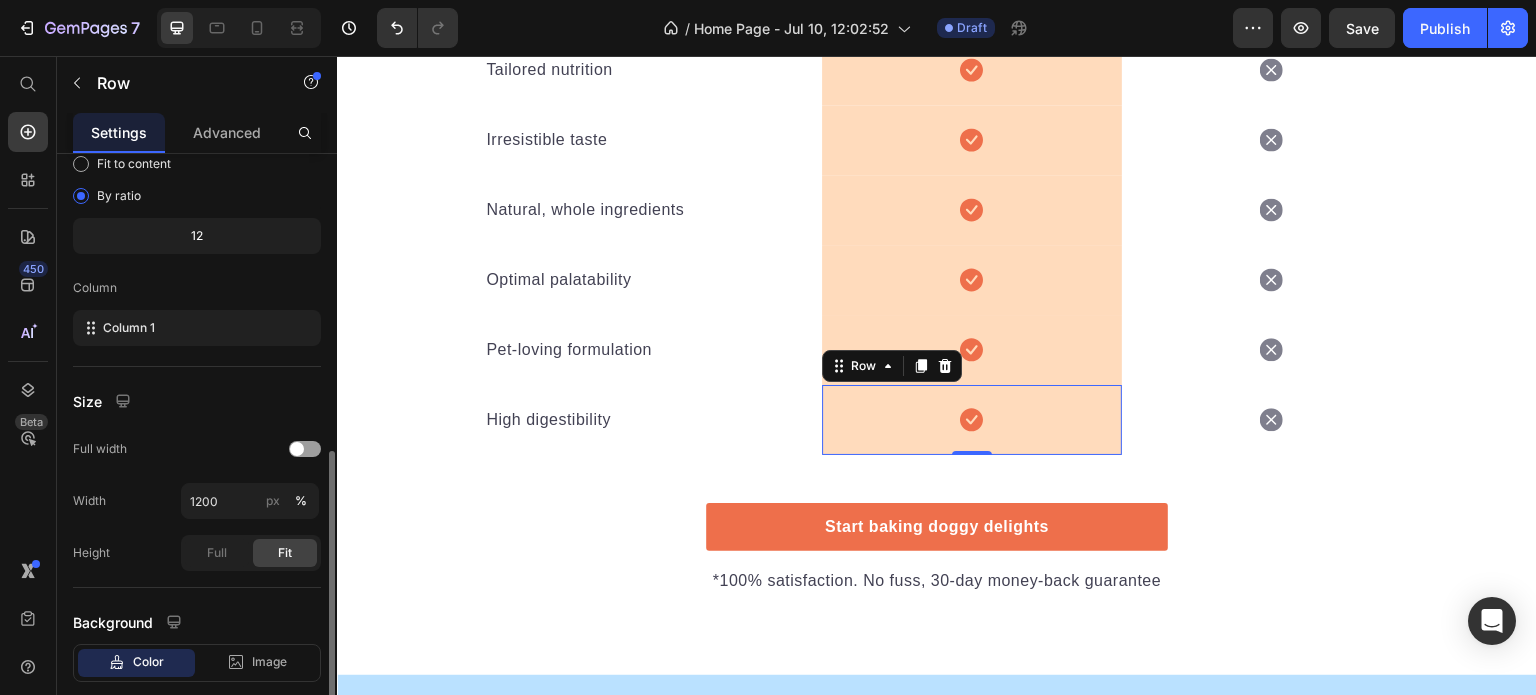 scroll, scrollTop: 312, scrollLeft: 0, axis: vertical 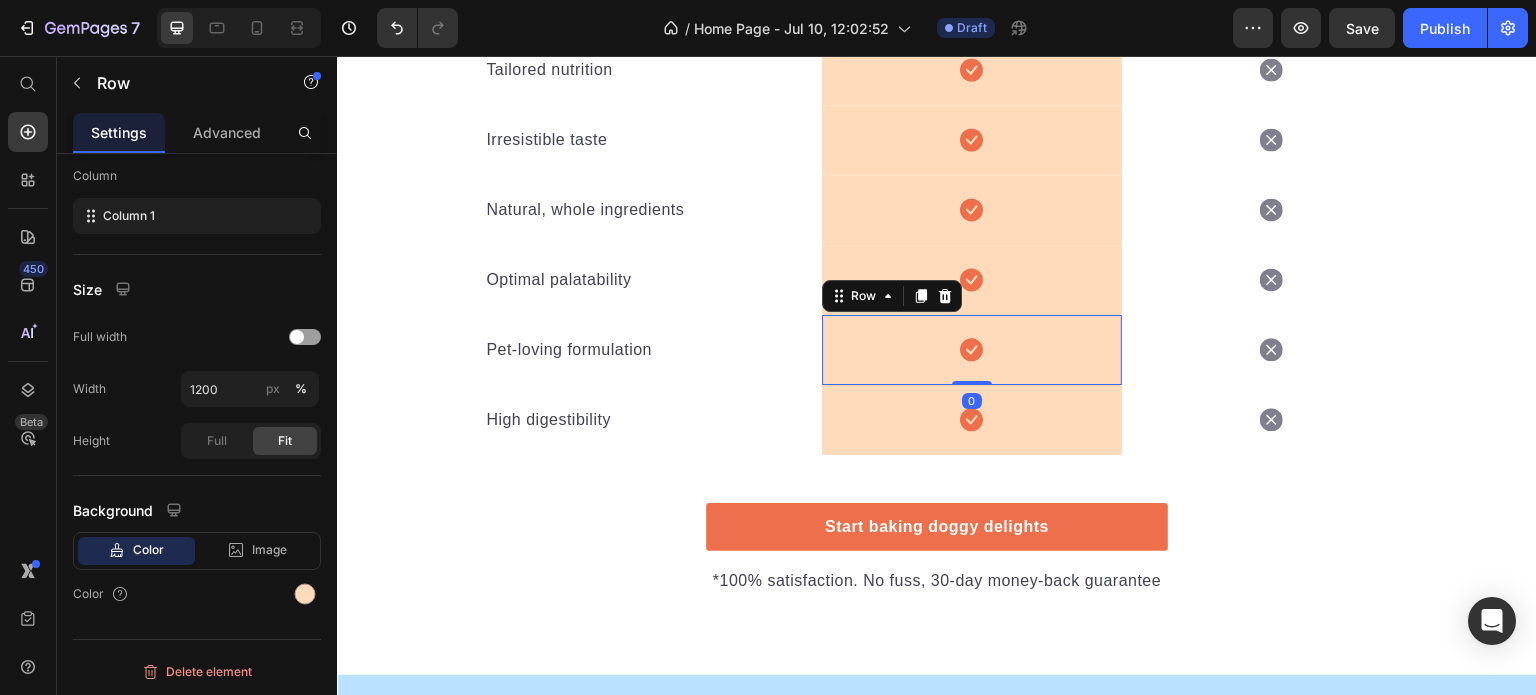 click on "Icon Row   0" at bounding box center [972, 350] 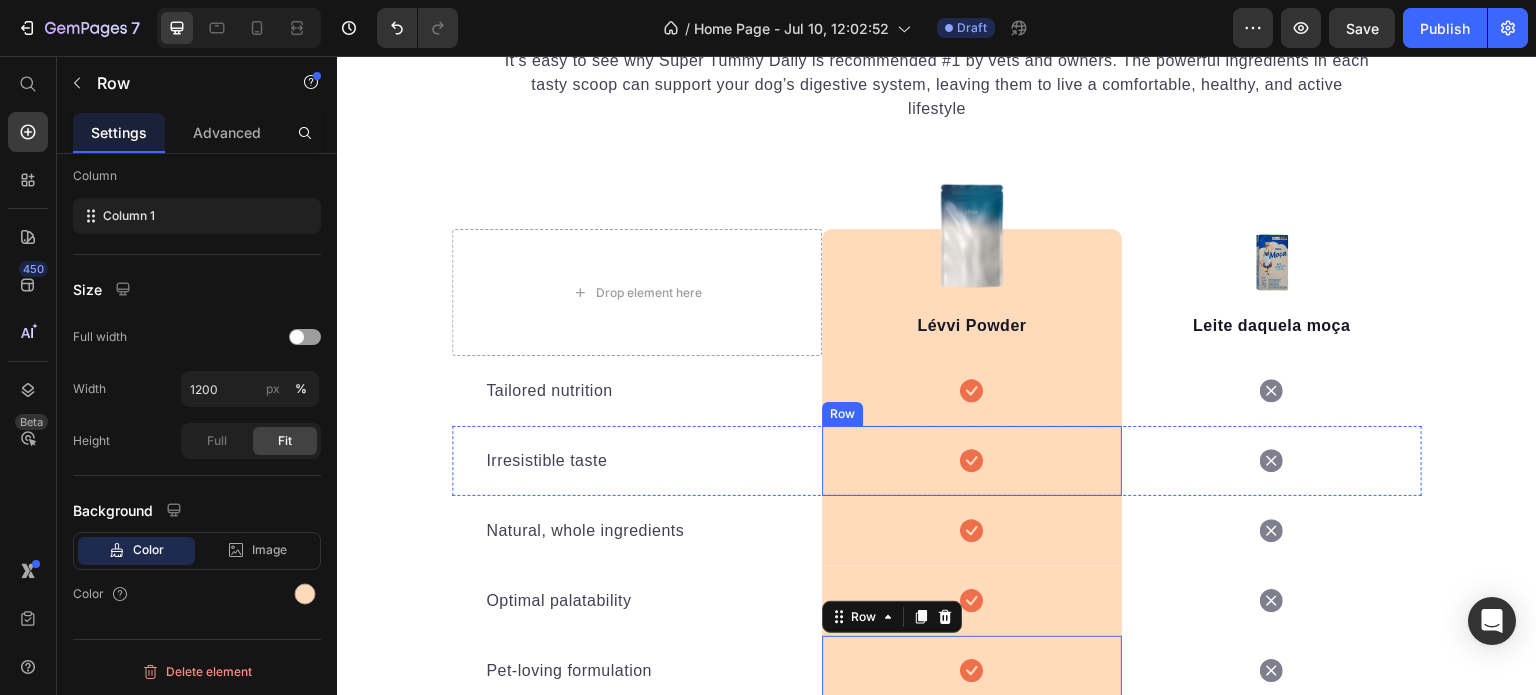 scroll, scrollTop: 4380, scrollLeft: 0, axis: vertical 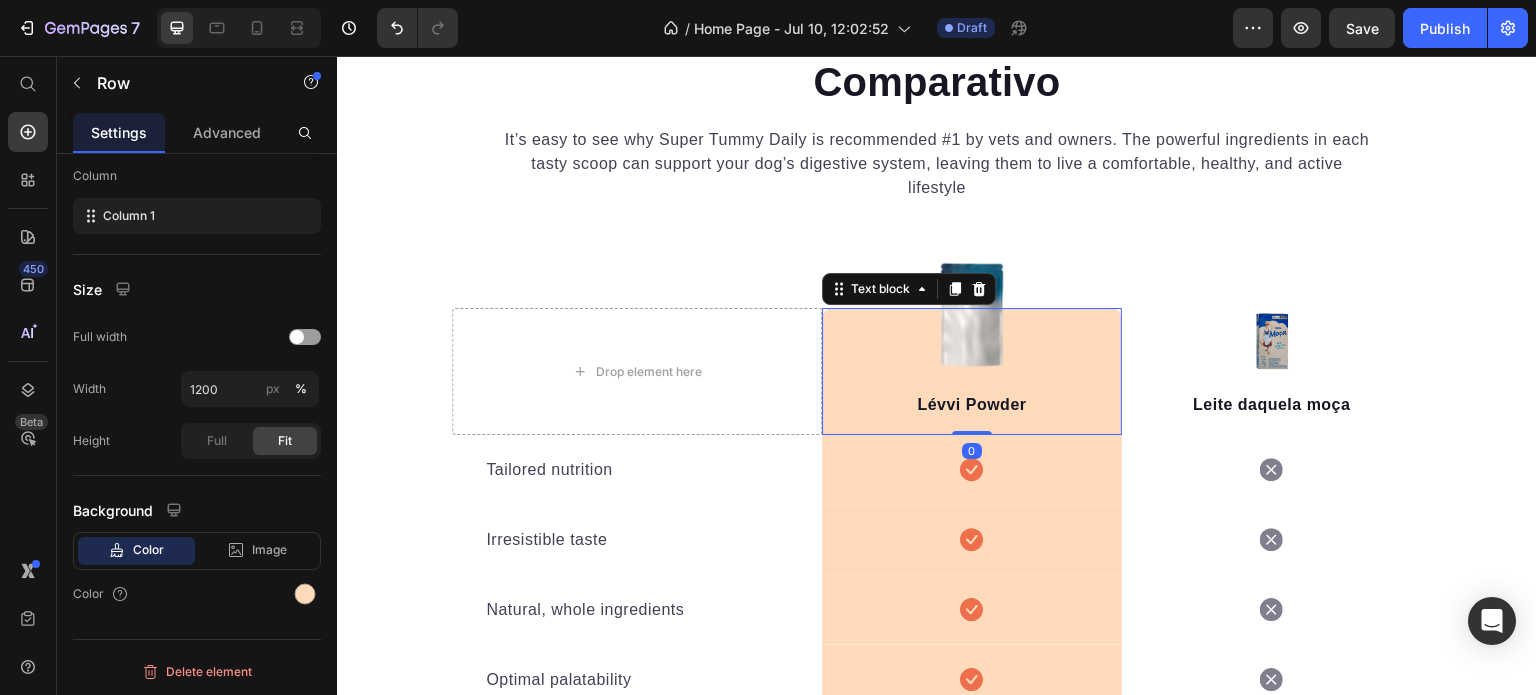 click on "Lévvi Powder Text block   0" at bounding box center [972, 371] 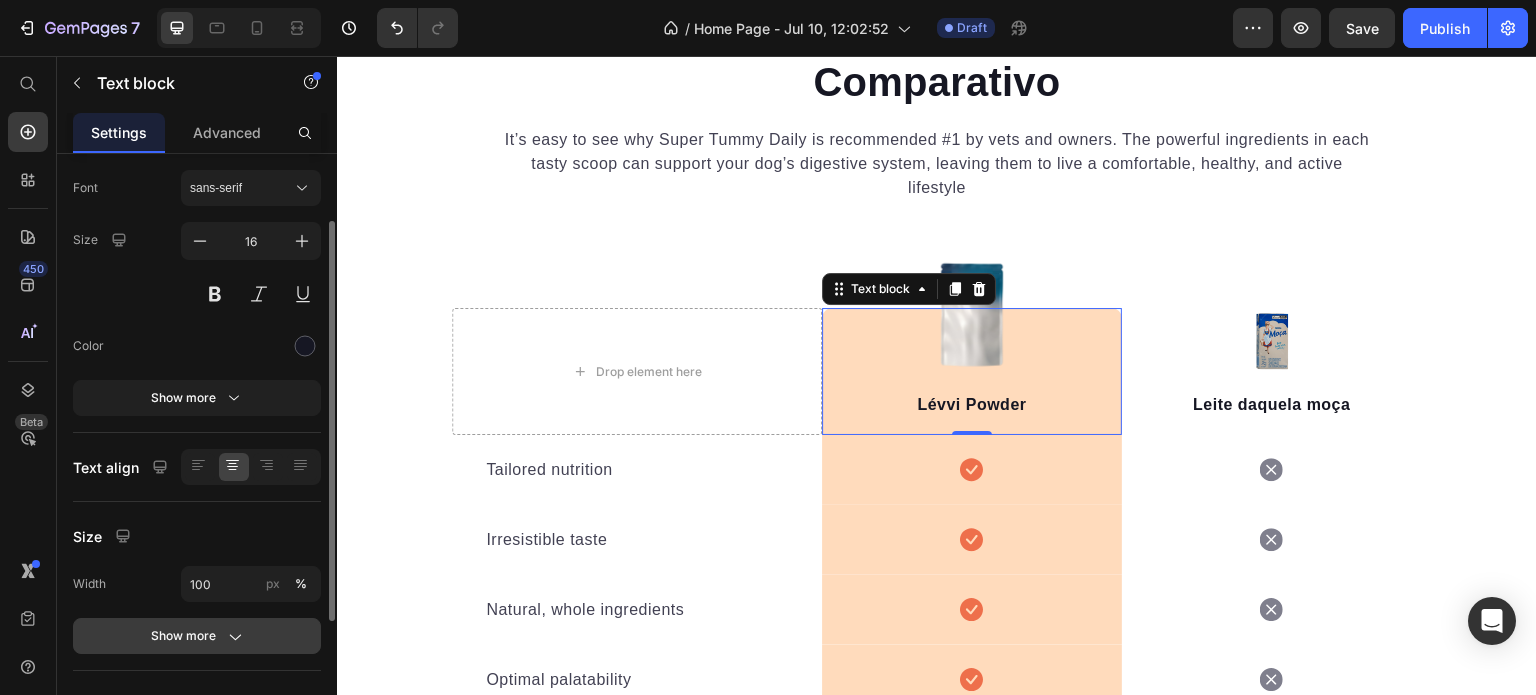 scroll, scrollTop: 294, scrollLeft: 0, axis: vertical 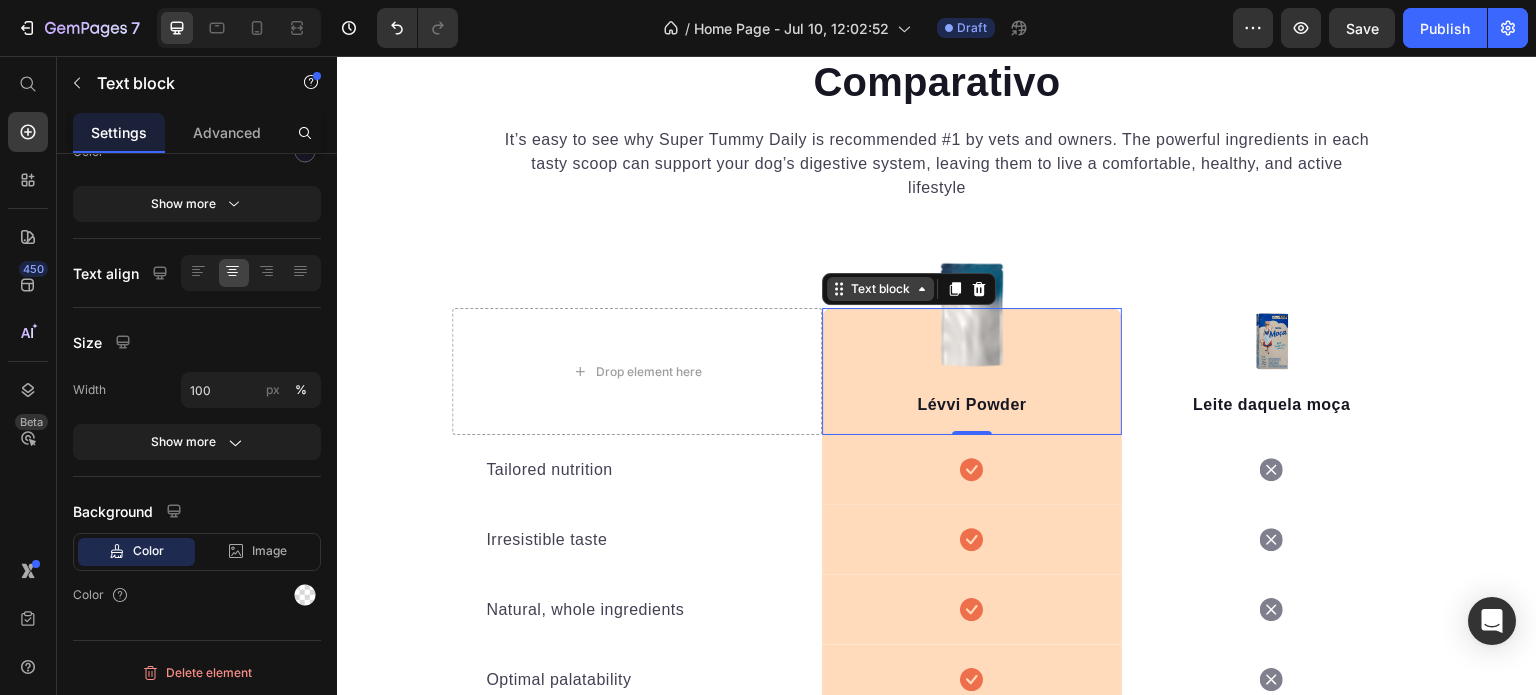 click 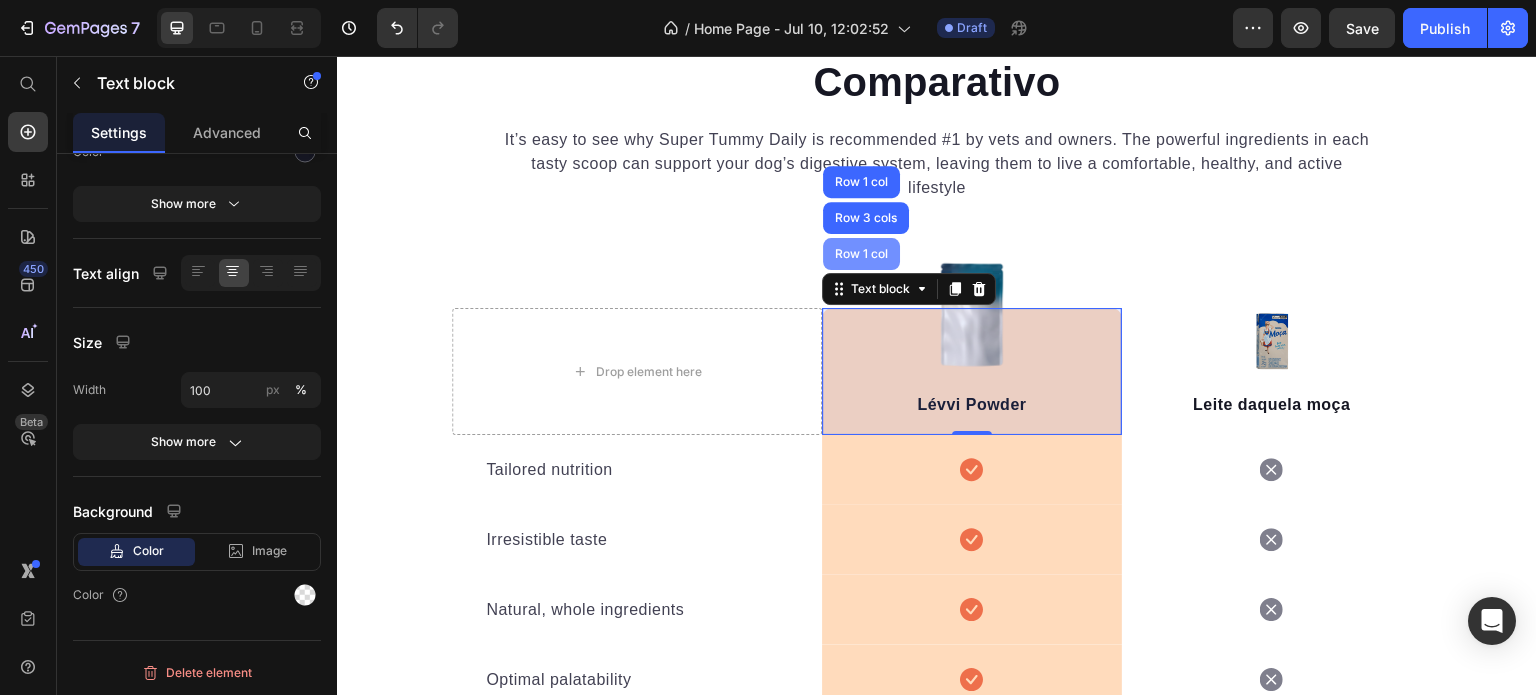 click on "Row 1 col" at bounding box center [861, 254] 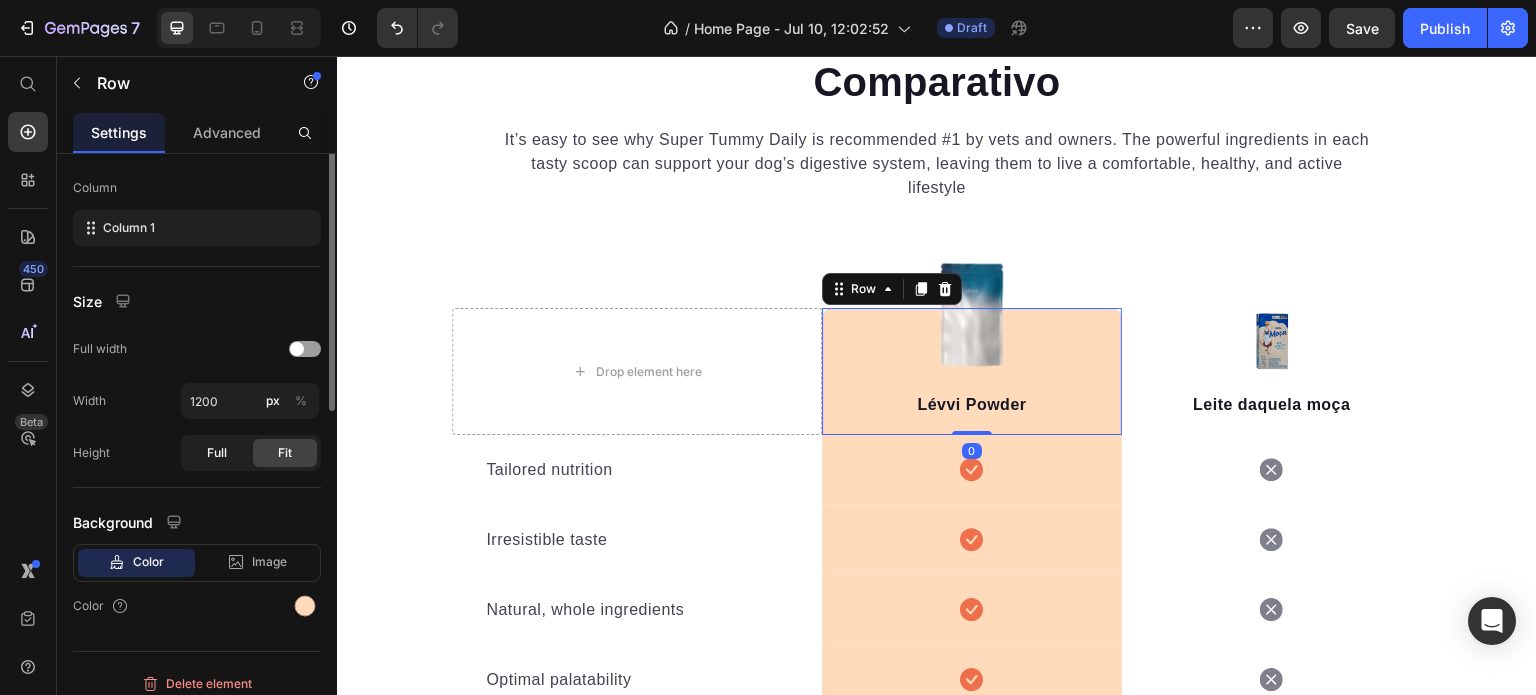 scroll, scrollTop: 312, scrollLeft: 0, axis: vertical 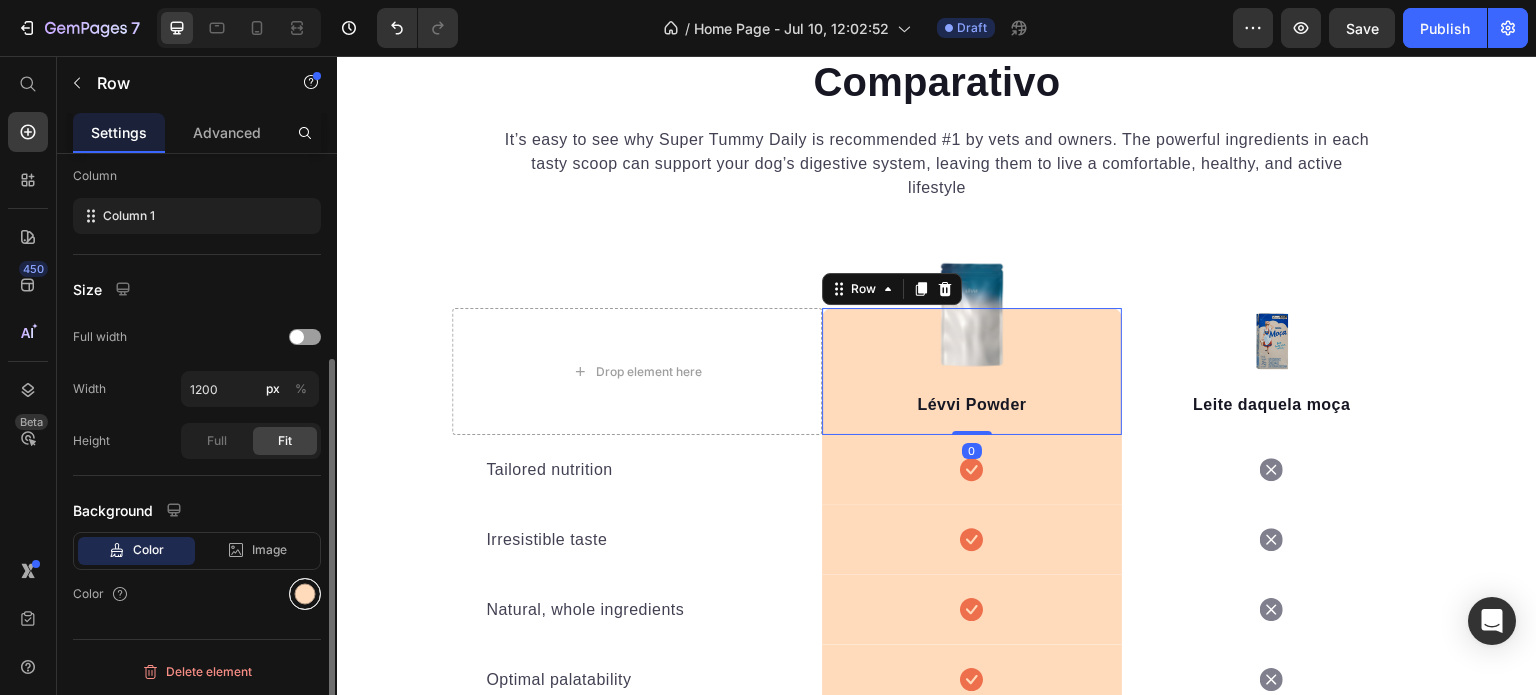 click at bounding box center [305, 594] 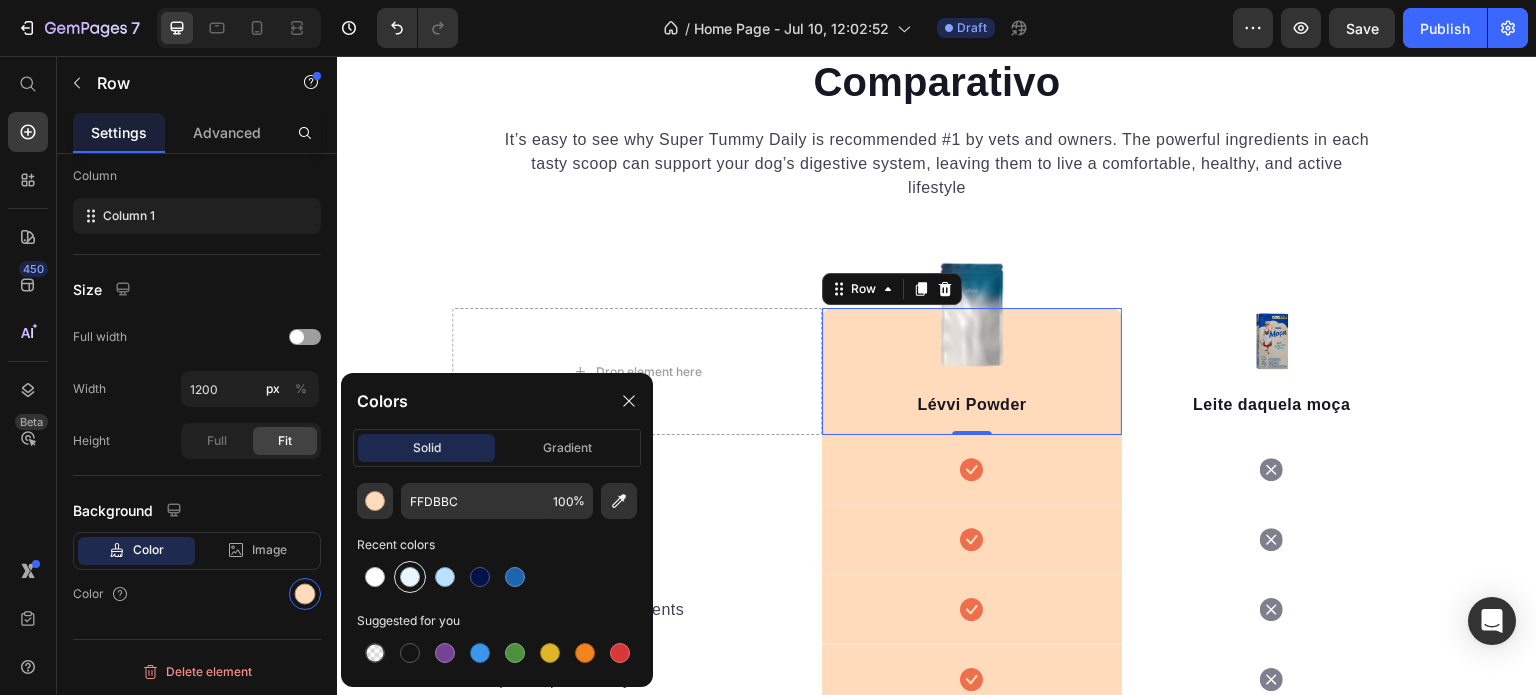 click at bounding box center (410, 577) 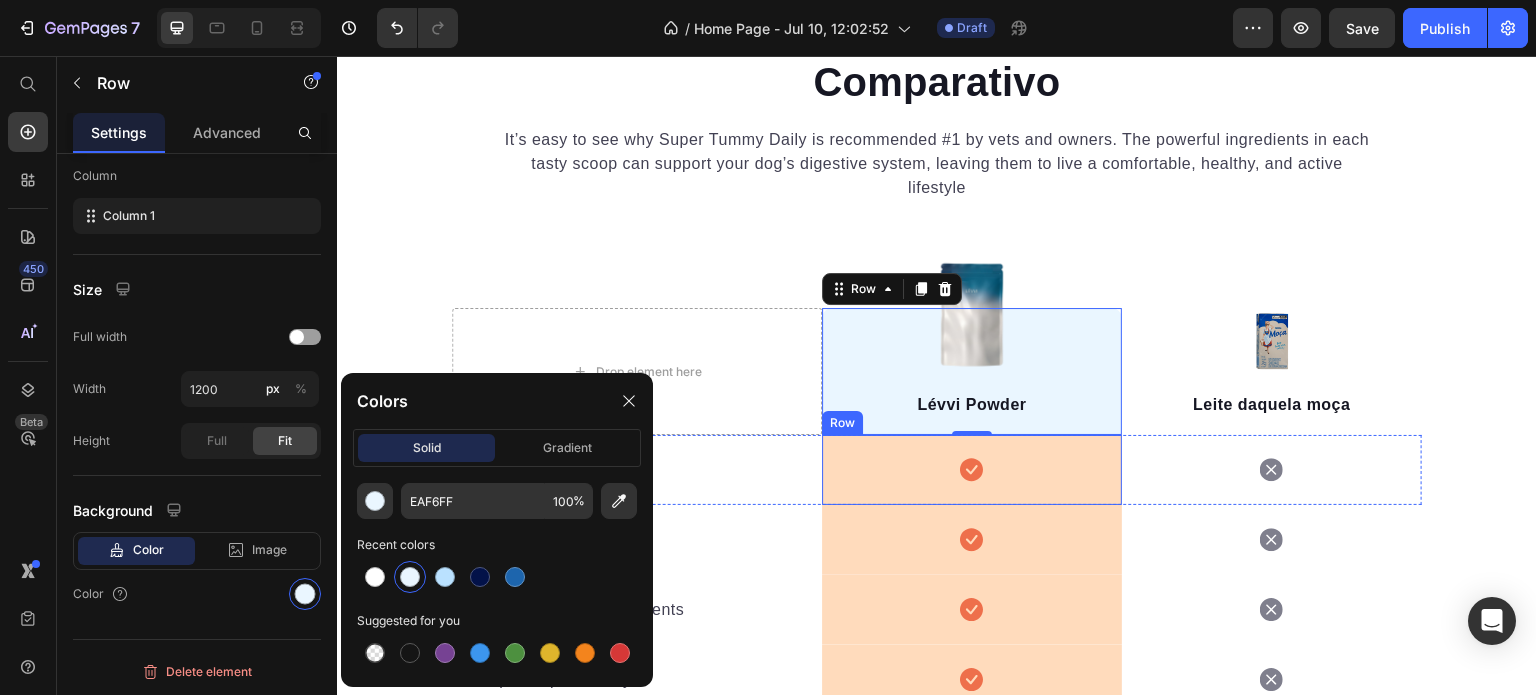 click on "Icon Row" at bounding box center [972, 470] 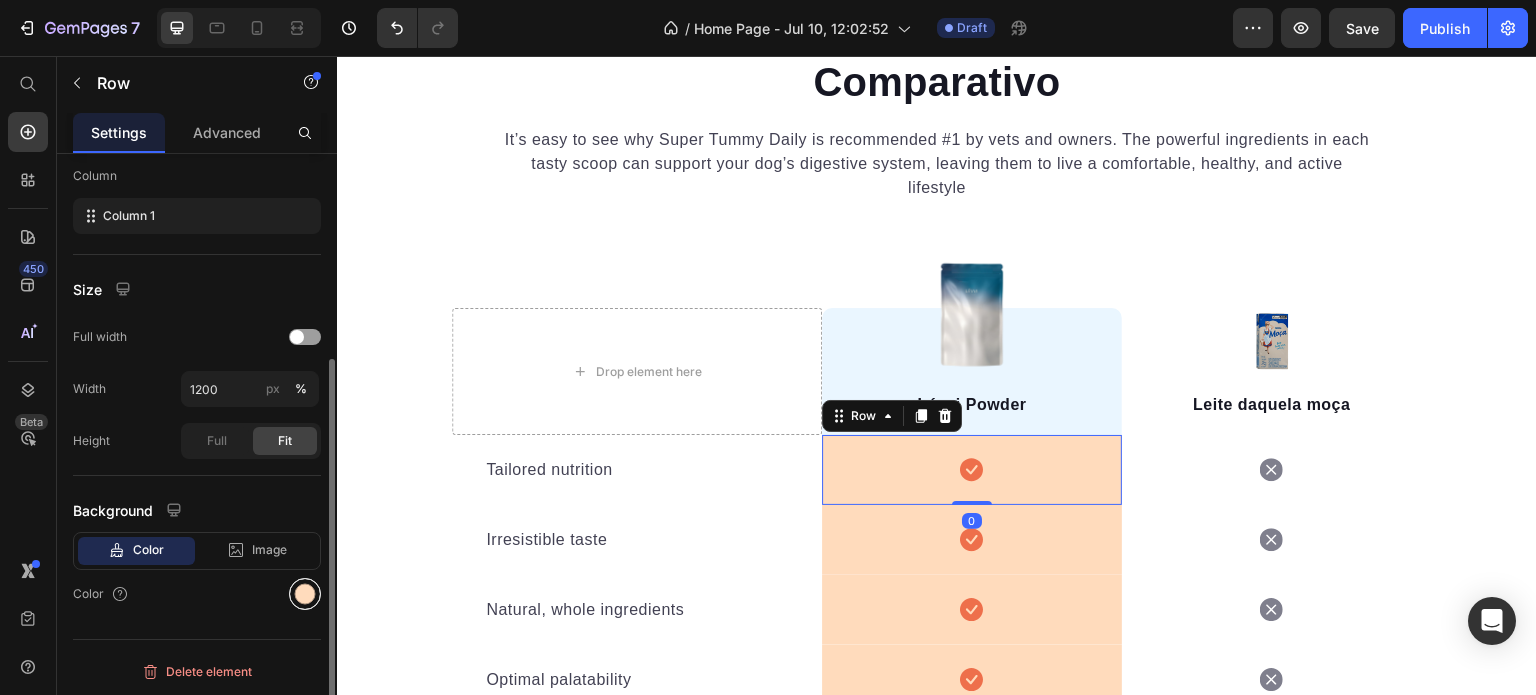 click at bounding box center [305, 594] 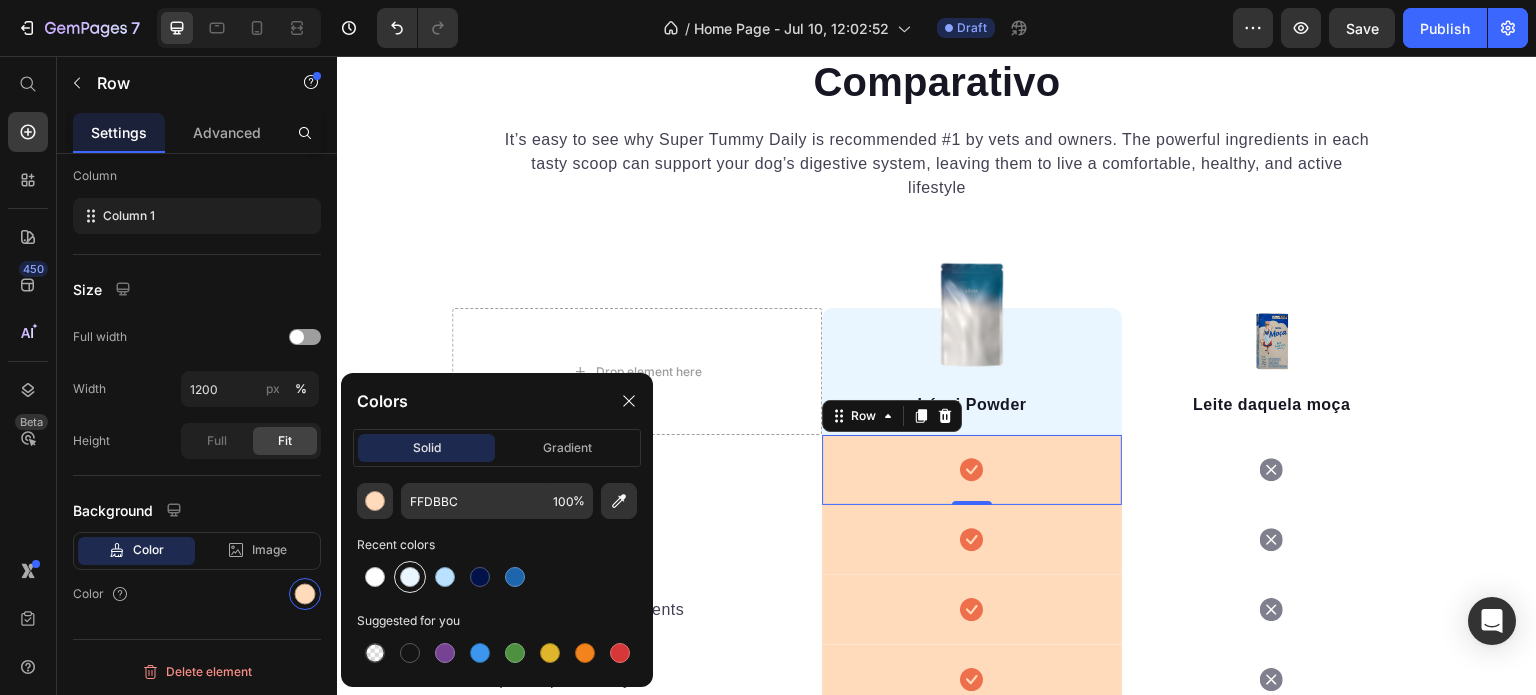click at bounding box center [410, 577] 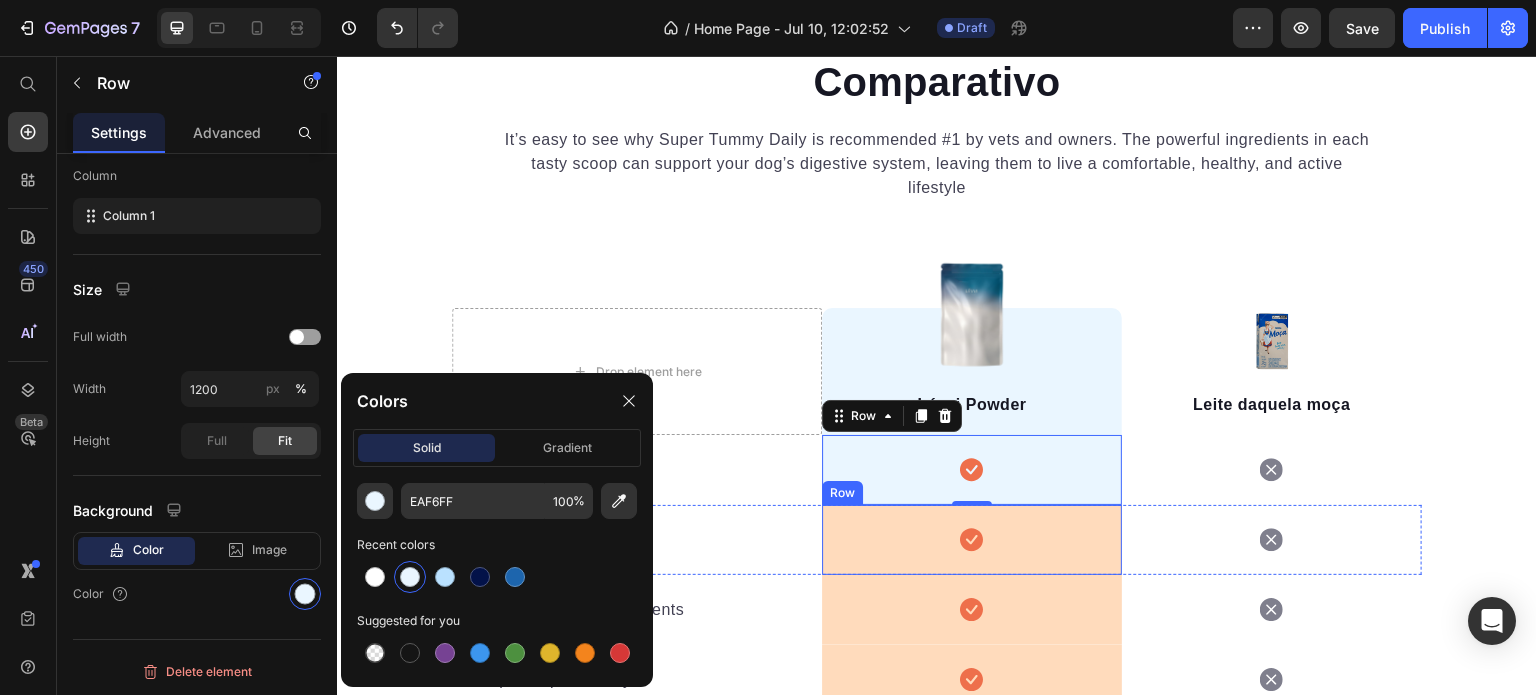 click on "Icon Row" at bounding box center [972, 540] 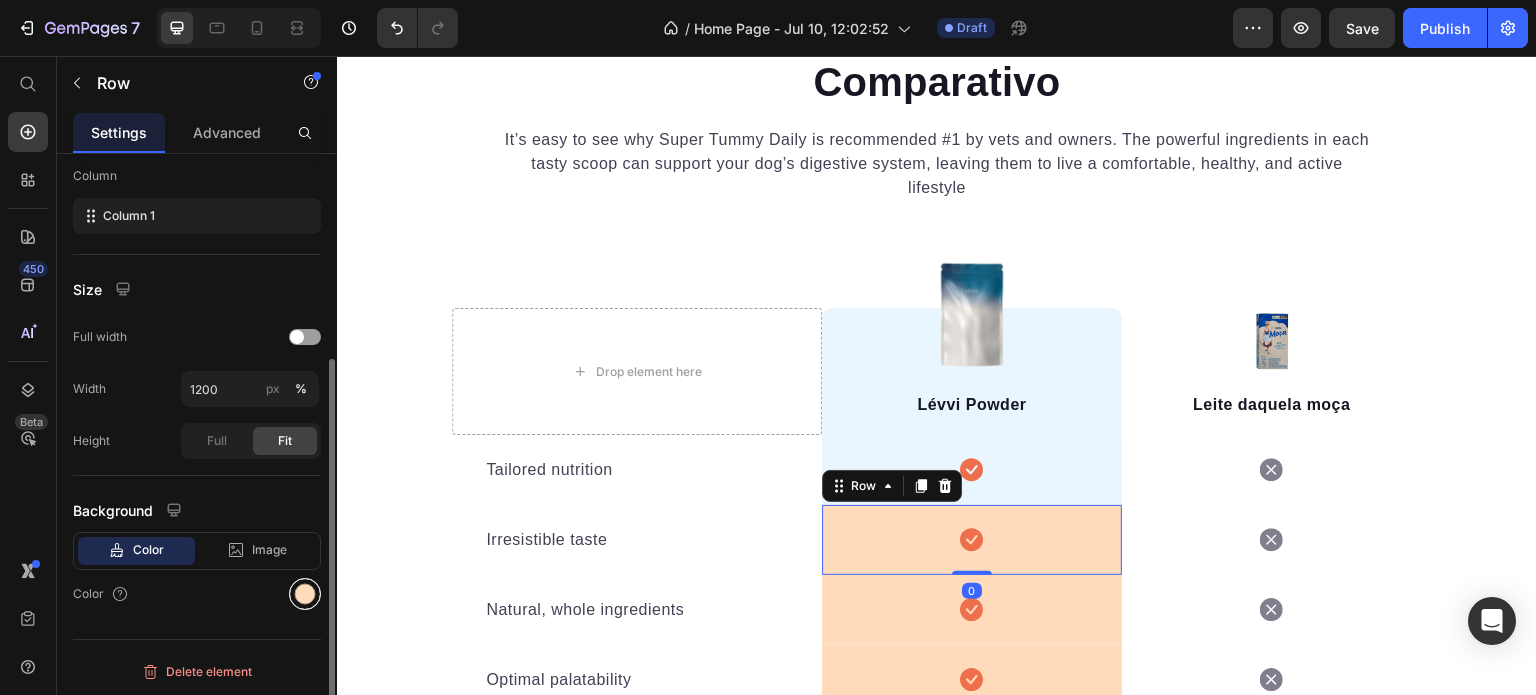 click at bounding box center [305, 594] 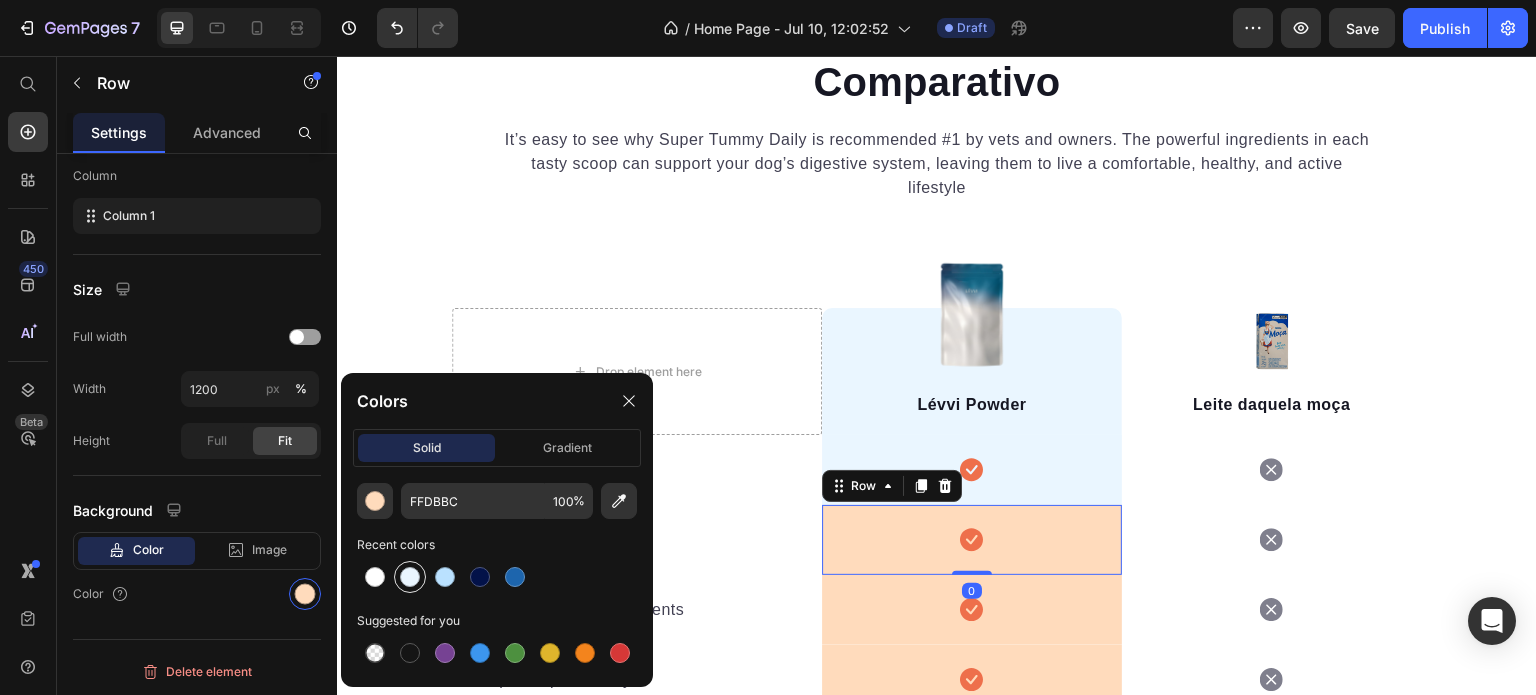 click at bounding box center (410, 577) 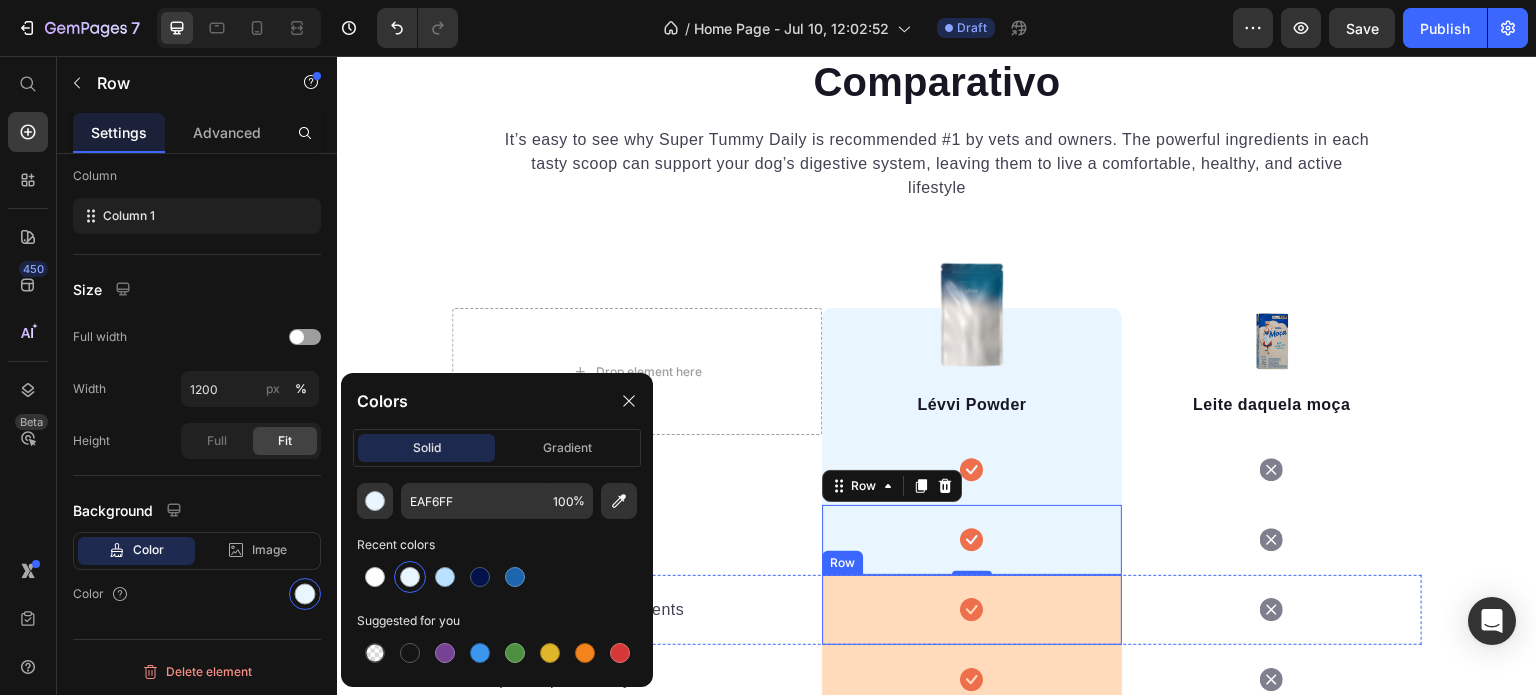 click on "Icon Row" at bounding box center (972, 610) 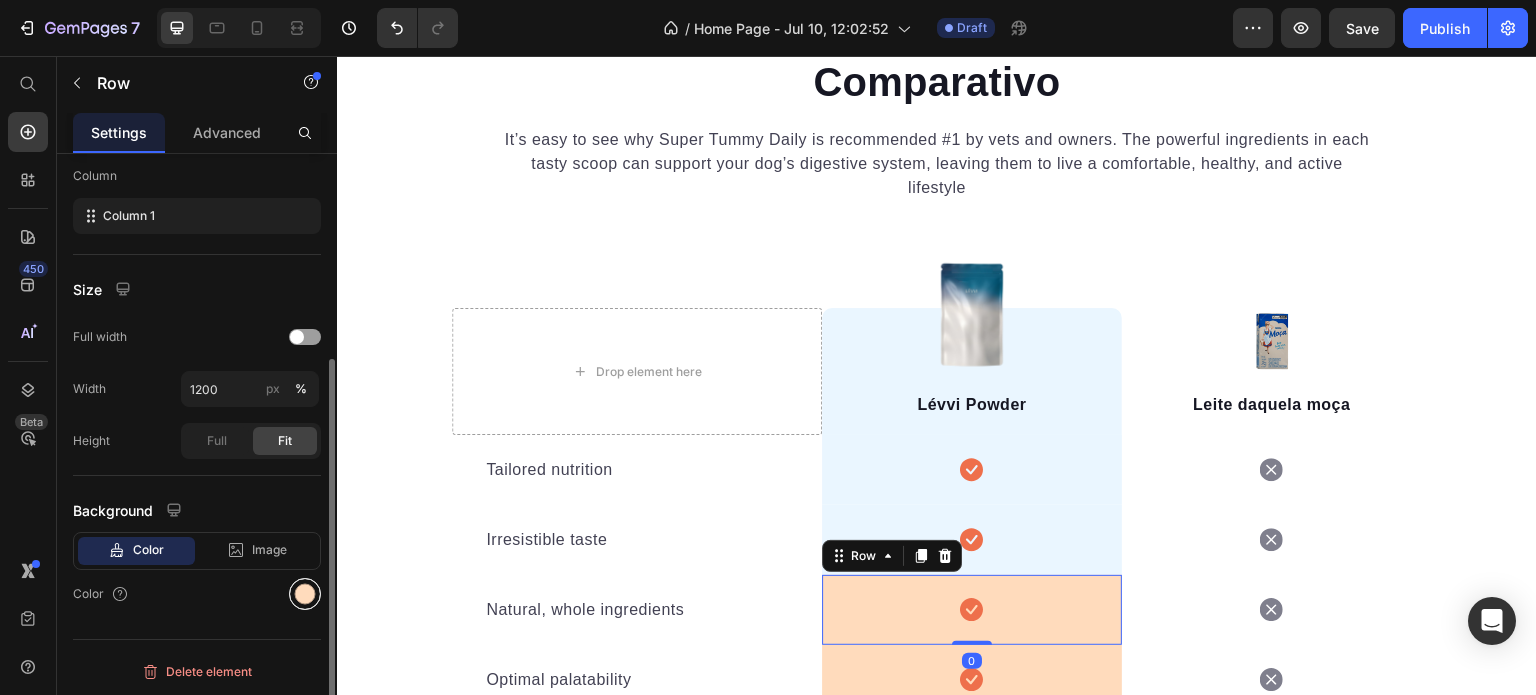 click at bounding box center (305, 594) 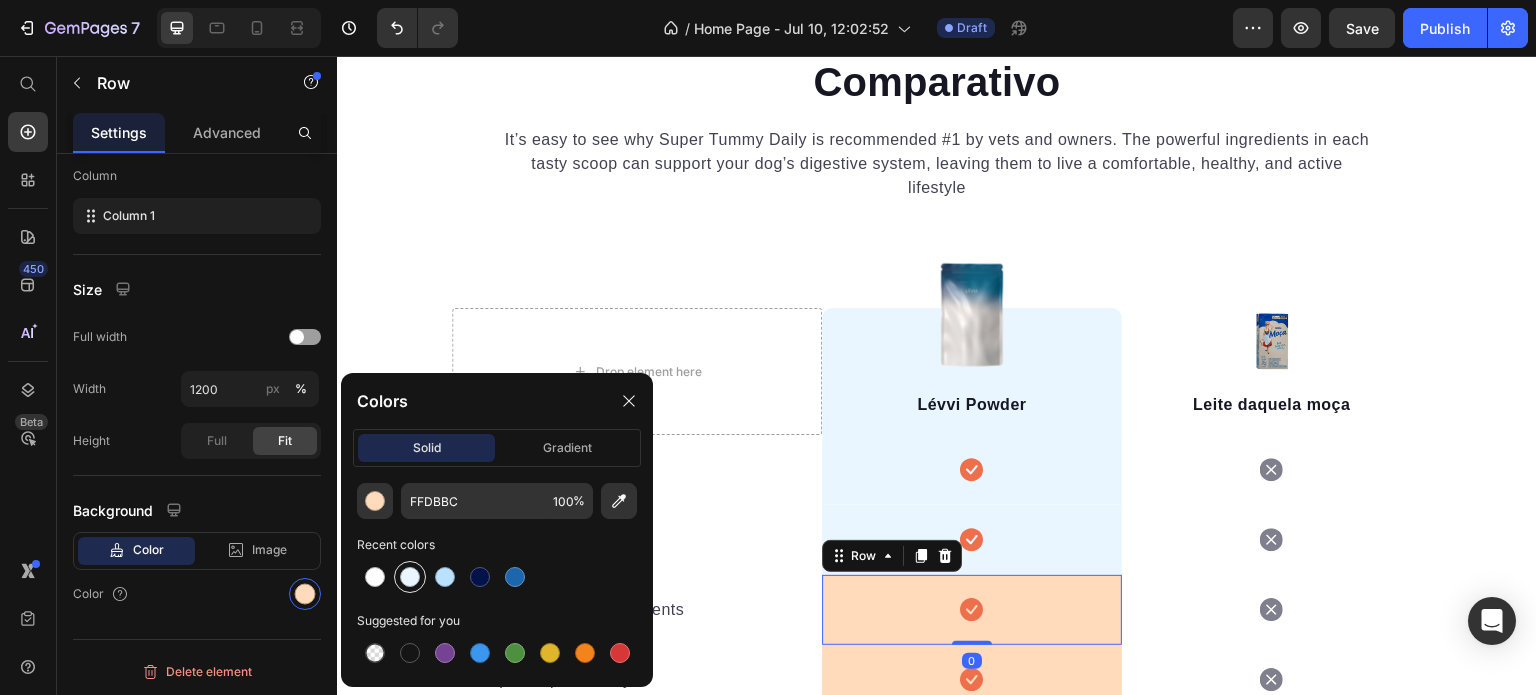 click at bounding box center [410, 577] 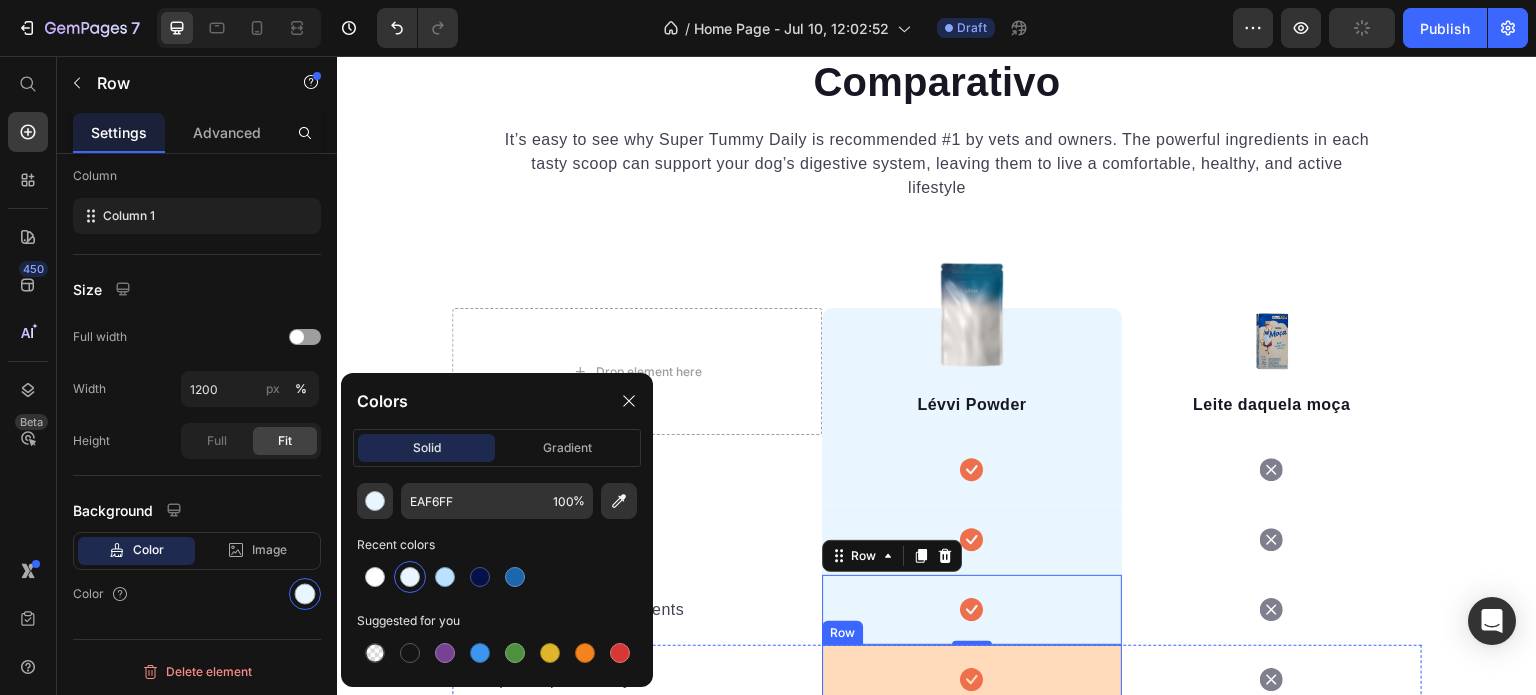 click on "Icon Row" at bounding box center (972, 680) 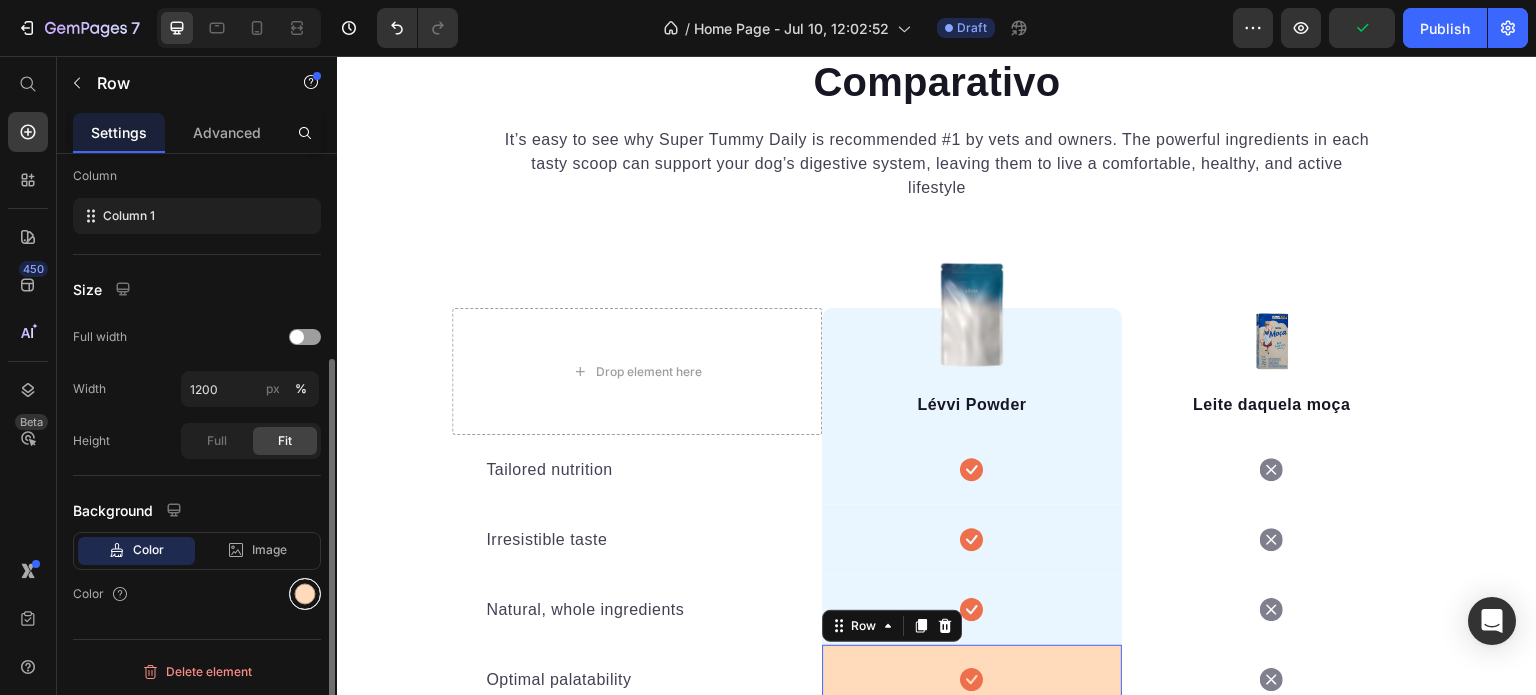 click at bounding box center (305, 594) 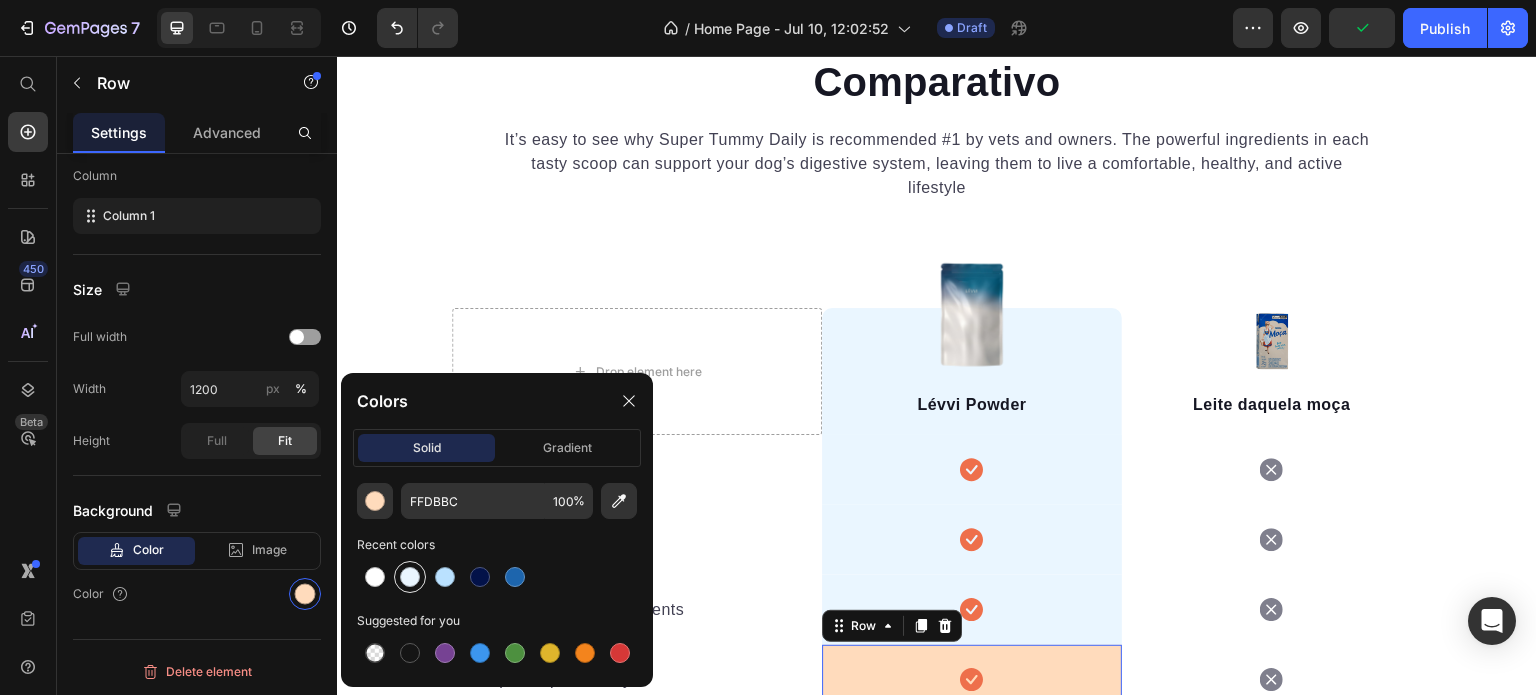 click at bounding box center [410, 577] 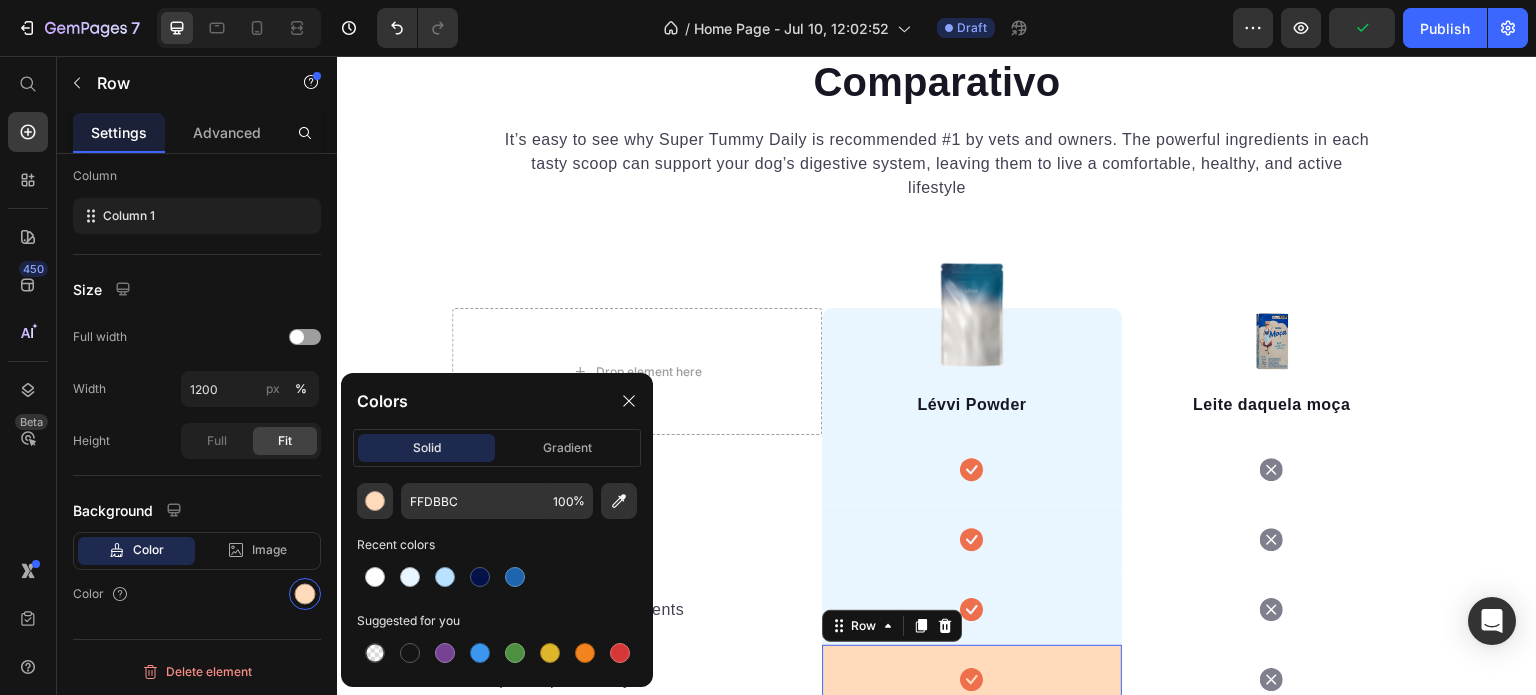 type on "EAF6FF" 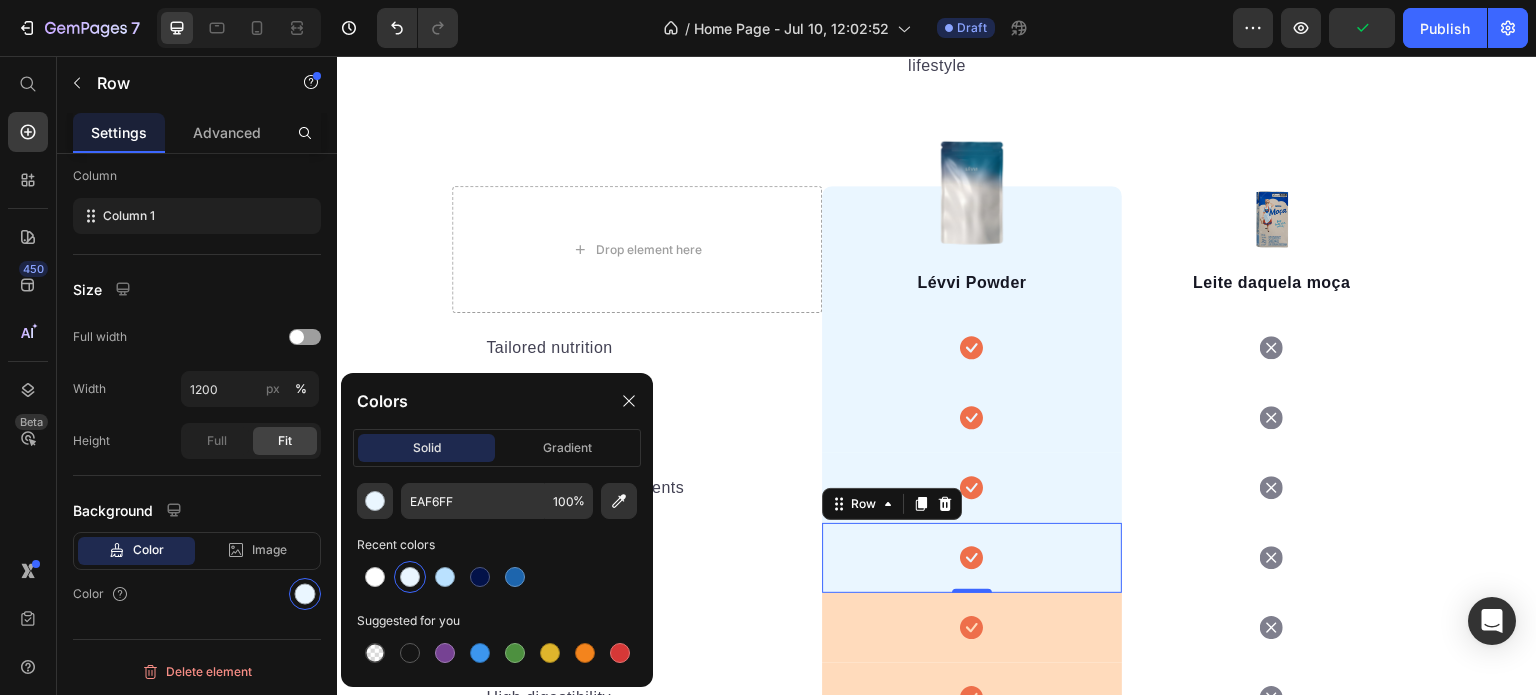 scroll, scrollTop: 4680, scrollLeft: 0, axis: vertical 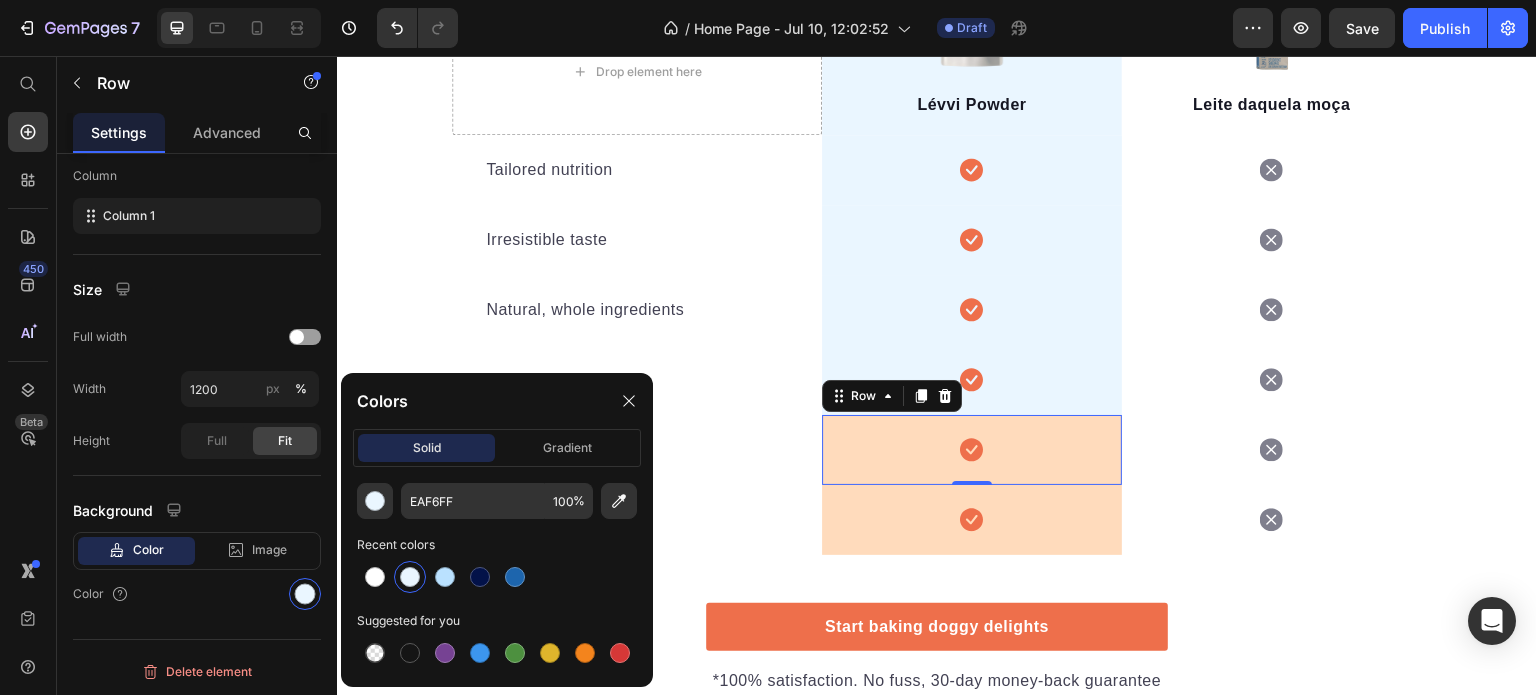 click on "Icon Row   0" at bounding box center (972, 450) 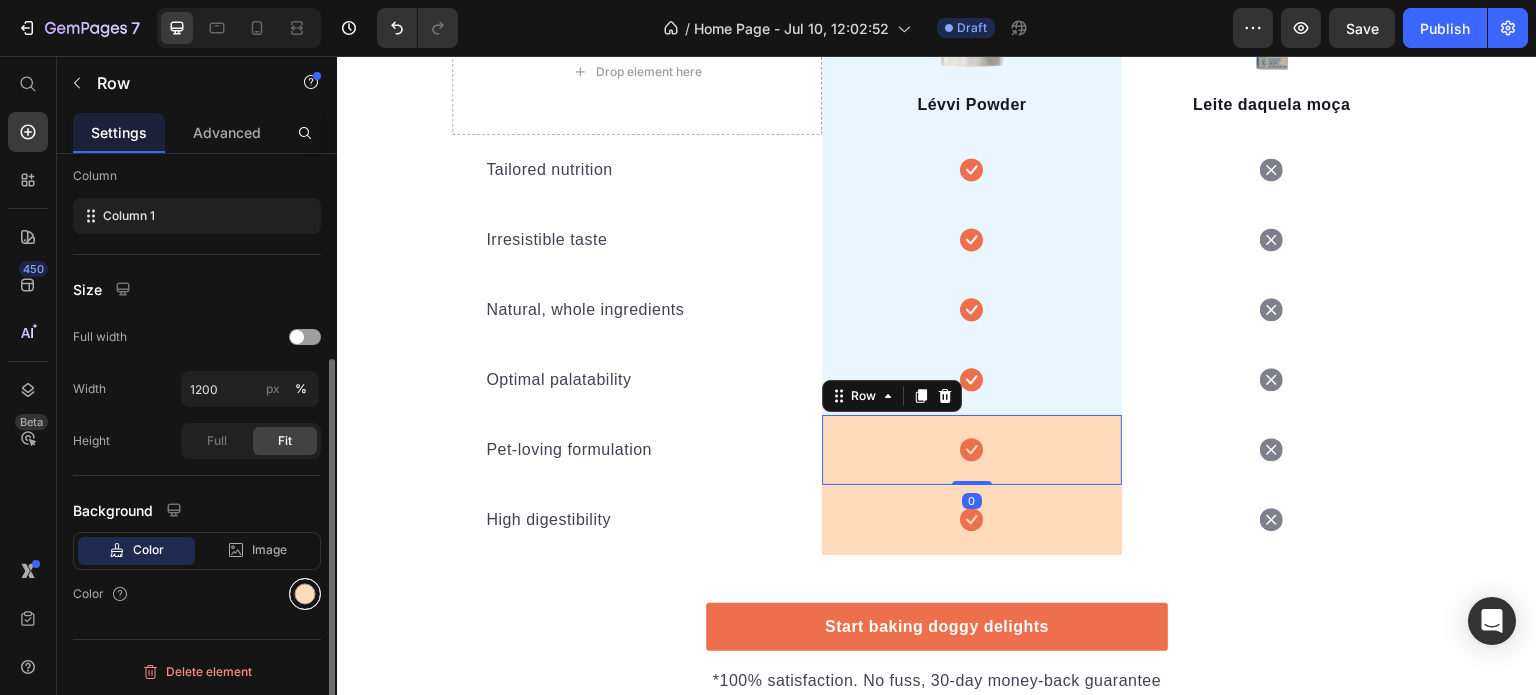 click at bounding box center (305, 594) 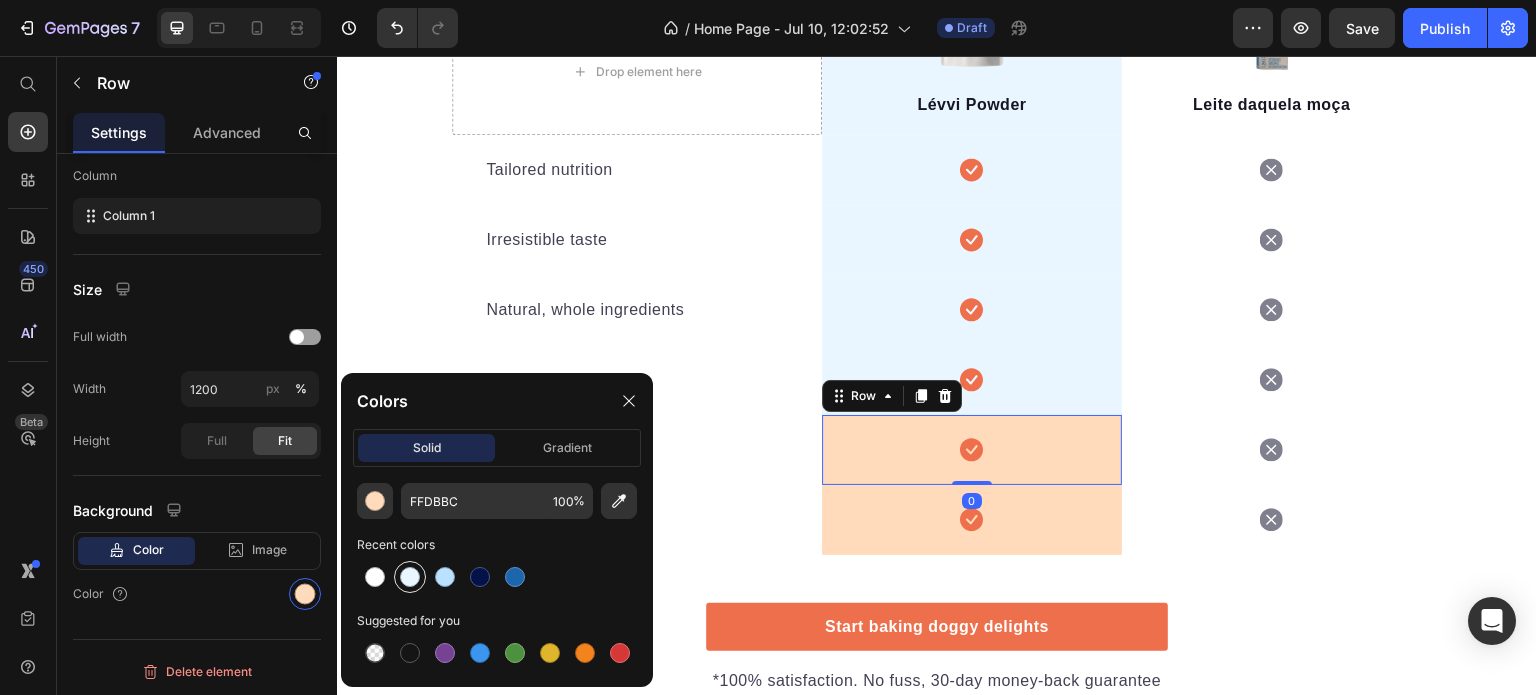 click at bounding box center (410, 577) 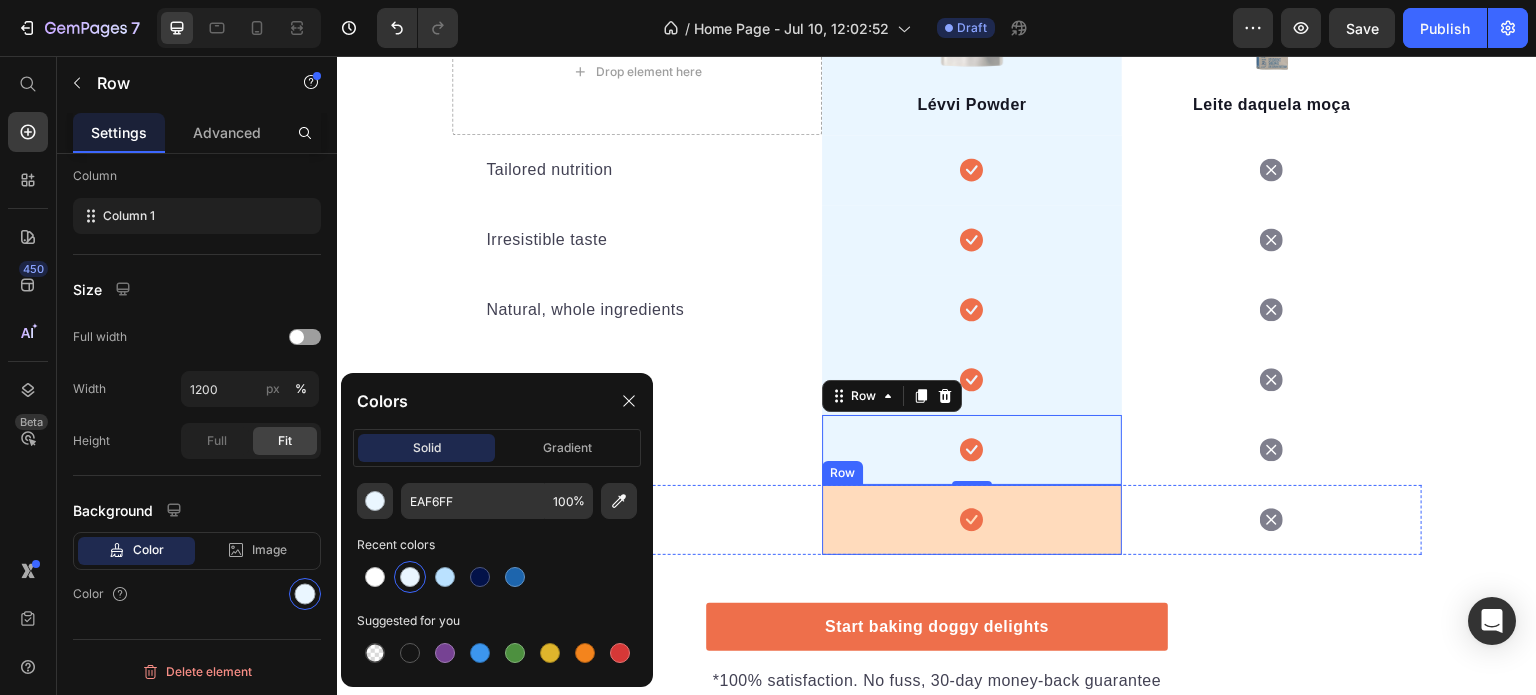 click on "Icon Row" at bounding box center [972, 520] 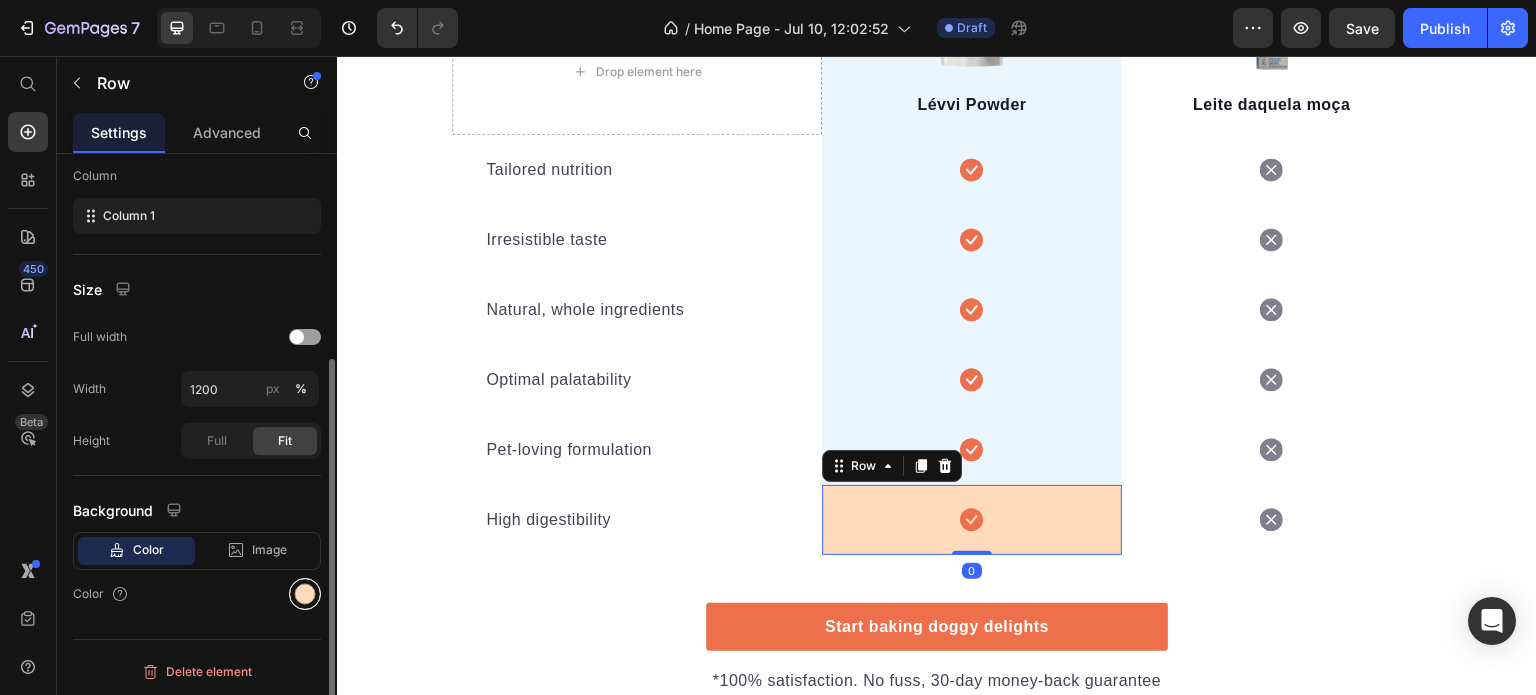 click at bounding box center [305, 594] 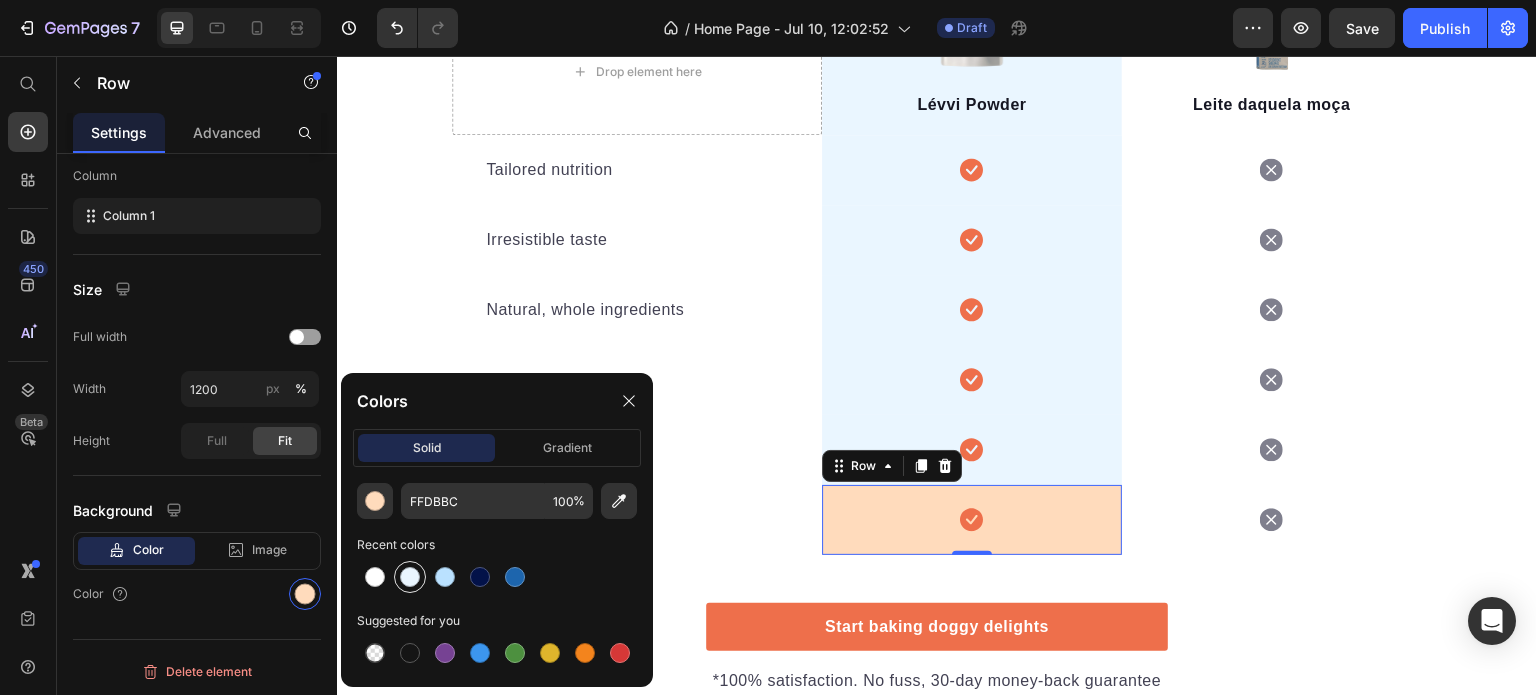 click at bounding box center [410, 577] 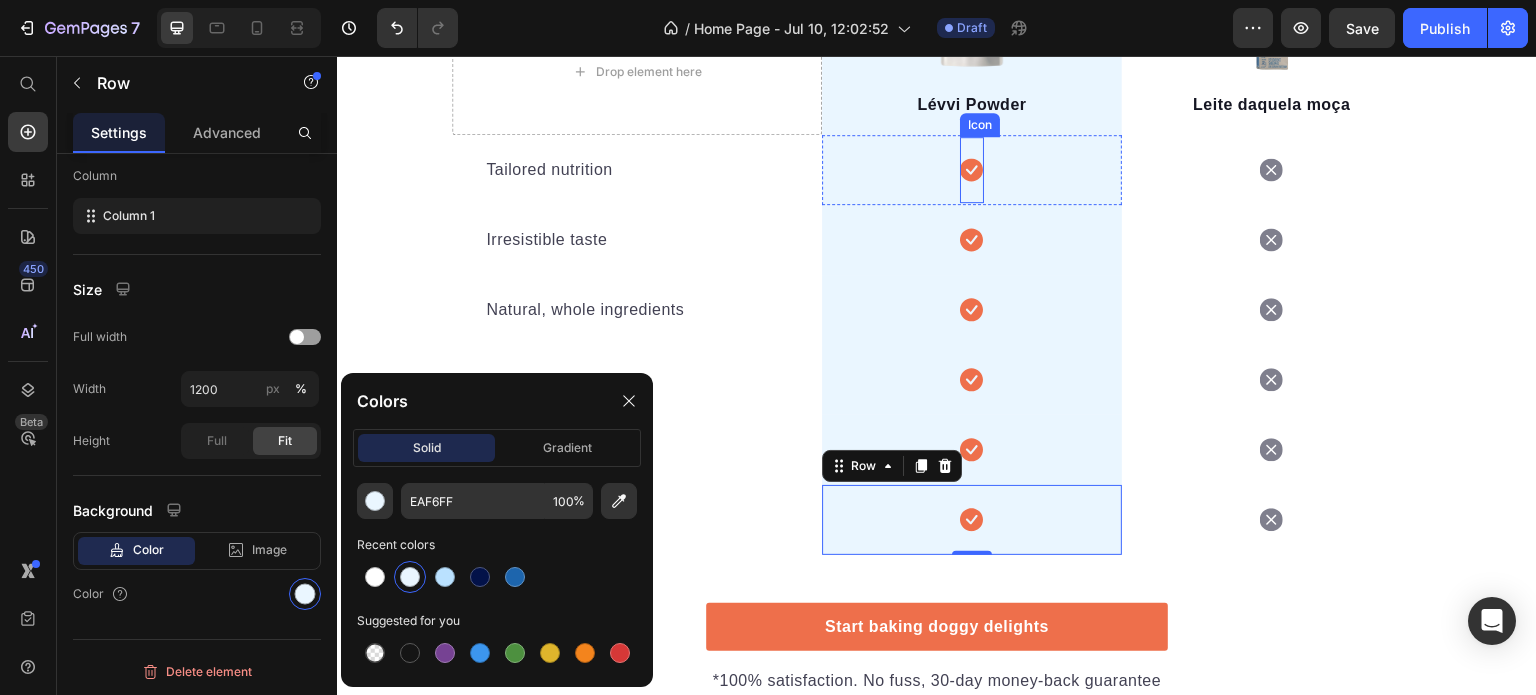 click 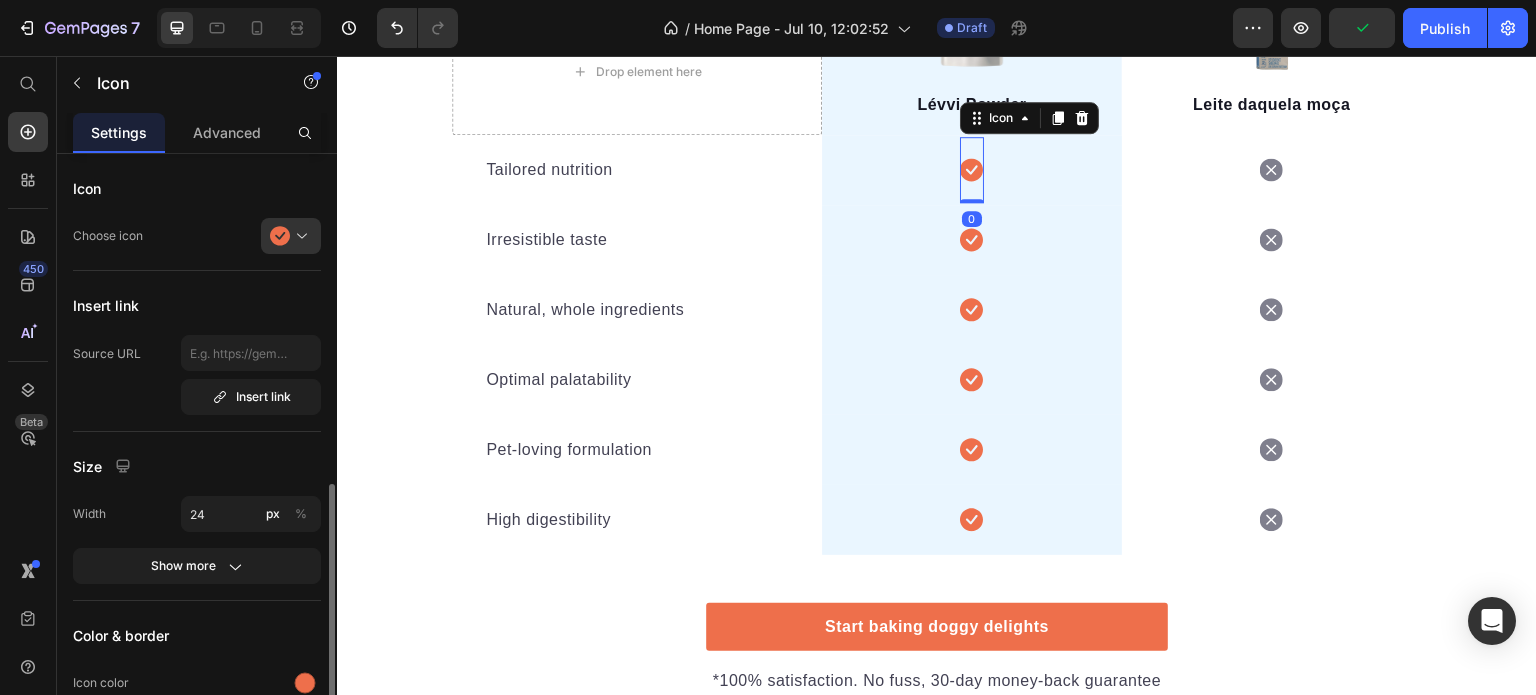 scroll, scrollTop: 200, scrollLeft: 0, axis: vertical 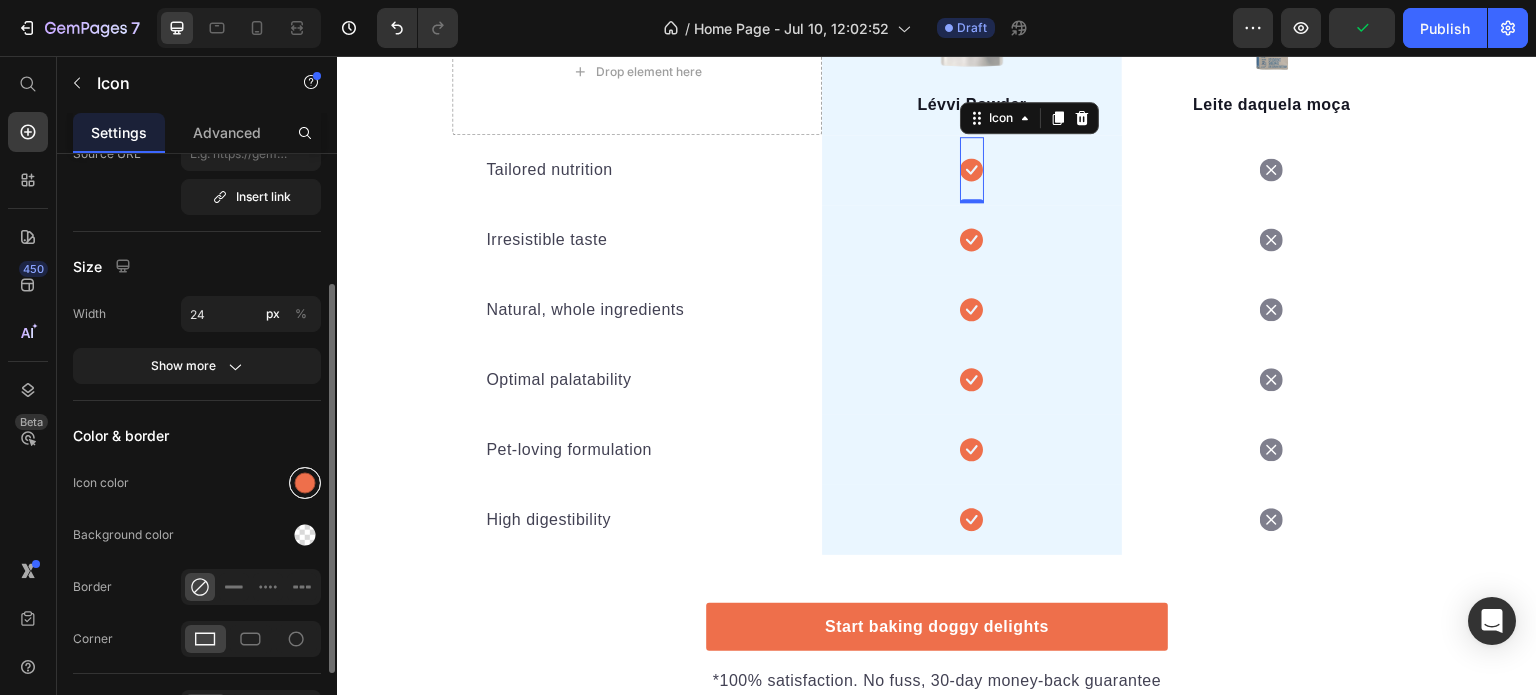 click at bounding box center (305, 483) 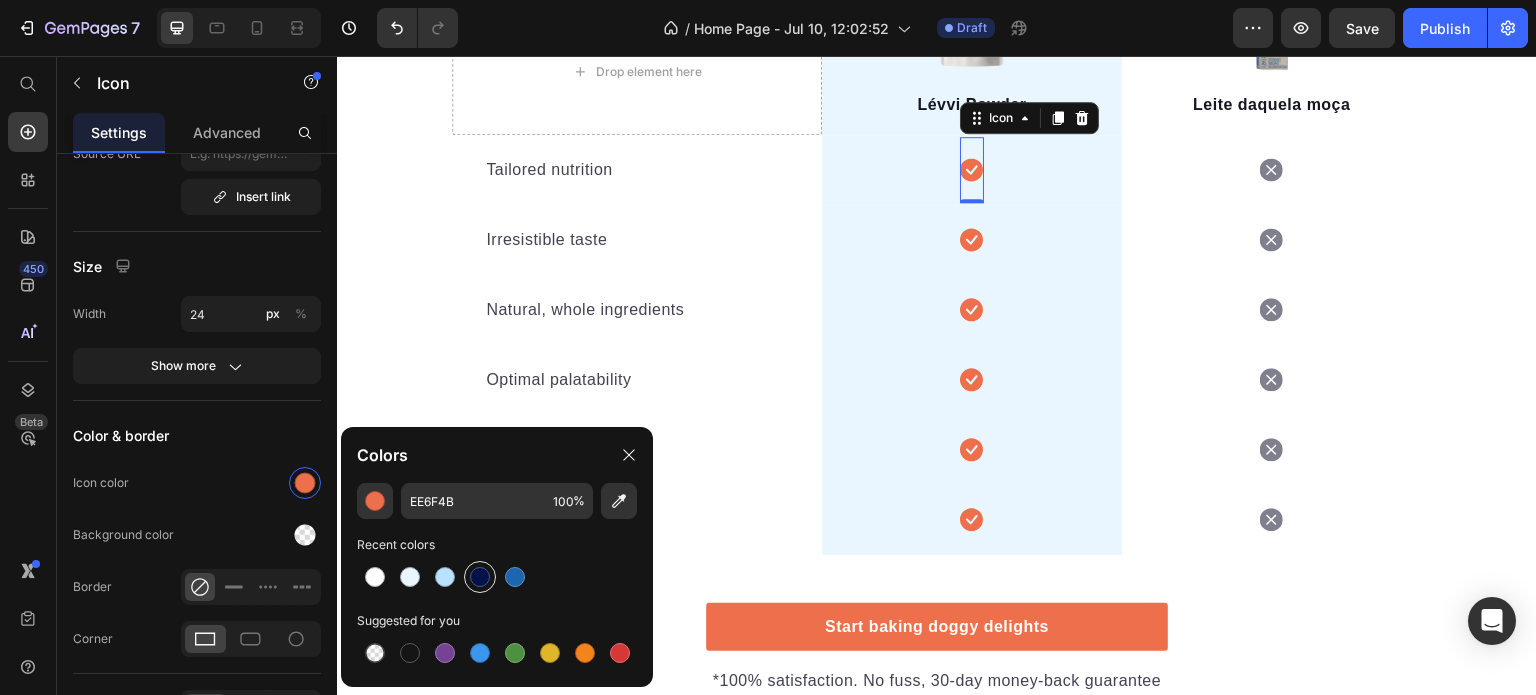 click at bounding box center [480, 577] 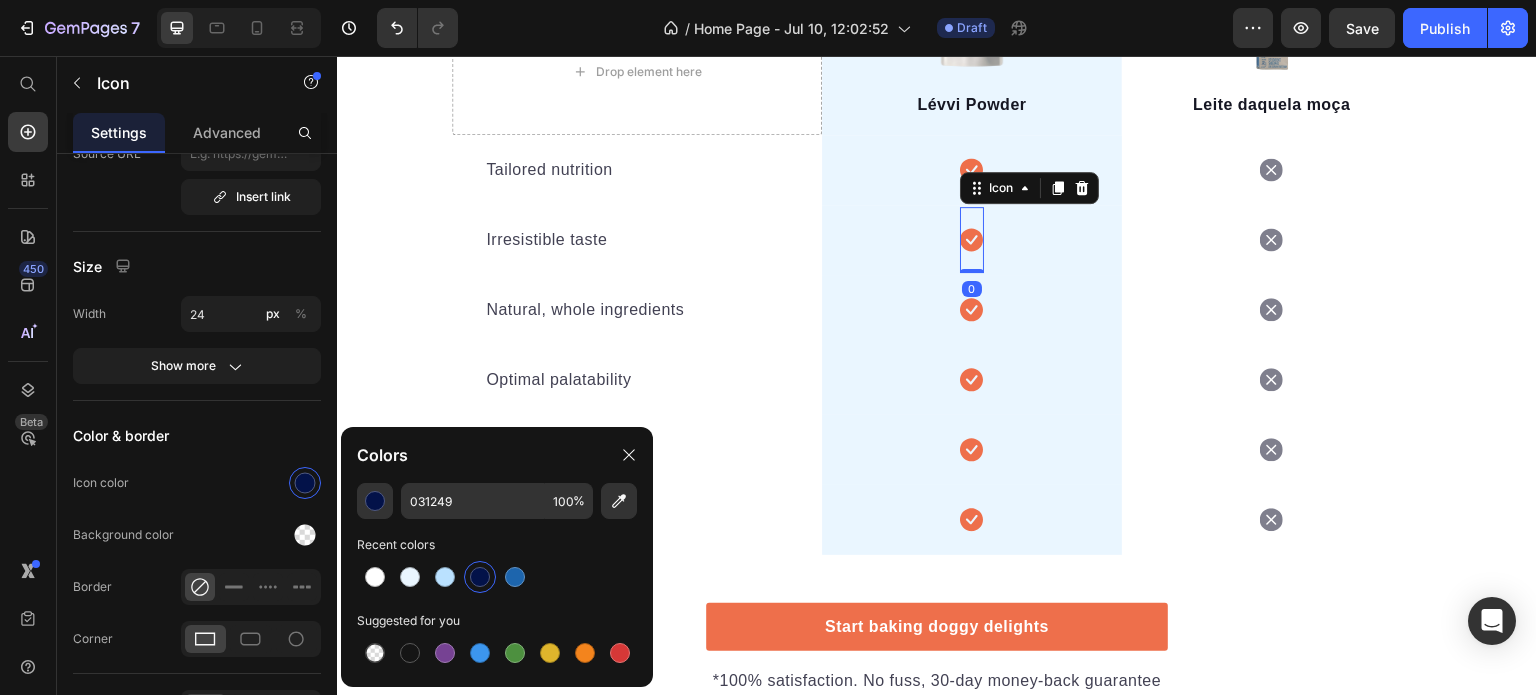 click 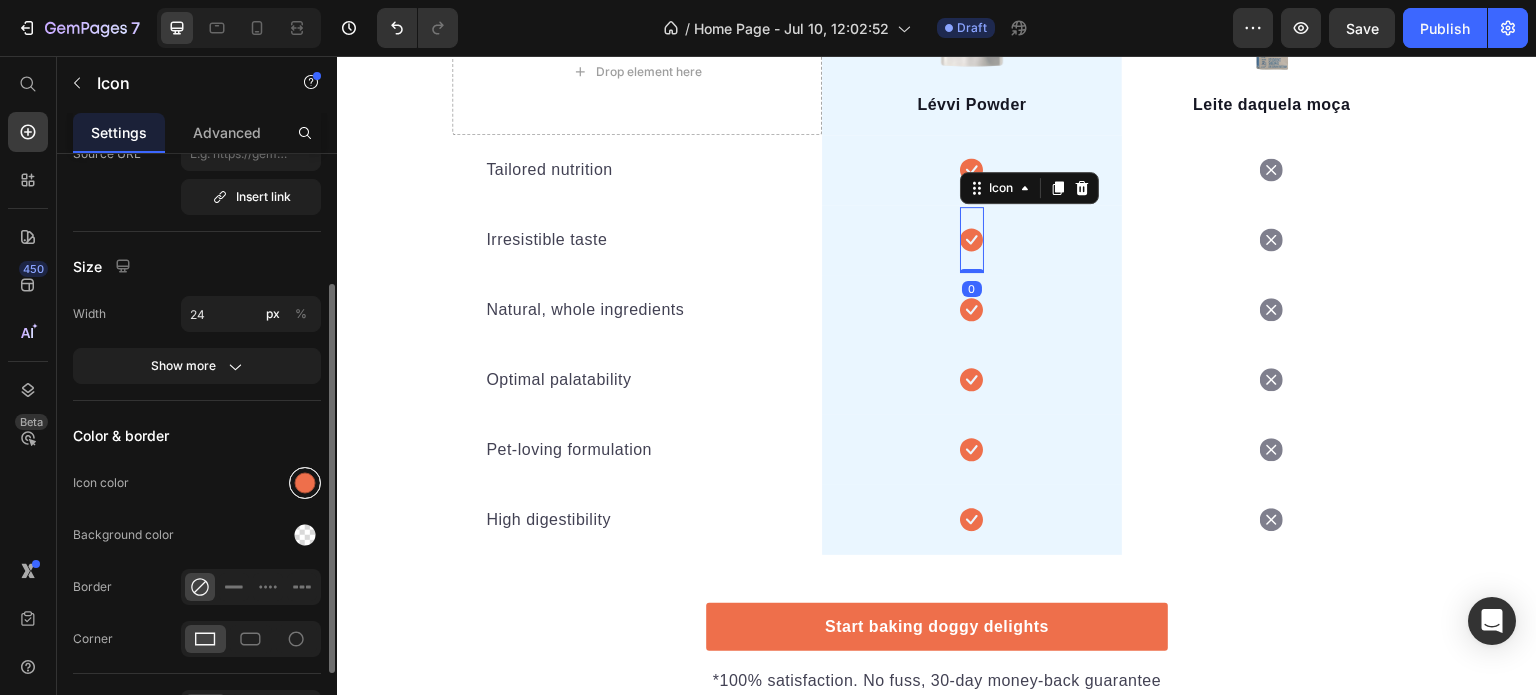 click at bounding box center (305, 483) 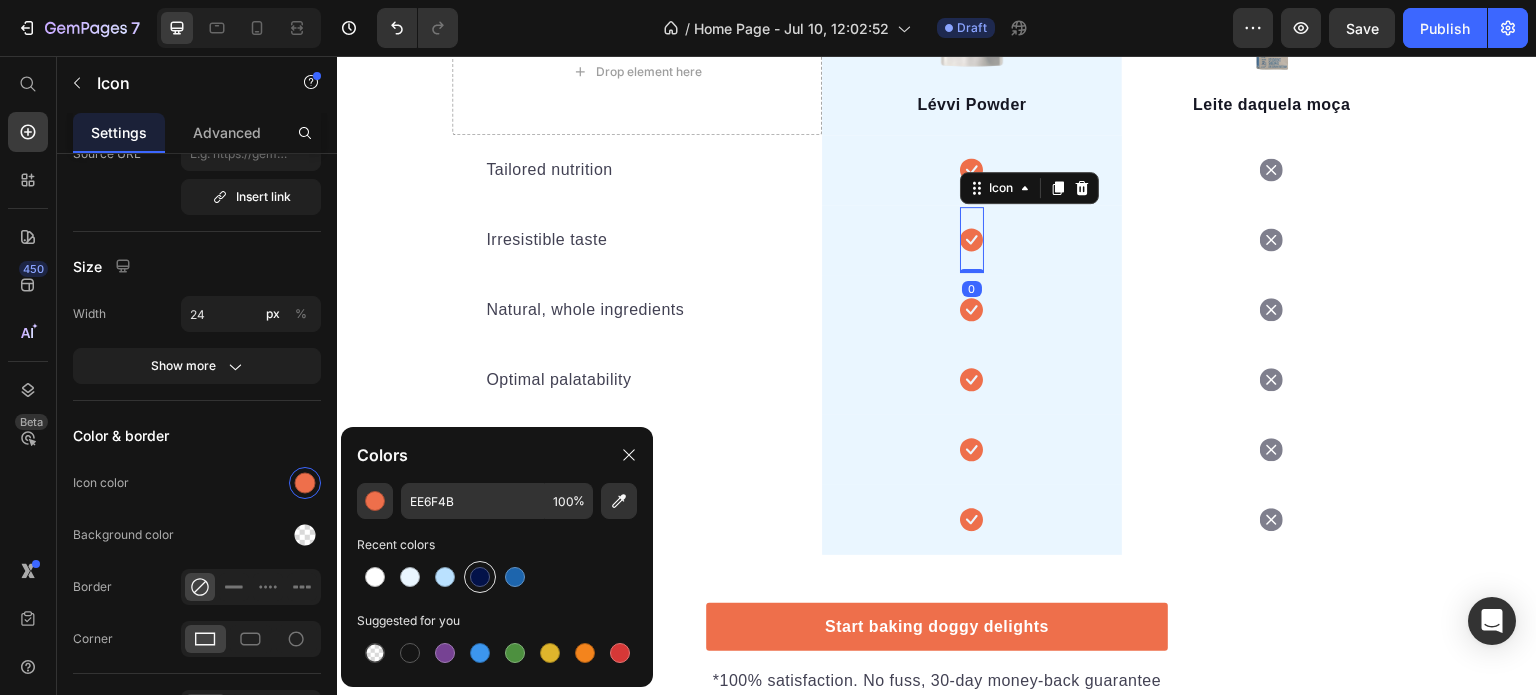 click at bounding box center [480, 577] 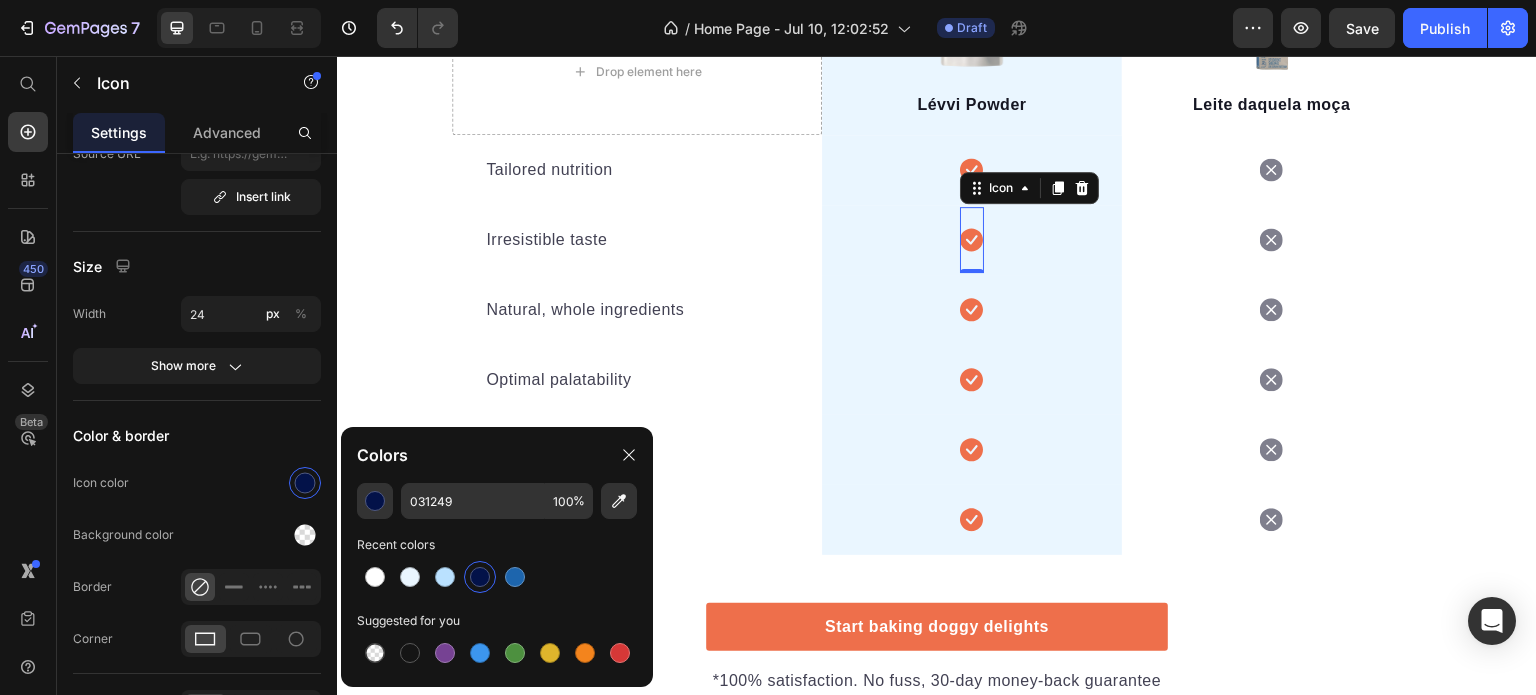 click 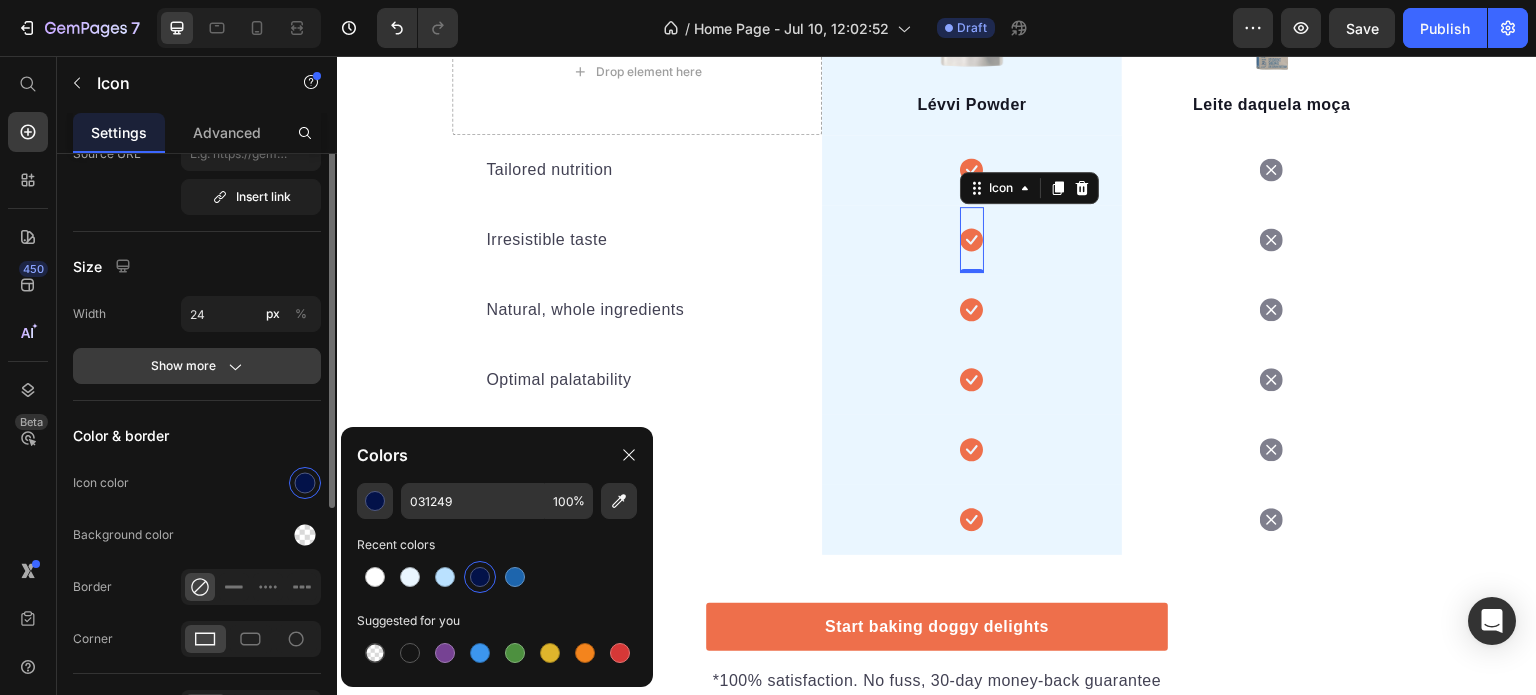 scroll, scrollTop: 0, scrollLeft: 0, axis: both 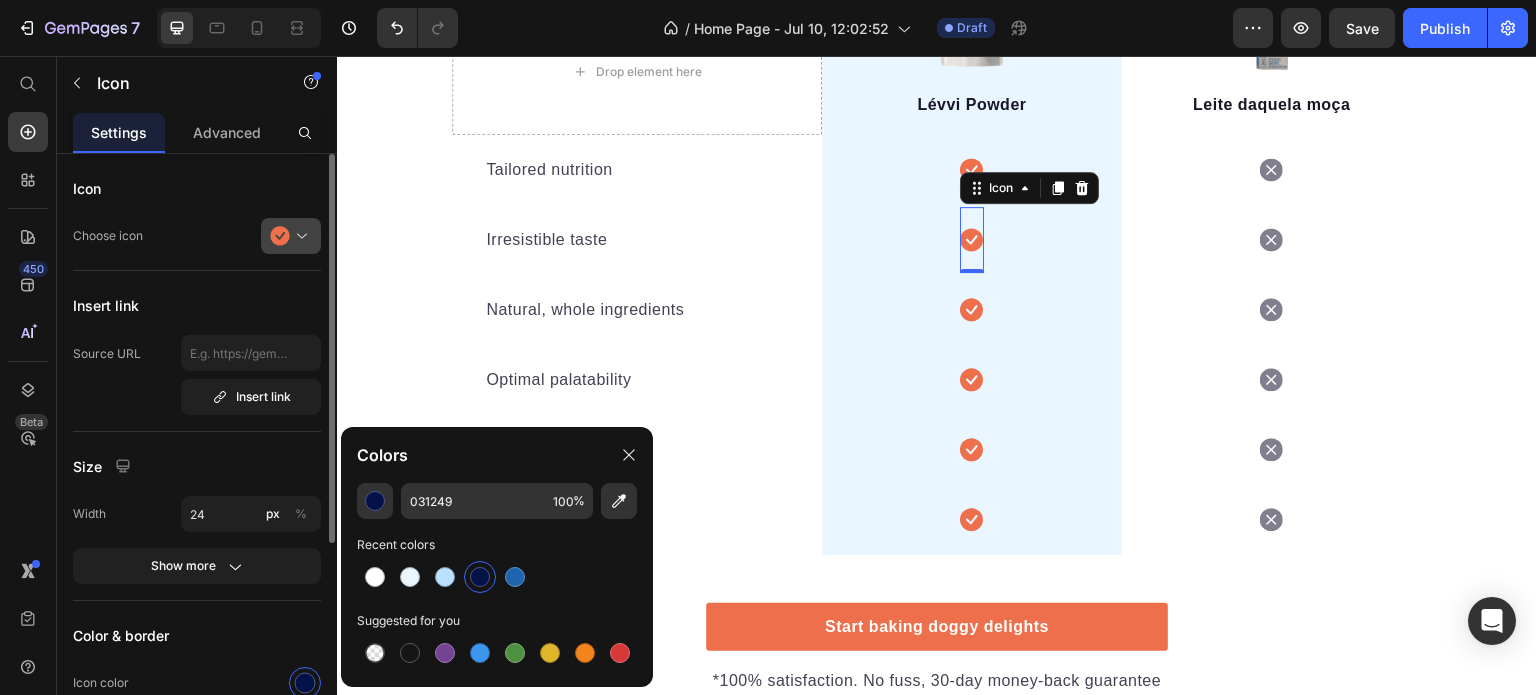 click at bounding box center [299, 236] 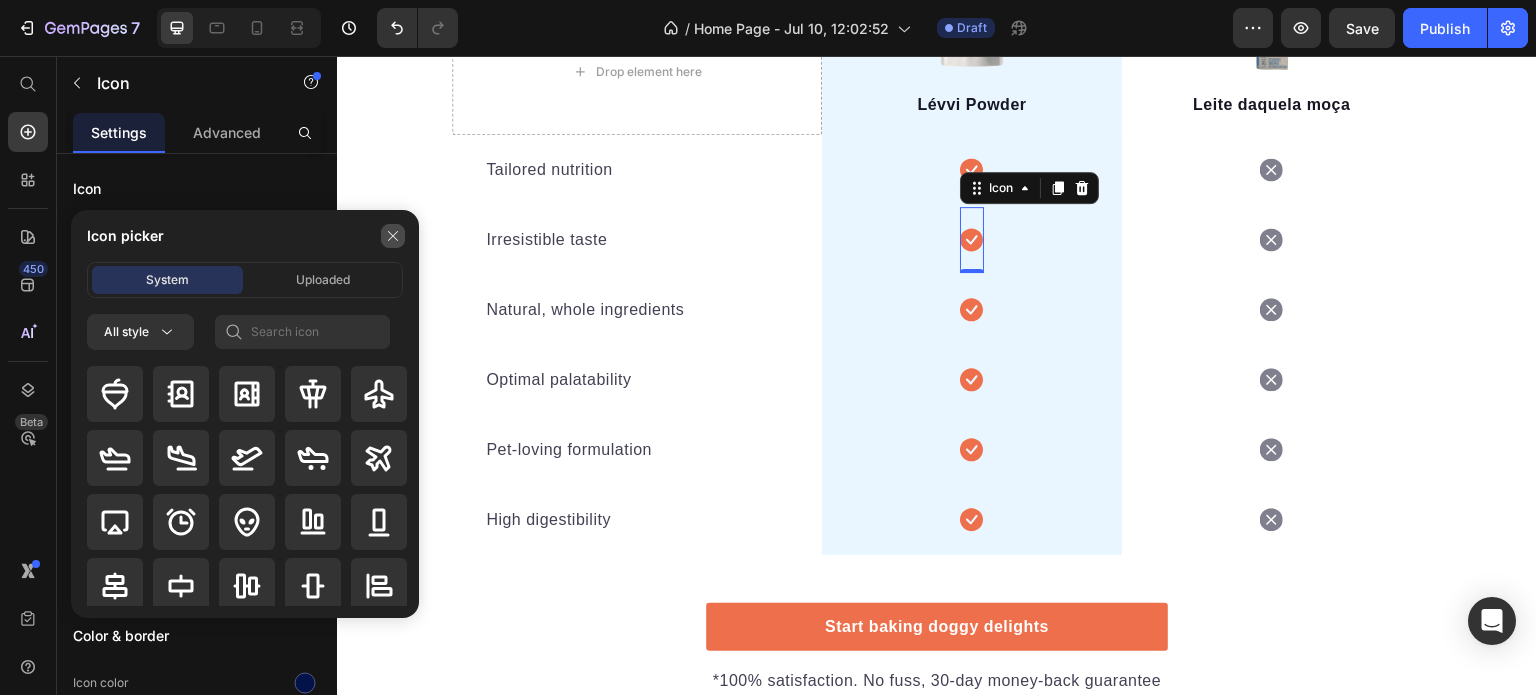 click 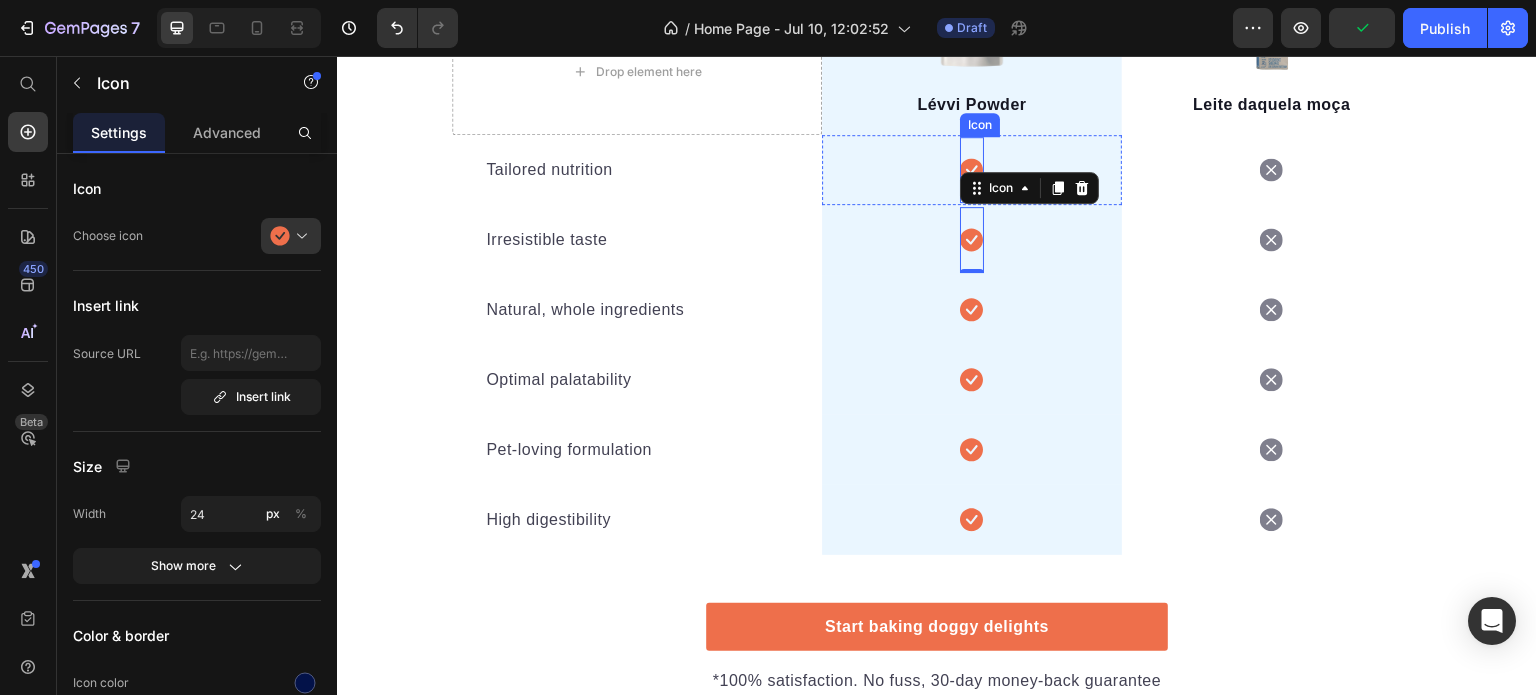 click 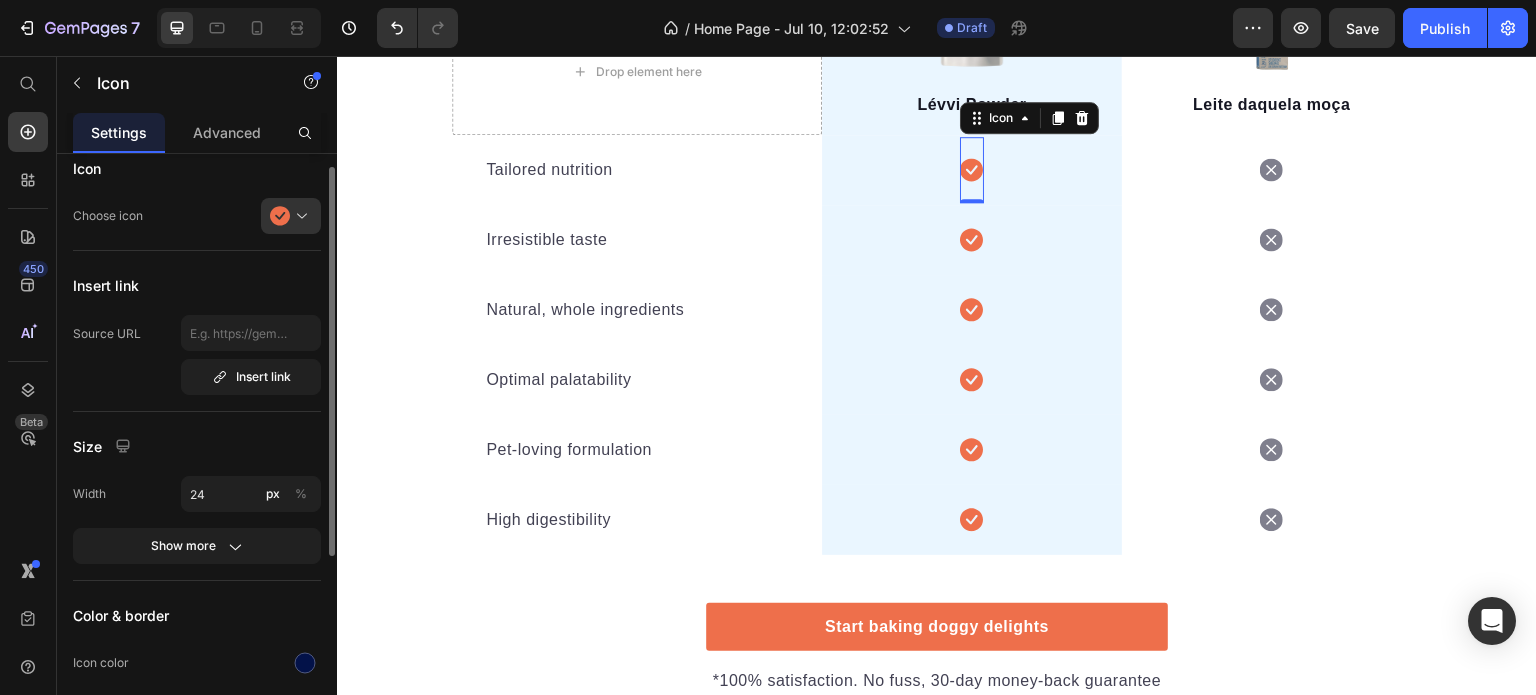scroll, scrollTop: 0, scrollLeft: 0, axis: both 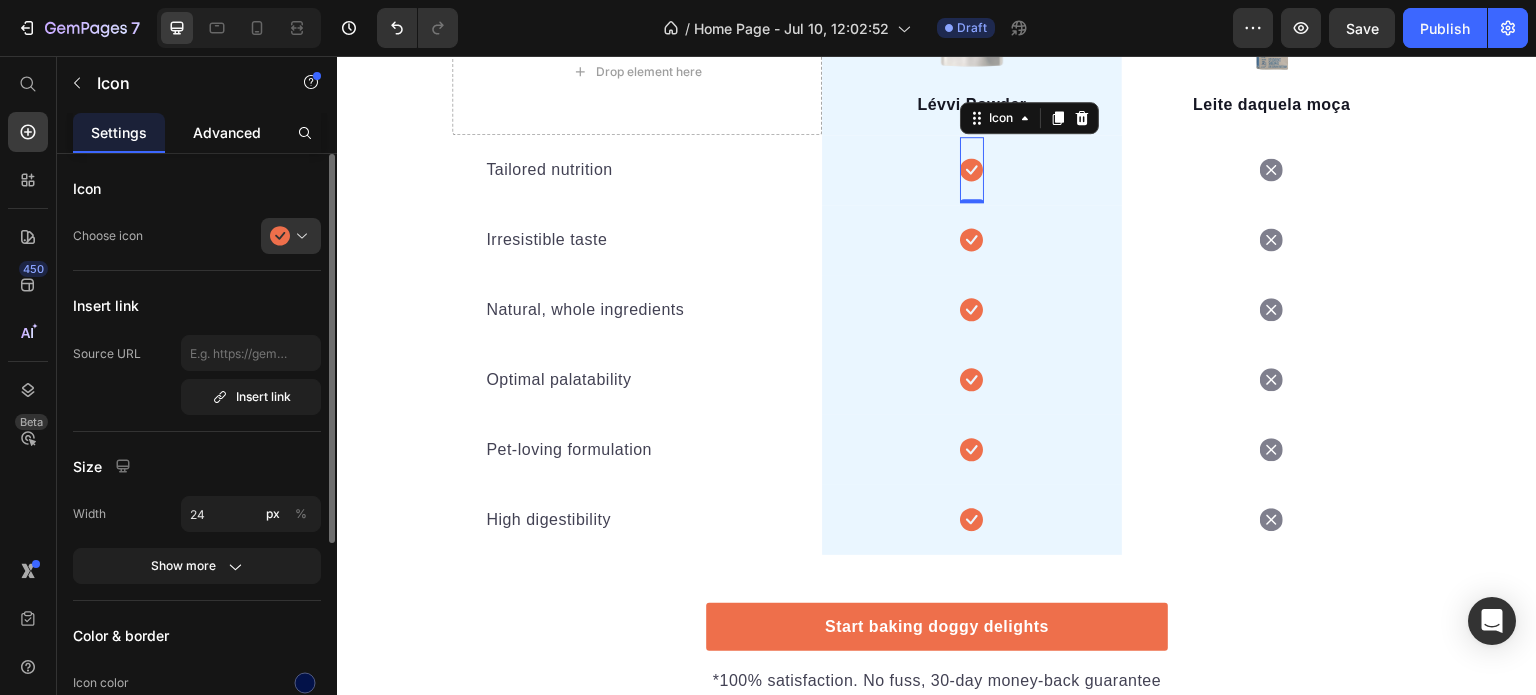 click on "Advanced" at bounding box center (227, 132) 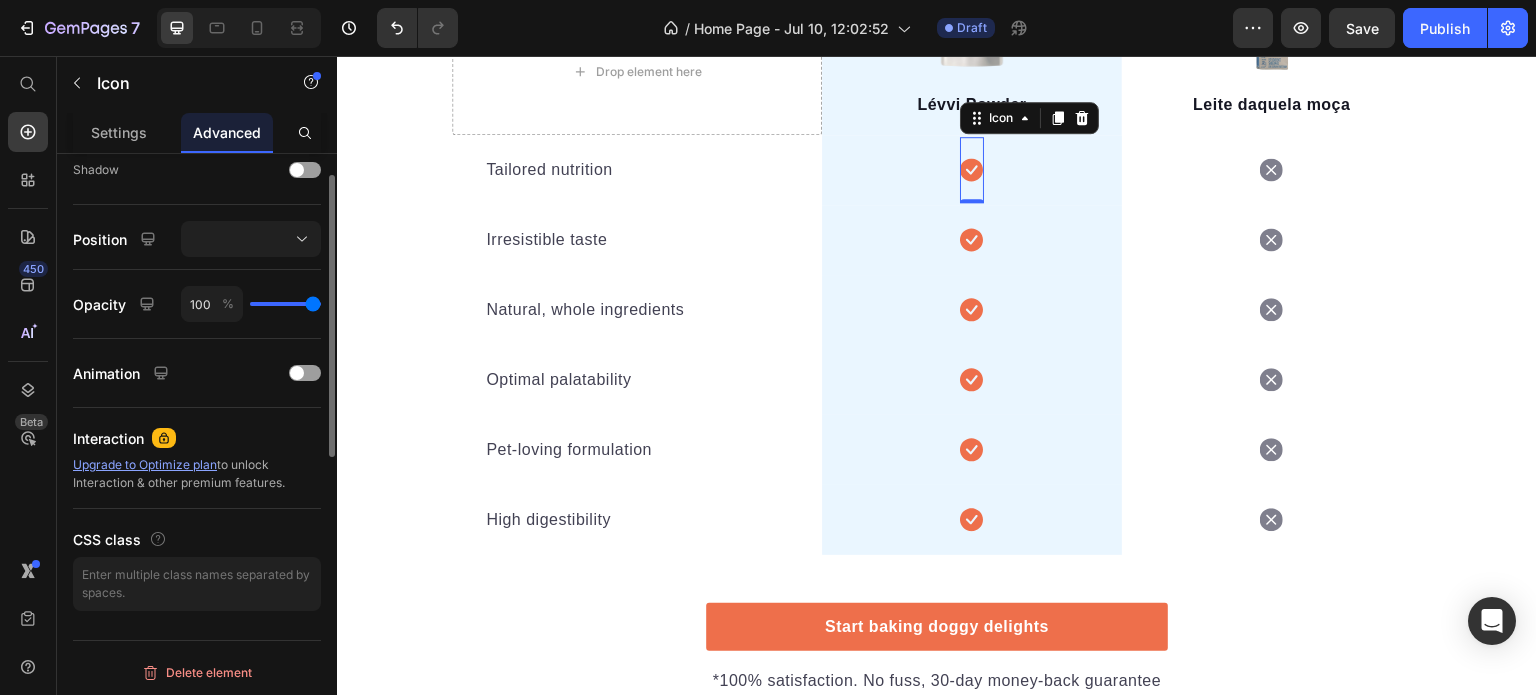 scroll, scrollTop: 68, scrollLeft: 0, axis: vertical 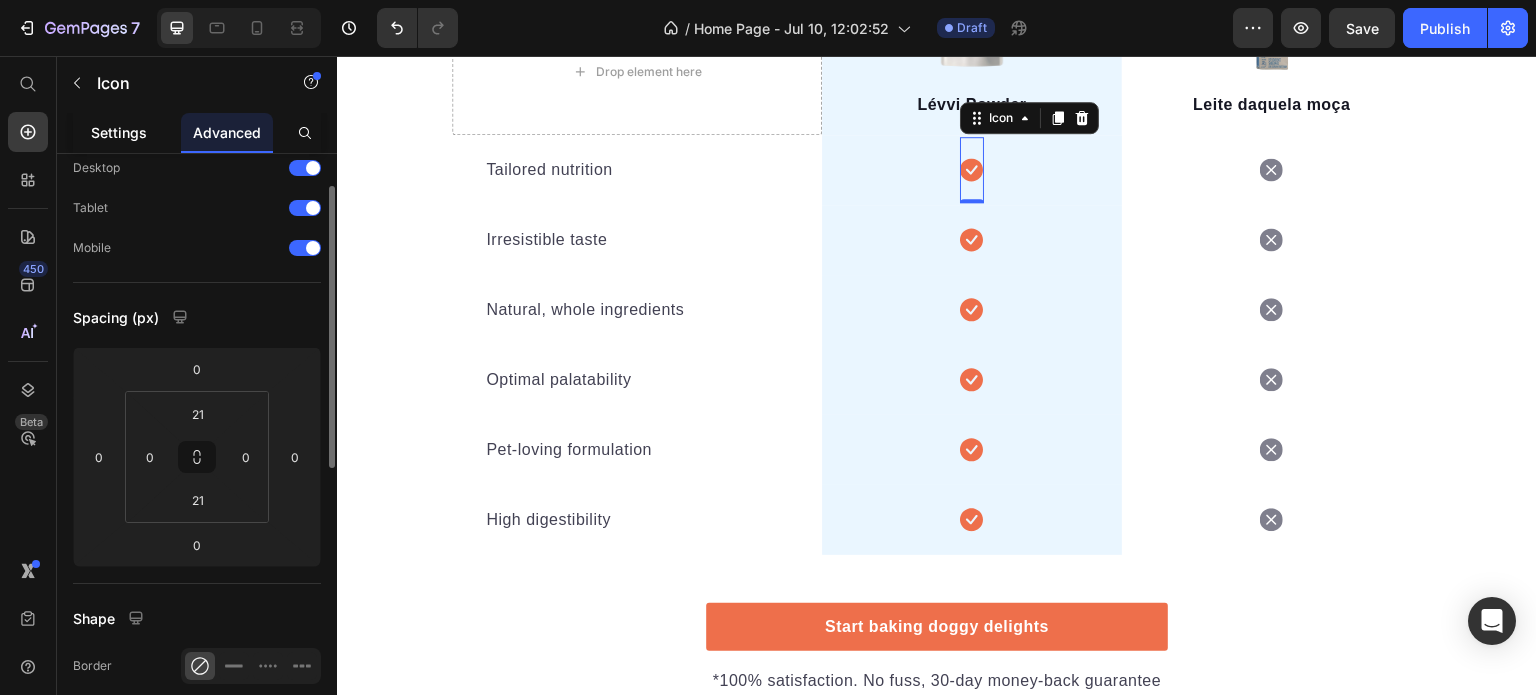 click on "Settings" at bounding box center (119, 132) 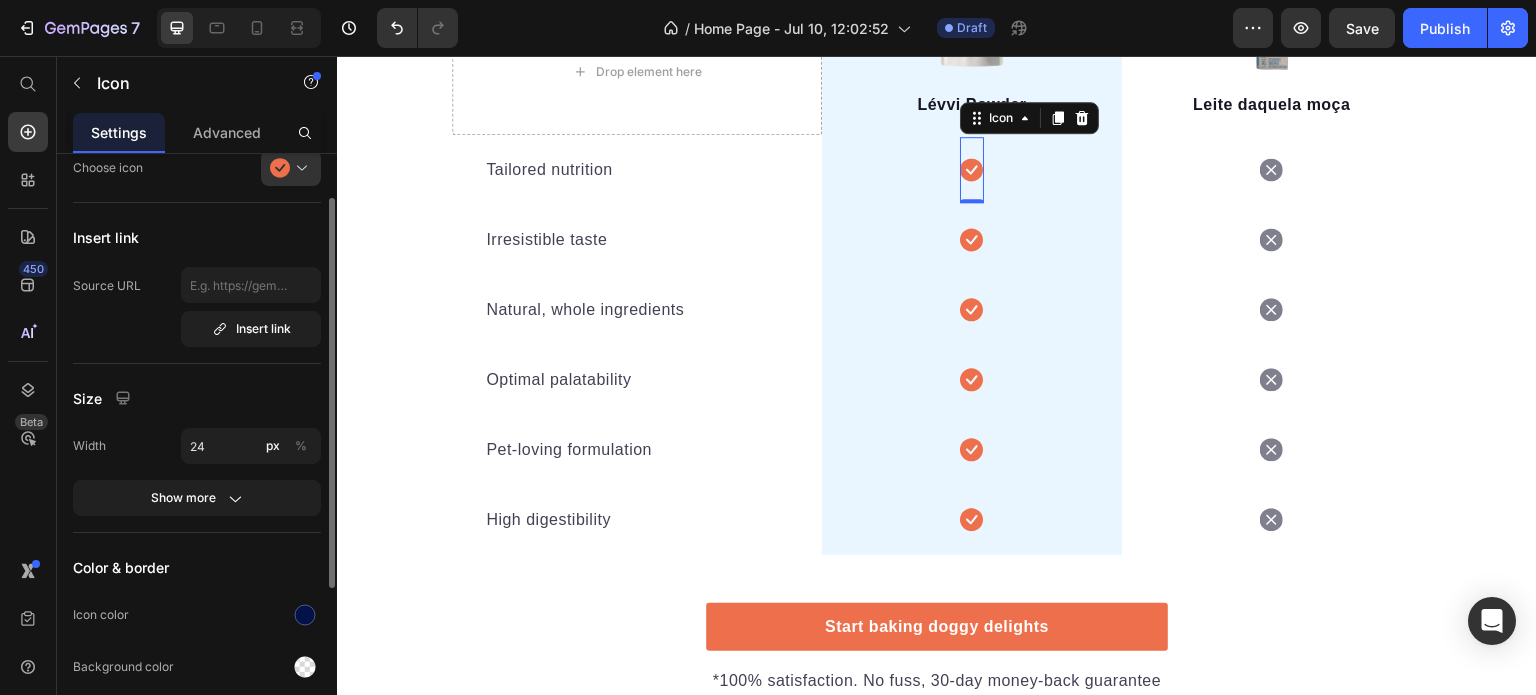 scroll, scrollTop: 0, scrollLeft: 0, axis: both 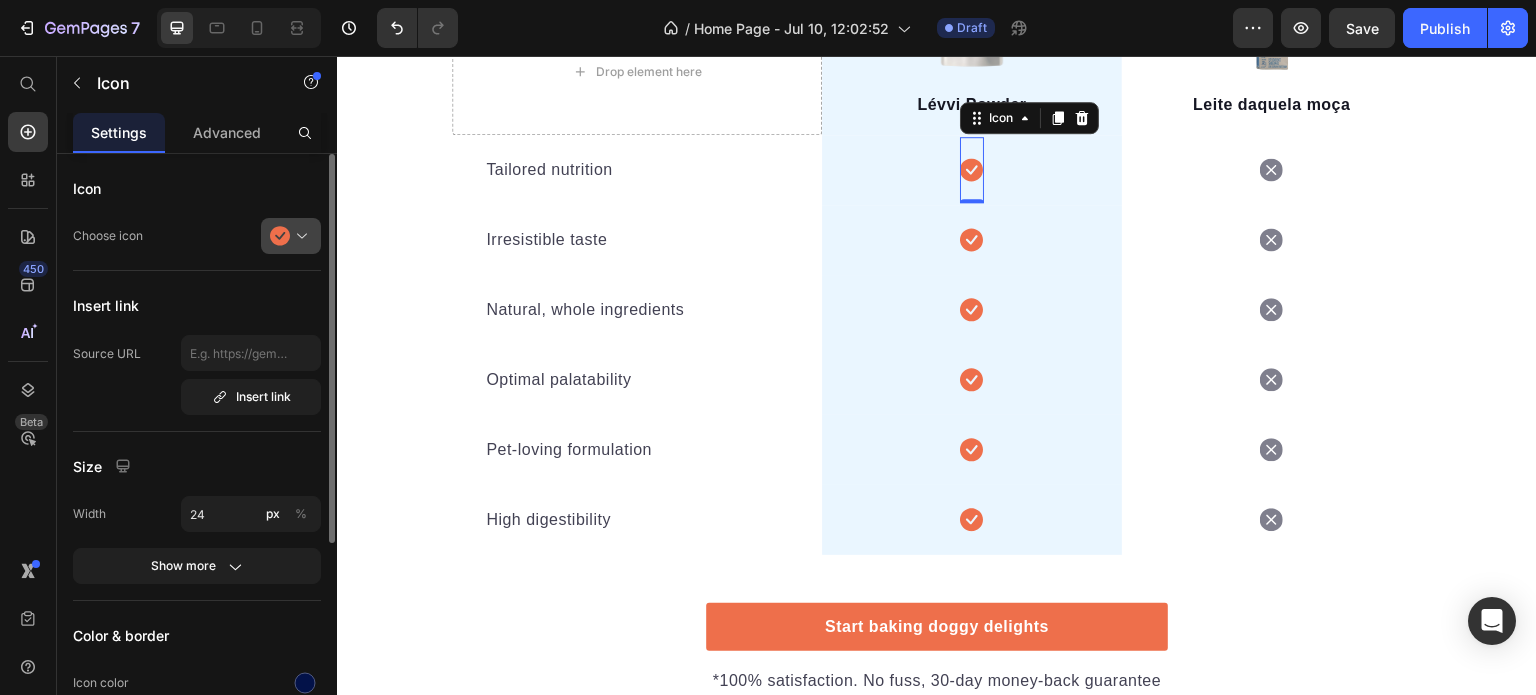 click at bounding box center [299, 236] 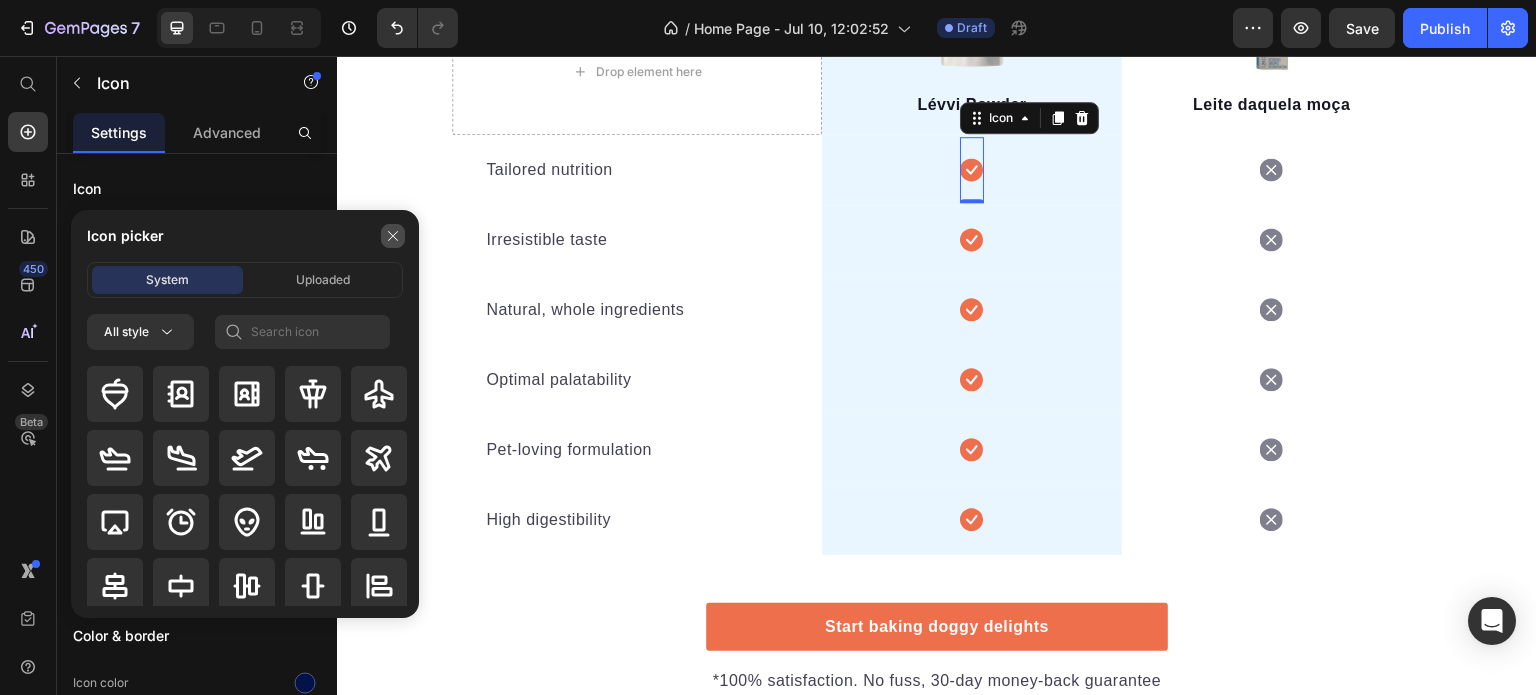 click at bounding box center (393, 236) 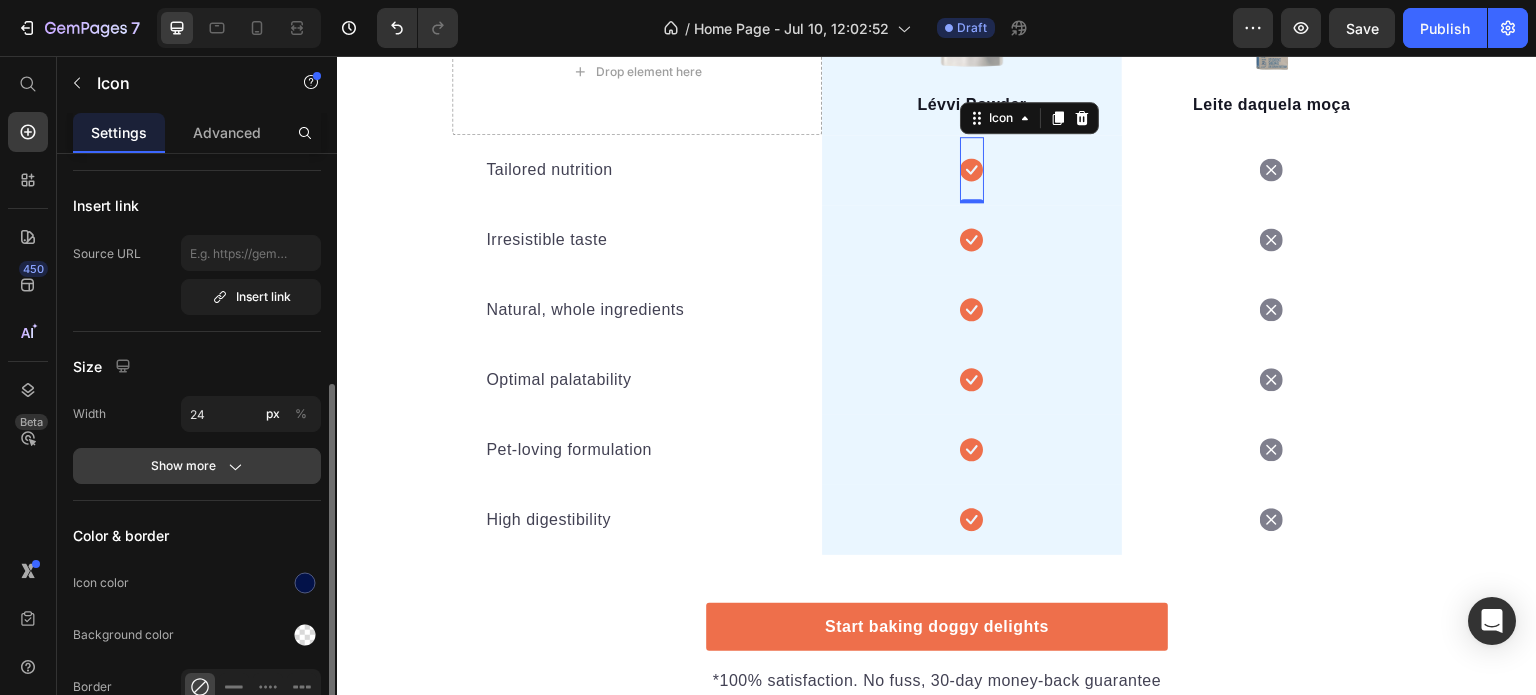 scroll, scrollTop: 300, scrollLeft: 0, axis: vertical 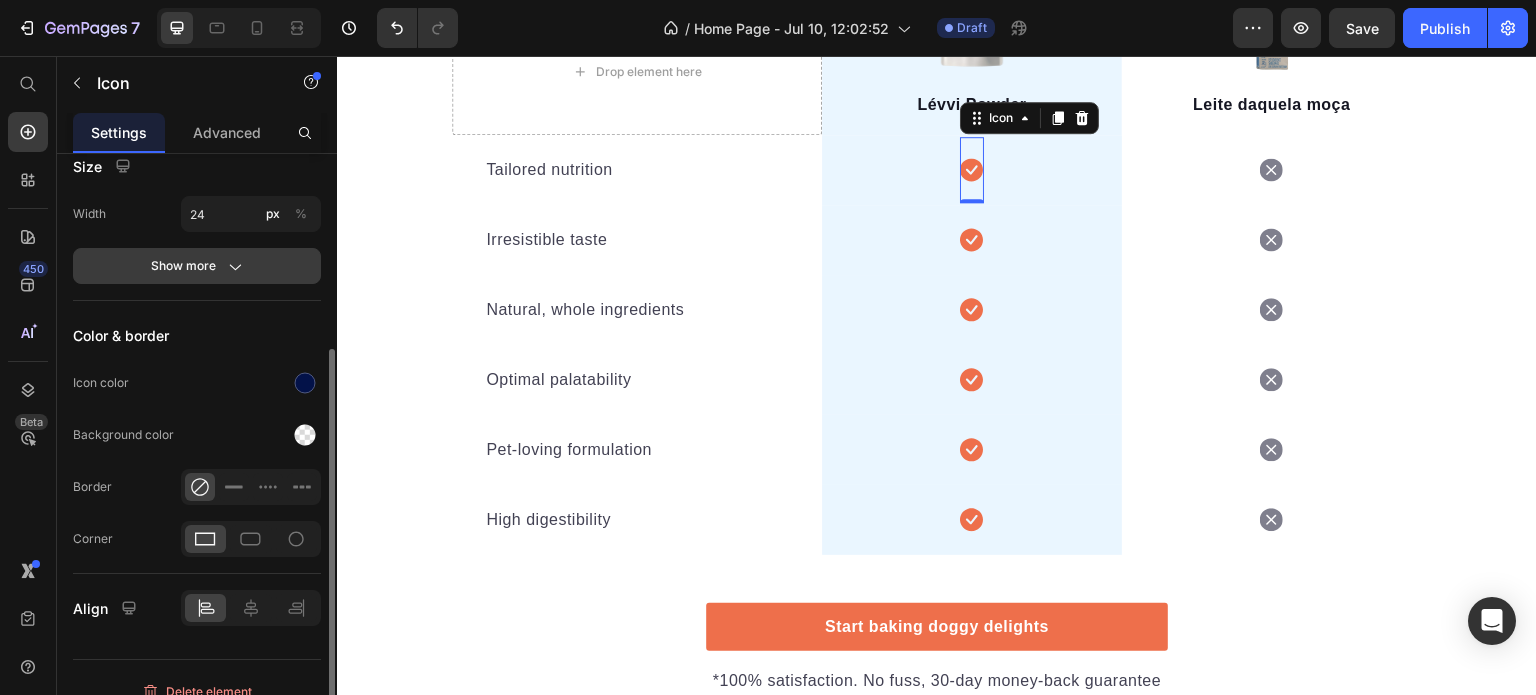 click on "Show more" at bounding box center [197, 266] 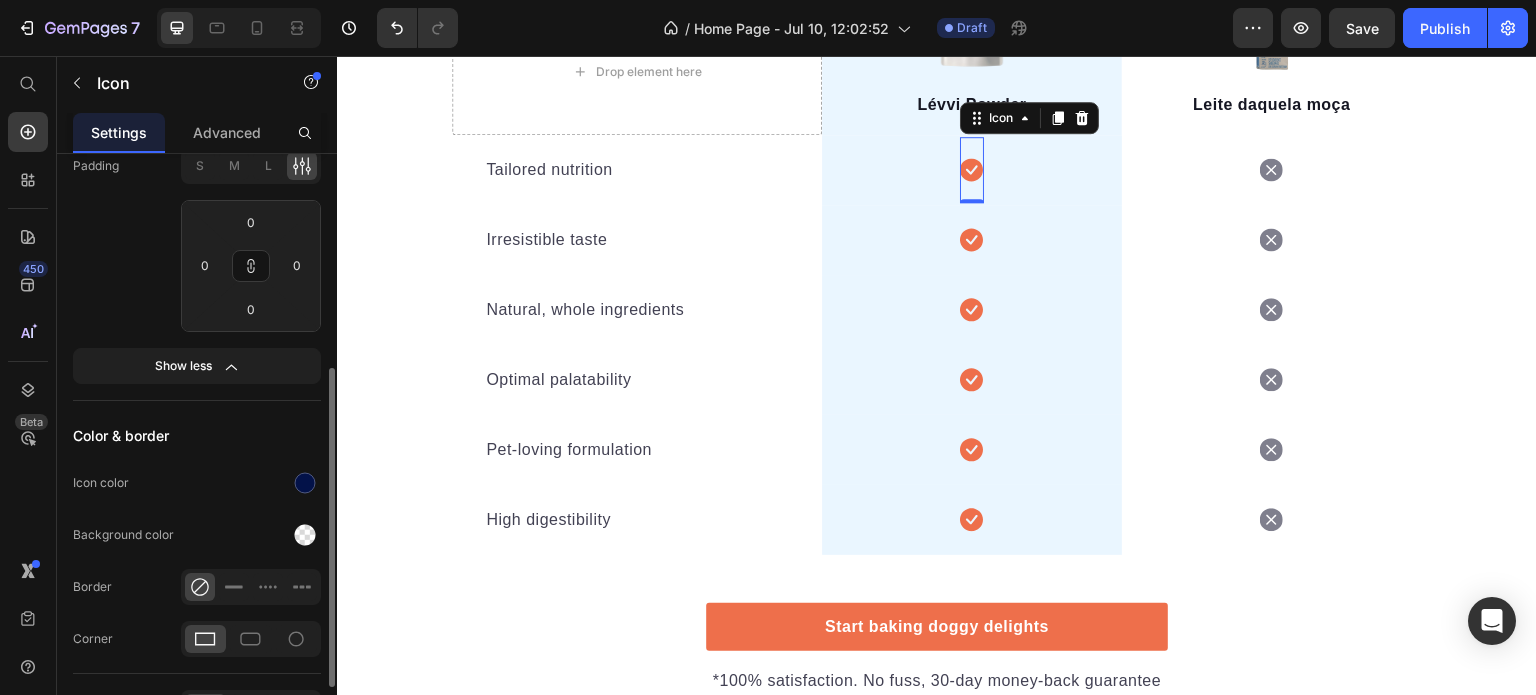 scroll, scrollTop: 520, scrollLeft: 0, axis: vertical 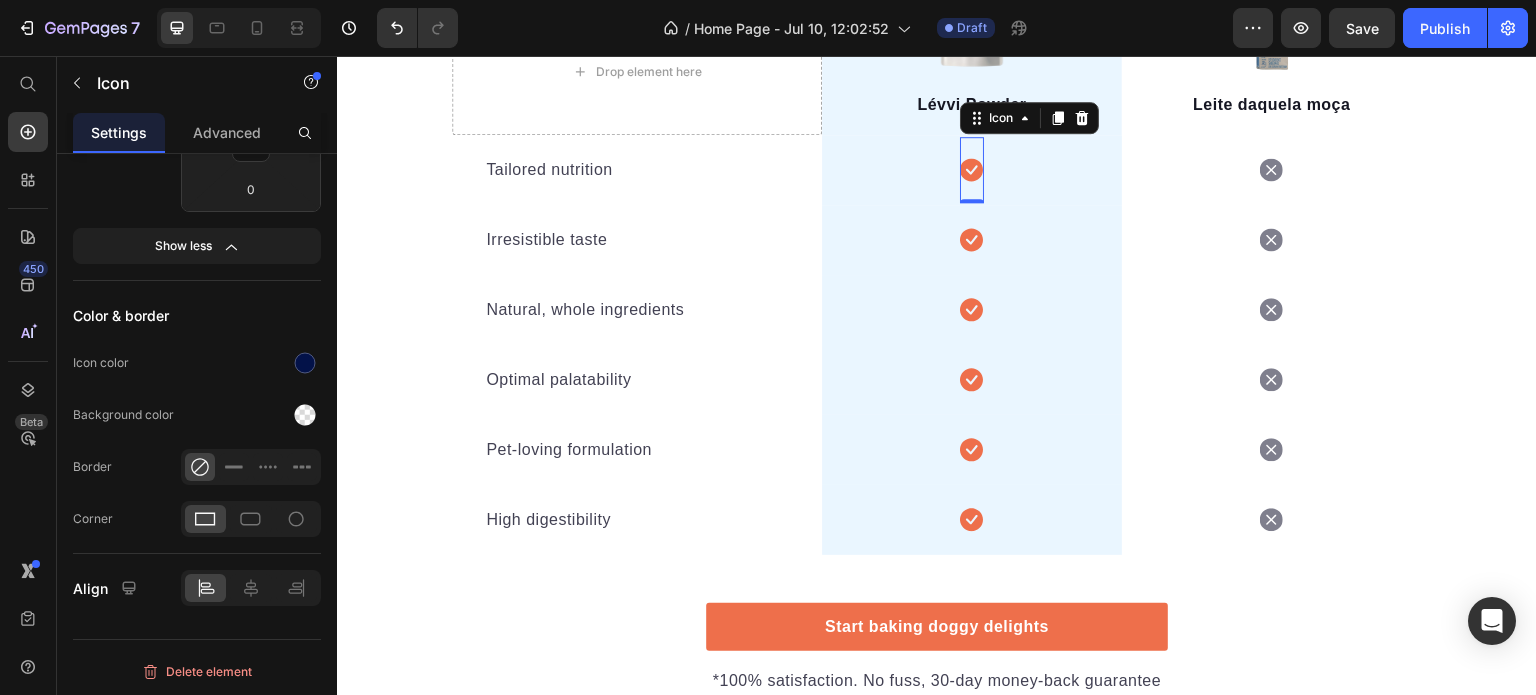 click 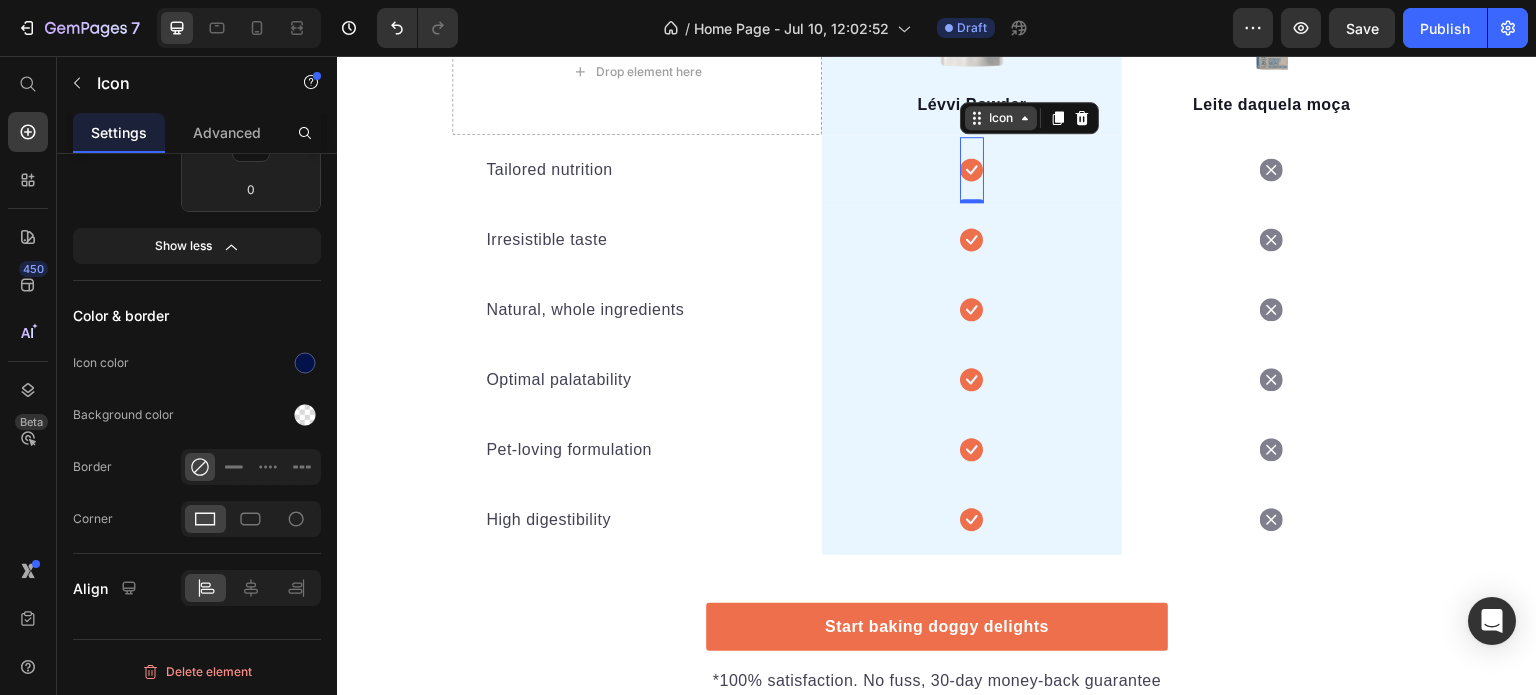 click on "Icon" at bounding box center (1001, 118) 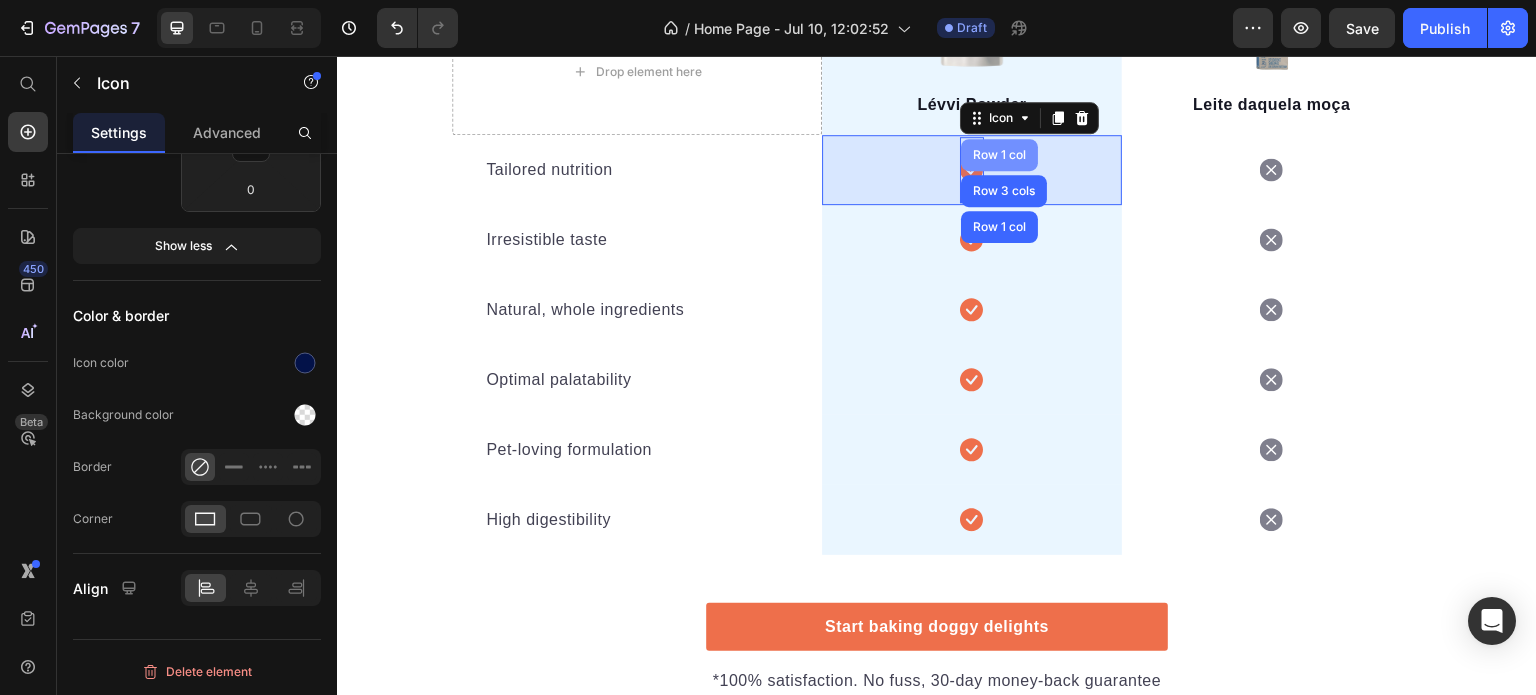 click on "Row 1 col" at bounding box center [999, 155] 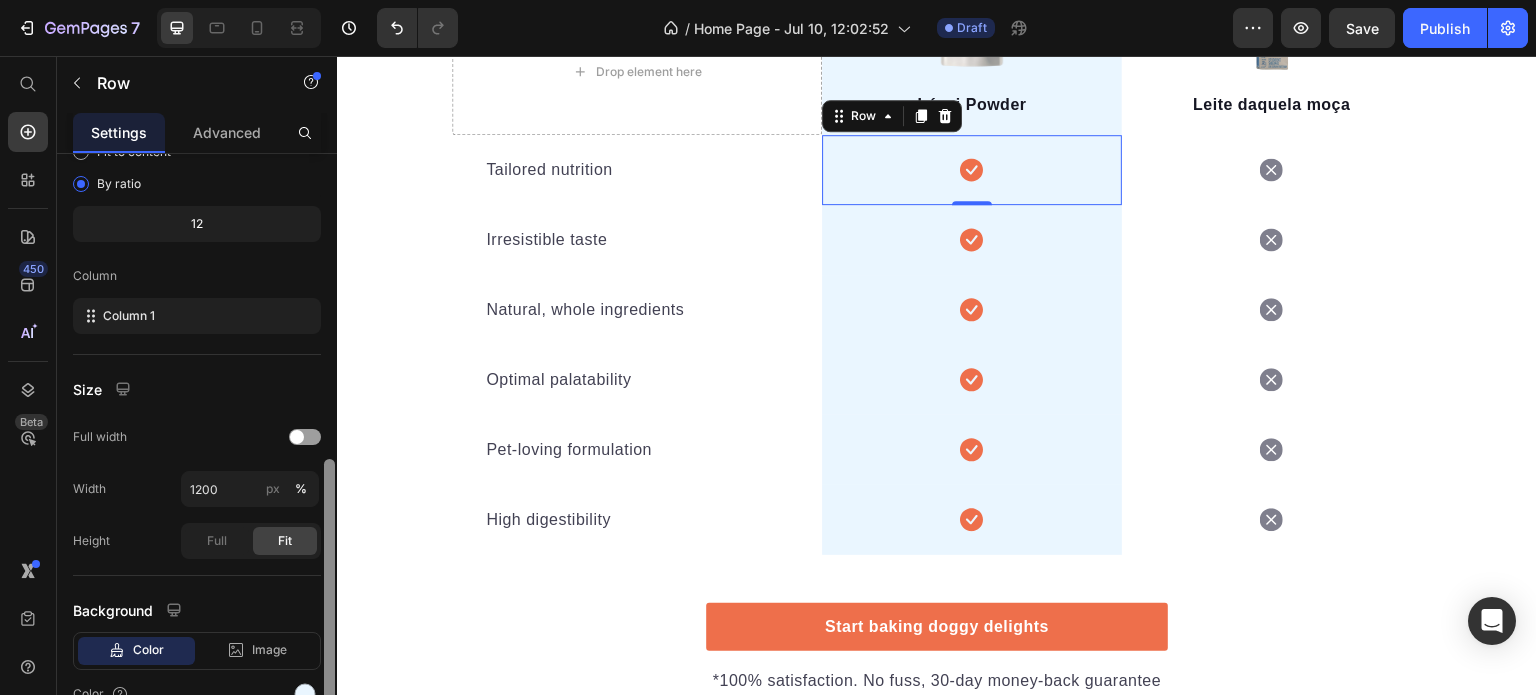 scroll, scrollTop: 312, scrollLeft: 0, axis: vertical 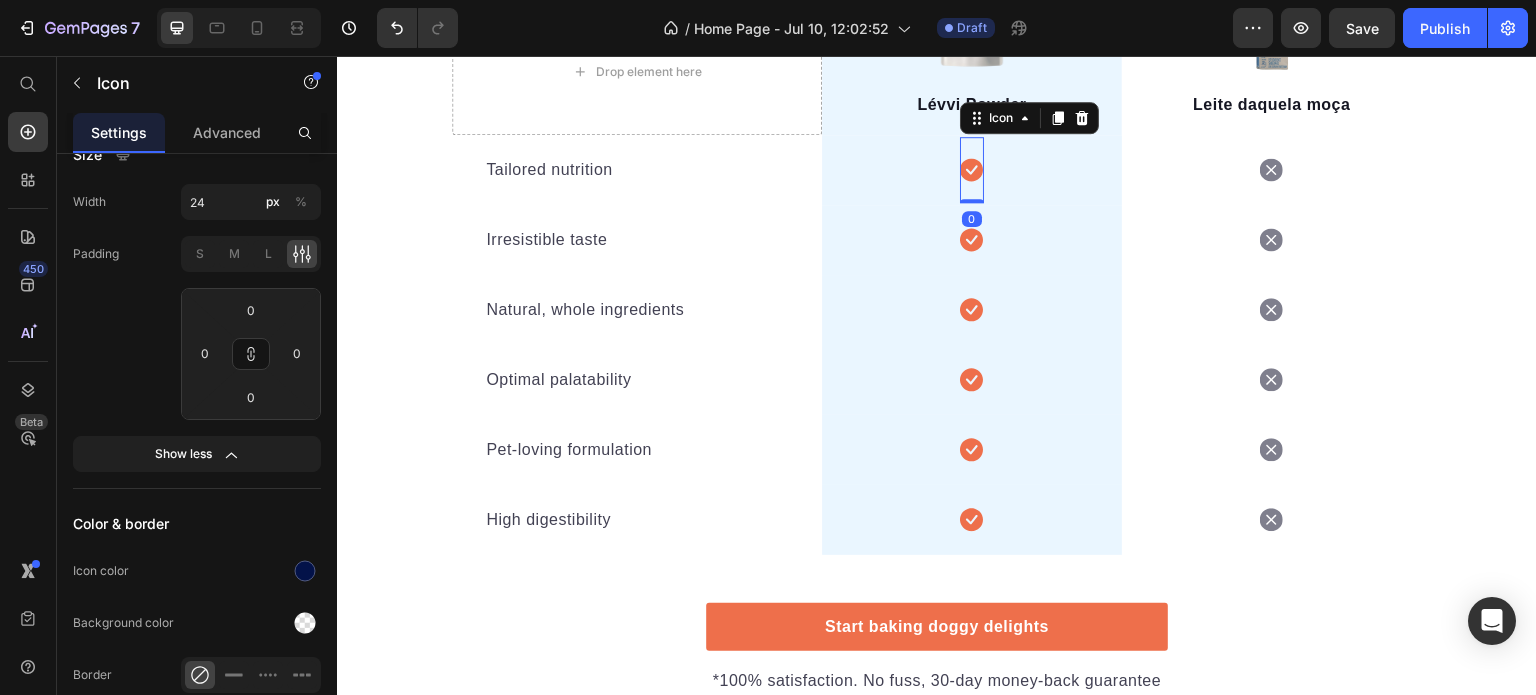 click on "Icon   0" at bounding box center (972, 170) 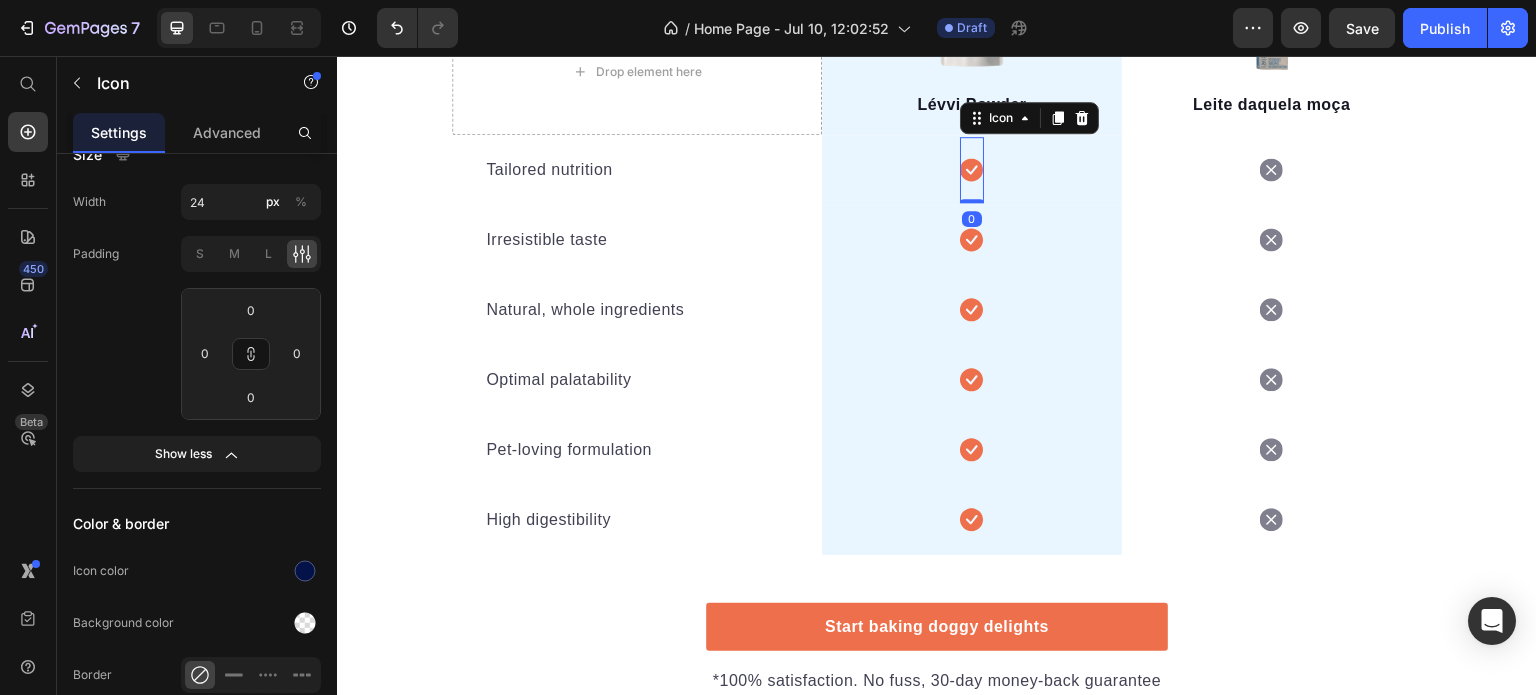 scroll, scrollTop: 0, scrollLeft: 0, axis: both 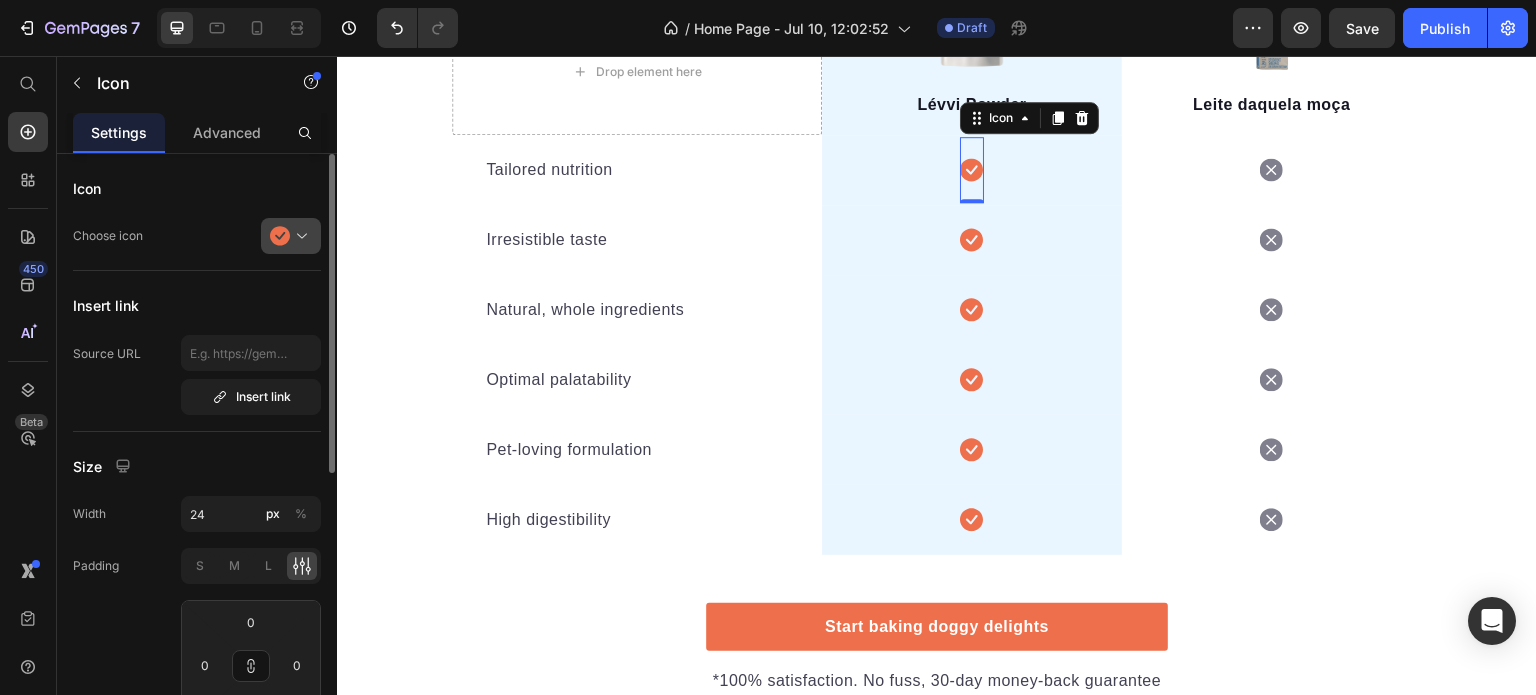 click at bounding box center (299, 236) 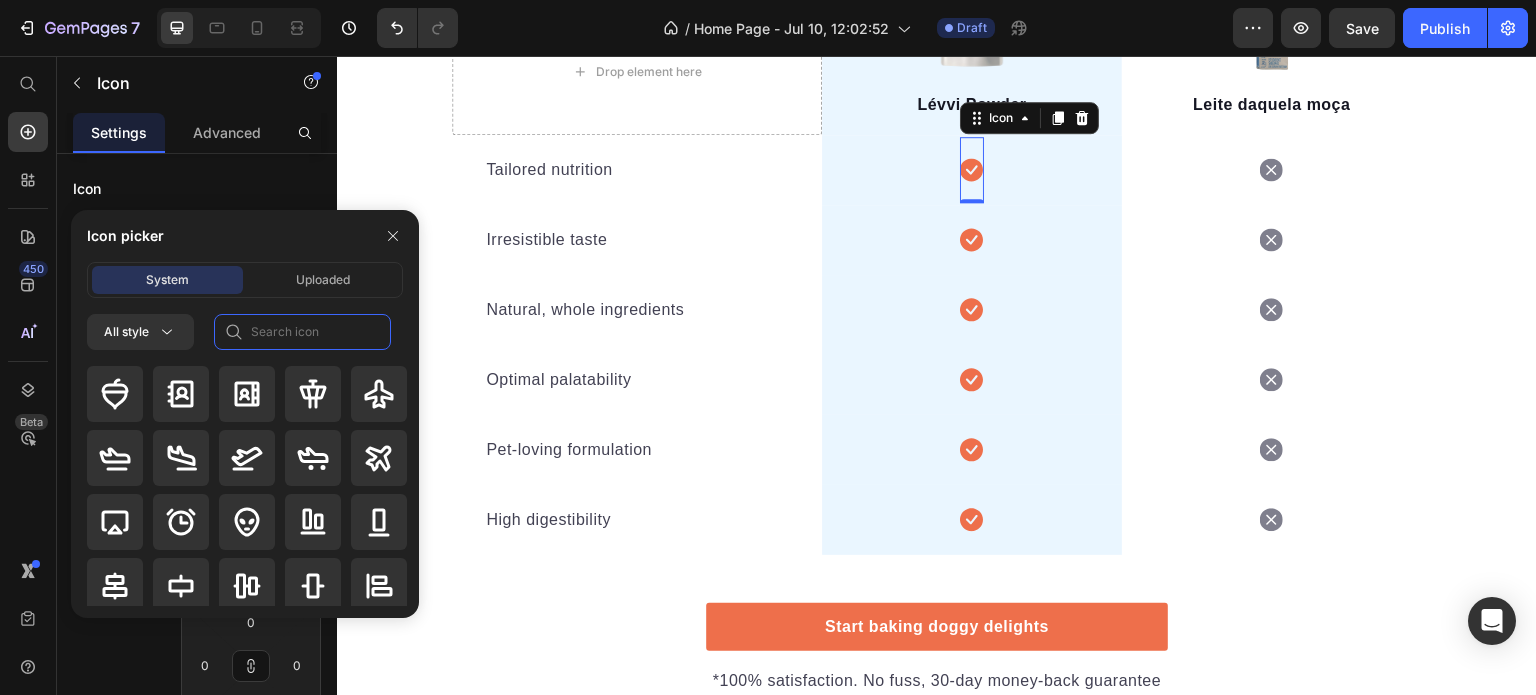 click 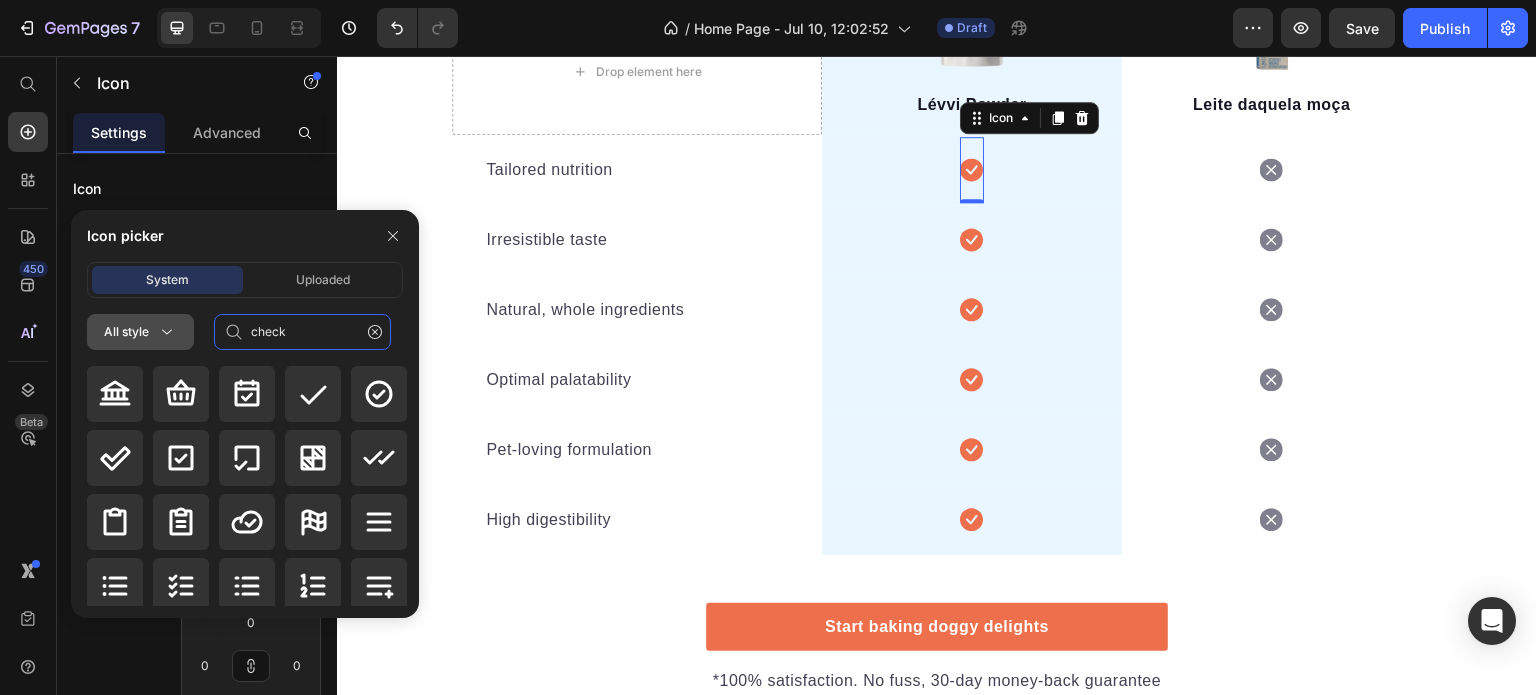 click on "All style" at bounding box center (140, 332) 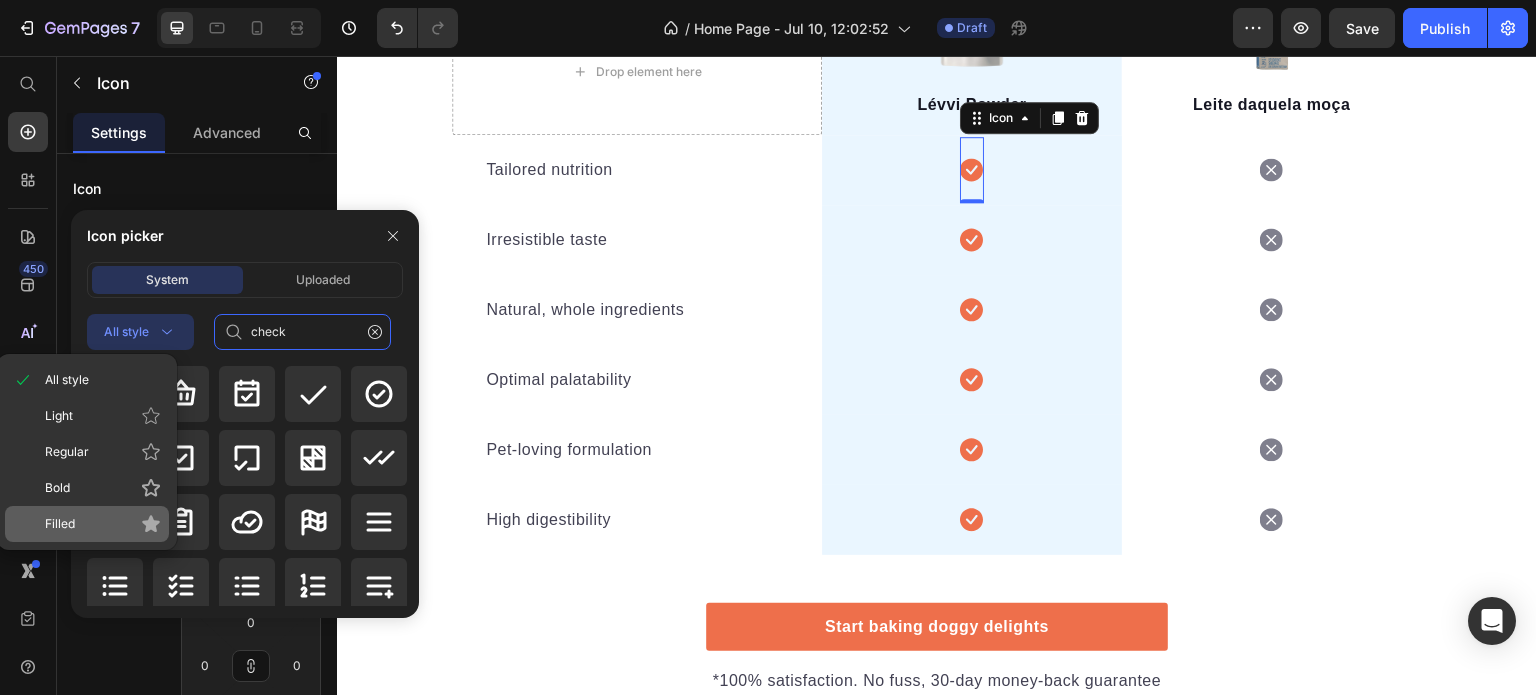 type on "check" 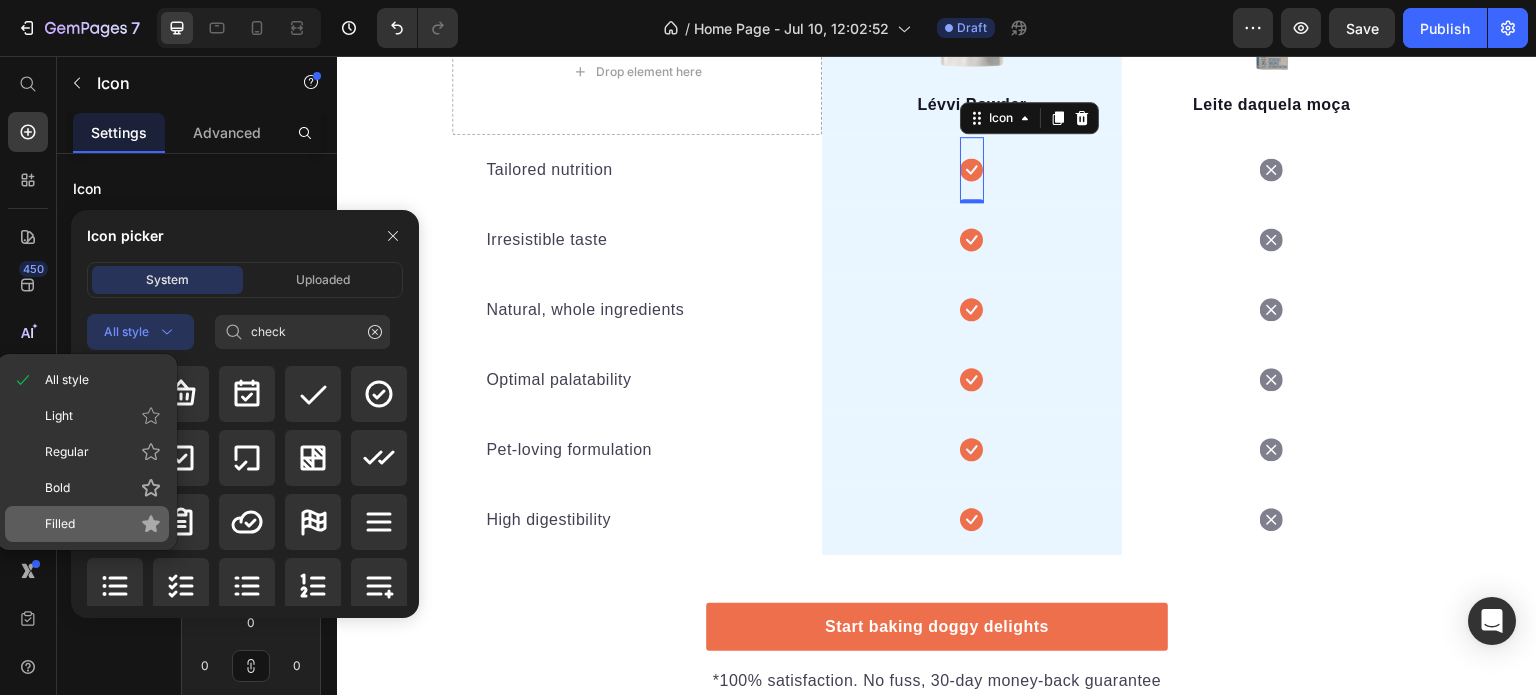 click on "Filled" at bounding box center (103, 524) 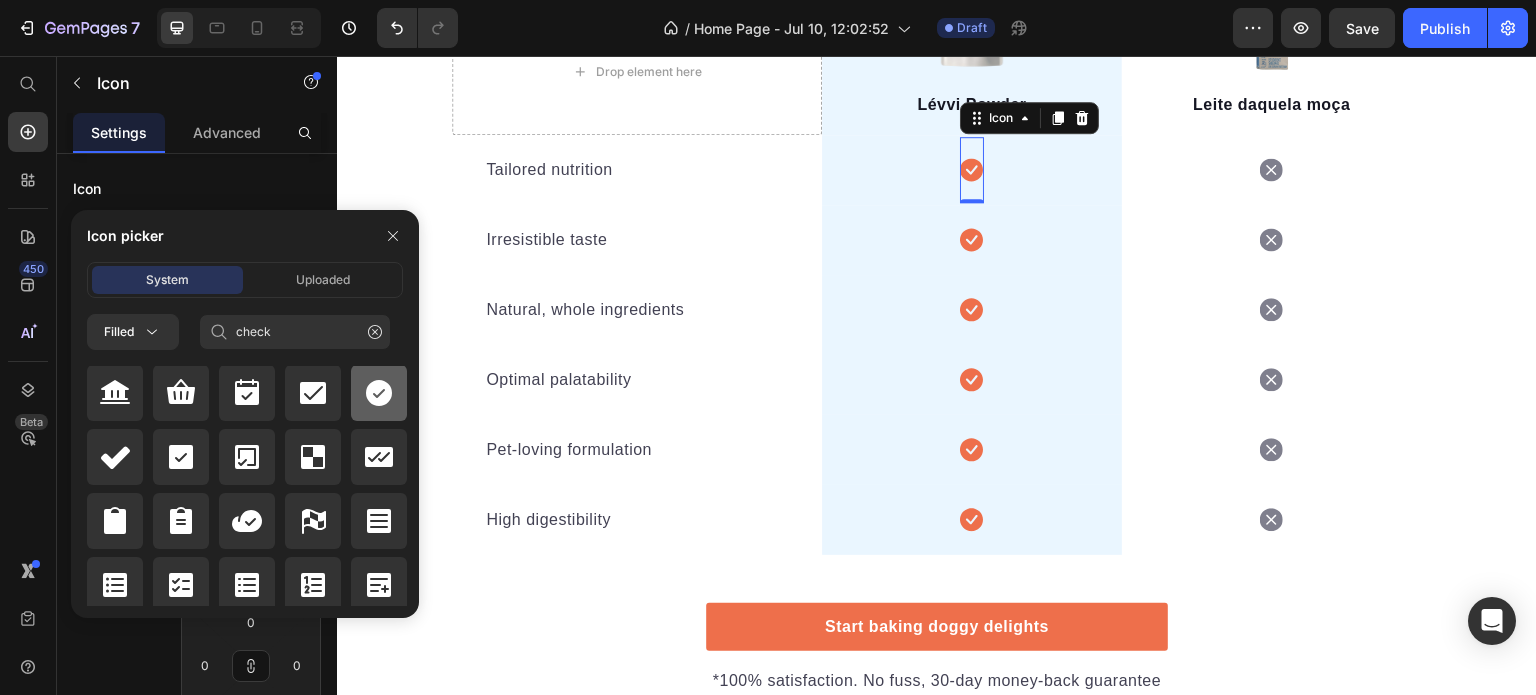 scroll, scrollTop: 0, scrollLeft: 0, axis: both 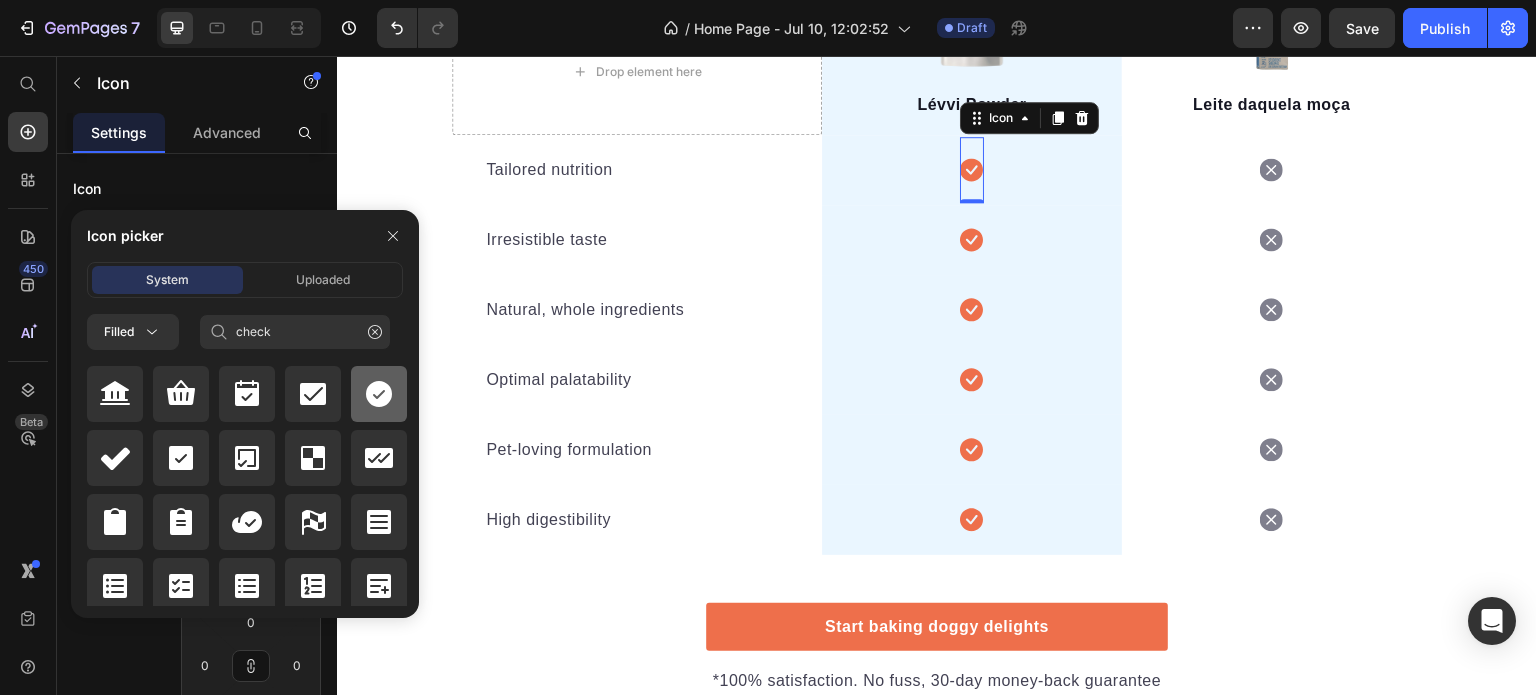 click 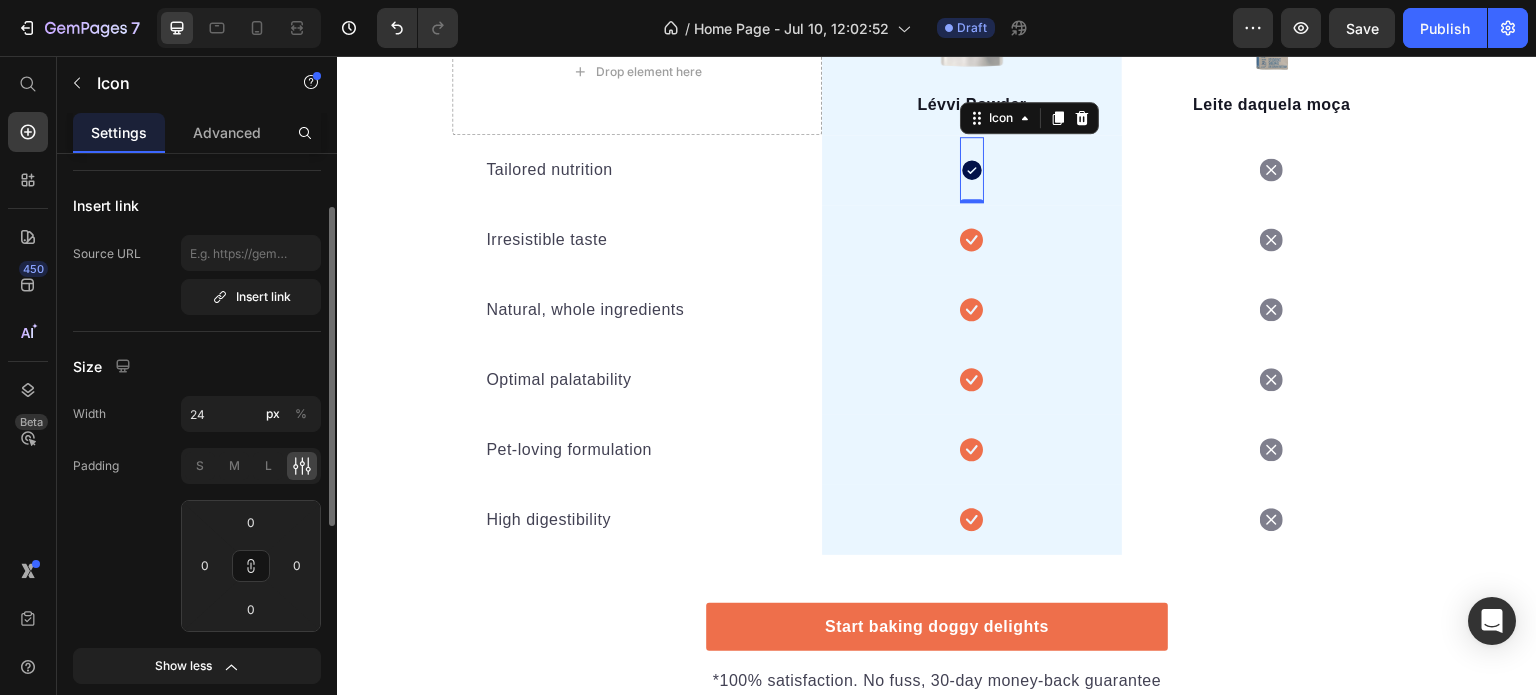 scroll, scrollTop: 200, scrollLeft: 0, axis: vertical 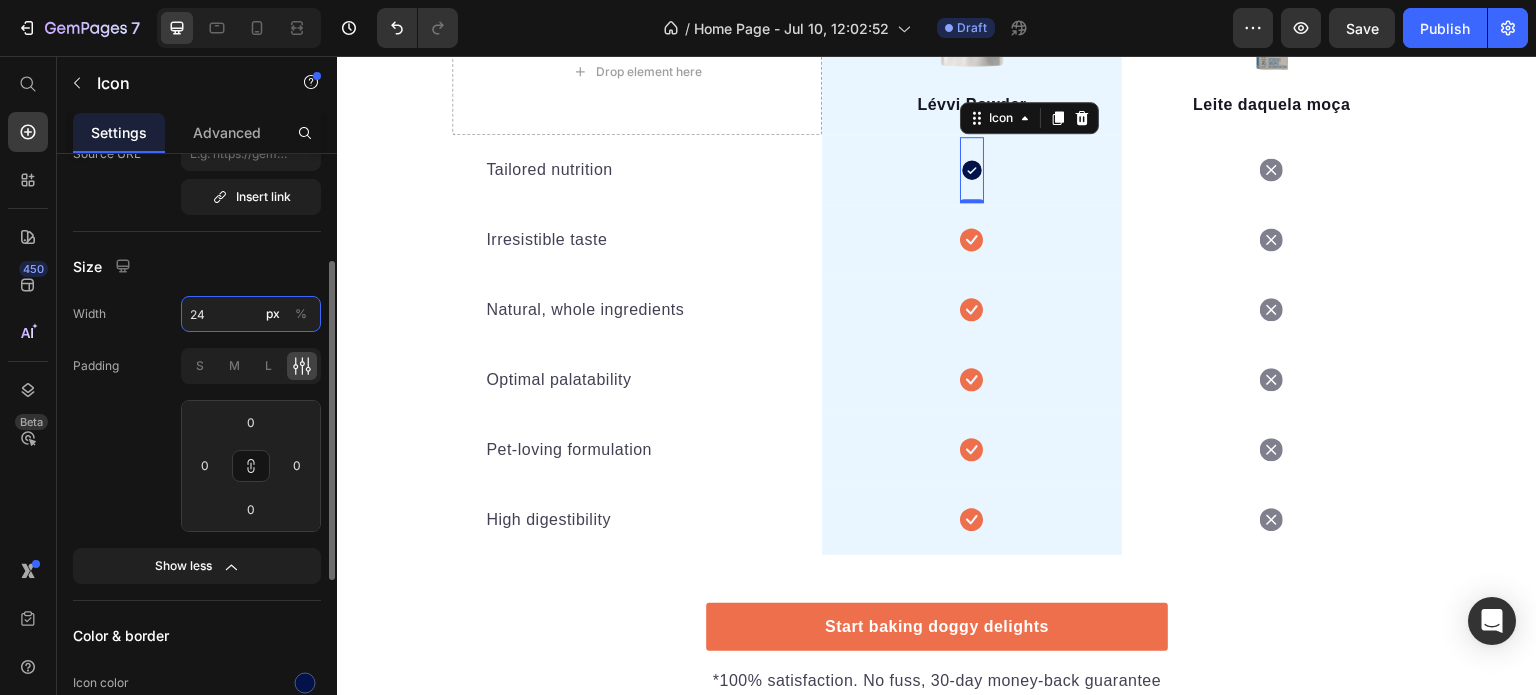 click on "24" at bounding box center [251, 314] 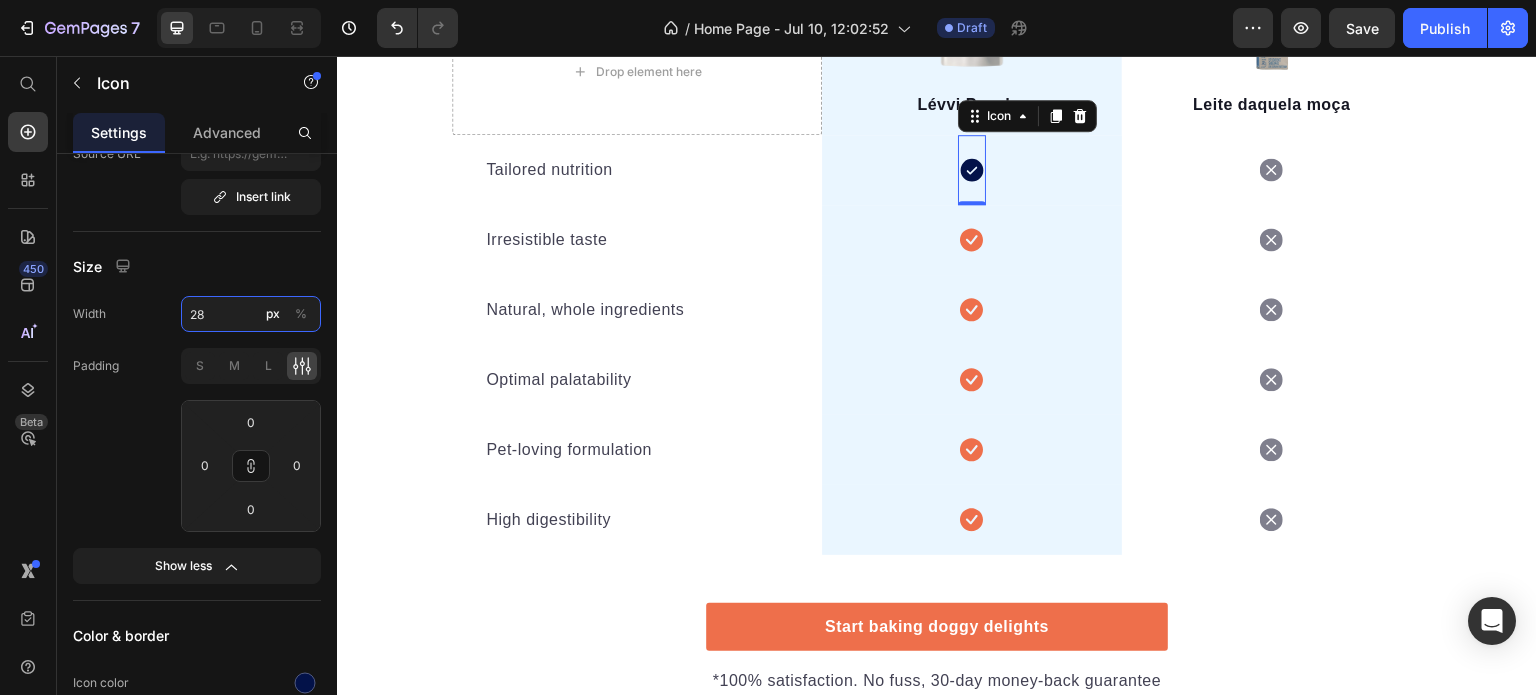 type on "28" 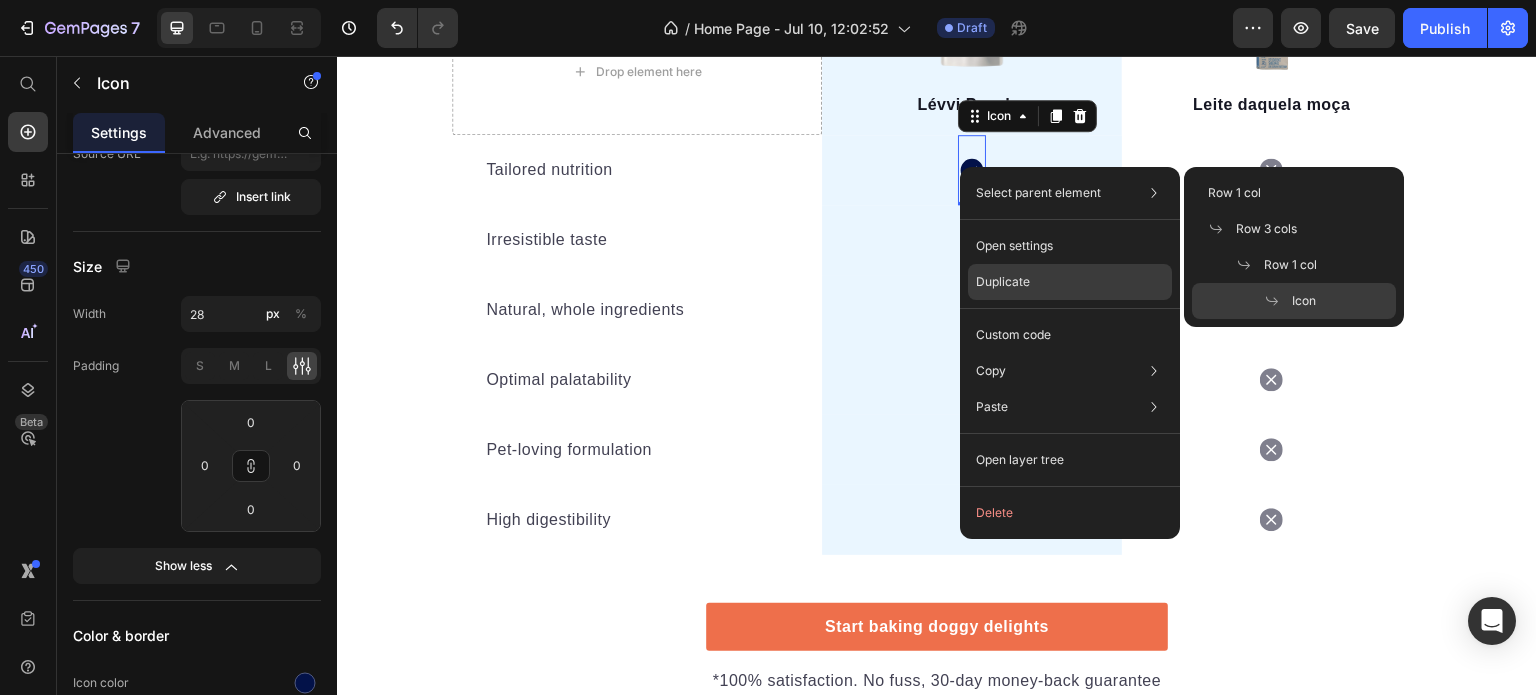 click on "Duplicate" at bounding box center (1003, 282) 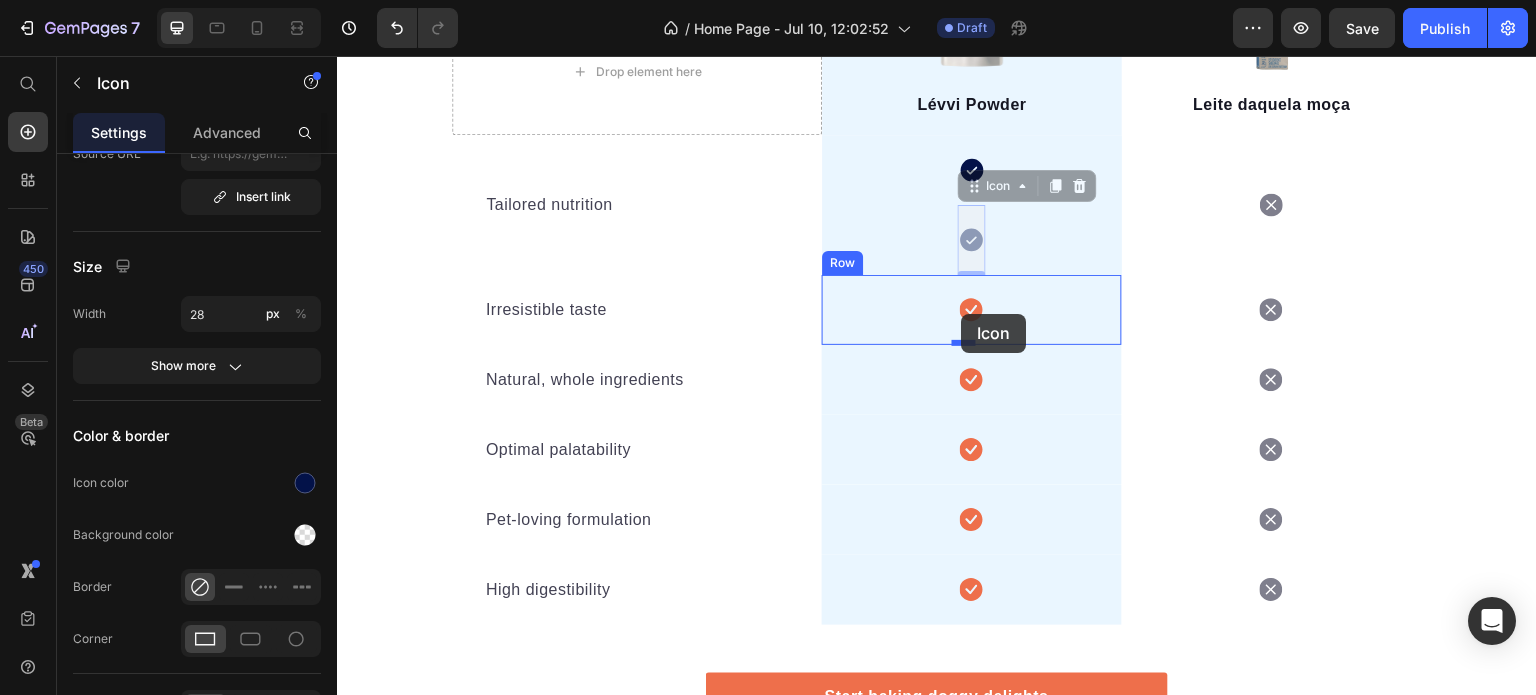 drag, startPoint x: 966, startPoint y: 191, endPoint x: 962, endPoint y: 314, distance: 123.065025 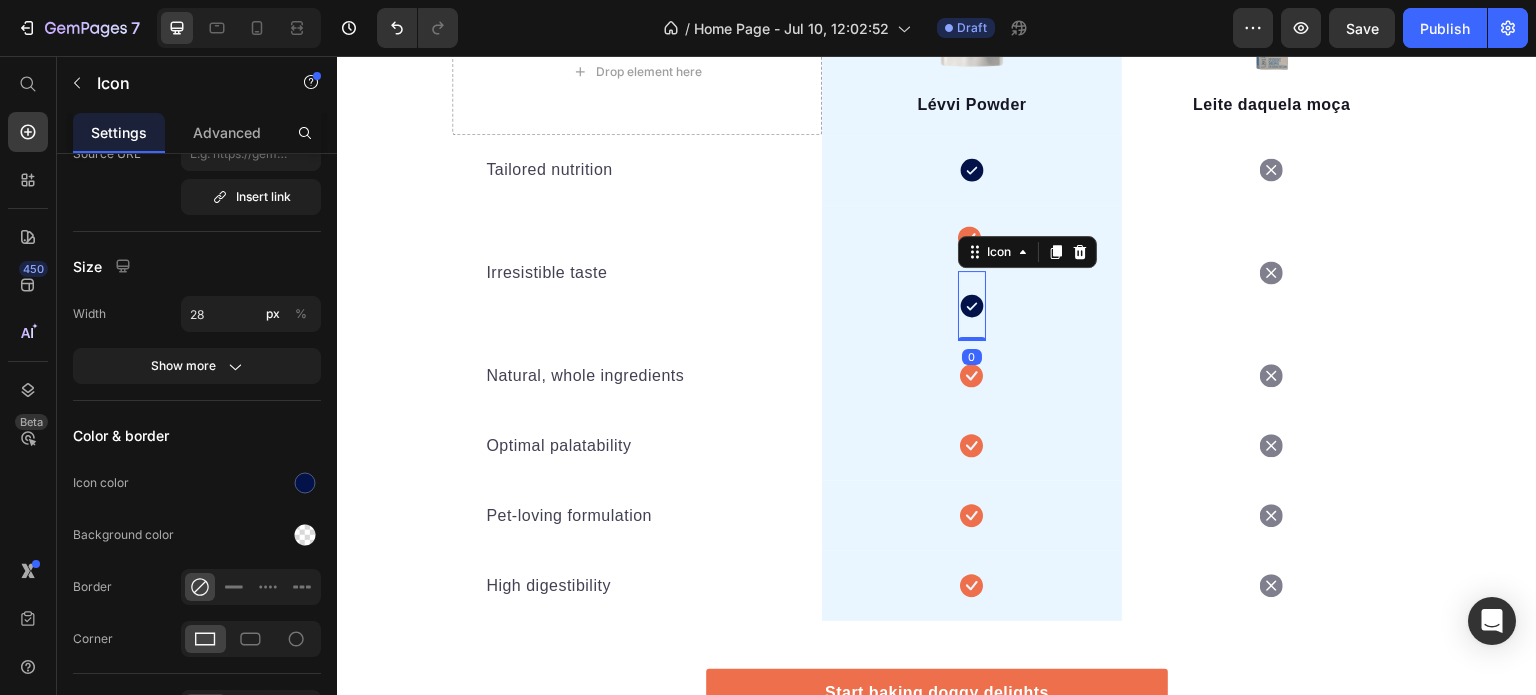 click 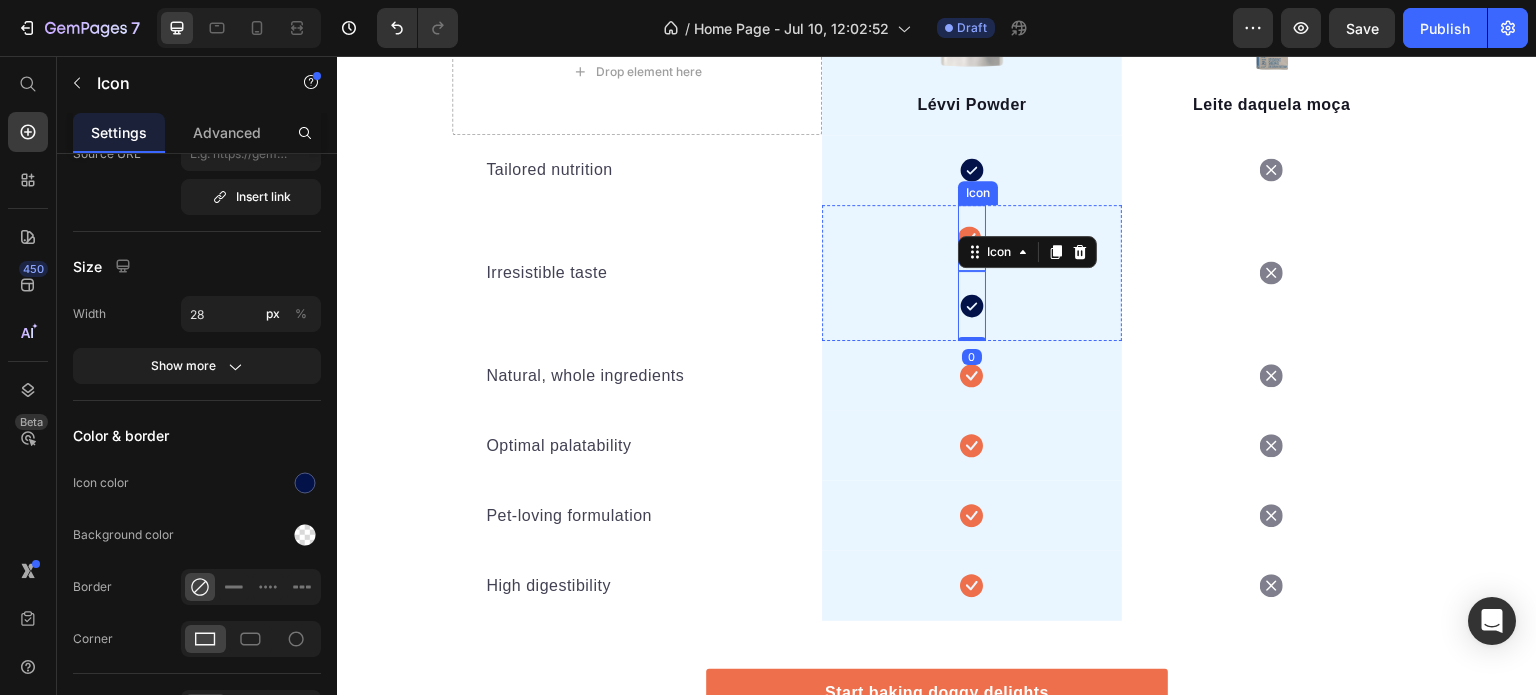 click on "Icon" at bounding box center (972, 238) 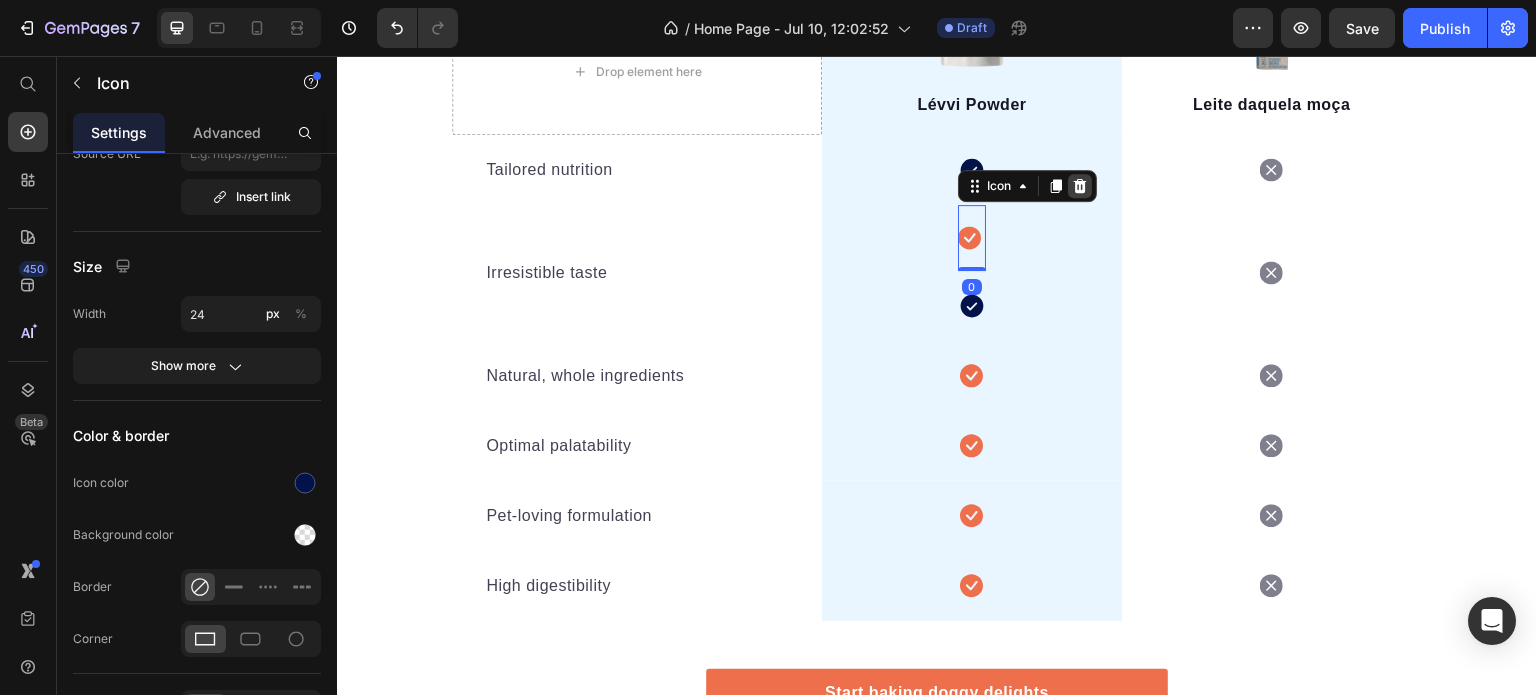 click 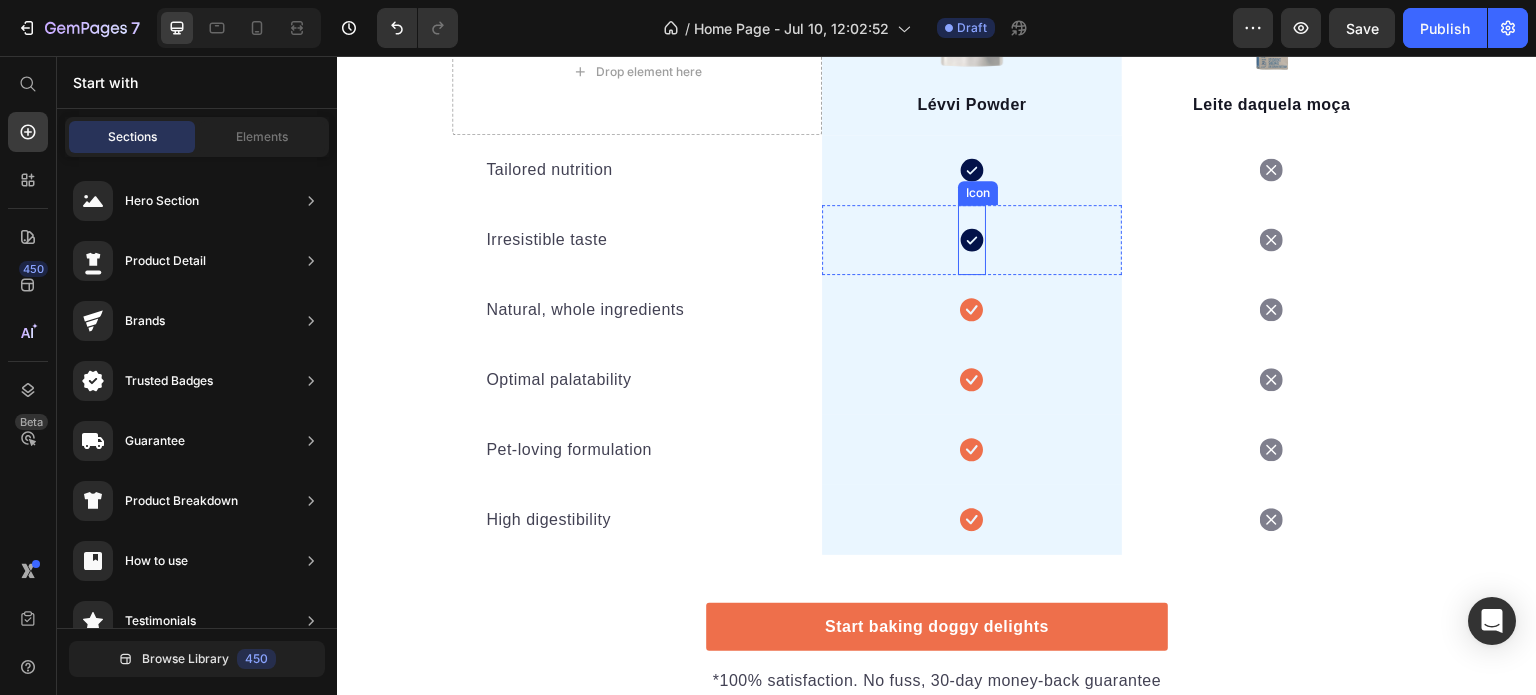 click 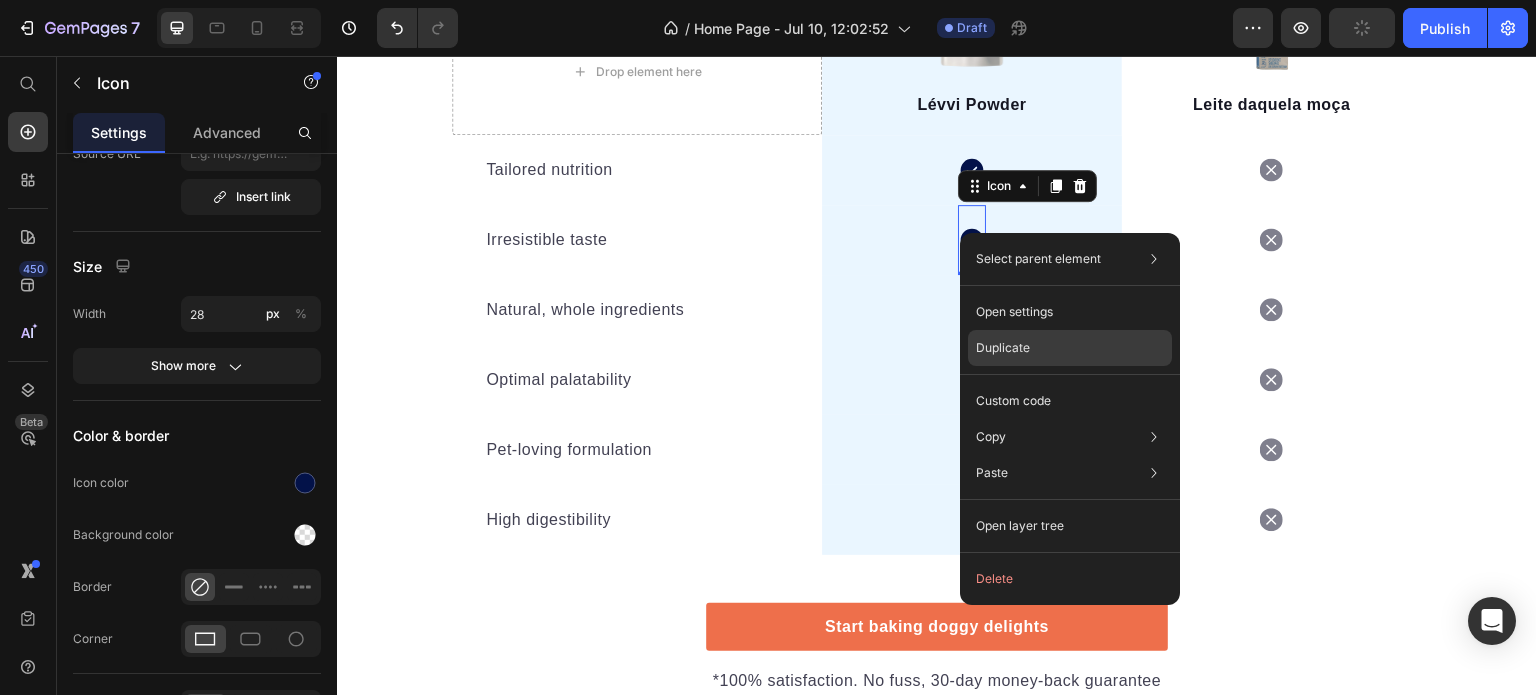 click on "Duplicate" at bounding box center (1003, 348) 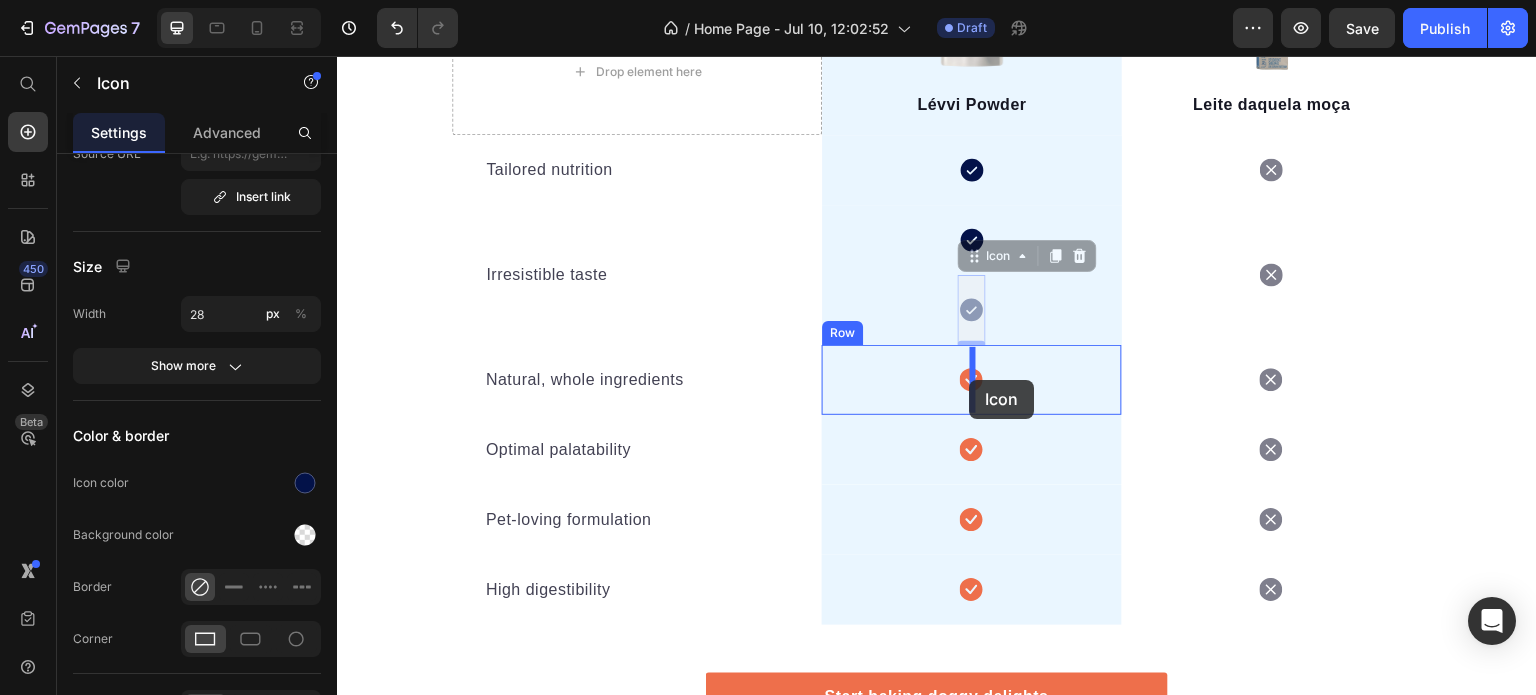 drag, startPoint x: 964, startPoint y: 258, endPoint x: 970, endPoint y: 380, distance: 122.14745 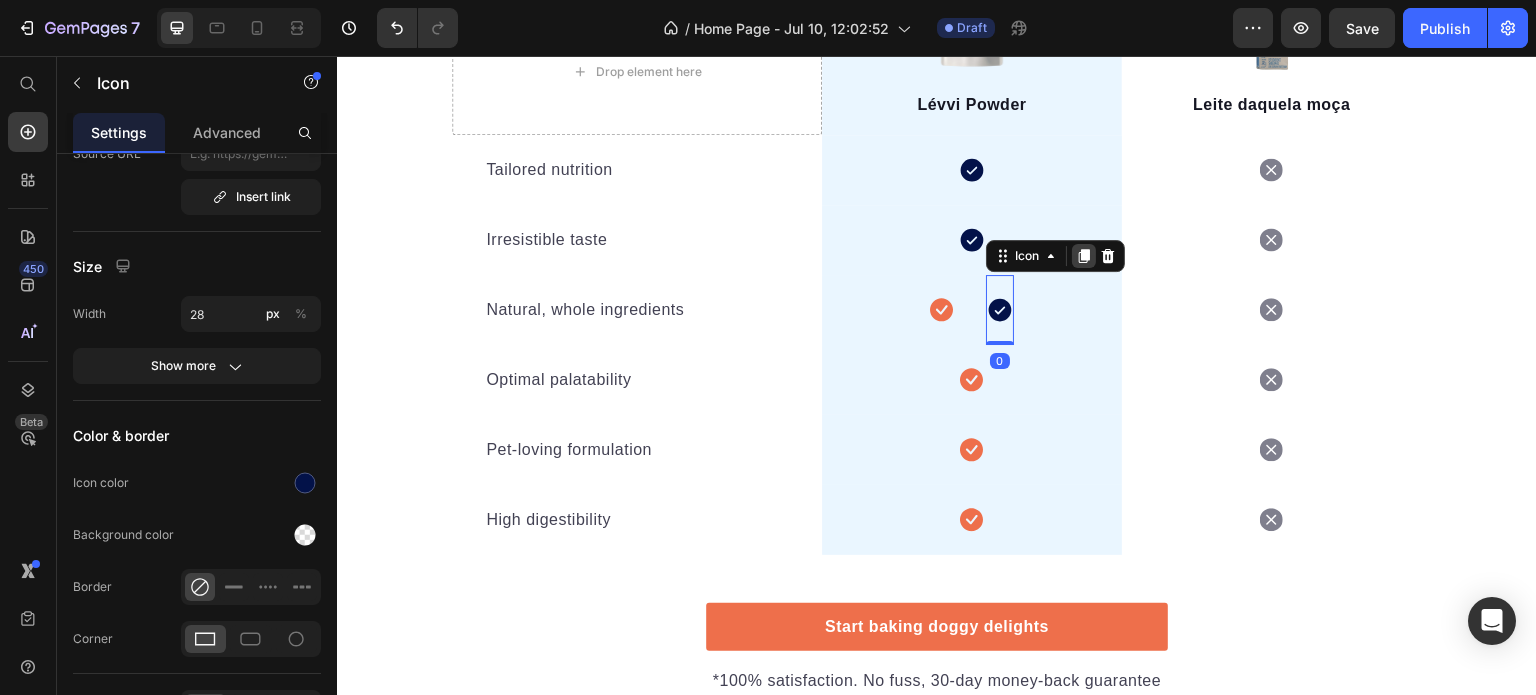click 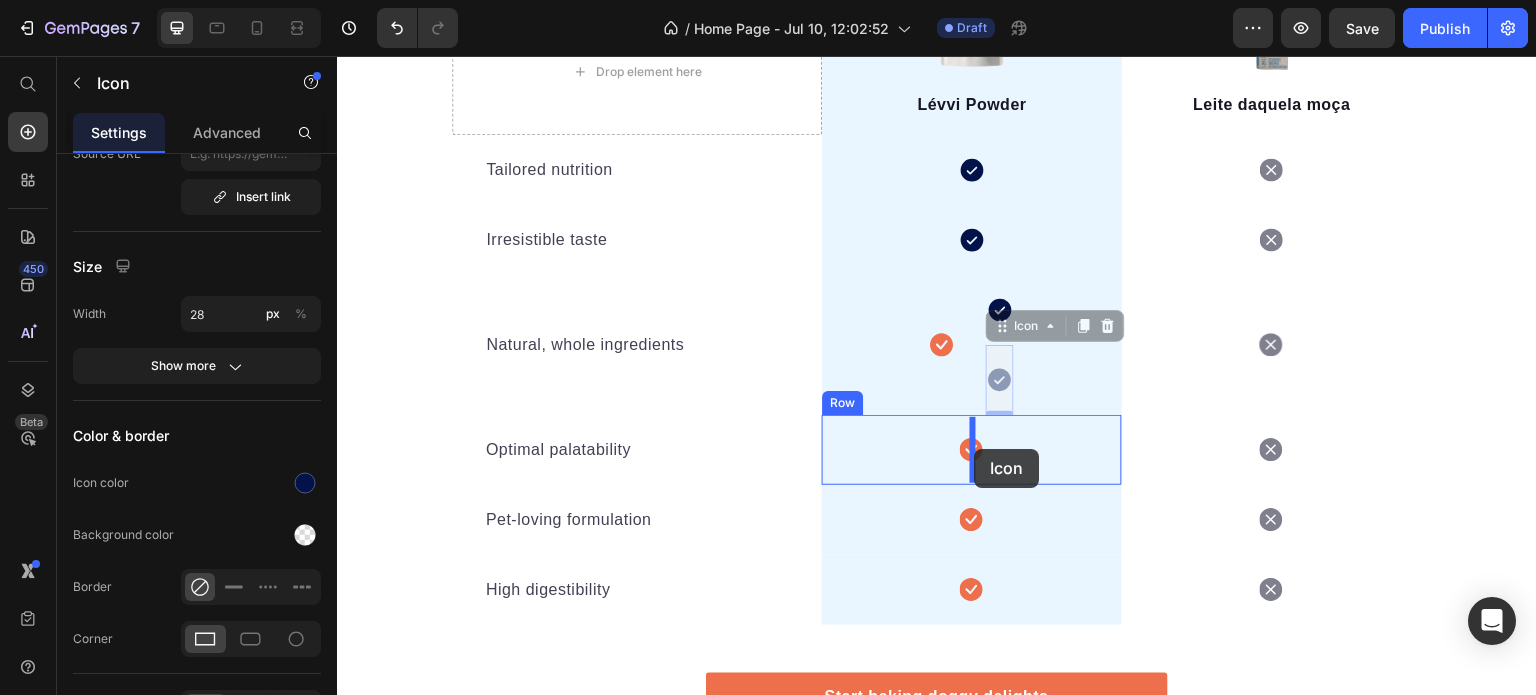 drag, startPoint x: 990, startPoint y: 324, endPoint x: 975, endPoint y: 449, distance: 125.89678 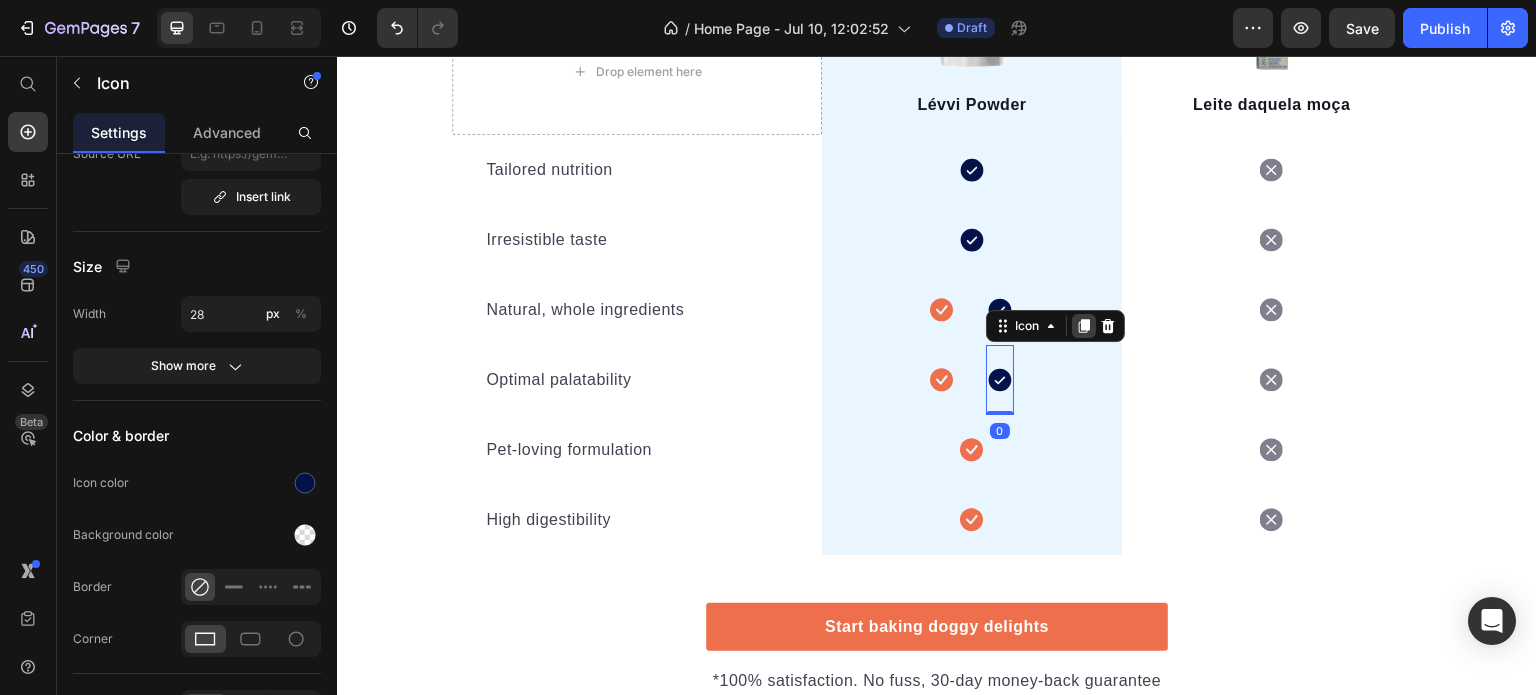 click 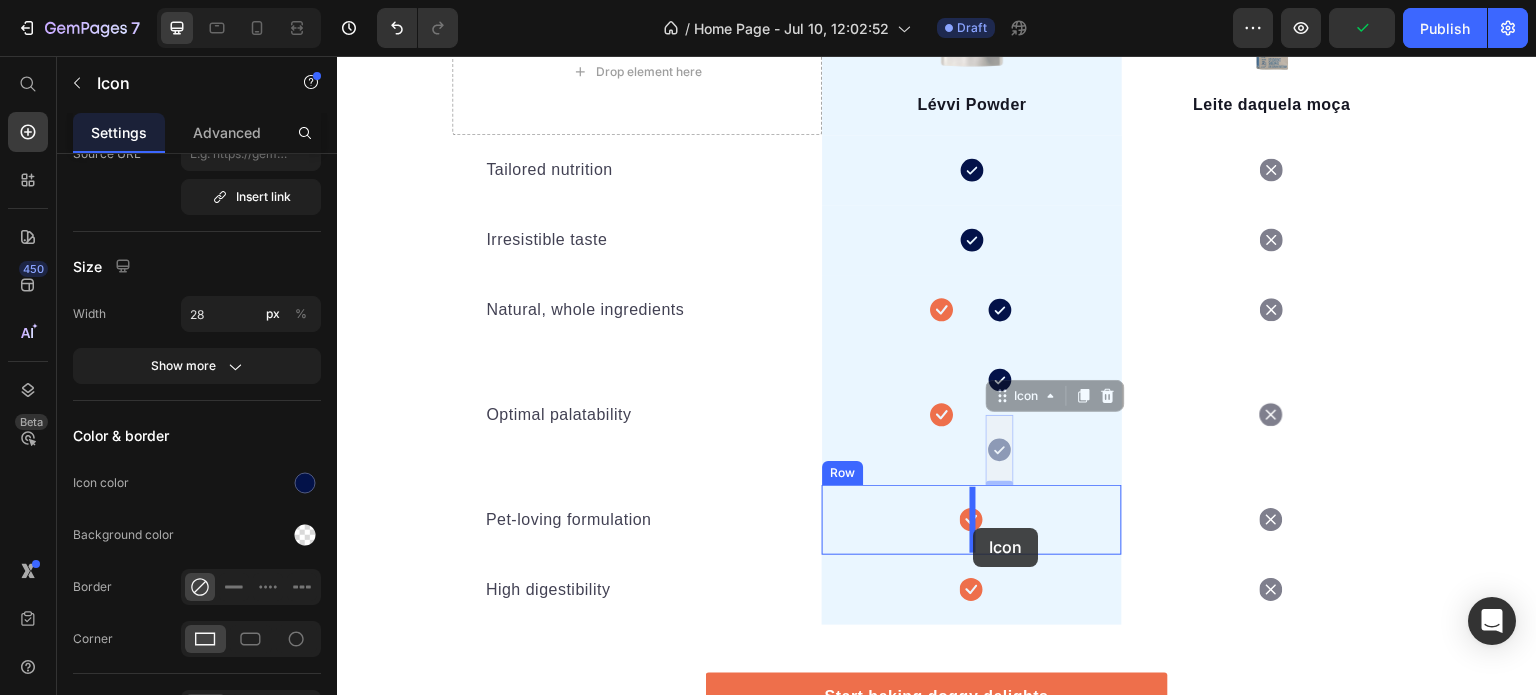 drag, startPoint x: 994, startPoint y: 398, endPoint x: 974, endPoint y: 528, distance: 131.52946 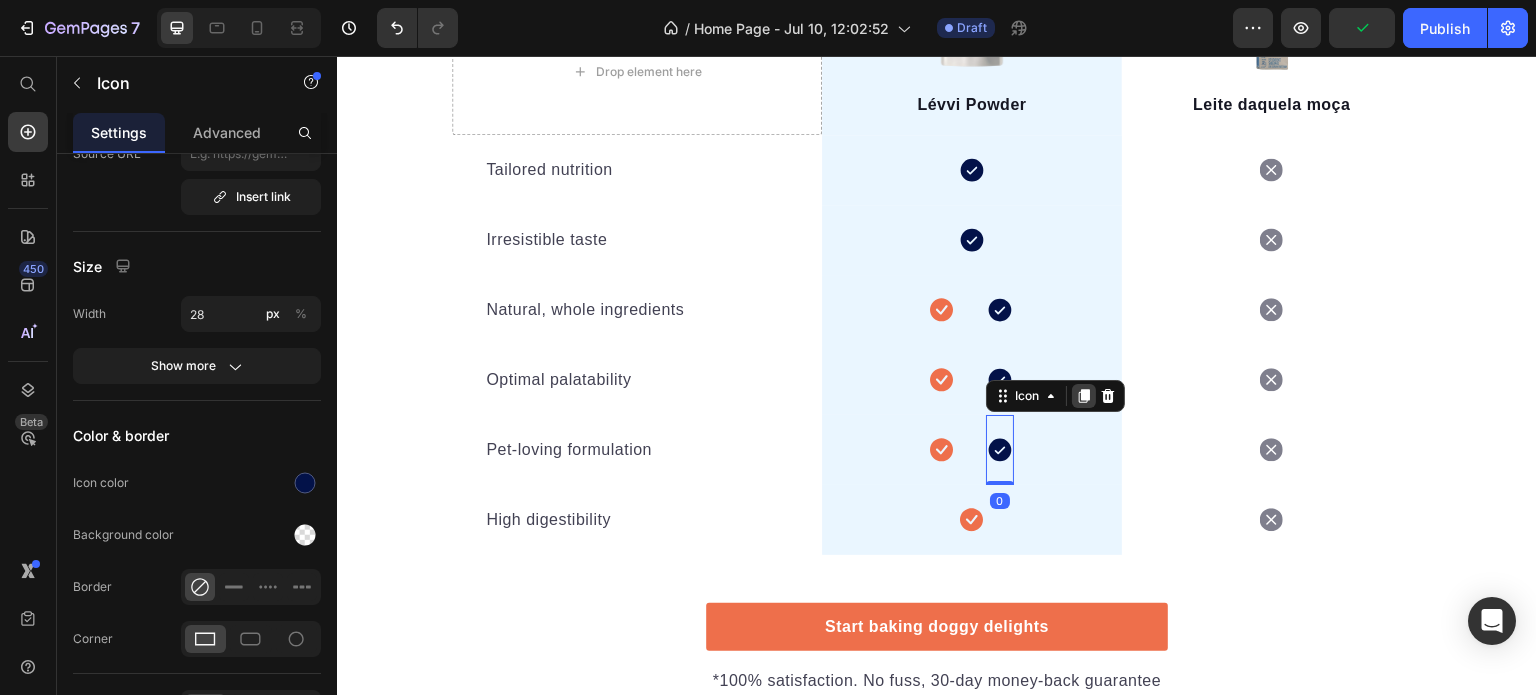click 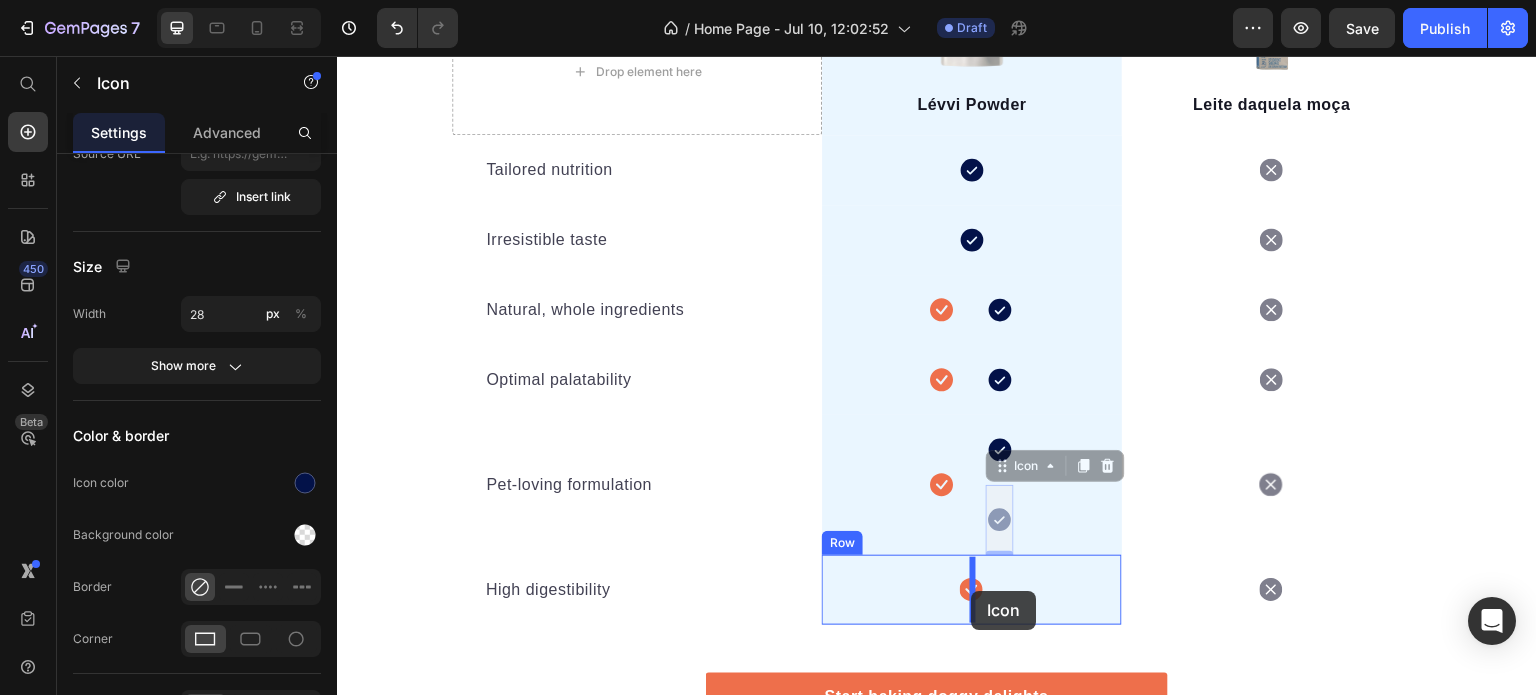 drag, startPoint x: 993, startPoint y: 464, endPoint x: 972, endPoint y: 591, distance: 128.72452 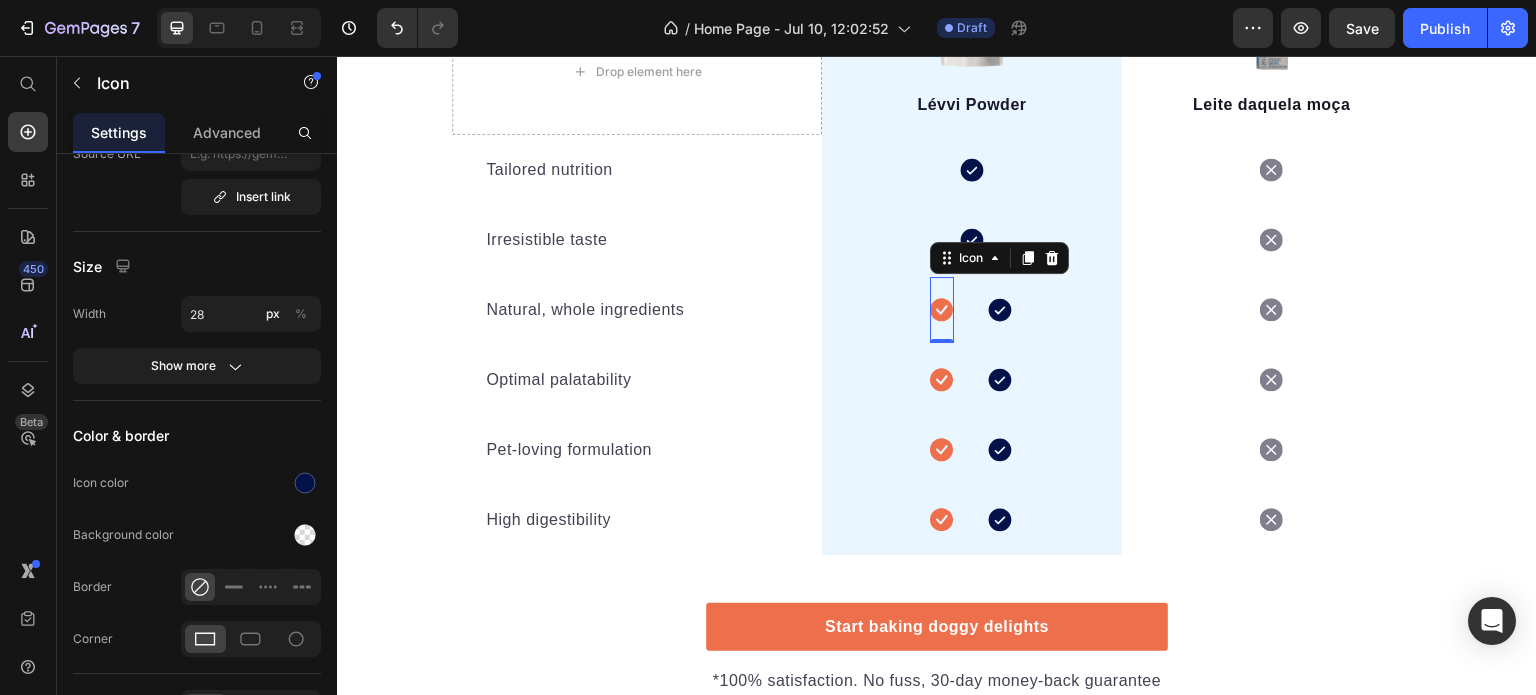 click 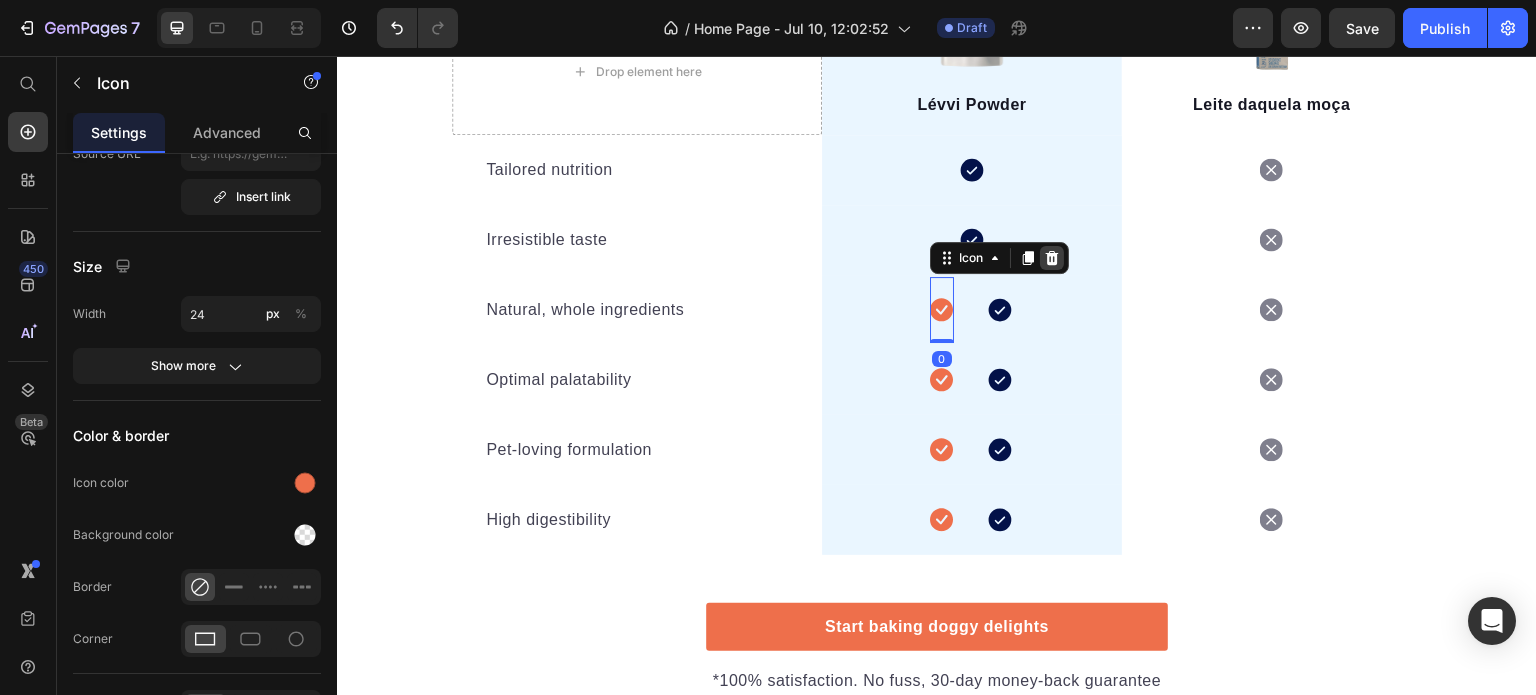 click 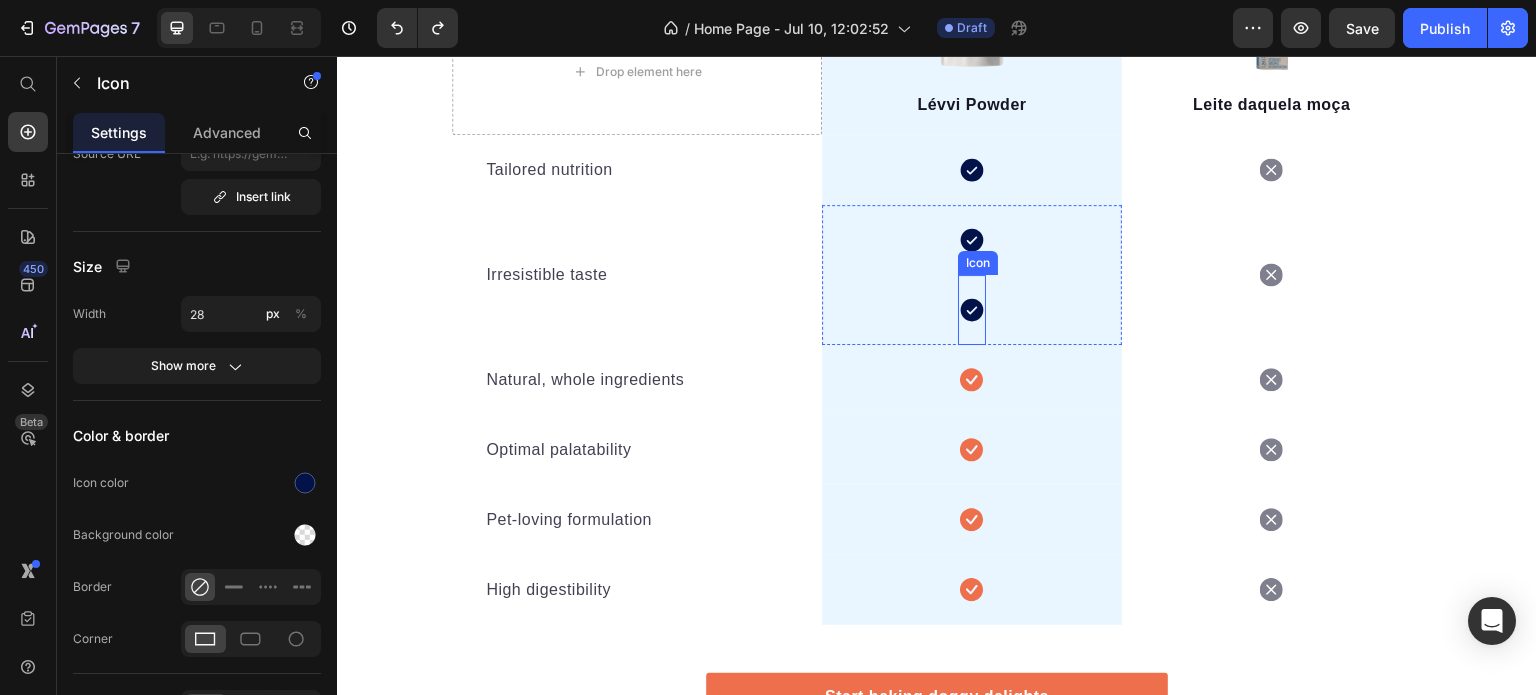 click 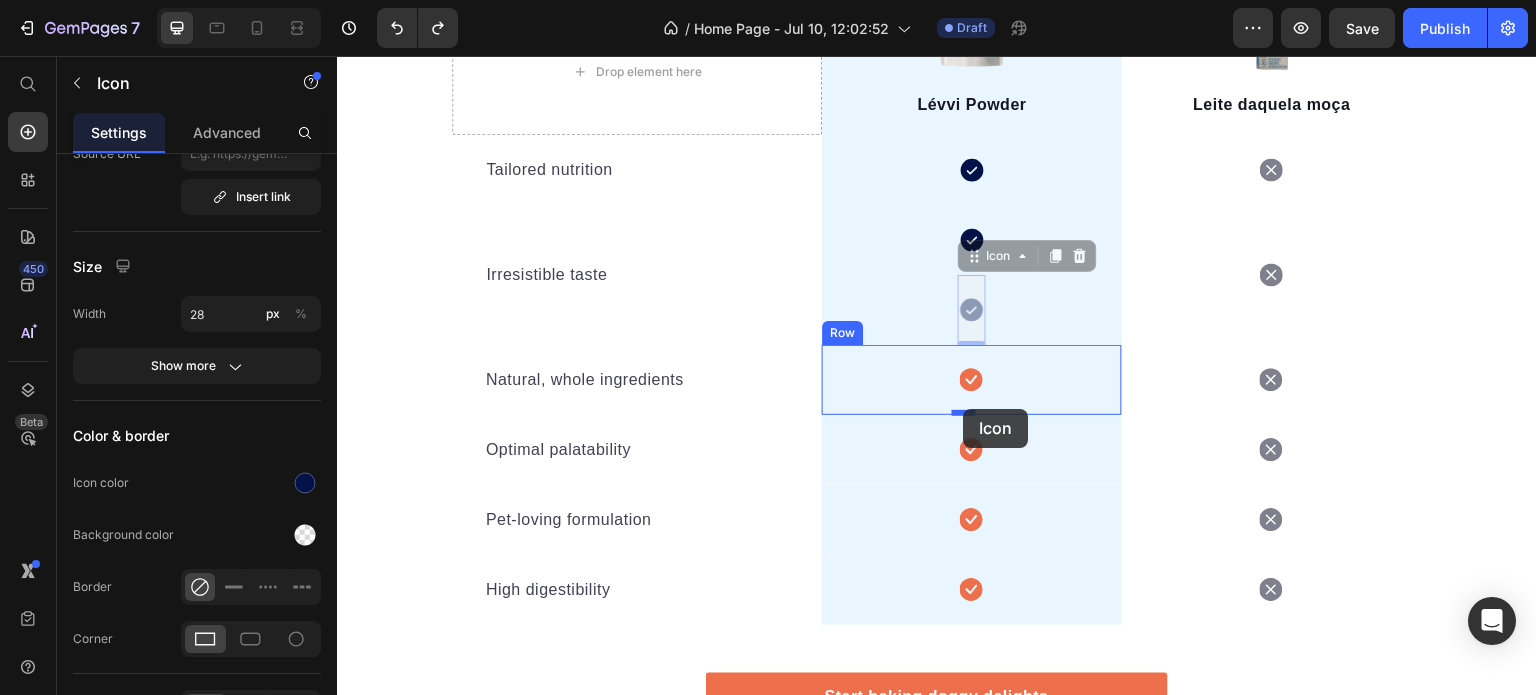 drag, startPoint x: 969, startPoint y: 260, endPoint x: 964, endPoint y: 409, distance: 149.08386 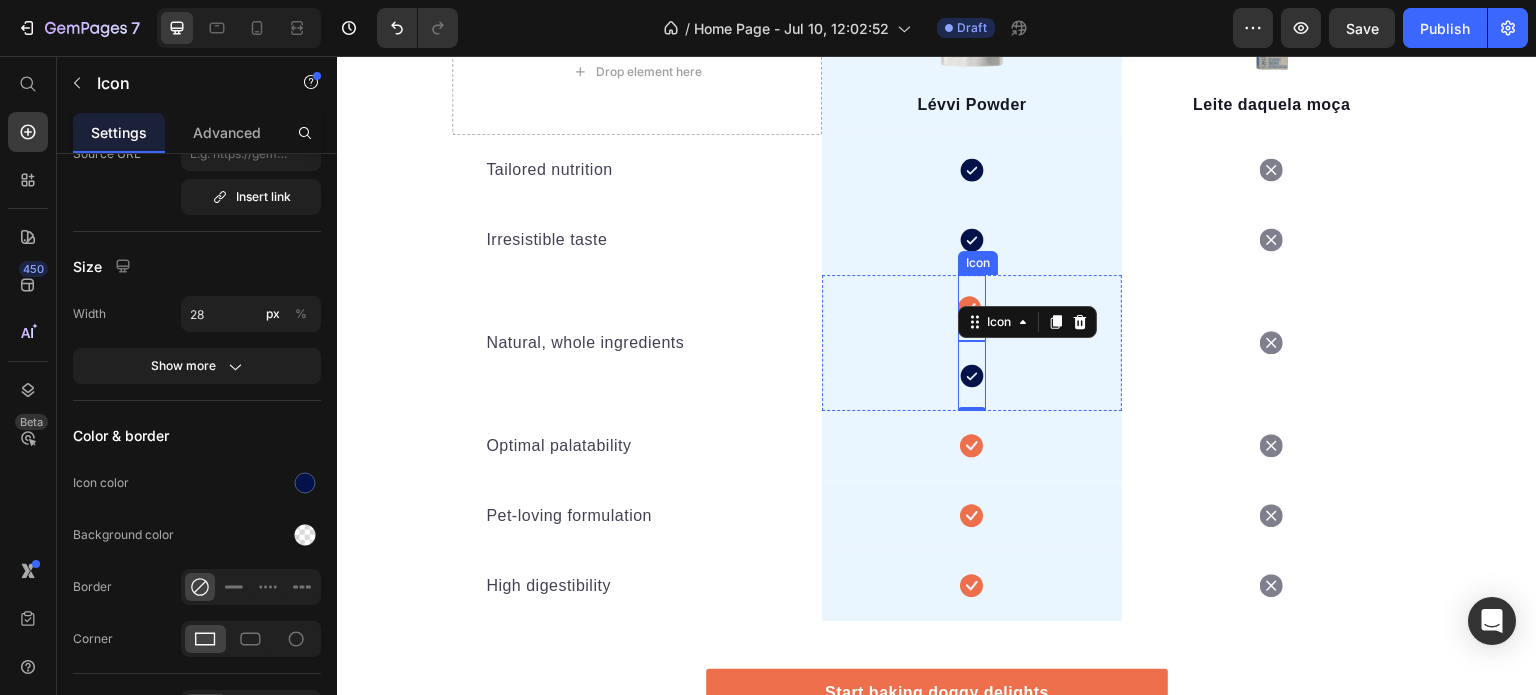 click 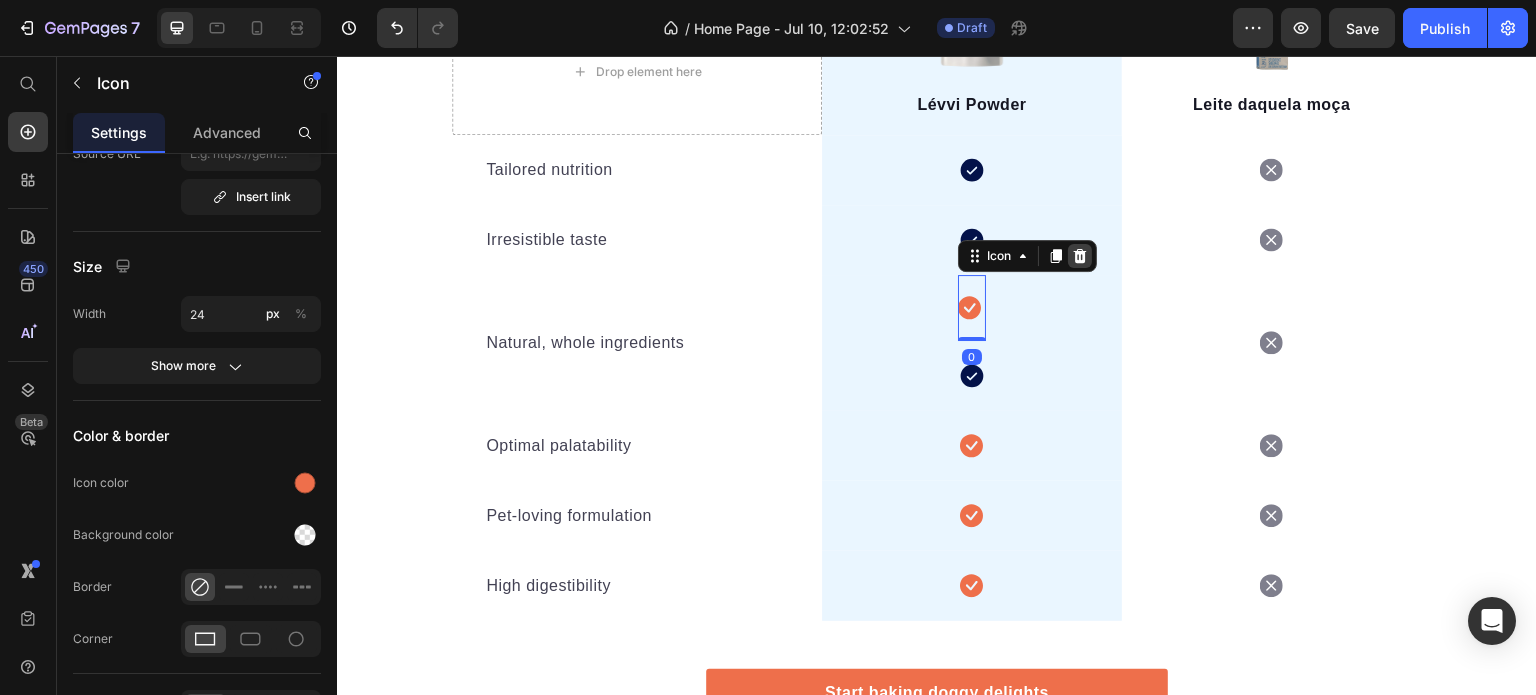 click 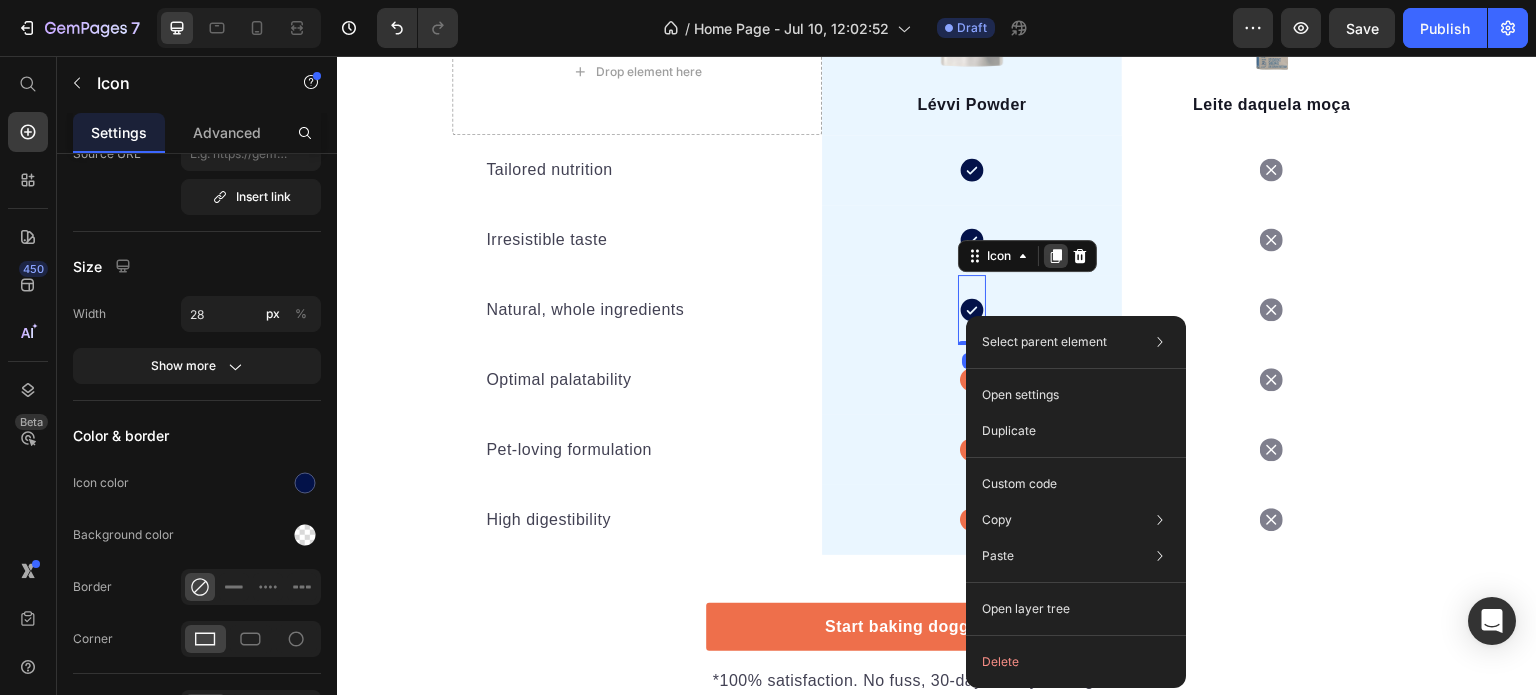 click 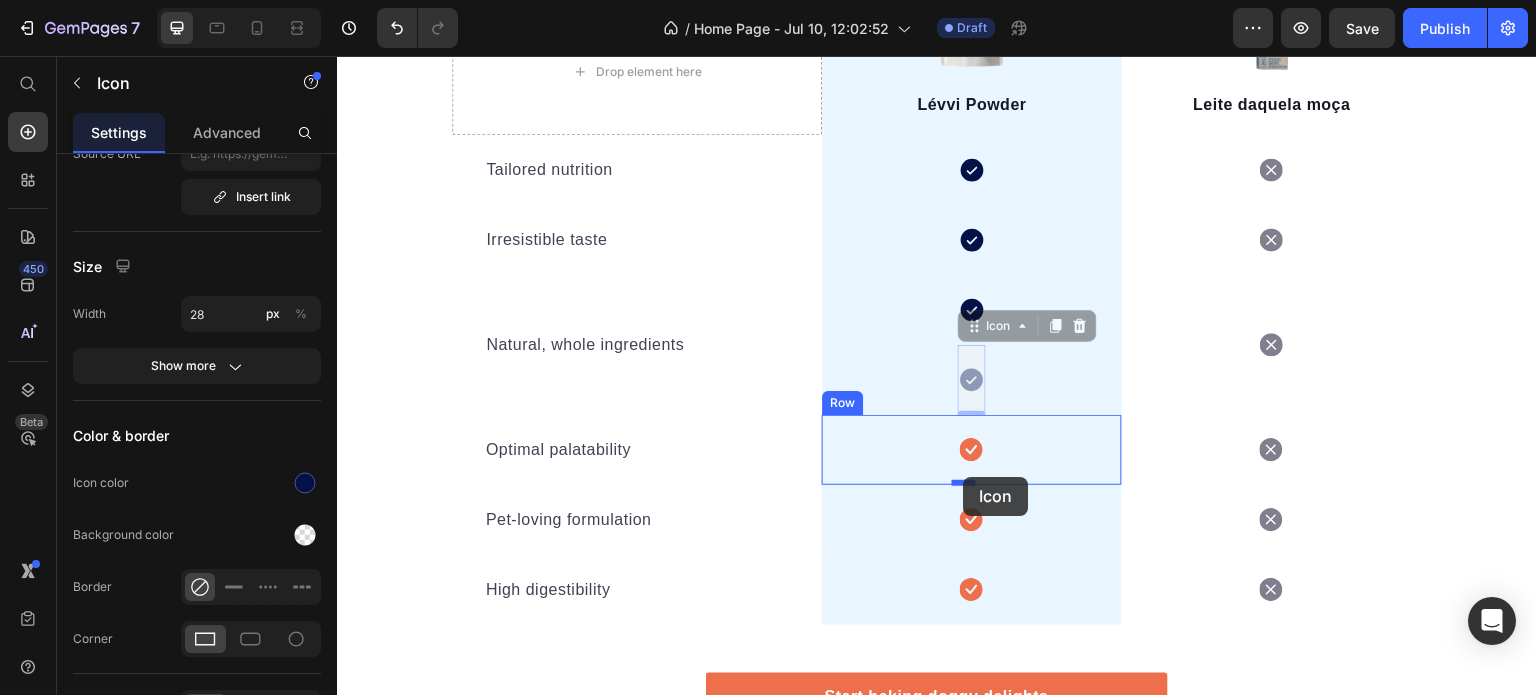 drag, startPoint x: 969, startPoint y: 326, endPoint x: 964, endPoint y: 477, distance: 151.08276 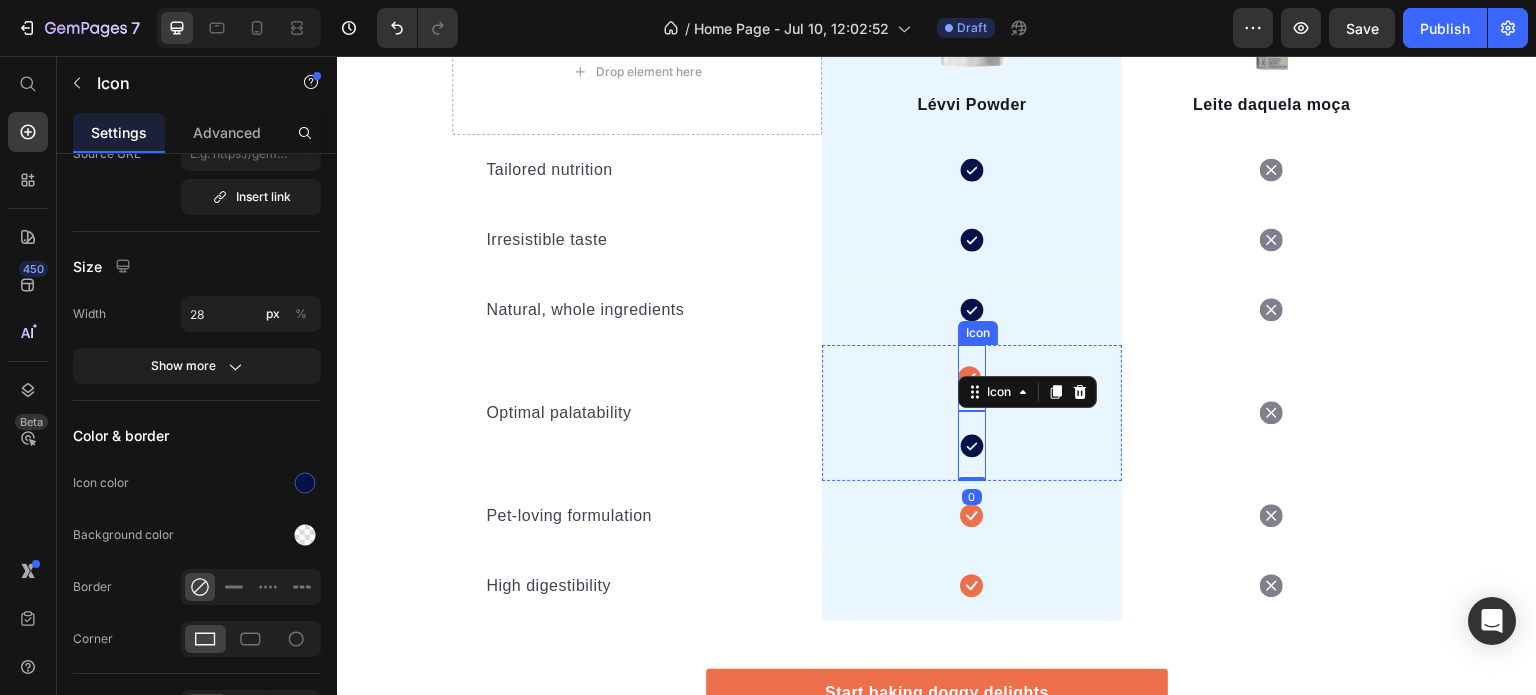 click 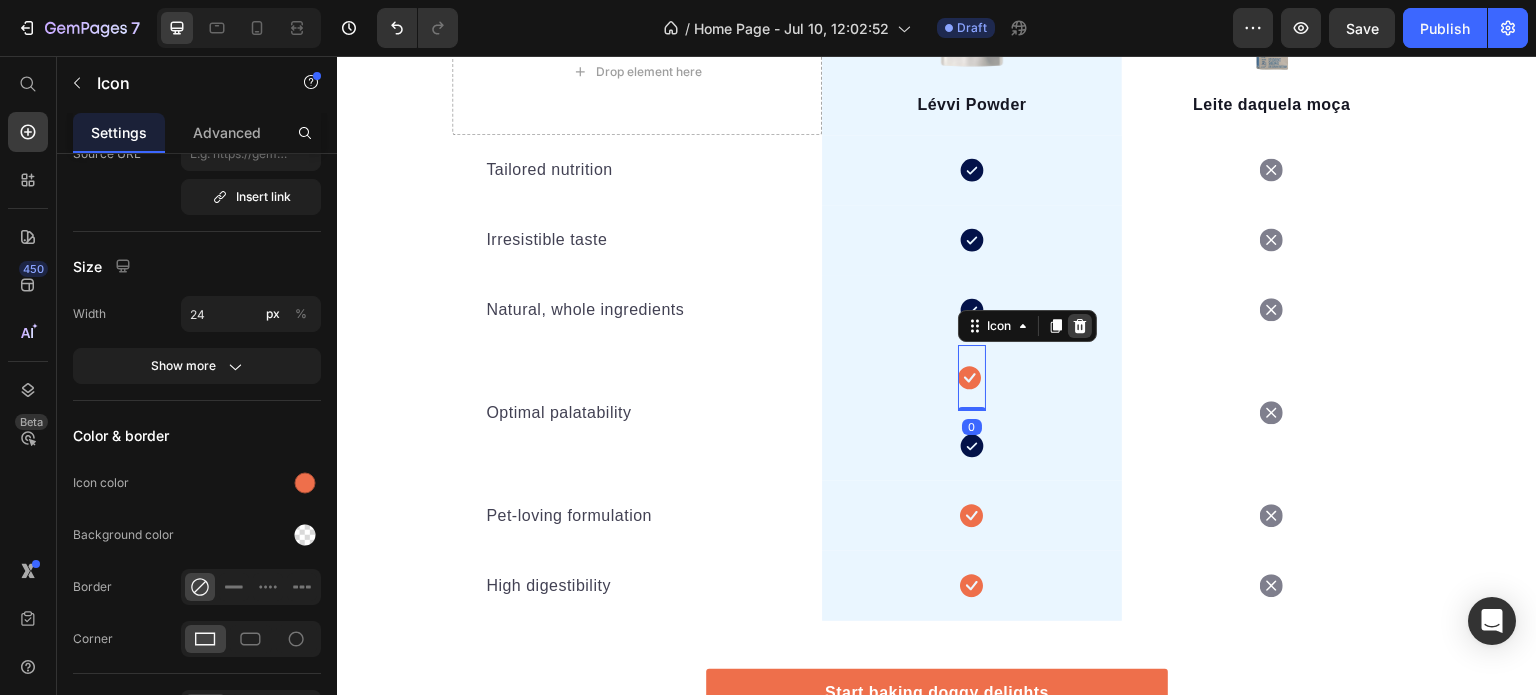 click 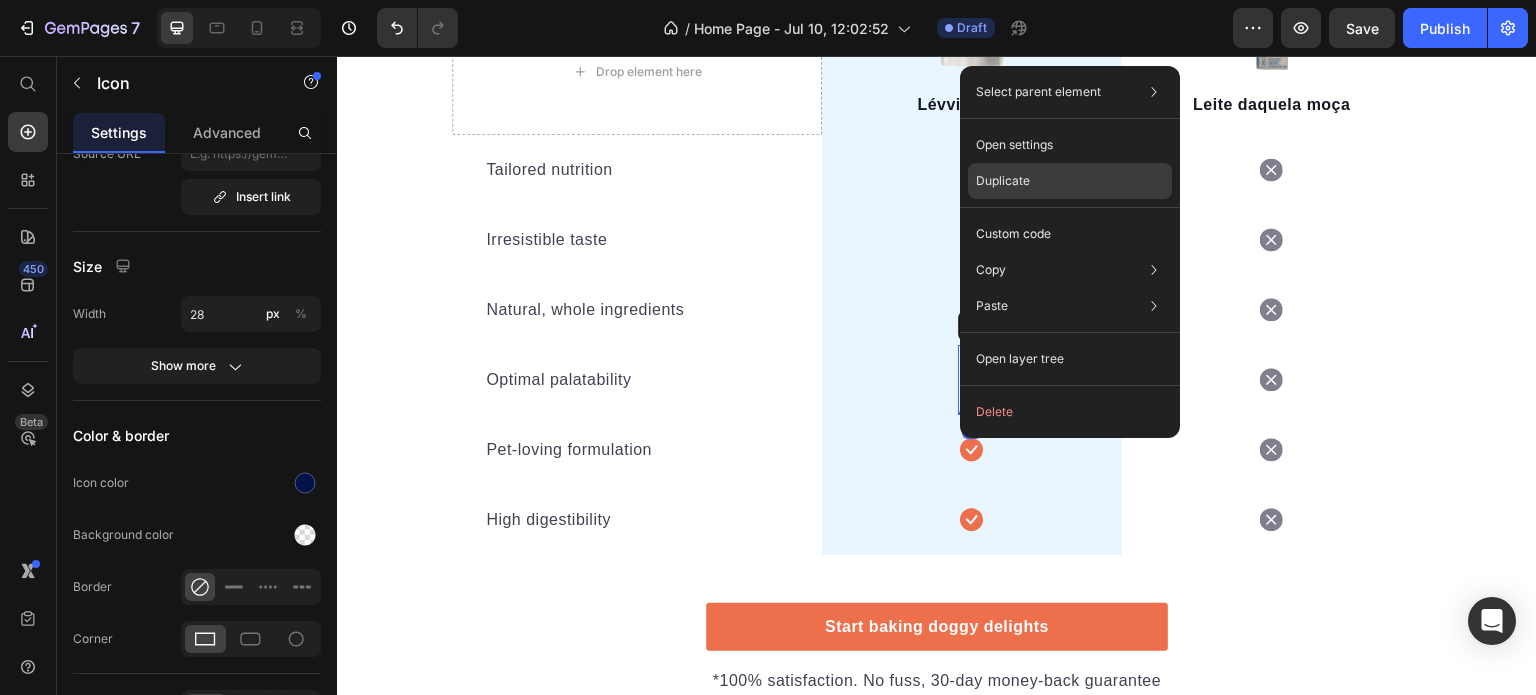 click on "Duplicate" 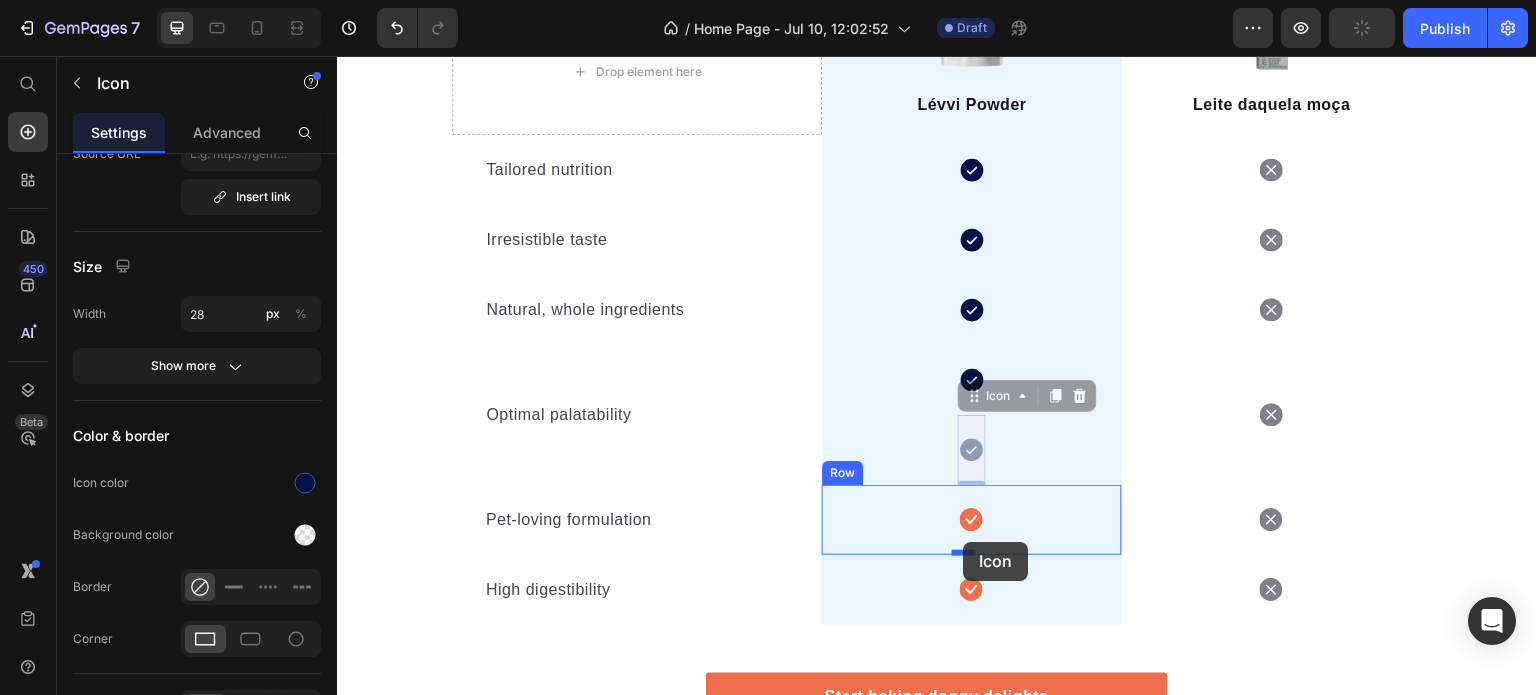 drag, startPoint x: 962, startPoint y: 404, endPoint x: 964, endPoint y: 542, distance: 138.0145 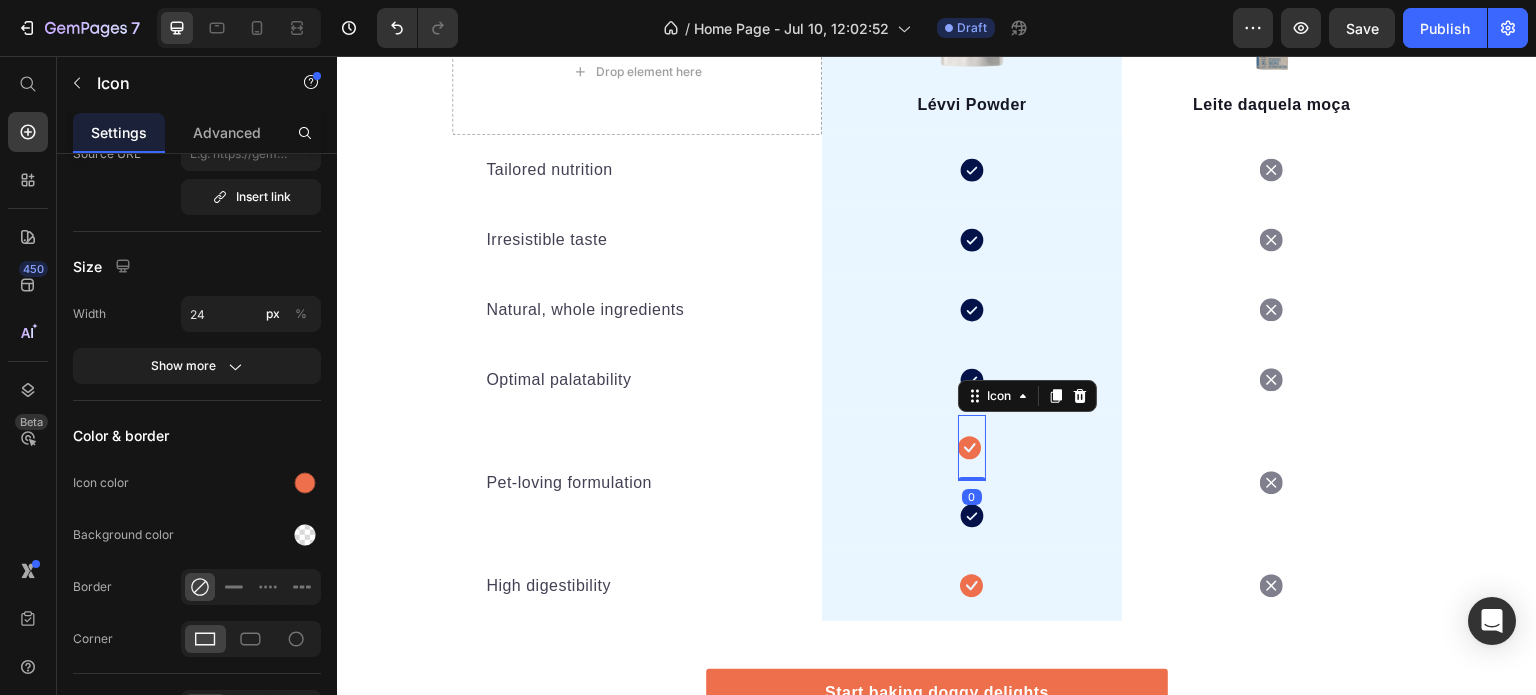 click 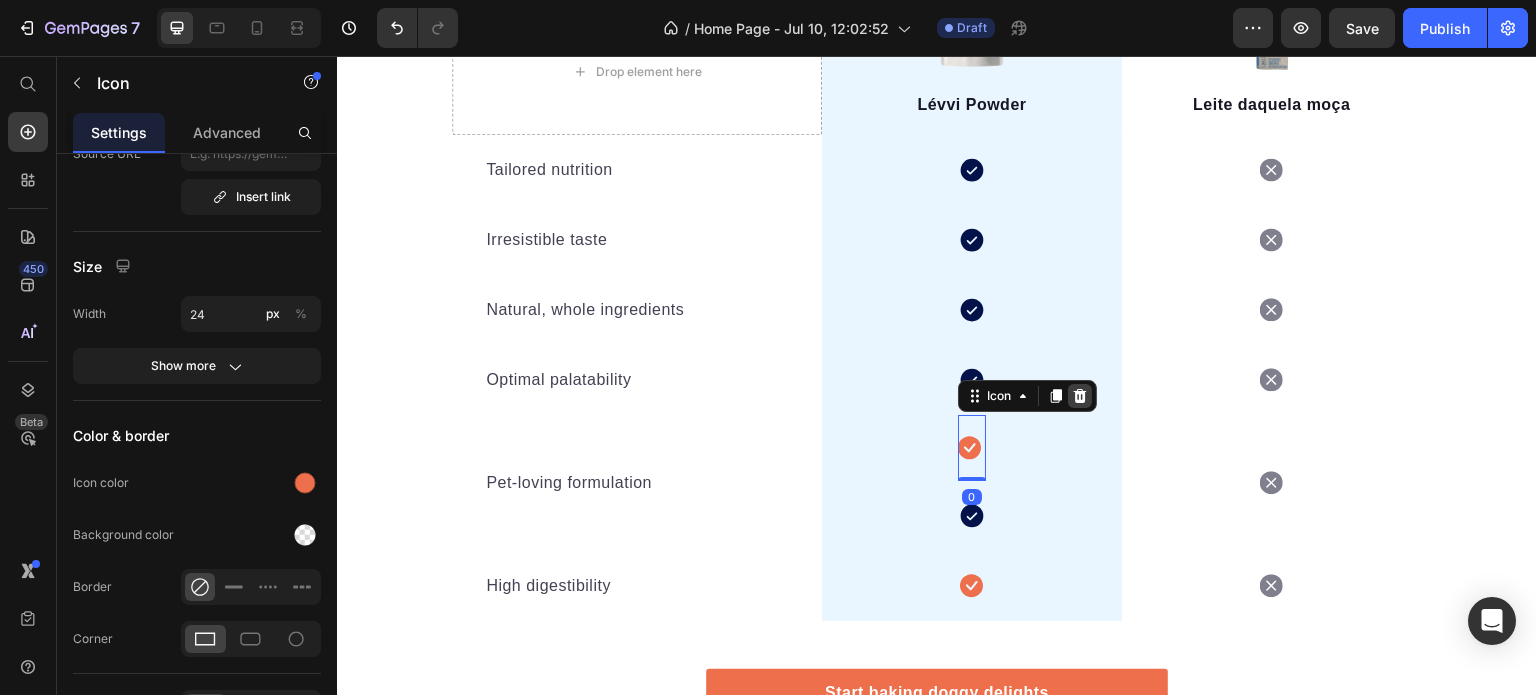 click 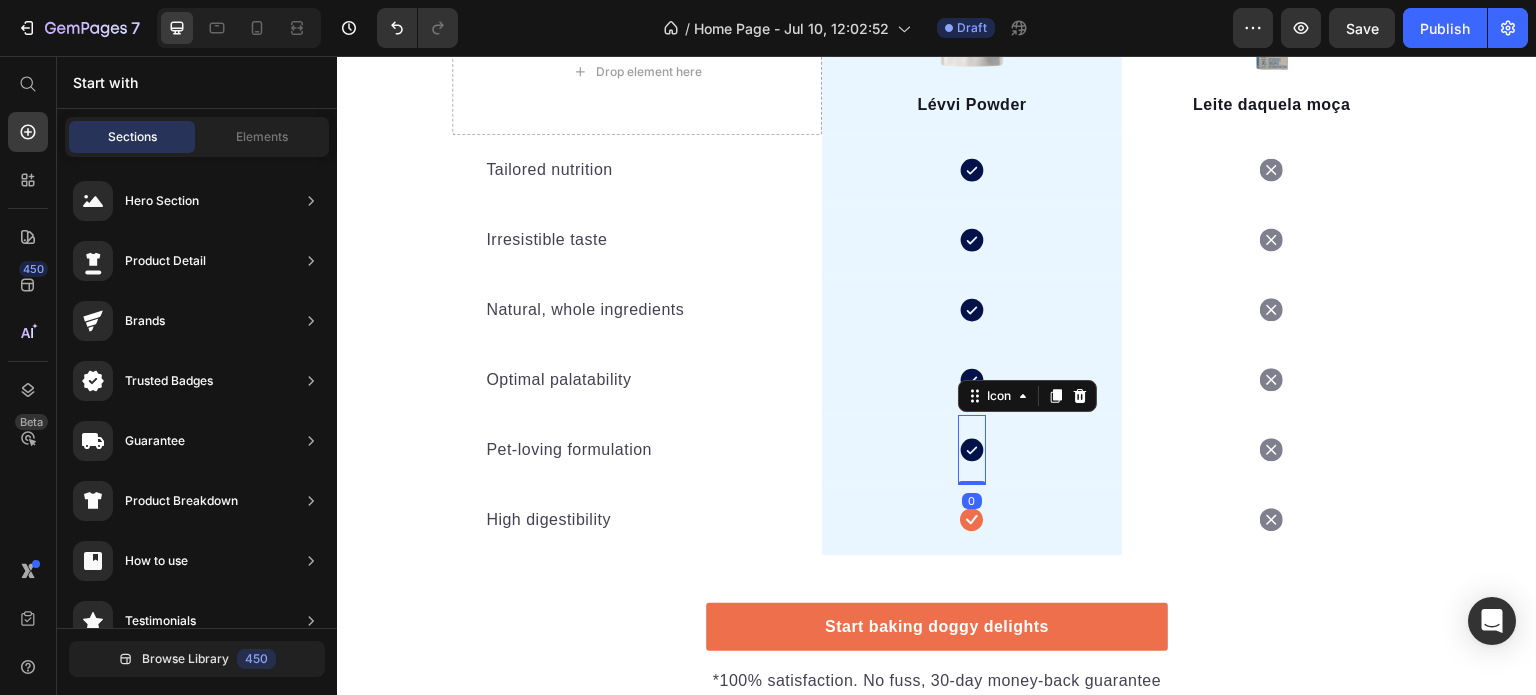click 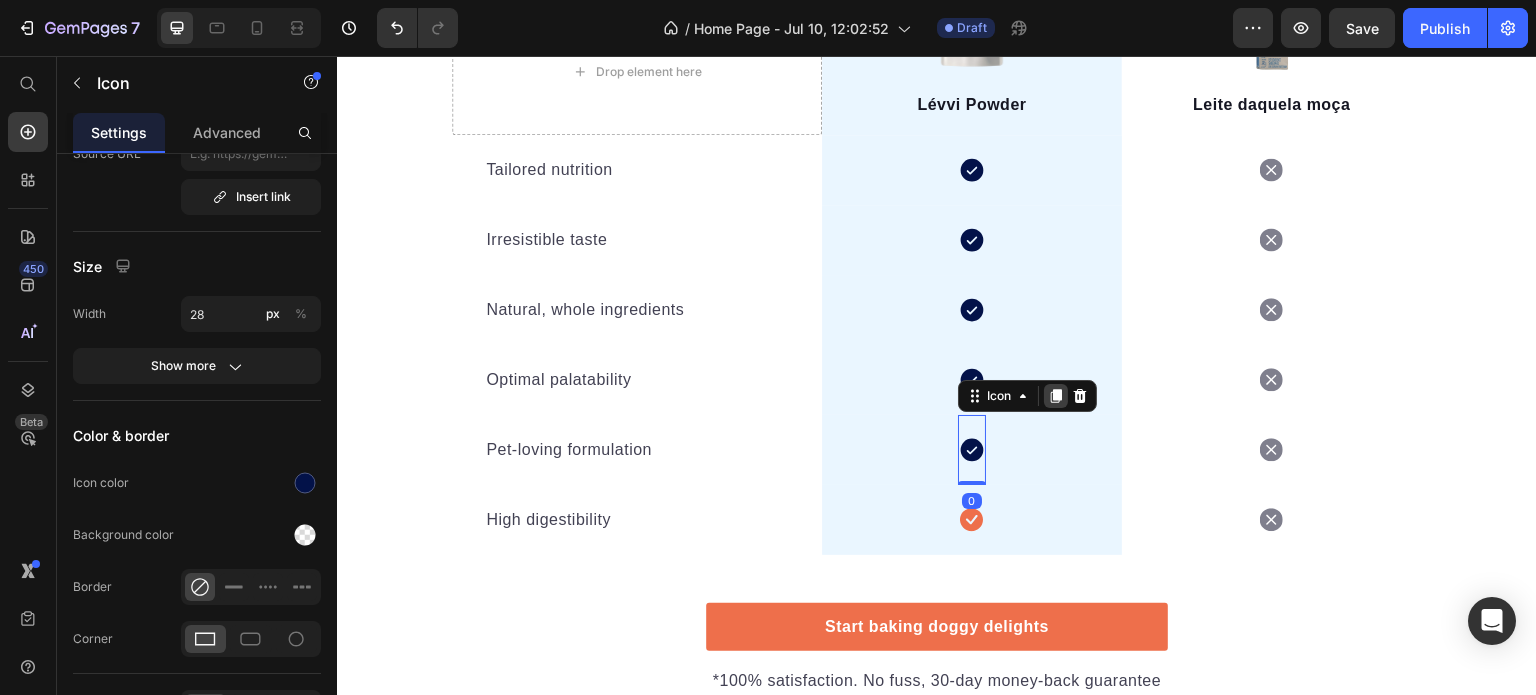 click 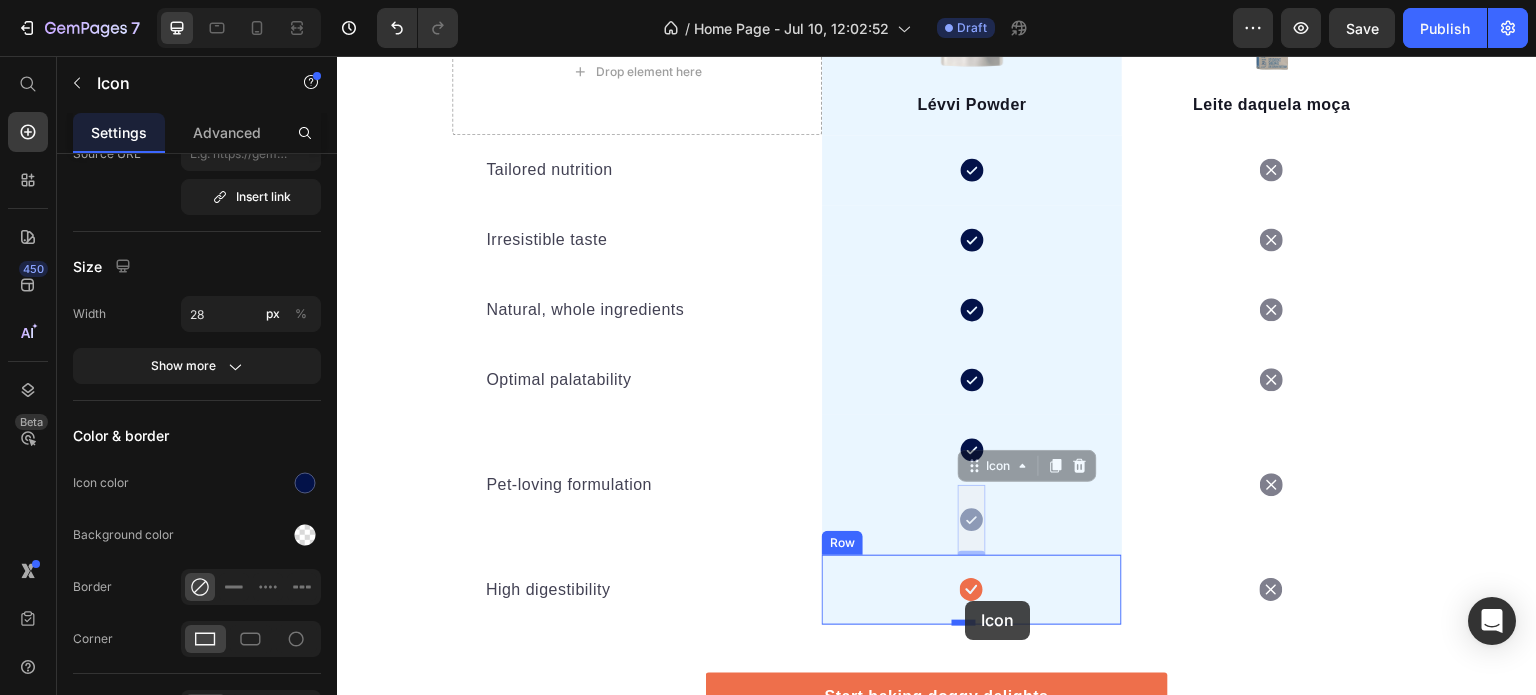 drag, startPoint x: 969, startPoint y: 471, endPoint x: 963, endPoint y: 599, distance: 128.14055 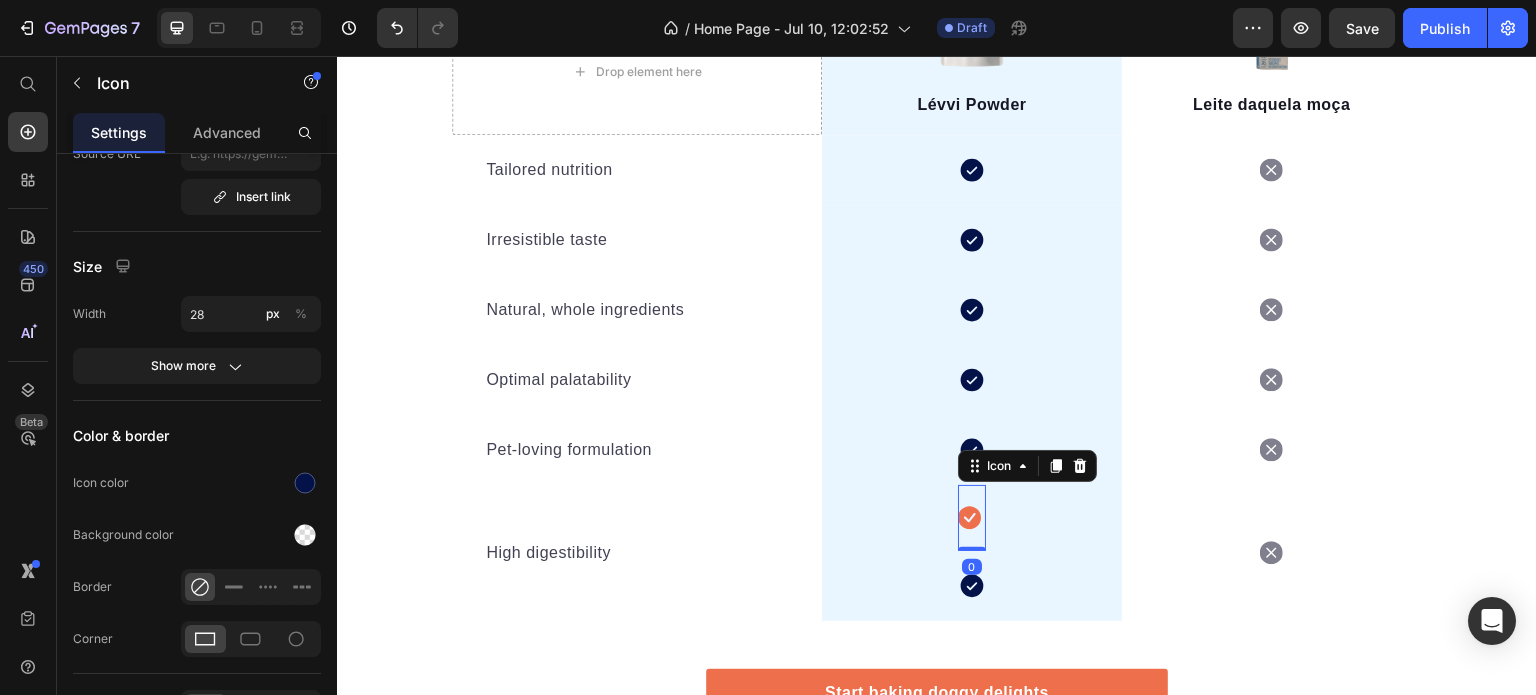 click on "Icon   0" at bounding box center [972, 518] 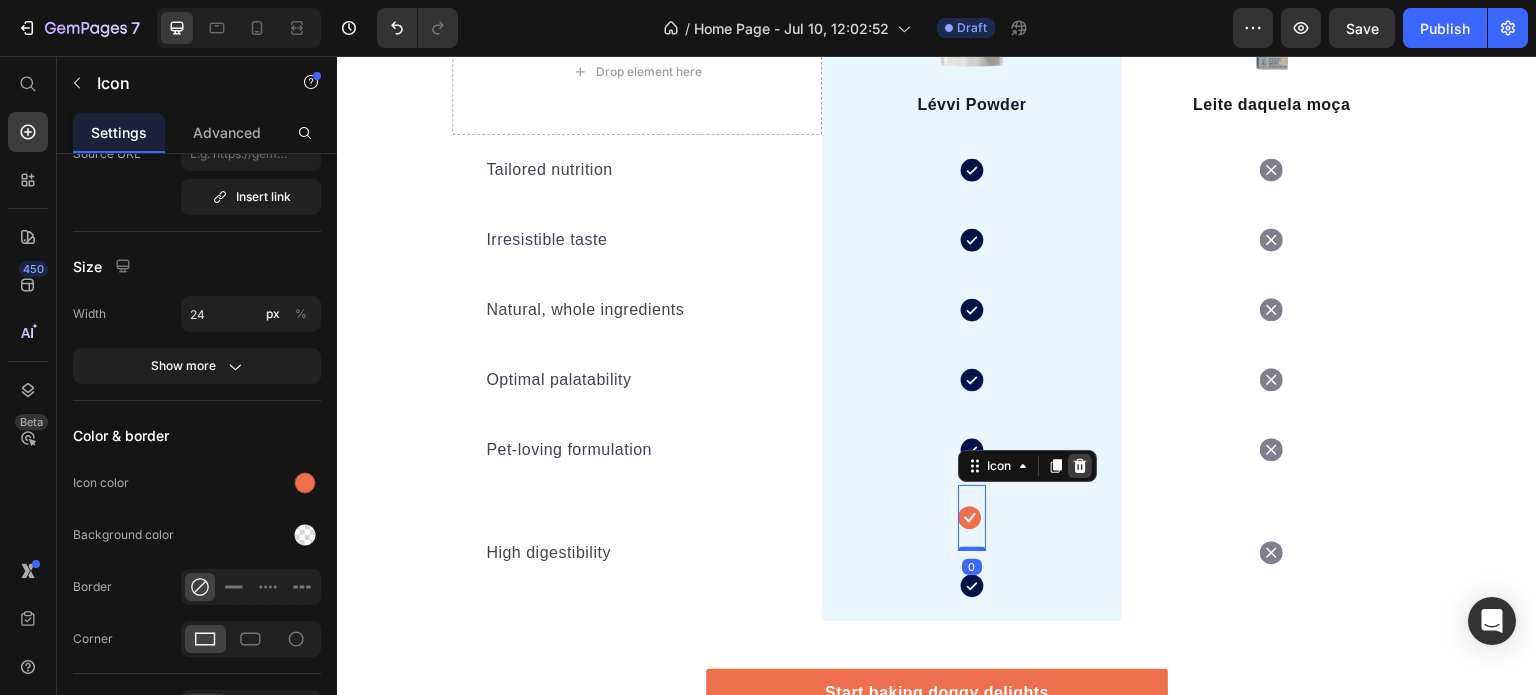 click 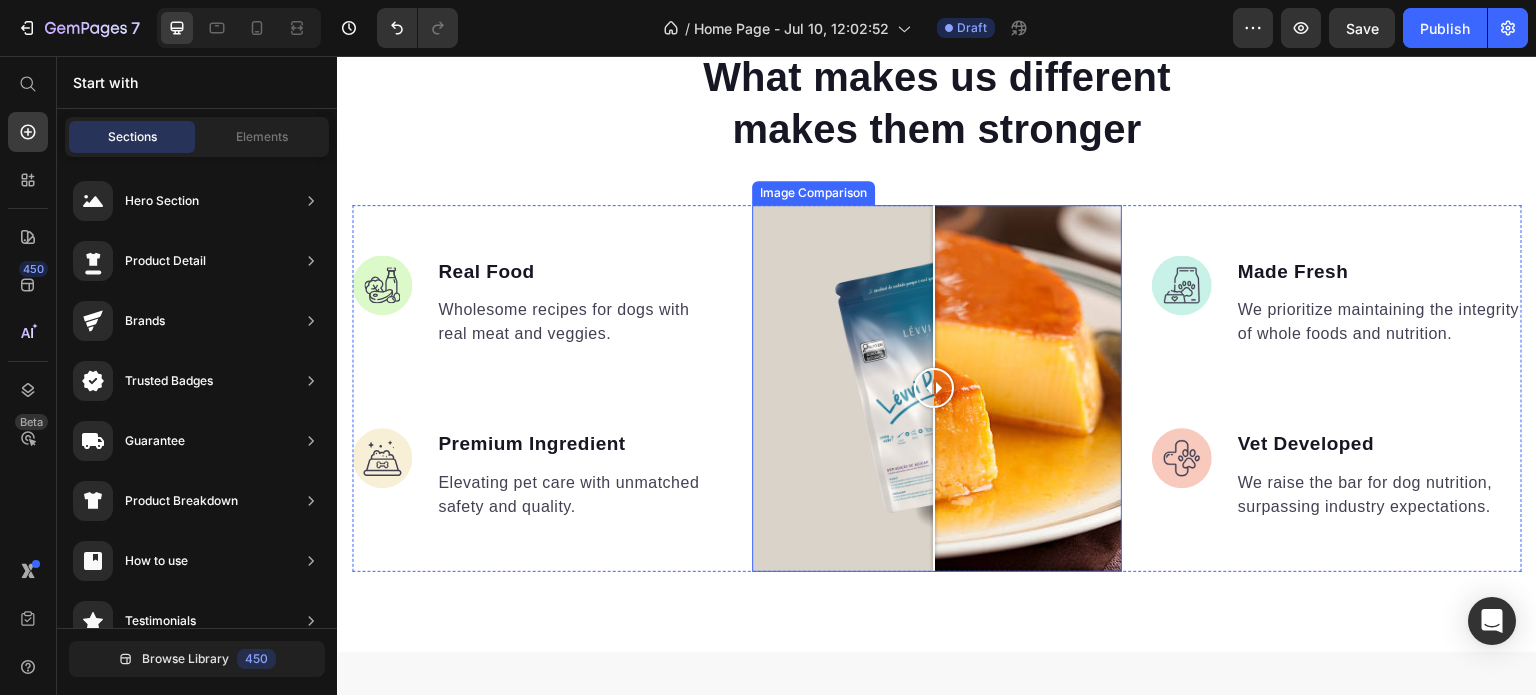 scroll, scrollTop: 2980, scrollLeft: 0, axis: vertical 